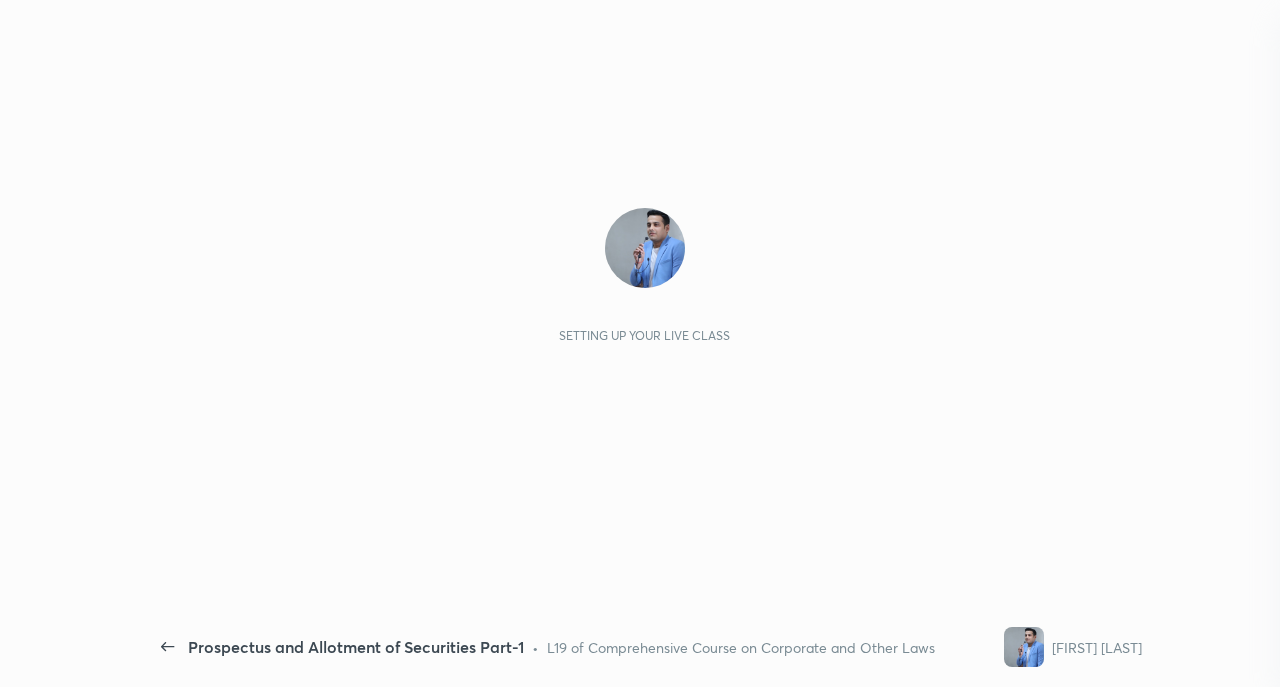 scroll, scrollTop: 0, scrollLeft: 0, axis: both 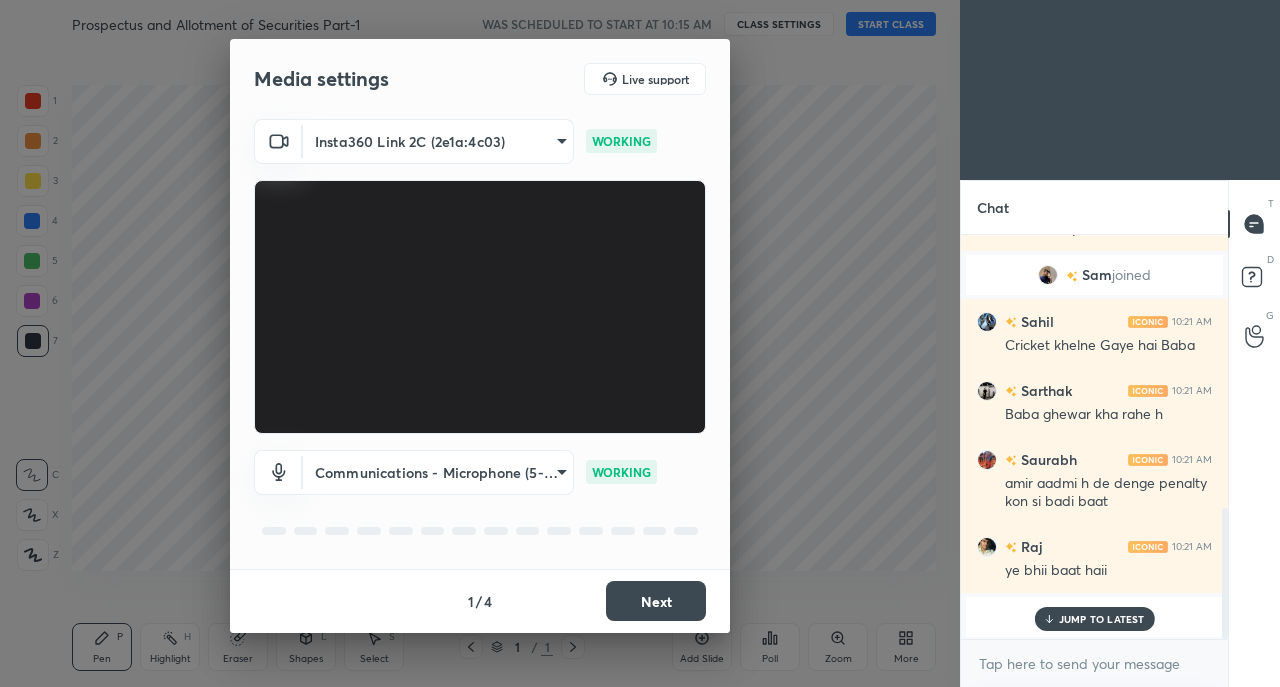 click on "Next" at bounding box center [656, 601] 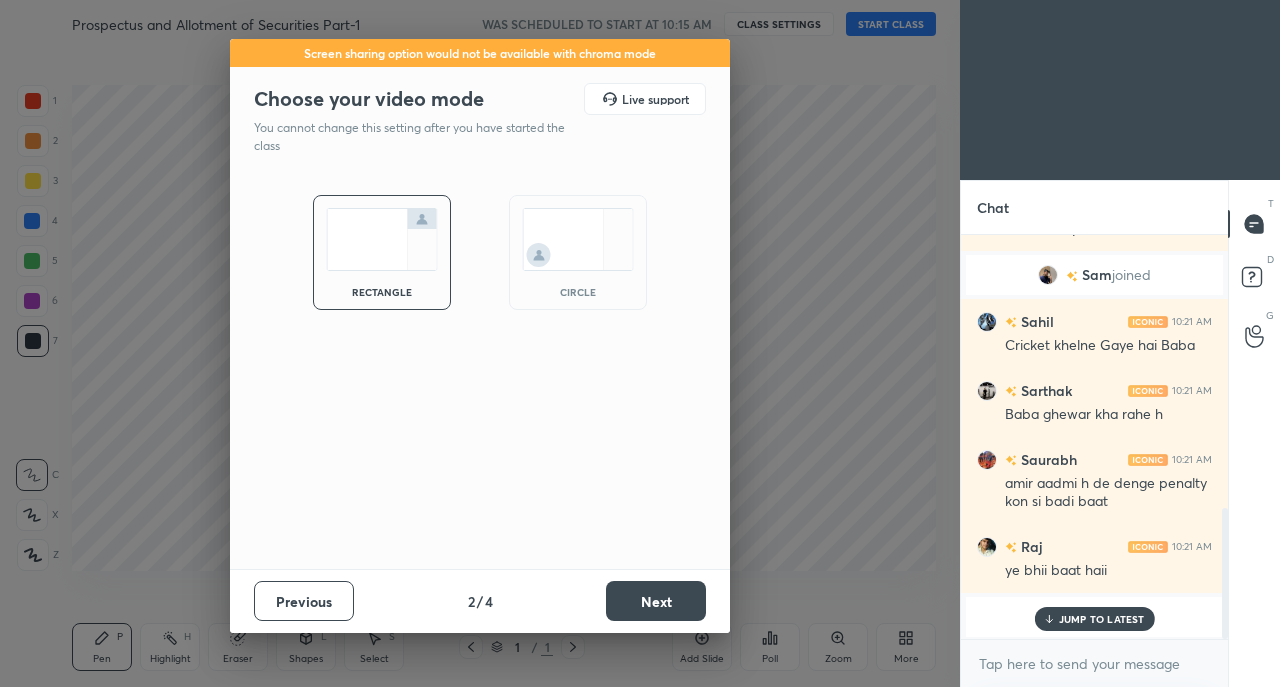 click on "Next" at bounding box center [656, 601] 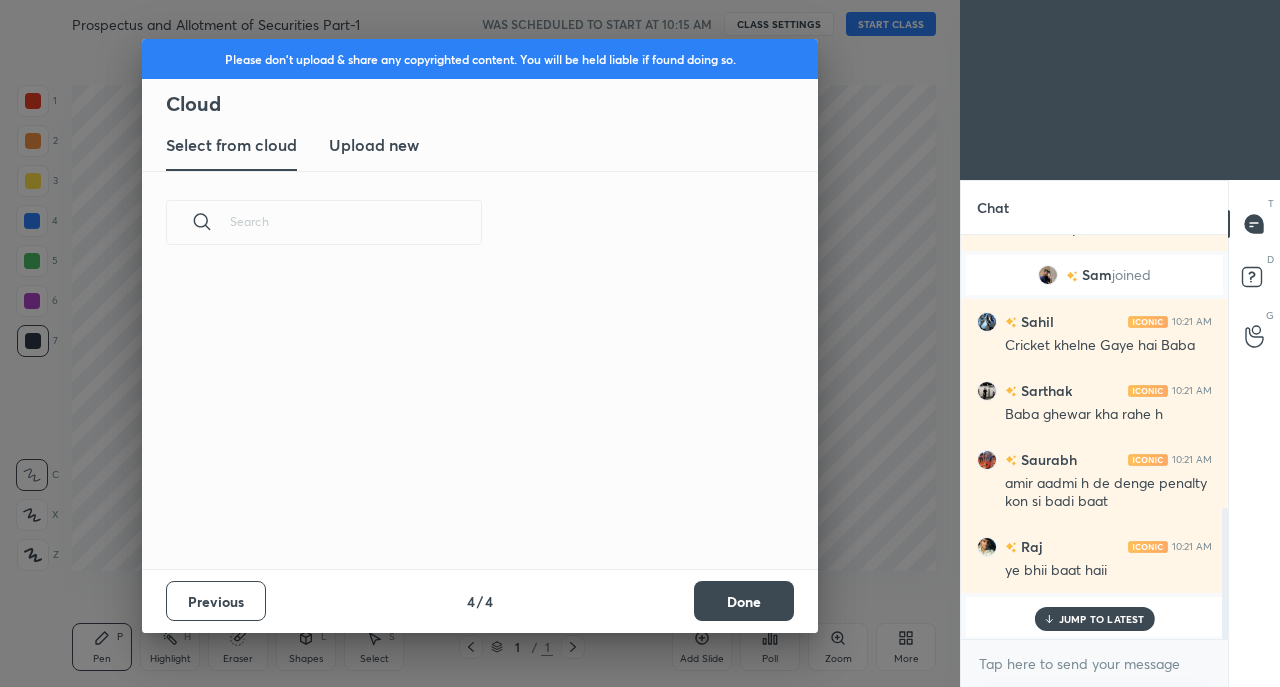 click on "Done" at bounding box center (744, 601) 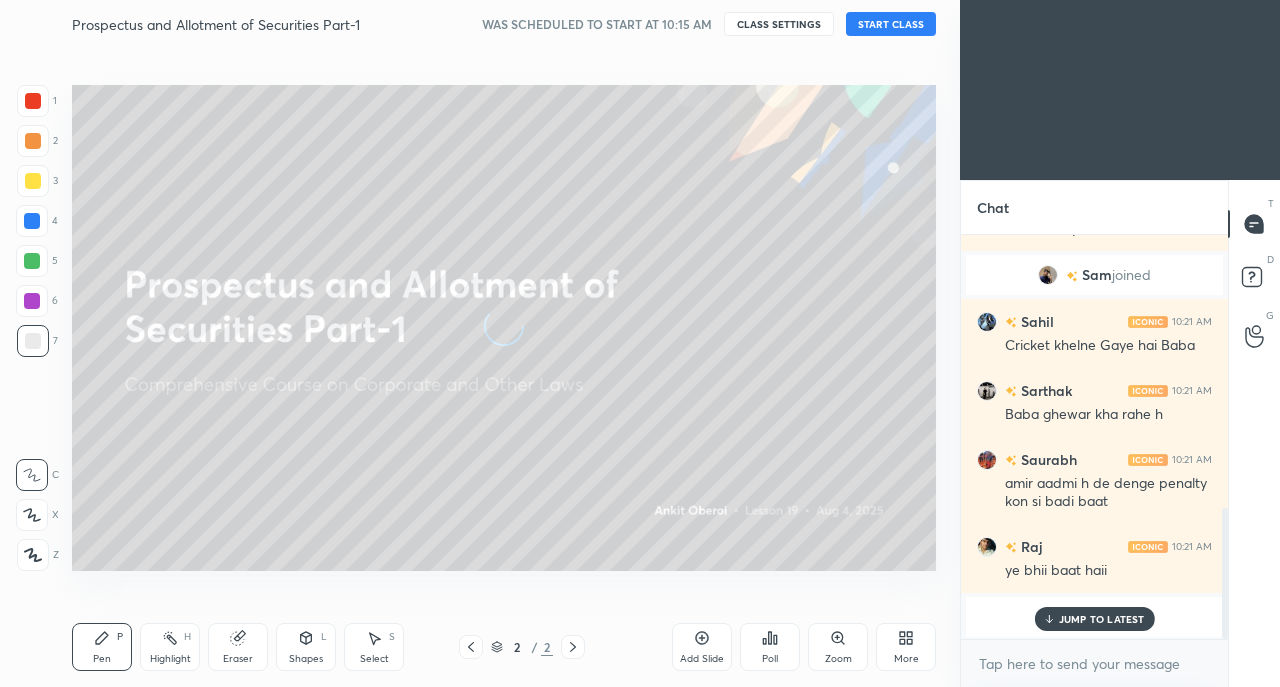 click on "START CLASS" at bounding box center (891, 24) 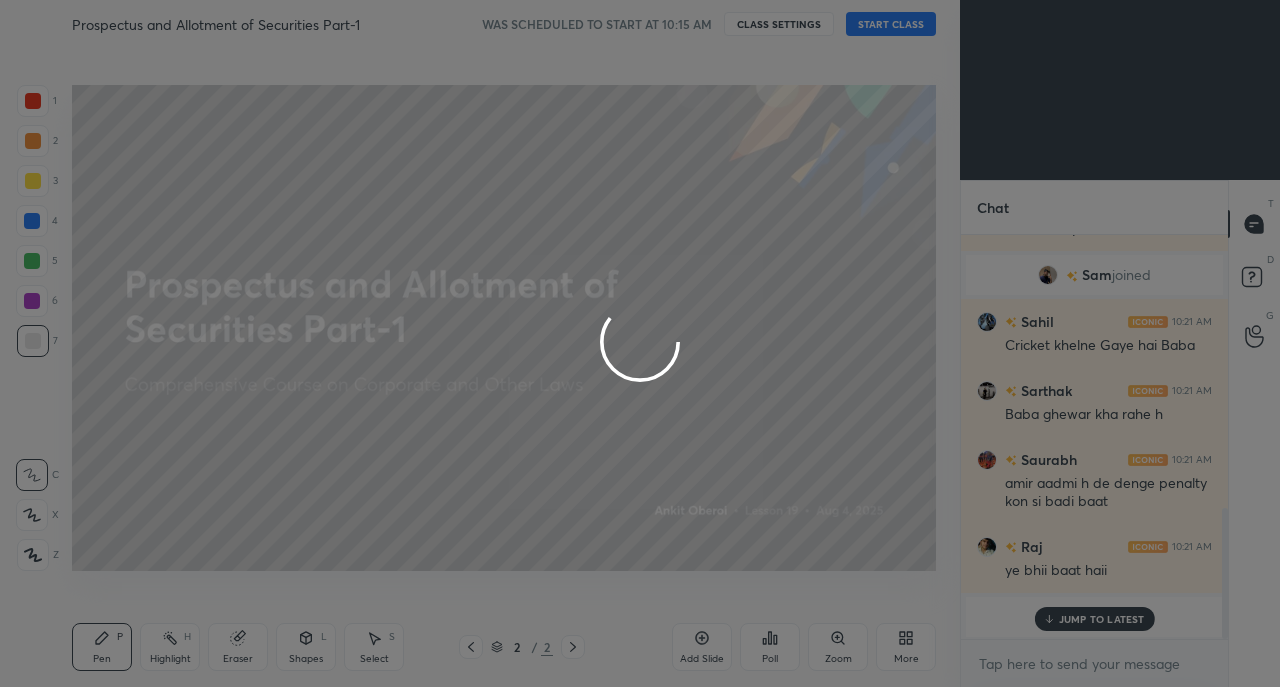 scroll, scrollTop: 874, scrollLeft: 0, axis: vertical 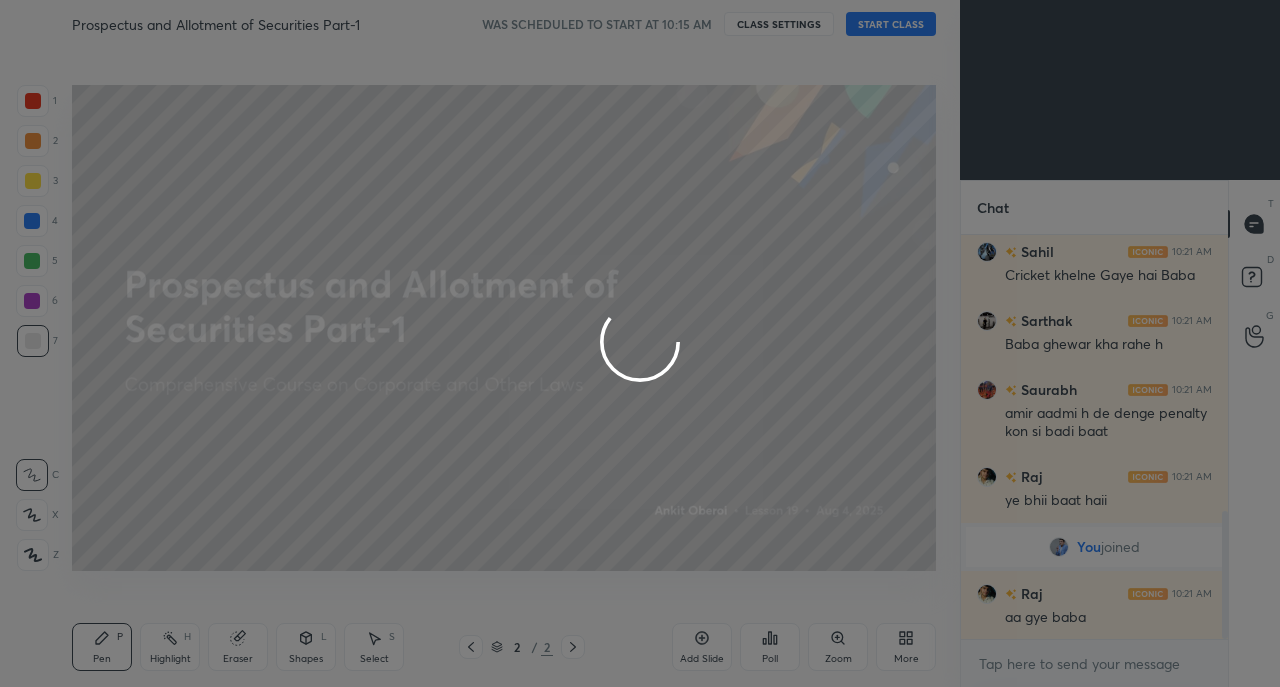 type on "x" 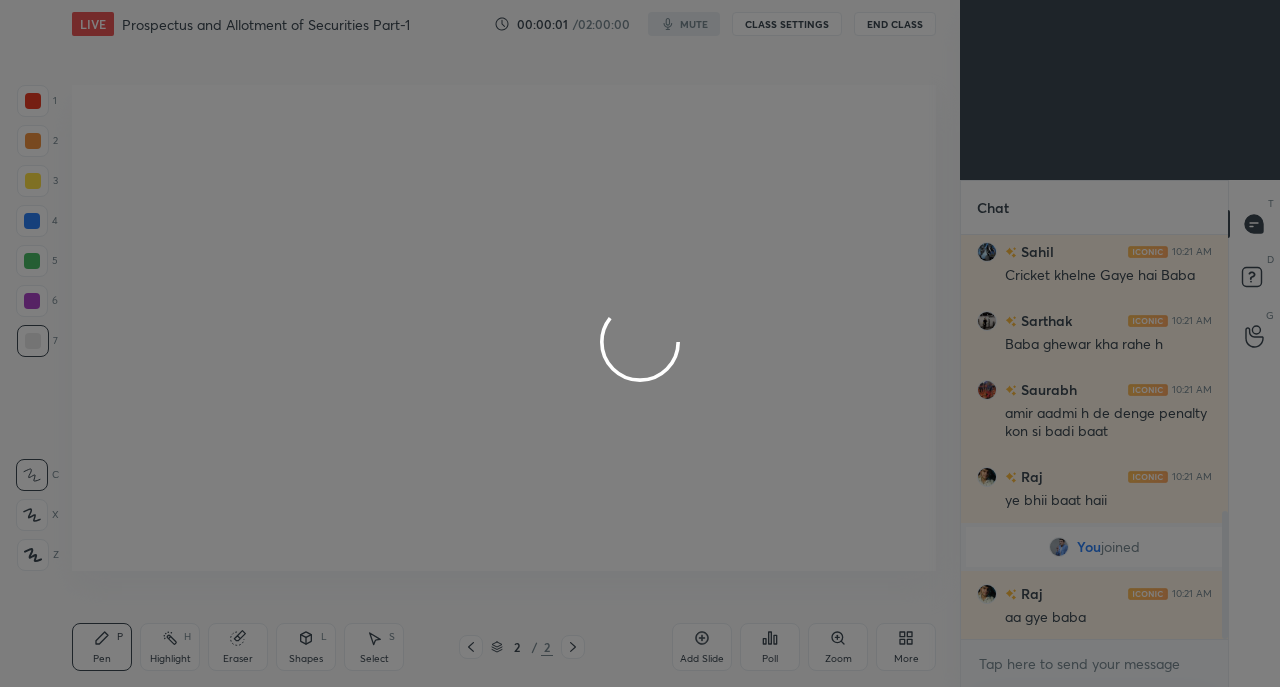 scroll, scrollTop: 942, scrollLeft: 0, axis: vertical 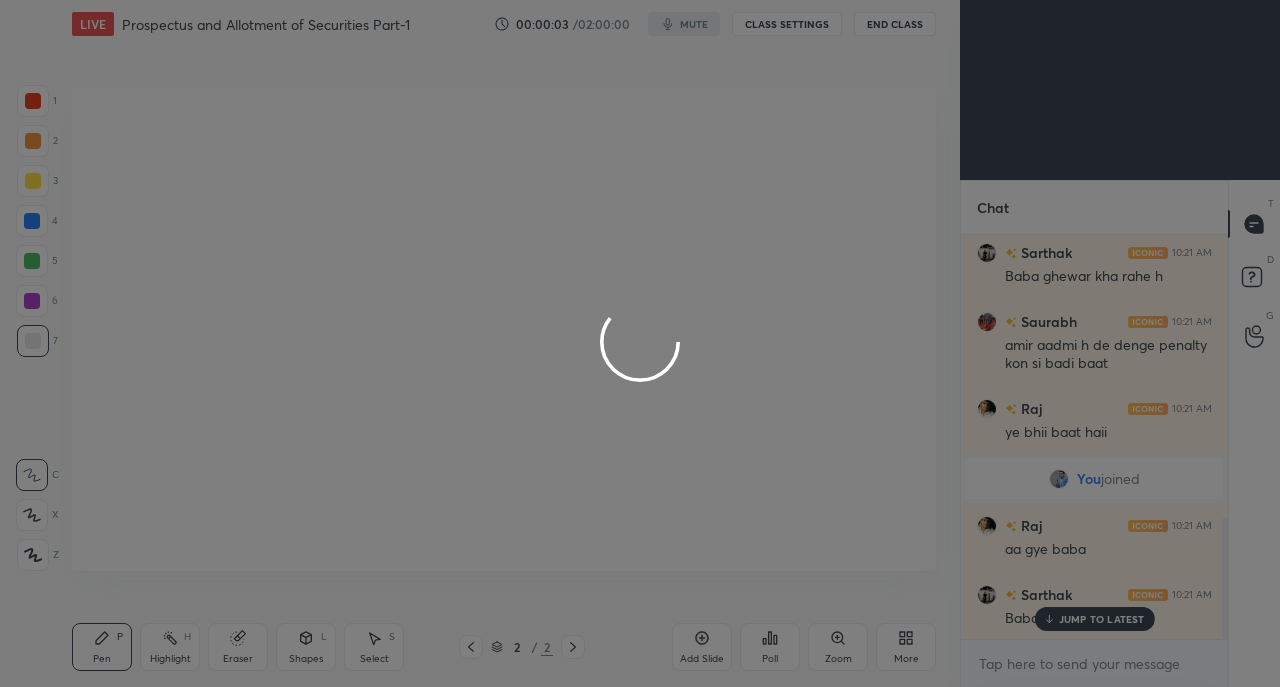 click at bounding box center (640, 343) 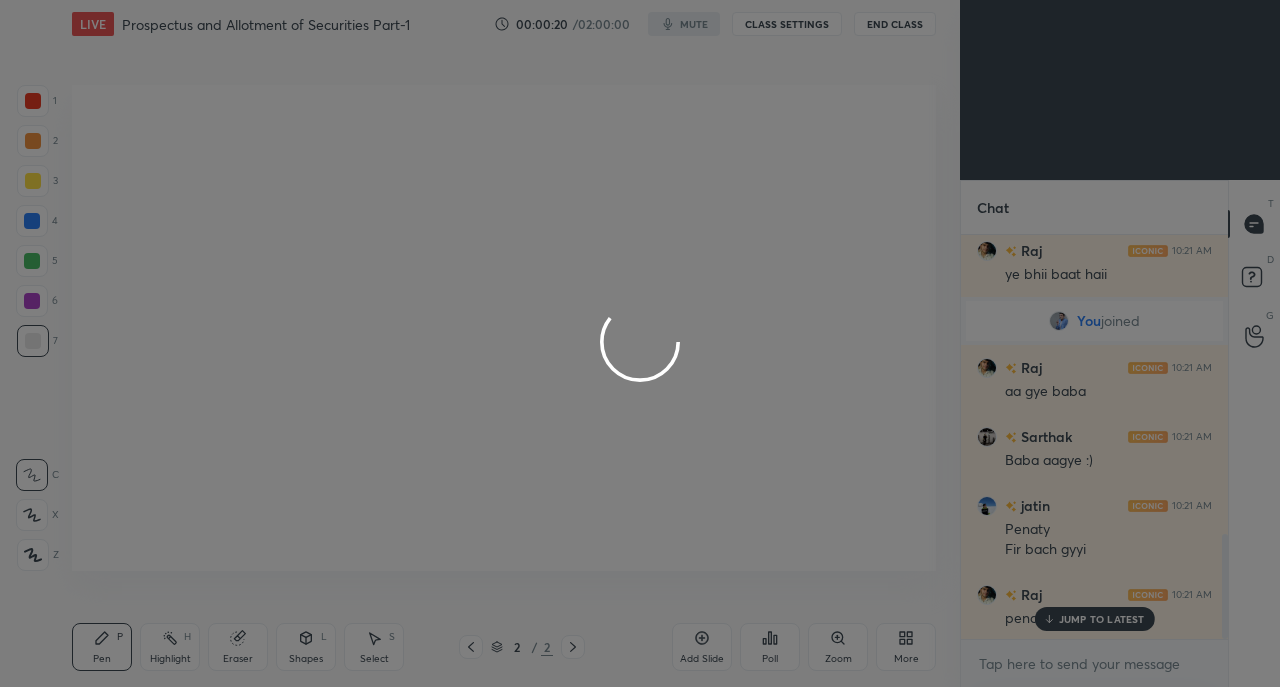 scroll, scrollTop: 1148, scrollLeft: 0, axis: vertical 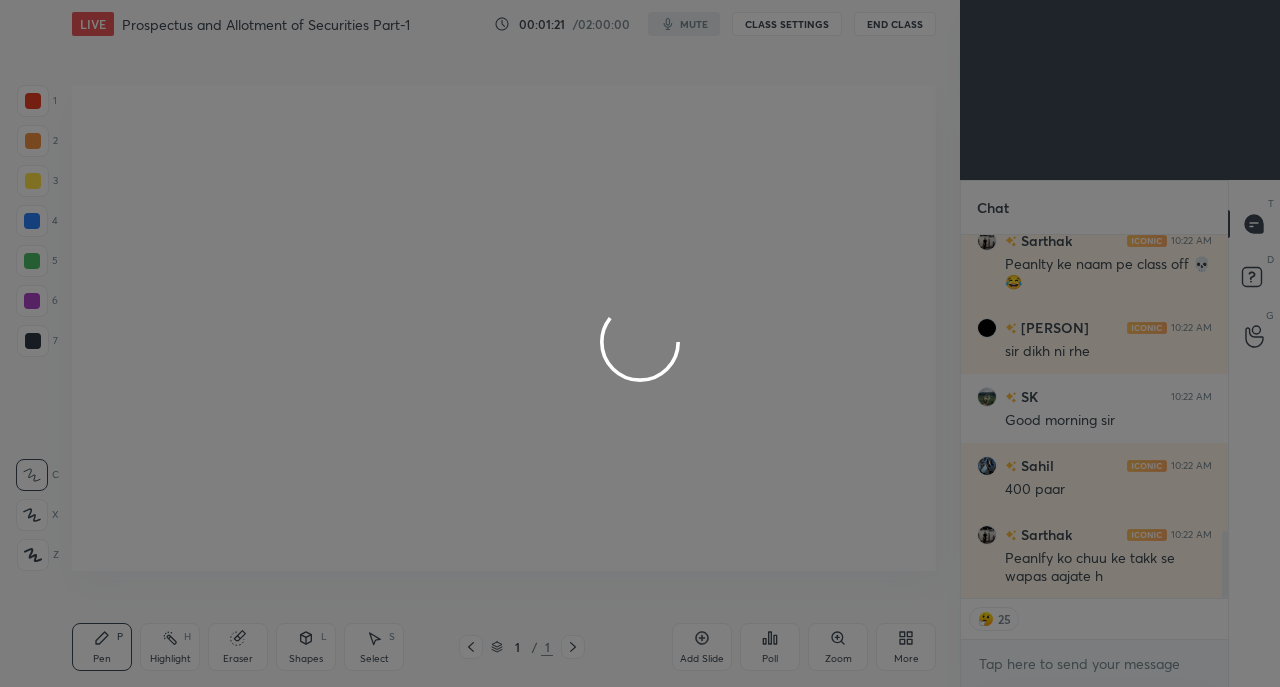 click at bounding box center (640, 343) 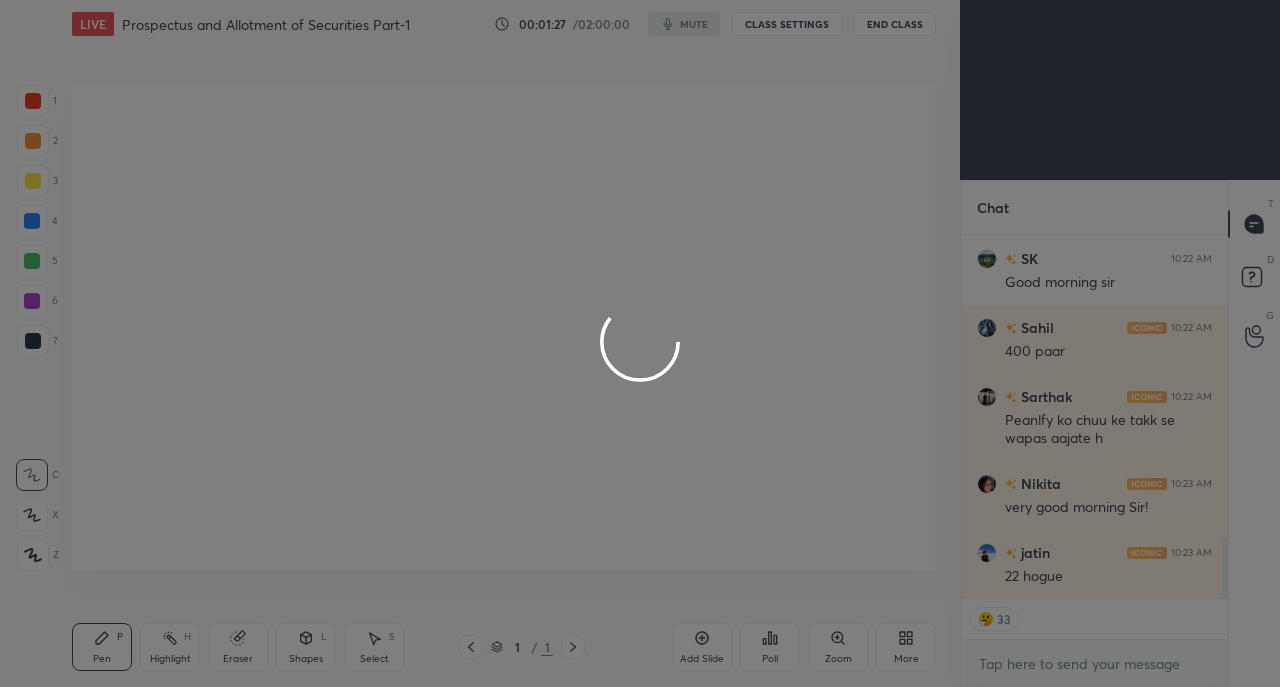 scroll, scrollTop: 1819, scrollLeft: 0, axis: vertical 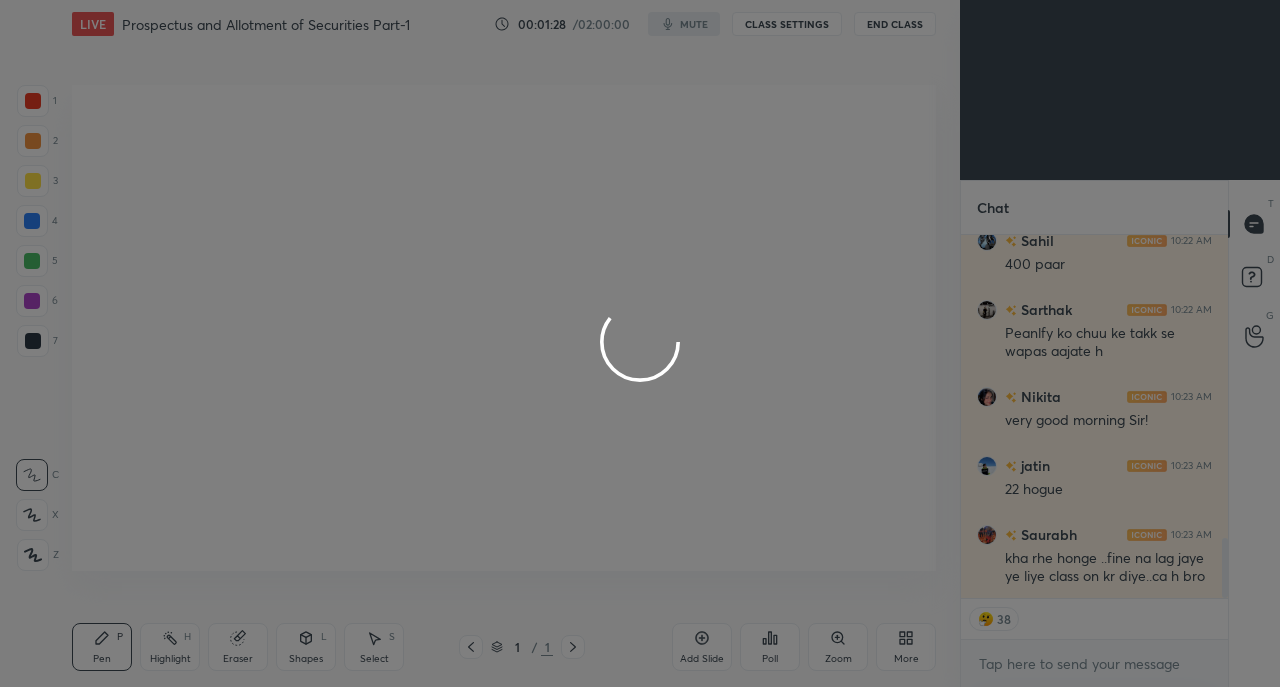 type on "x" 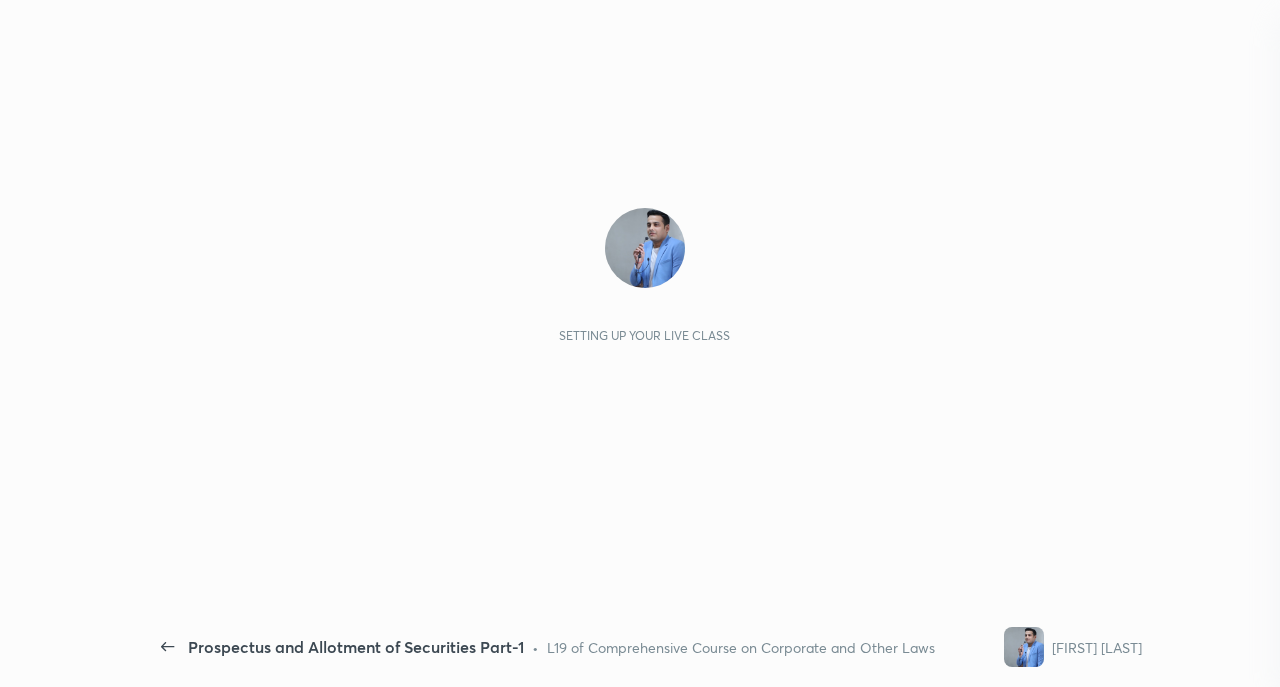 scroll, scrollTop: 0, scrollLeft: 0, axis: both 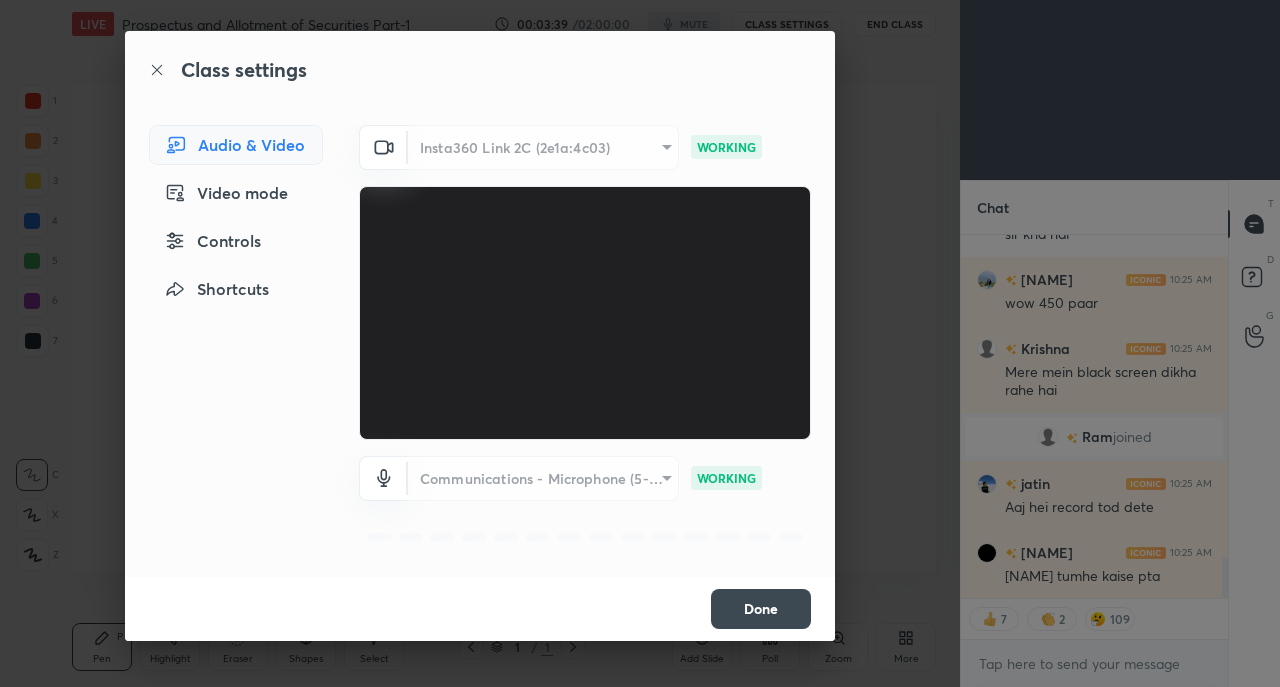 click on "Communications - Microphone (5- Insta360 Link 2C)" at bounding box center (543, 478) 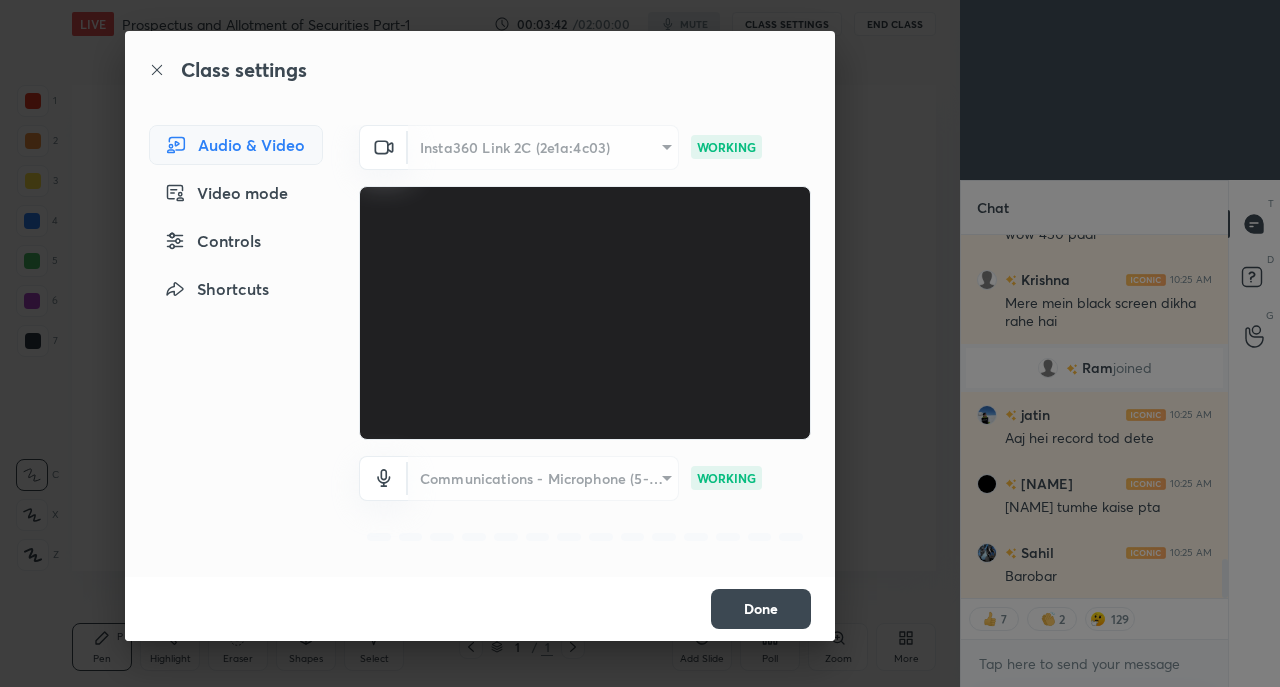 scroll, scrollTop: 3029, scrollLeft: 0, axis: vertical 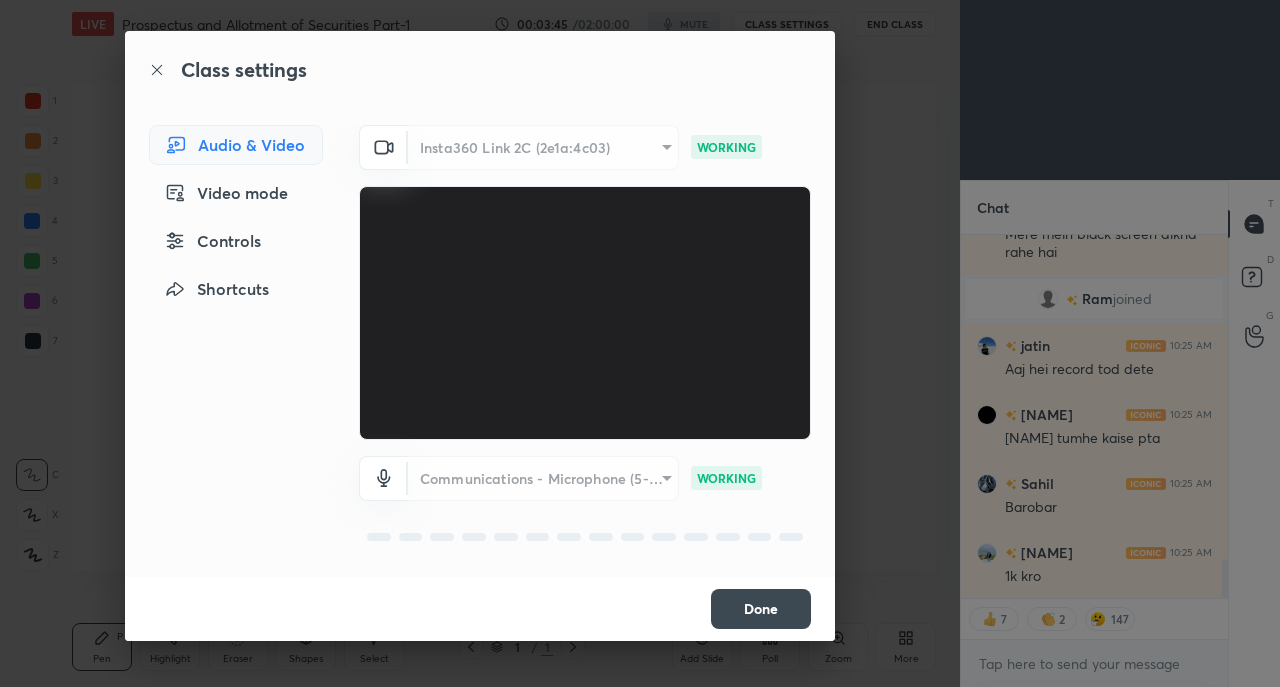 click on "Insta360 Link 2C (2e1a:4c03)" at bounding box center [543, 147] 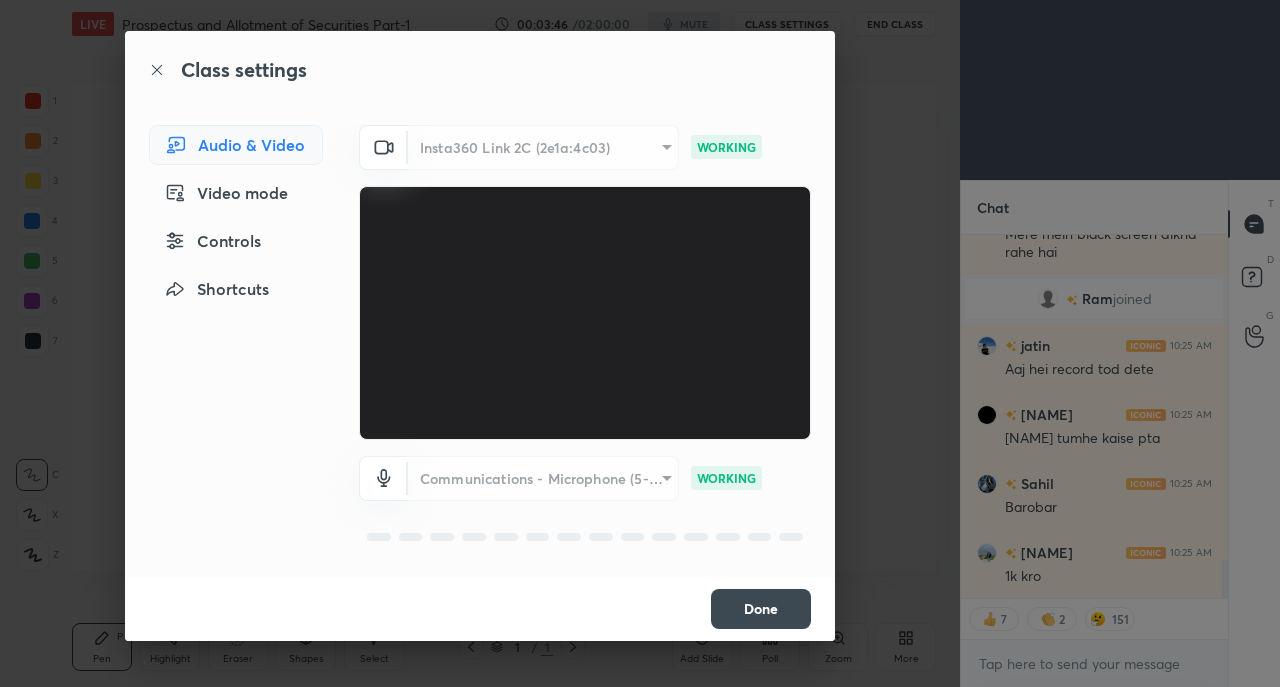 click on "Video mode" at bounding box center (236, 193) 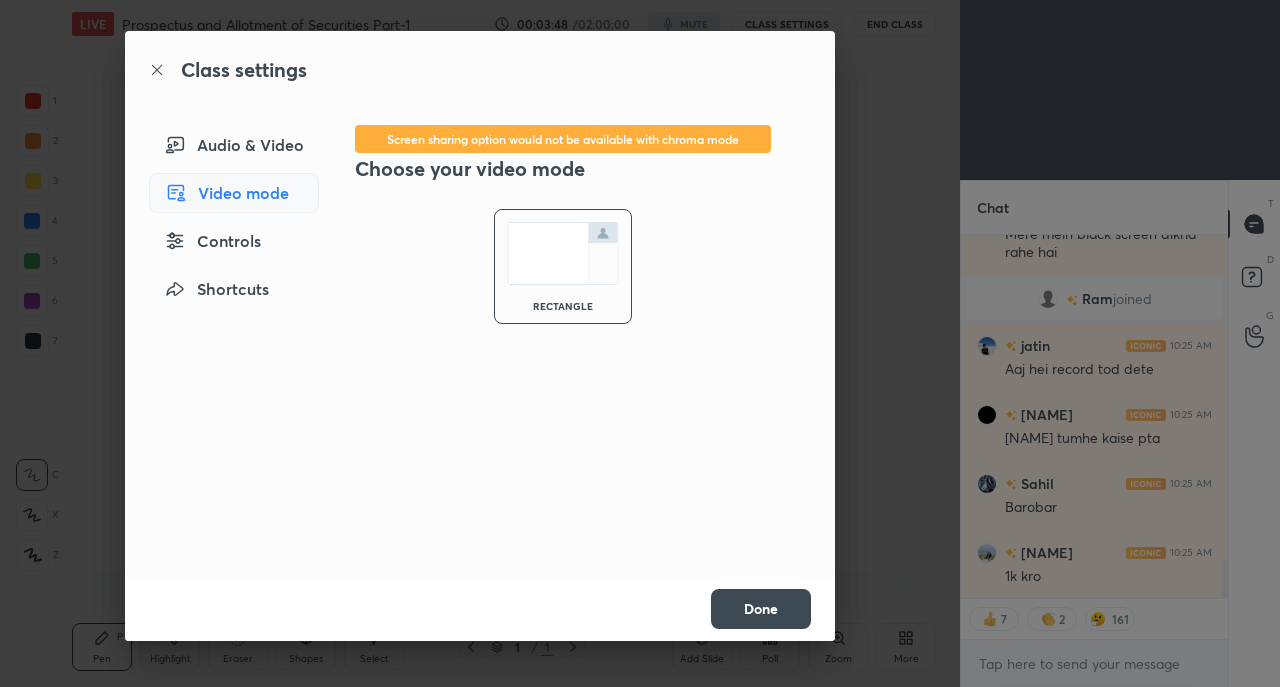 click on "Audio & Video" at bounding box center [234, 145] 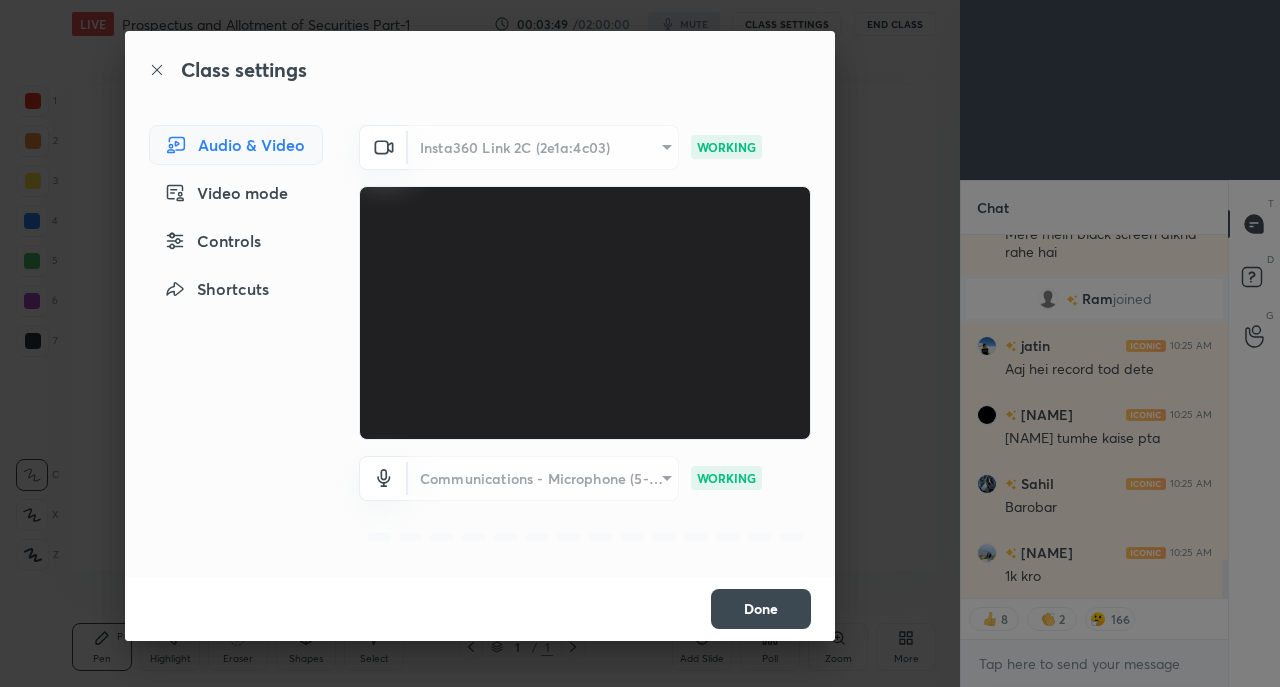 click on "Insta360 Link 2C (2e1a:4c03)" at bounding box center [543, 147] 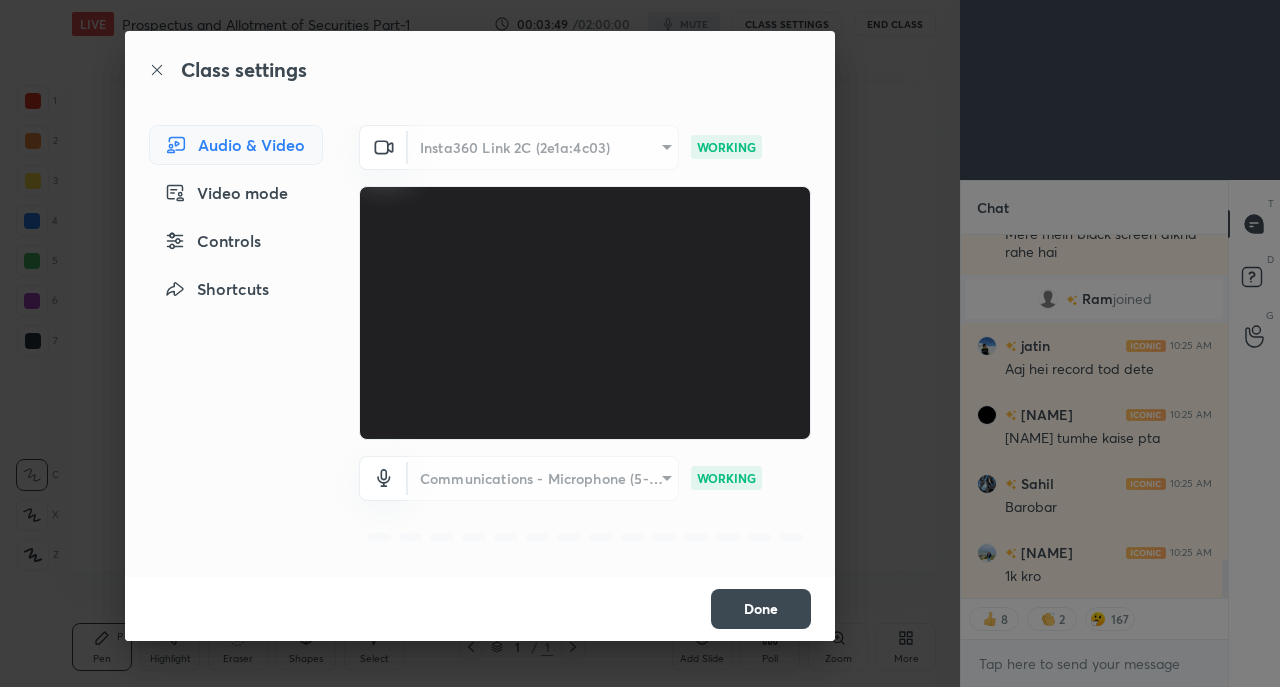 click on "Insta360 Link 2C (2e1a:4c03)" at bounding box center [543, 147] 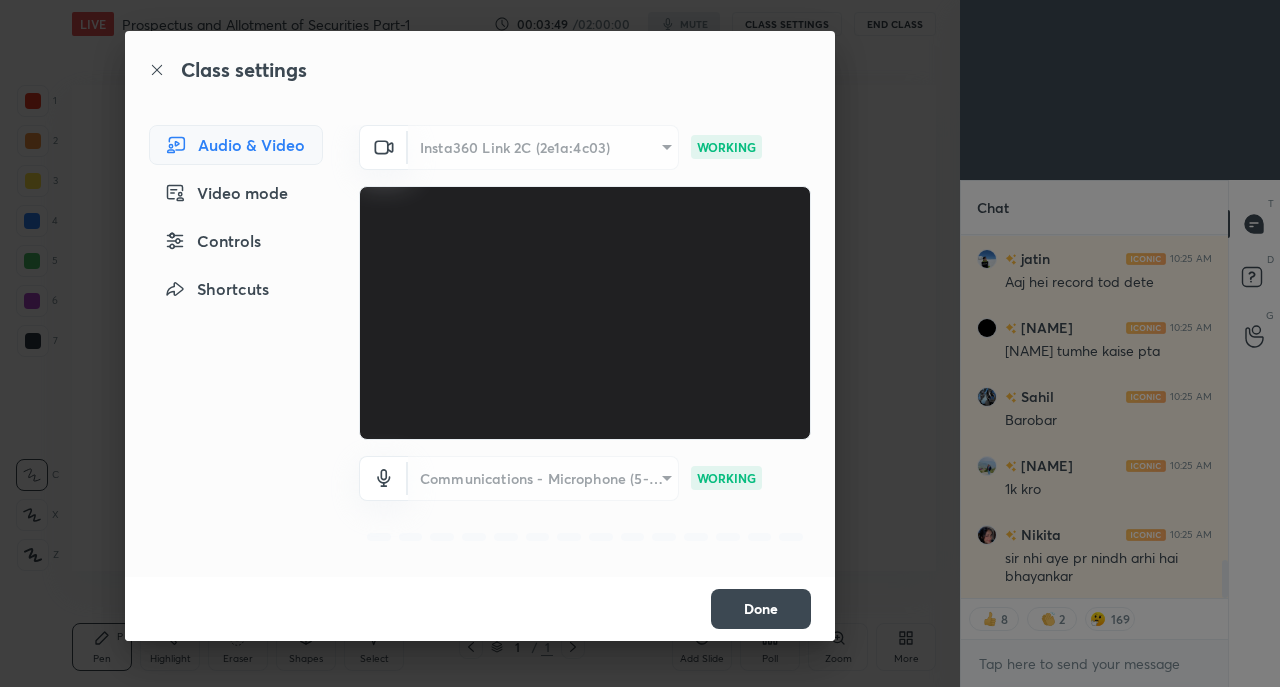 click on "Insta360 Link 2C (2e1a:4c03)" at bounding box center [543, 147] 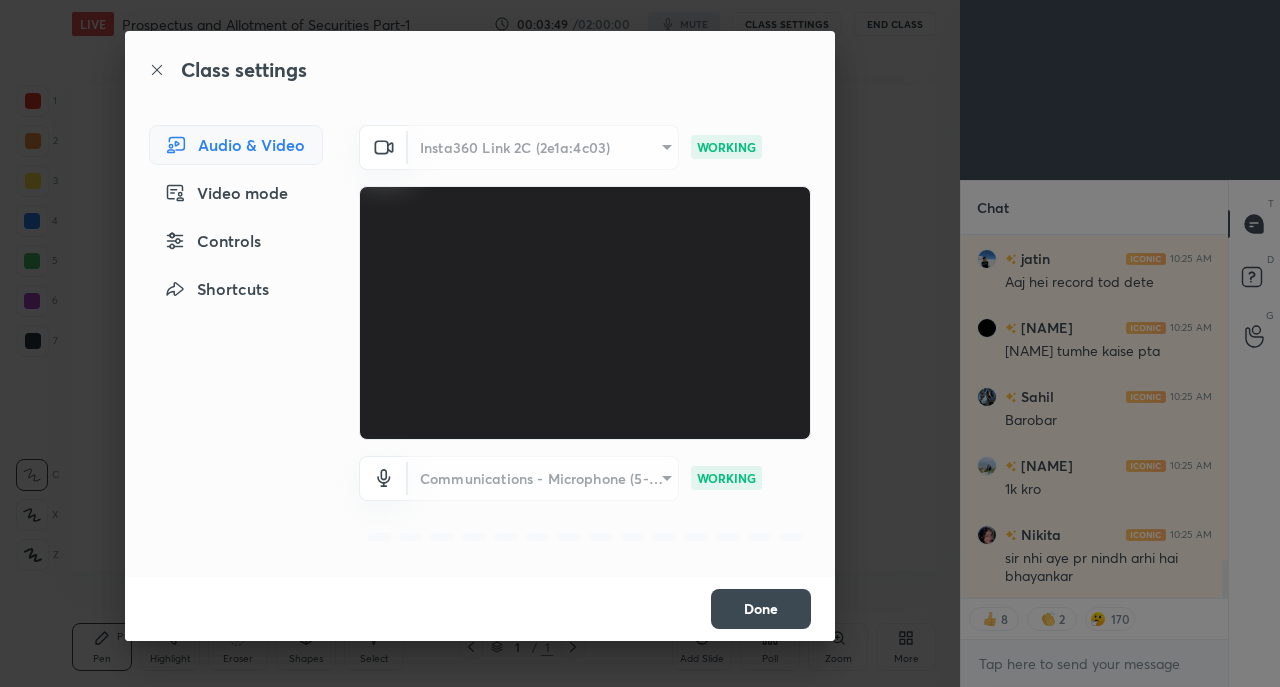 click on "Insta360 Link 2C (2e1a:4c03)" at bounding box center [543, 147] 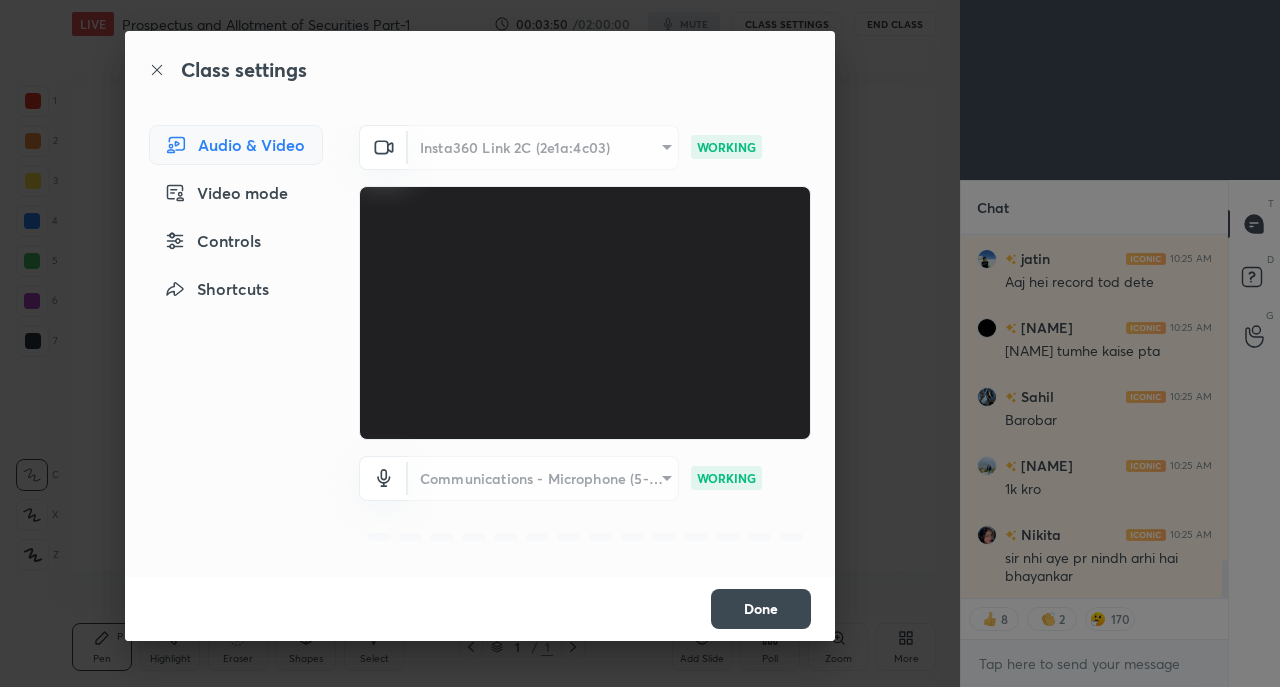 click on "Insta360 Link 2C (2e1a:4c03)" at bounding box center (543, 147) 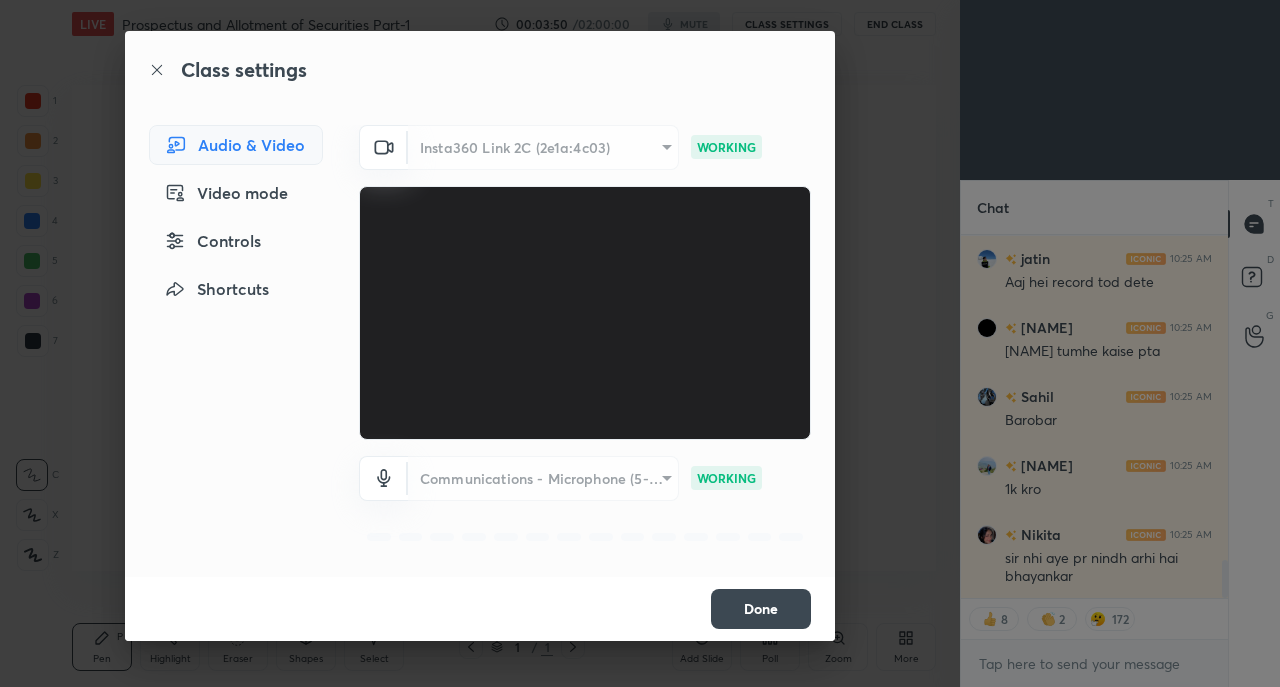 click on "Insta360 Link 2C (2e1a:4c03)" at bounding box center (543, 147) 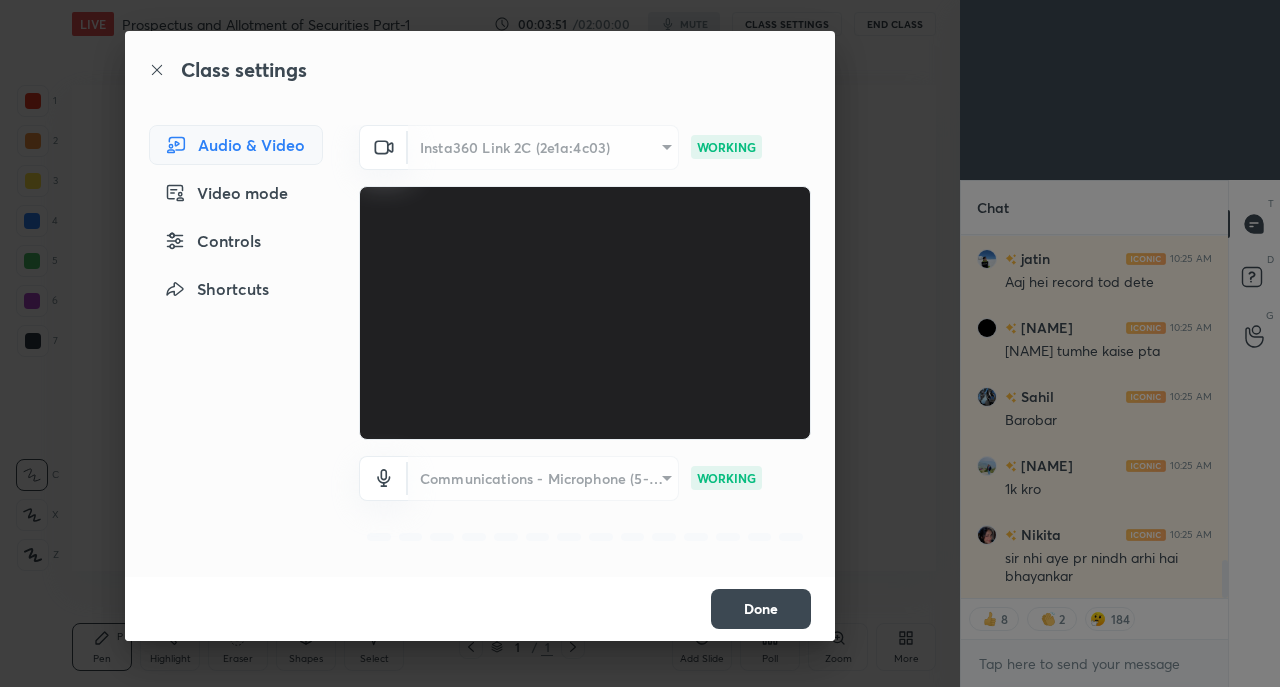 click on "Insta360 Link 2C (2e1a:4c03)" at bounding box center [543, 147] 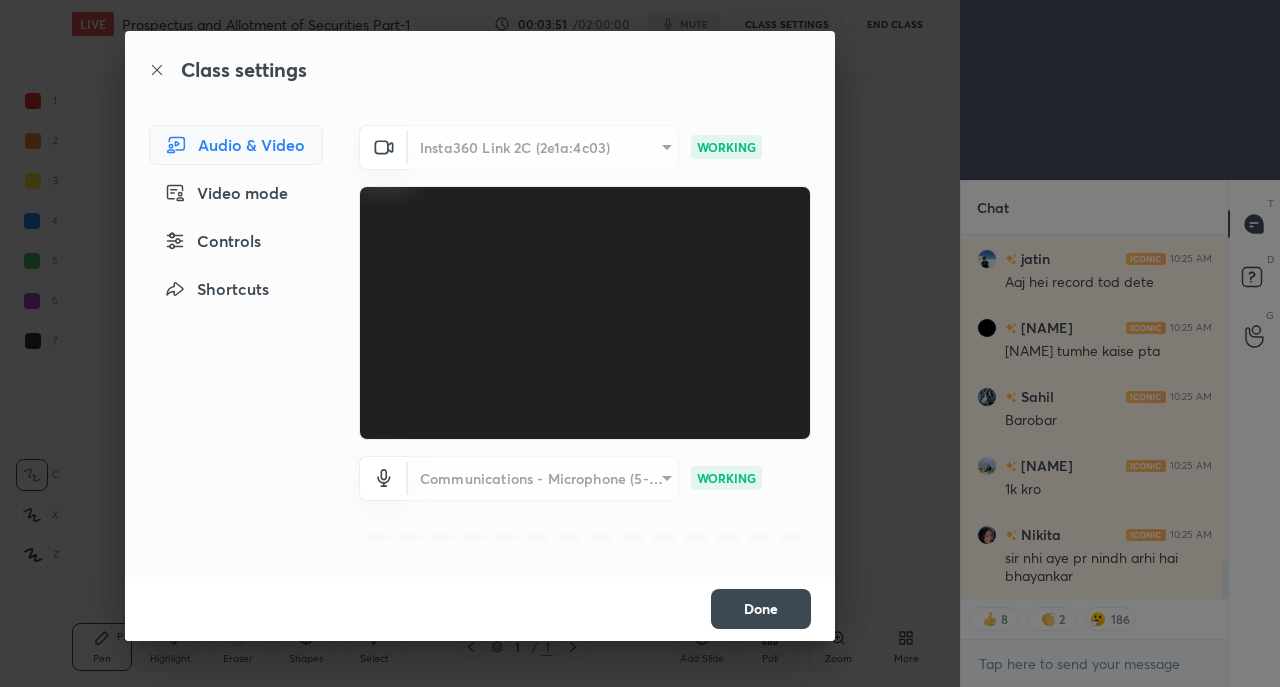 click on "Insta360 Link 2C (2e1a:4c03)" at bounding box center [543, 147] 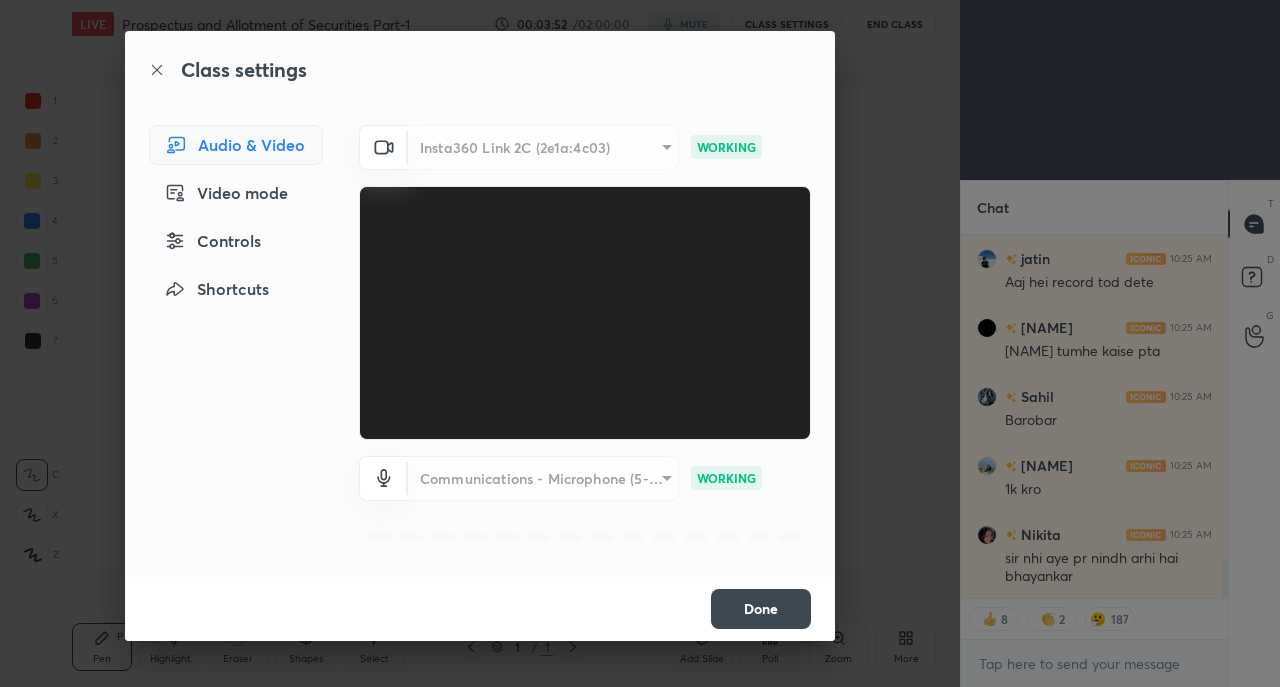 click on "Insta360 Link 2C (2e1a:4c03)" at bounding box center [543, 147] 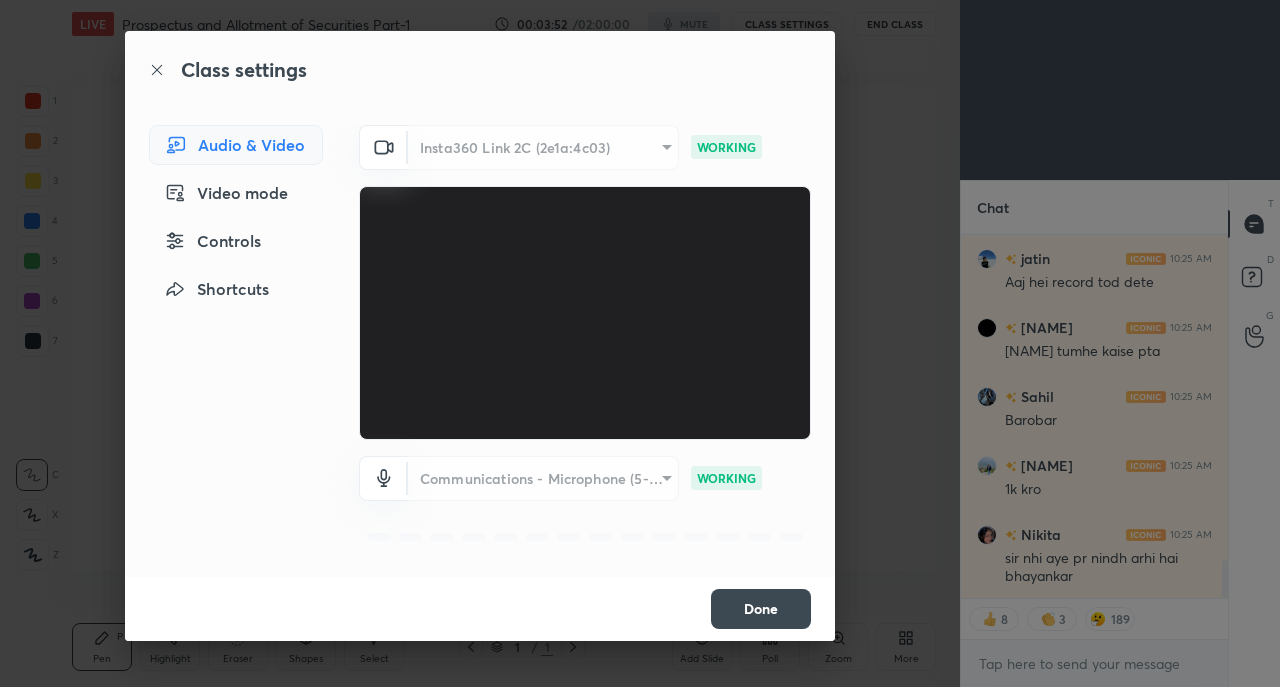 click on "Insta360 Link 2C (2e1a:4c03)" at bounding box center (543, 147) 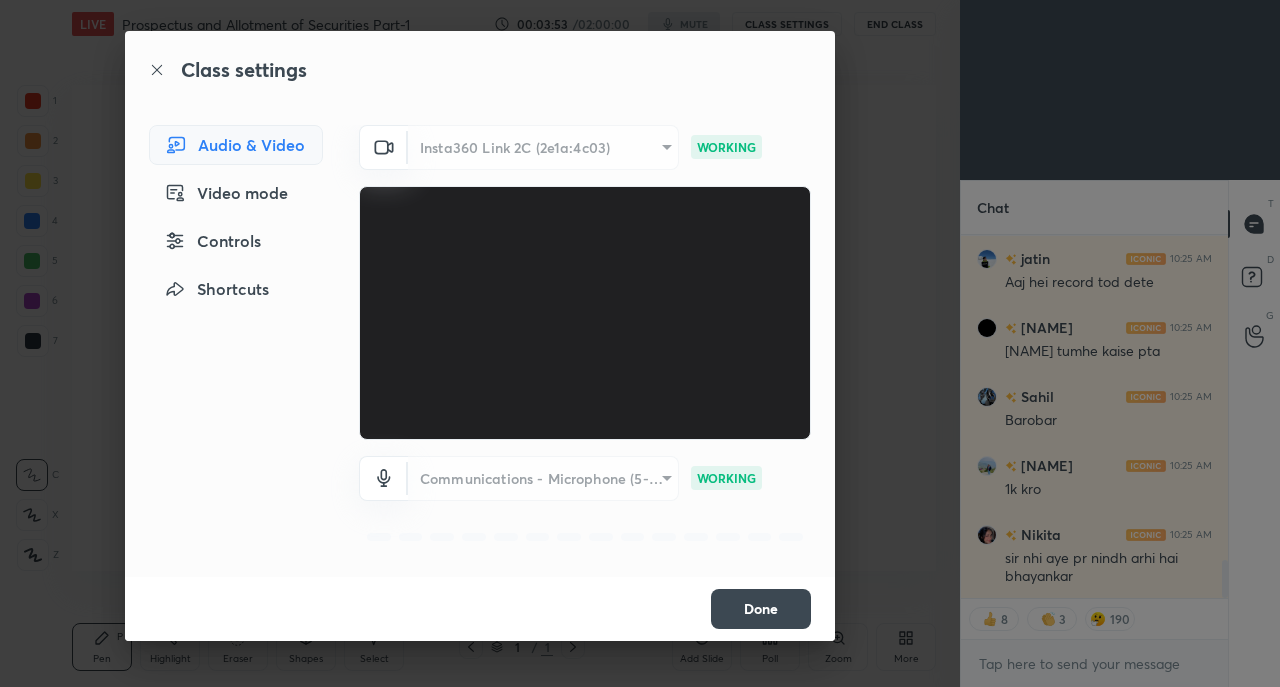 click on "Insta360 Link 2C (2e1a:4c03)" at bounding box center (543, 147) 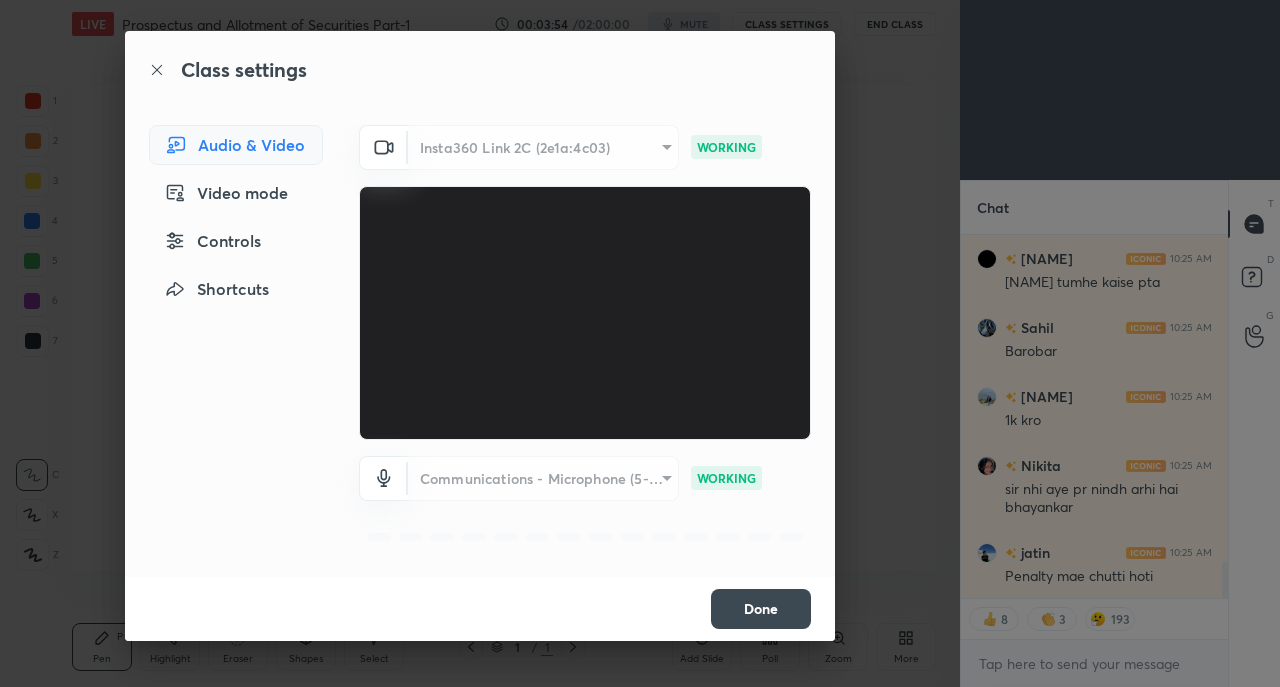 click on "Done" at bounding box center [761, 609] 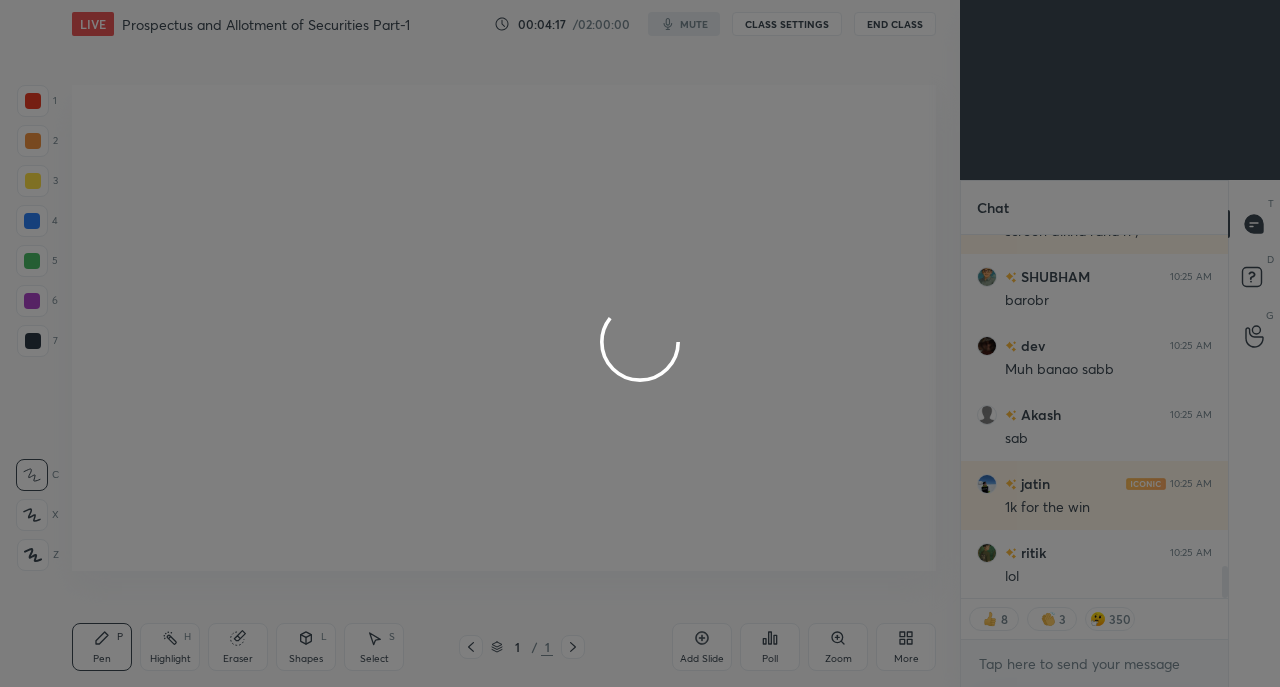 scroll, scrollTop: 3704, scrollLeft: 0, axis: vertical 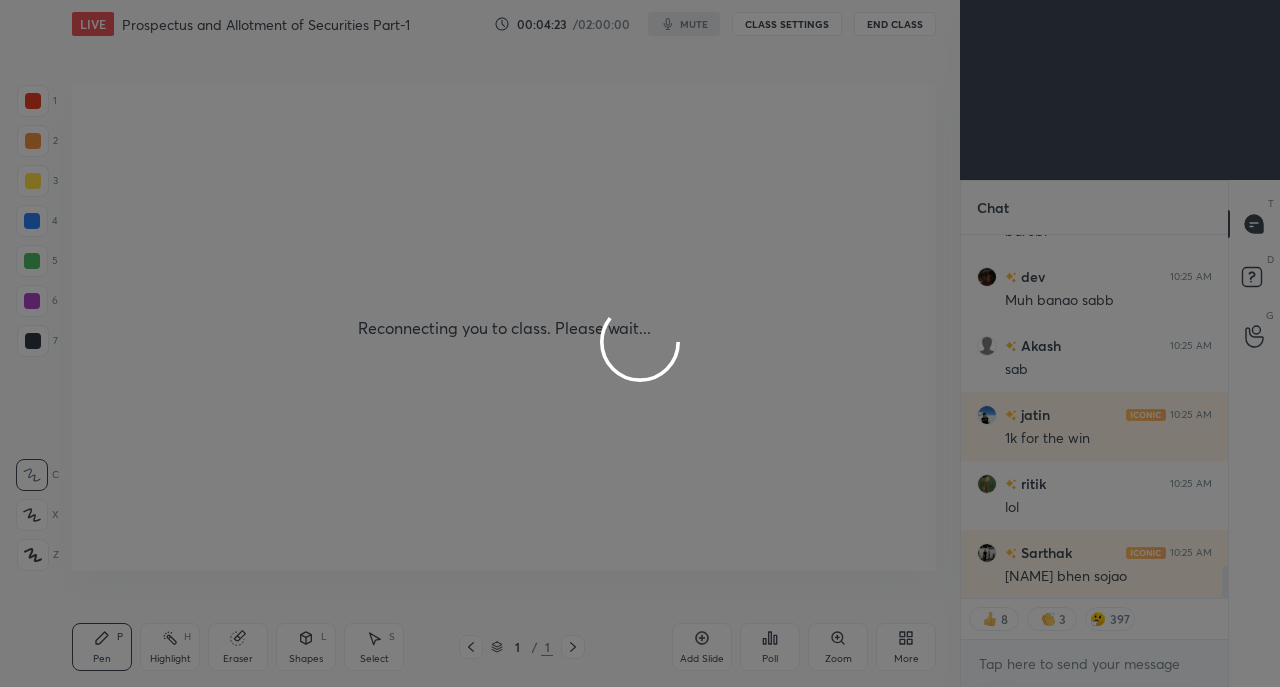 type on "x" 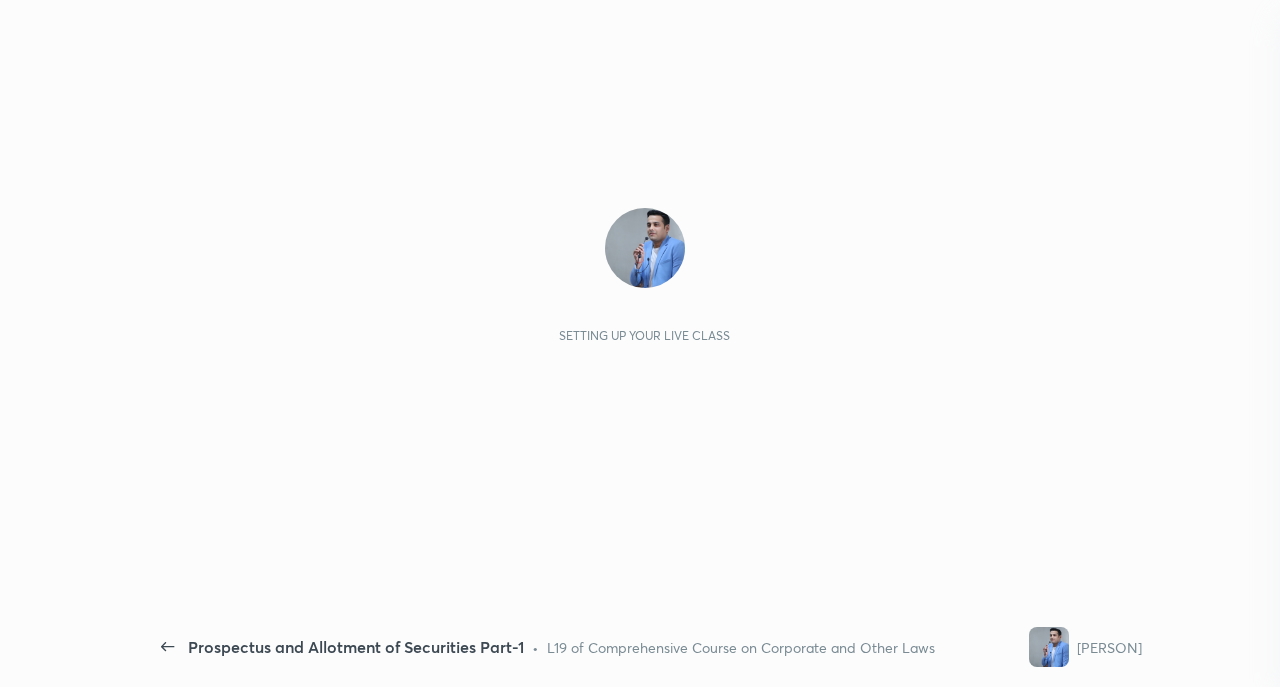 scroll, scrollTop: 0, scrollLeft: 0, axis: both 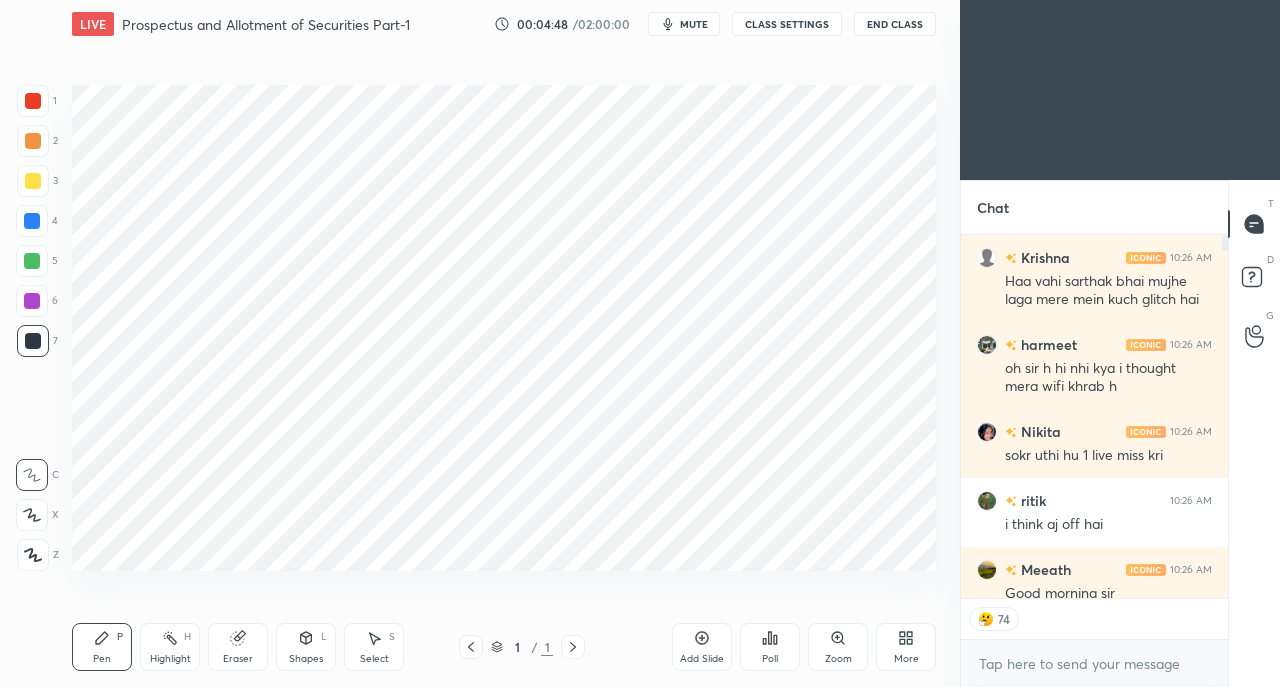 drag, startPoint x: 645, startPoint y: 579, endPoint x: 872, endPoint y: 649, distance: 237.5479 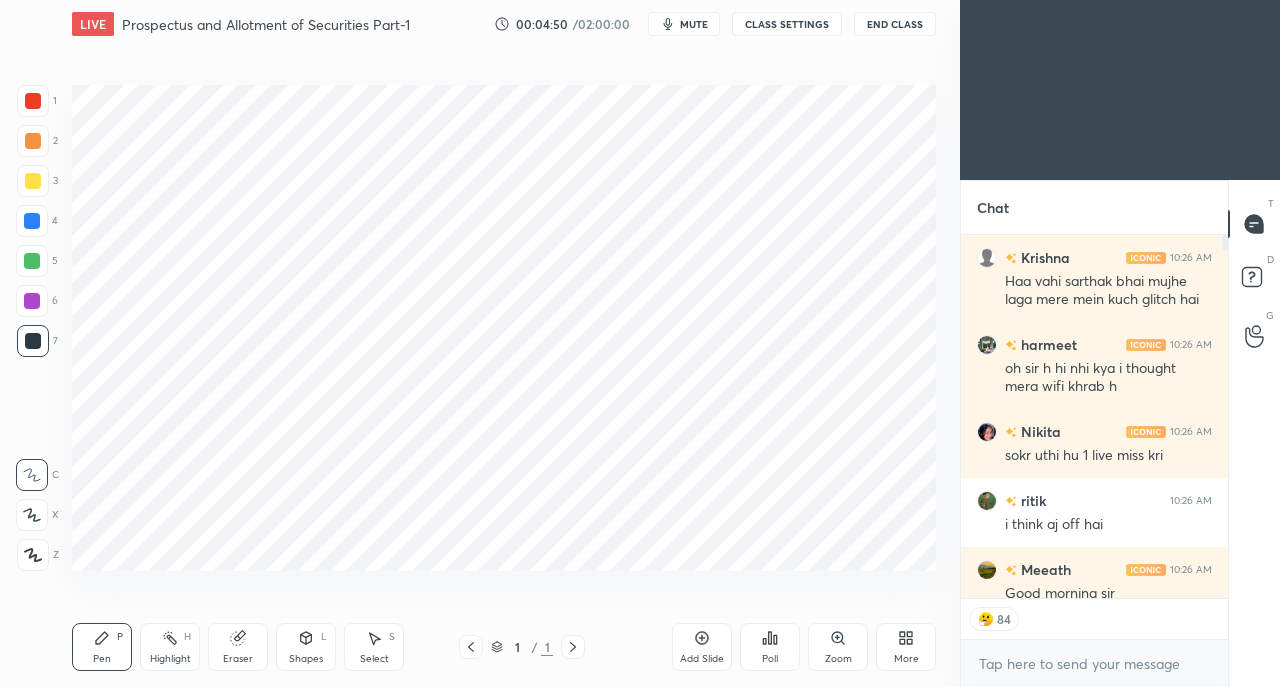 click on "Setting up your live class Poll for   secs No correct answer Start poll" at bounding box center (504, 327) 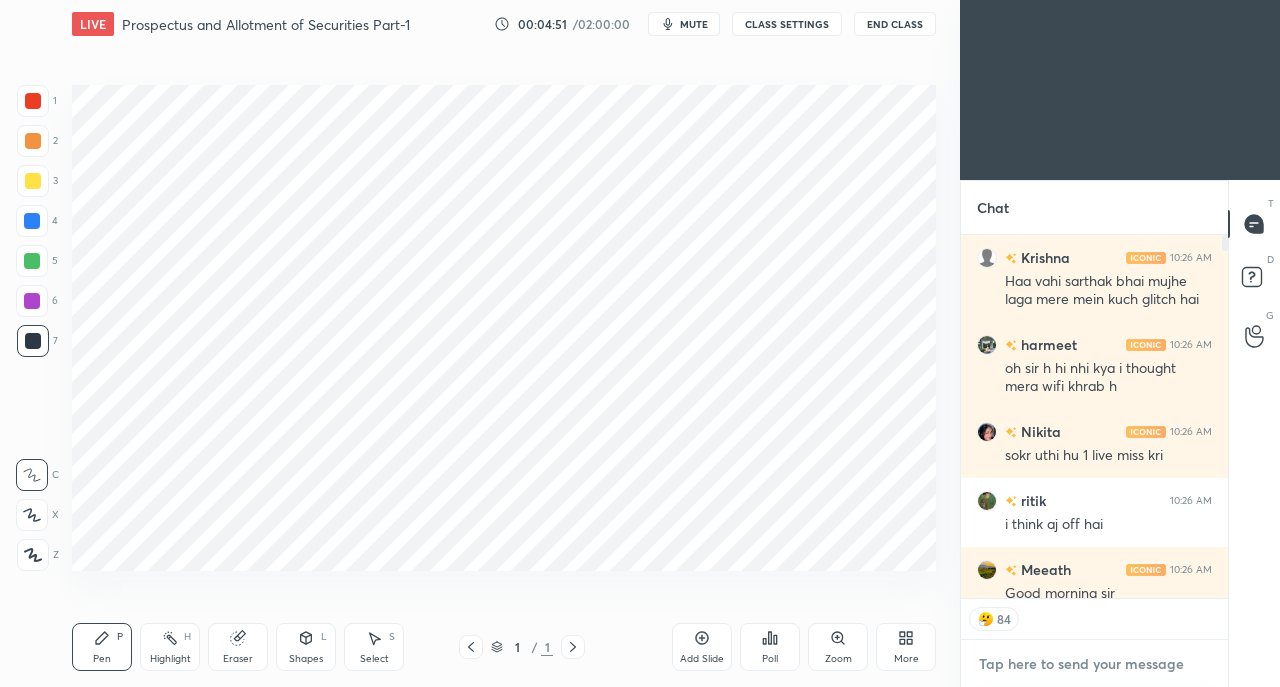 click at bounding box center (1094, 664) 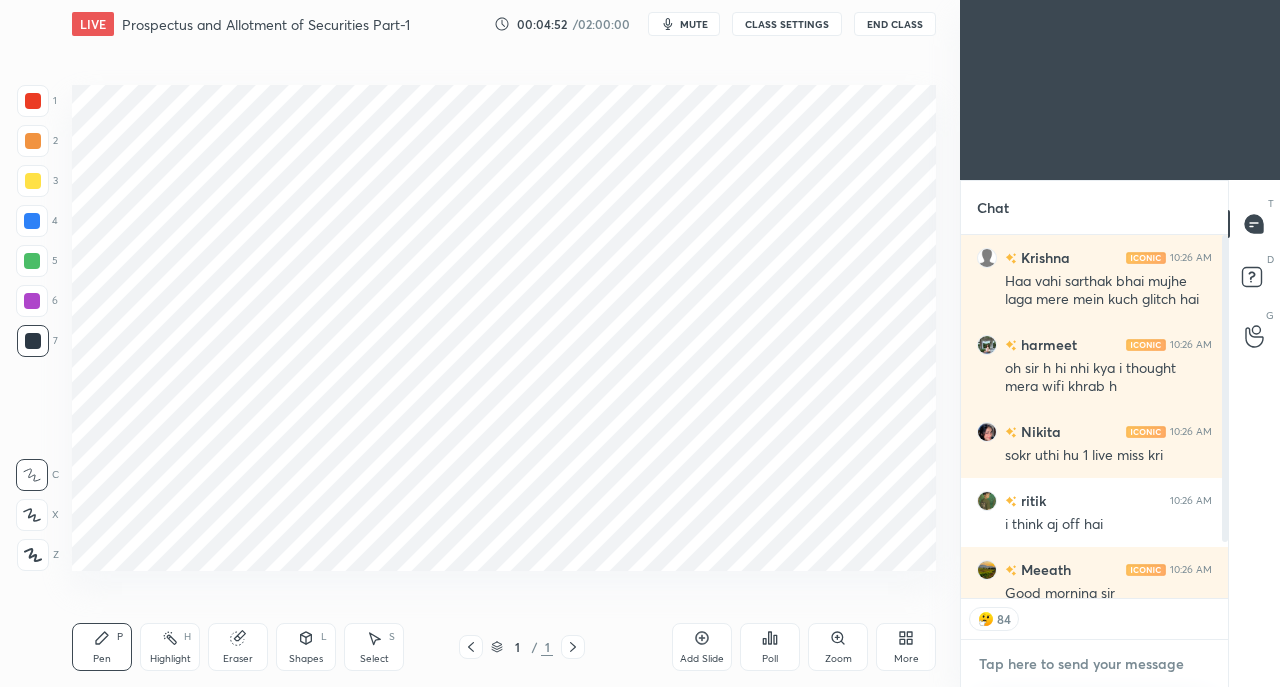 type on "x" 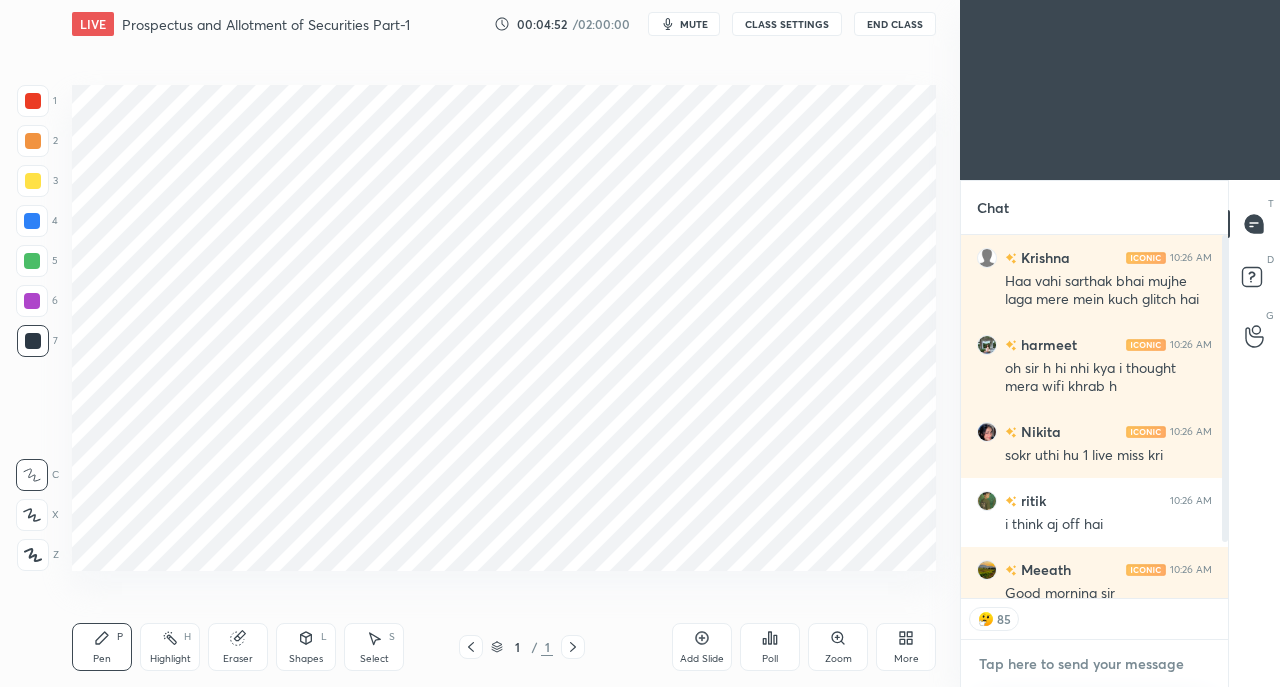 type on "t" 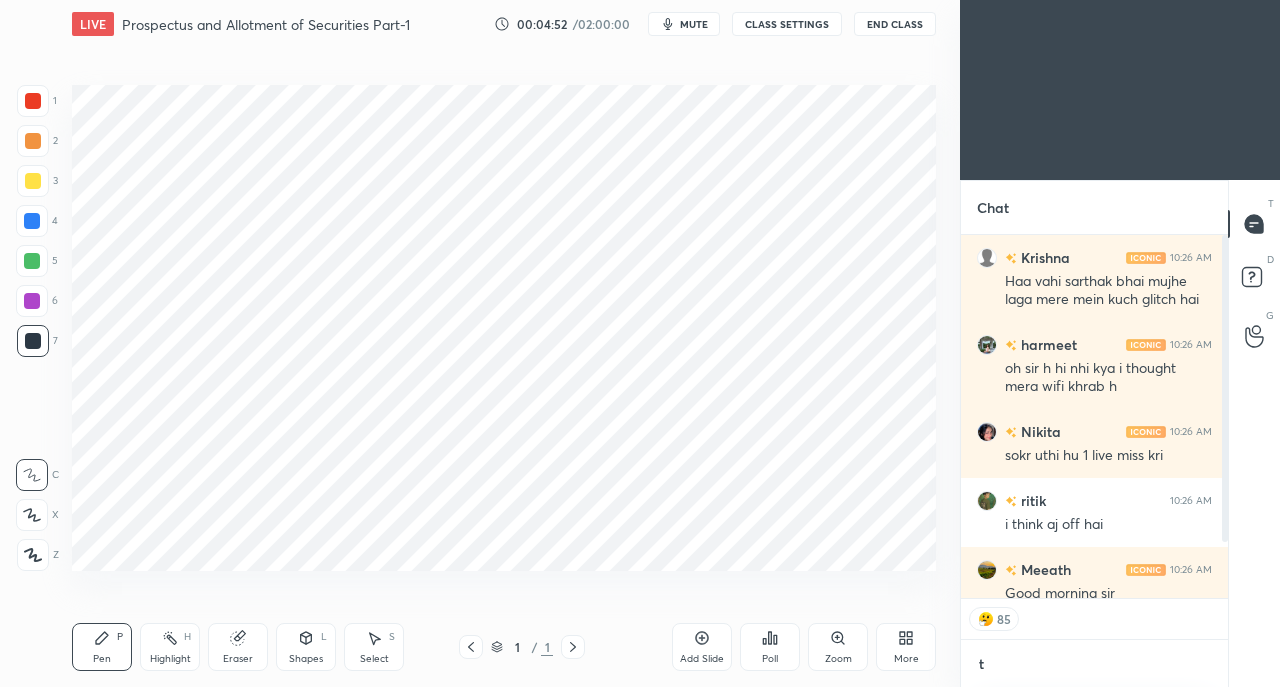 scroll, scrollTop: 351, scrollLeft: 261, axis: both 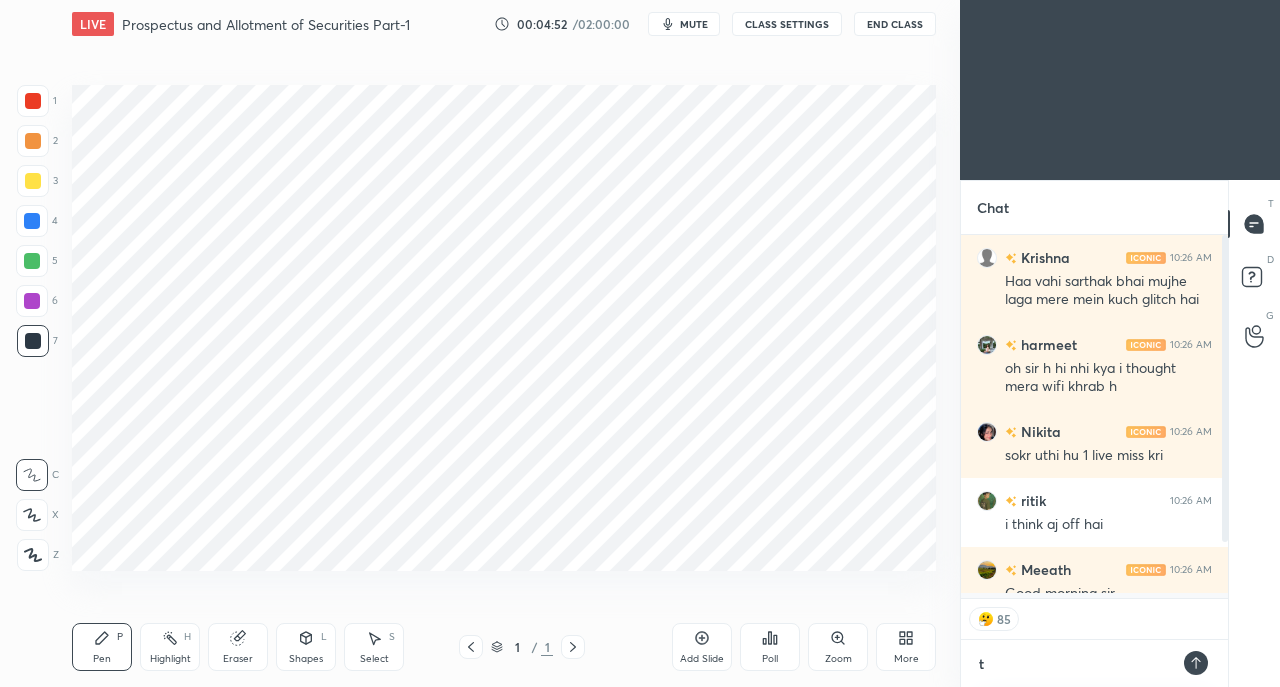 type on "th" 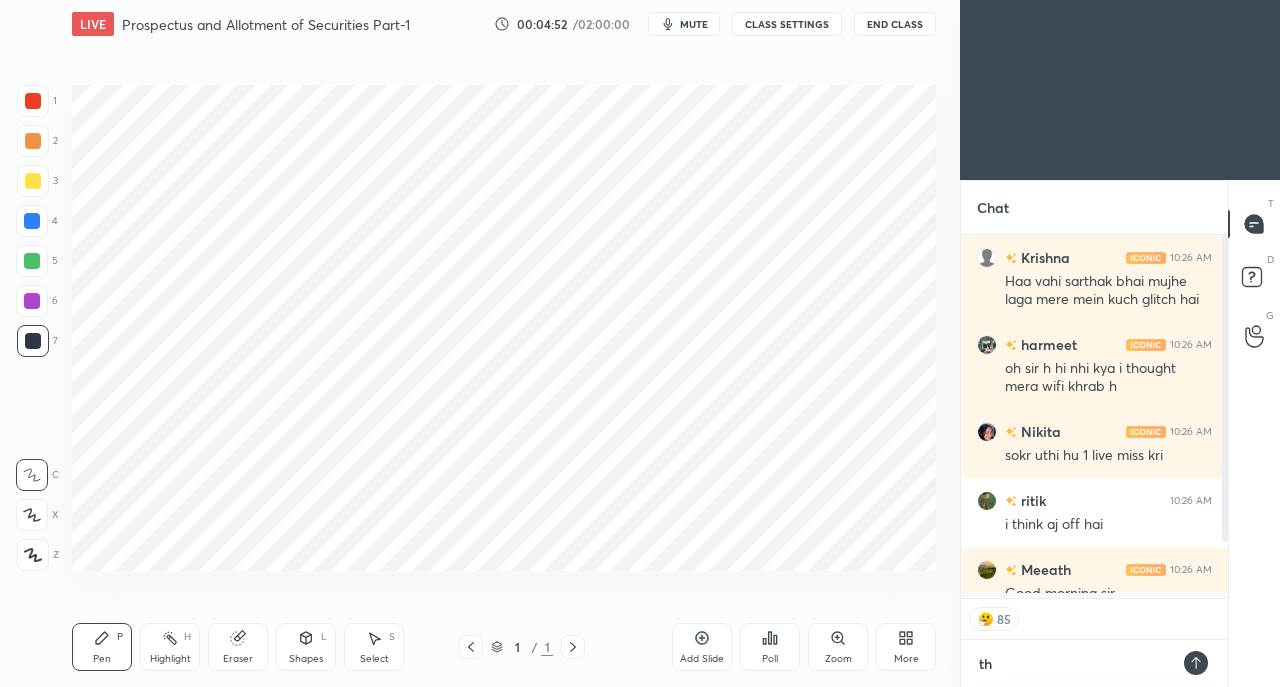 scroll, scrollTop: 7, scrollLeft: 6, axis: both 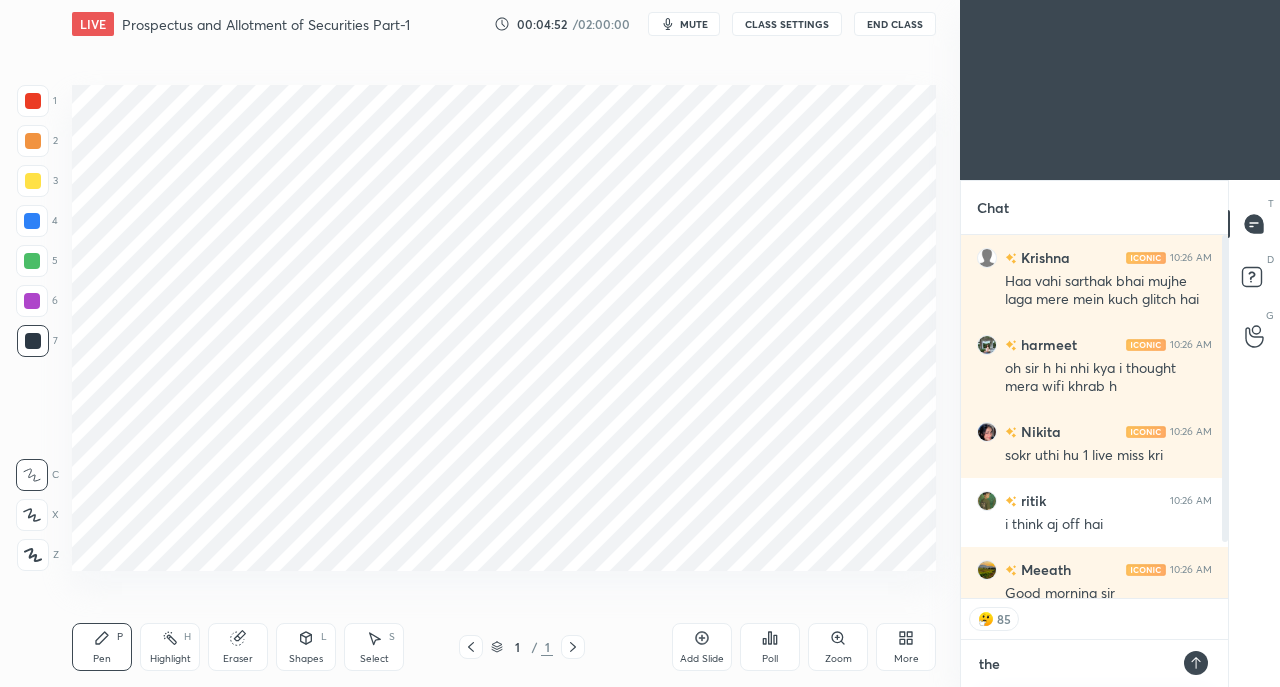 type on "ther" 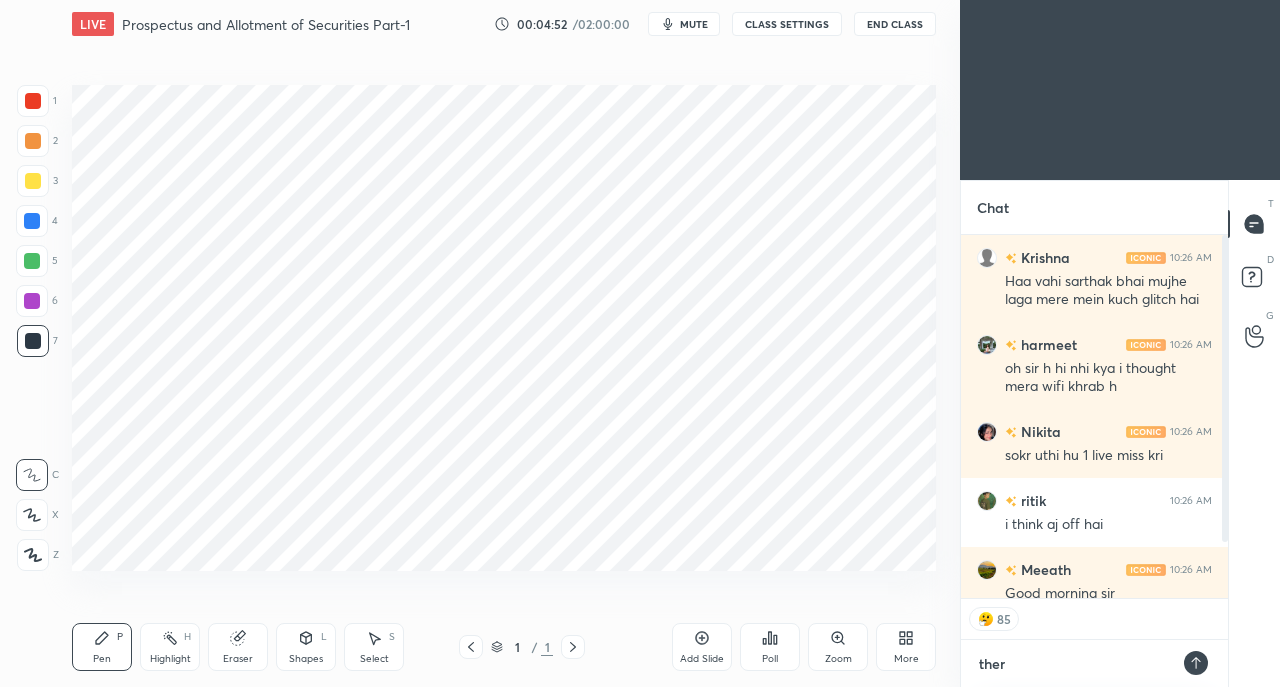 type on "there" 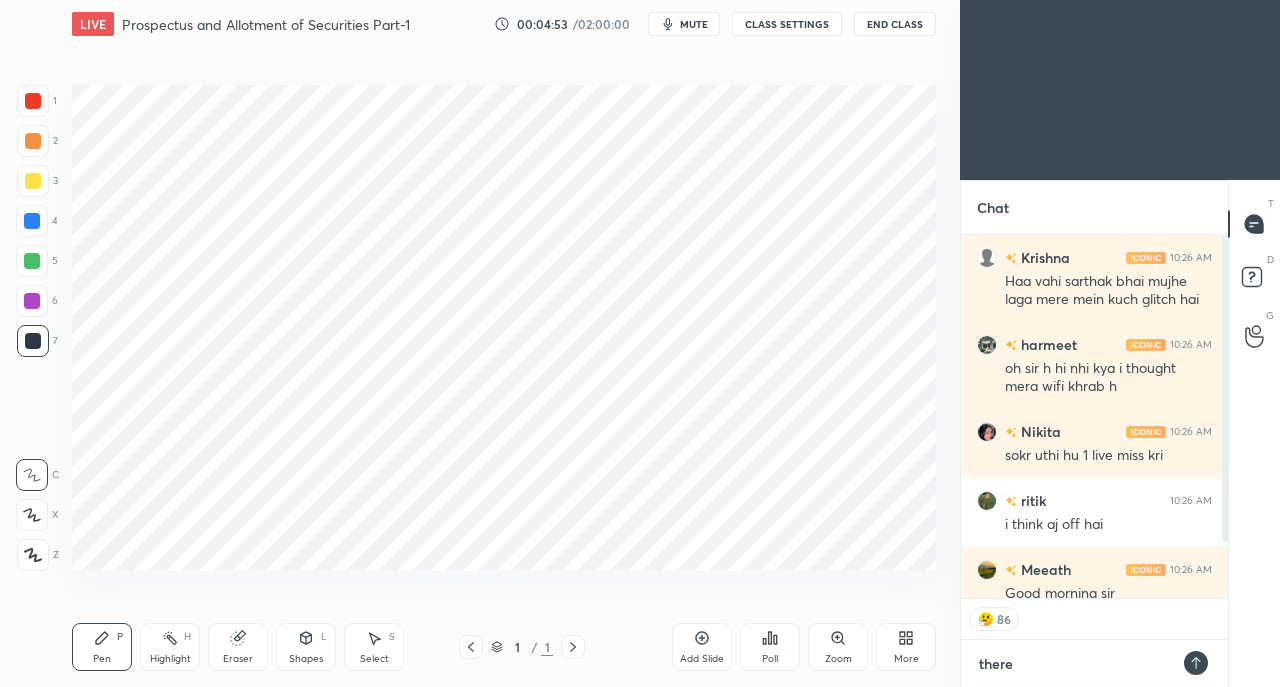 type on "x" 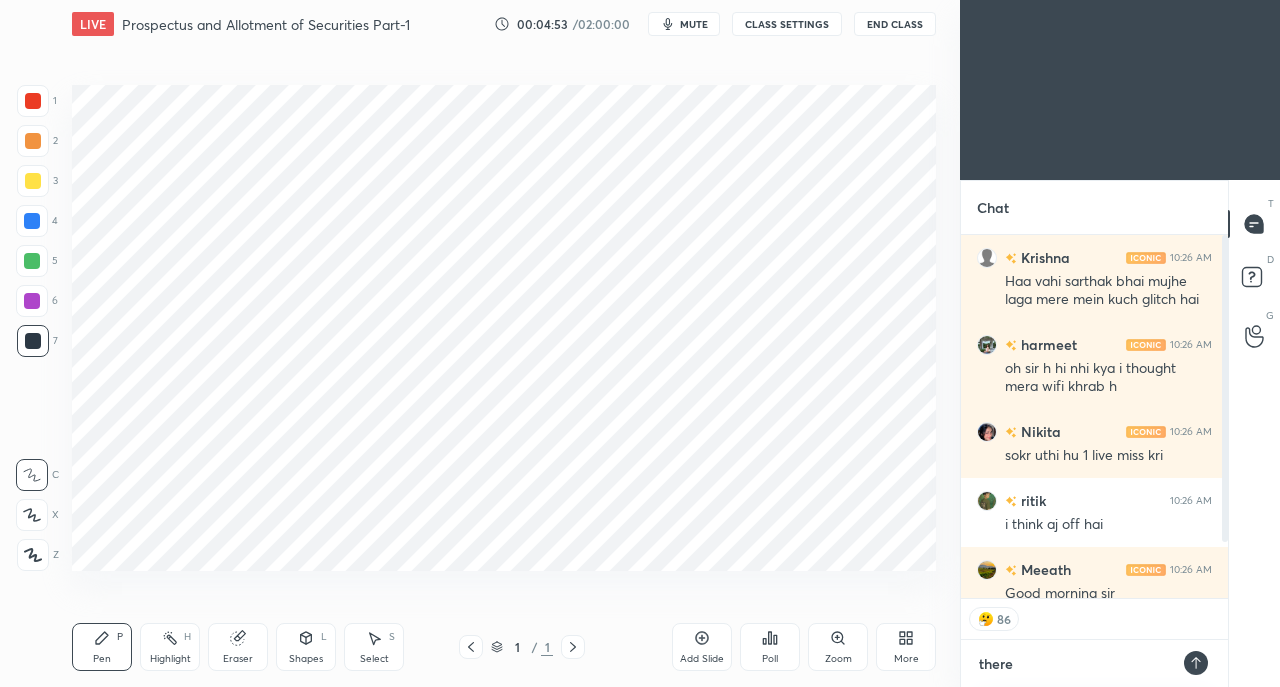 type on "there" 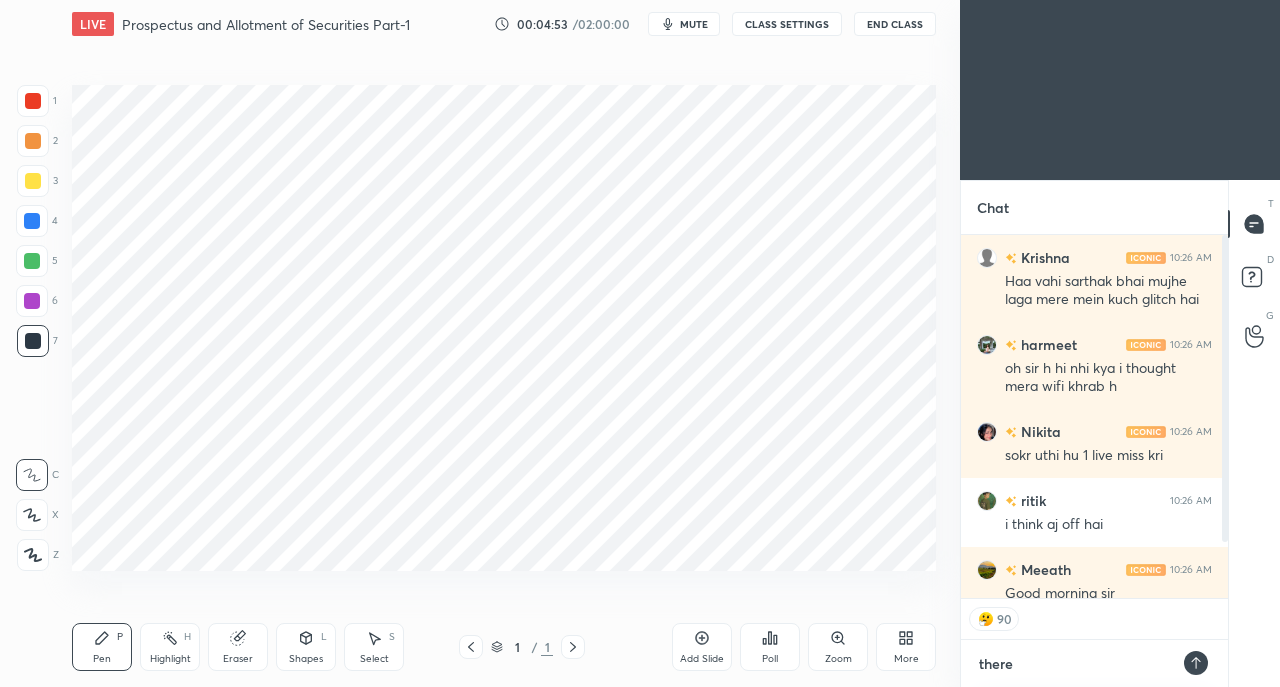 type on "x" 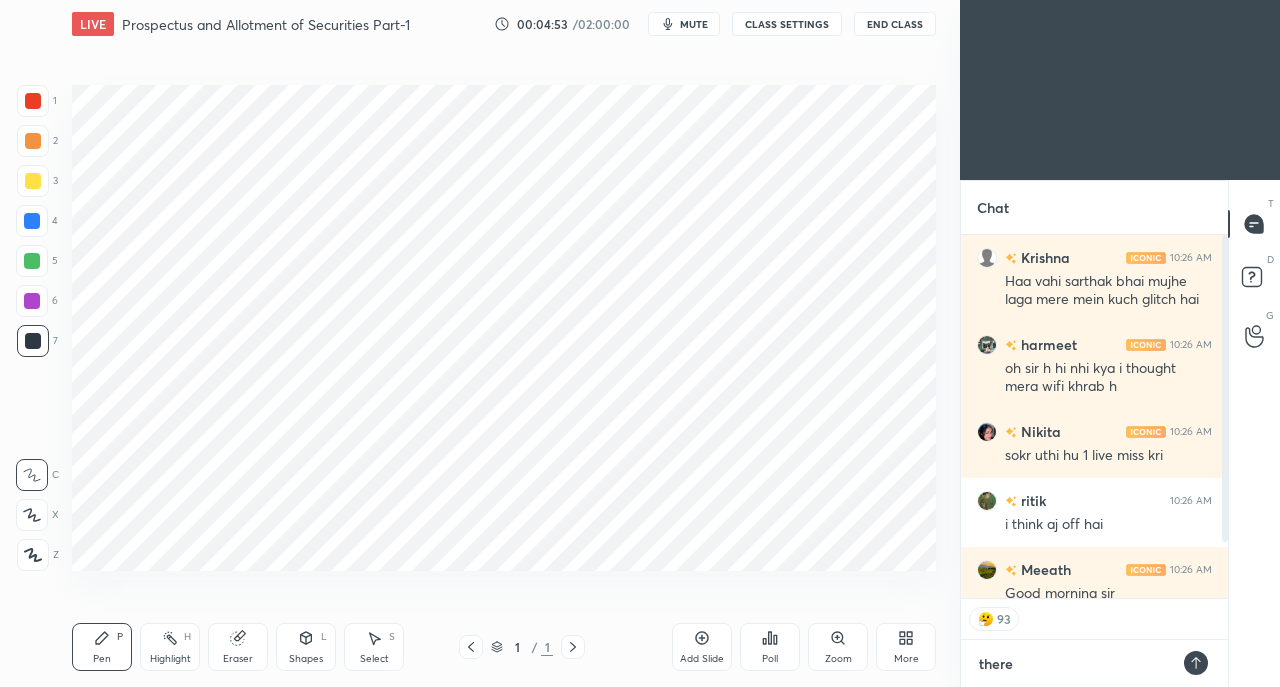 type on "there i" 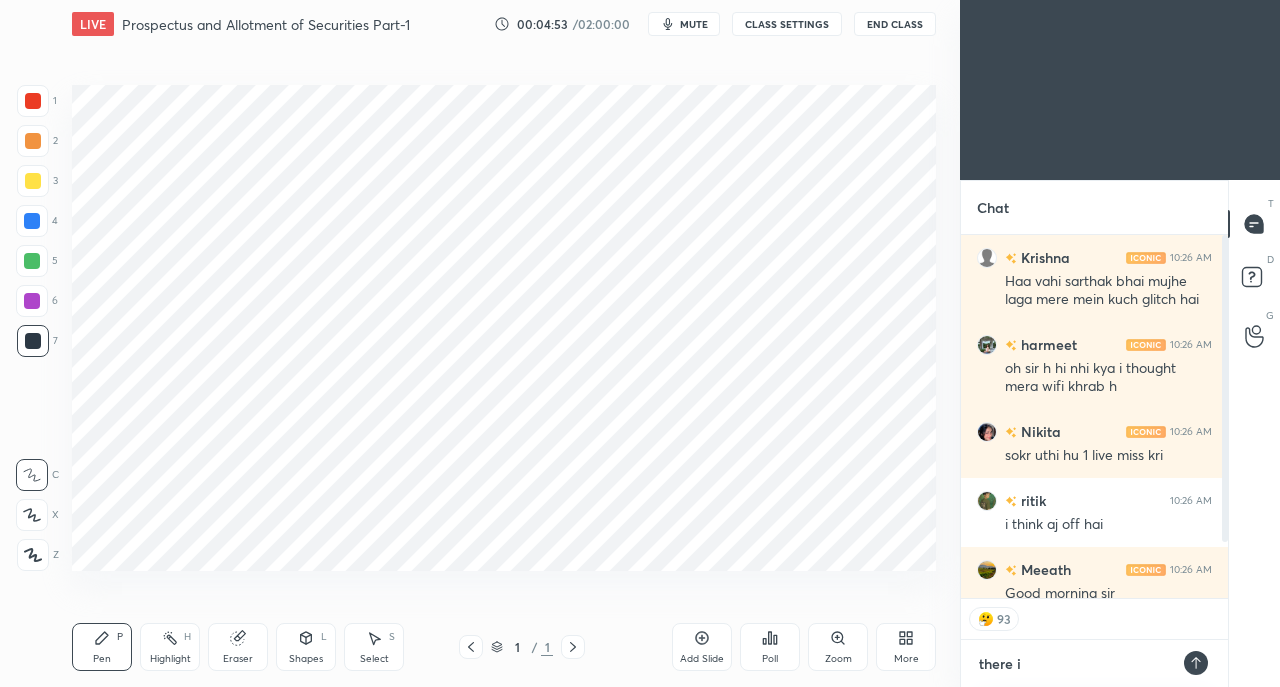 type on "there is" 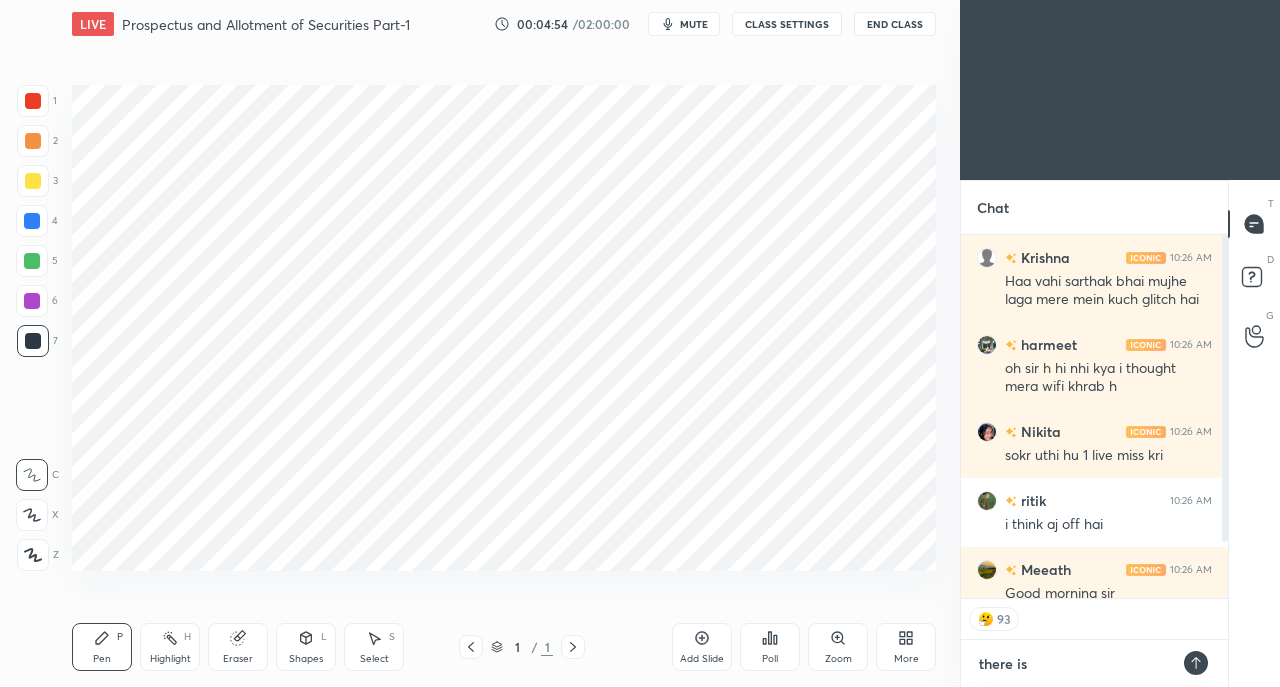 type on "there is" 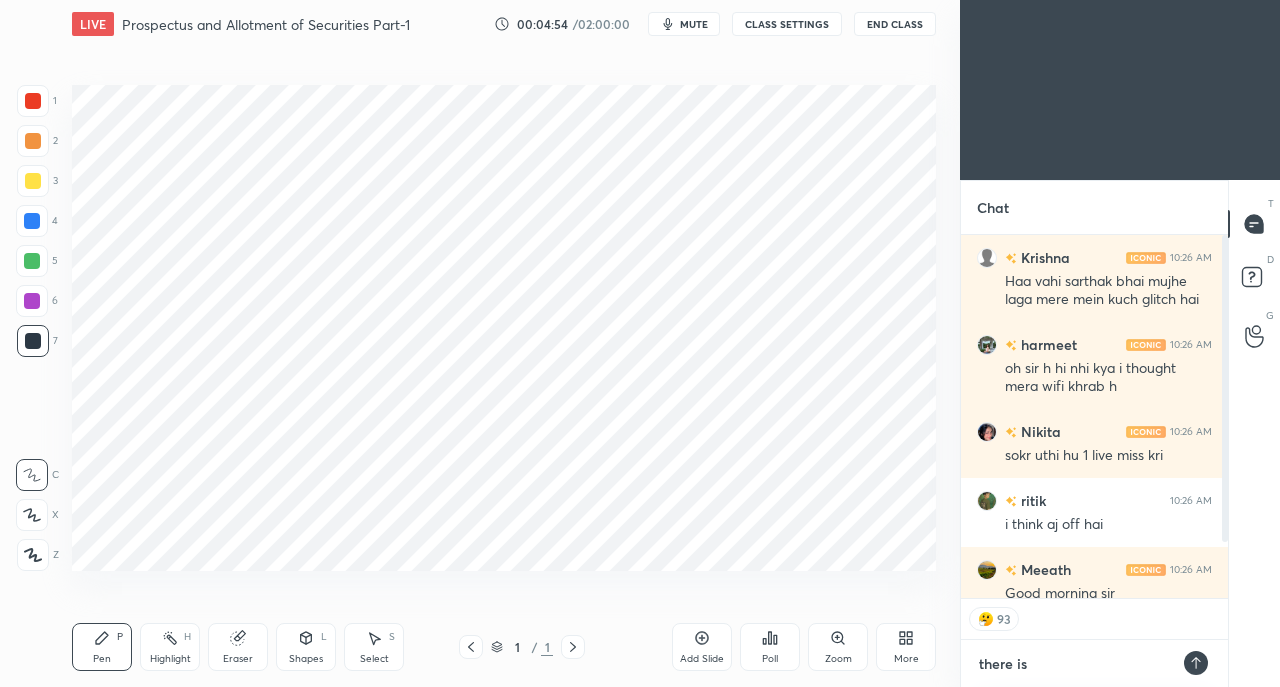 type on "x" 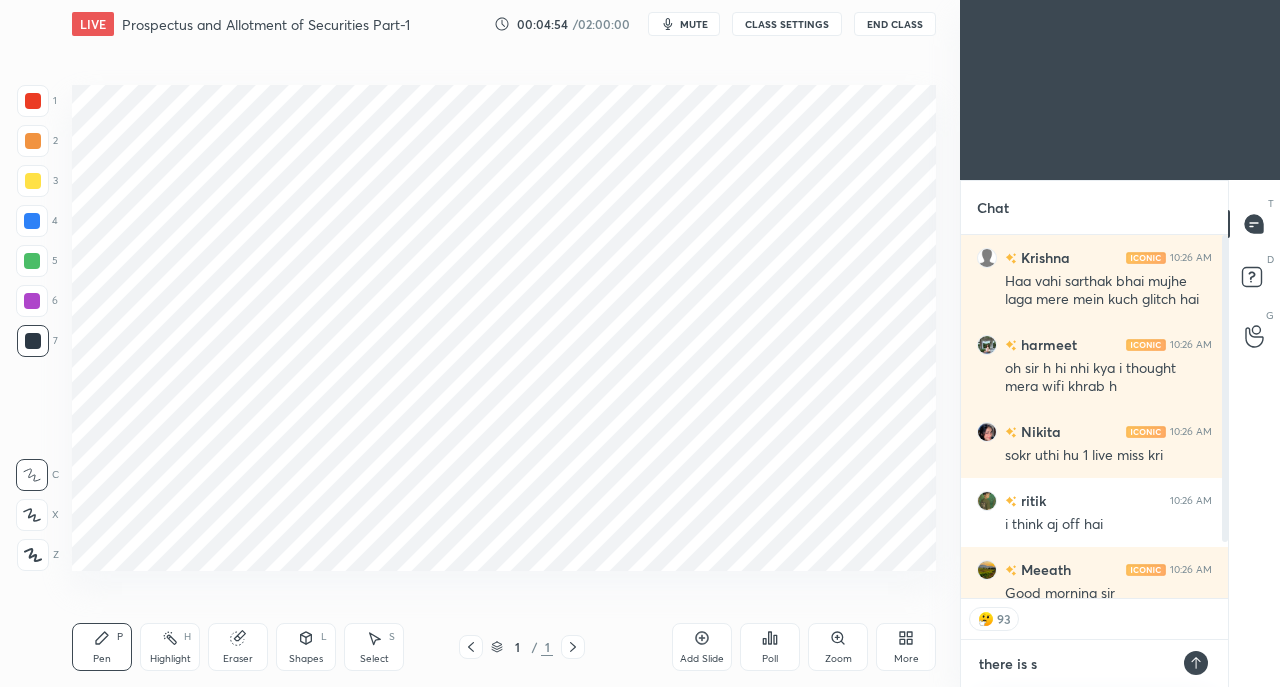 type on "there is so" 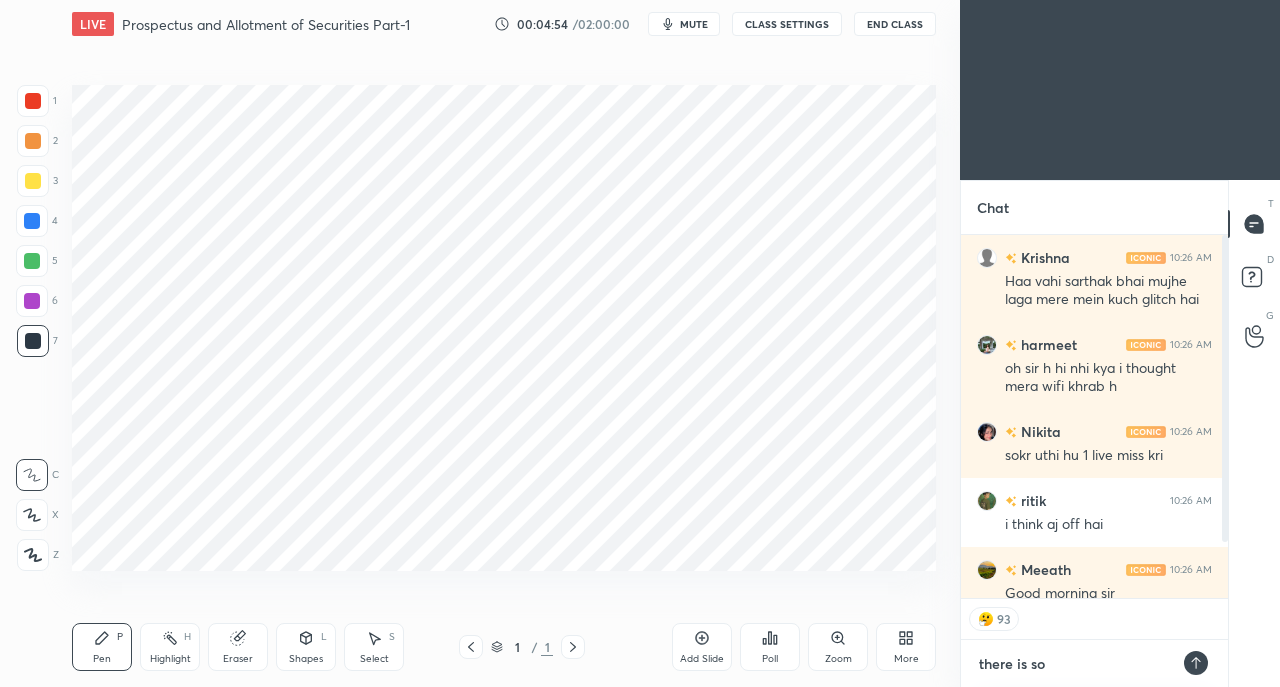 type on "there is som" 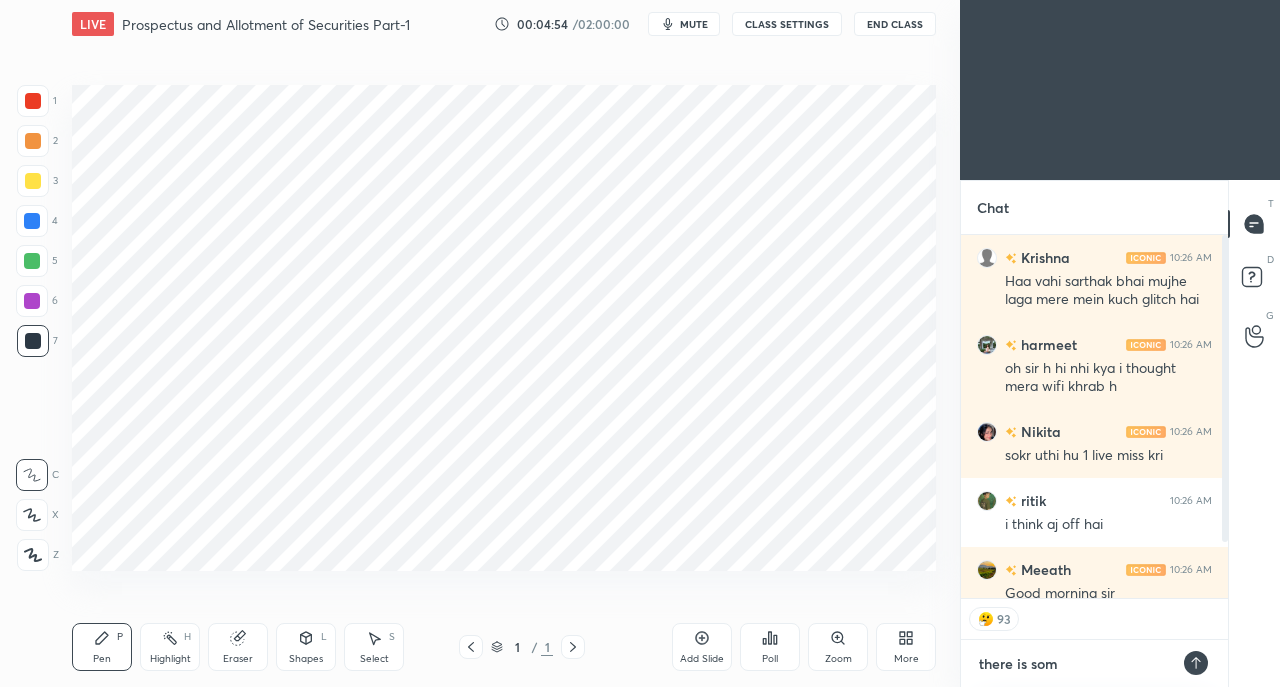 type on "x" 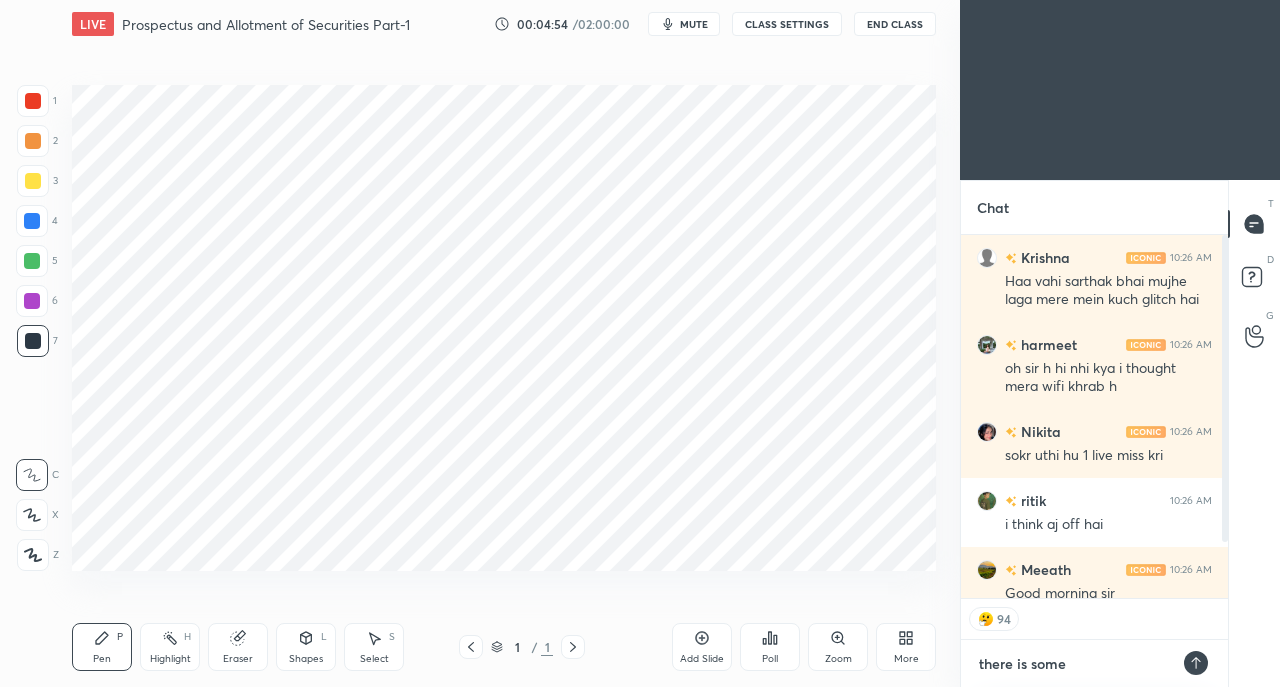 type on "there is some" 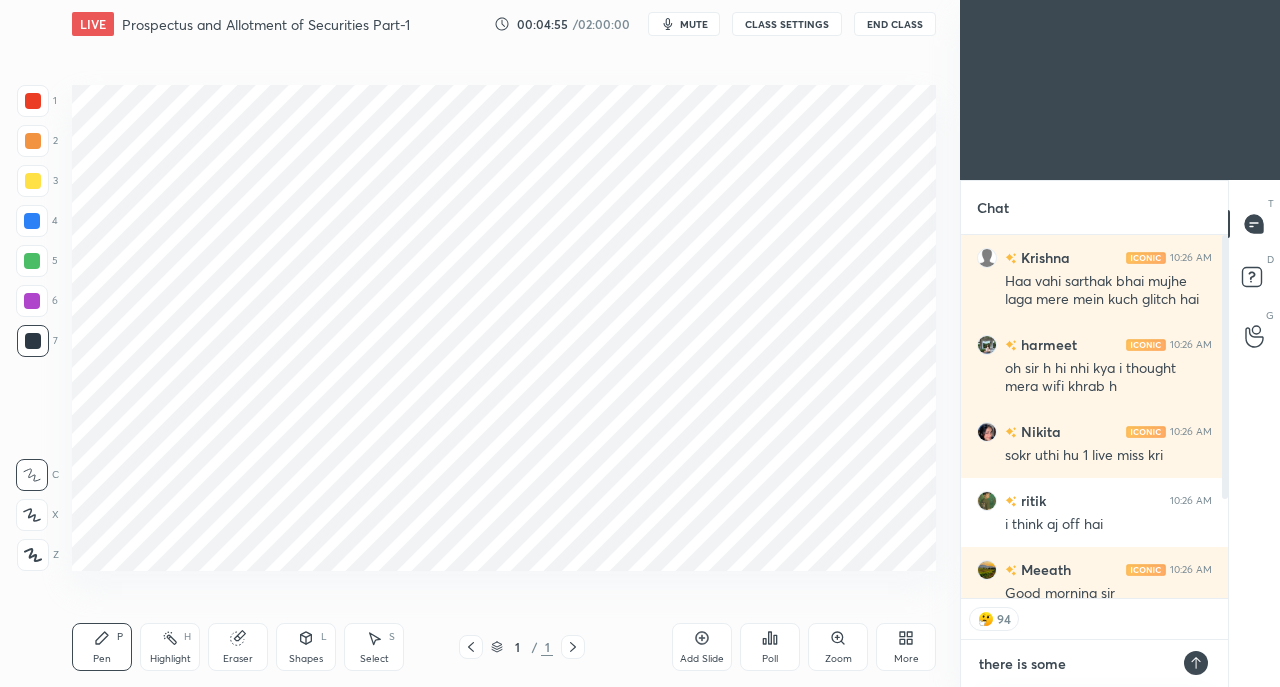 type on "there is some t" 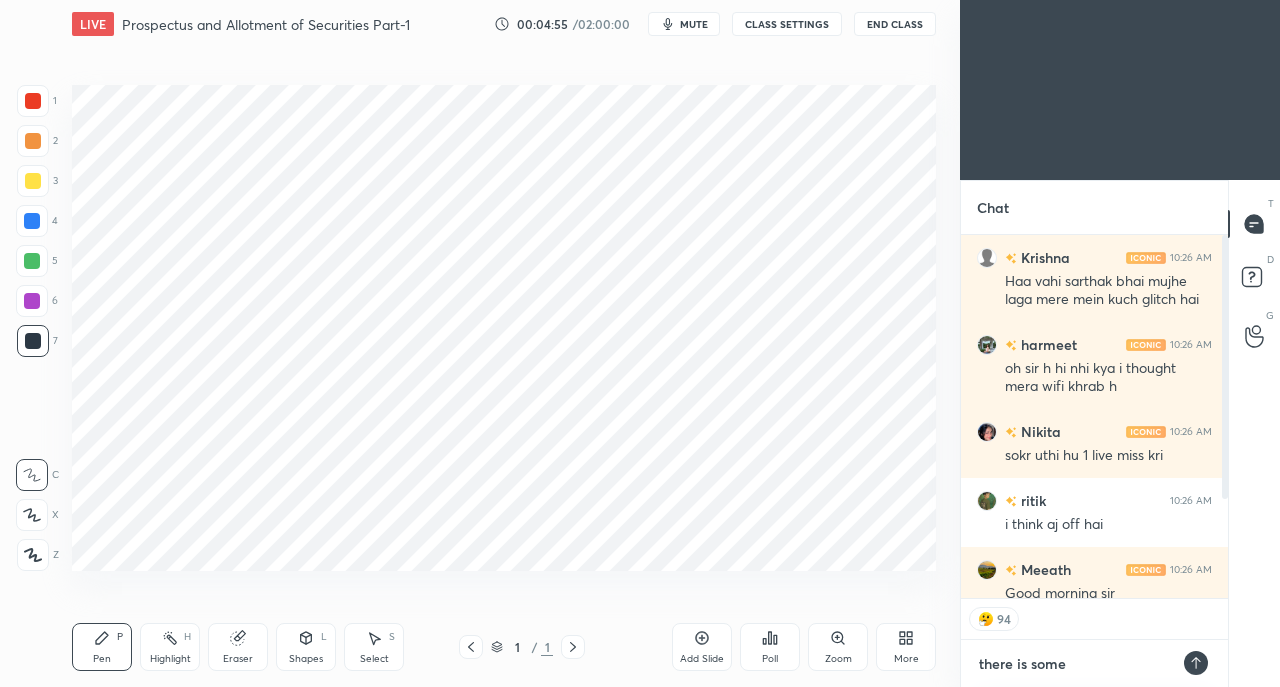 type on "x" 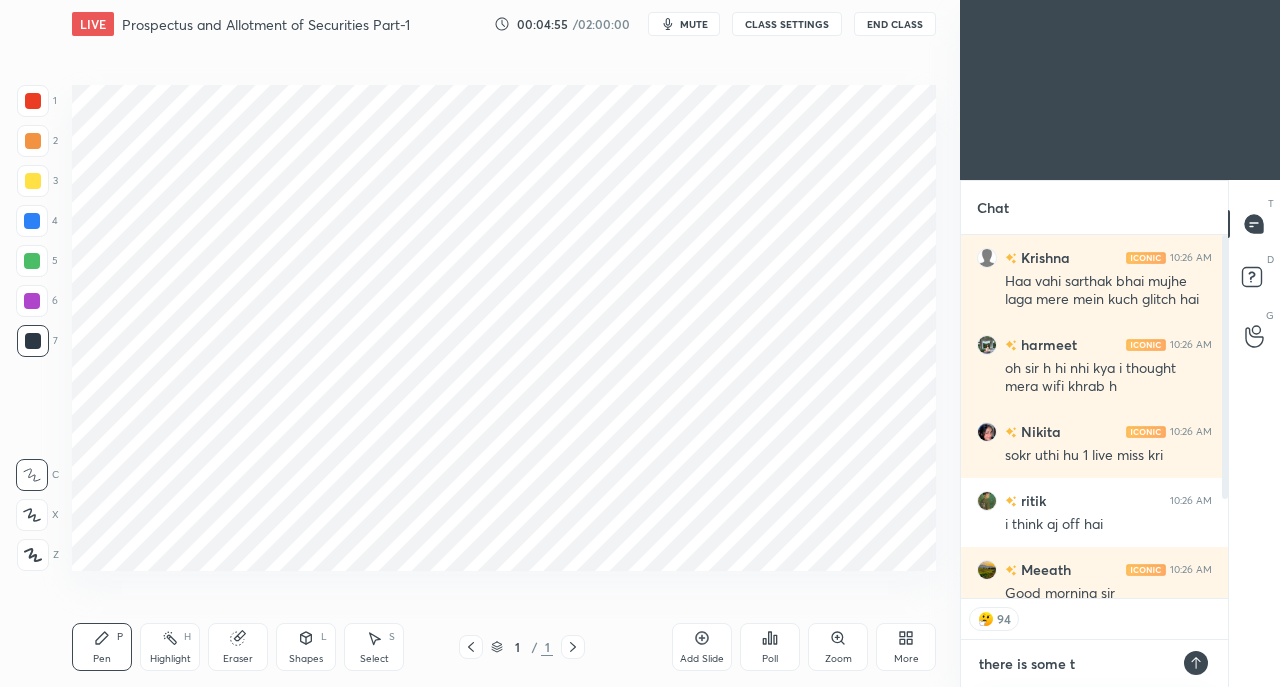 type on "there is some te" 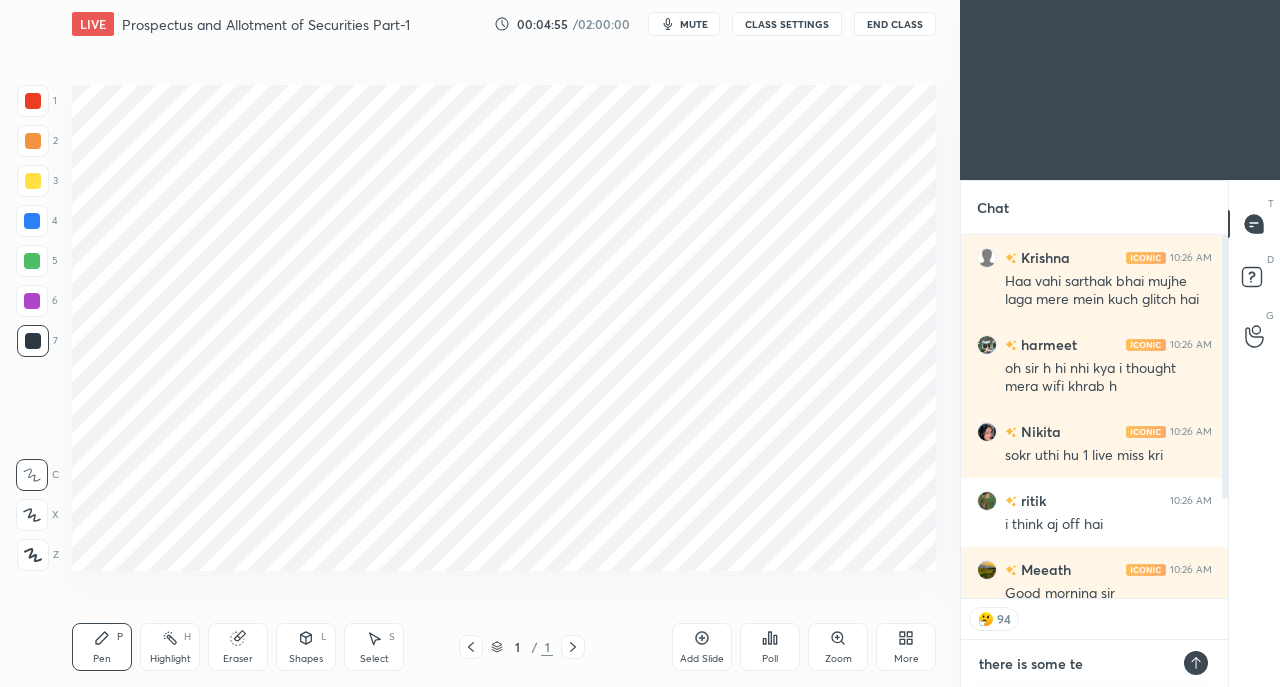 type on "there is some tec" 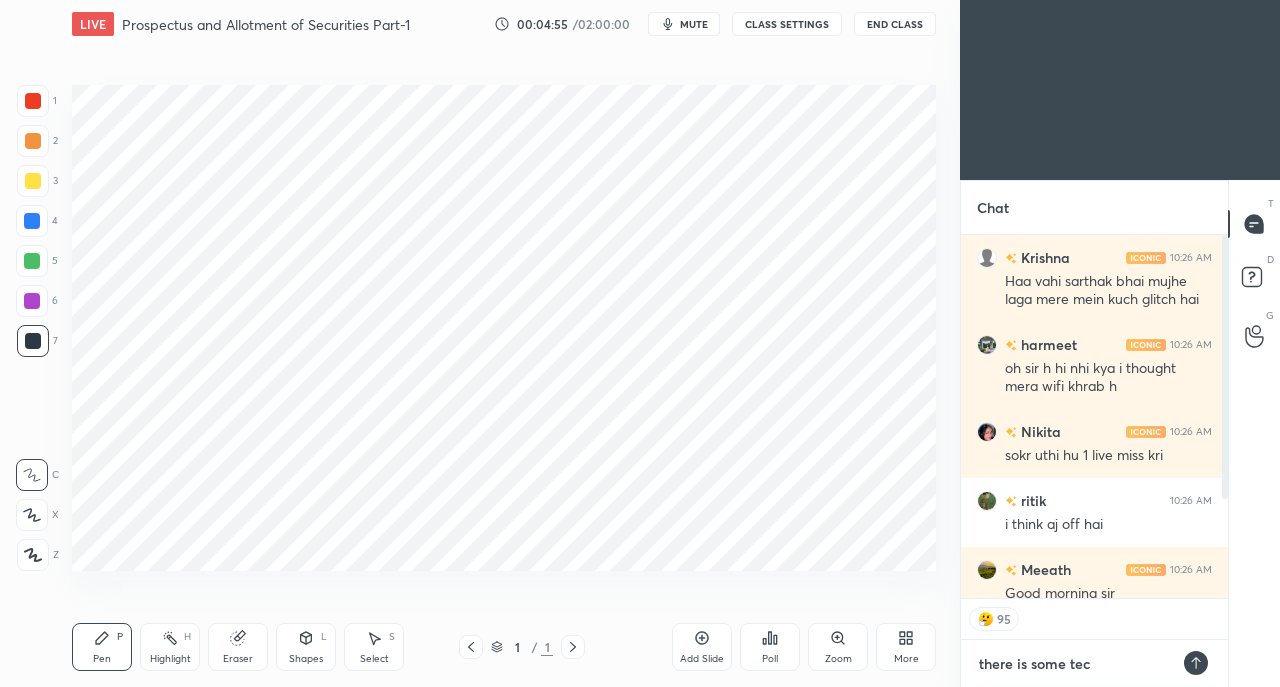 type on "x" 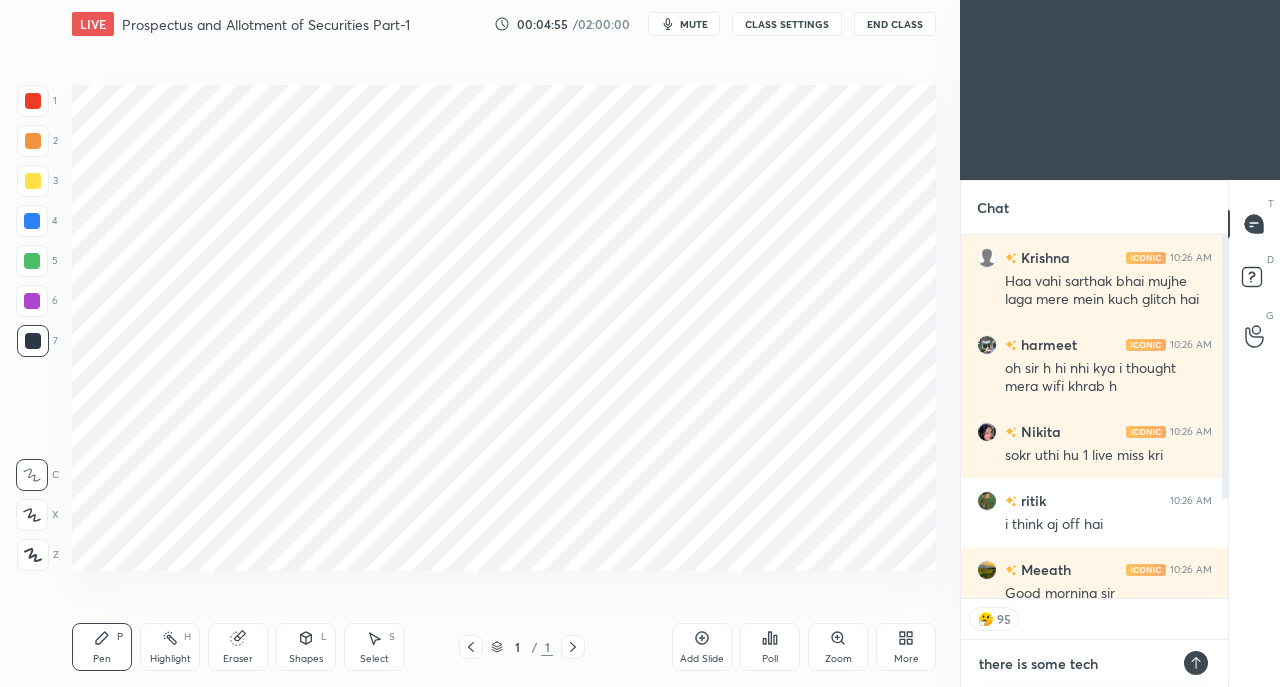 type on "x" 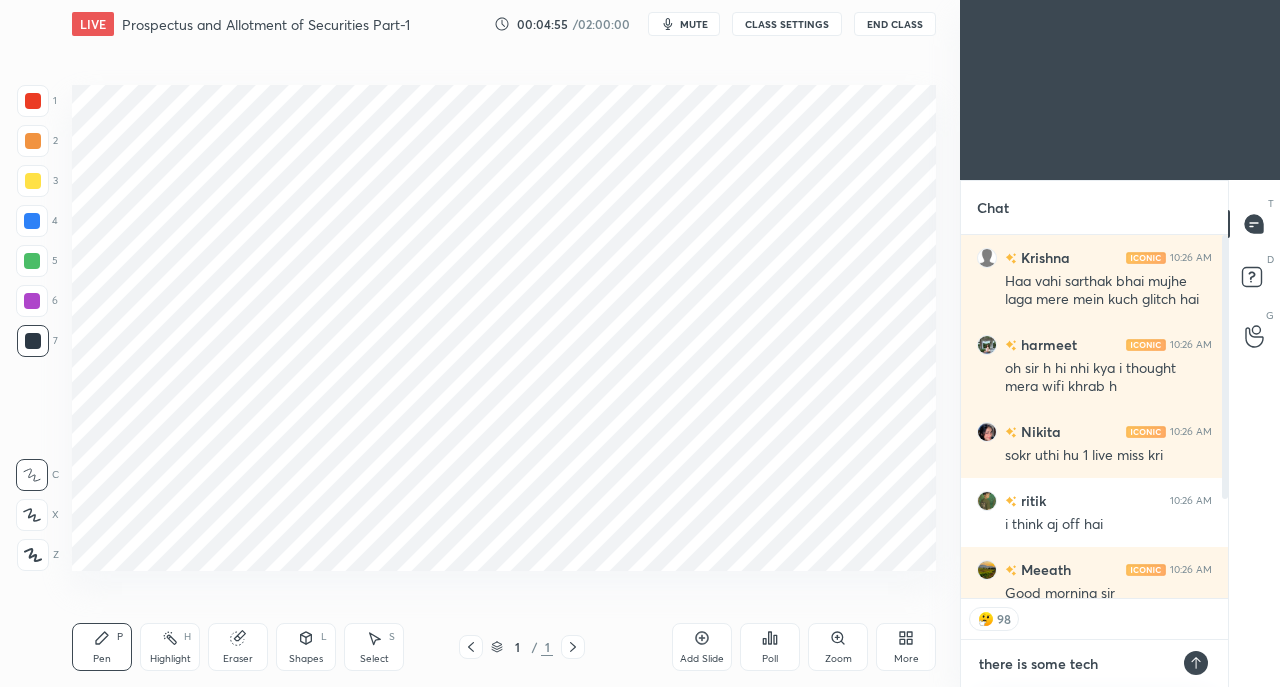 type on "there is some techn" 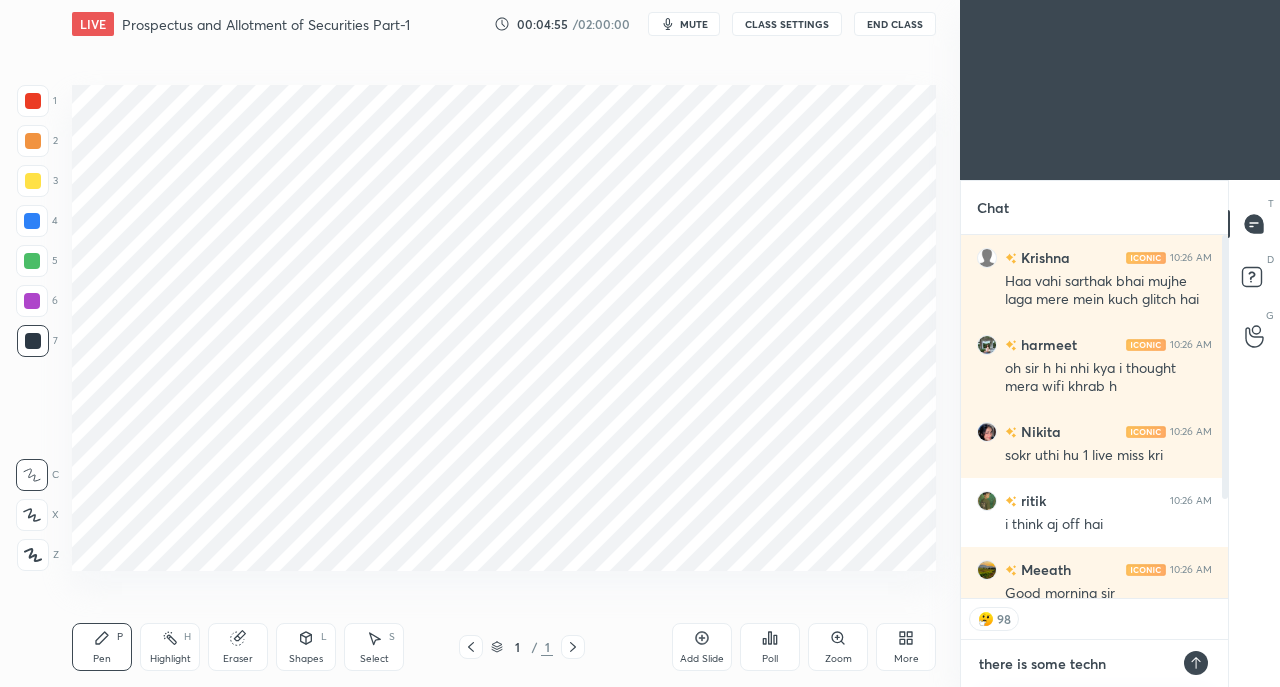type on "x" 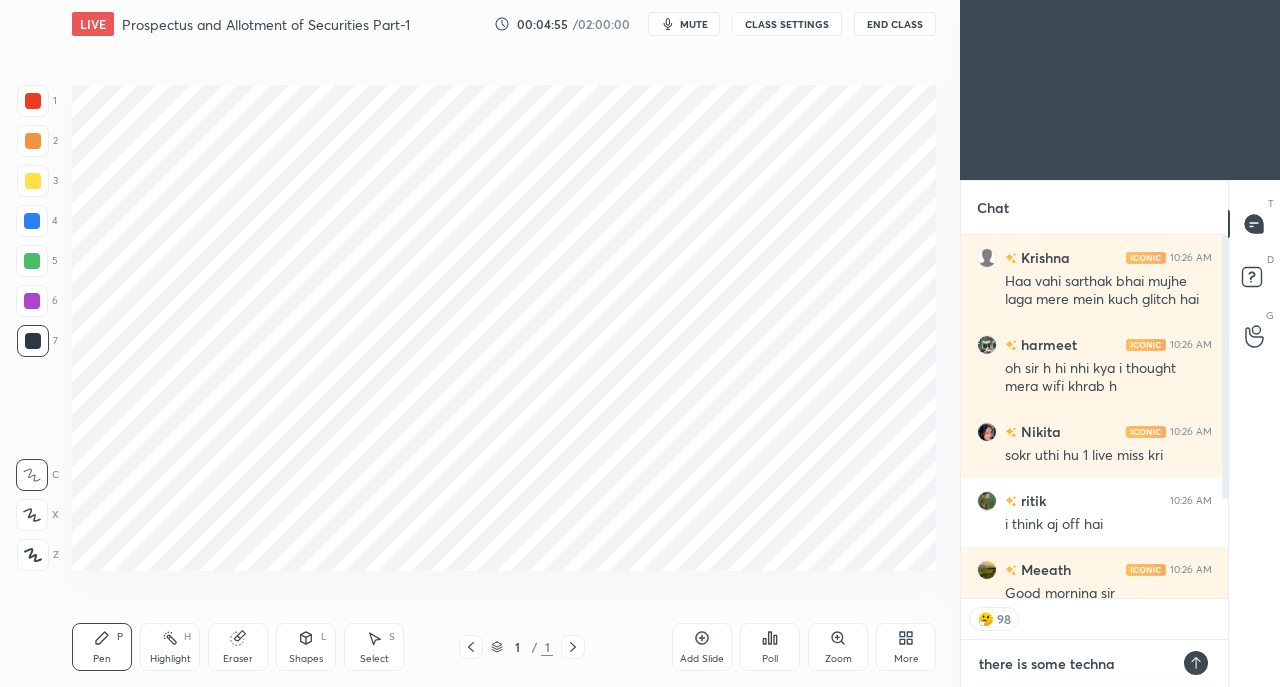 type on "x" 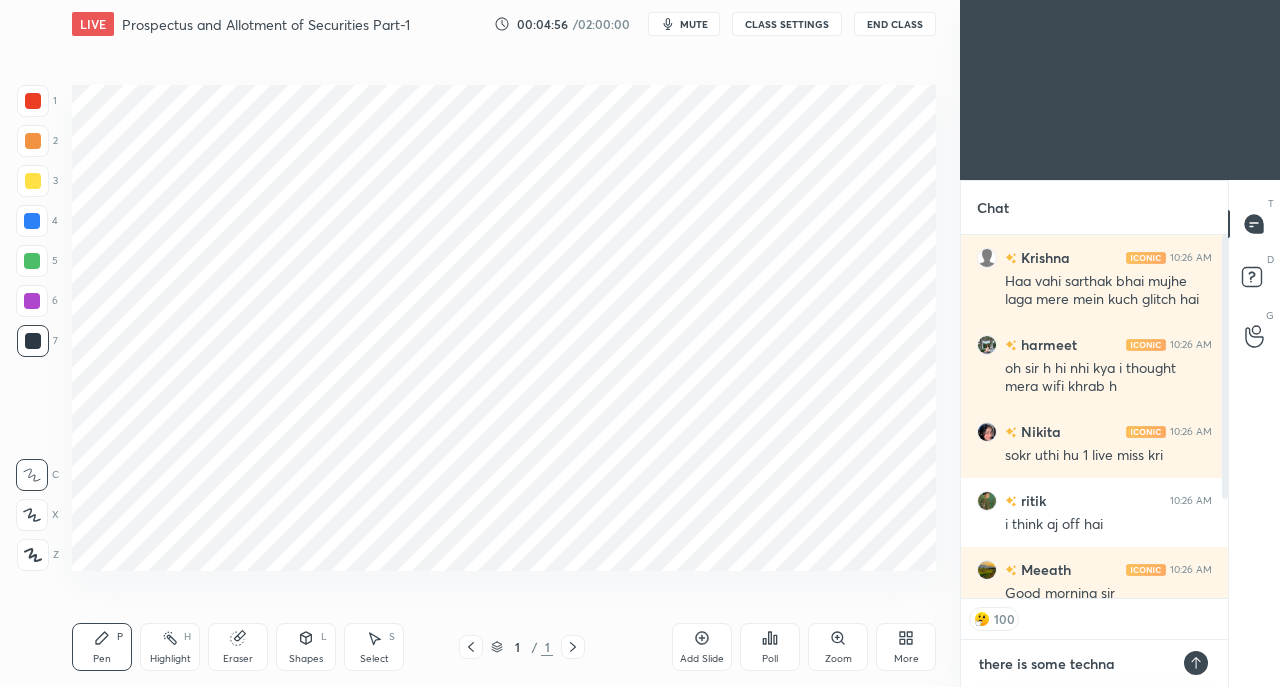 type on "there is some technai" 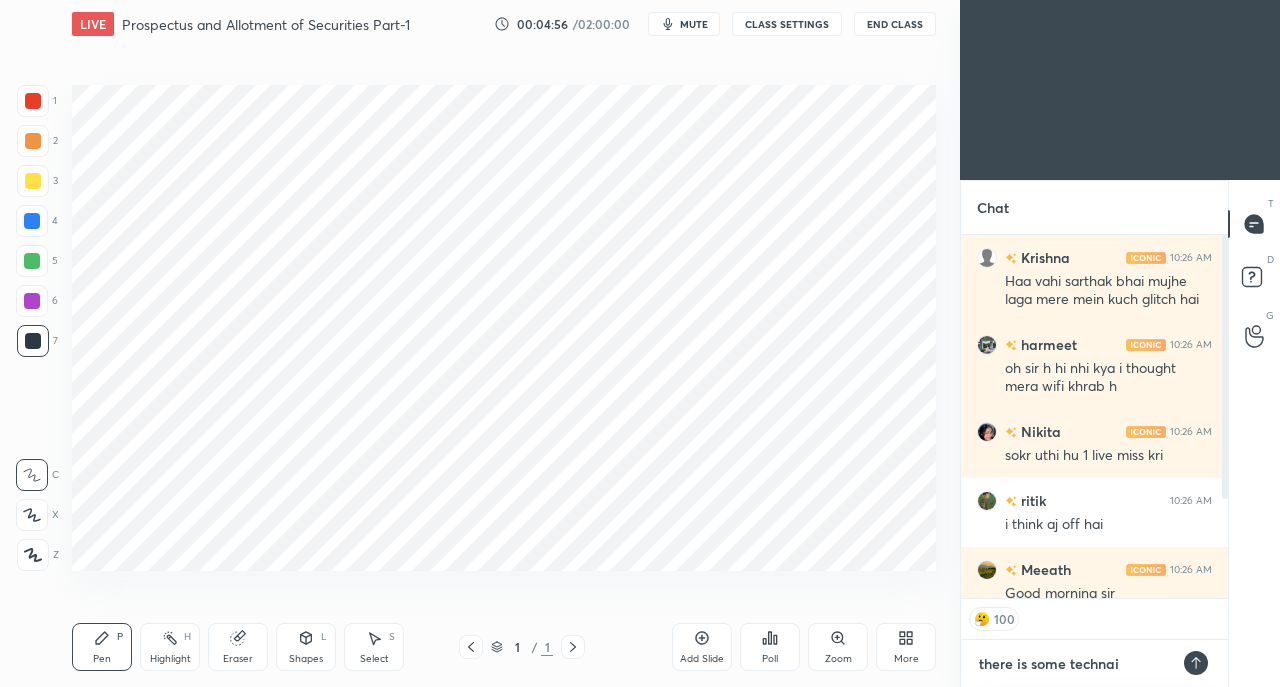 type on "x" 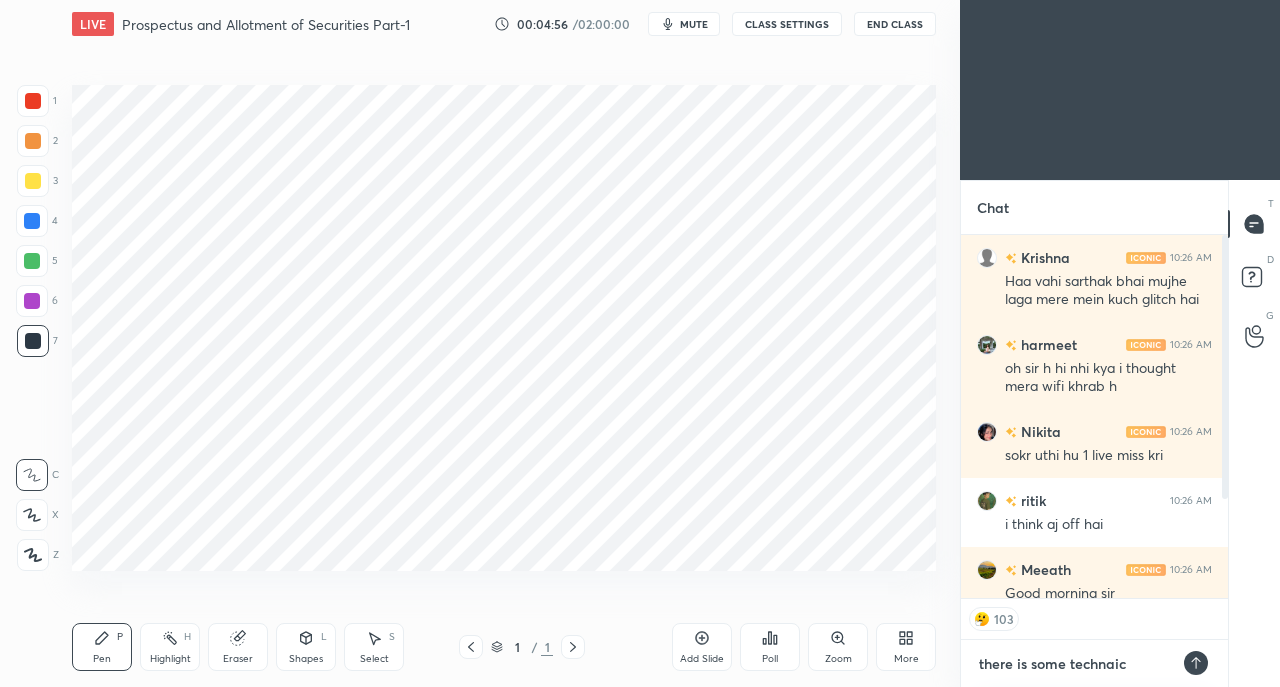 type on "x" 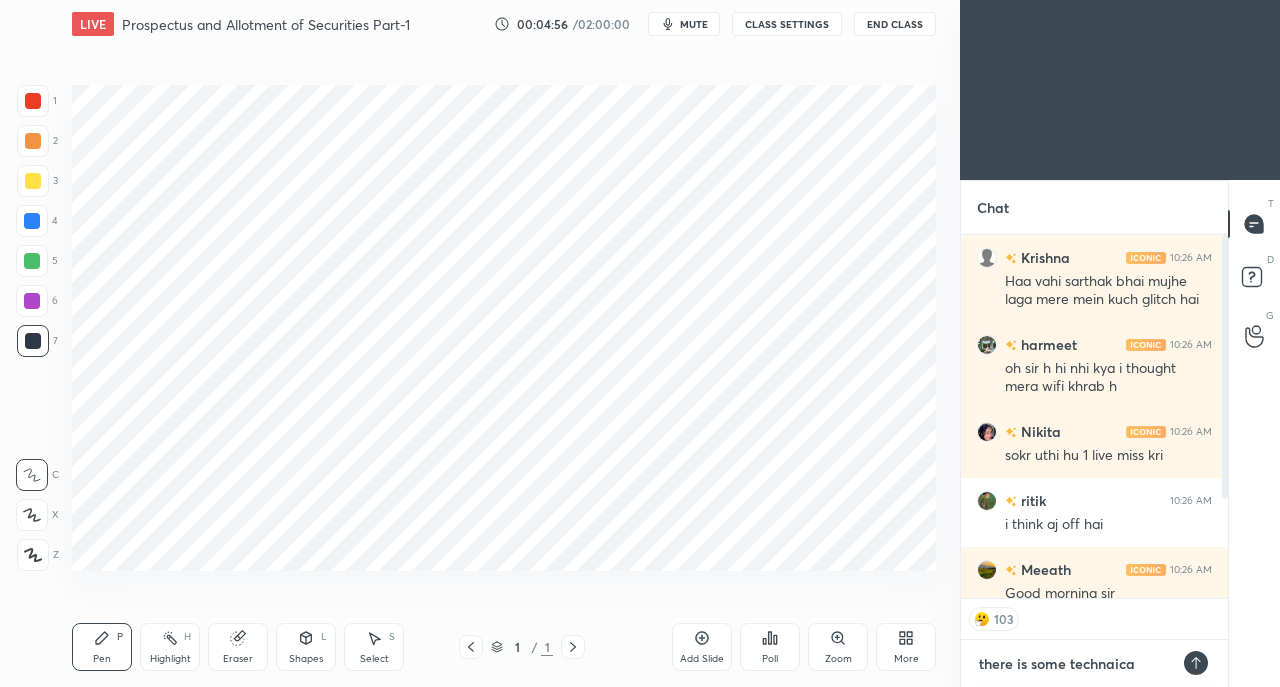 type on "there is some technaical" 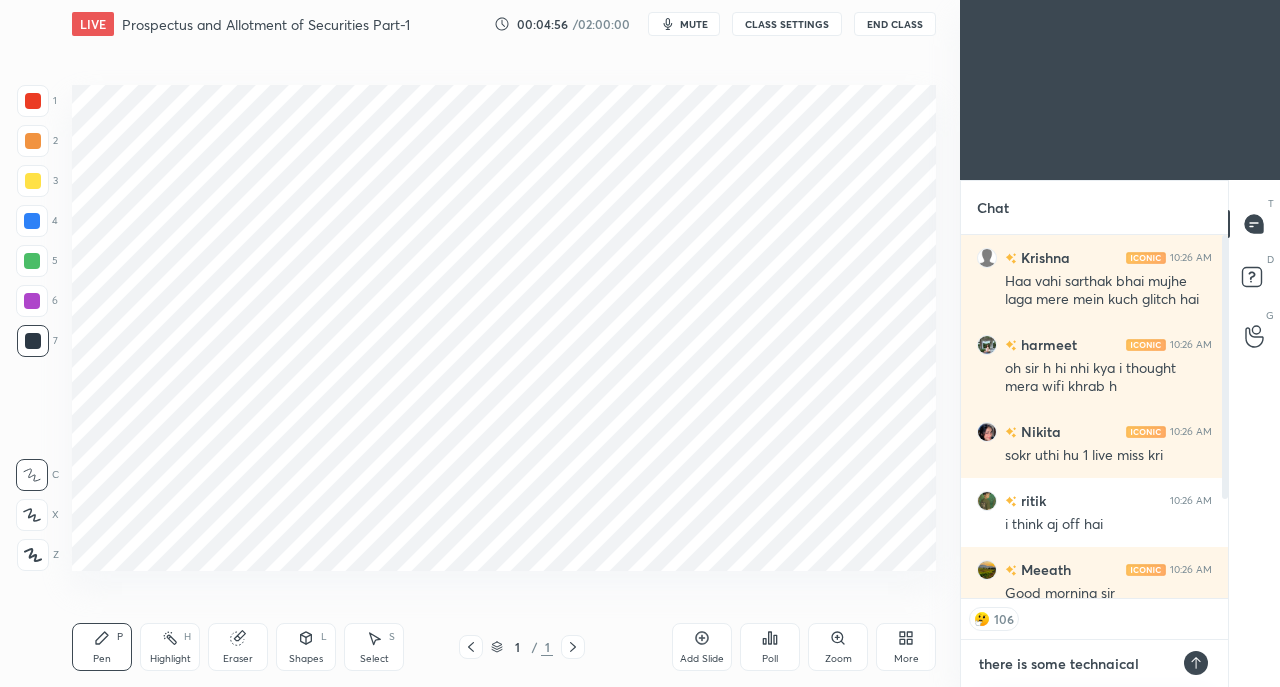 type on "x" 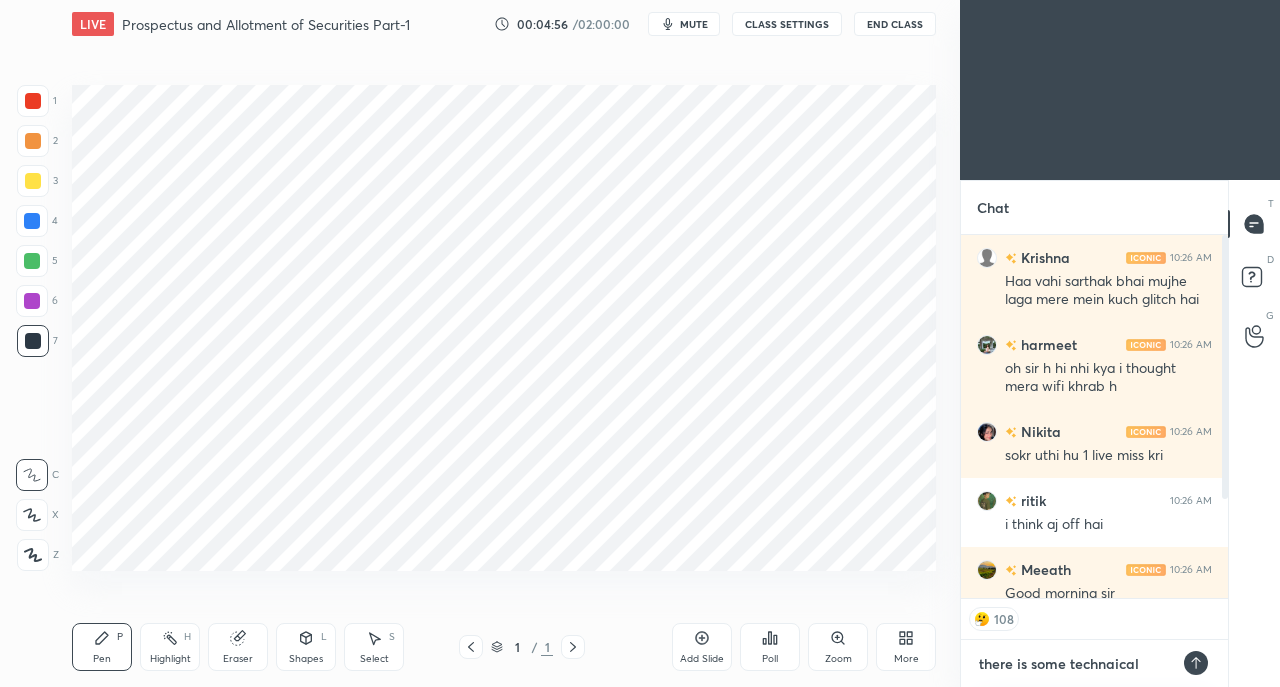 type on "there is some technaical g" 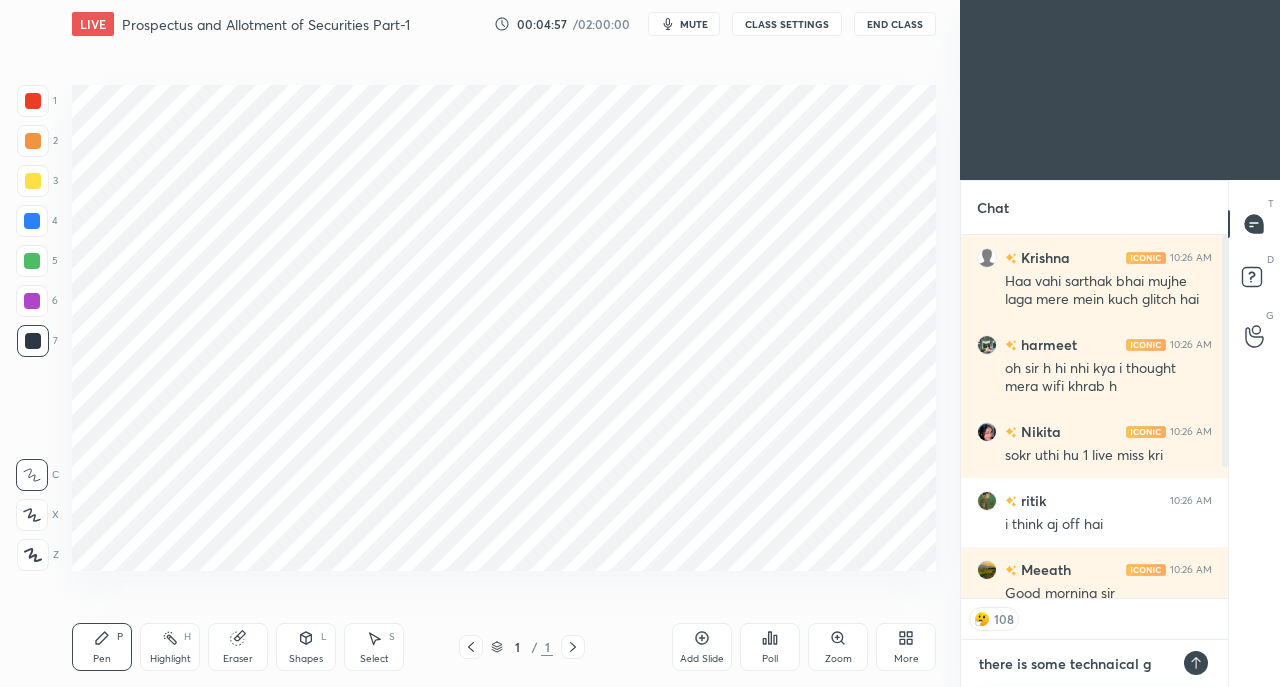 type on "there is some technaical gl" 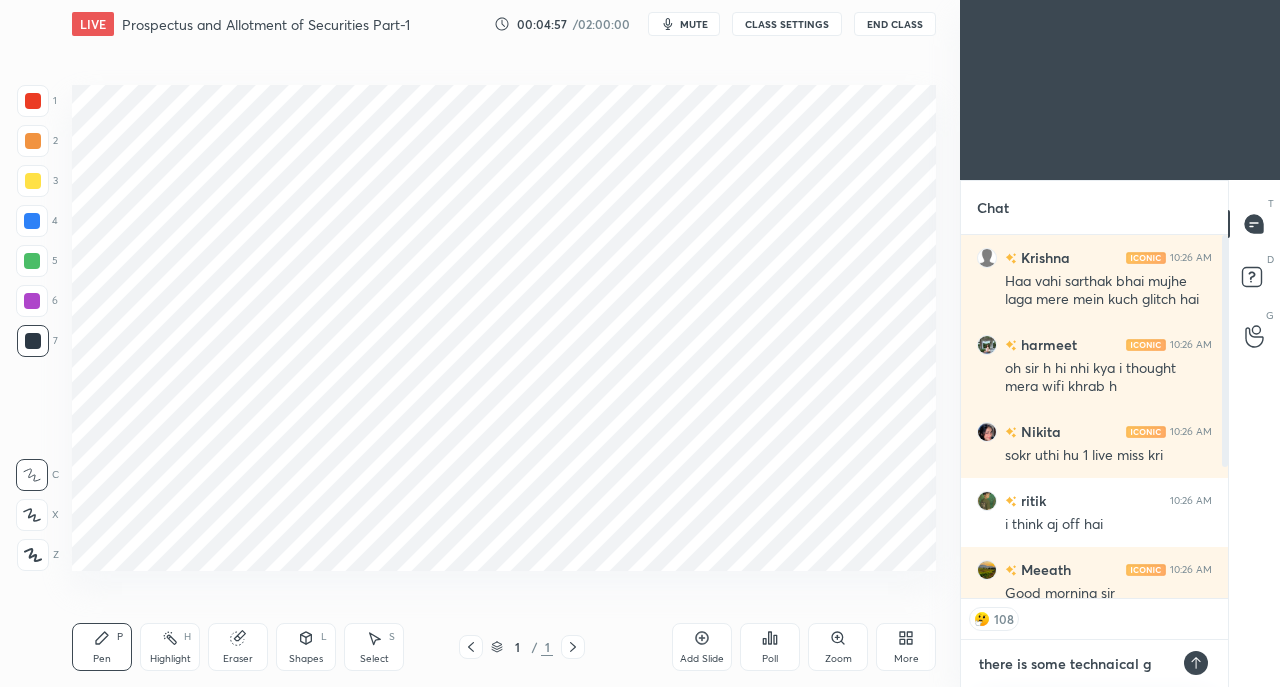type on "x" 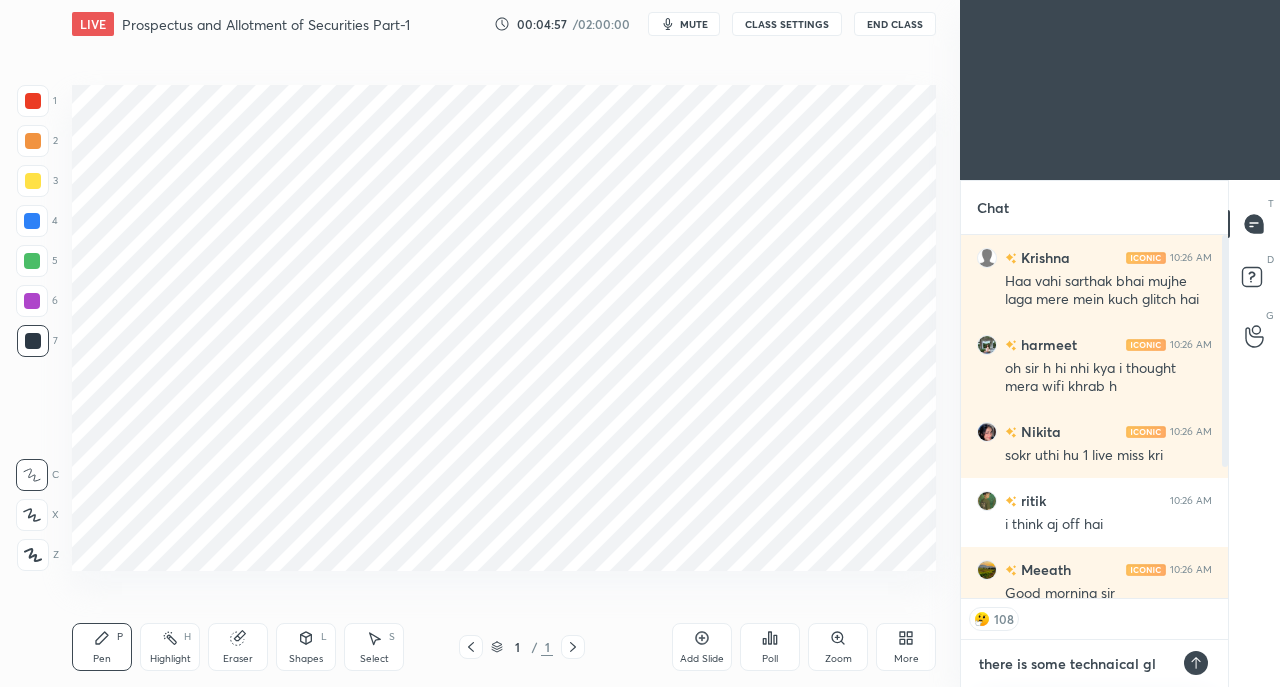 type on "there is some technaical gli" 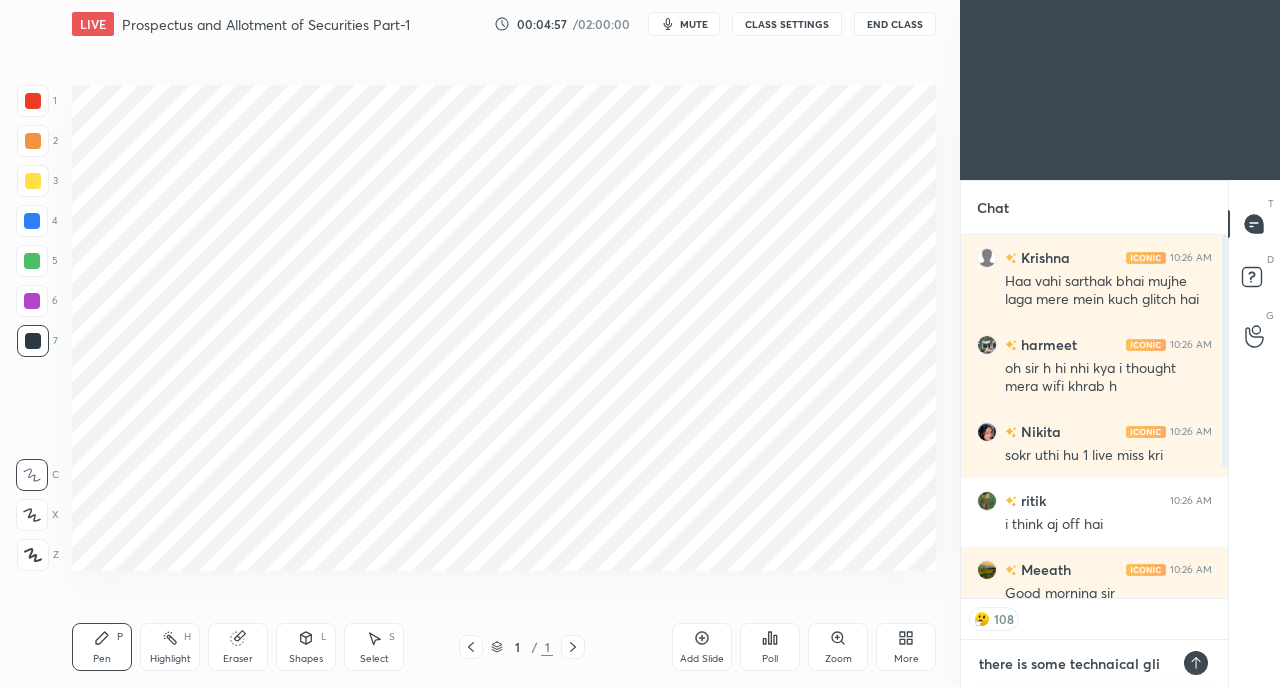 type on "there is some technaical glit" 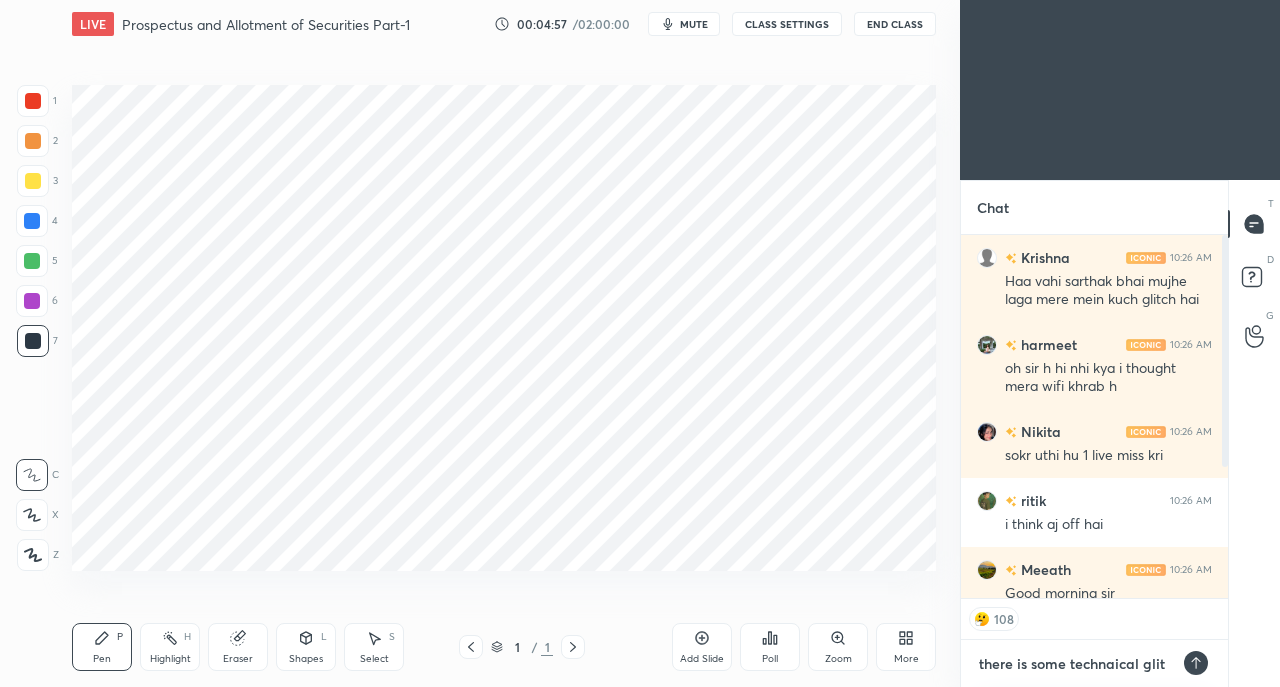 type on "x" 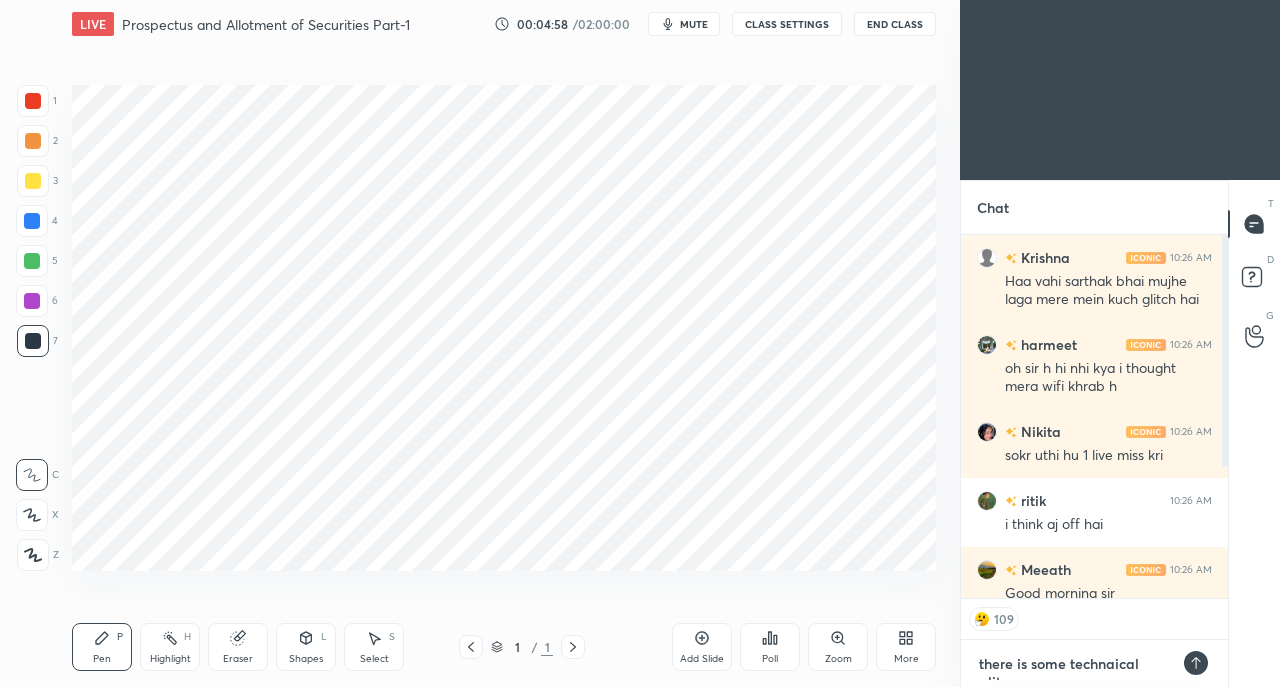 scroll, scrollTop: 11, scrollLeft: 0, axis: vertical 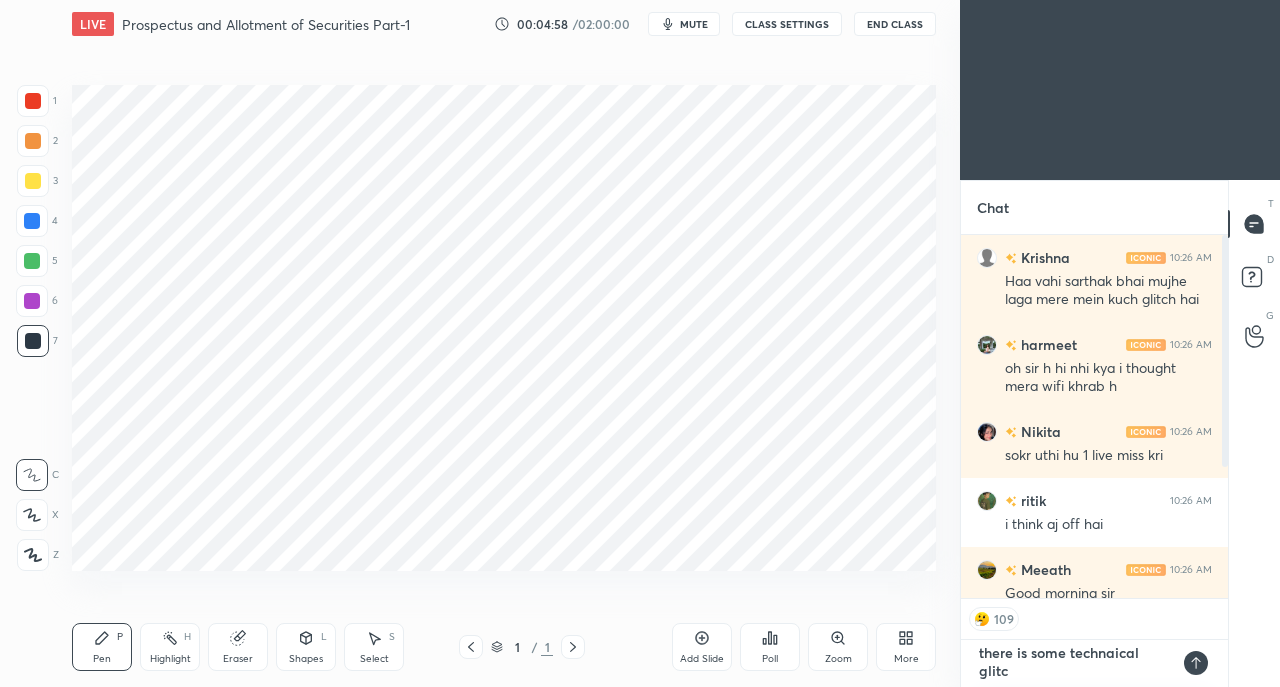 type on "x" 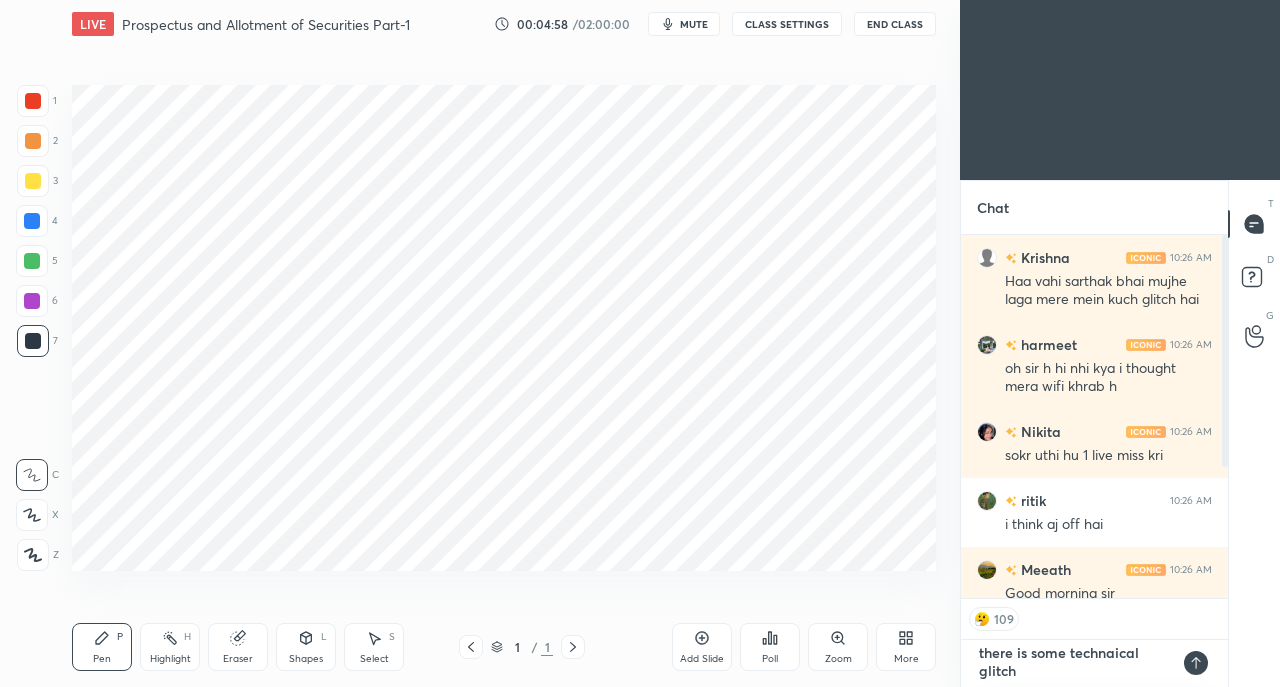 scroll, scrollTop: 0, scrollLeft: 0, axis: both 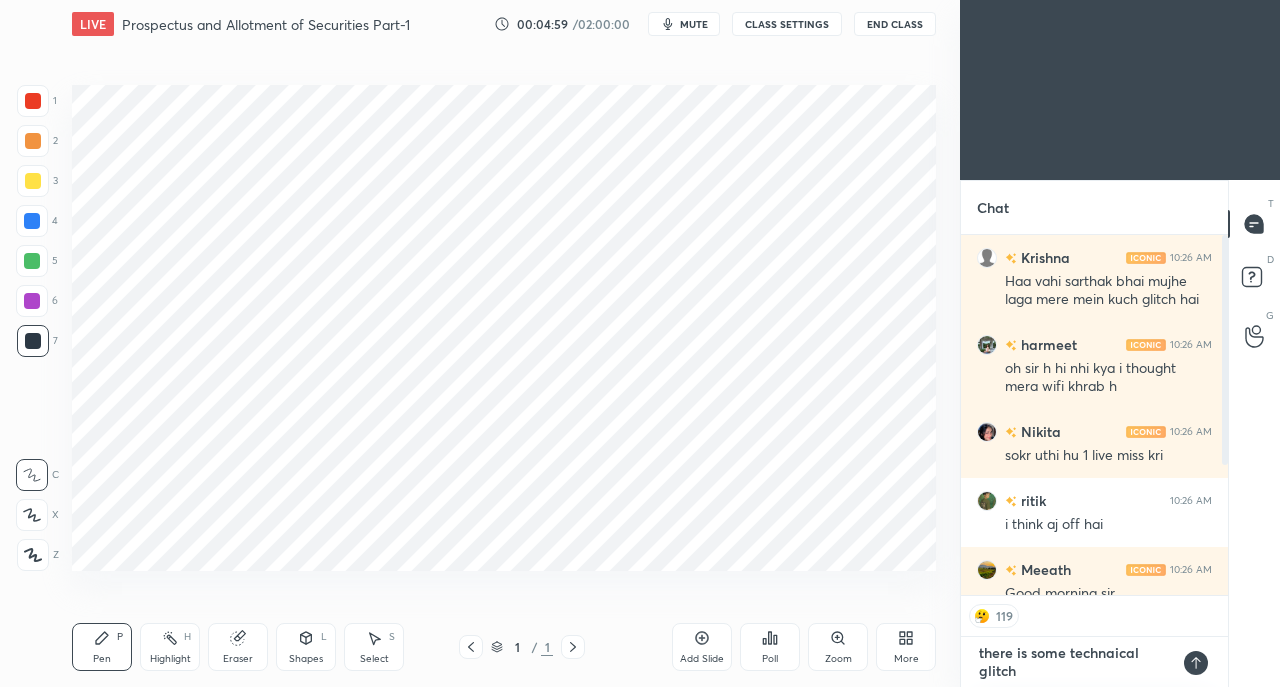 type on "x" 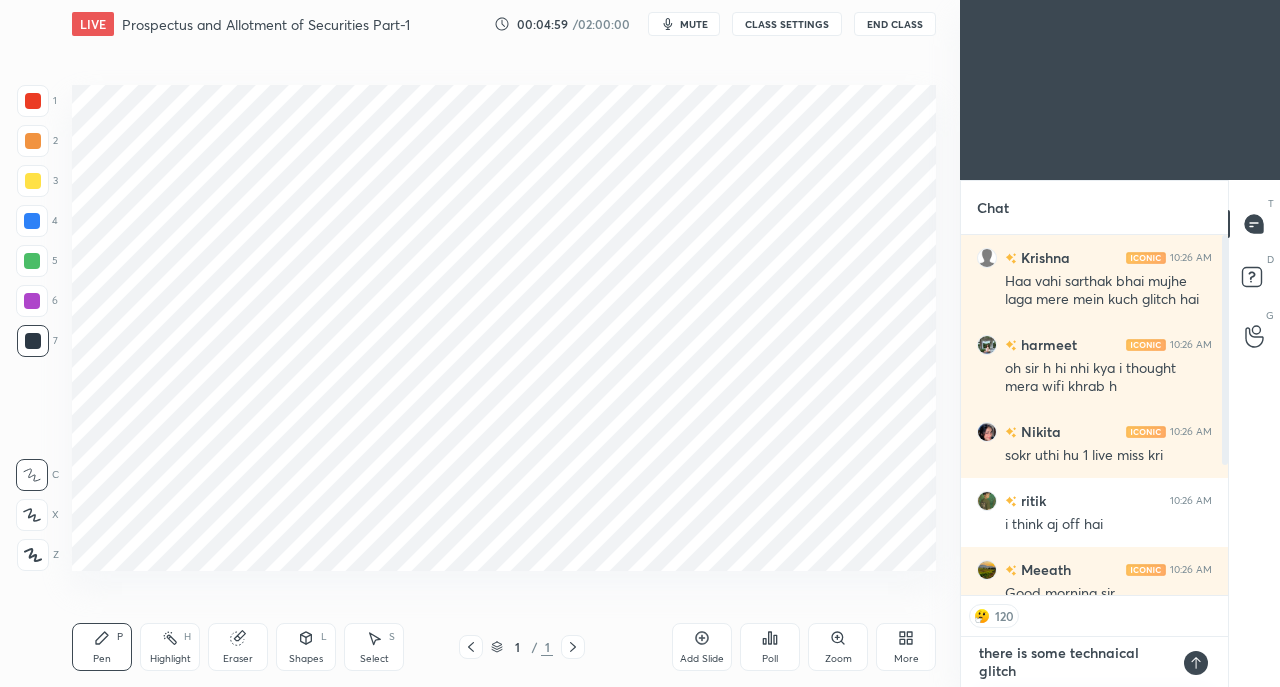 type 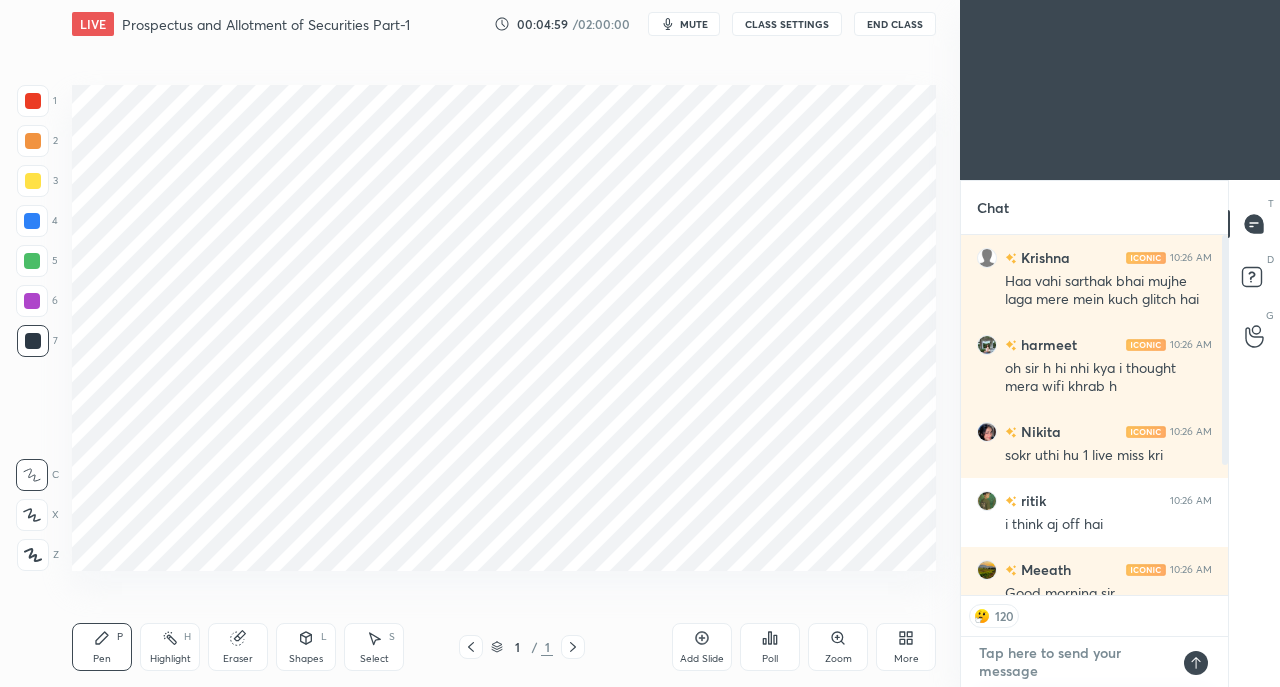 scroll, scrollTop: 7, scrollLeft: 6, axis: both 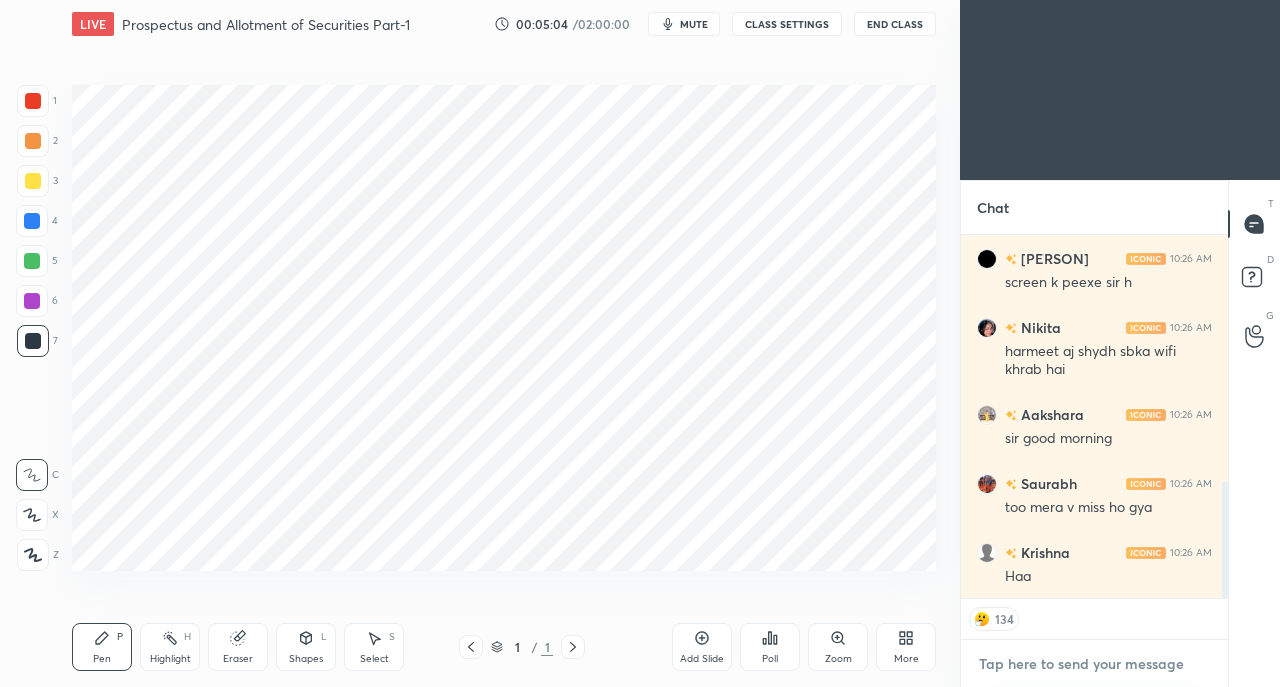 type on "x" 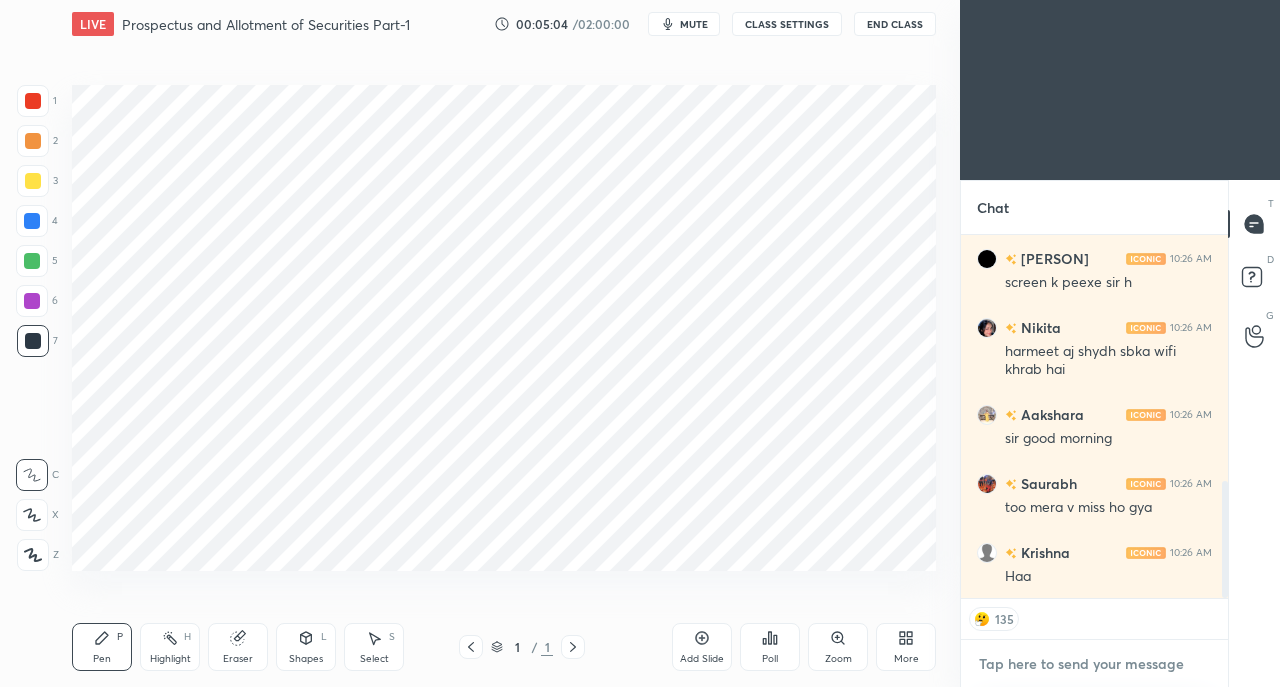 type on "t" 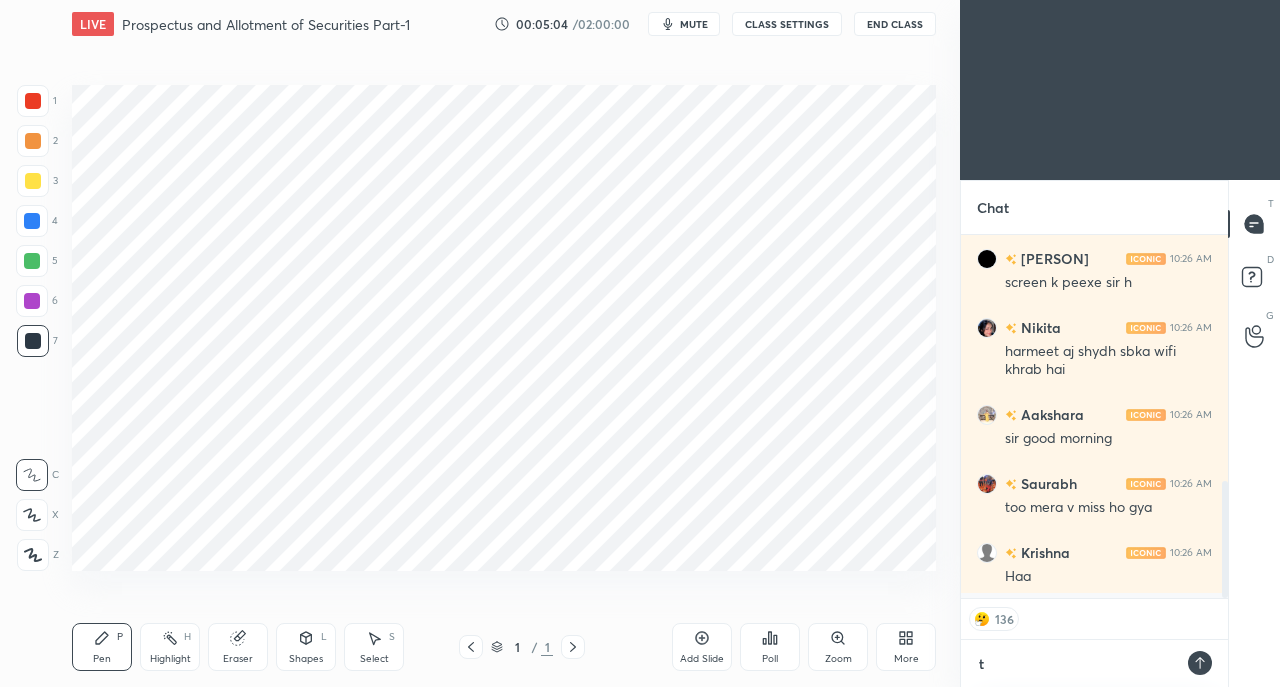 type on "te" 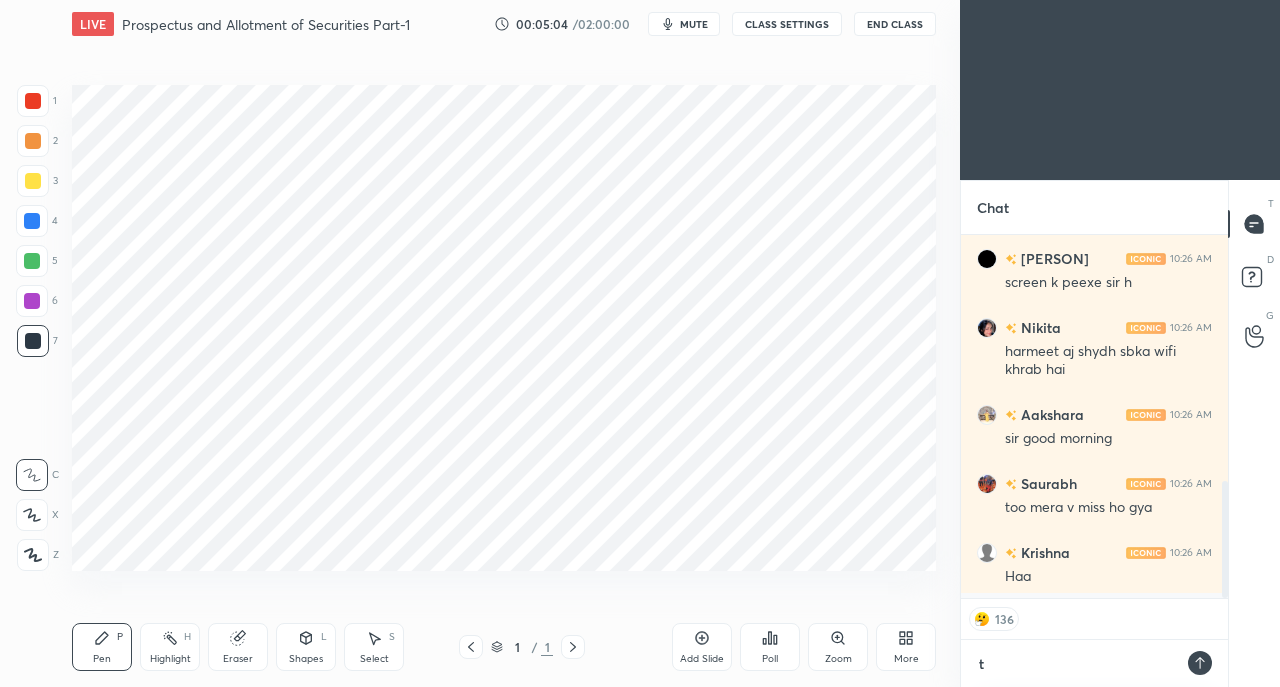 type on "x" 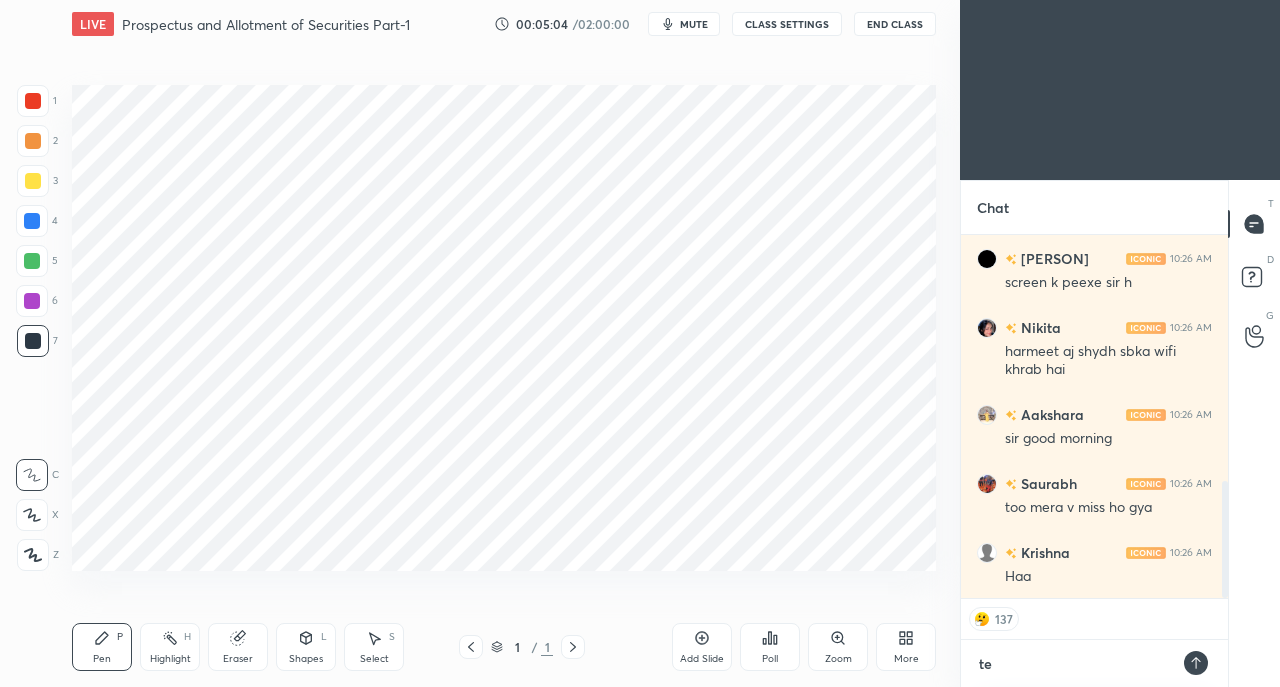 type on "tec" 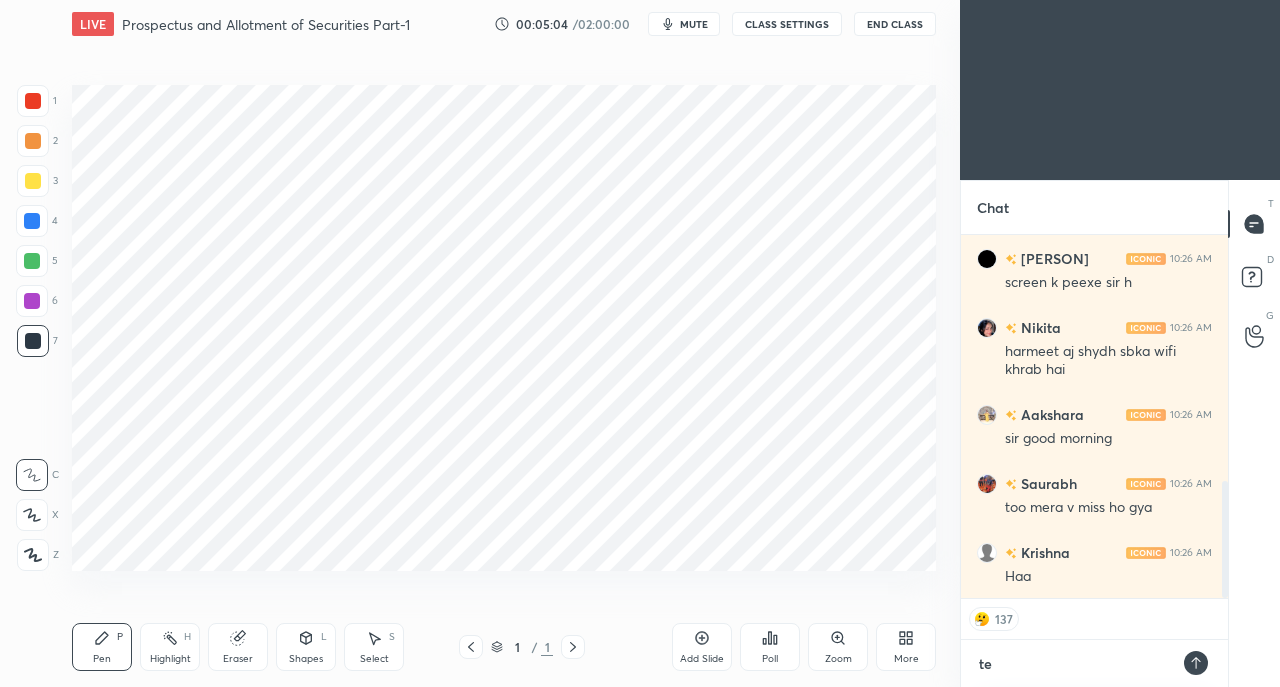 type on "x" 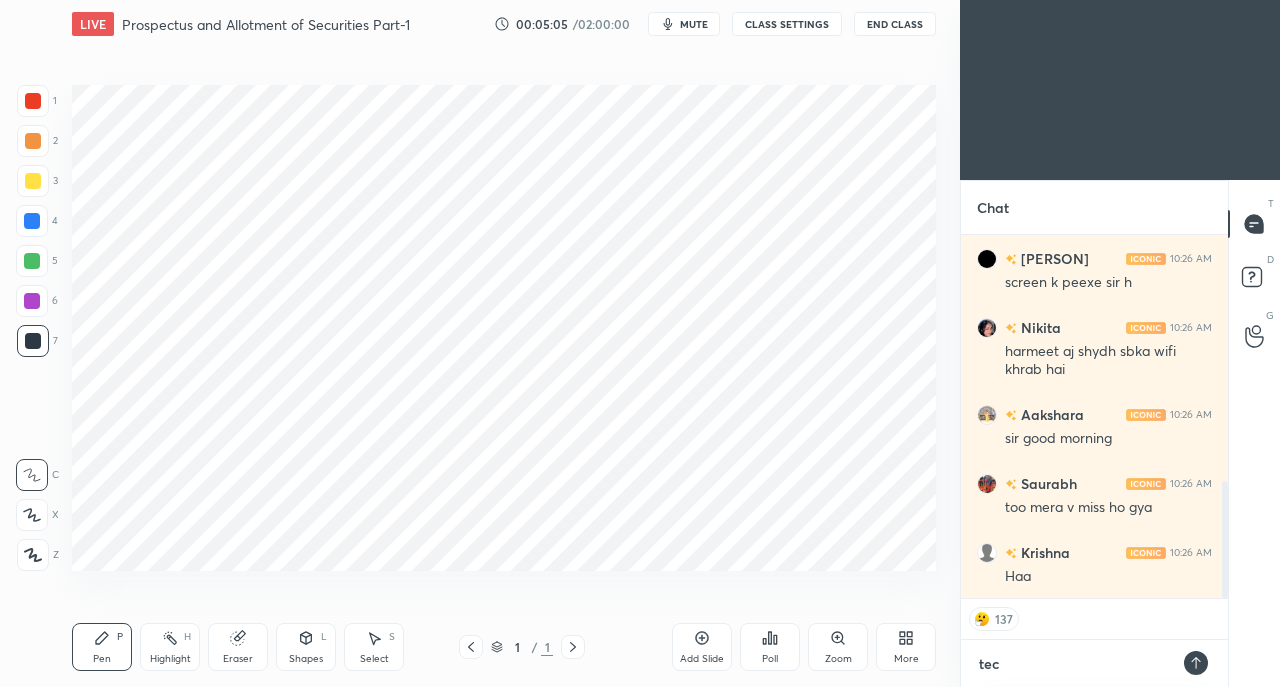 type on "tech" 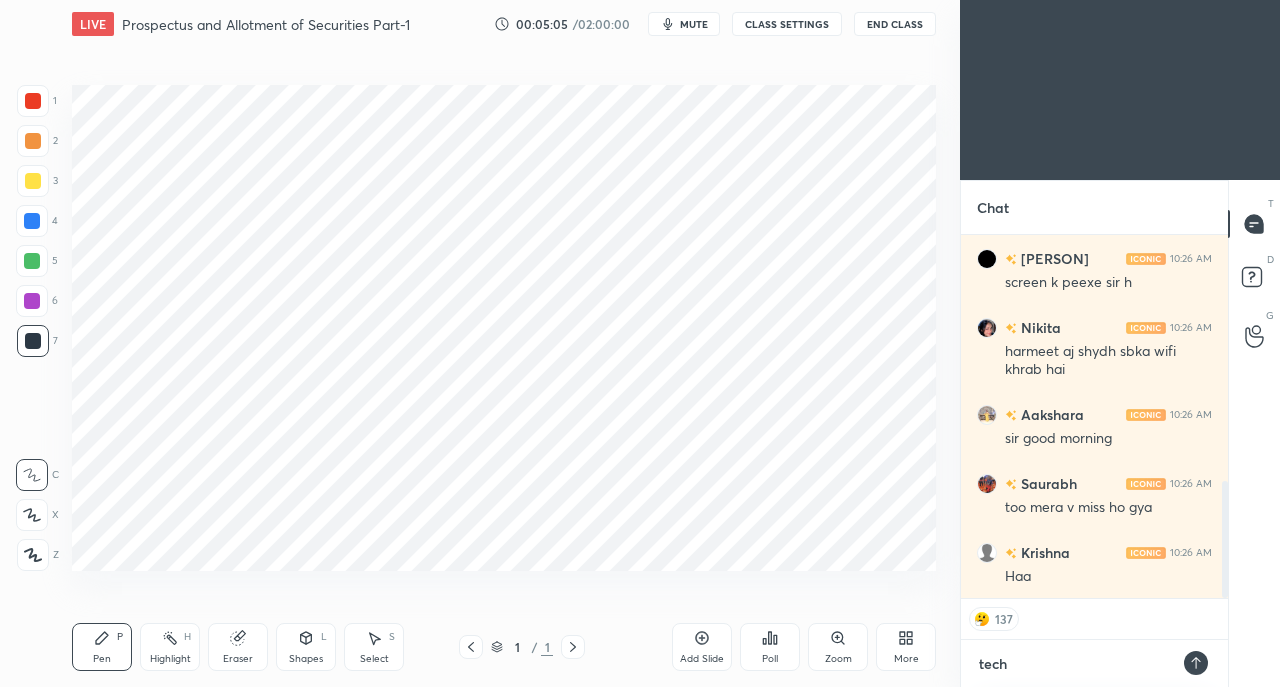 type on "x" 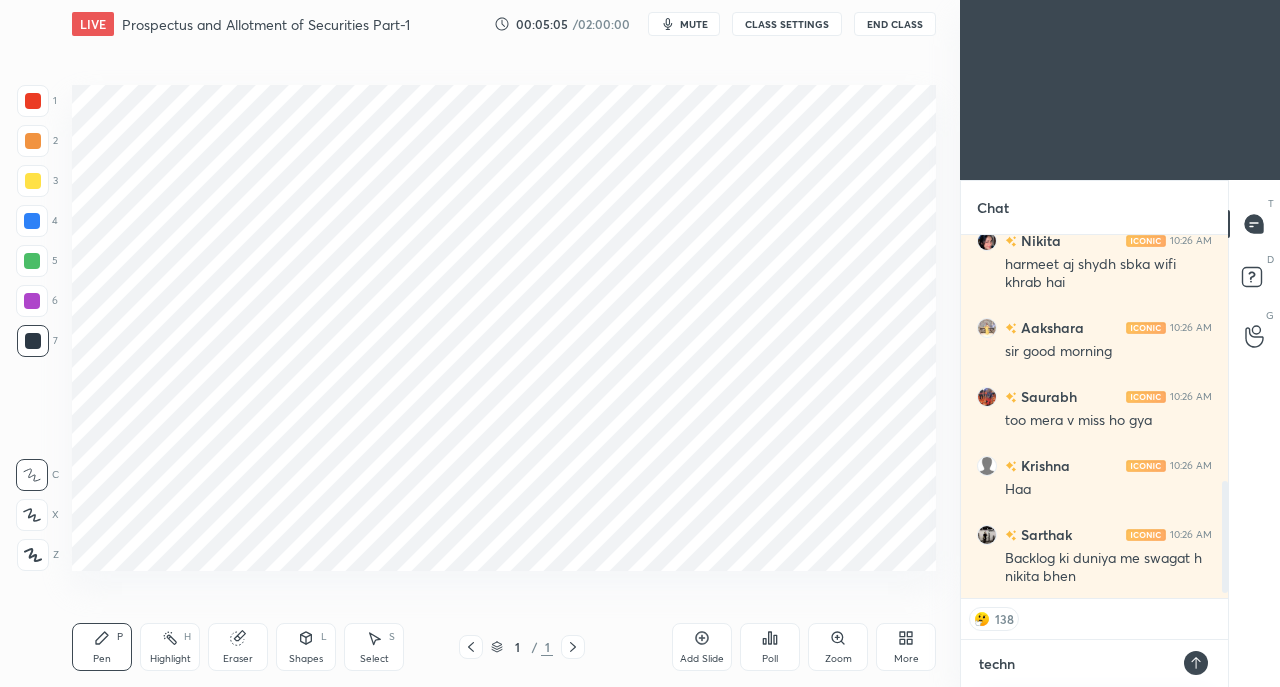 type on "techni" 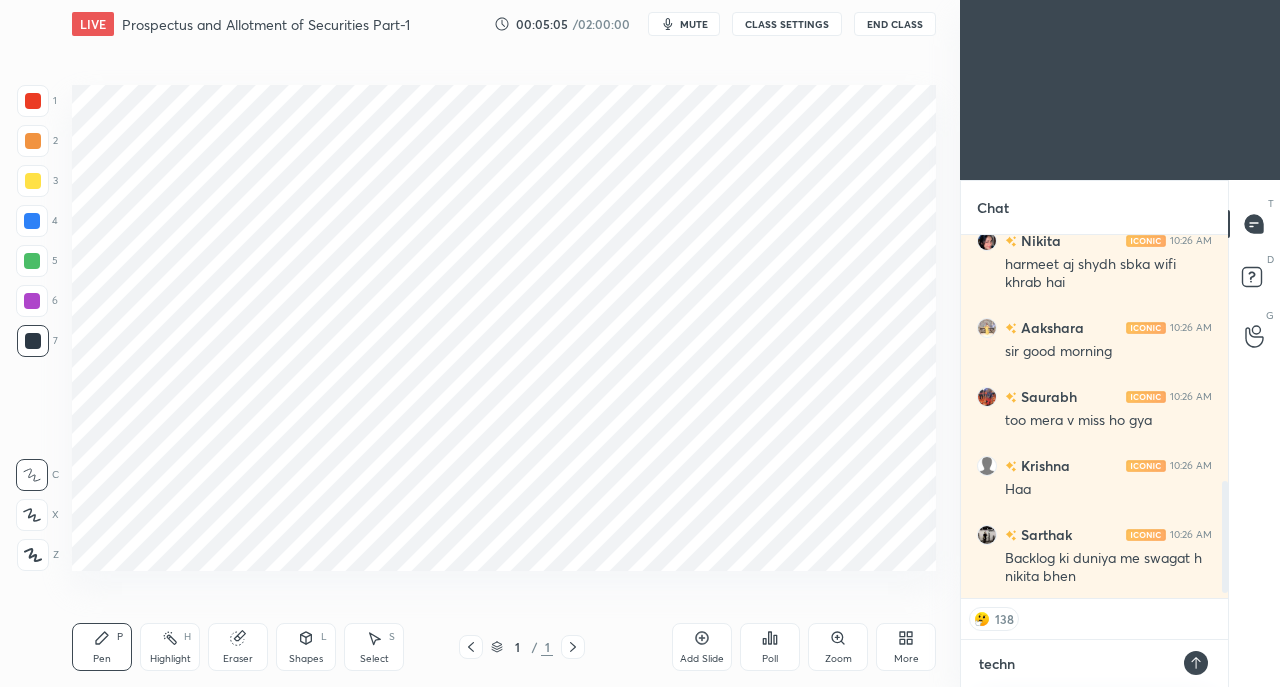 type on "x" 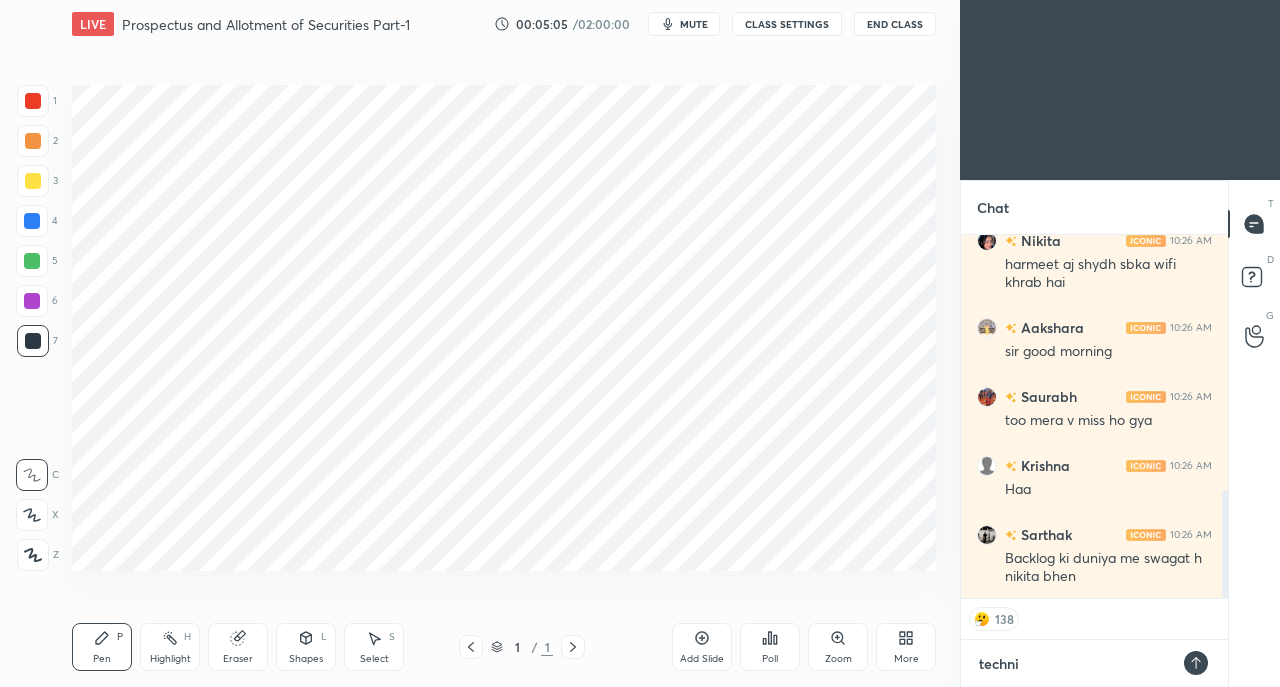 type on "technic" 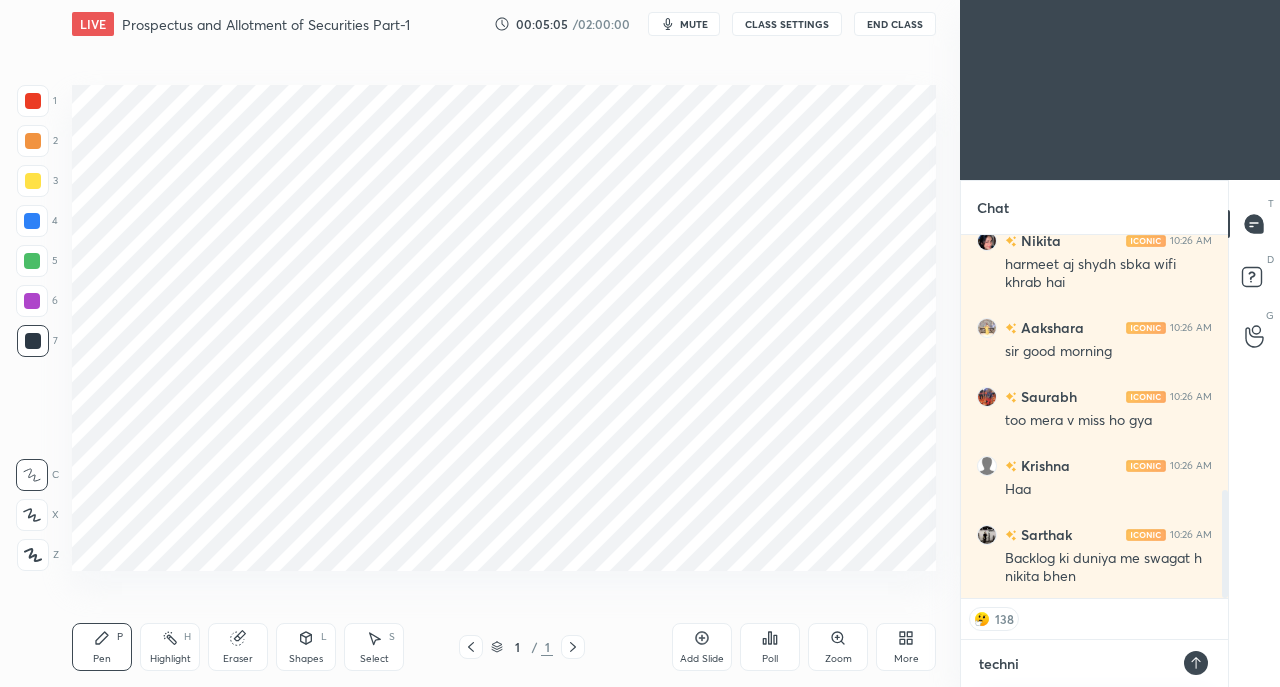 type on "x" 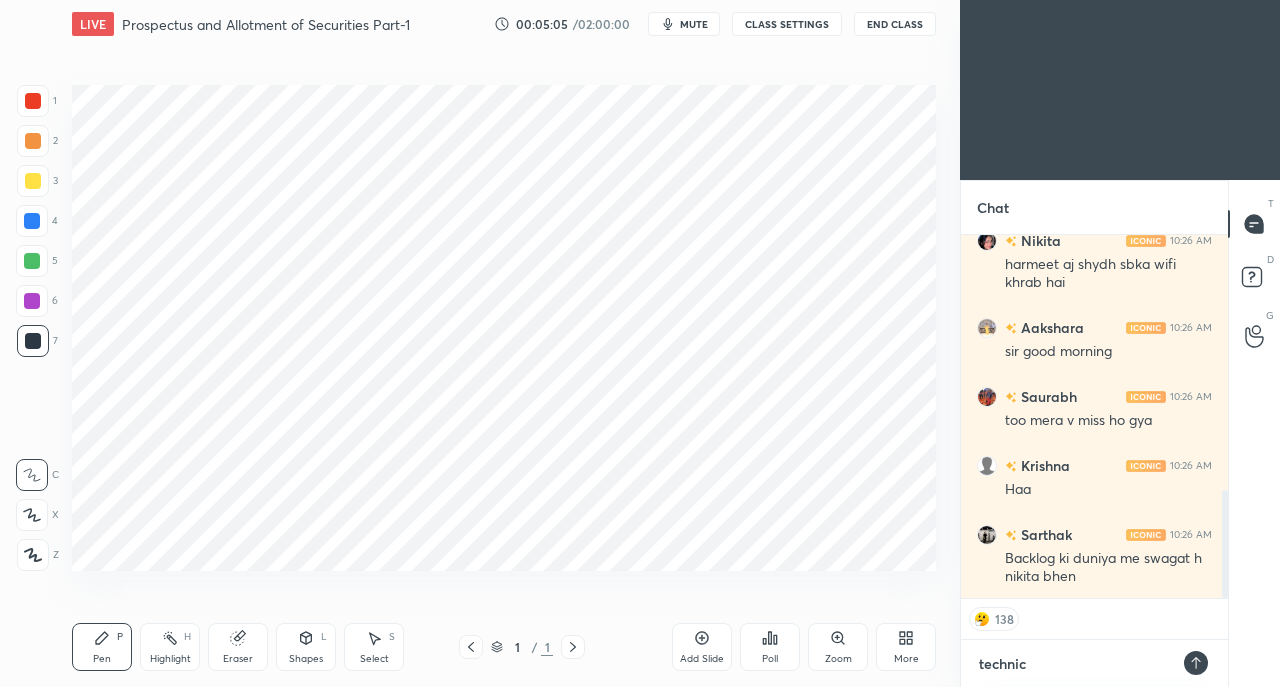 type on "technica" 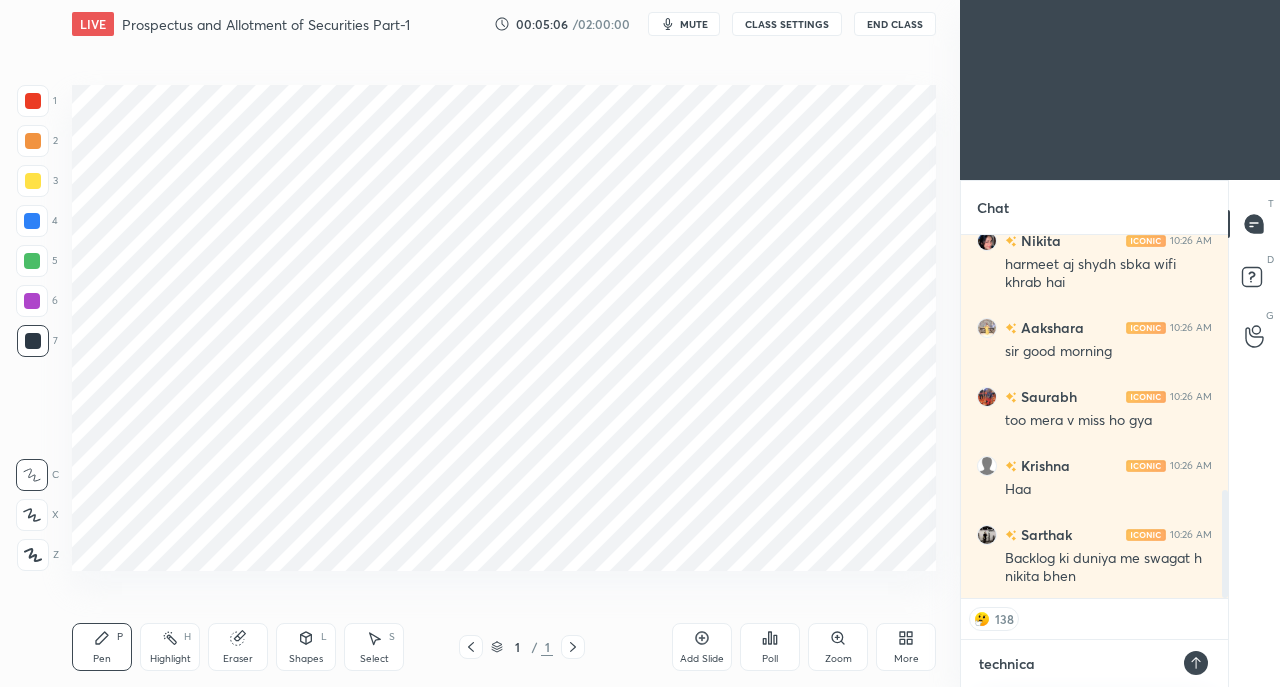 type on "technical" 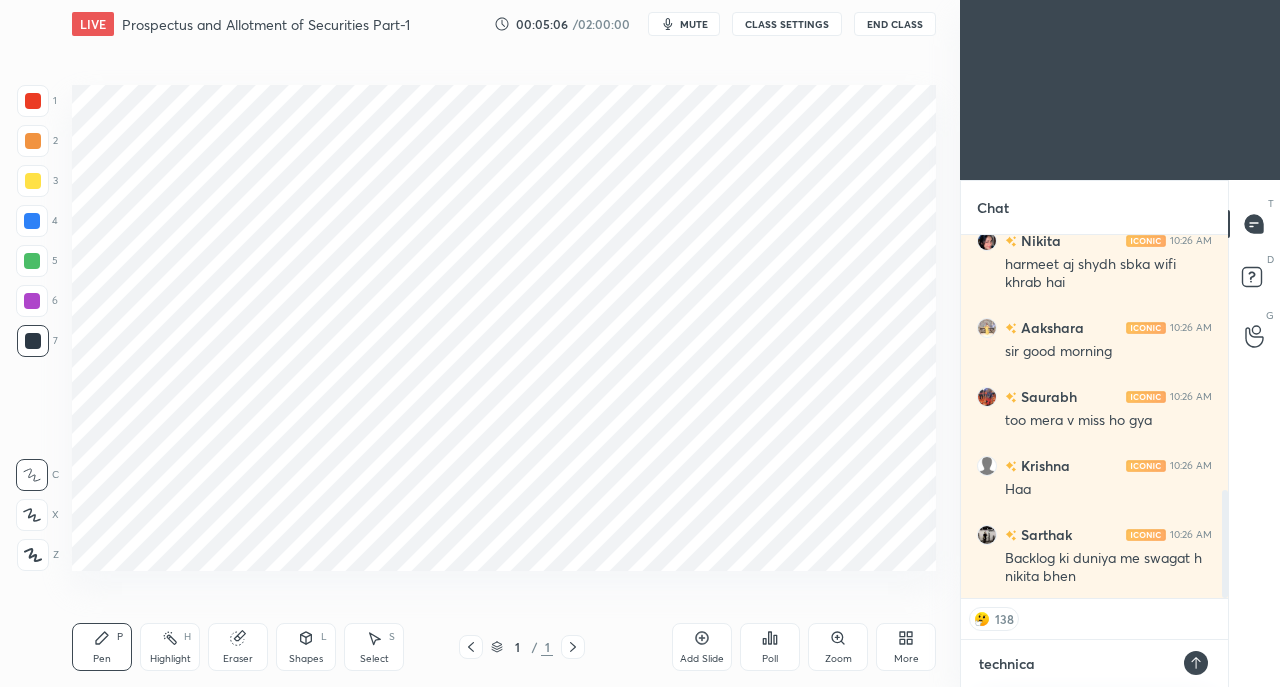 type on "x" 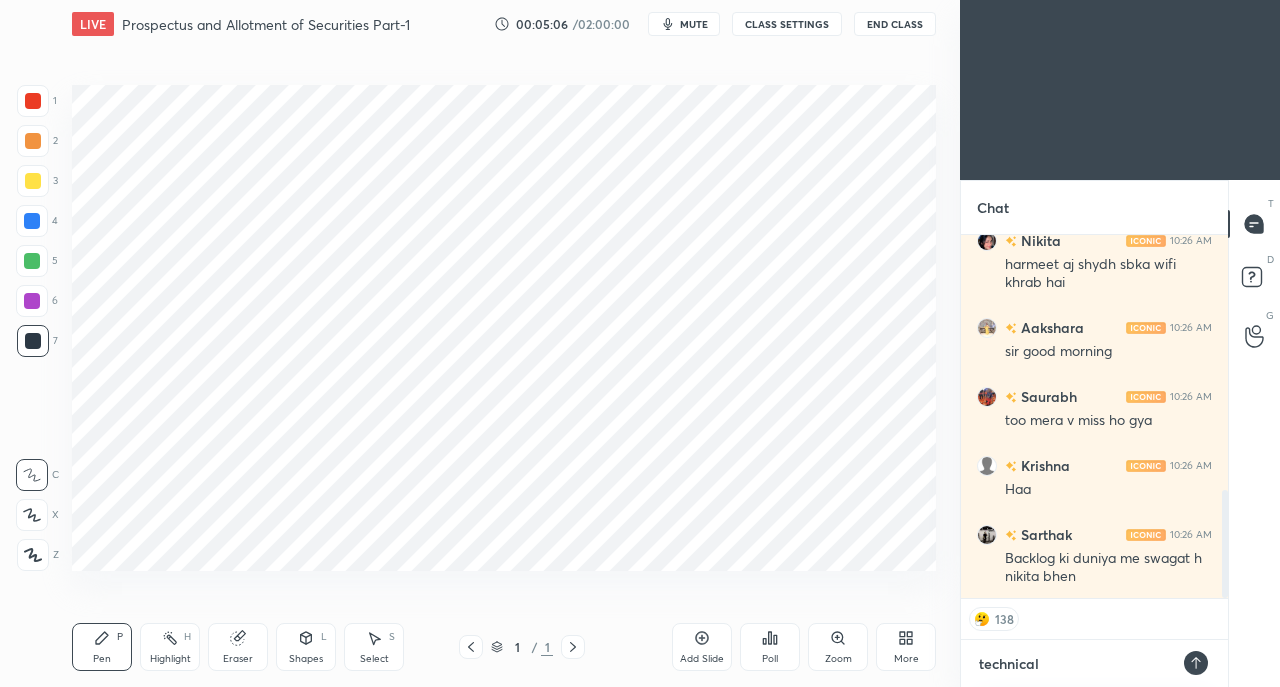 type 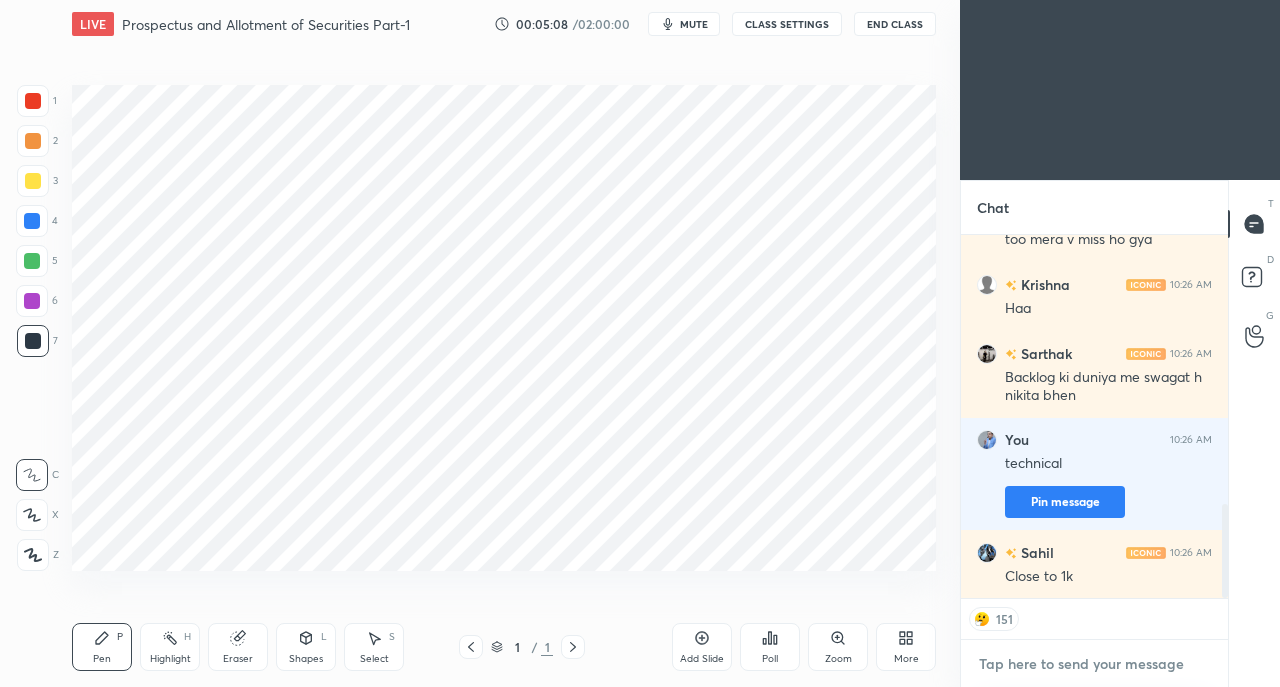 type on "x" 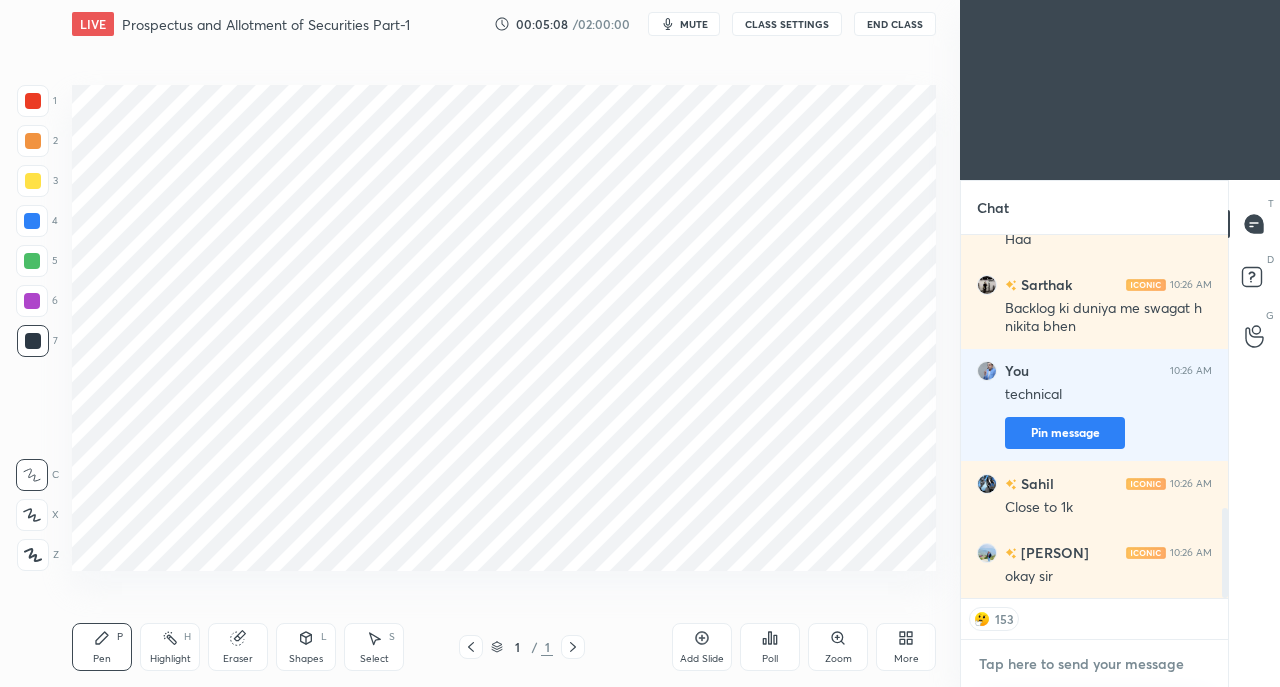 type on "w" 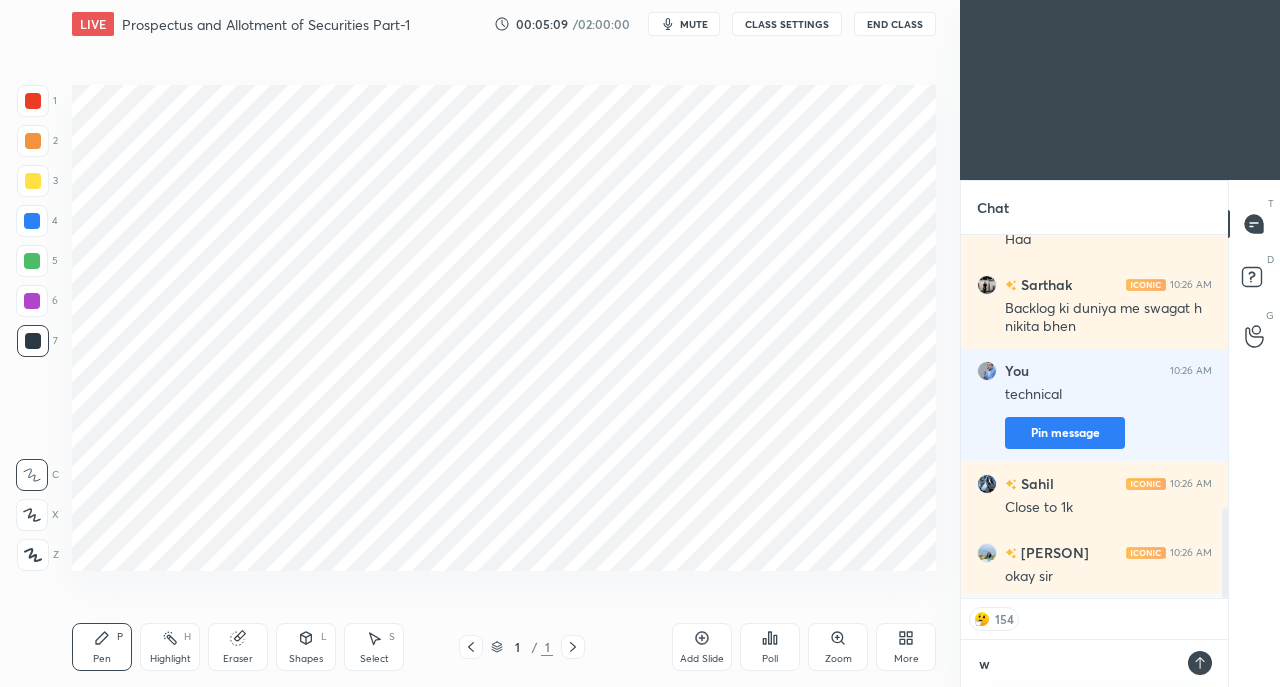 type on "x" 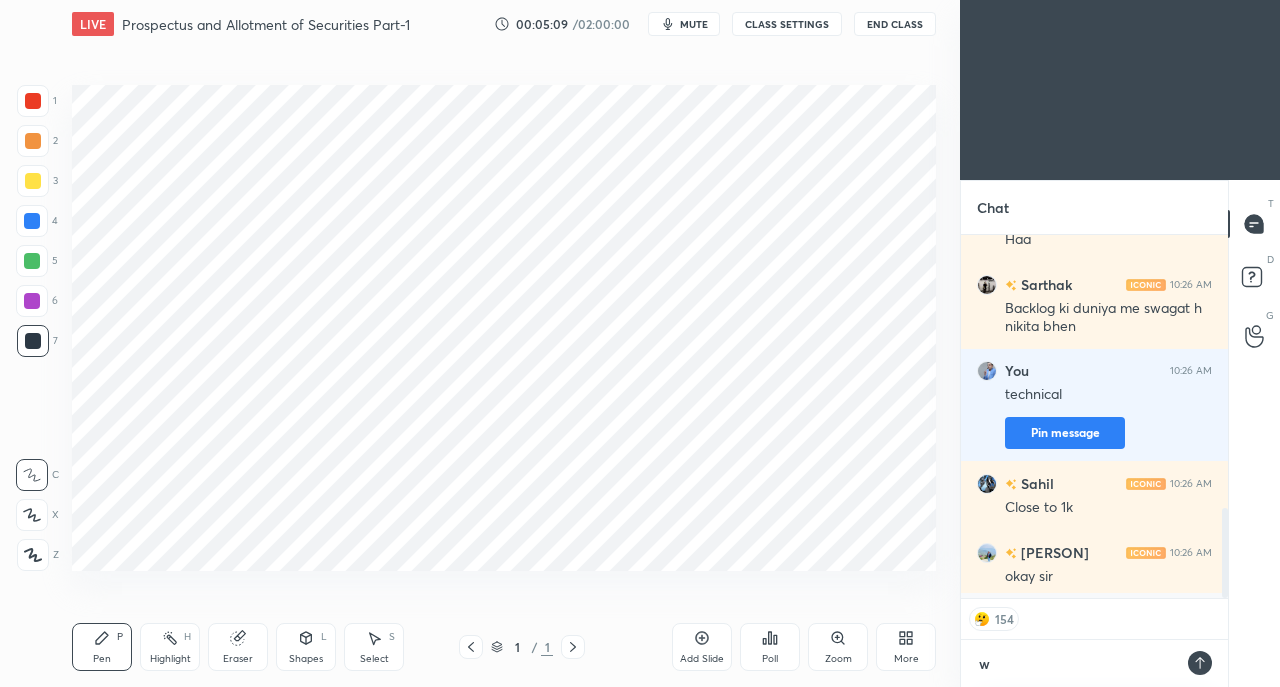 type on "wa" 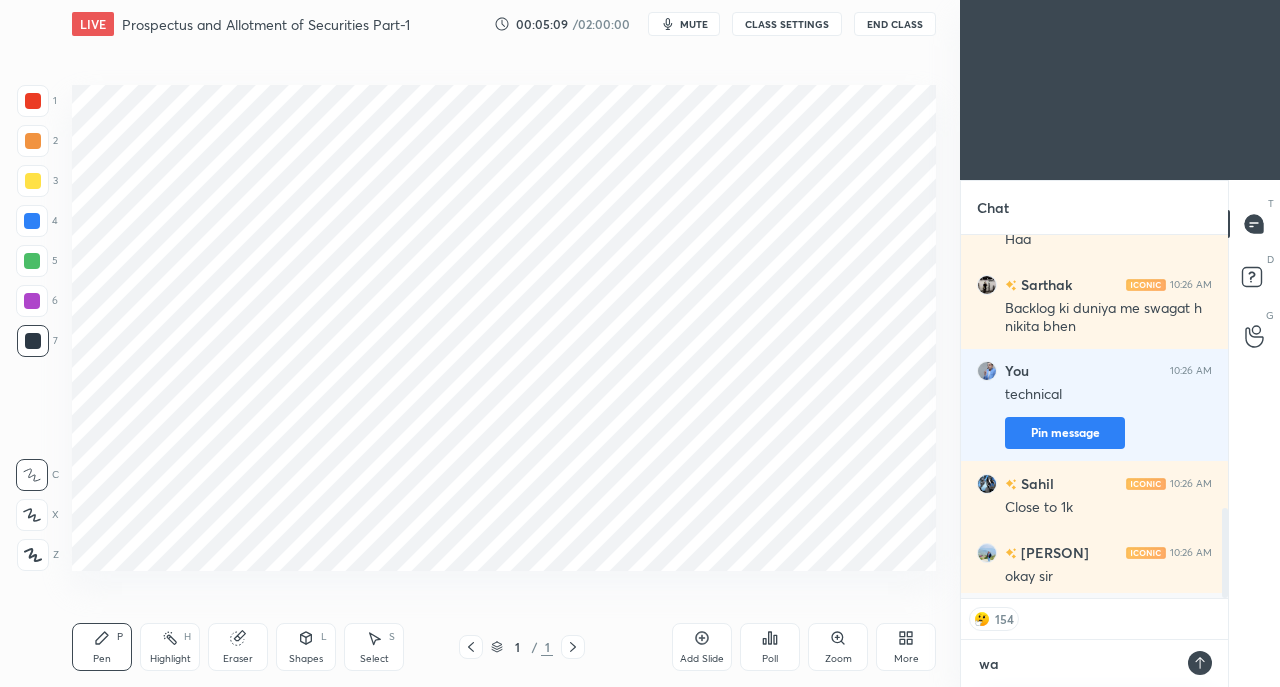 type on "x" 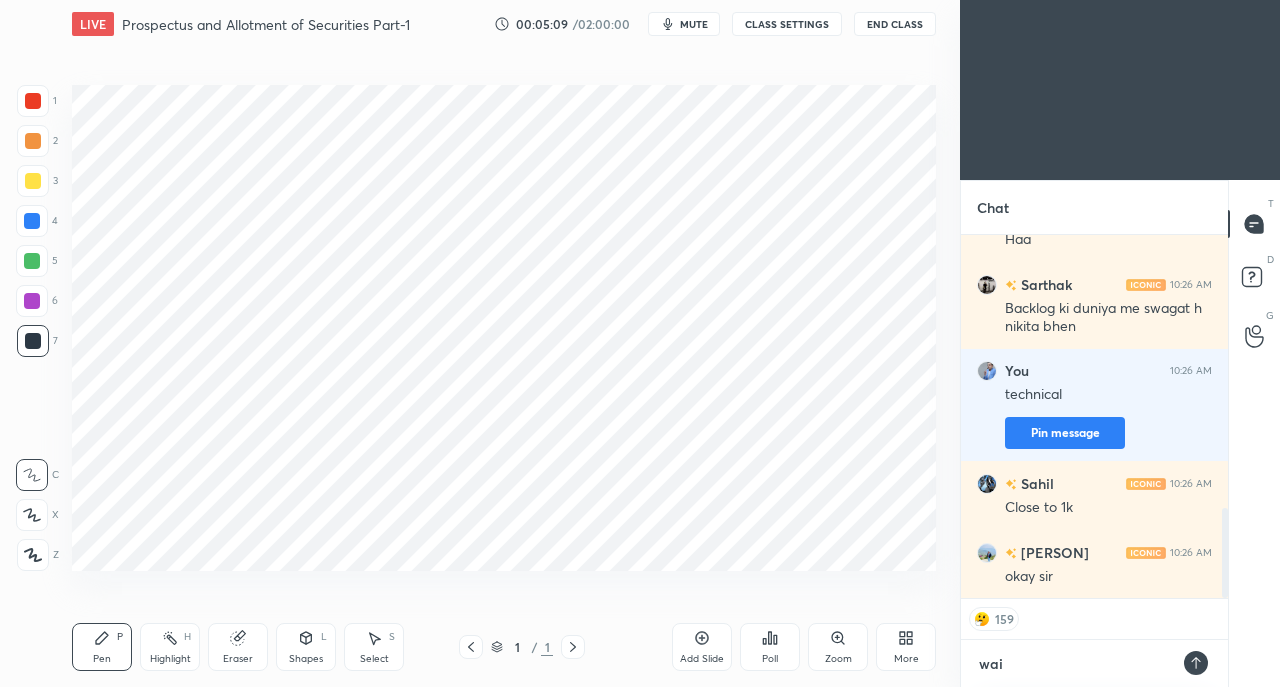 type on "x" 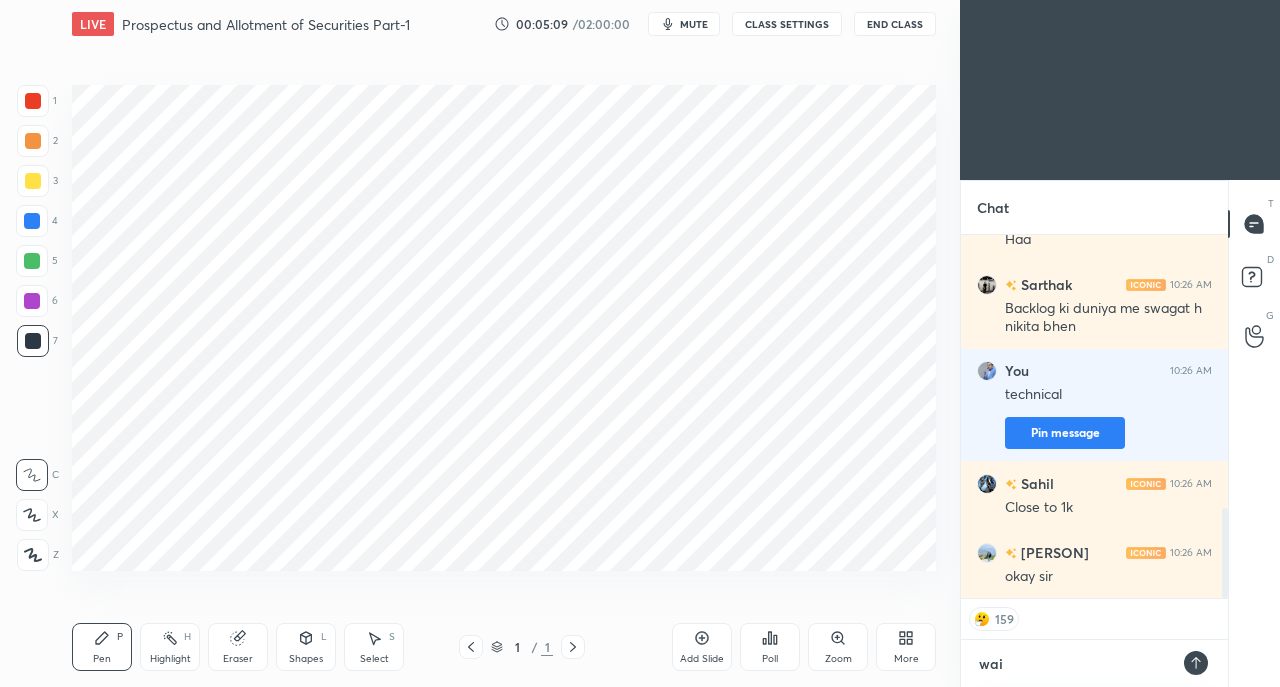 type on "wait" 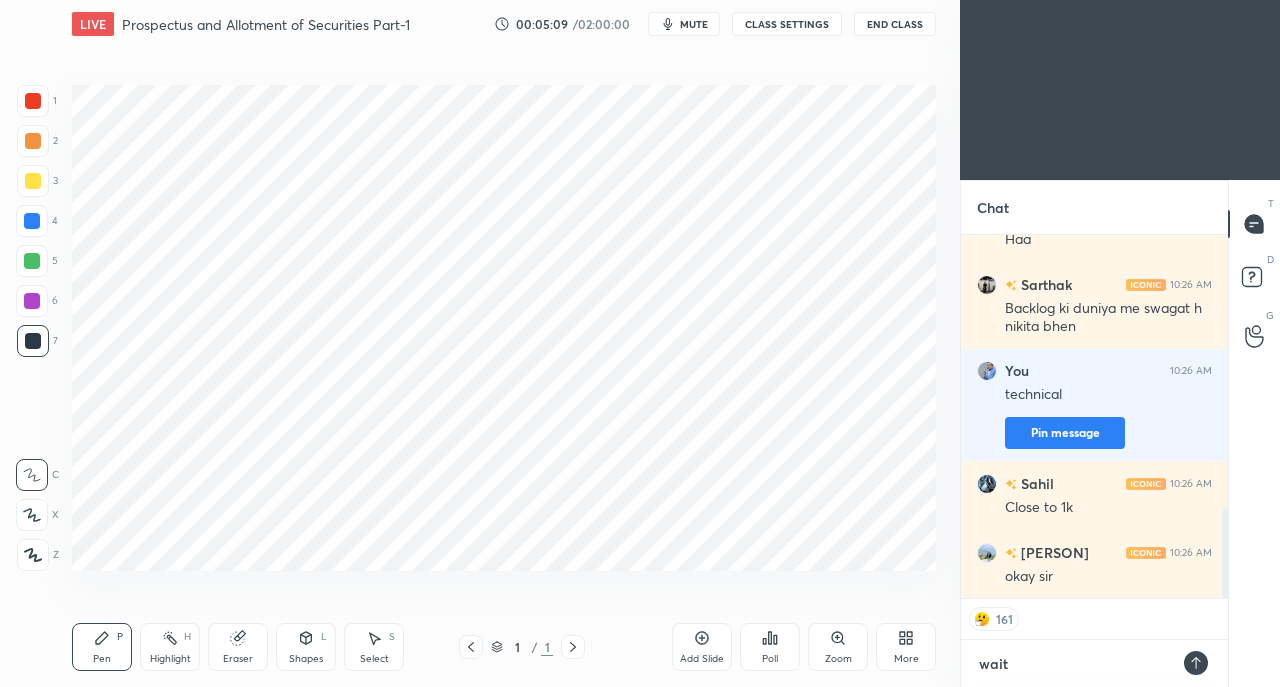 type on "wait" 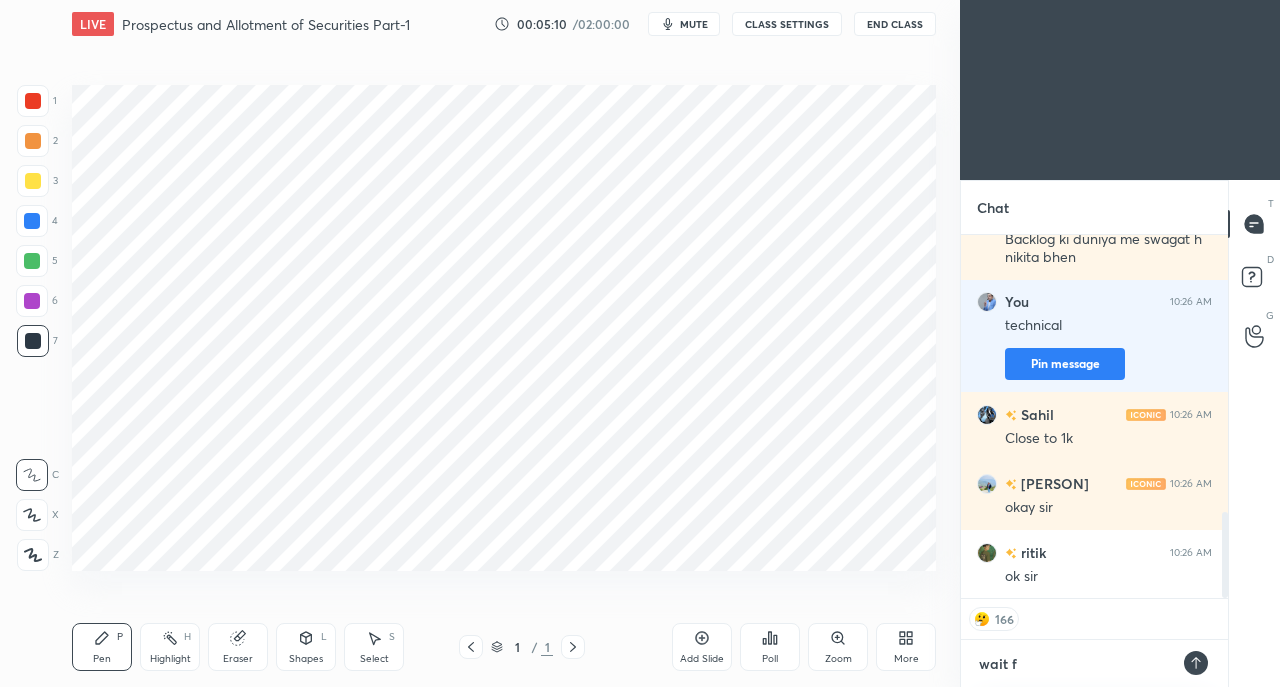 type on "x" 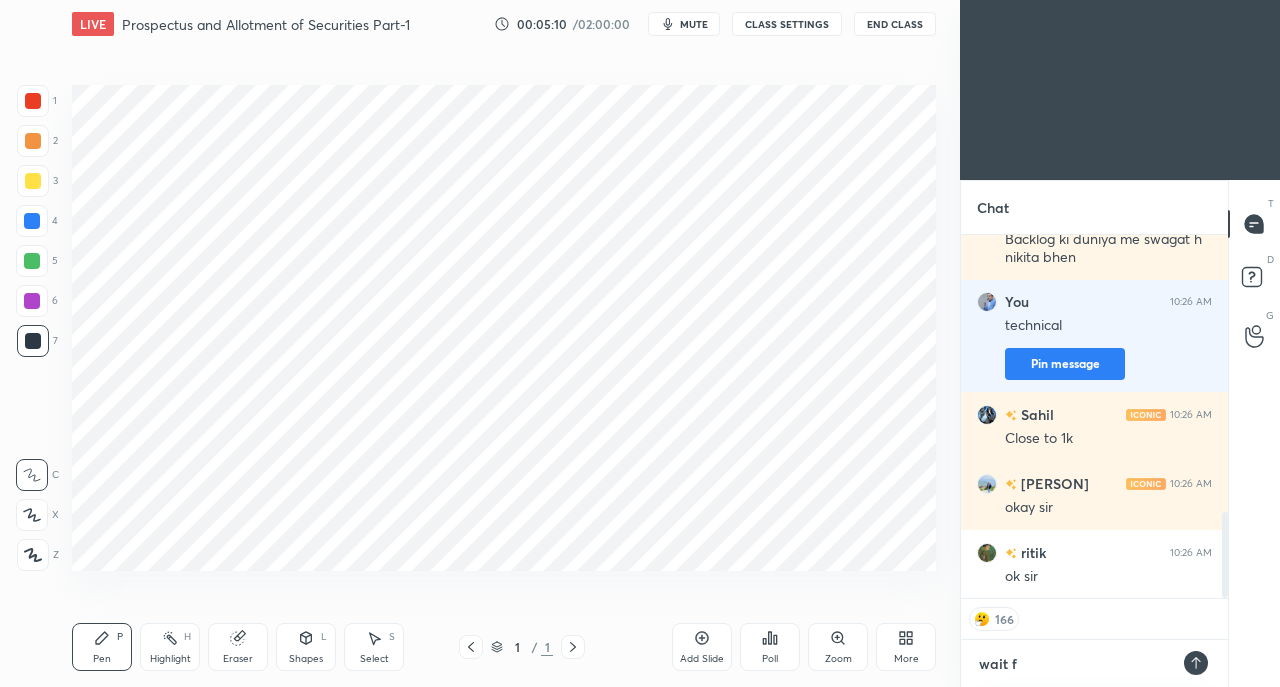 type on "wait fo" 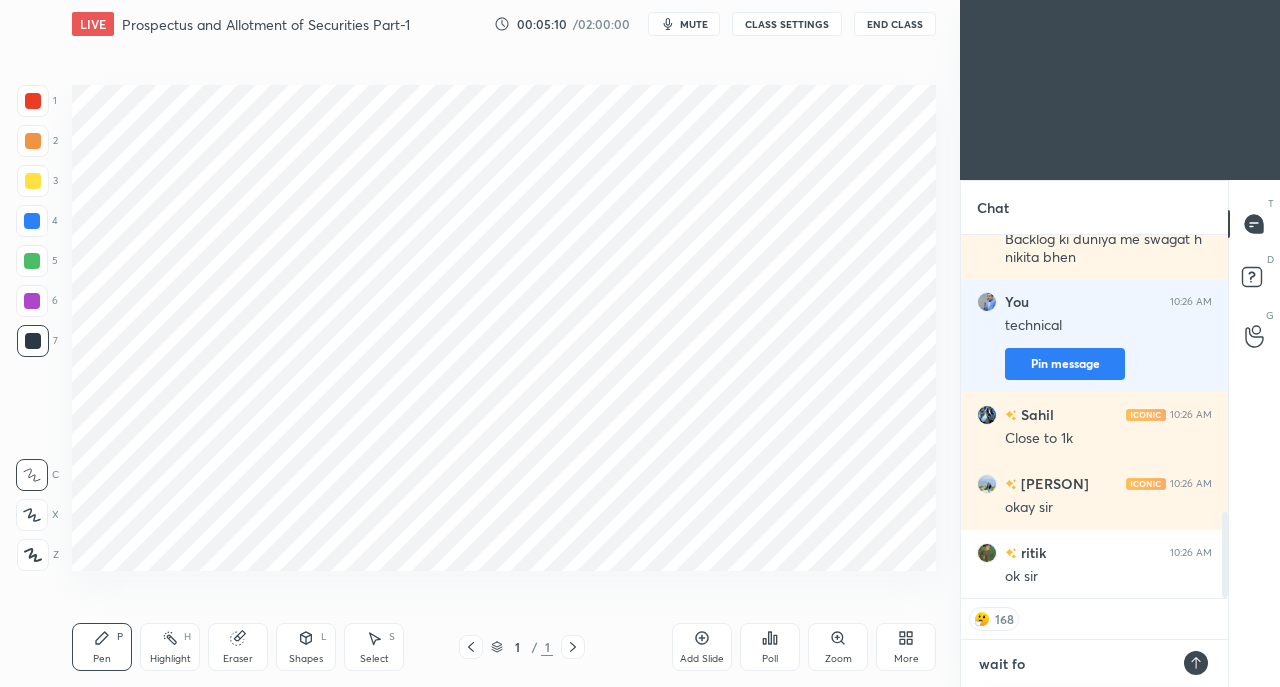 type on "x" 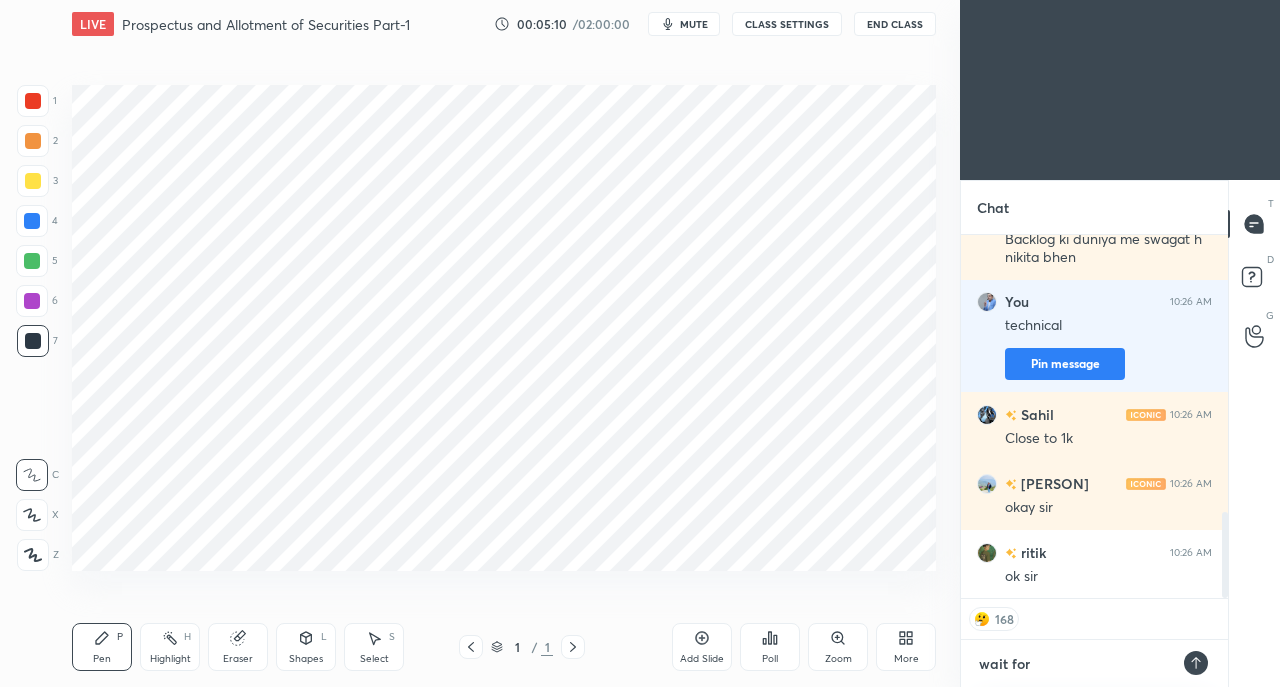 type on "x" 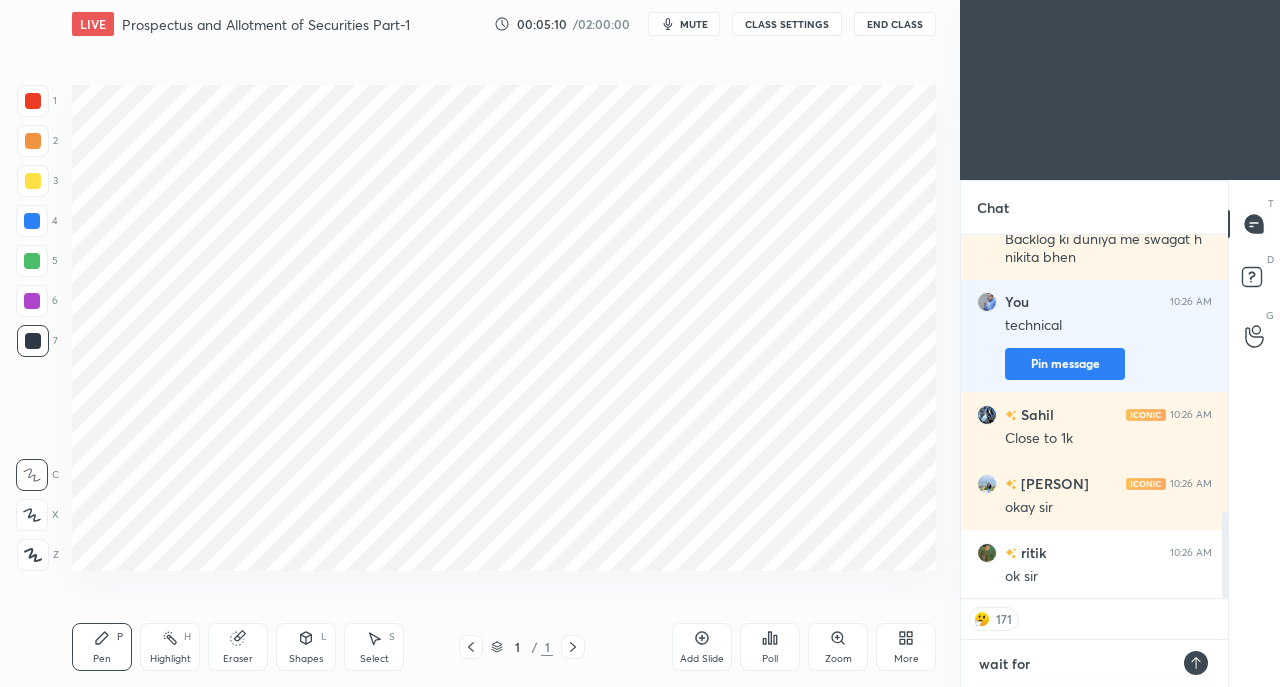 type on "wait for" 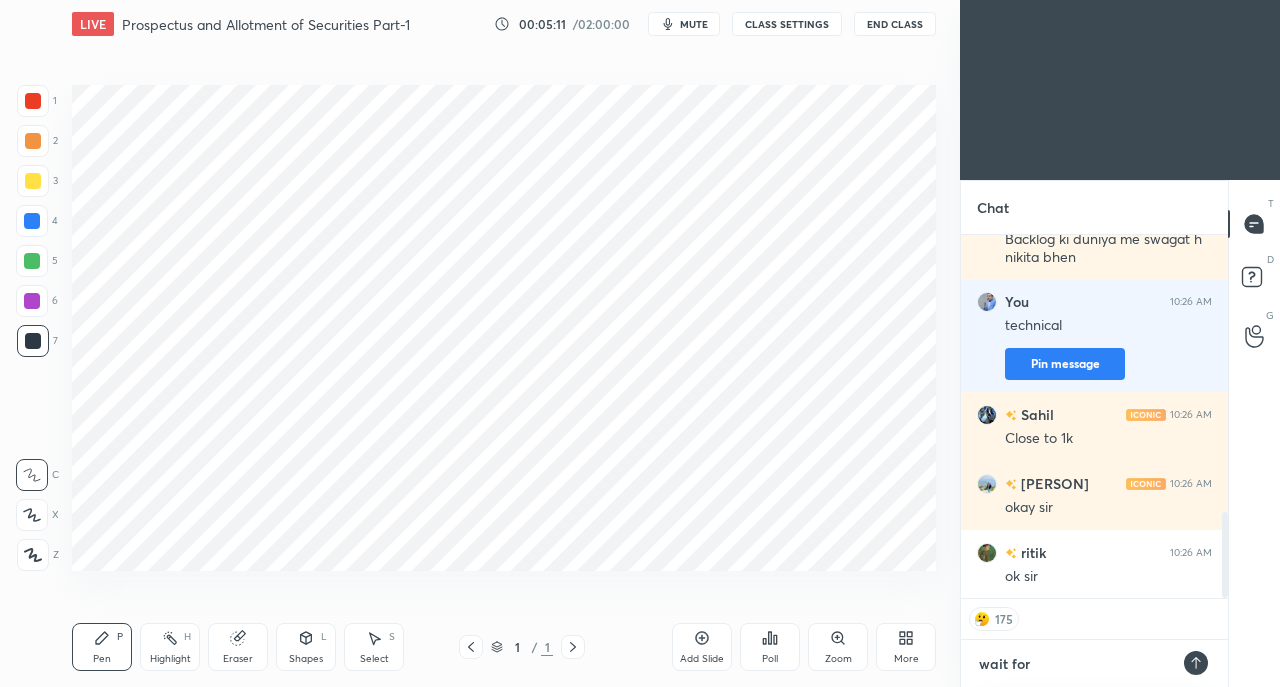 type on "x" 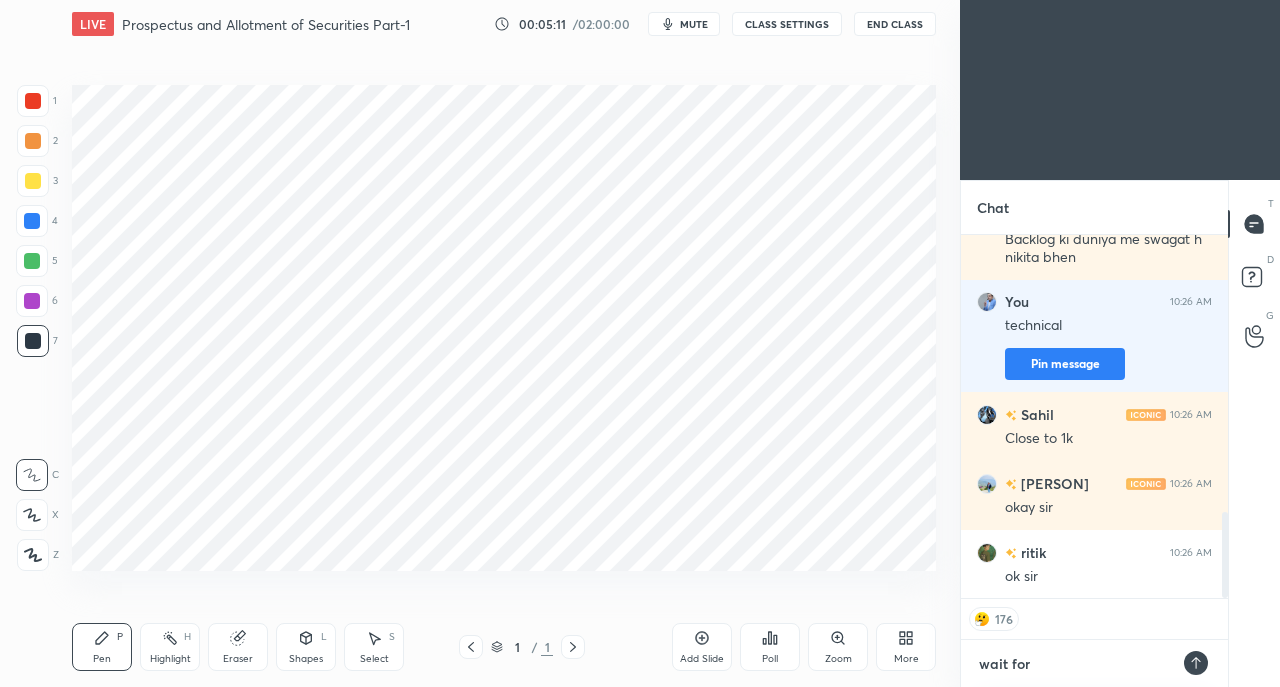 type on "wait for 2" 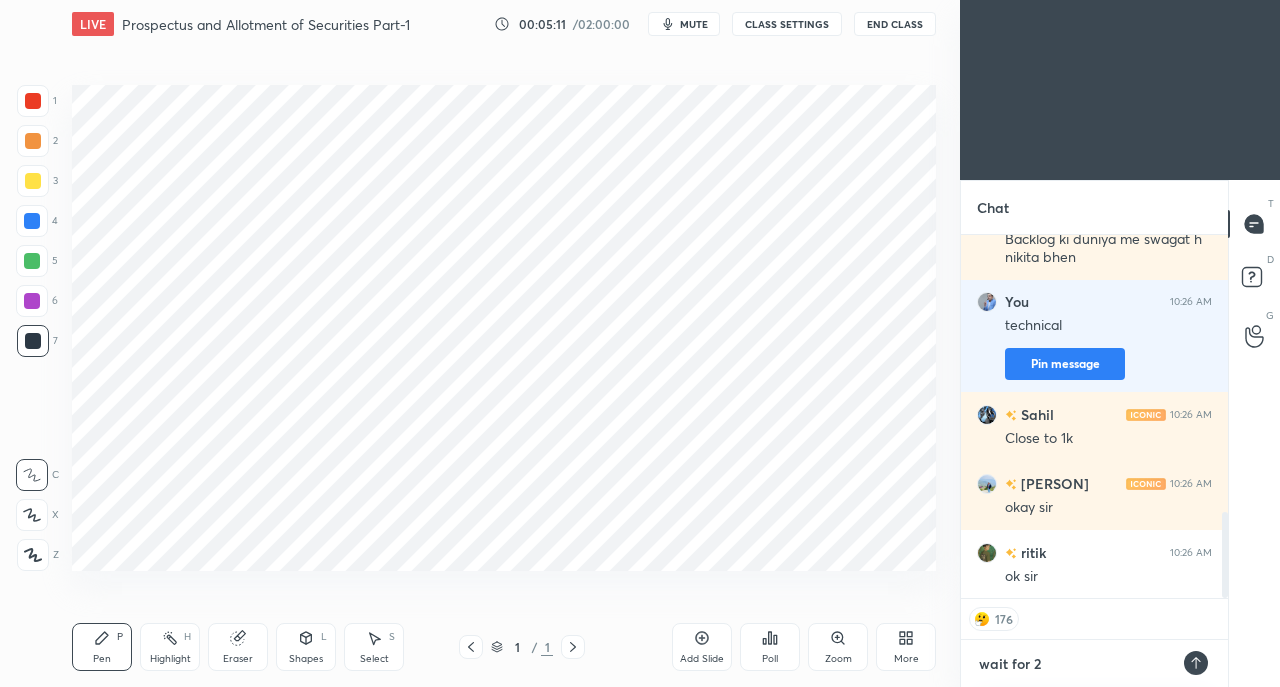 type on "x" 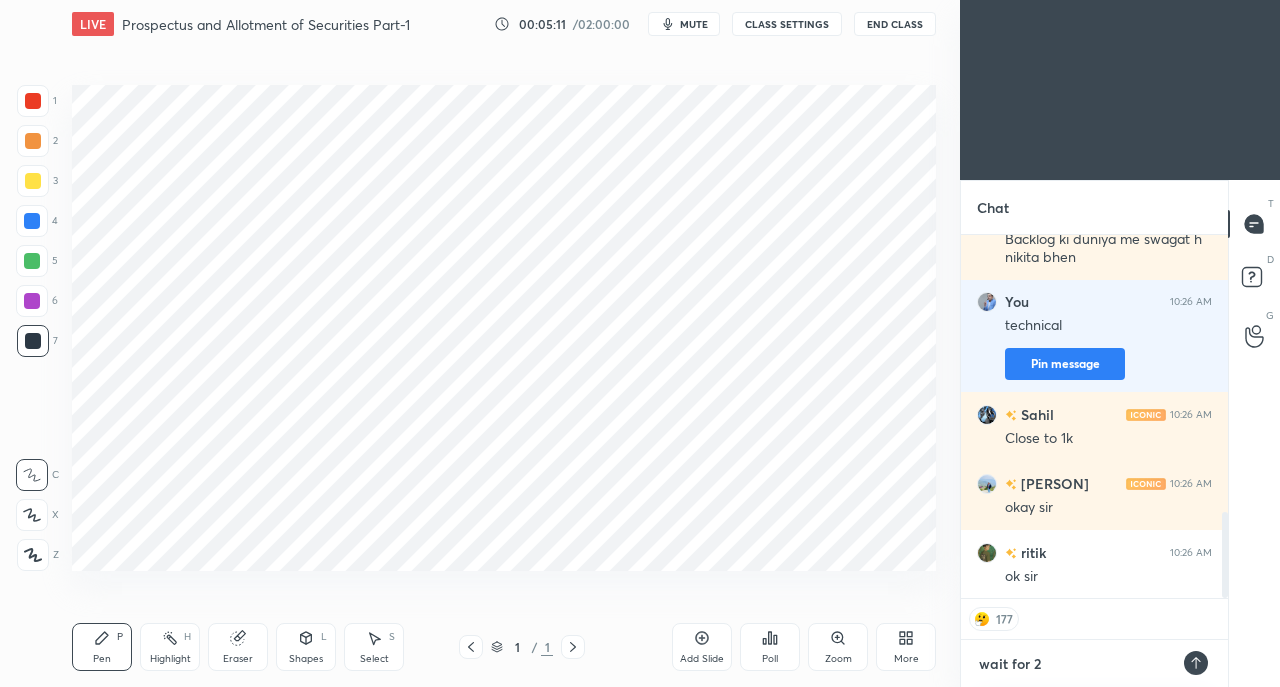 type on "wait for 2" 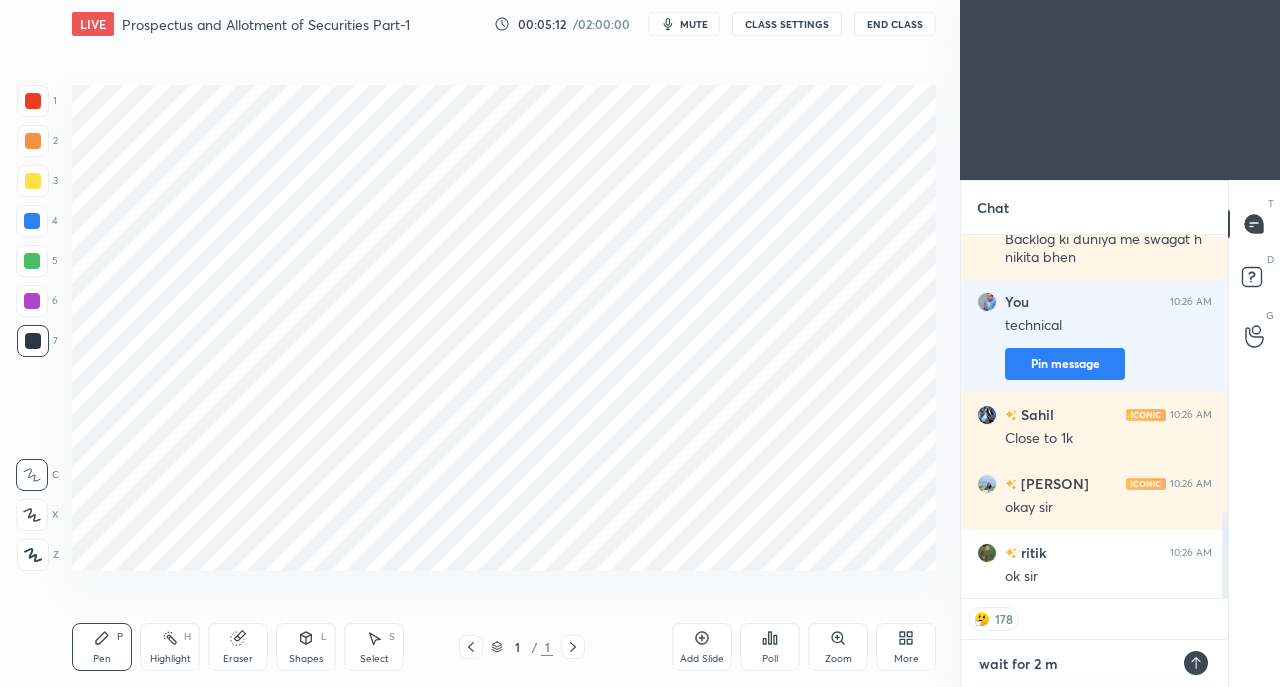 type on "wait for 2 mi" 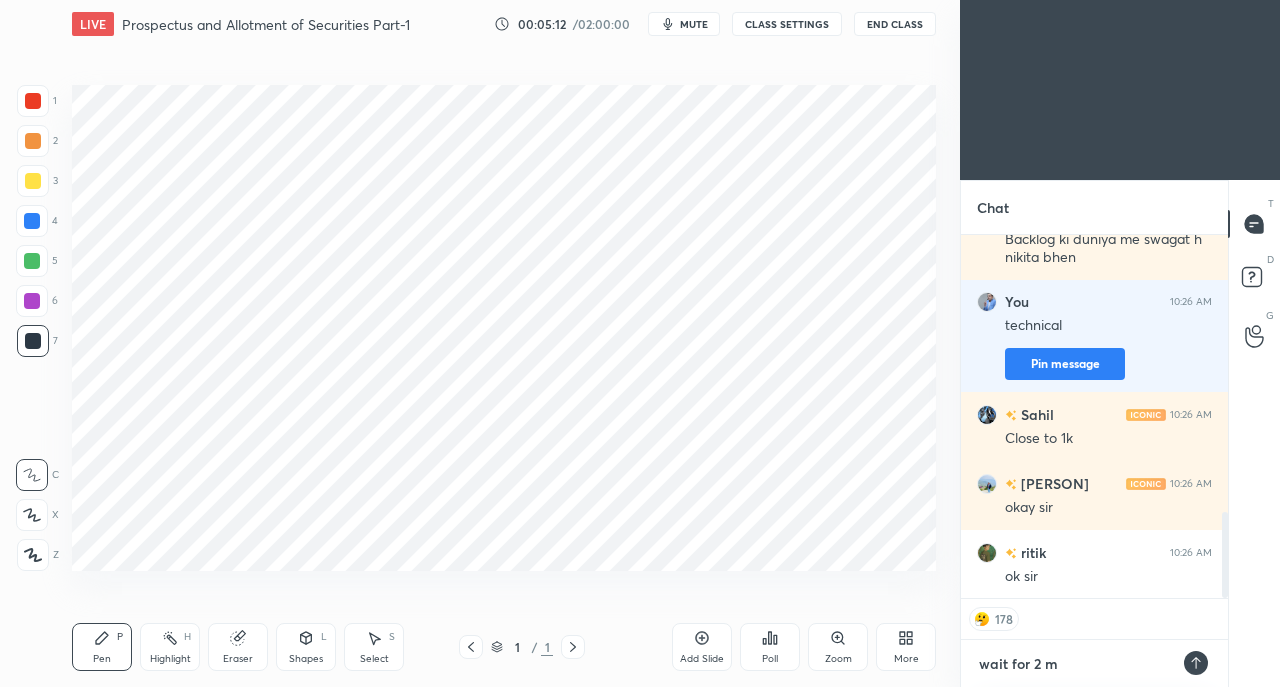 type on "x" 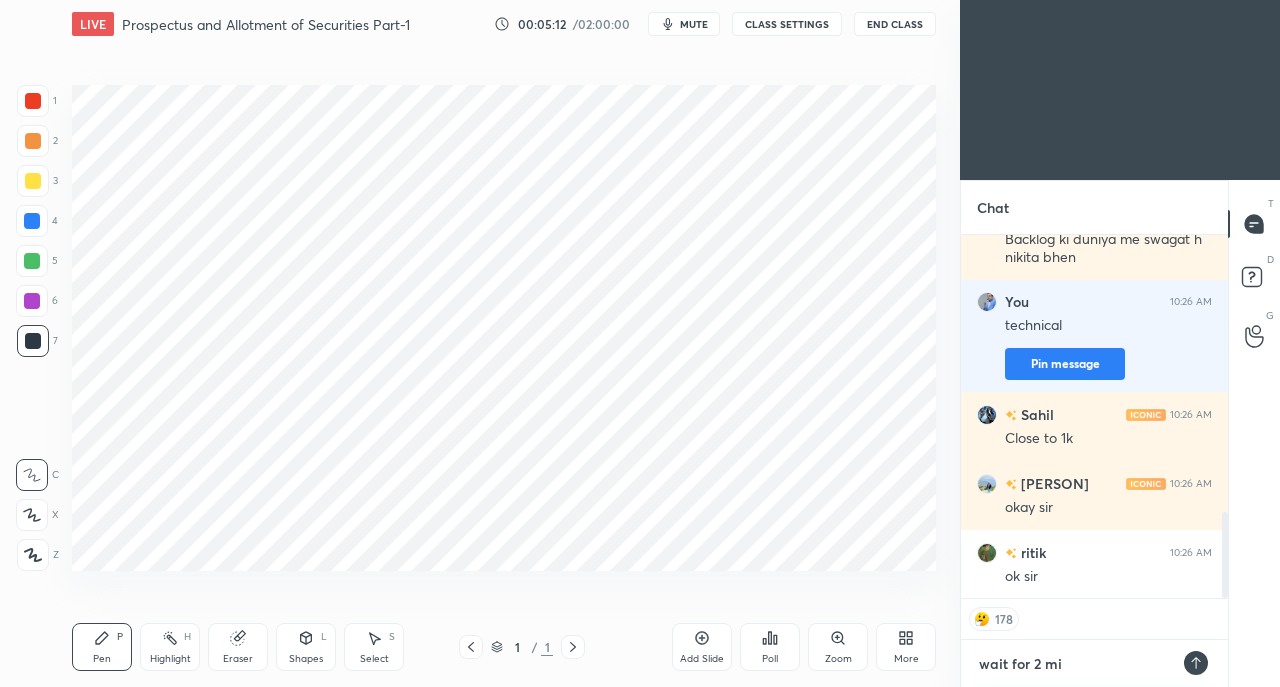 type on "wait for 2 min" 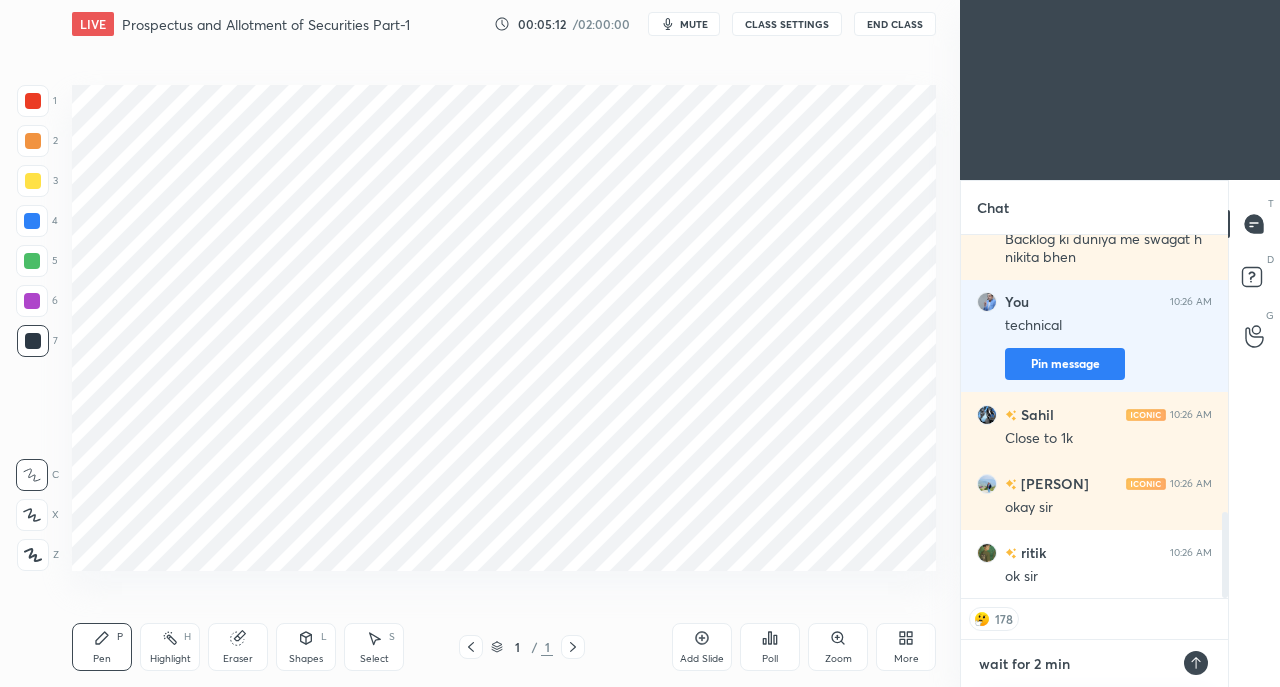 type on "x" 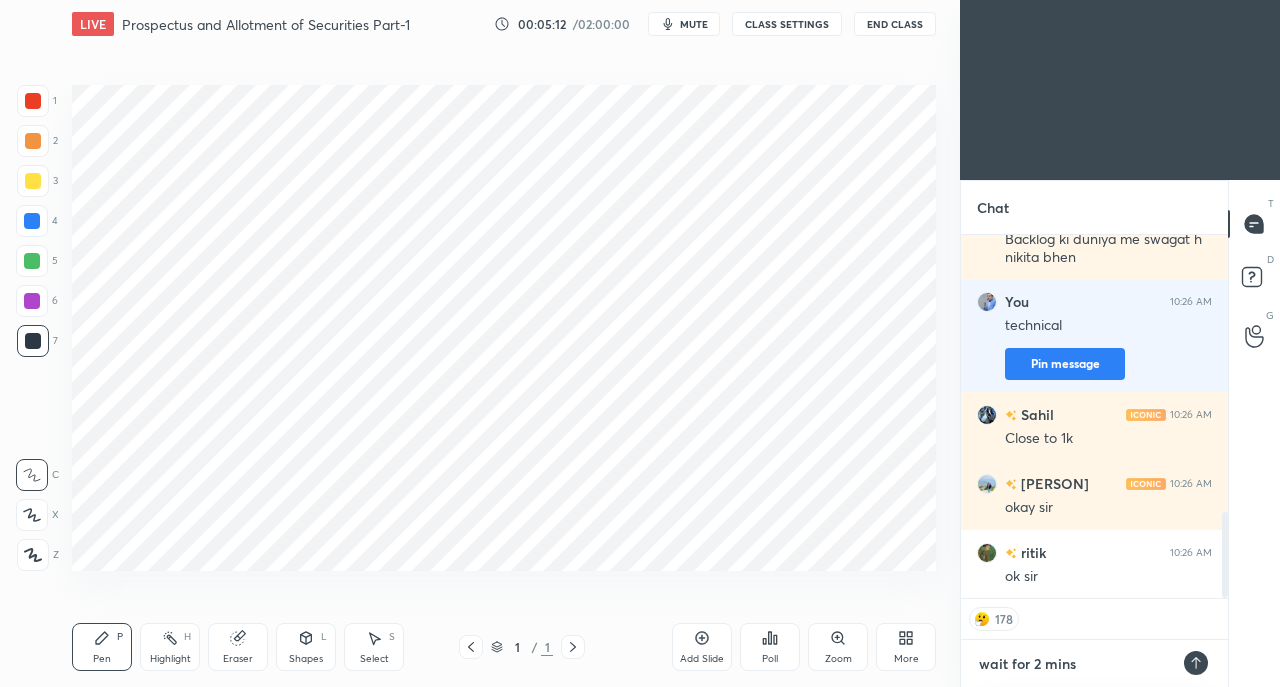 type on "x" 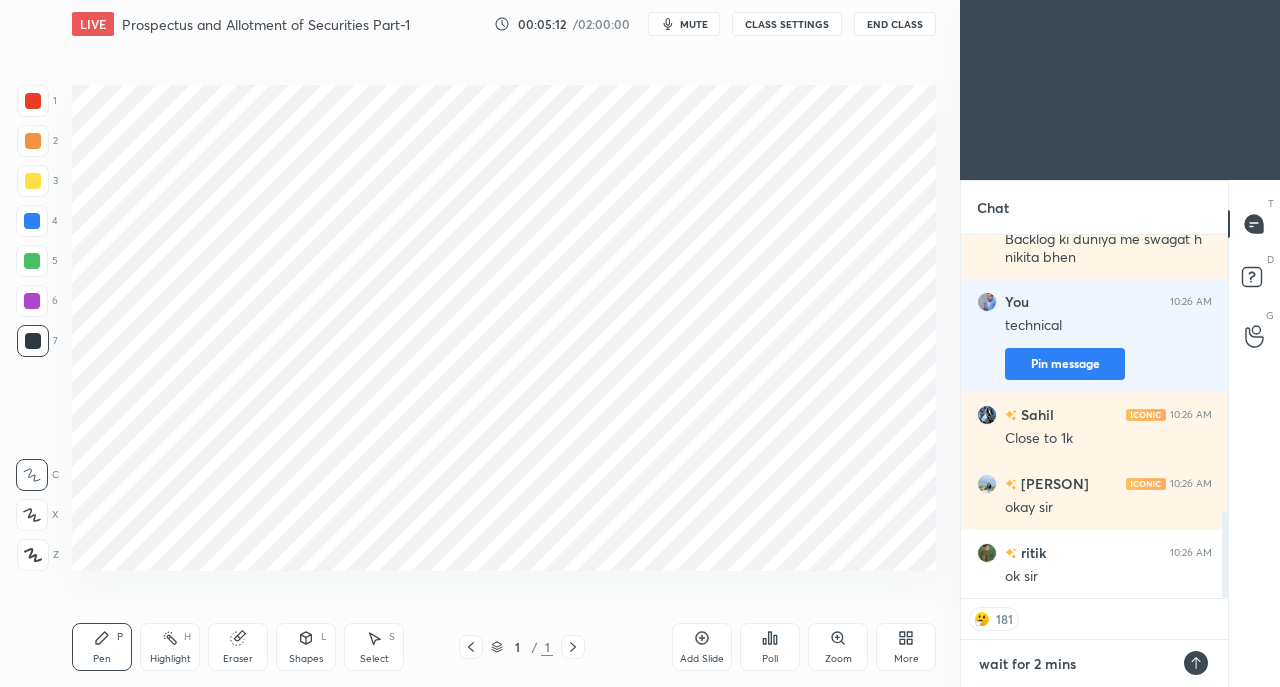 type 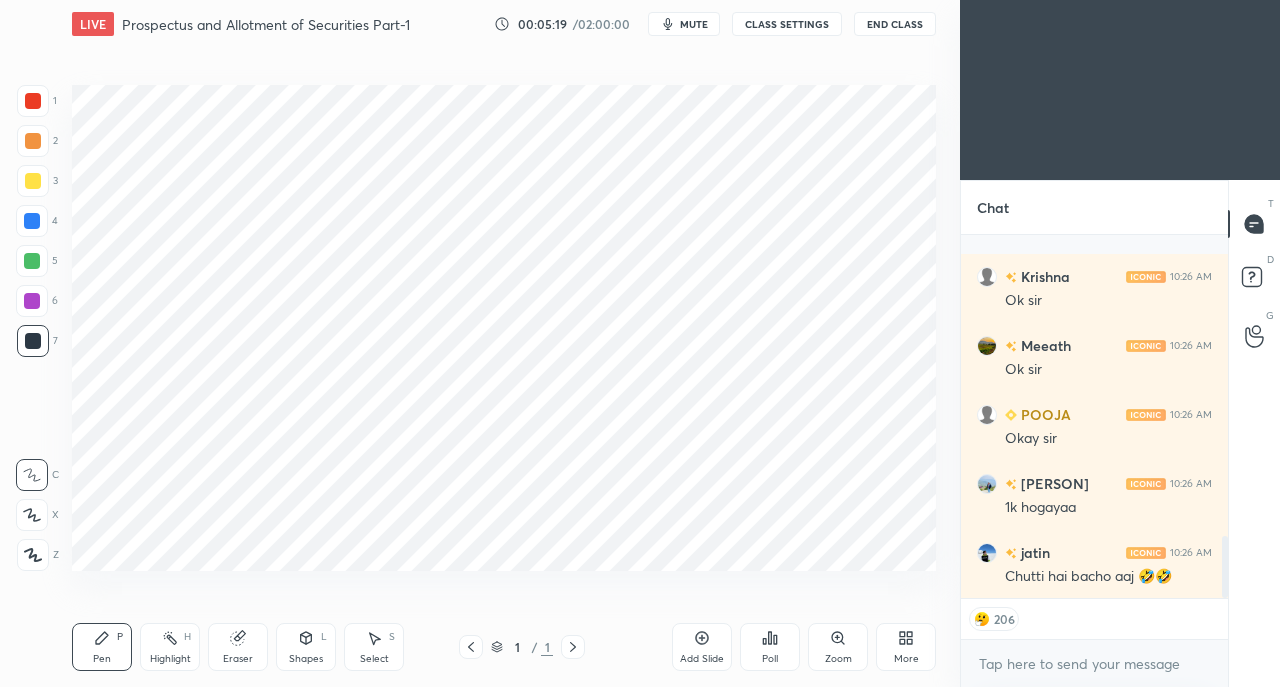 click on "CLASS SETTINGS" at bounding box center [787, 24] 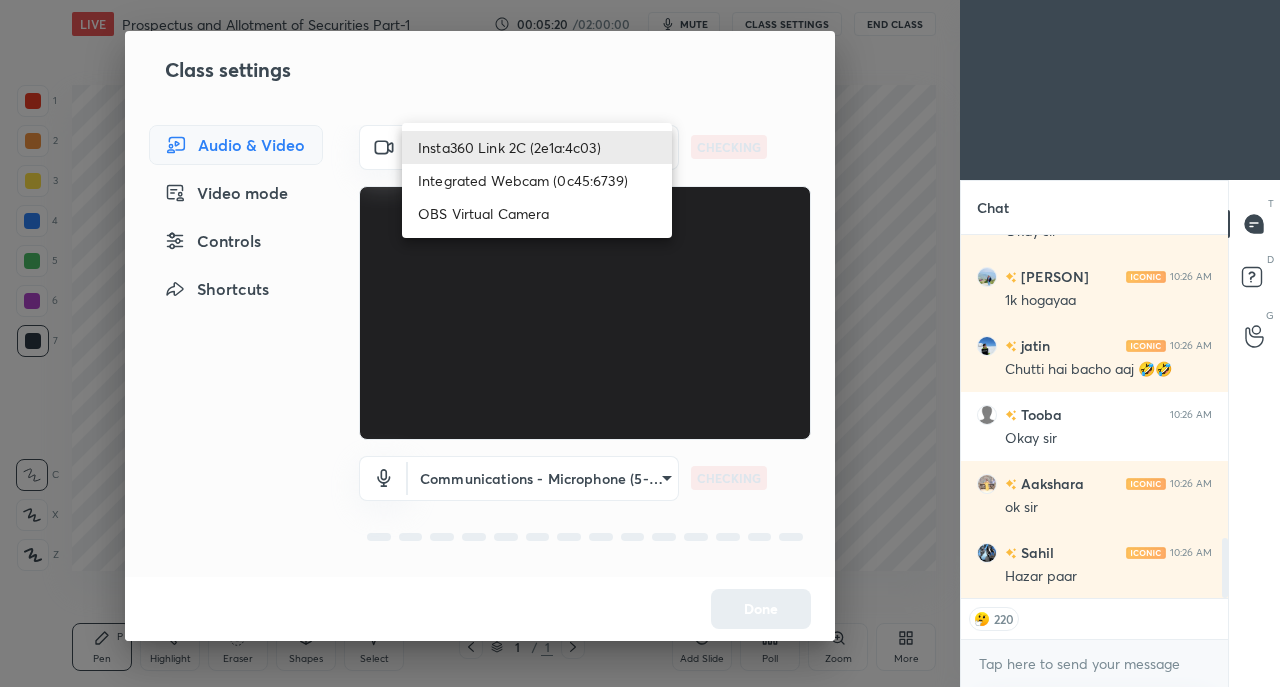 click on "1 2 3 4 5 6 7 C X Z C X Z E E Erase all   H H LIVE Prospectus and Allotment of Securities Part-1 00:05:20 /  02:00:00 mute CLASS SETTINGS End Class Setting up your live class Poll for   secs No correct answer Start poll Back Prospectus and Allotment of Securities Part-1 • L19 of Comprehensive Course on Corporate and Other Laws Ankit Oberoi Pen P Highlight H Eraser Shapes L Select S 1 / 1 Add Slide Poll Zoom More Chat Meeath 10:26 AM Ok sir POOJA 10:26 AM Okay sir Derlene 10:26 AM 1k hogayaa jatin 10:26 AM Chutti hai bacho aaj 🤣🤣 Tooba 10:26 AM Okay sir Aakshara 10:26 AM ok sir Sahil 10:26 AM Hazar paar JUMP TO LATEST 220 Enable hand raising Enable raise hand to speak to learners. Once enabled, chat will be turned off temporarily. Enable x   Doubts asked by learners will show up here NEW DOUBTS ASKED No one has raised a hand yet Can't raise hand Looks like educator just invited you to speak. Please wait before you can raise your hand again. Got it T Messages (T) D Doubts (D) G Raise Hand (G) Buffering" at bounding box center [640, 343] 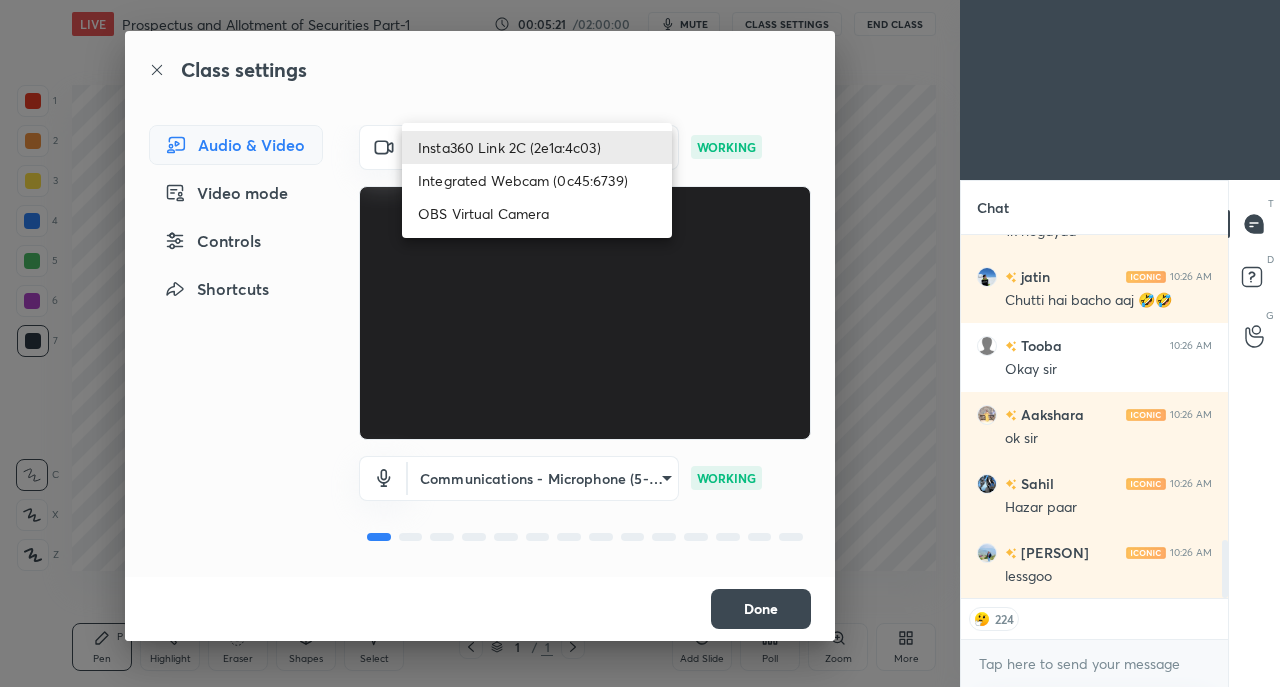 type on "x" 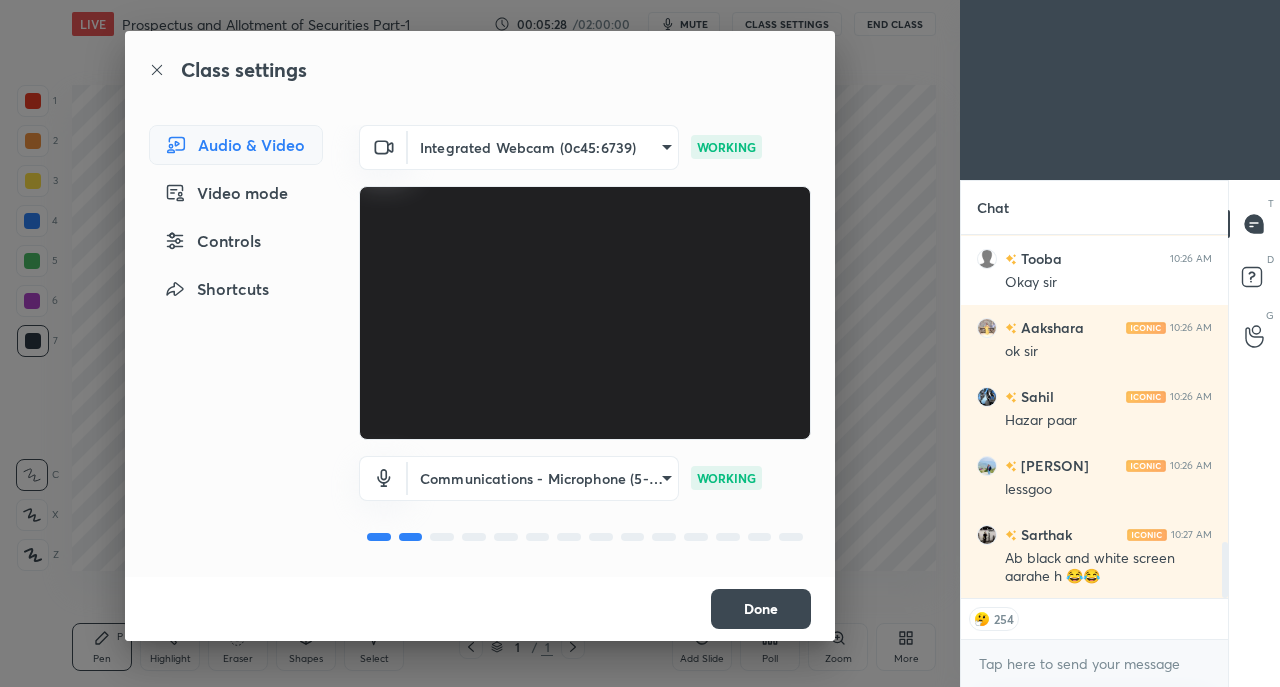 click on "Done" at bounding box center (761, 609) 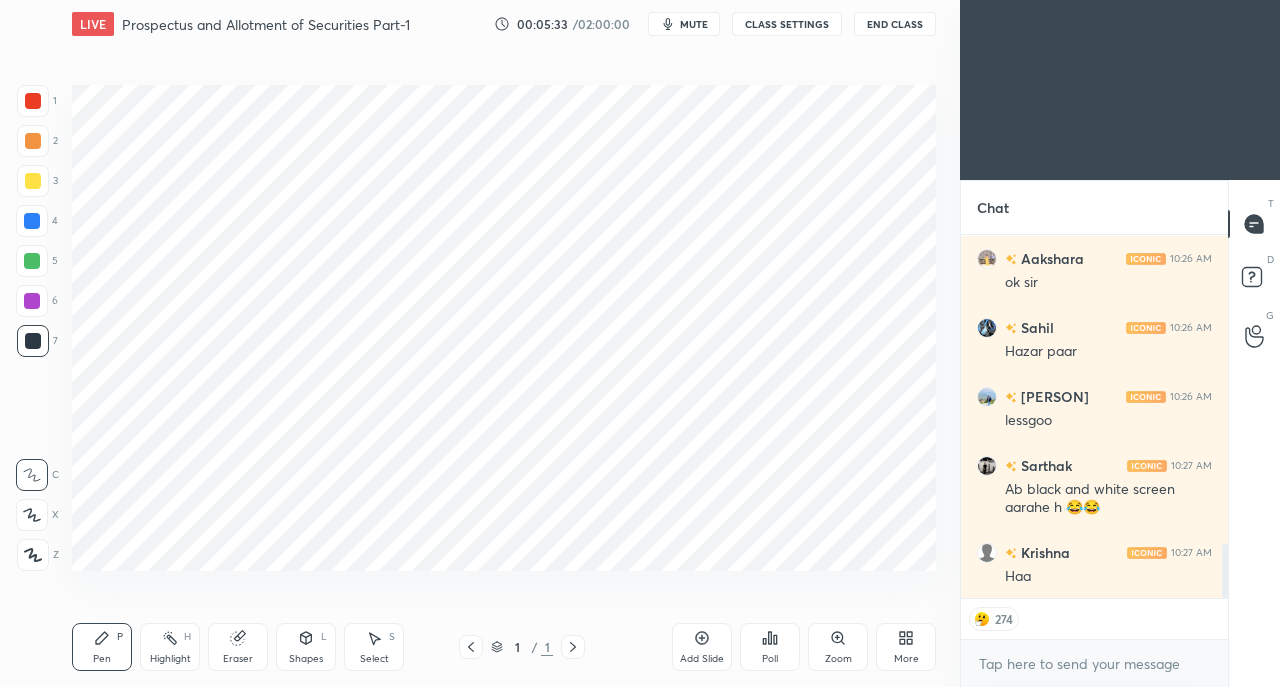 click on "CLASS SETTINGS" at bounding box center [787, 24] 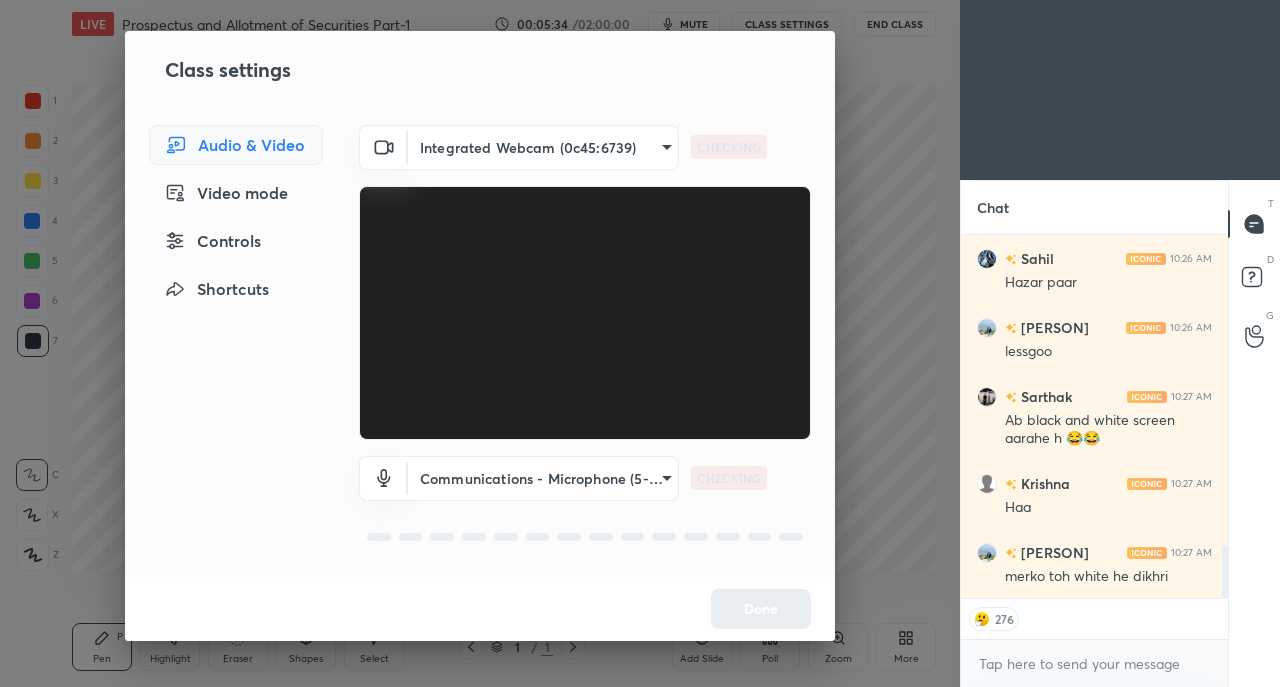 click on "1 2 3 4 5 6 7 C X Z C X Z E E Erase all   H H LIVE Prospectus and Allotment of Securities Part-1 00:05:34 /  02:00:00 mute CLASS SETTINGS End Class Setting up your live class Poll for   secs No correct answer Start poll Back Prospectus and Allotment of Securities Part-1 • L19 of Comprehensive Course on Corporate and Other Laws Ankit Oberoi Pen P Highlight H Eraser Shapes L Select S 1 / 1 Add Slide Poll Zoom More Chat Tooba 10:26 AM Okay sir Aakshara 10:26 AM ok sir Sahil 10:26 AM Hazar paar Derlene 10:26 AM lessgoo Sarthak 10:27 AM Ab black and white screen aarahe h 😂😂 Krishna 10:27 AM Haa Derlene 10:27 AM merko toh white he dikhri JUMP TO LATEST 276 Enable hand raising Enable raise hand to speak to learners. Once enabled, chat will be turned off temporarily. Enable x   Doubts asked by learners will show up here NEW DOUBTS ASKED No one has raised a hand yet Can't raise hand Looks like educator just invited you to speak. Please wait before you can raise your hand again. Got it T Messages (T) D G ​" at bounding box center [640, 343] 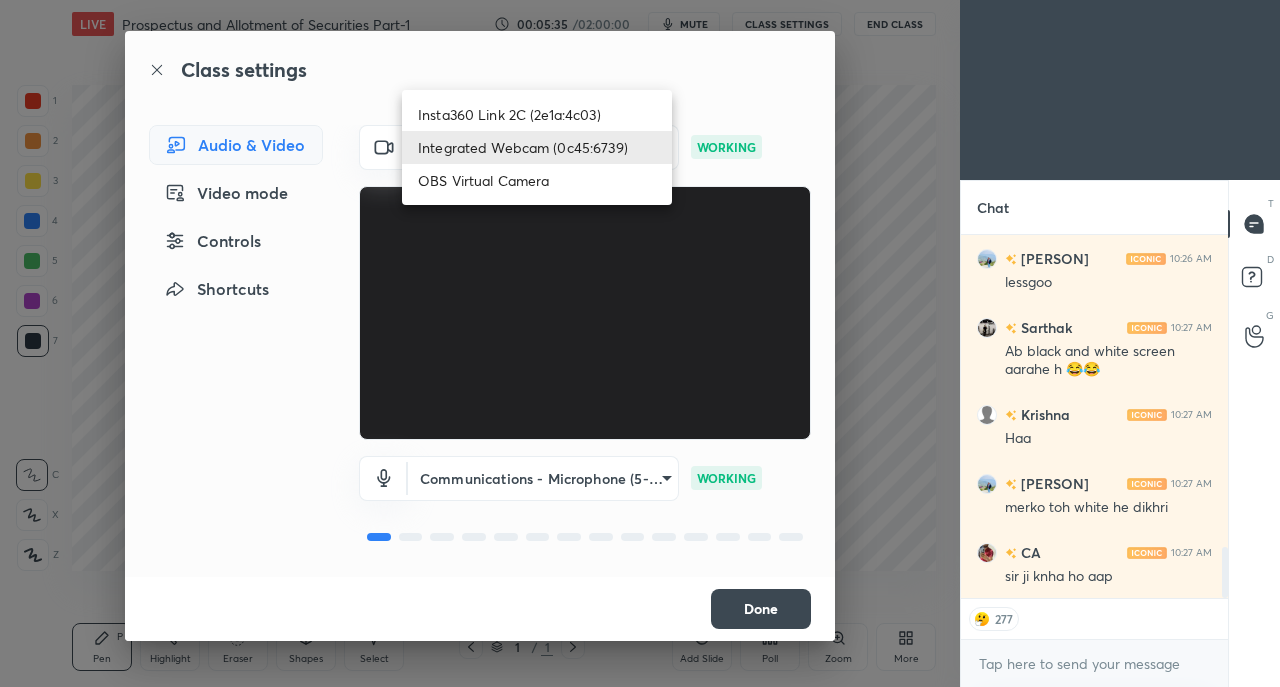 type on "x" 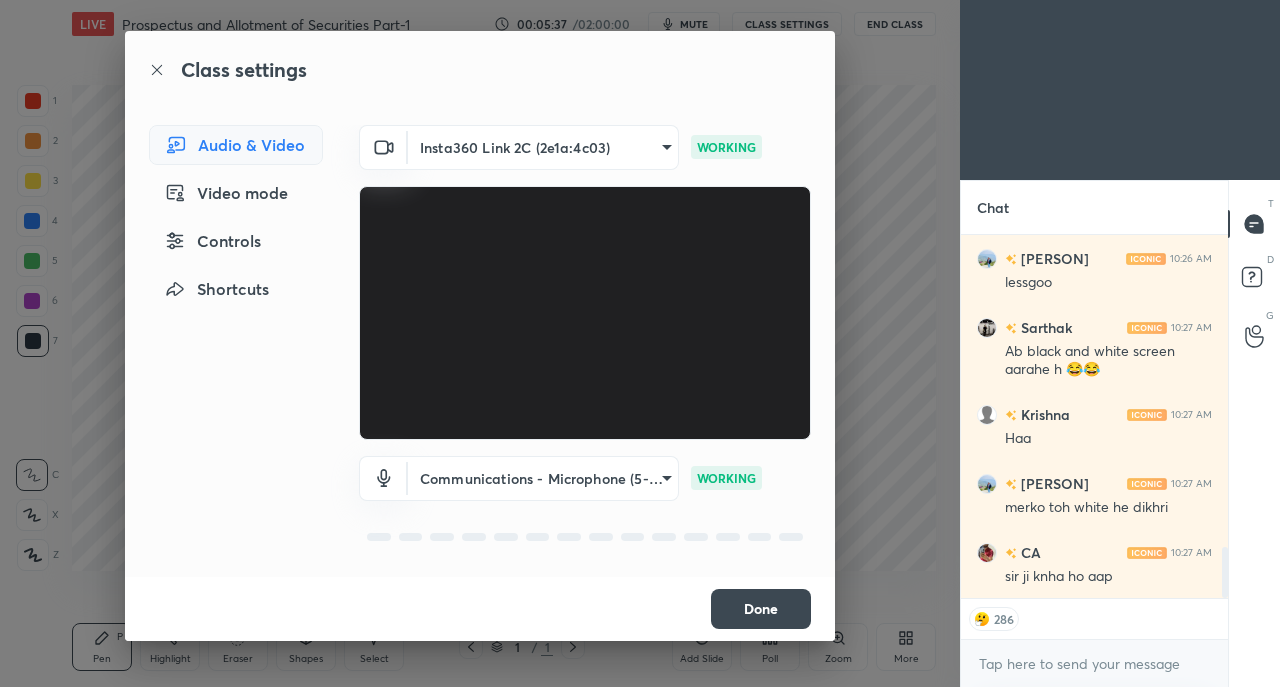 click on "Done" at bounding box center [761, 609] 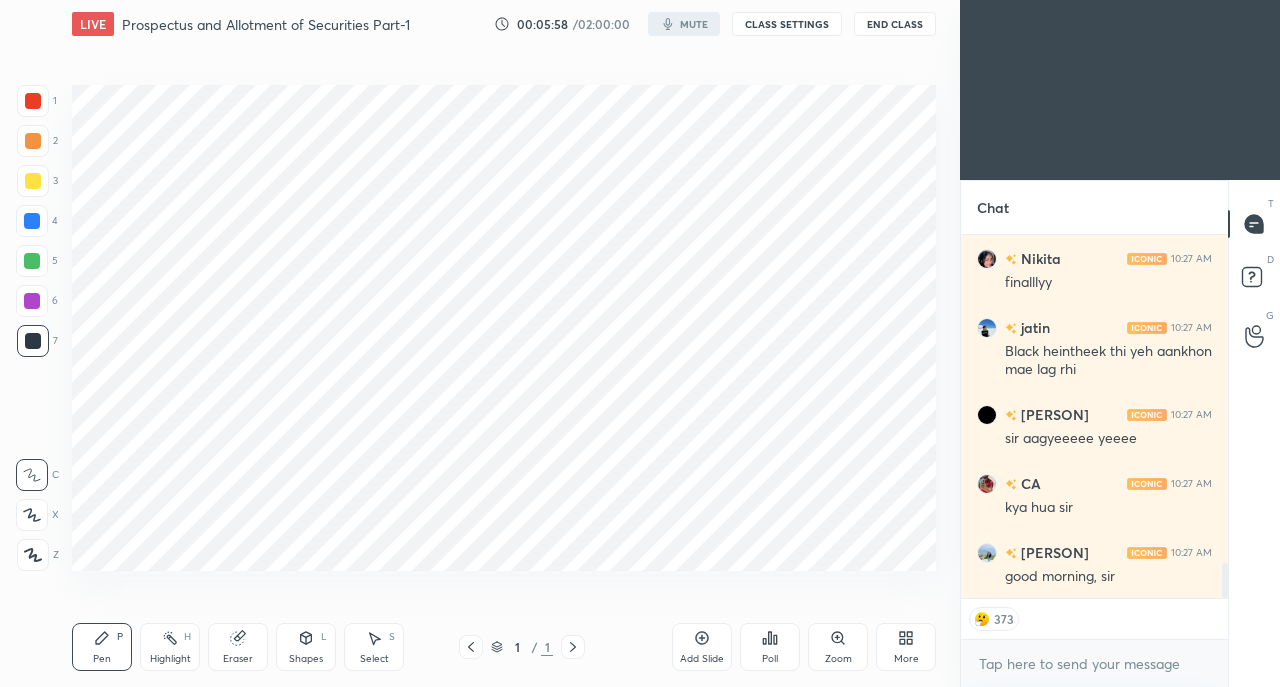 type on "x" 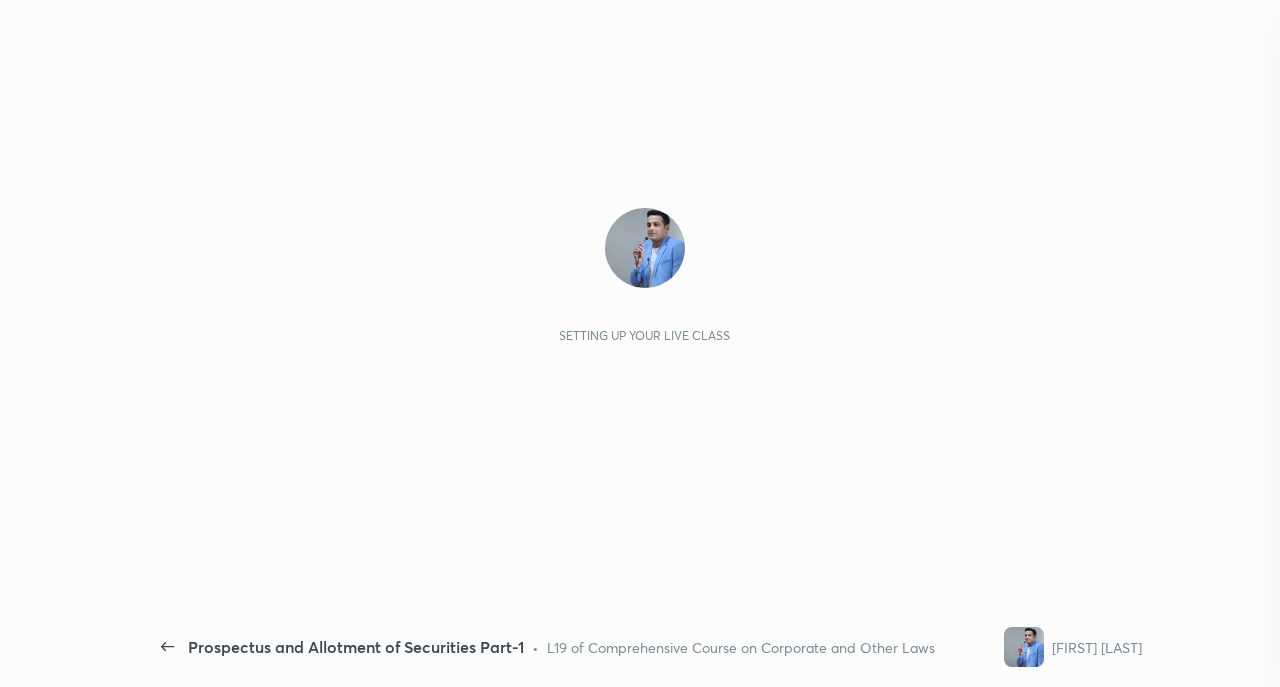 scroll, scrollTop: 0, scrollLeft: 0, axis: both 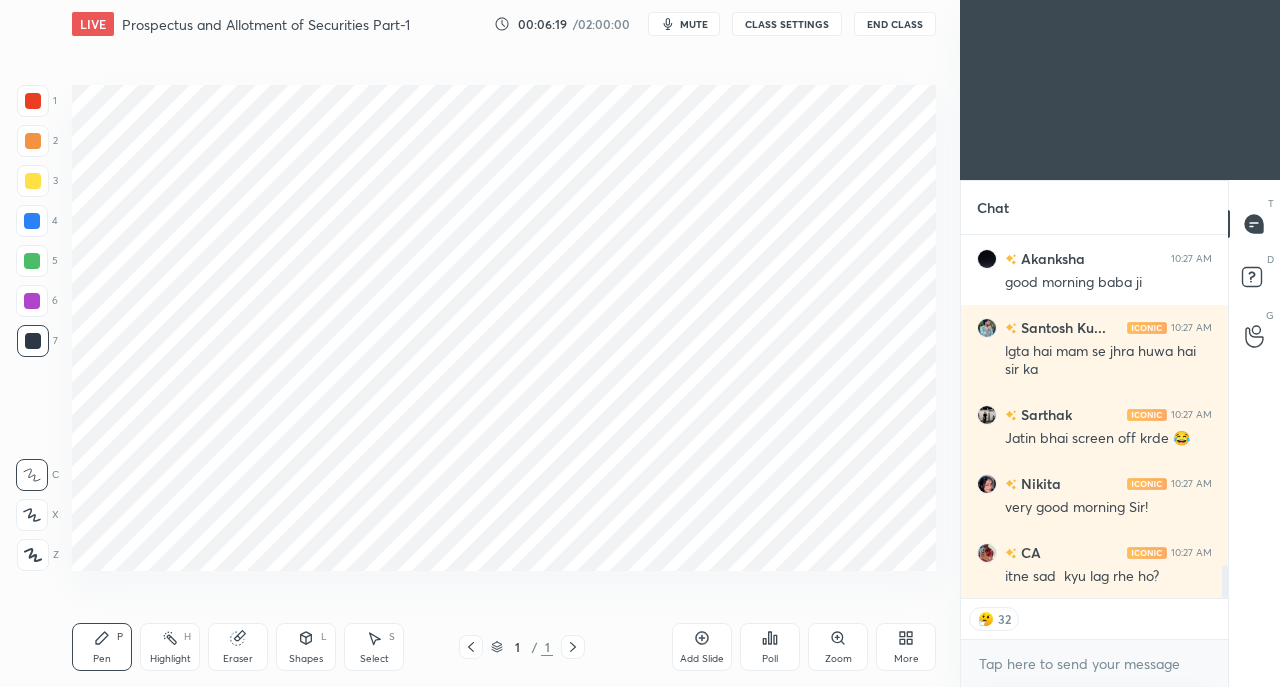 click on "CLASS SETTINGS" at bounding box center [787, 24] 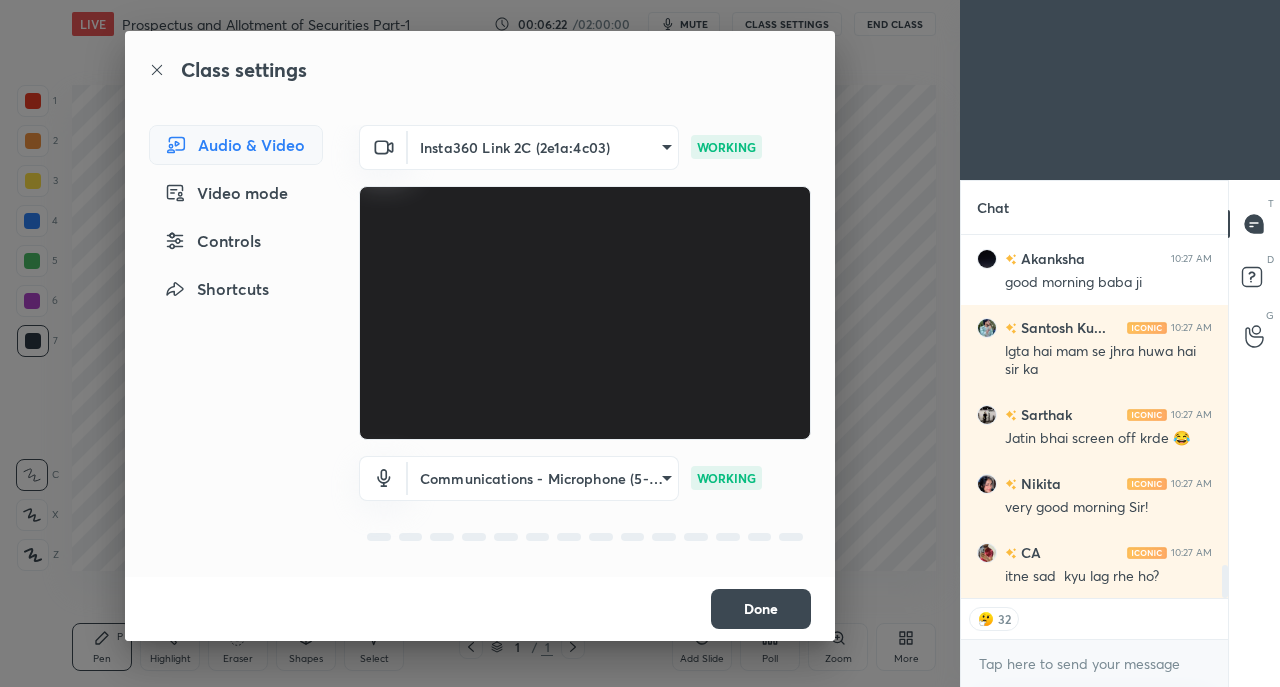 scroll, scrollTop: 3759, scrollLeft: 0, axis: vertical 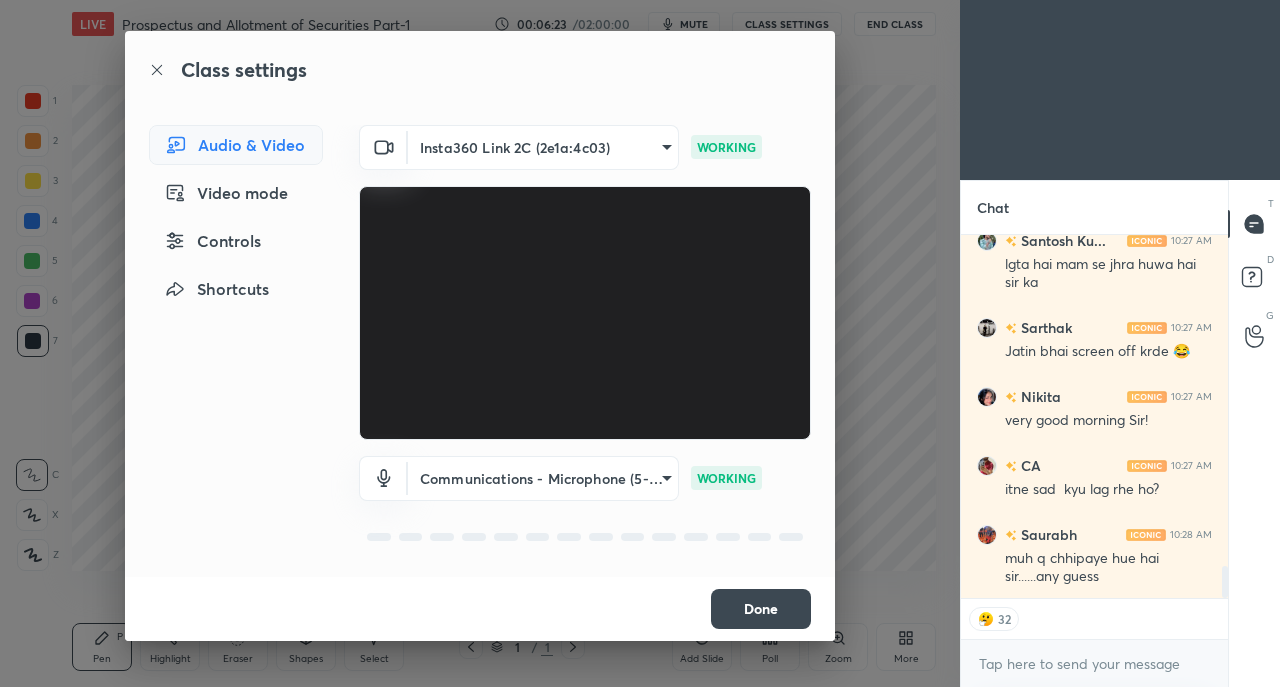 click on "Done" at bounding box center [761, 609] 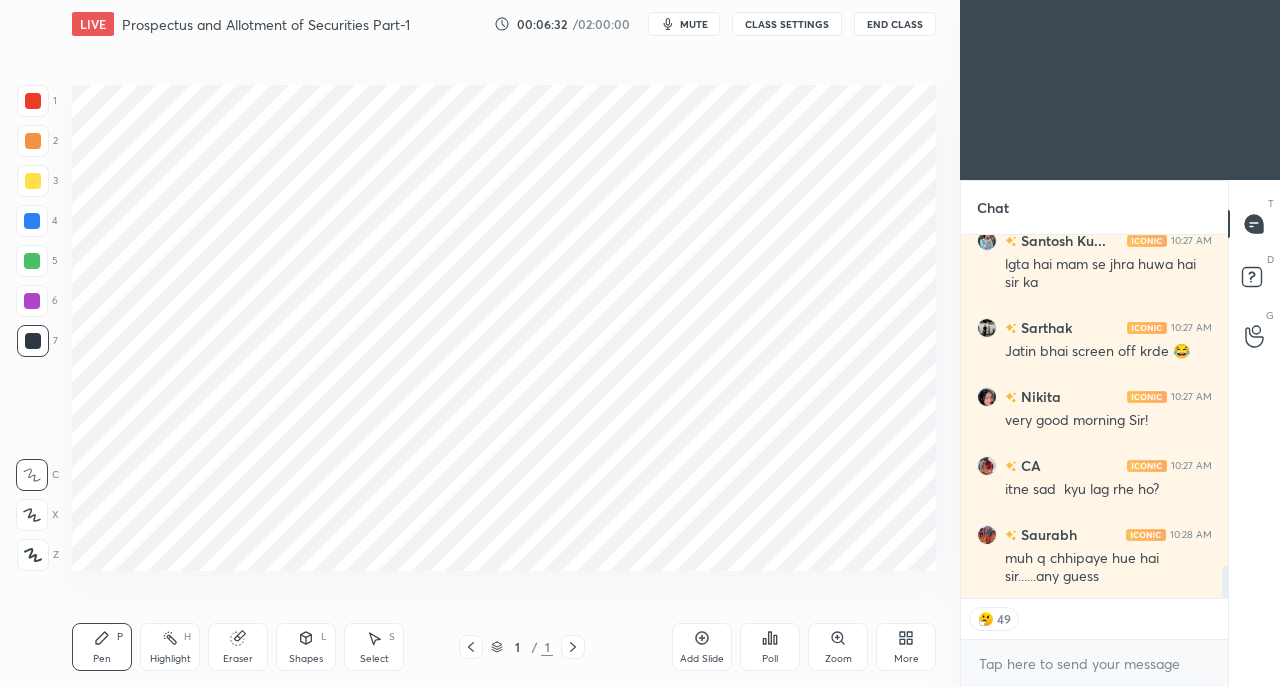 click on "CLASS SETTINGS" at bounding box center (787, 24) 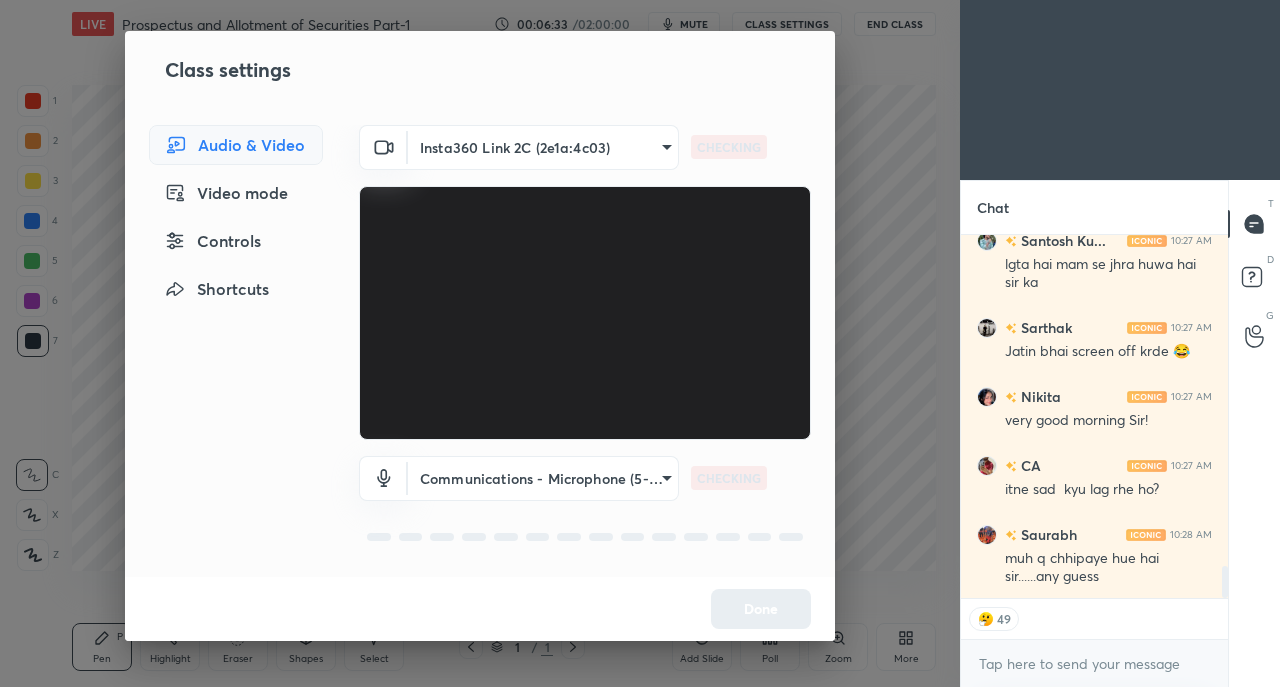 click on "1 2 3 4 5 6 7 C X Z C X Z E E Erase all   H H LIVE Prospectus and Allotment of Securities Part-1 00:06:33 /  02:00:00 mute CLASS SETTINGS End Class Setting up your live class Poll for   secs No correct answer Start poll Back Prospectus and Allotment of Securities Part-1 • L19 of Comprehensive Course on Corporate and Other Laws Ankit Oberoi Pen P Highlight H Eraser Shapes L Select S 1 / 1 Add Slide Poll Zoom More Chat Akanksha 10:27 AM good morning baba ji Santosh Ku... 10:27 AM lgta hai mam se jhra huwa hai sir ka Sarthak 10:27 AM Jatin bhai screen off krde 😂 Nikita 10:27 AM very good morning Sir! CA 10:27 AM itne sad  kyu lag rhe ho? Saurabh 10:28 AM muh q chhipaye hue hai sir......any guess JUMP TO LATEST 49 Enable hand raising Enable raise hand to speak to learners. Once enabled, chat will be turned off temporarily. Enable x   Doubts asked by learners will show up here NEW DOUBTS ASKED No one has raised a hand yet Can't raise hand Got it T Messages (T) D Doubts (D) G Raise Hand (G) Report an issue ​" at bounding box center (640, 343) 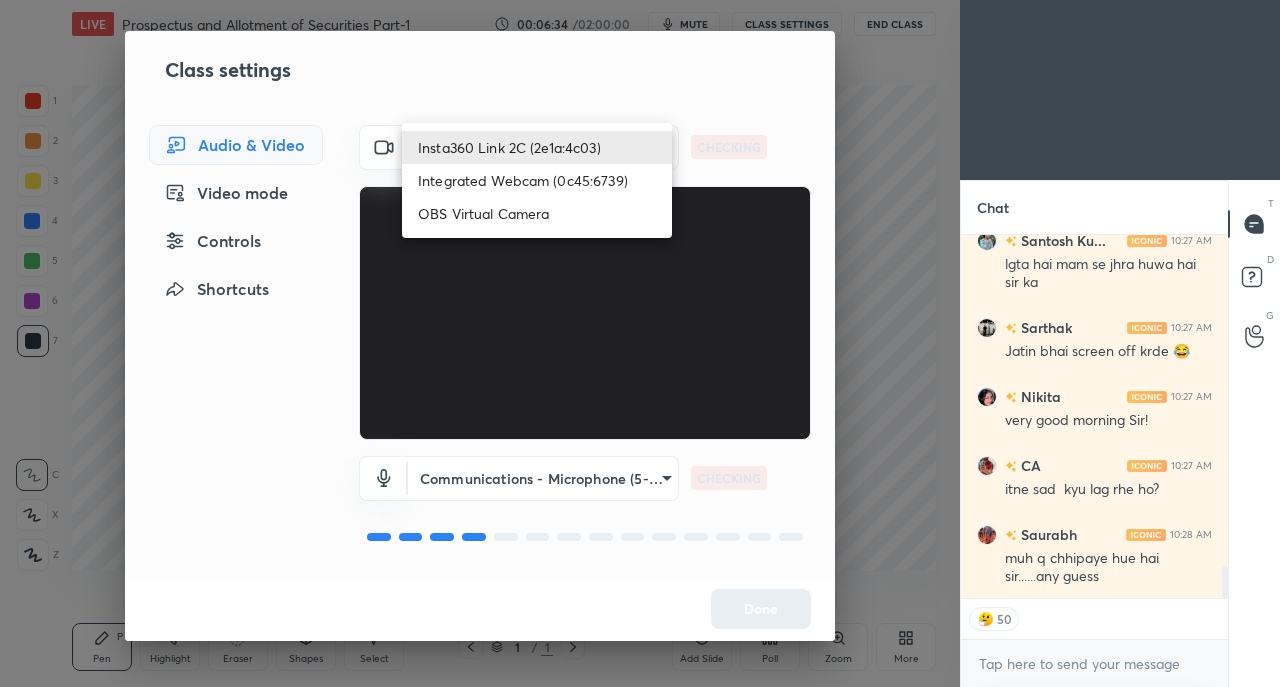 type on "x" 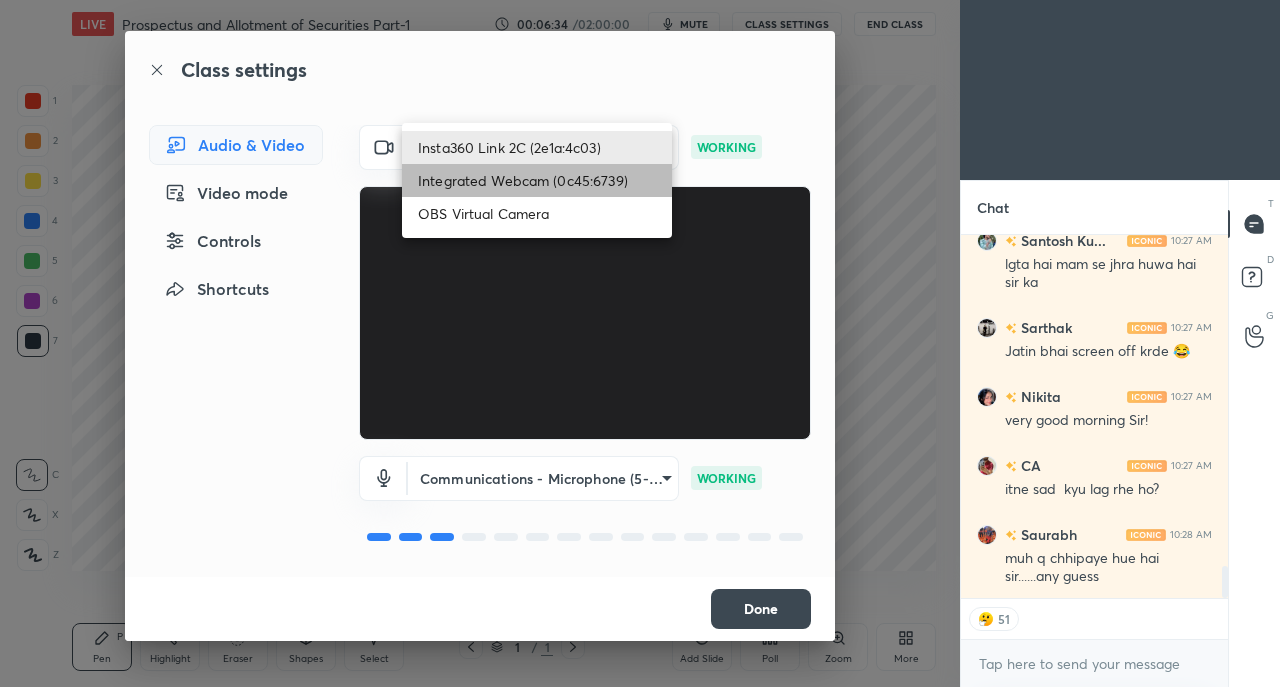 click on "Integrated Webcam (0c45:6739)" at bounding box center (537, 180) 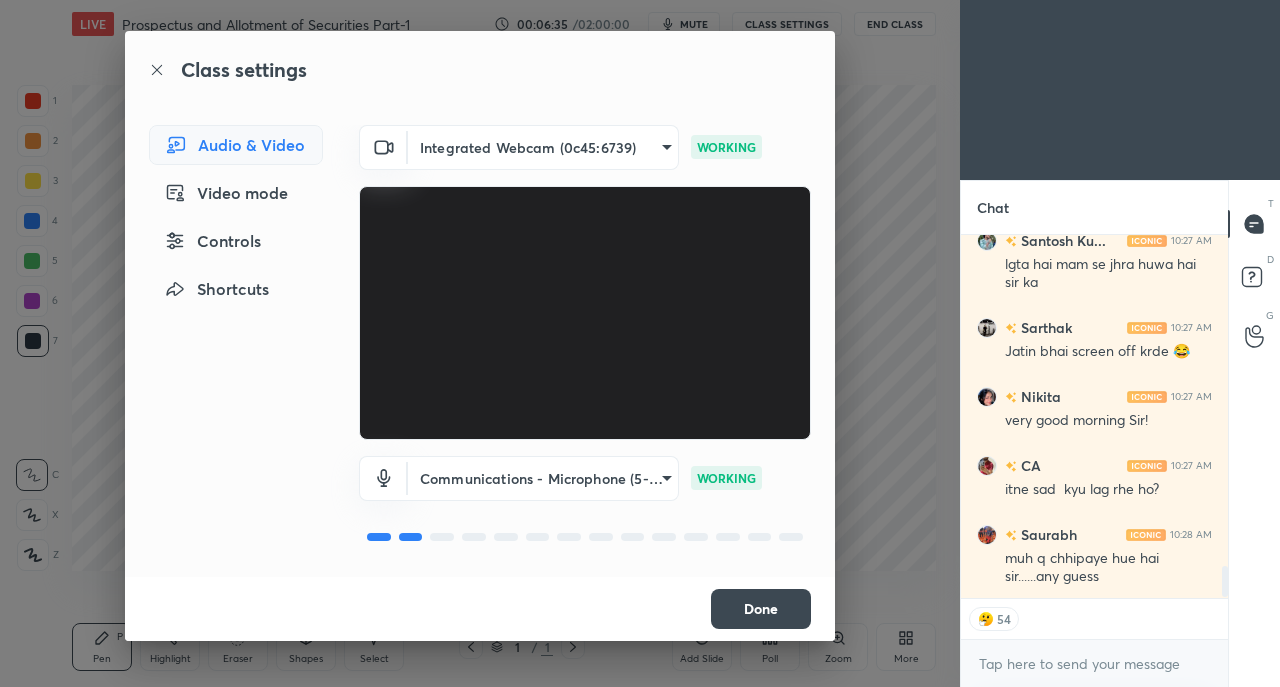 scroll, scrollTop: 3846, scrollLeft: 0, axis: vertical 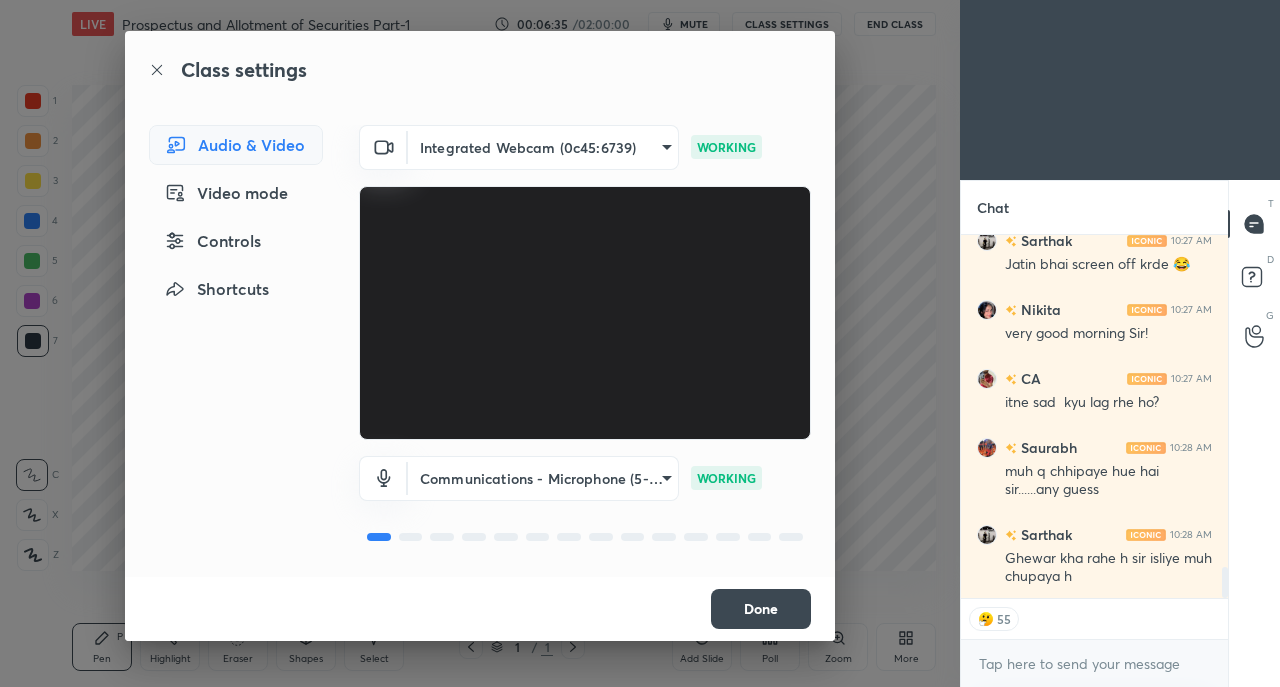 click on "Done" at bounding box center [761, 609] 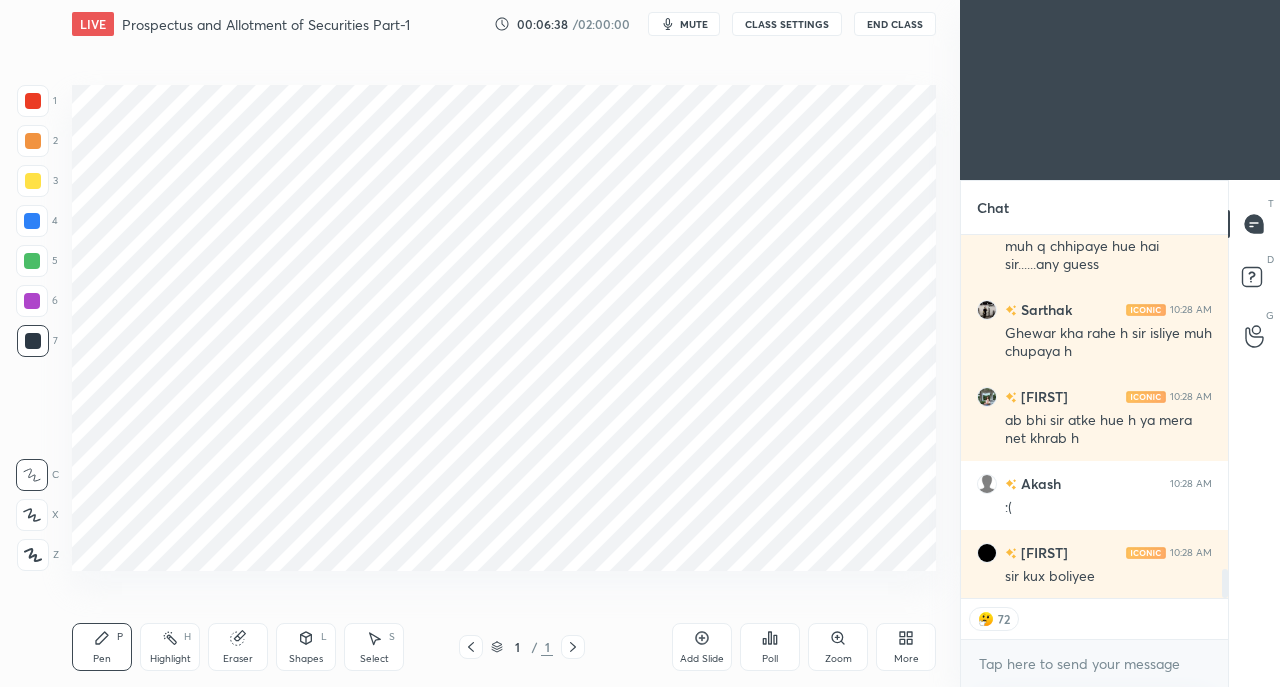 scroll, scrollTop: 4140, scrollLeft: 0, axis: vertical 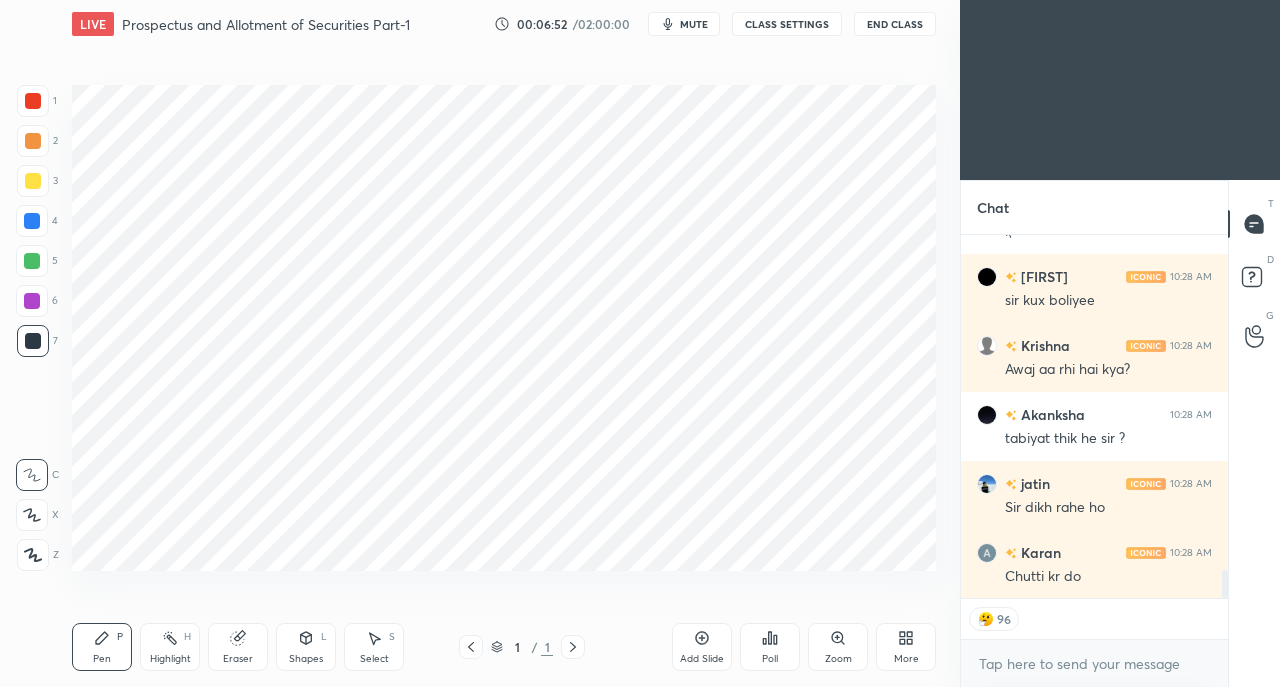 click on "CLASS SETTINGS" at bounding box center (787, 24) 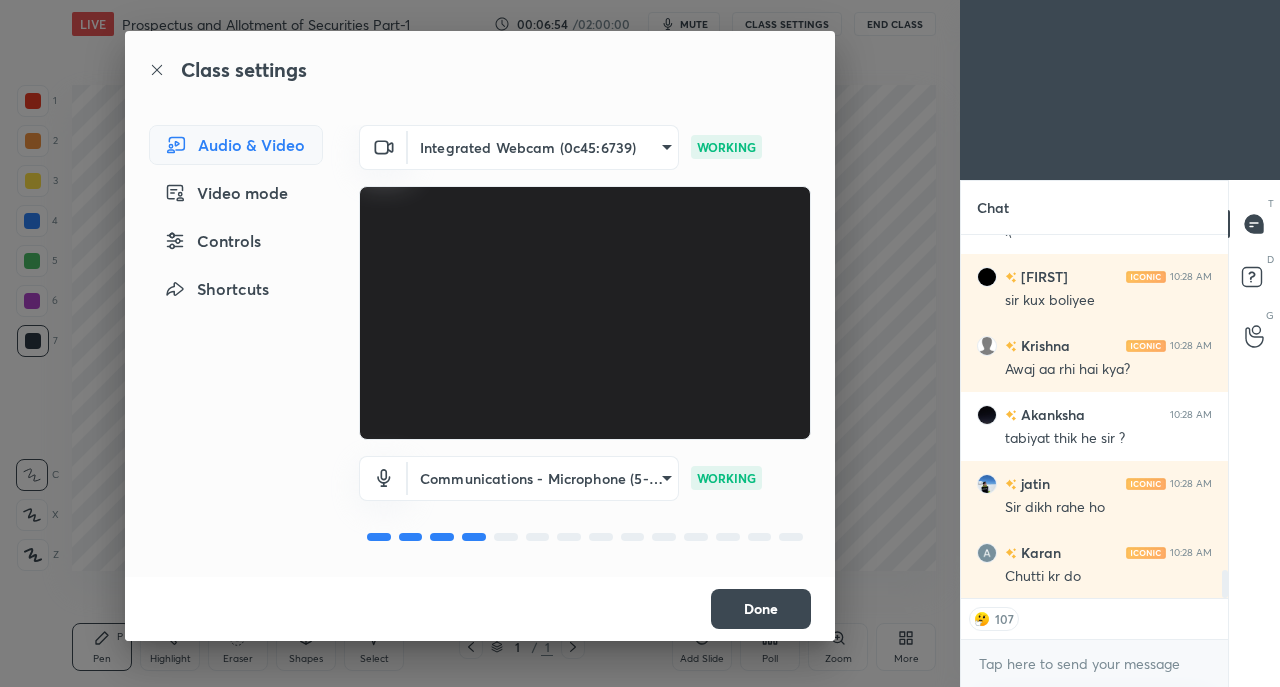 type on "x" 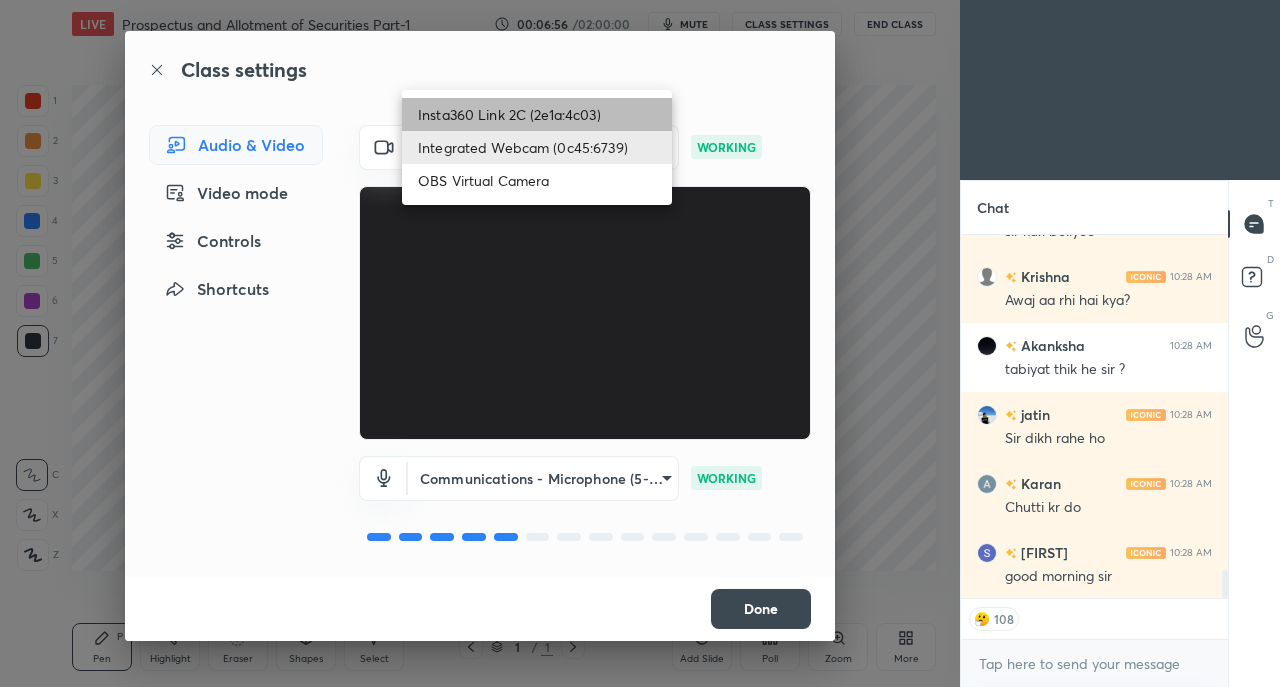 click on "Insta360 Link 2C (2e1a:4c03)" at bounding box center (537, 114) 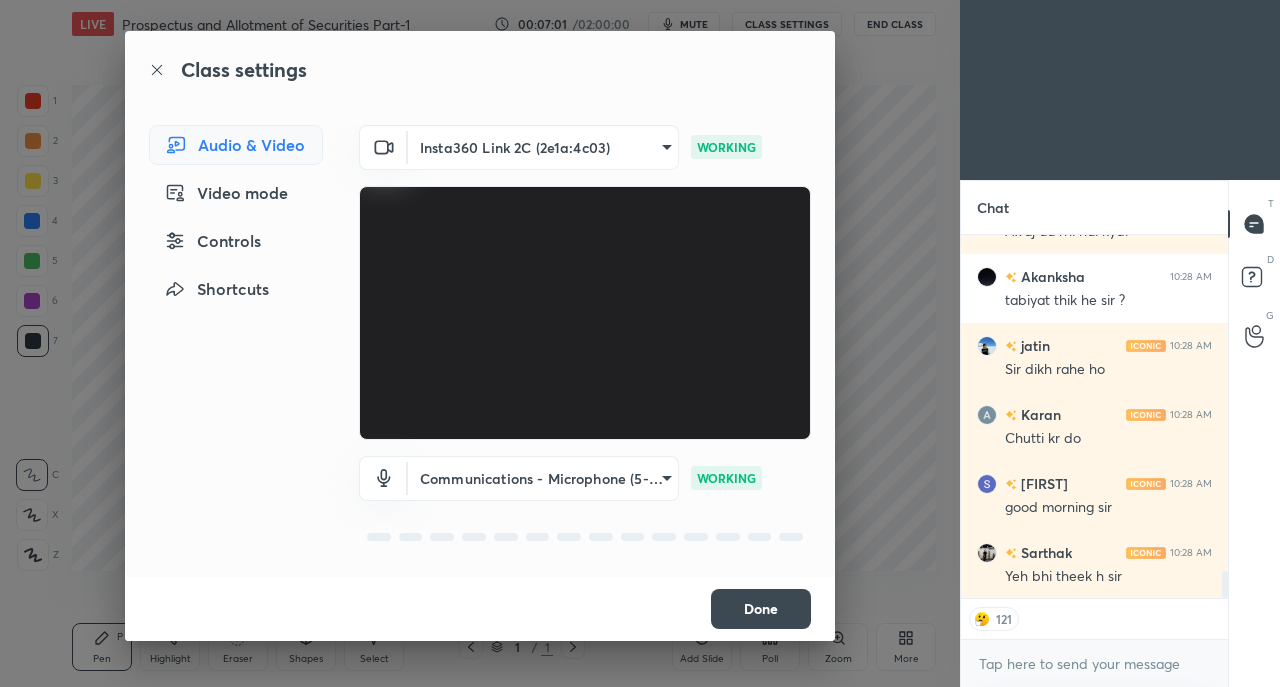 click on "Done" at bounding box center (761, 609) 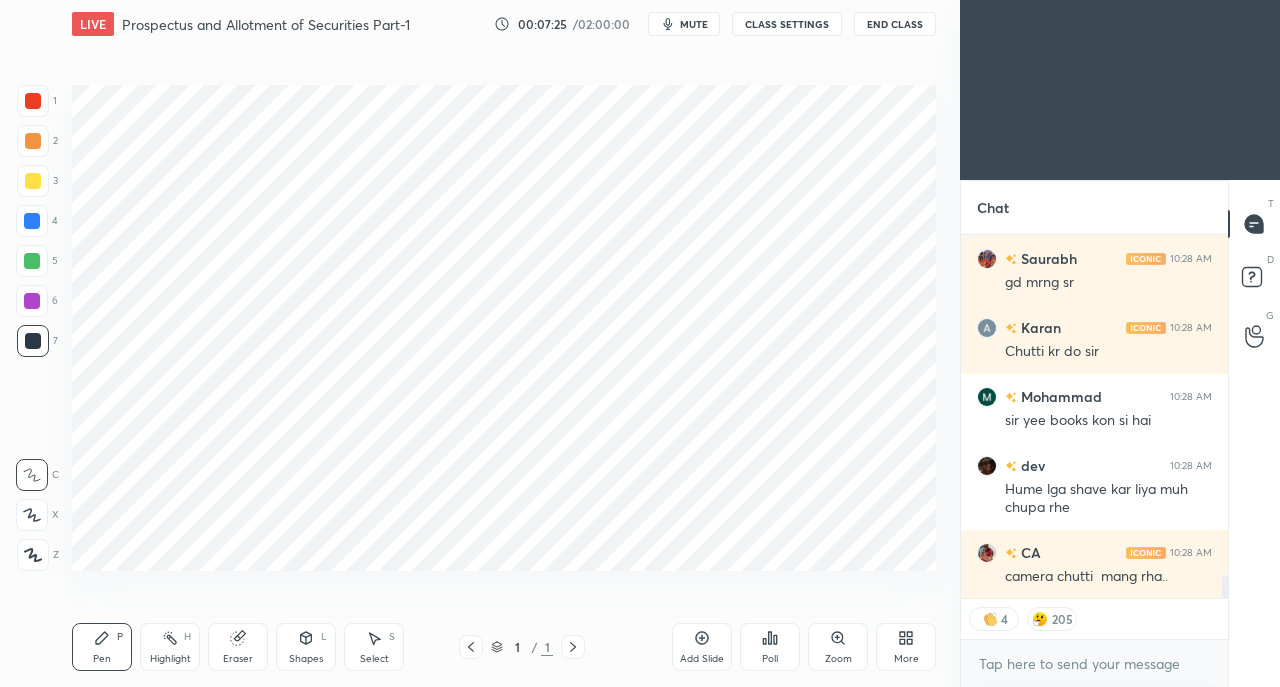scroll, scrollTop: 5331, scrollLeft: 0, axis: vertical 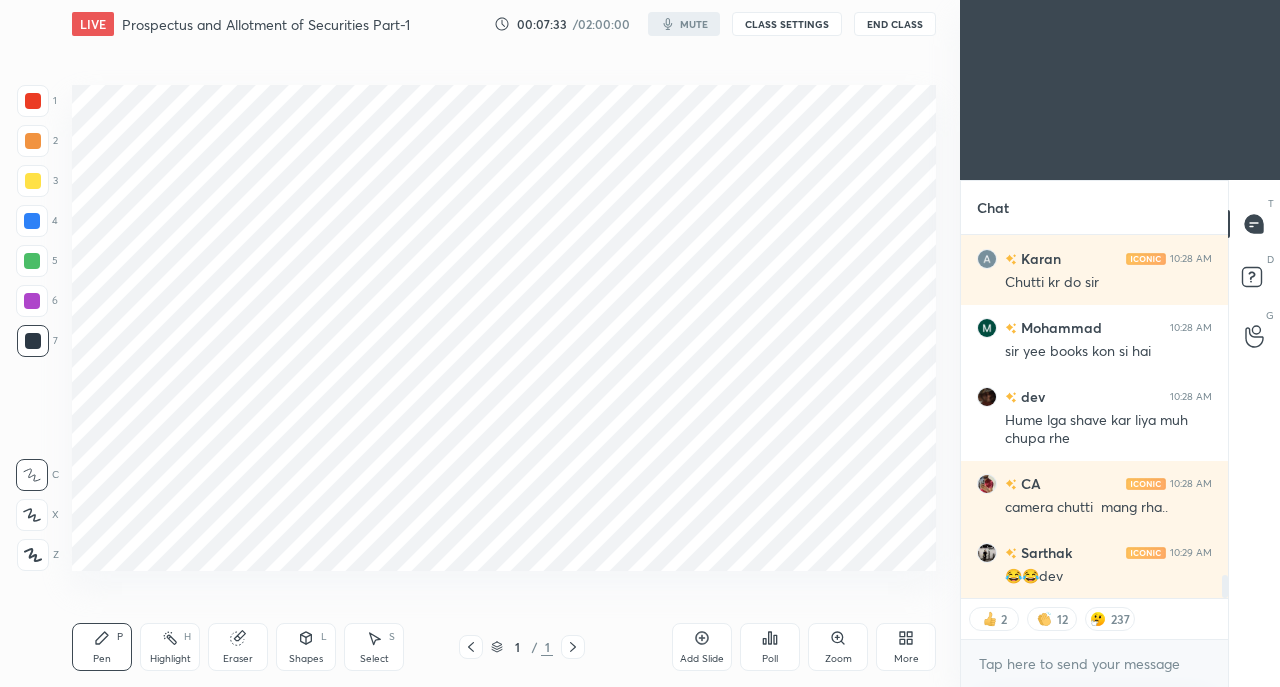 type on "x" 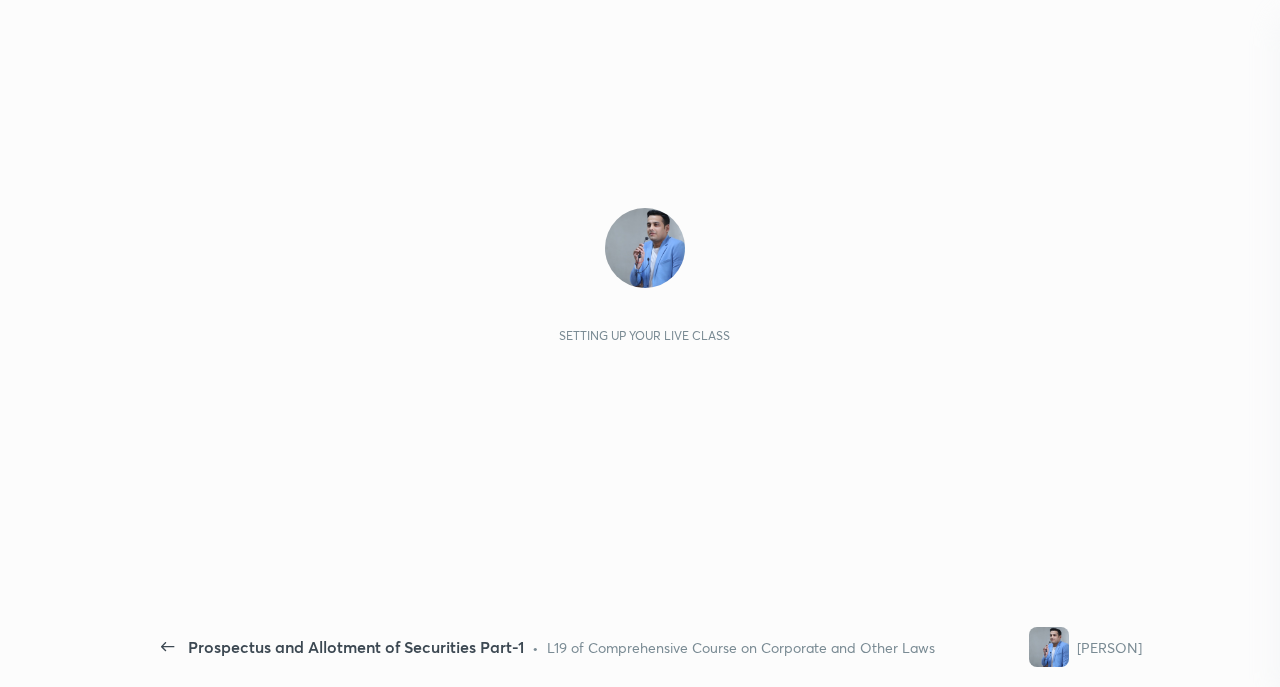 scroll, scrollTop: 0, scrollLeft: 0, axis: both 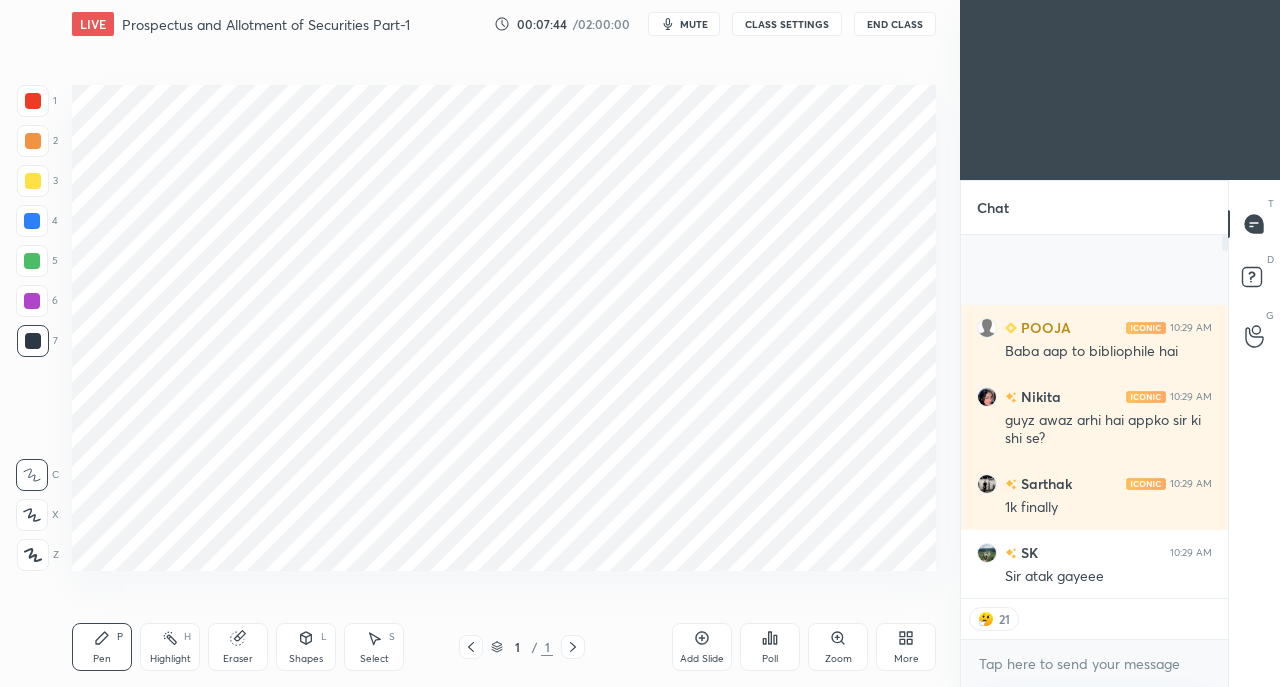 click on "LIVE Prospectus and Allotment of Securities Part-1 00:07:44 /  02:00:00 mute CLASS SETTINGS End Class" at bounding box center (504, 24) 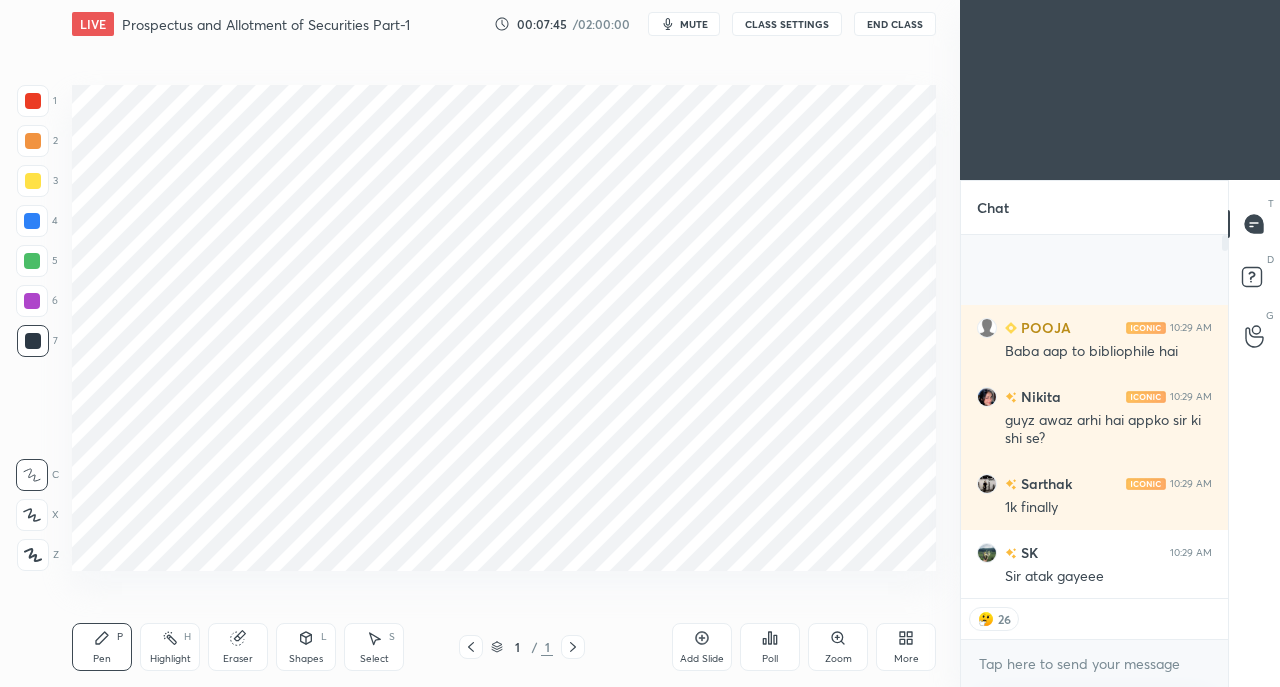 click on "CLASS SETTINGS" at bounding box center (787, 24) 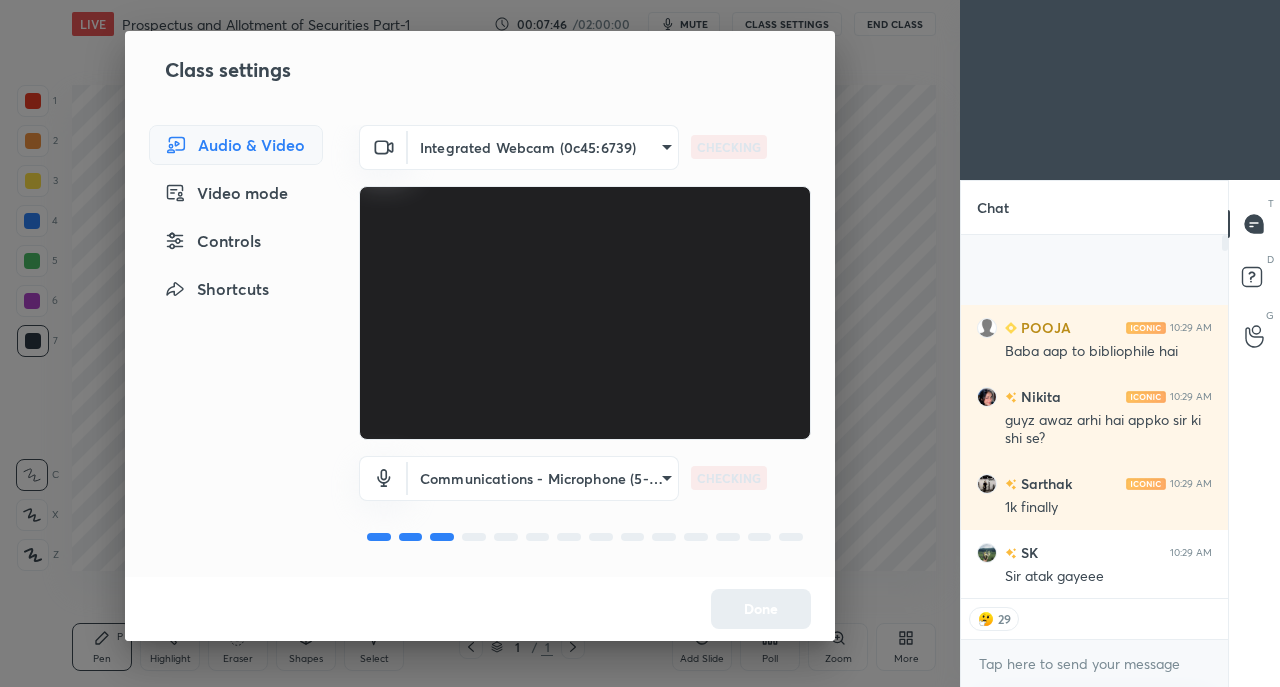 click on "1 2 3 4 5 6 7 C X Z C X Z E E Erase all   H H LIVE Prospectus and Allotment of Securities Part-1 00:07:46 /  02:00:00 mute CLASS SETTINGS End Class Setting up your live class Poll for   secs No correct answer Start poll Back Prospectus and Allotment of Securities Part-1 • L19 of Comprehensive Course on Corporate and Other Laws [PERSON] Pen P Highlight H Eraser Shapes L Select S 1 / 1 Add Slide Poll Zoom More Chat [PERSON] 10:29 AM Baba  aap to bibliophile hai [PERSON] 10:29 AM guyz awaz arhi hai appko sir ki shi se? [PERSON] 10:29 AM 1k finally SK 10:29 AM Sir atak gayeee 4 NEW MESSAGES 29 Enable hand raising Enable raise hand to speak to learners. Once enabled, chat will be turned off temporarily. Enable x   Doubts asked by learners will show up here NEW DOUBTS ASKED No one has raised a hand yet Can't raise hand Looks like educator just invited you to speak. Please wait before you can raise your hand again. Got it T Messages (T) D Doubts (D) G Raise Hand (G) Report an issue Reason for reporting Buffering ​" at bounding box center [640, 343] 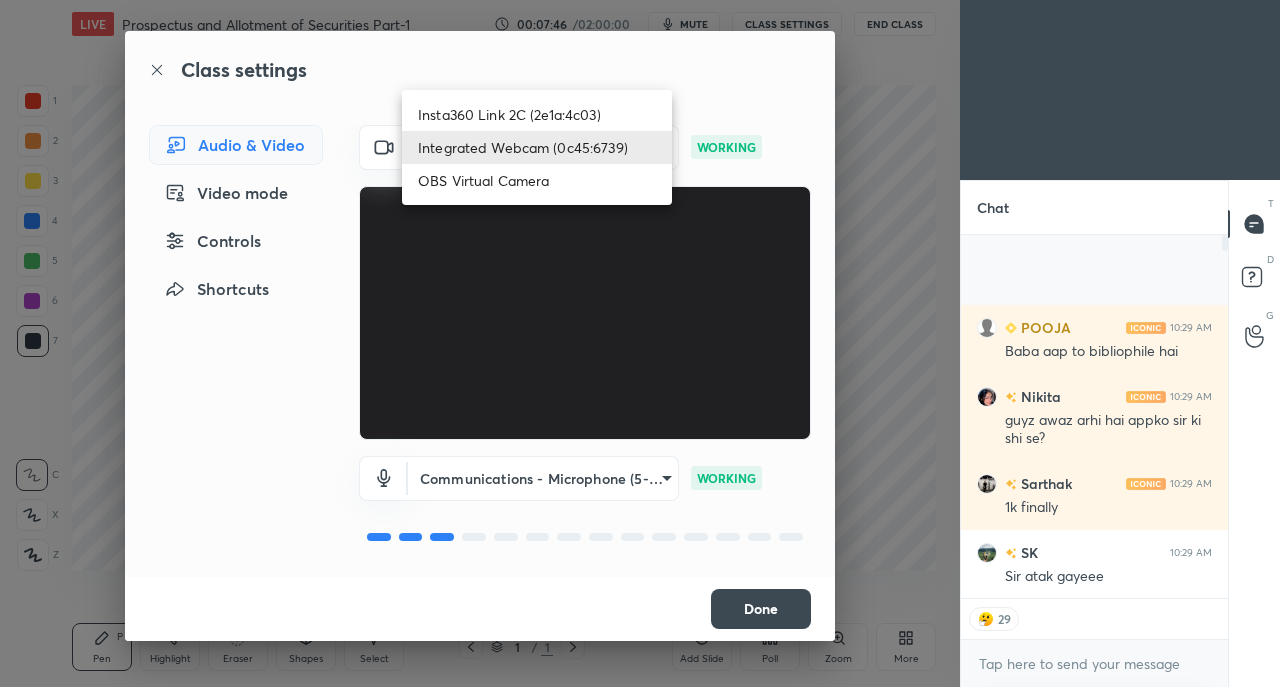 type on "x" 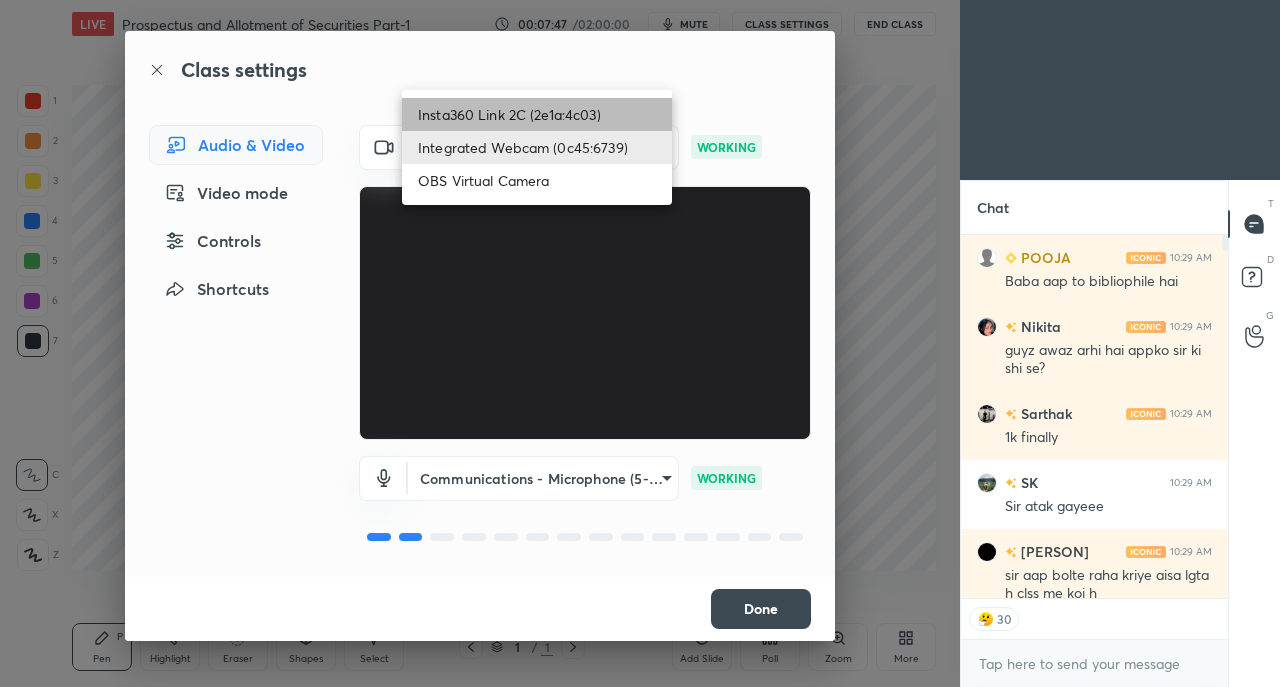 click on "Insta360 Link 2C (2e1a:4c03)" at bounding box center [537, 114] 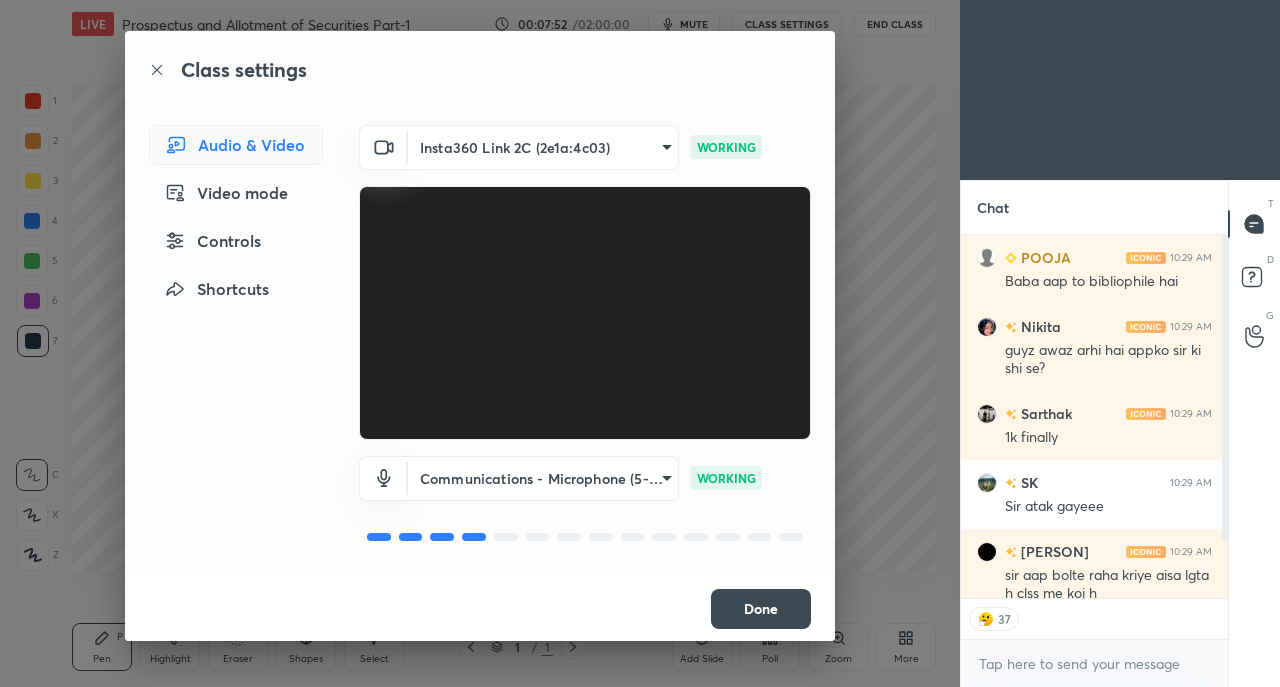 click on "Done" at bounding box center (761, 609) 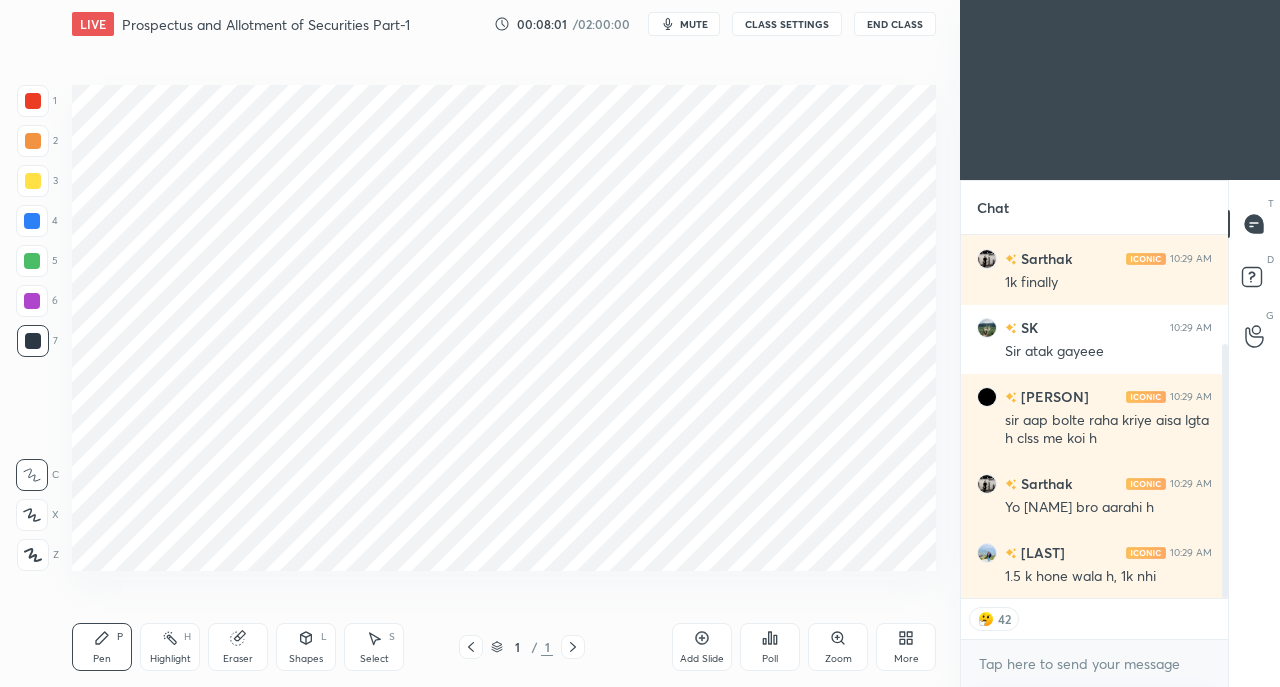 scroll, scrollTop: 242, scrollLeft: 0, axis: vertical 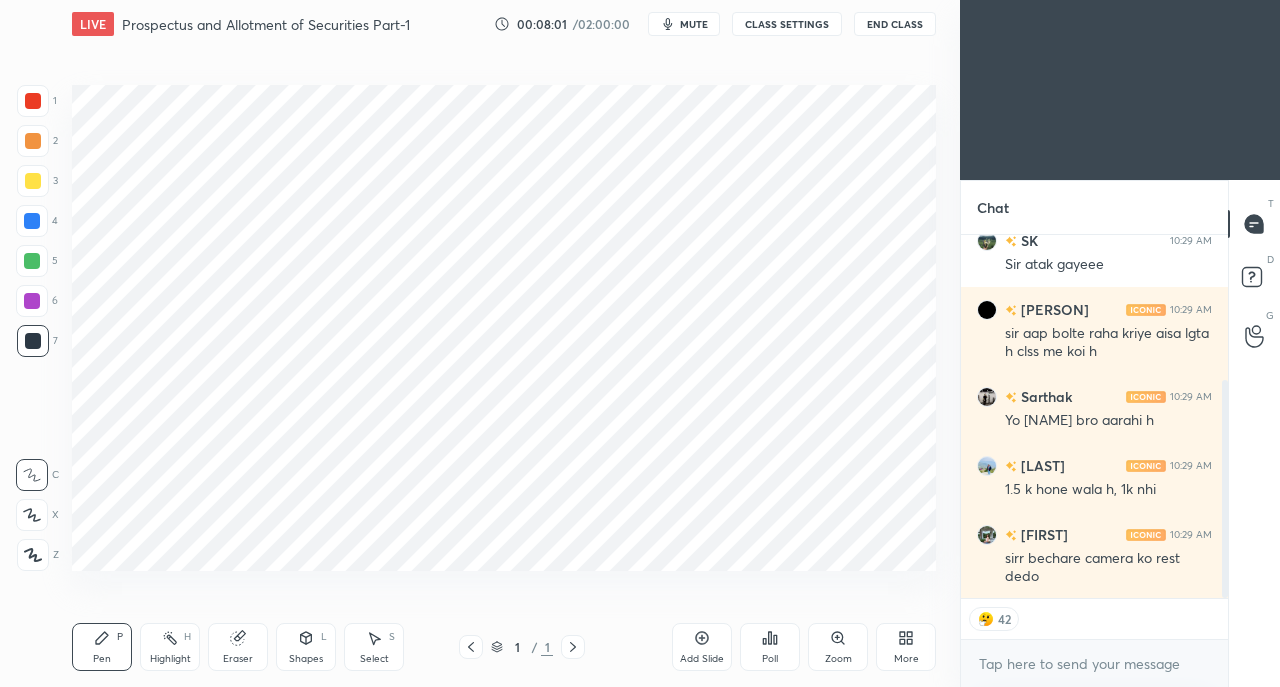 click on "CLASS SETTINGS" at bounding box center (787, 24) 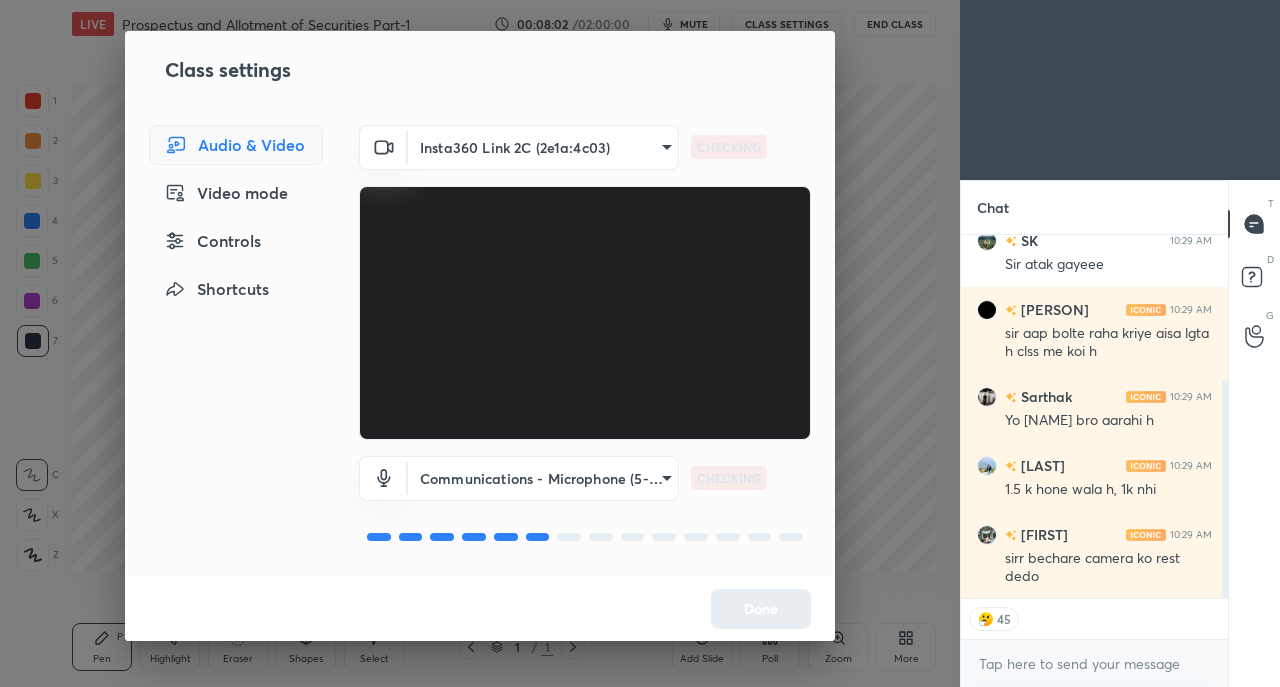 scroll, scrollTop: 380, scrollLeft: 0, axis: vertical 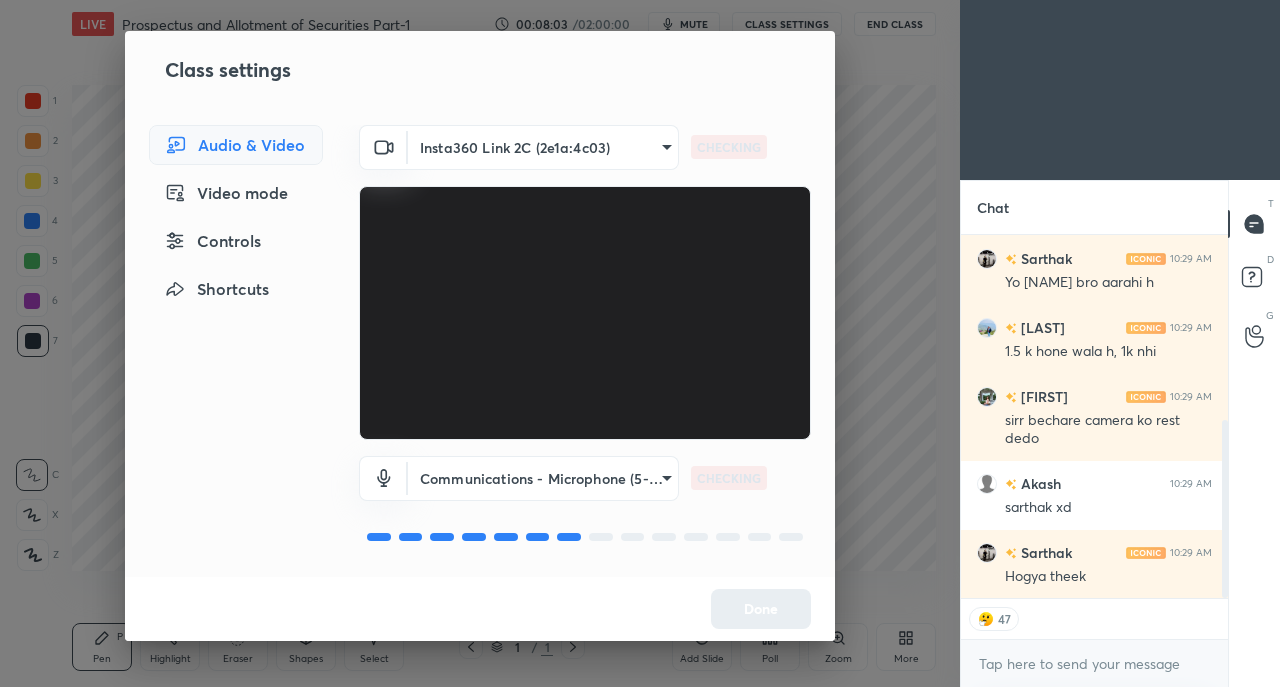 click on "1 2 3 4 5 6 7 C X Z C X Z E E Erase all H H LIVE Prospectus and Allotment of Securities Part-1 00:08:03 / 02:00:00 mute CLASS SETTINGS End Class Setting up your live class Poll for secs No correct answer Start poll Back Prospectus and Allotment of Securities Part-1 • L19 of Comprehensive Course on Corporate and Other Laws [NAME] Pen P Highlight H Eraser Shapes L Select S 1 / 1 Add Slide Poll Zoom More Chat SK 10:29 AM Sir atak gayeee [NAME] 10:29 AM sir aap bolte raha kriye aisa lgta h clss me koi h [NAME] 10:29 AM Yo nikita bro aarahi h Derlene 10:29 AM 1.5 k hone wala h, 1k nhi harmeet 10:29 AM sirr bechare camera ko rest dedo Akash 10:29 AM sathak xd [NAME] 10:29 AM Hogya theek JUMP TO LATEST 47 Enable hand raising Enable raise hand to speak to learners. Once enabled, chat will be turned off temporarily. Enable x Doubts asked by learners will show up here NEW DOUBTS ASKED No one has raised a hand yet Can't raise hand Got it T Messages (T) D Doubts (D) G Raise Hand (G) Report an issue" at bounding box center (640, 343) 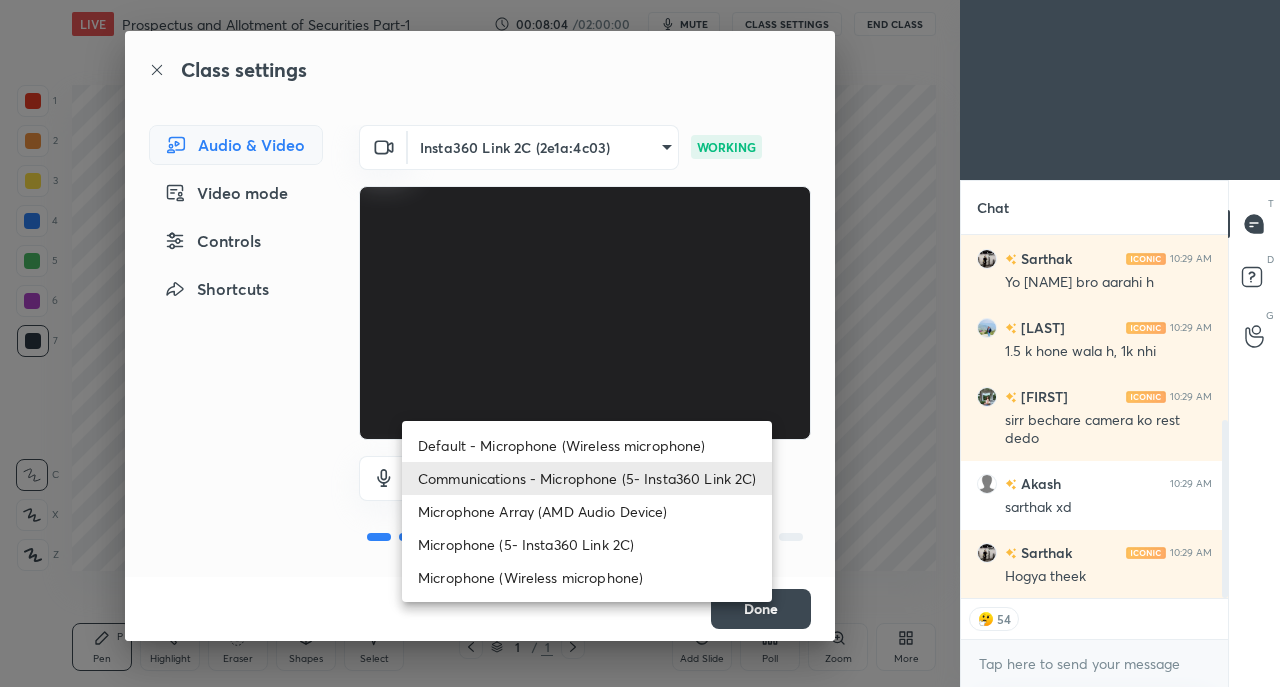 click at bounding box center (640, 343) 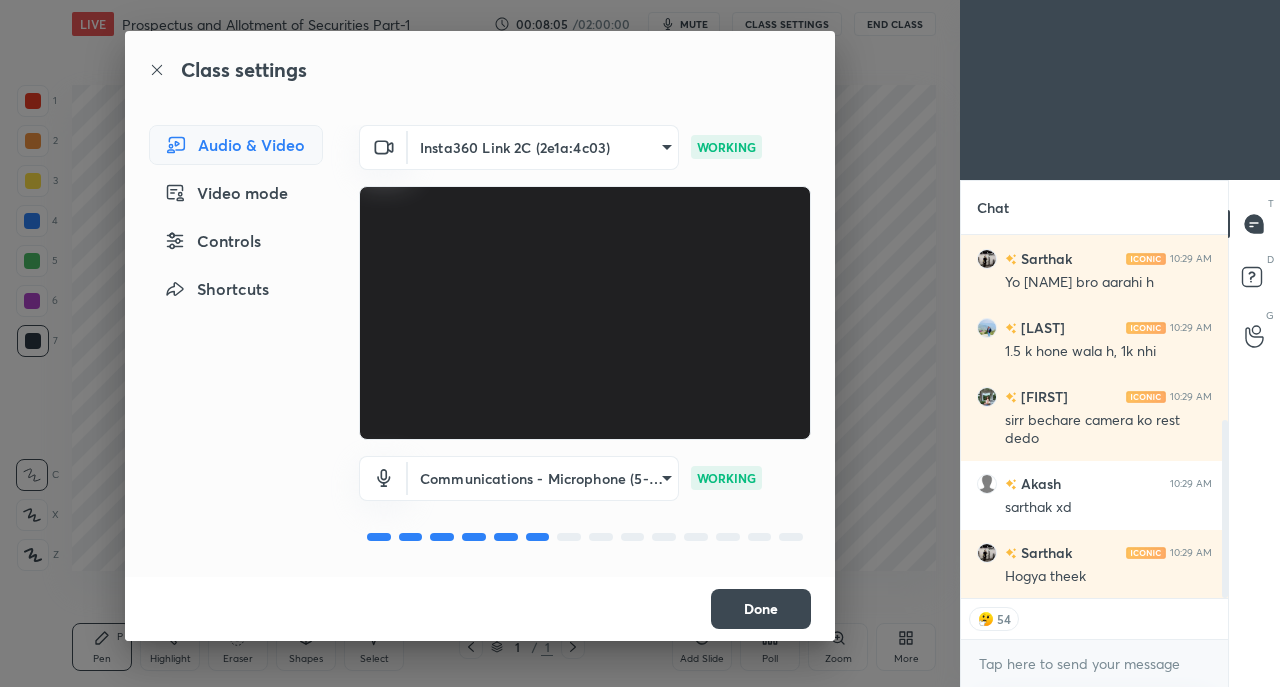 click on "Controls" at bounding box center [236, 241] 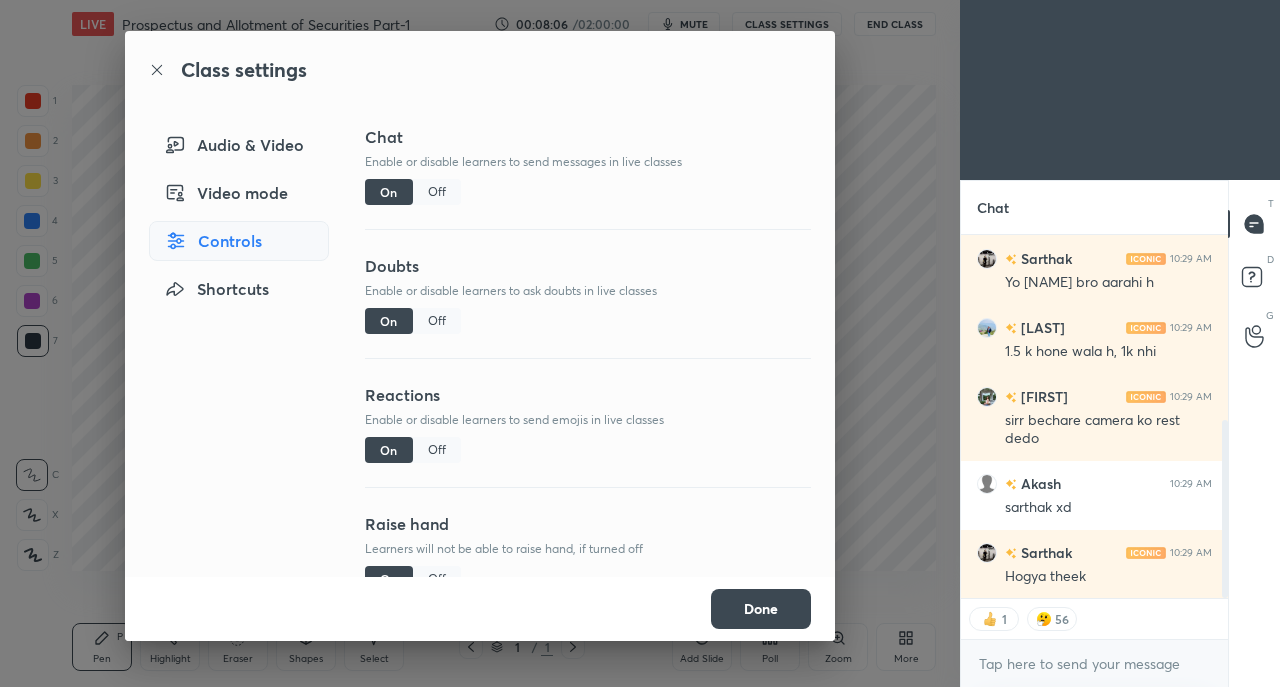 click on "Off" at bounding box center [437, 450] 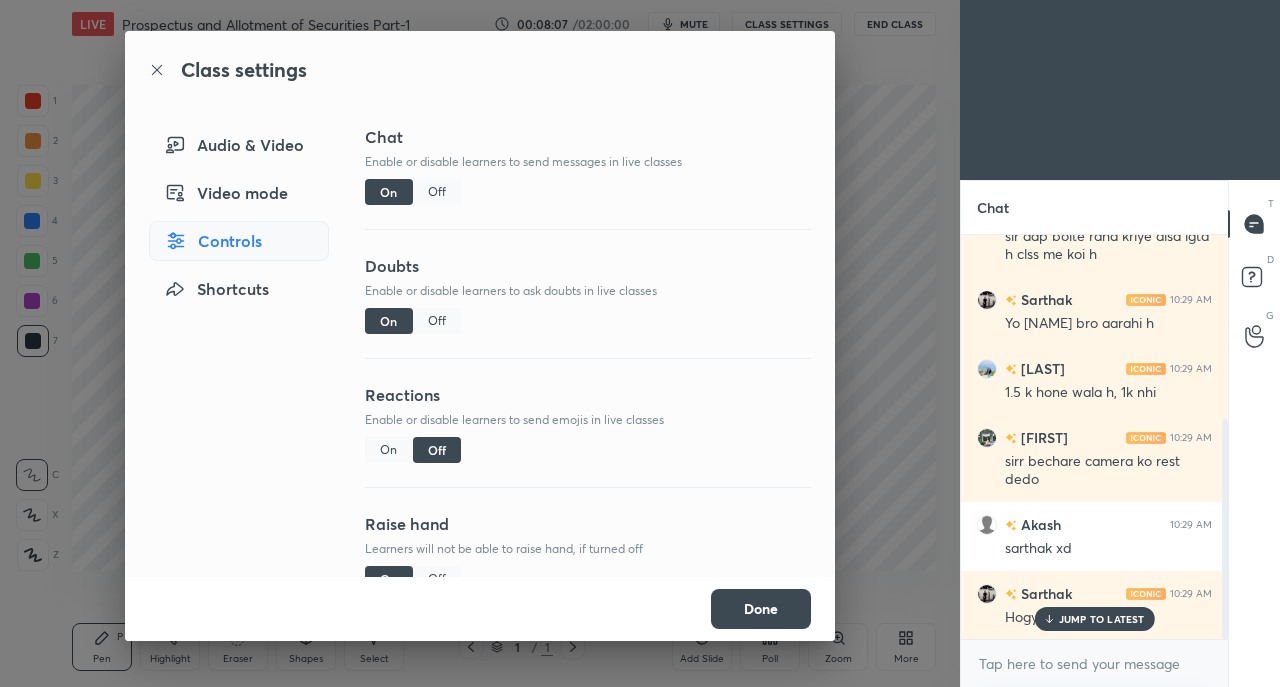 scroll, scrollTop: 7, scrollLeft: 6, axis: both 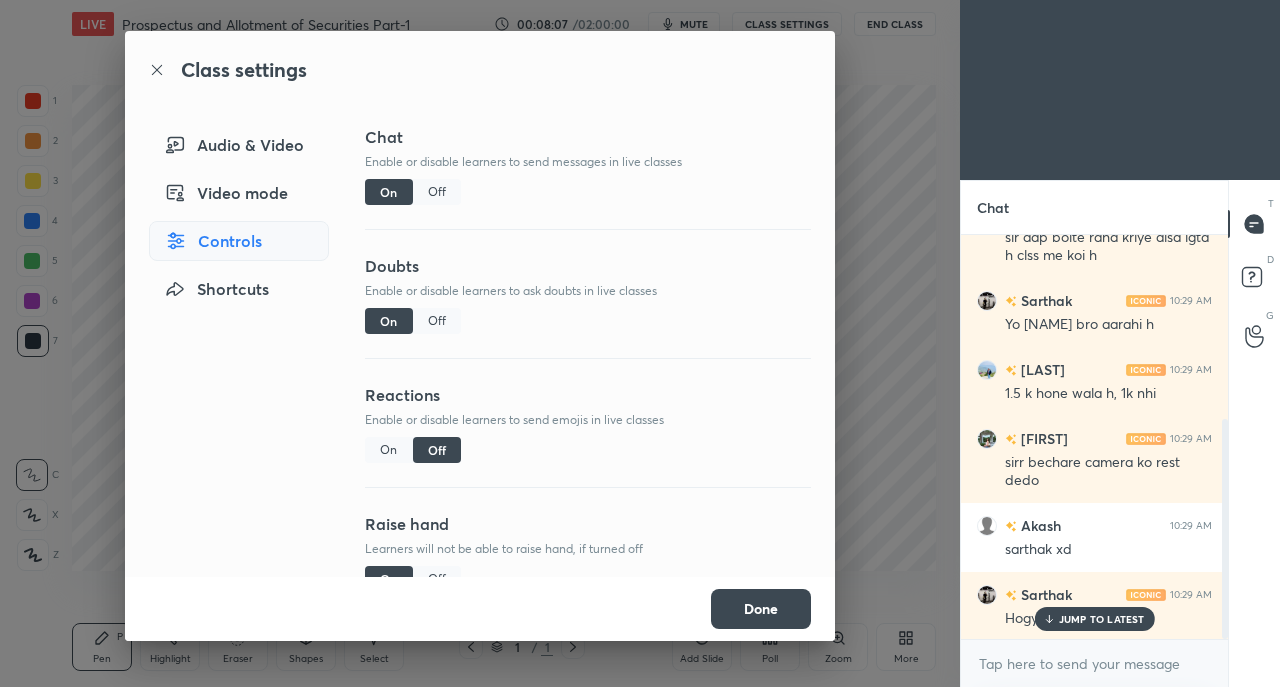 click on "Done" at bounding box center (761, 609) 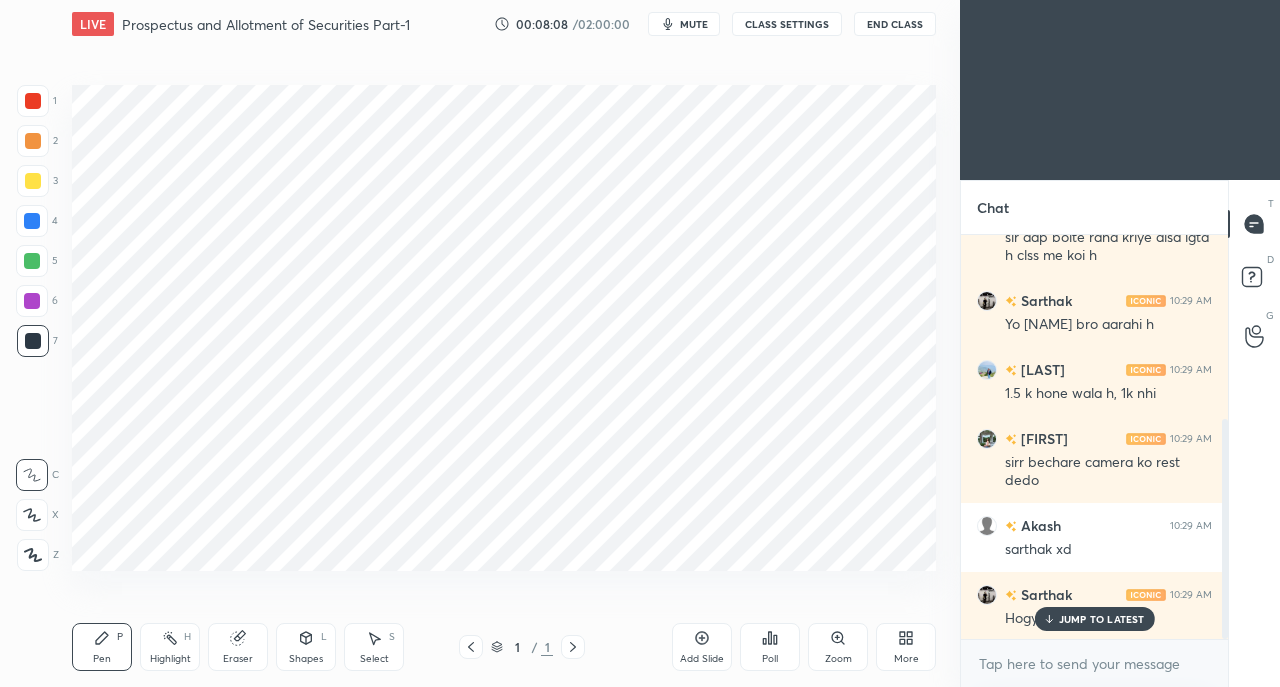 click on "JUMP TO LATEST" at bounding box center [1102, 619] 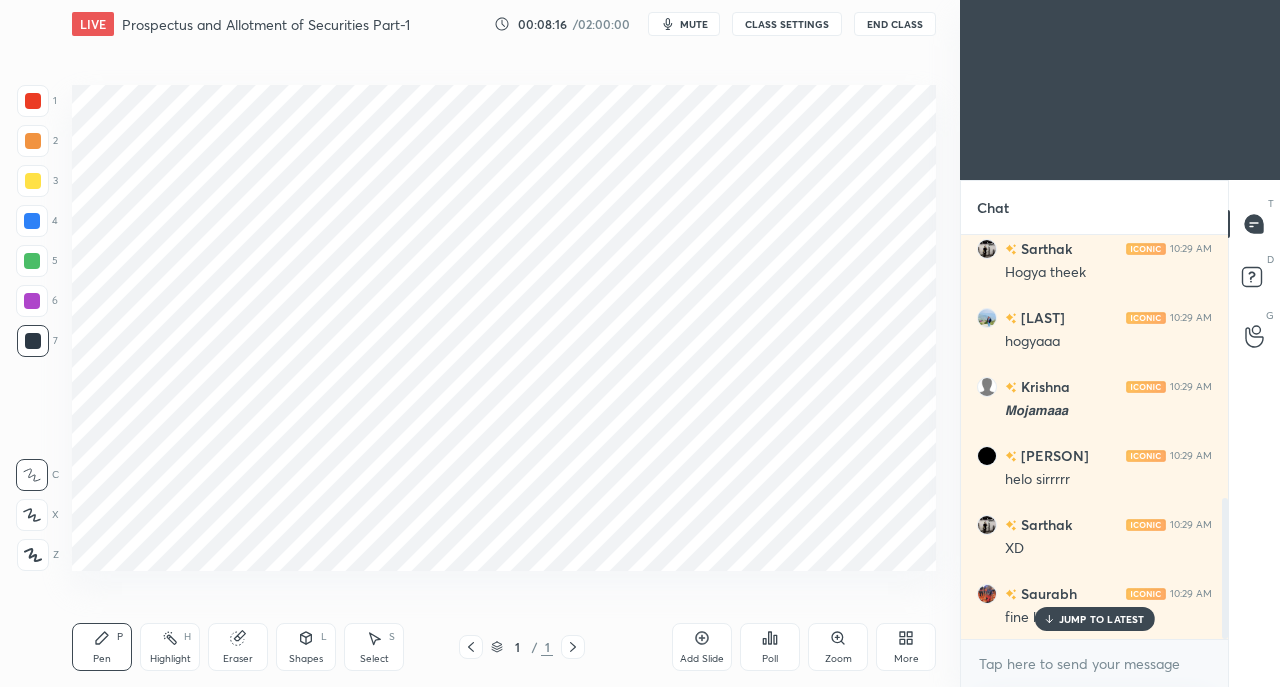 scroll, scrollTop: 752, scrollLeft: 0, axis: vertical 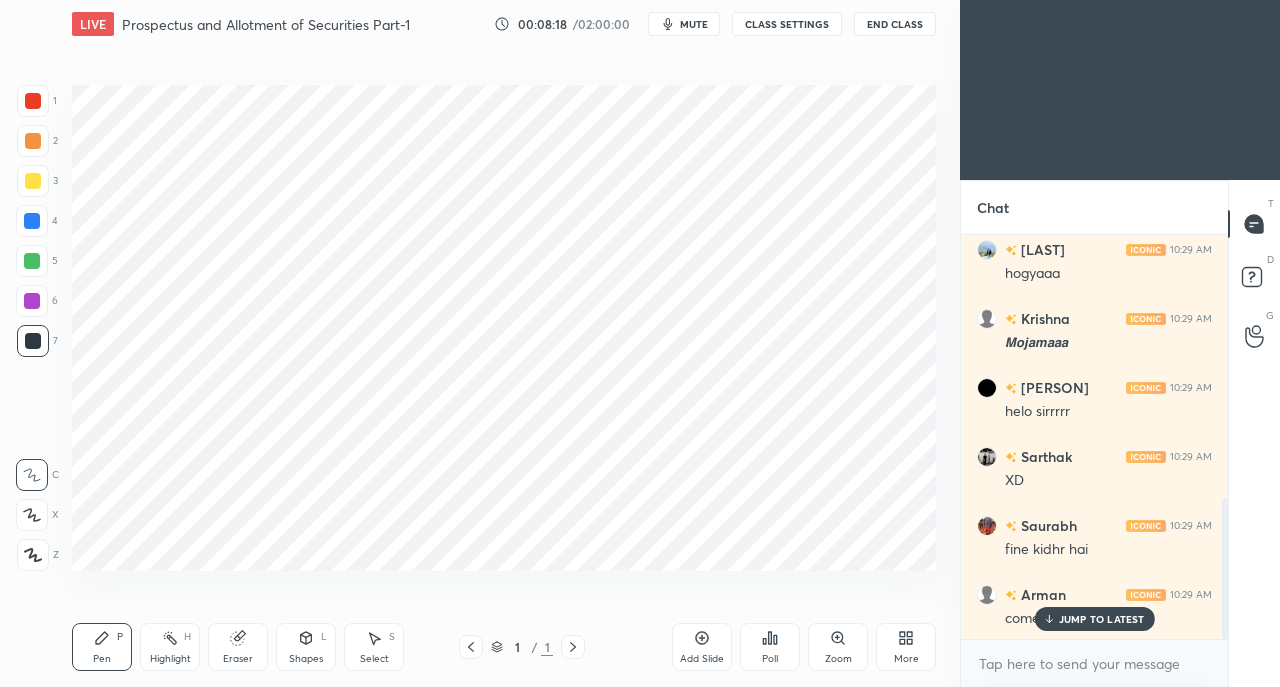 click on "JUMP TO LATEST" at bounding box center [1102, 619] 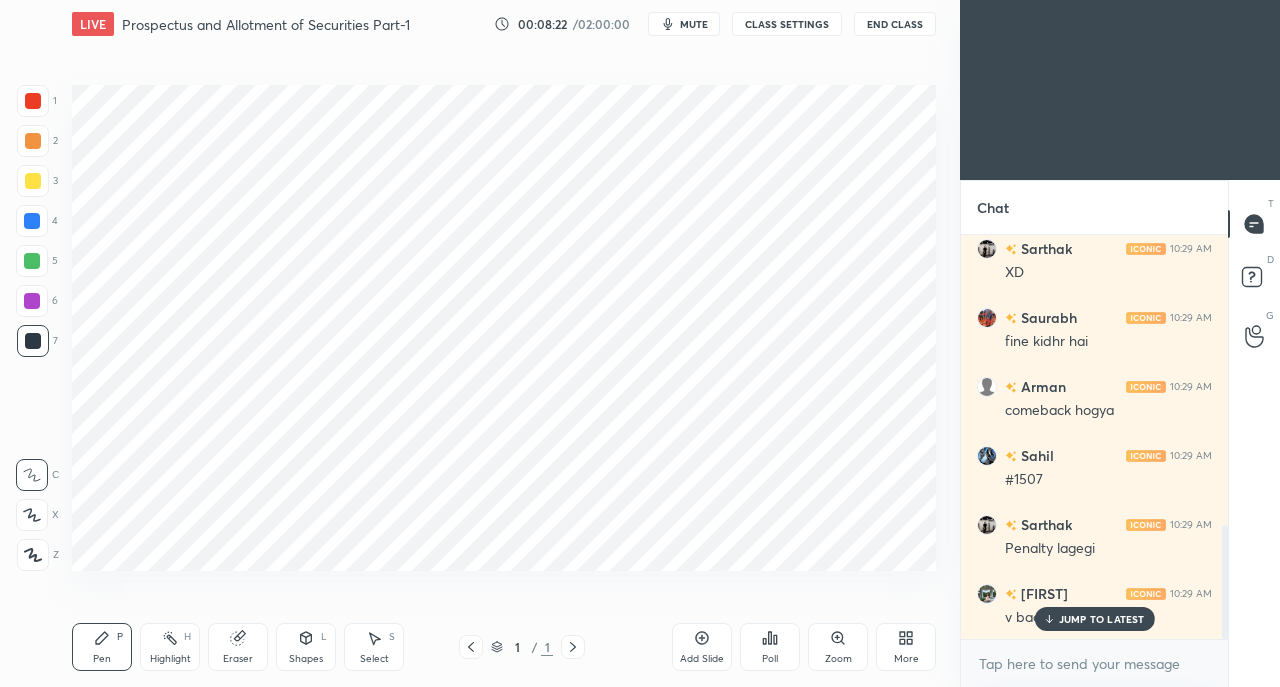 scroll, scrollTop: 1028, scrollLeft: 0, axis: vertical 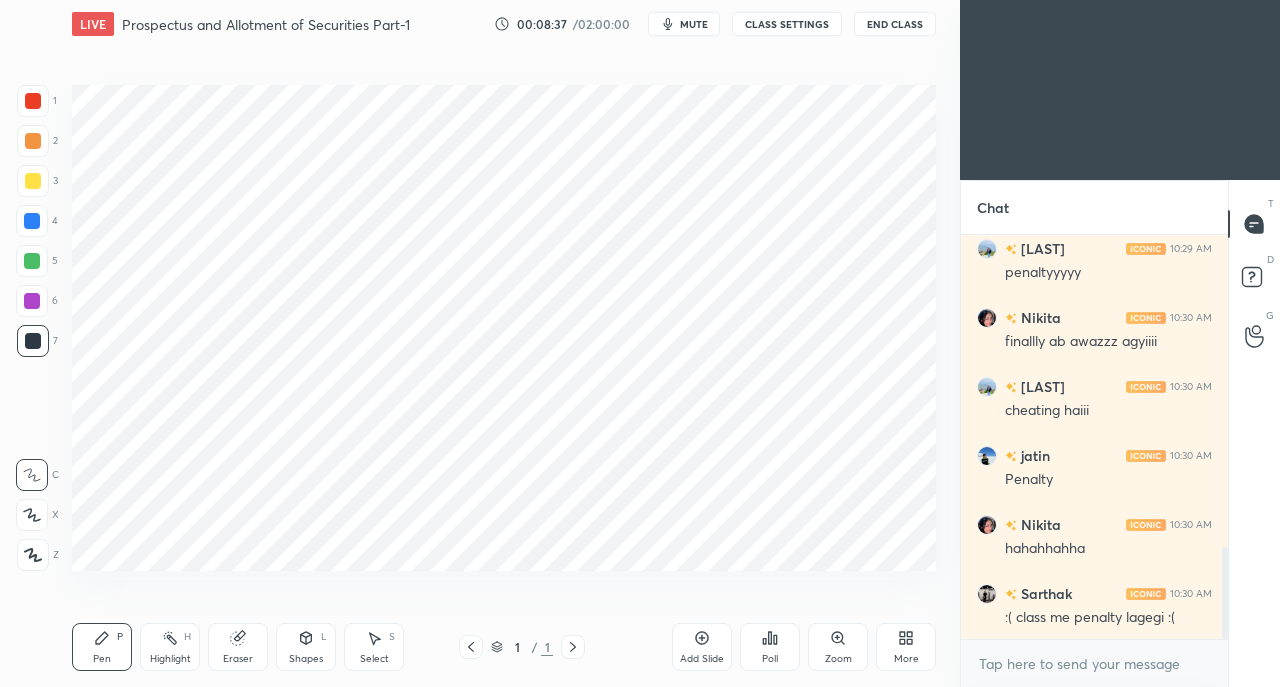click on "CLASS SETTINGS" at bounding box center [787, 24] 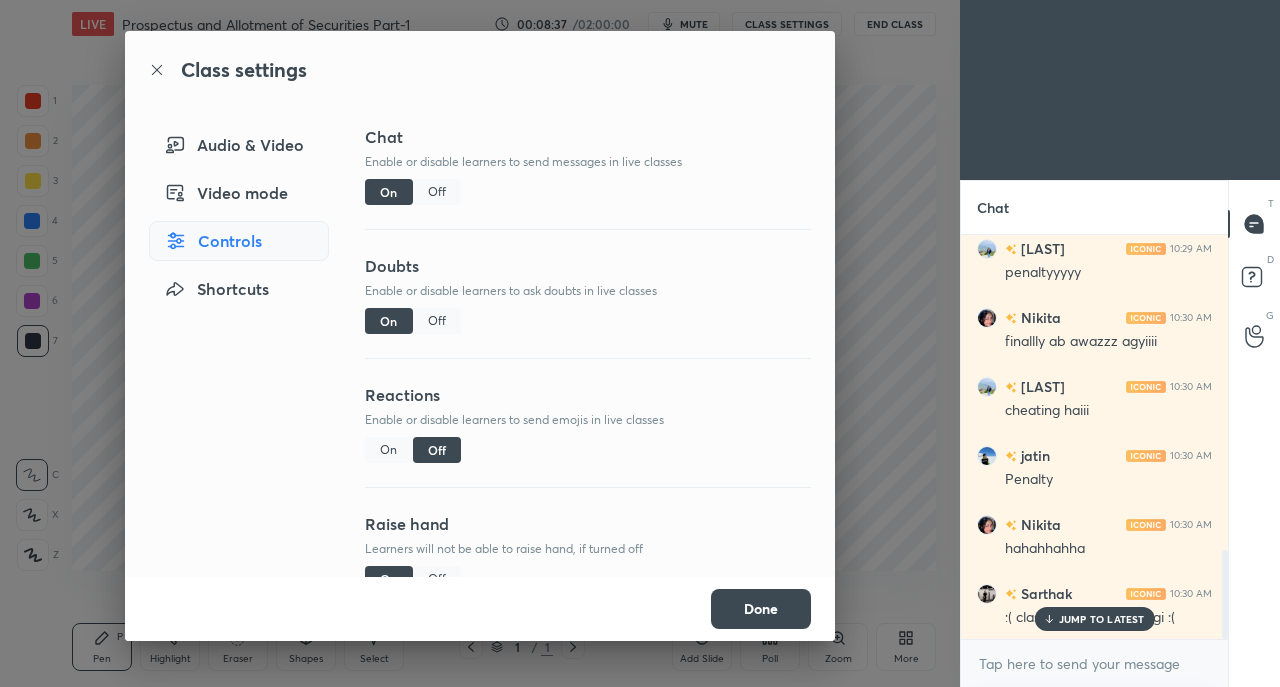 scroll, scrollTop: 1442, scrollLeft: 0, axis: vertical 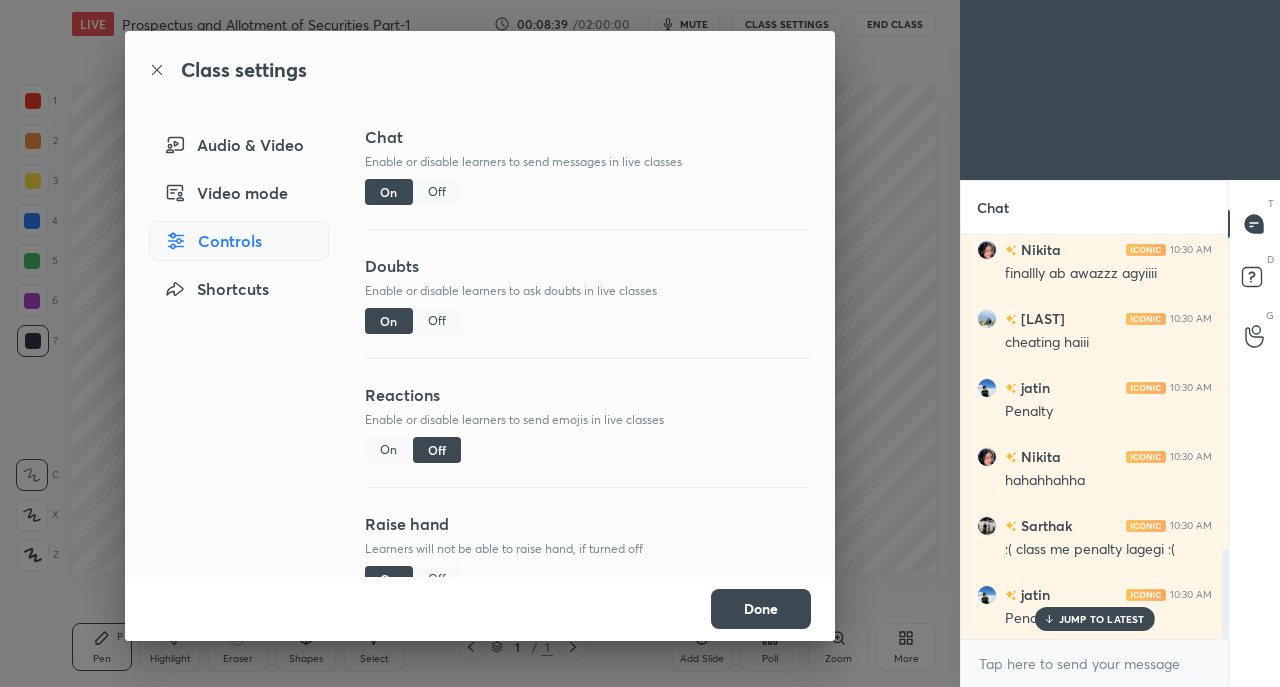 click on "Video mode" at bounding box center [239, 193] 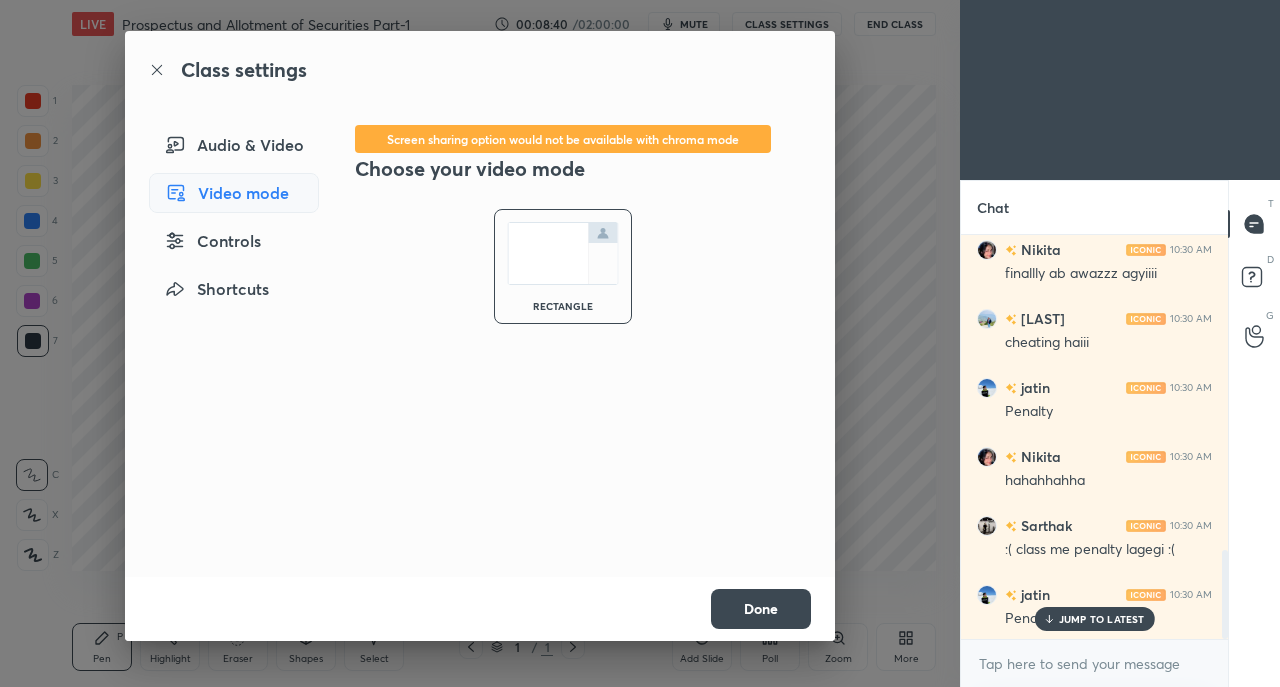 click on "Audio & Video" at bounding box center (234, 145) 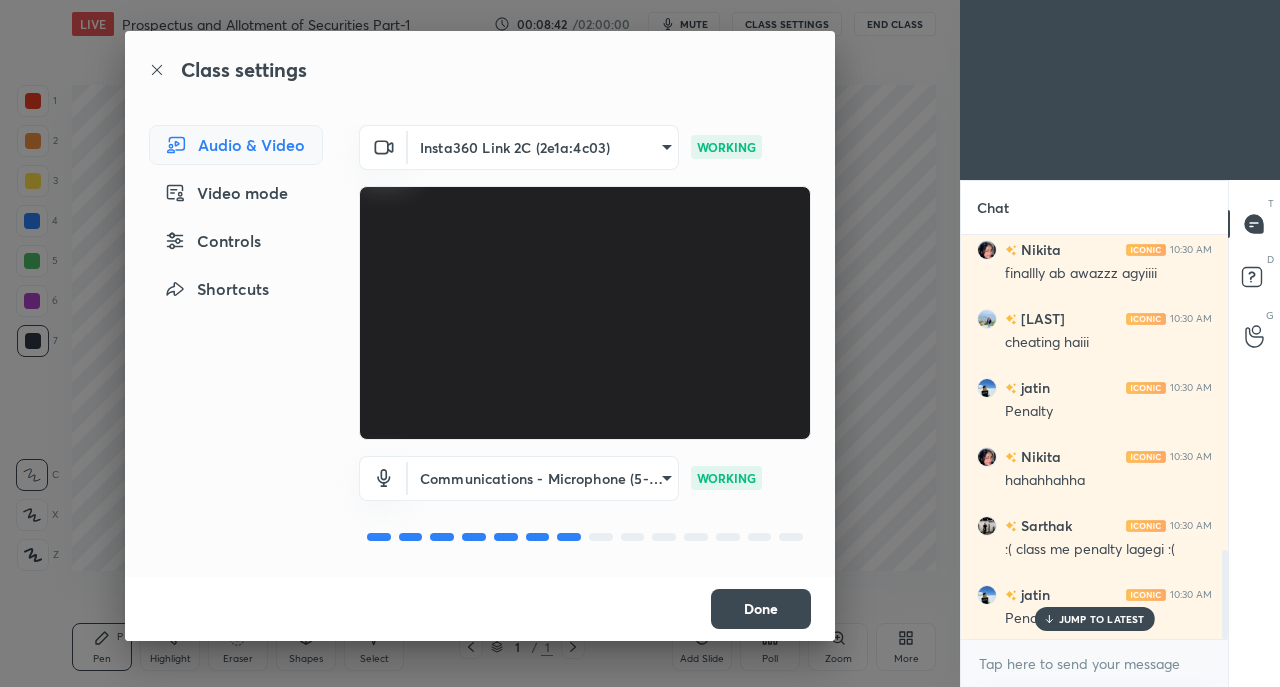 click on "1 2 3 4 5 6 7 C X Z C X Z E E Erase all H H LIVE Prospectus and Allotment of Securities Part-1 00:08:42 / 02:00:00 mute CLASS SETTINGS End Class Setting up your live class Poll for secs No correct answer Start poll Back Prospectus and Allotment of Securities Part-1 • L19 of Comprehensive Course on Corporate and Other Laws [PERSON] Pen P Highlight H Eraser Shapes L Select S 1 / 1 Add Slide Poll Zoom More Chat [PERSON] 10:29 AM hogyaaa [PERSON] 10:29 AM 𝙈𝙤𝙟𝙖𝙢𝙖𝙖𝙖 [PERSON] 10:29 AM helo sirrrrr [PERSON] 10:29 AM XD [PERSON] 10:29 AM fine kidhr hai [PERSON] 10:29 AM comeback hogya [PERSON] 10:29 AM #1507 [PERSON] 10:29 AM Penalty lagegi [PERSON] 10:29 AM v bad sir [PERSON] 10:29 AM penaltyyyyy [PERSON] 10:30 AM finallly ab awazzz agyiiii [PERSON] 10:30 AM cheating haiii [PERSON] 10:30 AM Penalty [PERSON] 10:30 AM hahahhahha [PERSON] 10:30 AM :( class me penalty lagegi :( [PERSON] 10:30 AM Penaltyn JUMP TO LATEST Enable hand raising Enable x Doubts asked by learners will show up here NEW DOUBTS ASKED T" at bounding box center [640, 343] 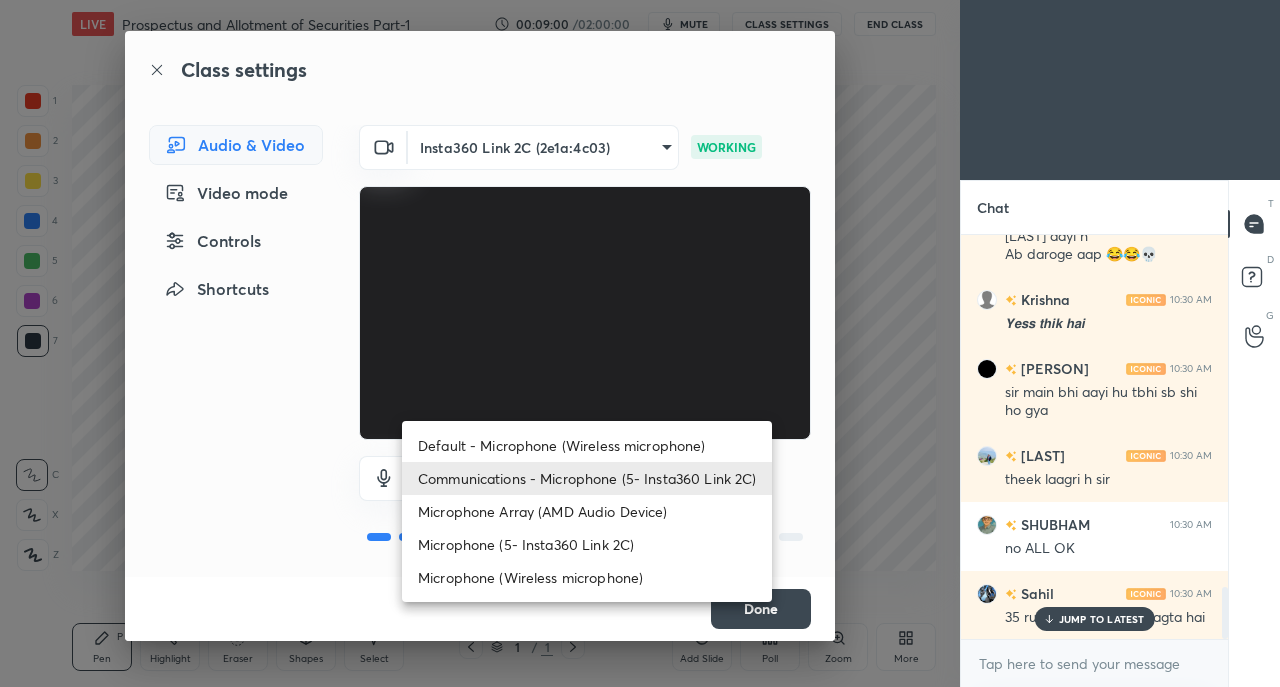 scroll, scrollTop: 2720, scrollLeft: 0, axis: vertical 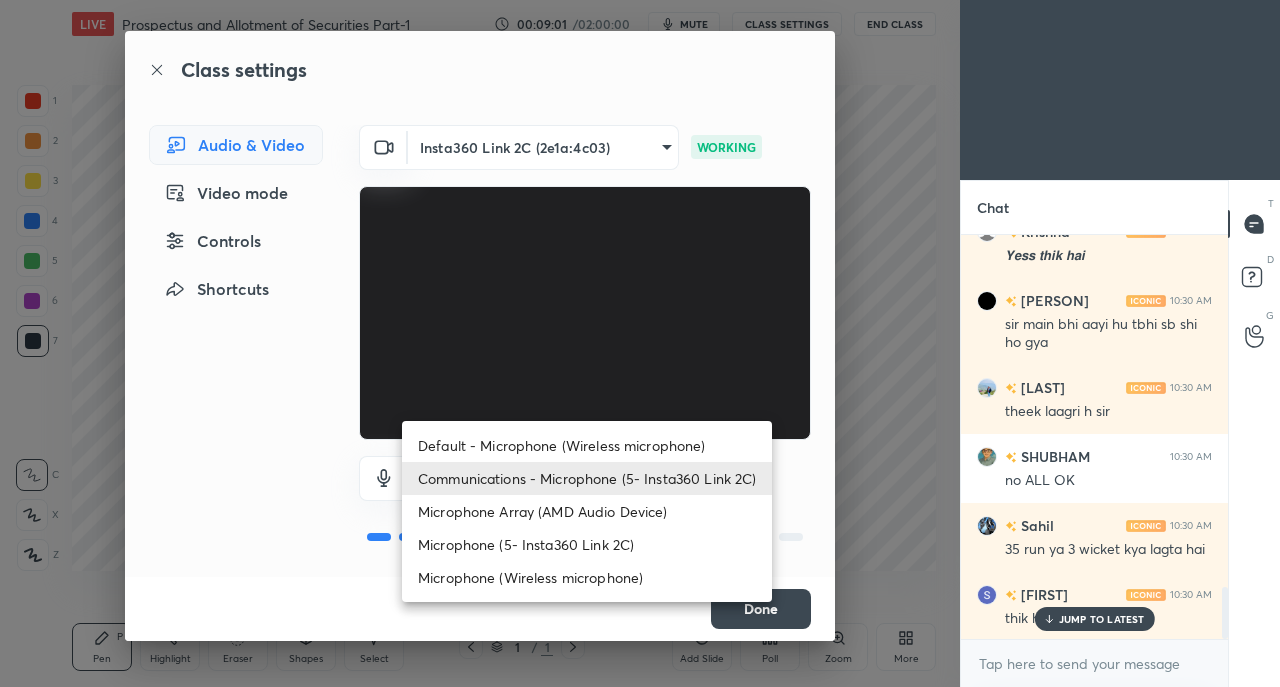 click at bounding box center [640, 343] 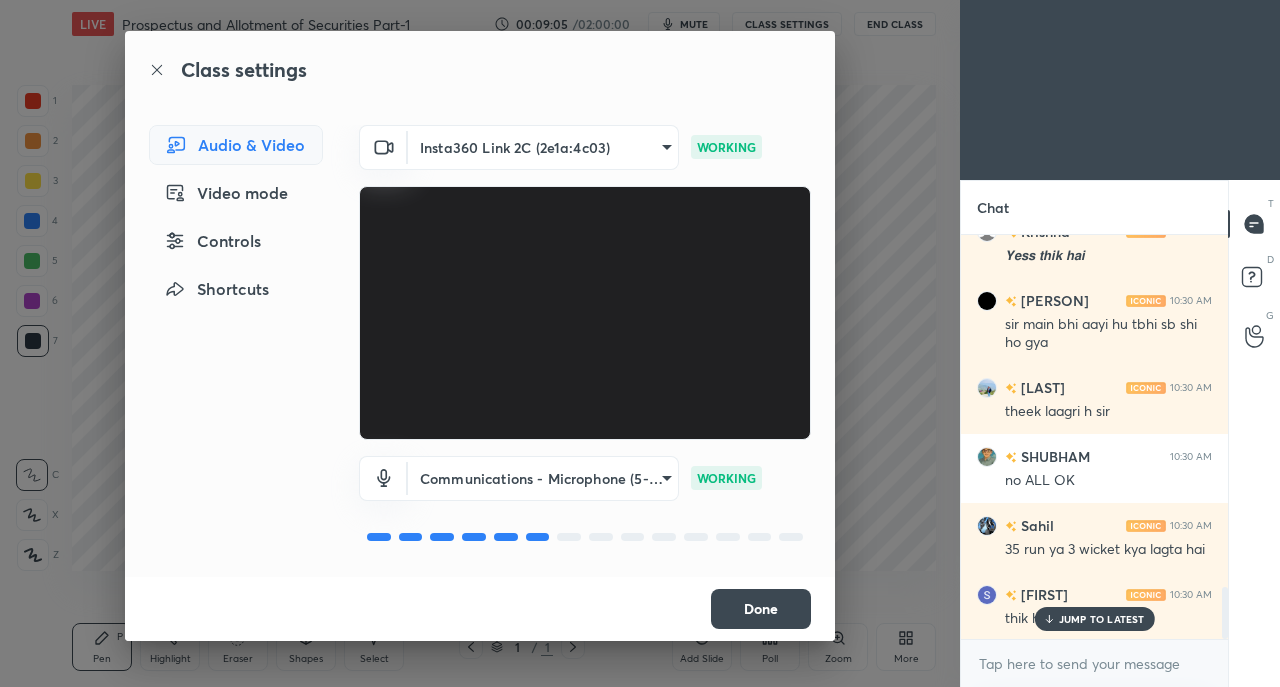 click on "Class settings Audio & Video Video mode Controls Shortcuts Insta360 Link 2C (2e1a:4c03) 3871f29343379e2fb179174d250dc7af88b912a5bb1a145d4ee5cff18d3cefee WORKING Communications - Microphone (5- Insta360 Link 2C) communications WORKING Done" at bounding box center [480, 343] 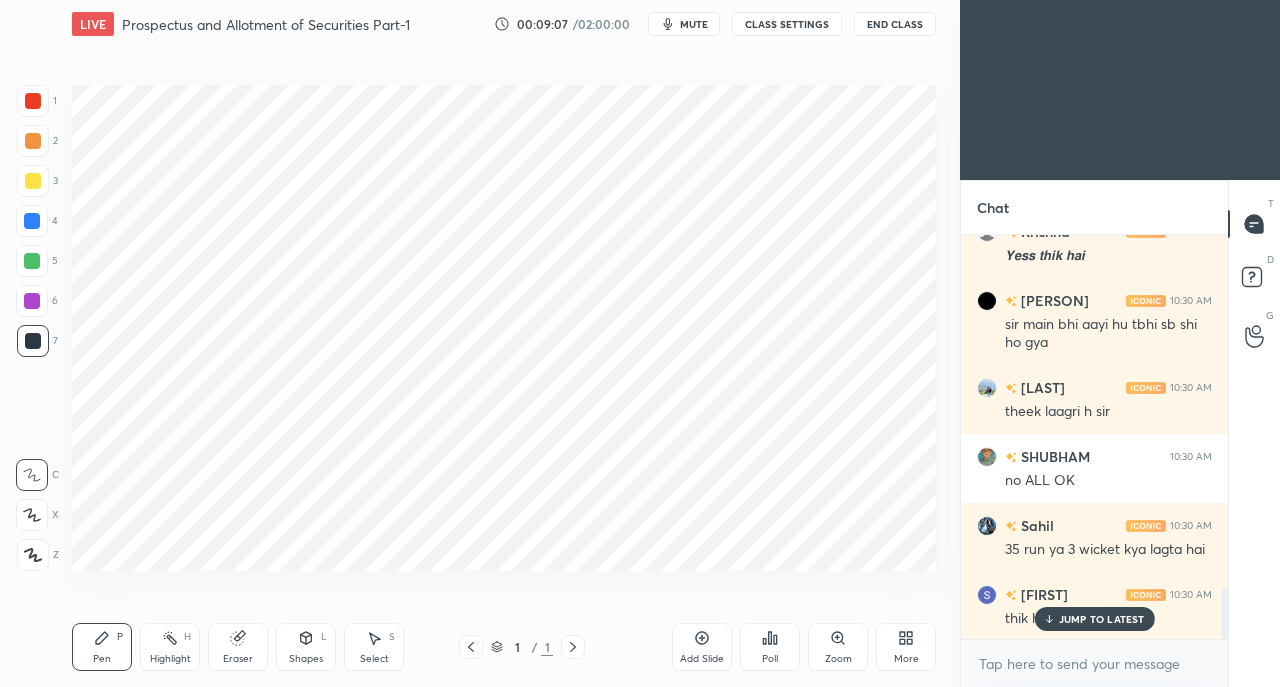 click on "JUMP TO LATEST" at bounding box center (1102, 619) 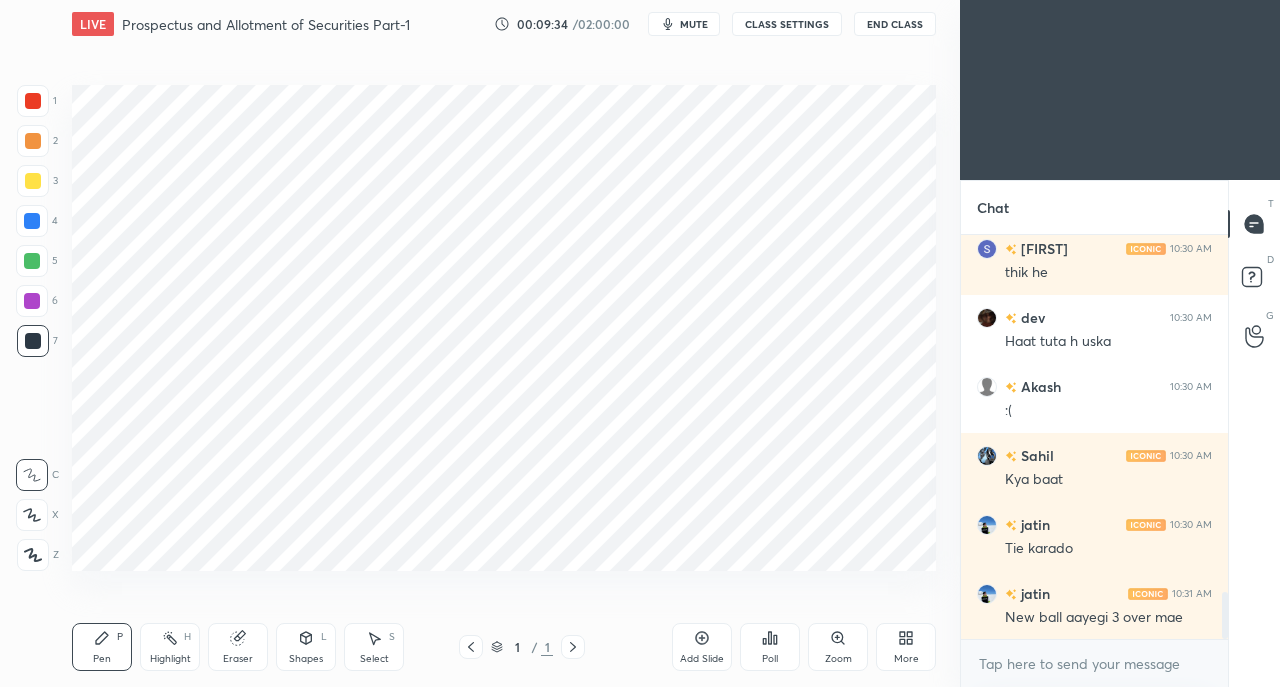 scroll, scrollTop: 3134, scrollLeft: 0, axis: vertical 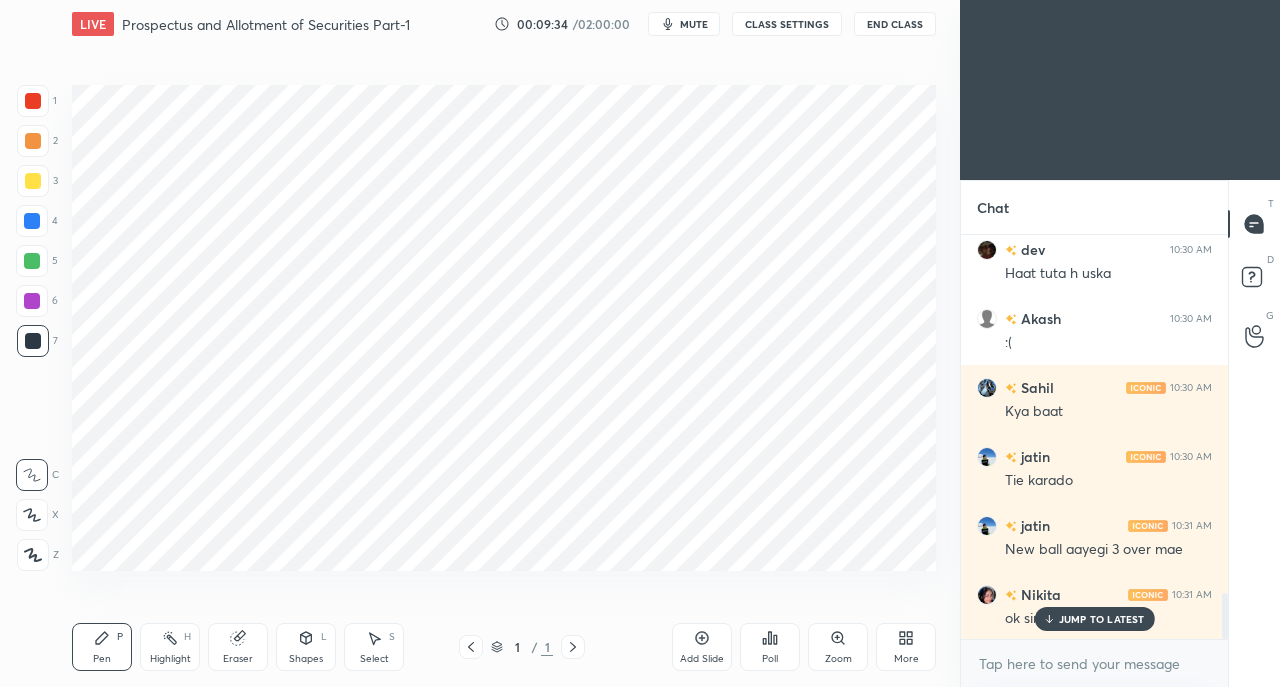 click on "Add Slide" at bounding box center (702, 647) 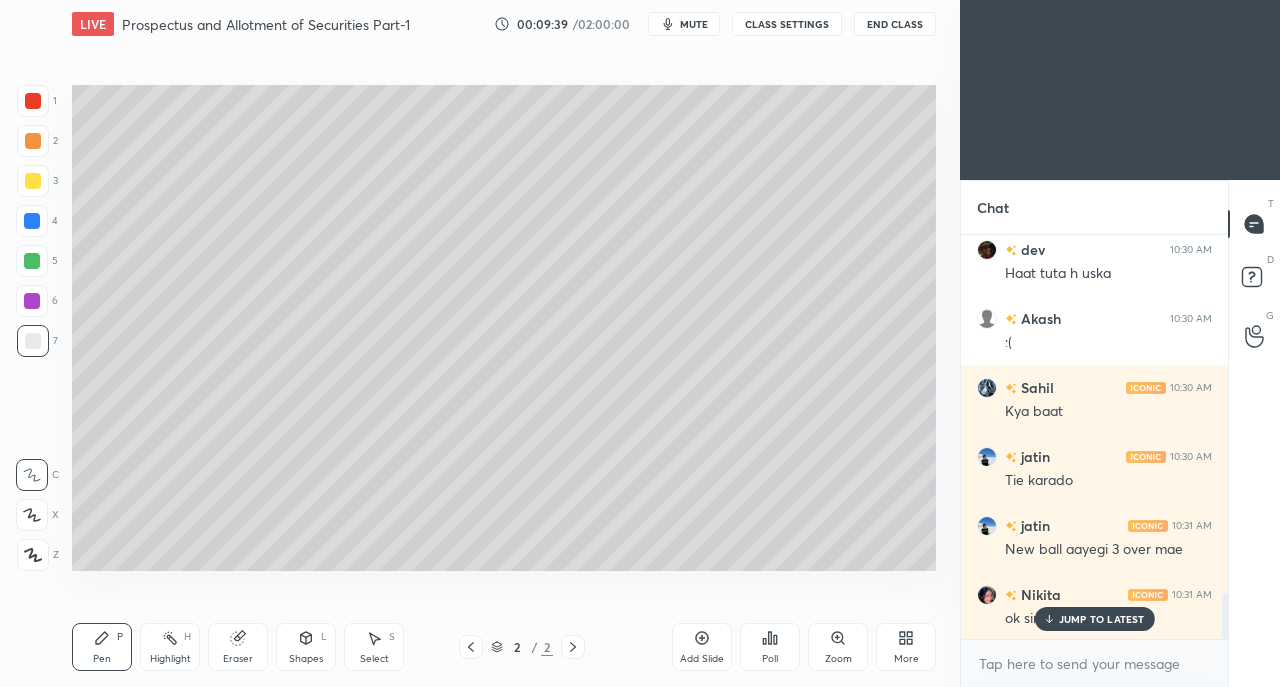 click on "Shapes L" at bounding box center (306, 647) 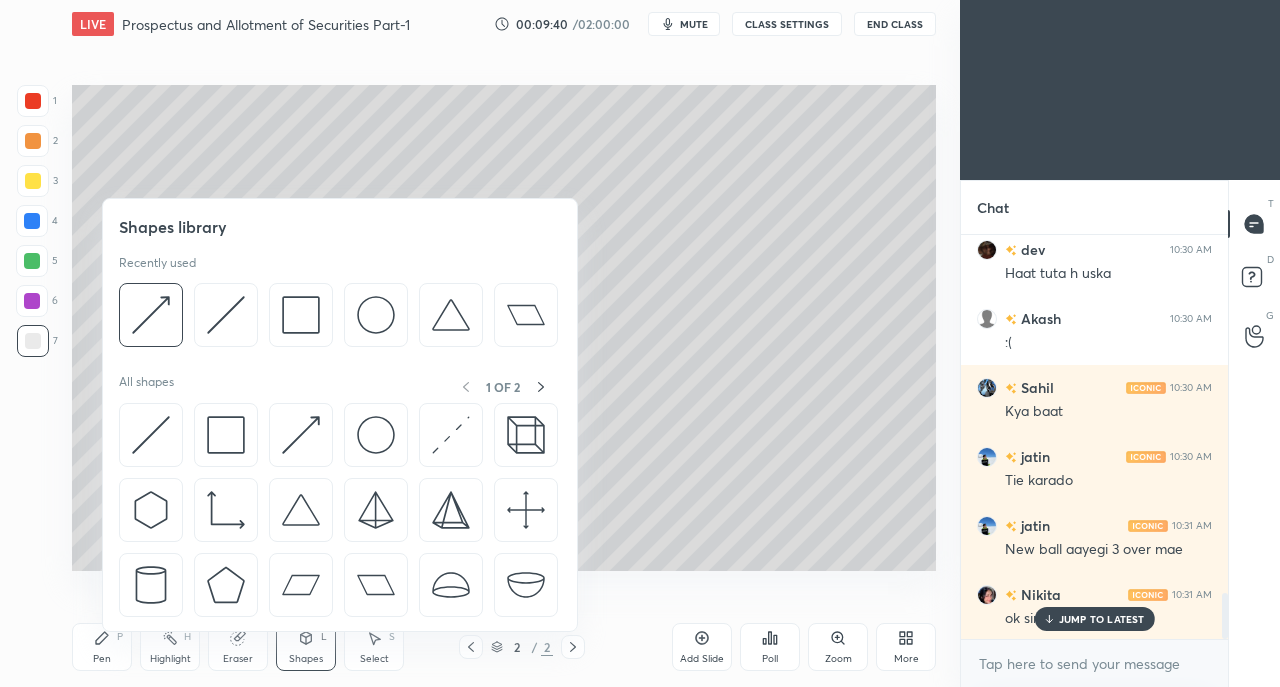 click on "Pen P" at bounding box center (102, 647) 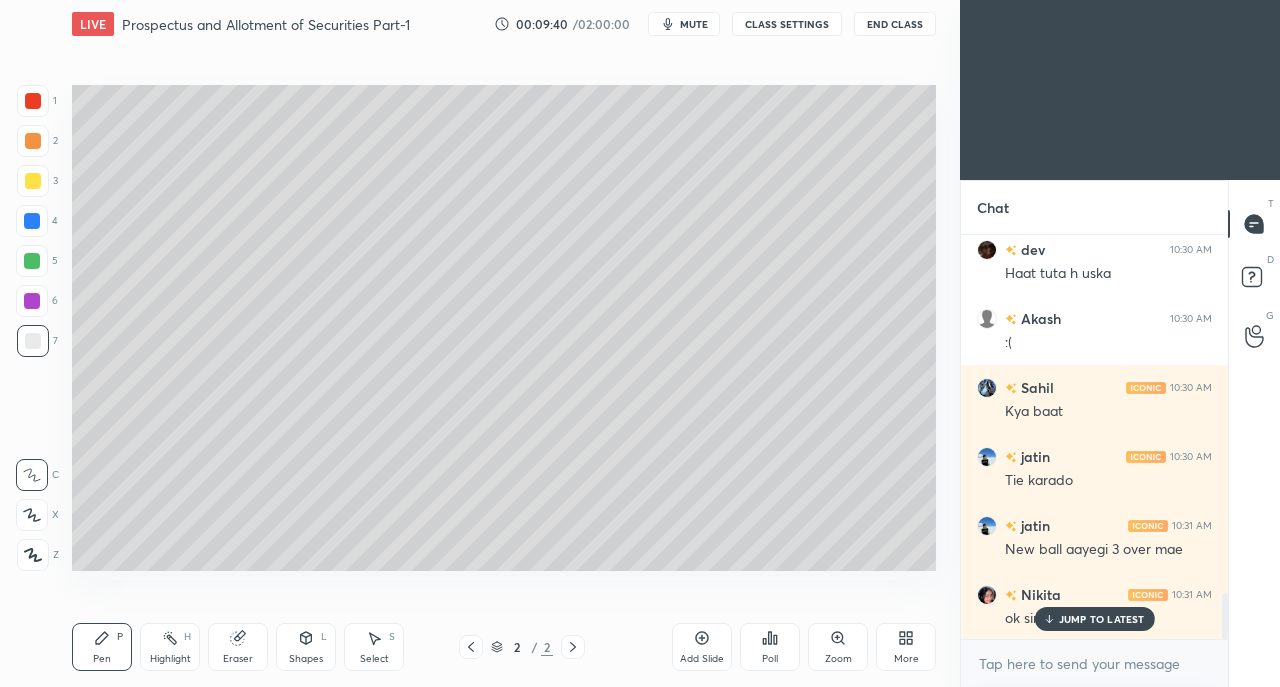 scroll, scrollTop: 3204, scrollLeft: 0, axis: vertical 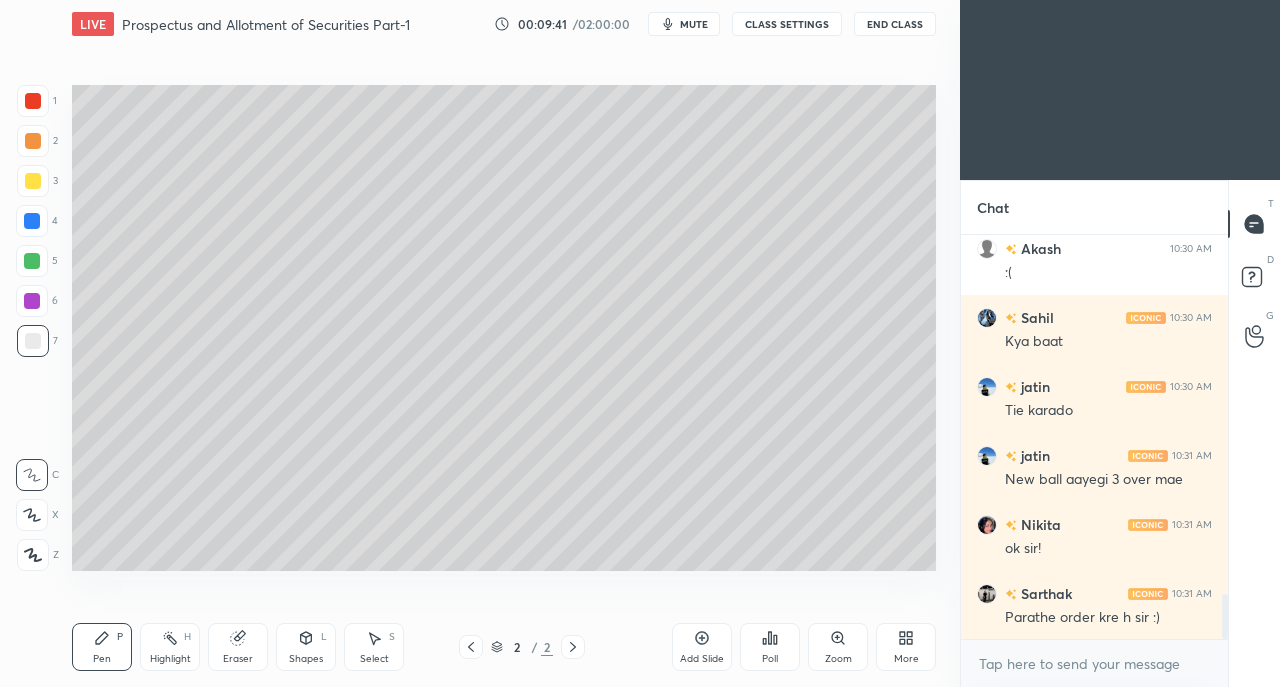 click at bounding box center (33, 181) 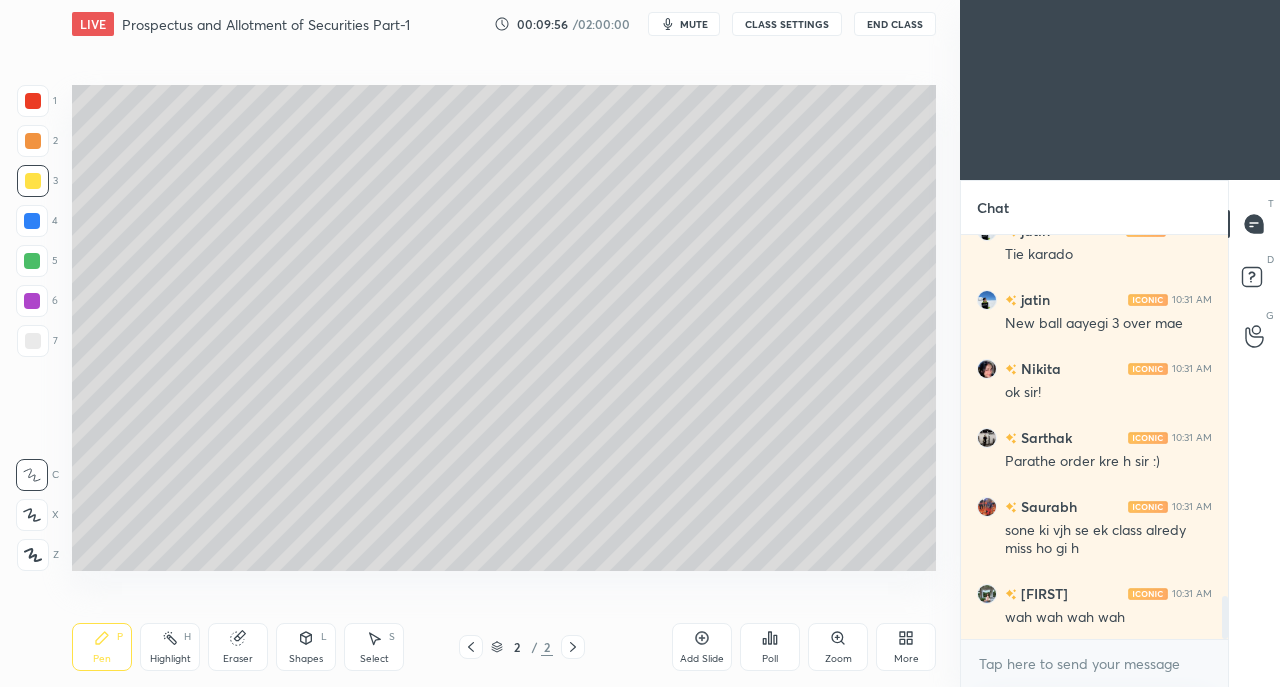 scroll, scrollTop: 3428, scrollLeft: 0, axis: vertical 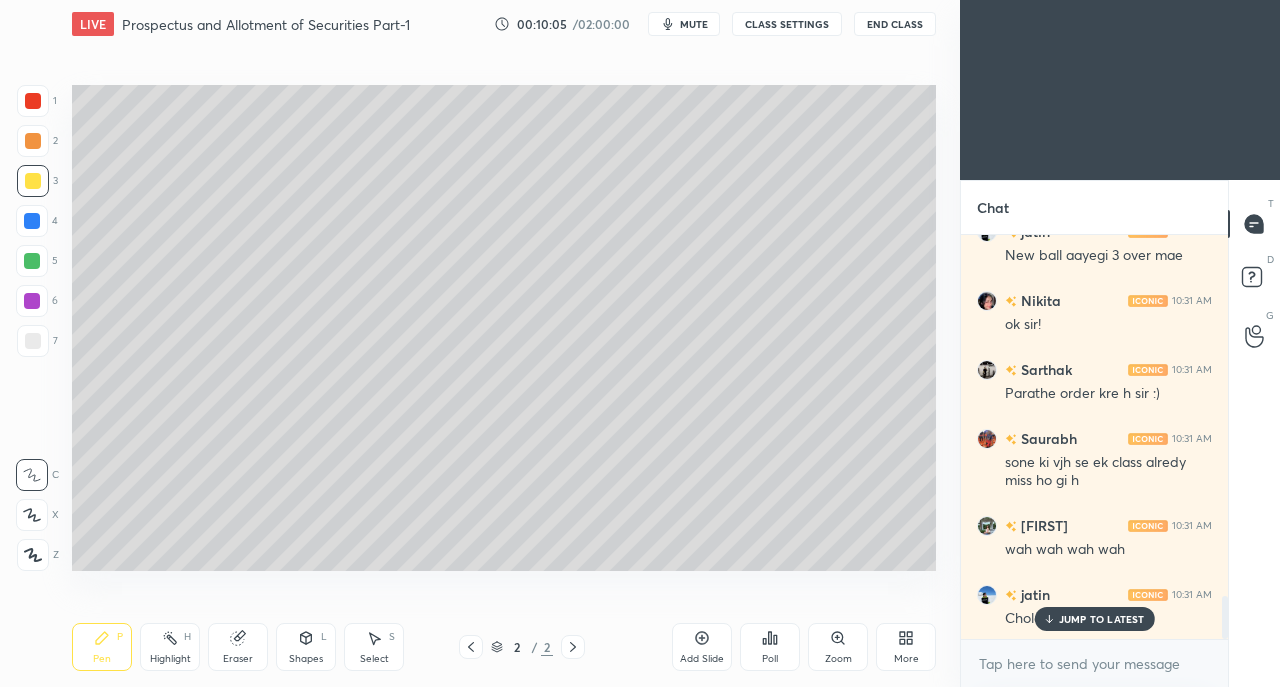 click on "JUMP TO LATEST" at bounding box center [1094, 619] 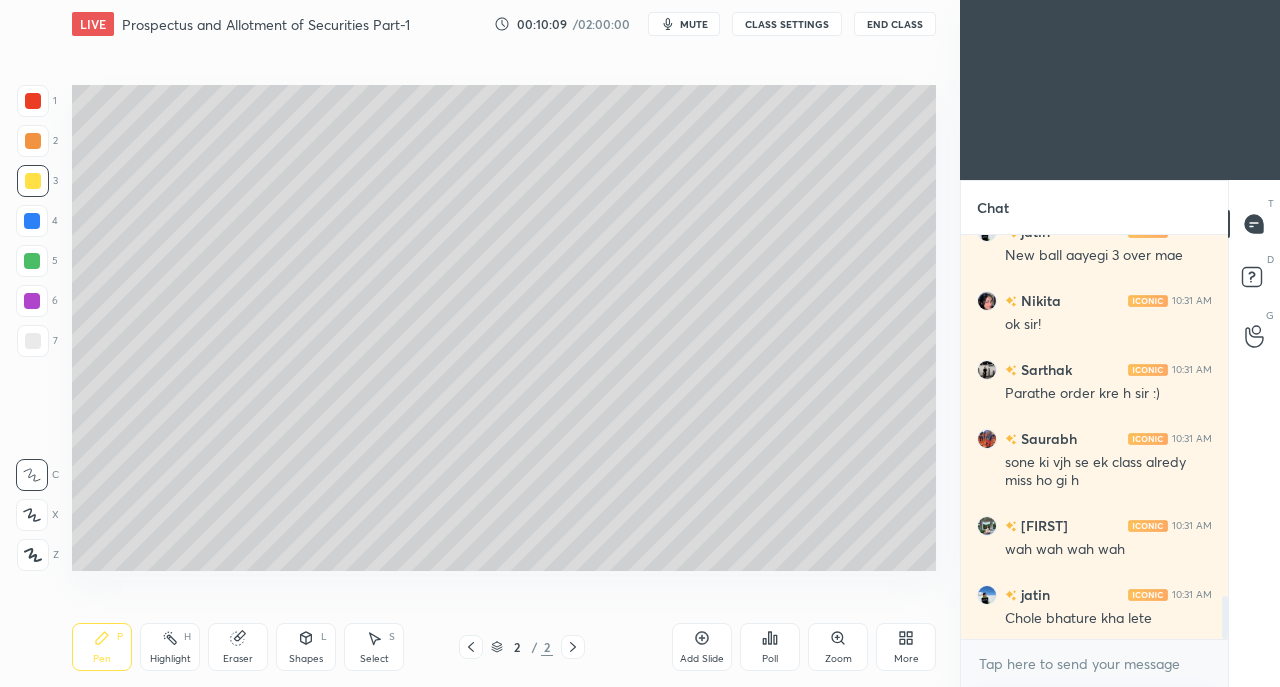 click at bounding box center [33, 341] 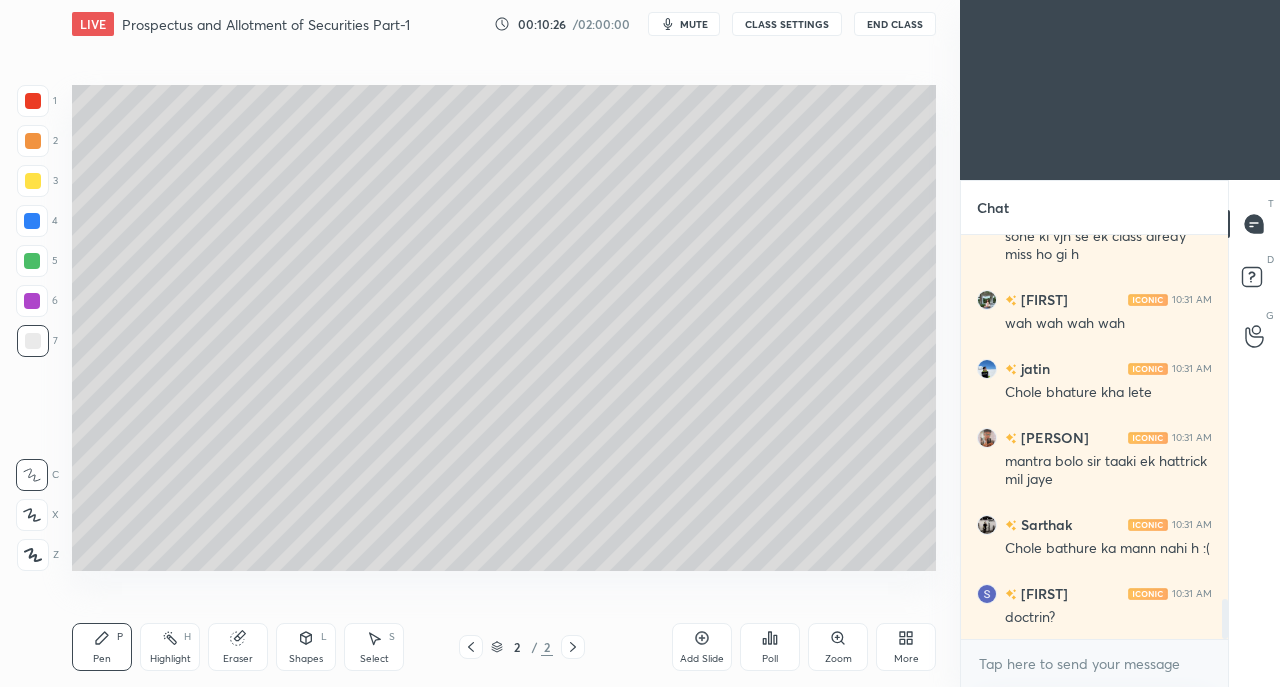 scroll, scrollTop: 3722, scrollLeft: 0, axis: vertical 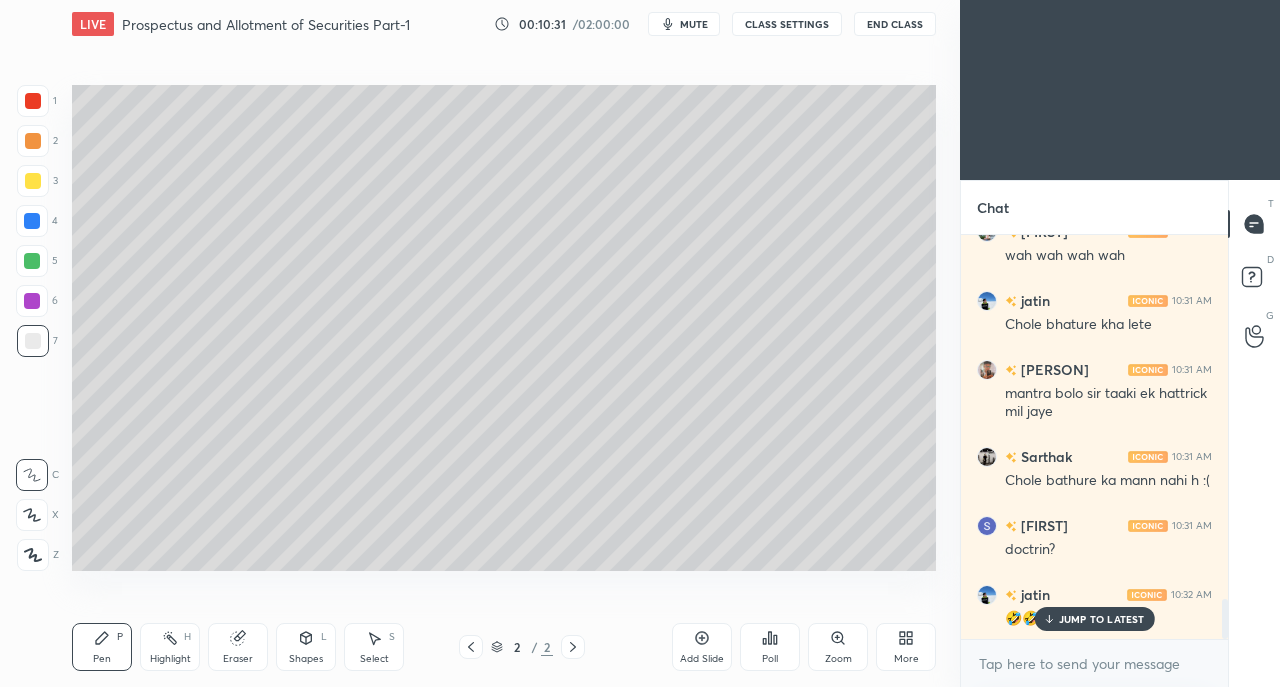 click 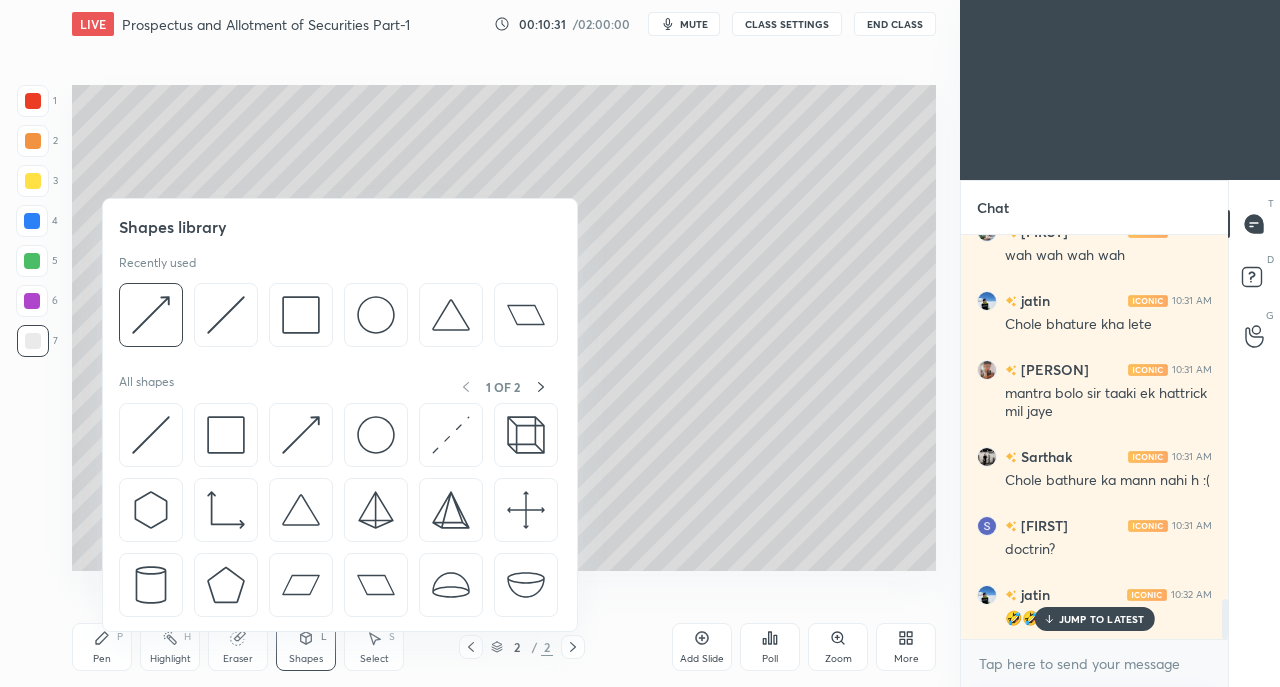 click at bounding box center (226, 435) 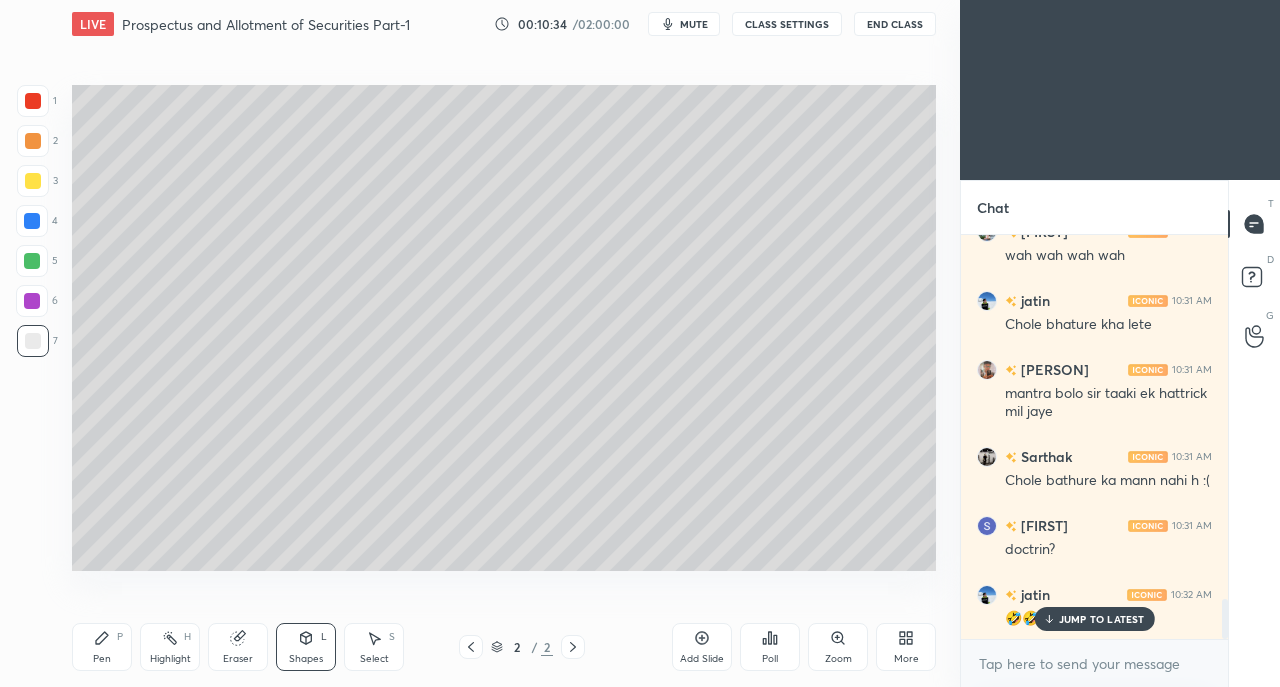 click on "Pen P" at bounding box center [102, 647] 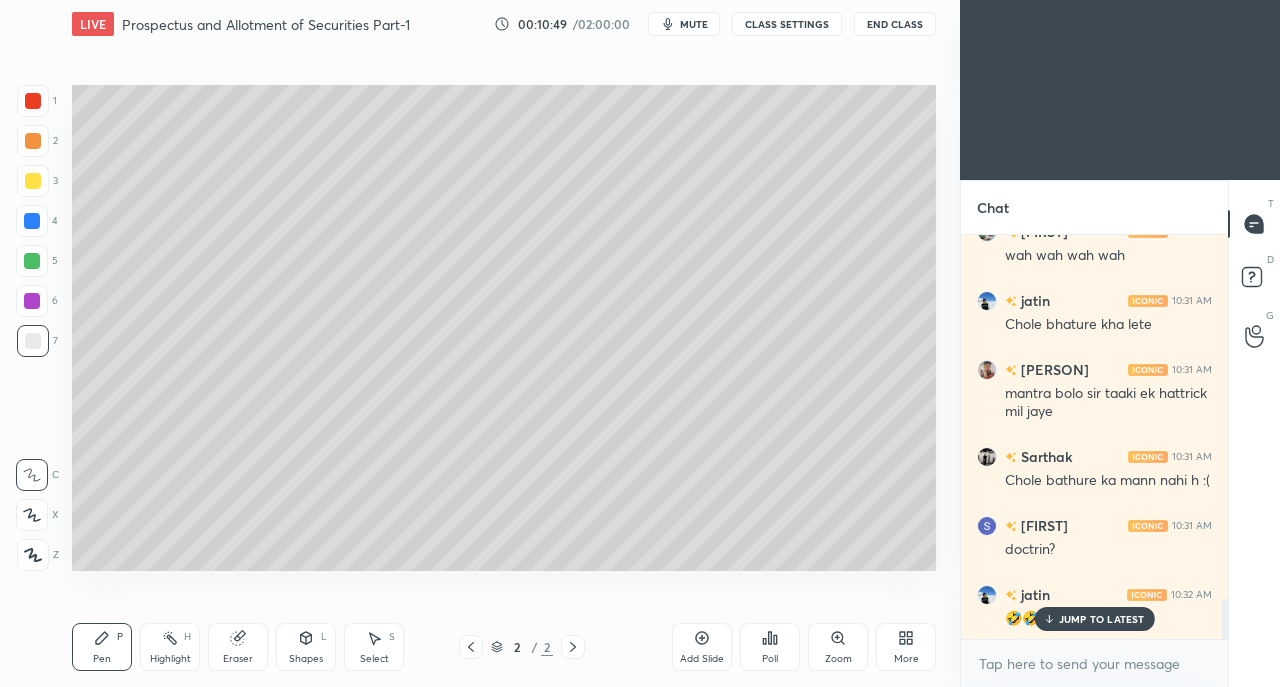 click 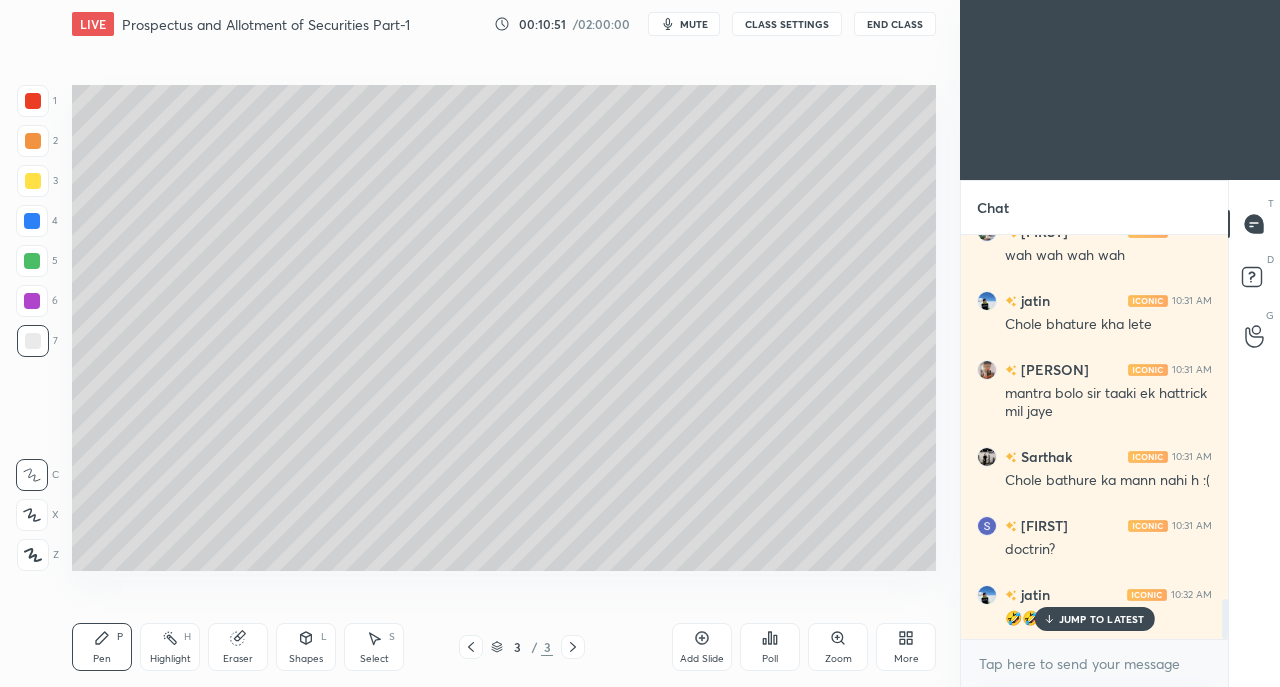 click 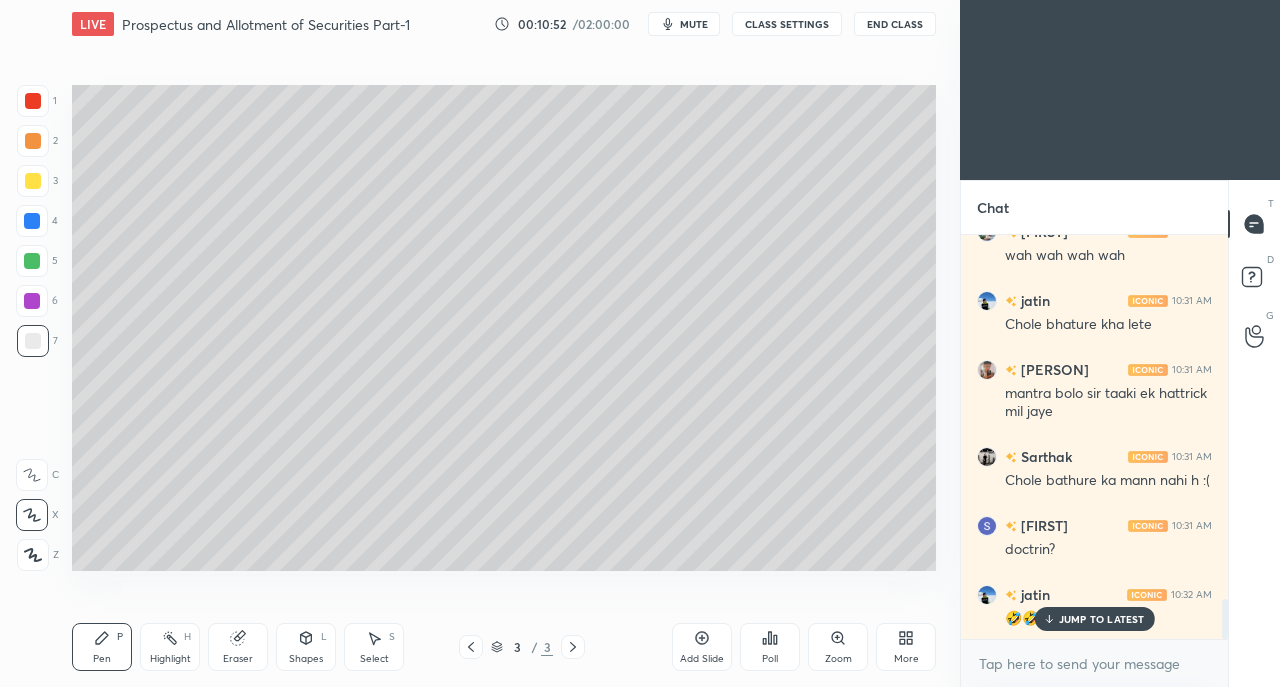 click 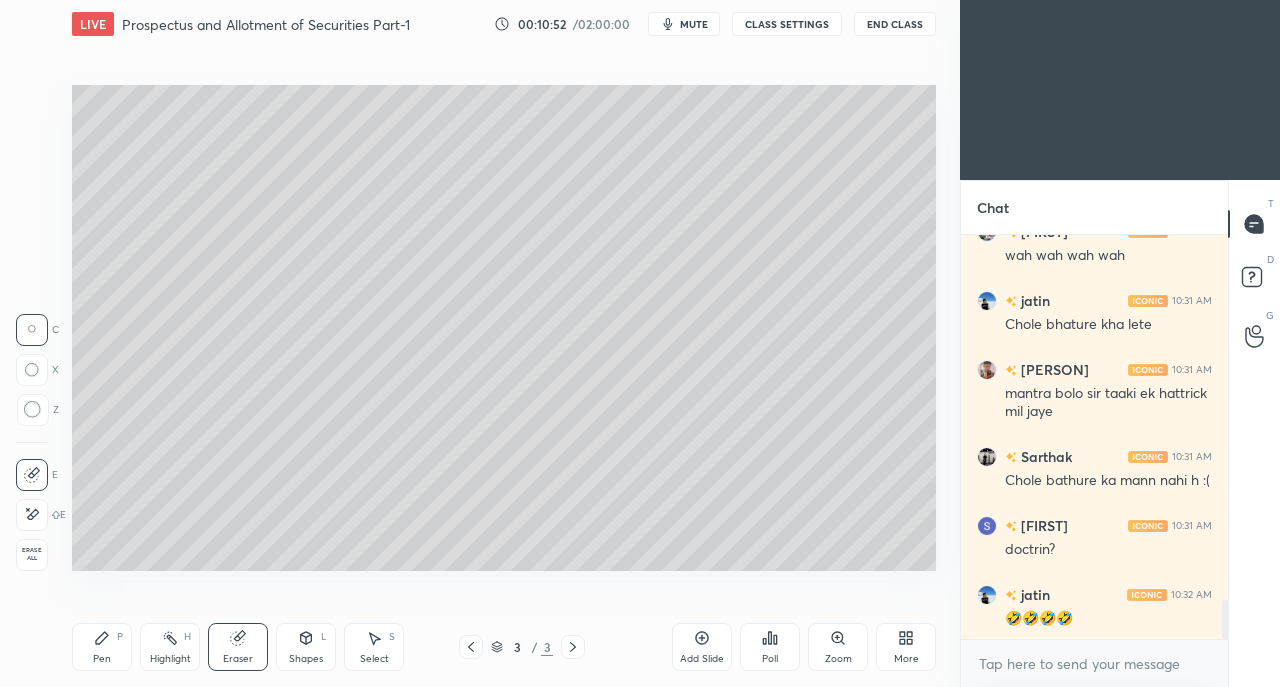 scroll, scrollTop: 3792, scrollLeft: 0, axis: vertical 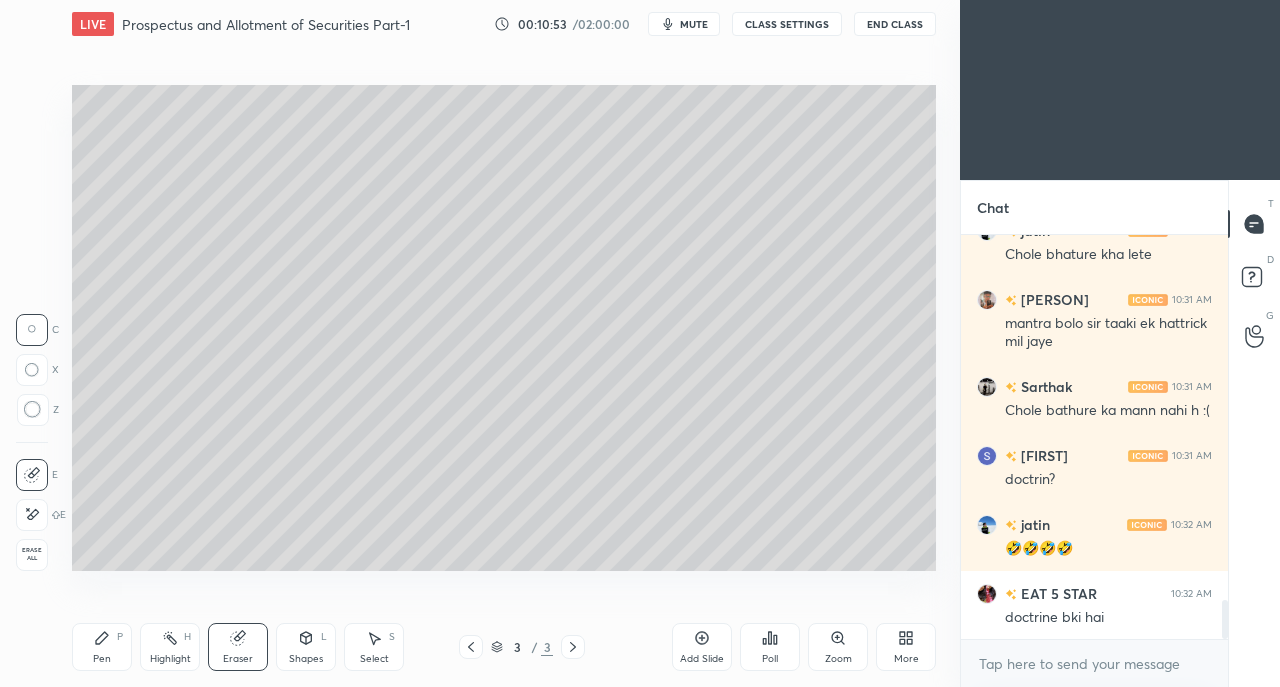 click 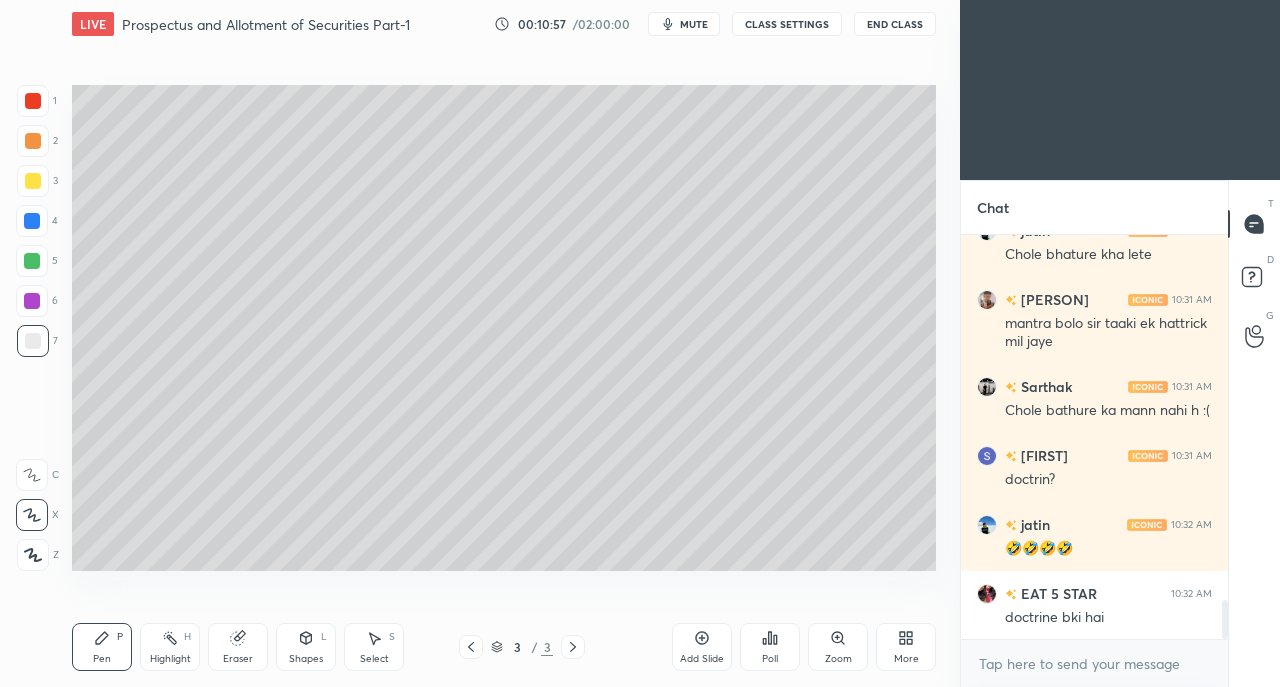 click on "Eraser" at bounding box center (238, 647) 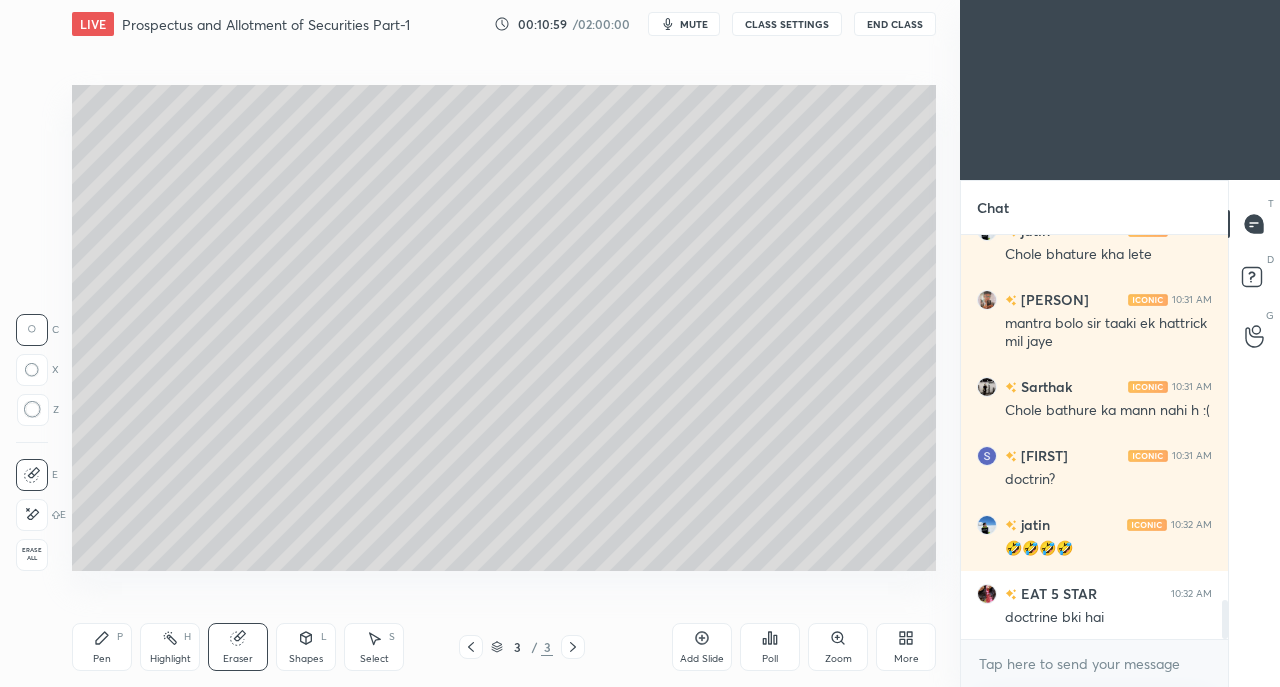 click on "Pen" at bounding box center (102, 659) 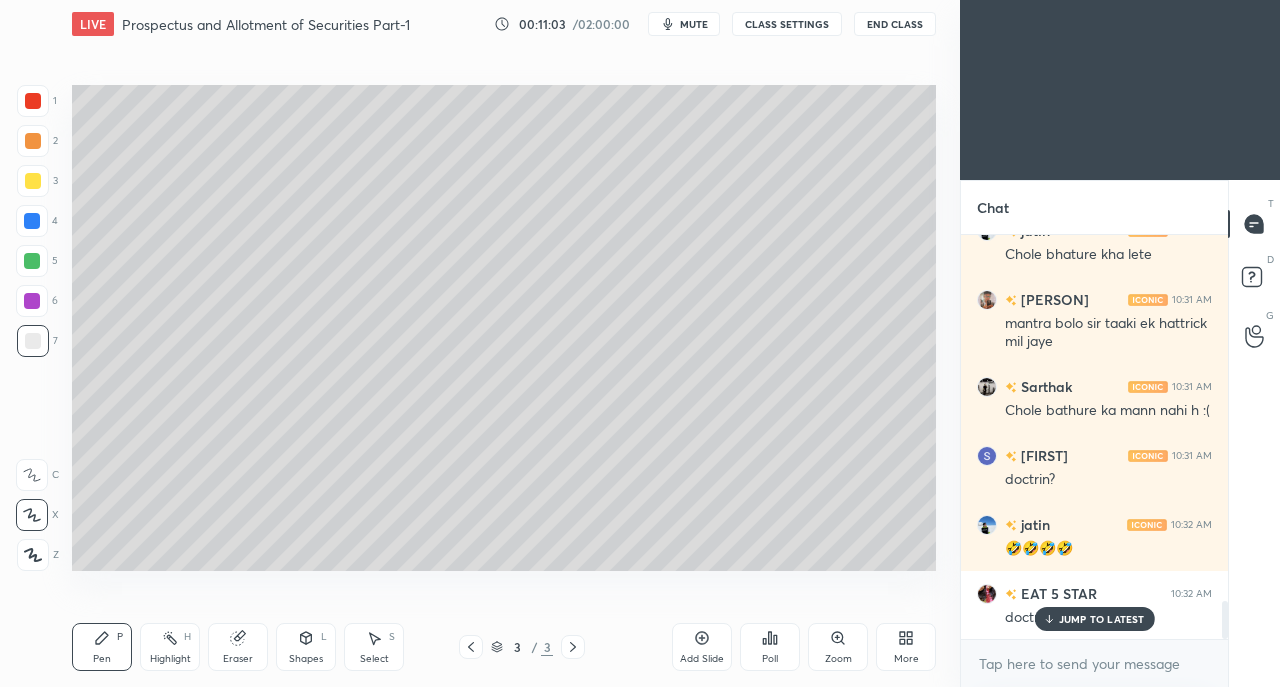 scroll, scrollTop: 3860, scrollLeft: 0, axis: vertical 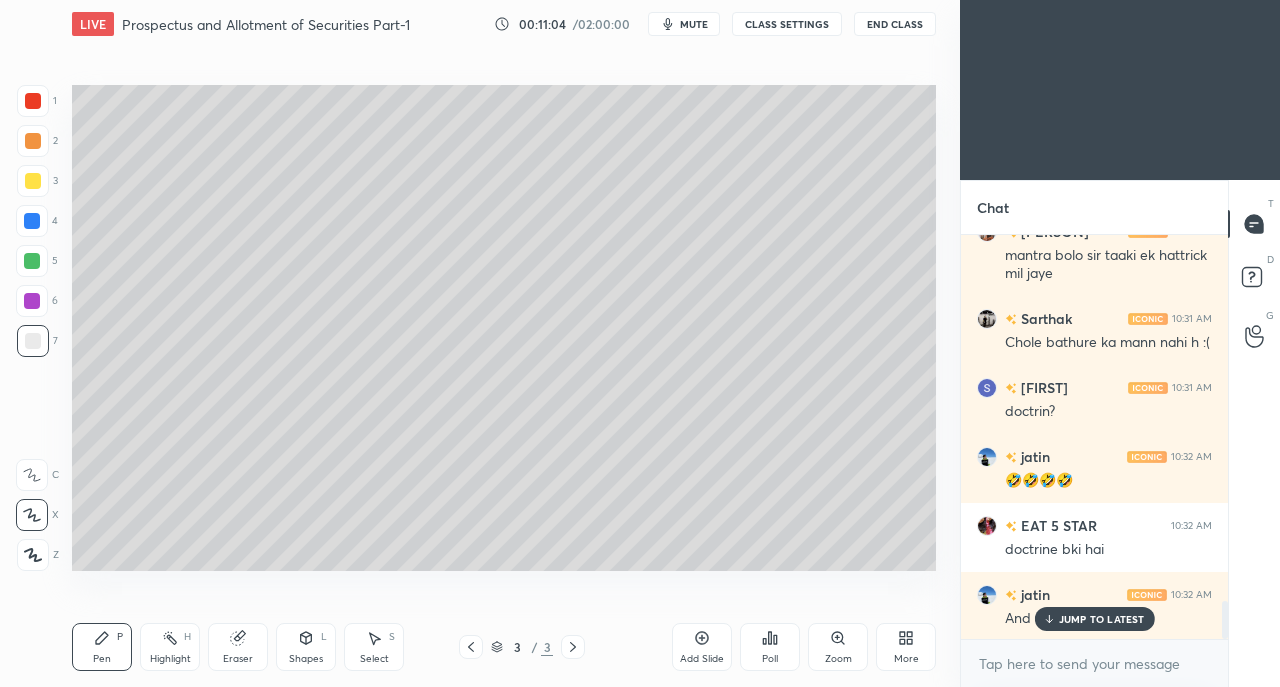 click 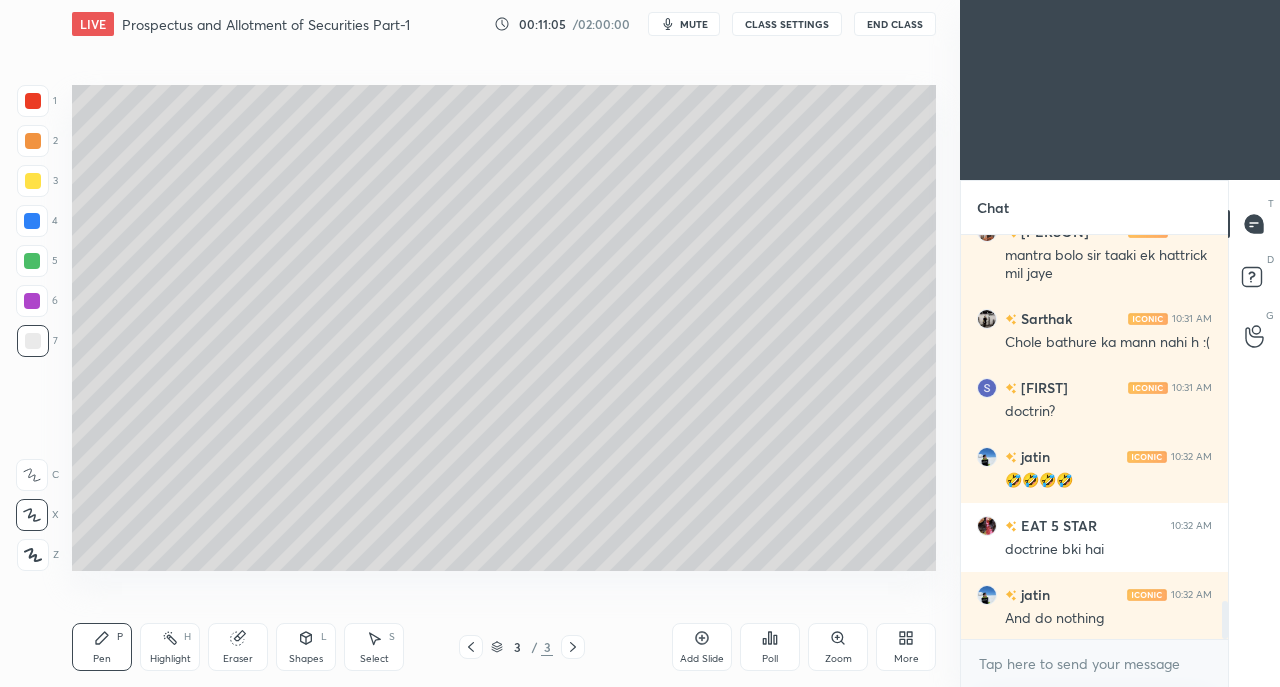 scroll, scrollTop: 3930, scrollLeft: 0, axis: vertical 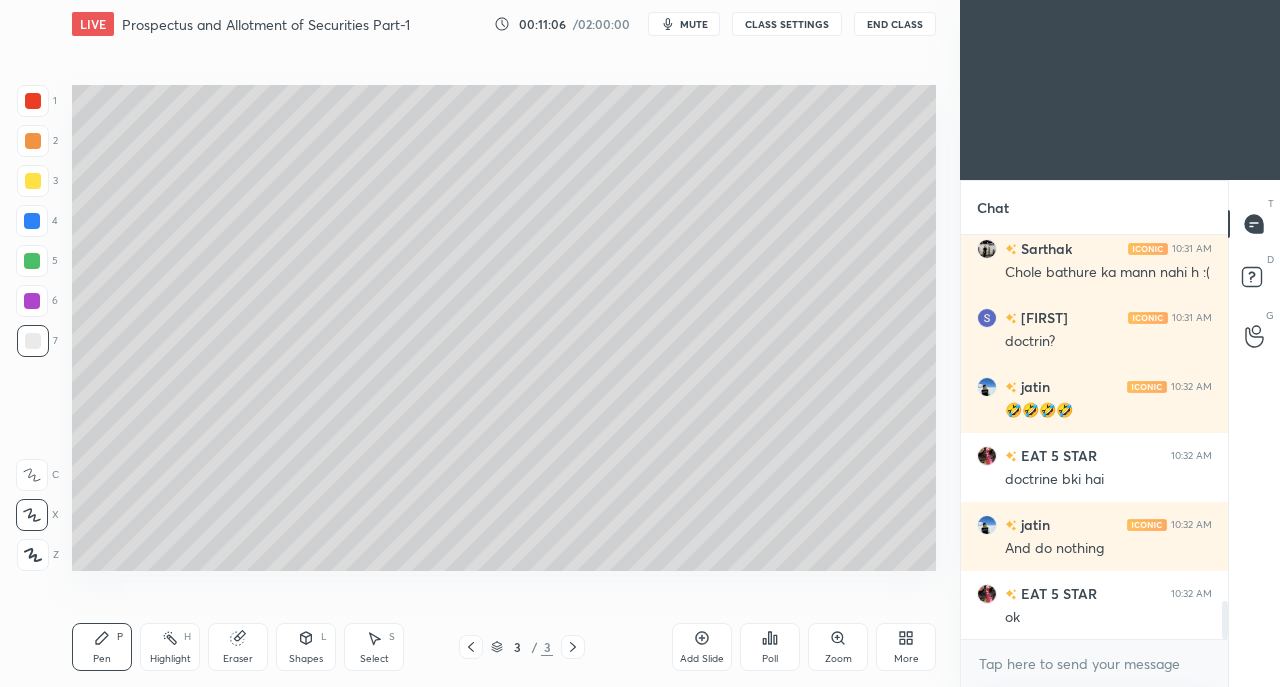 click 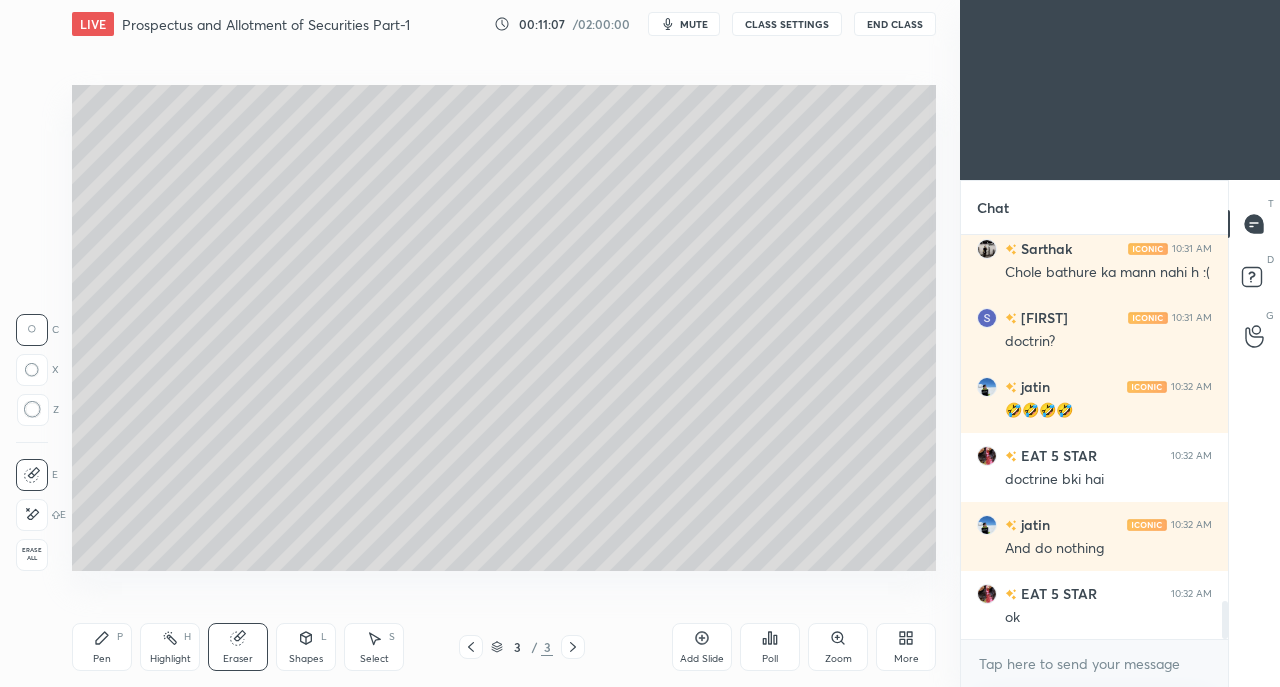 click on "Erase all" at bounding box center (32, 554) 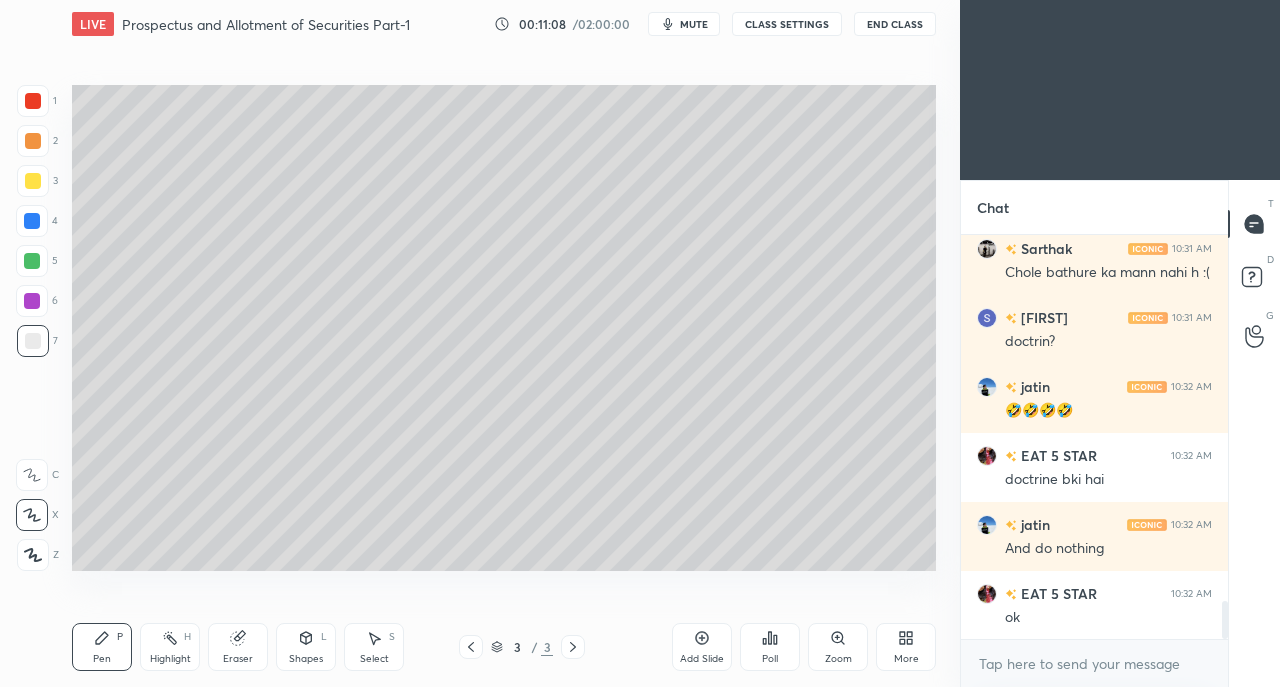 click 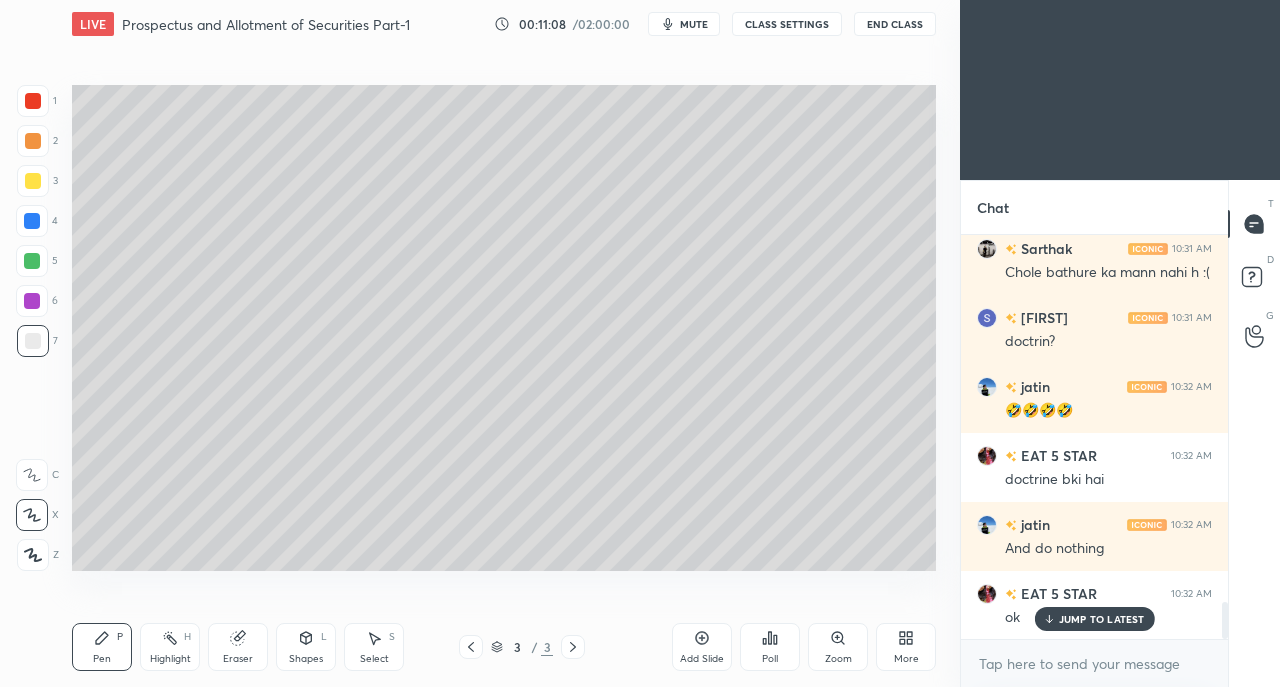 scroll, scrollTop: 3998, scrollLeft: 0, axis: vertical 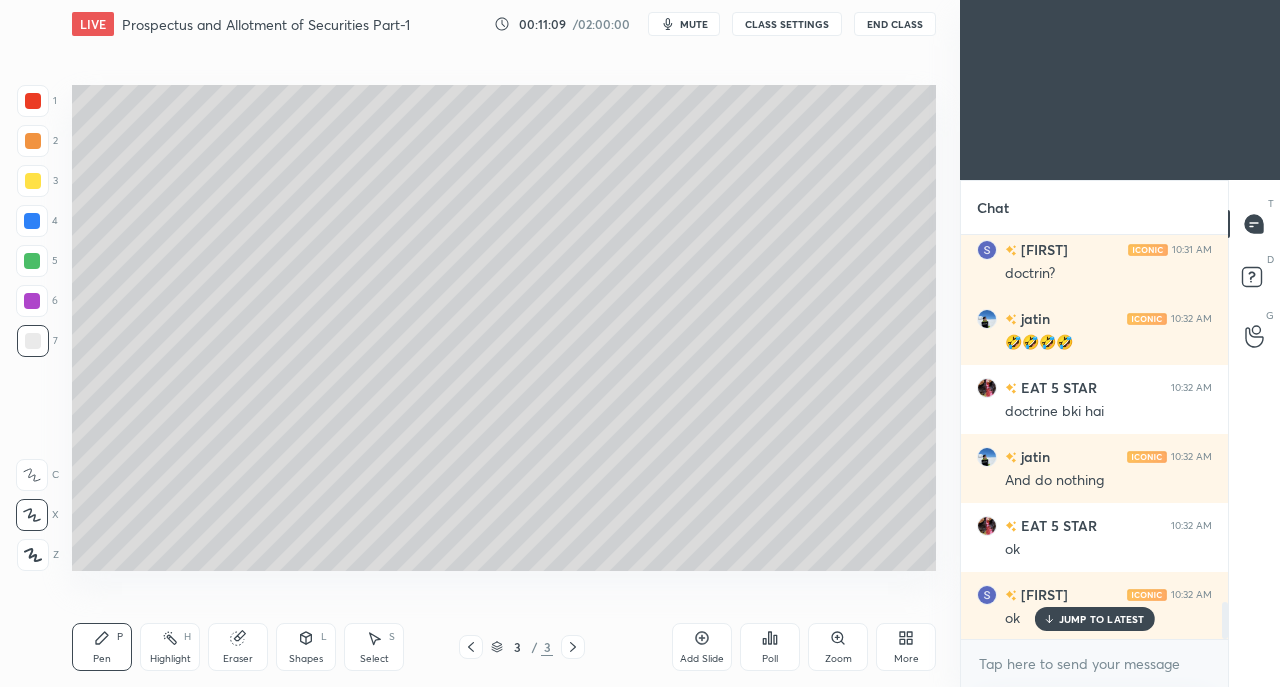 click at bounding box center [33, 181] 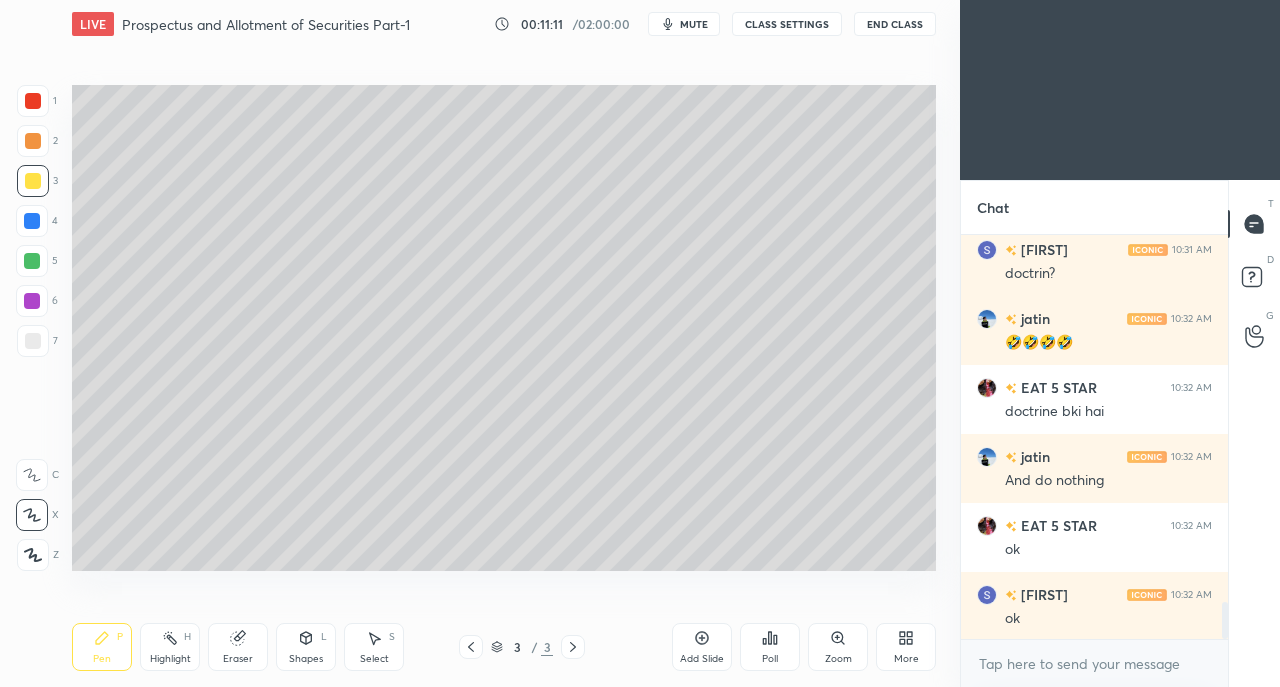 scroll, scrollTop: 4068, scrollLeft: 0, axis: vertical 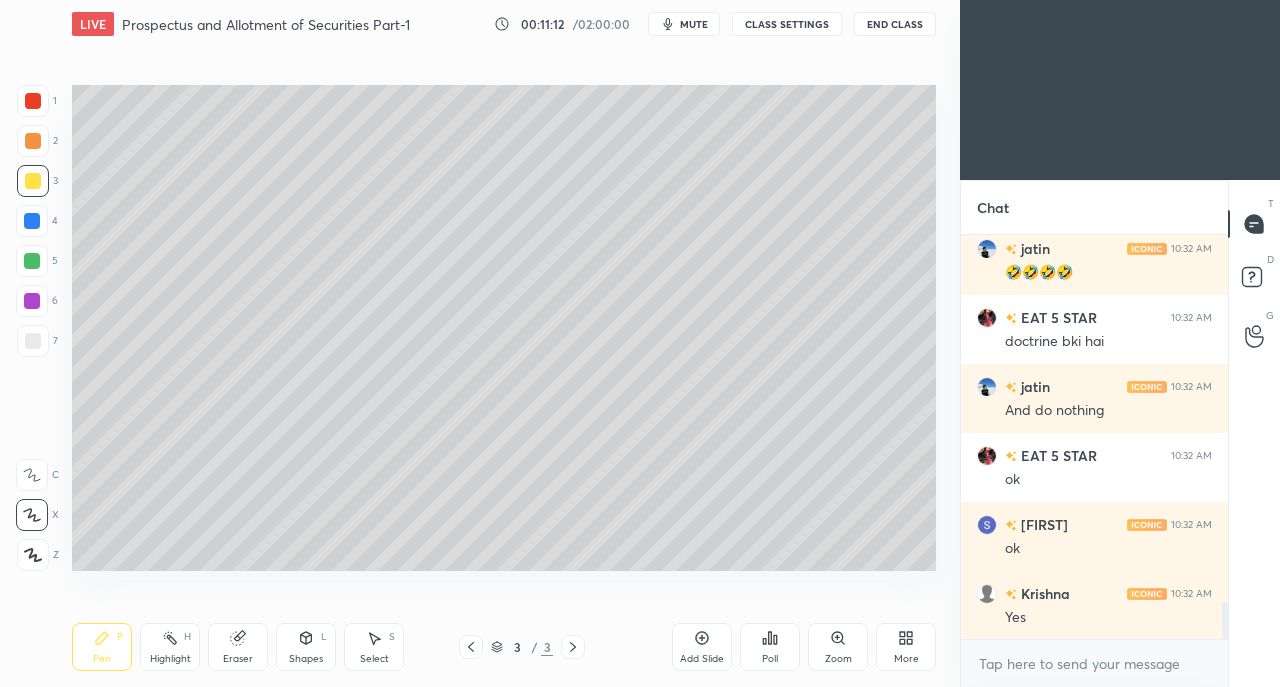 click 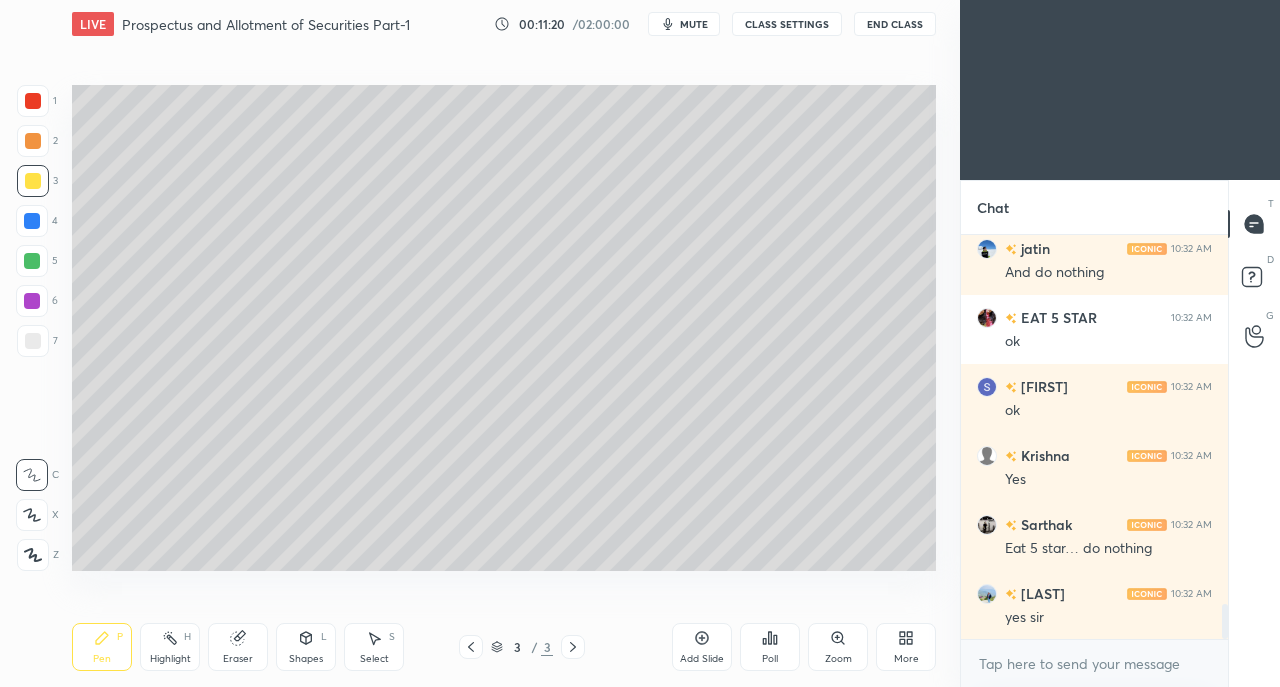 scroll, scrollTop: 4274, scrollLeft: 0, axis: vertical 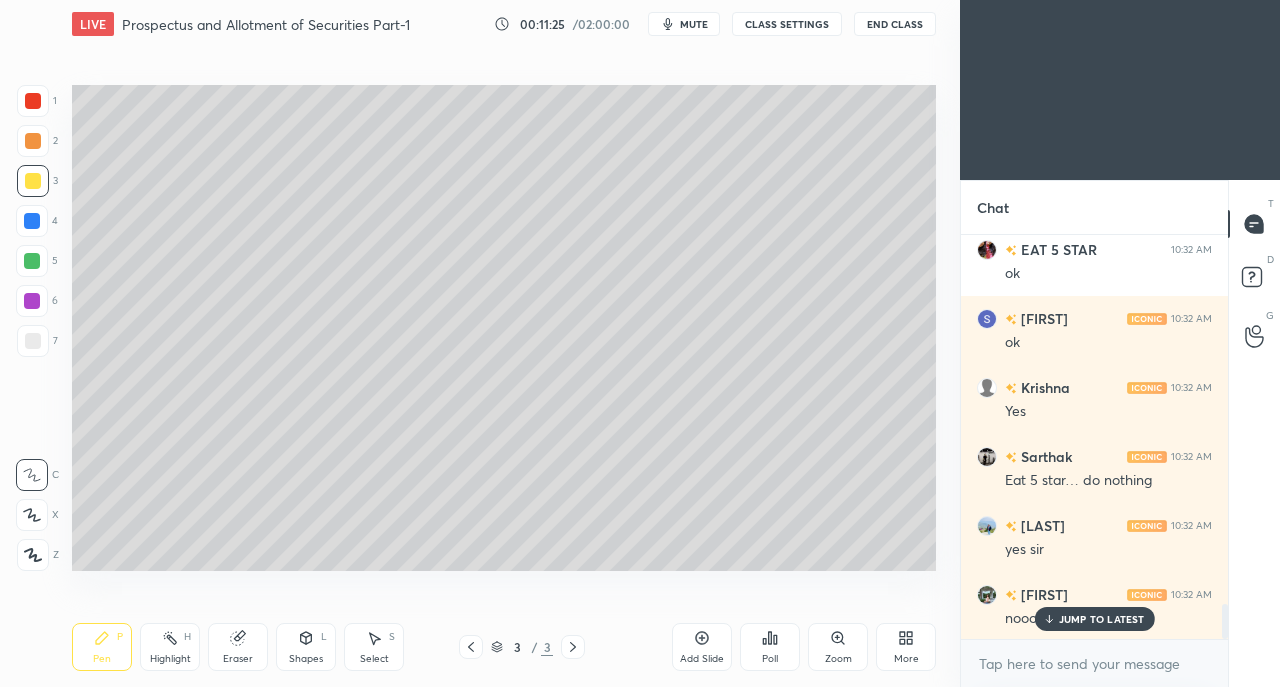 click 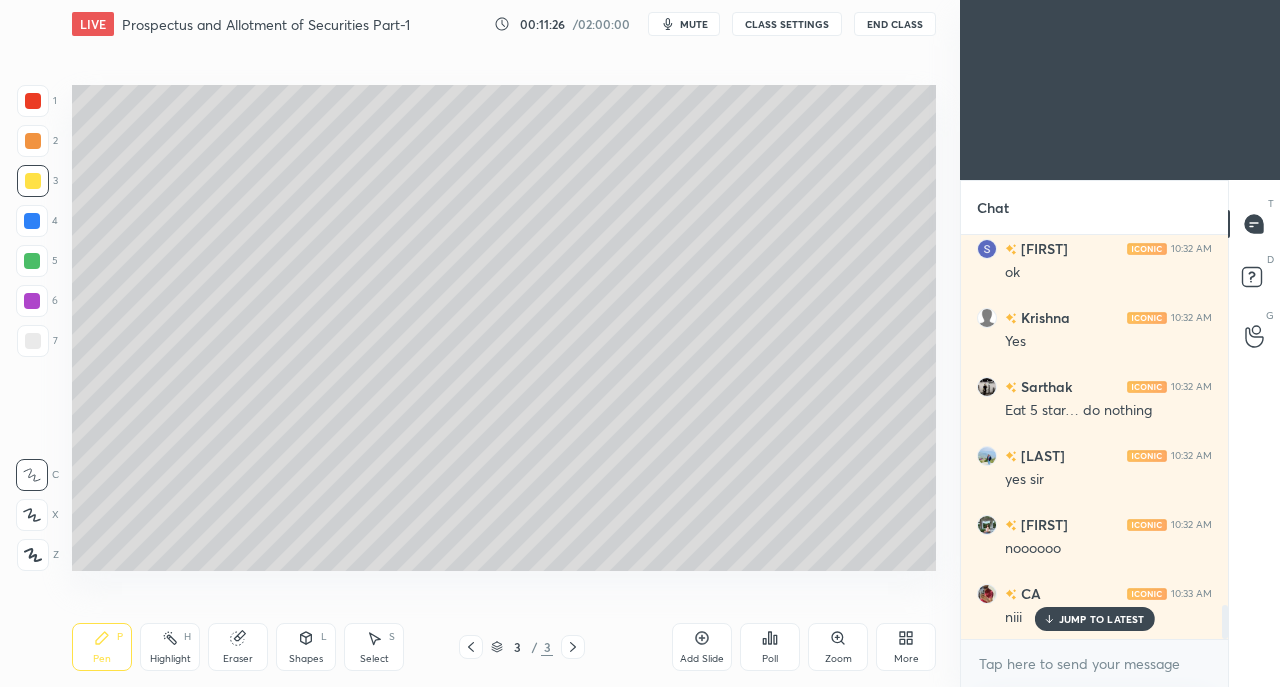 scroll, scrollTop: 4412, scrollLeft: 0, axis: vertical 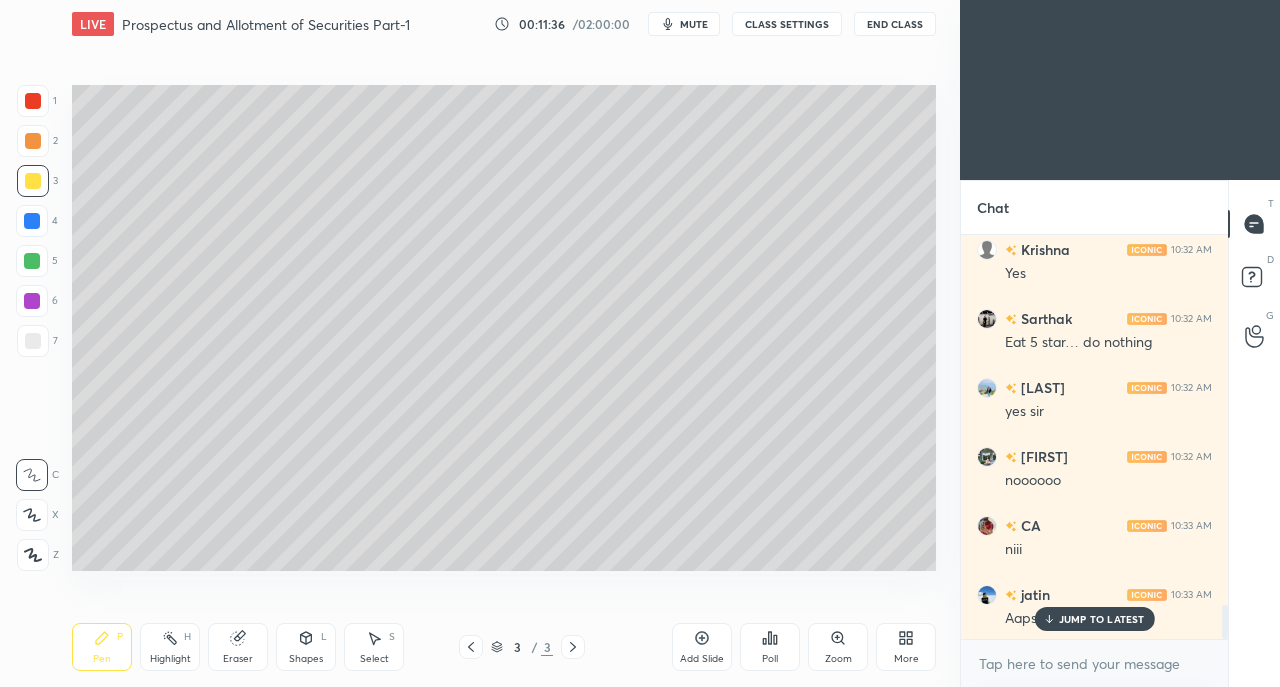 click on "Eraser" at bounding box center (238, 647) 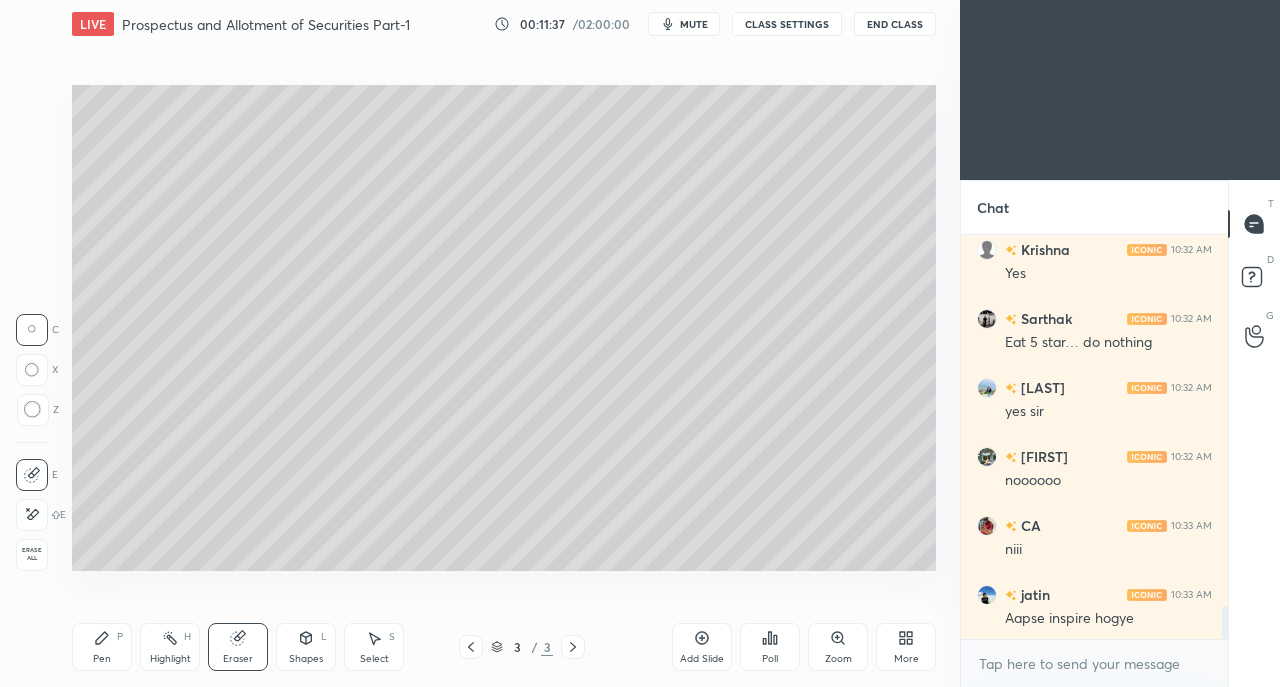 scroll, scrollTop: 4482, scrollLeft: 0, axis: vertical 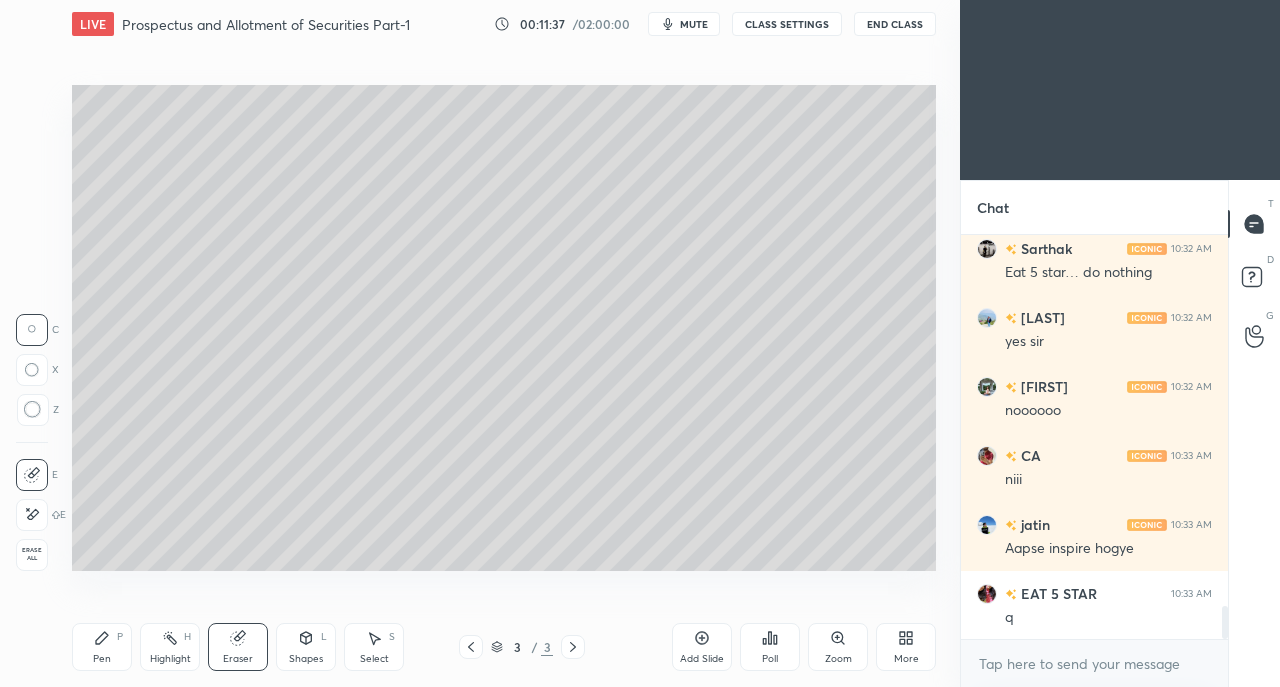 click on "Pen P" at bounding box center (102, 647) 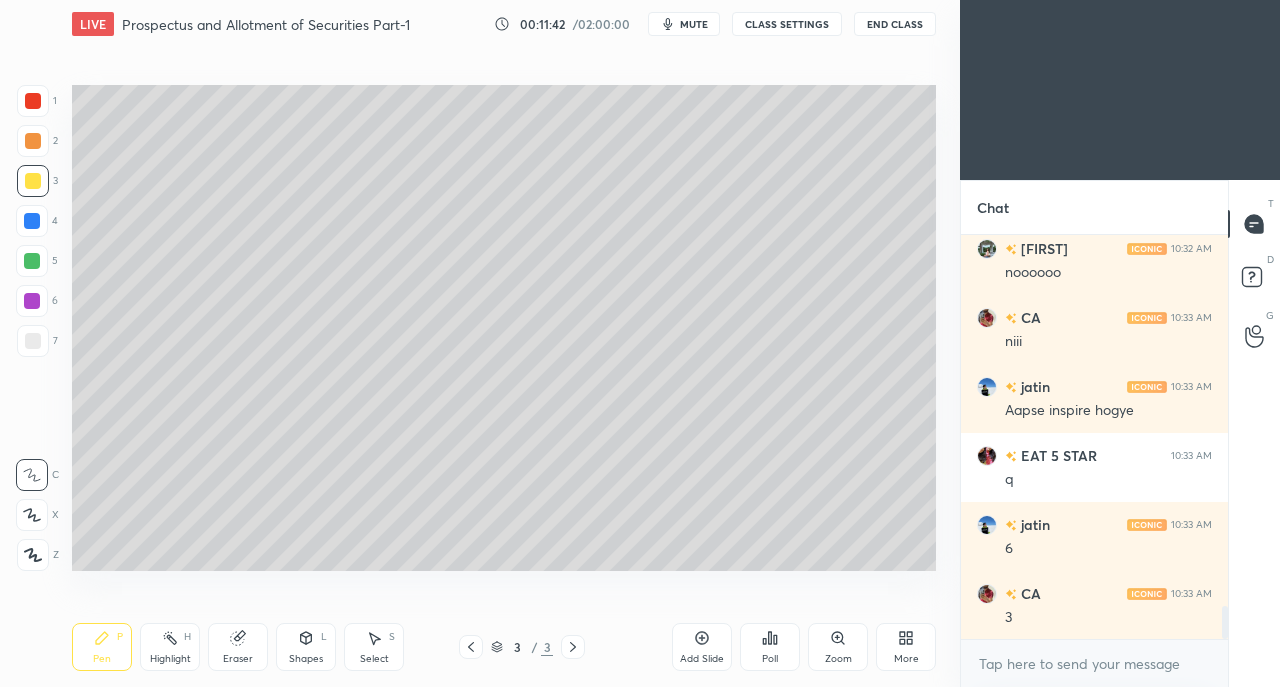 scroll, scrollTop: 4688, scrollLeft: 0, axis: vertical 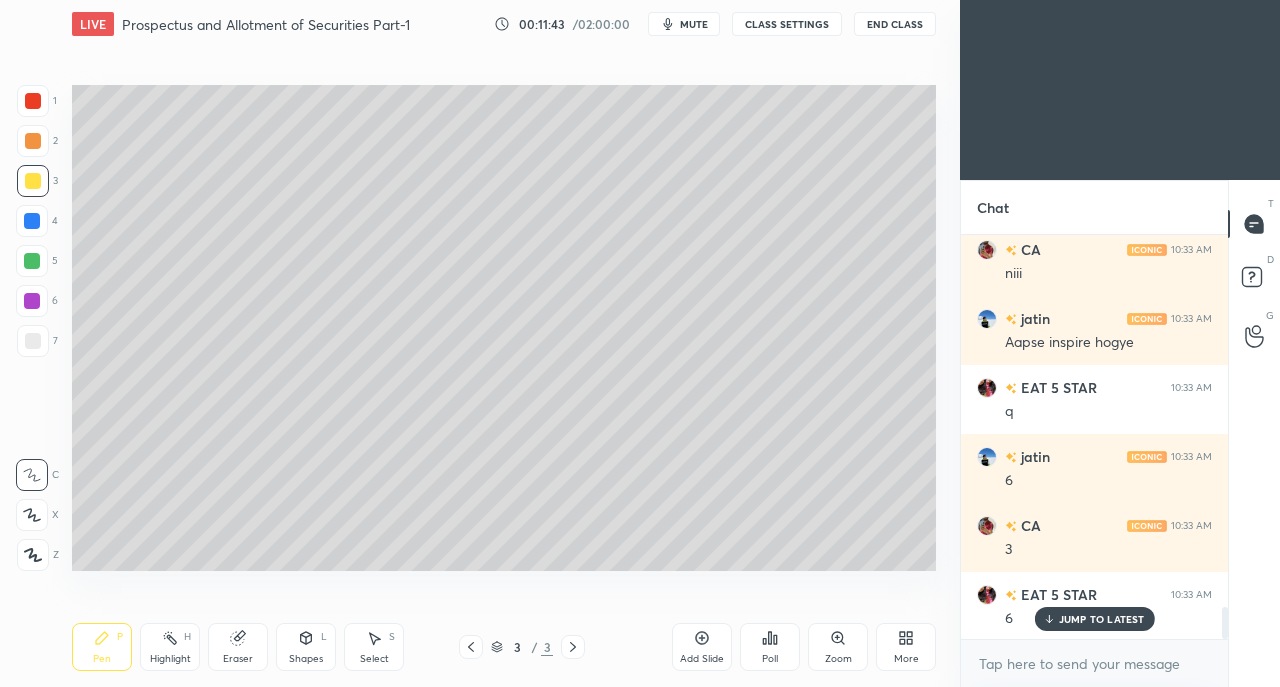 click at bounding box center [33, 181] 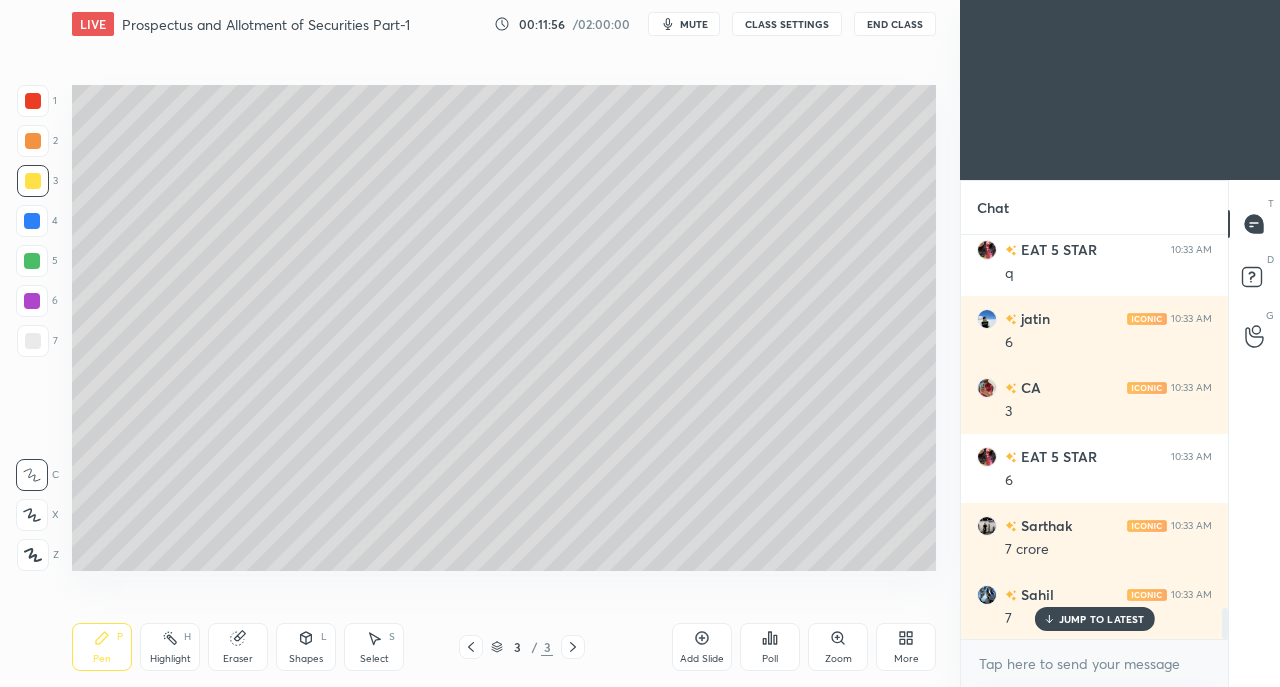 scroll, scrollTop: 4896, scrollLeft: 0, axis: vertical 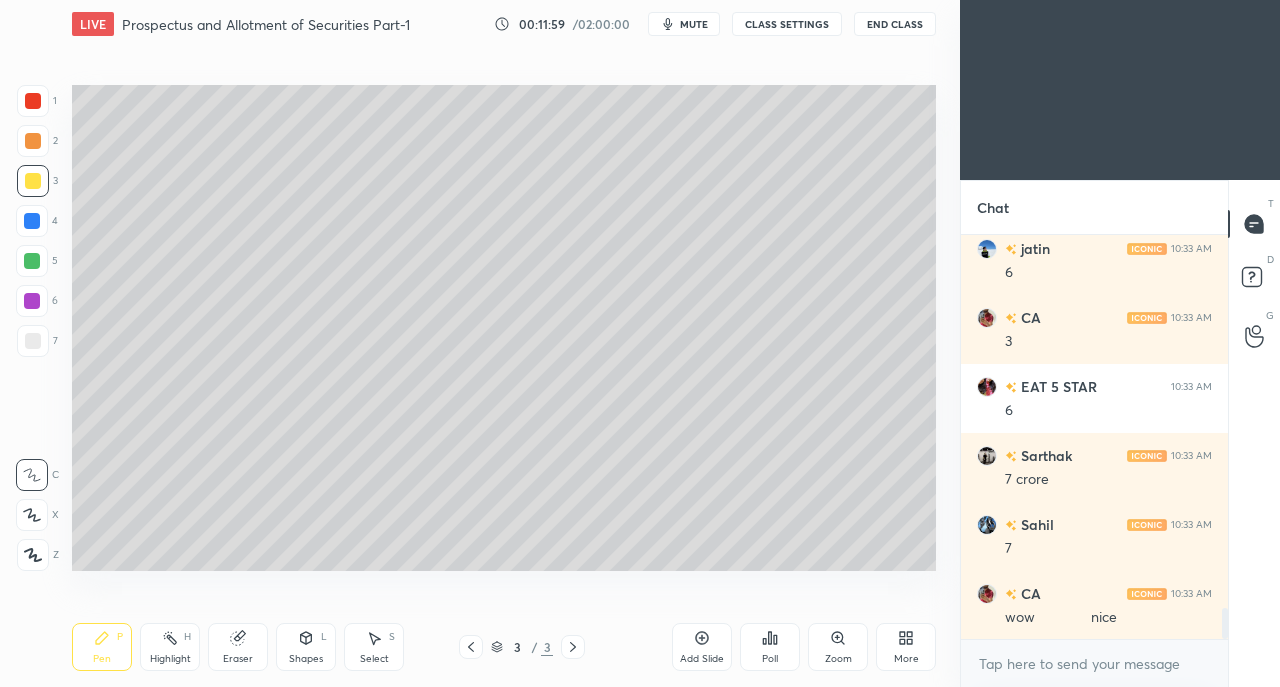 click at bounding box center (33, 341) 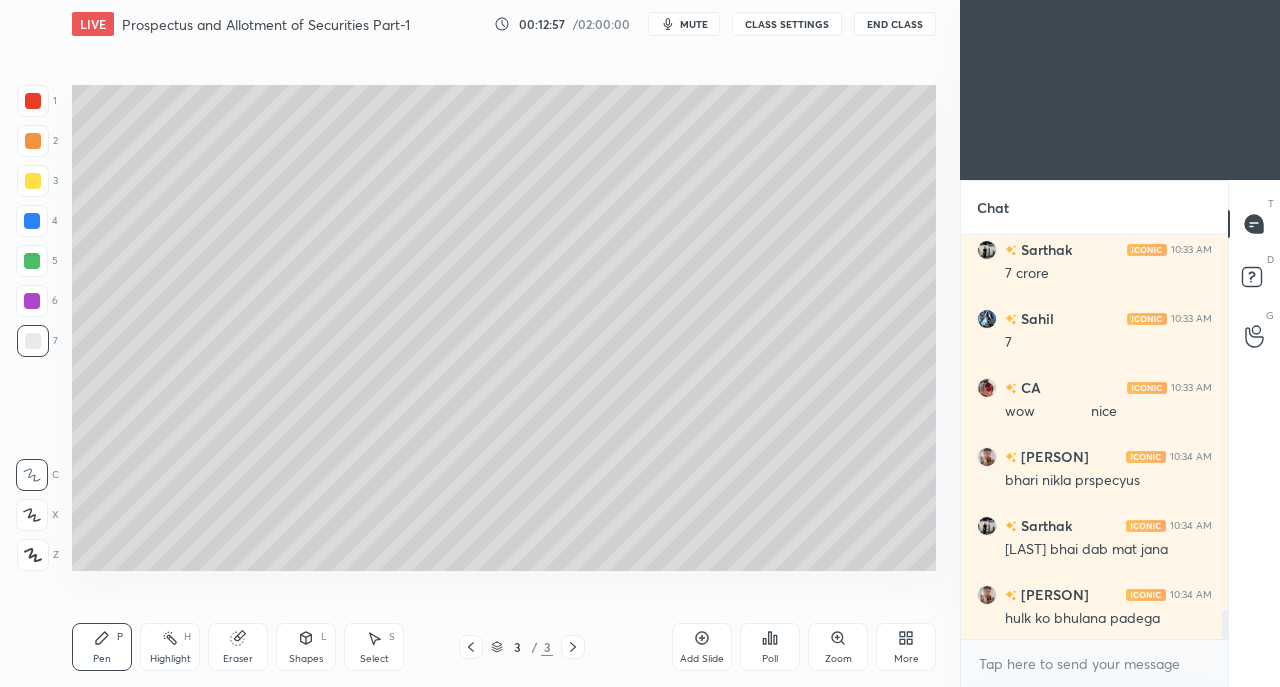 scroll, scrollTop: 5172, scrollLeft: 0, axis: vertical 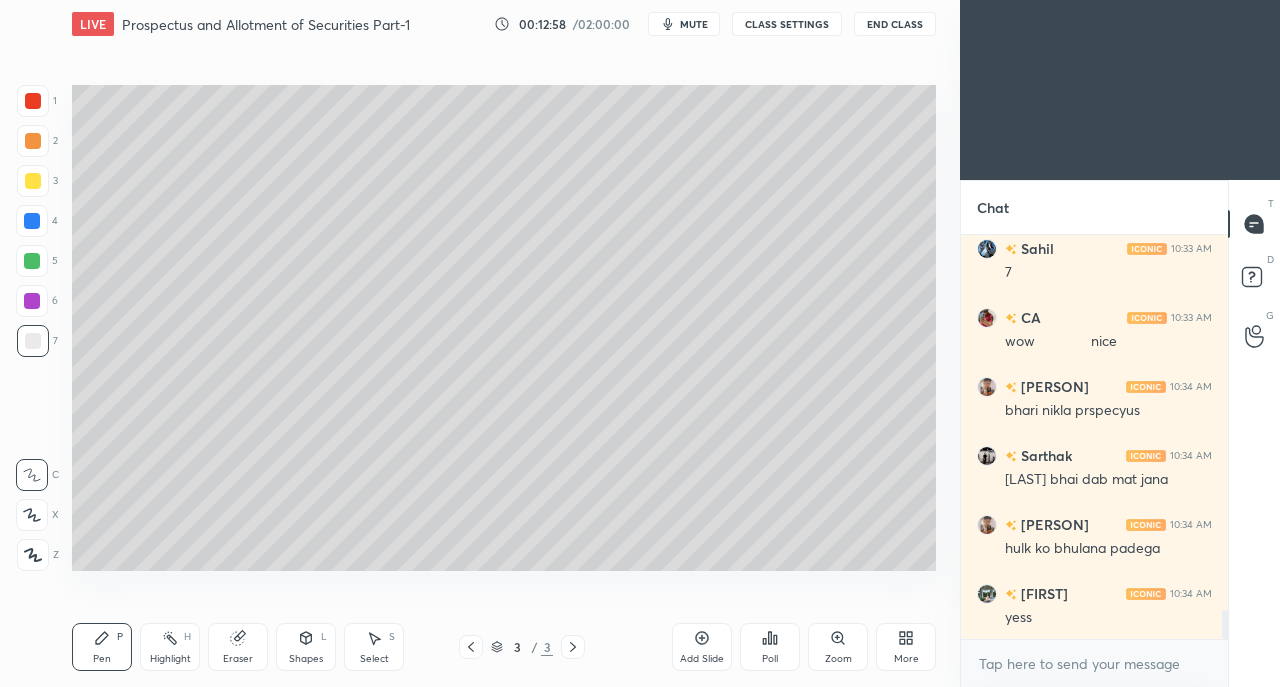 click 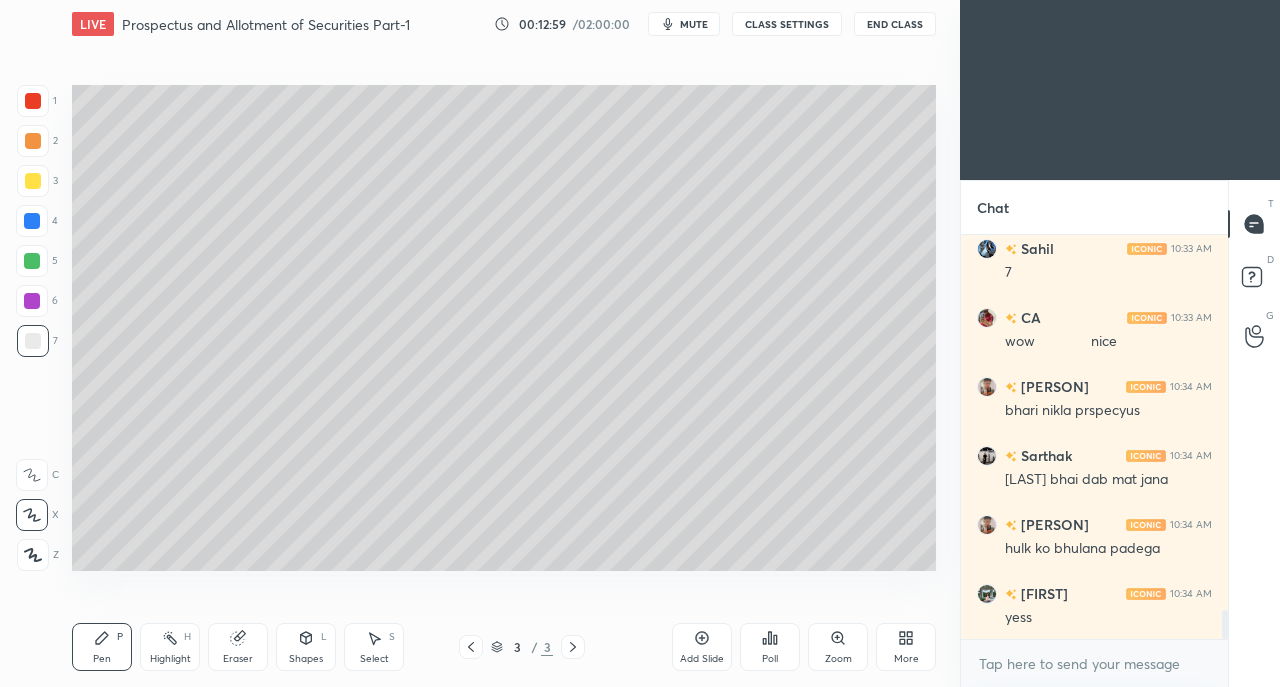 scroll, scrollTop: 5240, scrollLeft: 0, axis: vertical 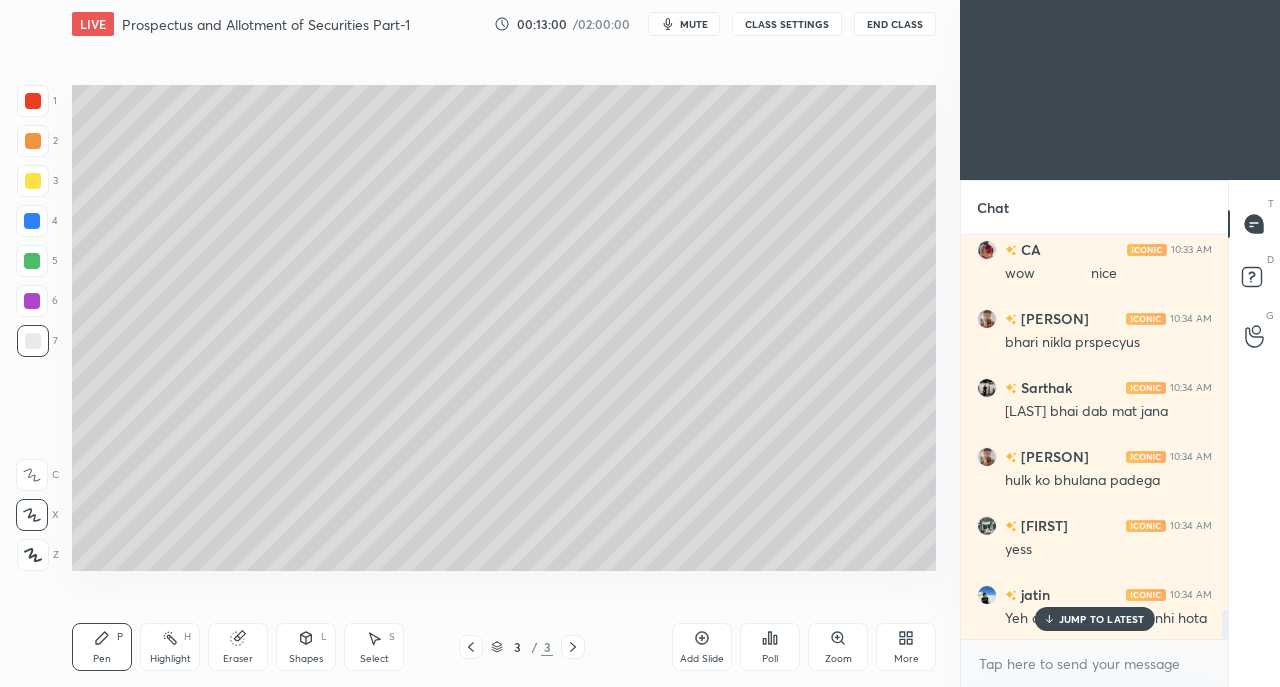 click on "Yeh dukh kahe khatam nhi hota" at bounding box center [1108, 617] 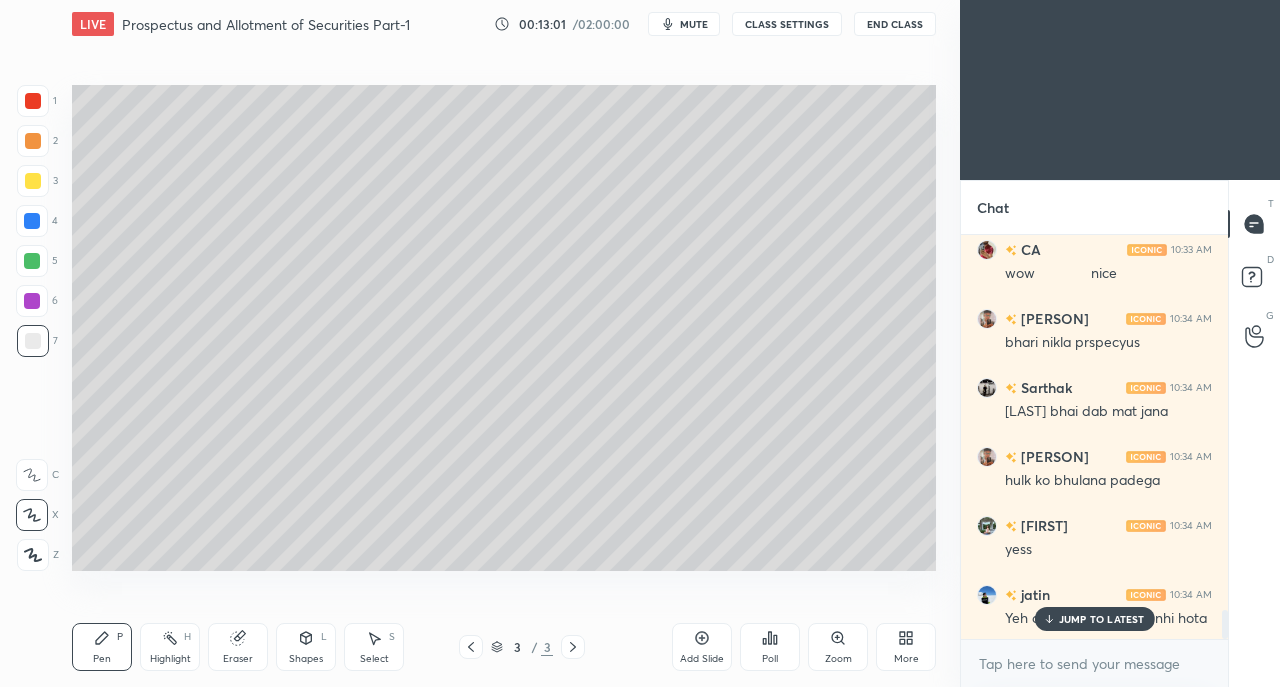 click on "JUMP TO LATEST" at bounding box center (1102, 619) 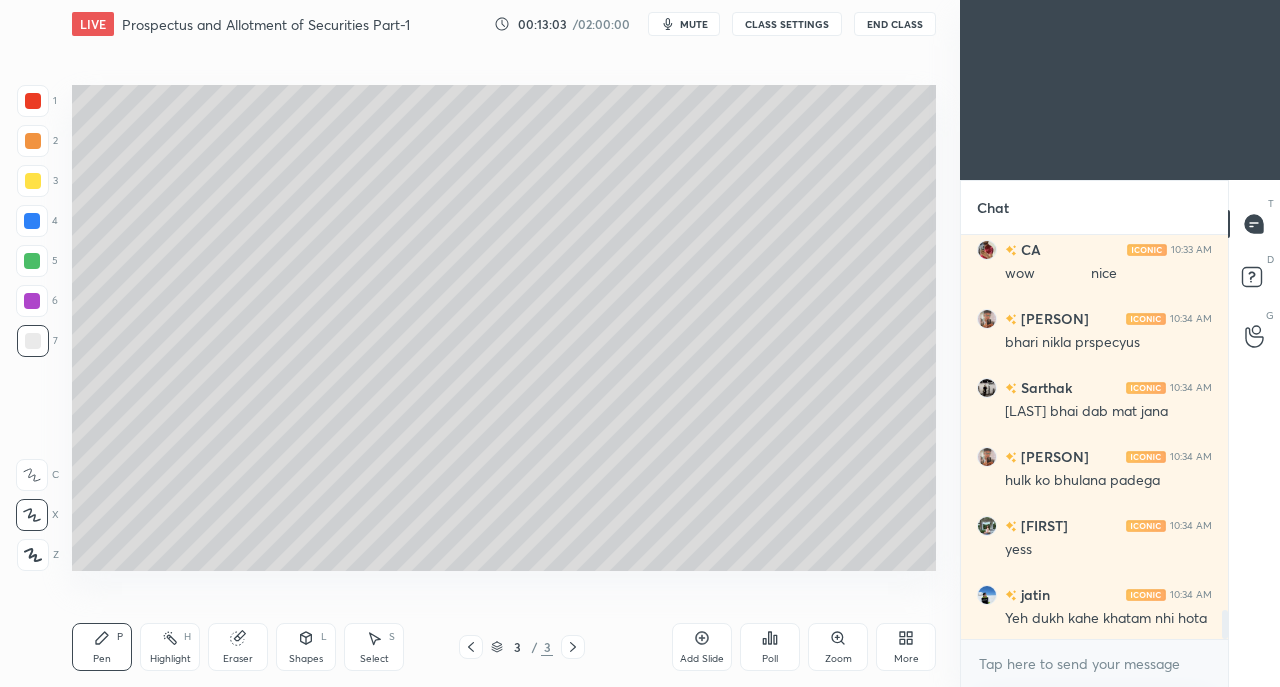 click at bounding box center [33, 341] 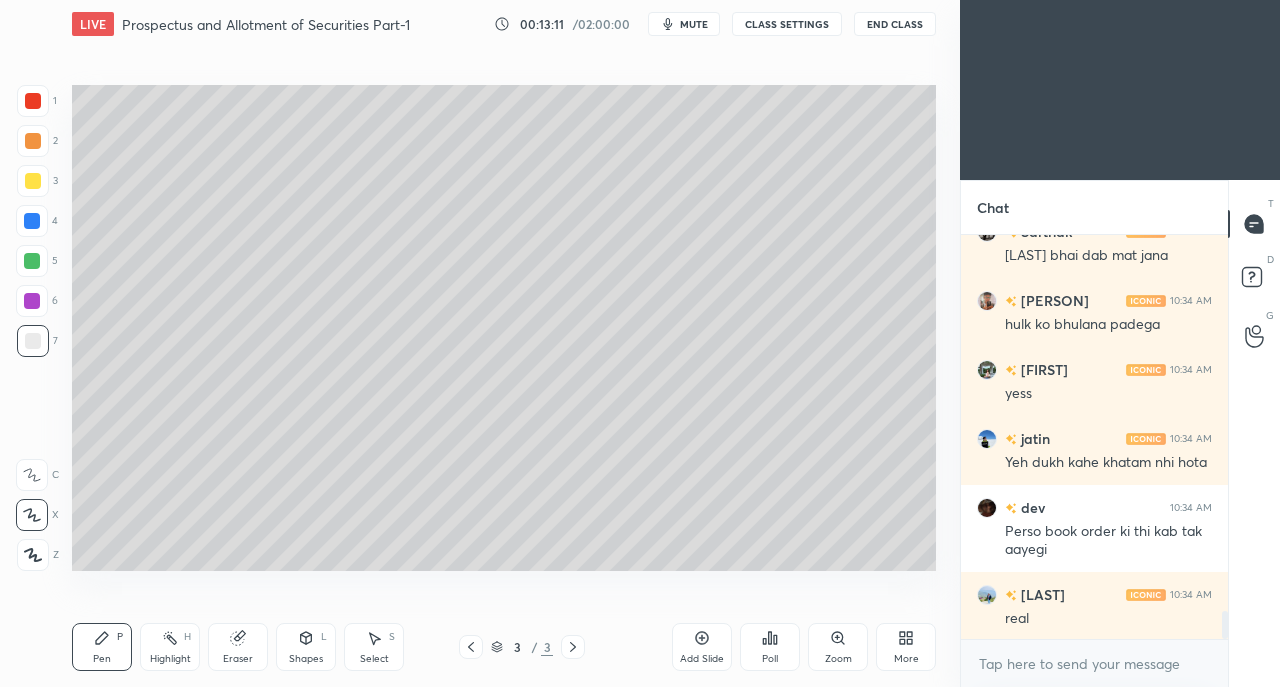 scroll, scrollTop: 5466, scrollLeft: 0, axis: vertical 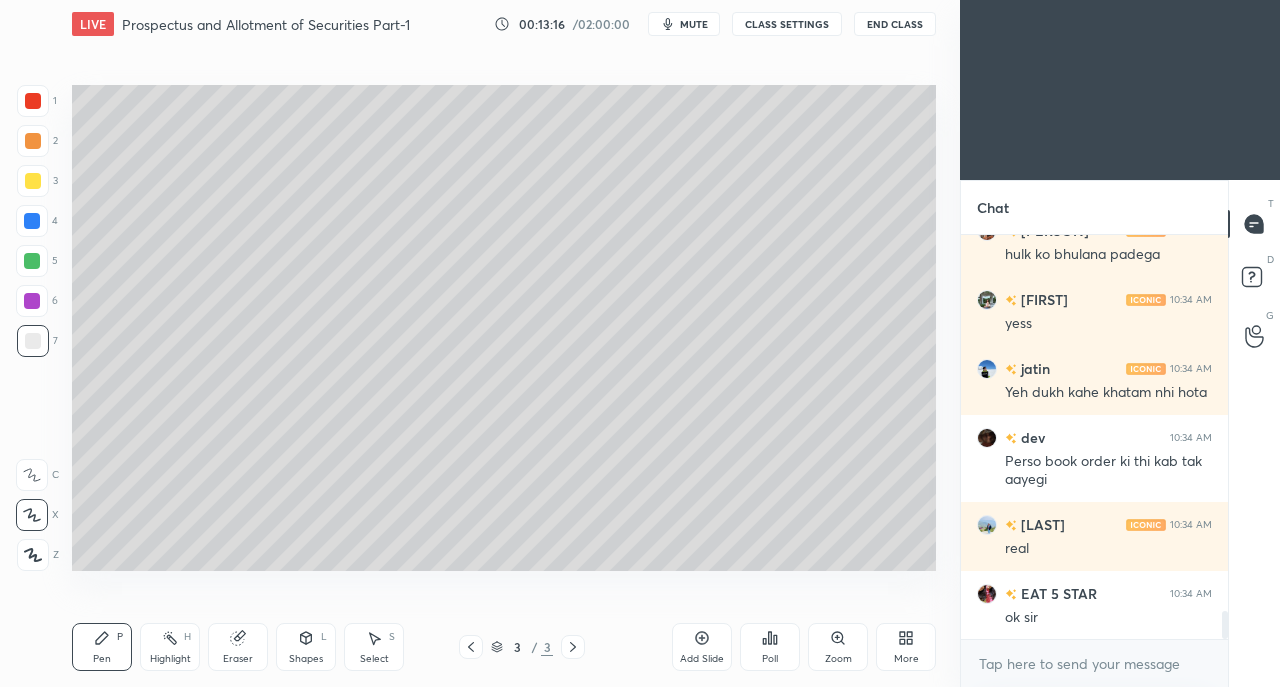 click 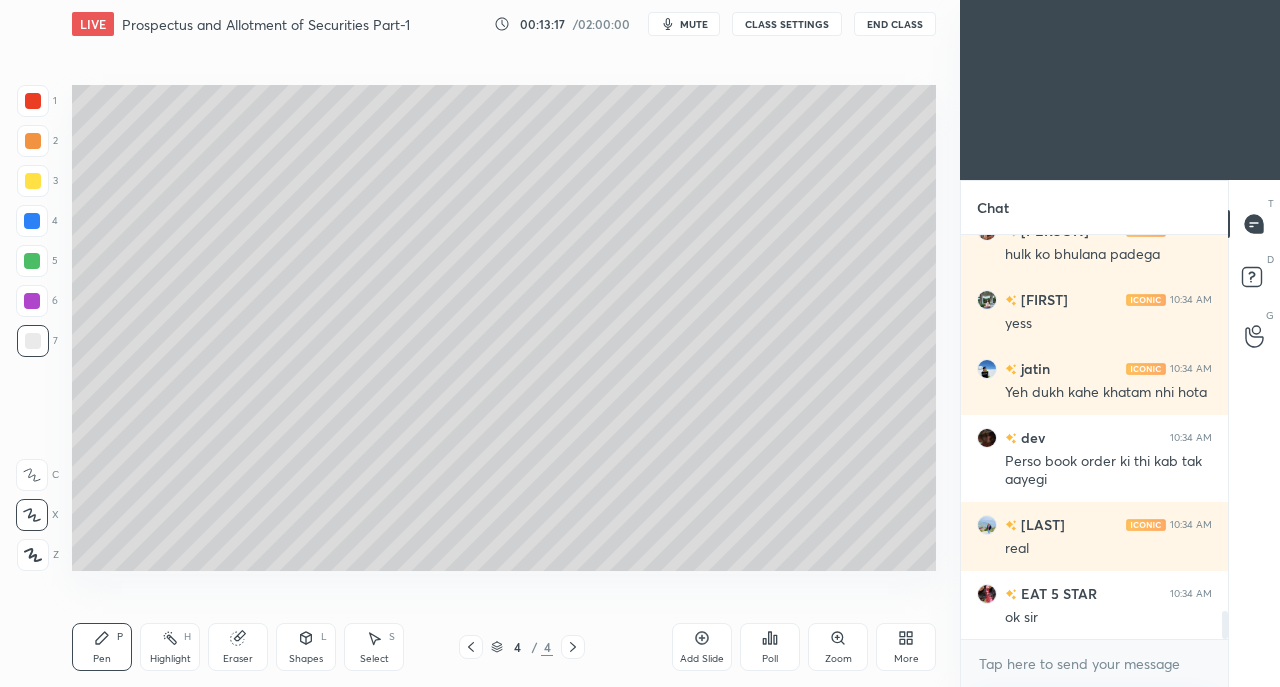 click 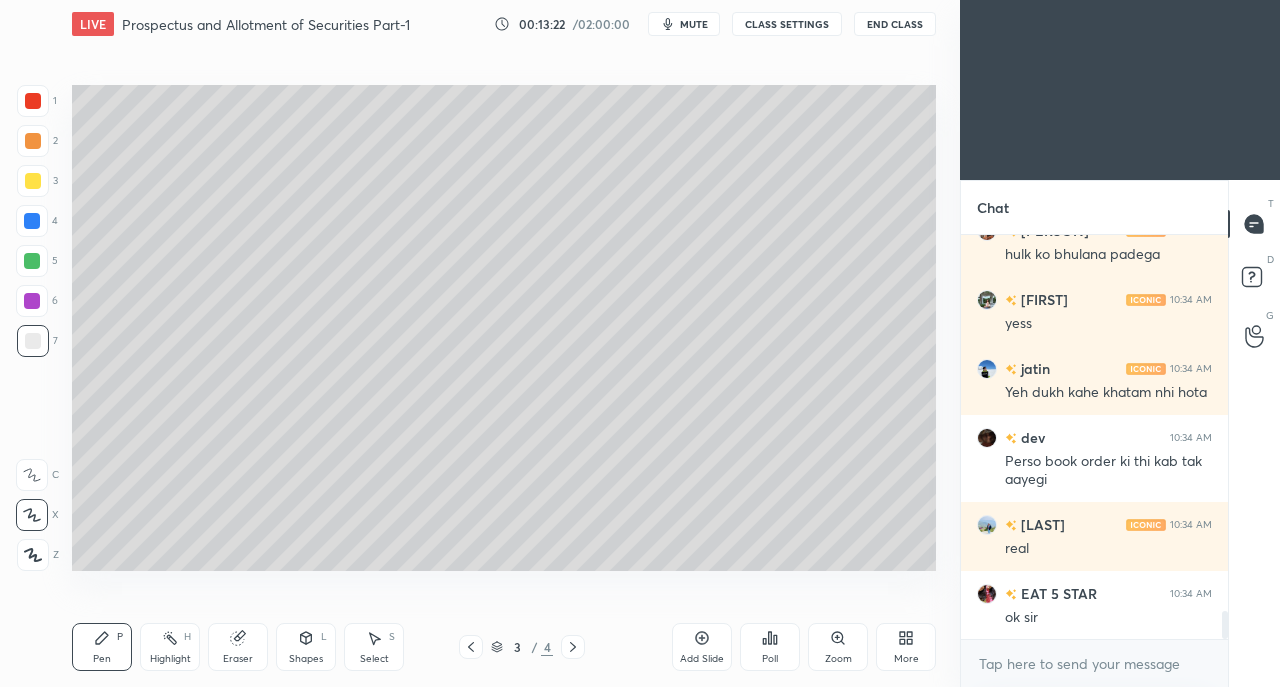 scroll, scrollTop: 5534, scrollLeft: 0, axis: vertical 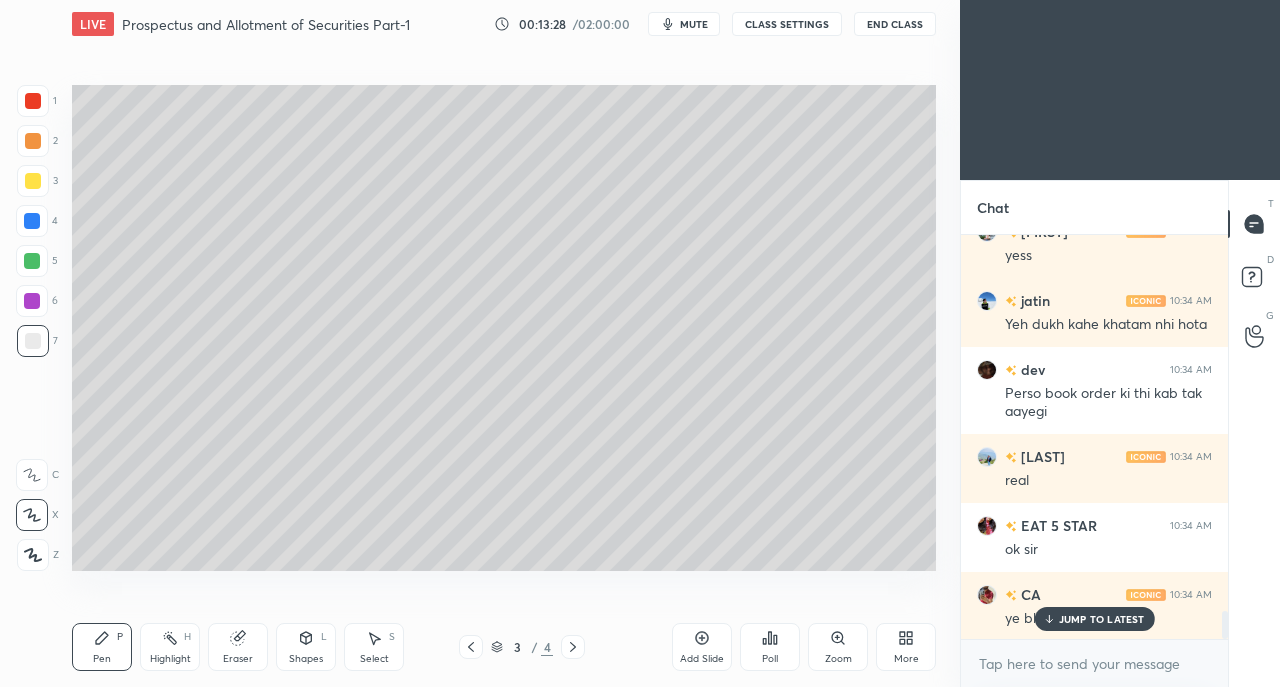 click 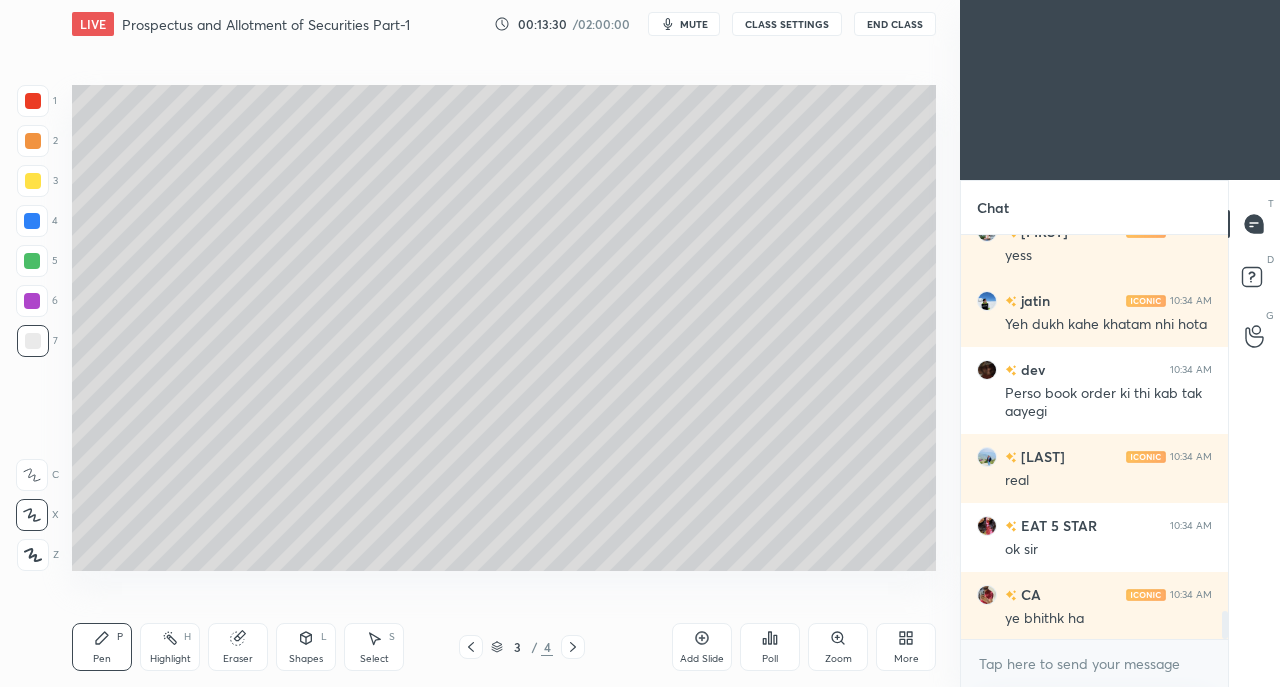 click on "Add Slide" at bounding box center (702, 647) 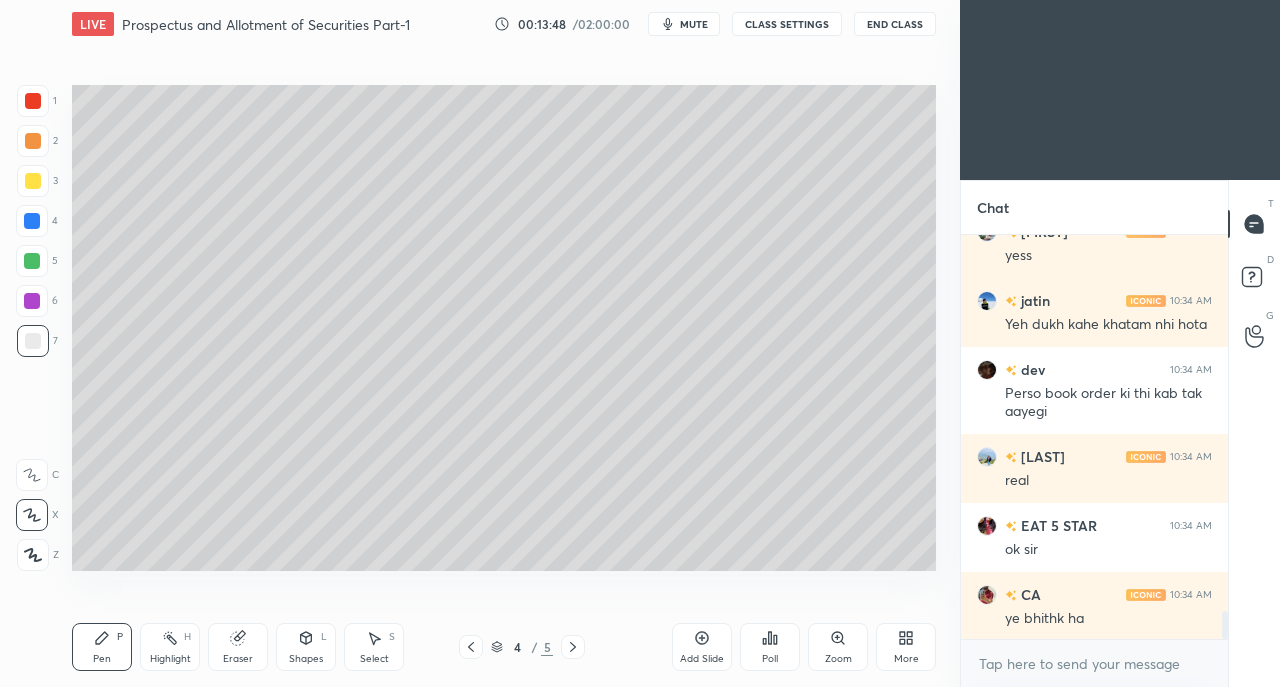 click at bounding box center [33, 181] 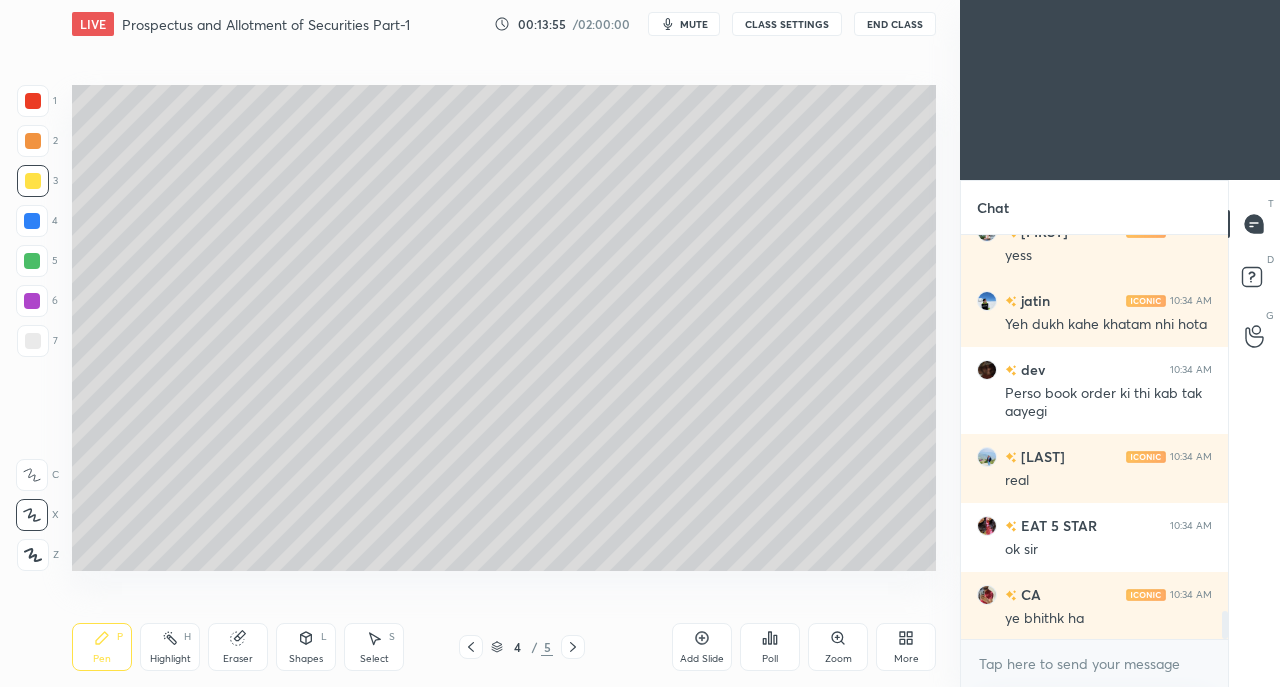 click 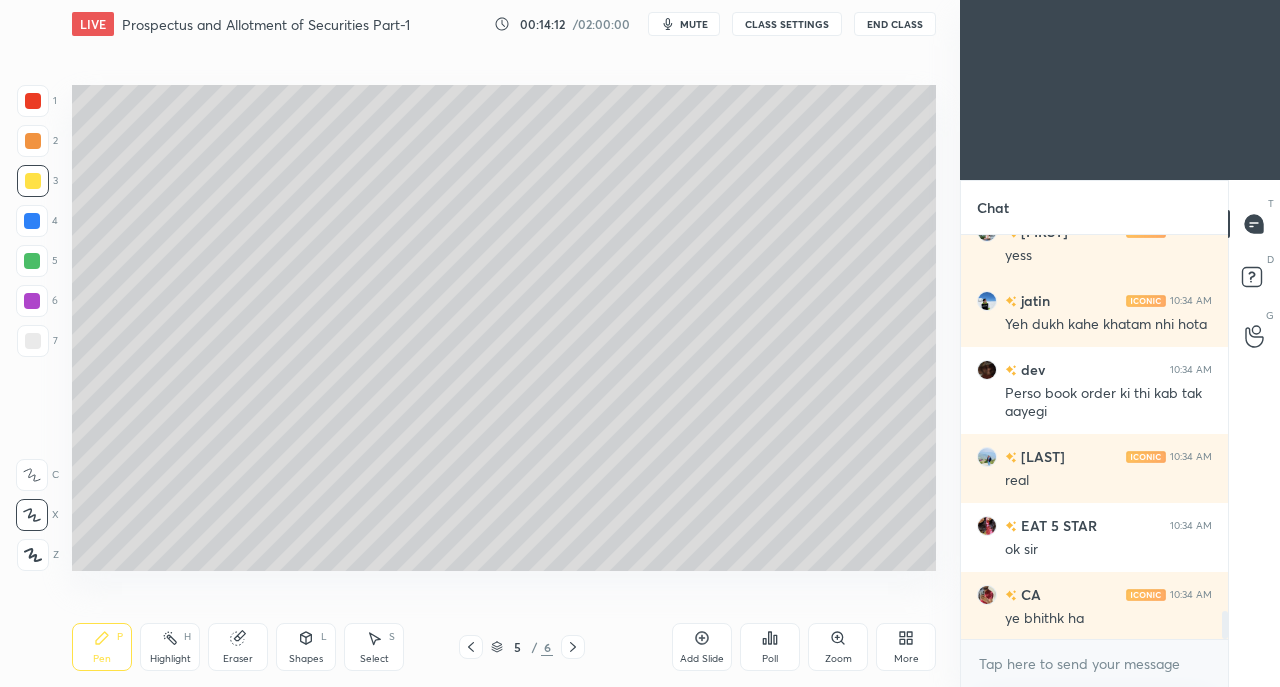 click 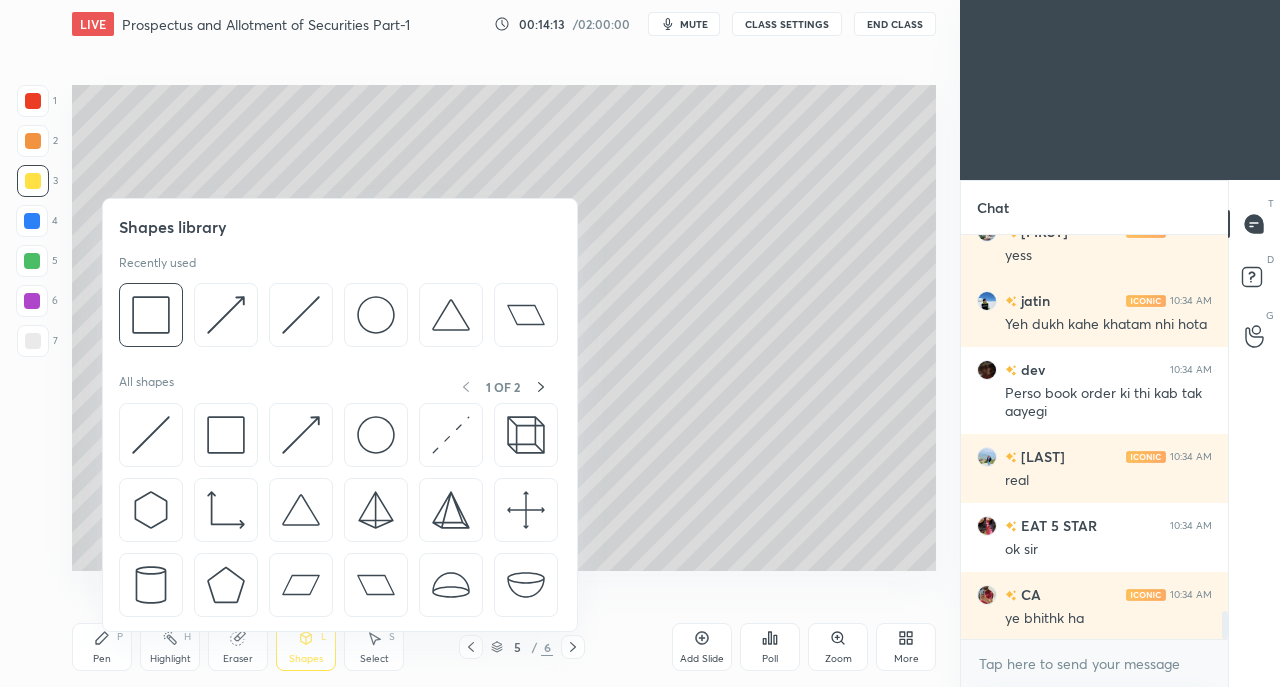 click at bounding box center (151, 435) 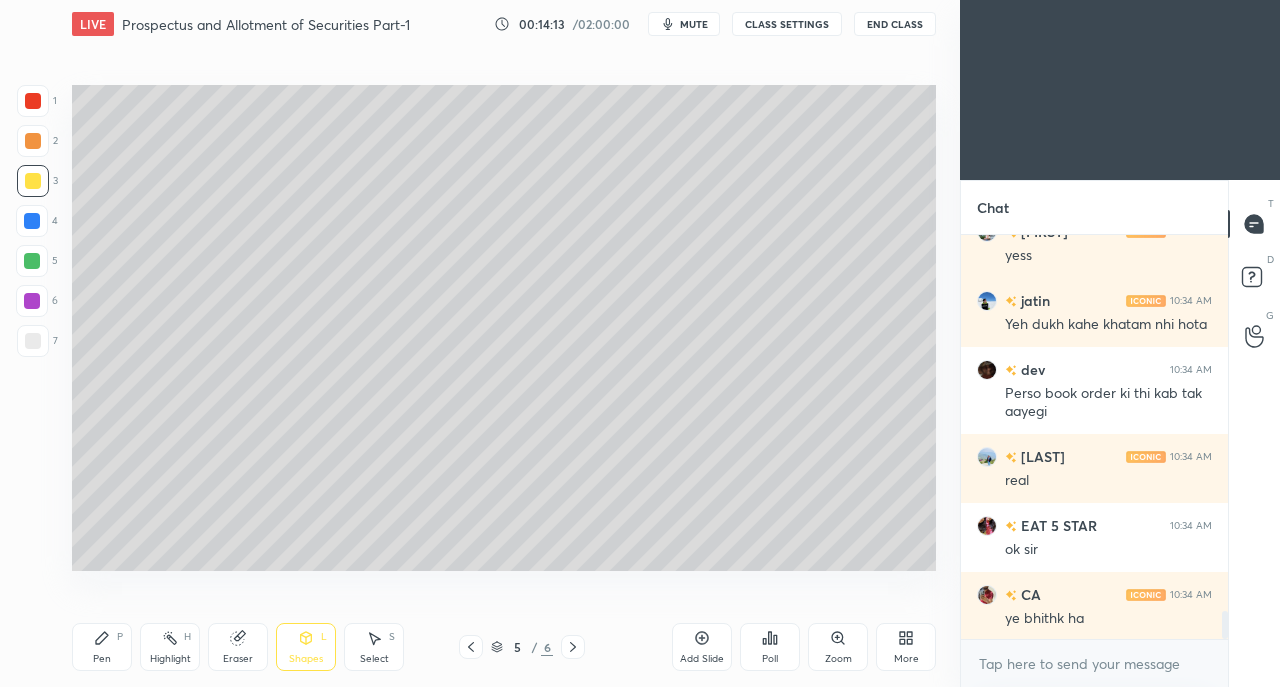 click at bounding box center [33, 341] 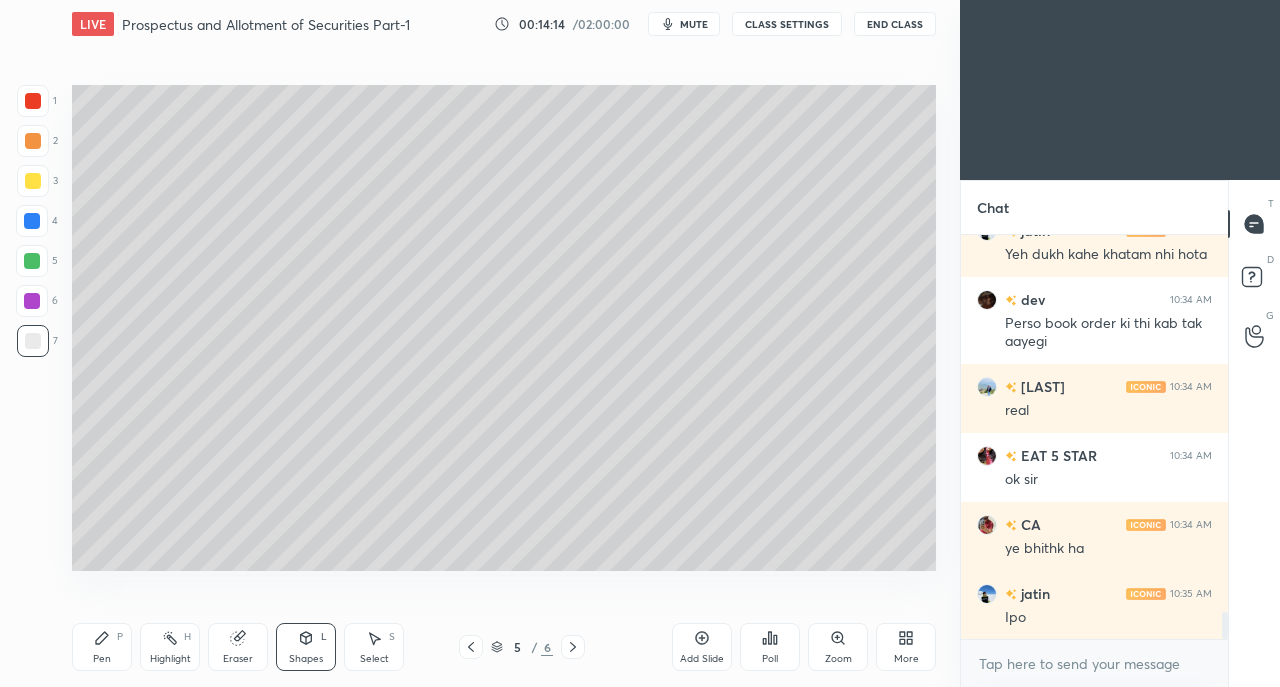 scroll, scrollTop: 5672, scrollLeft: 0, axis: vertical 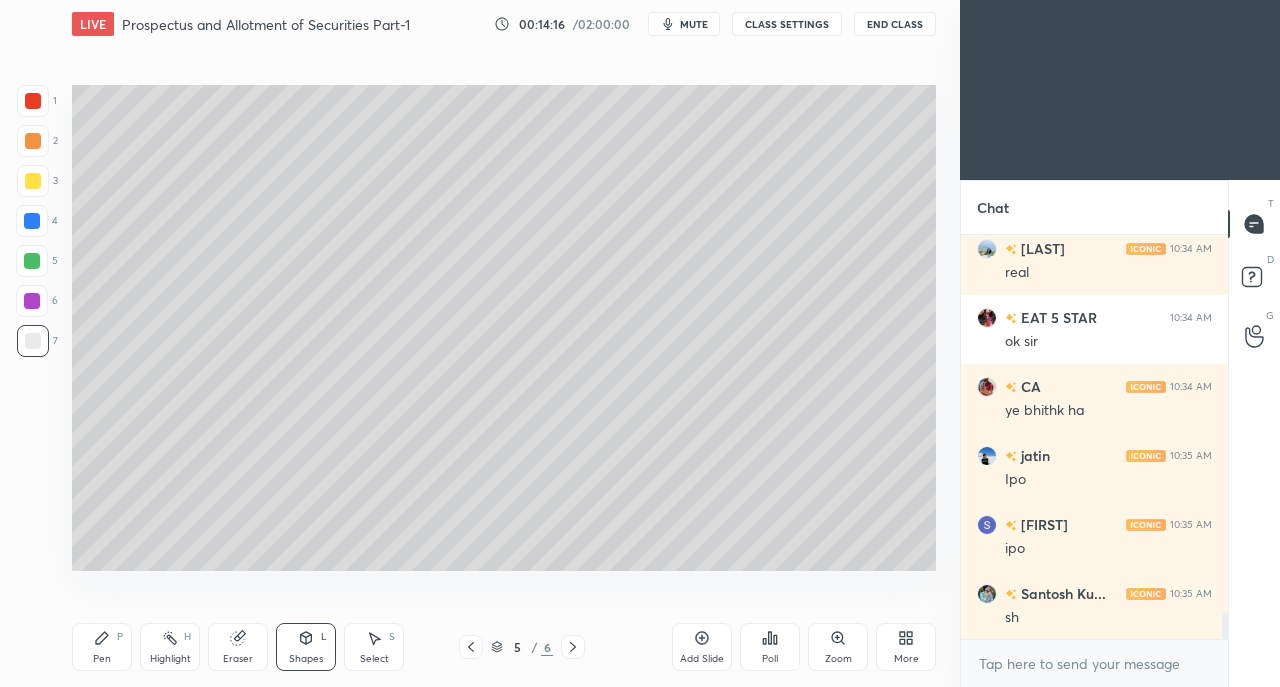 click 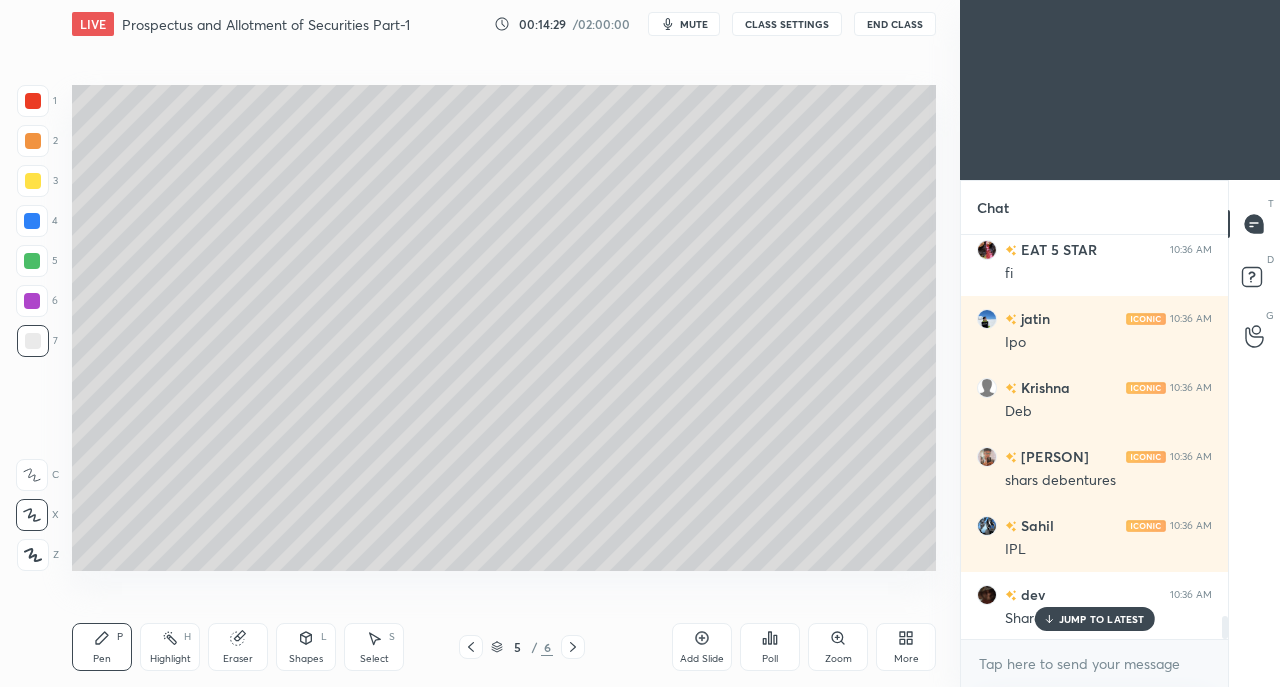 scroll, scrollTop: 6794, scrollLeft: 0, axis: vertical 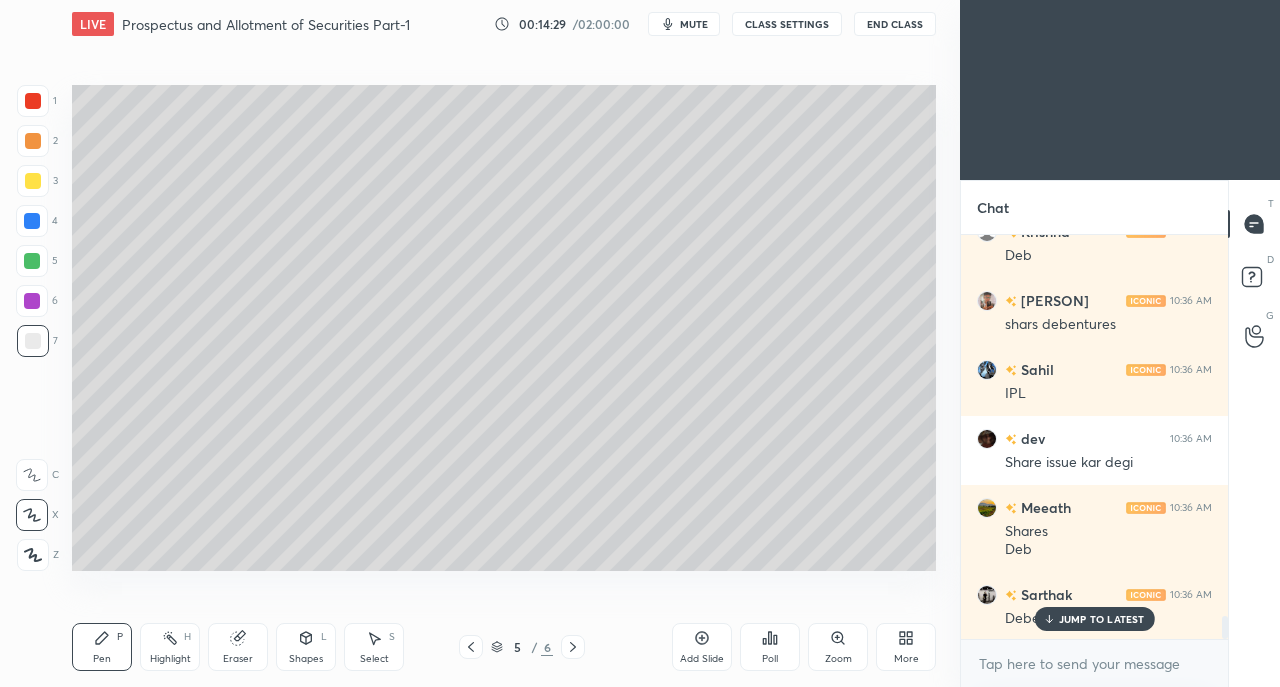 click on "Eraser" at bounding box center [238, 659] 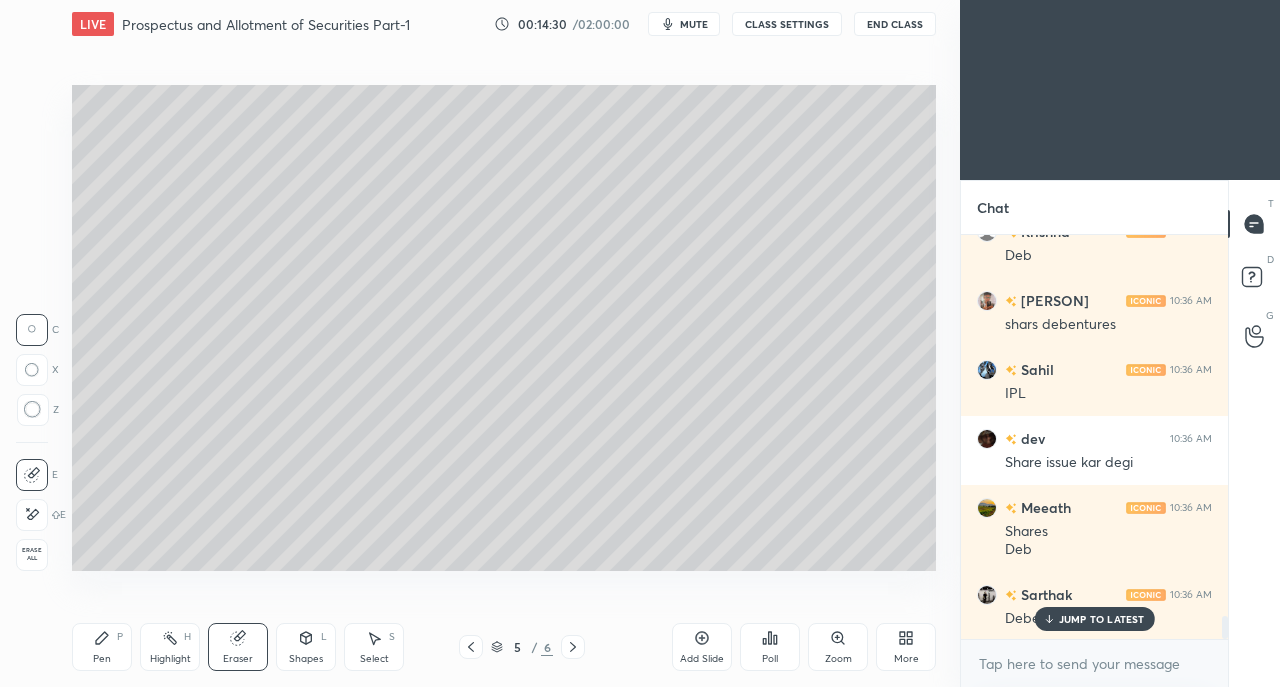 scroll, scrollTop: 6864, scrollLeft: 0, axis: vertical 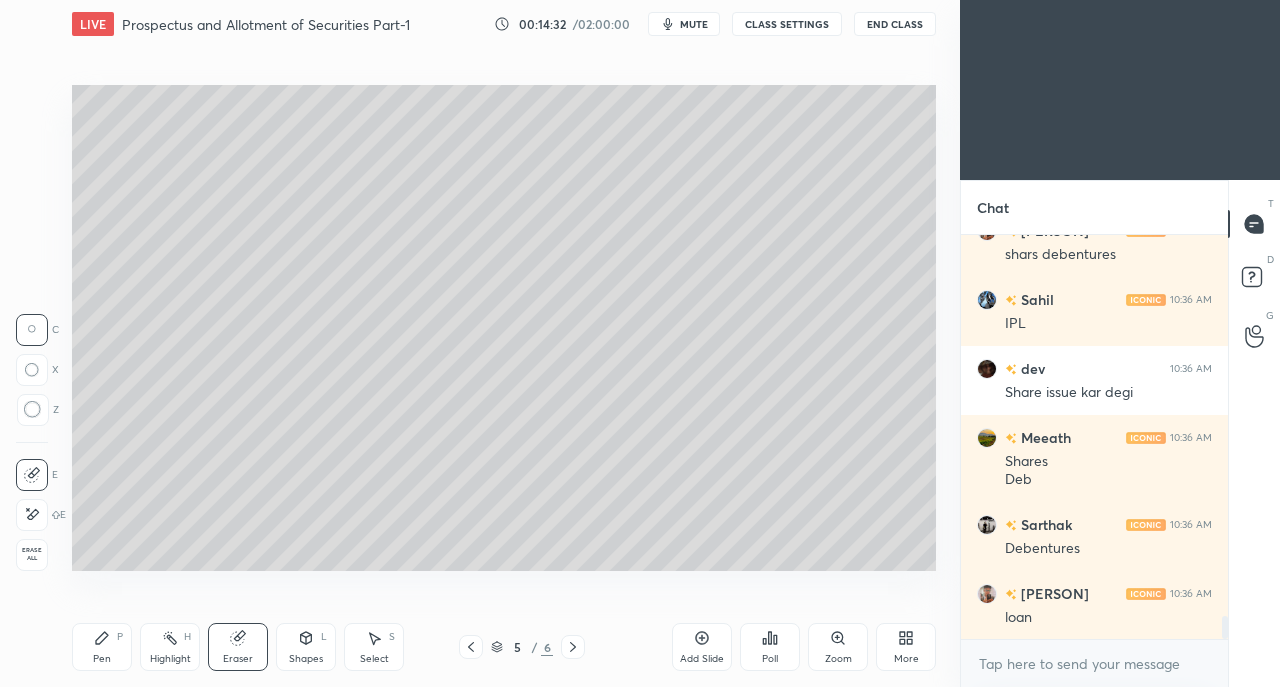 click on "Pen P" at bounding box center (102, 647) 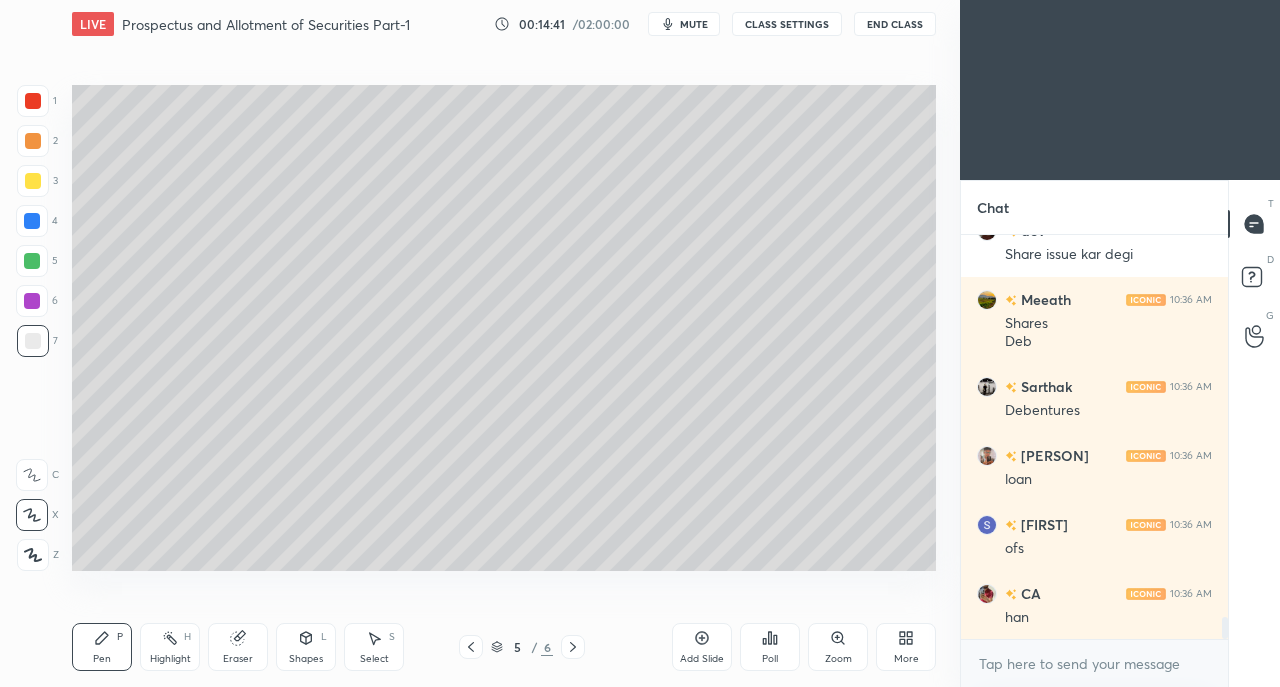 scroll, scrollTop: 7208, scrollLeft: 0, axis: vertical 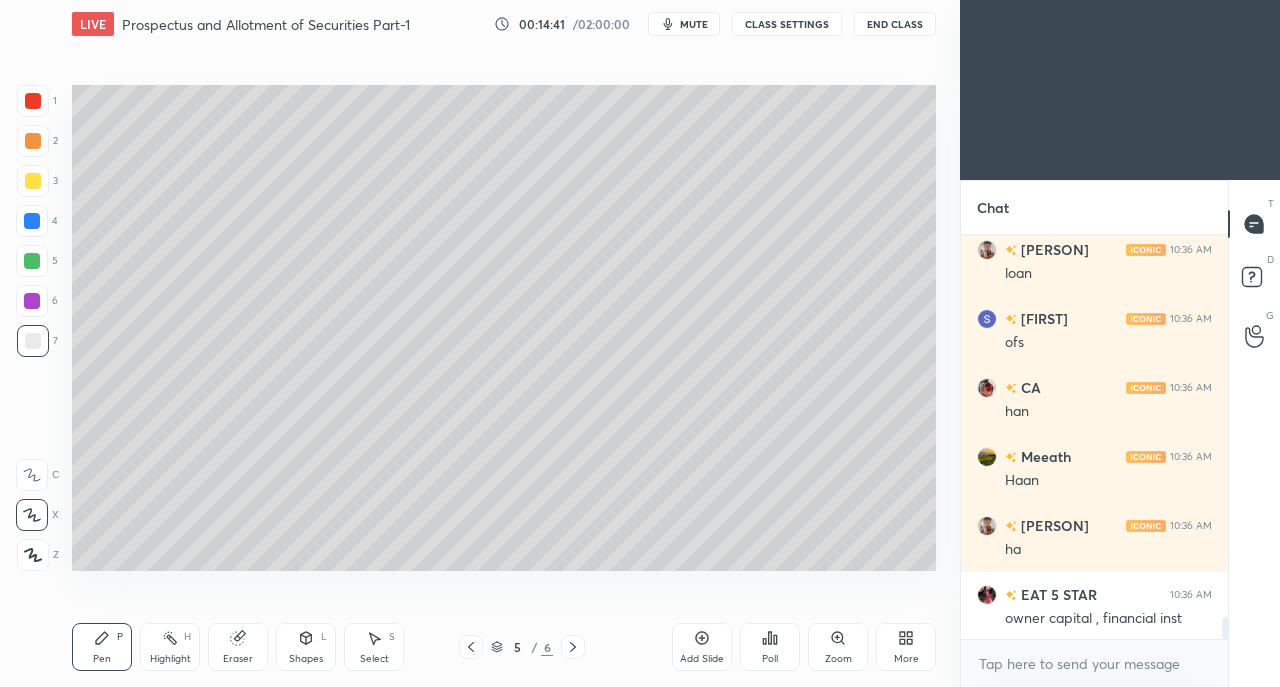 click 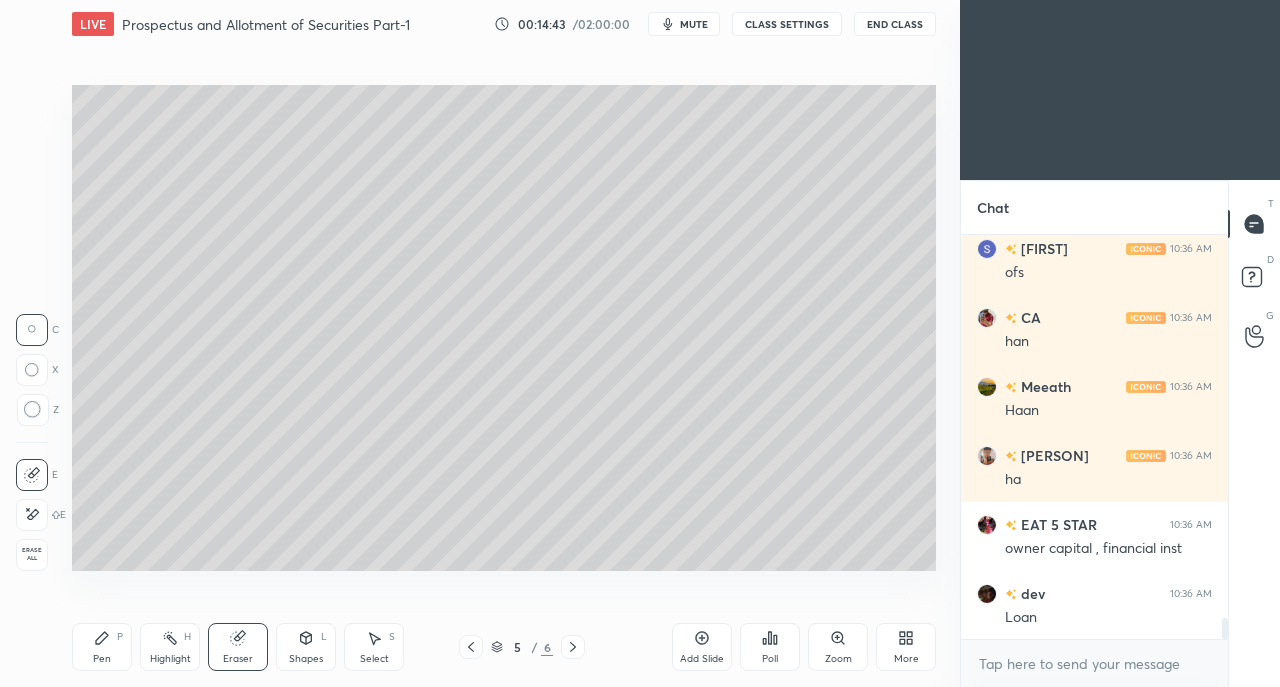 scroll, scrollTop: 7346, scrollLeft: 0, axis: vertical 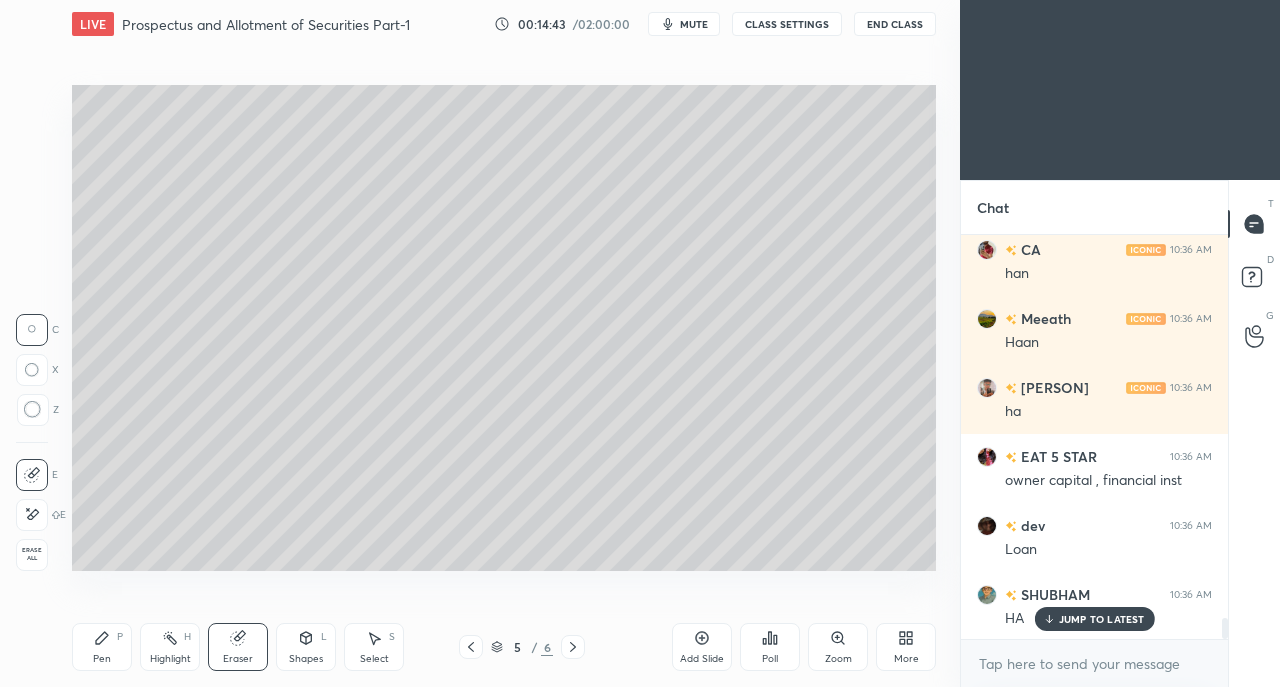 click 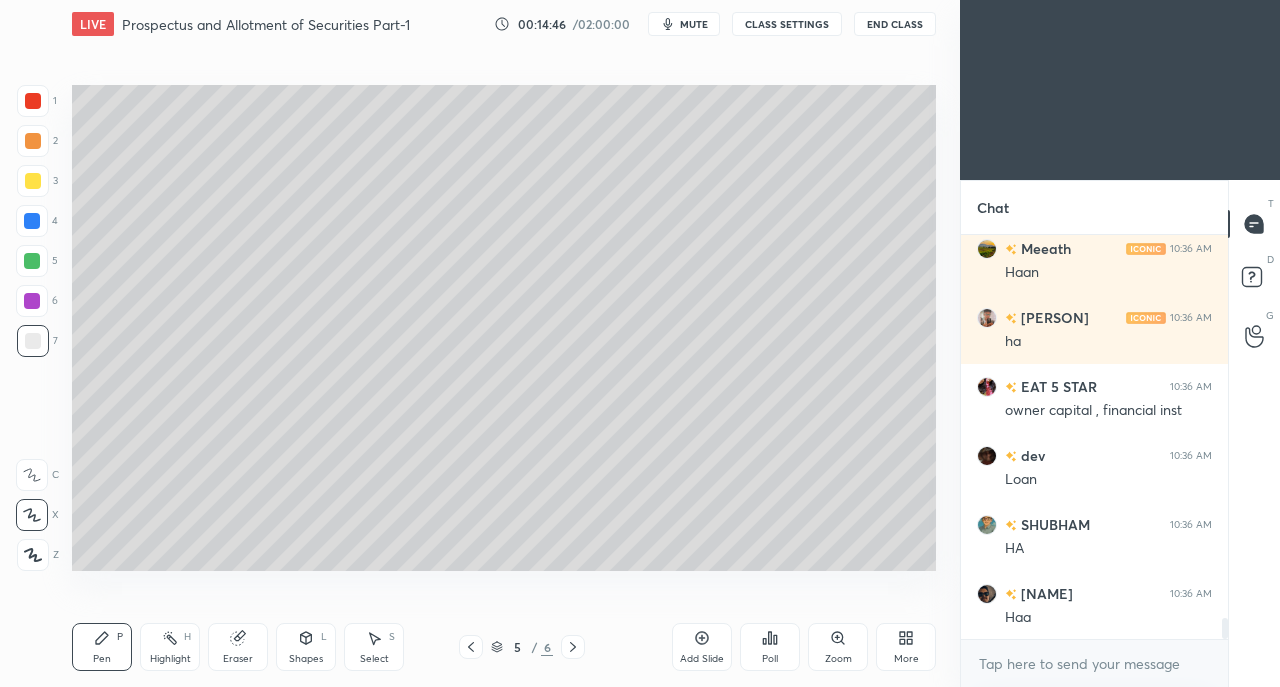 scroll, scrollTop: 7484, scrollLeft: 0, axis: vertical 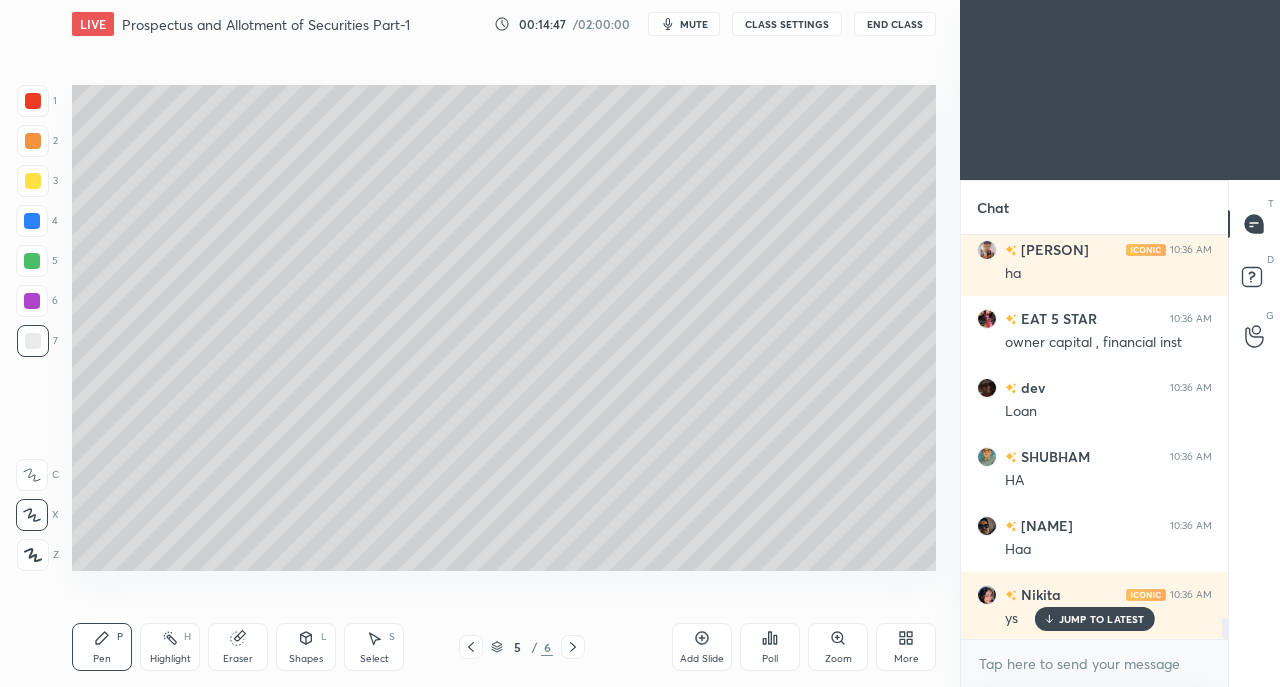 click on "Setting up your live class Poll for   secs No correct answer Start poll" at bounding box center (504, 327) 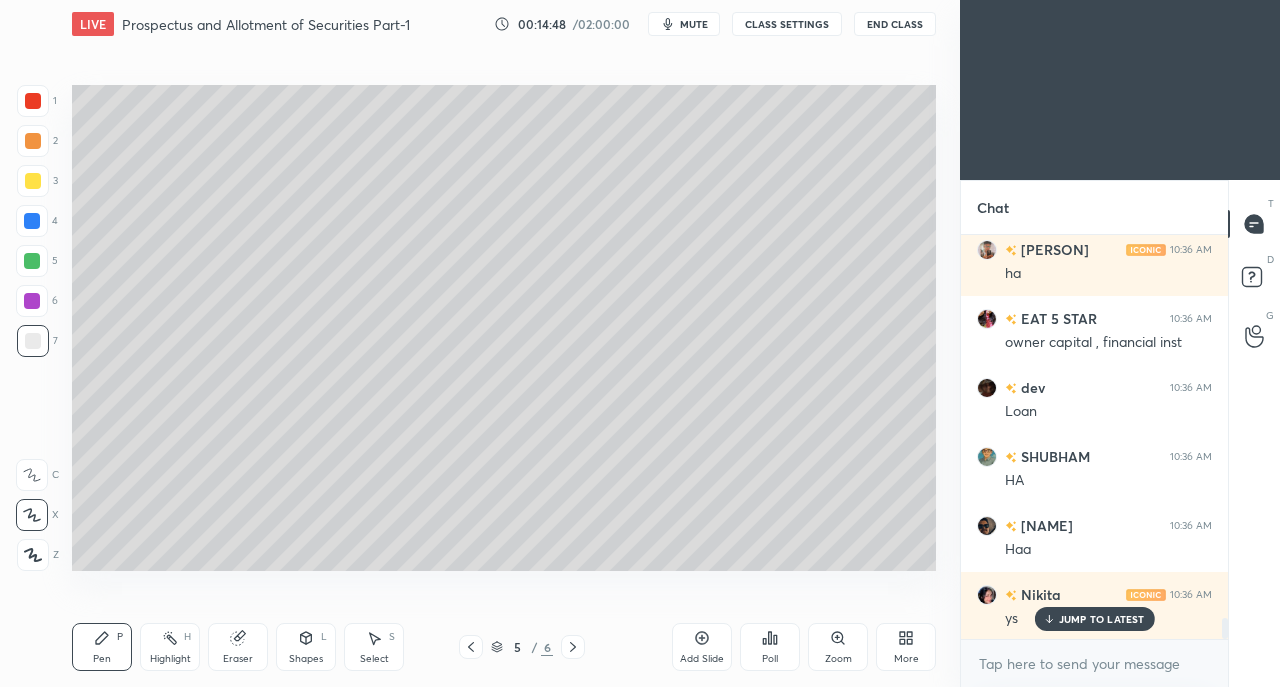 click on "JUMP TO LATEST" at bounding box center [1094, 619] 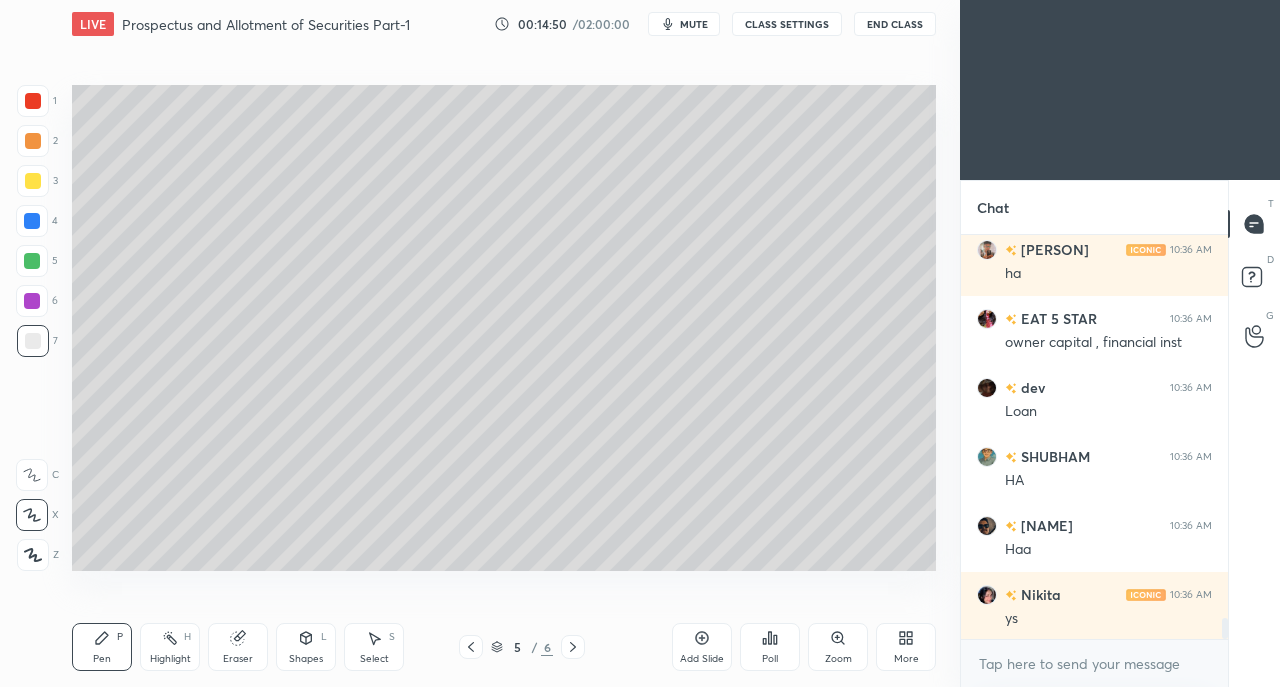 click 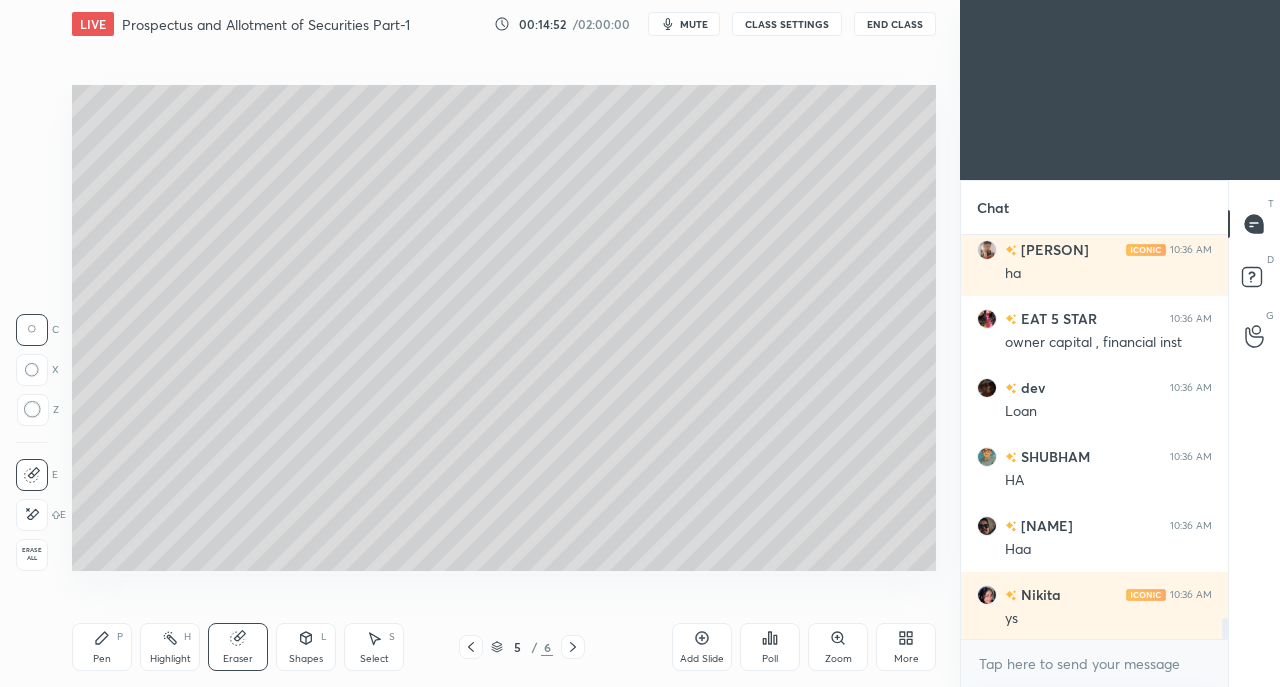 scroll, scrollTop: 7554, scrollLeft: 0, axis: vertical 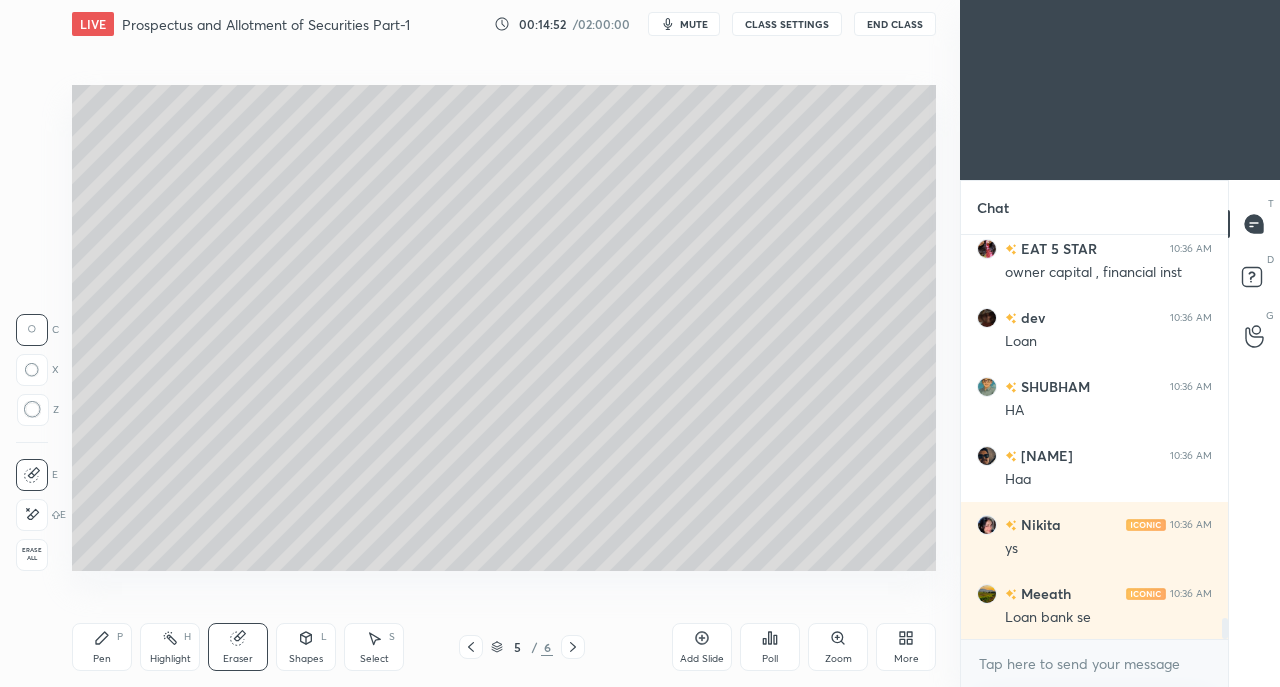 click on "Pen P" at bounding box center [102, 647] 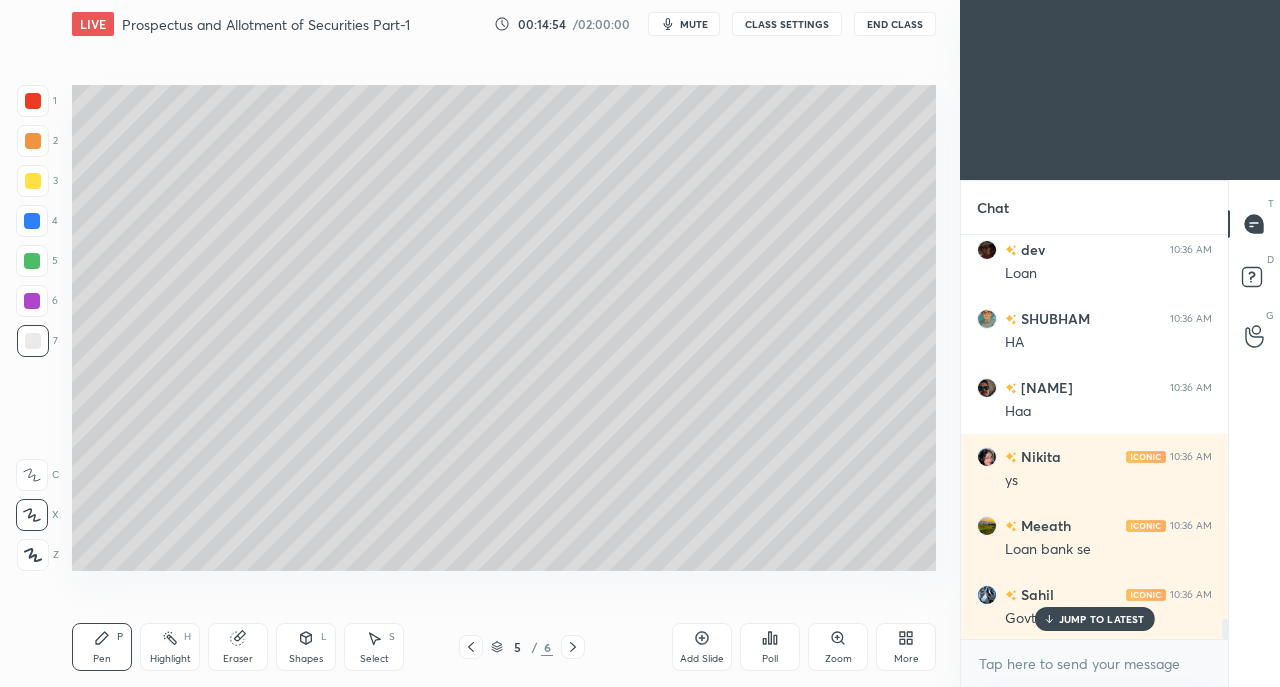 scroll, scrollTop: 7760, scrollLeft: 0, axis: vertical 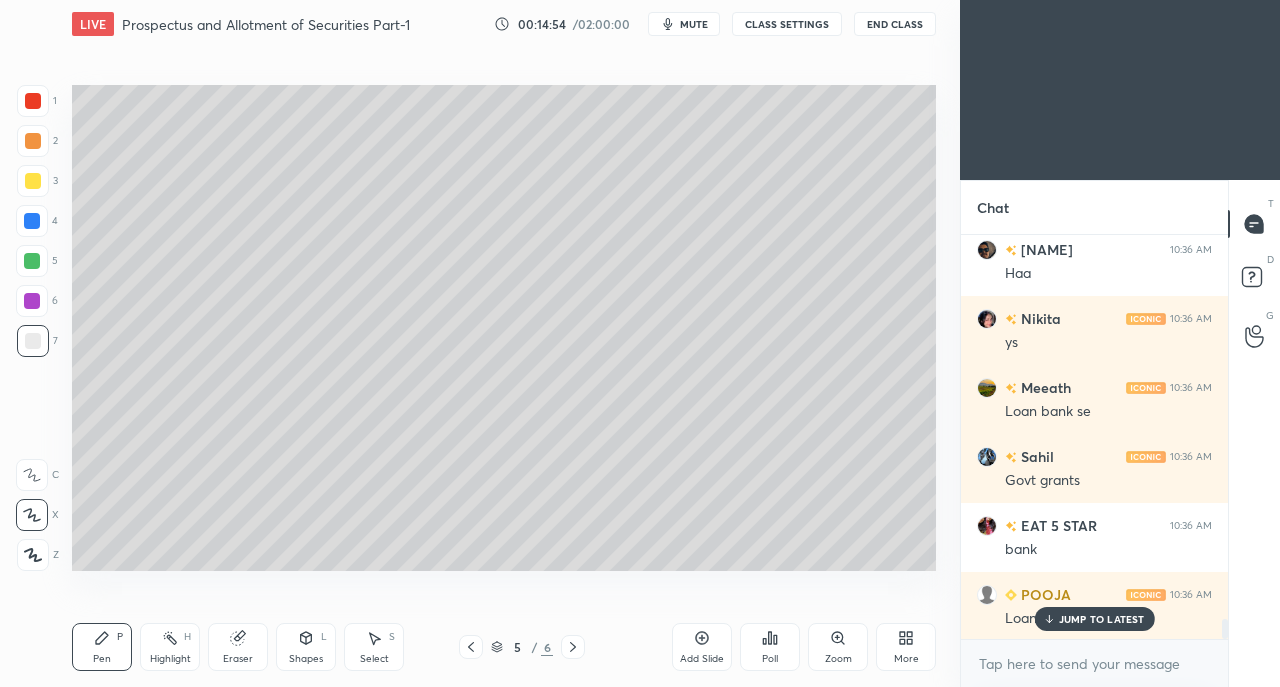 click on "Pen" at bounding box center [102, 659] 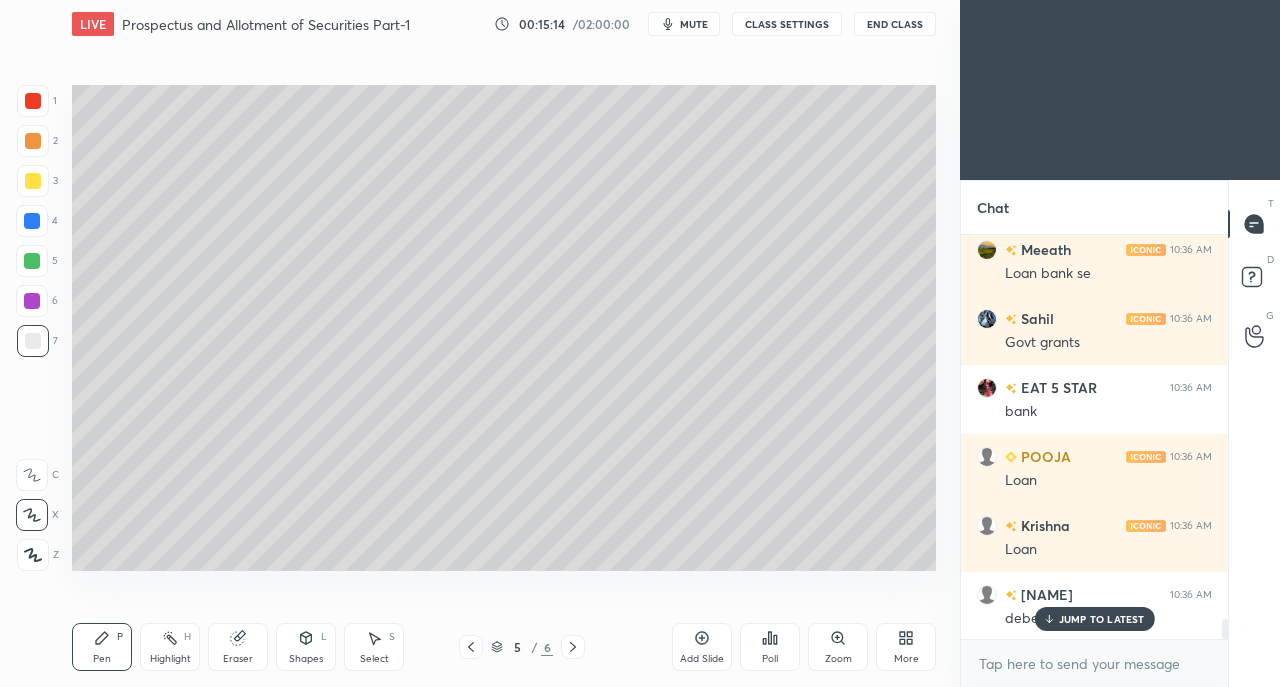 scroll, scrollTop: 7968, scrollLeft: 0, axis: vertical 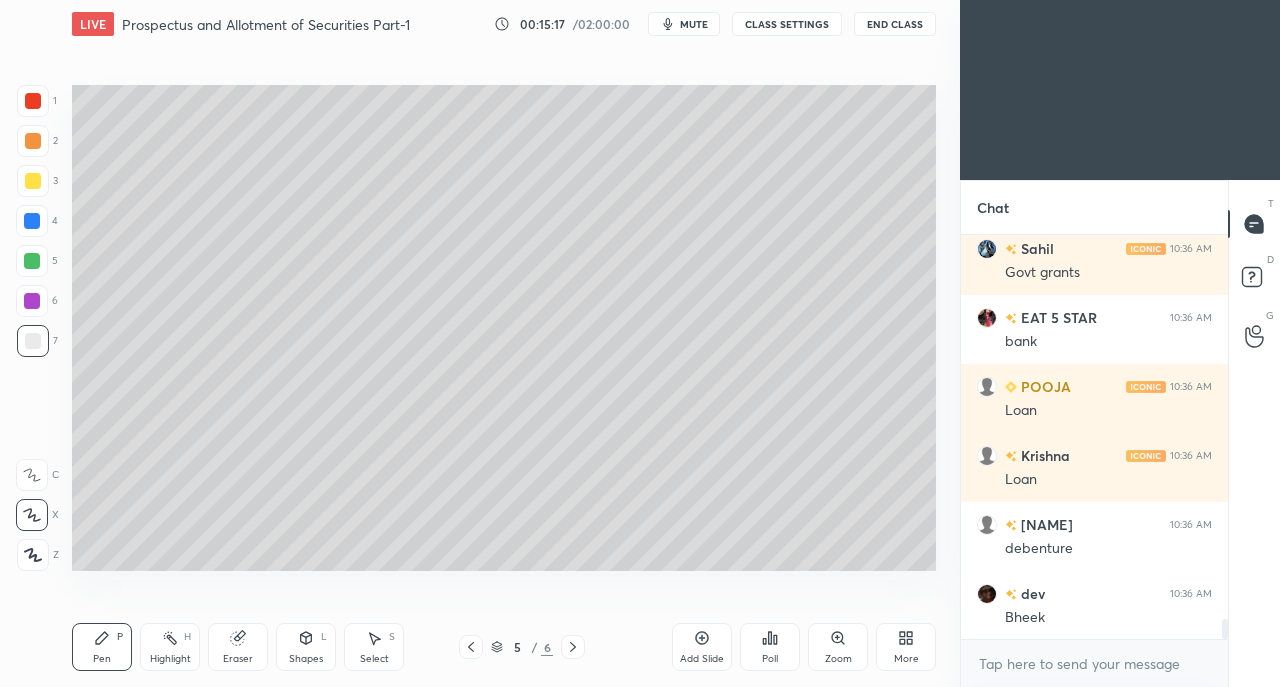 click 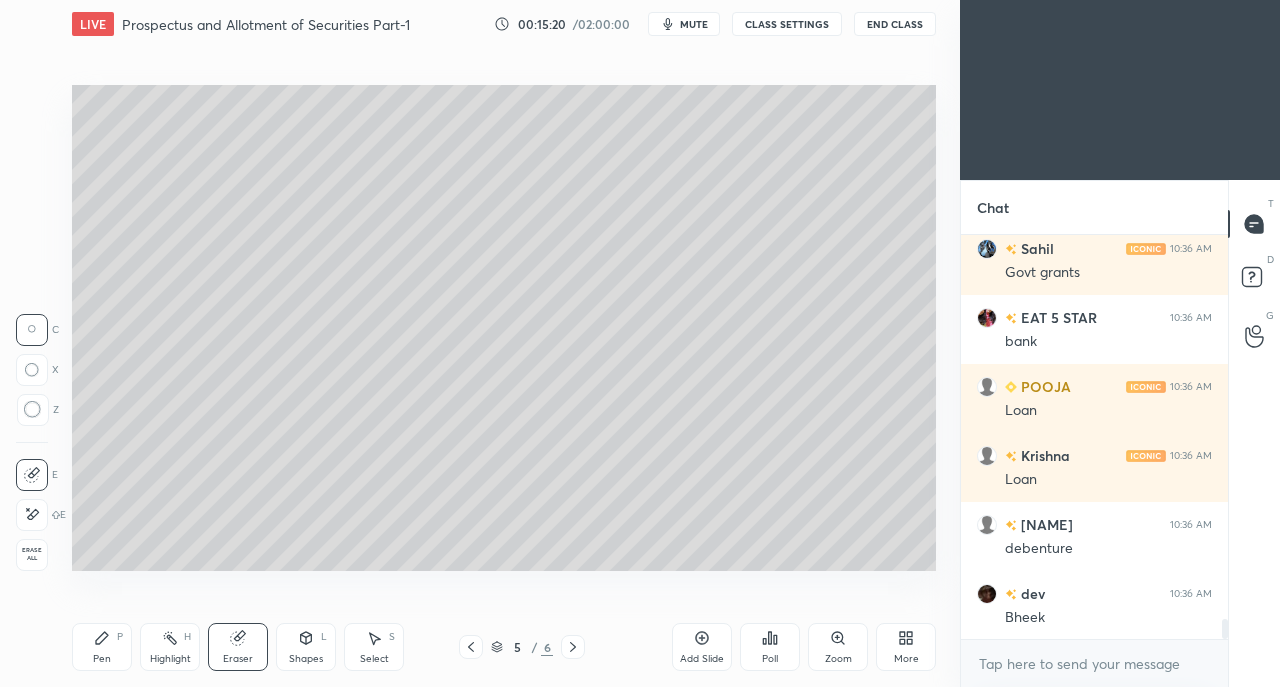 click on "Pen" at bounding box center [102, 659] 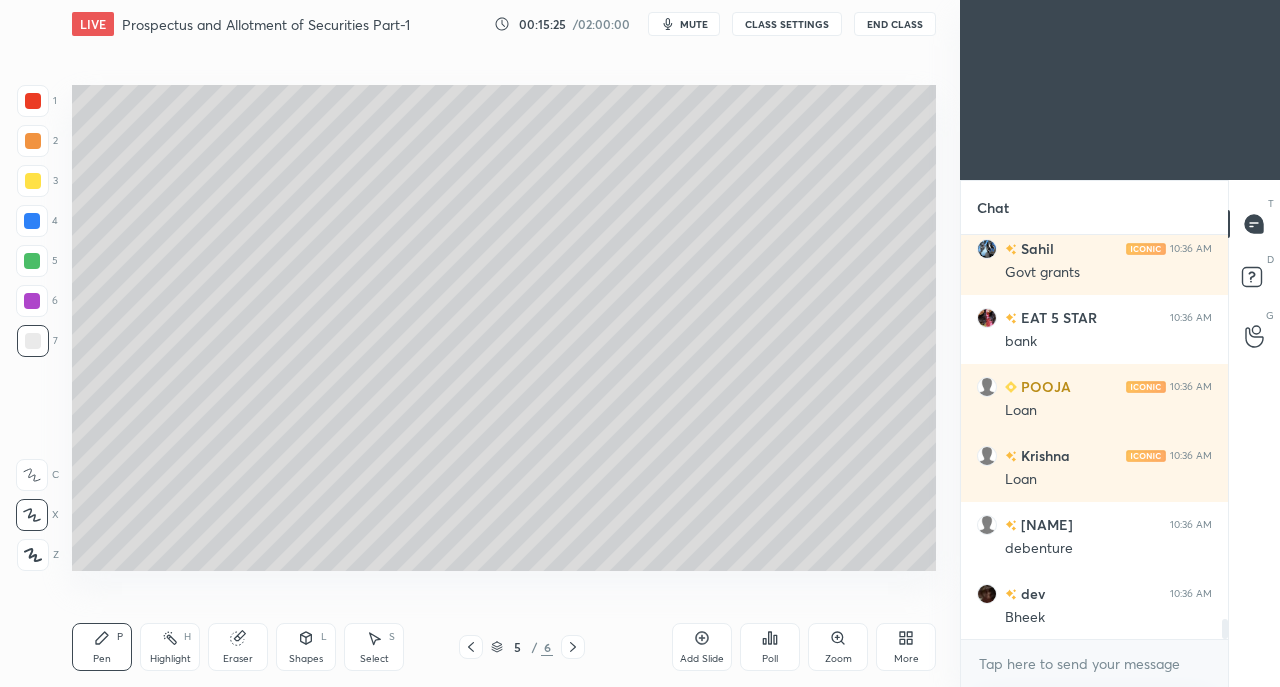 click at bounding box center [33, 181] 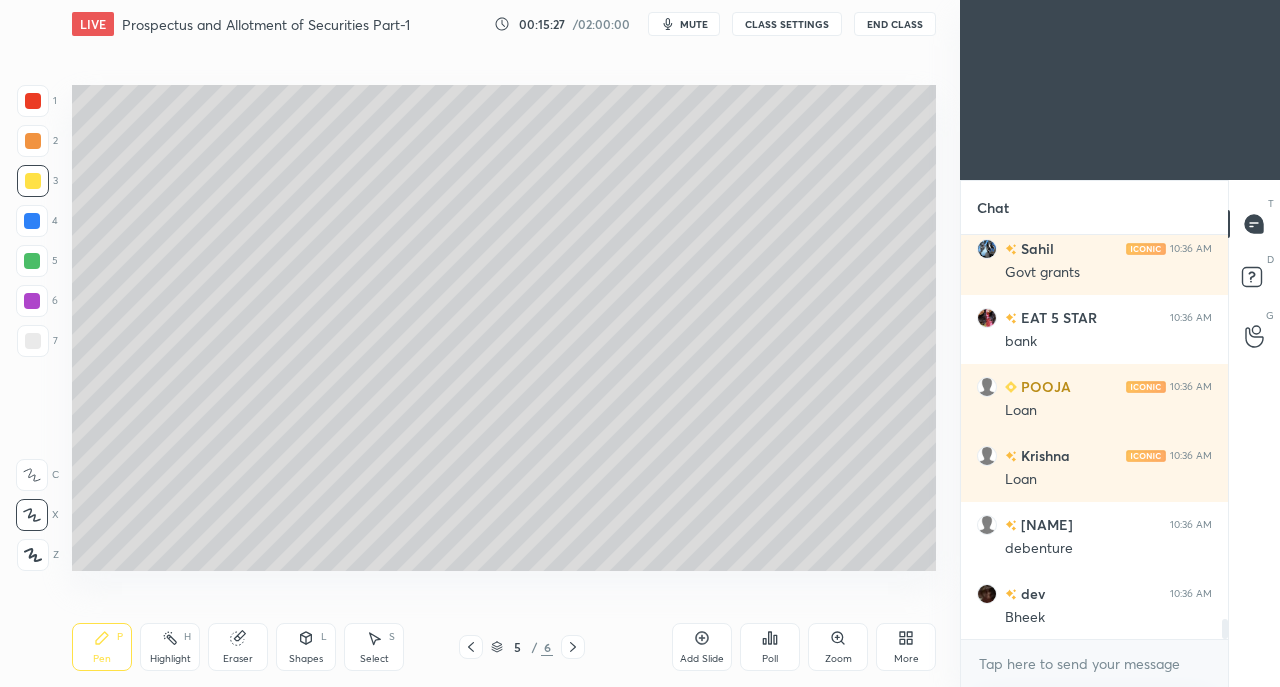 click 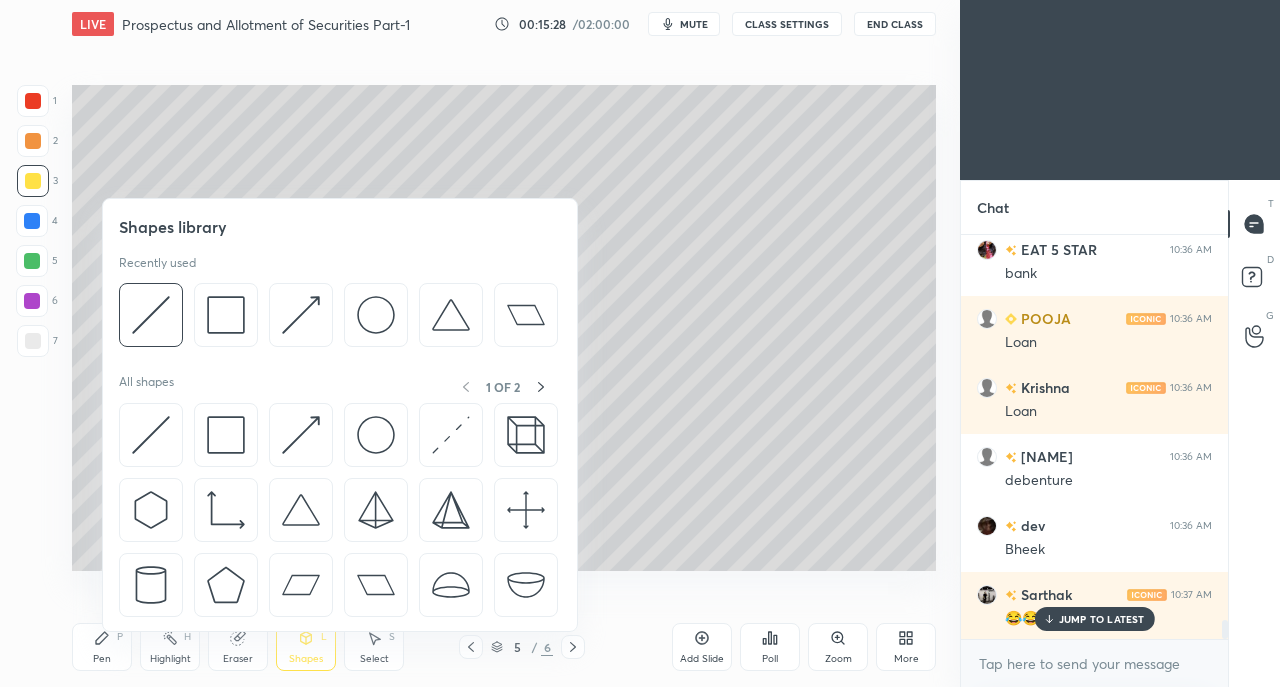click at bounding box center [151, 435] 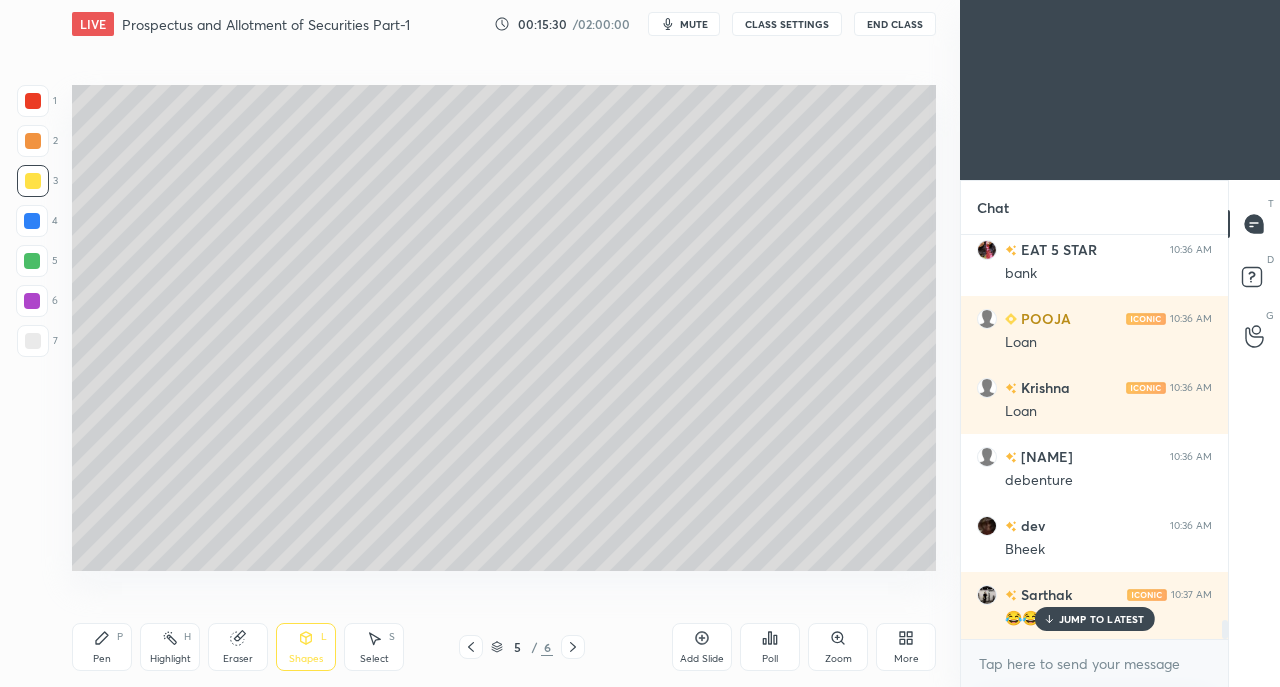 scroll, scrollTop: 8106, scrollLeft: 0, axis: vertical 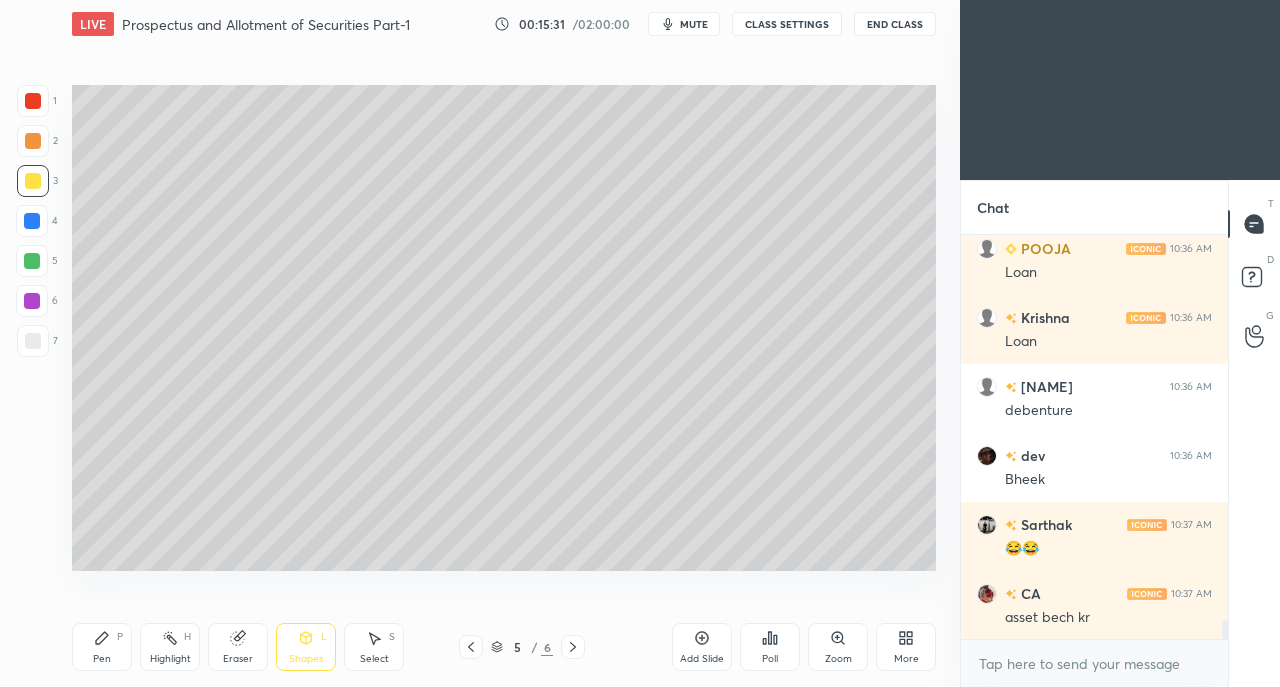 click on "Pen P" at bounding box center [102, 647] 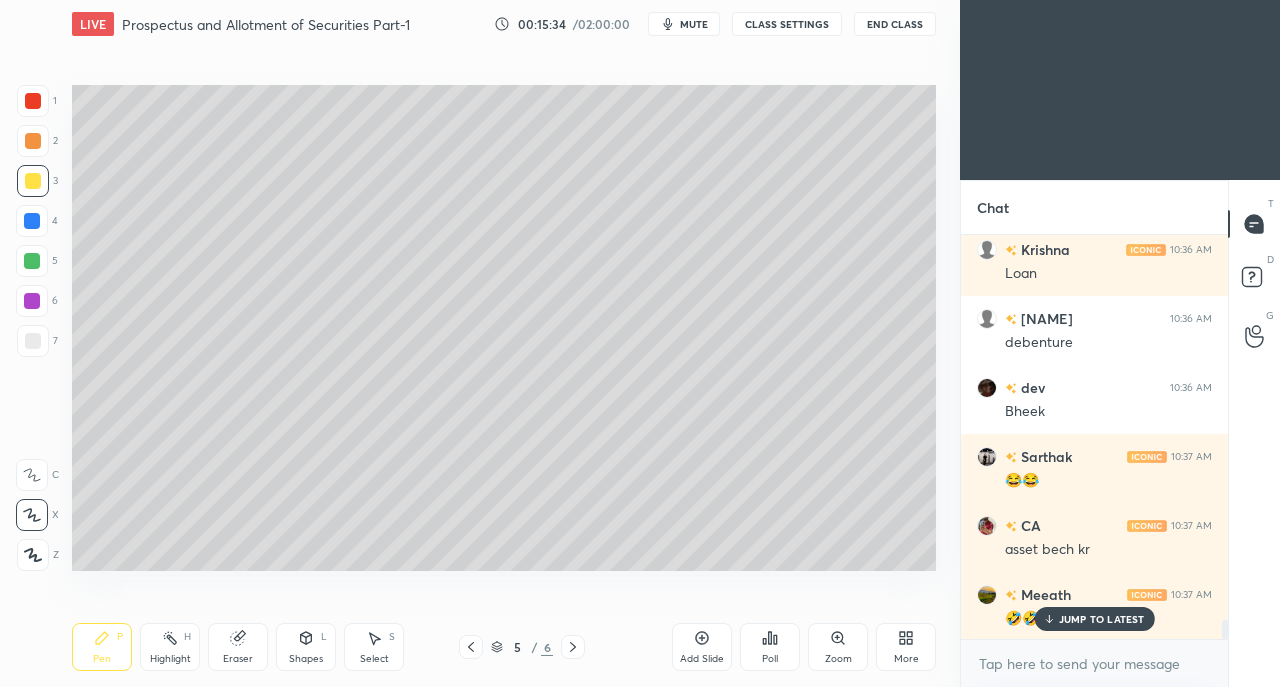 scroll, scrollTop: 8244, scrollLeft: 0, axis: vertical 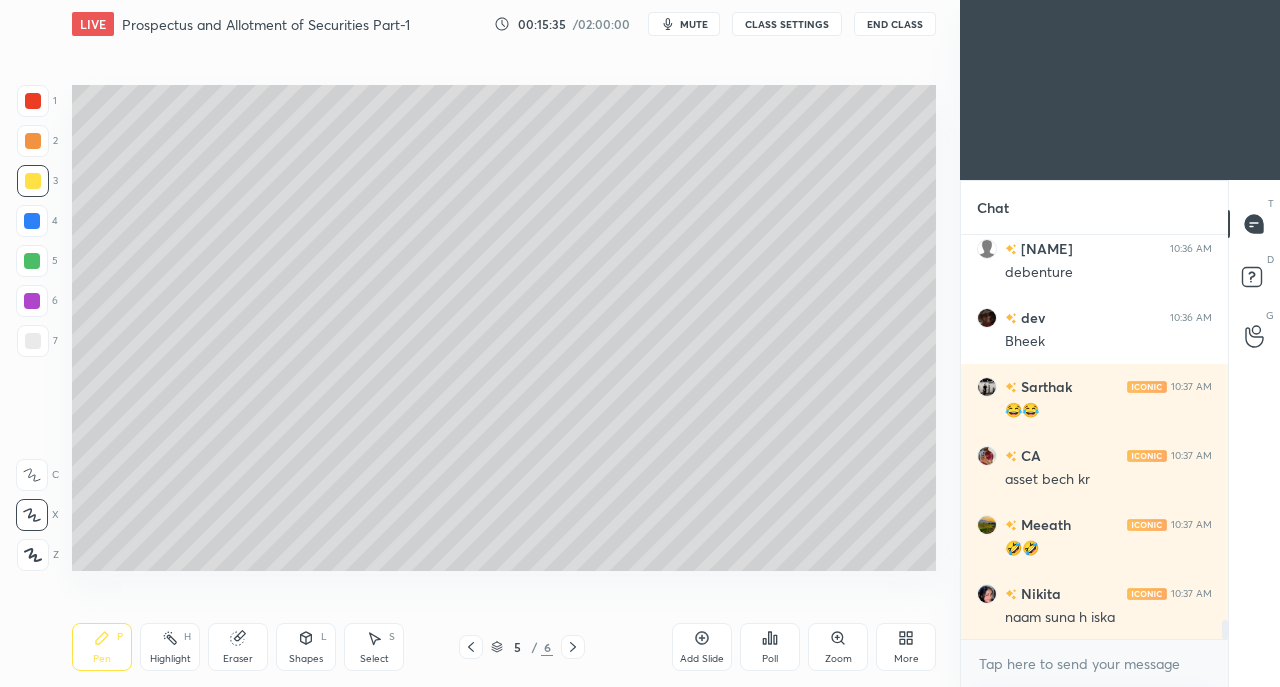 click on "Eraser" at bounding box center (238, 659) 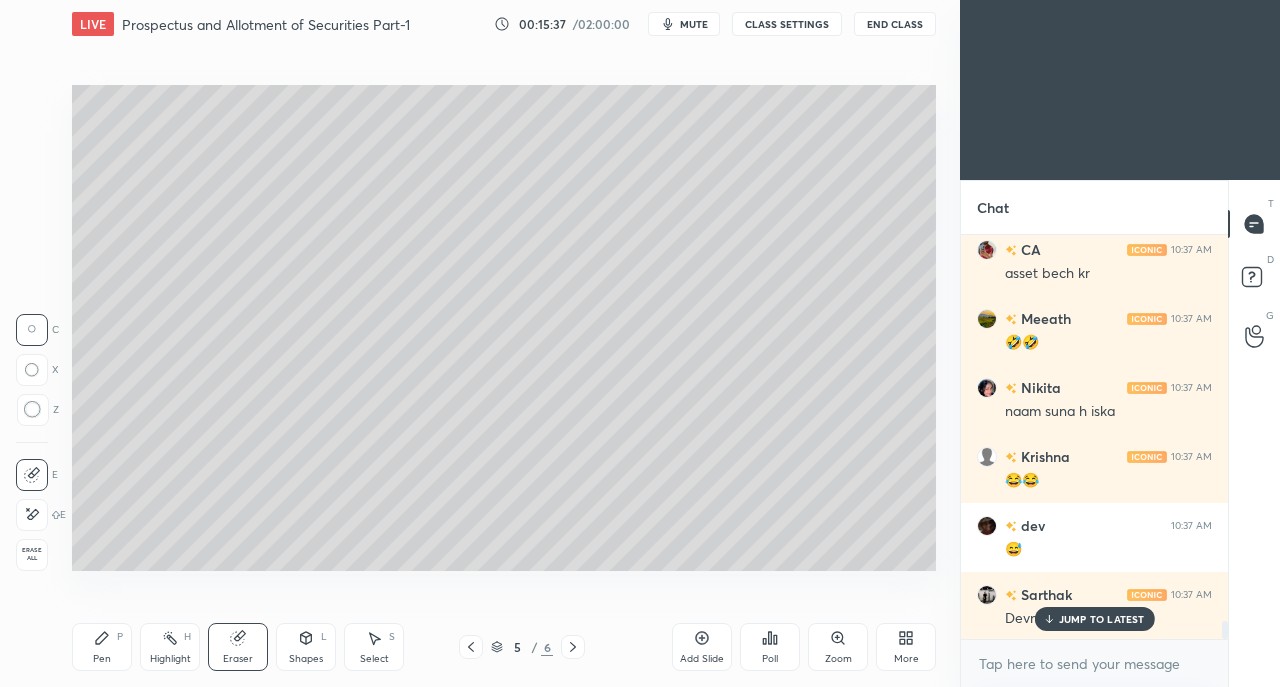 click on "Pen" at bounding box center (102, 659) 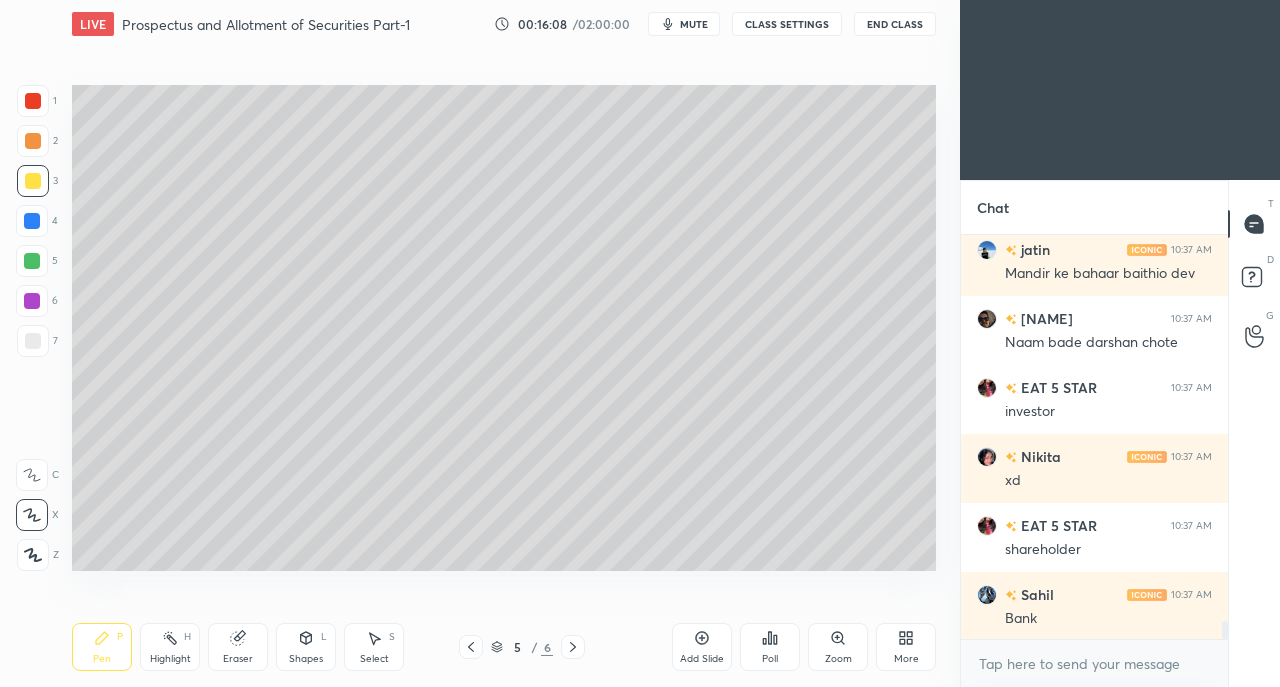 scroll, scrollTop: 8934, scrollLeft: 0, axis: vertical 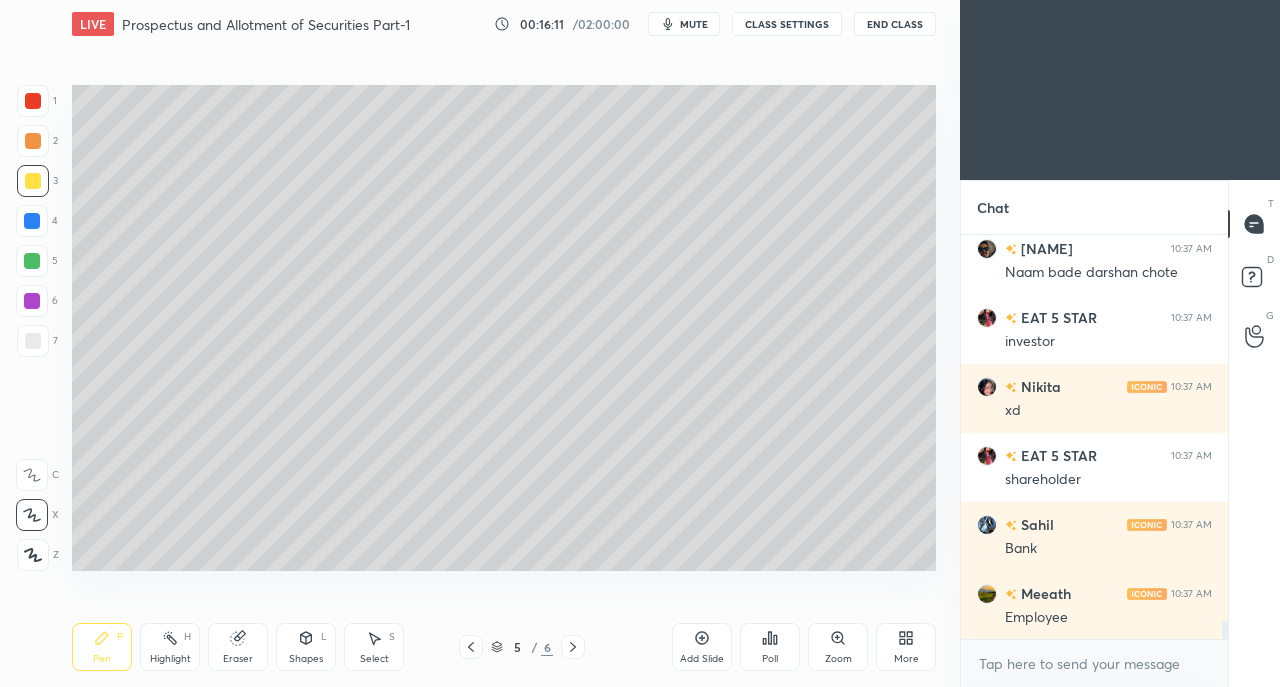 click at bounding box center (33, 341) 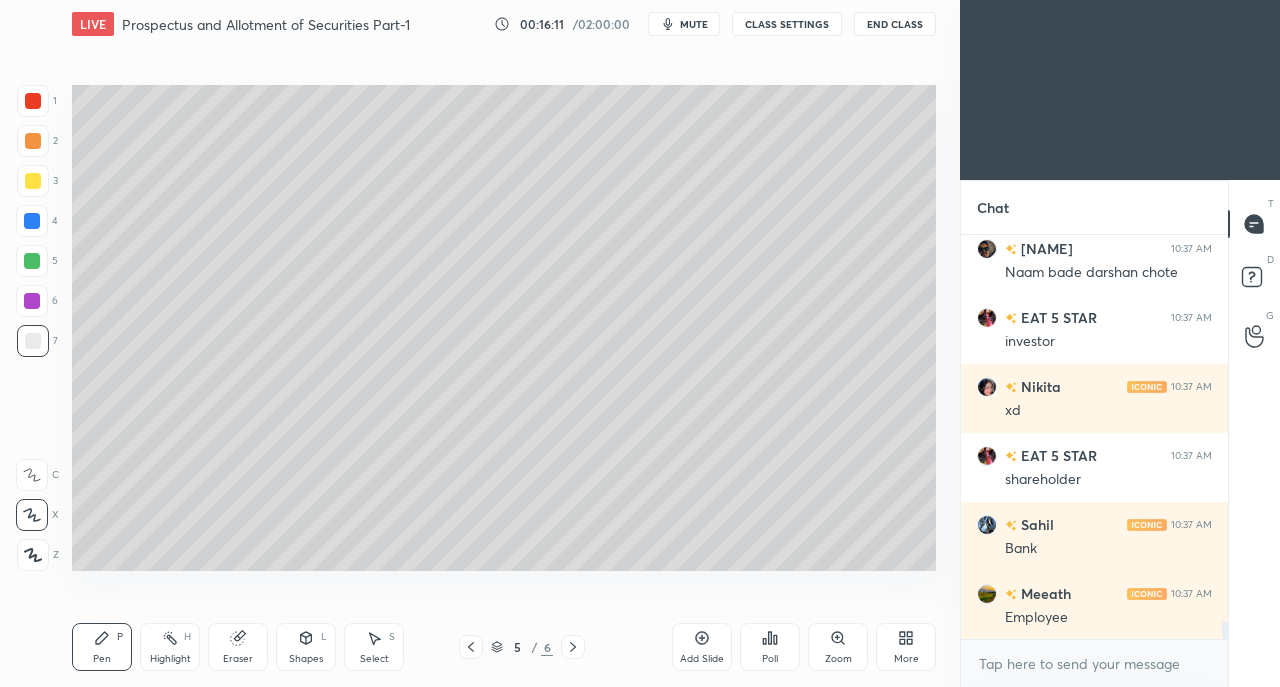 click 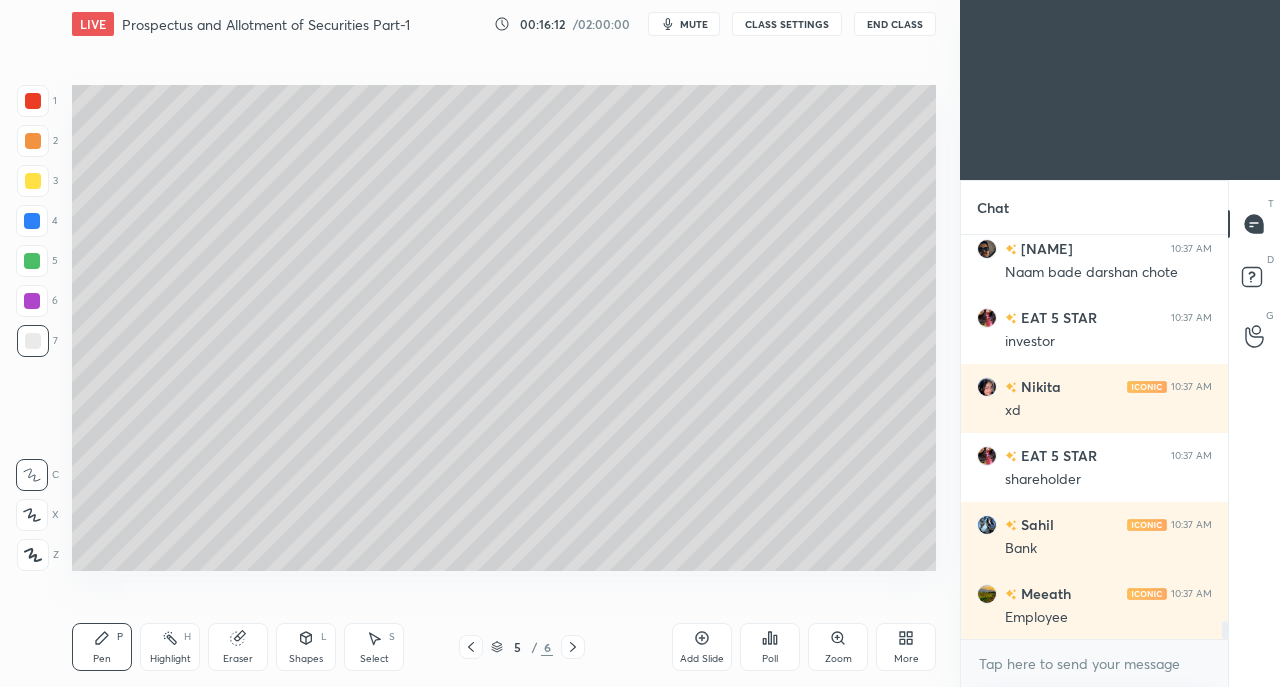 scroll, scrollTop: 9002, scrollLeft: 0, axis: vertical 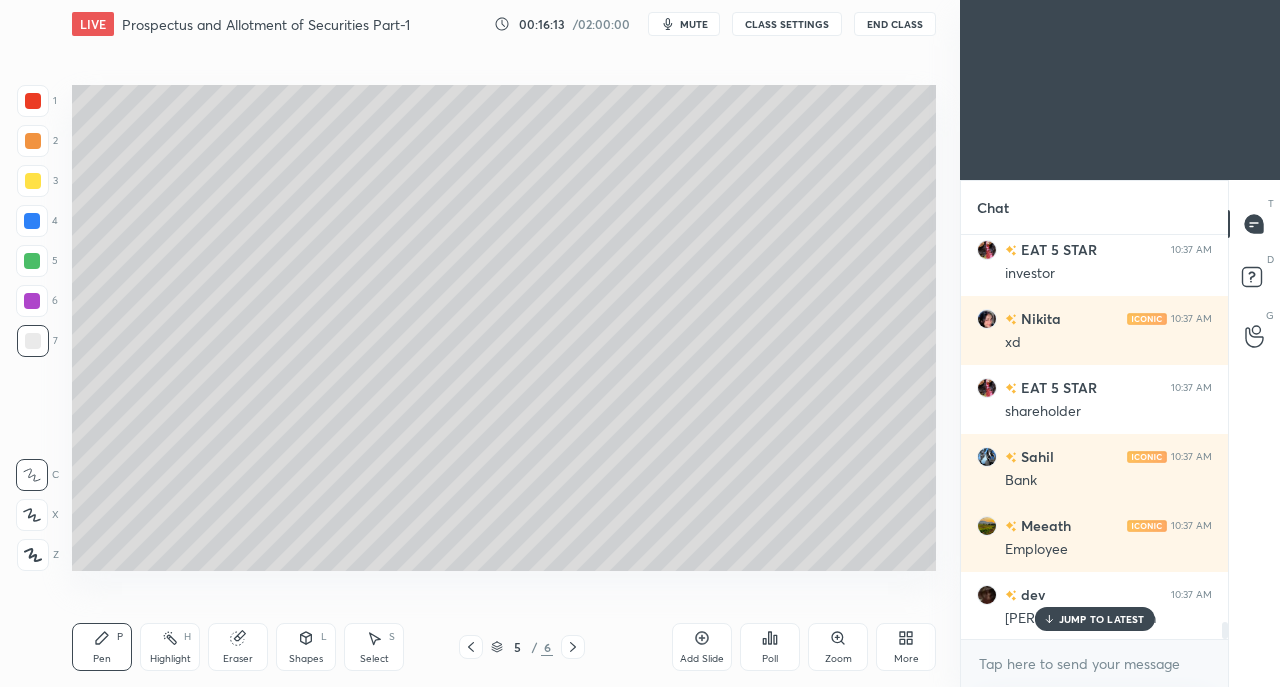 click 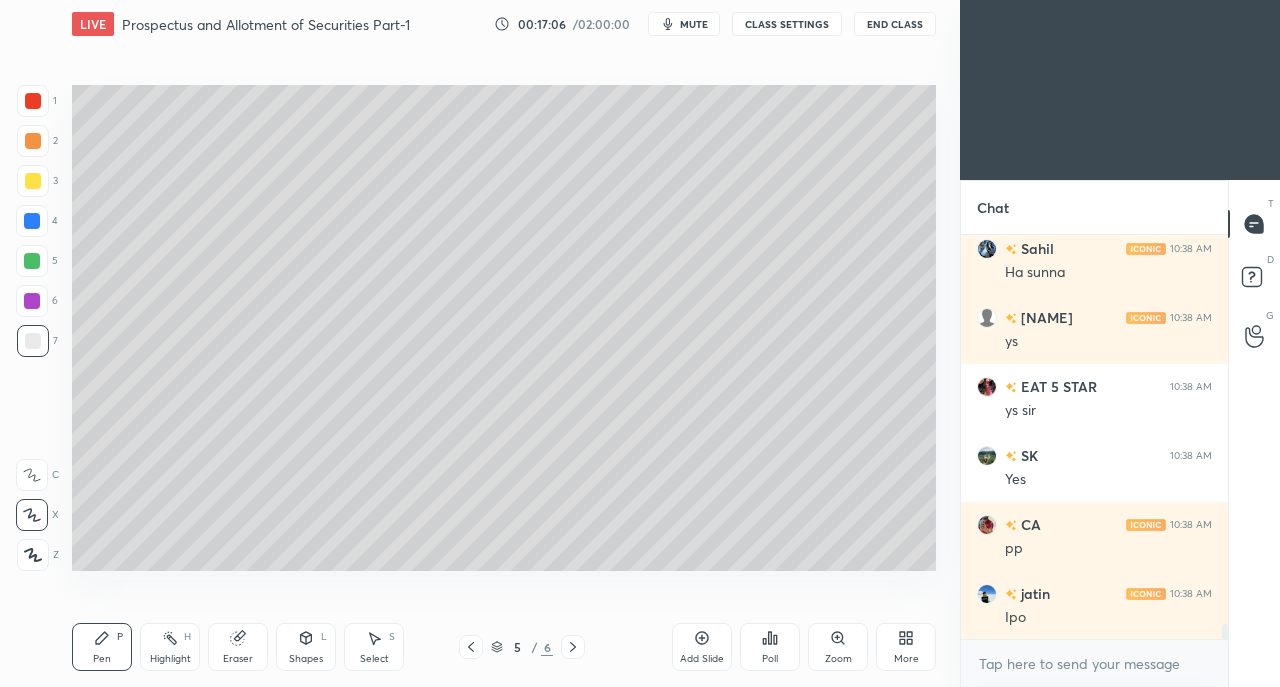 scroll, scrollTop: 10264, scrollLeft: 0, axis: vertical 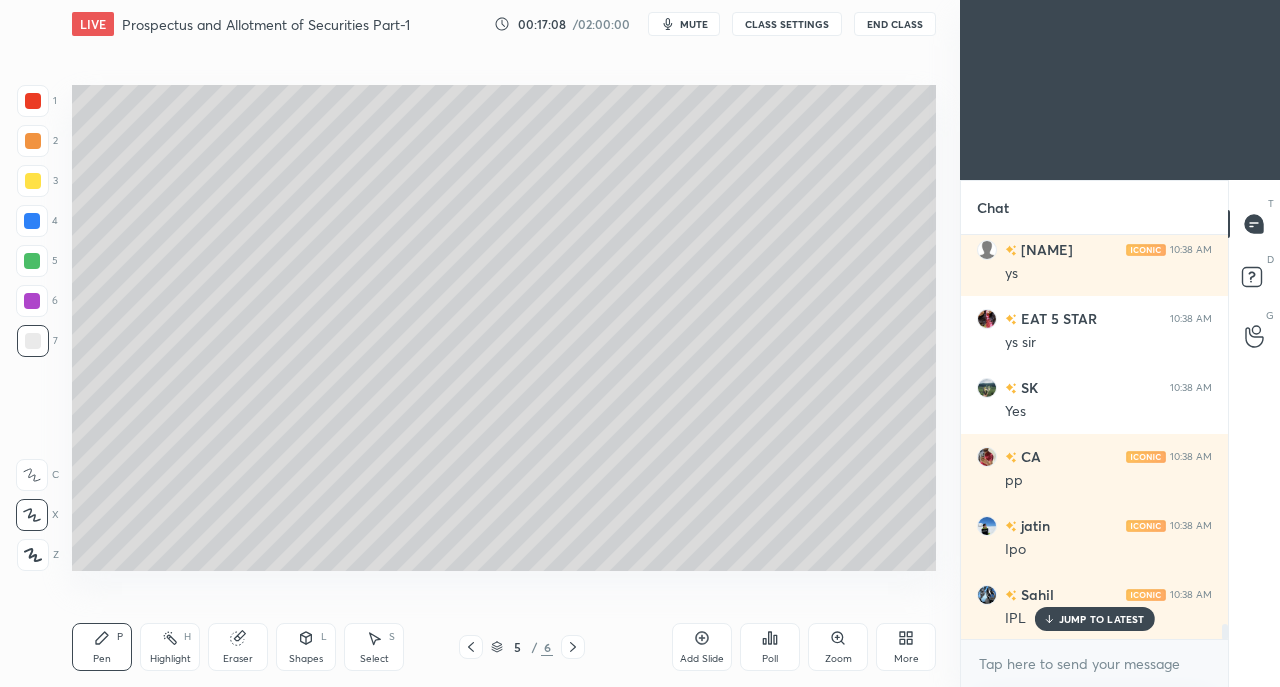 click at bounding box center [33, 181] 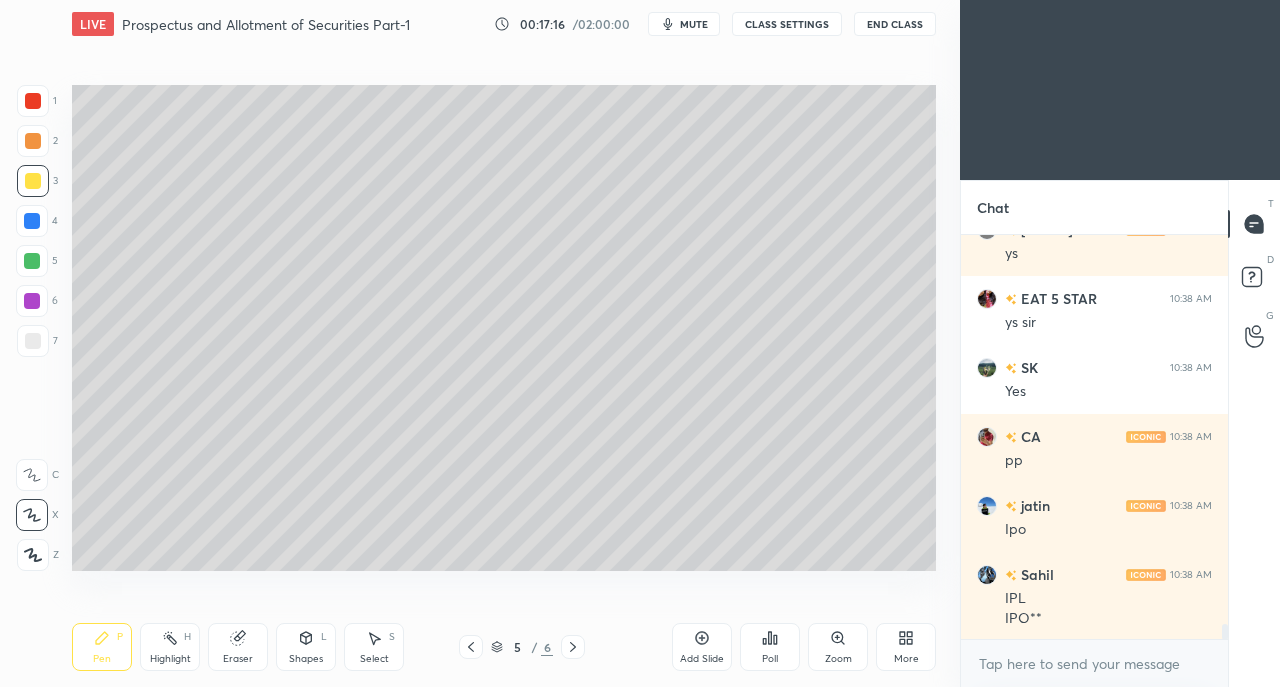 scroll, scrollTop: 10354, scrollLeft: 0, axis: vertical 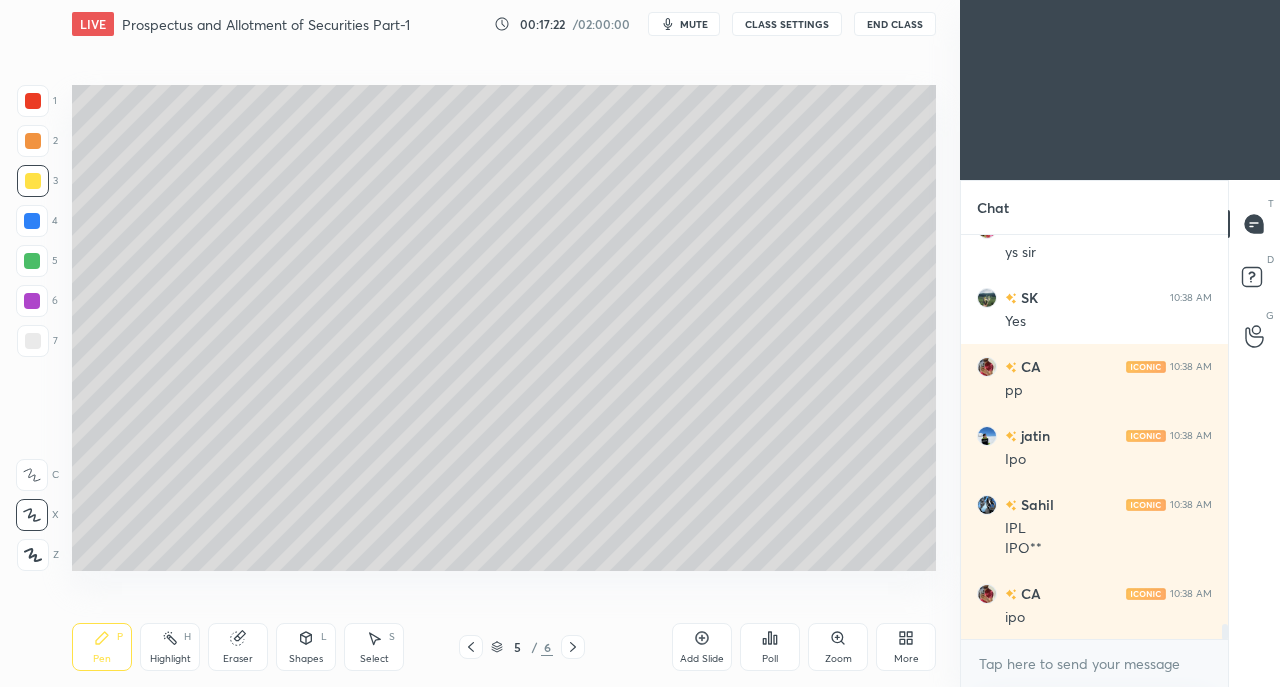click on "Eraser" at bounding box center (238, 647) 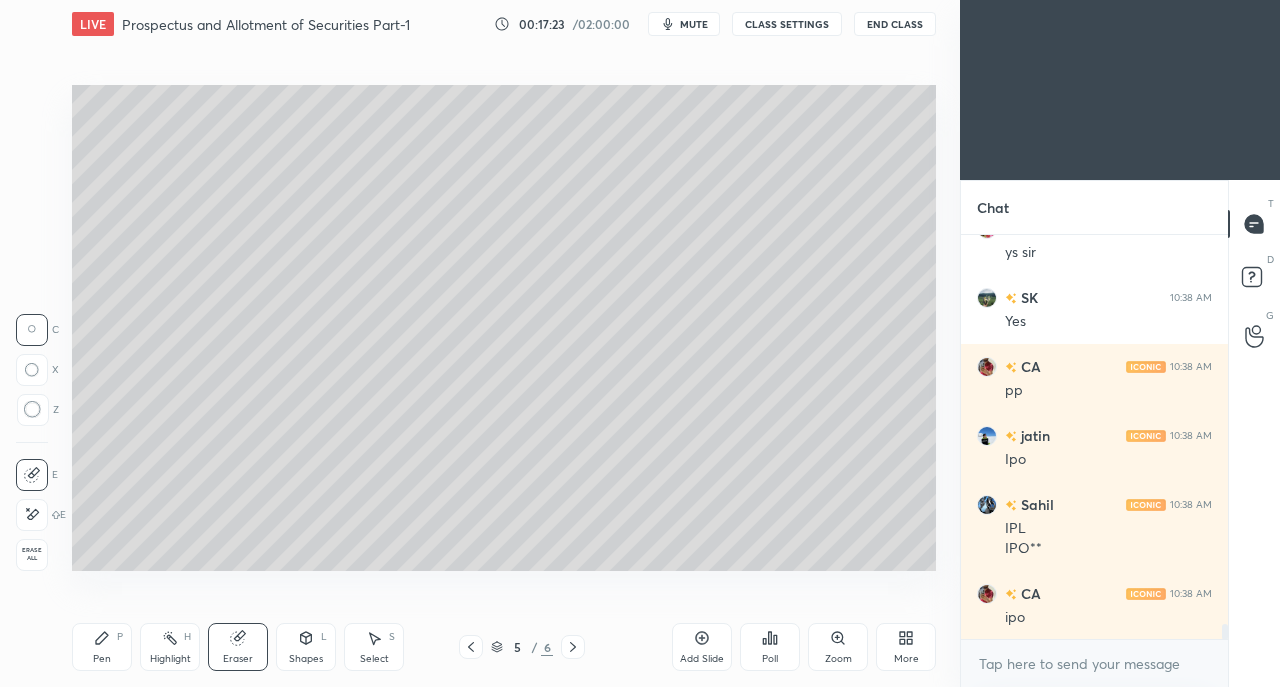 click 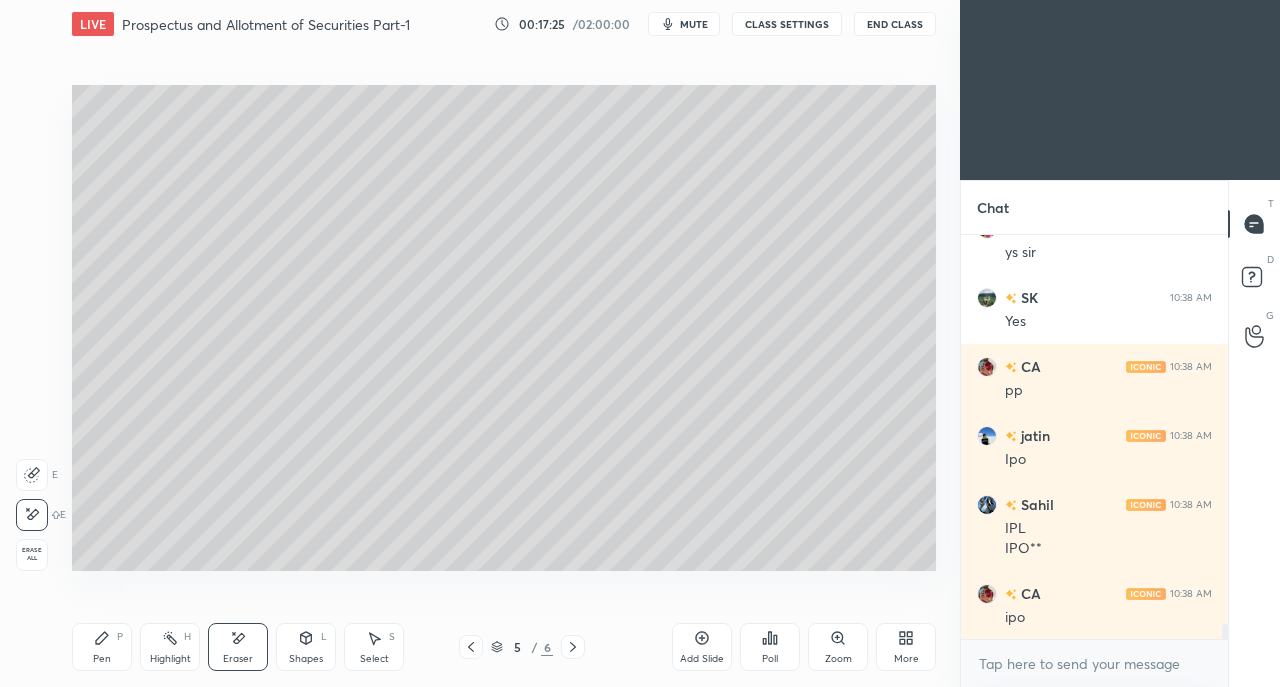 click on "Pen" at bounding box center (102, 659) 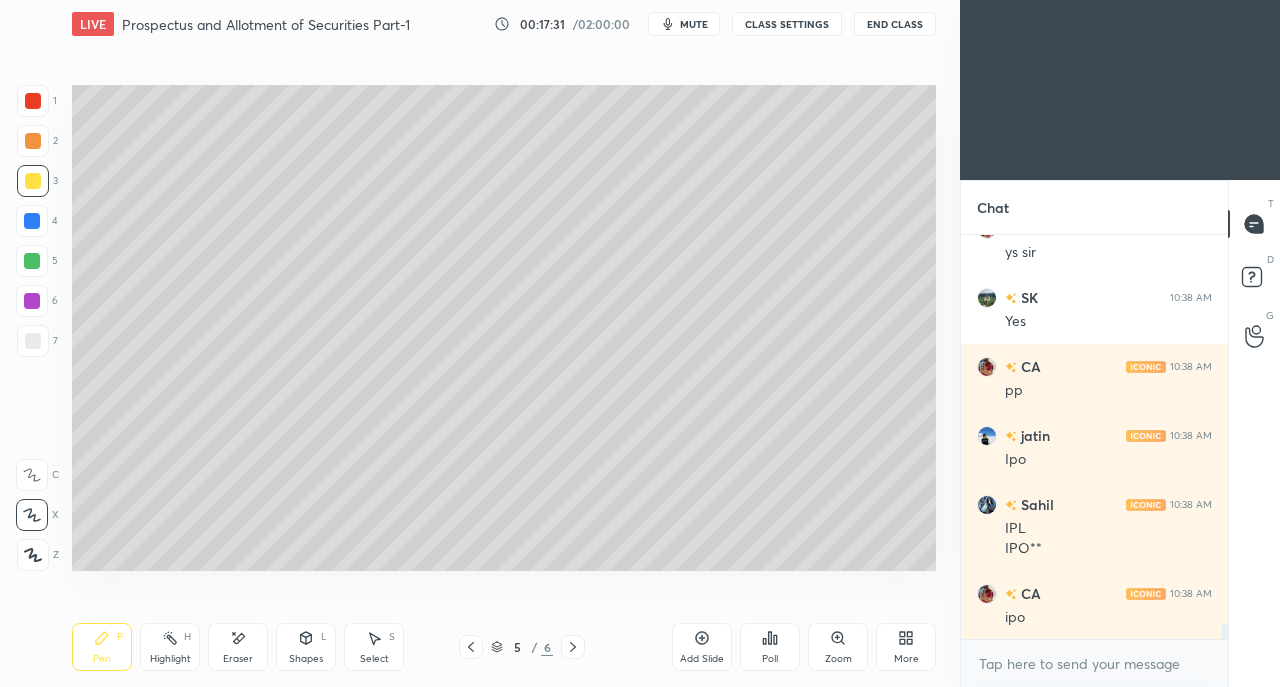 click at bounding box center [33, 101] 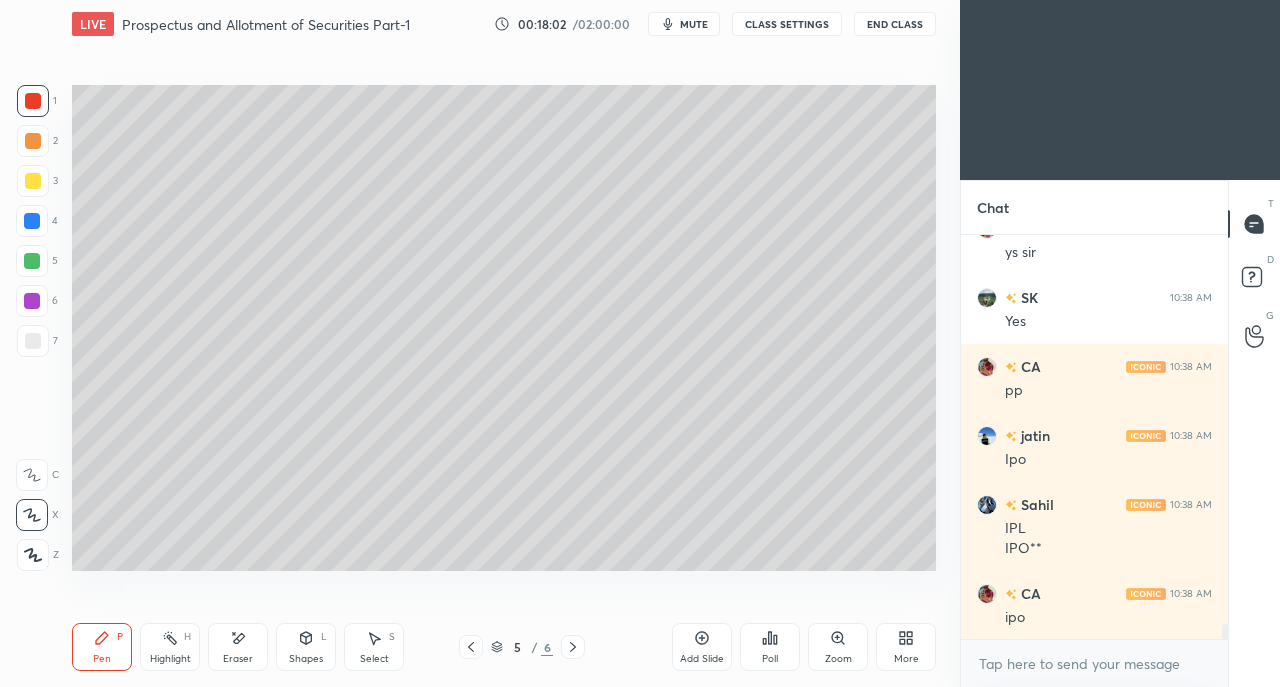 click at bounding box center [32, 221] 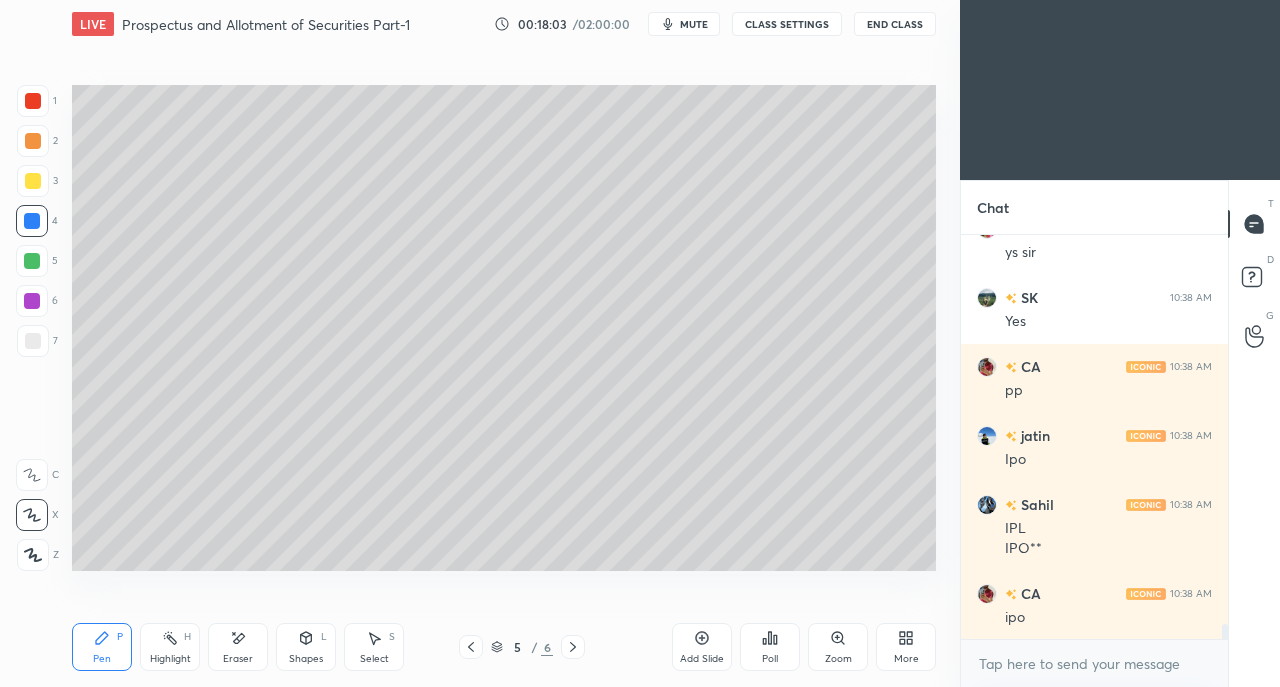 click at bounding box center [33, 341] 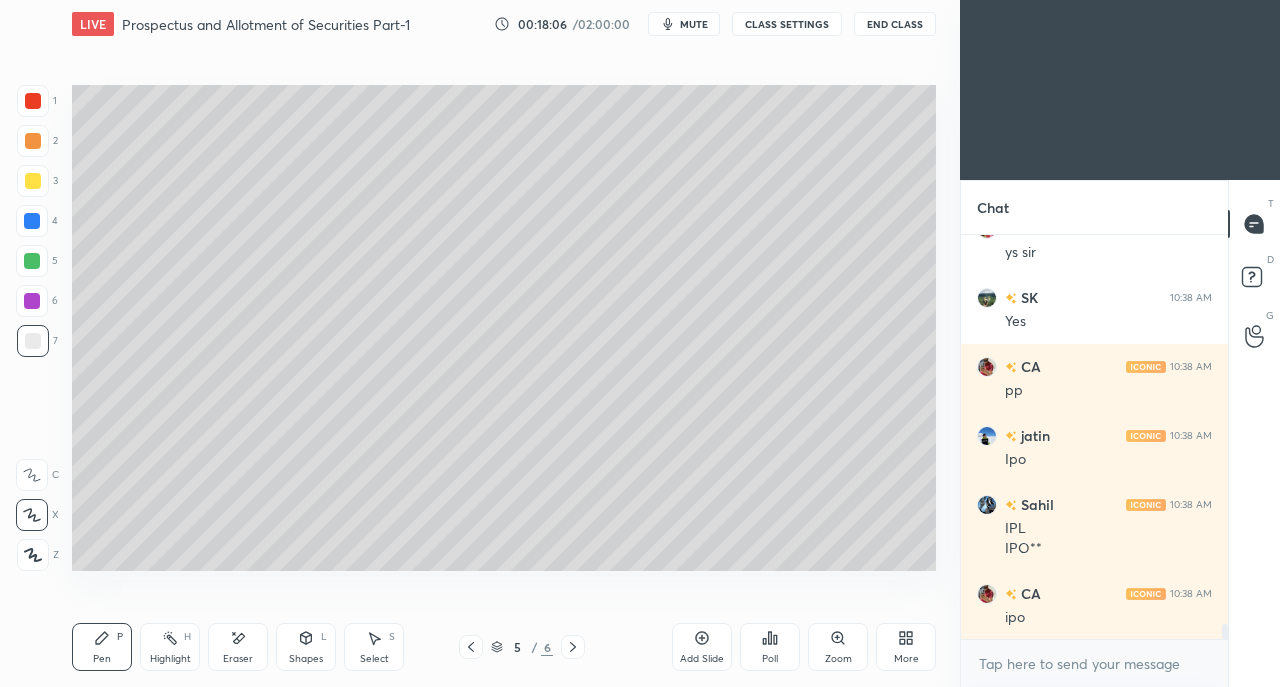 click at bounding box center [33, 181] 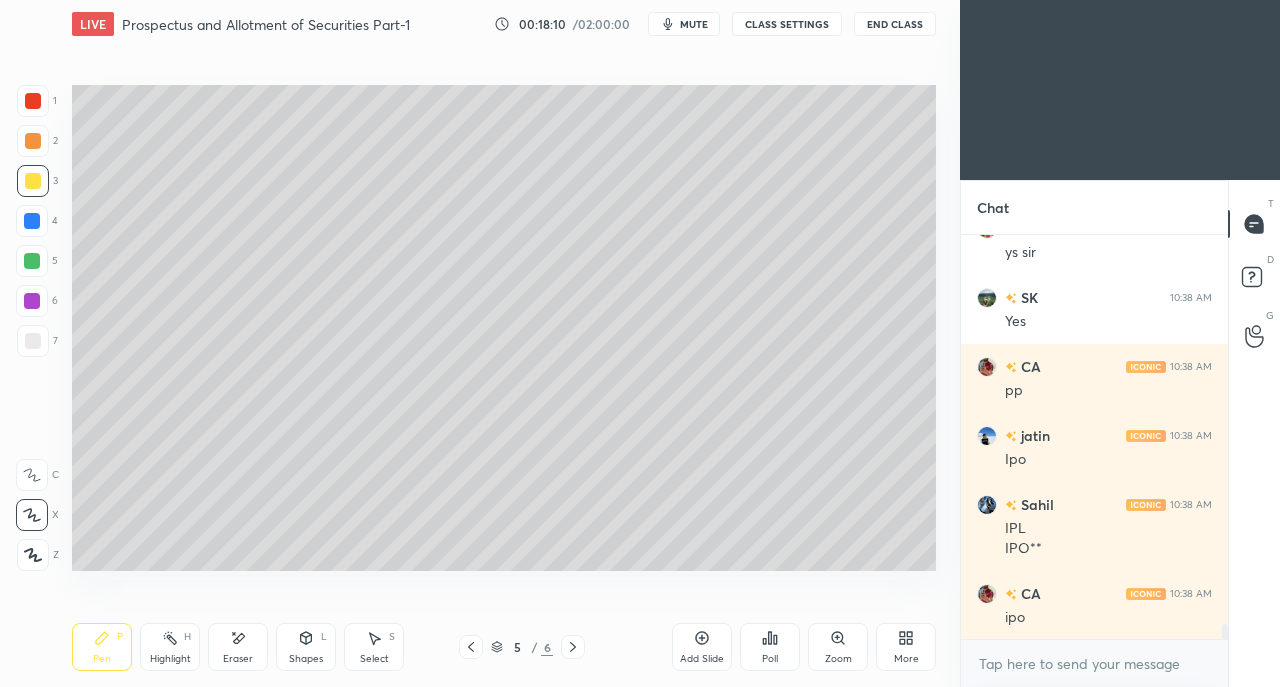 click at bounding box center (33, 101) 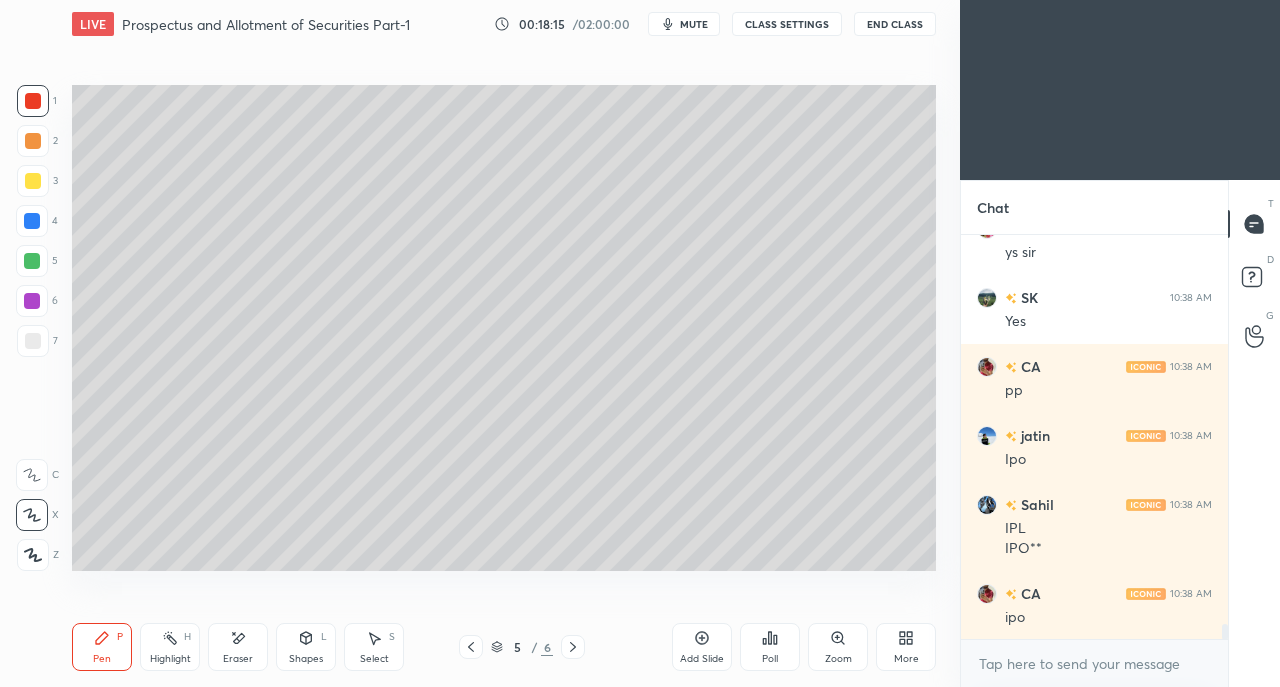 click on "Eraser" at bounding box center (238, 647) 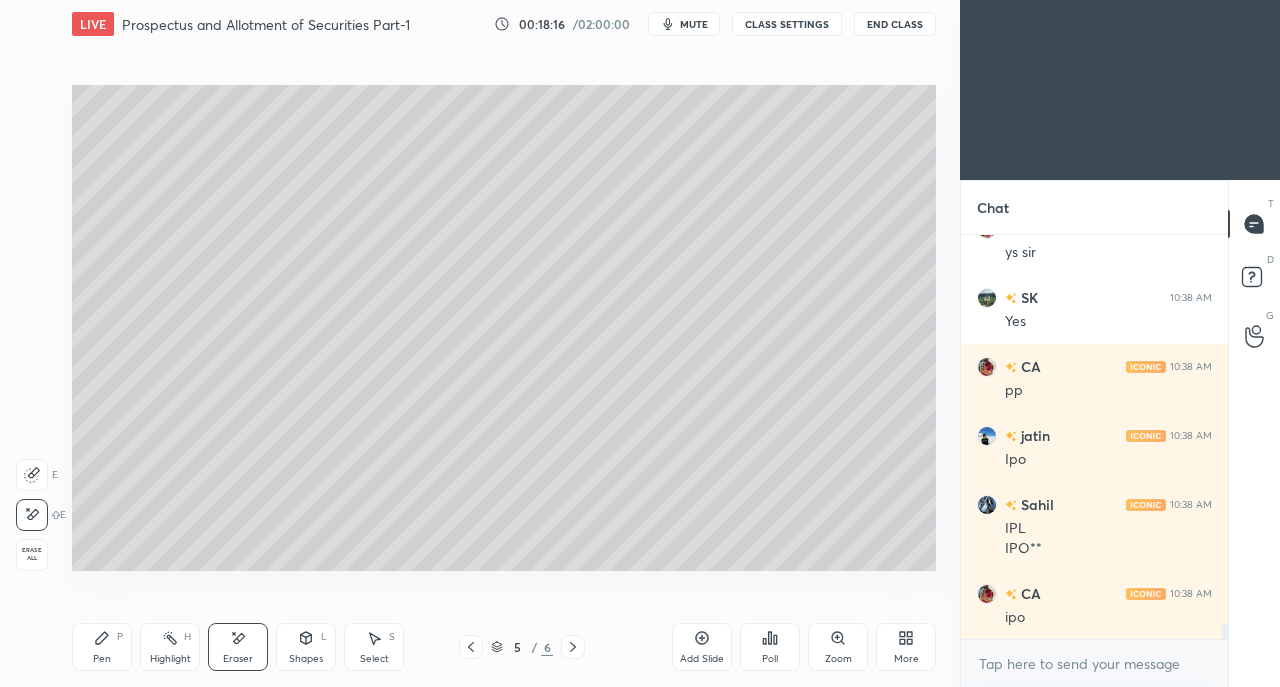 click on "Pen P" at bounding box center (102, 647) 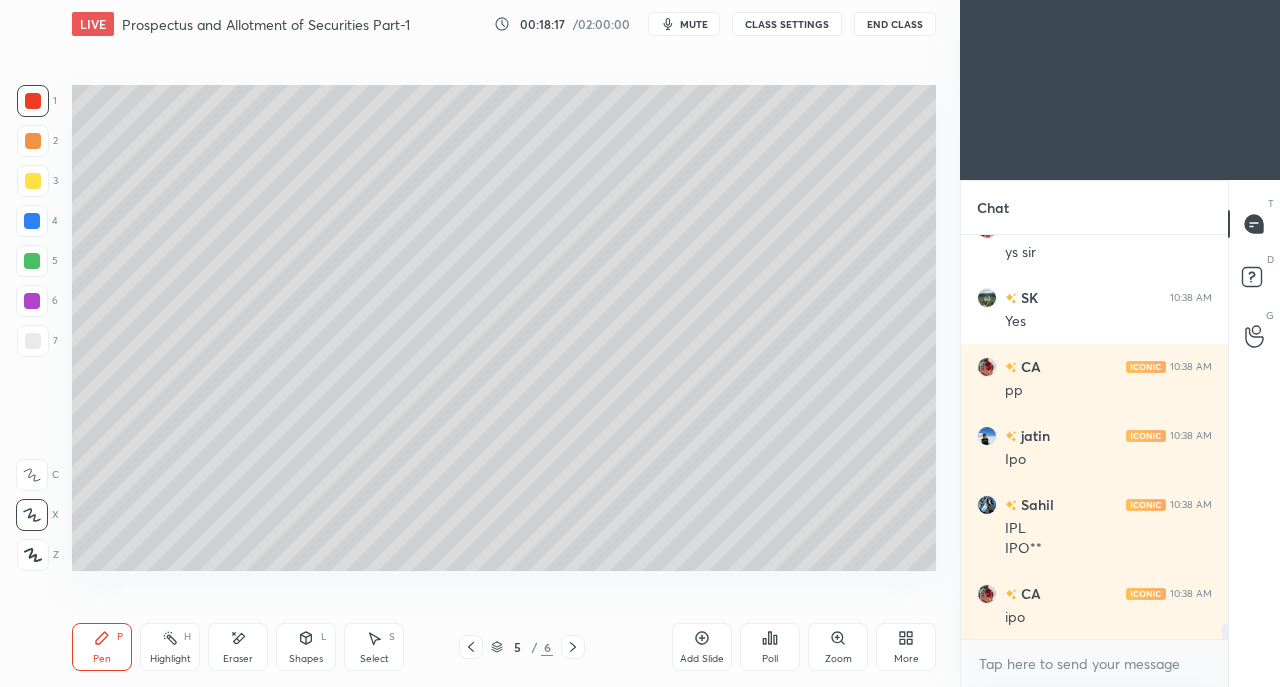 click at bounding box center (33, 341) 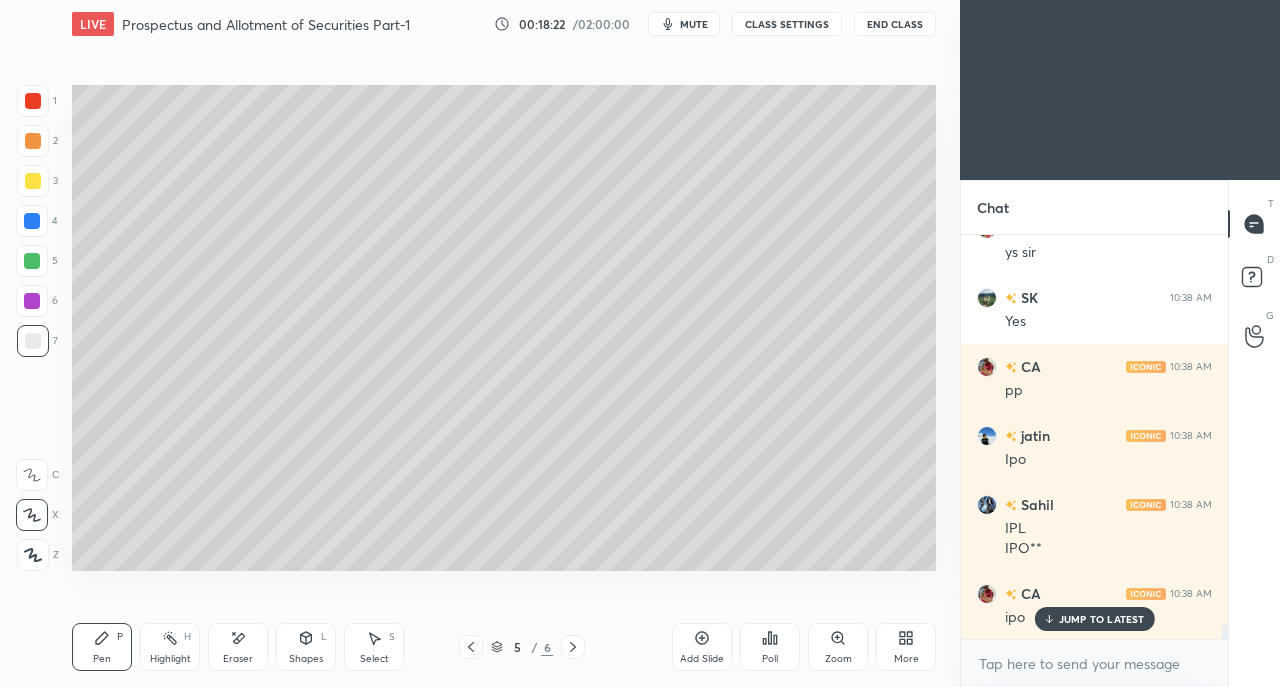 scroll, scrollTop: 10422, scrollLeft: 0, axis: vertical 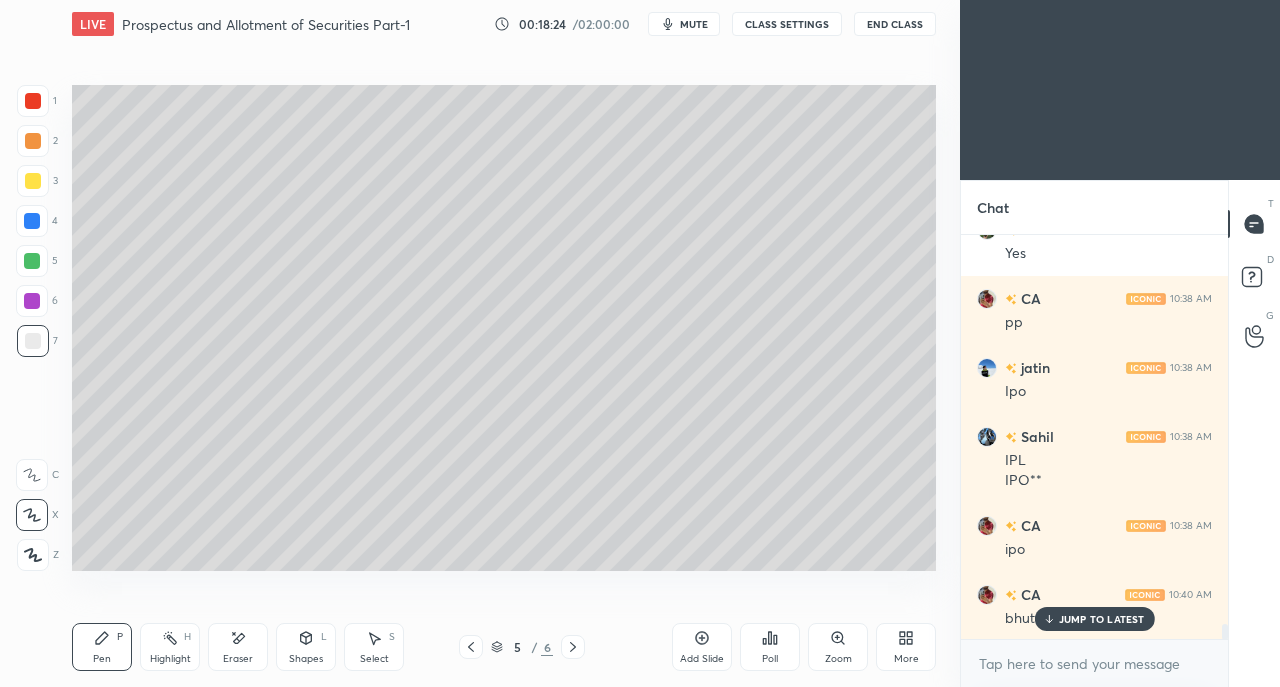 click 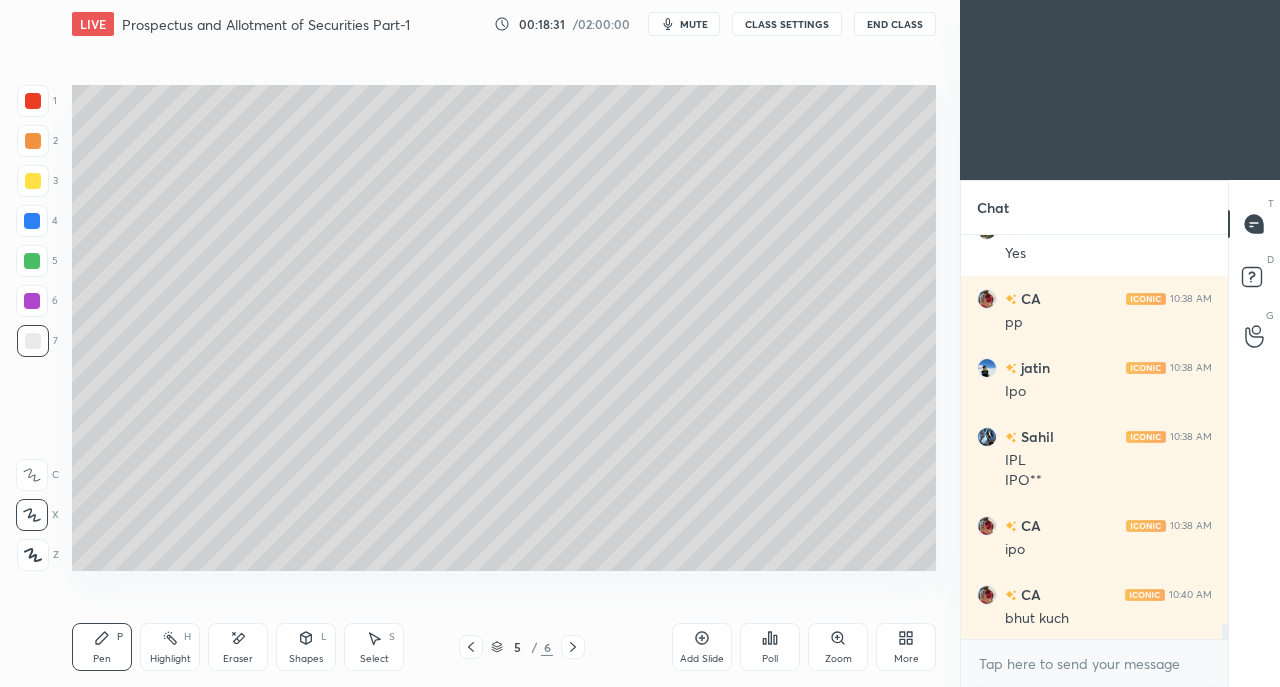 click at bounding box center (33, 181) 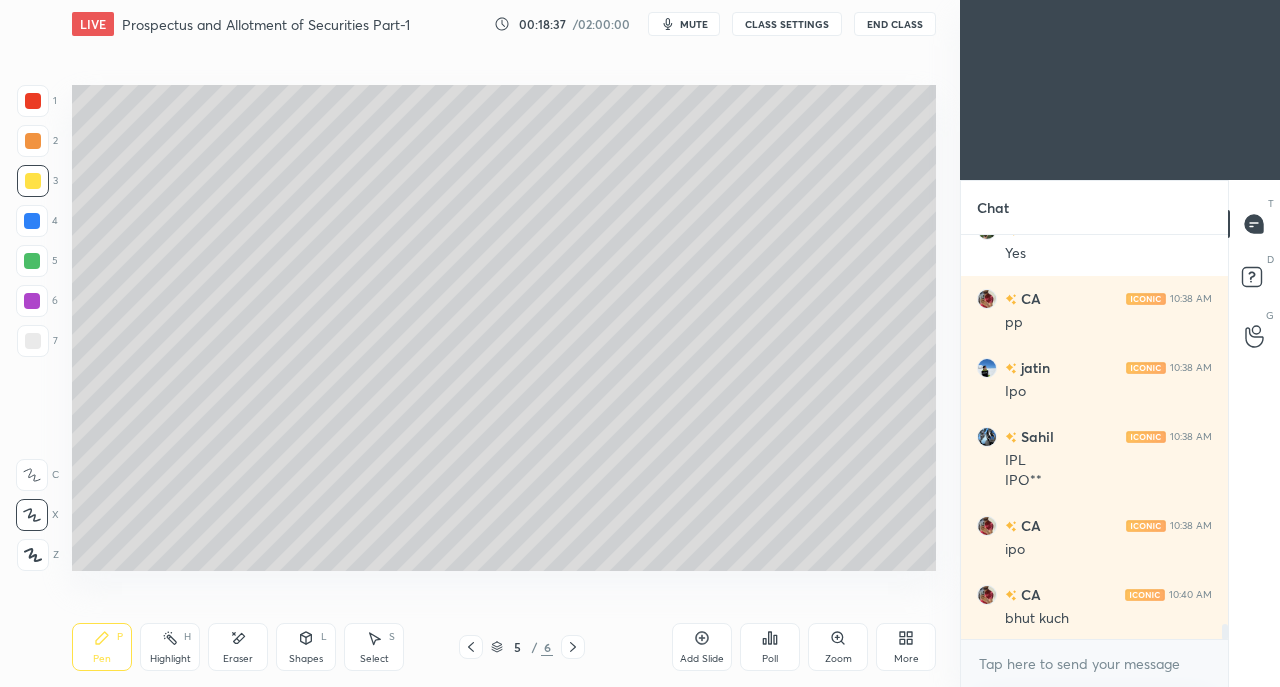 click at bounding box center (33, 341) 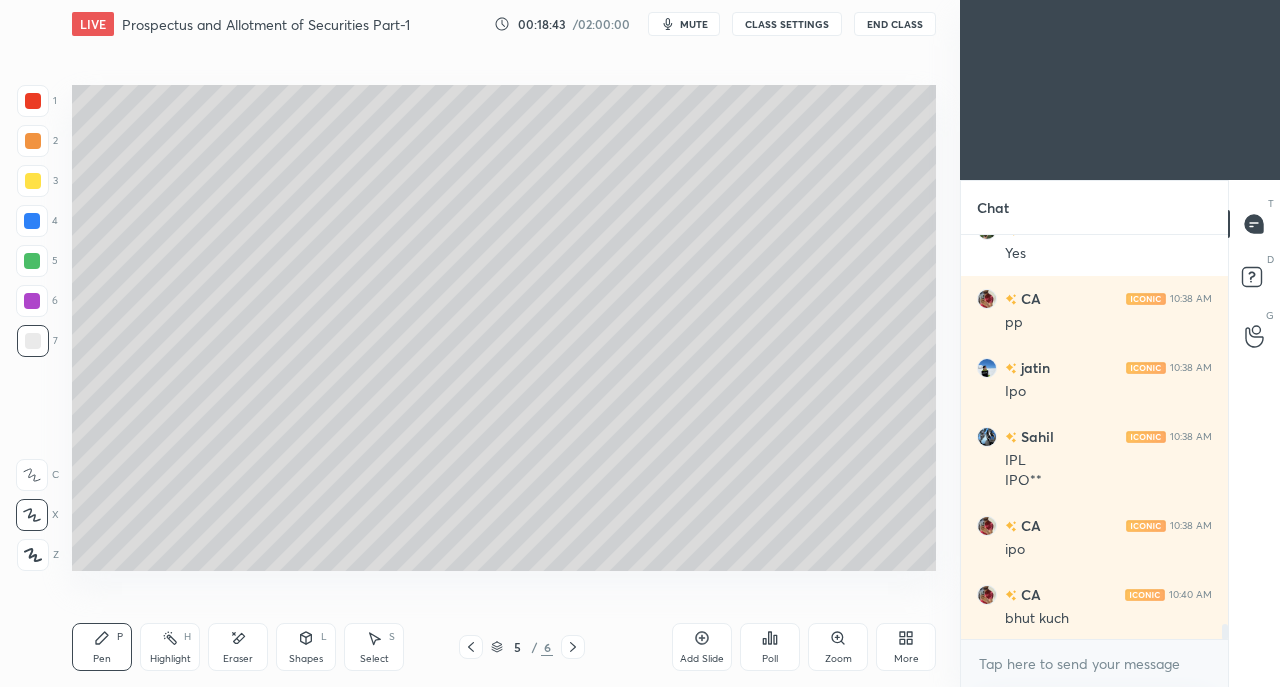 click at bounding box center [33, 181] 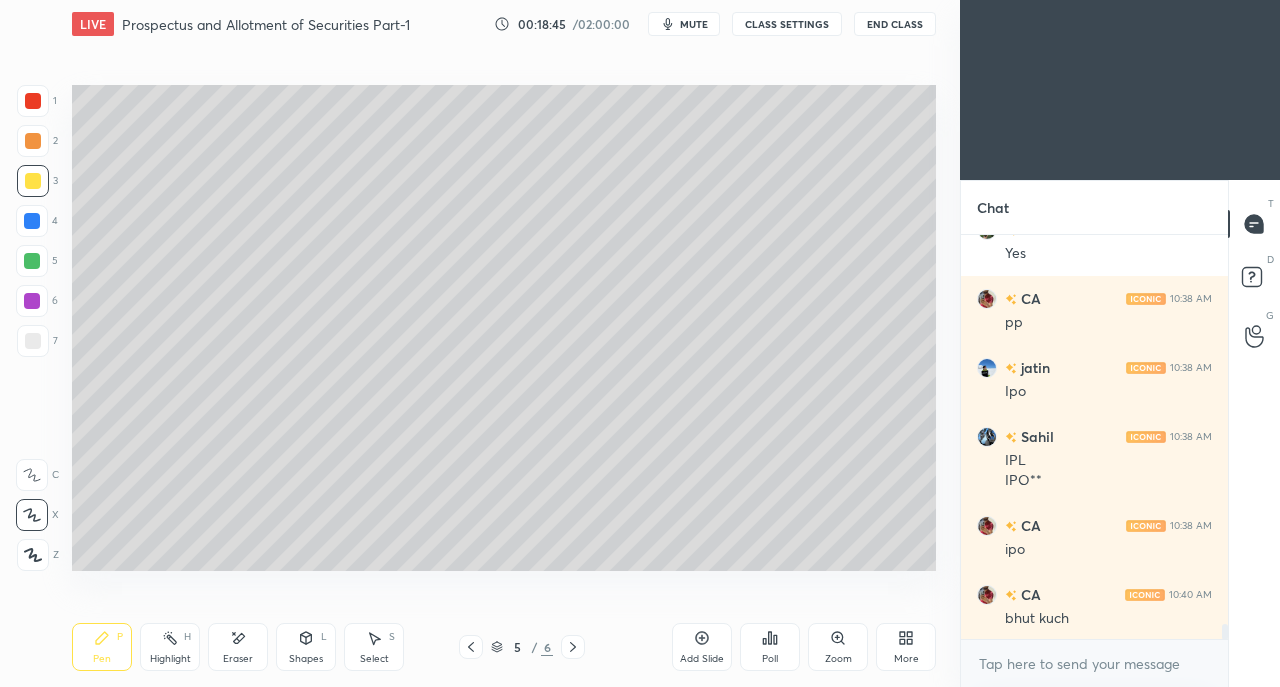 scroll, scrollTop: 10492, scrollLeft: 0, axis: vertical 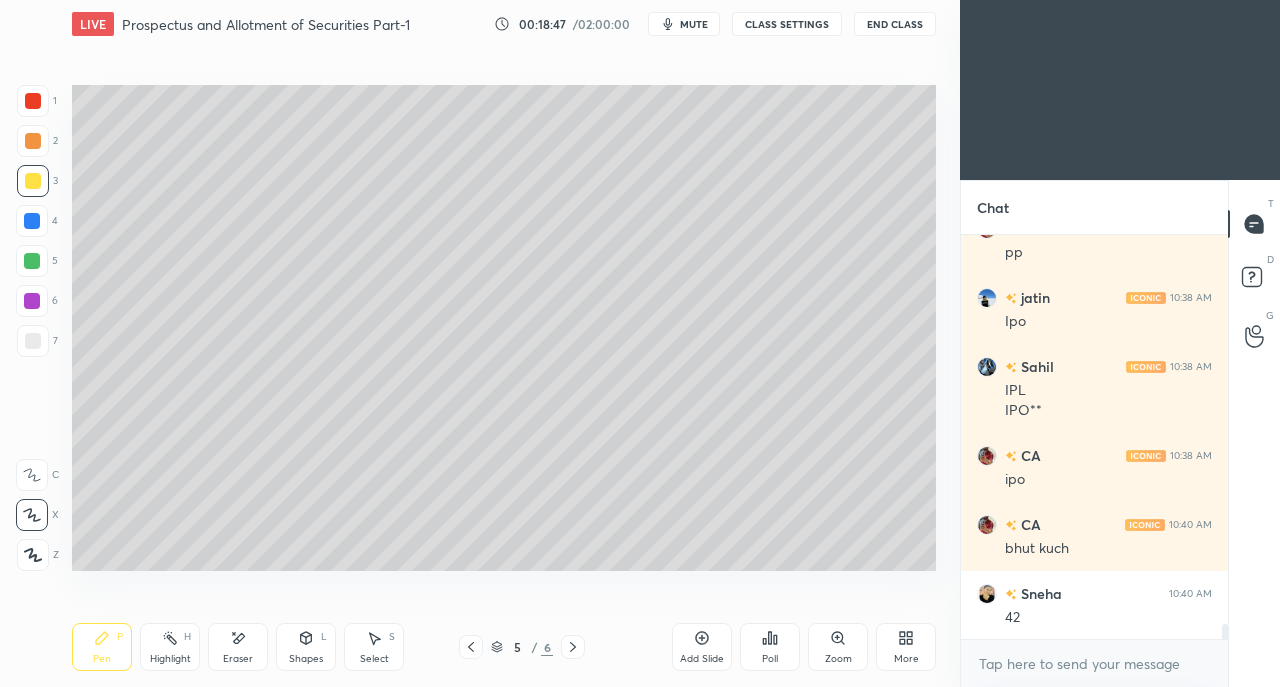click at bounding box center (33, 341) 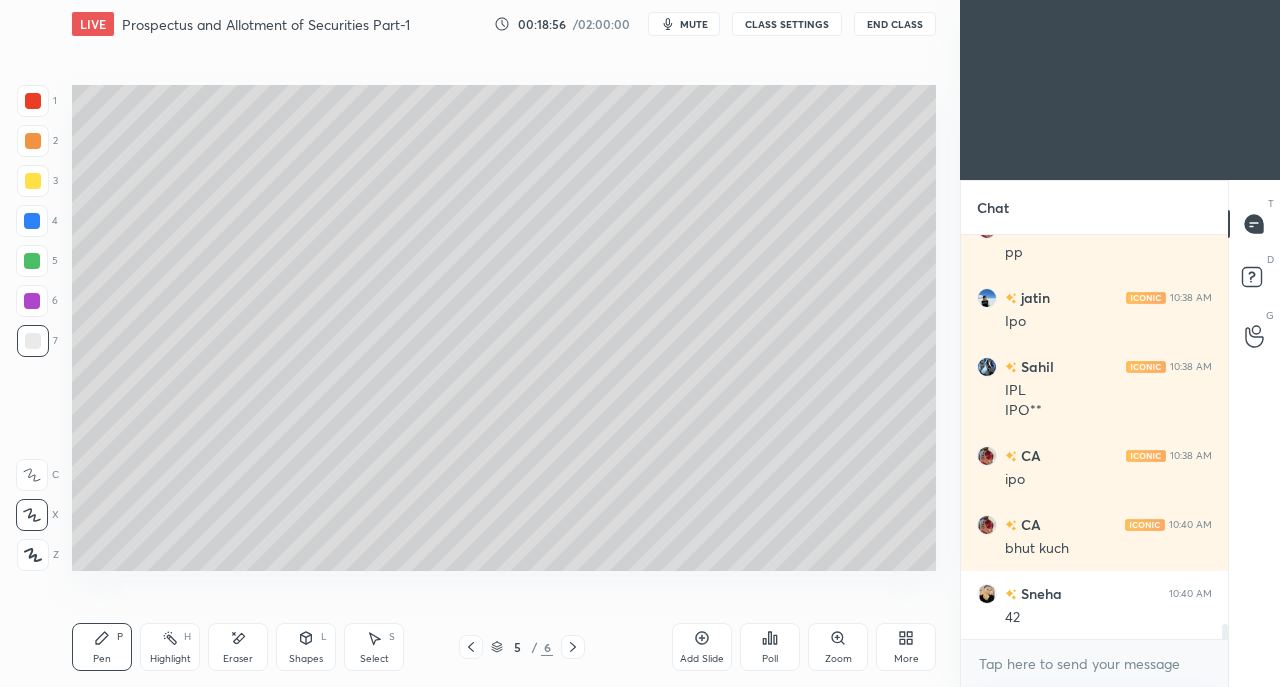 click at bounding box center (33, 181) 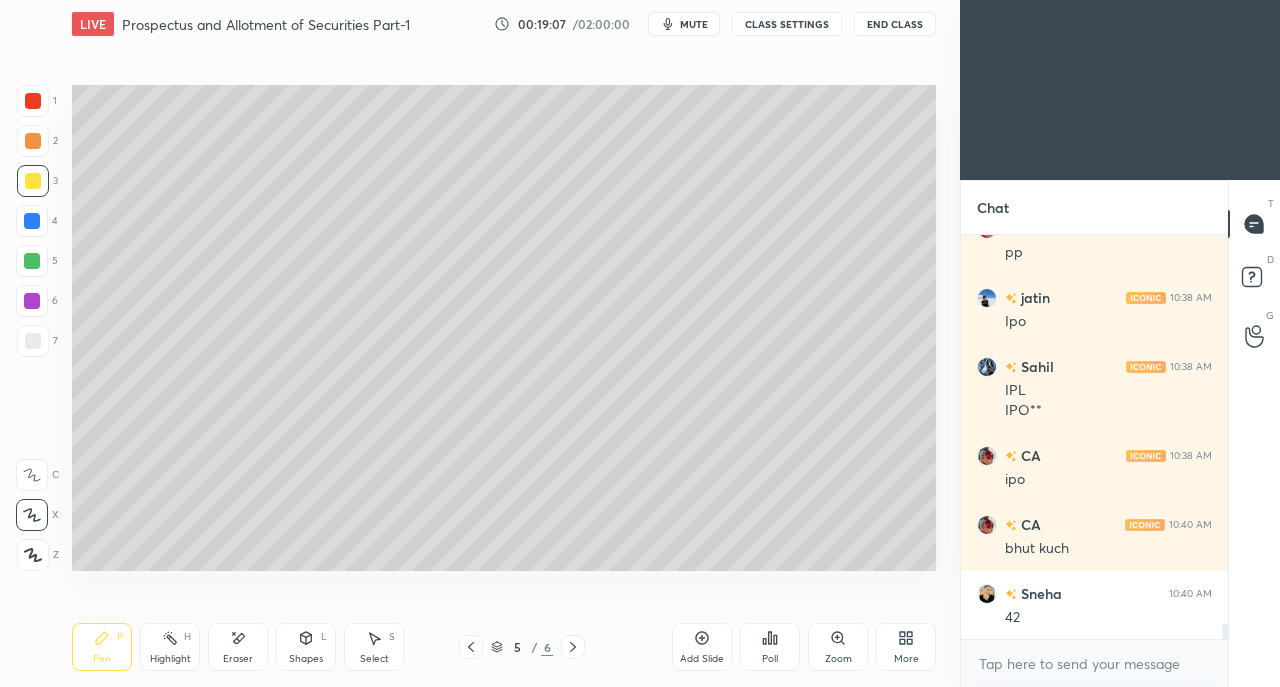 click at bounding box center (33, 101) 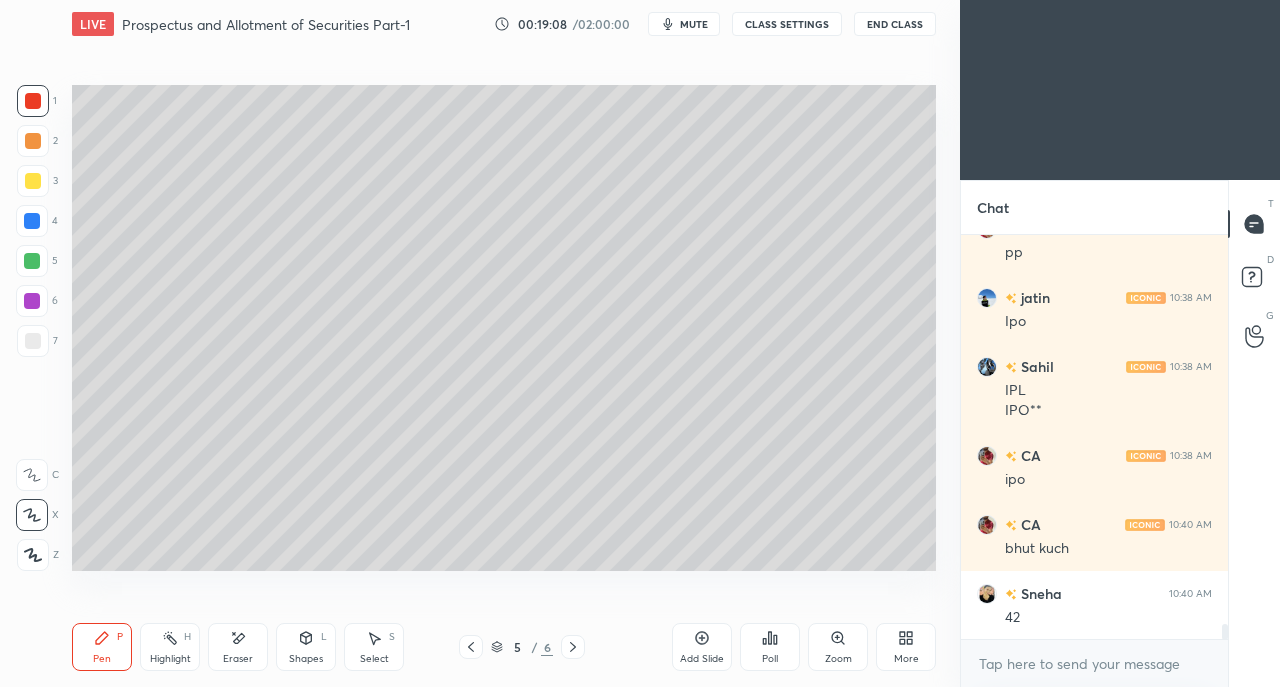 click on "2" at bounding box center (37, 145) 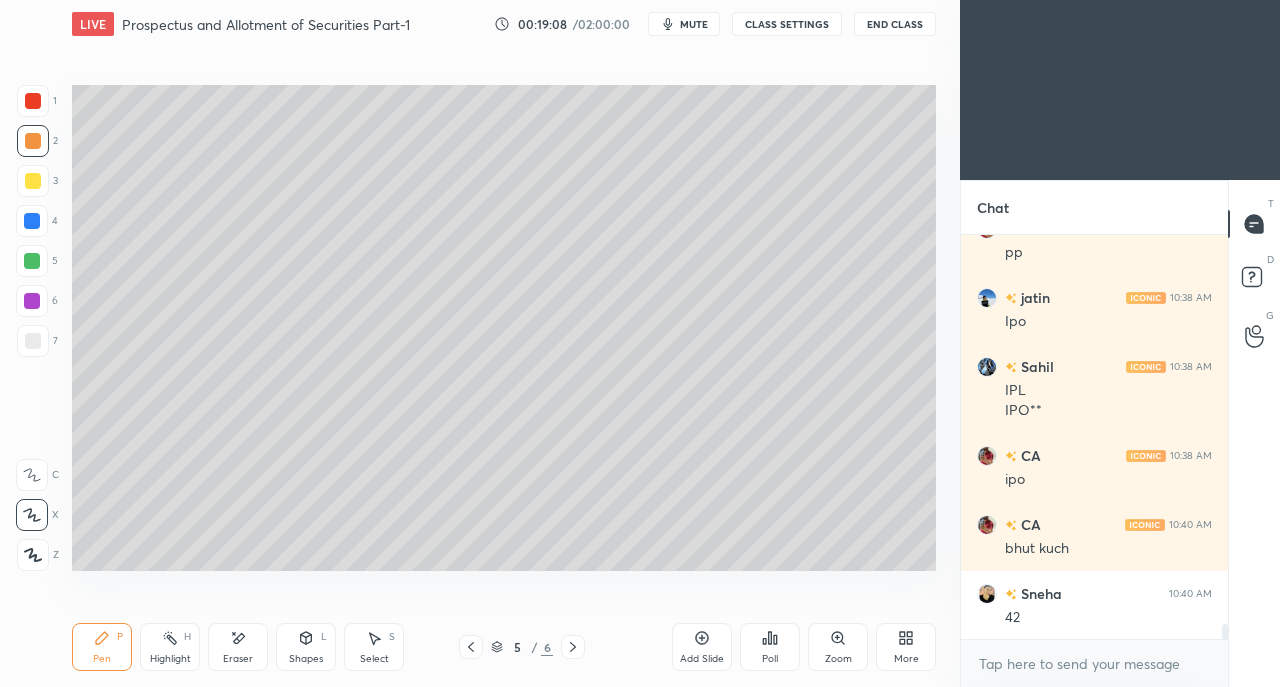 click at bounding box center (33, 141) 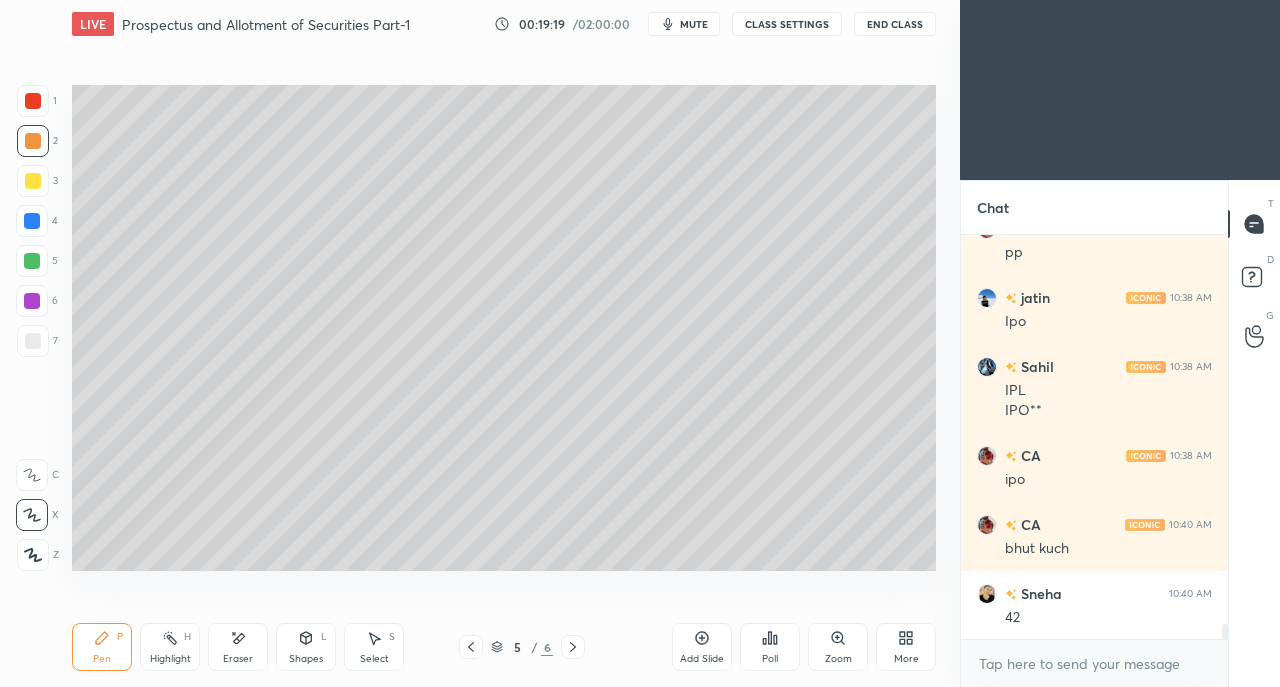 click 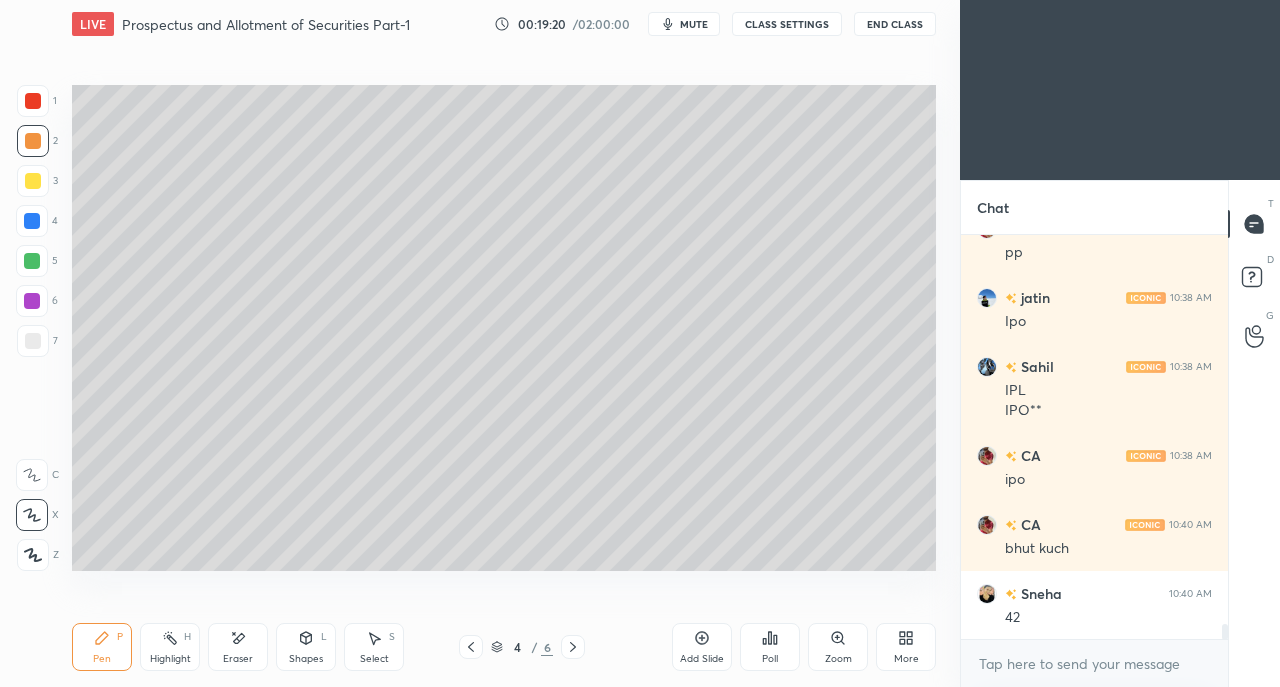 click 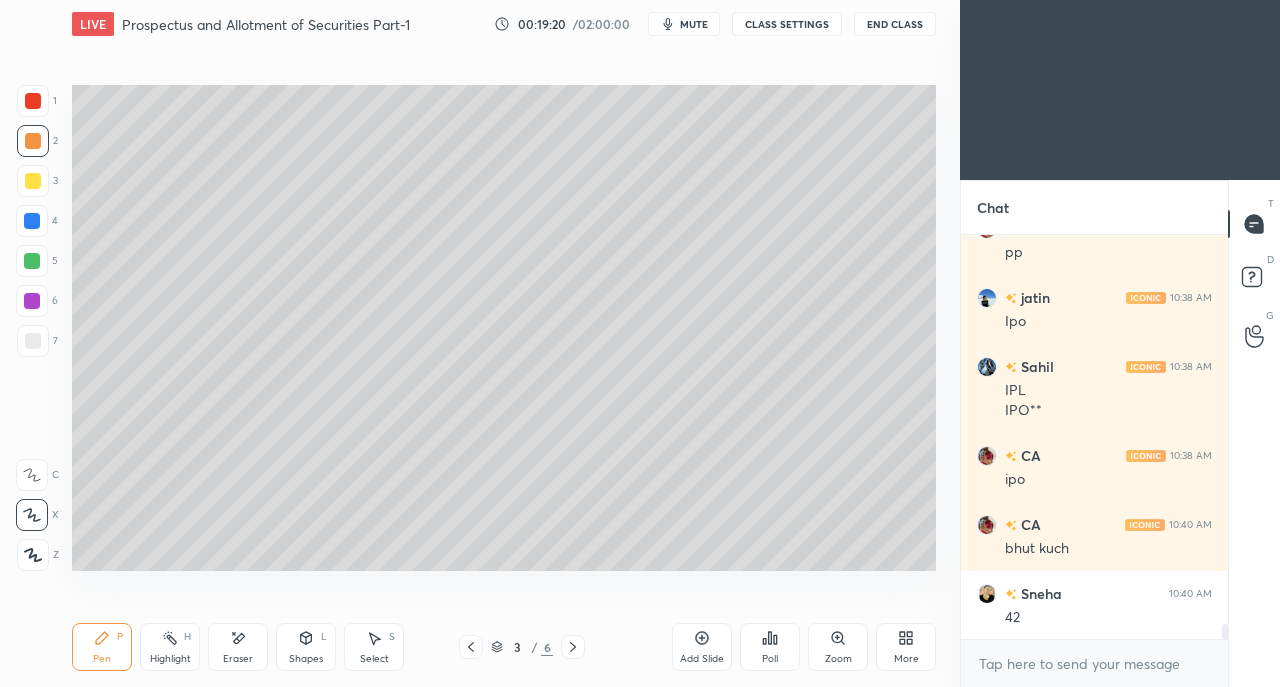 scroll, scrollTop: 10540, scrollLeft: 0, axis: vertical 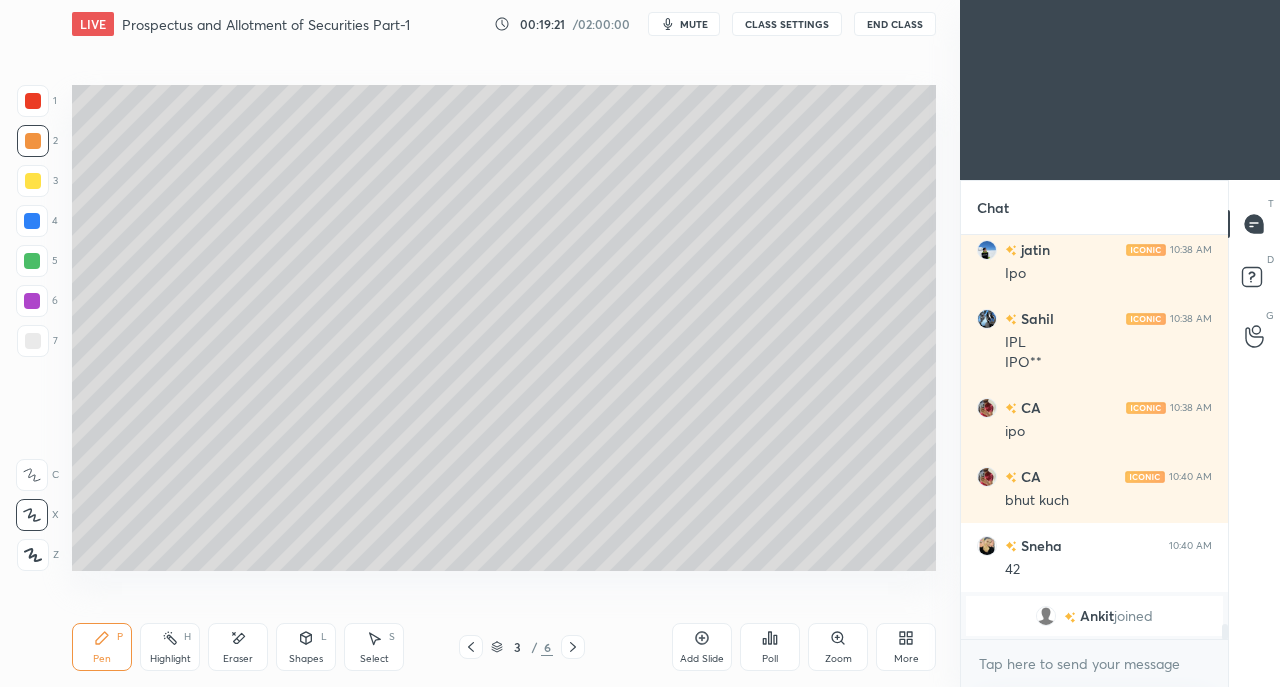 click at bounding box center [33, 341] 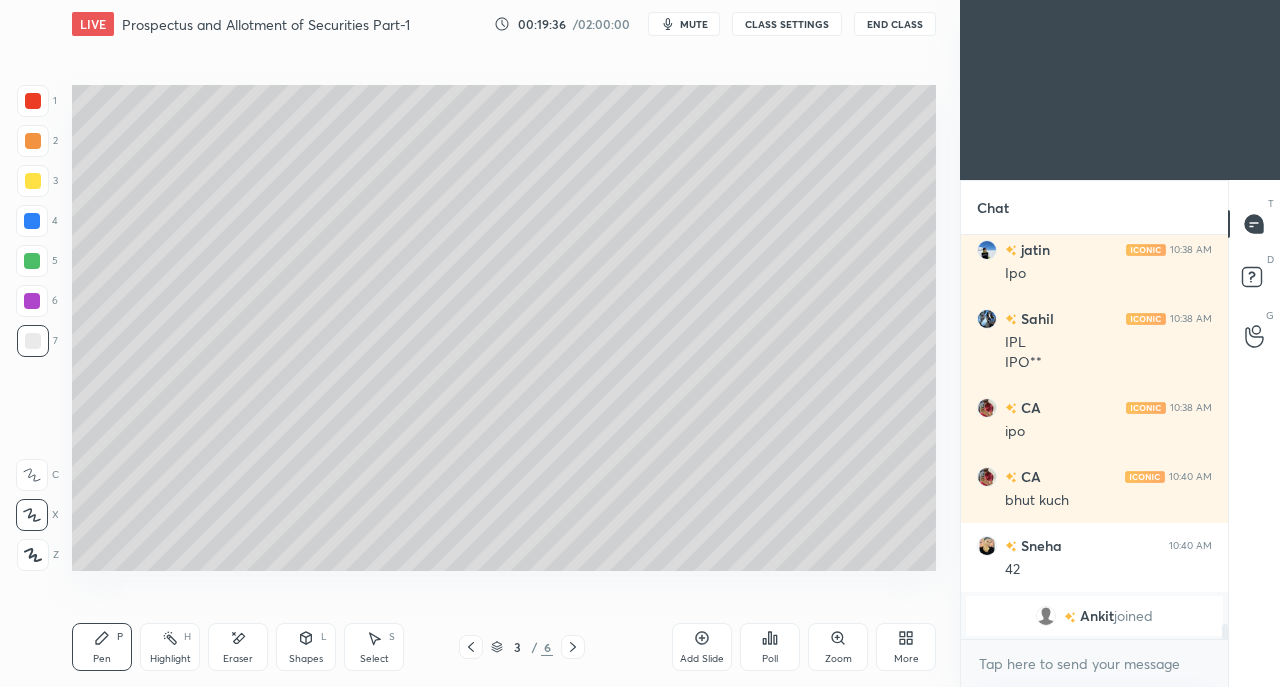 click 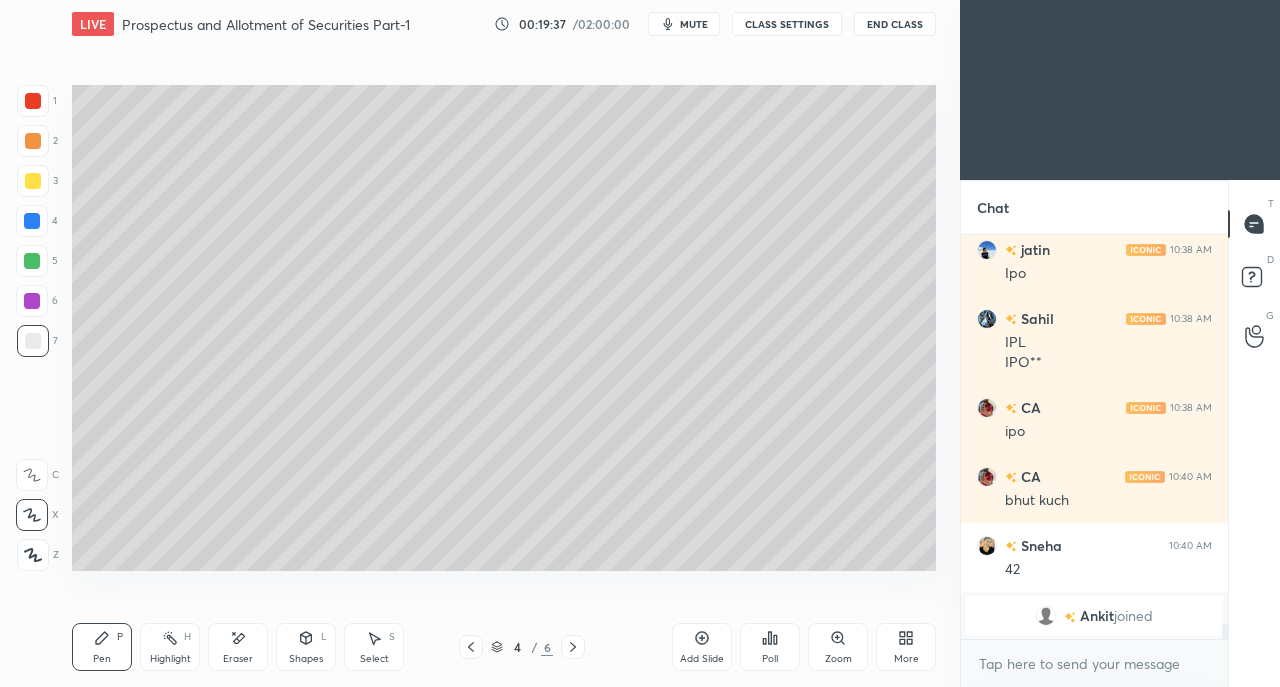 click 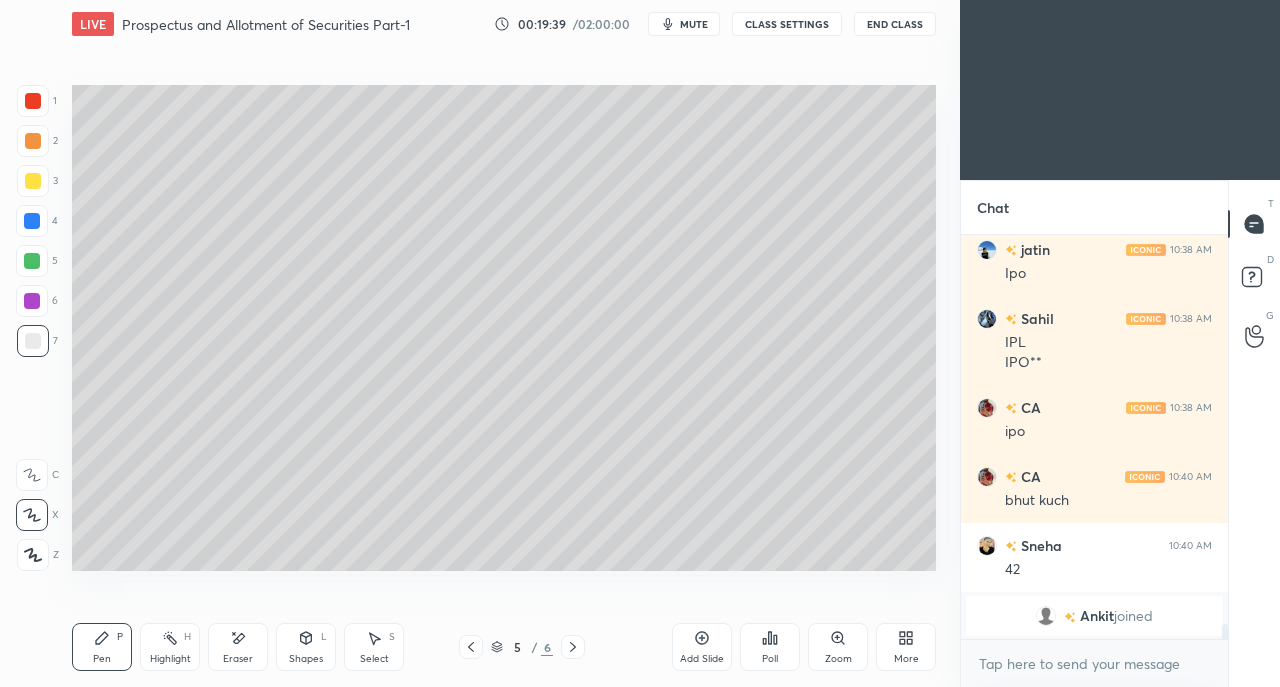 click 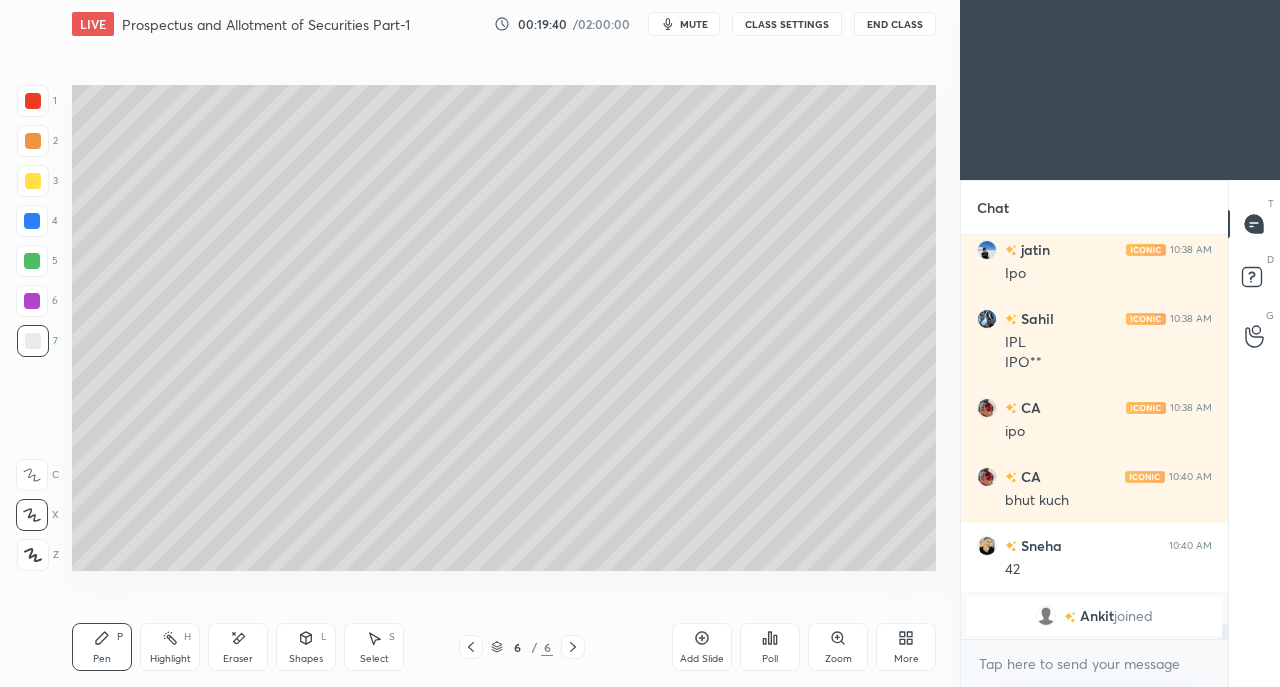 click 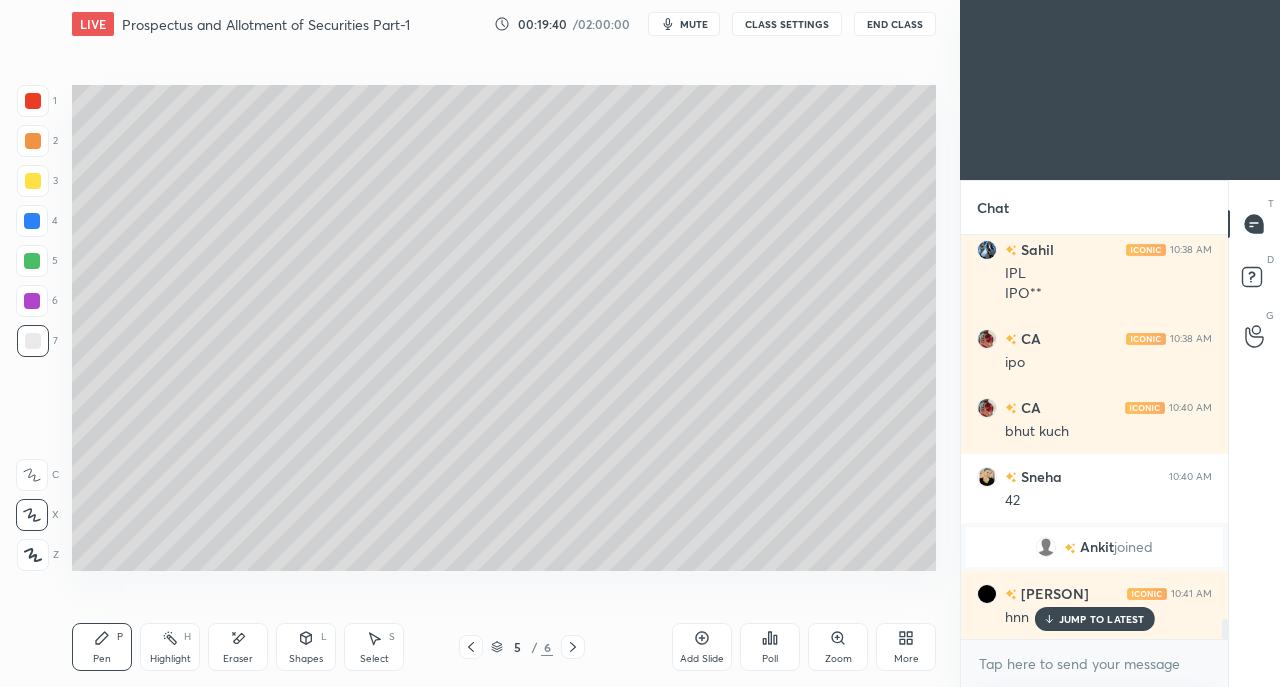 scroll, scrollTop: 7804, scrollLeft: 0, axis: vertical 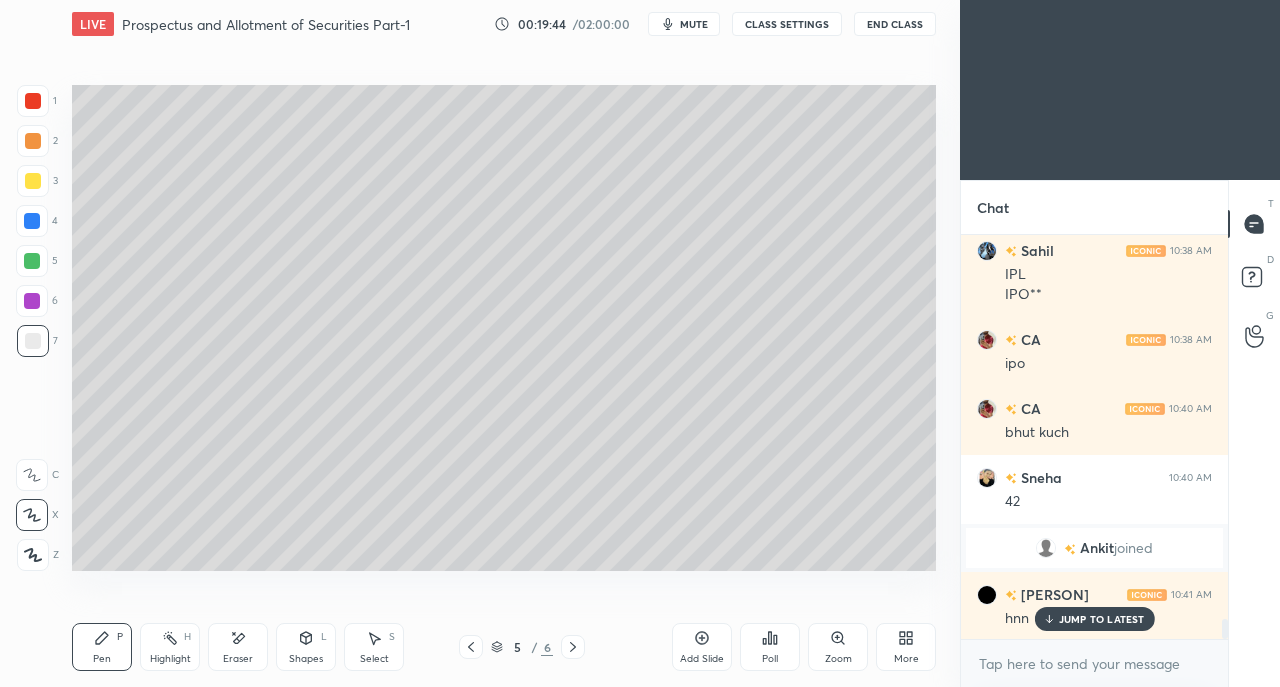 click 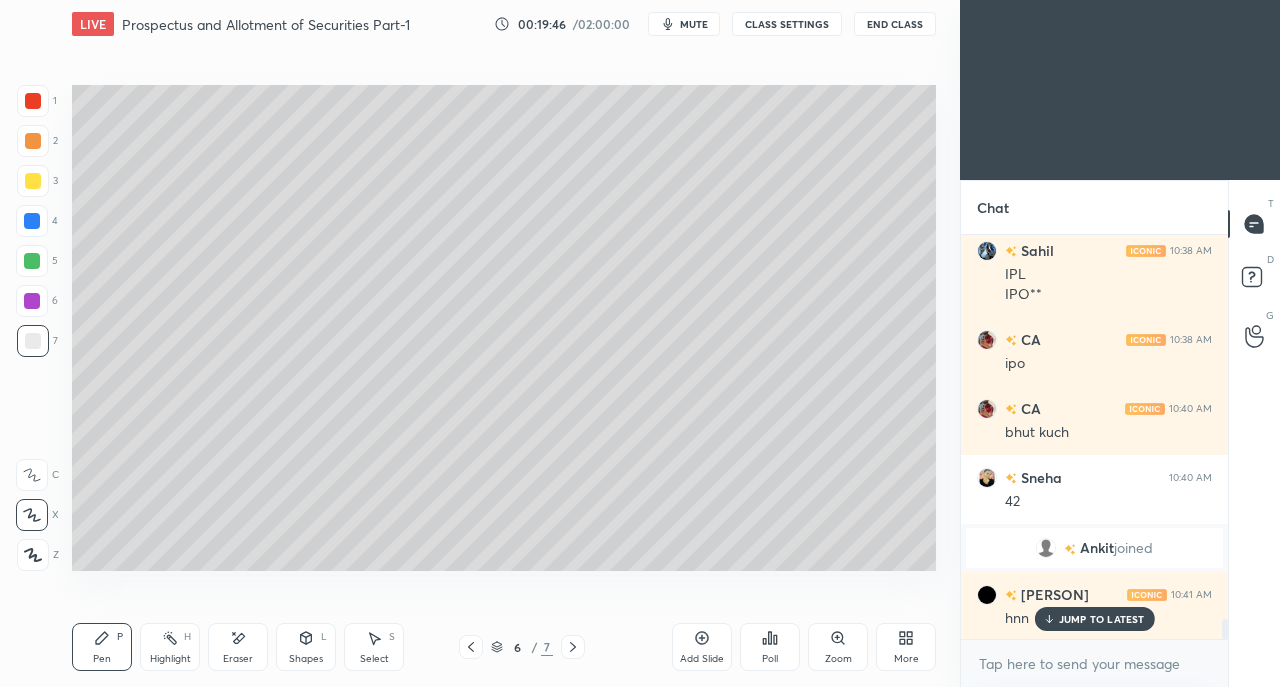 click on "Shapes L" at bounding box center (306, 647) 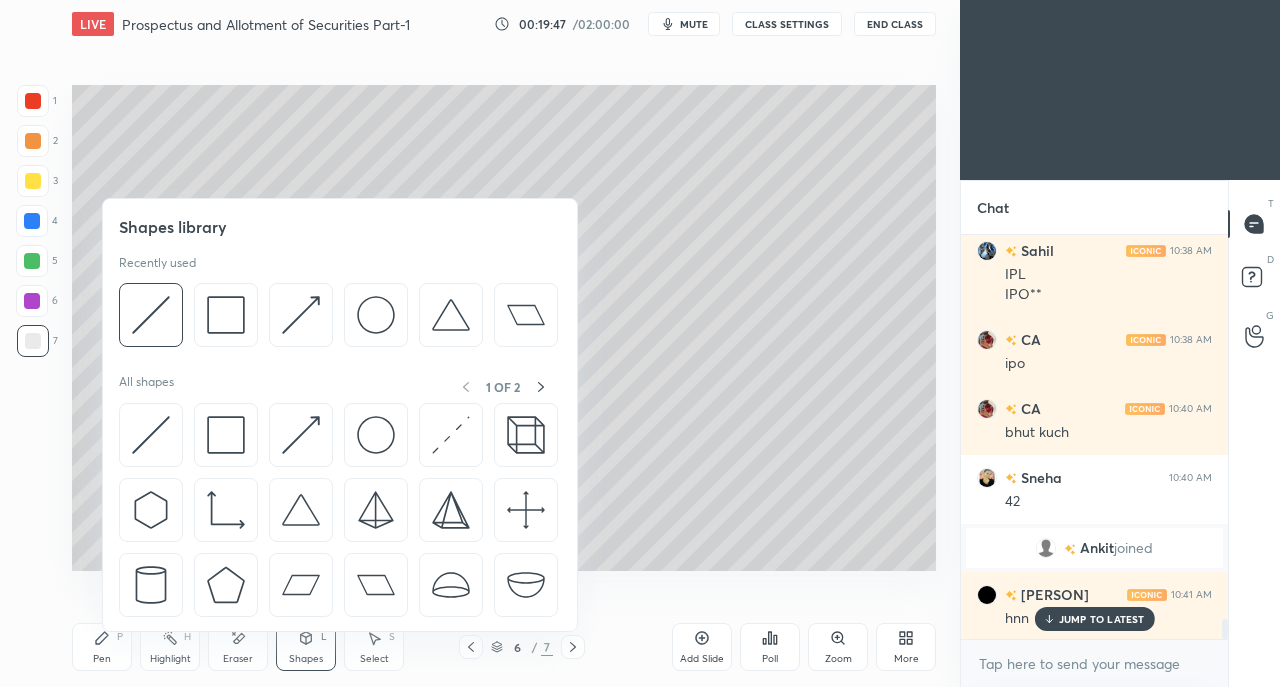 click at bounding box center [226, 435] 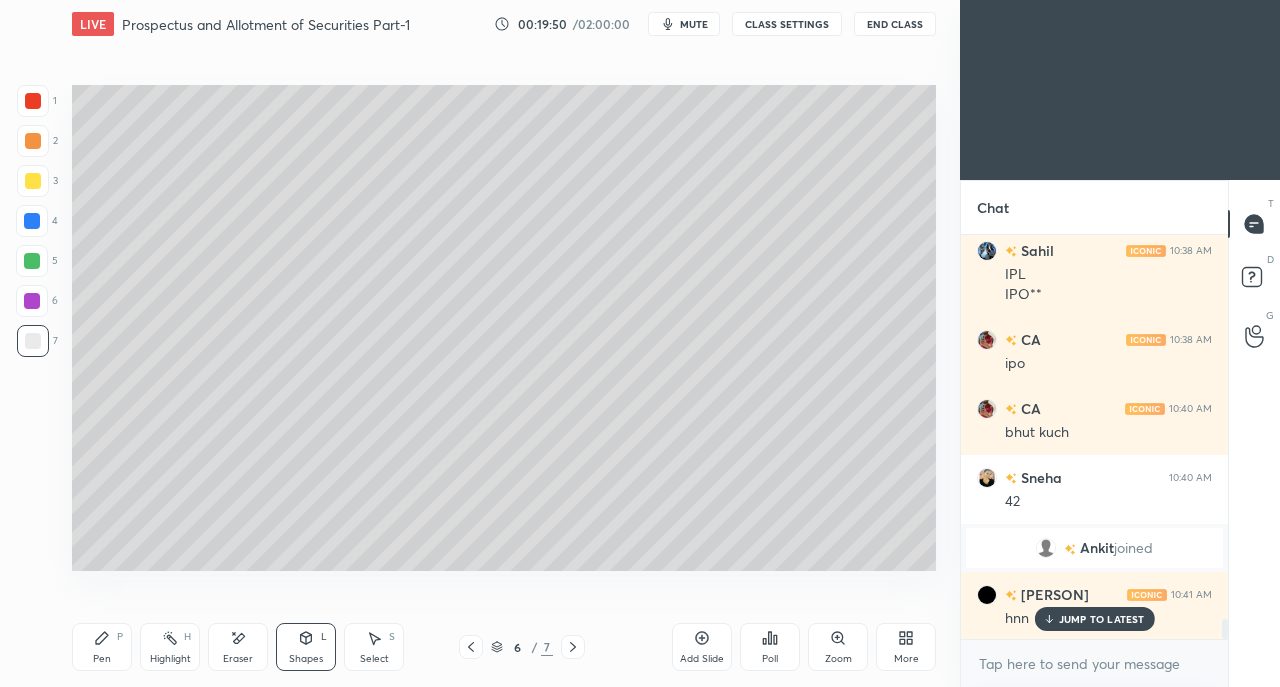 click on "Eraser" at bounding box center (238, 647) 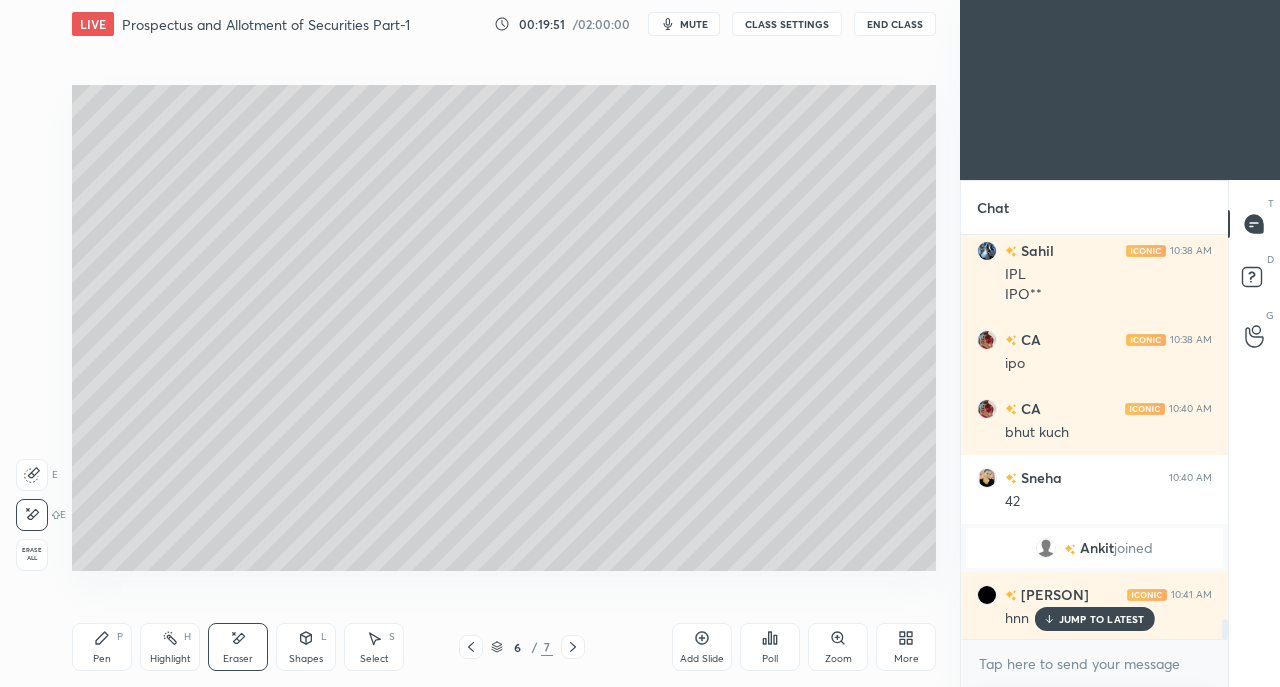 click on "Erase all" at bounding box center [32, 554] 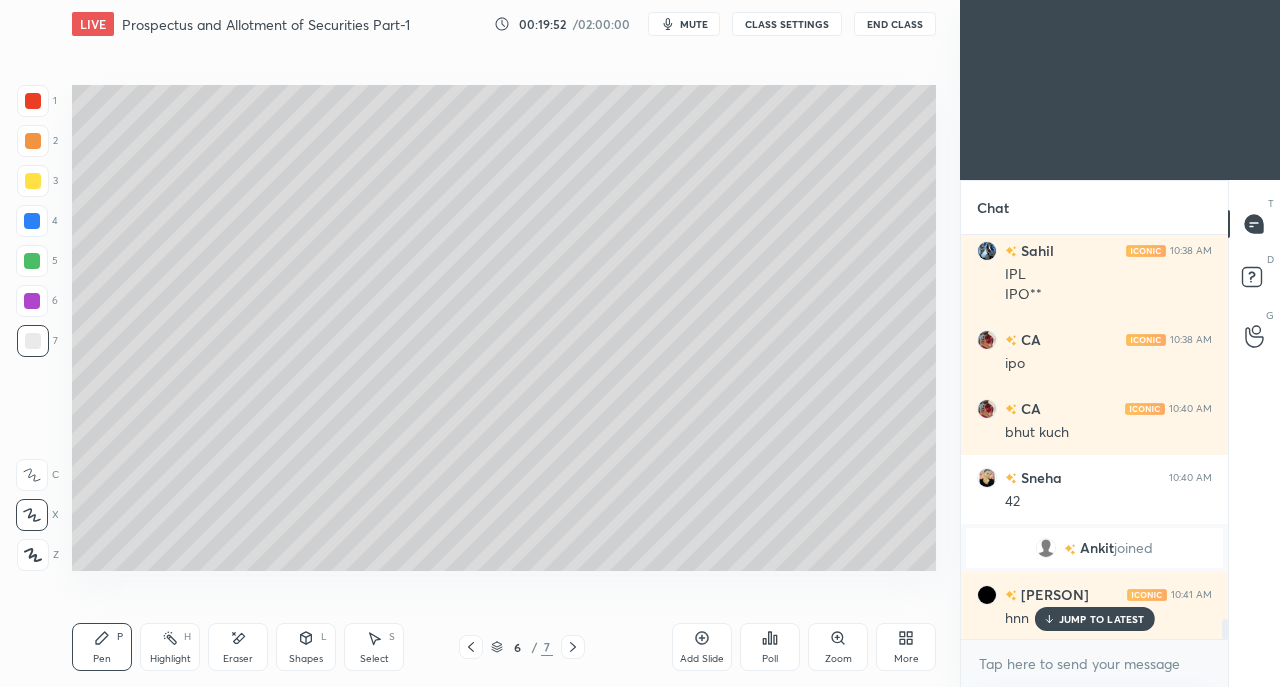 click 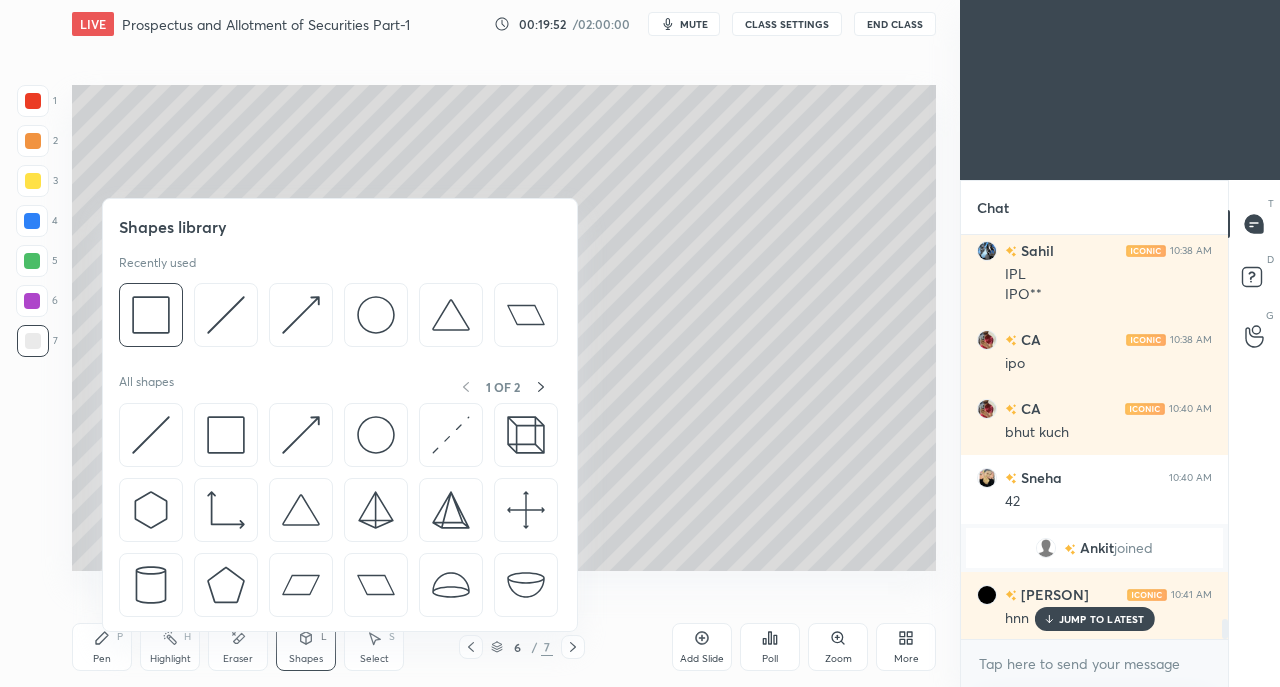 click at bounding box center [226, 435] 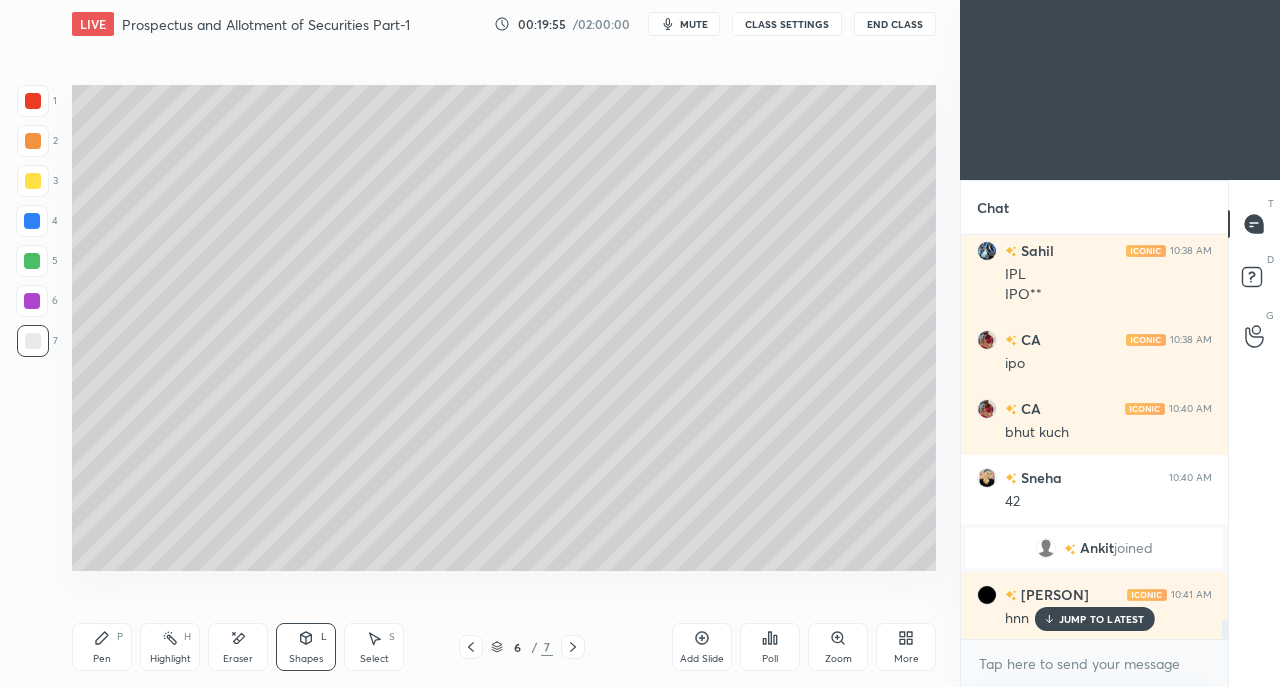 click 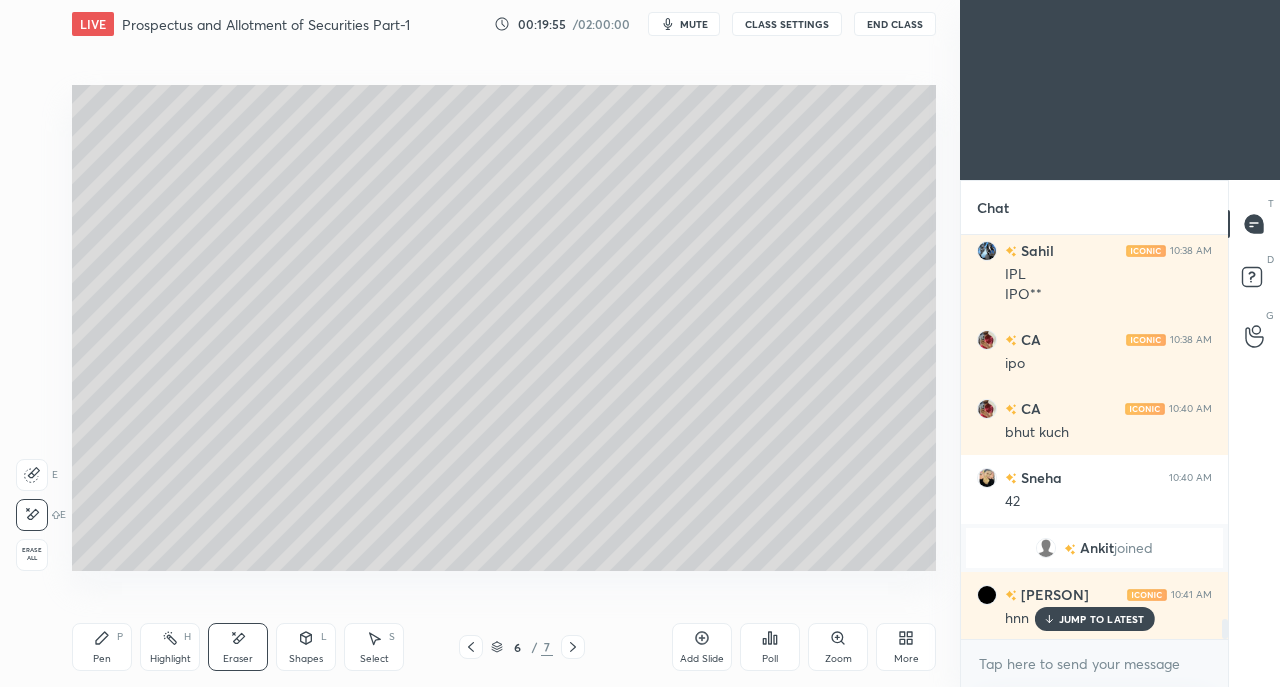 click on "Setting up your live class Poll for   secs No correct answer Start poll" at bounding box center (504, 327) 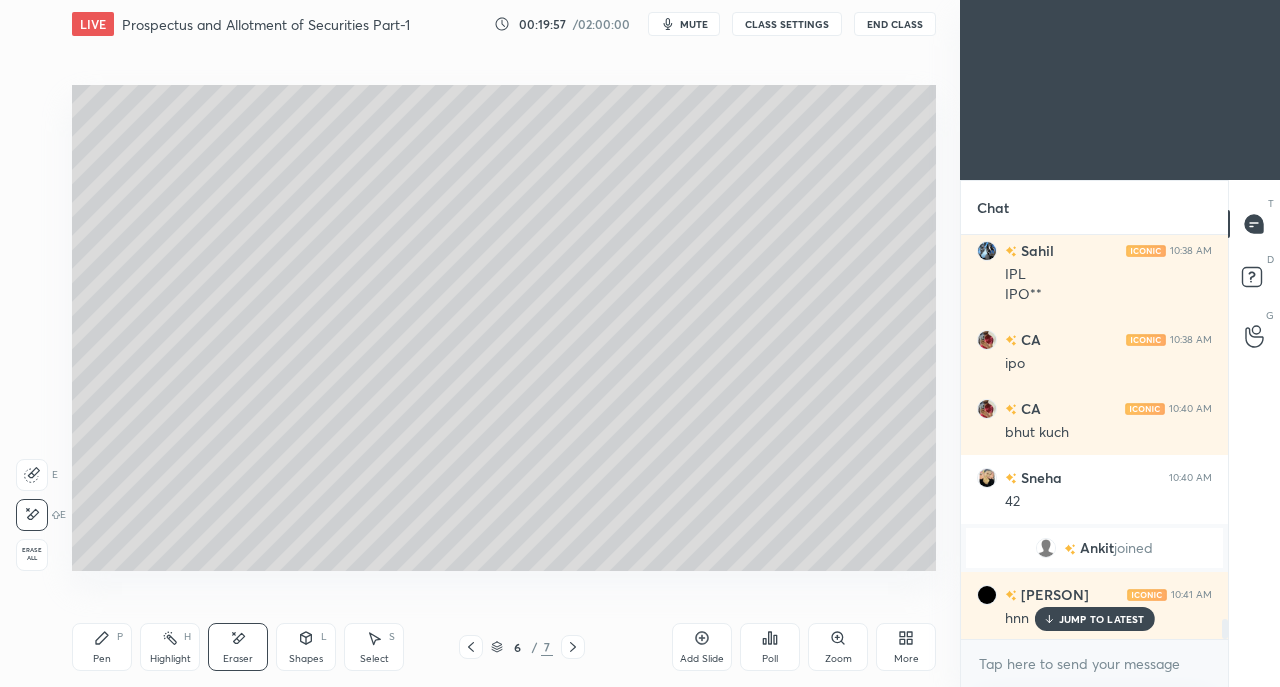 click on "Shapes L" at bounding box center [306, 647] 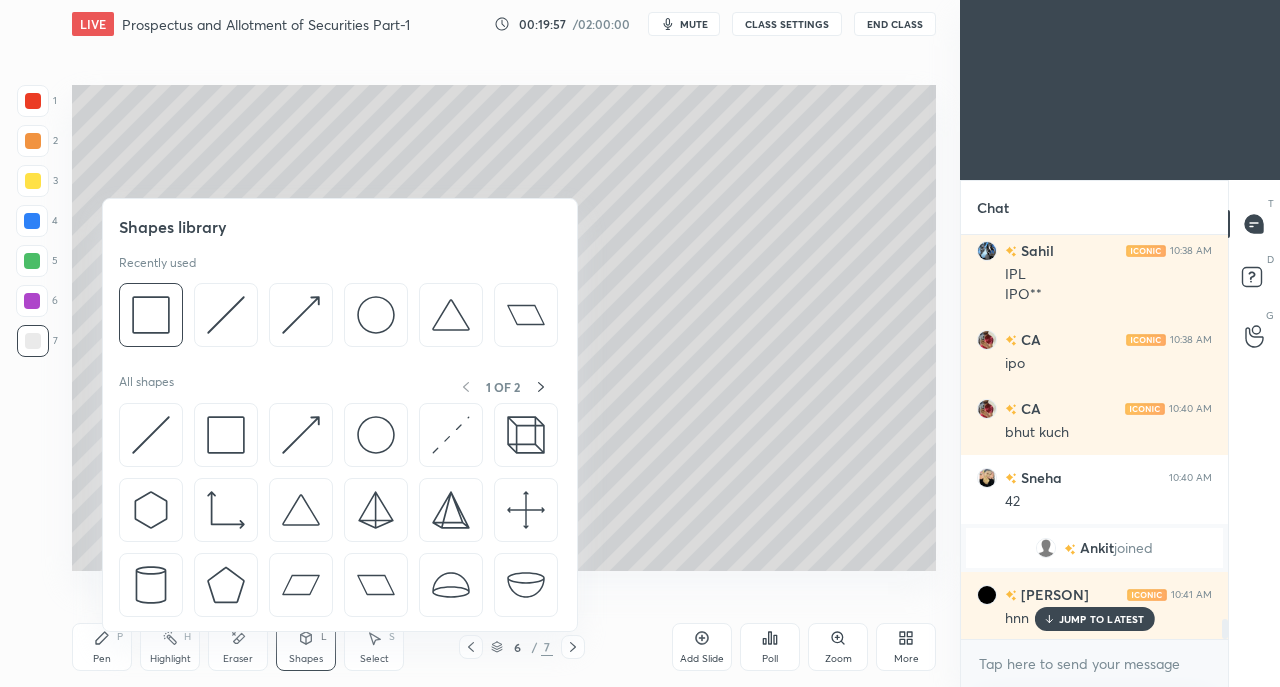 click at bounding box center [226, 435] 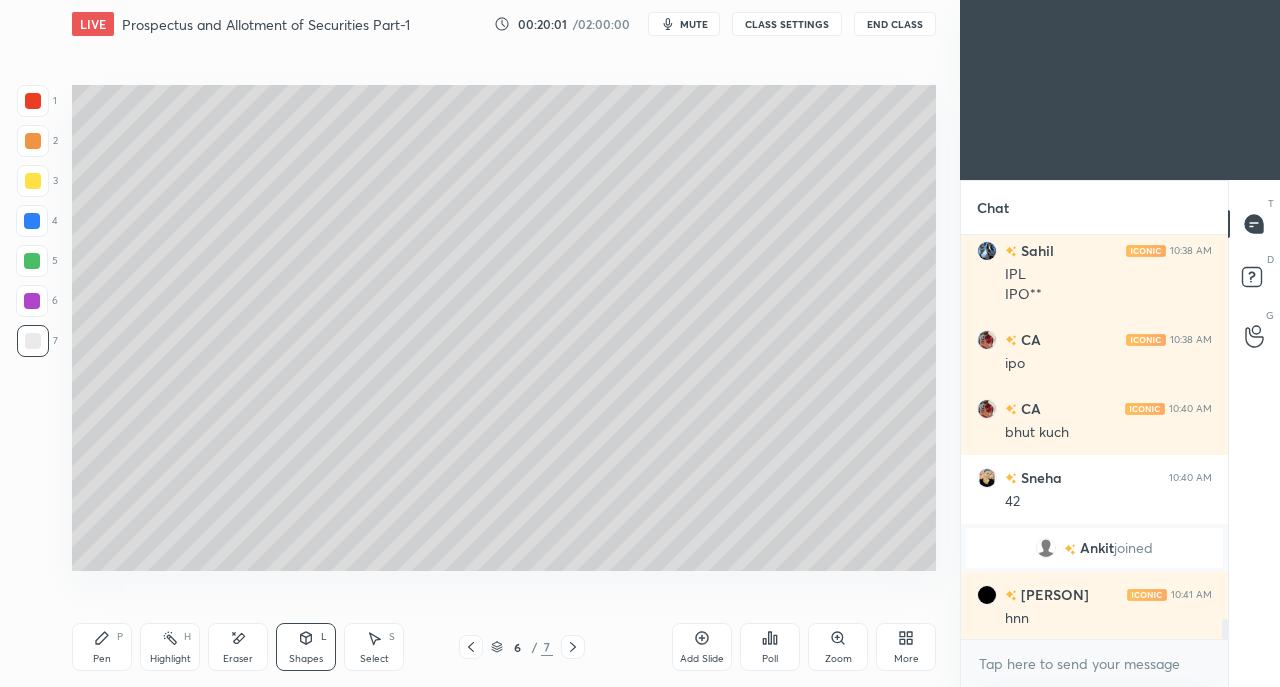 scroll, scrollTop: 7874, scrollLeft: 0, axis: vertical 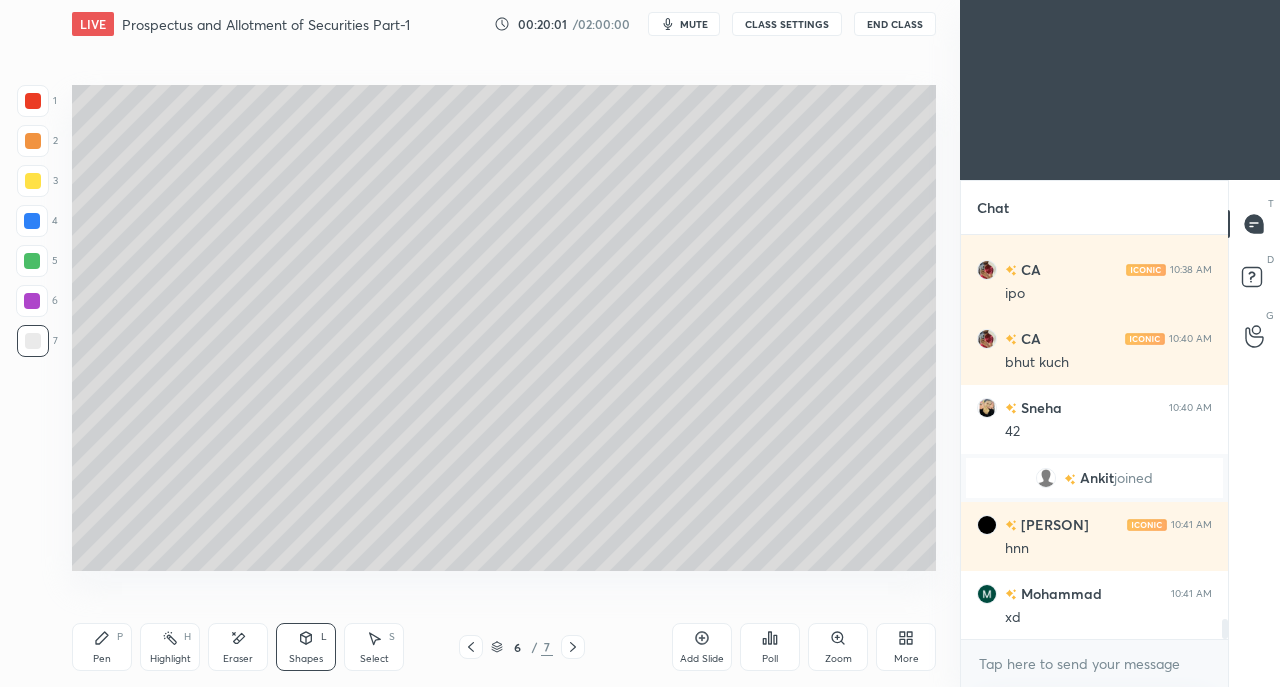 click 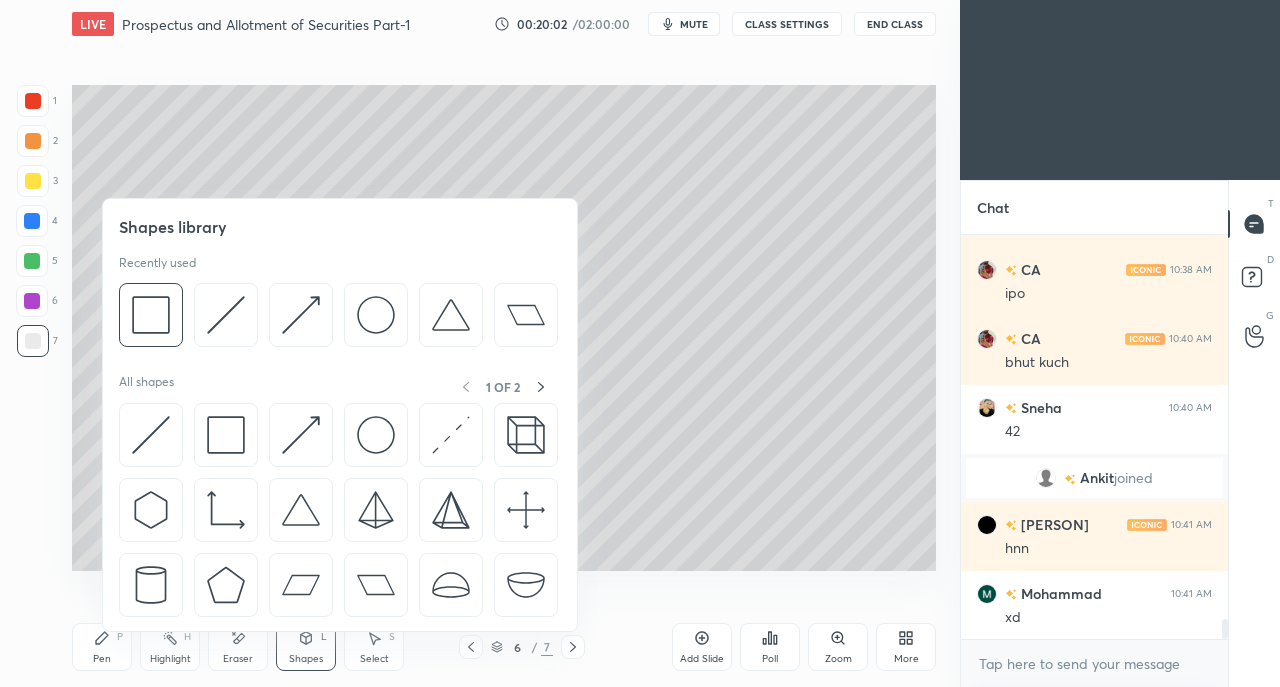 click at bounding box center (226, 315) 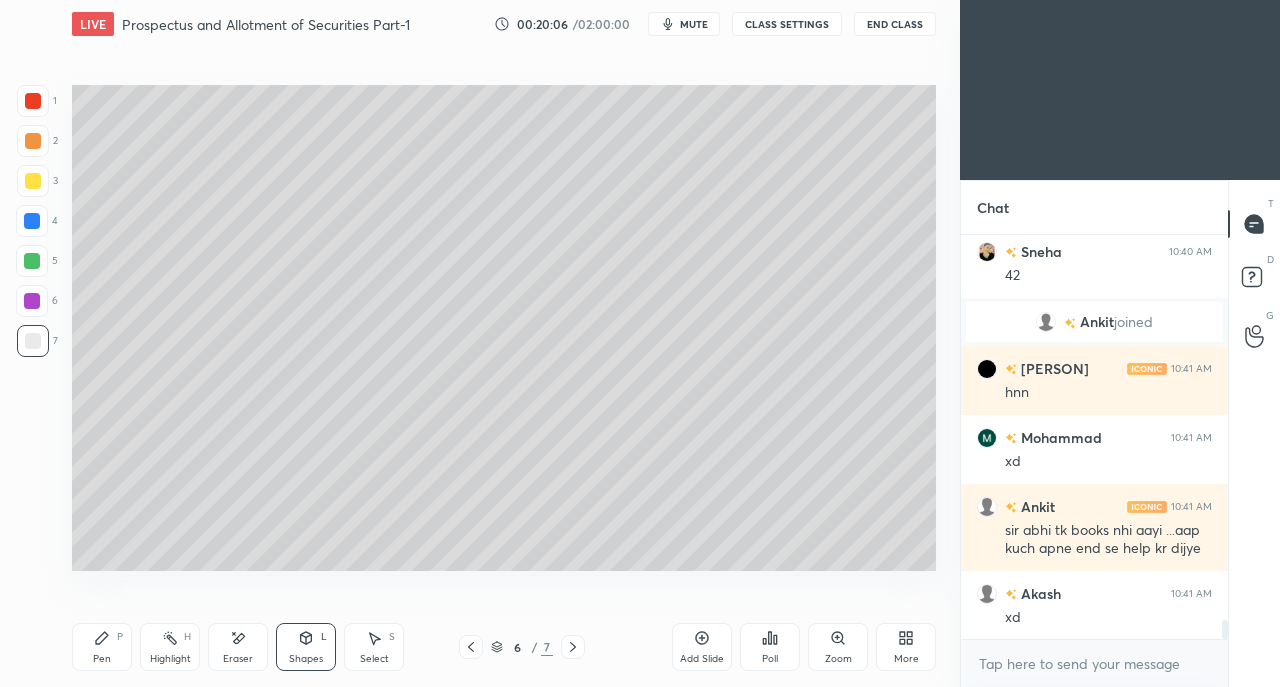 scroll, scrollTop: 8098, scrollLeft: 0, axis: vertical 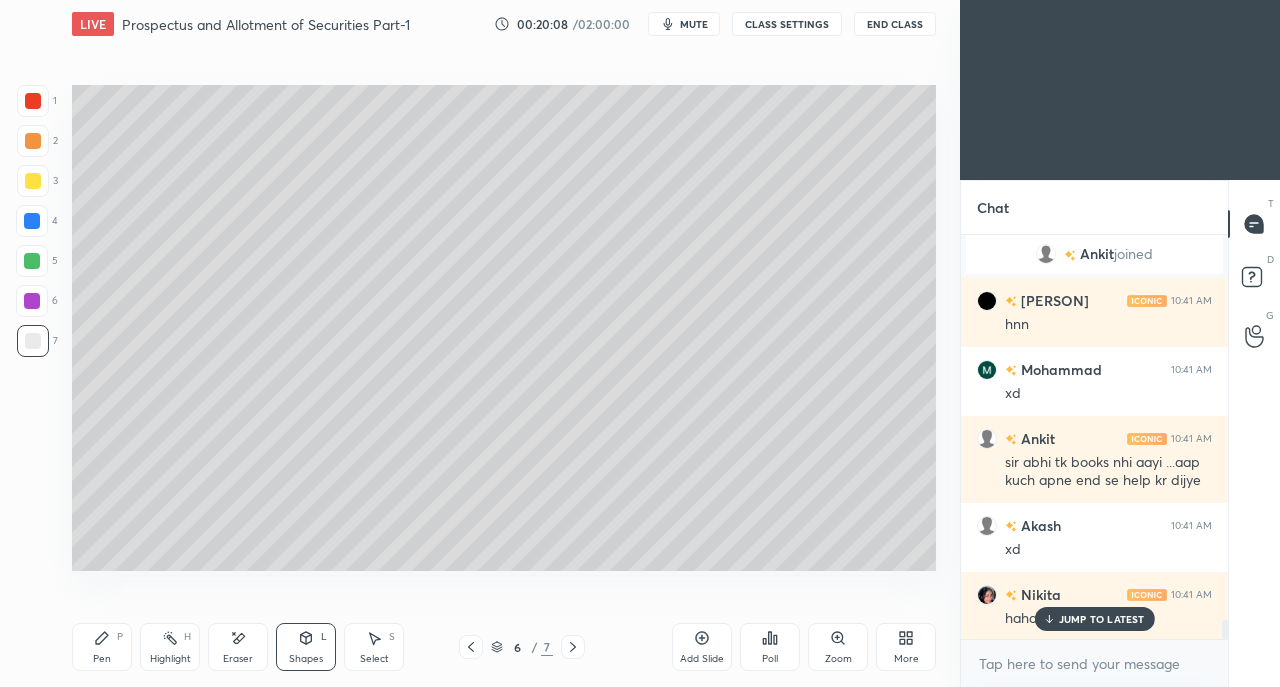 click 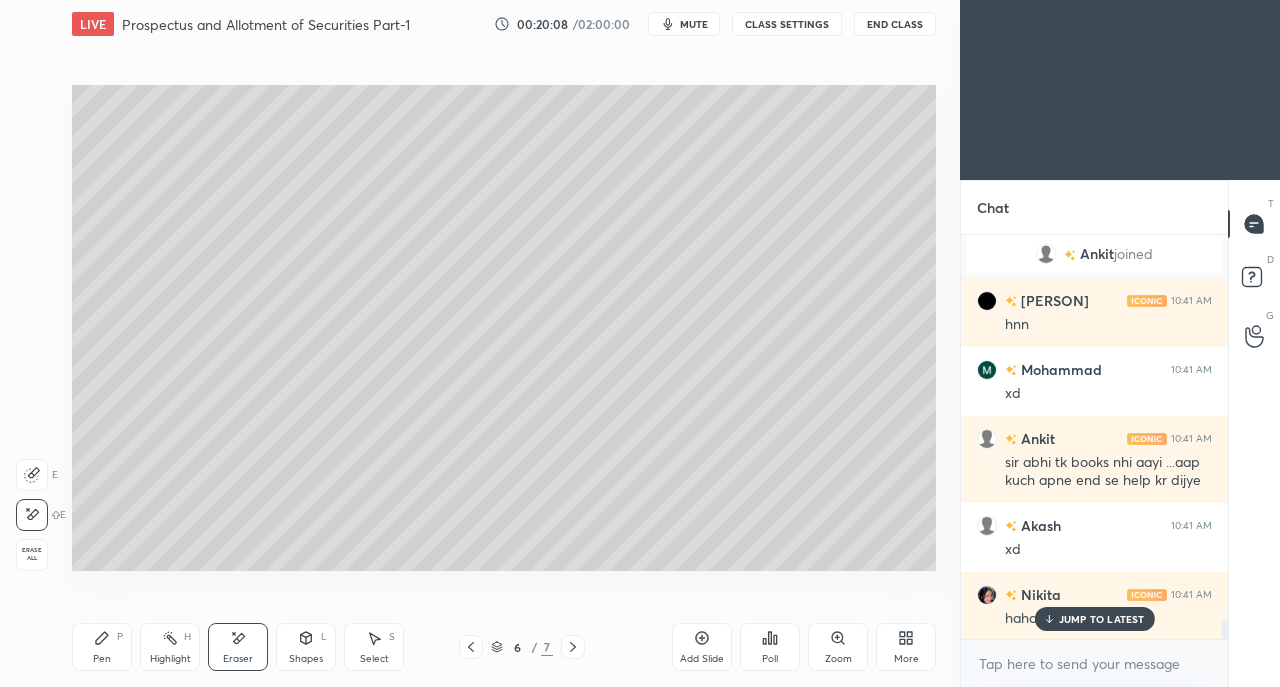 scroll, scrollTop: 8168, scrollLeft: 0, axis: vertical 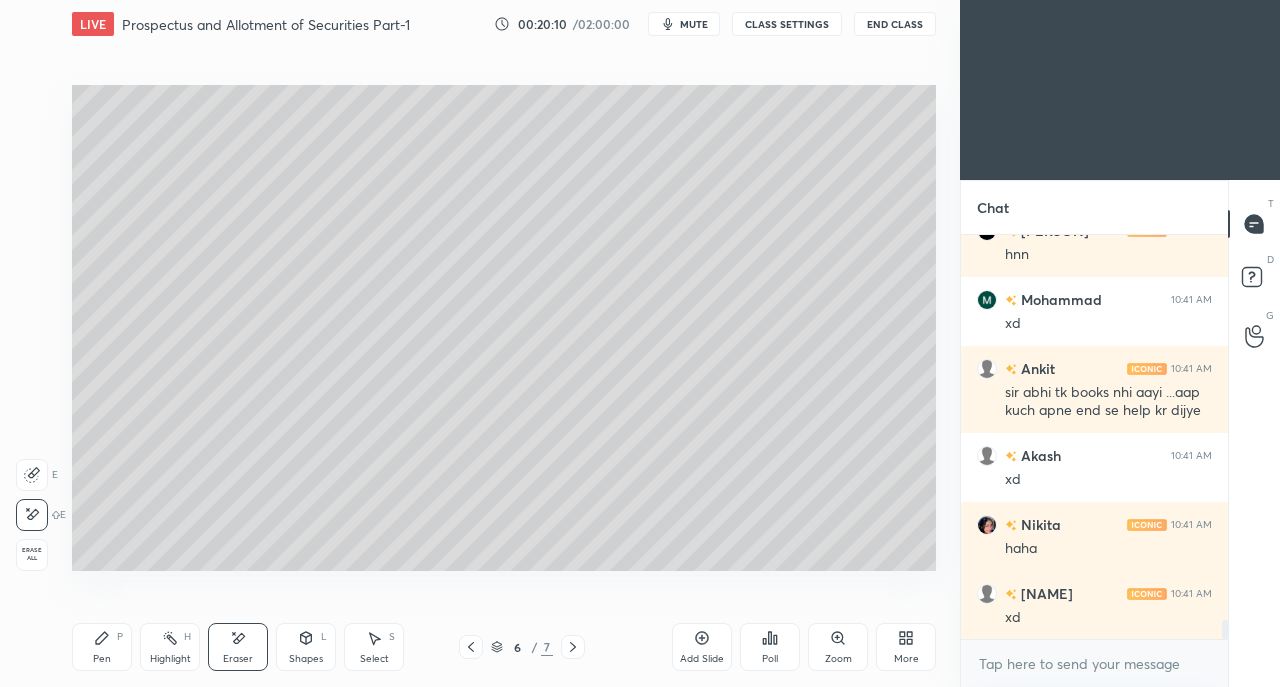 click 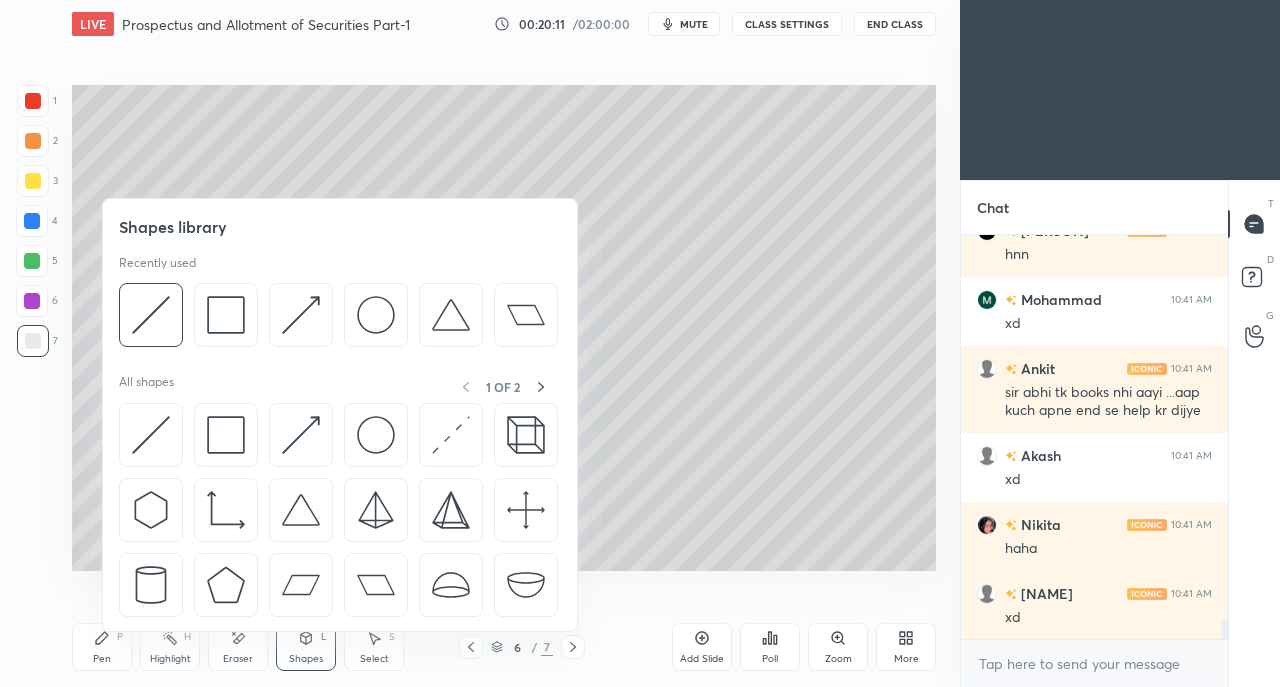 click at bounding box center [151, 435] 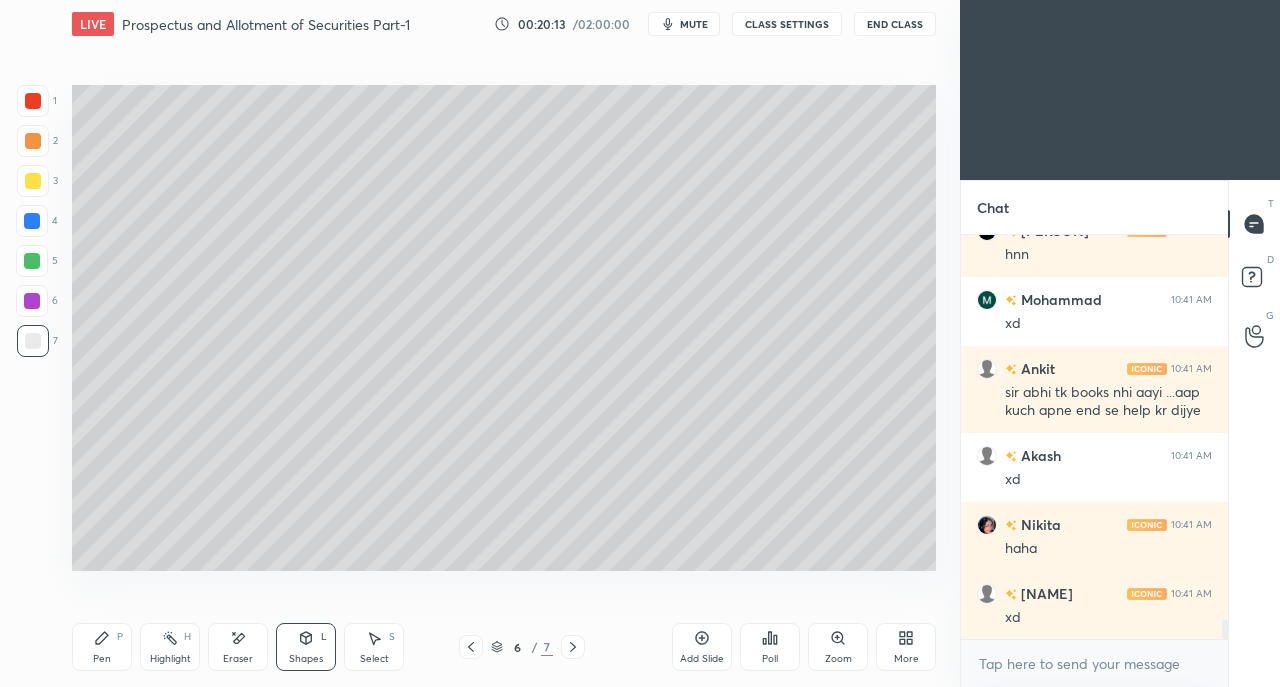scroll, scrollTop: 8236, scrollLeft: 0, axis: vertical 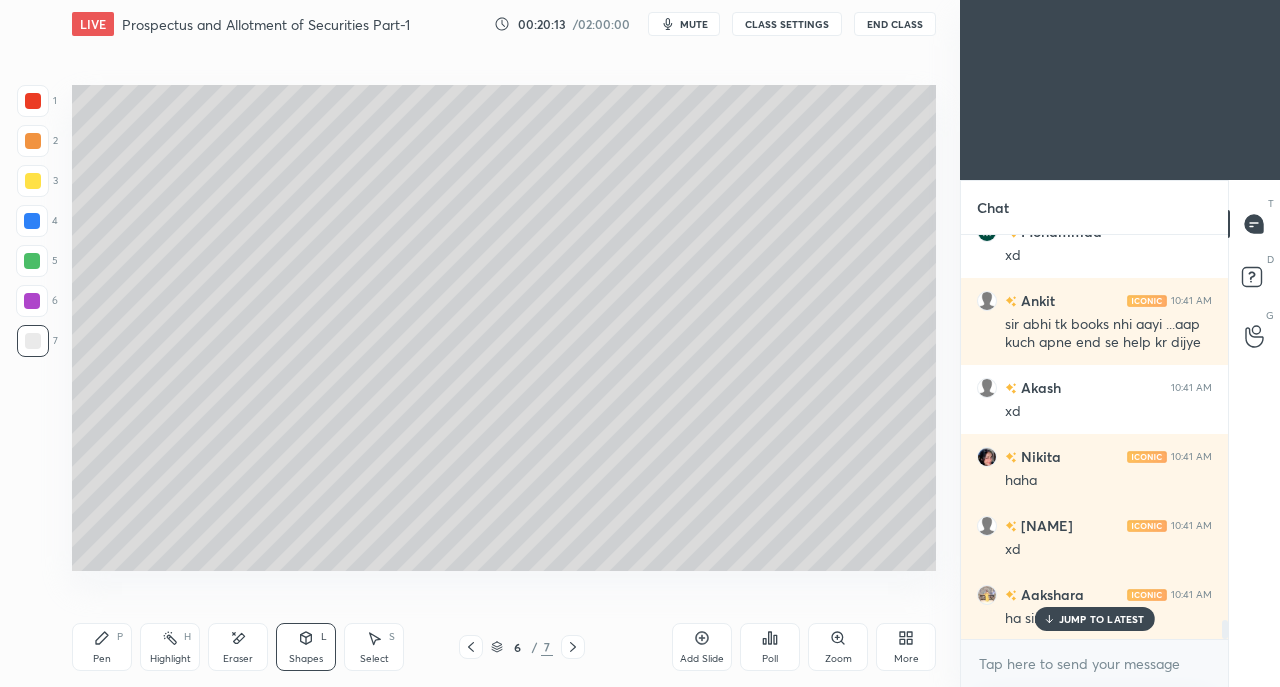 click 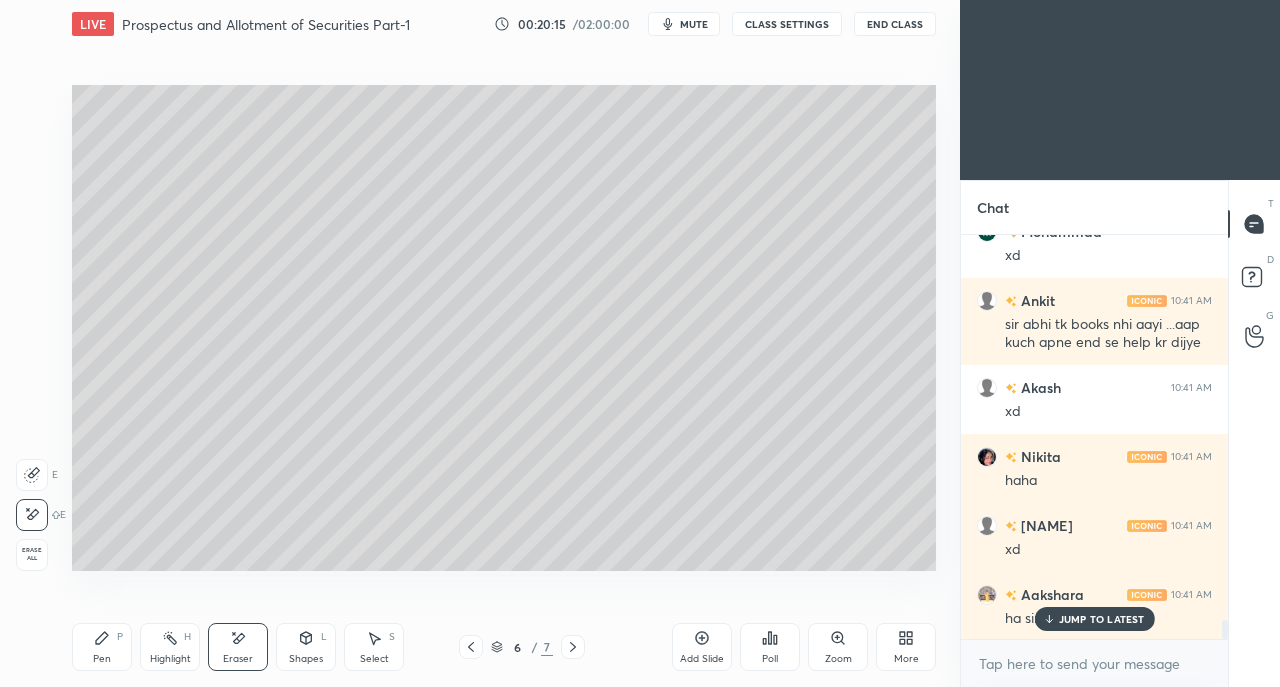 click 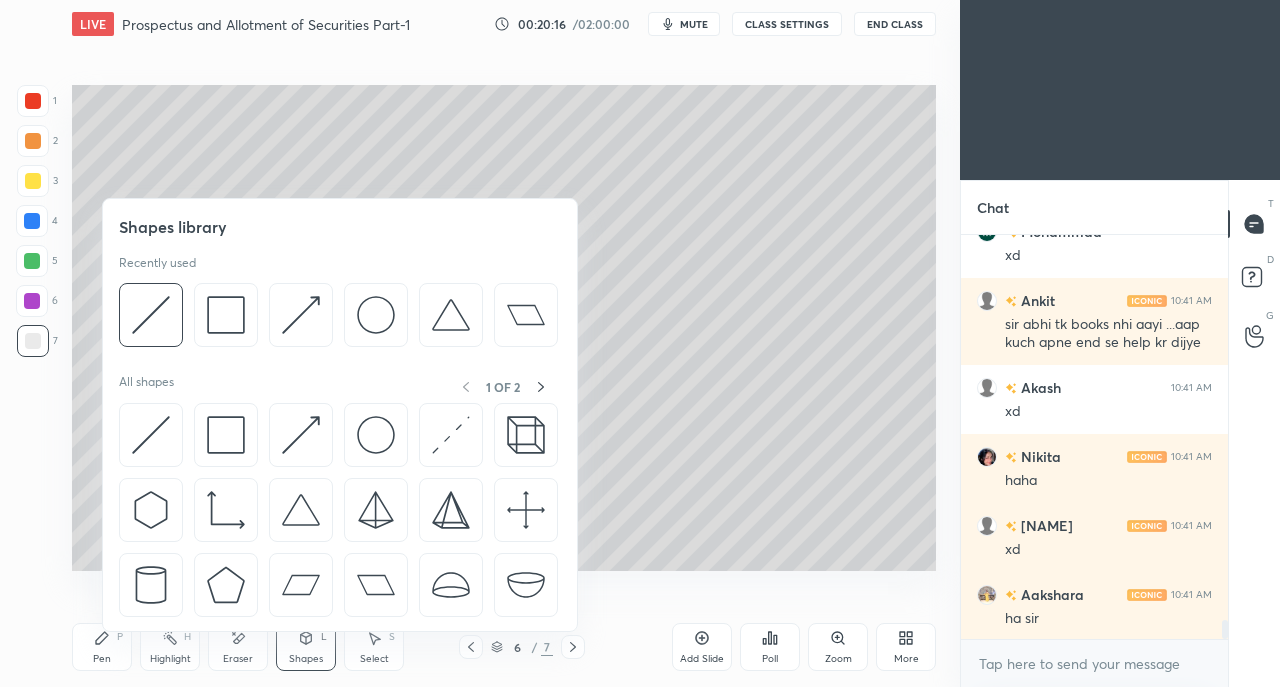 scroll, scrollTop: 8306, scrollLeft: 0, axis: vertical 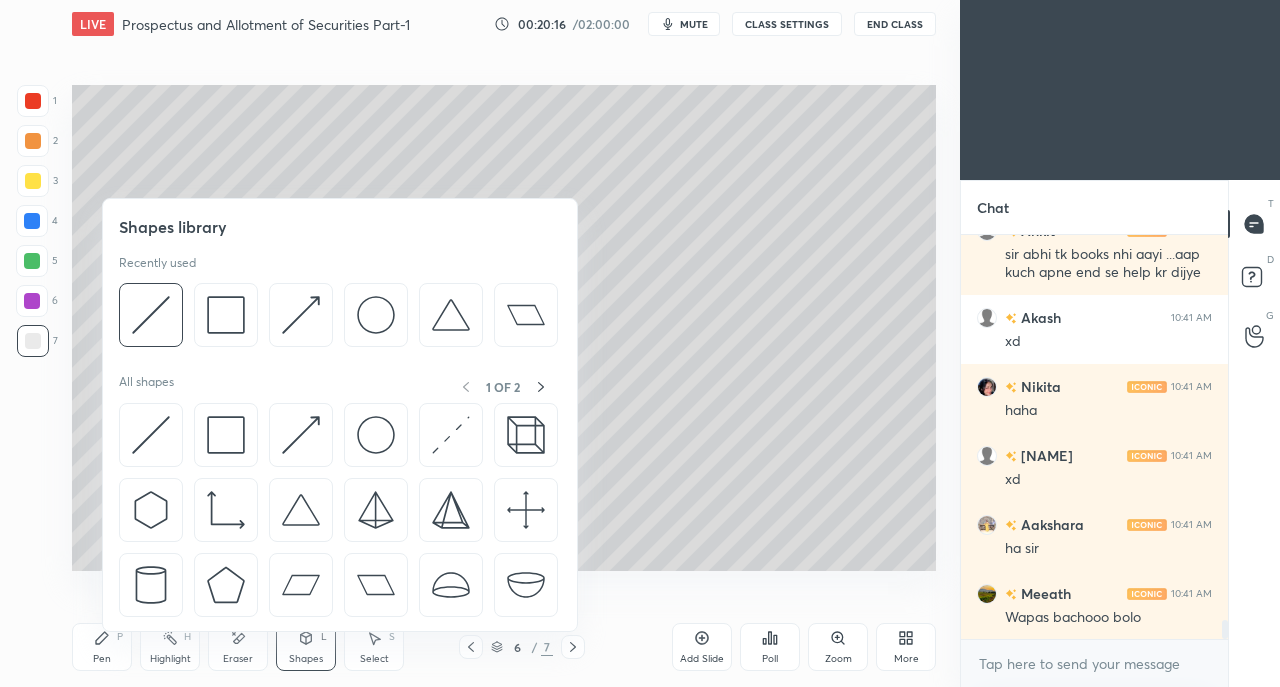 click at bounding box center (151, 435) 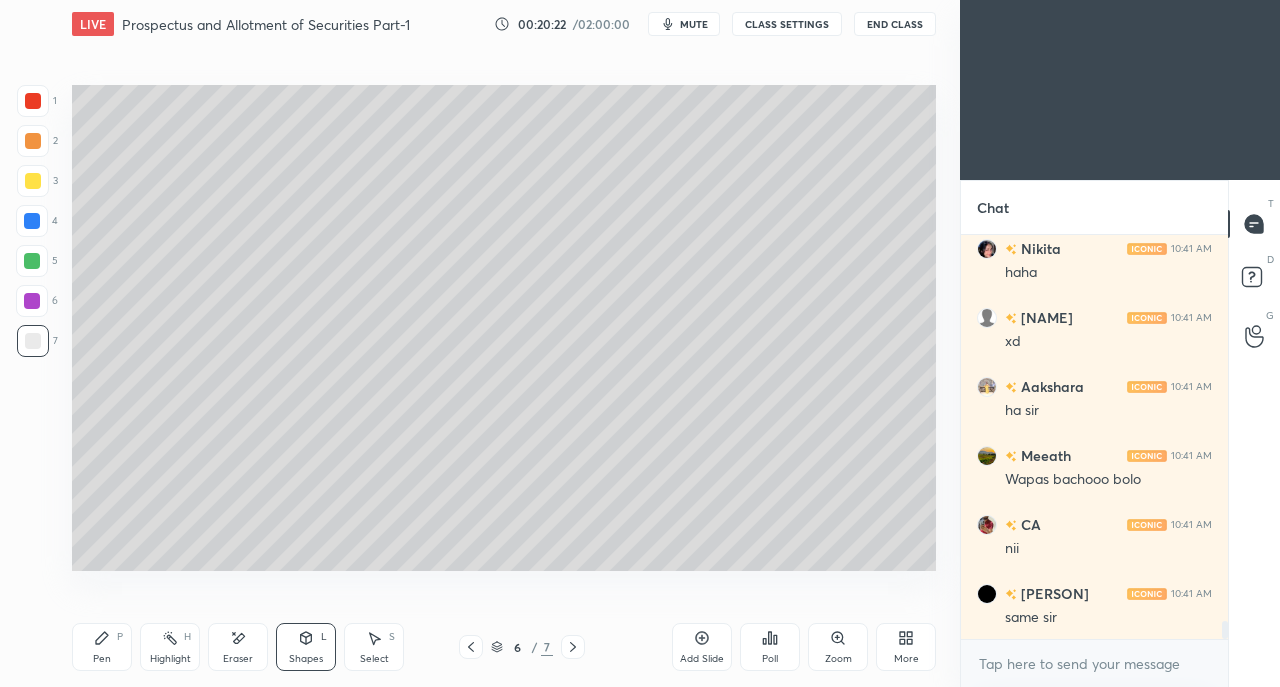 scroll, scrollTop: 8512, scrollLeft: 0, axis: vertical 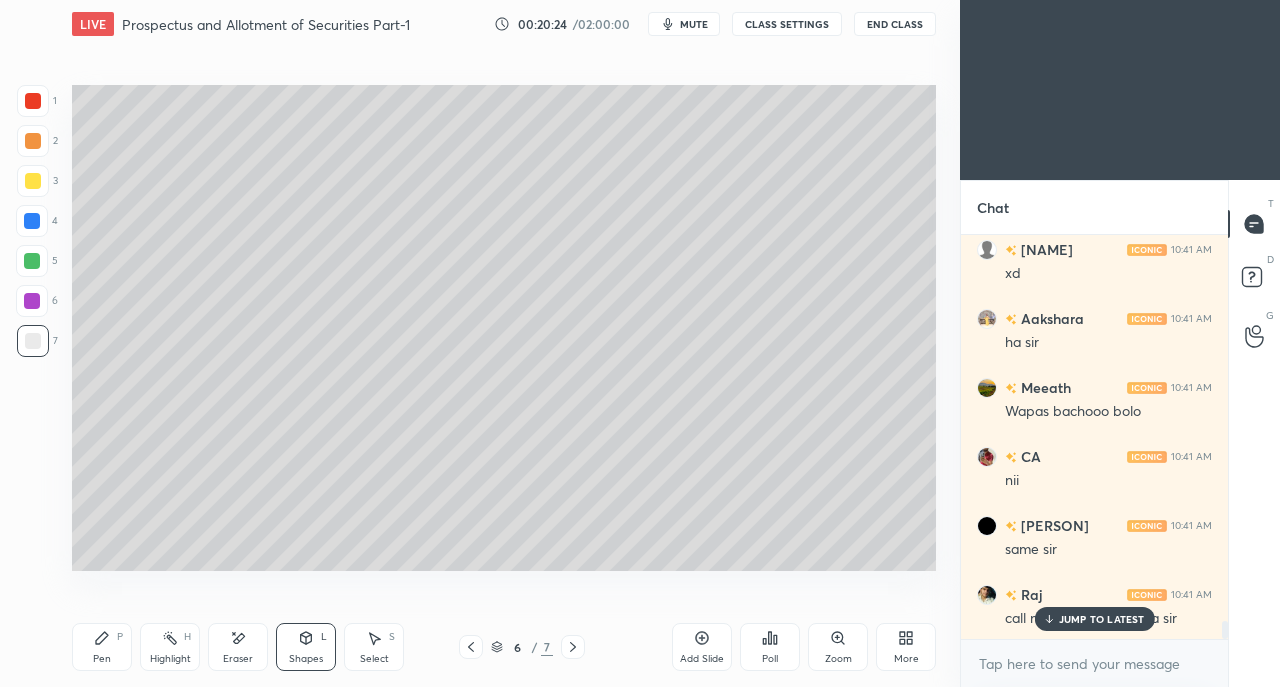 click 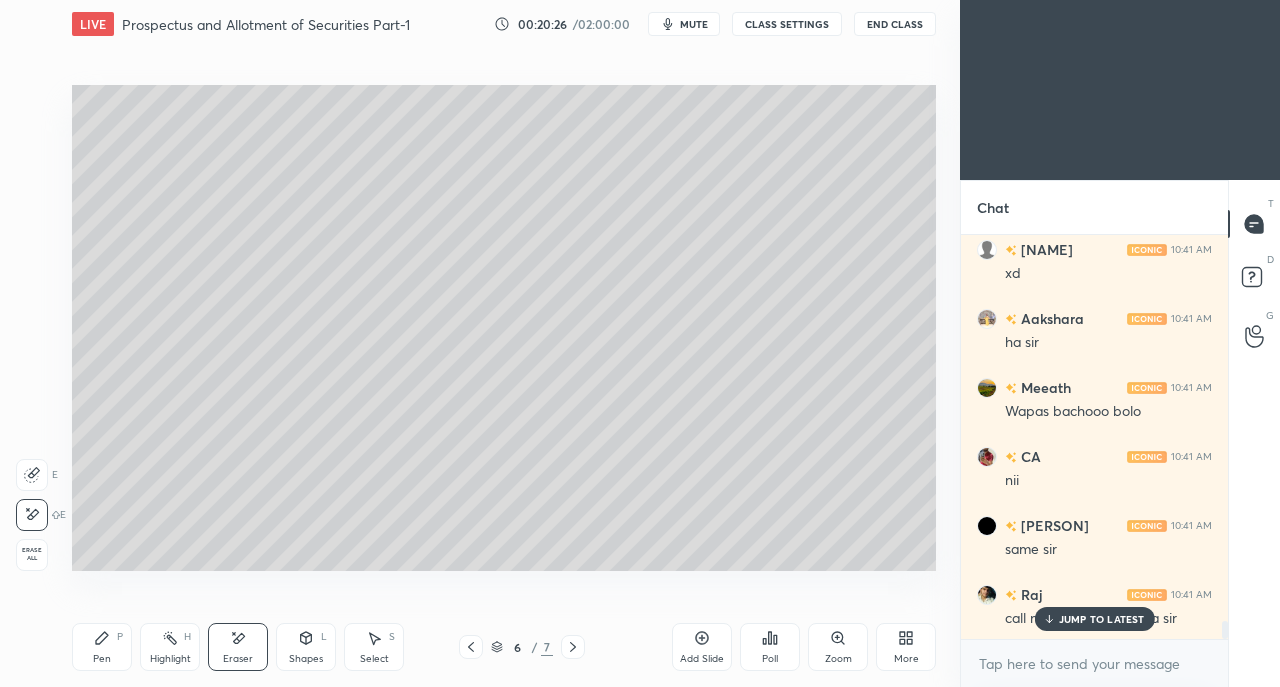 click at bounding box center (32, 475) 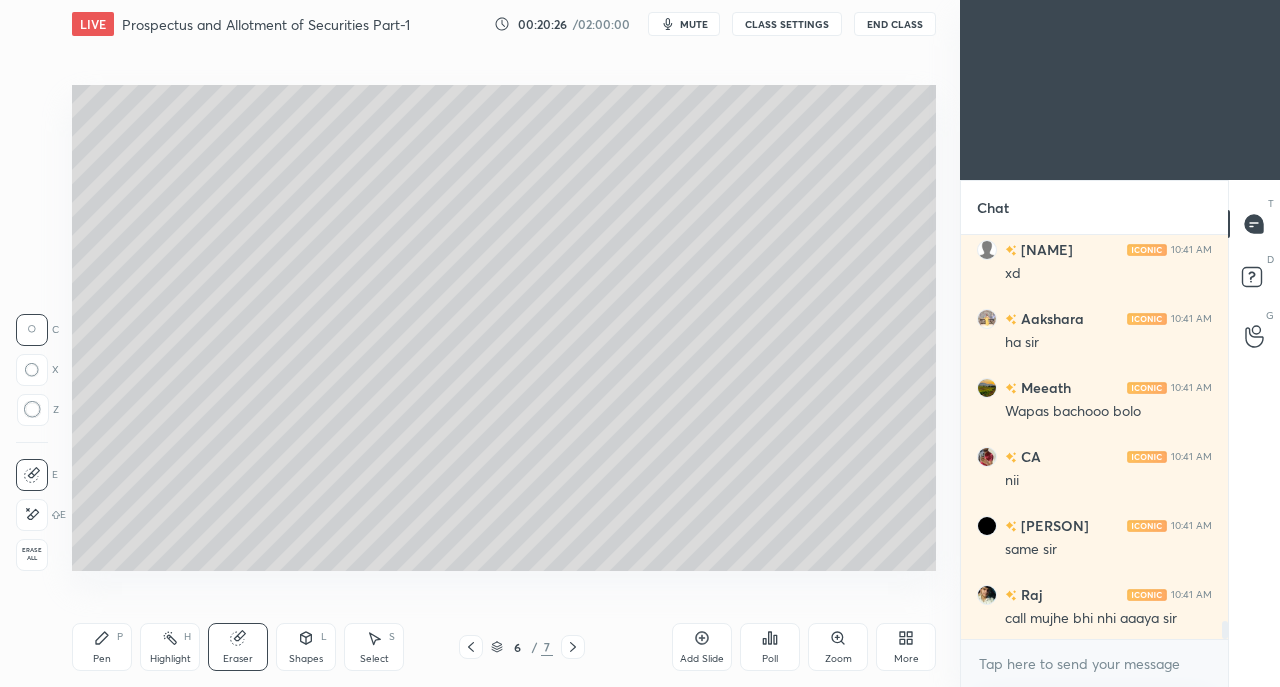 scroll, scrollTop: 8600, scrollLeft: 0, axis: vertical 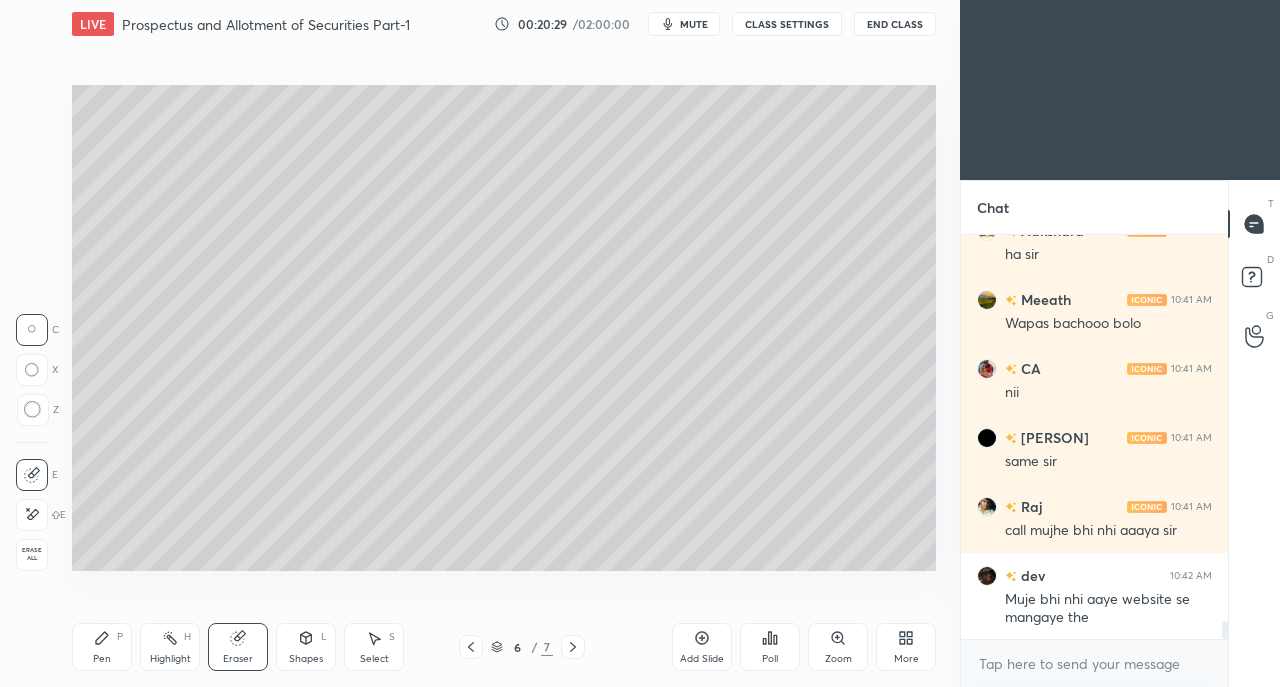 click 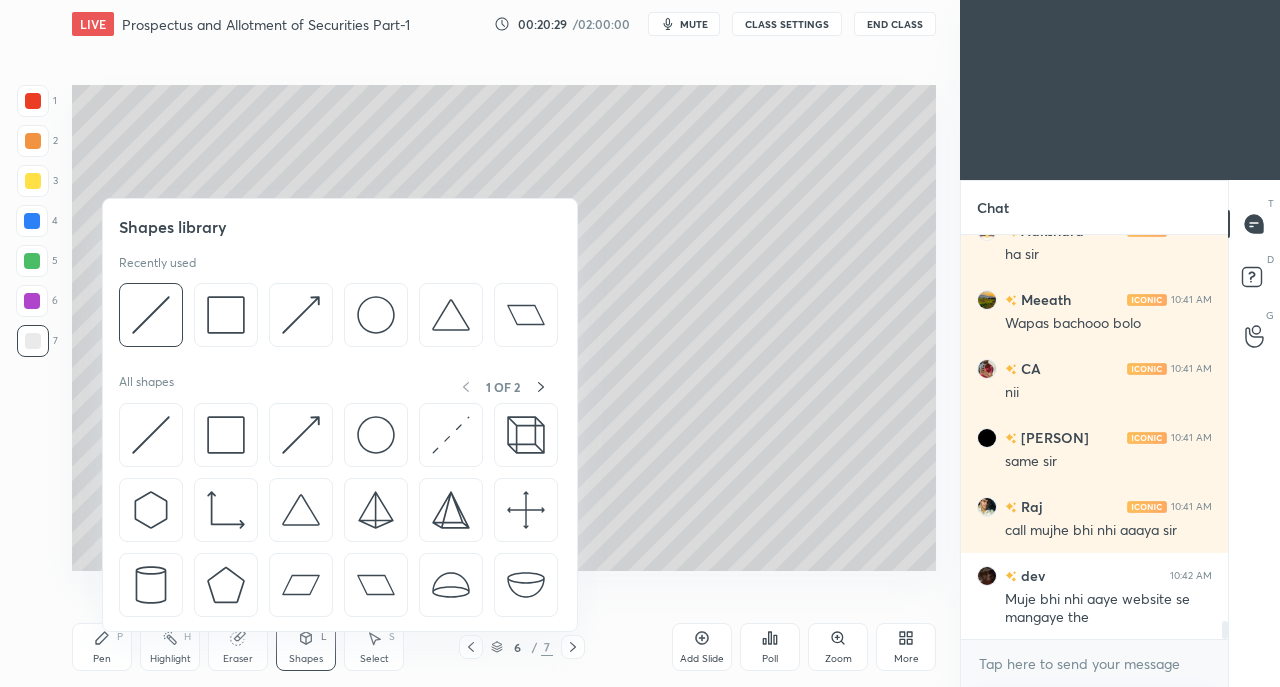 click at bounding box center (151, 435) 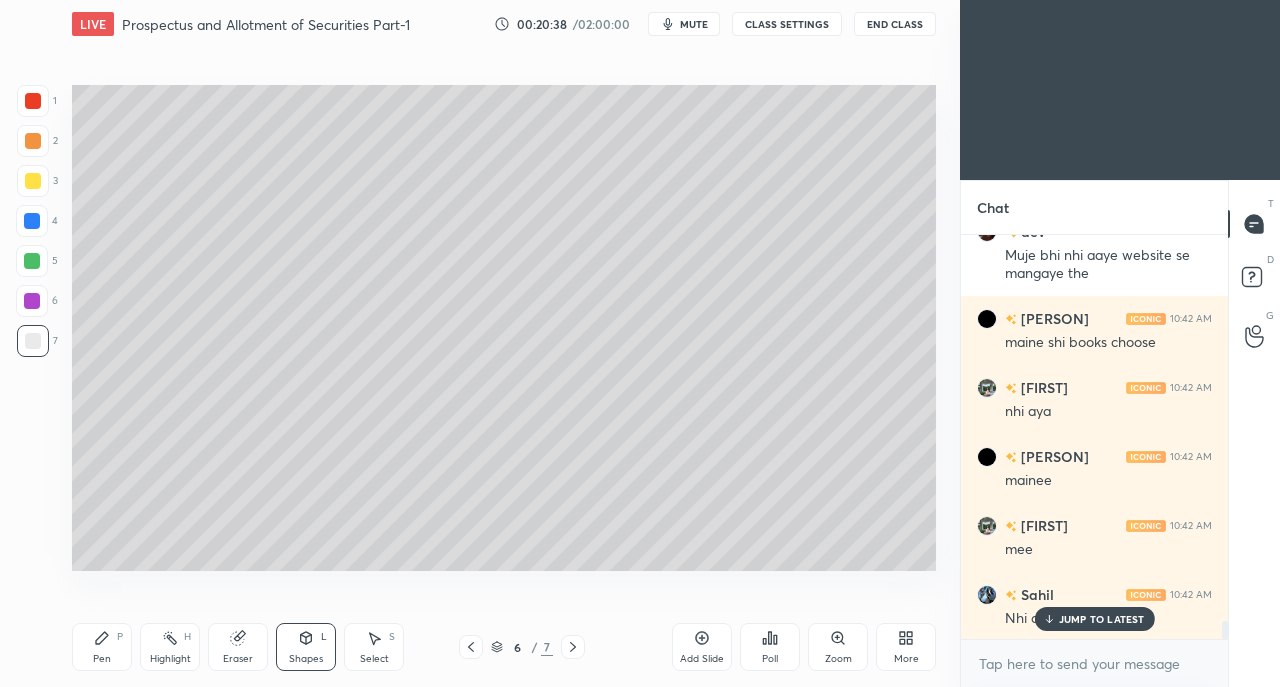 scroll, scrollTop: 9082, scrollLeft: 0, axis: vertical 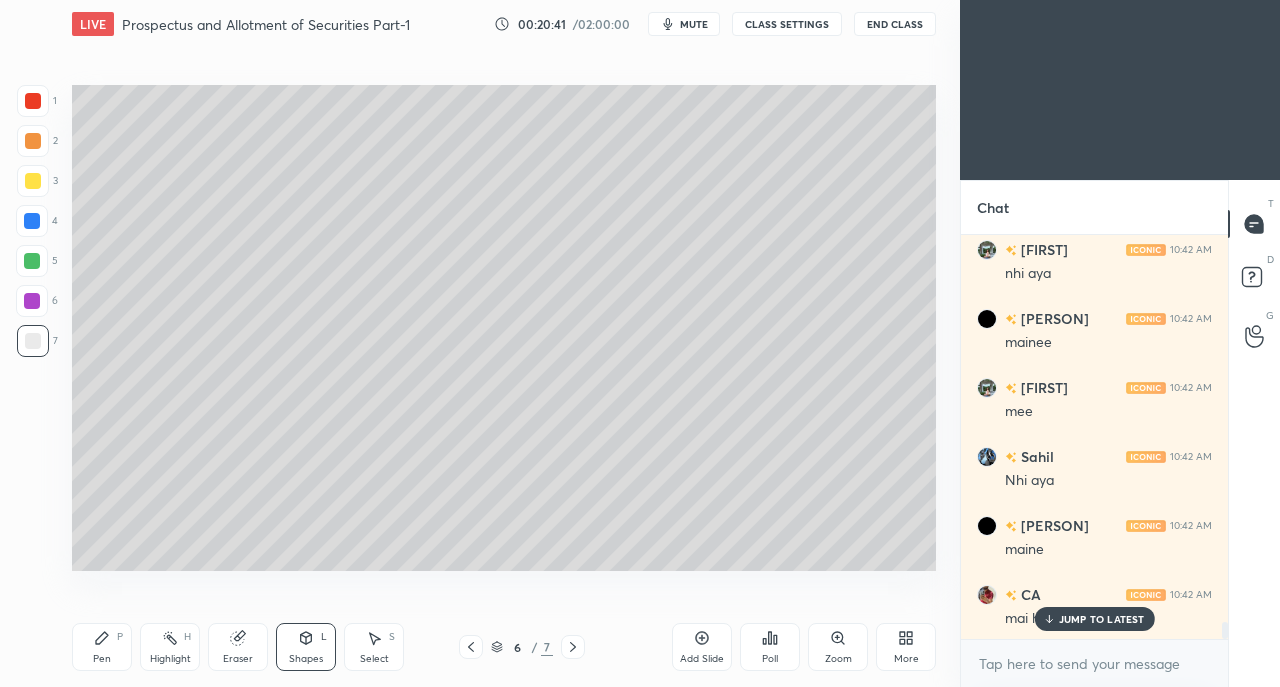click on "JUMP TO LATEST" at bounding box center (1102, 619) 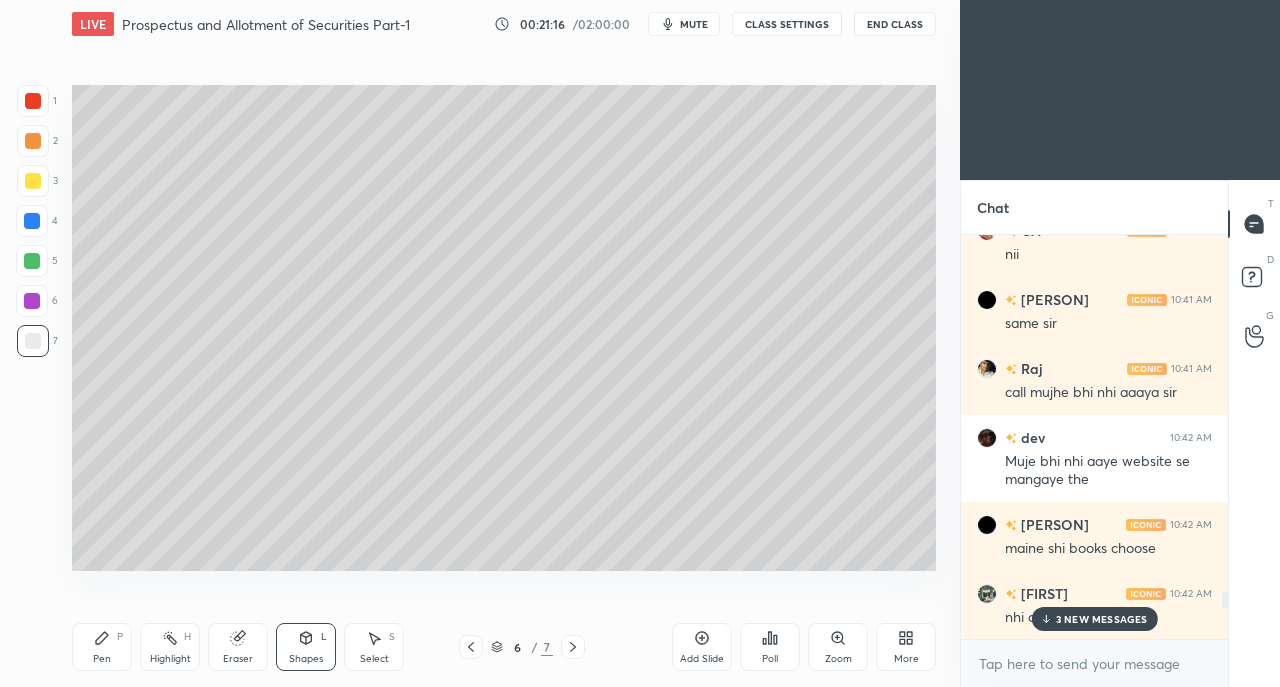 scroll, scrollTop: 8769, scrollLeft: 0, axis: vertical 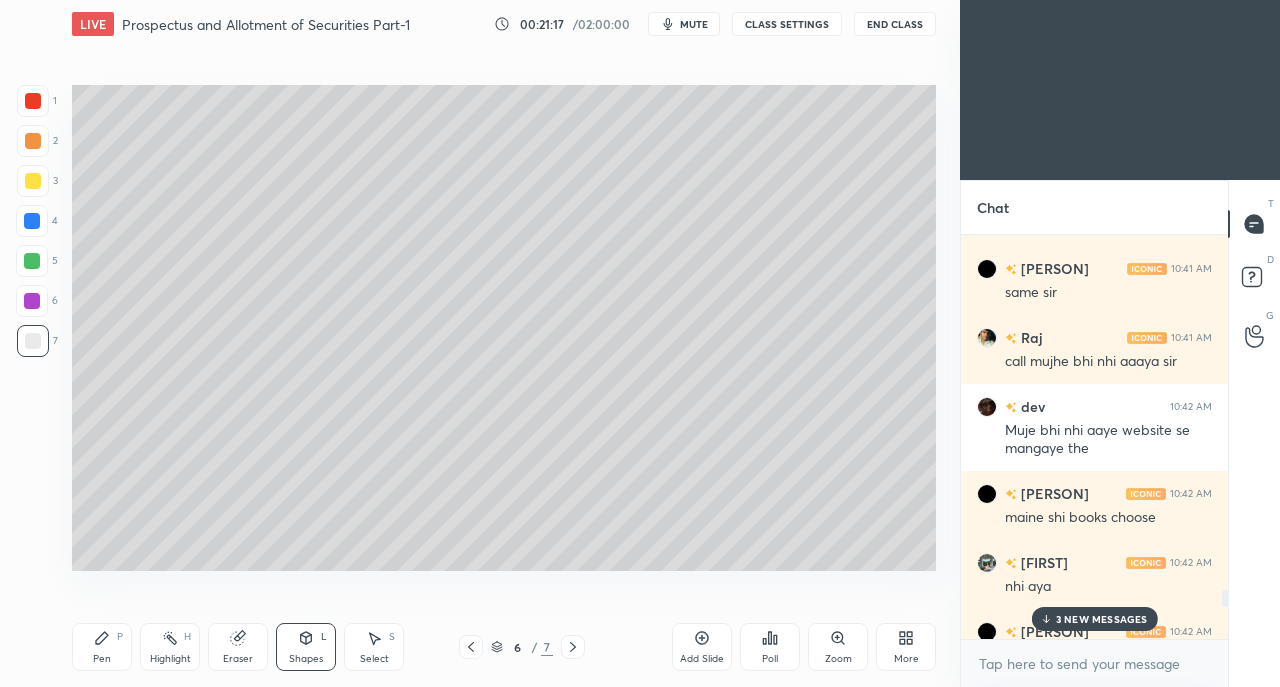 click on "10:42 AM" at bounding box center [1191, 563] 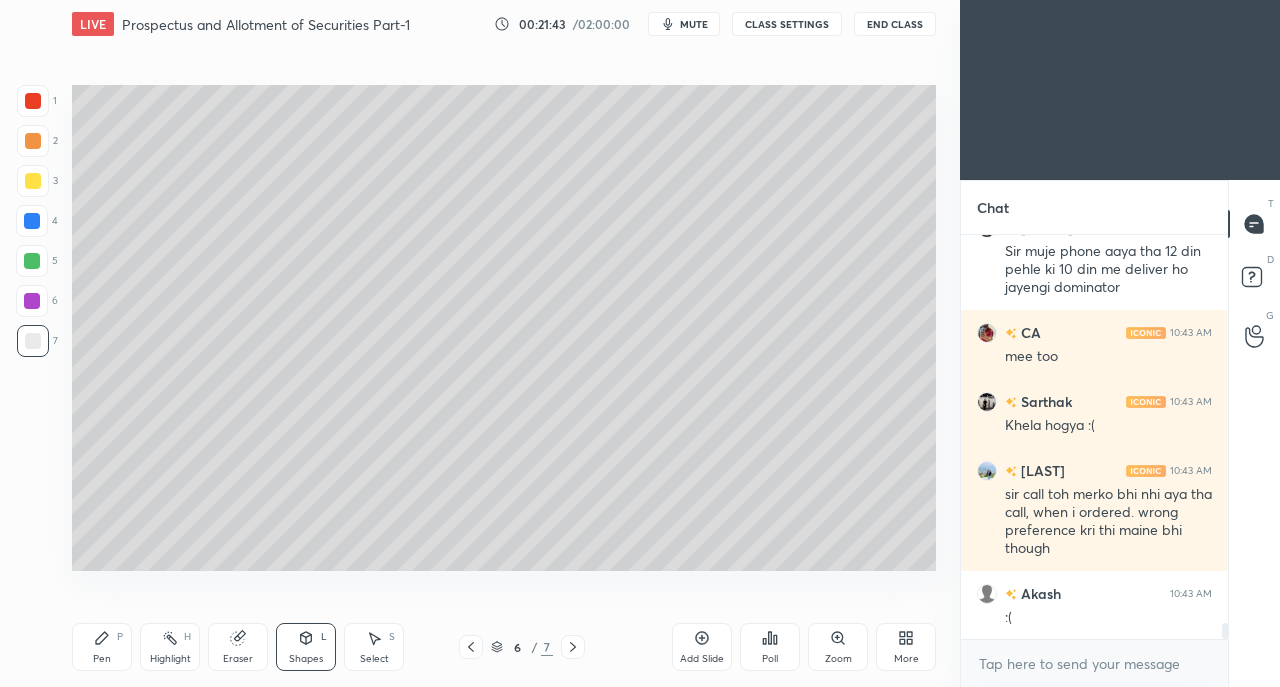 scroll, scrollTop: 10212, scrollLeft: 0, axis: vertical 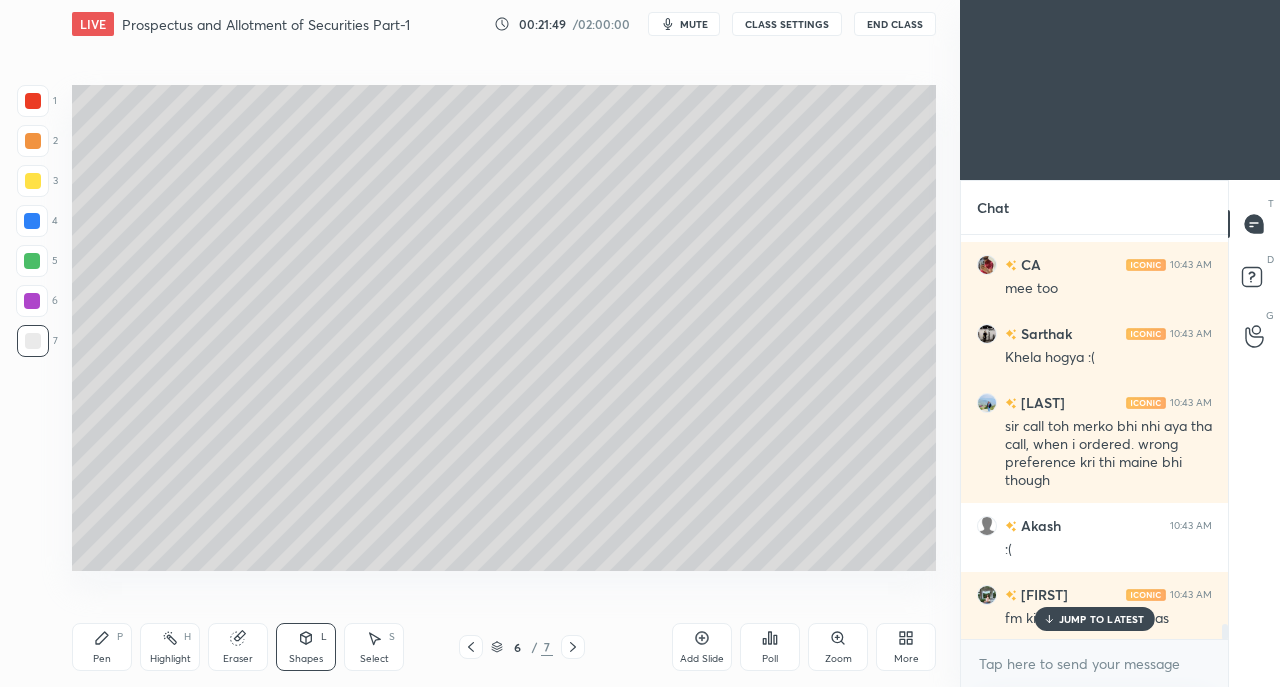 click on "JUMP TO LATEST" at bounding box center [1102, 619] 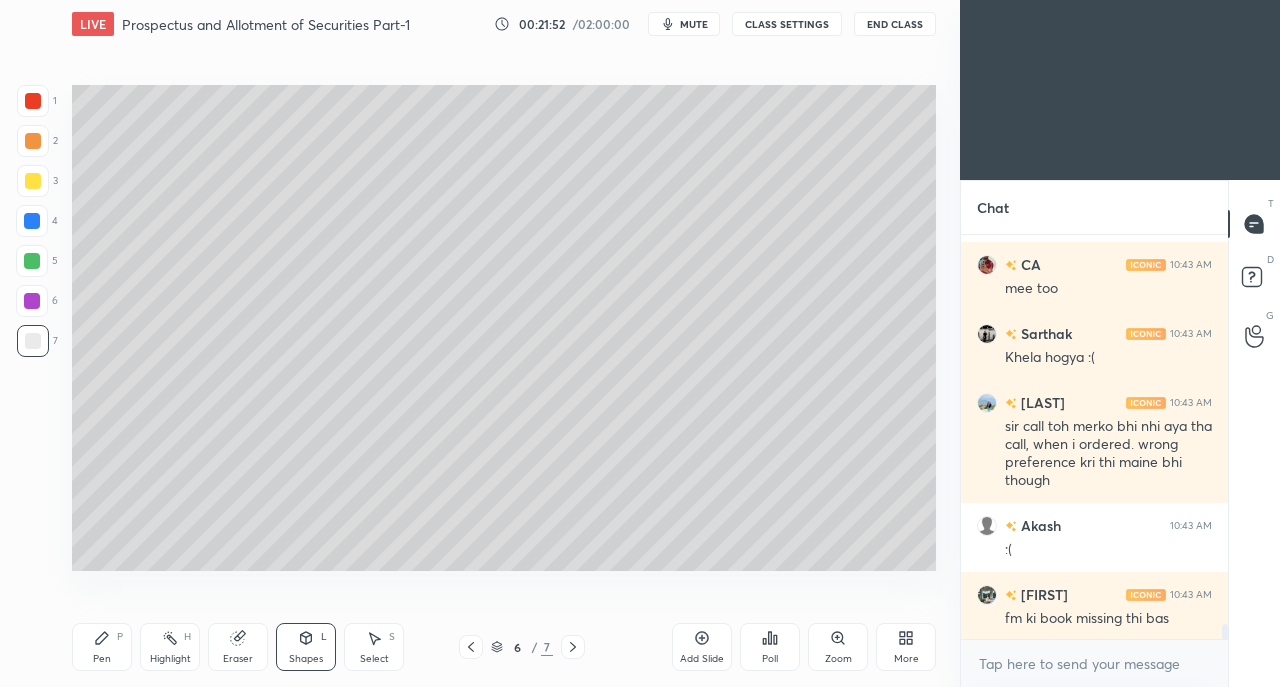 scroll, scrollTop: 10282, scrollLeft: 0, axis: vertical 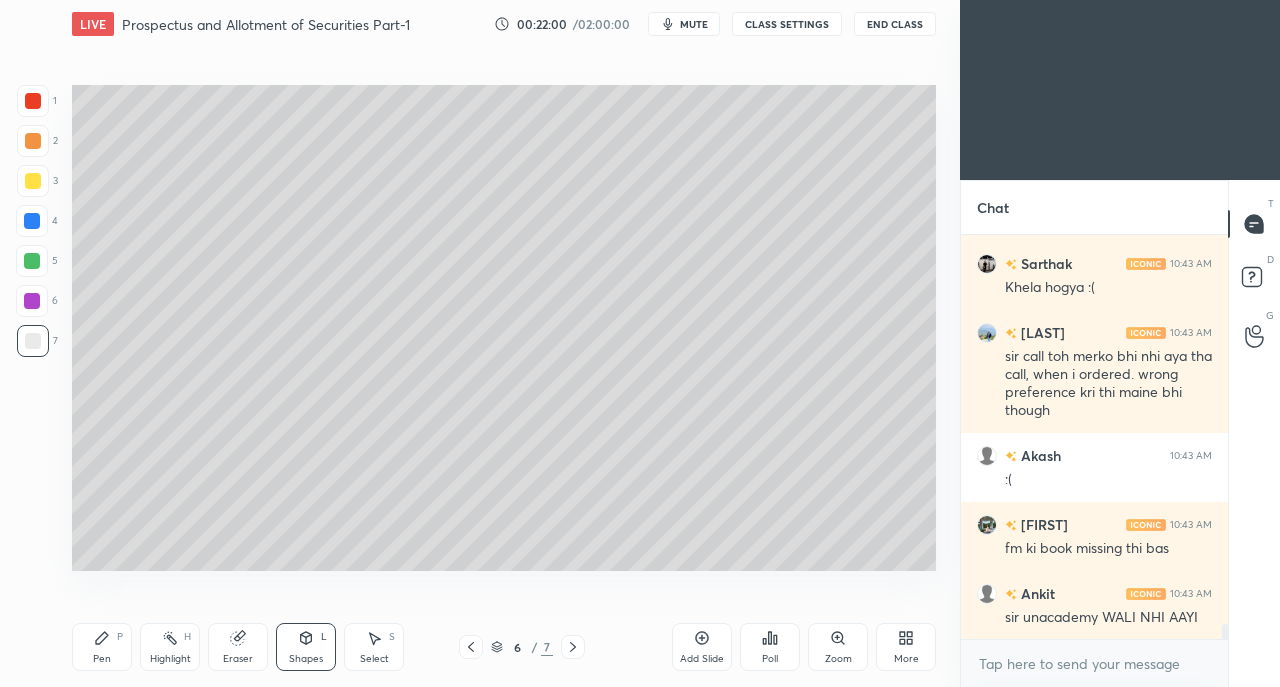 click on "Shapes L" at bounding box center [306, 647] 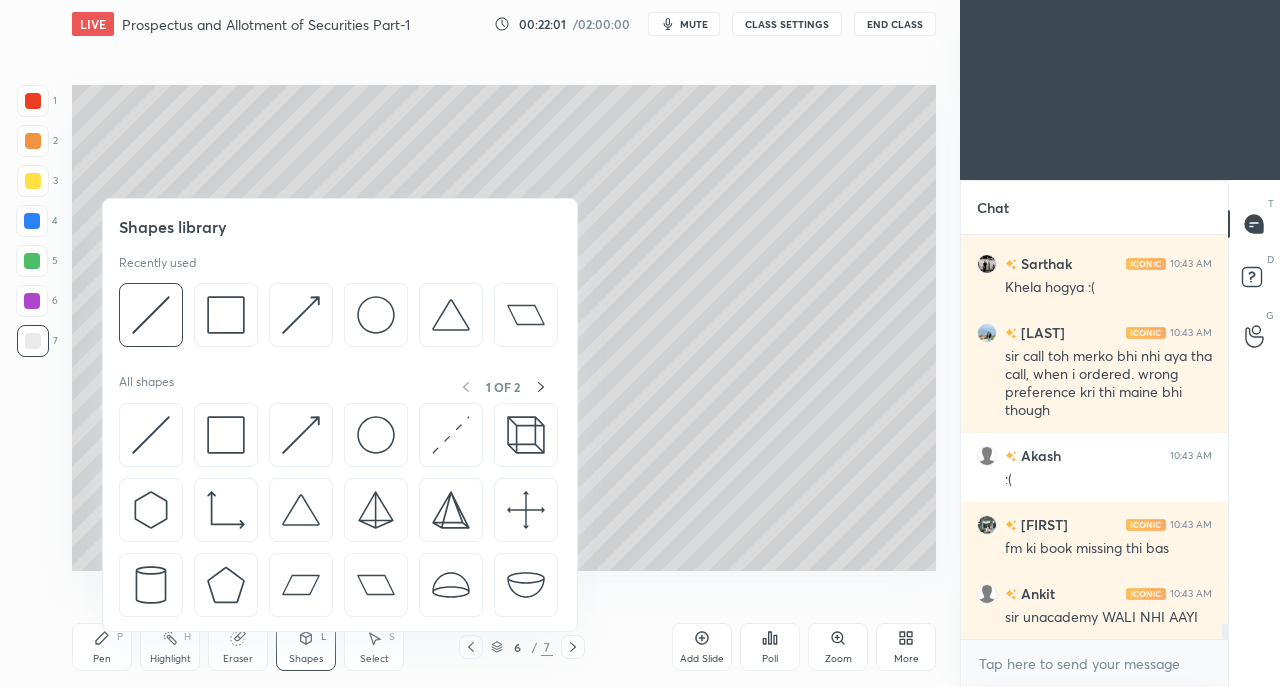 click at bounding box center [151, 435] 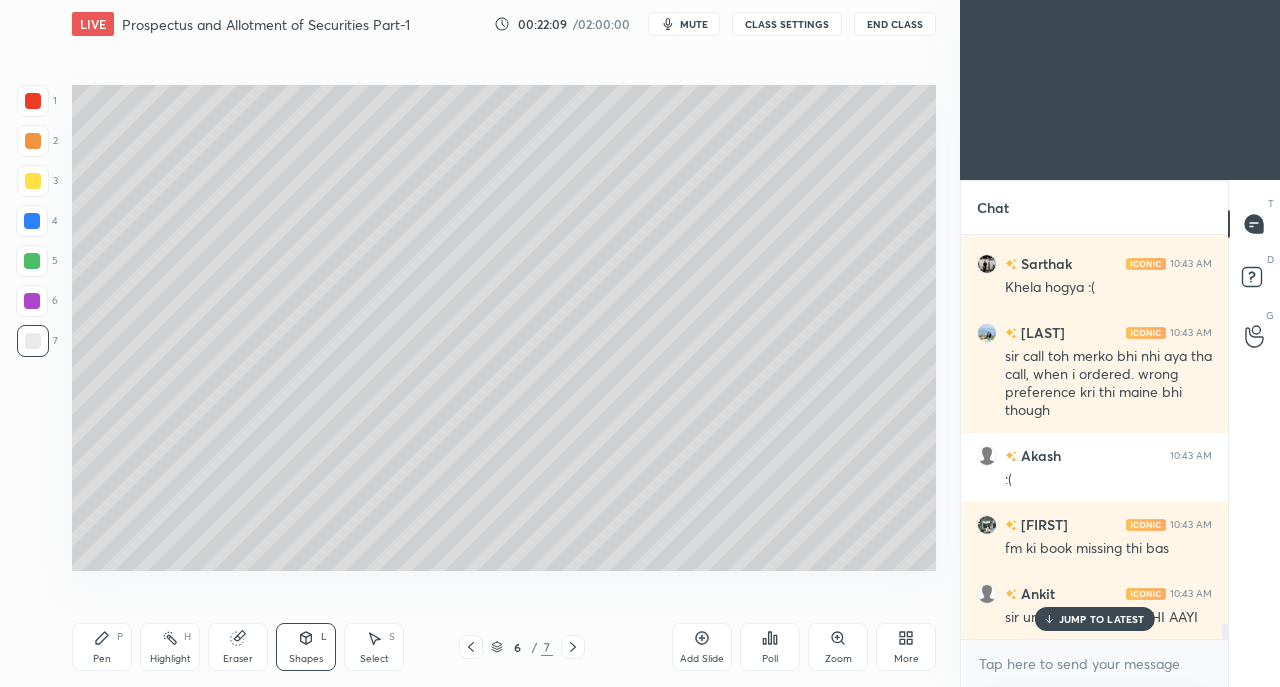 scroll, scrollTop: 10350, scrollLeft: 0, axis: vertical 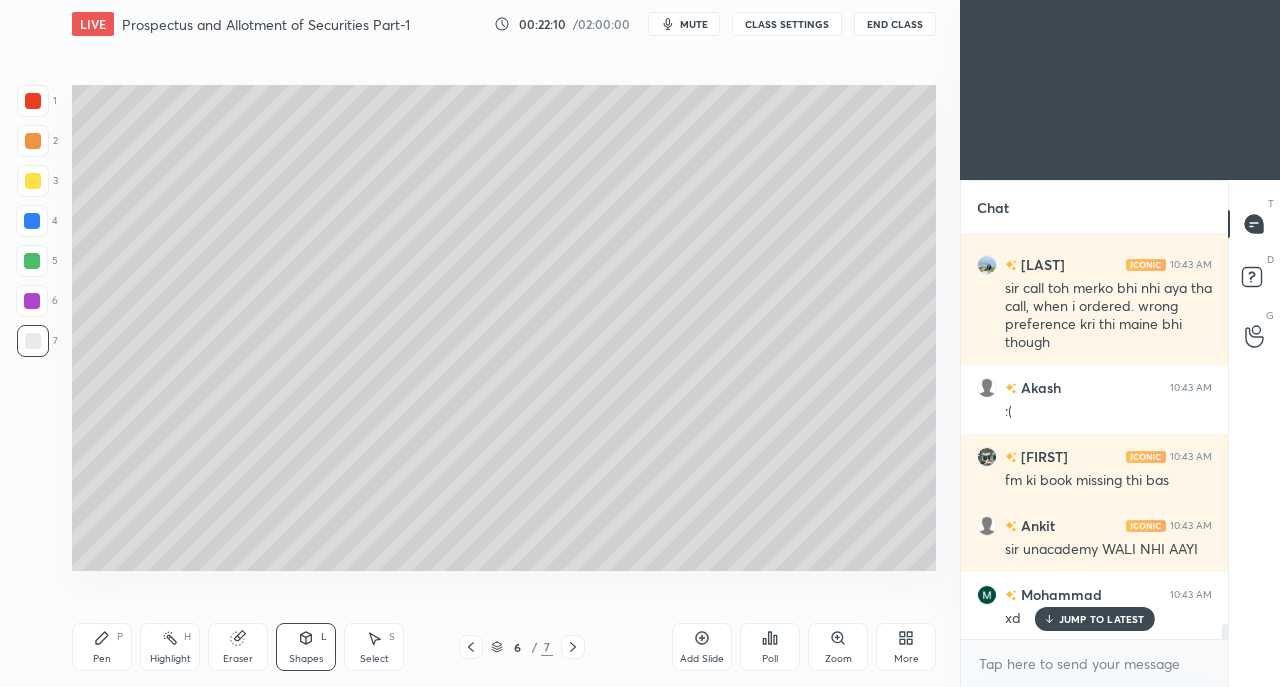 click 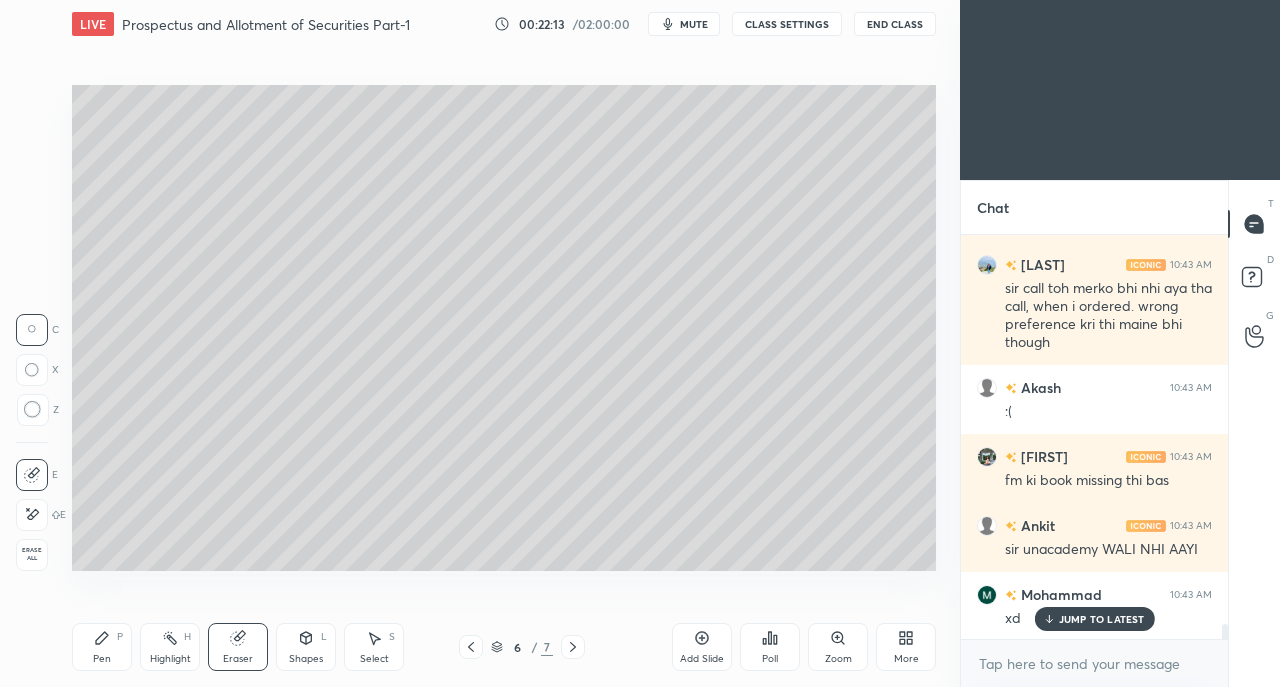click 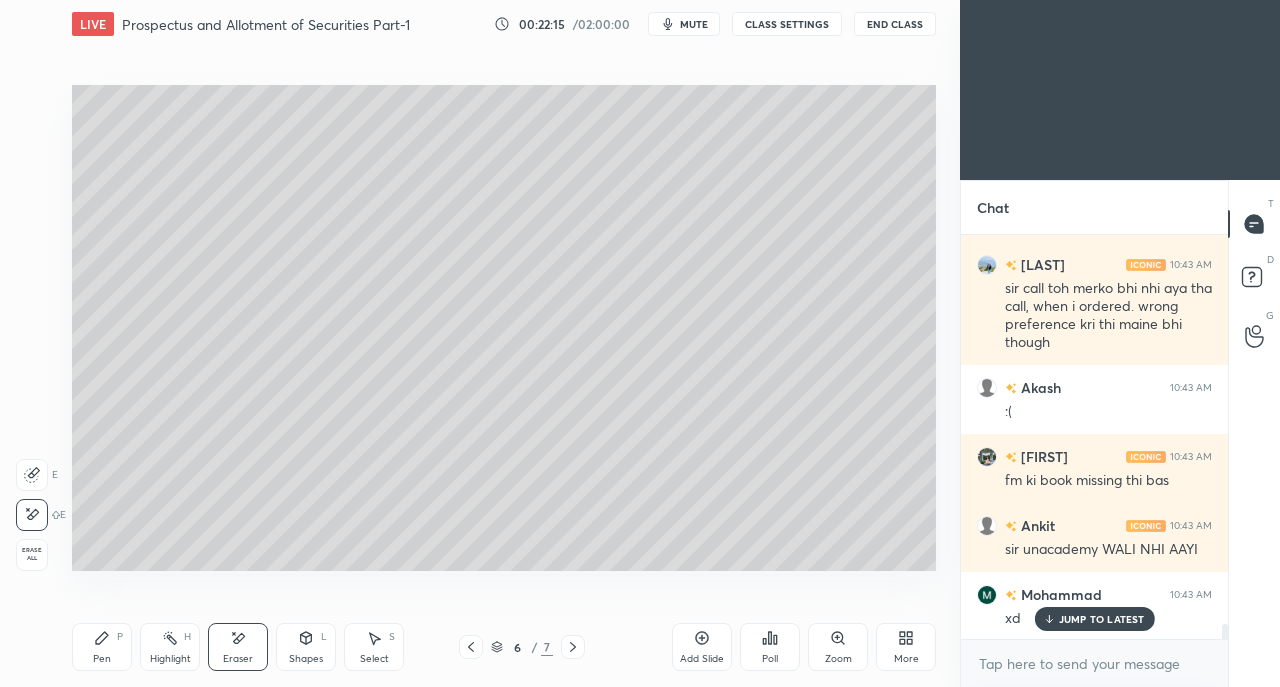 click 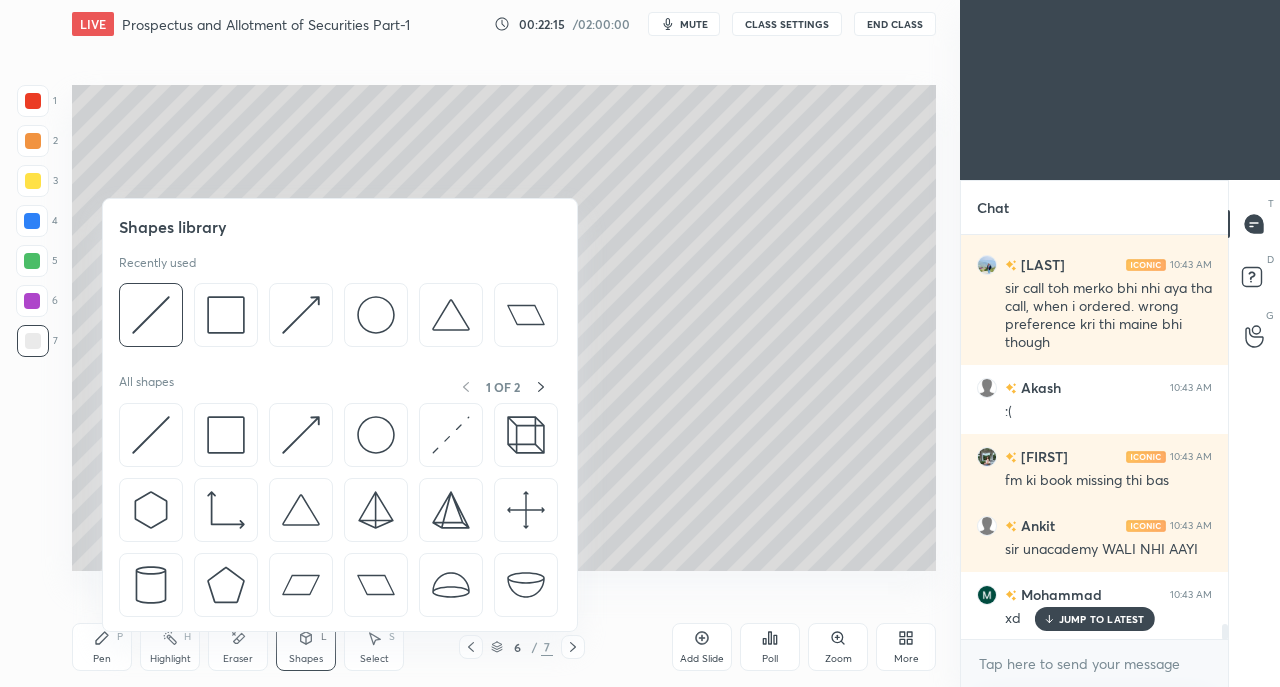 click at bounding box center (151, 435) 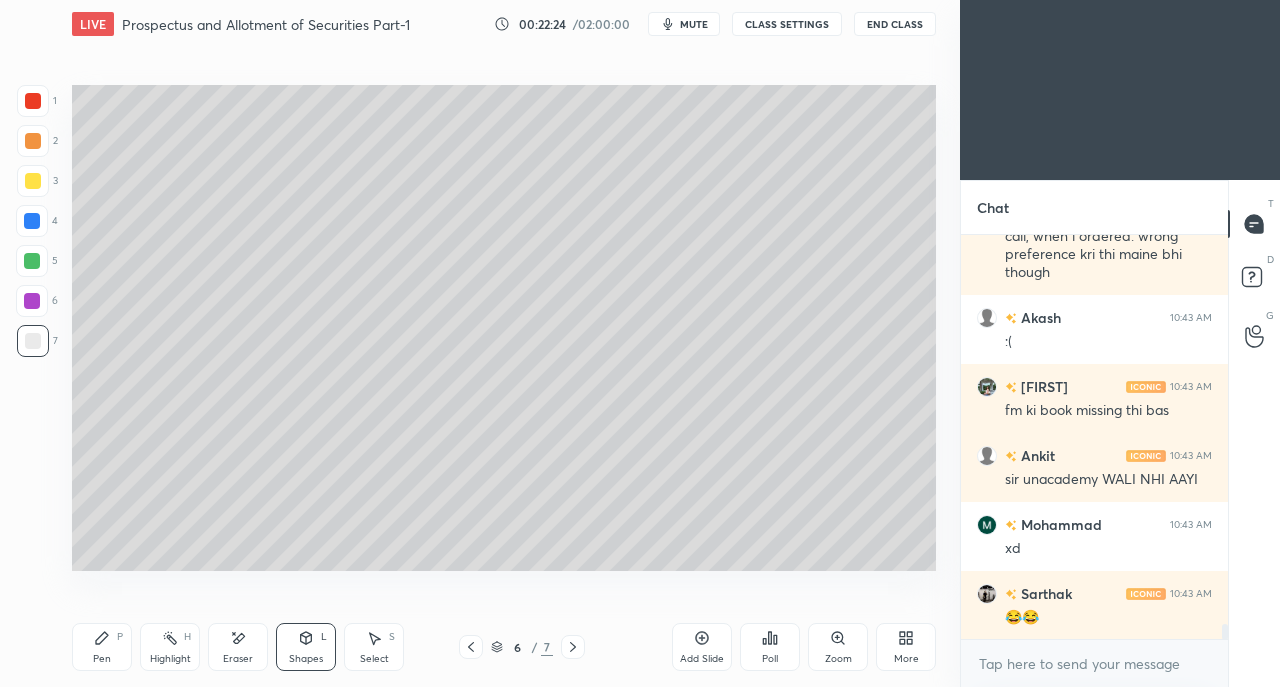 scroll, scrollTop: 10506, scrollLeft: 0, axis: vertical 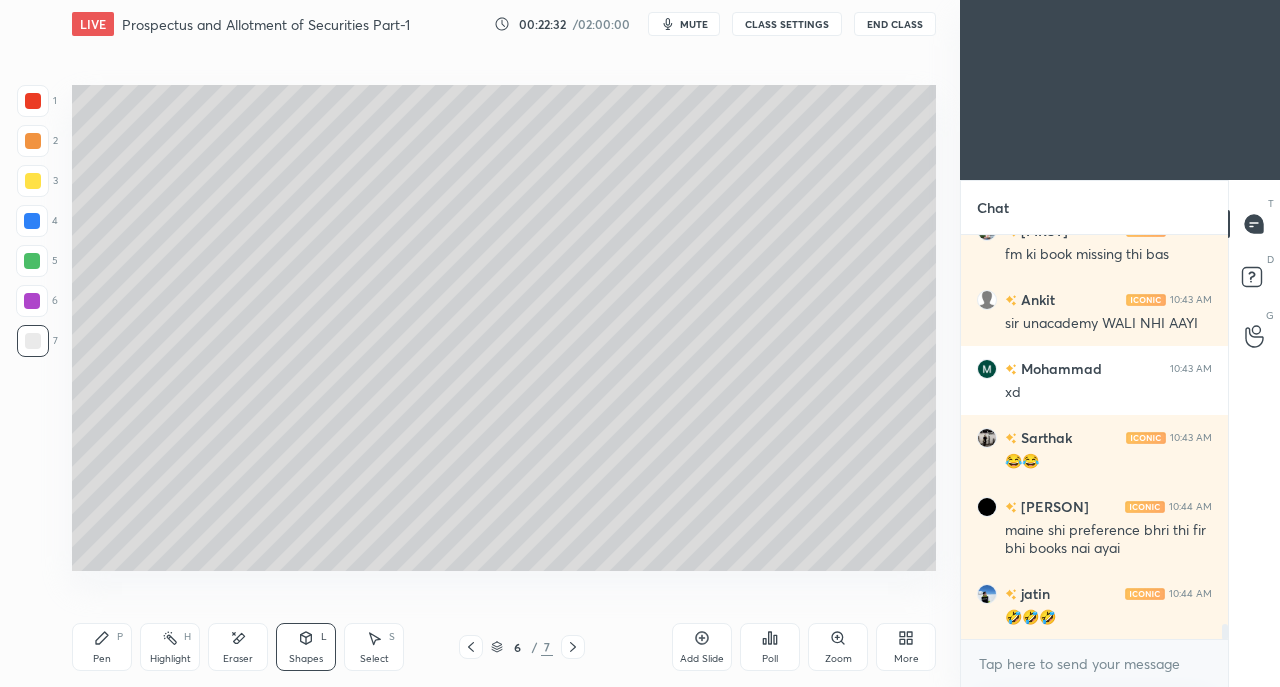 click 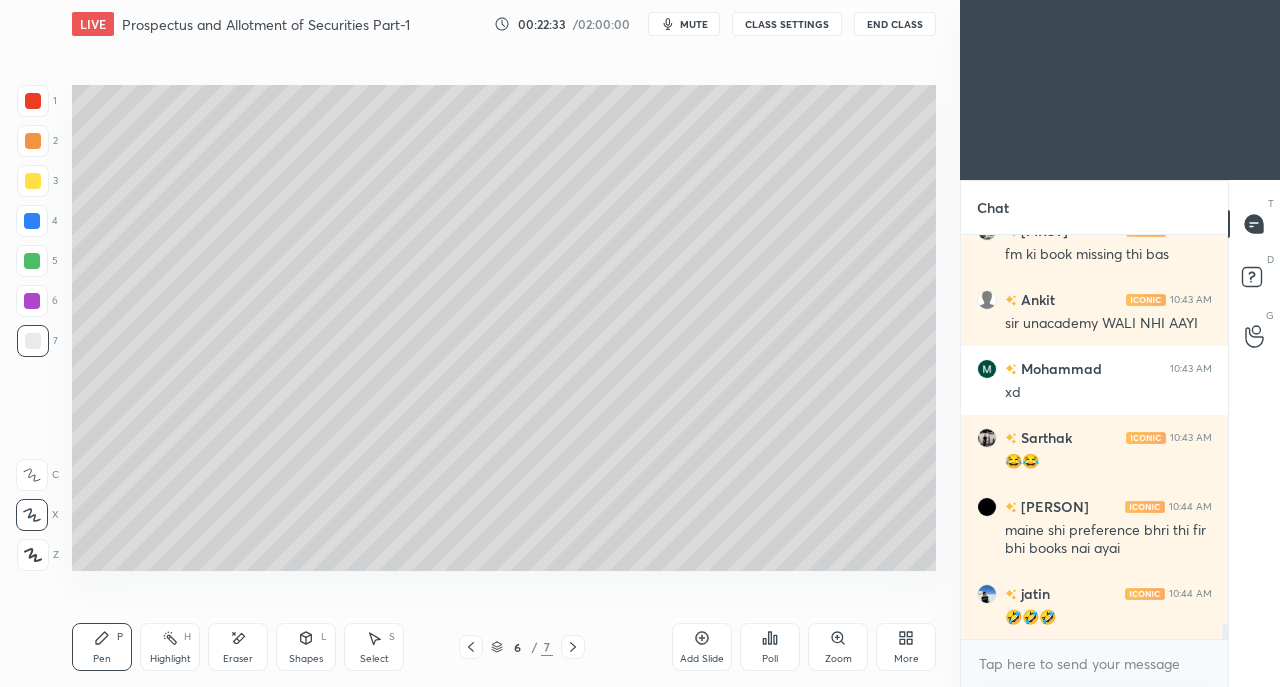 click at bounding box center [33, 181] 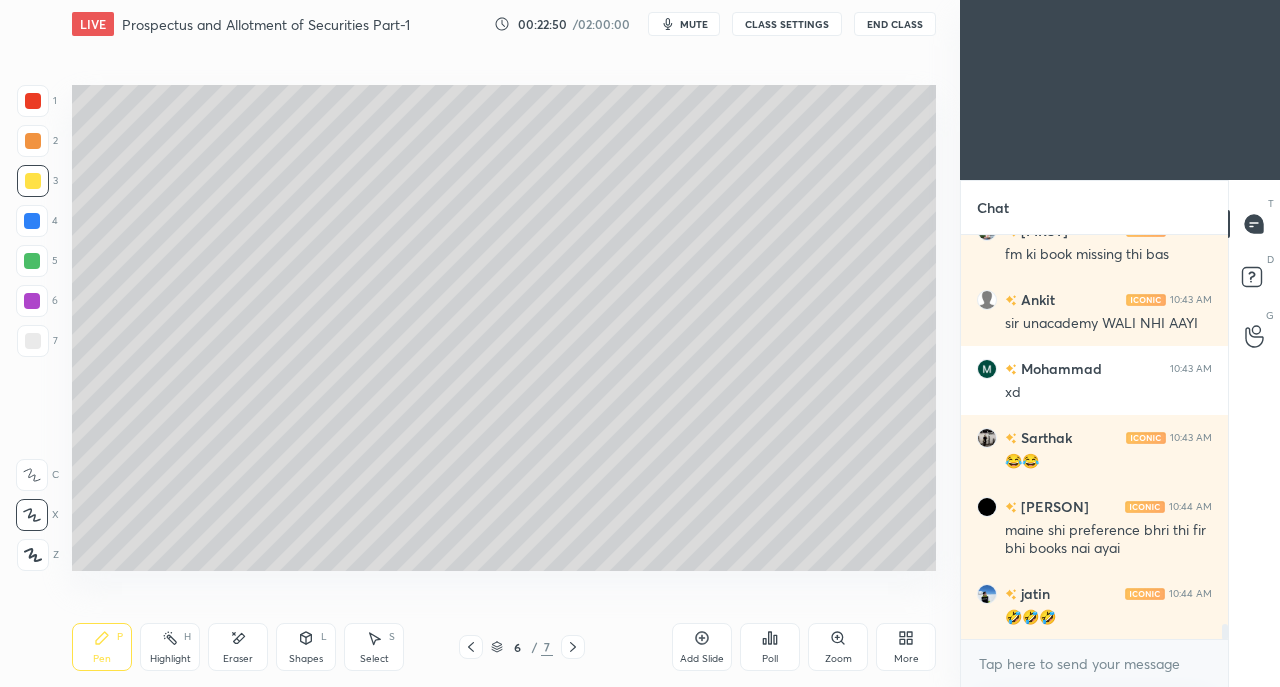 scroll, scrollTop: 10644, scrollLeft: 0, axis: vertical 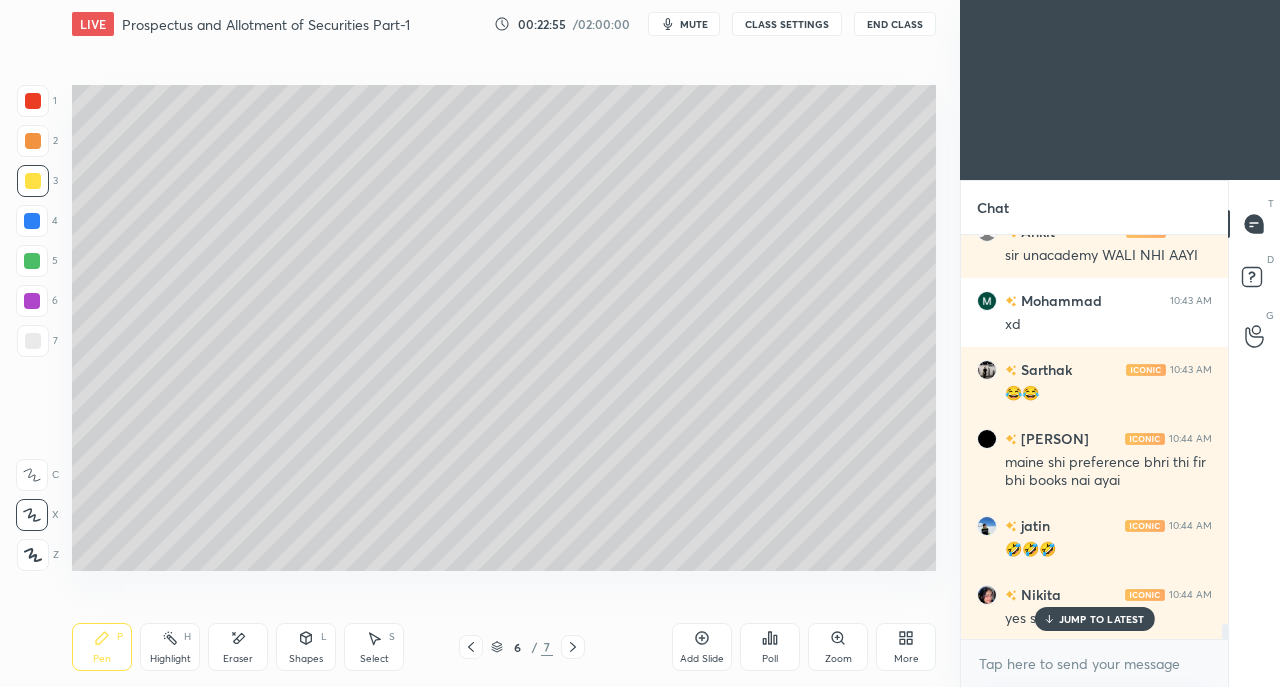 click 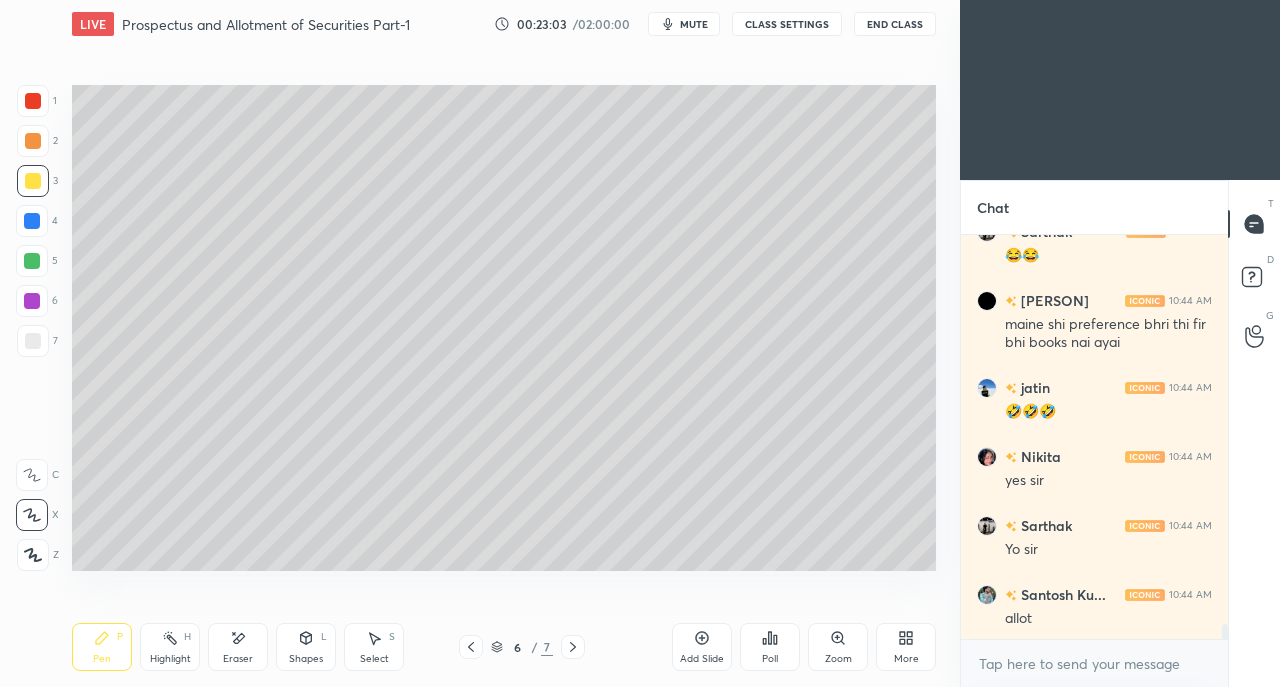 scroll, scrollTop: 10852, scrollLeft: 0, axis: vertical 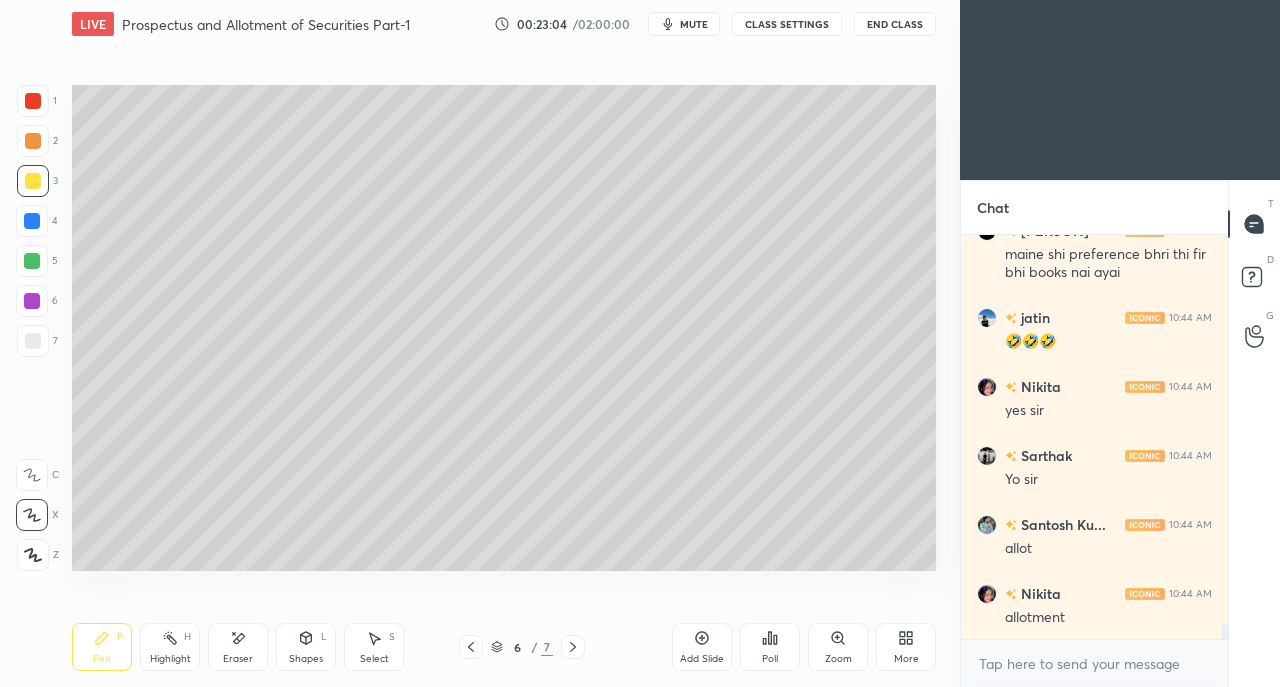 click on "Eraser" at bounding box center (238, 647) 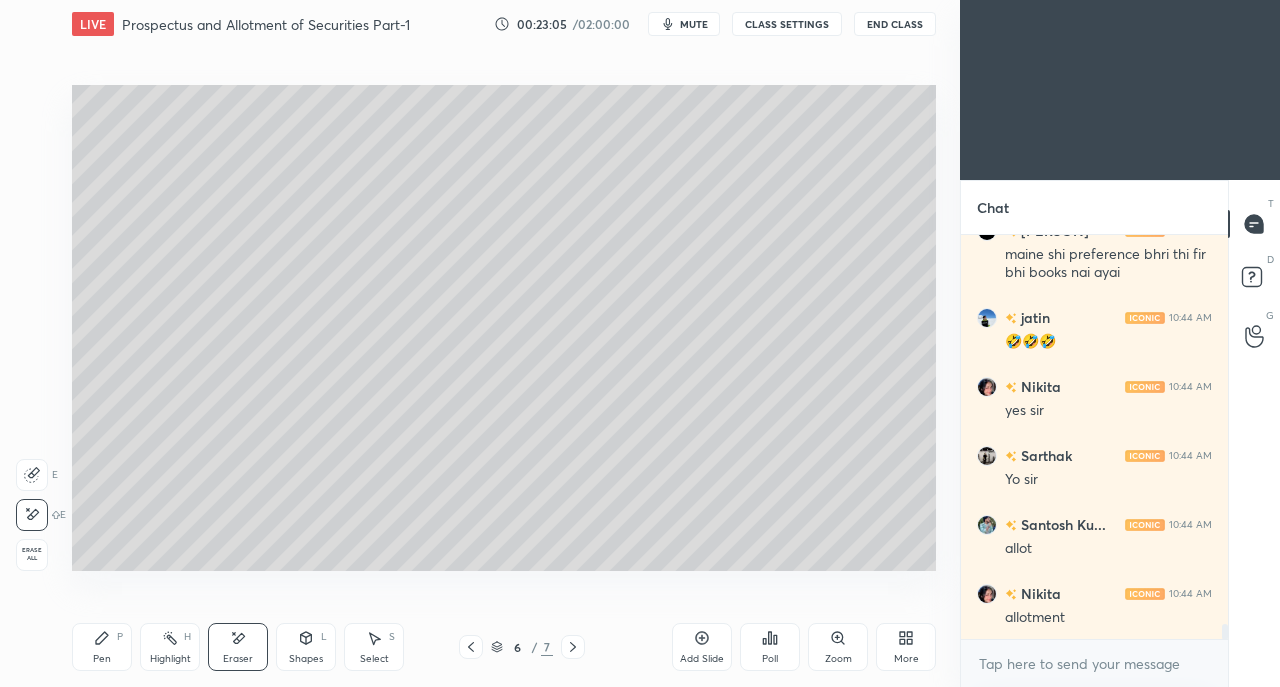 click 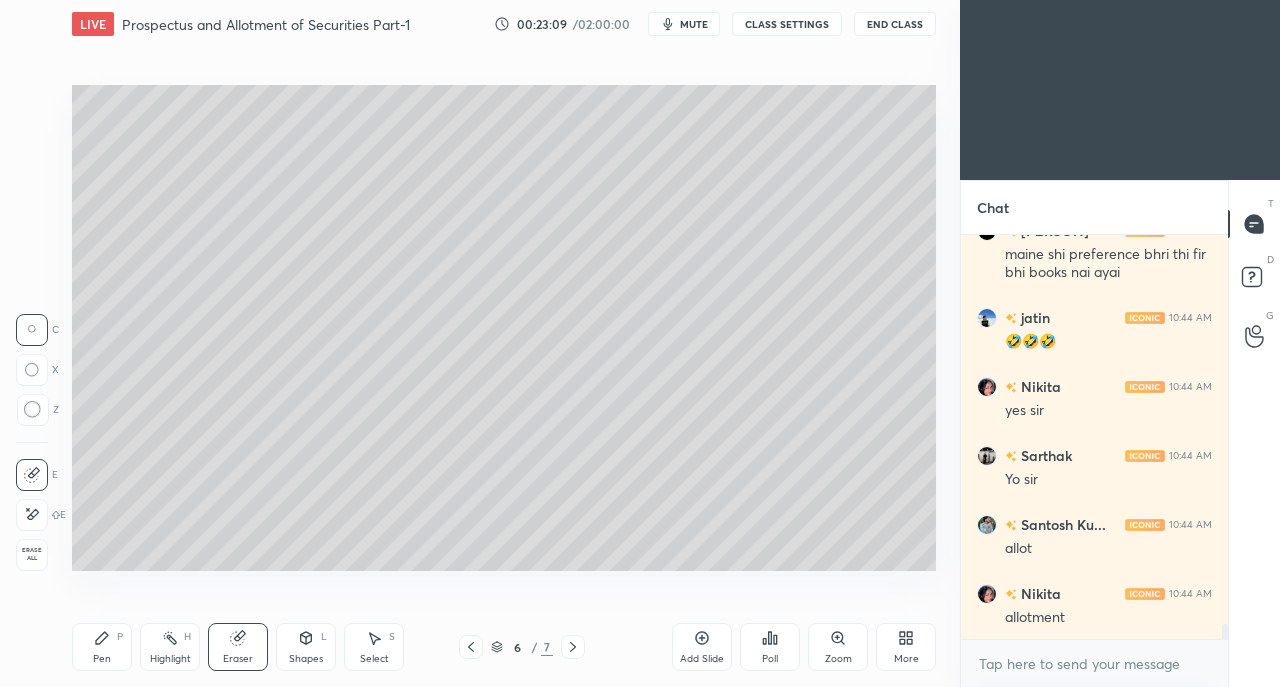 click on "Pen P" at bounding box center (102, 647) 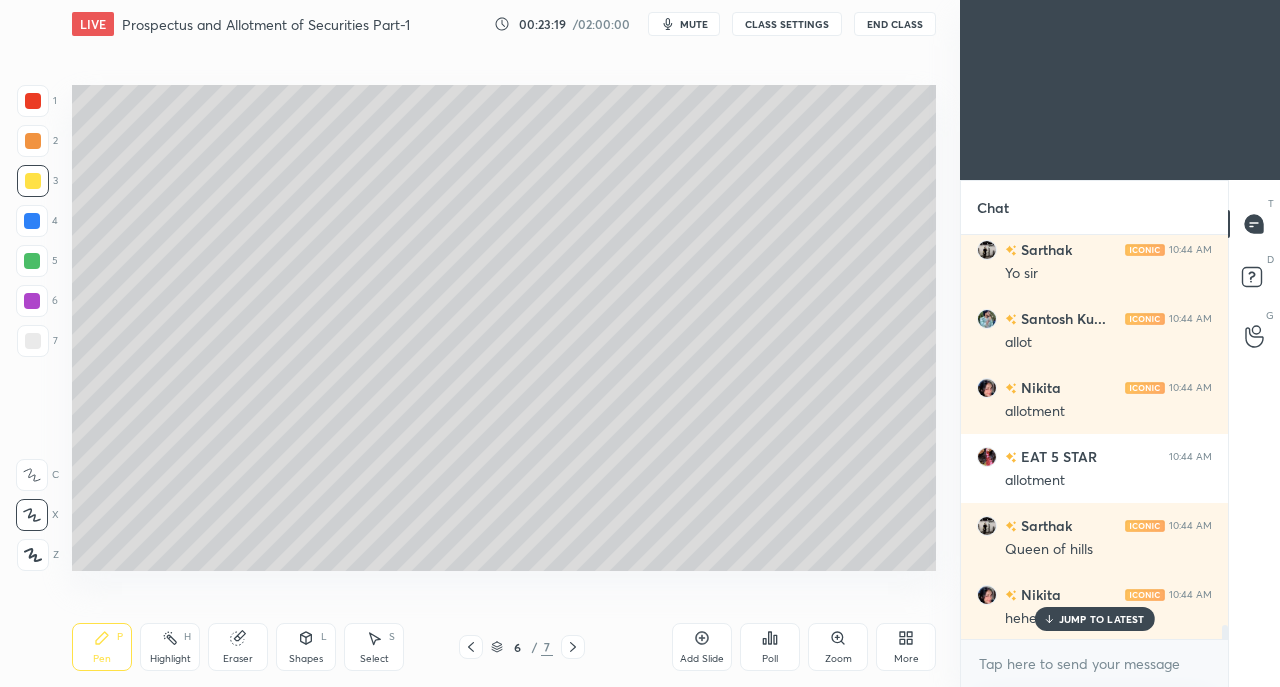 scroll, scrollTop: 11128, scrollLeft: 0, axis: vertical 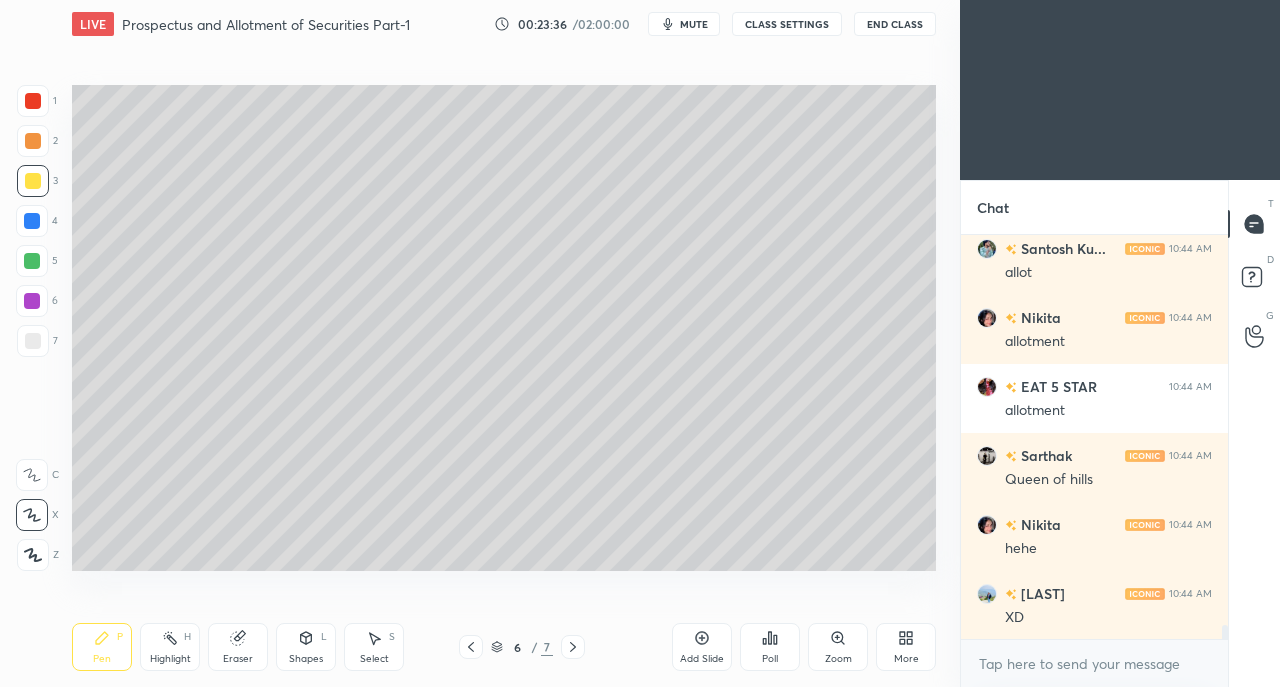 click on "Setting up your live class Poll for   secs No correct answer Start poll" at bounding box center [504, 327] 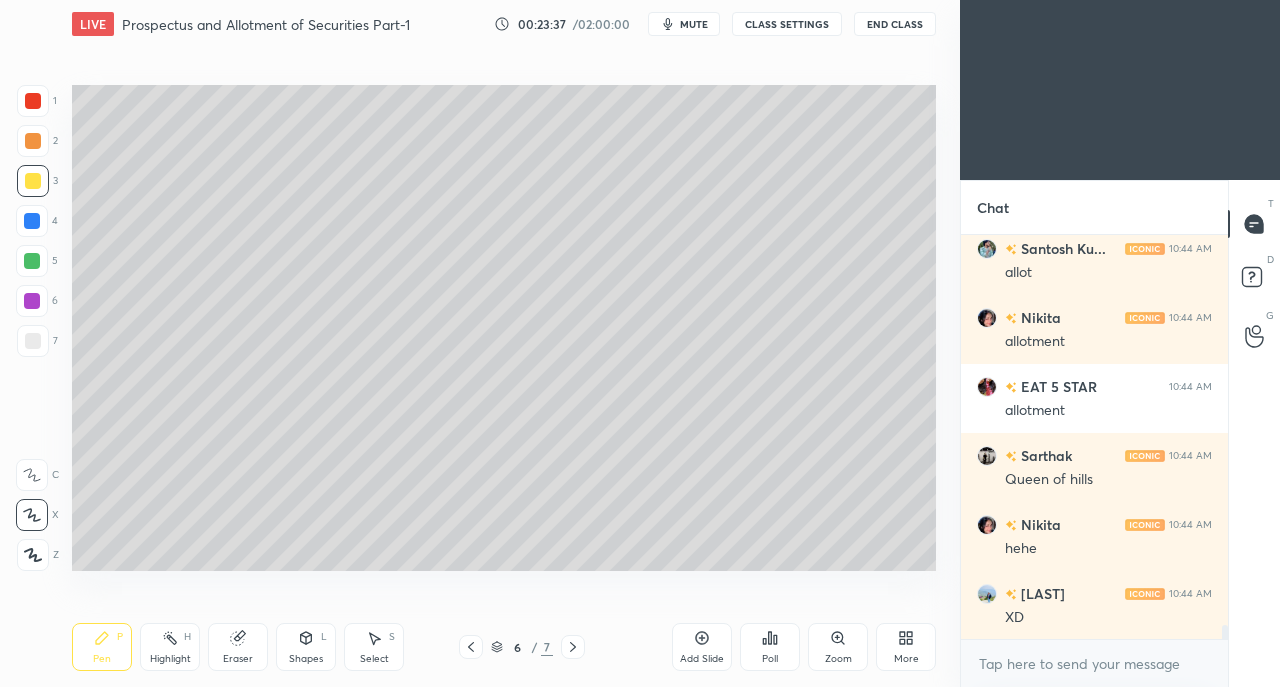 click at bounding box center [33, 341] 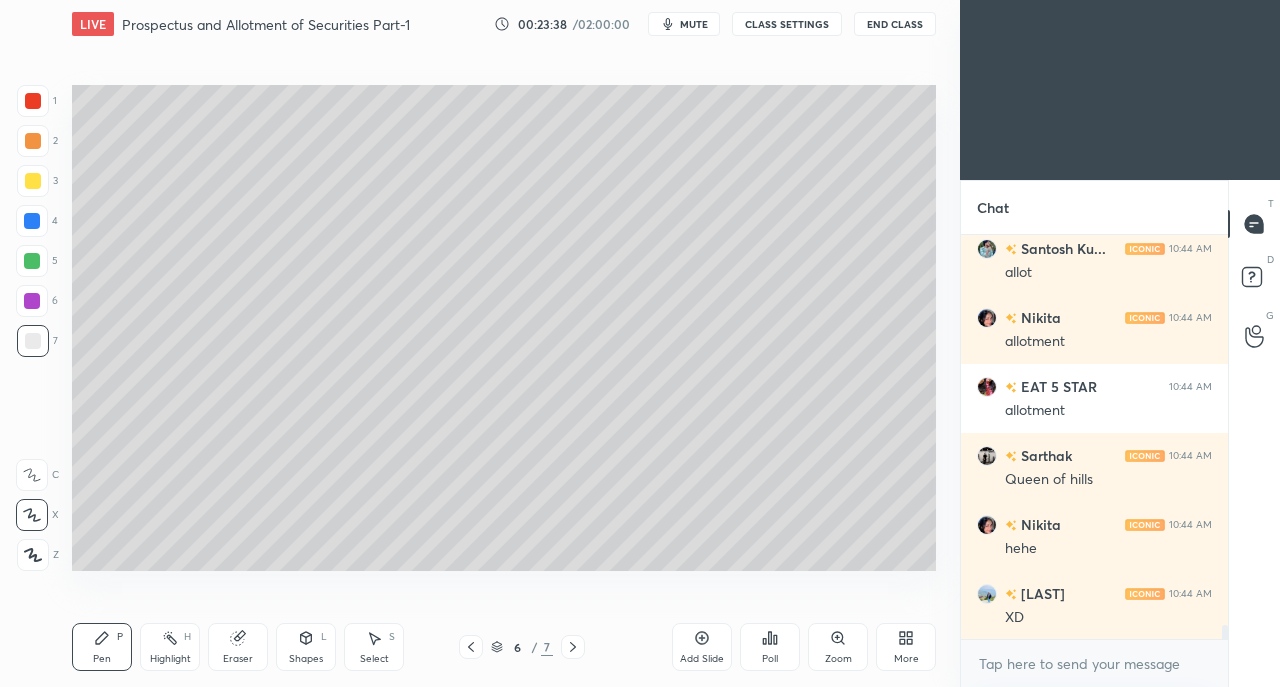 click at bounding box center [33, 101] 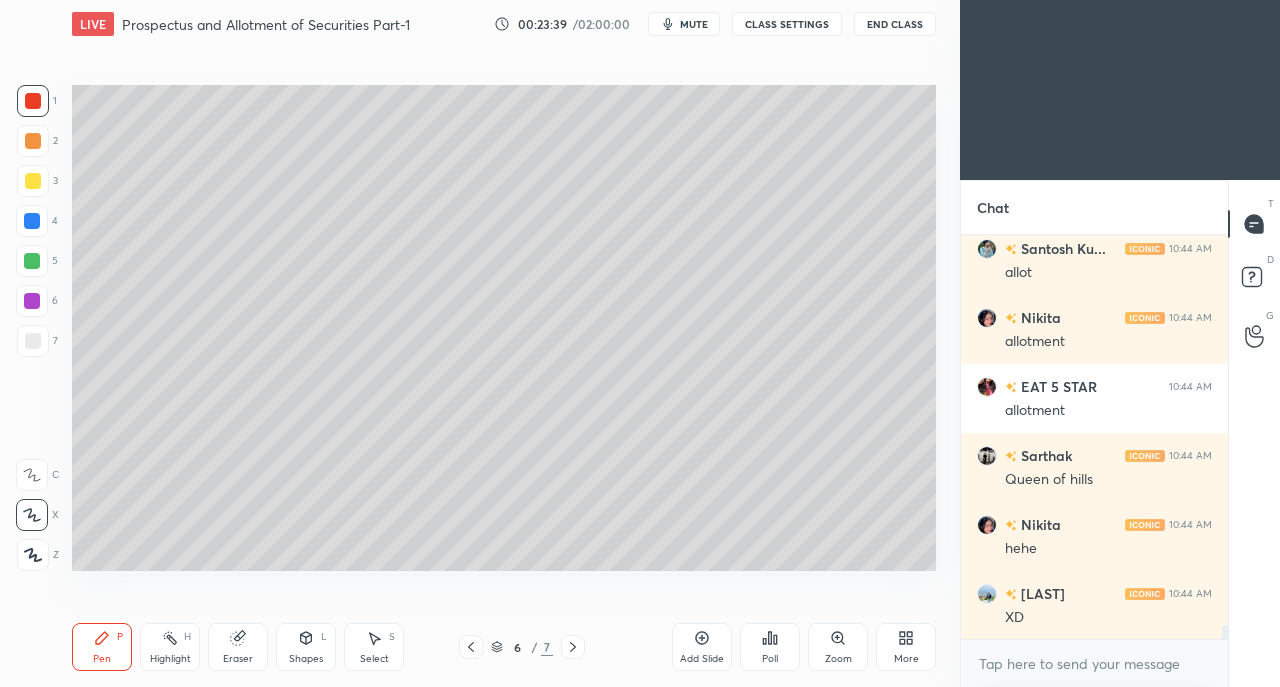click at bounding box center [33, 141] 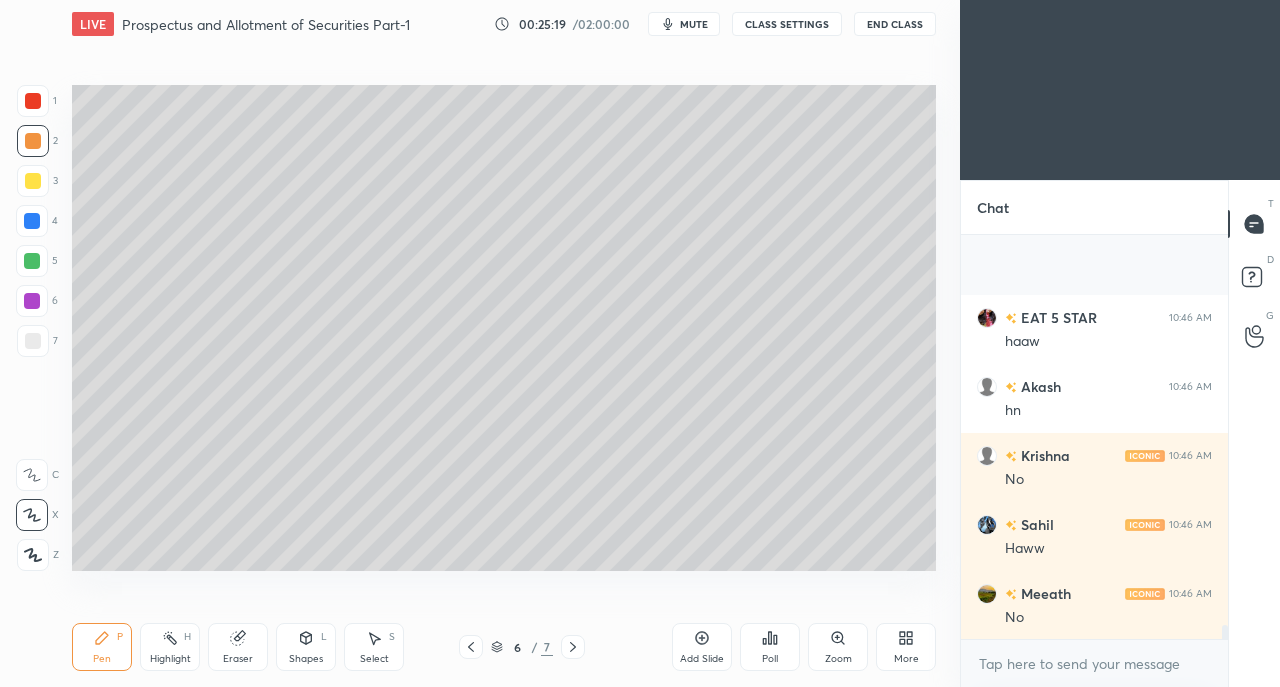 scroll, scrollTop: 10980, scrollLeft: 0, axis: vertical 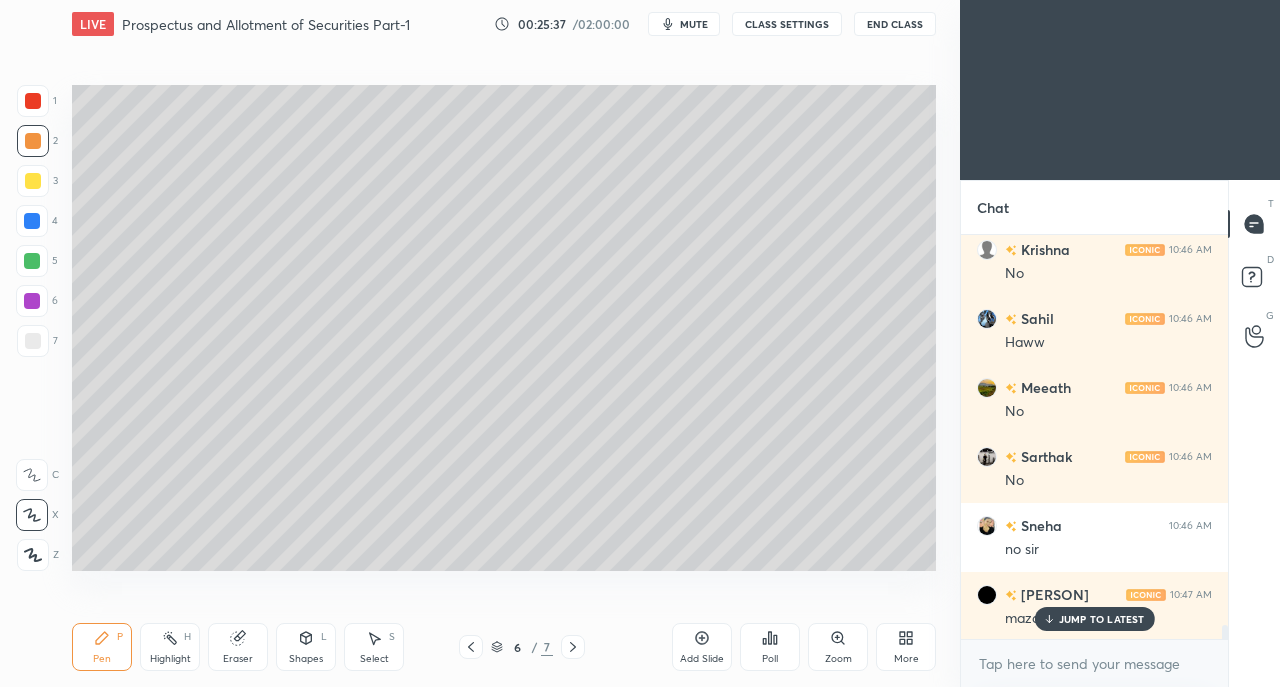click on "JUMP TO LATEST" at bounding box center [1102, 619] 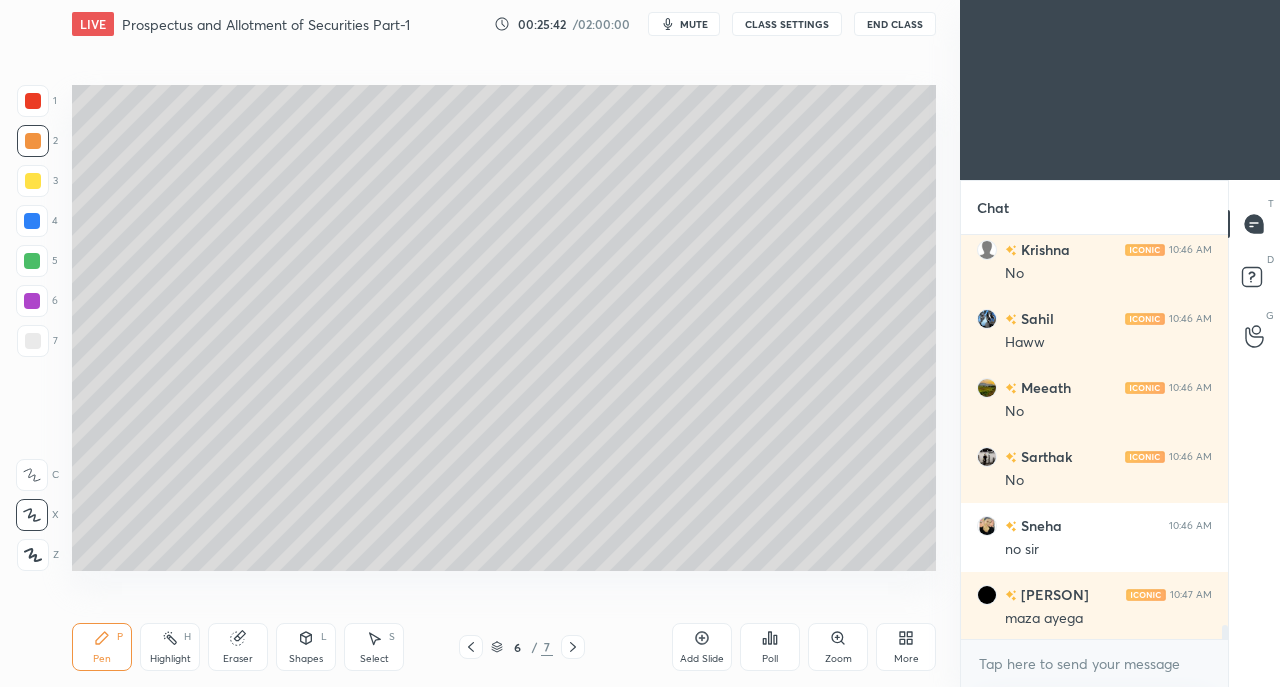 click on "More" at bounding box center (906, 647) 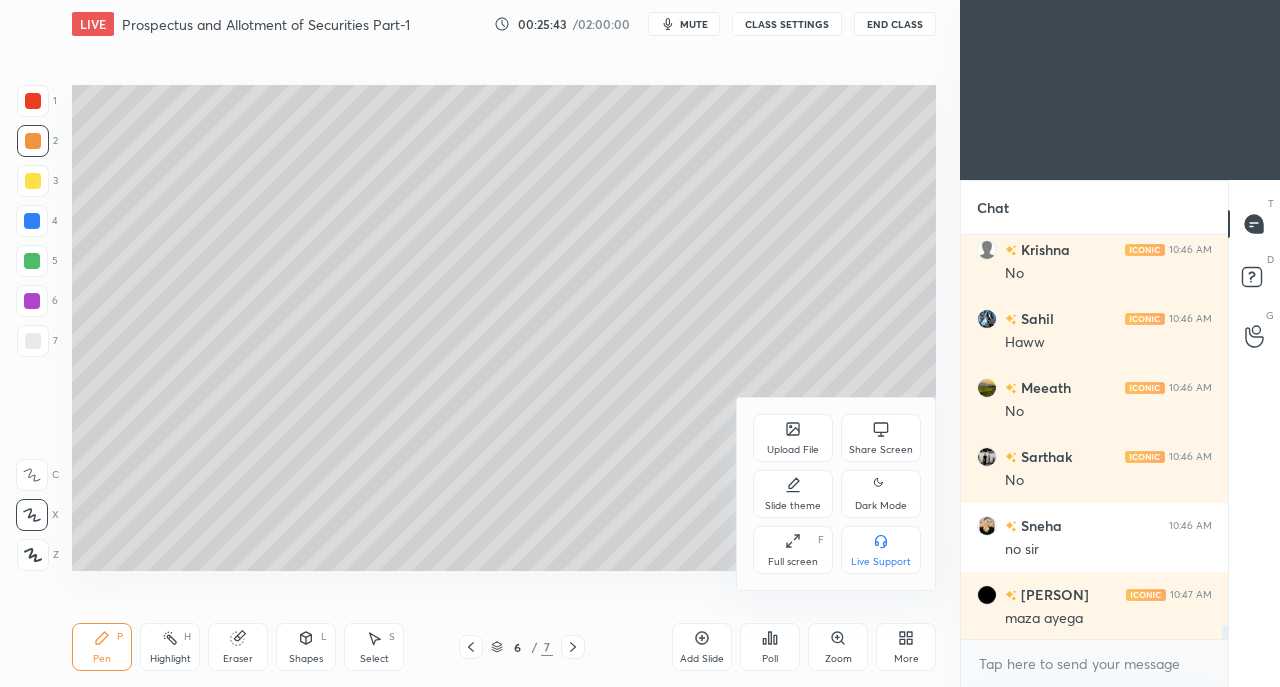 click on "Share Screen" at bounding box center [881, 438] 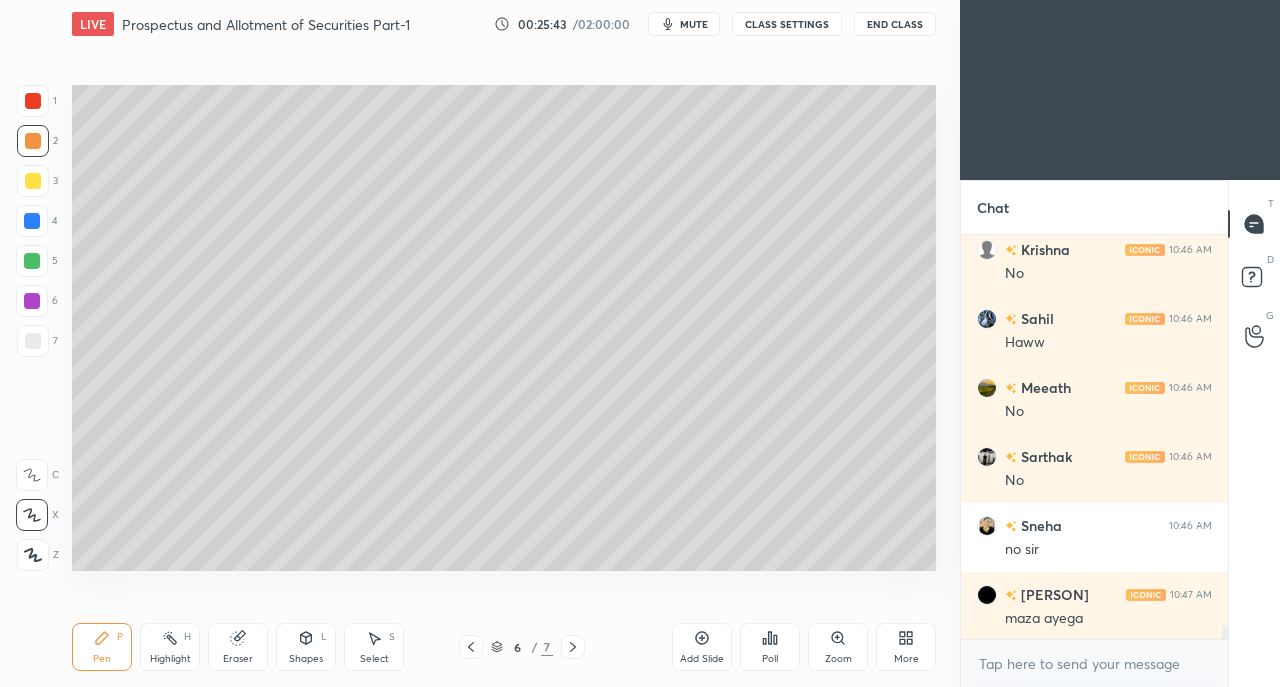 scroll, scrollTop: 11118, scrollLeft: 0, axis: vertical 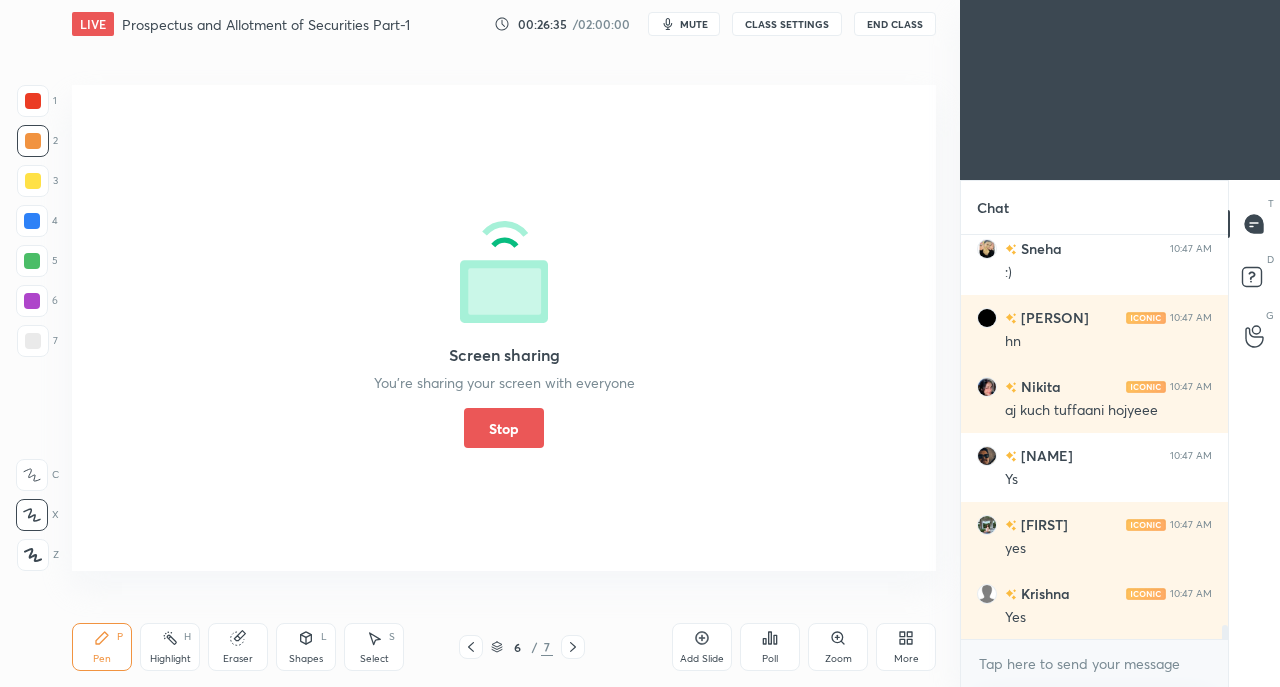 click on "Stop" at bounding box center [504, 428] 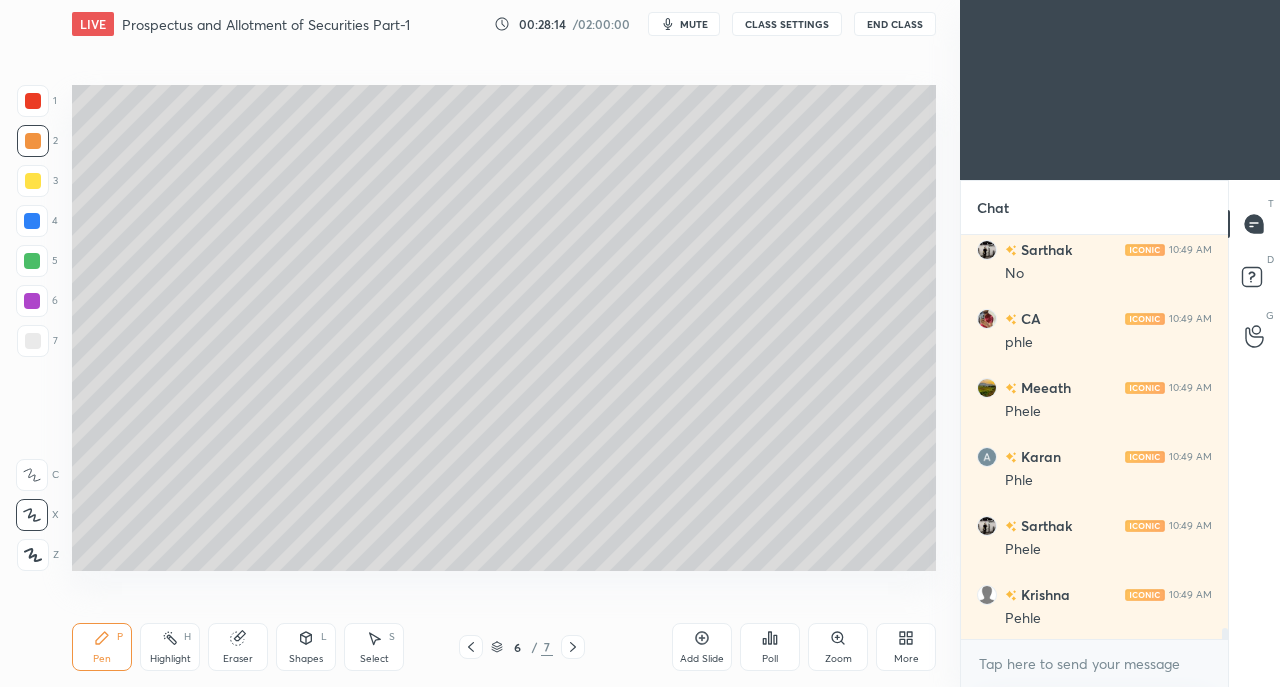 scroll, scrollTop: 13878, scrollLeft: 0, axis: vertical 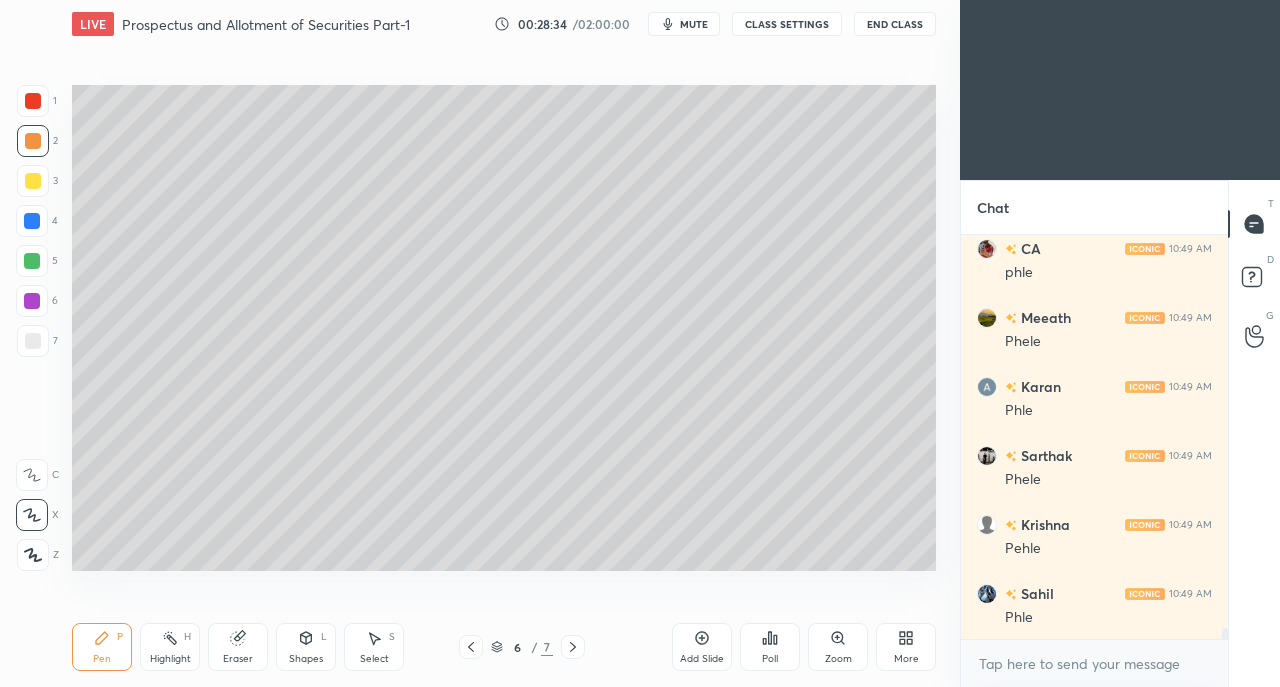 click at bounding box center (33, 341) 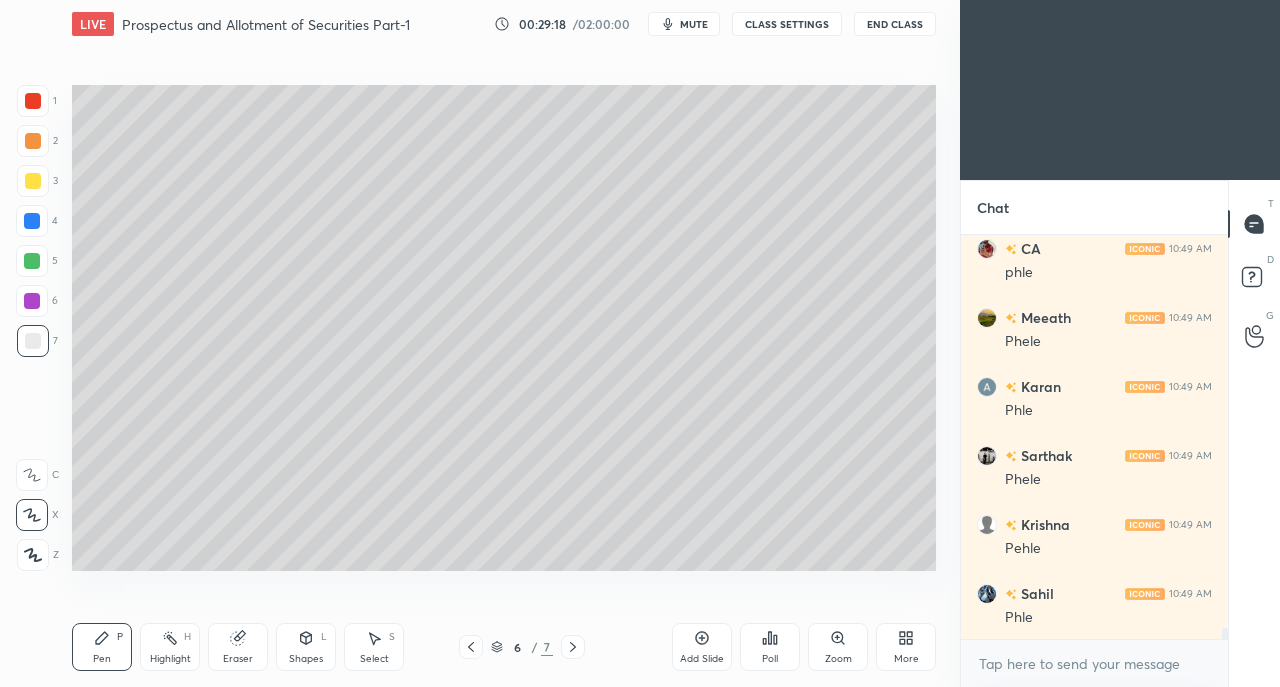 click 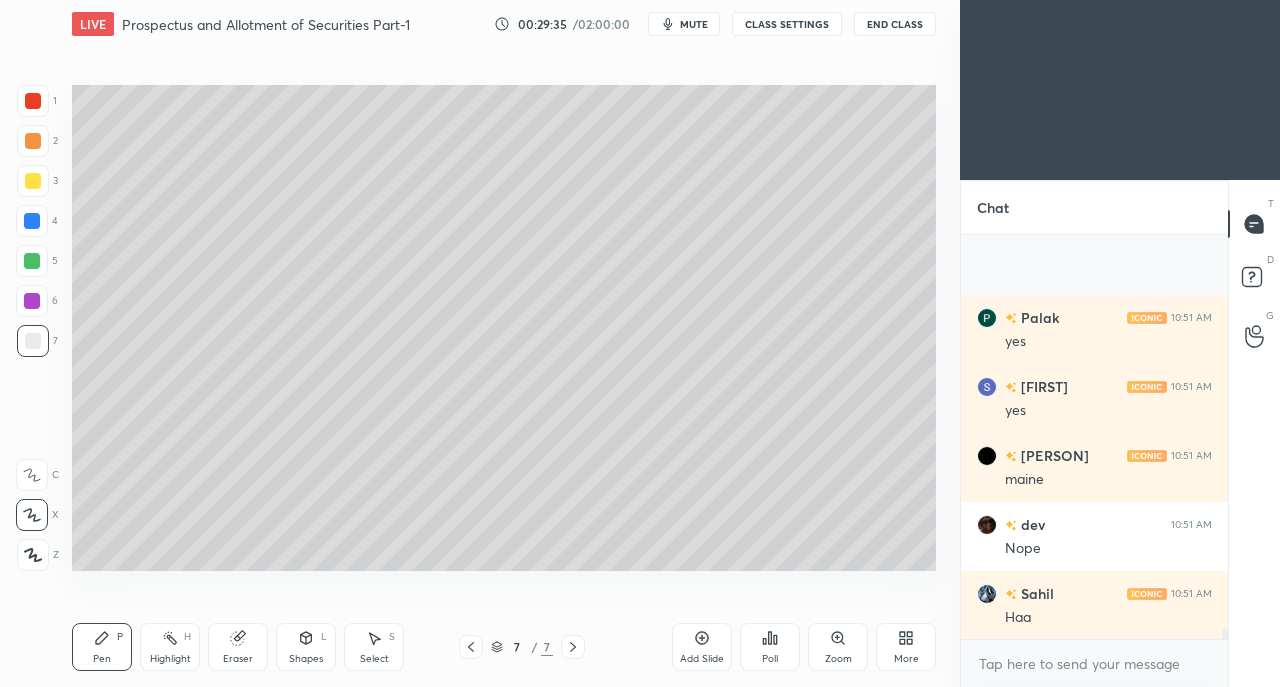 scroll, scrollTop: 15120, scrollLeft: 0, axis: vertical 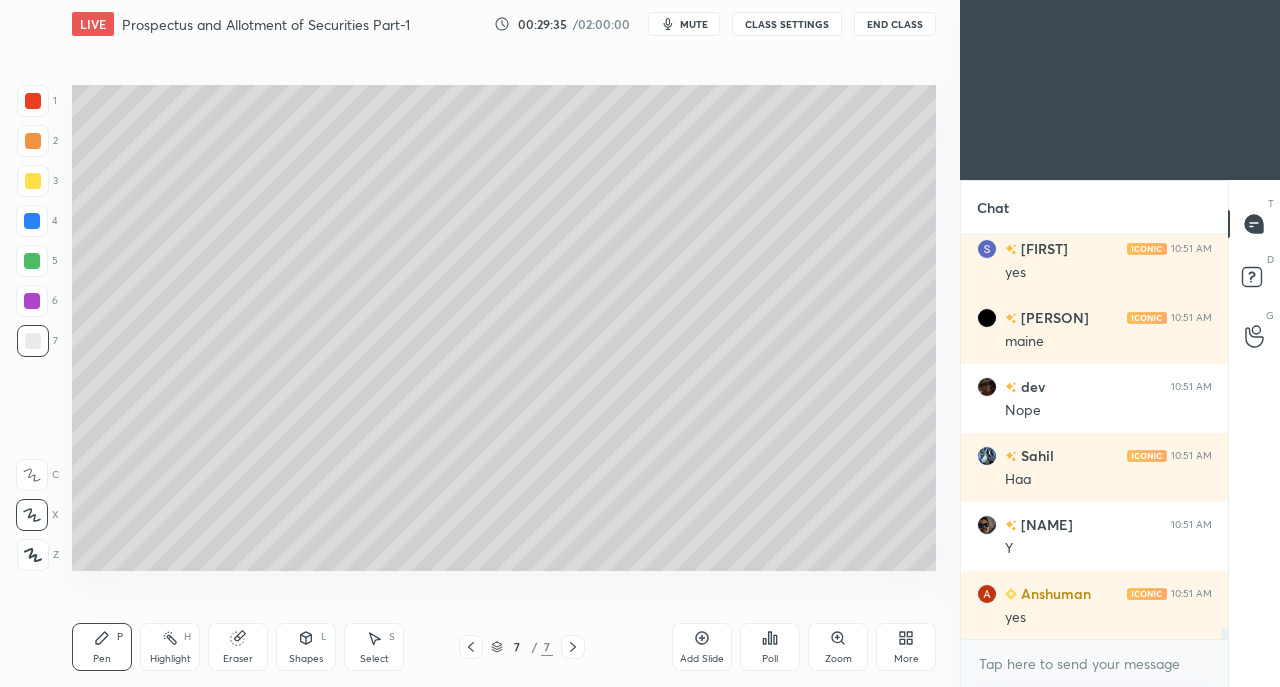 click at bounding box center (33, 181) 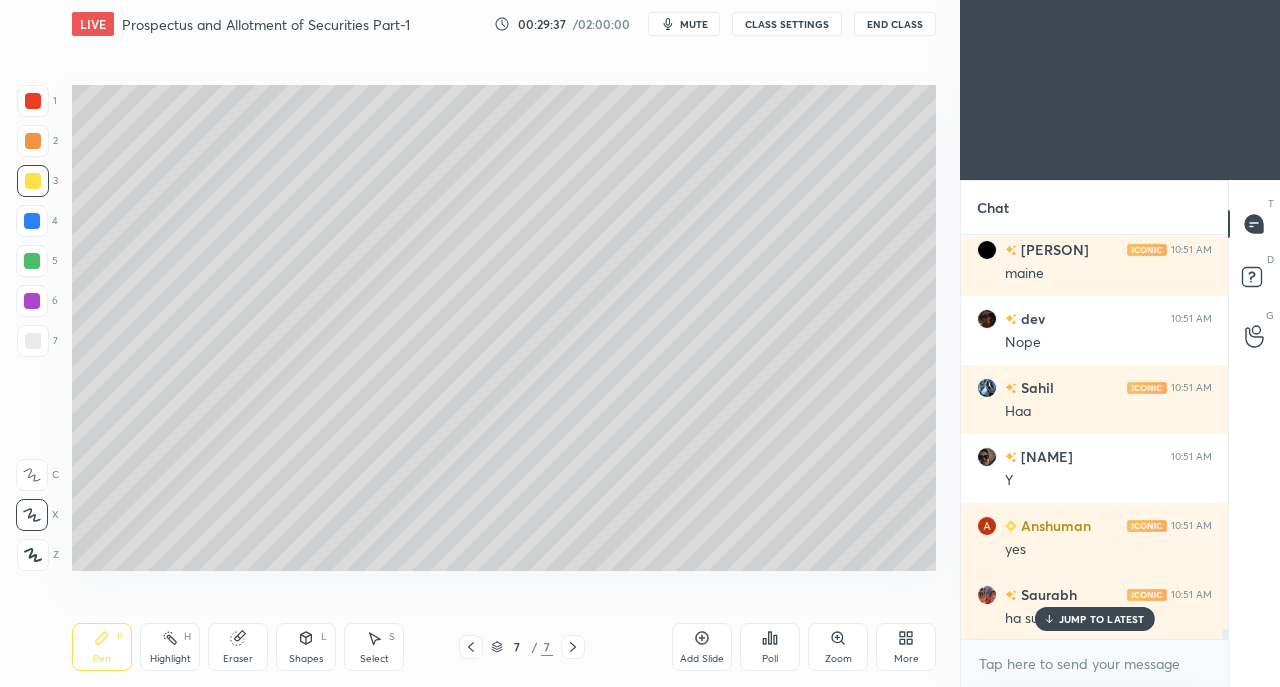 scroll, scrollTop: 15326, scrollLeft: 0, axis: vertical 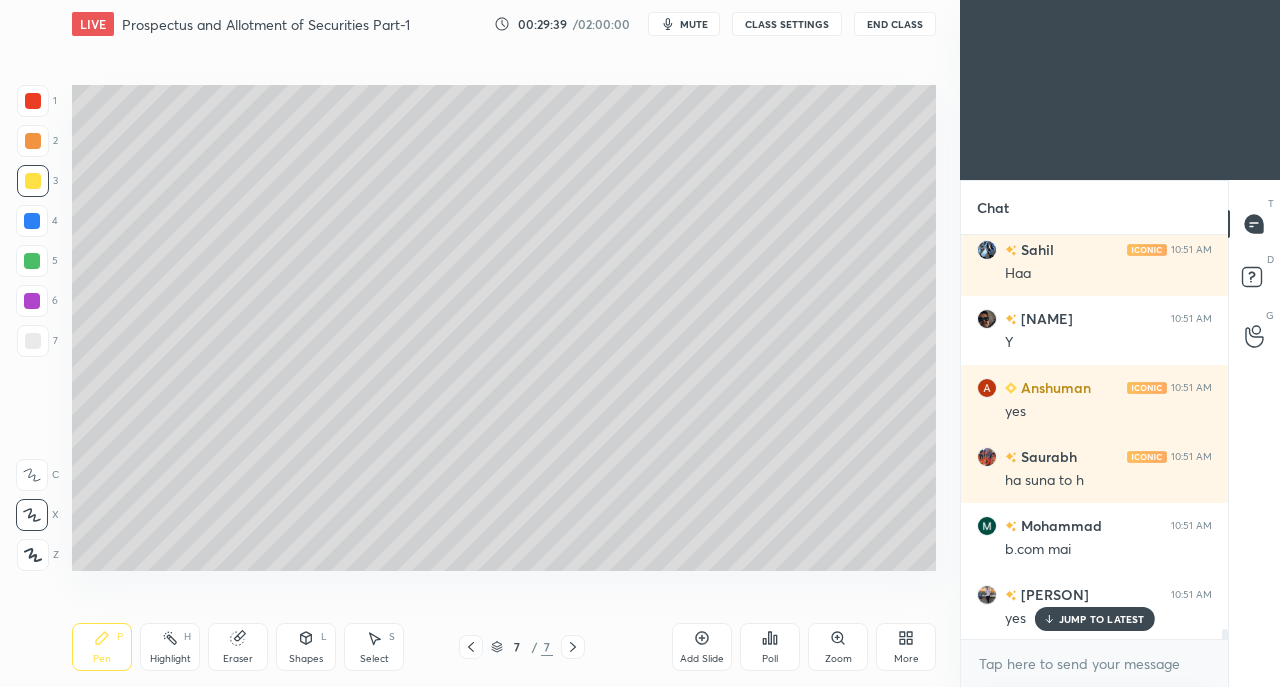 click on "Eraser" at bounding box center (238, 647) 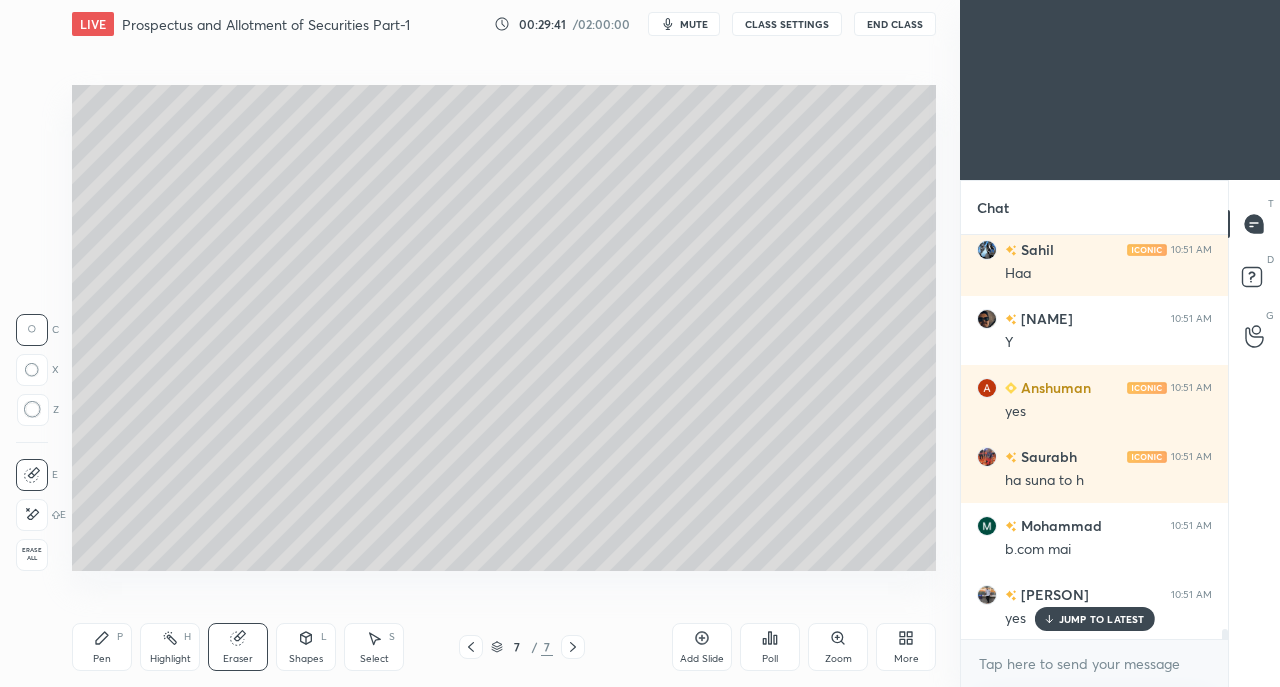 click 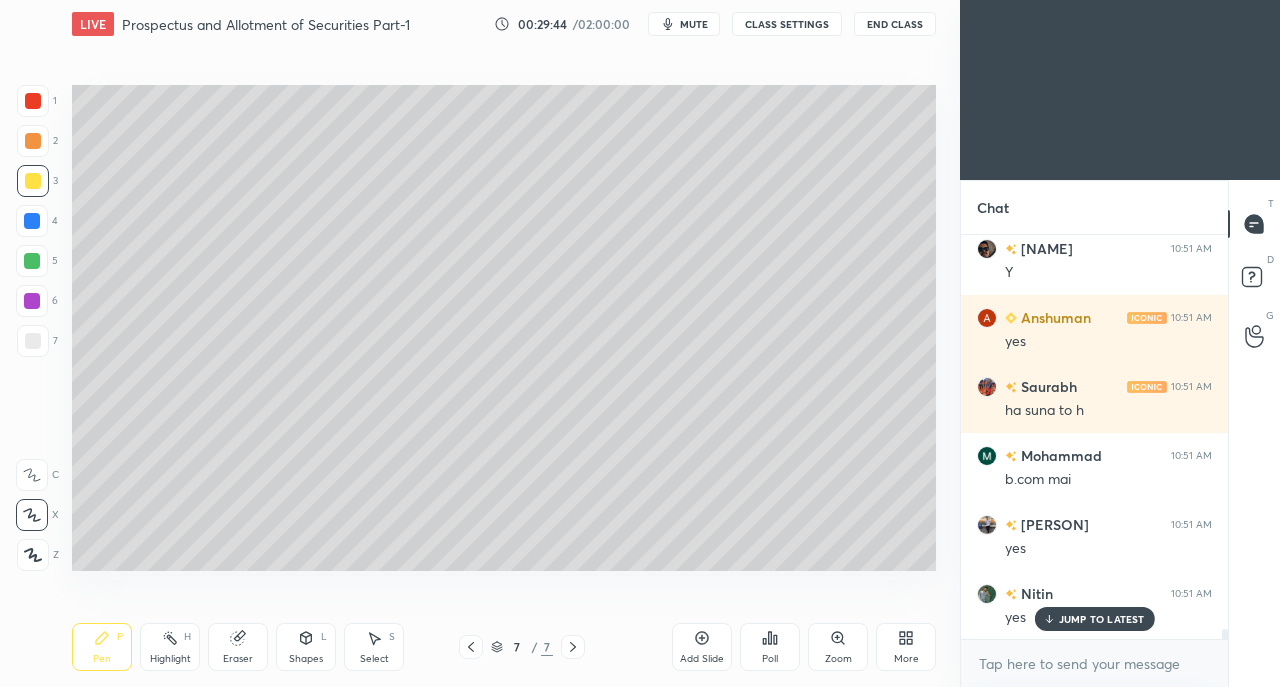 scroll, scrollTop: 15464, scrollLeft: 0, axis: vertical 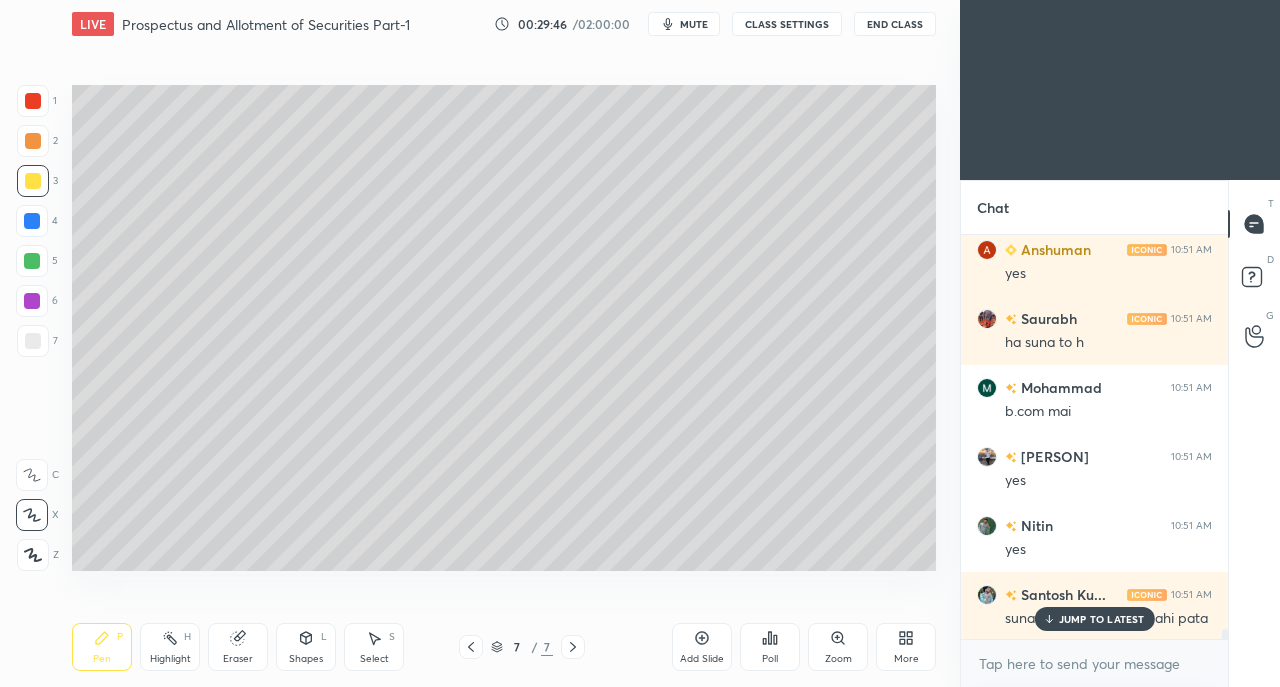 click on "JUMP TO LATEST" at bounding box center [1102, 619] 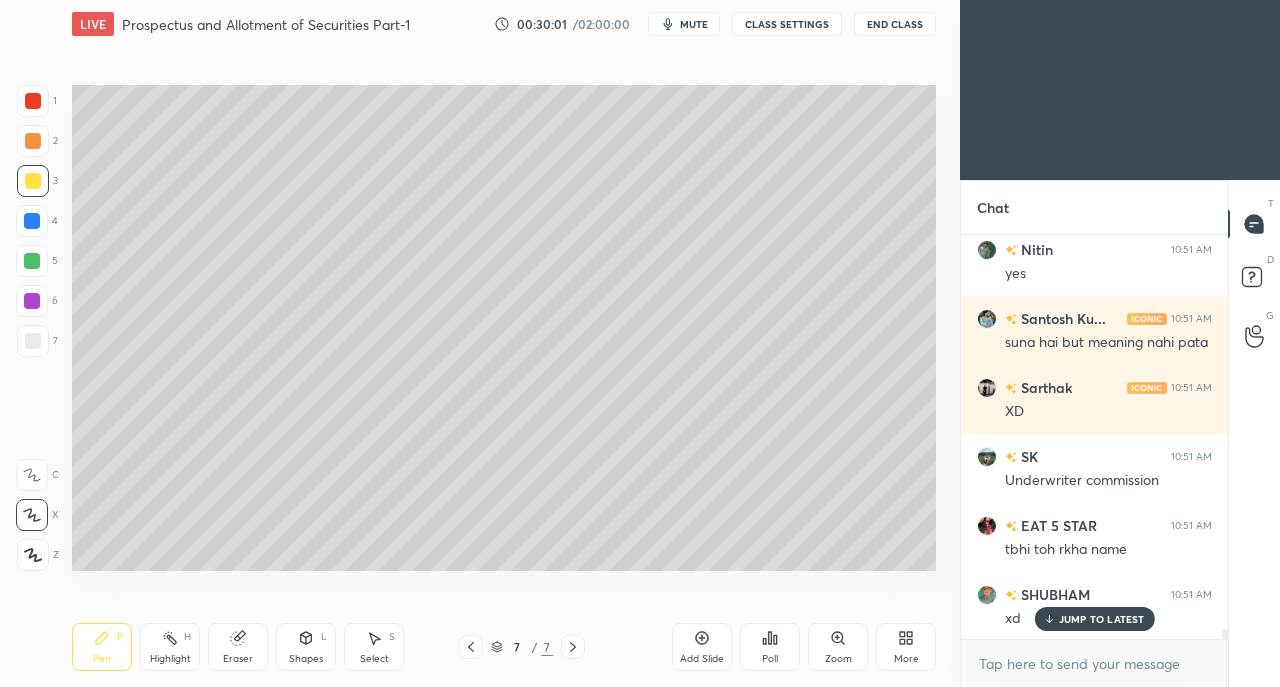 scroll, scrollTop: 15810, scrollLeft: 0, axis: vertical 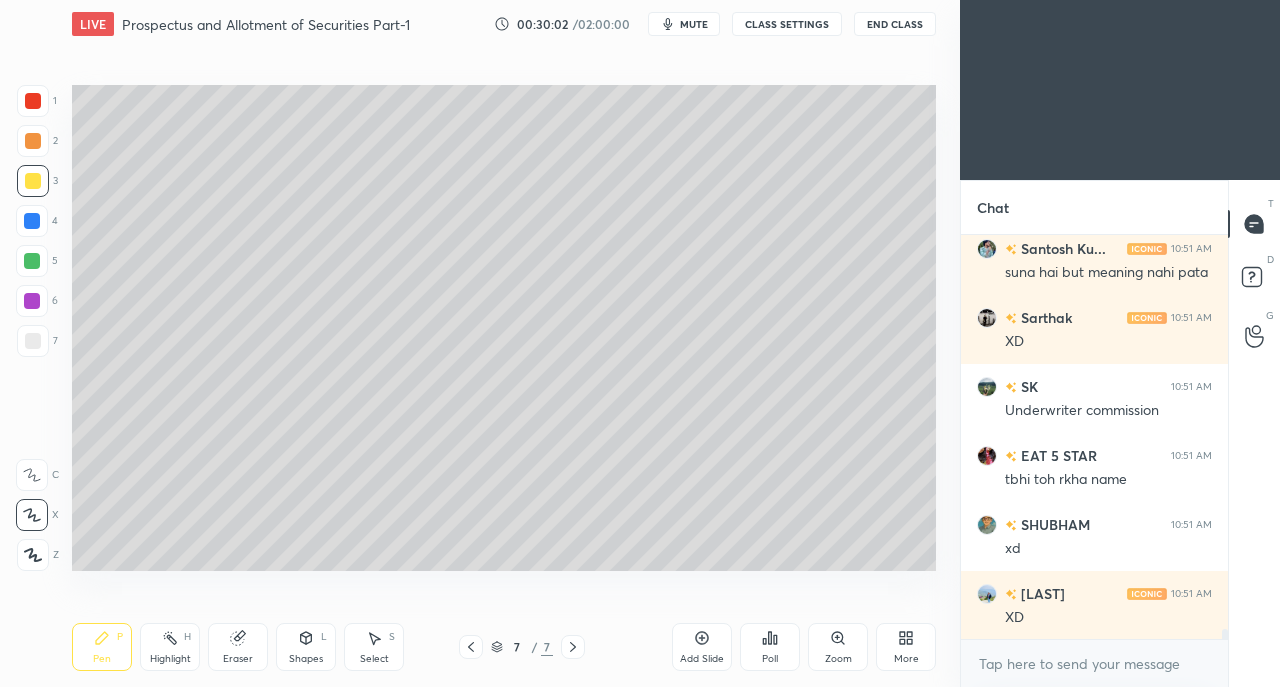 click on "Shapes L" at bounding box center (306, 647) 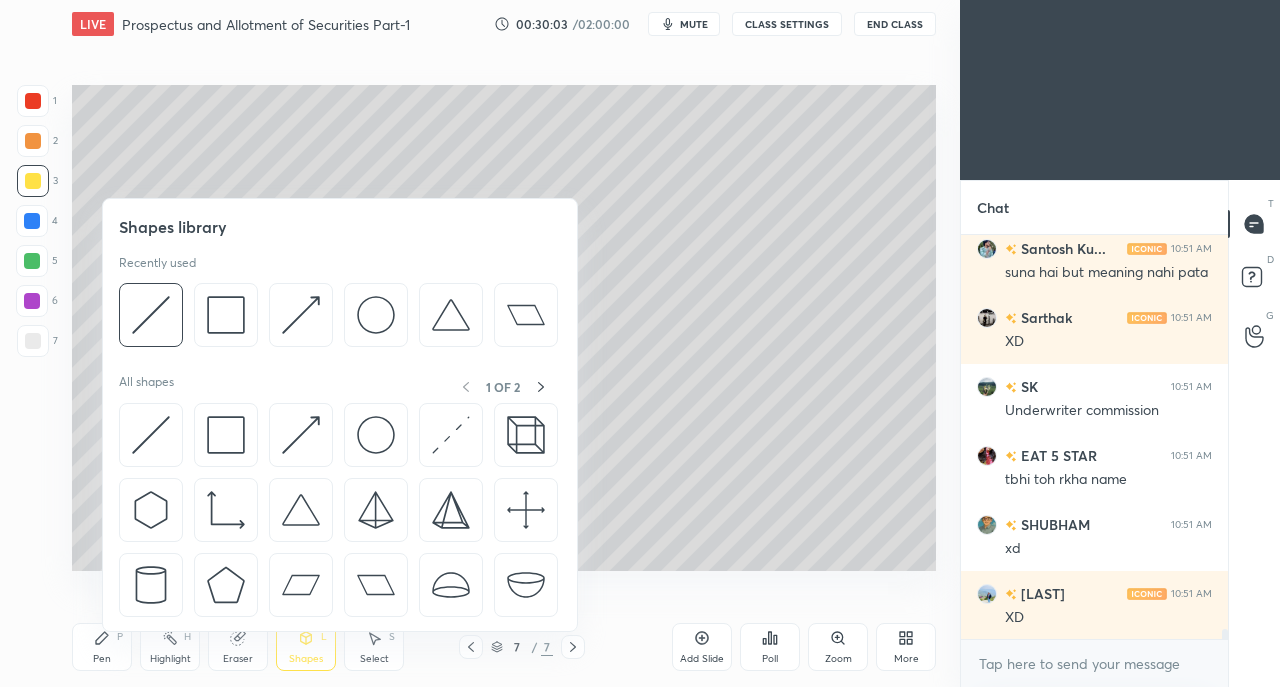 click at bounding box center [226, 435] 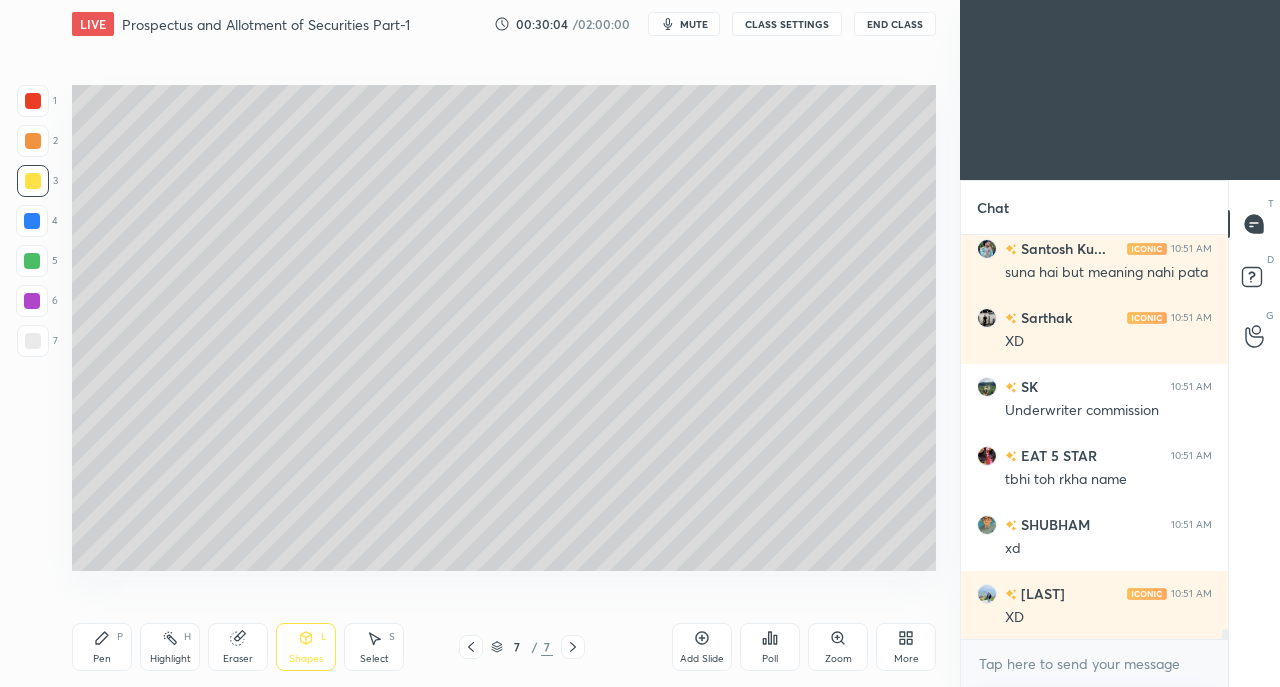 scroll, scrollTop: 15878, scrollLeft: 0, axis: vertical 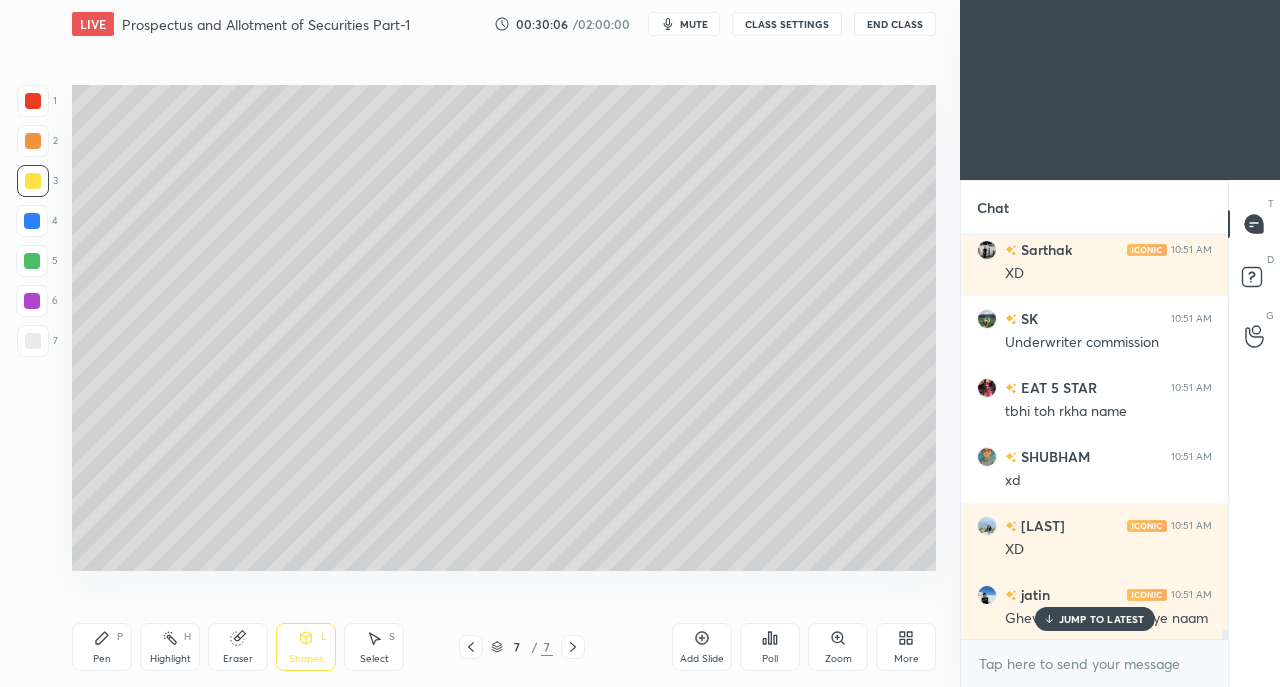 click on "Shapes L" at bounding box center [306, 647] 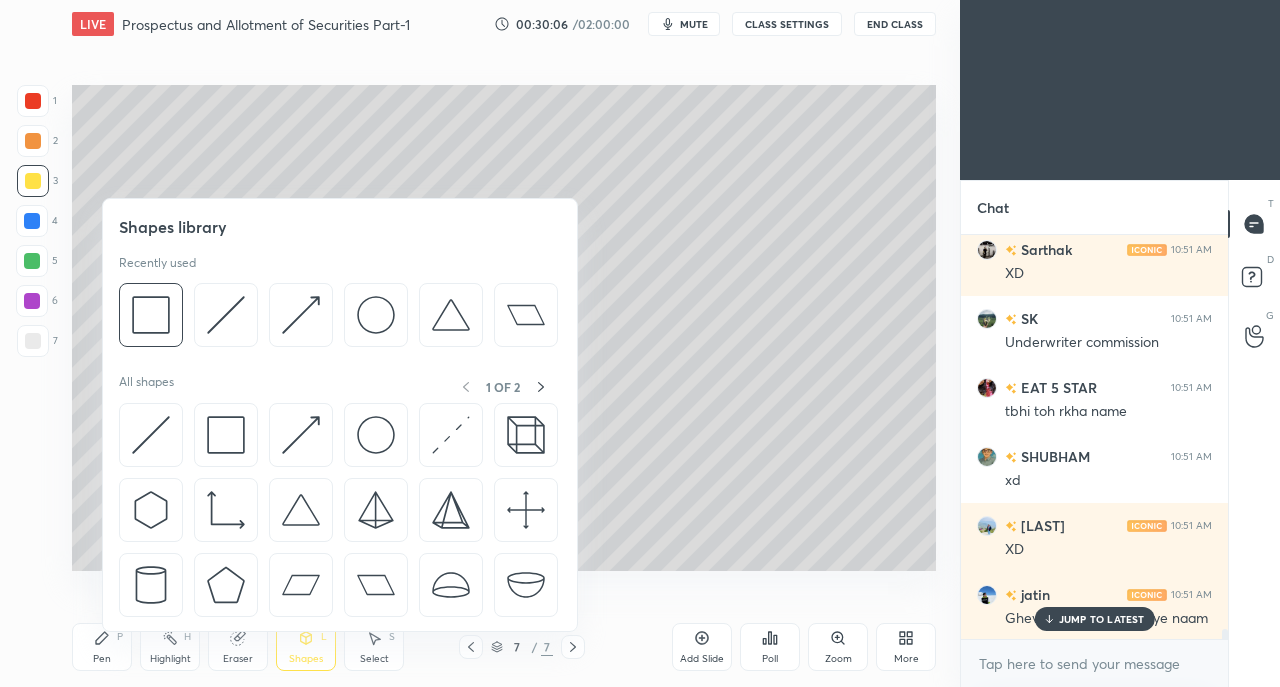 click at bounding box center (226, 435) 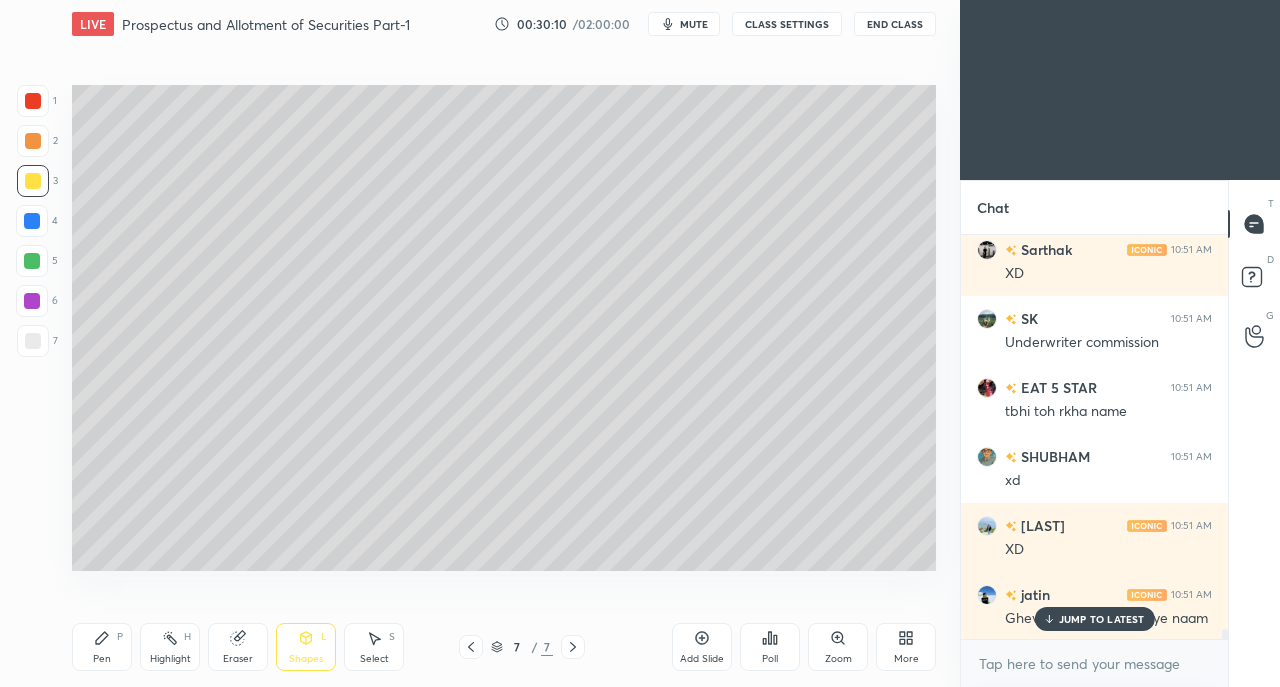 click on "P" at bounding box center (120, 637) 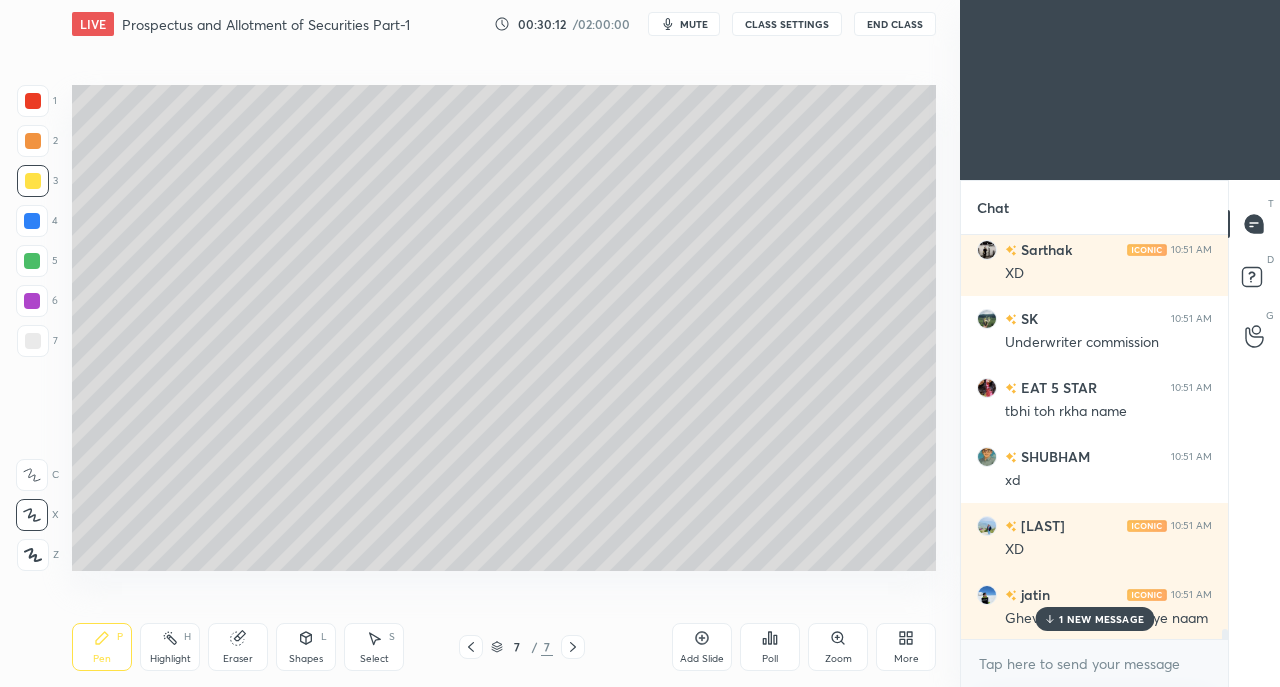 scroll, scrollTop: 15948, scrollLeft: 0, axis: vertical 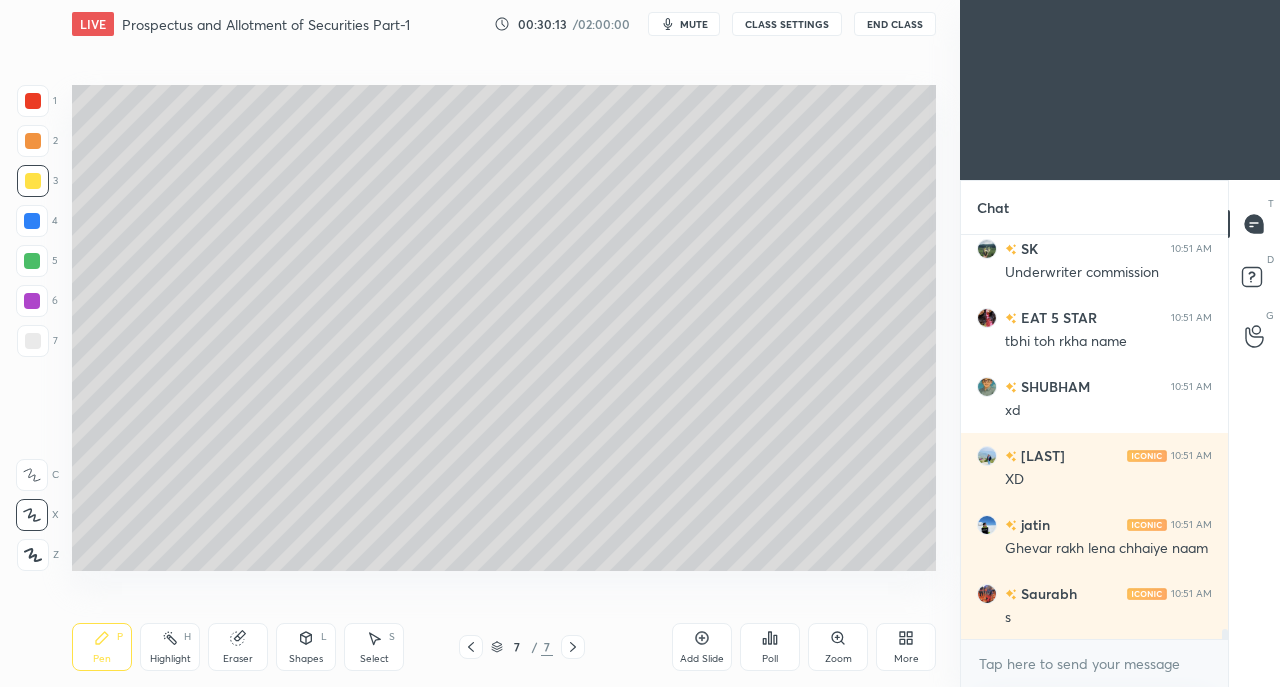 click on "Eraser" at bounding box center (238, 647) 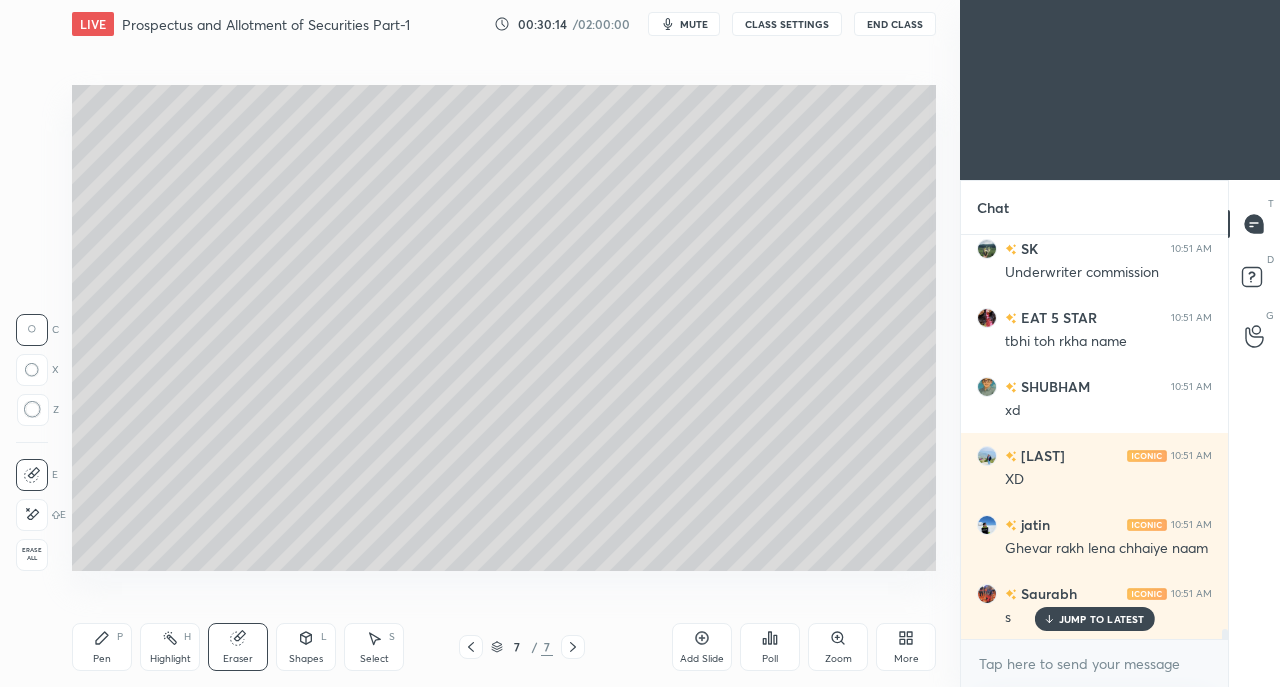 scroll, scrollTop: 16016, scrollLeft: 0, axis: vertical 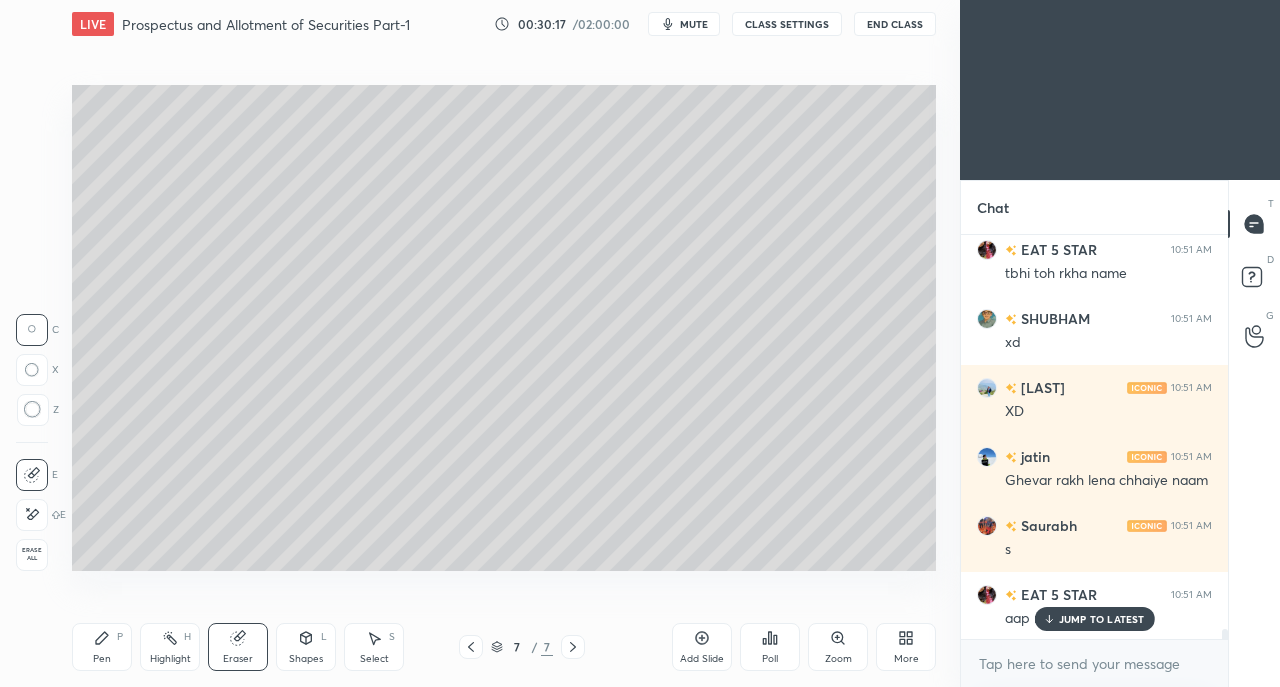click on "Pen P" at bounding box center (102, 647) 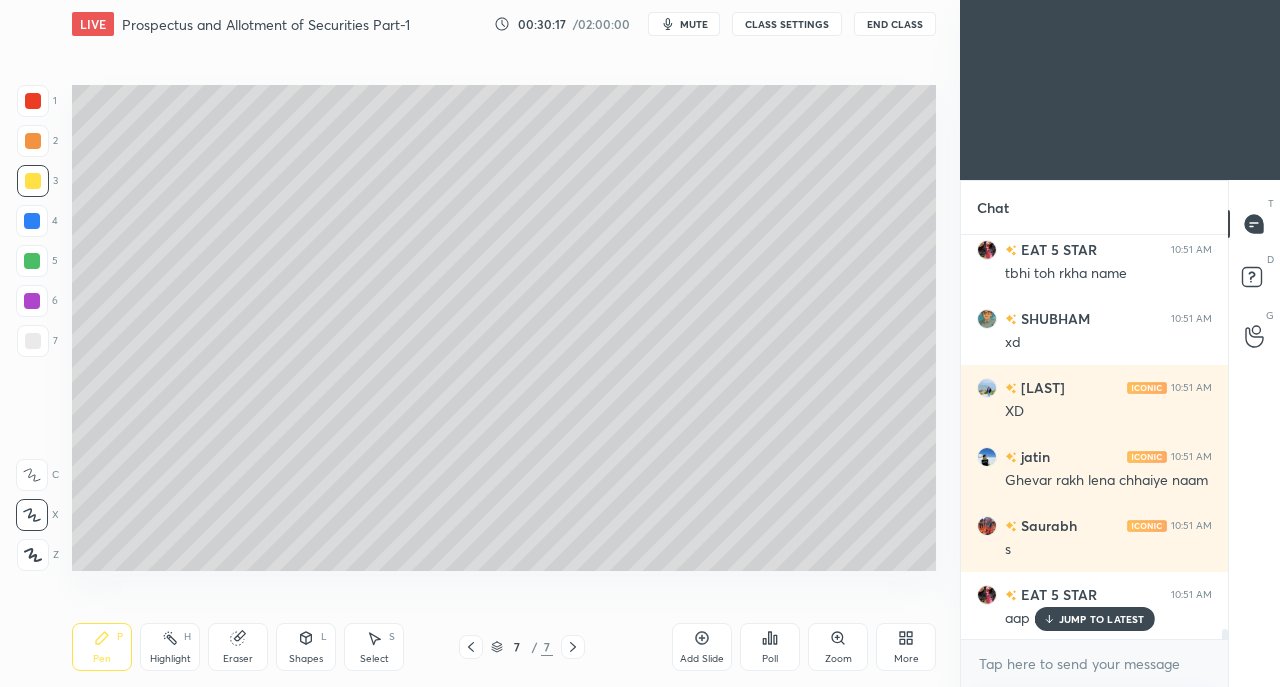 scroll, scrollTop: 16086, scrollLeft: 0, axis: vertical 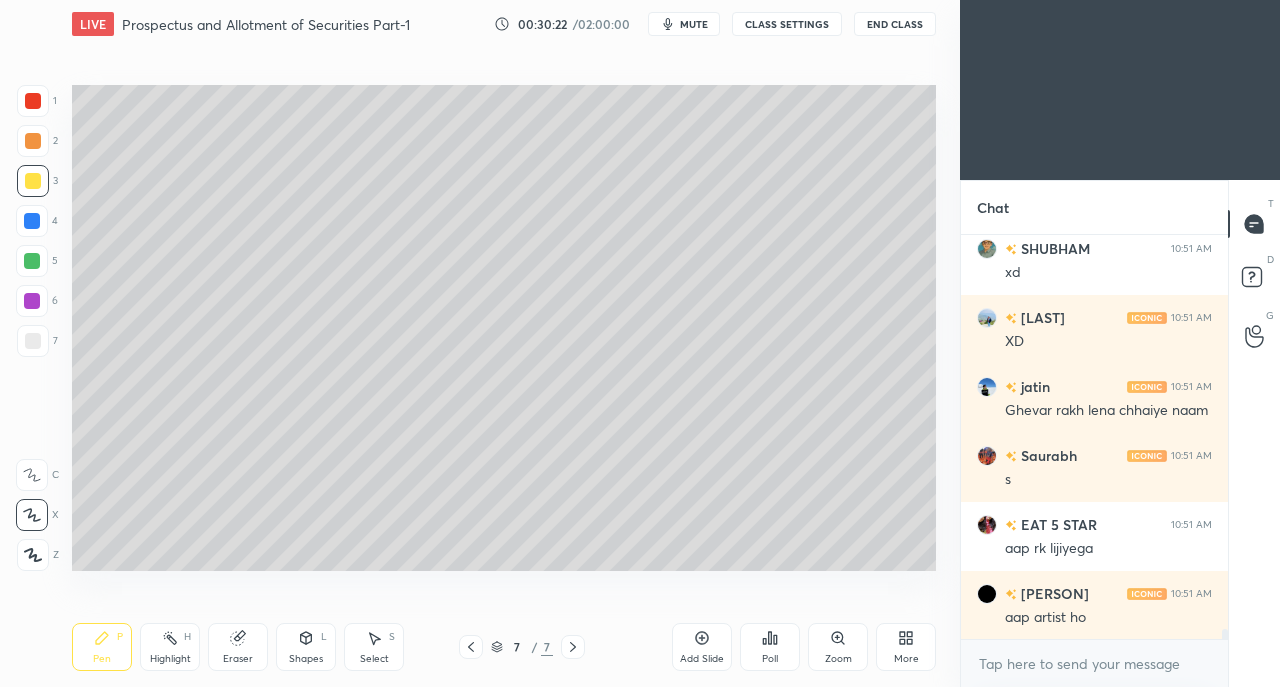 click at bounding box center (33, 341) 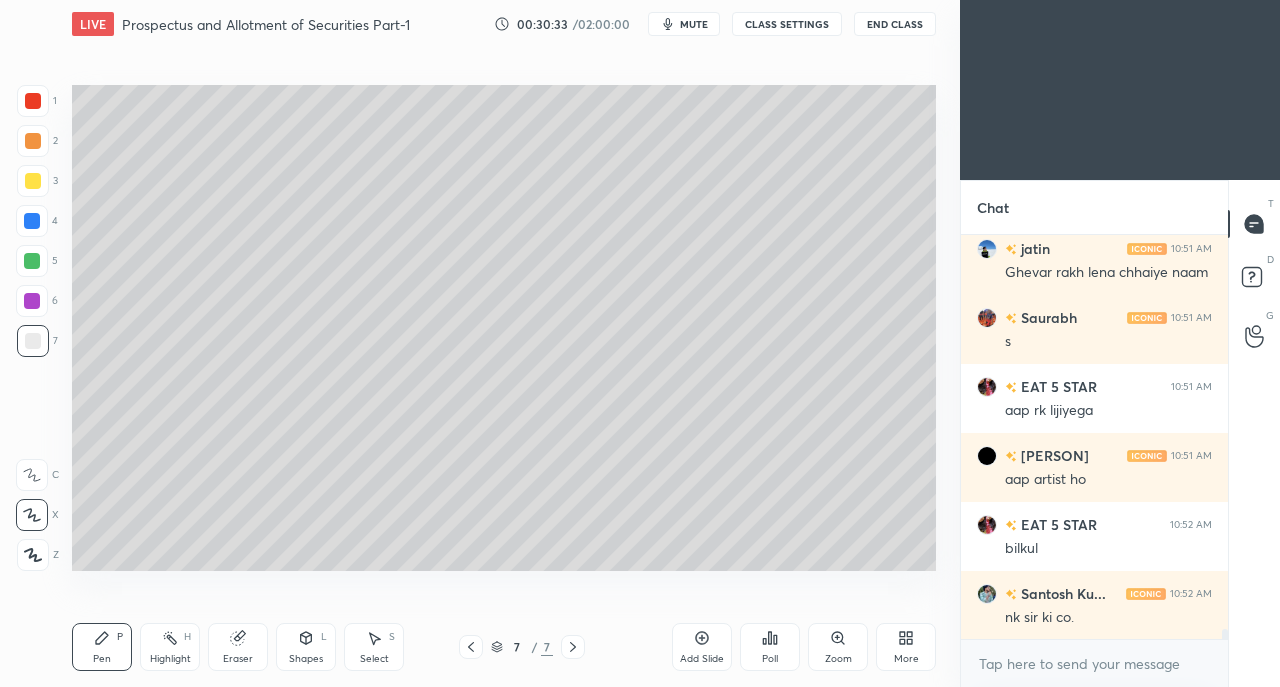scroll, scrollTop: 16292, scrollLeft: 0, axis: vertical 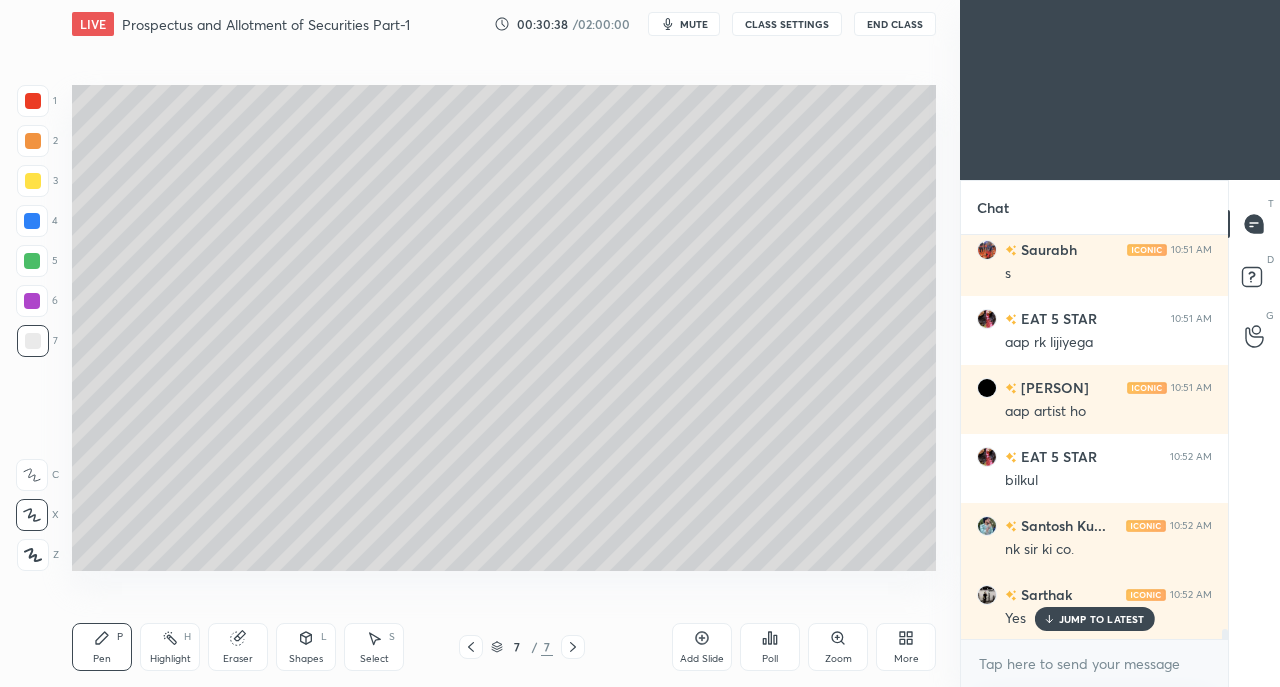 click on "Shapes L" at bounding box center [306, 647] 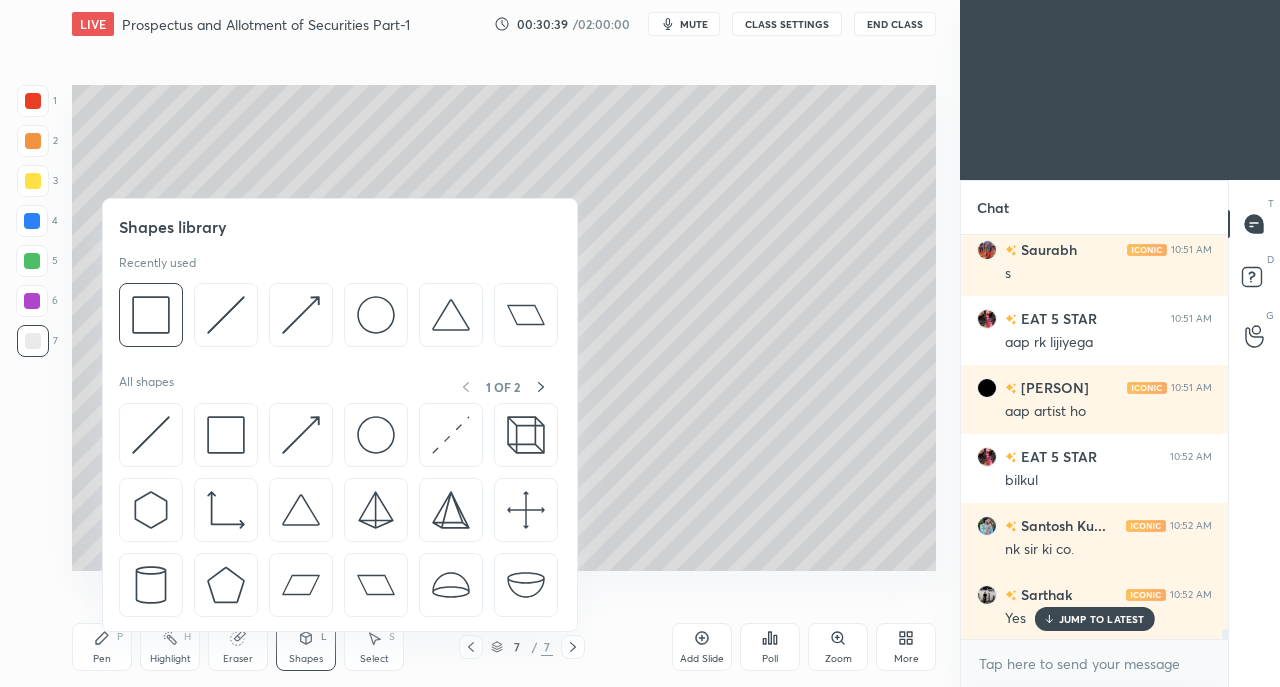 click at bounding box center [301, 435] 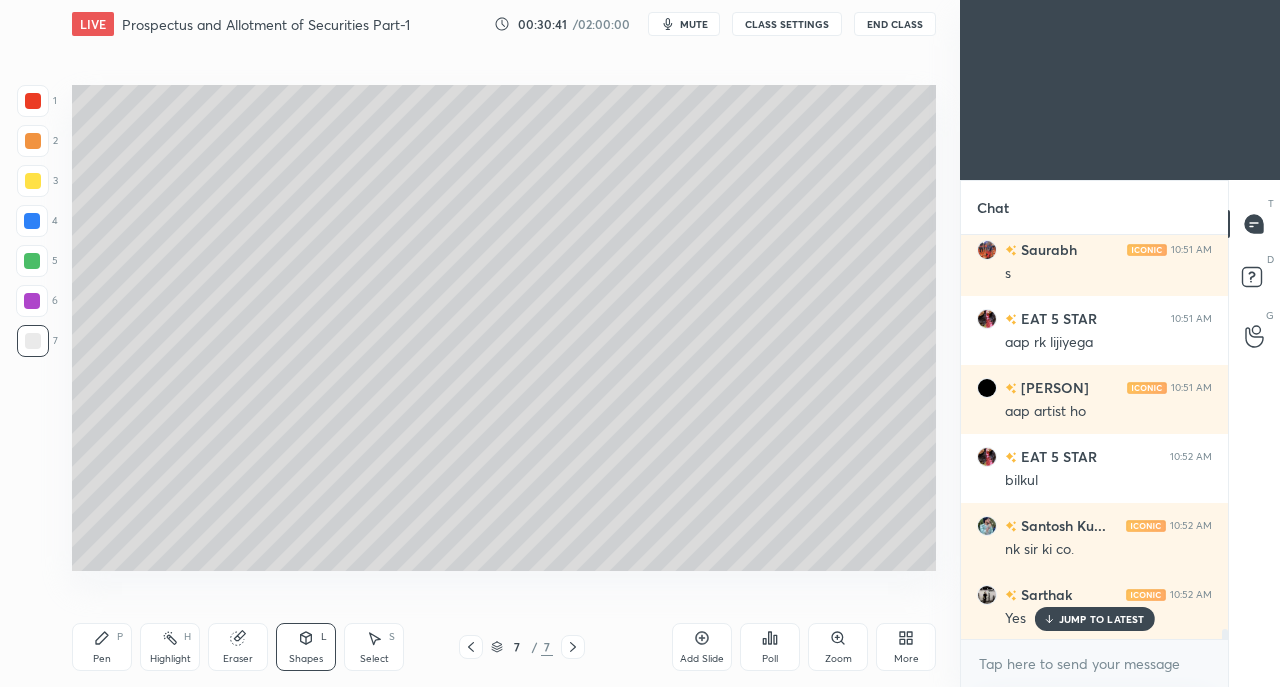 click 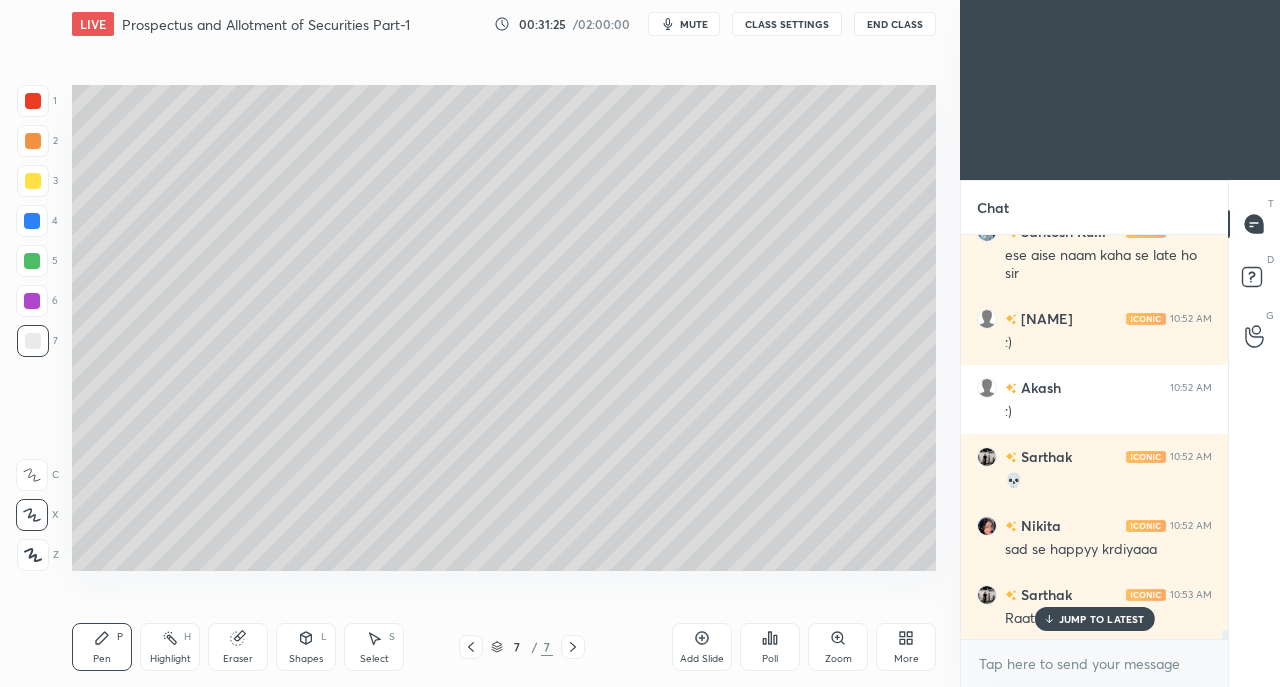 scroll, scrollTop: 16950, scrollLeft: 0, axis: vertical 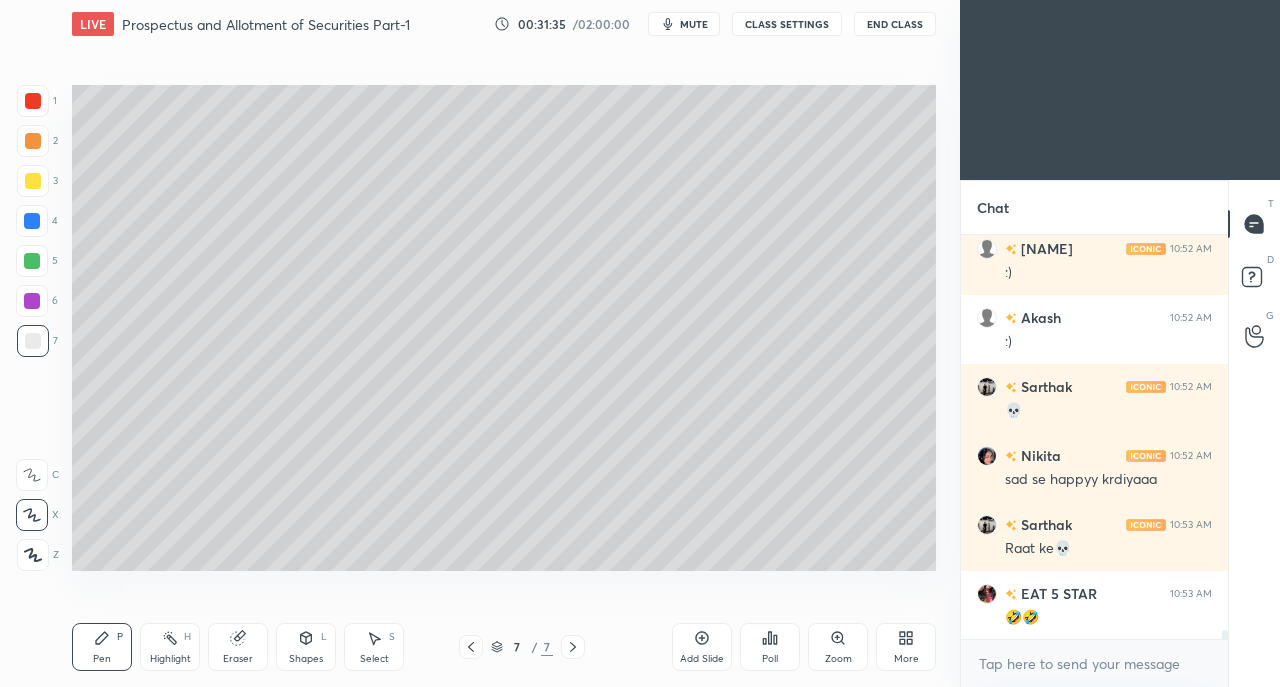 click at bounding box center (33, 181) 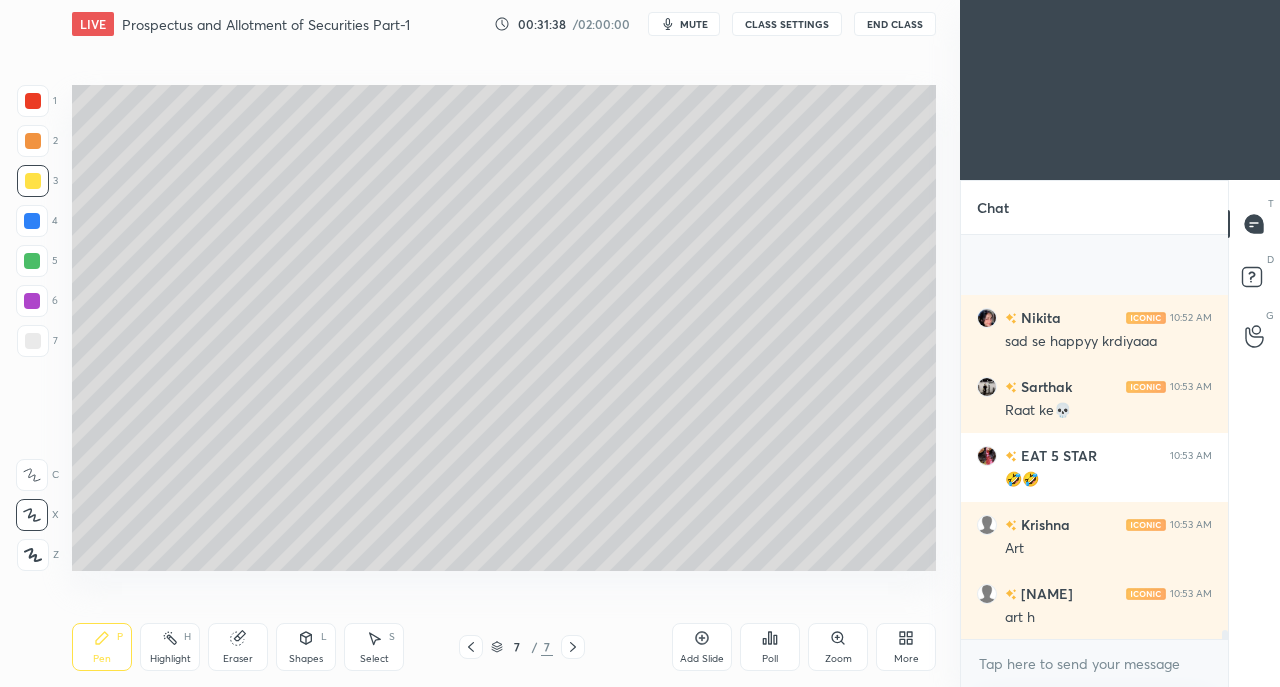 scroll, scrollTop: 17226, scrollLeft: 0, axis: vertical 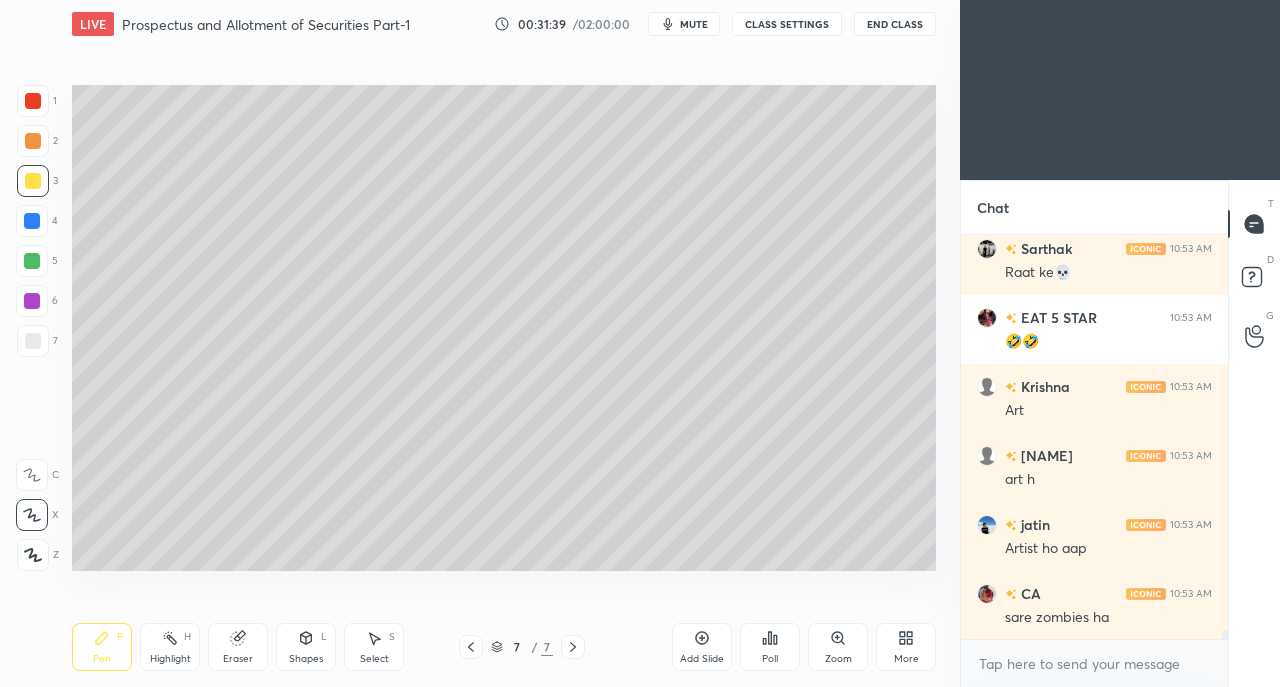 click at bounding box center (33, 101) 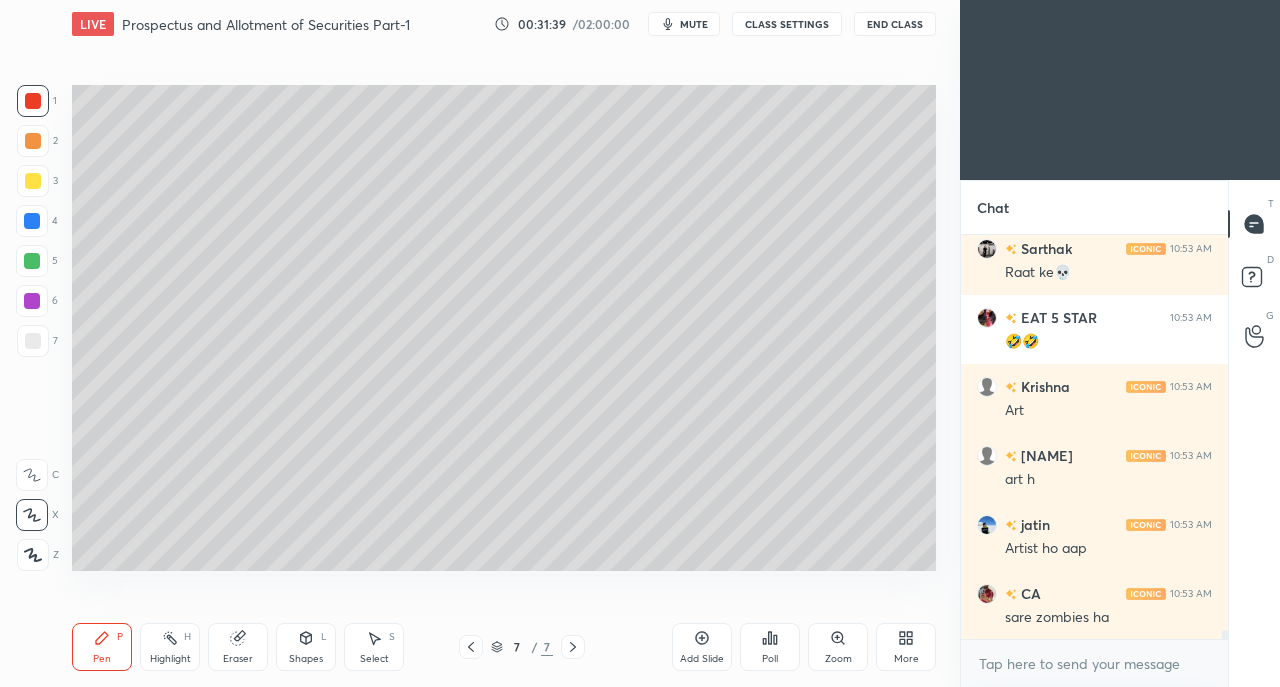 scroll, scrollTop: 17312, scrollLeft: 0, axis: vertical 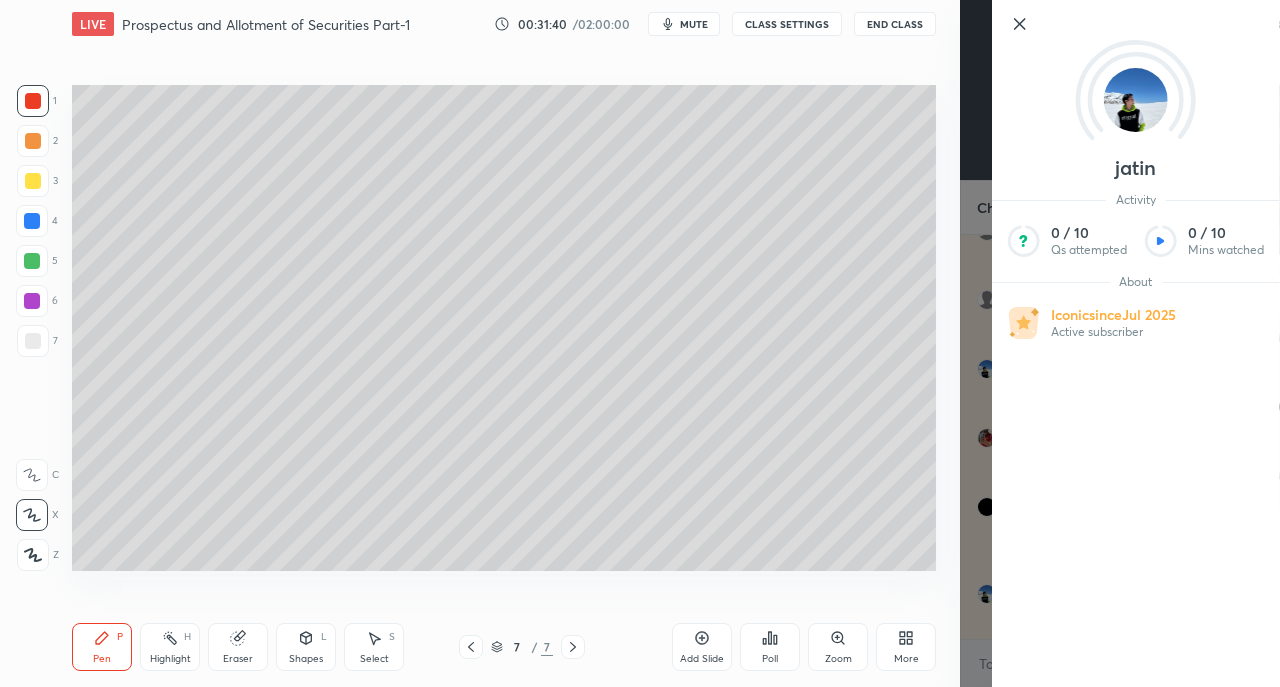 click on "Setting up your live class Poll for   secs No correct answer Start poll" at bounding box center [504, 327] 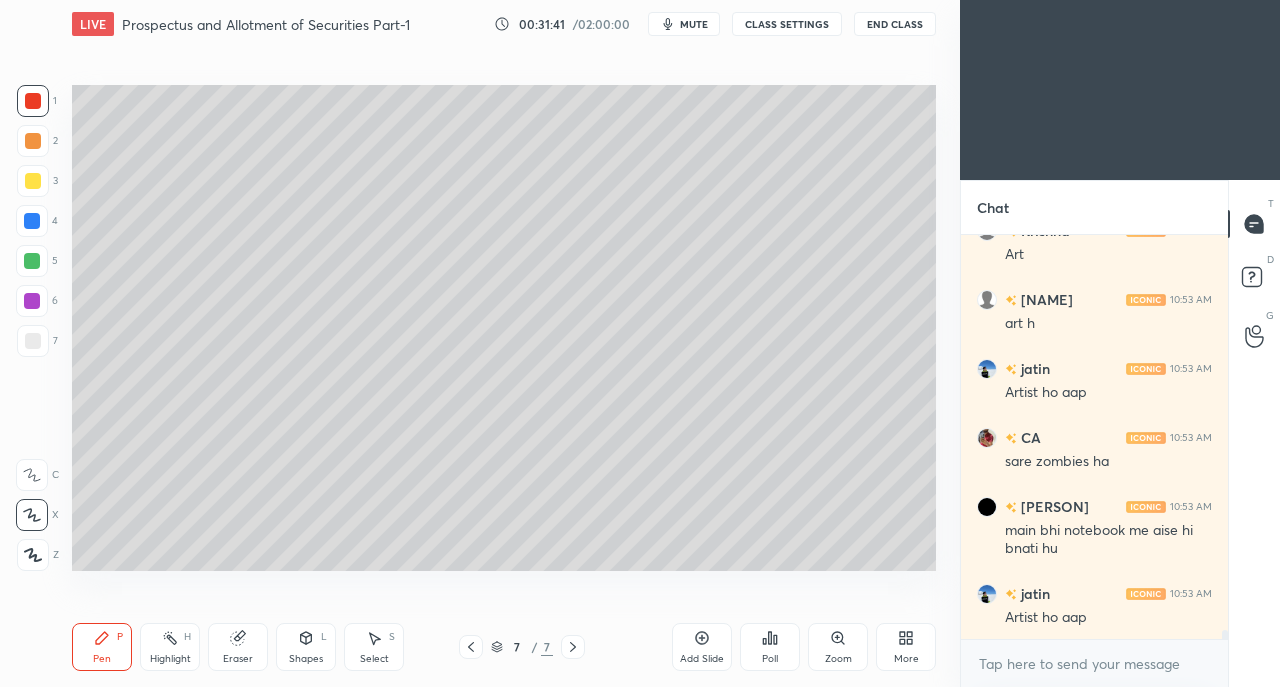 scroll, scrollTop: 17450, scrollLeft: 0, axis: vertical 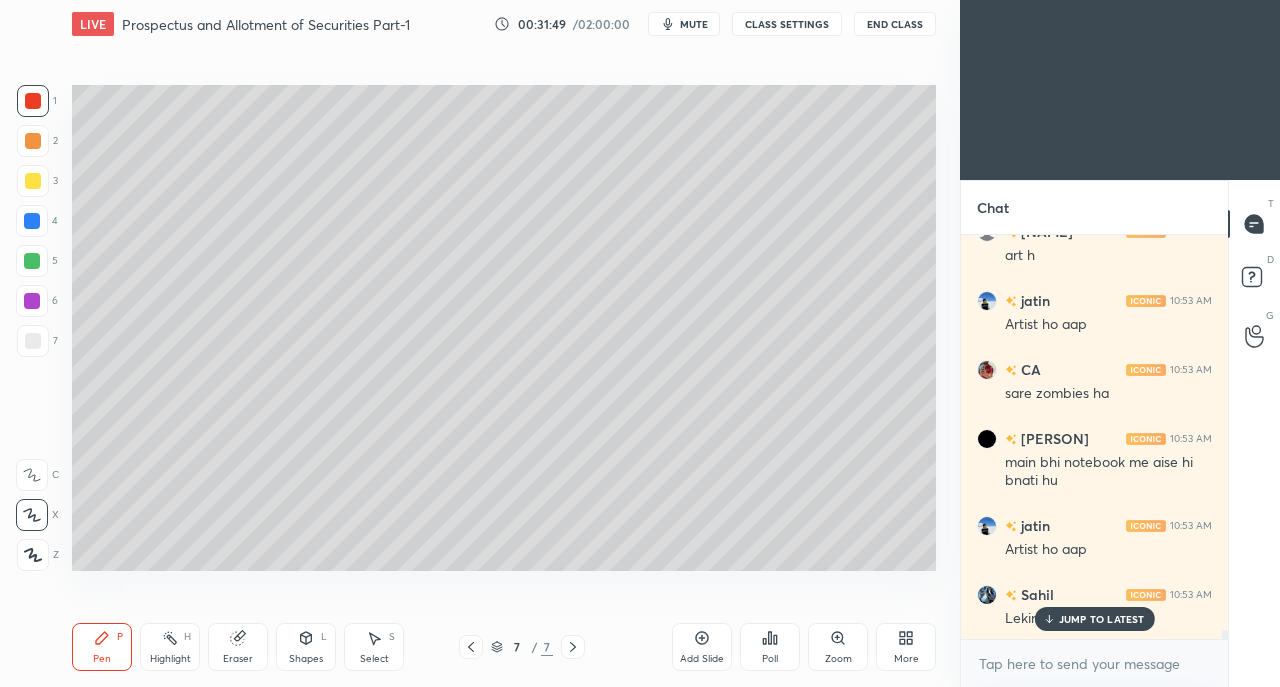 click on "Eraser" at bounding box center [238, 647] 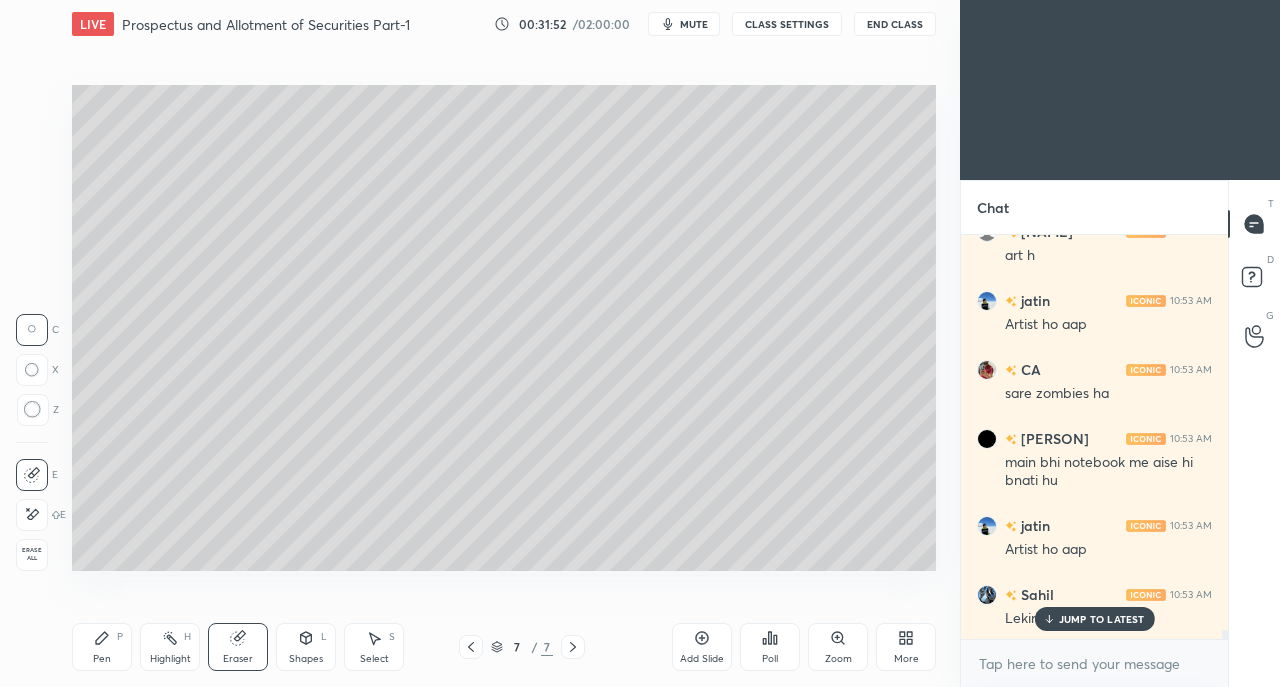 click on "Pen P" at bounding box center (102, 647) 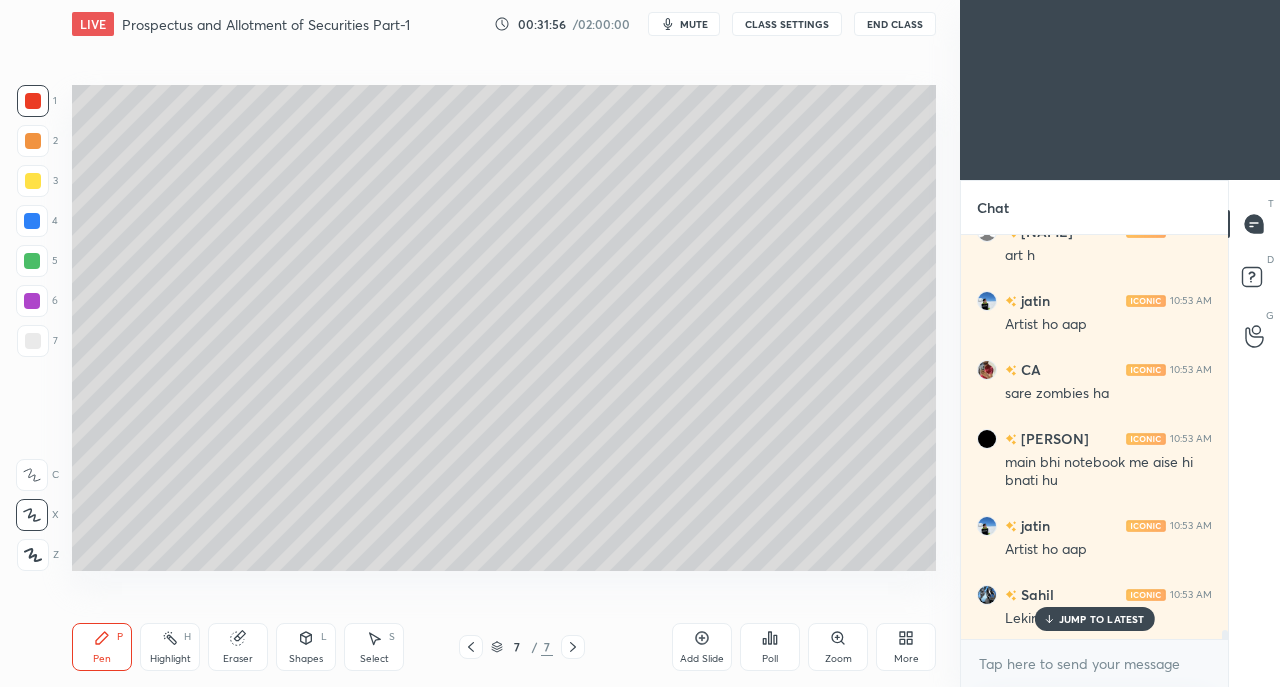 click 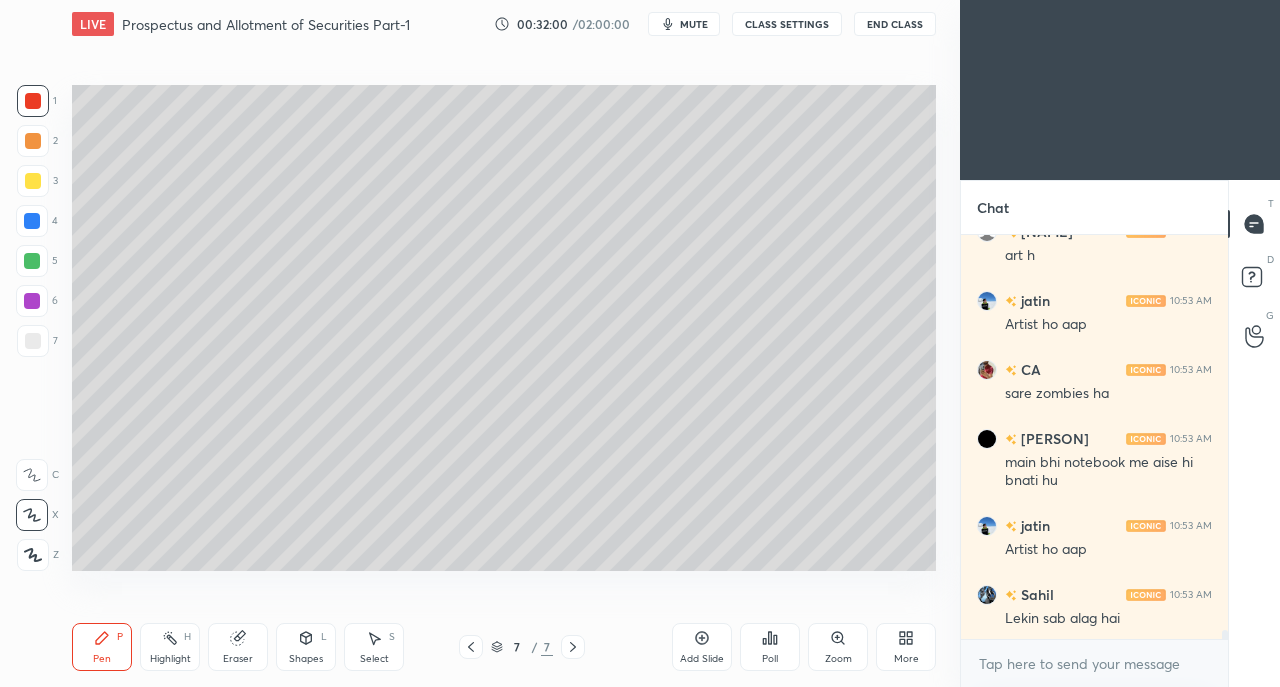 click at bounding box center (33, 341) 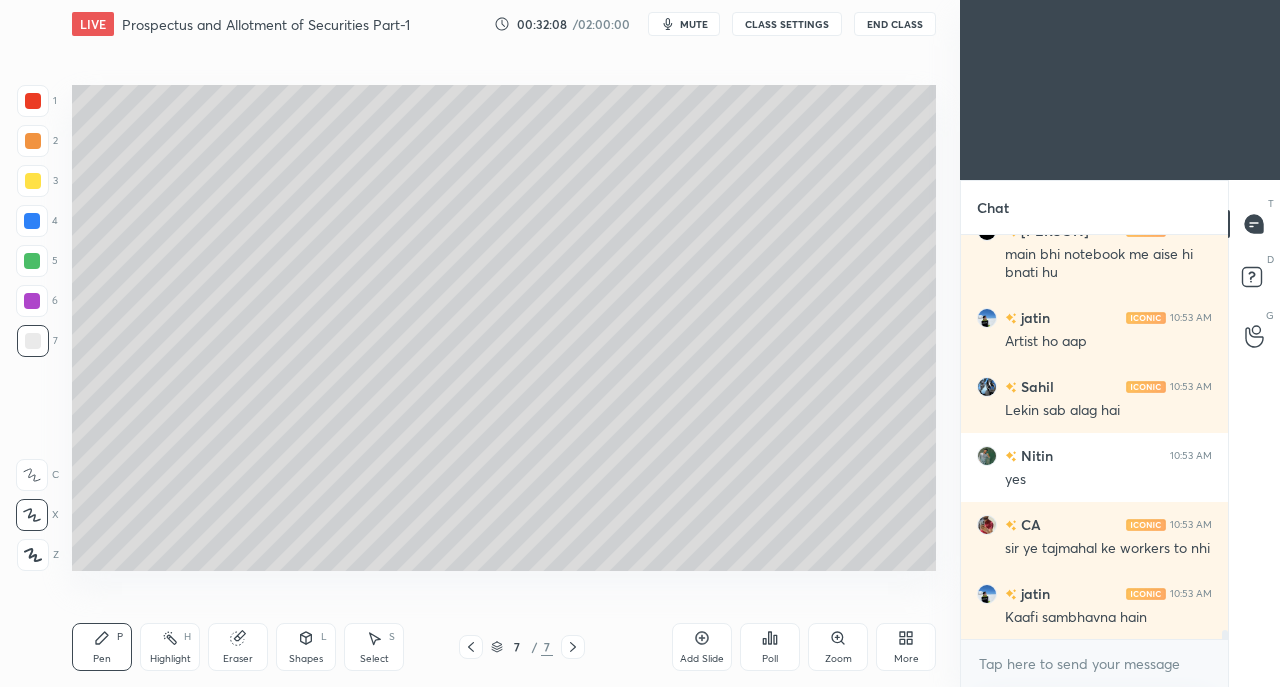 scroll, scrollTop: 17726, scrollLeft: 0, axis: vertical 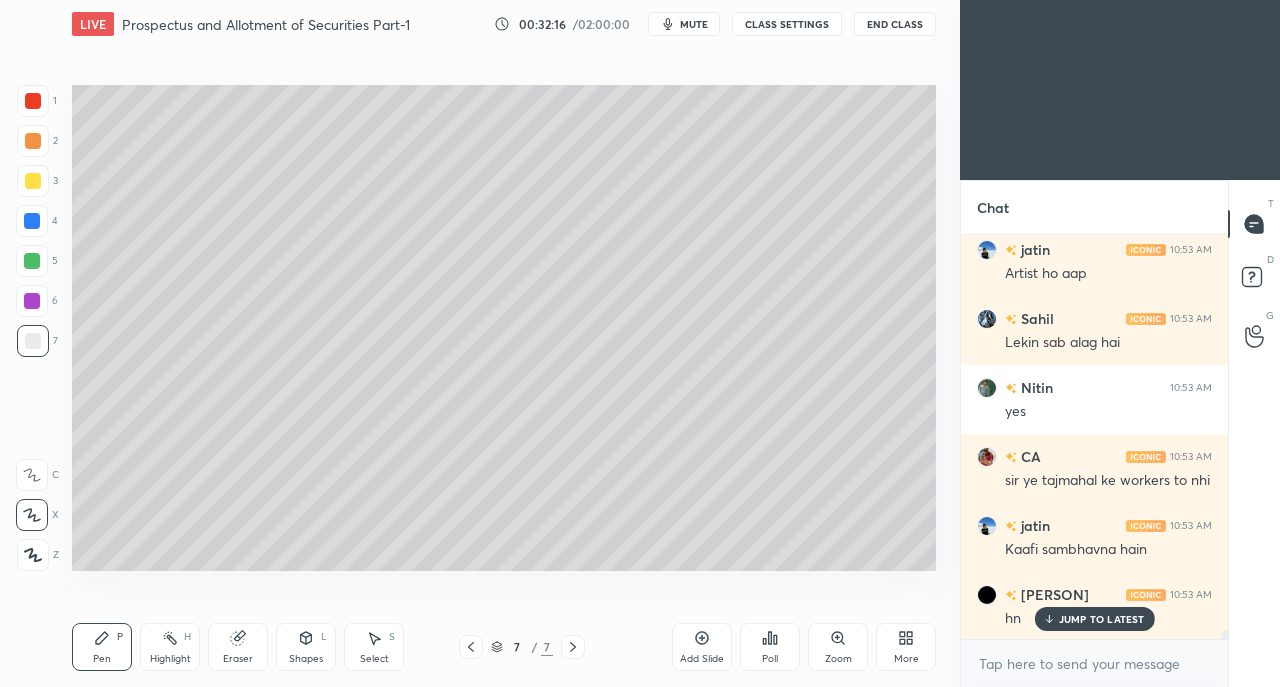 click on "Shapes L" at bounding box center (306, 647) 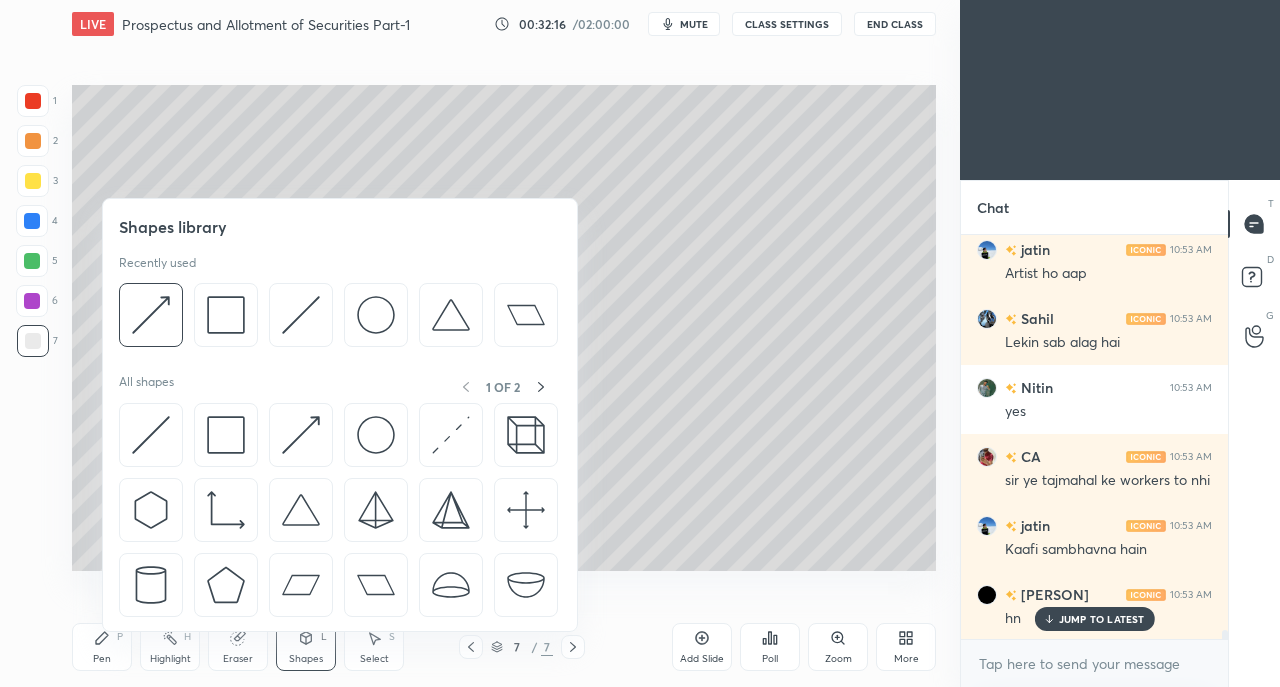 click at bounding box center (151, 435) 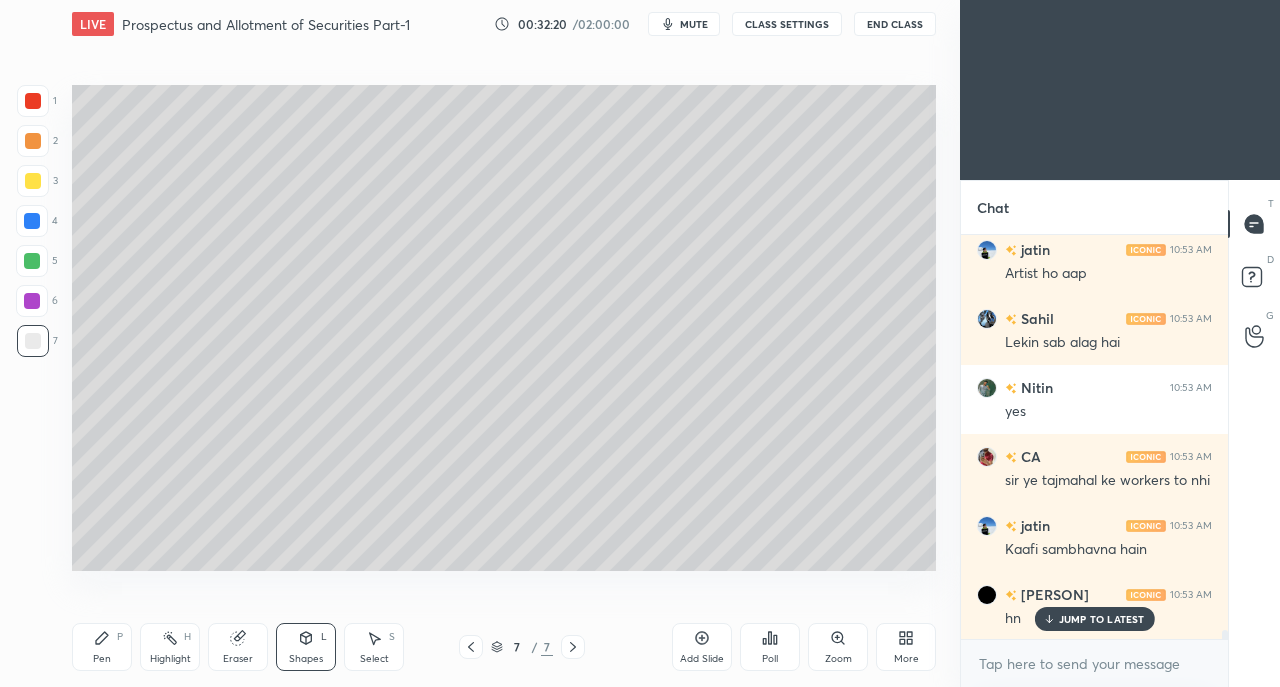 click on "Pen P" at bounding box center (102, 647) 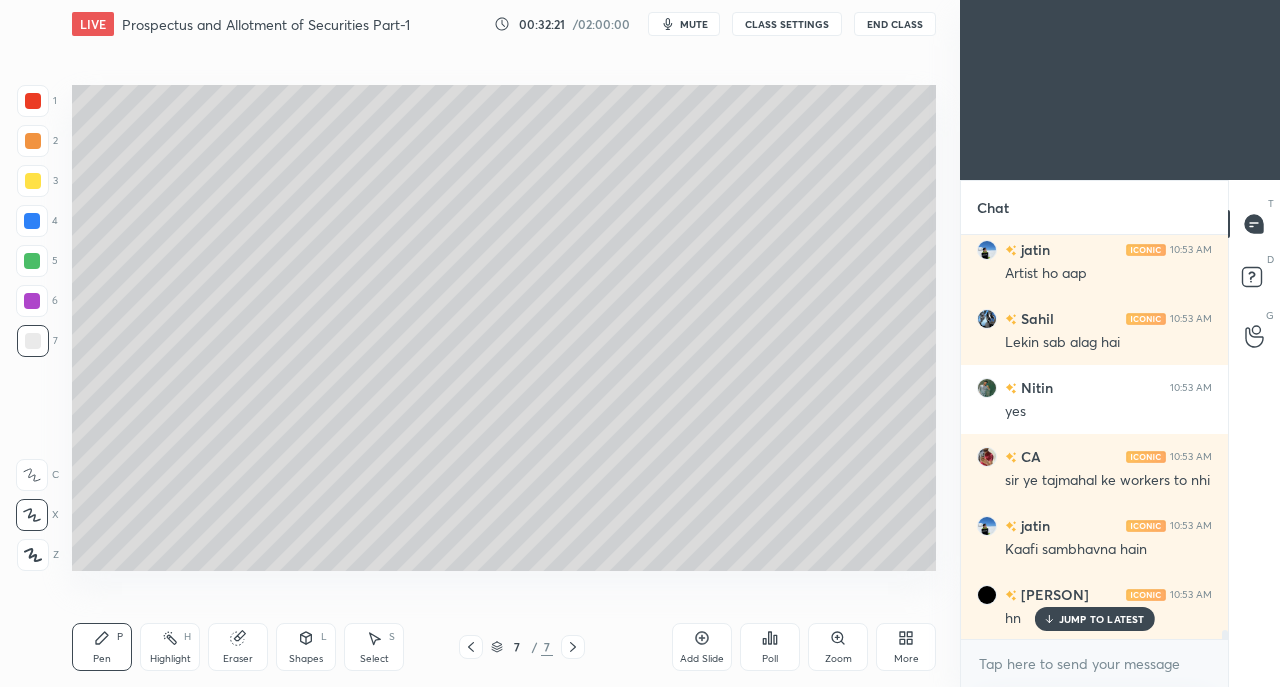 scroll, scrollTop: 17796, scrollLeft: 0, axis: vertical 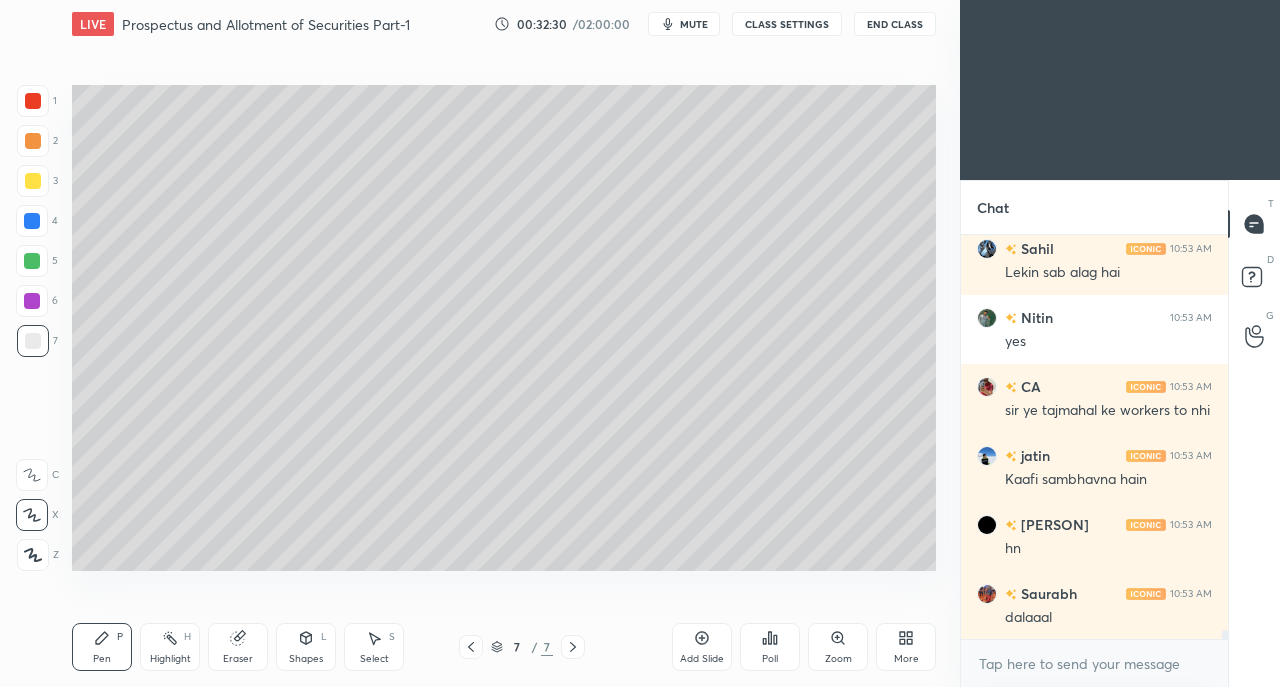 click at bounding box center [33, 181] 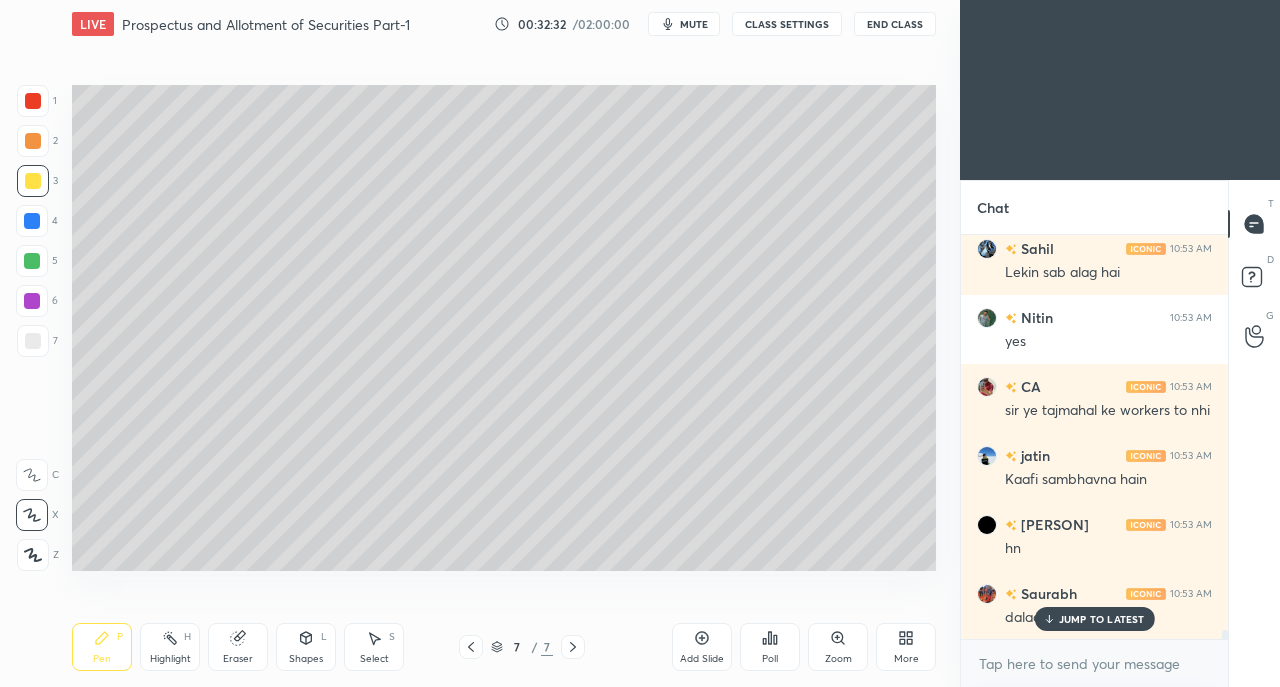 scroll, scrollTop: 17864, scrollLeft: 0, axis: vertical 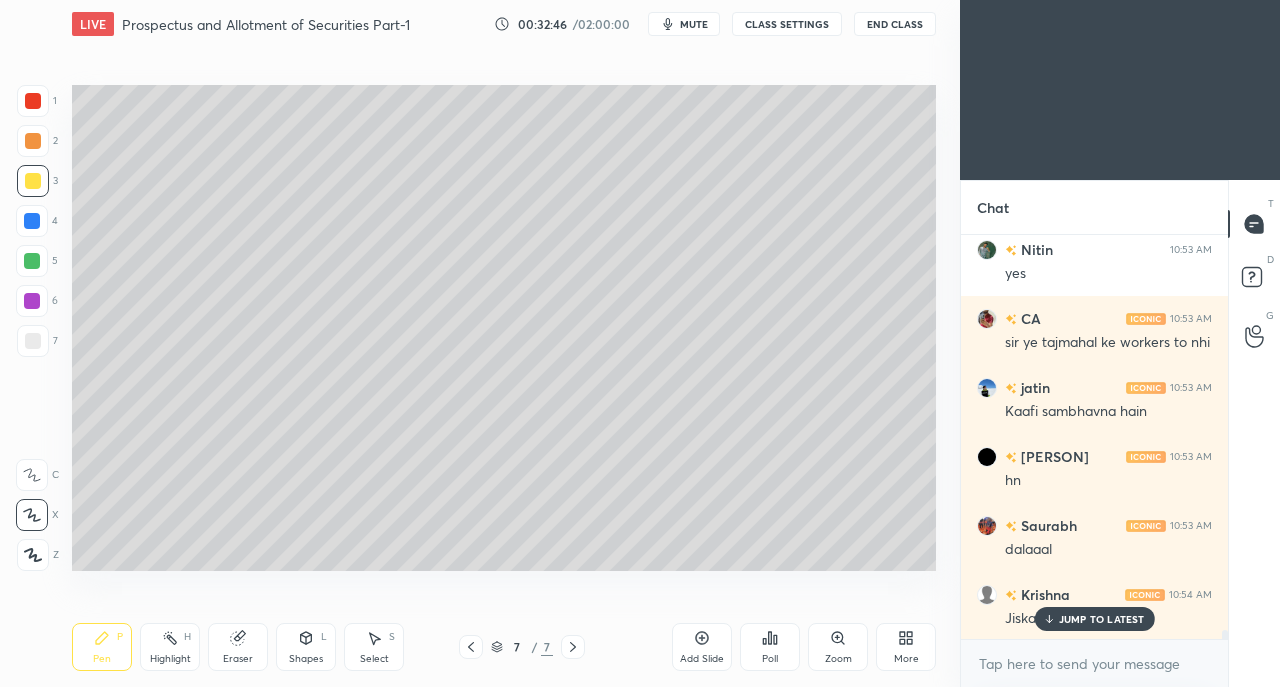 click on "4" at bounding box center (37, 225) 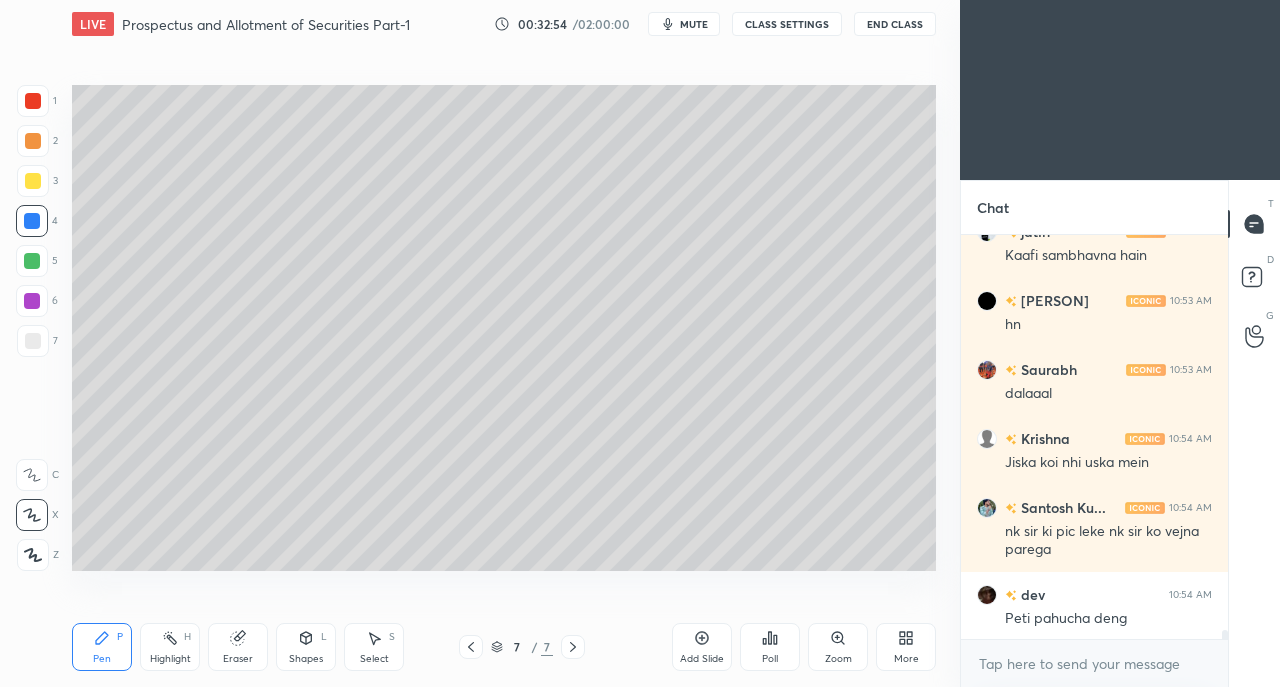 scroll, scrollTop: 18090, scrollLeft: 0, axis: vertical 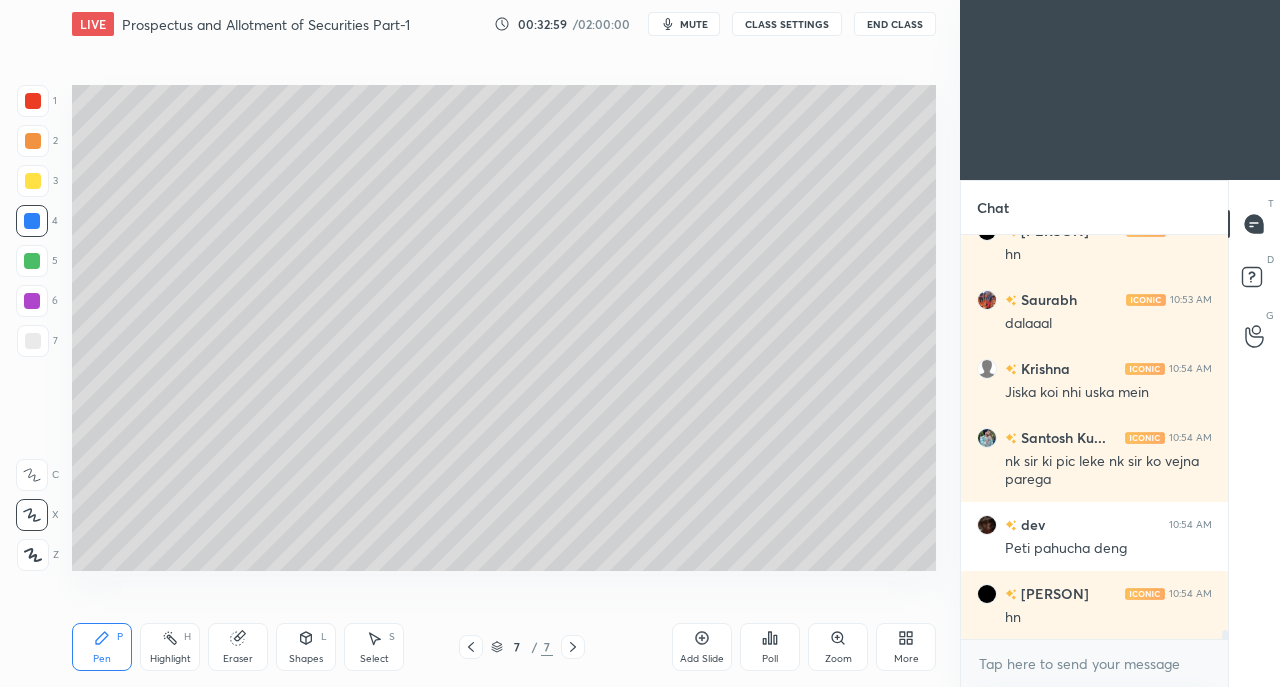 click on "Eraser" at bounding box center (238, 647) 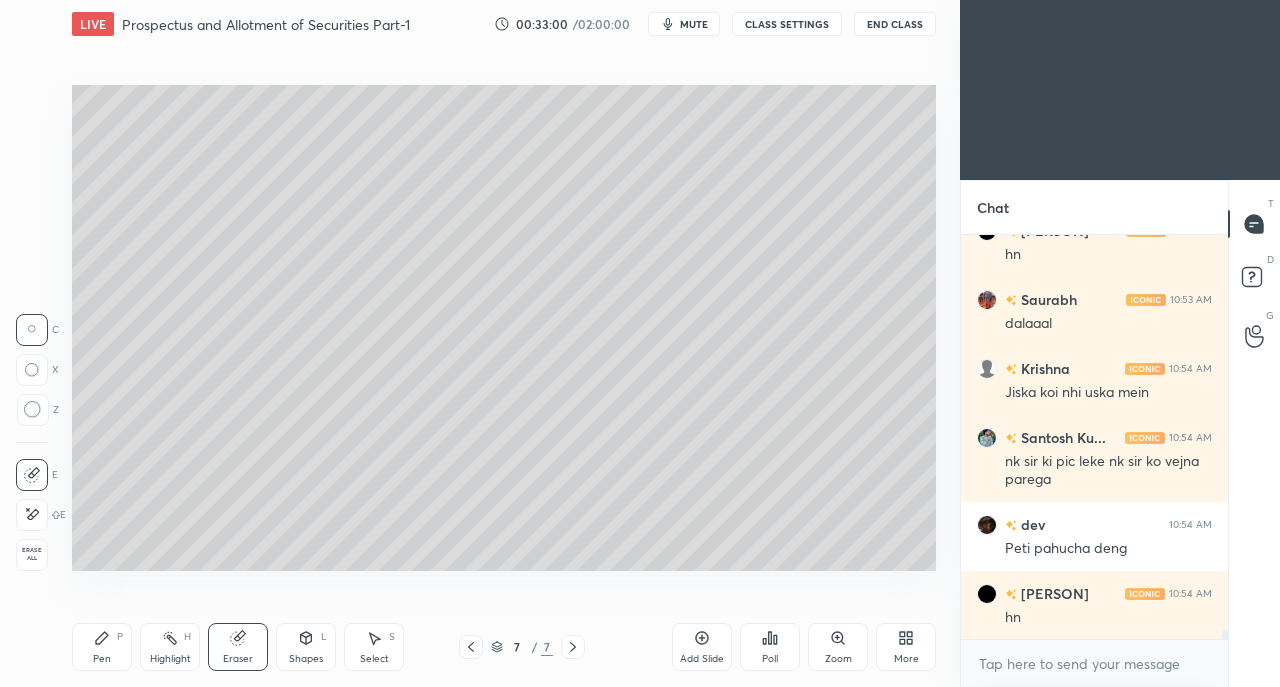 click on "Pen" at bounding box center [102, 659] 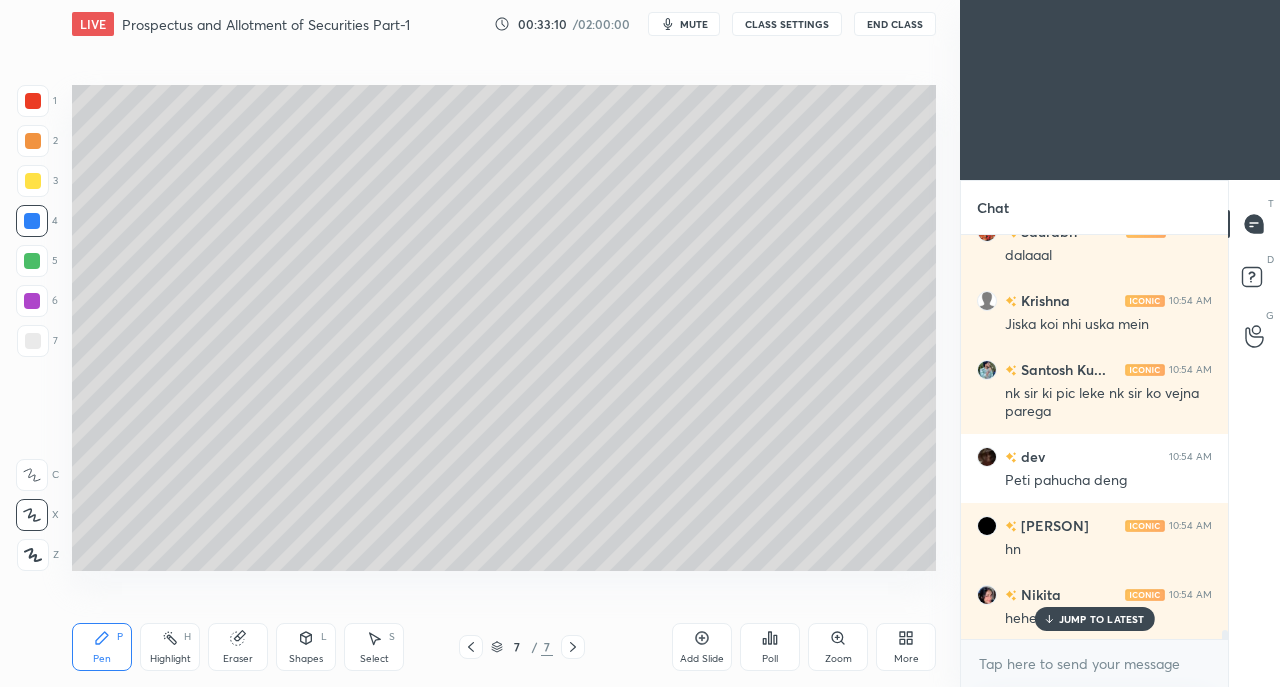 scroll, scrollTop: 18228, scrollLeft: 0, axis: vertical 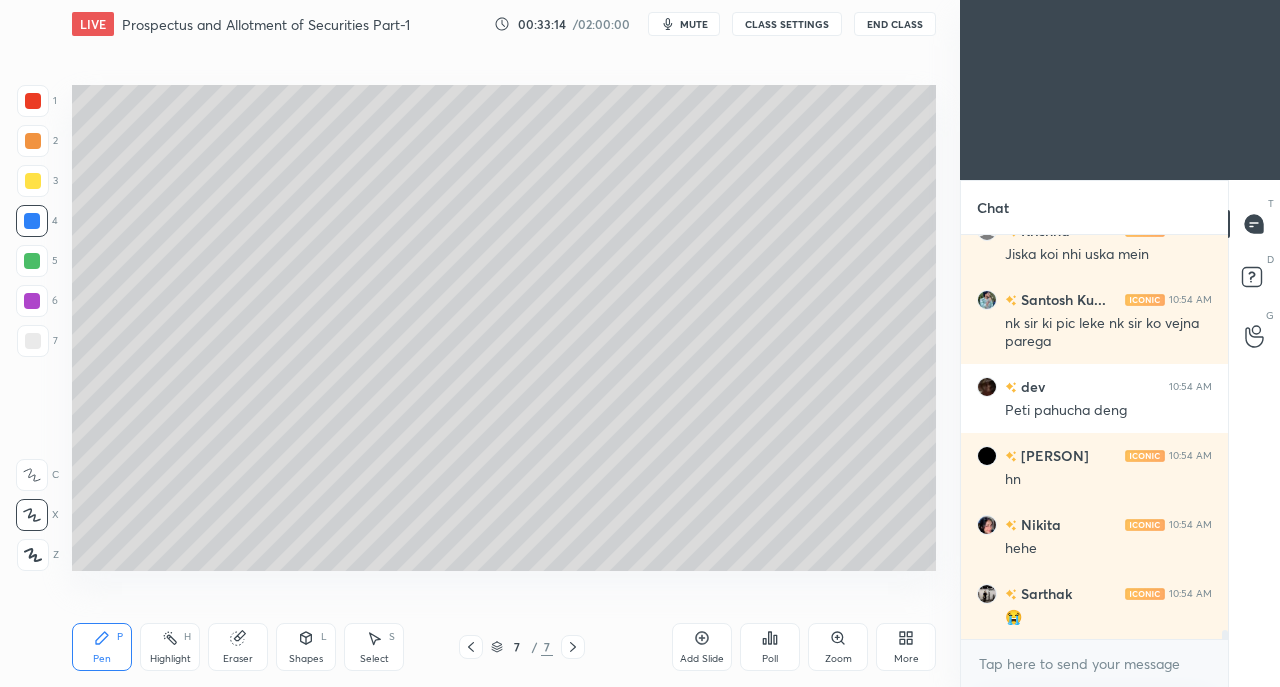 click on "Eraser" at bounding box center (238, 647) 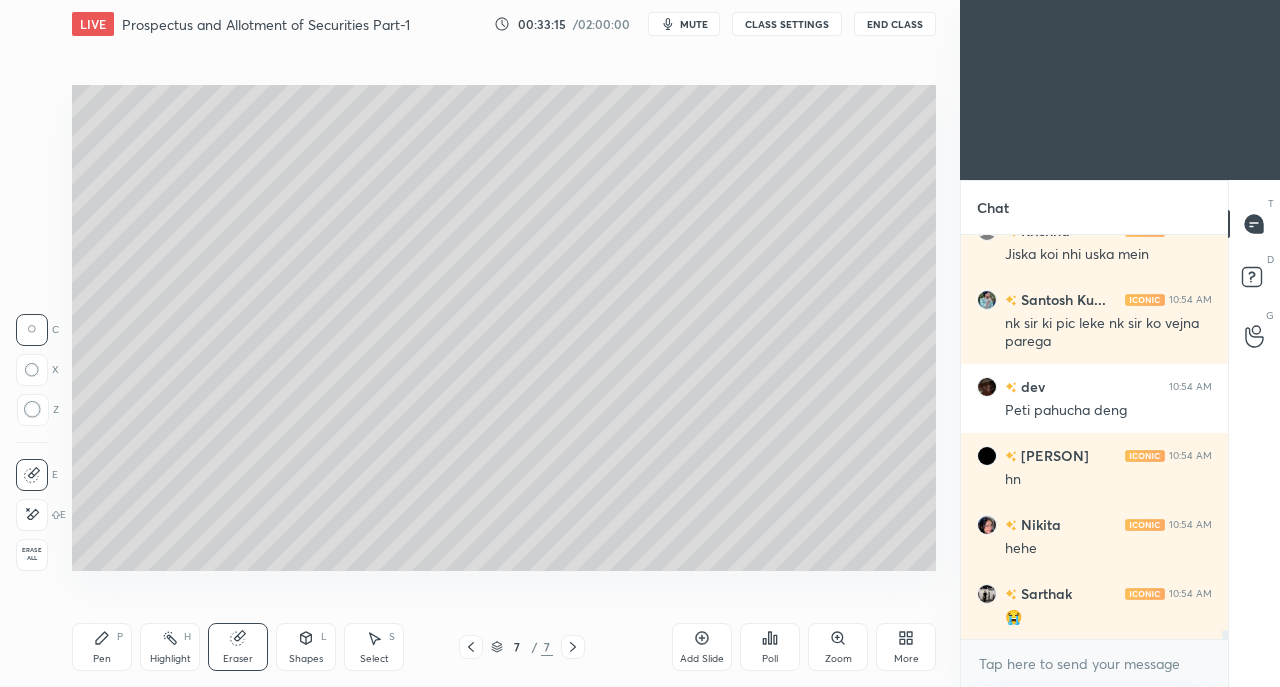 scroll, scrollTop: 18296, scrollLeft: 0, axis: vertical 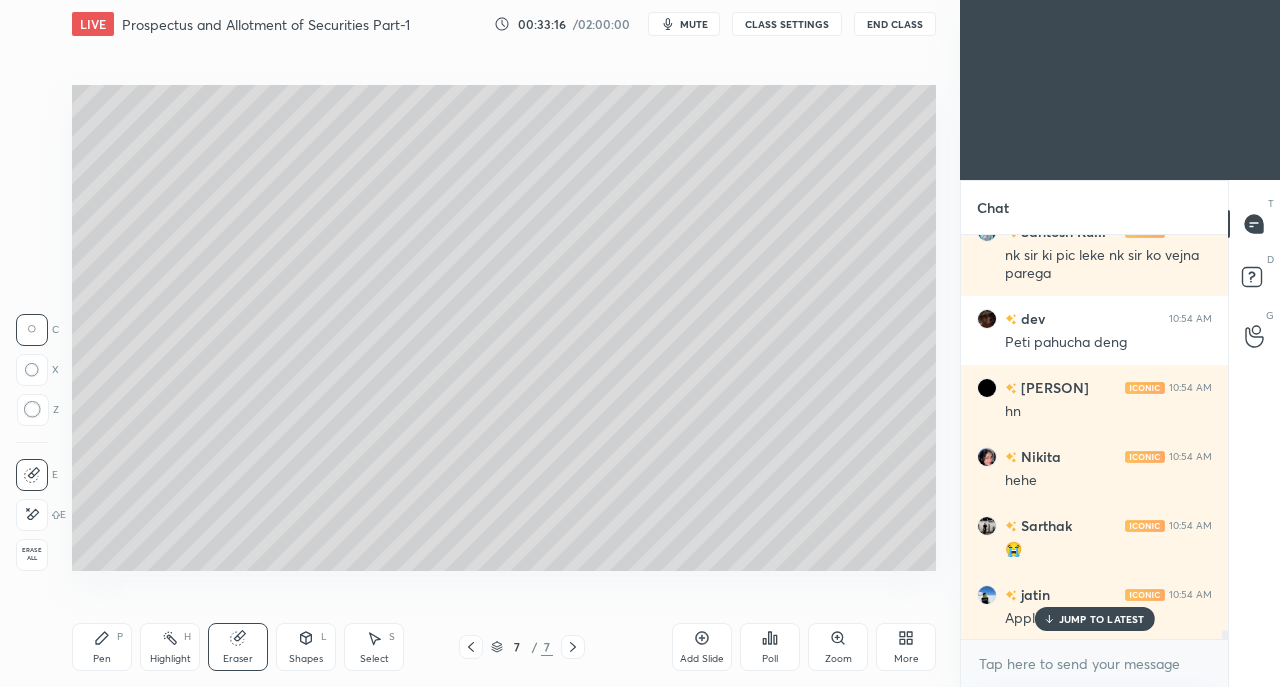 click at bounding box center (32, 515) 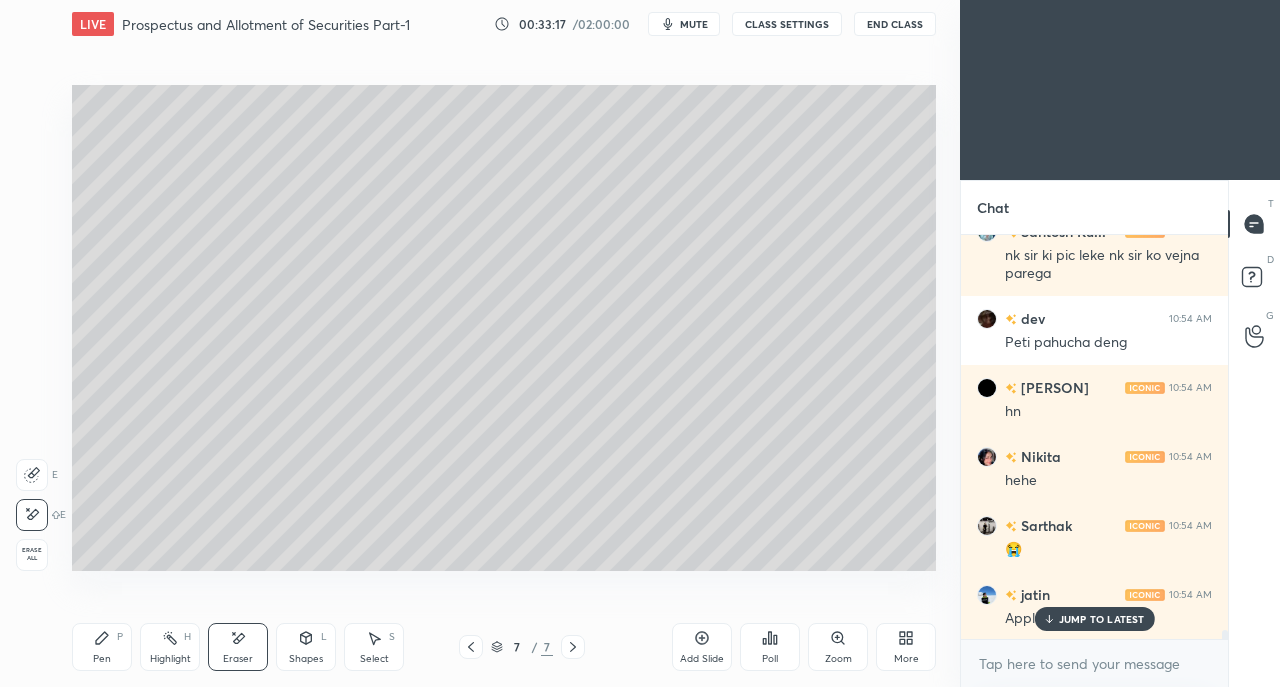scroll, scrollTop: 18366, scrollLeft: 0, axis: vertical 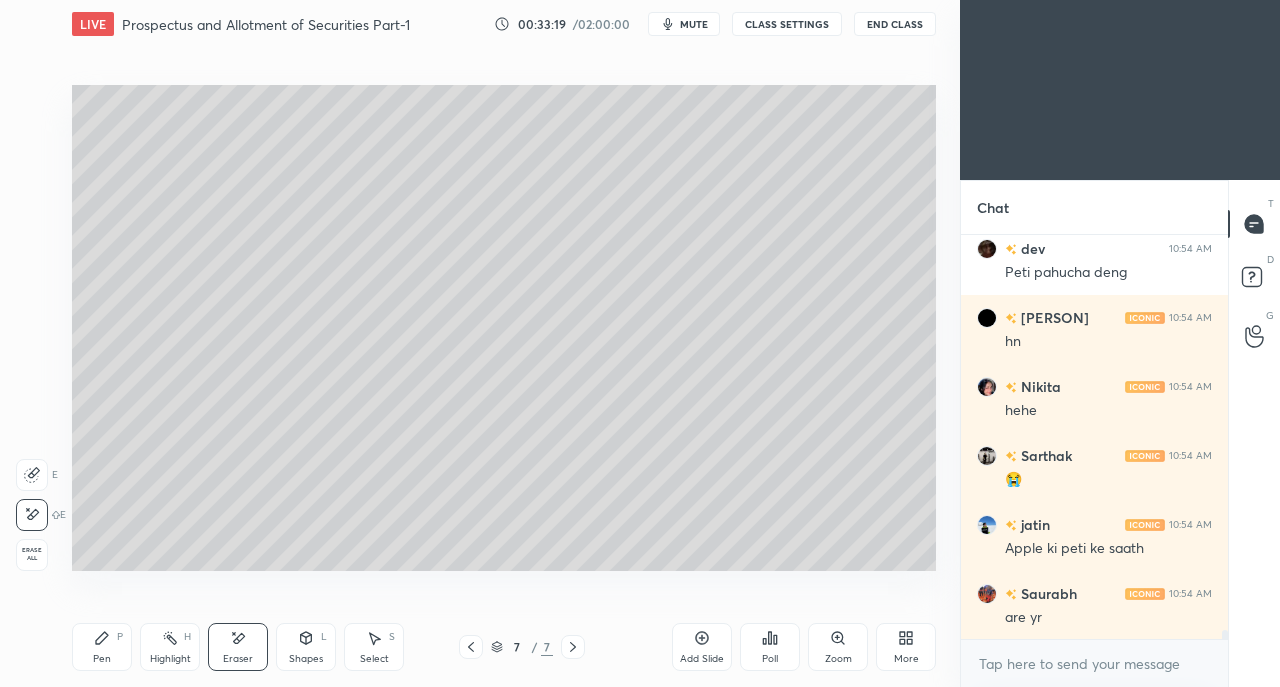 click on "Pen P" at bounding box center [102, 647] 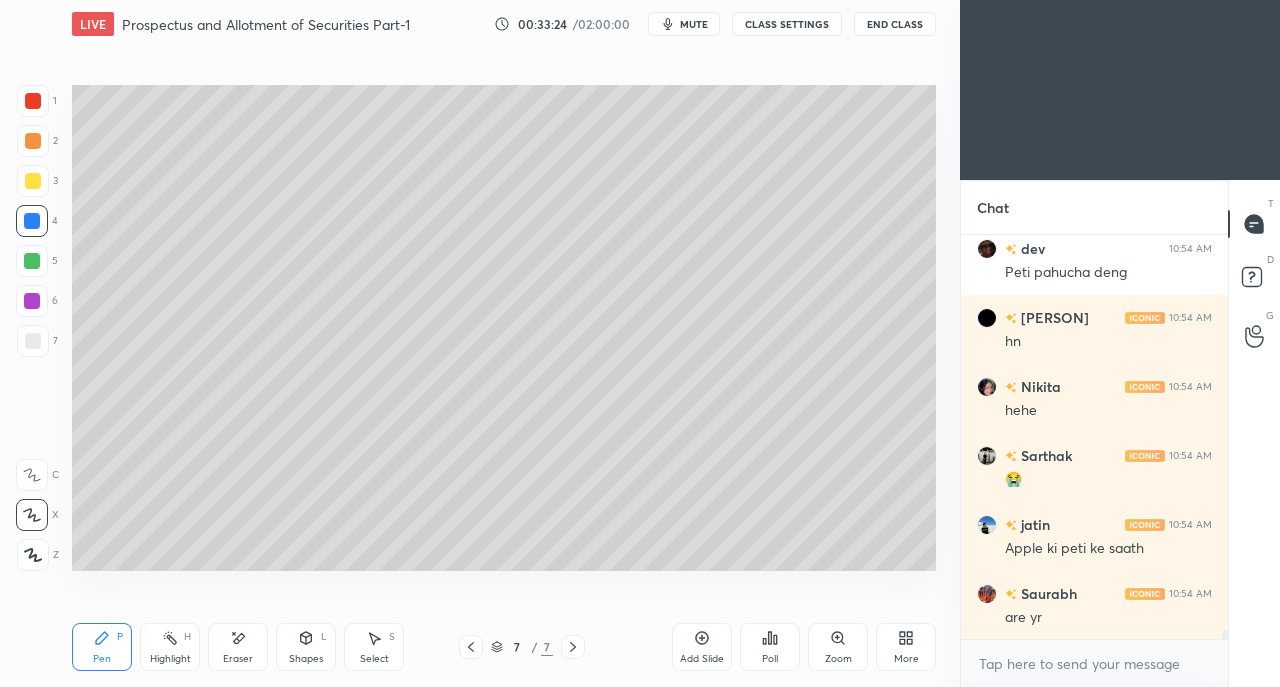 click on "Eraser" at bounding box center (238, 647) 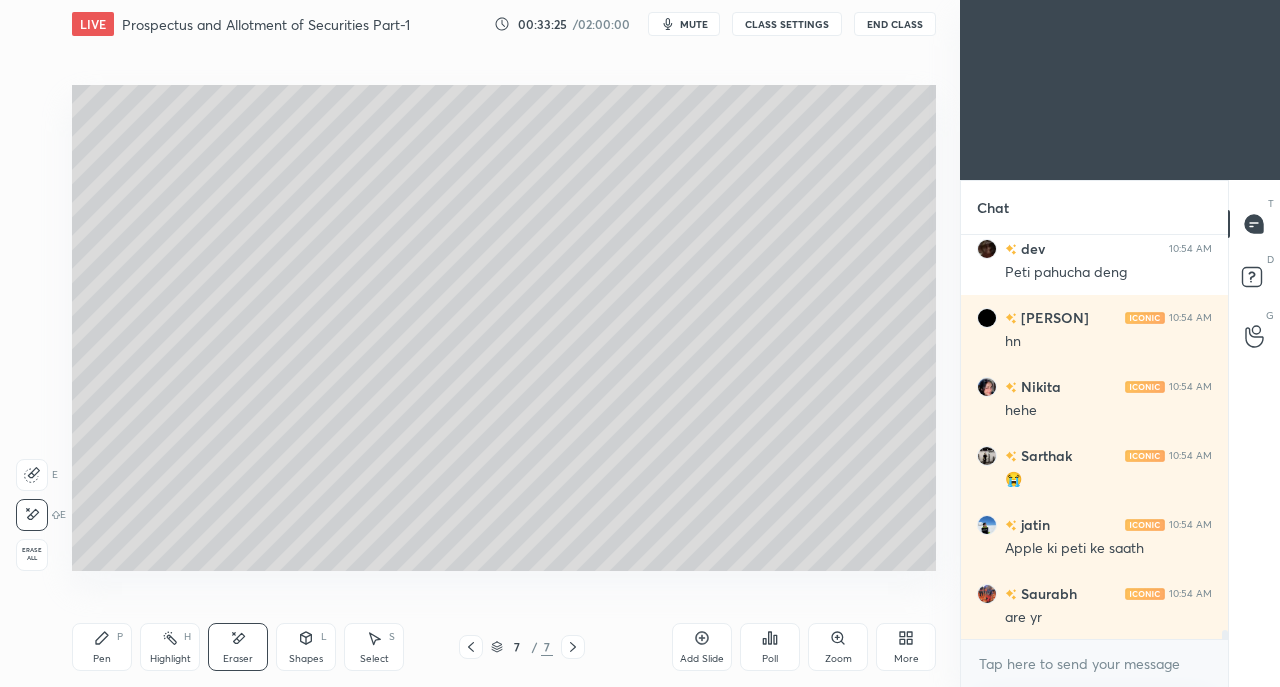 scroll, scrollTop: 18434, scrollLeft: 0, axis: vertical 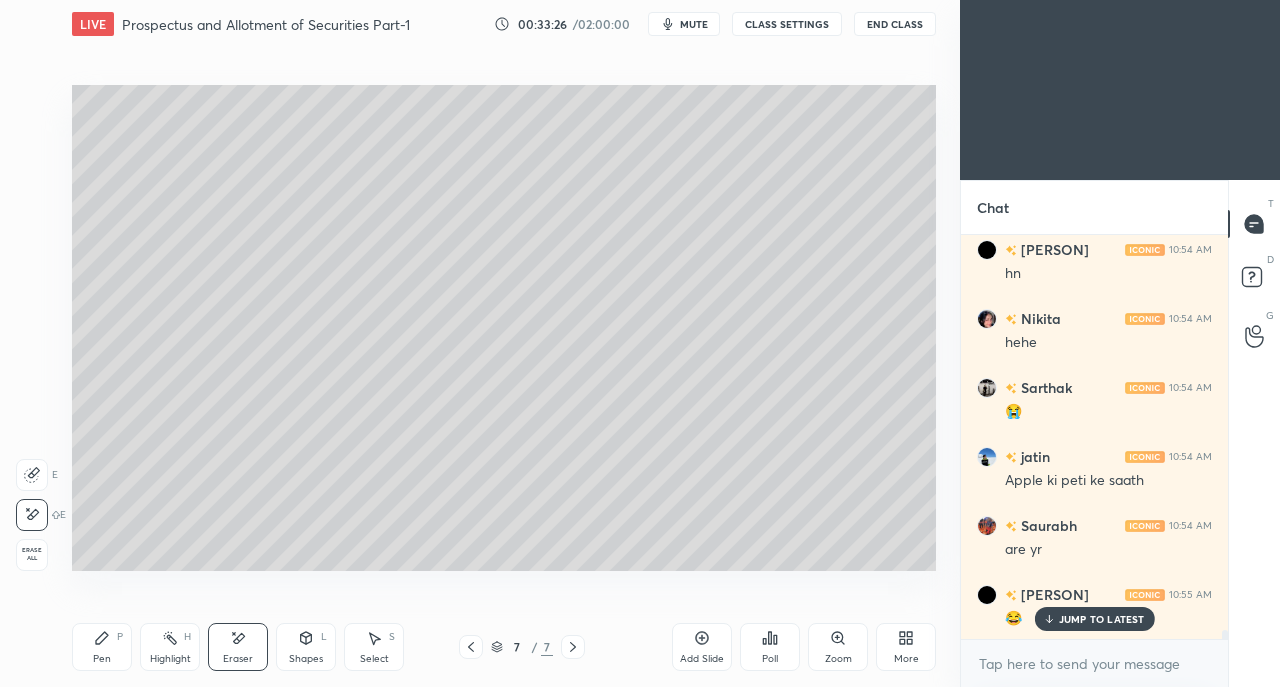 click on "Pen P" at bounding box center [102, 647] 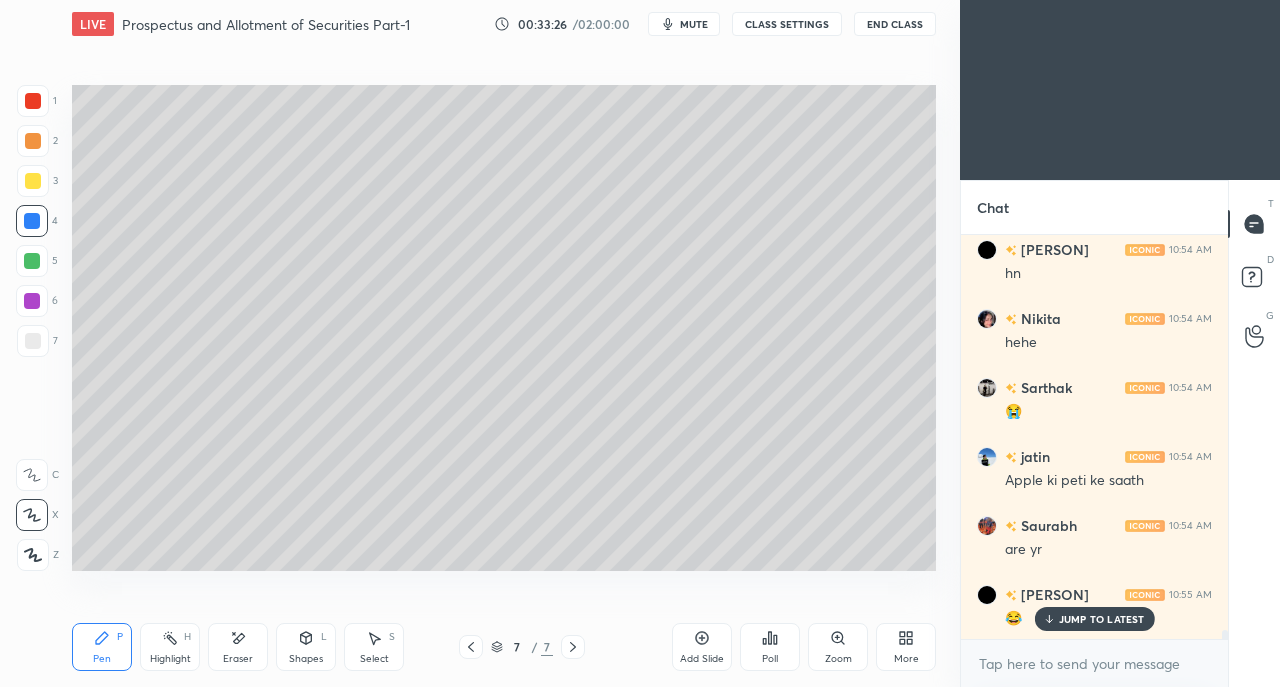click at bounding box center (33, 341) 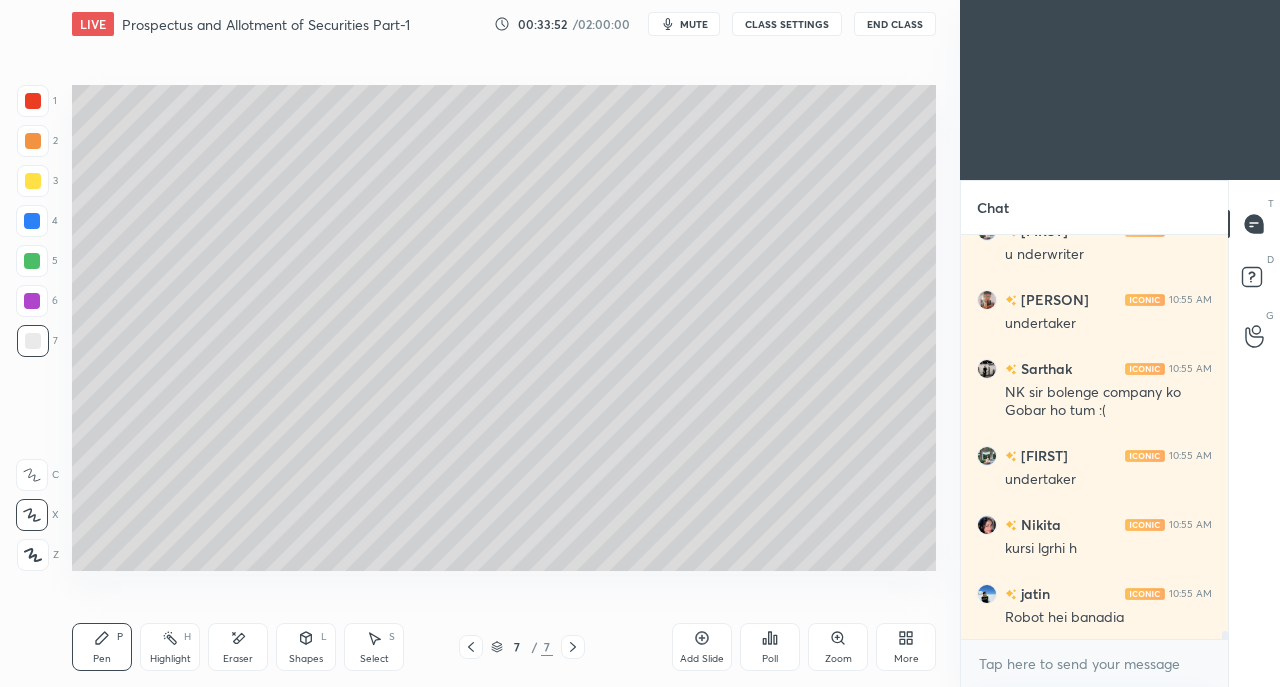 scroll, scrollTop: 19004, scrollLeft: 0, axis: vertical 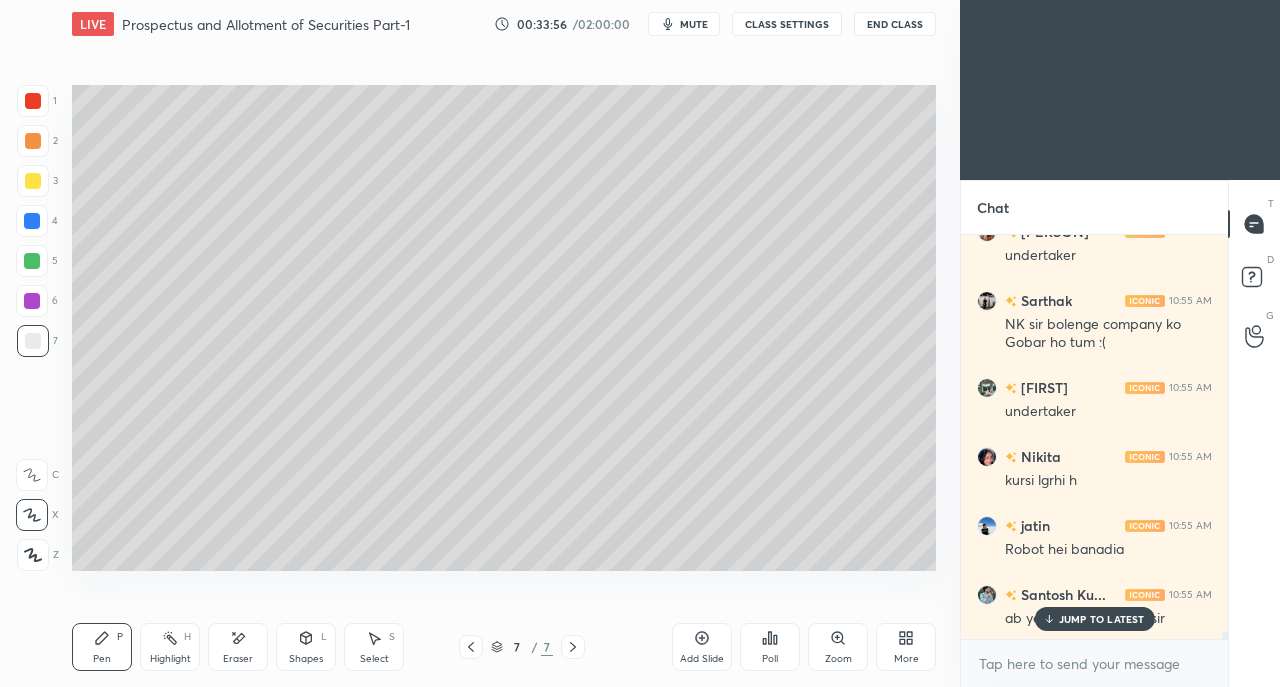 click on "JUMP TO LATEST" at bounding box center [1102, 619] 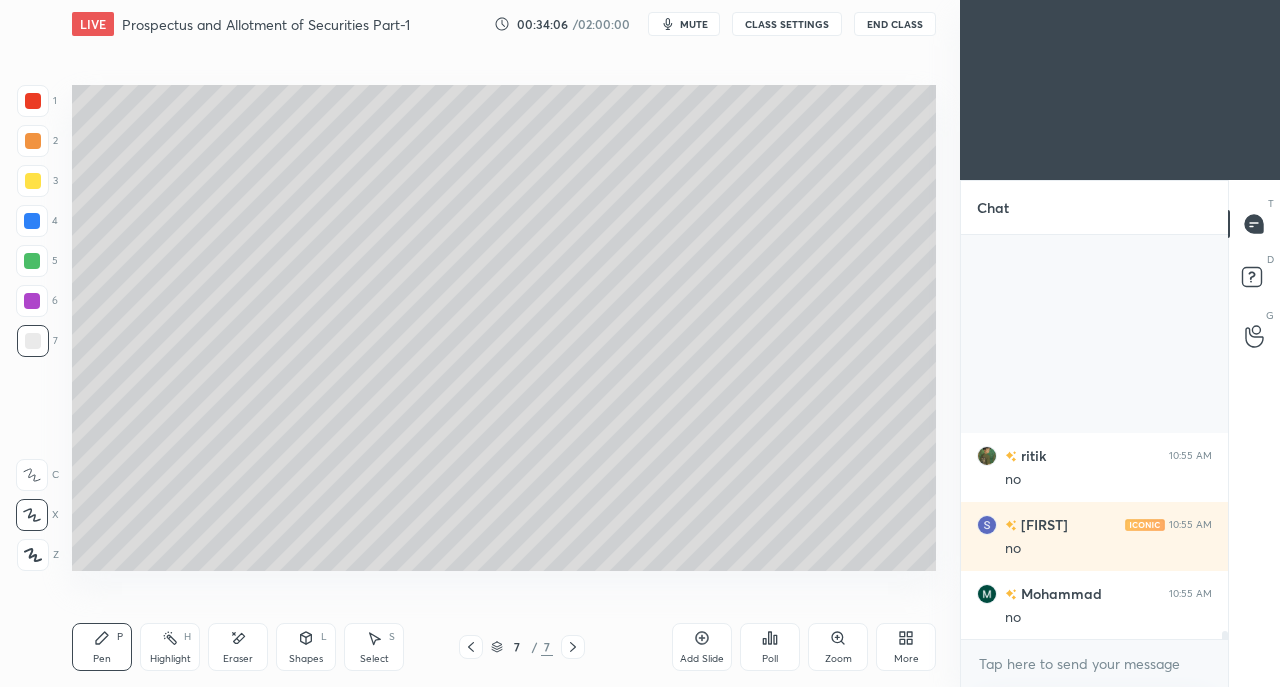 scroll, scrollTop: 19626, scrollLeft: 0, axis: vertical 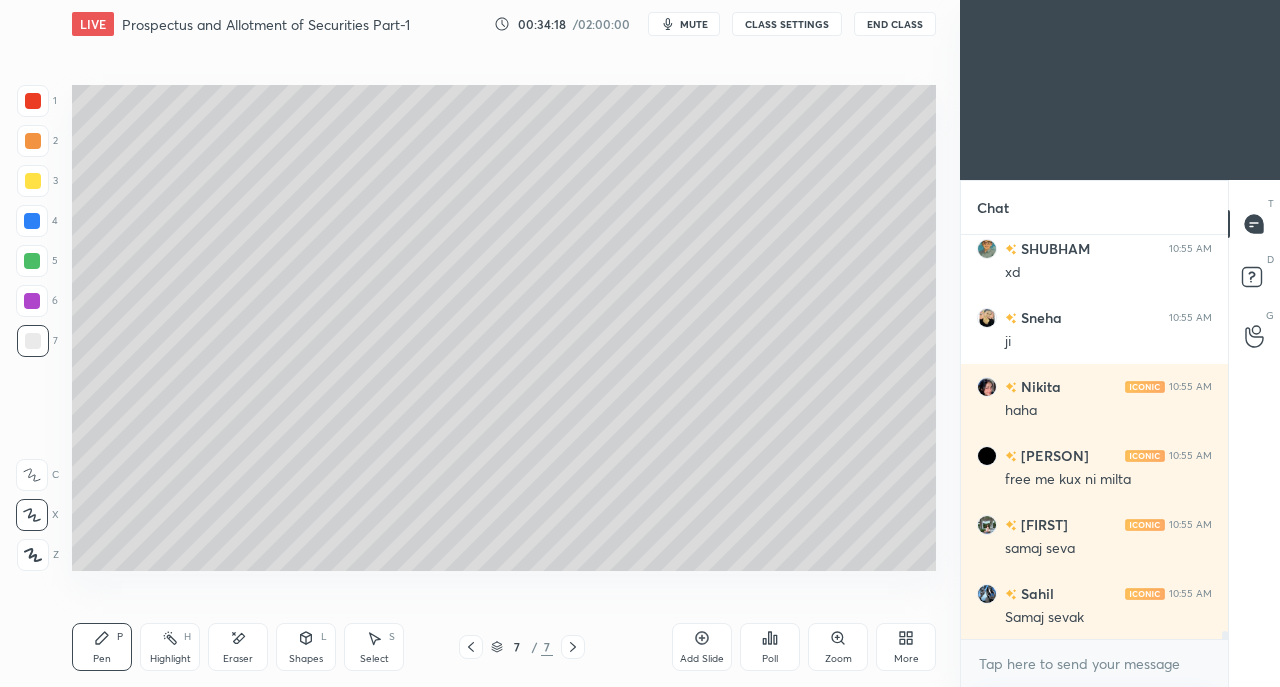 click on "Shapes L" at bounding box center (306, 647) 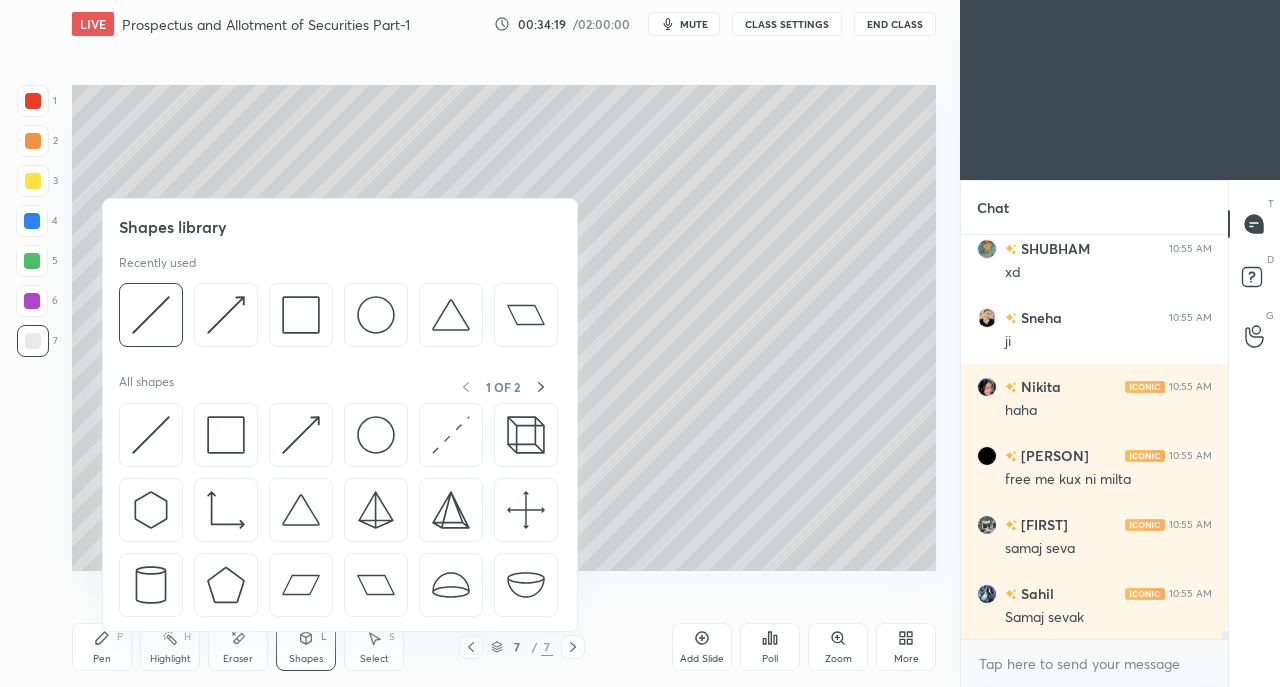 click at bounding box center (226, 315) 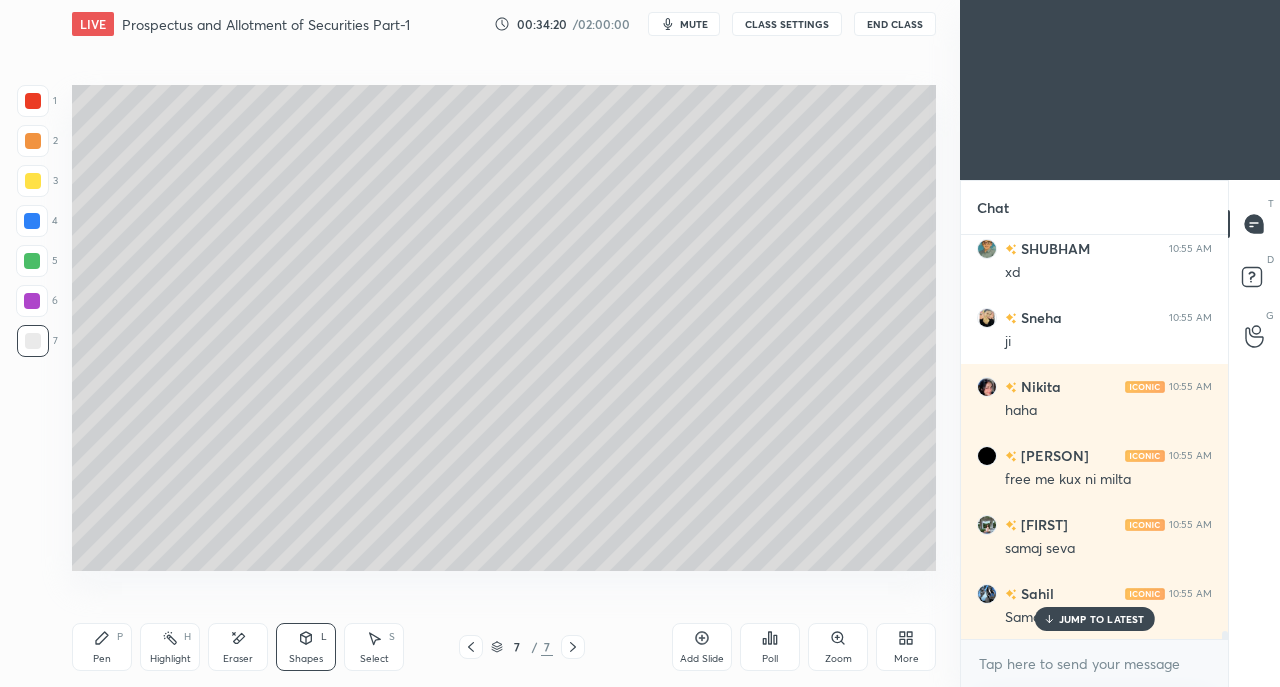 scroll, scrollTop: 20522, scrollLeft: 0, axis: vertical 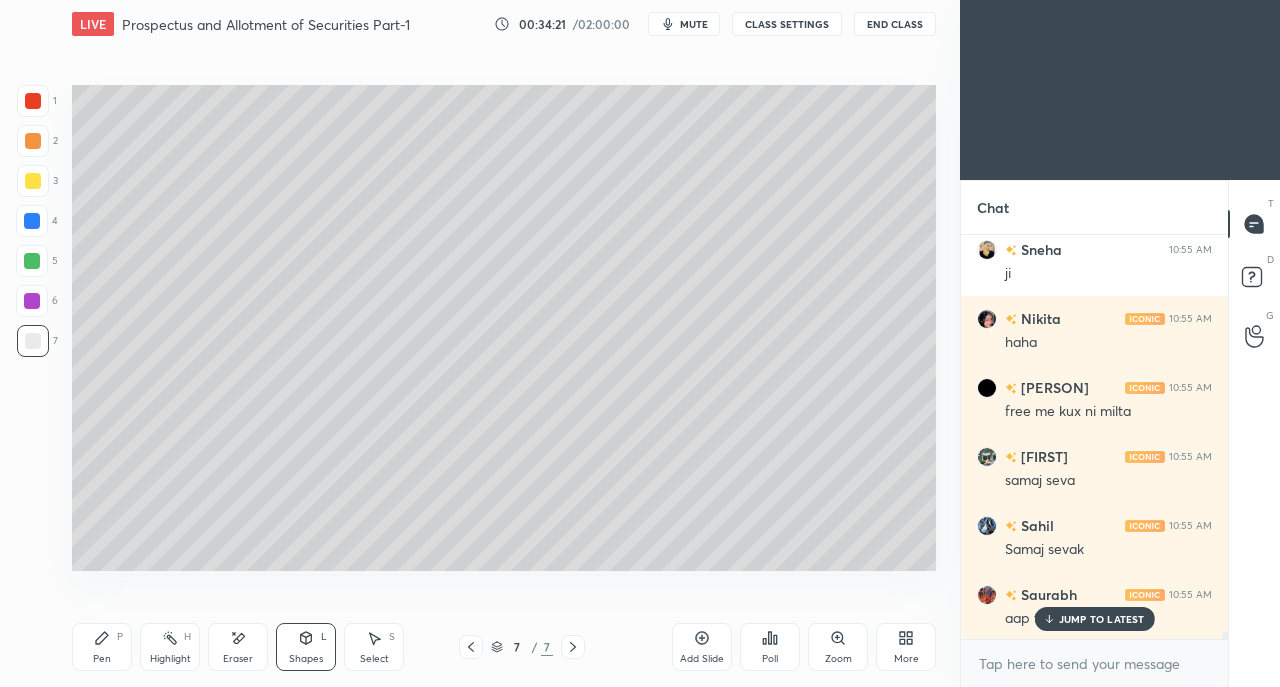 click on "Shapes L" at bounding box center [306, 647] 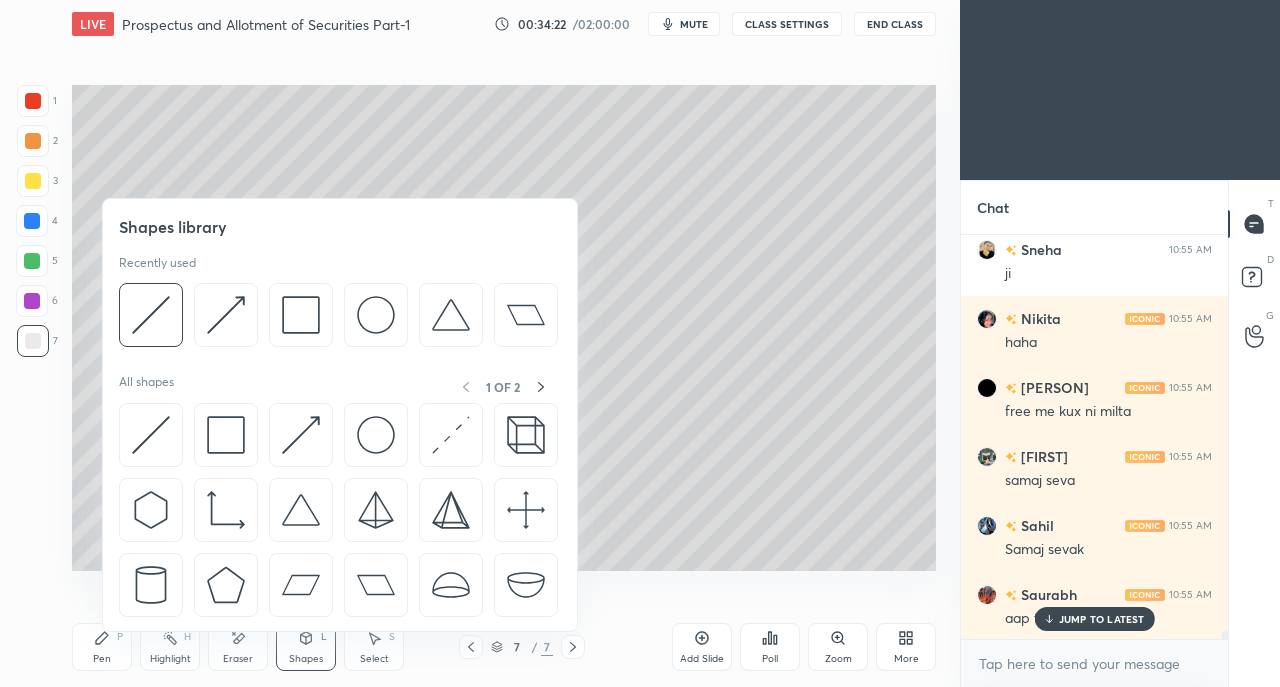 click at bounding box center [151, 435] 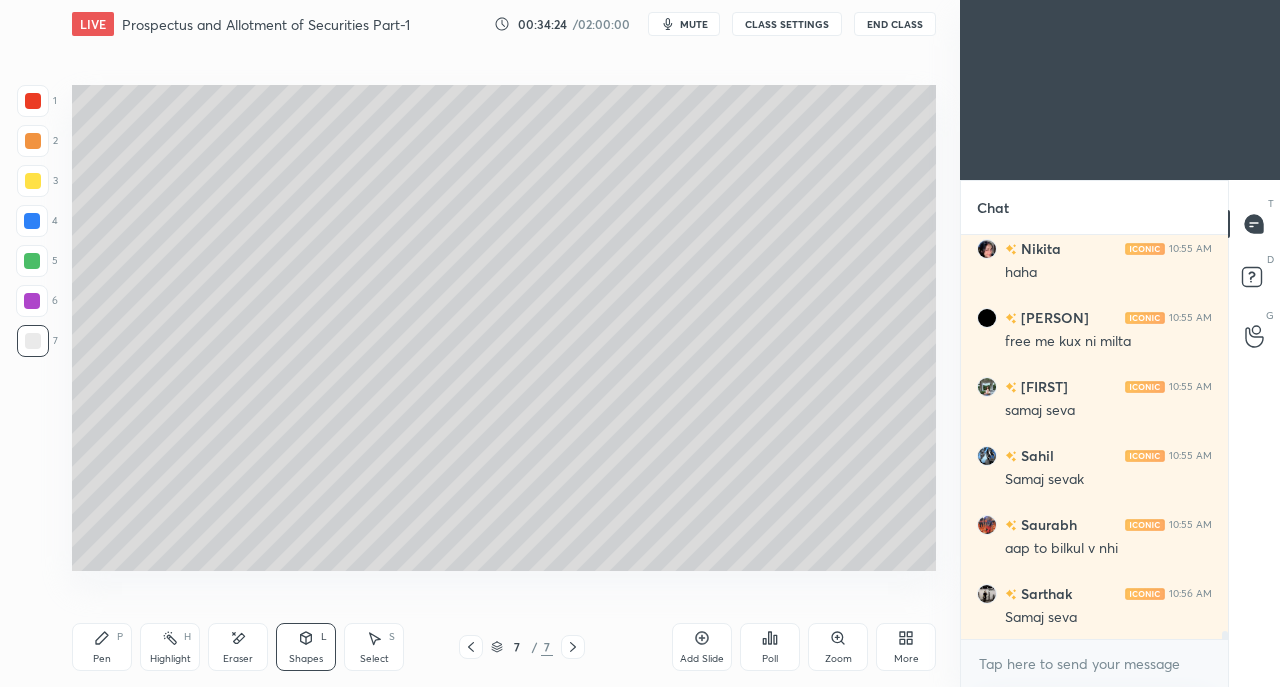 scroll, scrollTop: 20660, scrollLeft: 0, axis: vertical 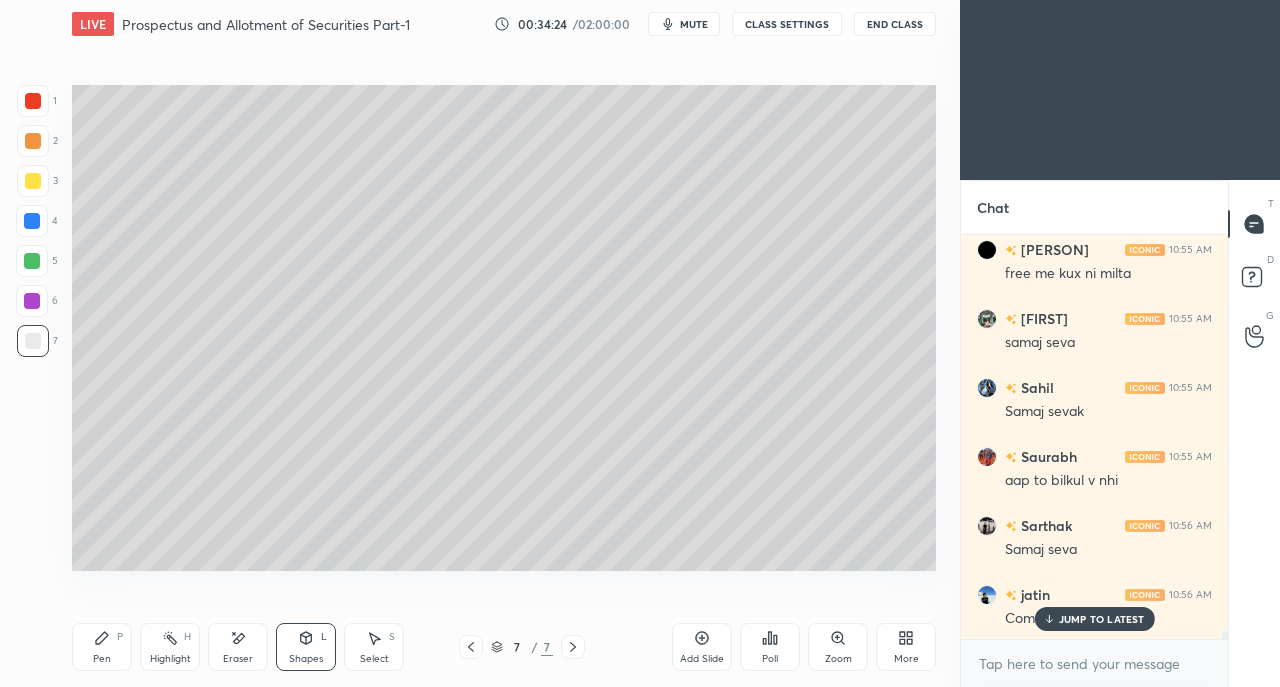 click 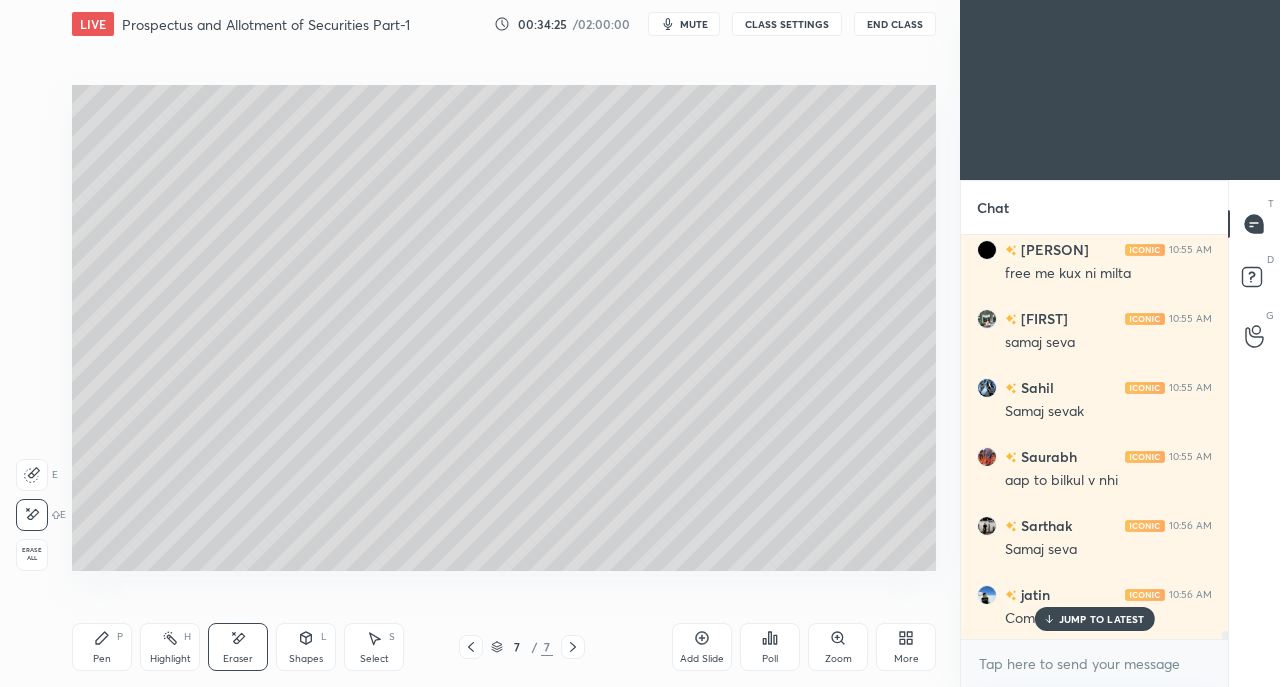click on "Shapes L" at bounding box center (306, 647) 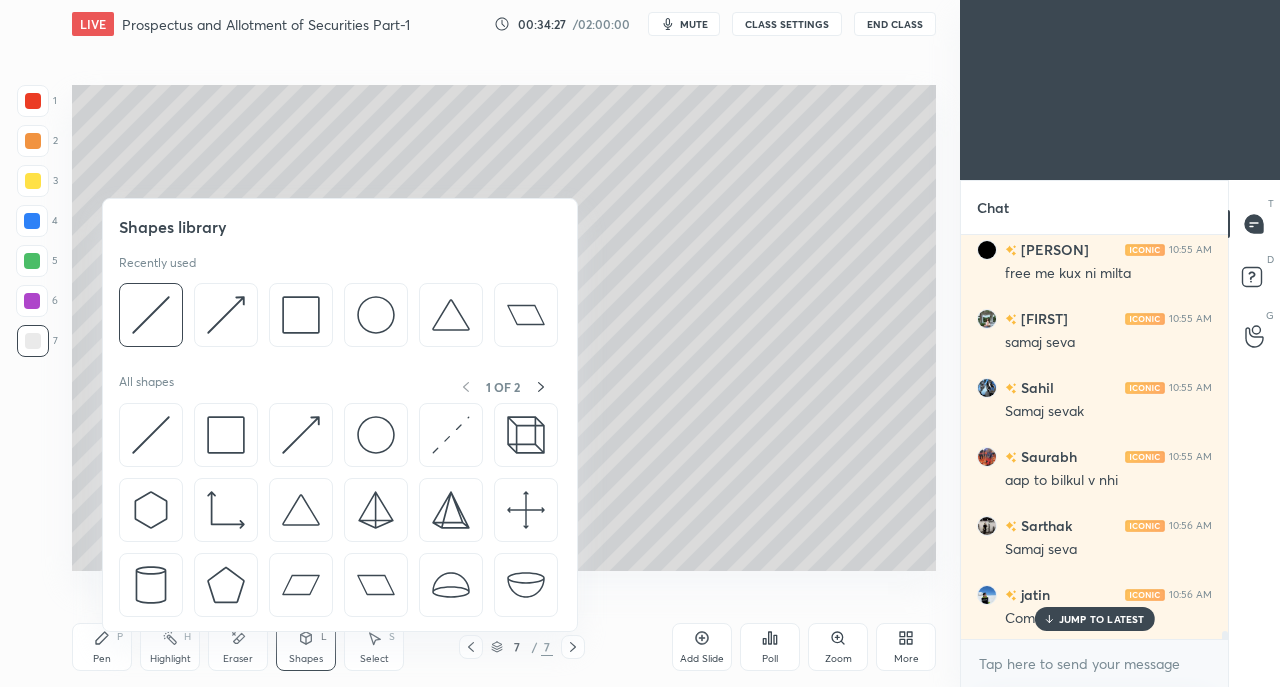 click at bounding box center [33, 101] 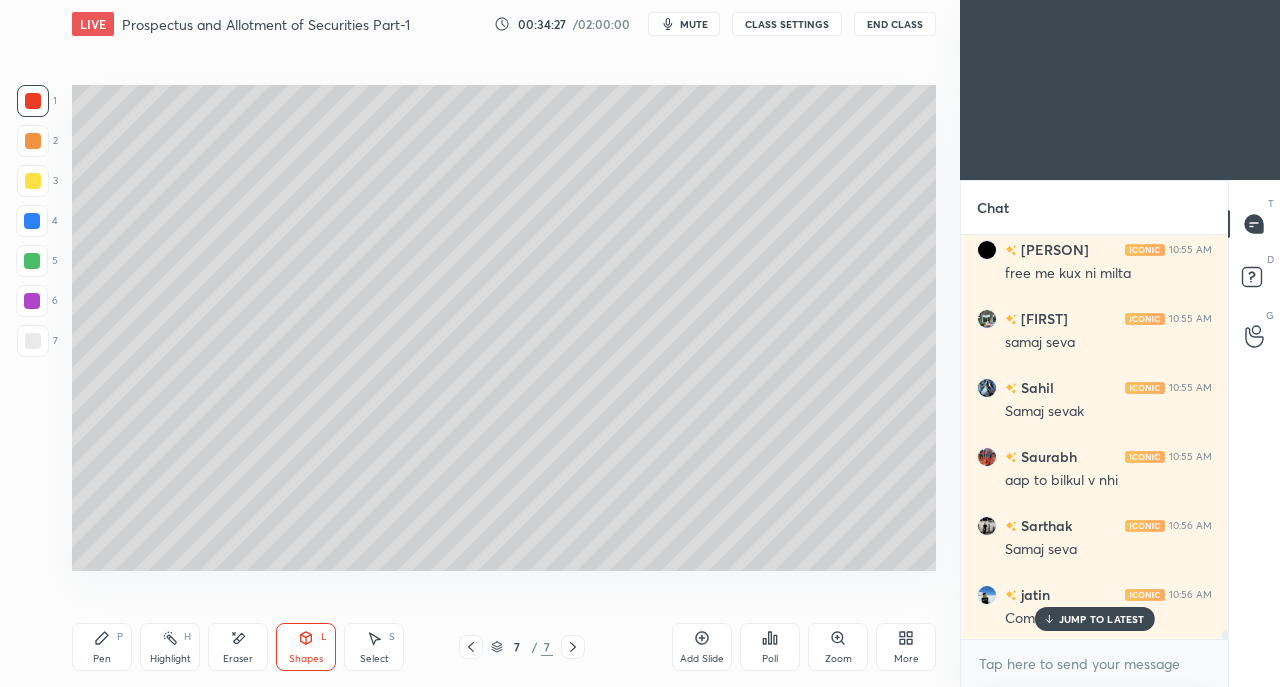 click 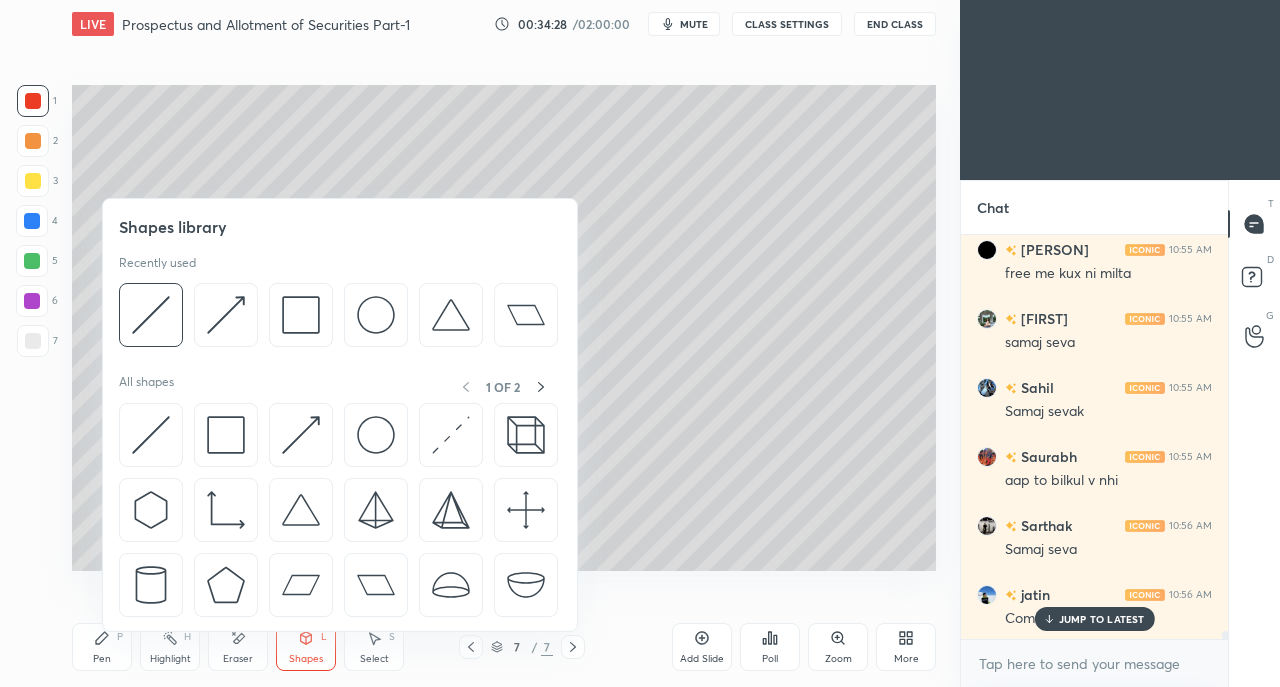 click at bounding box center (151, 435) 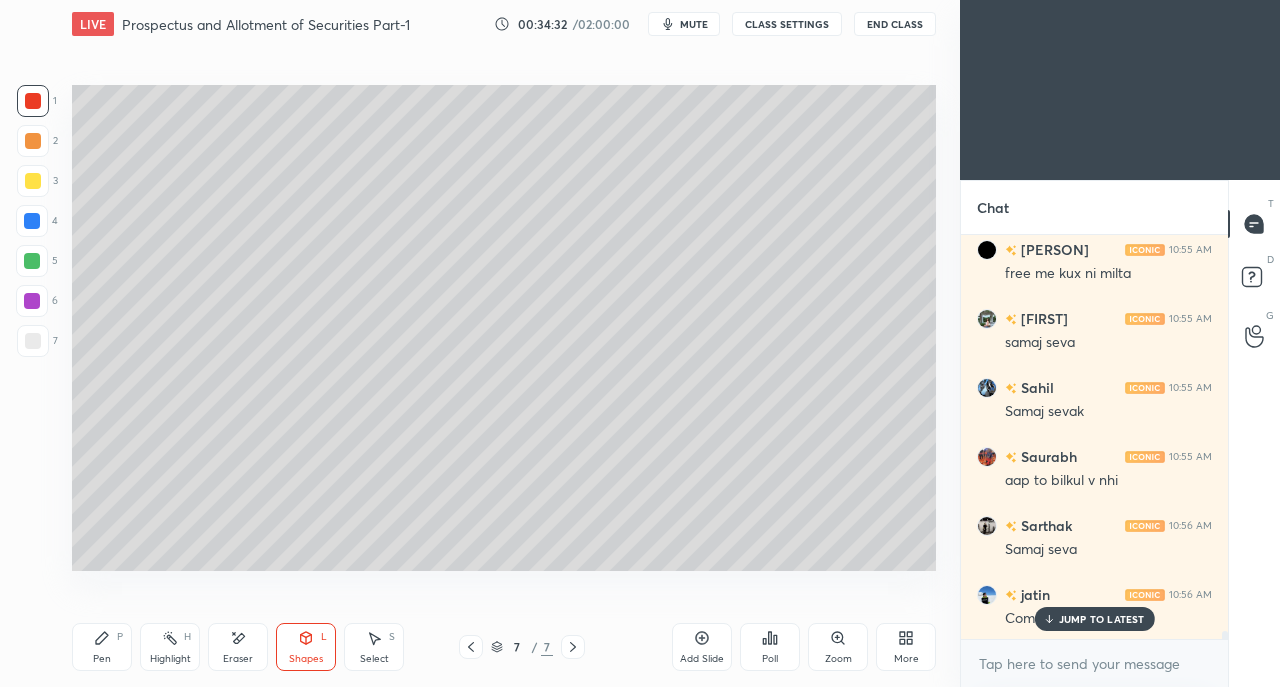 click 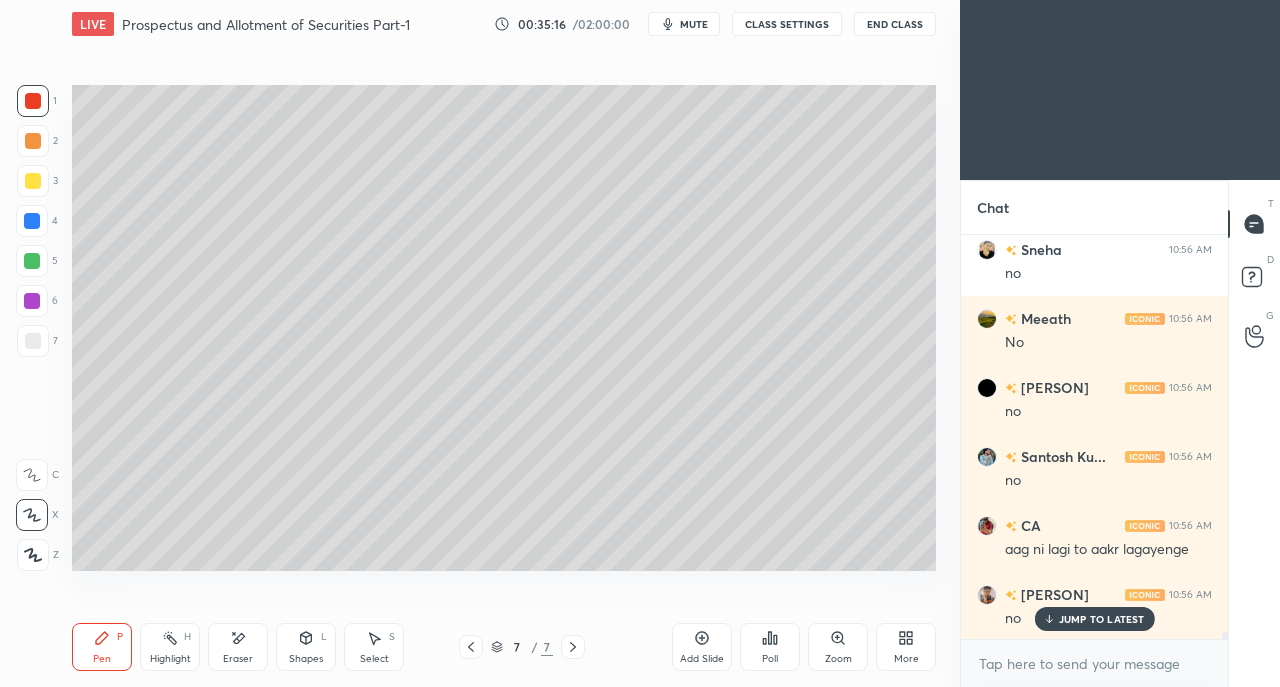 scroll, scrollTop: 23232, scrollLeft: 0, axis: vertical 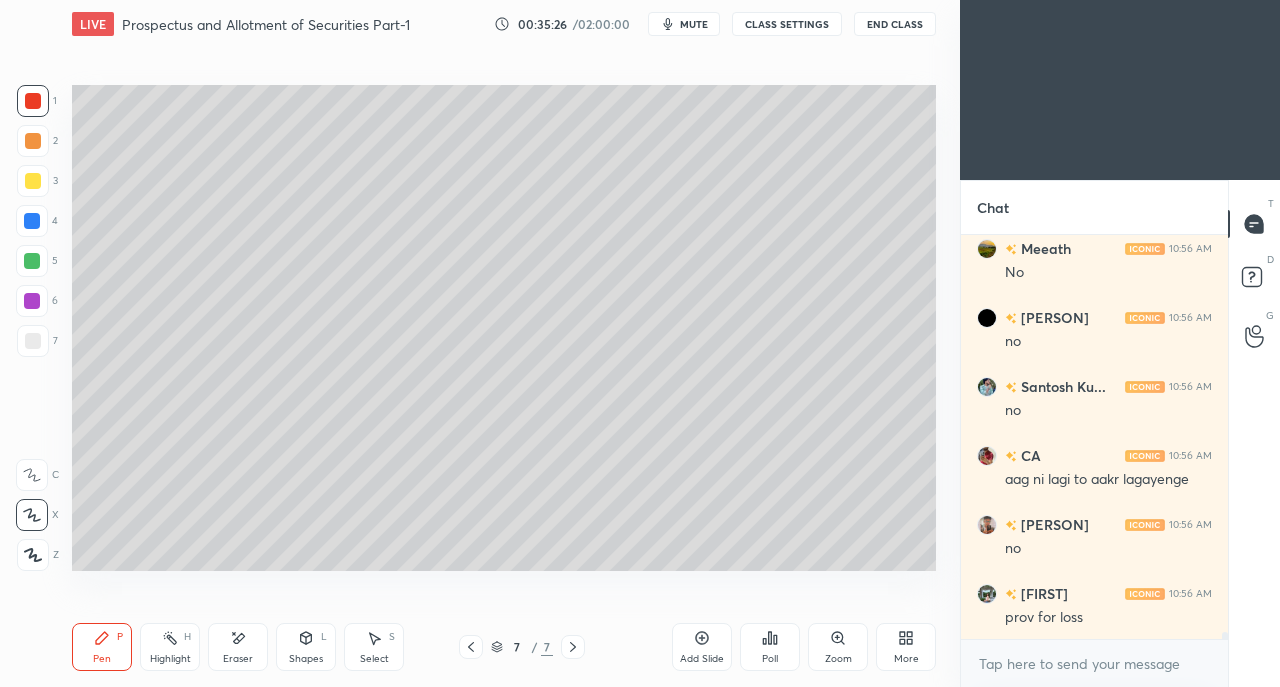 click 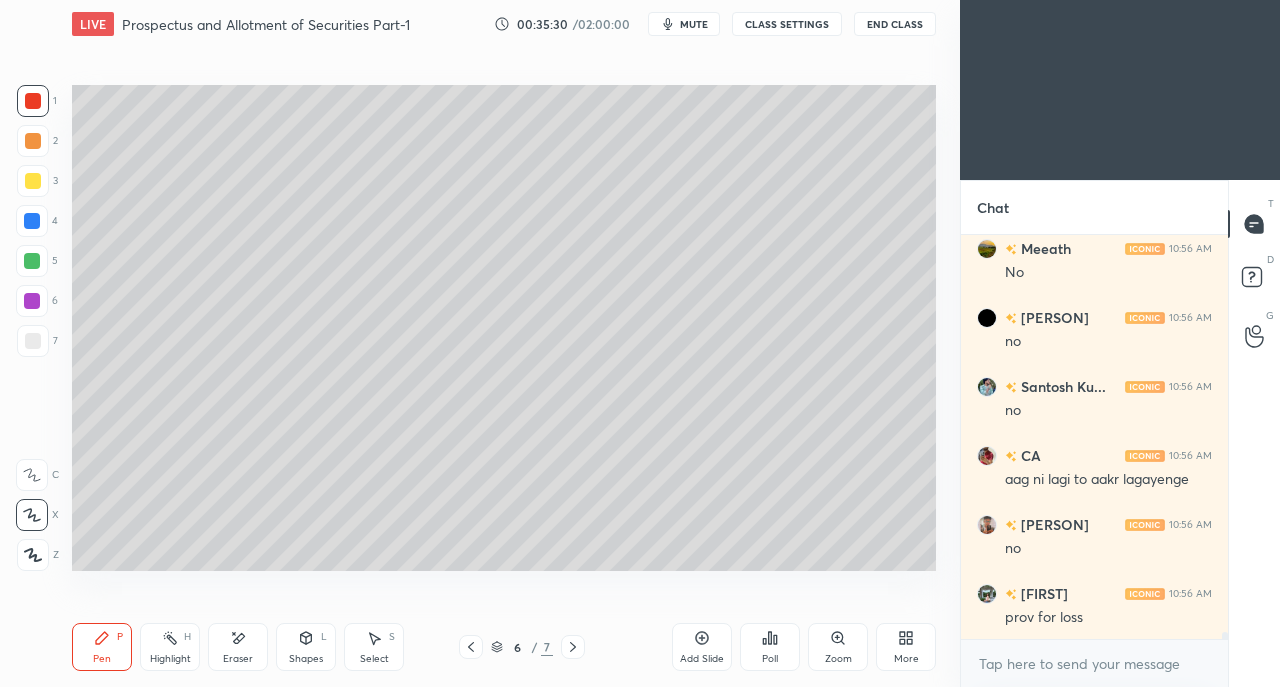 click at bounding box center [33, 341] 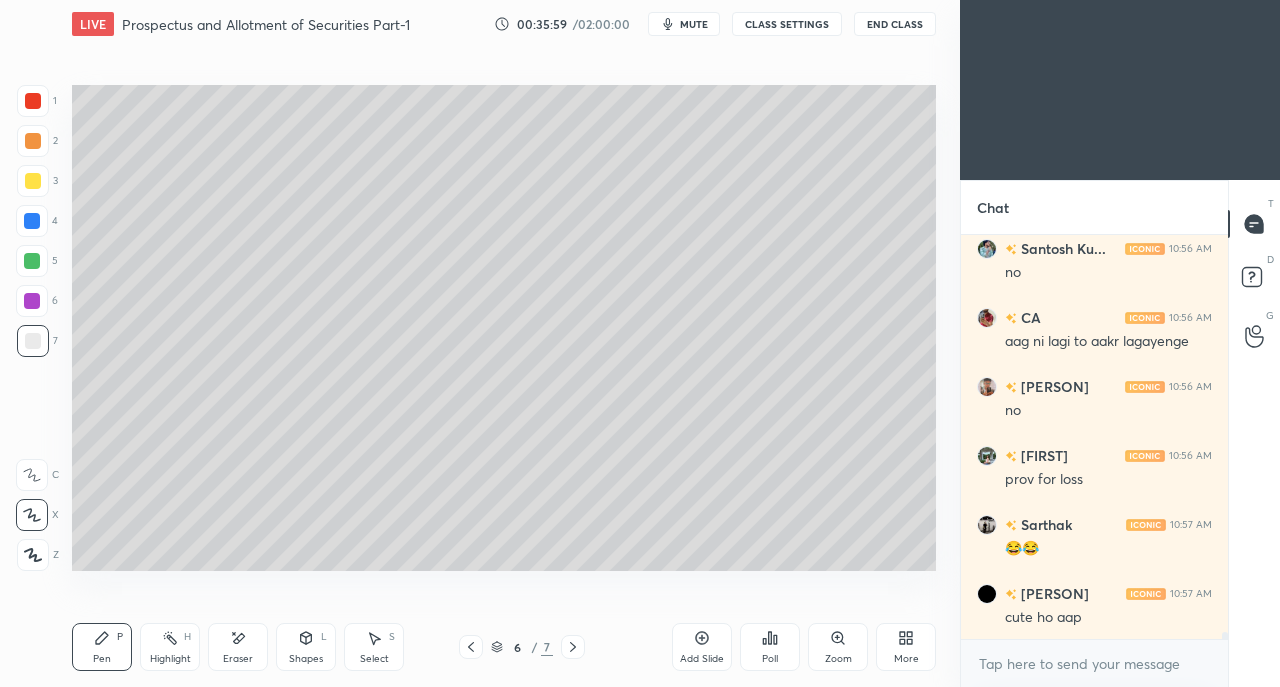 scroll, scrollTop: 23438, scrollLeft: 0, axis: vertical 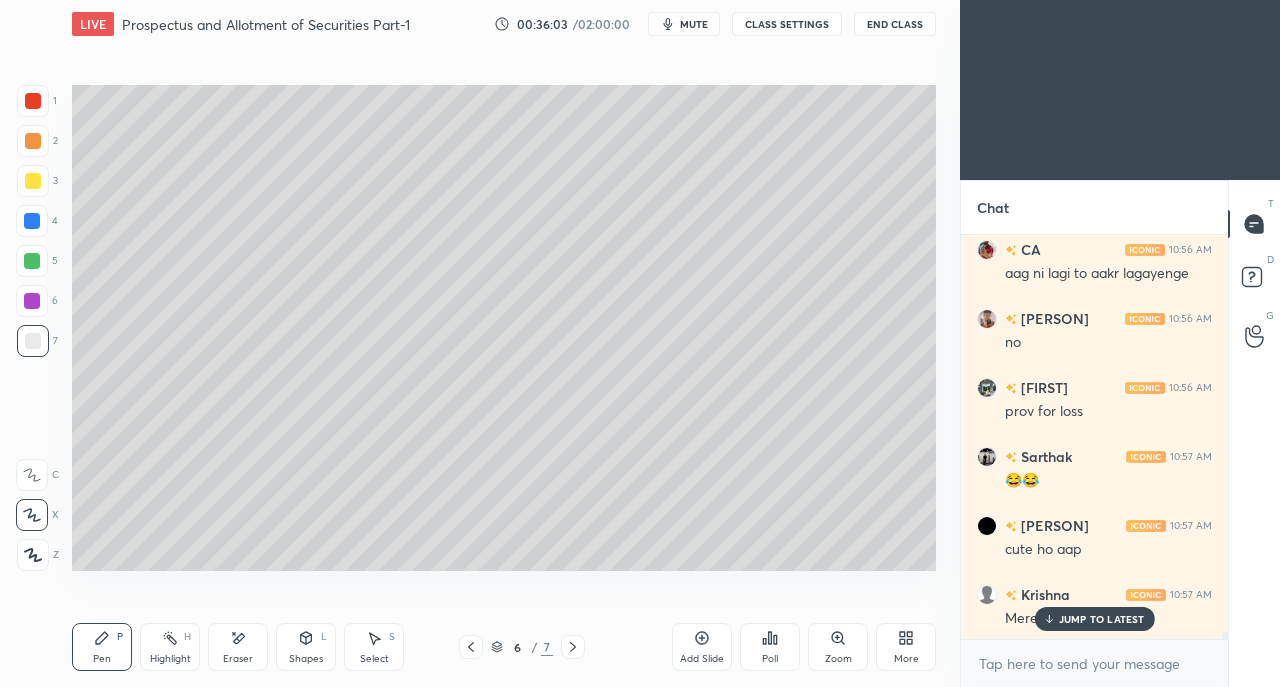 click 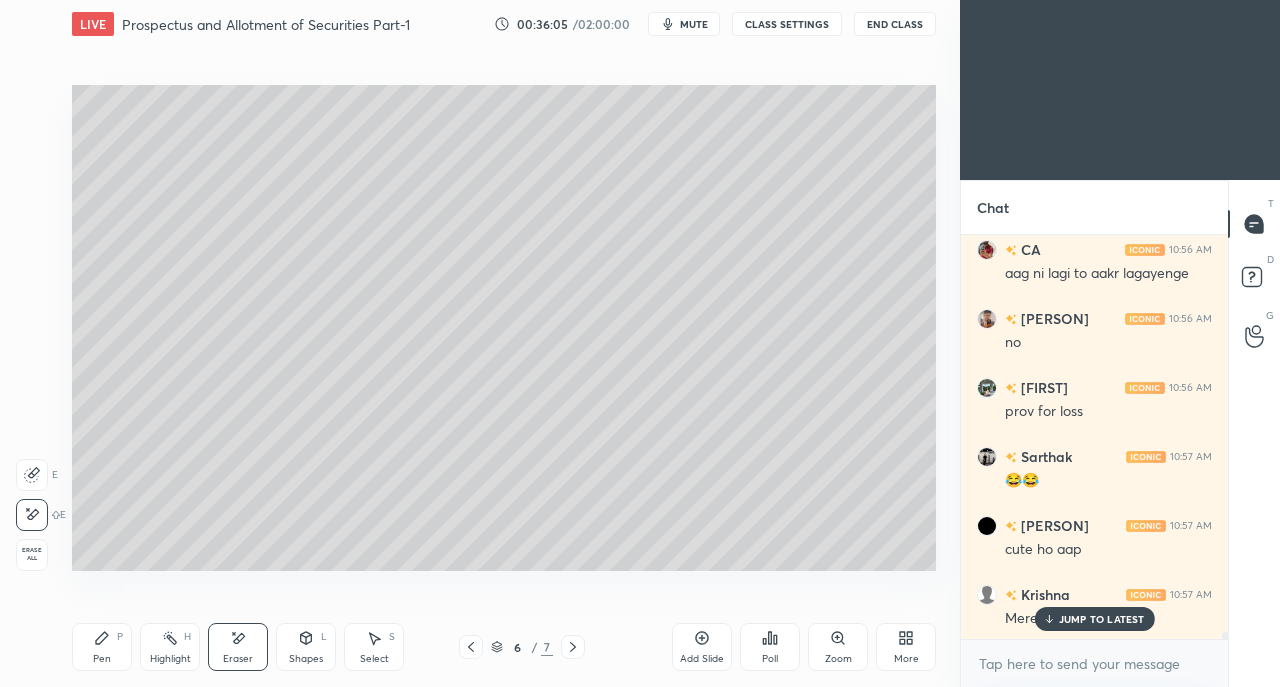 click 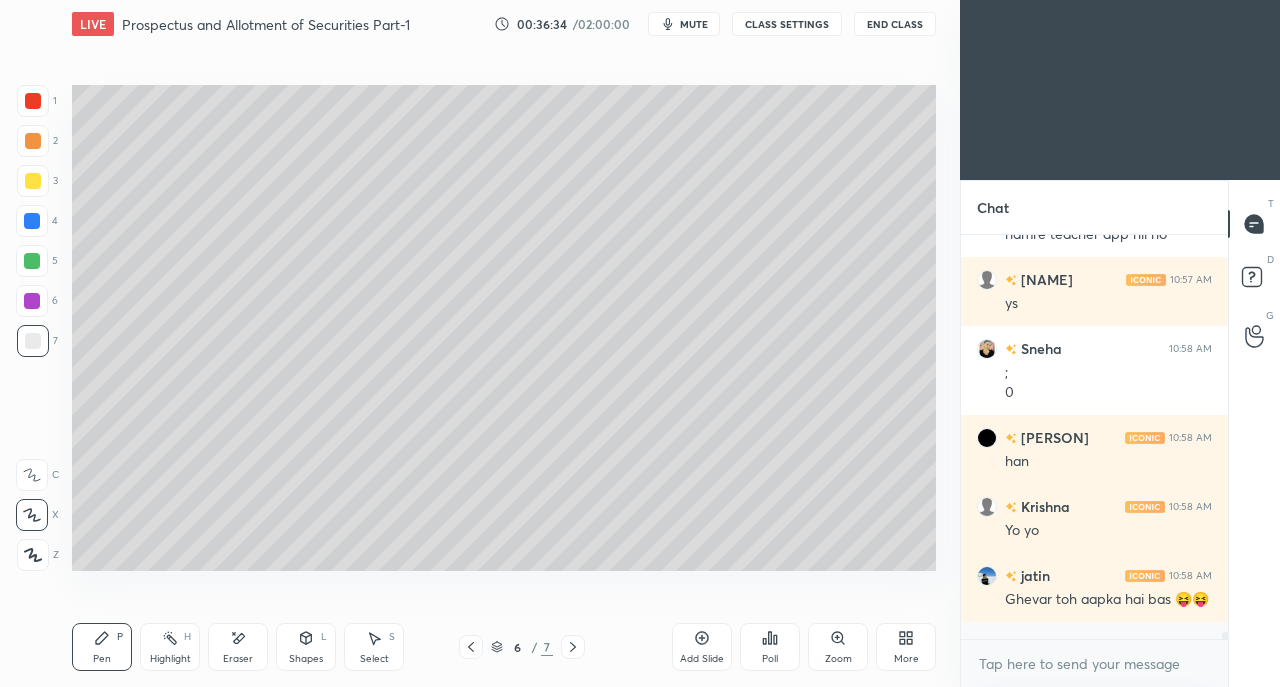 scroll, scrollTop: 24046, scrollLeft: 0, axis: vertical 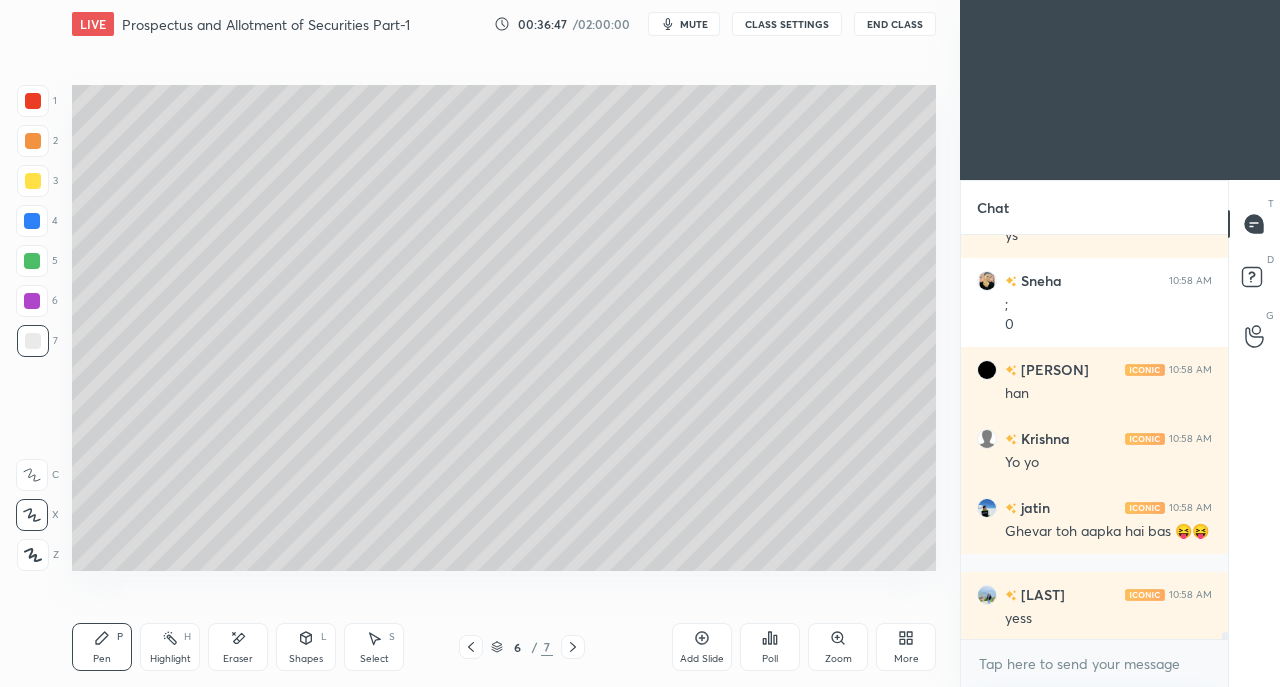 click 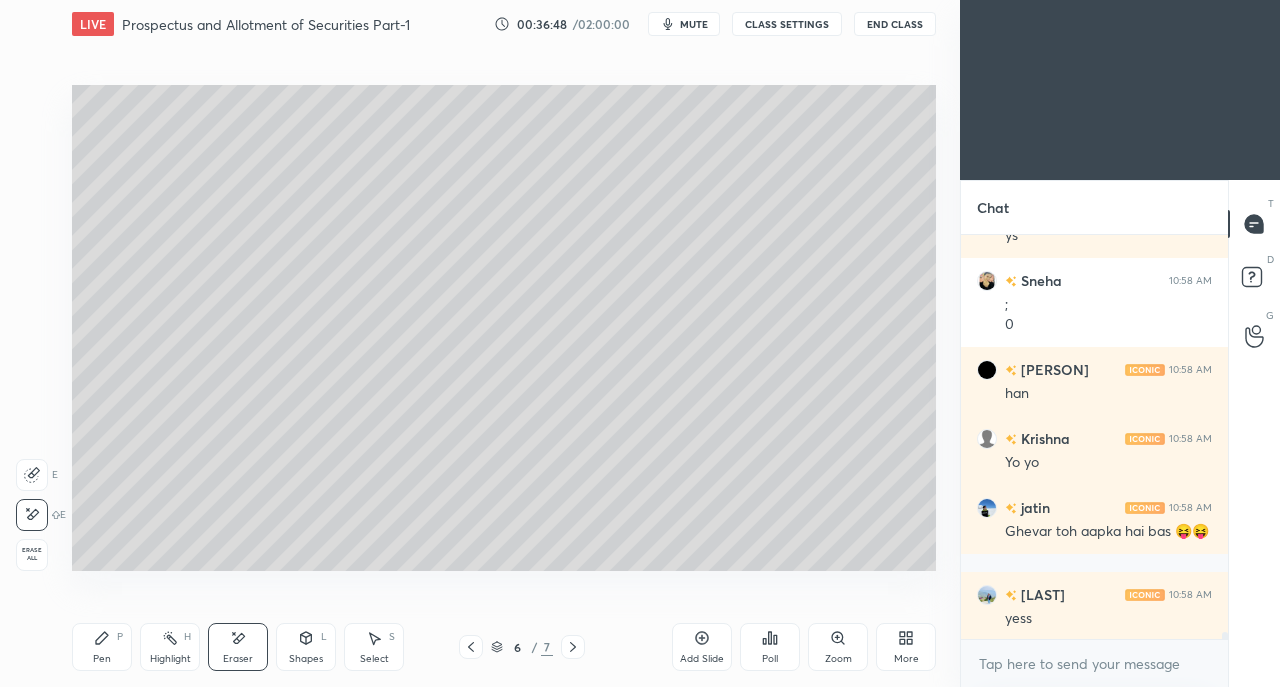 click on "Pen" at bounding box center (102, 659) 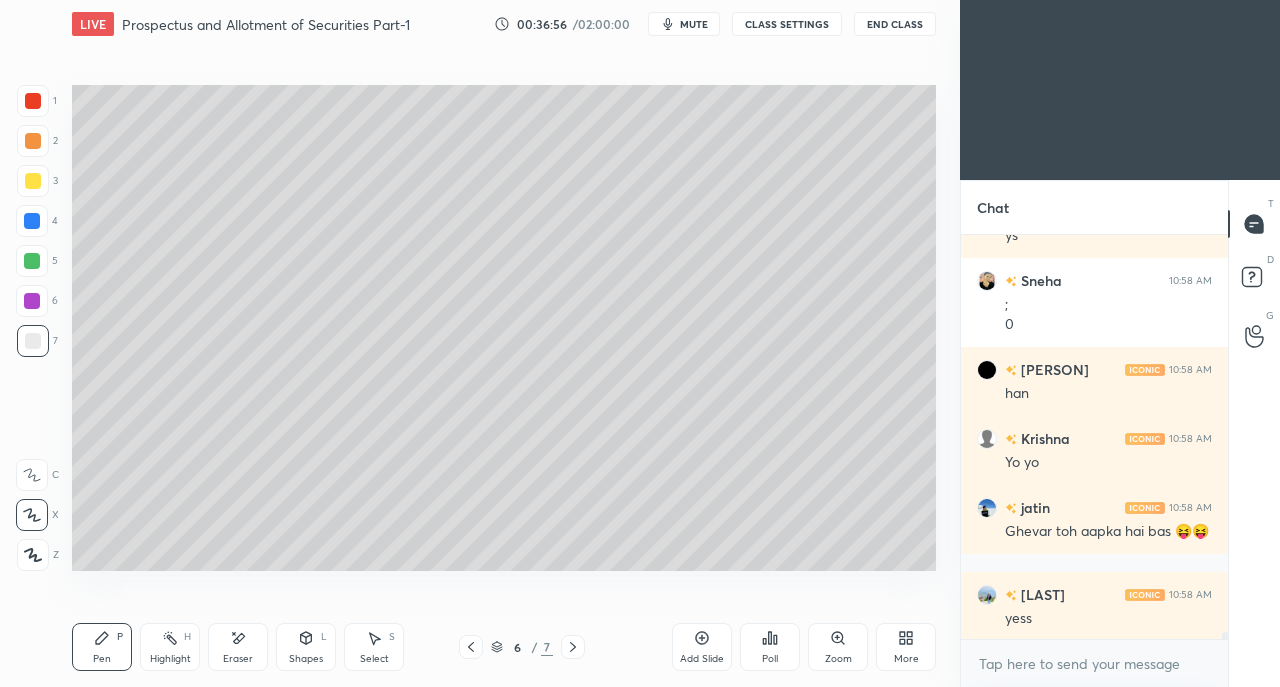 click at bounding box center (32, 261) 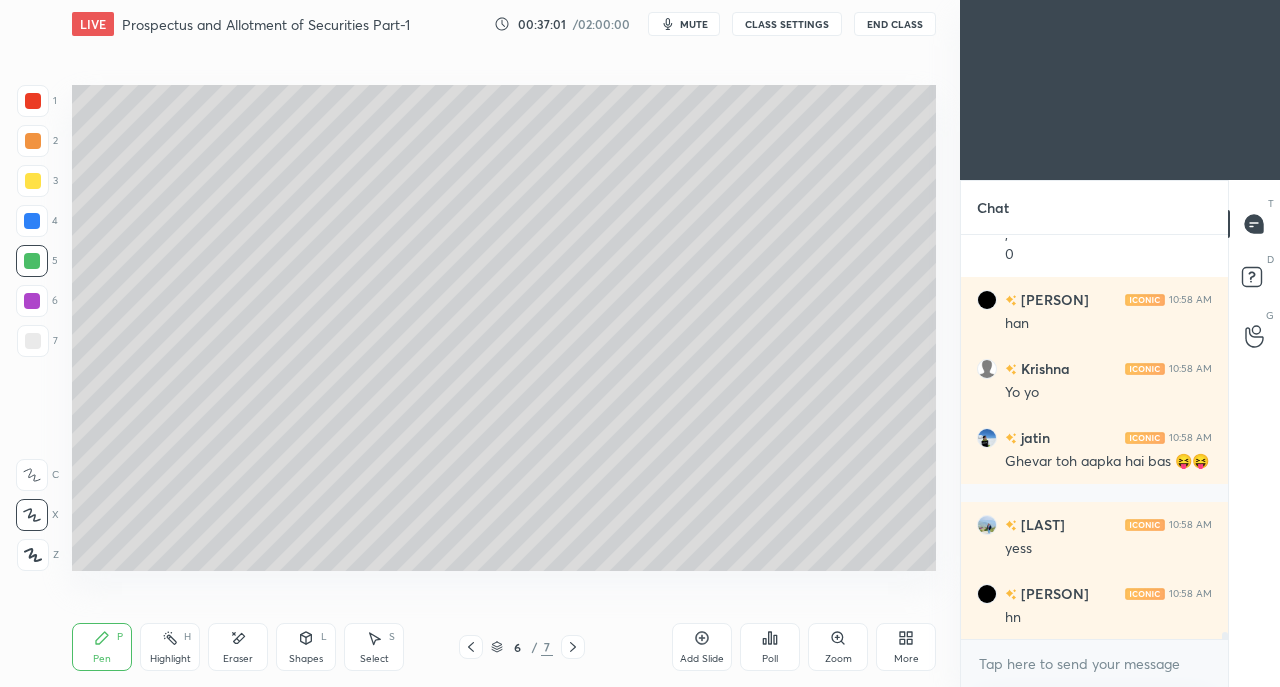 scroll, scrollTop: 24184, scrollLeft: 0, axis: vertical 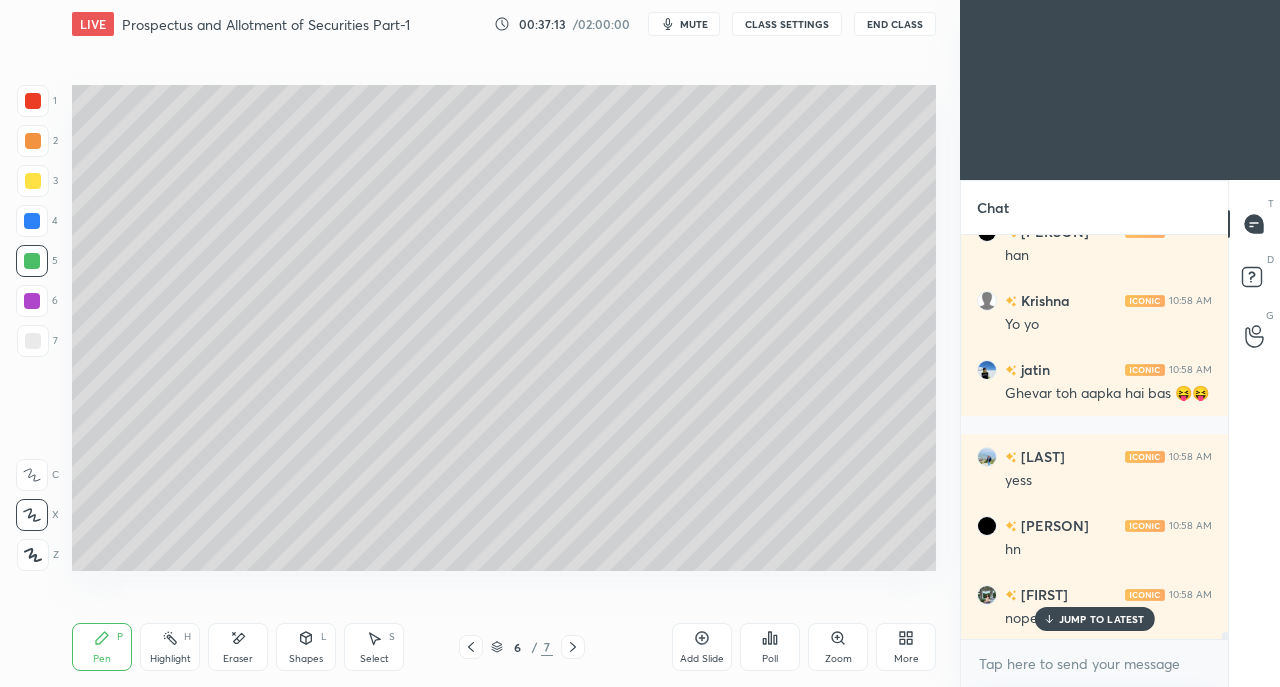 click on "6 / 7" at bounding box center (522, 647) 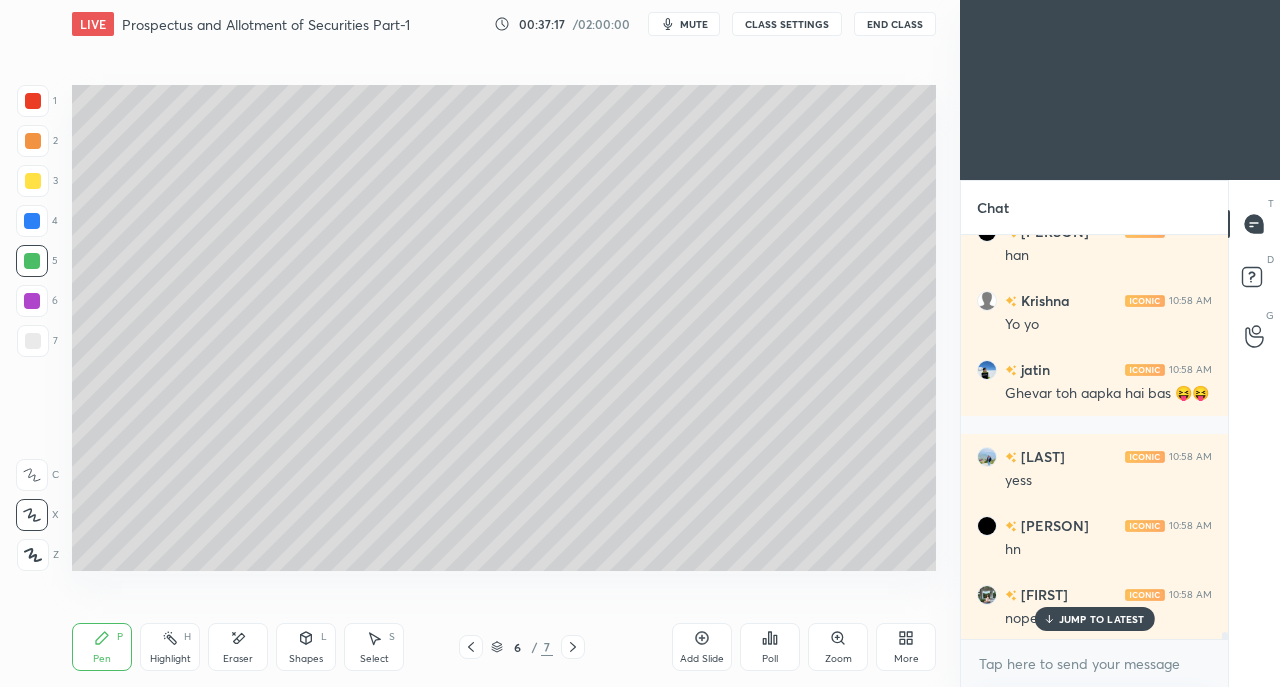 click on "Highlight H" at bounding box center (170, 647) 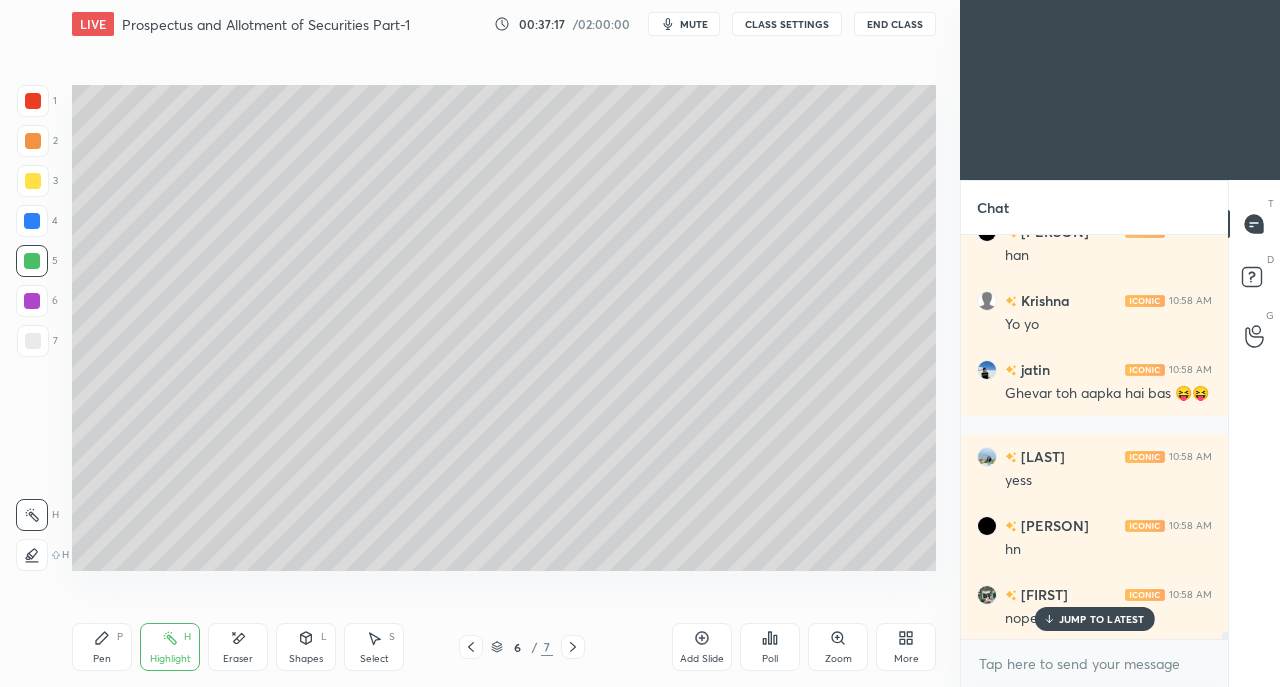 click on "Pen P" at bounding box center (102, 647) 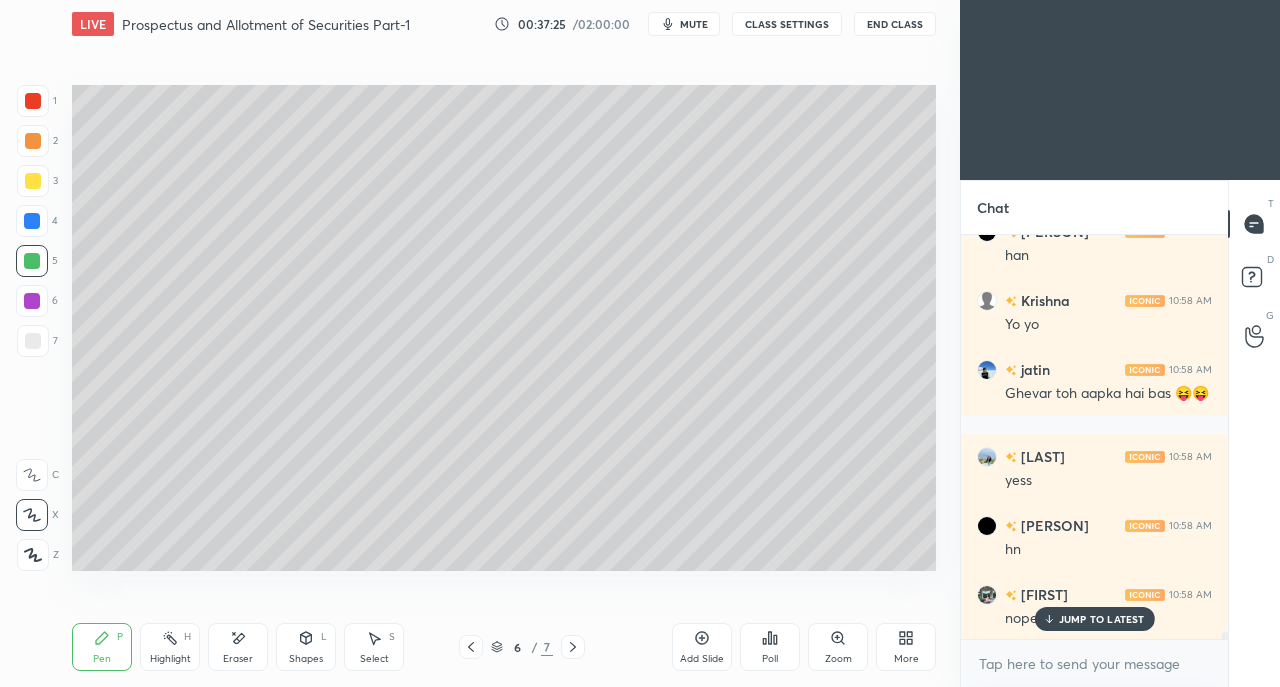 click 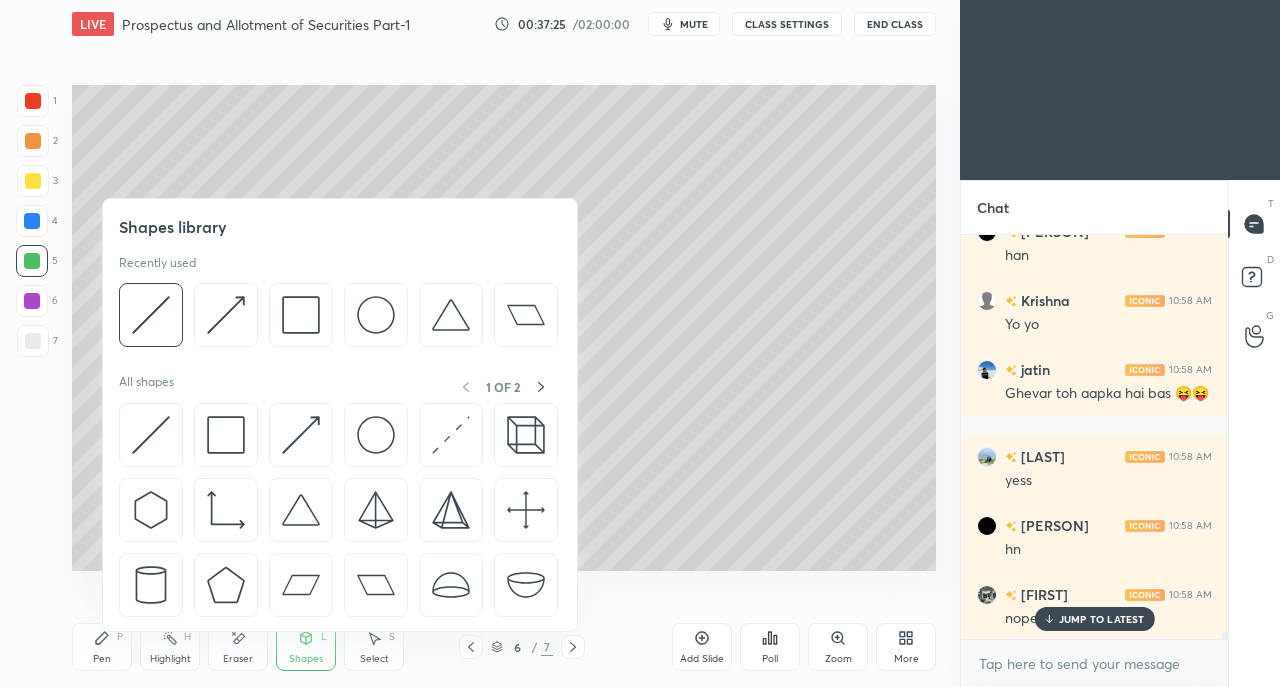 click at bounding box center (151, 435) 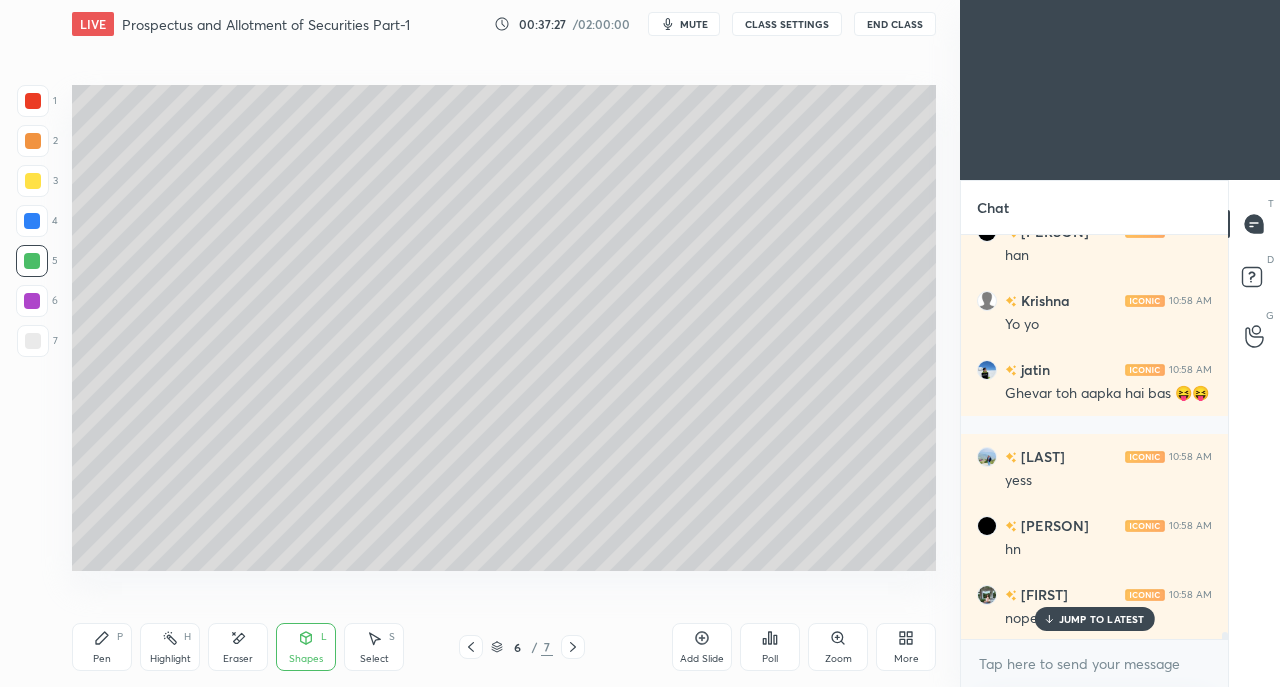 click on "Pen" at bounding box center [102, 659] 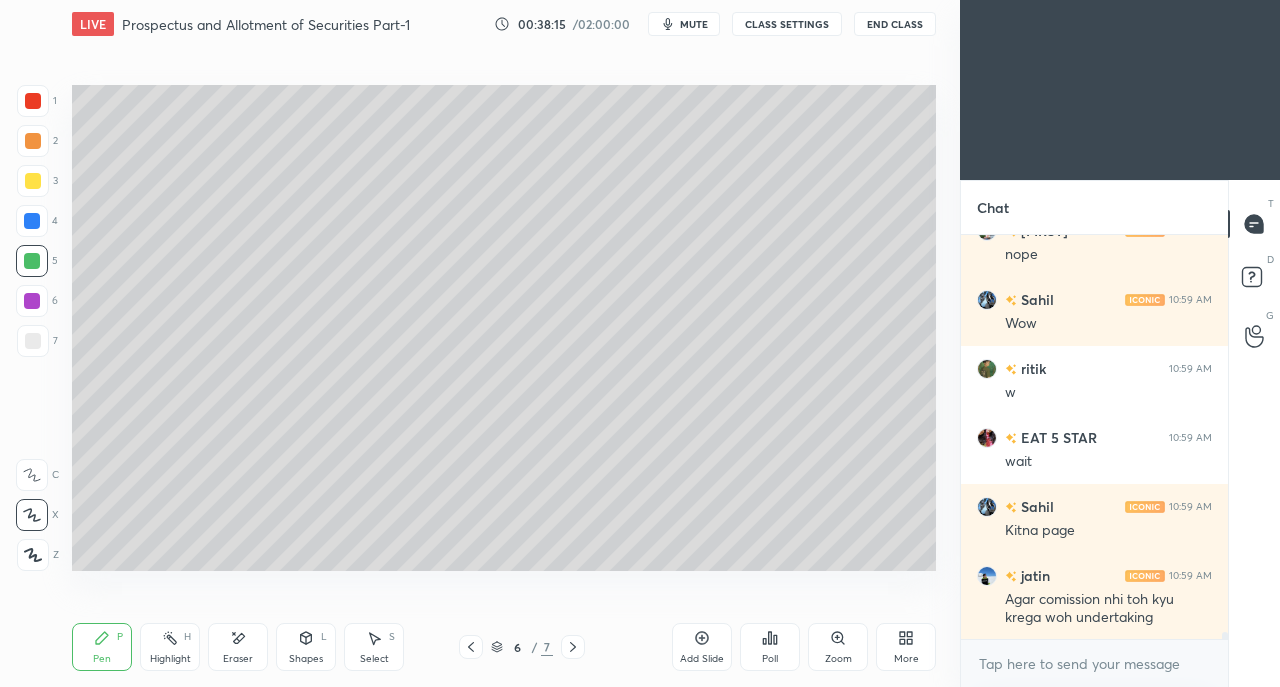 scroll, scrollTop: 24616, scrollLeft: 0, axis: vertical 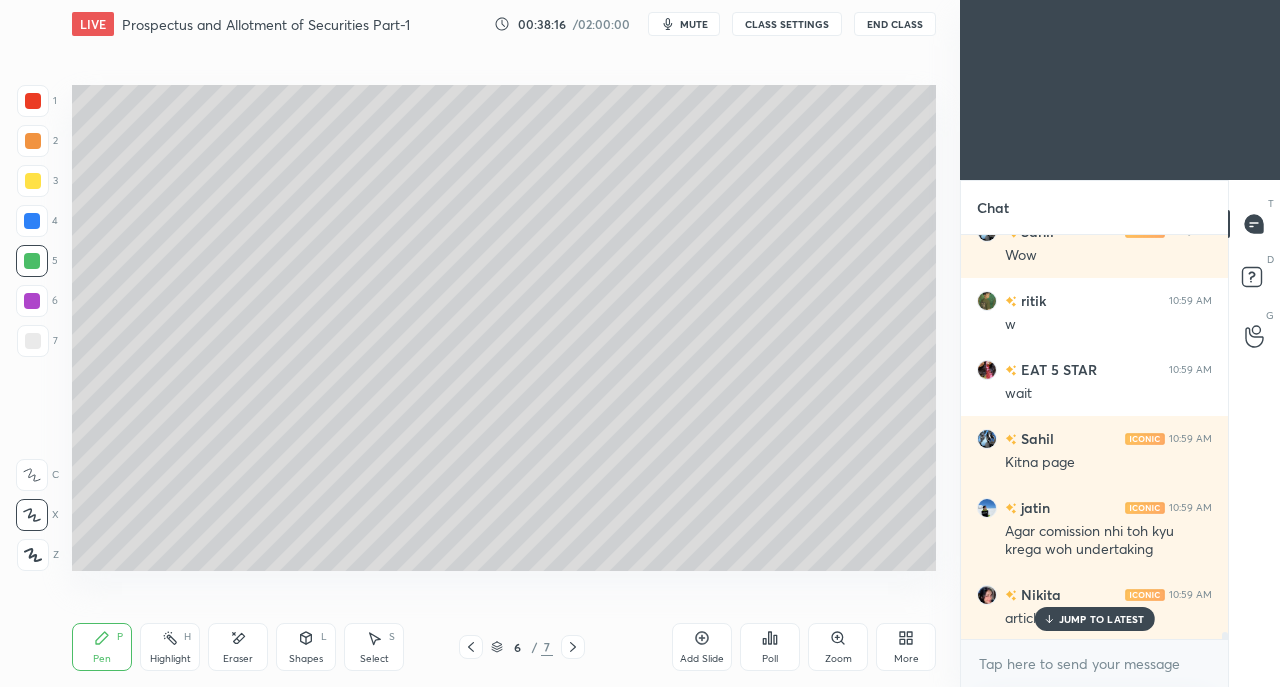 click 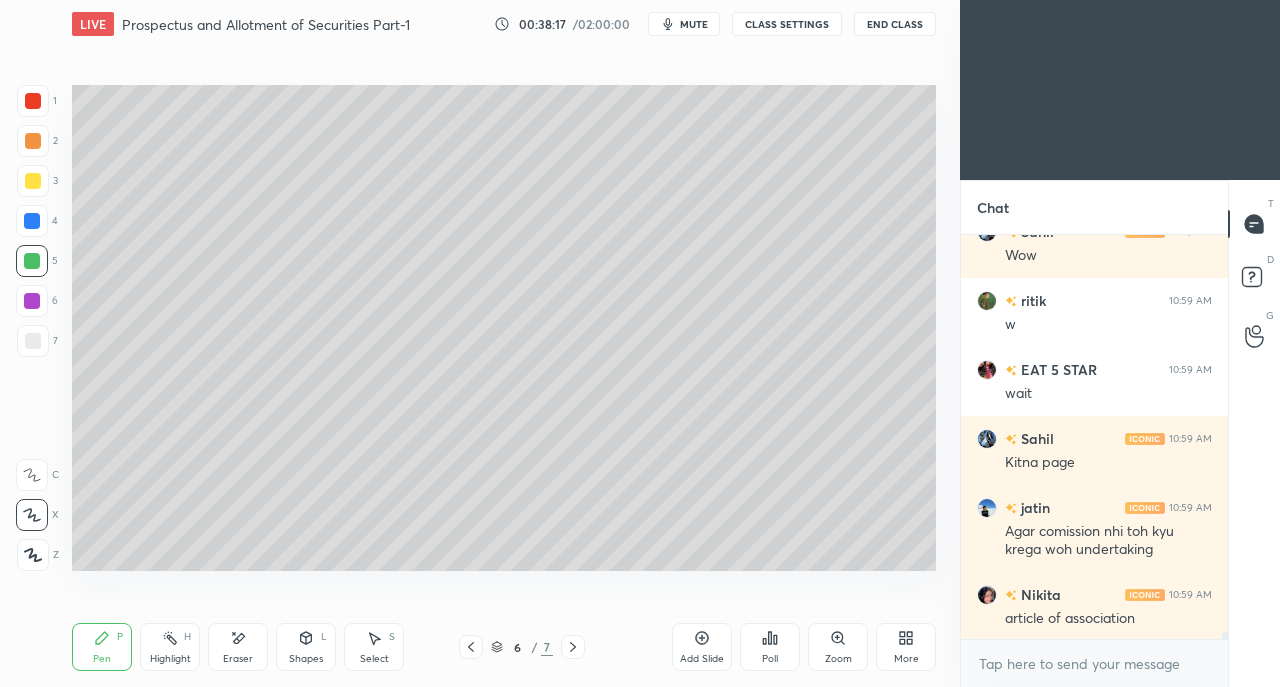 click 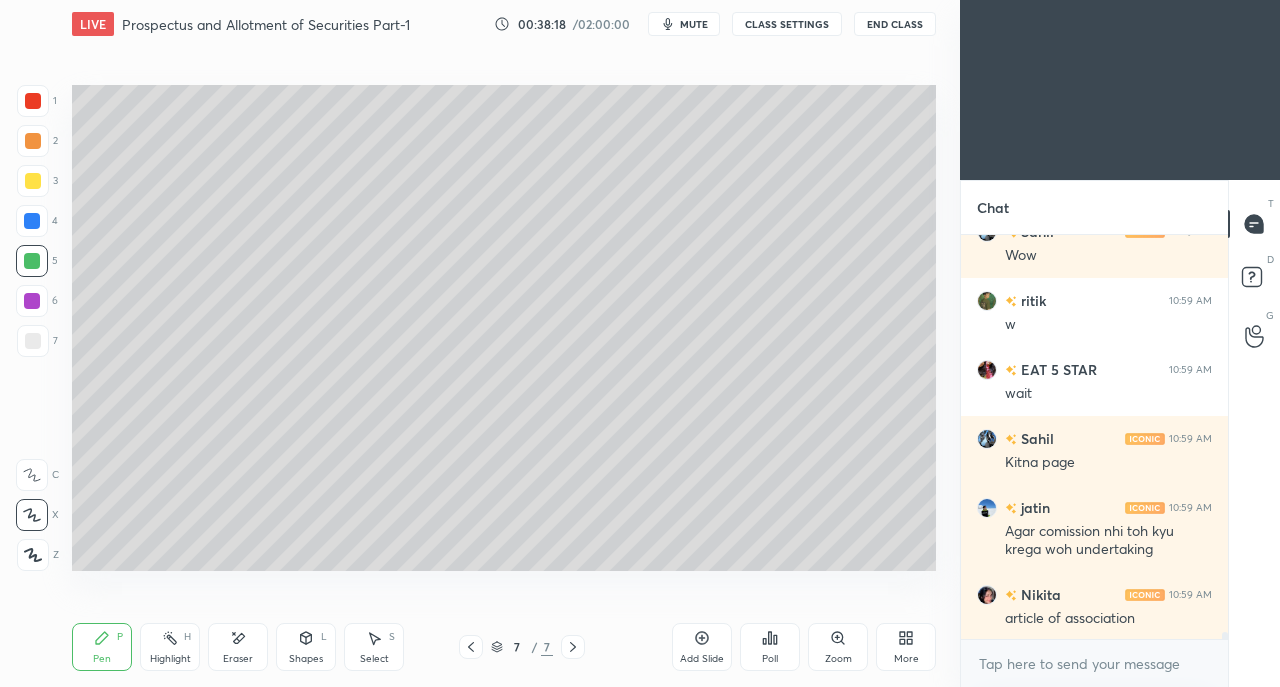 click 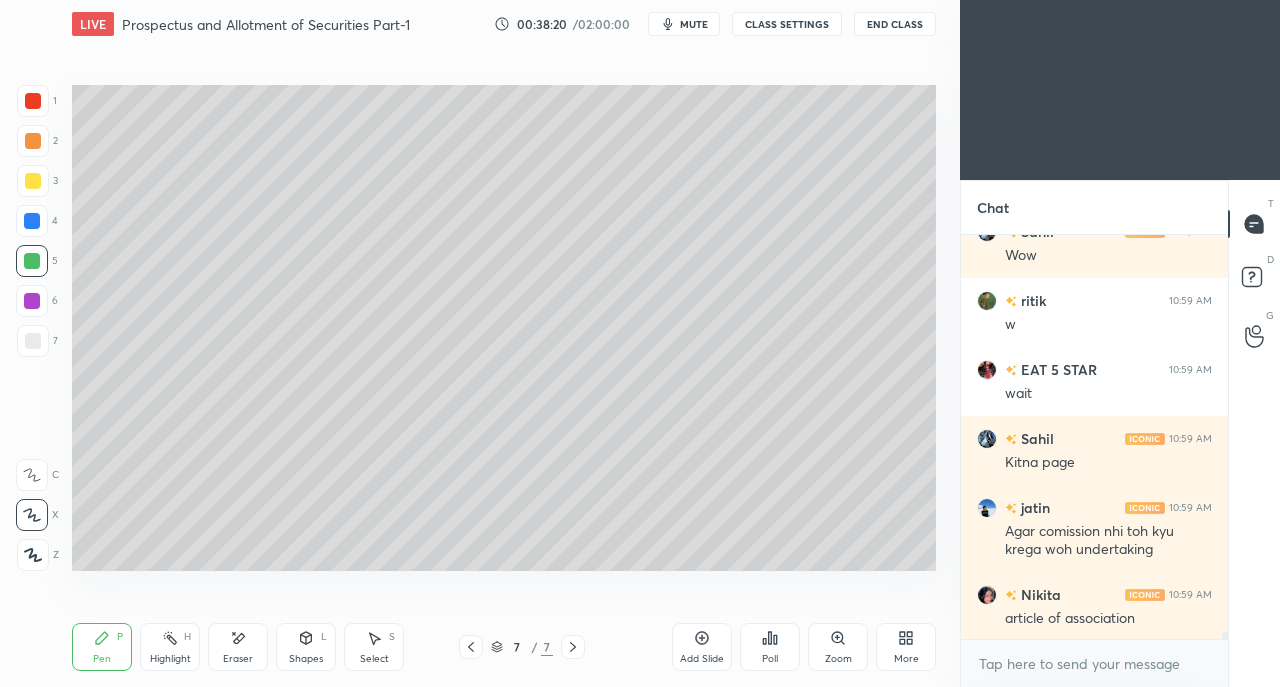 click 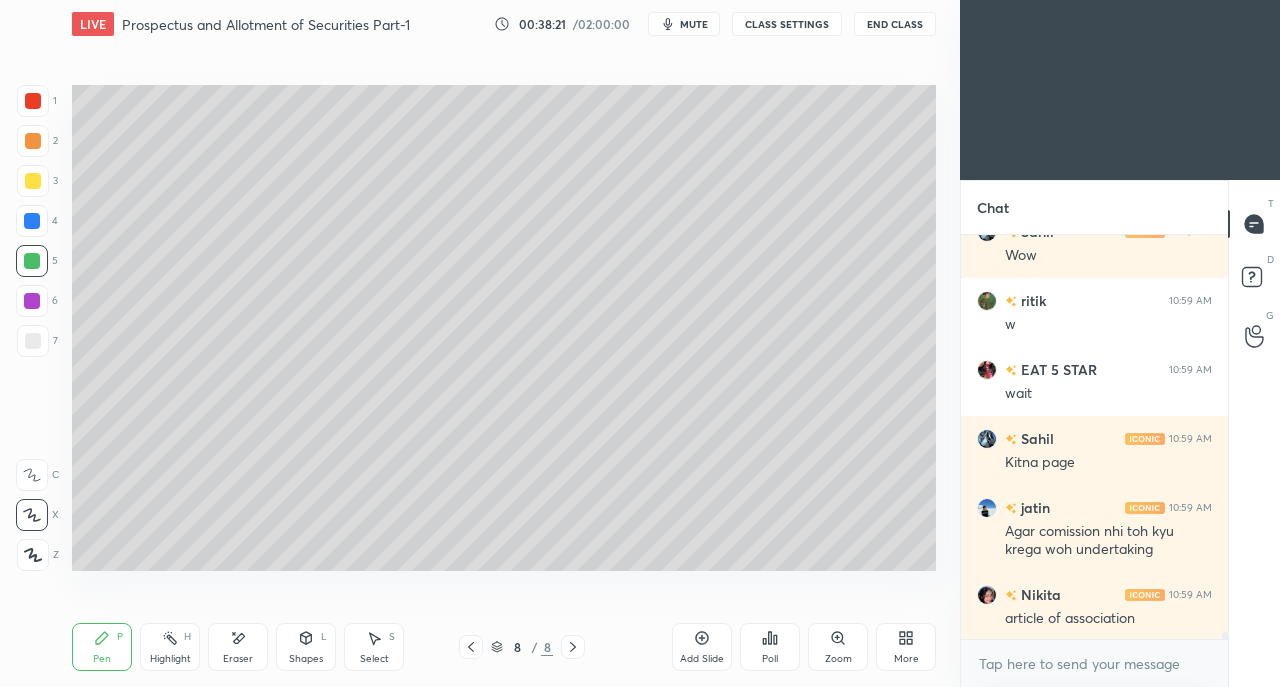 click at bounding box center (33, 181) 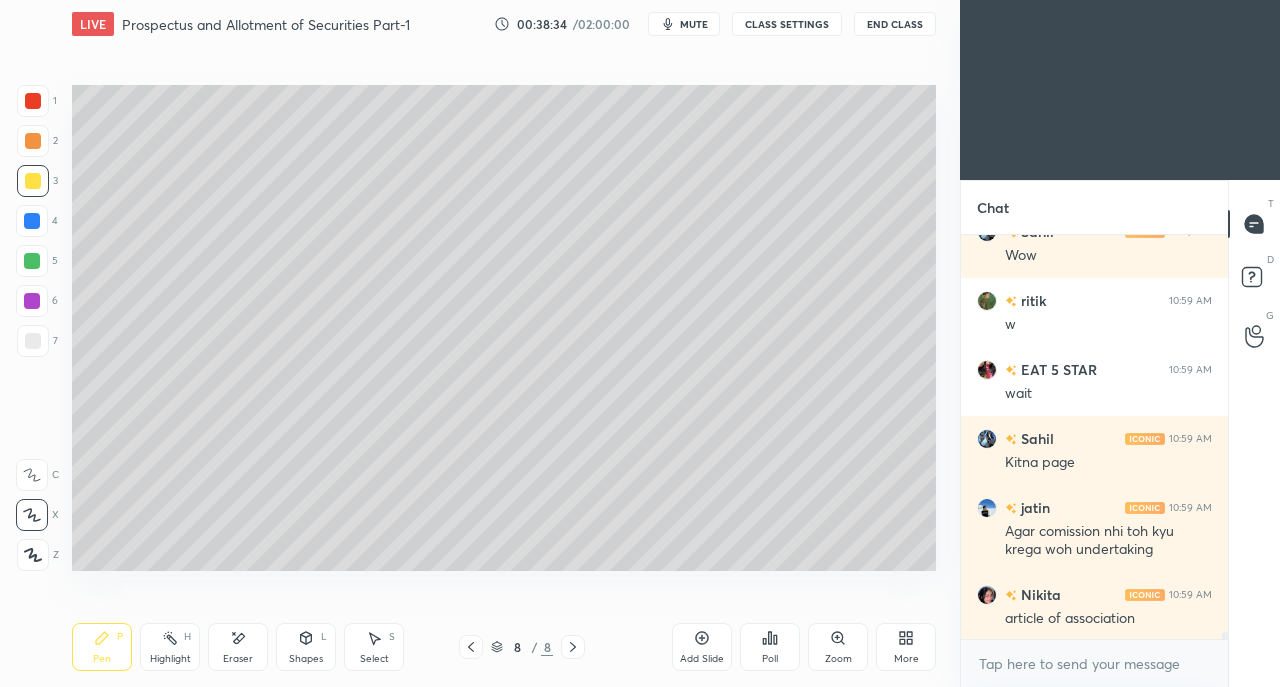 scroll, scrollTop: 24686, scrollLeft: 0, axis: vertical 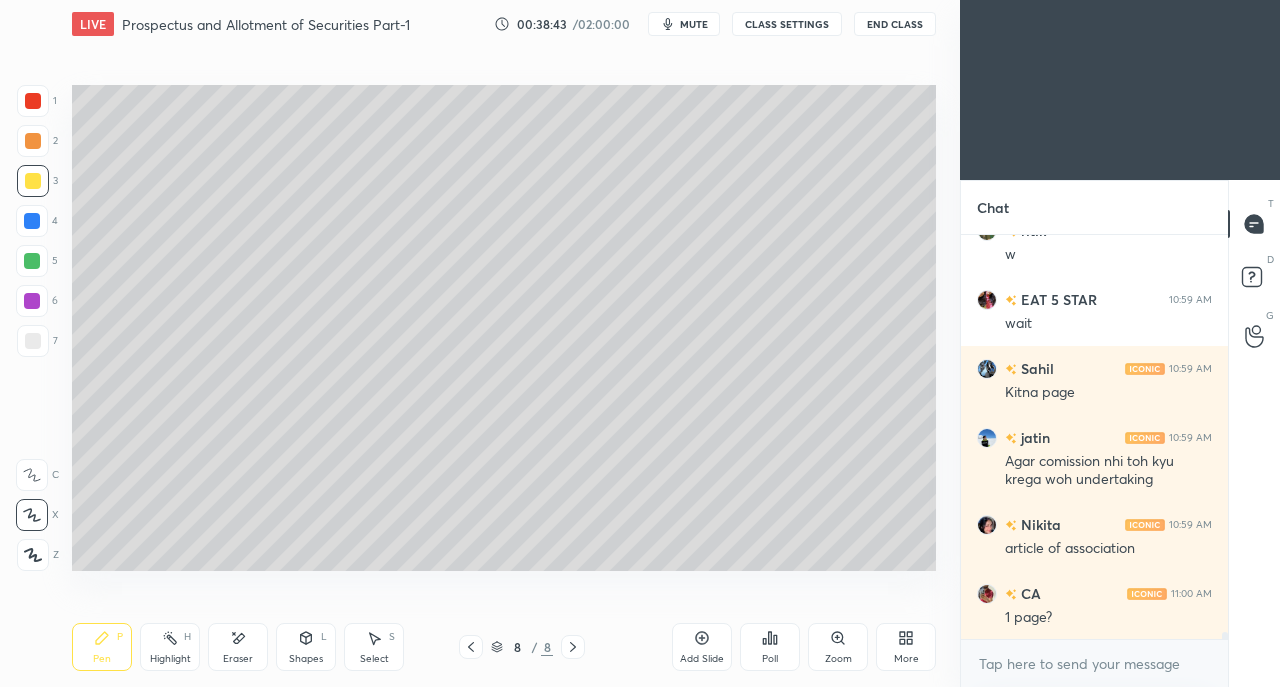 click 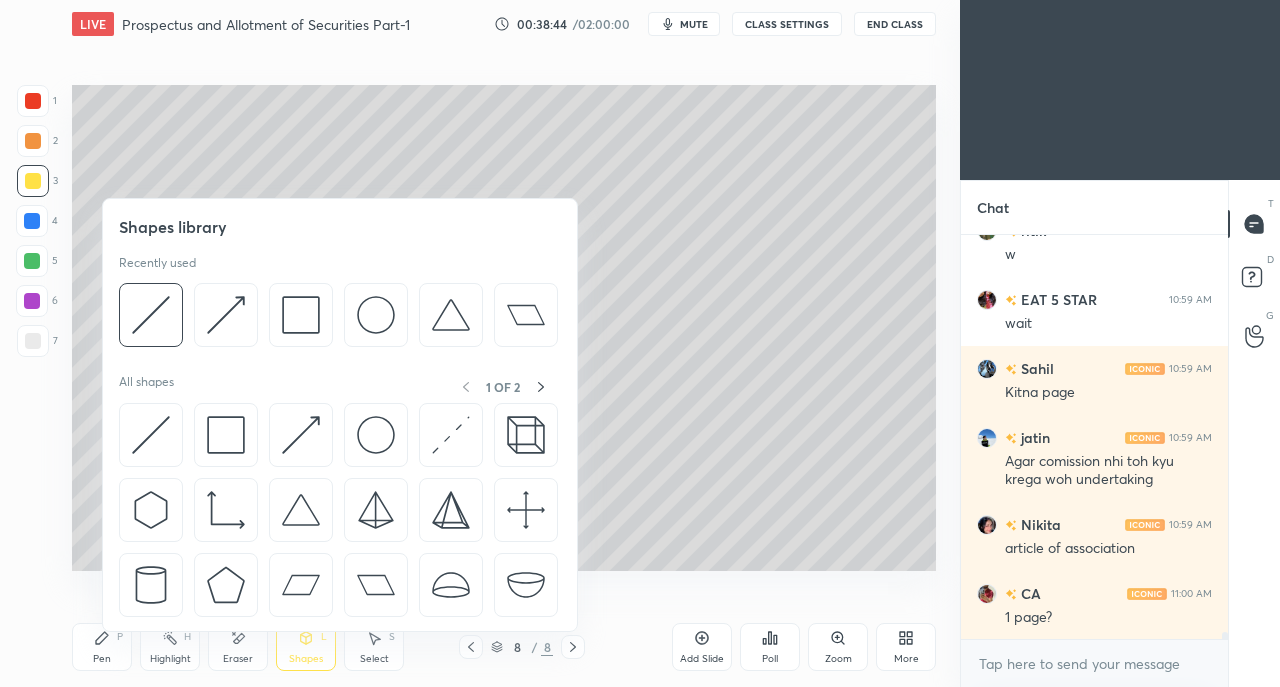 click at bounding box center (151, 435) 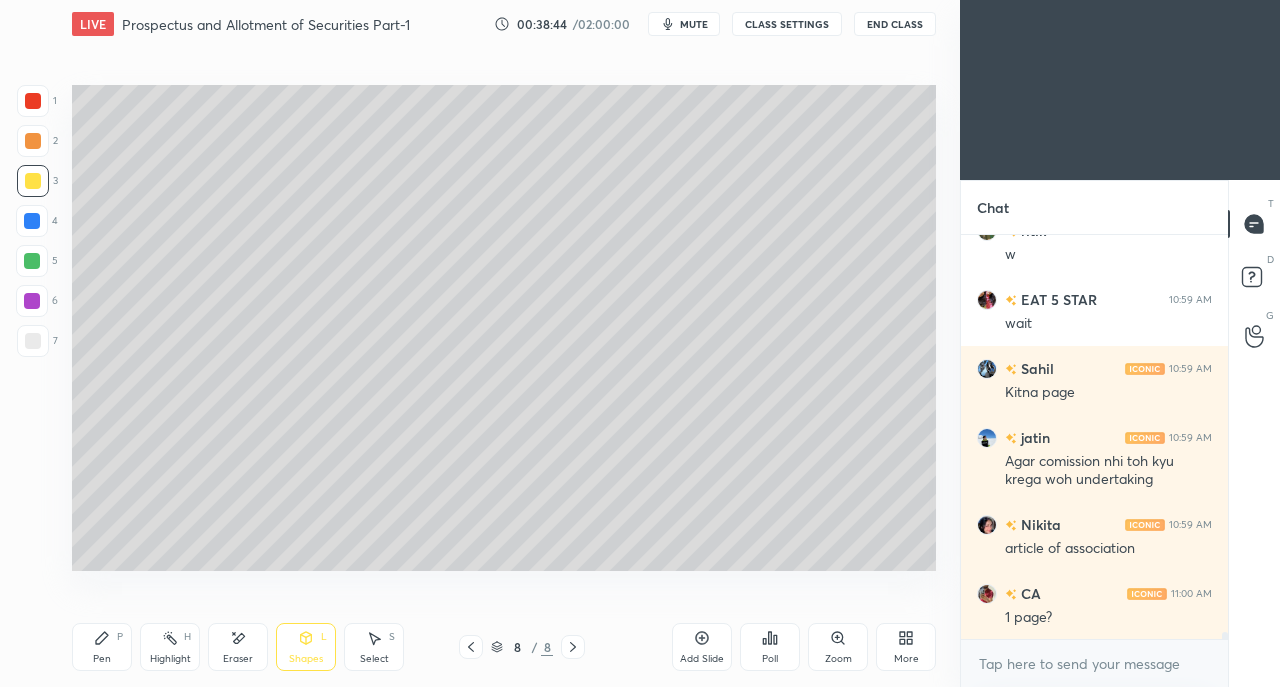 click at bounding box center (33, 341) 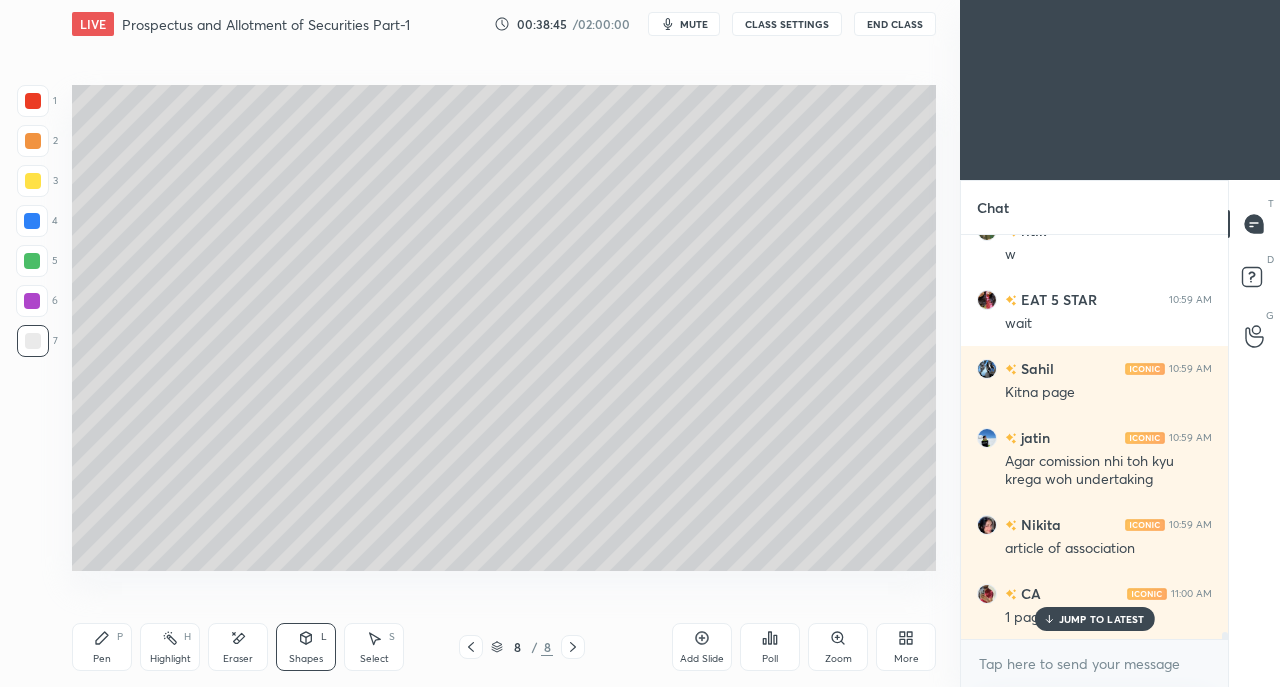scroll, scrollTop: 24754, scrollLeft: 0, axis: vertical 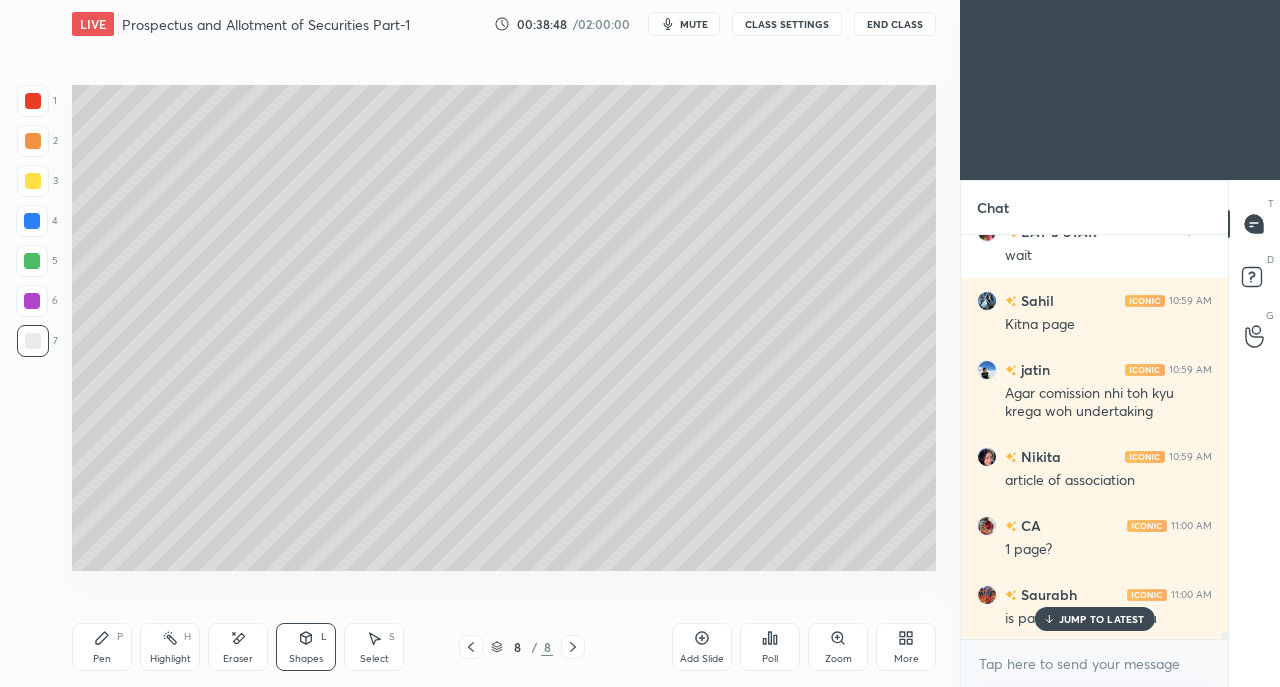 click on "JUMP TO LATEST" at bounding box center (1102, 619) 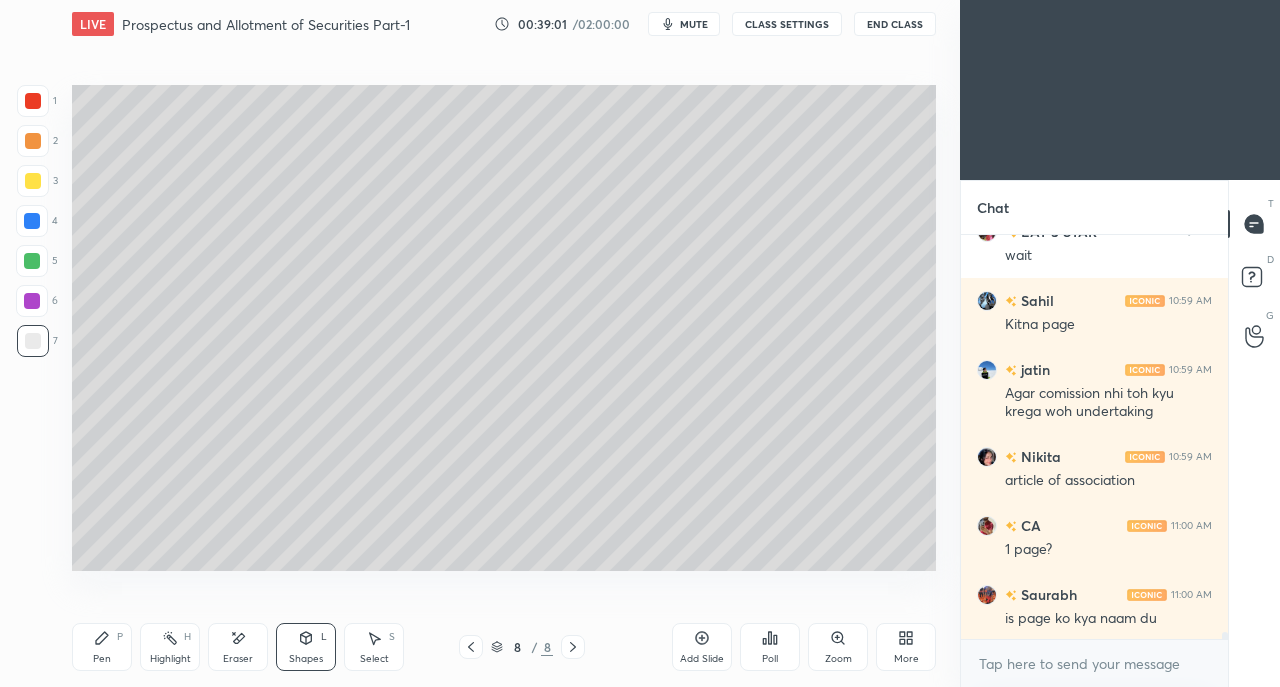 click on "Pen" at bounding box center (102, 659) 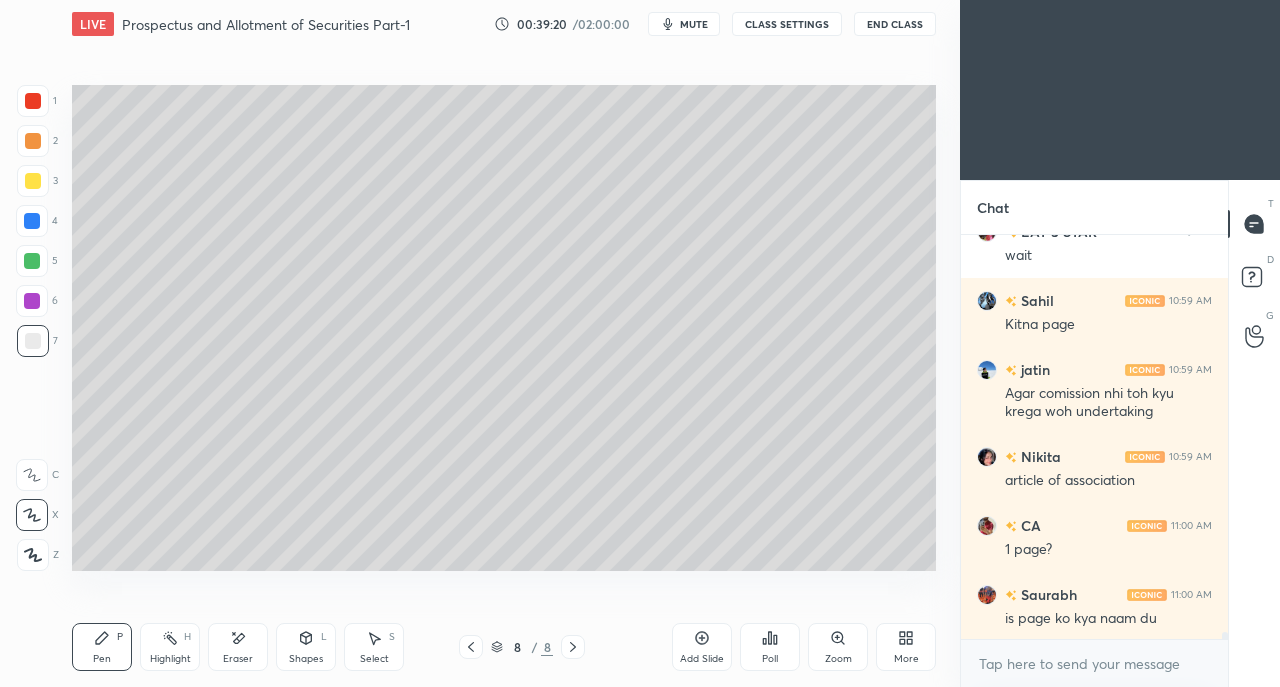 scroll, scrollTop: 24824, scrollLeft: 0, axis: vertical 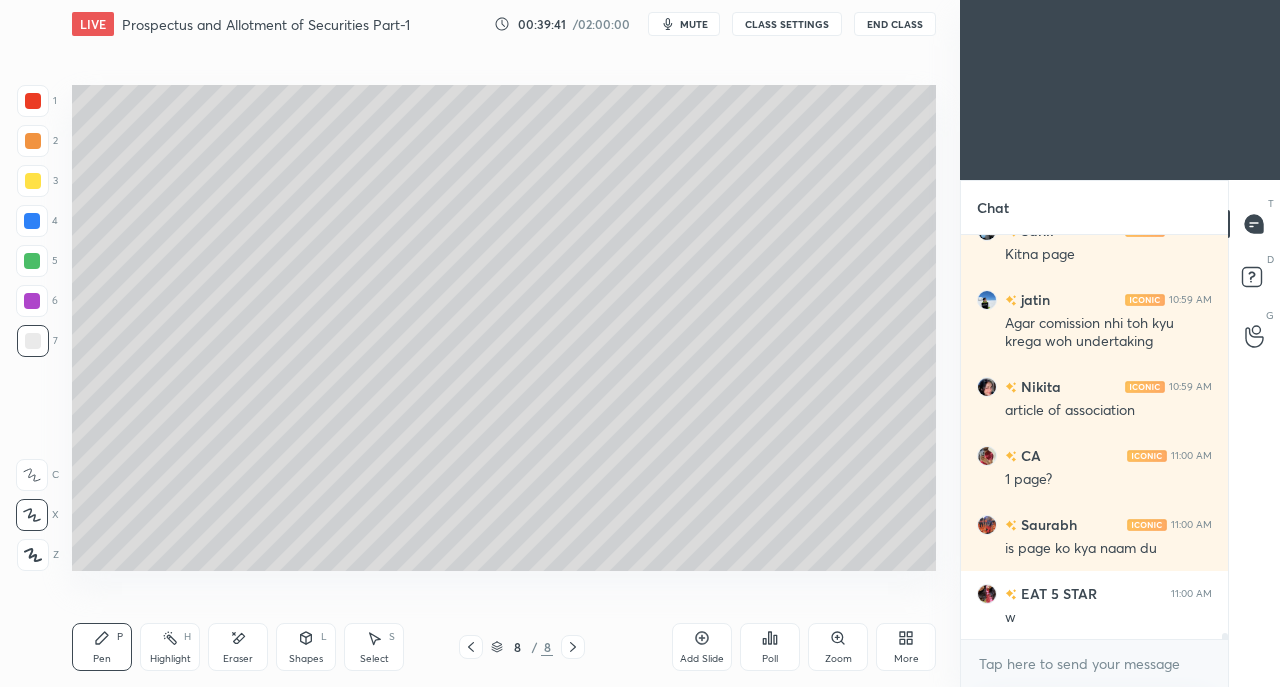 click at bounding box center [33, 181] 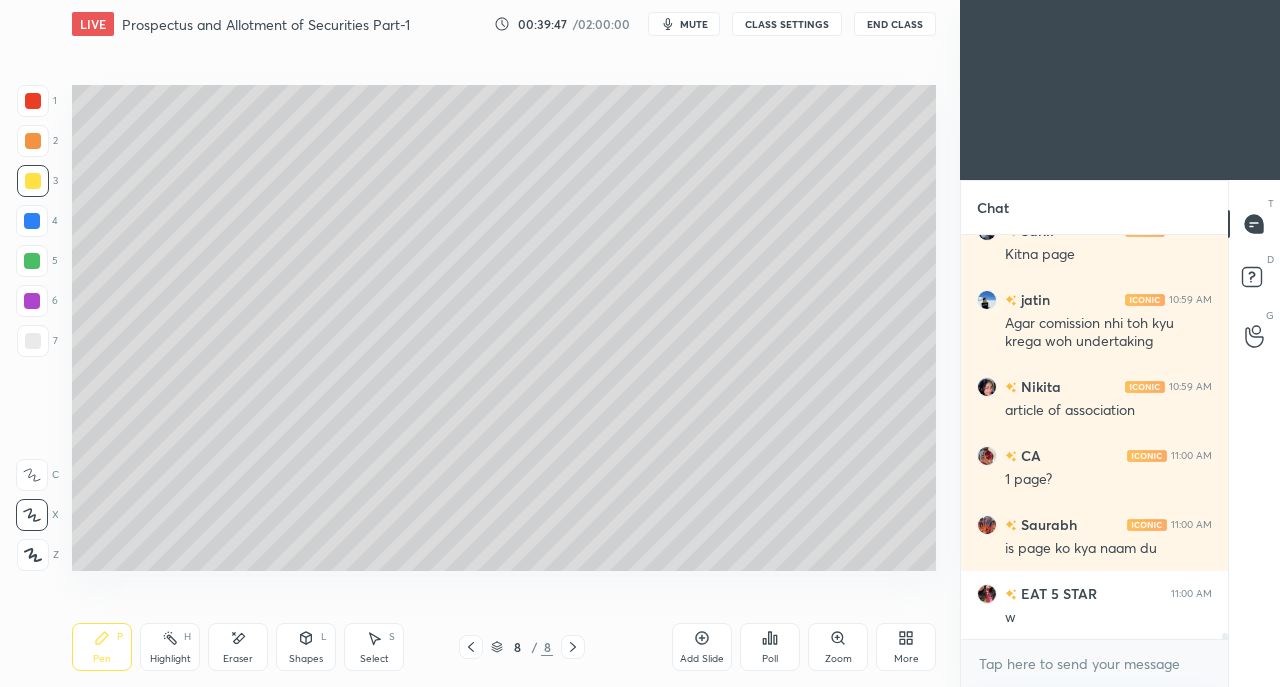 scroll, scrollTop: 24892, scrollLeft: 0, axis: vertical 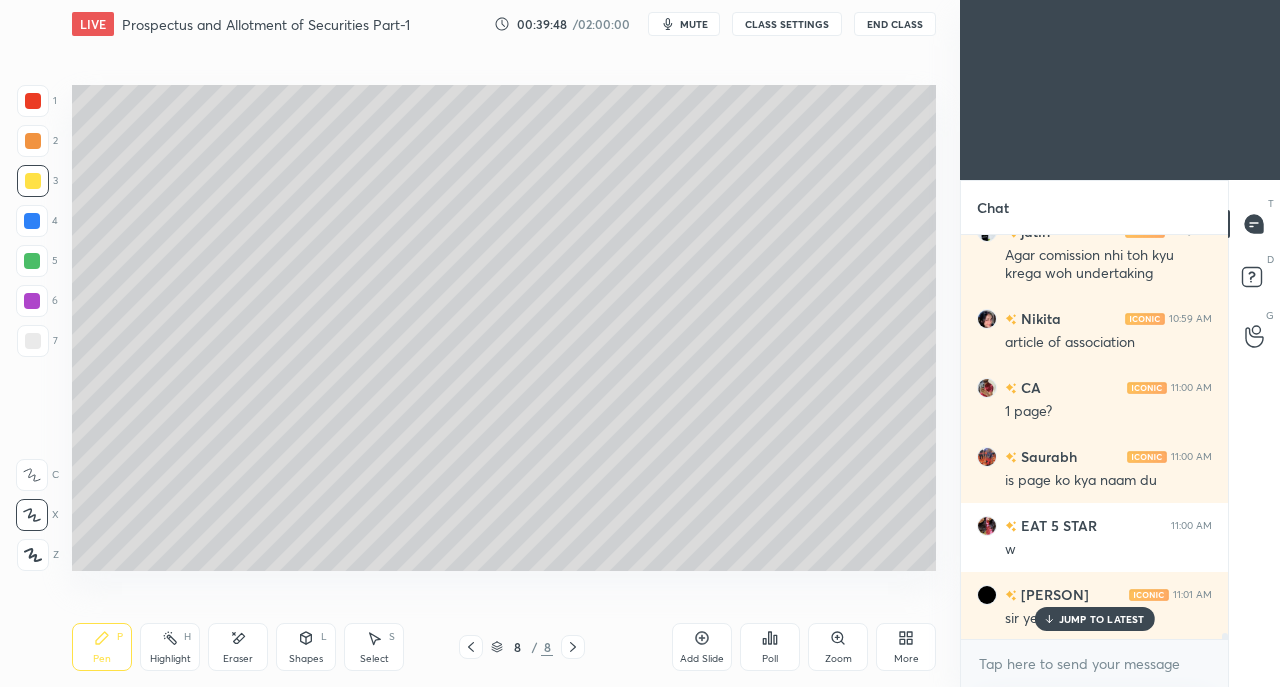 click on "JUMP TO LATEST" at bounding box center [1102, 619] 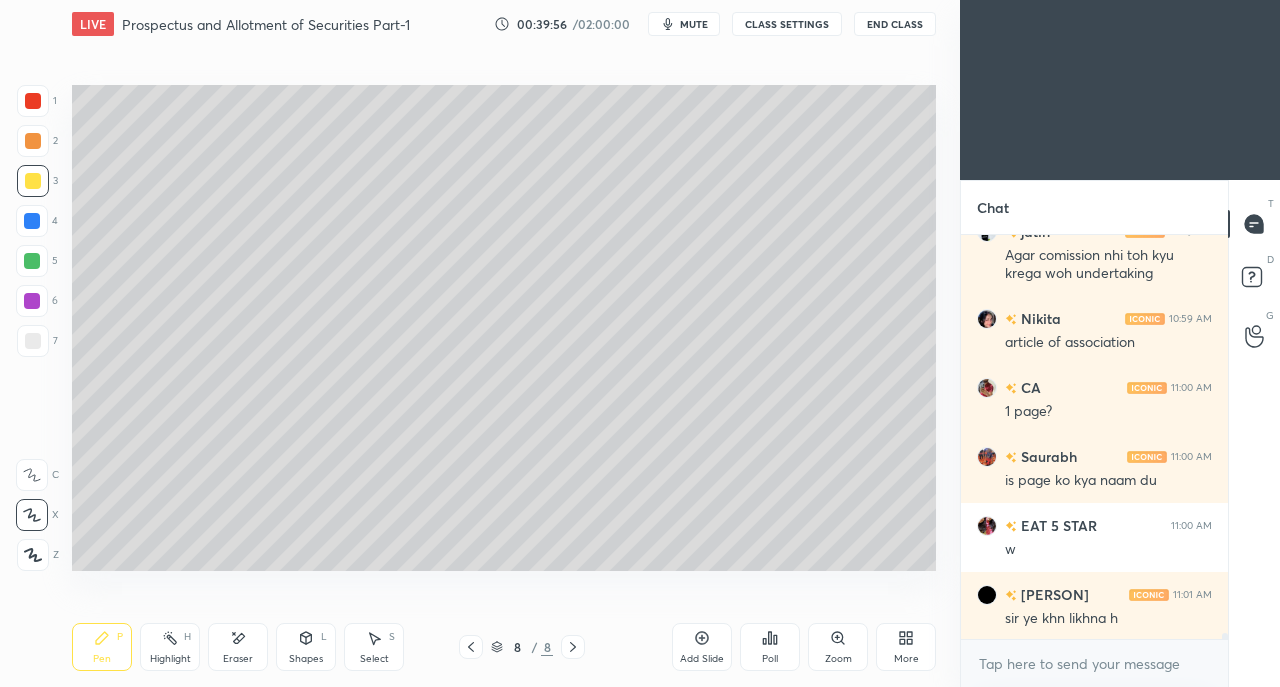 scroll, scrollTop: 24912, scrollLeft: 0, axis: vertical 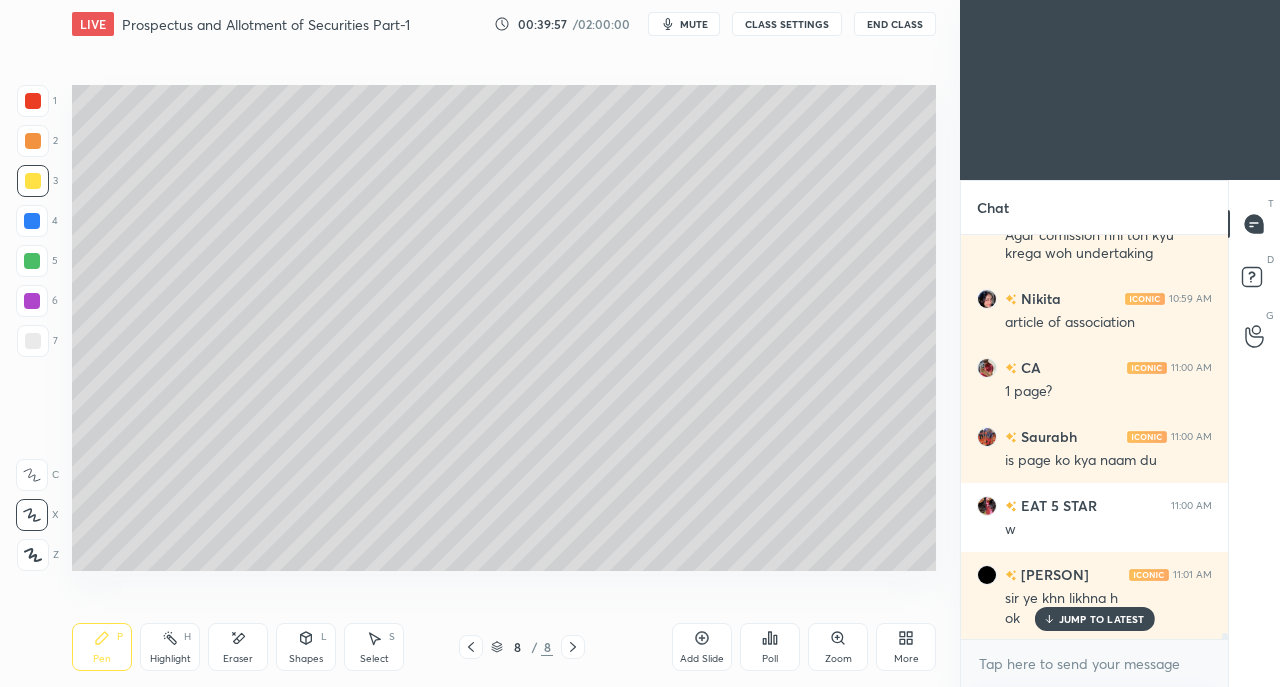 click on "JUMP TO LATEST" at bounding box center [1102, 619] 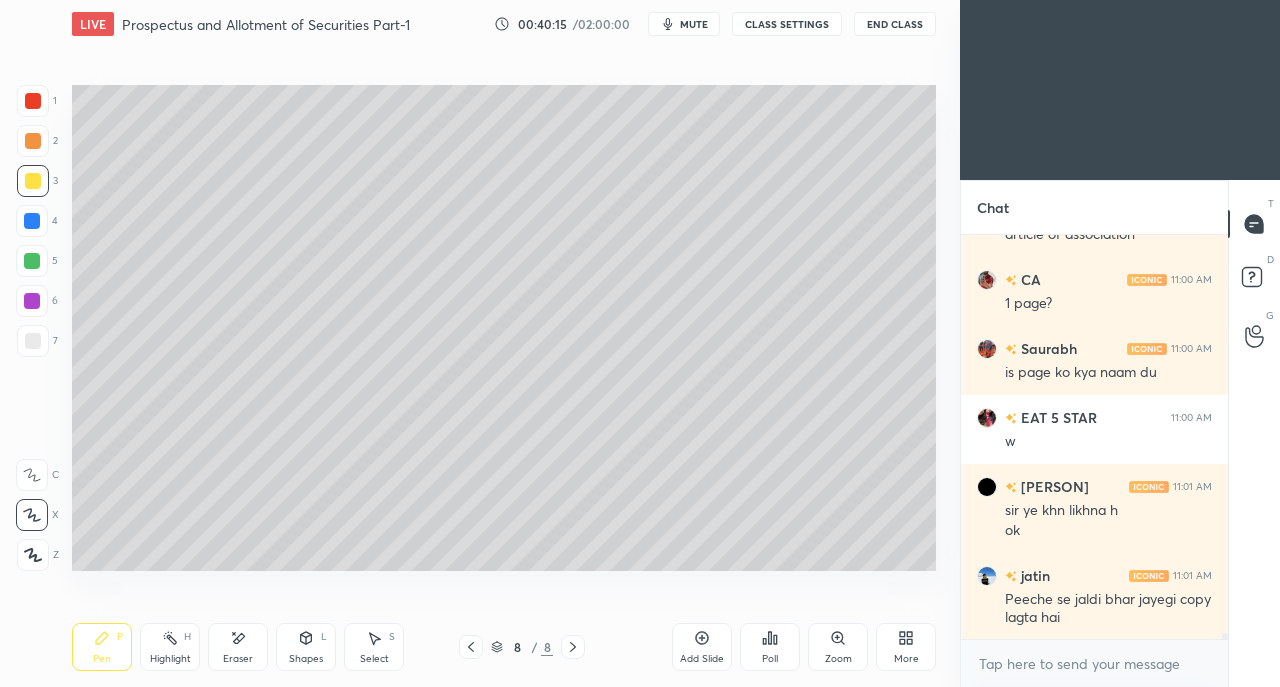scroll, scrollTop: 25068, scrollLeft: 0, axis: vertical 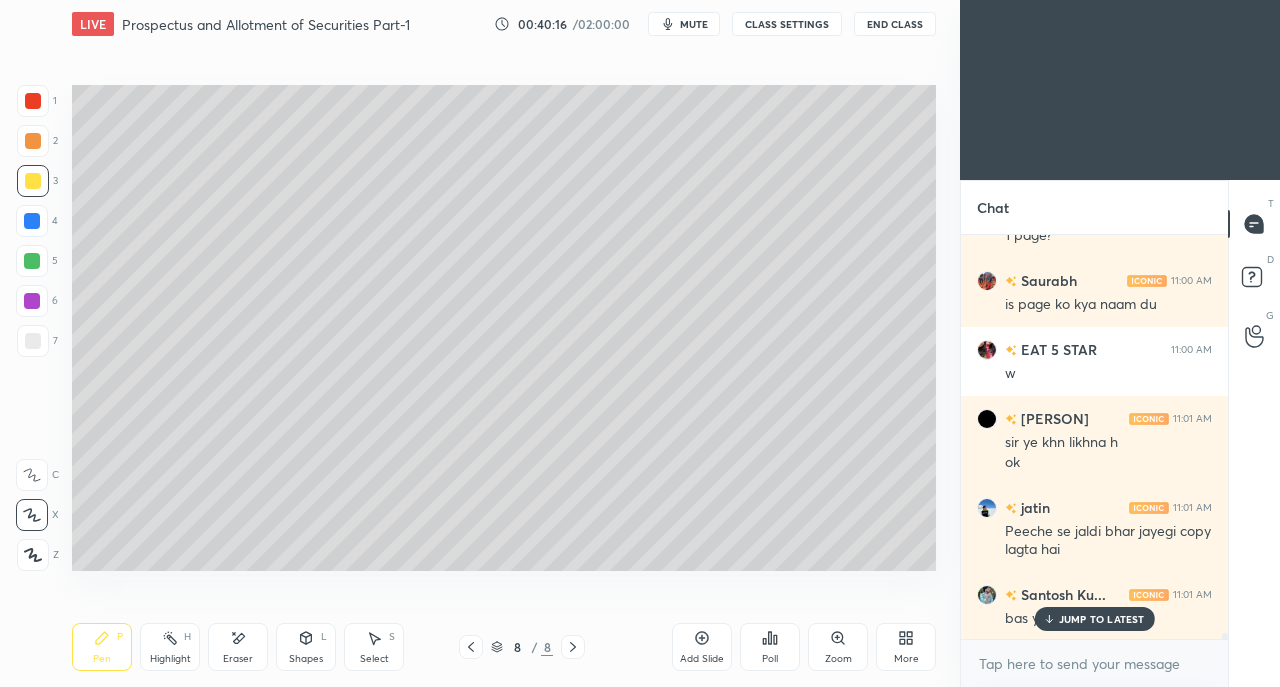 click on "JUMP TO LATEST" at bounding box center [1102, 619] 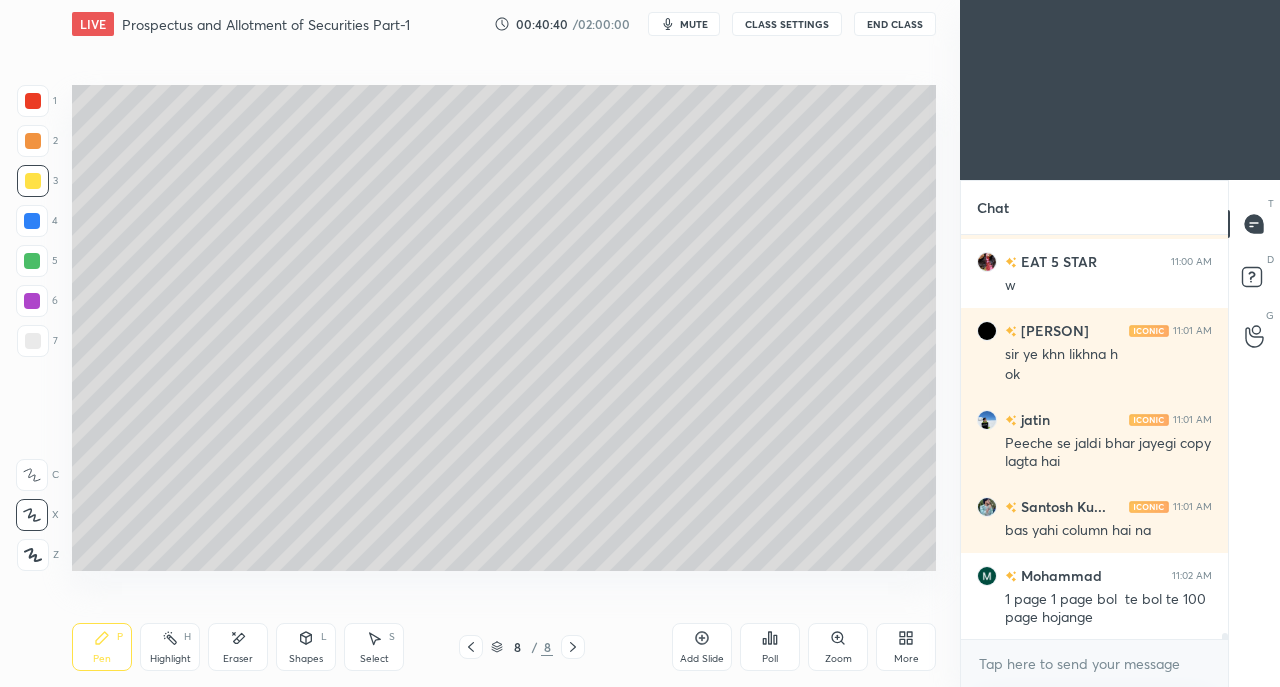 scroll, scrollTop: 25224, scrollLeft: 0, axis: vertical 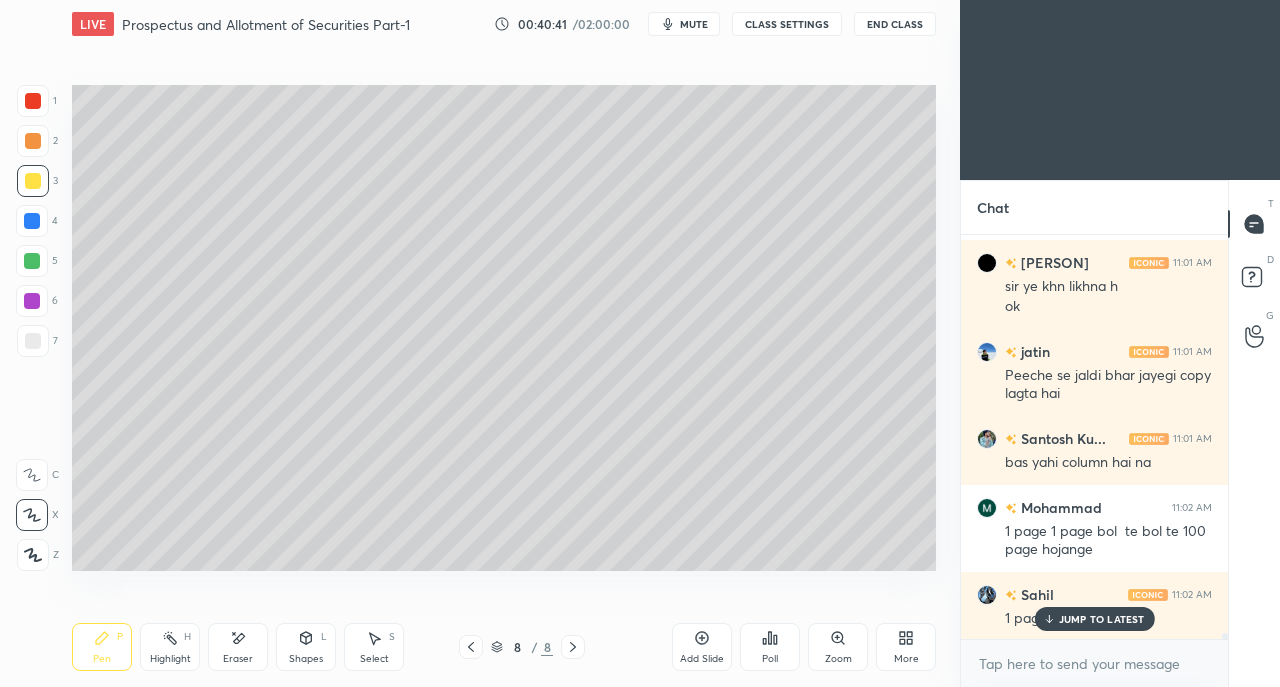 click on "JUMP TO LATEST" at bounding box center (1102, 619) 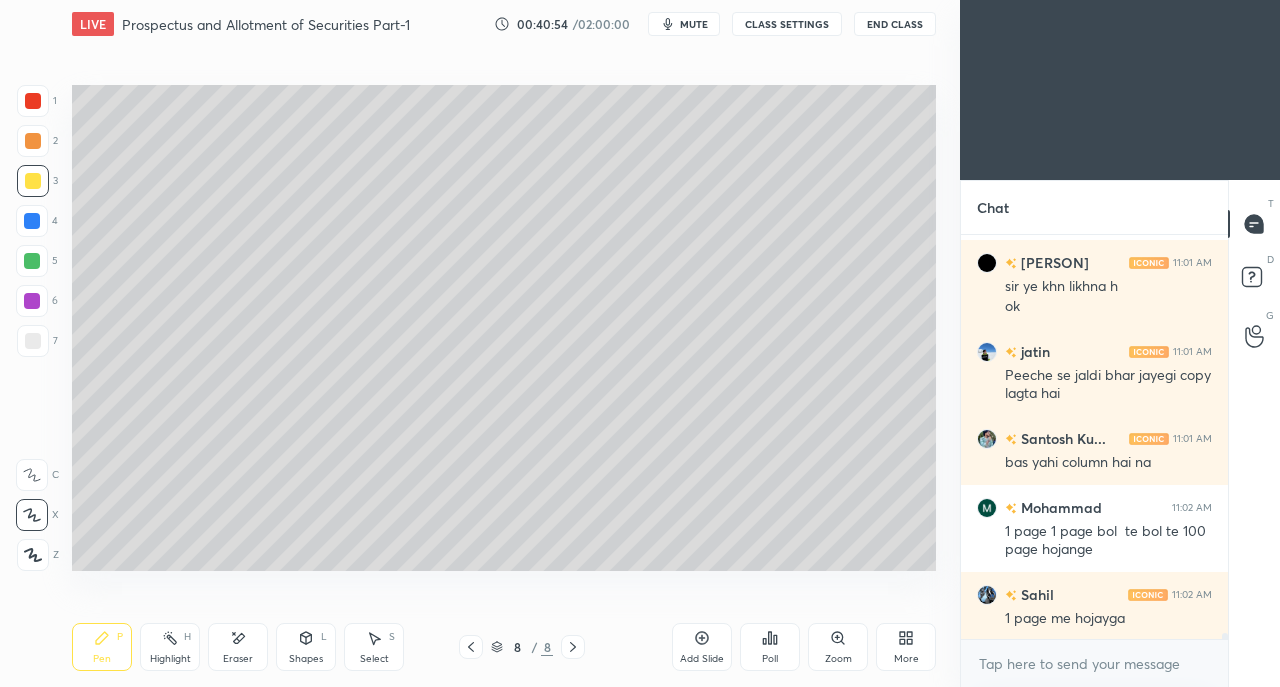 scroll, scrollTop: 25294, scrollLeft: 0, axis: vertical 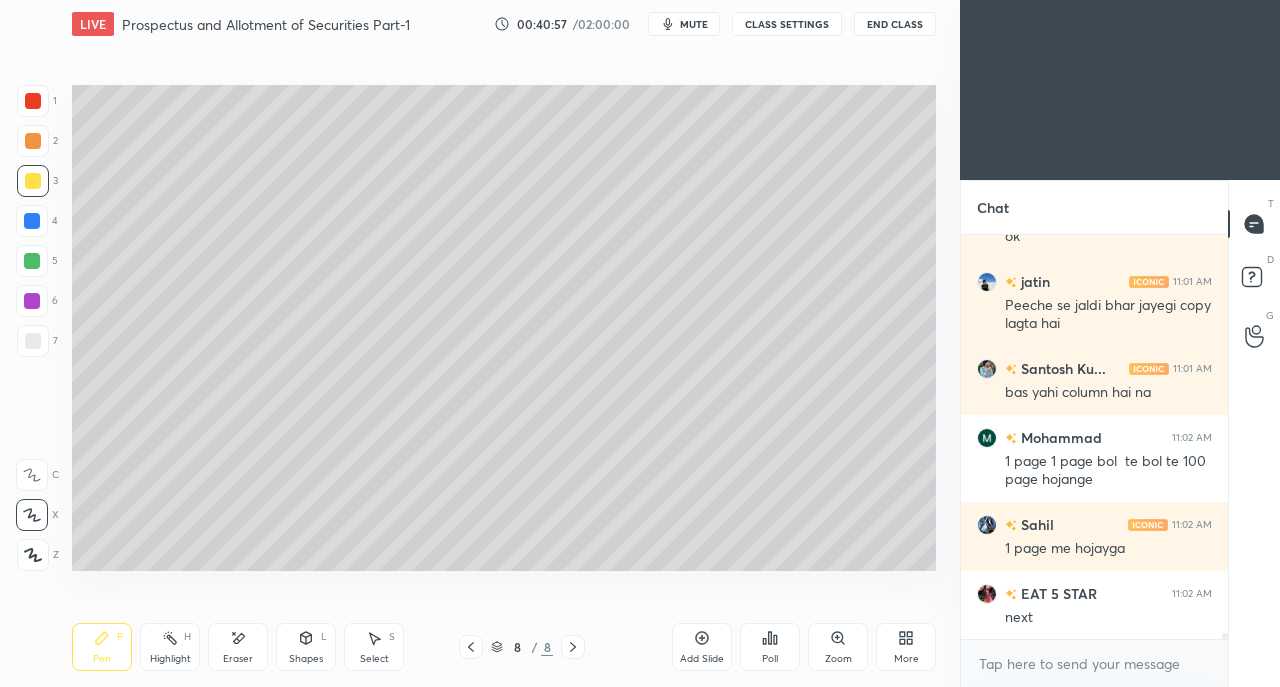 click on "next" at bounding box center (1108, 618) 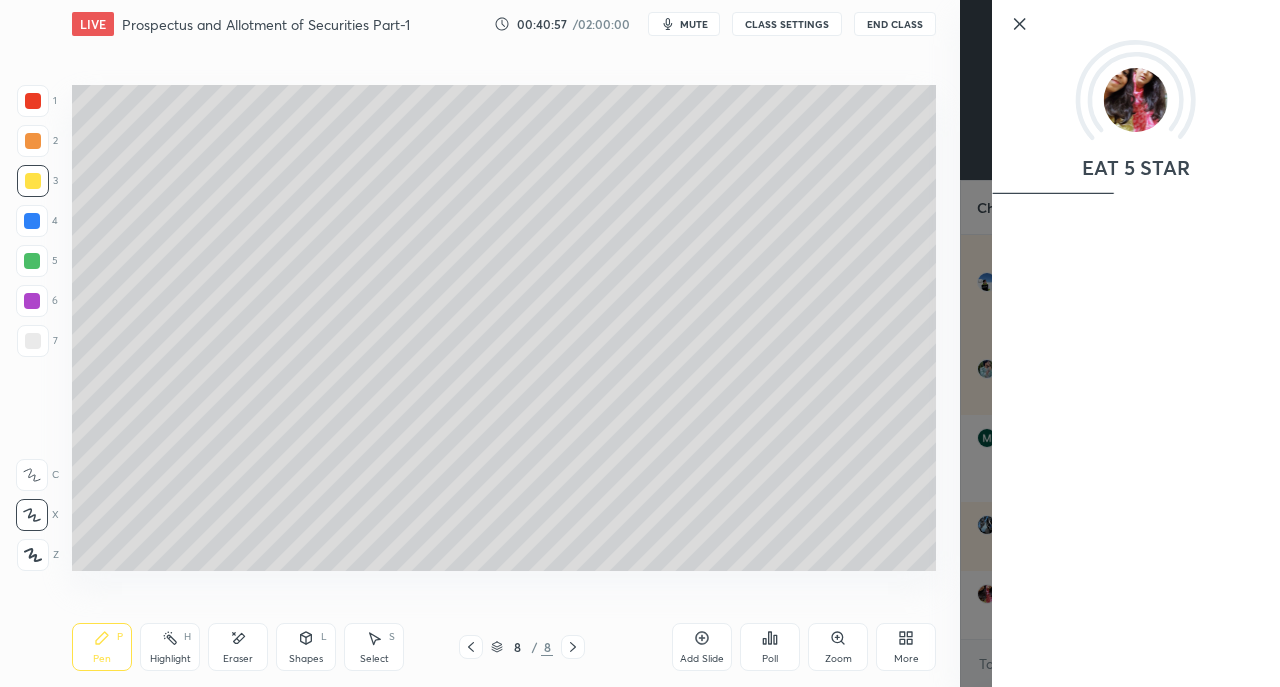 scroll, scrollTop: 25362, scrollLeft: 0, axis: vertical 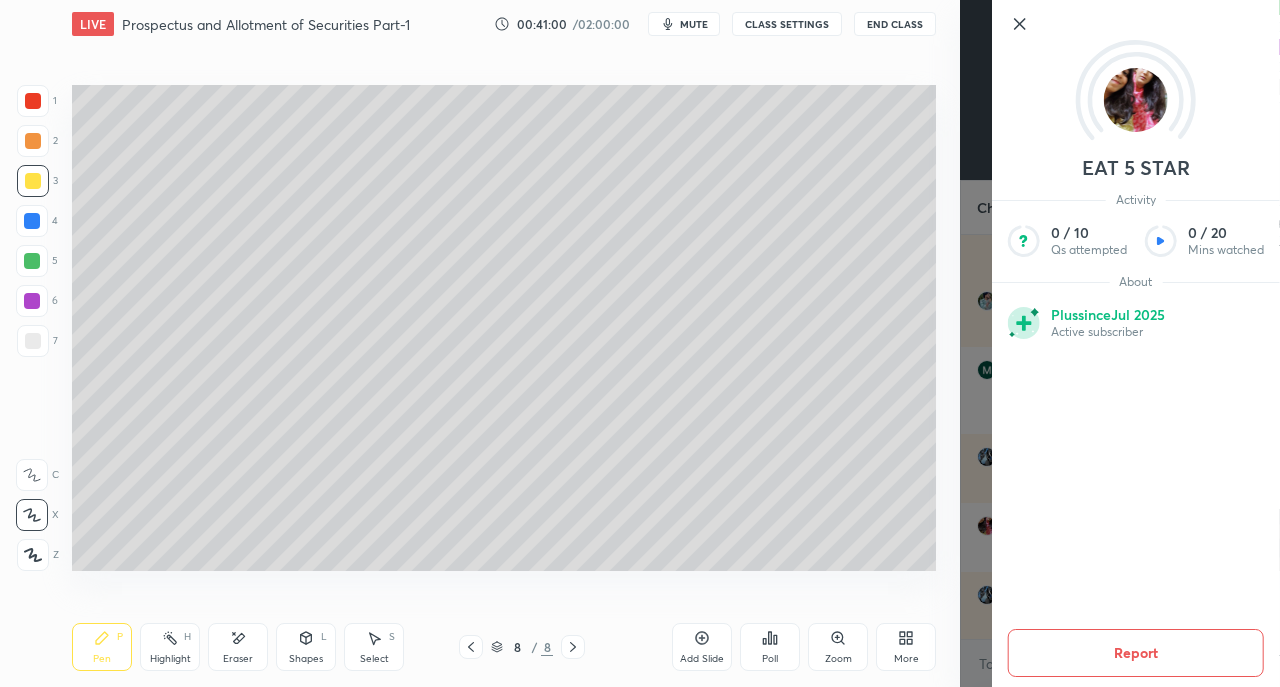 click 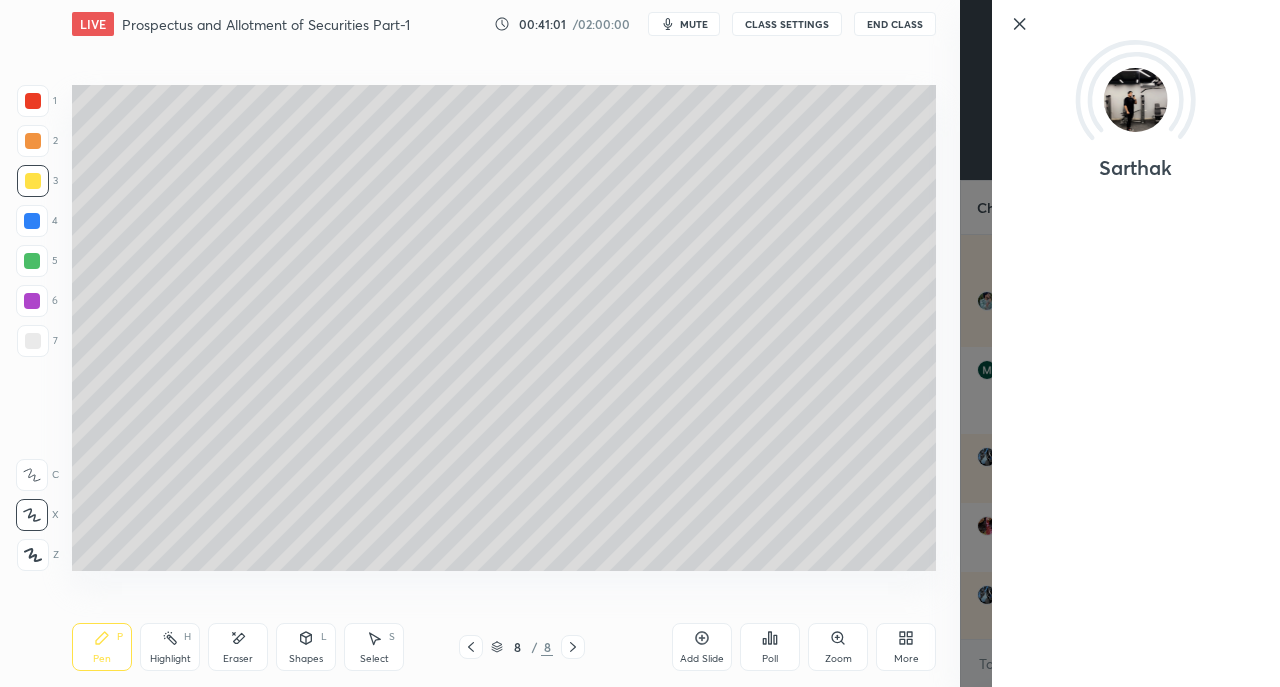 scroll, scrollTop: 25450, scrollLeft: 0, axis: vertical 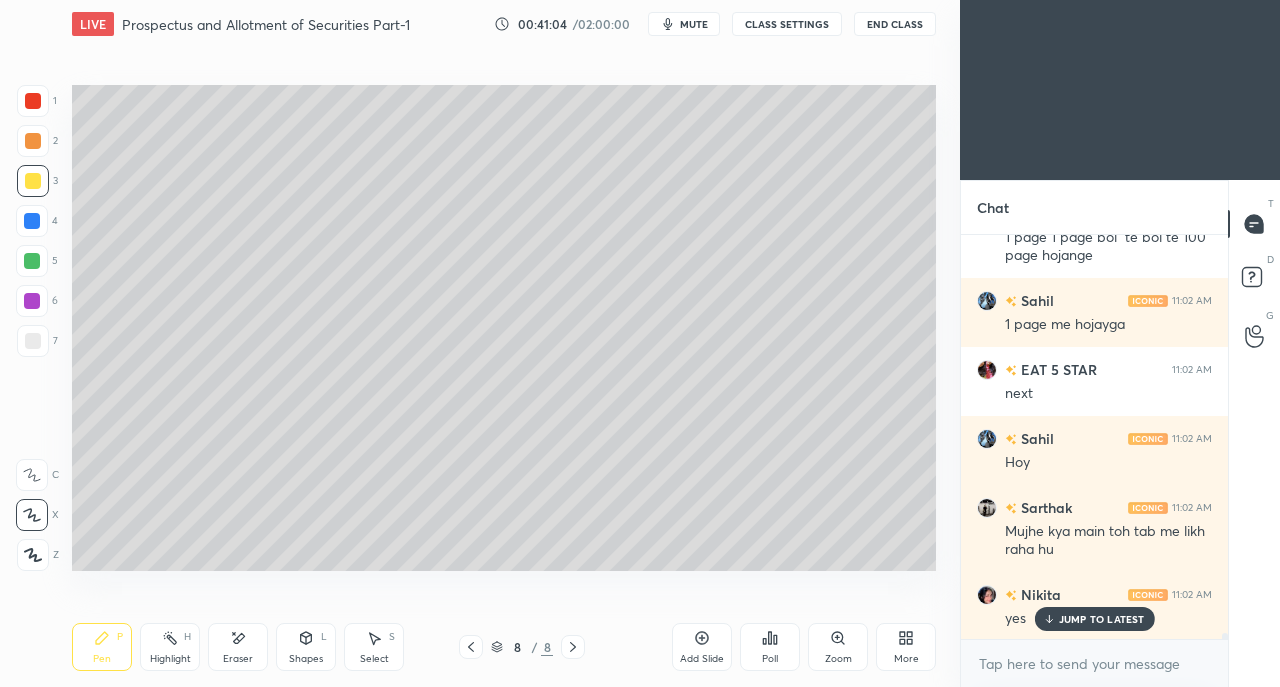 click 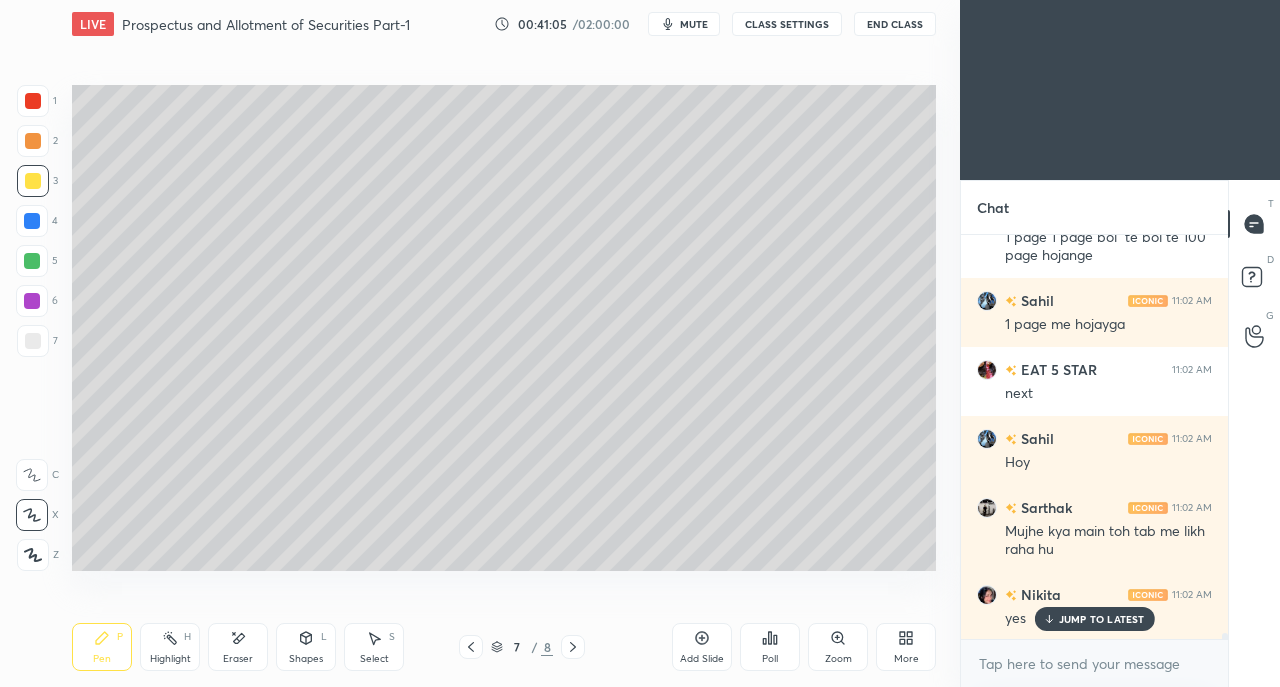 click 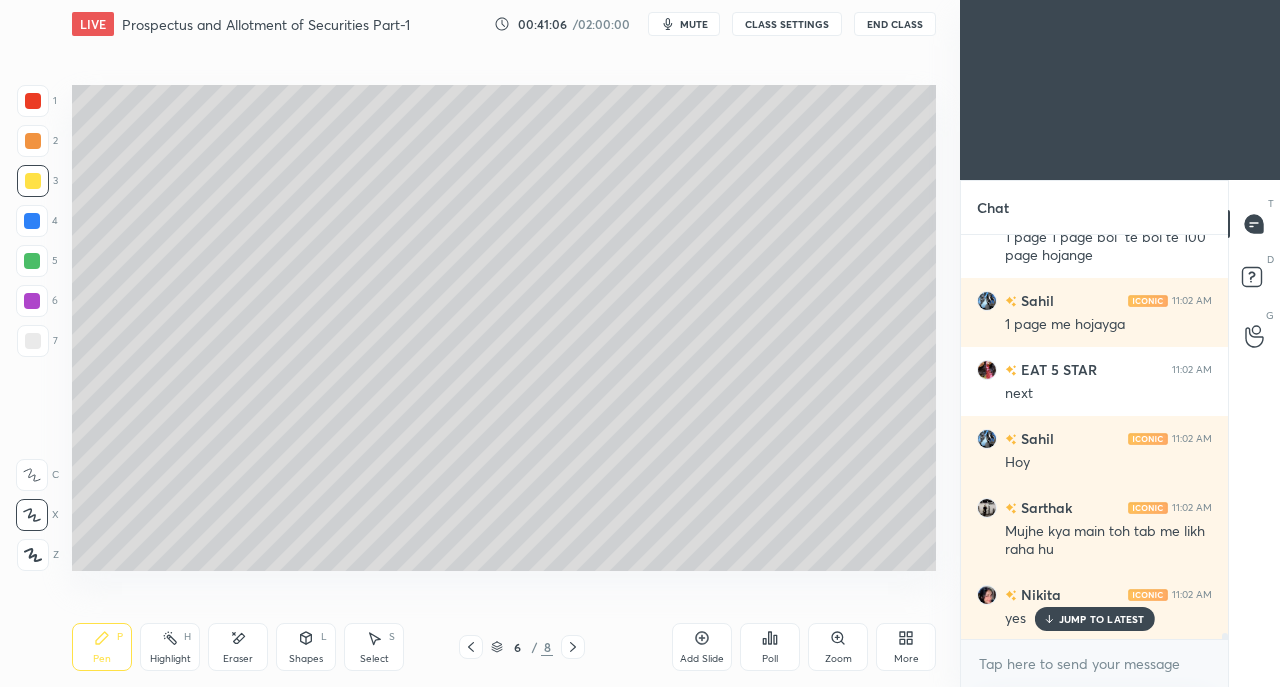 click on "JUMP TO LATEST" at bounding box center [1102, 619] 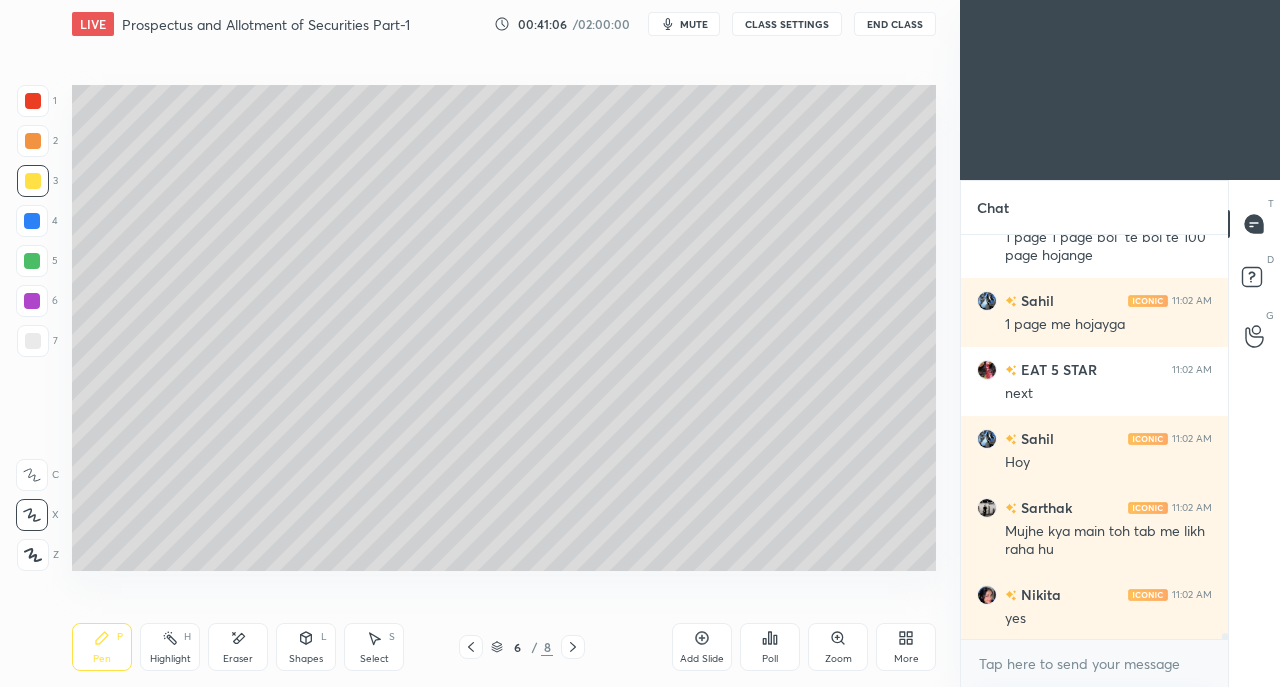 scroll, scrollTop: 25588, scrollLeft: 0, axis: vertical 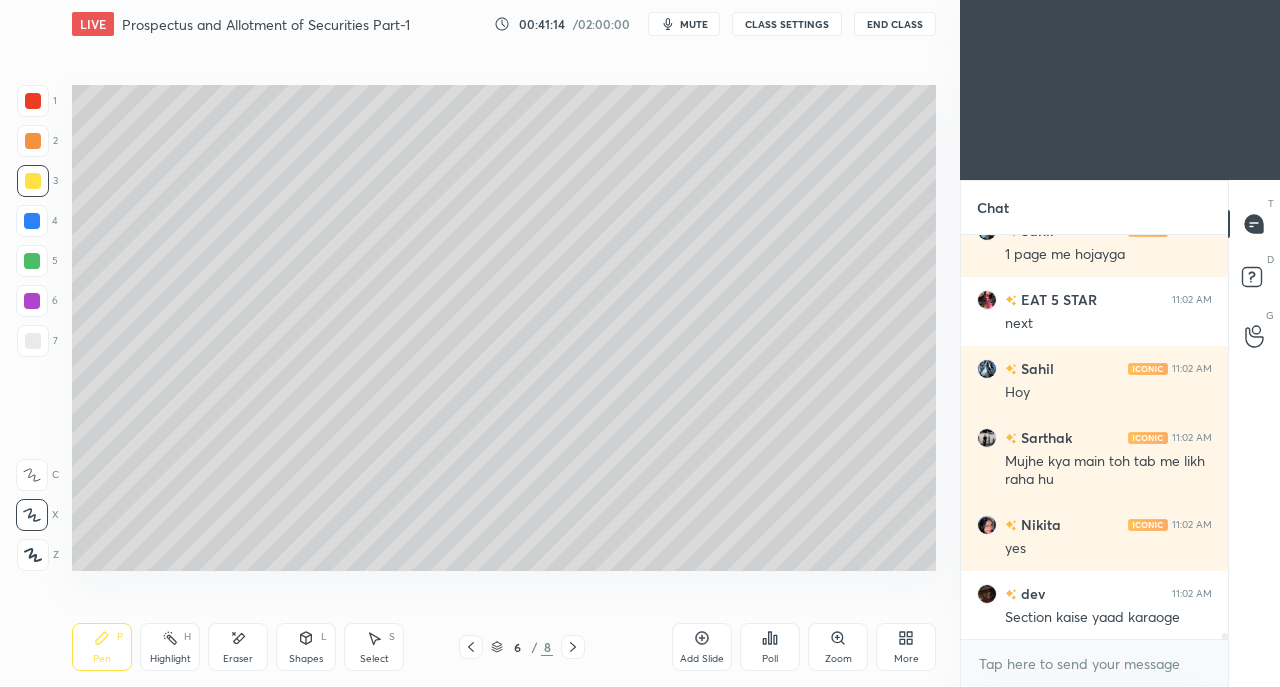 click at bounding box center [32, 261] 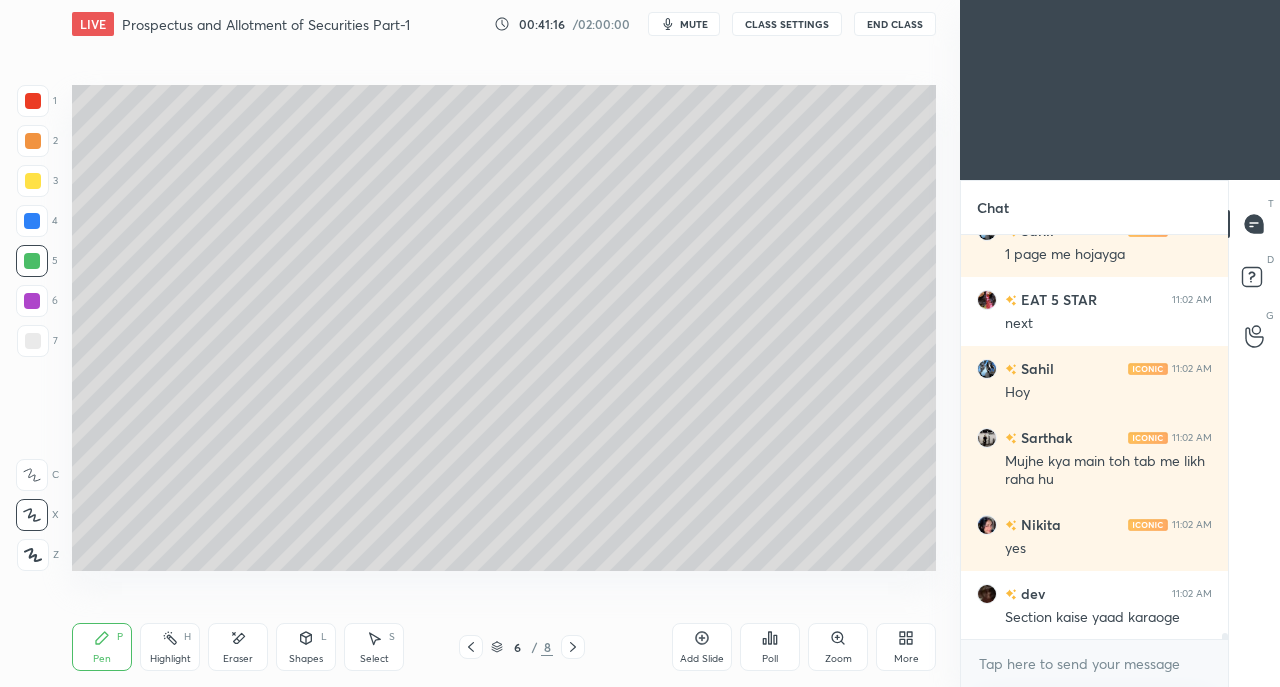 click on "Eraser" at bounding box center (238, 647) 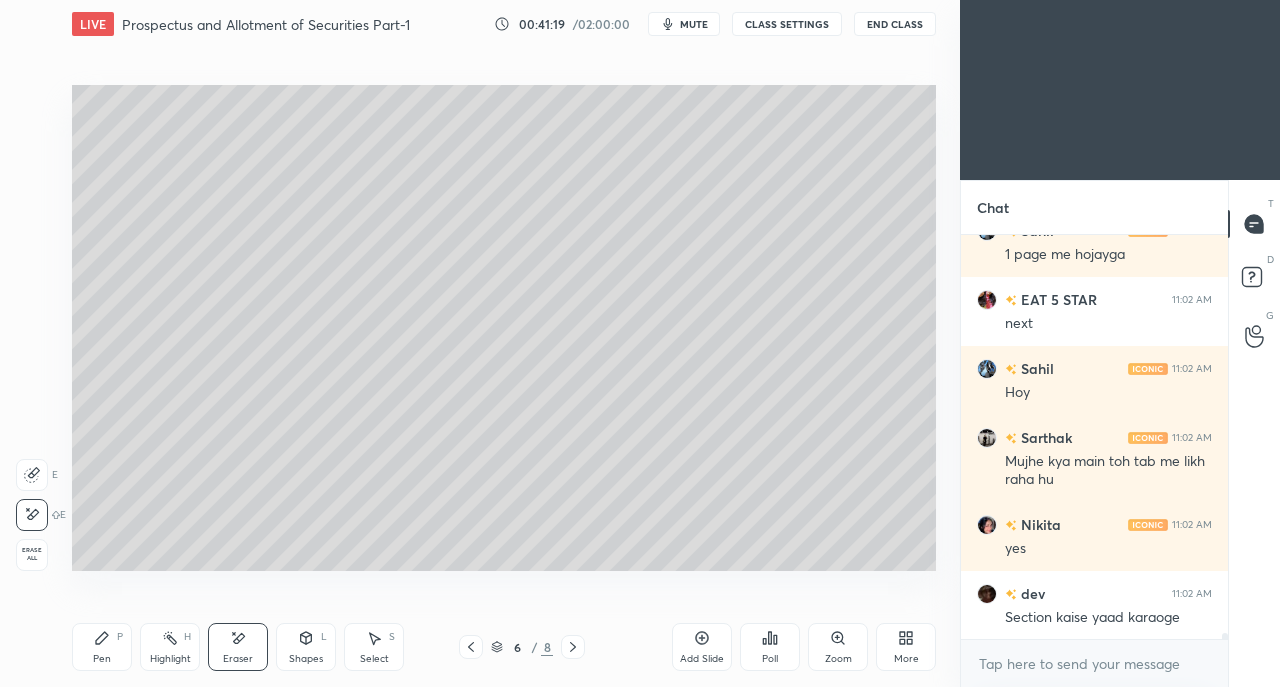 click on "Pen P" at bounding box center (102, 647) 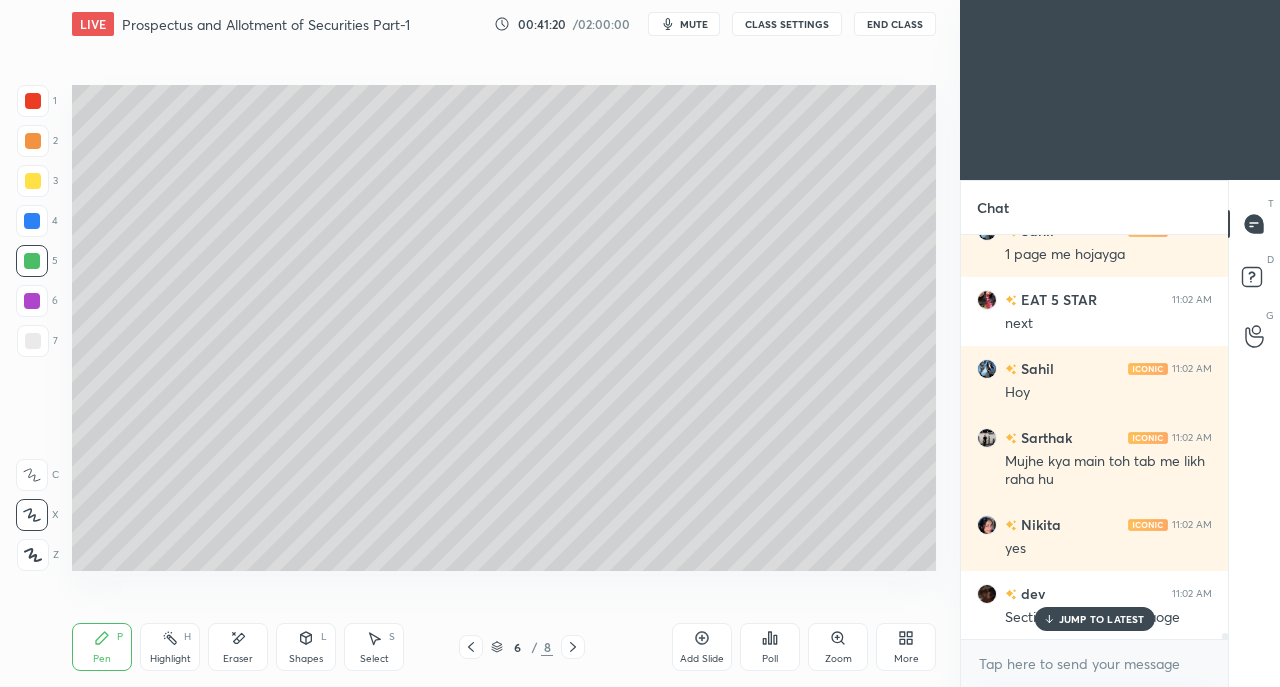 scroll, scrollTop: 25656, scrollLeft: 0, axis: vertical 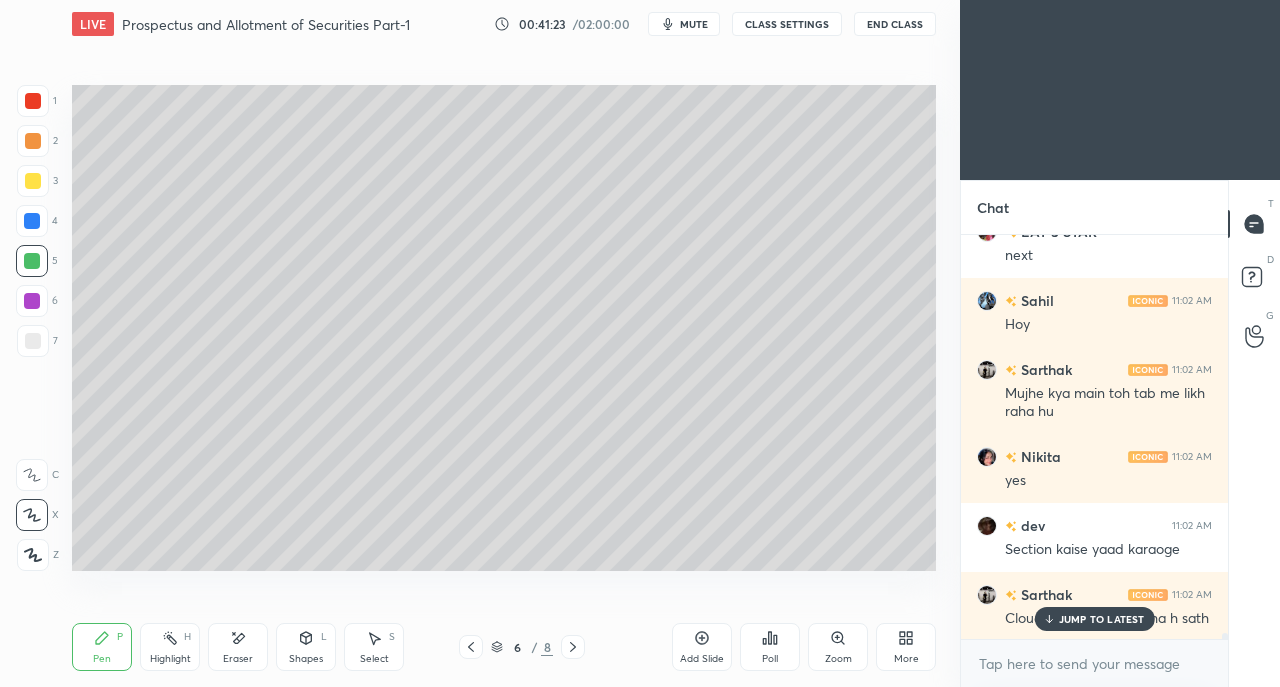 click on "JUMP TO LATEST" at bounding box center [1094, 619] 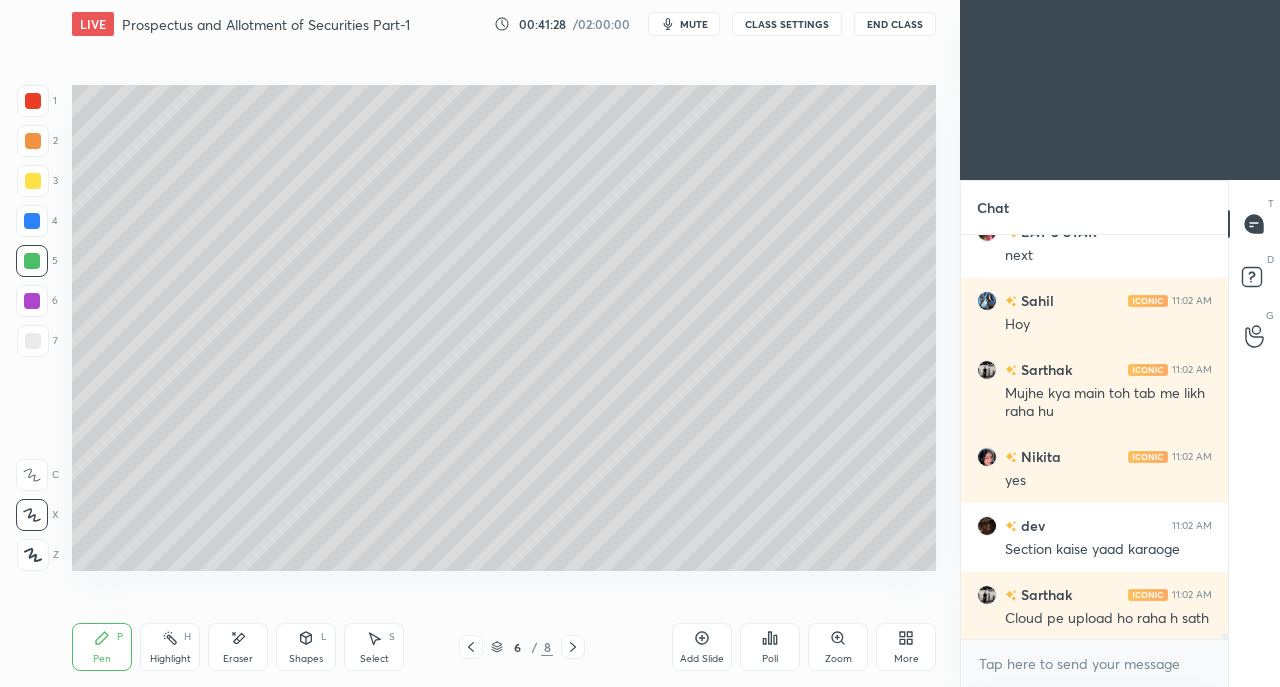 click on "Eraser" at bounding box center [238, 647] 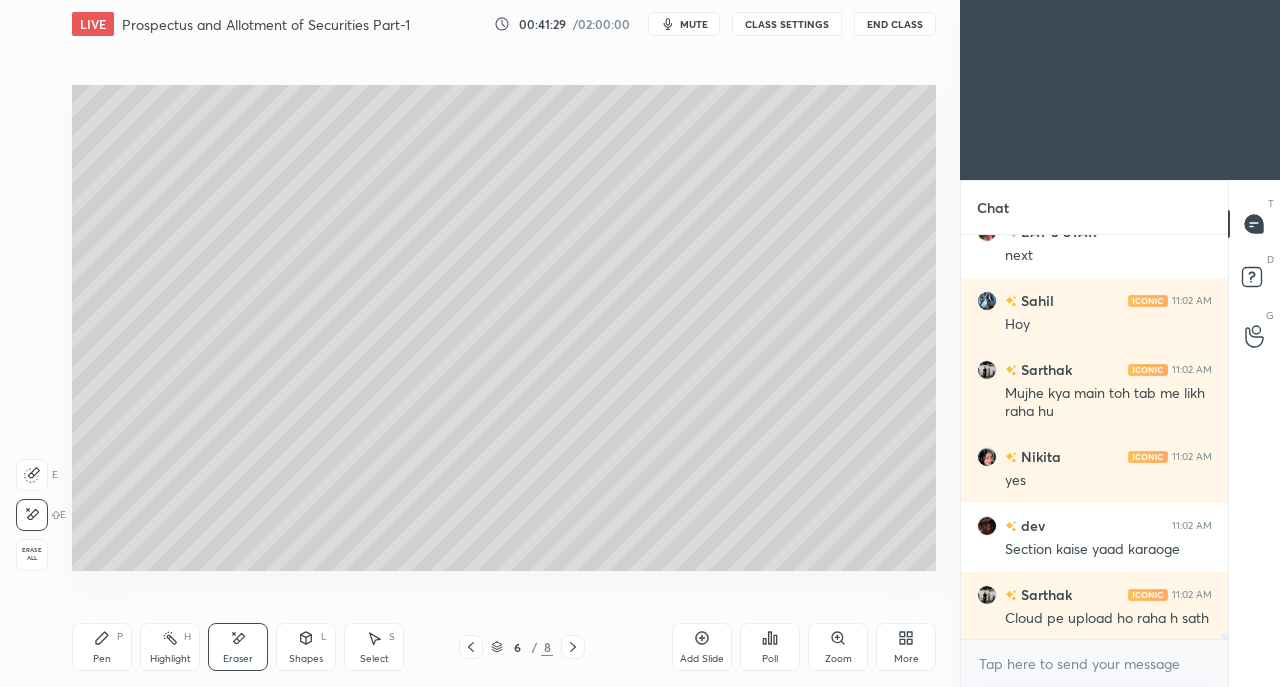 click on "Pen P" at bounding box center (102, 647) 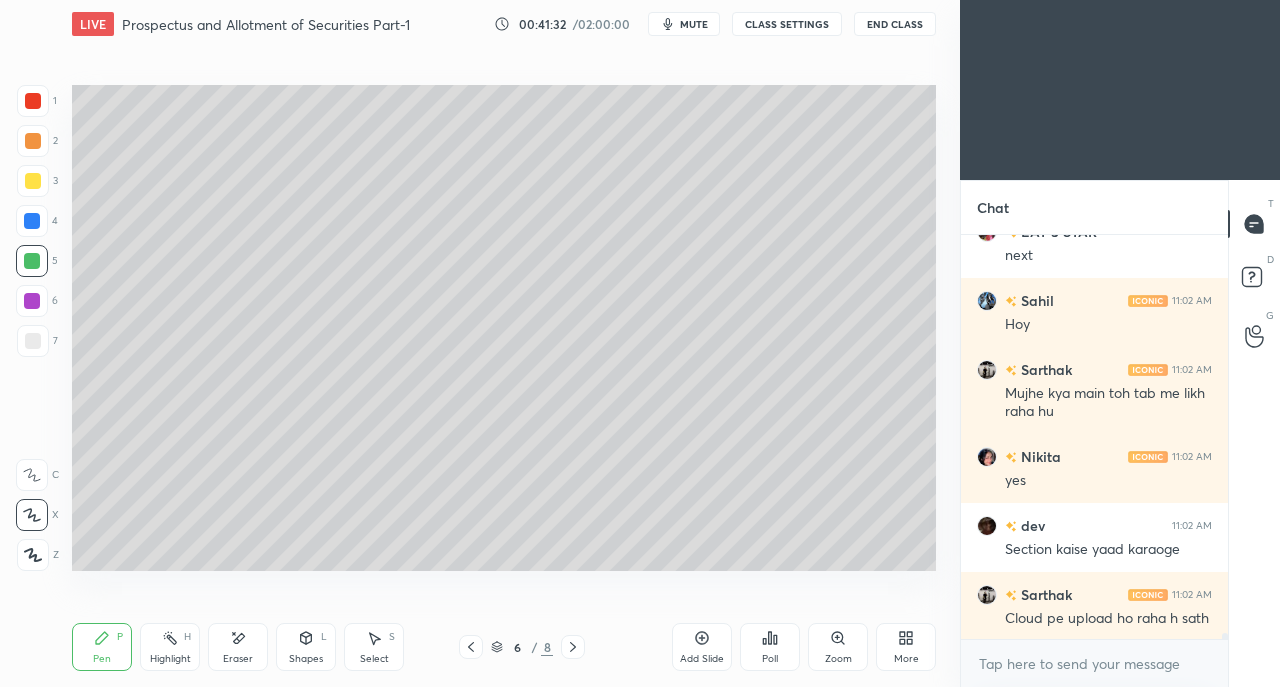 scroll, scrollTop: 25744, scrollLeft: 0, axis: vertical 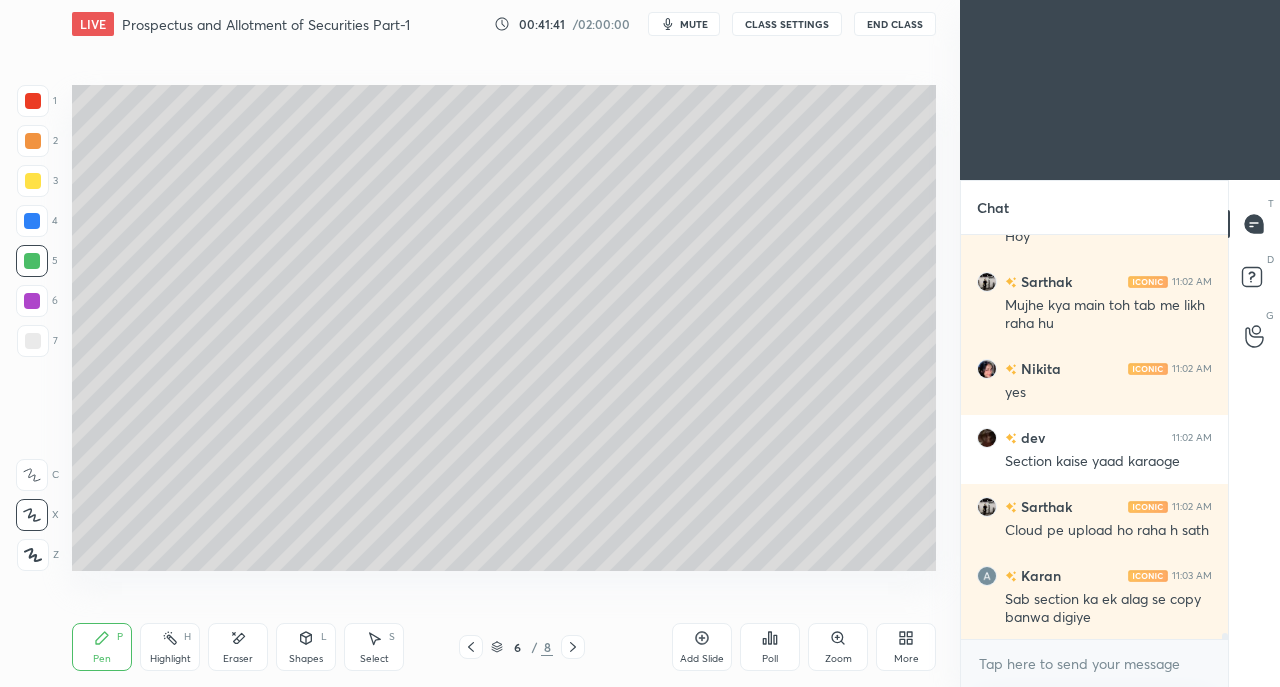 click 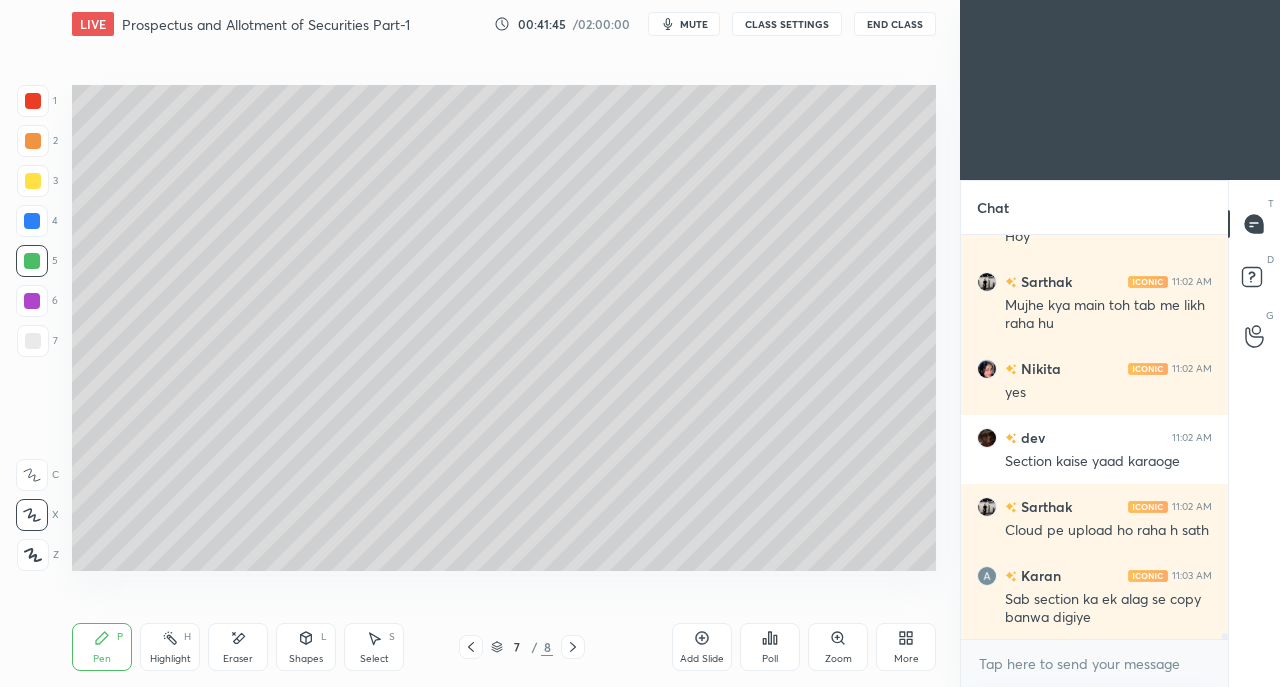 click at bounding box center [33, 181] 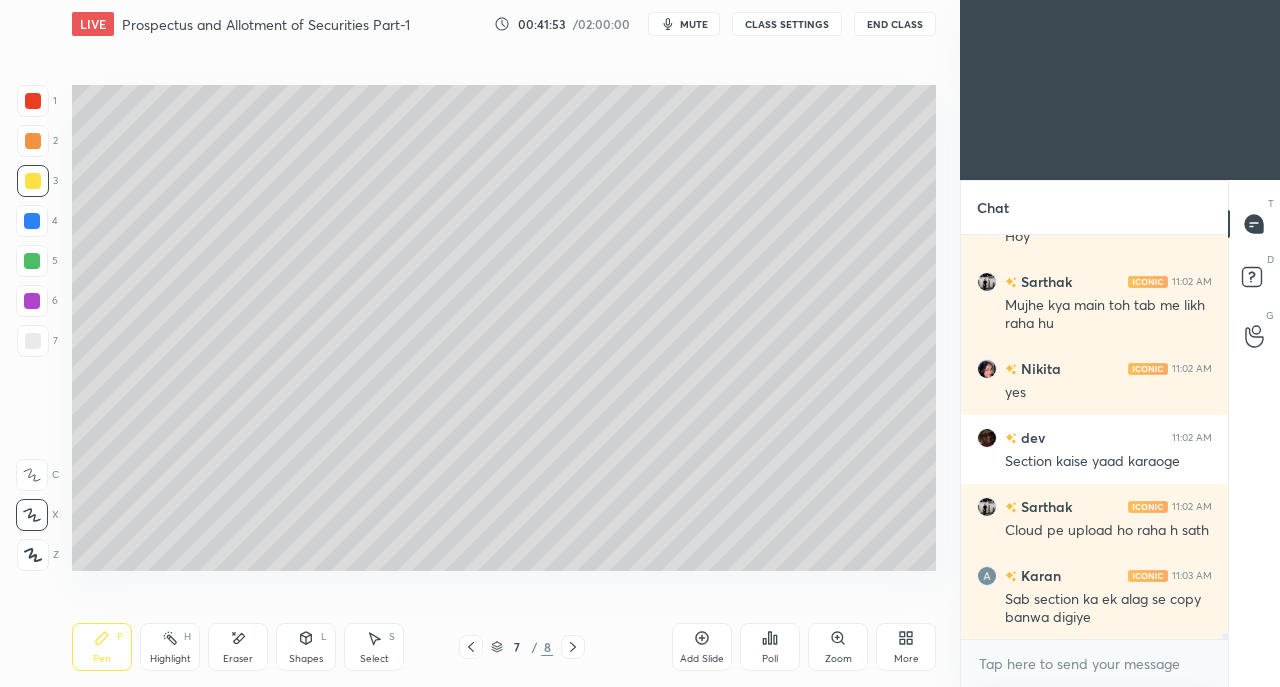 click 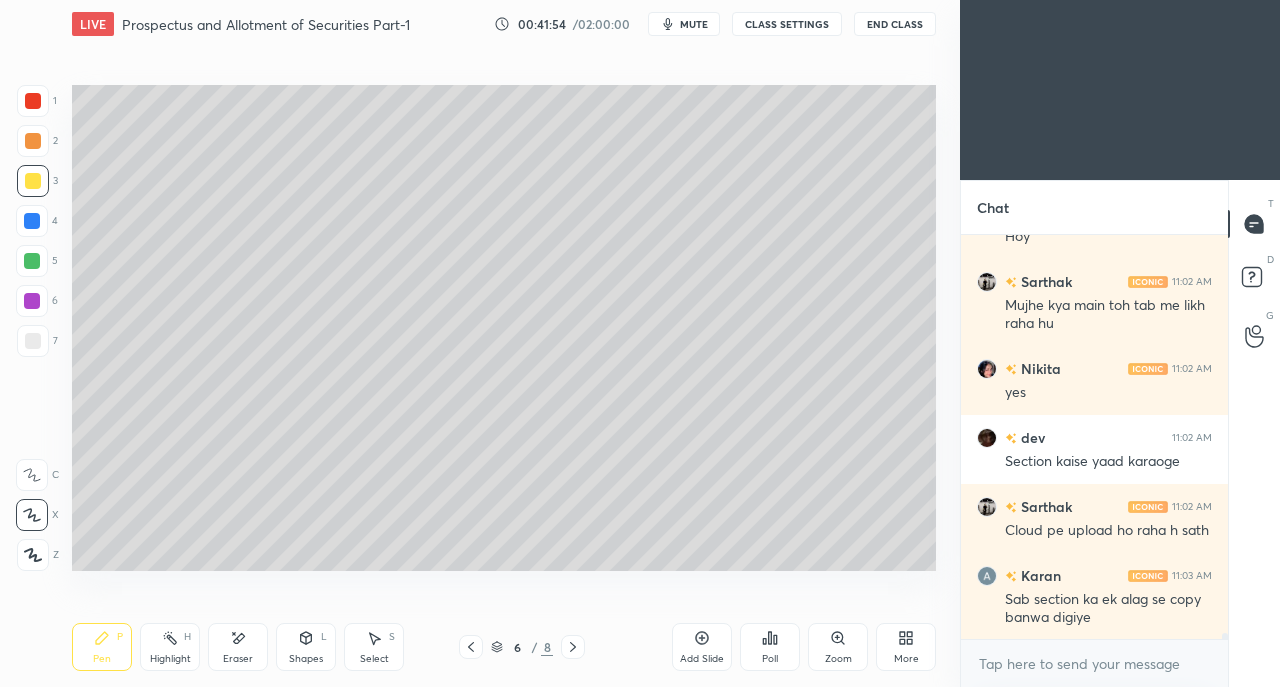 click at bounding box center [33, 341] 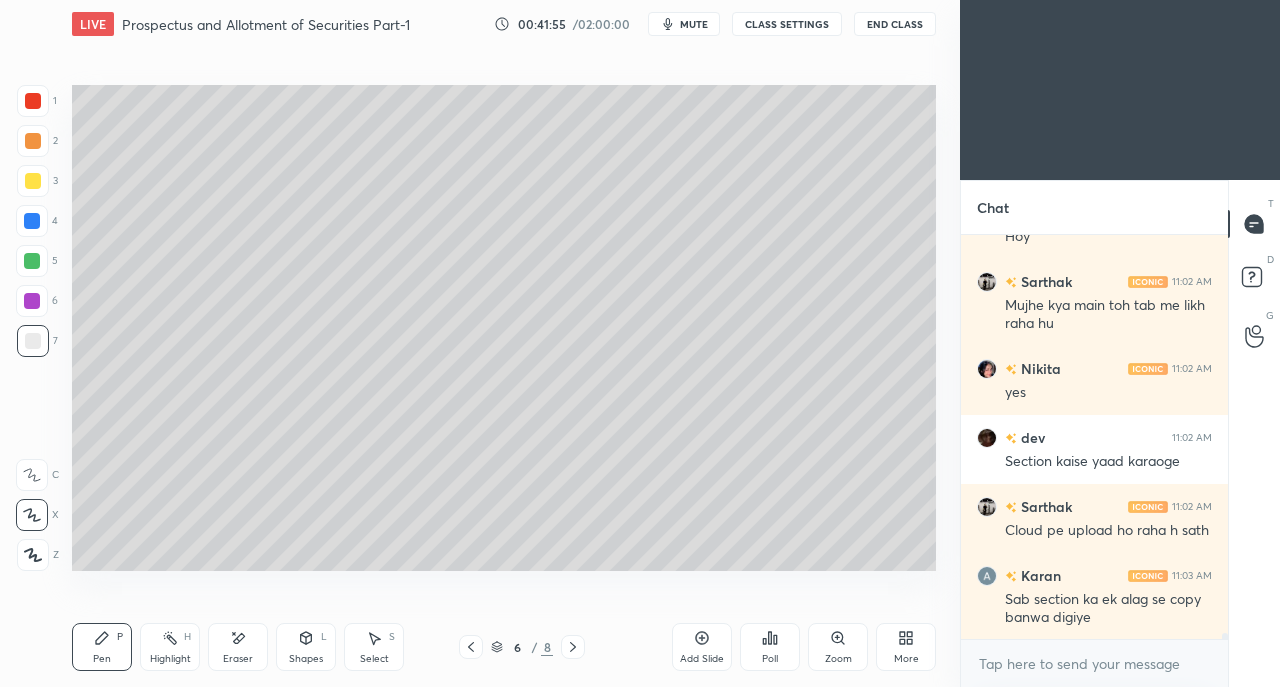 click at bounding box center (32, 261) 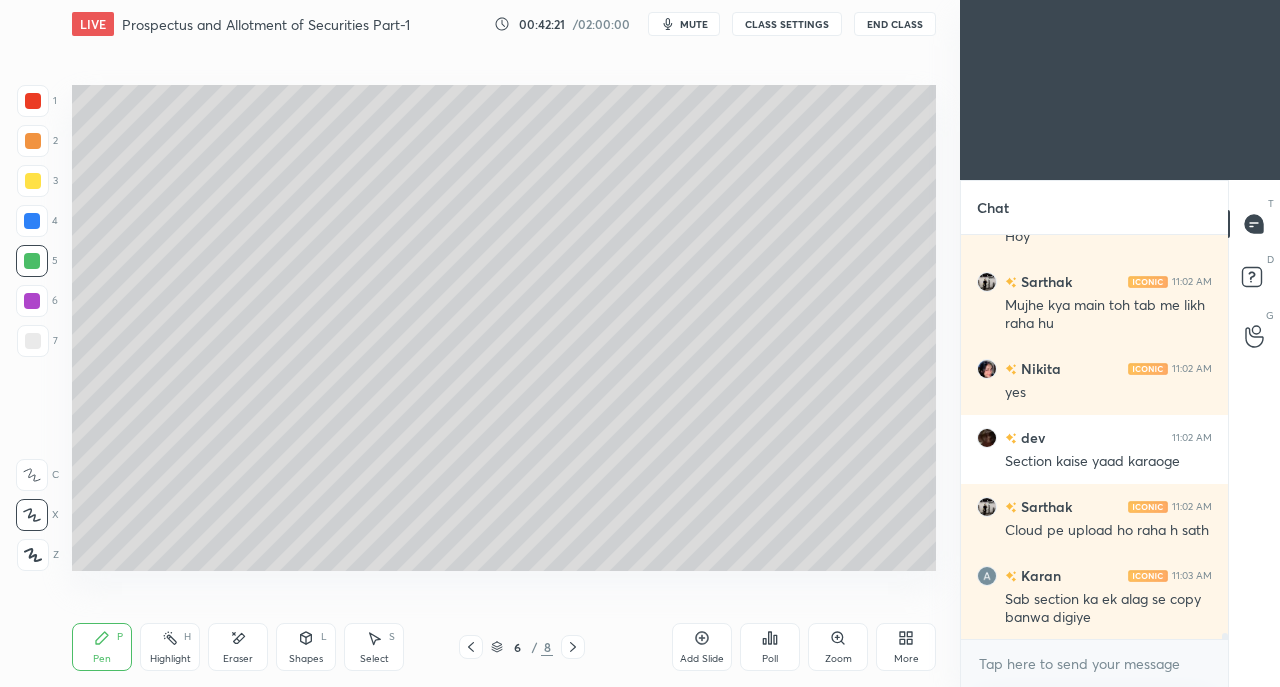 click 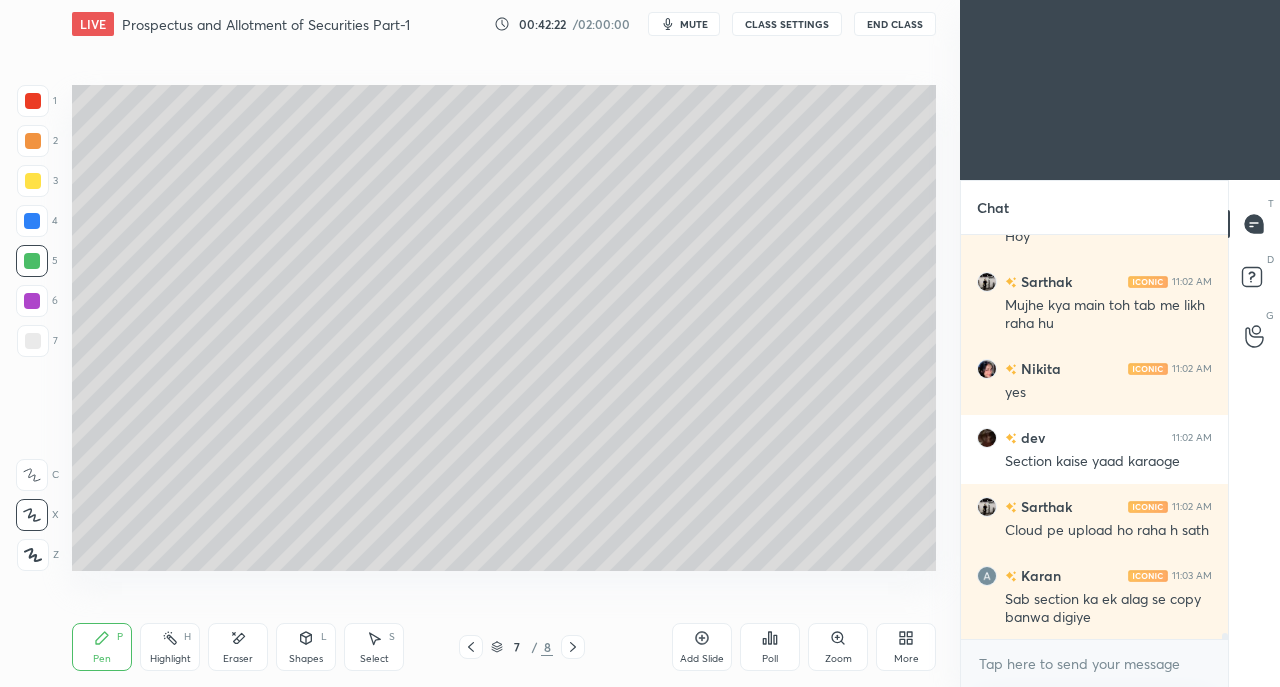 click 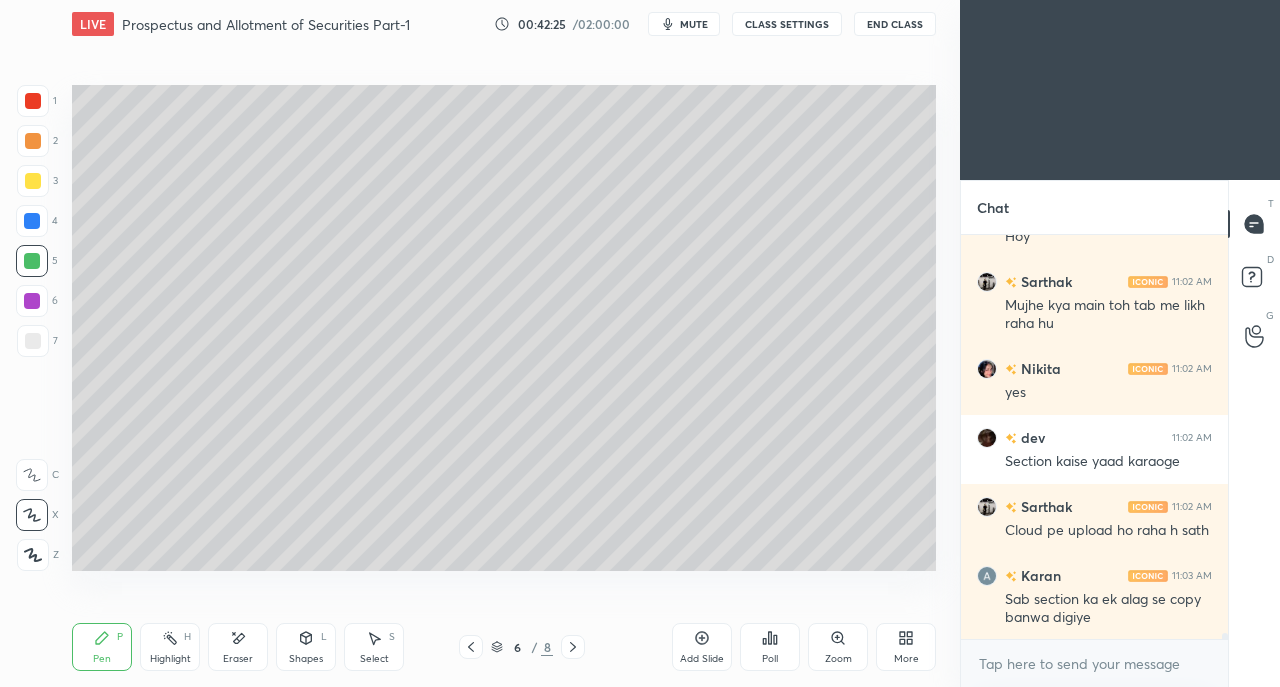 click on "Add Slide" at bounding box center [702, 647] 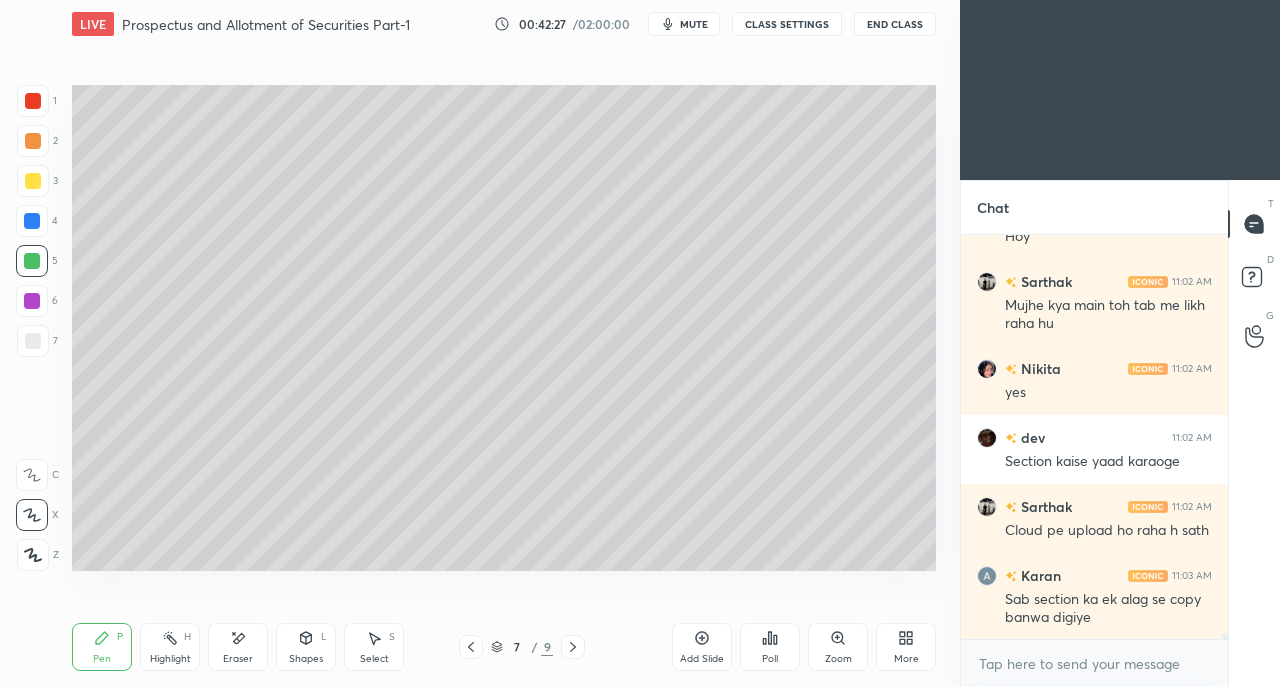click on "Shapes L" at bounding box center [306, 647] 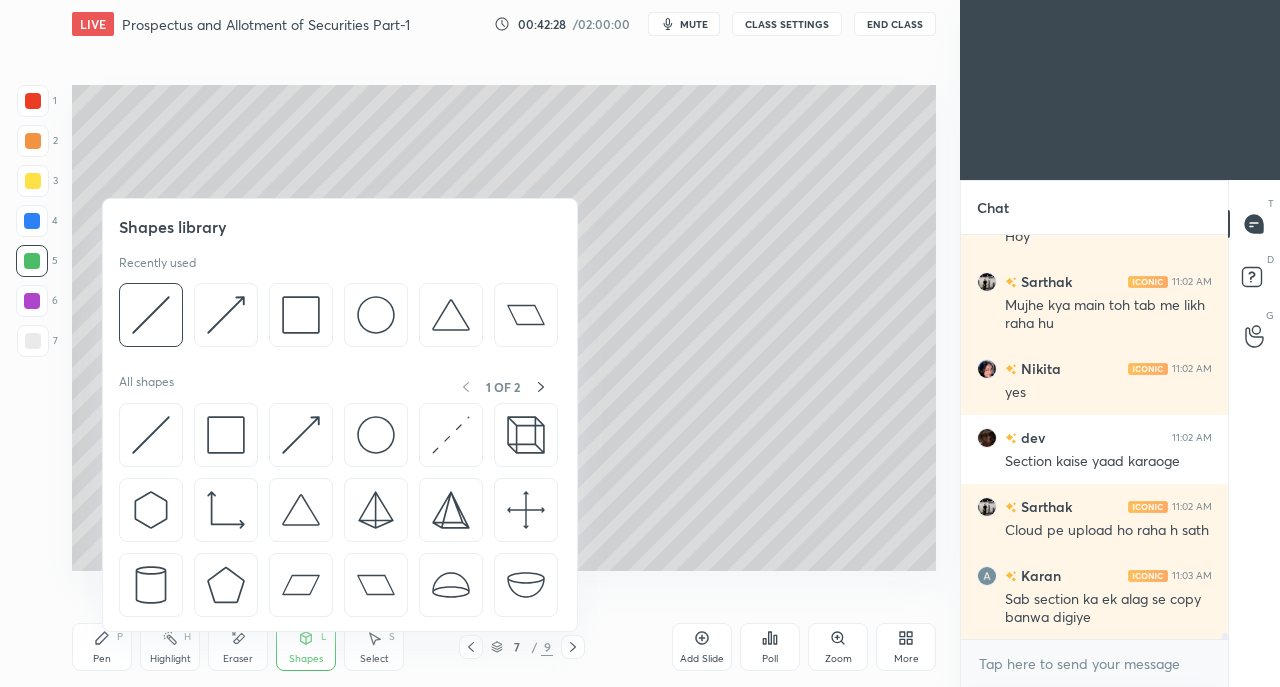 click on "Pen P" at bounding box center (102, 647) 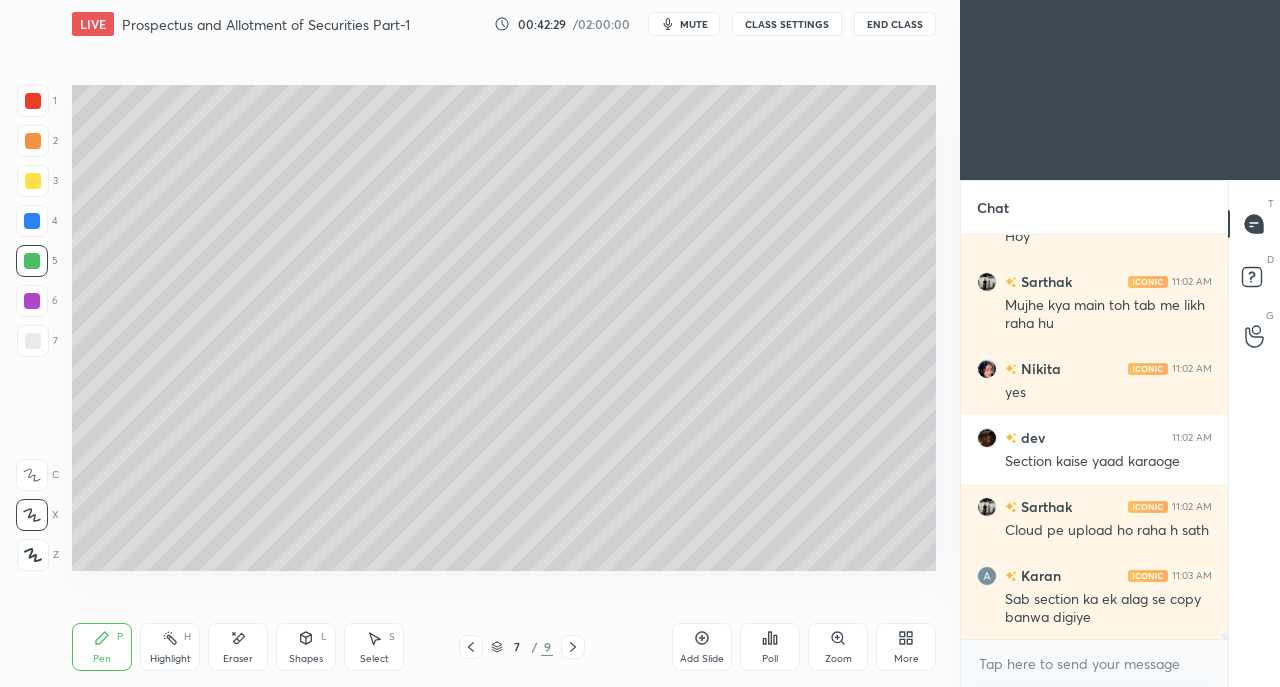 click 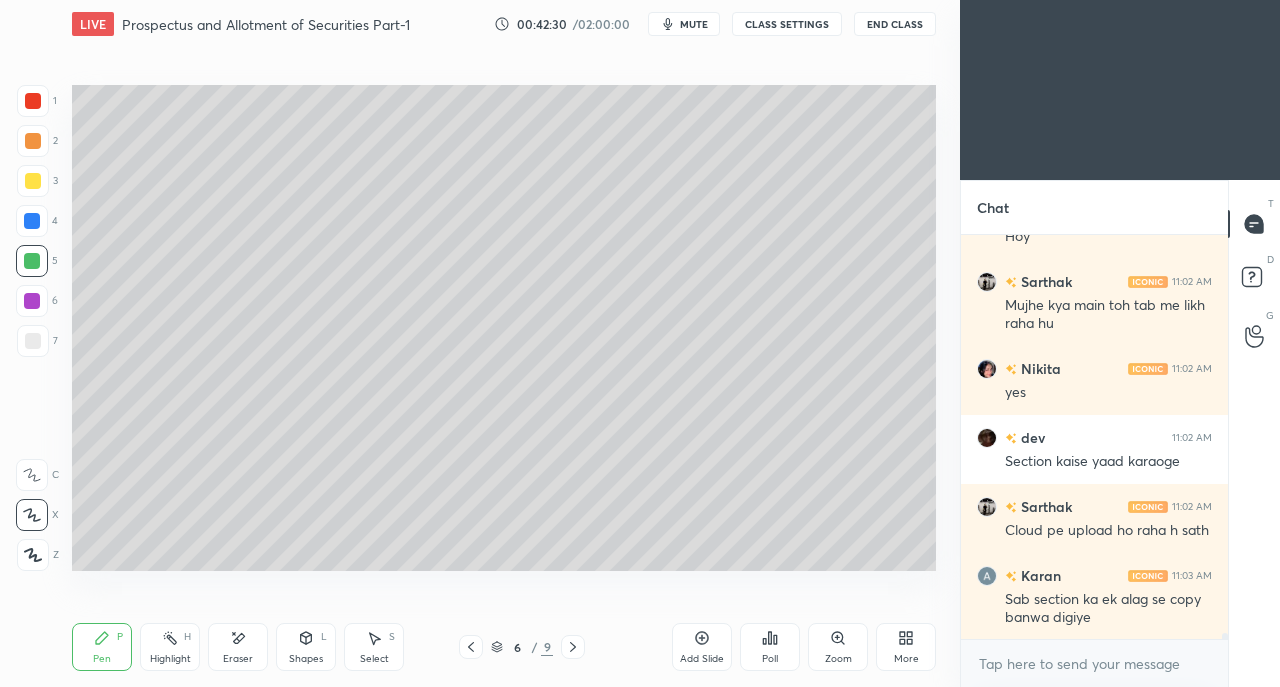 click 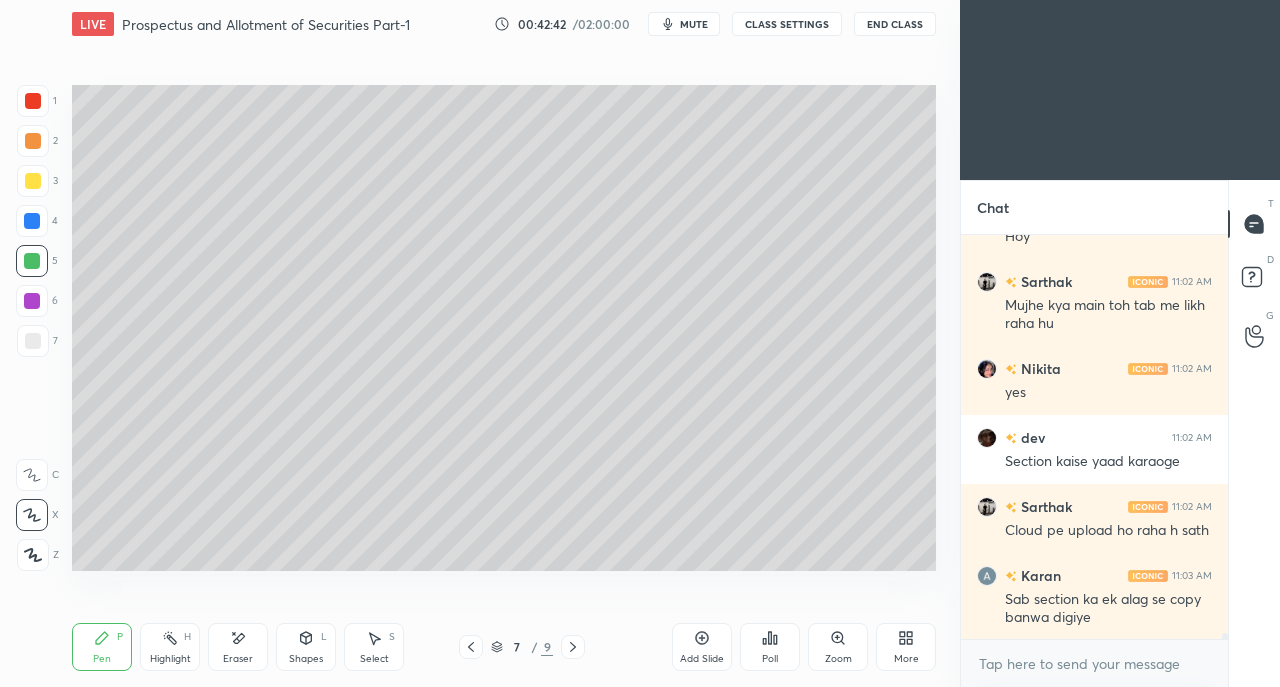 click on "Eraser" at bounding box center (238, 647) 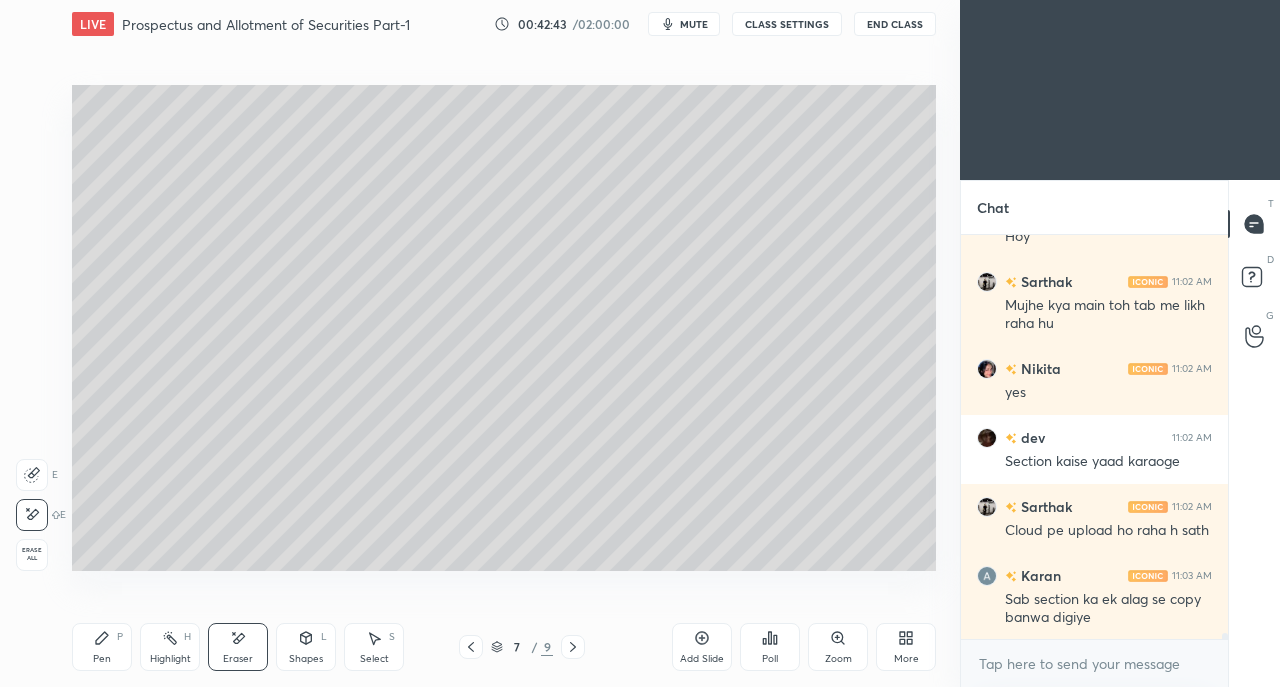 click 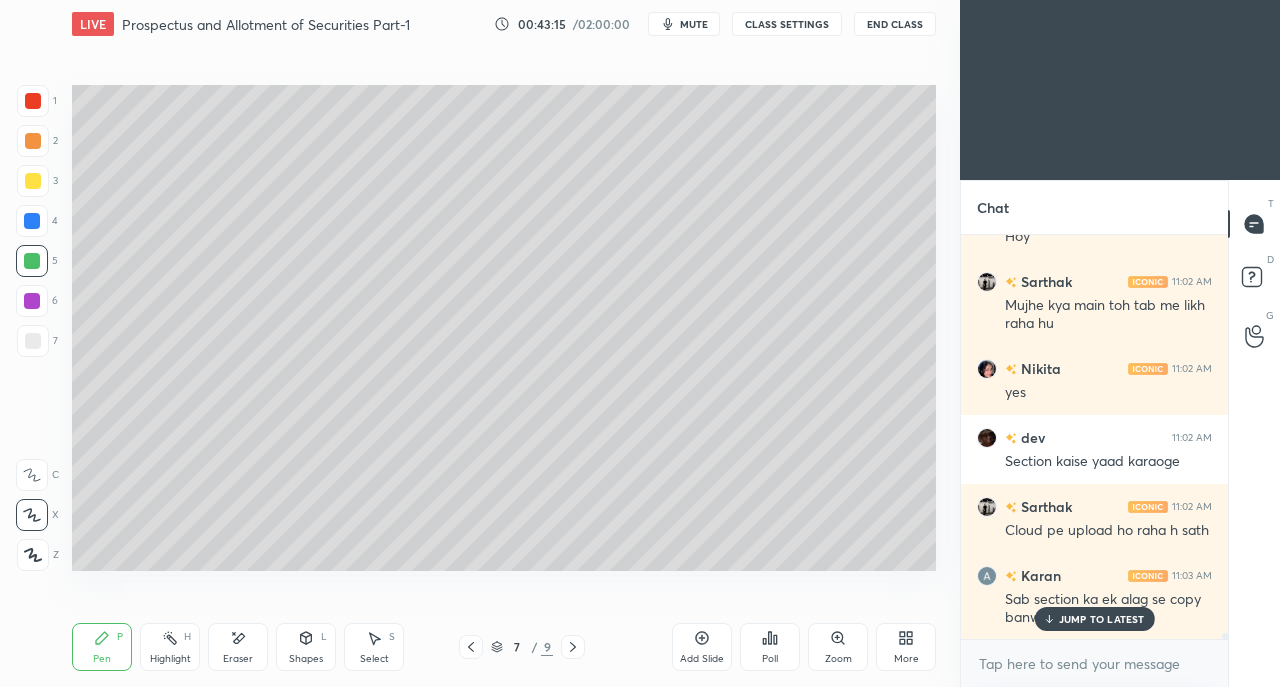 scroll, scrollTop: 25812, scrollLeft: 0, axis: vertical 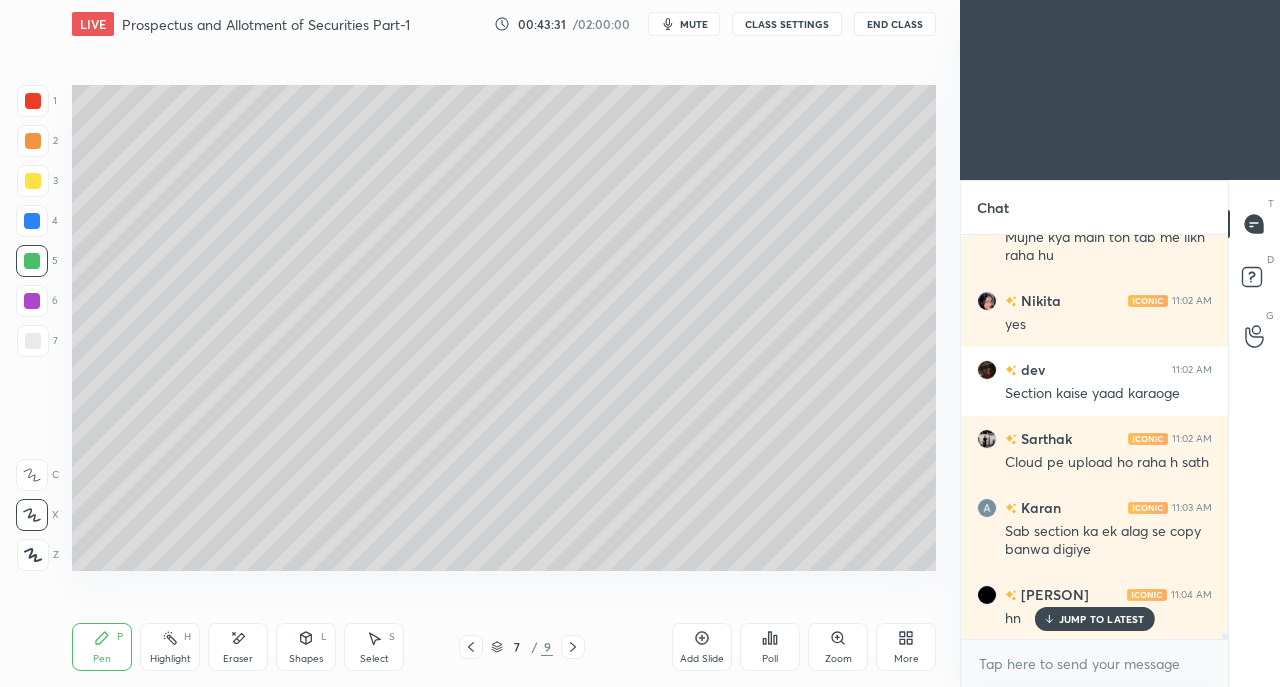 click at bounding box center (33, 341) 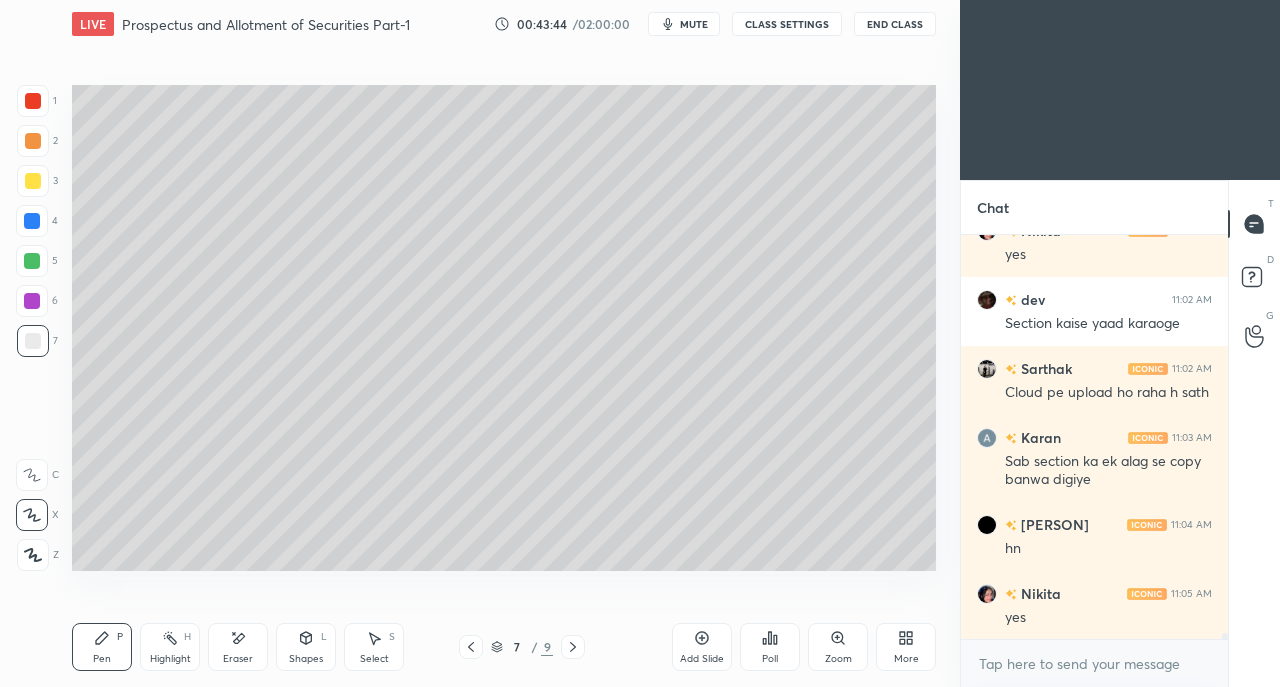 scroll, scrollTop: 25950, scrollLeft: 0, axis: vertical 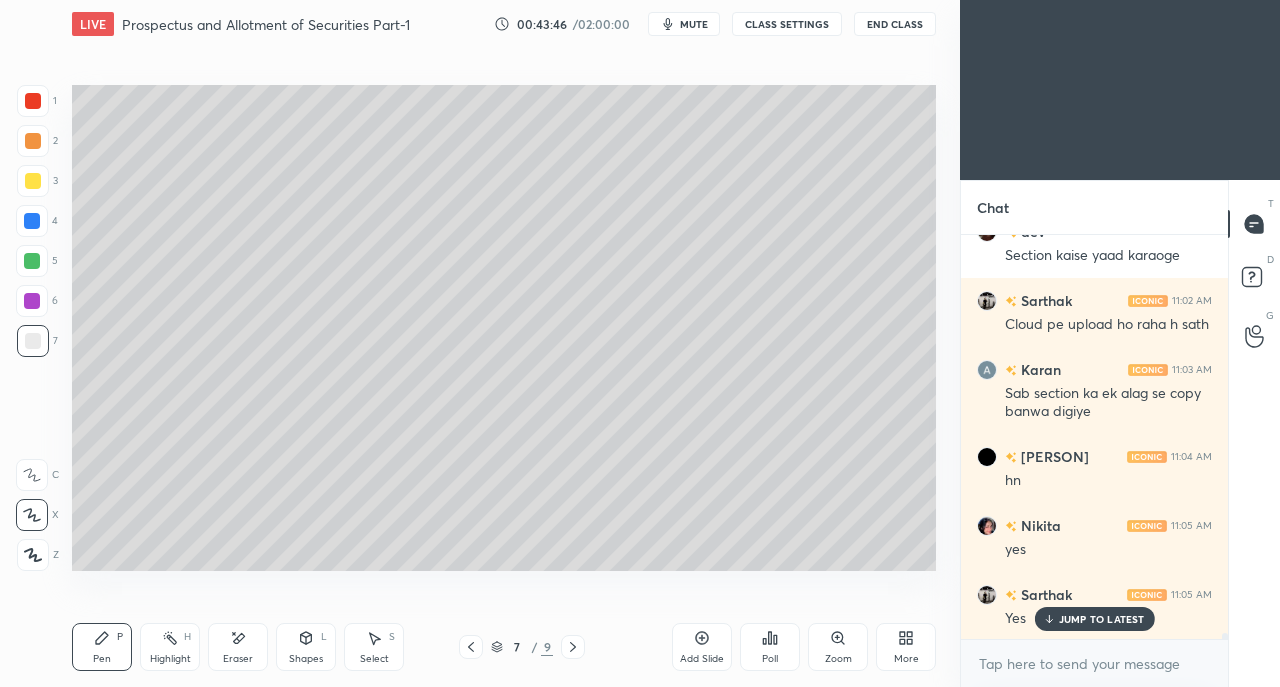 click on "JUMP TO LATEST" at bounding box center (1102, 619) 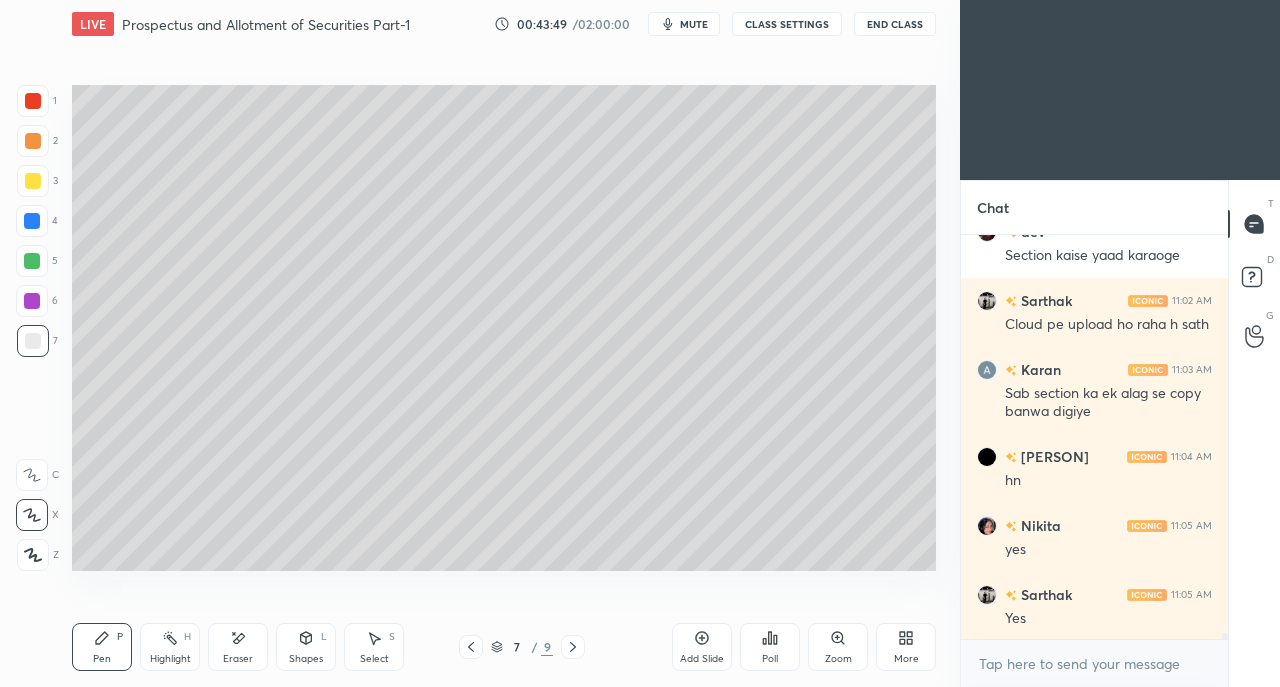 scroll, scrollTop: 26020, scrollLeft: 0, axis: vertical 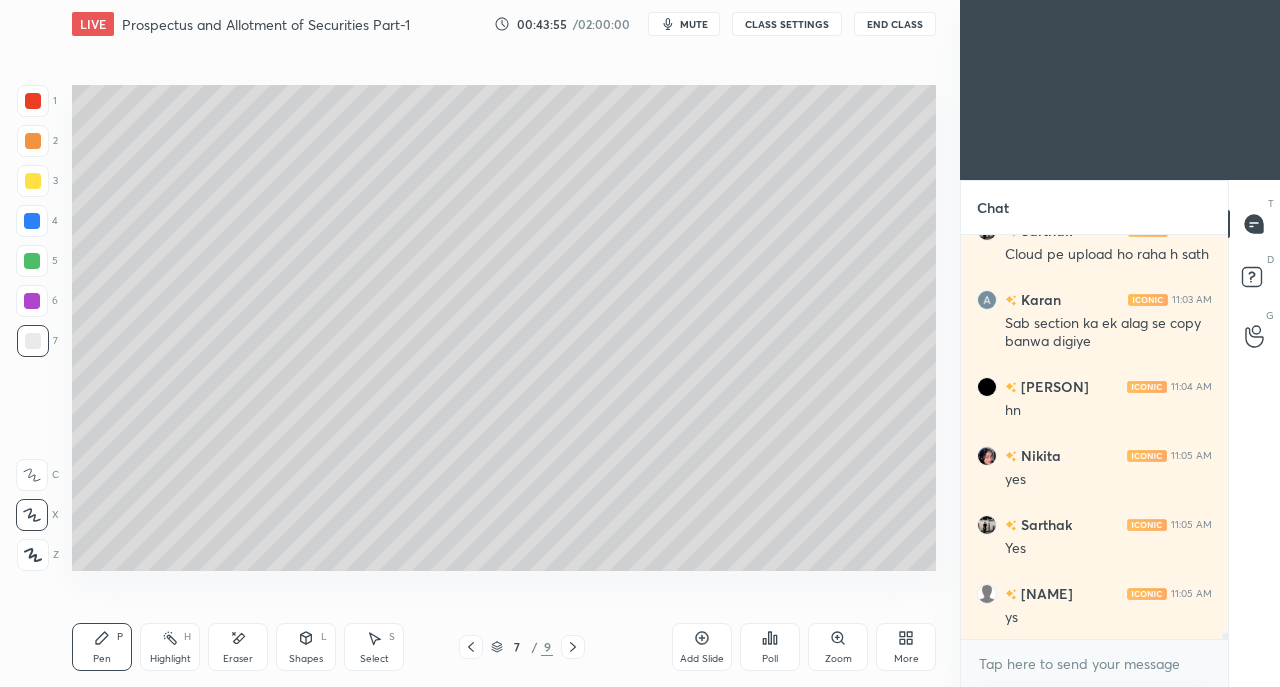 click at bounding box center (32, 261) 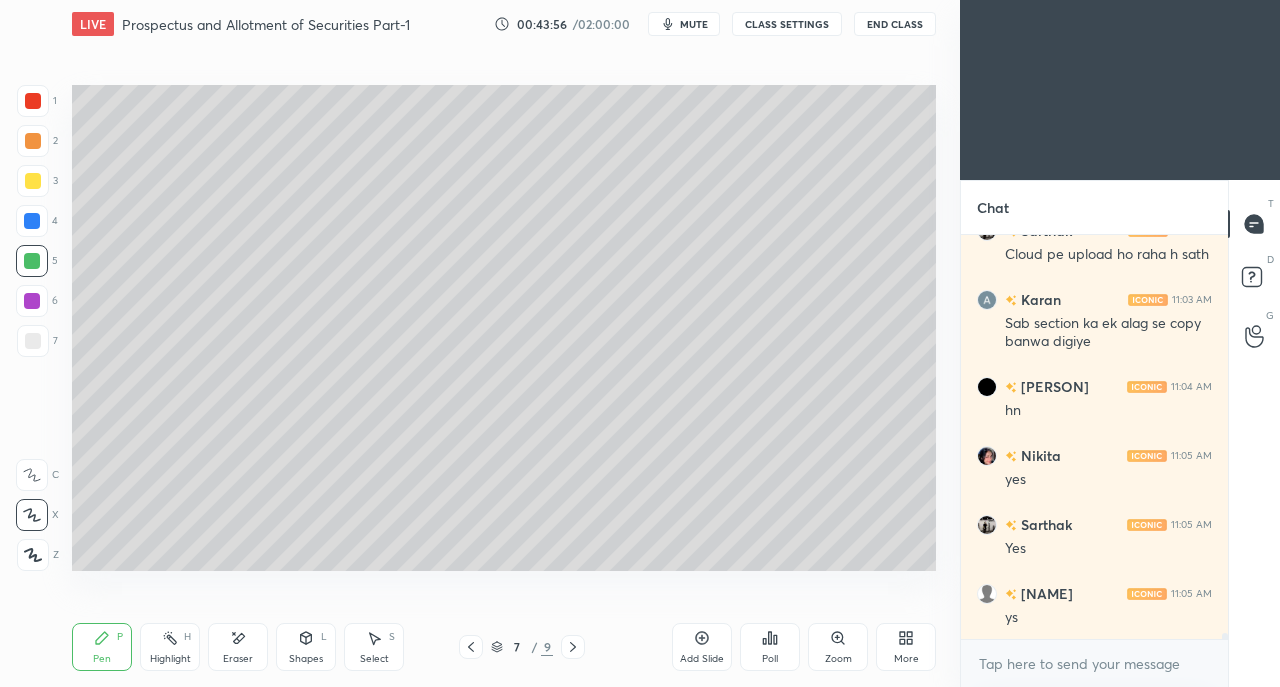 click 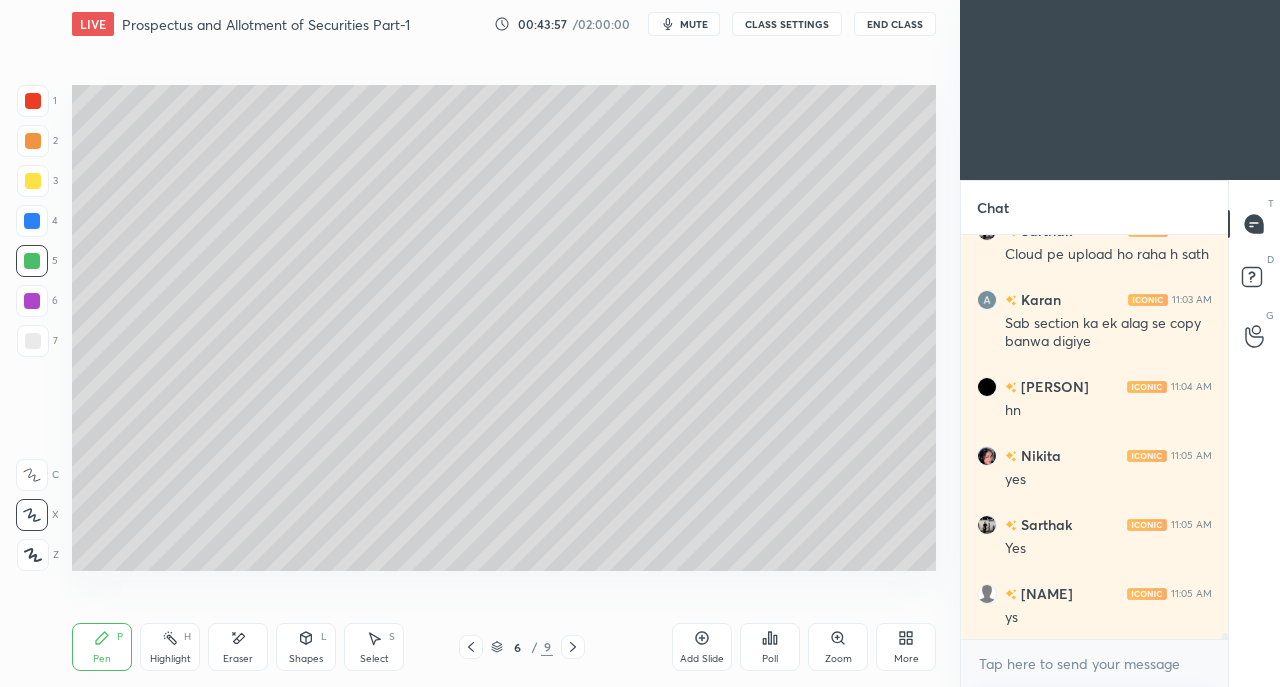 click 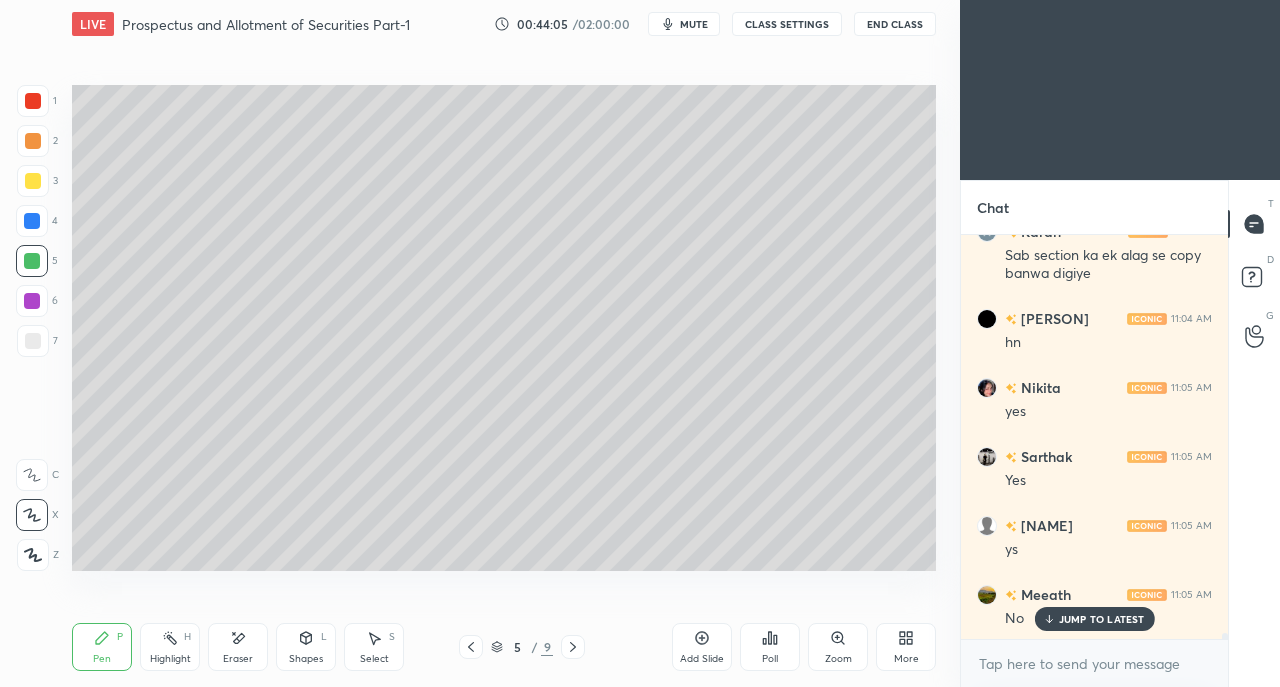 scroll, scrollTop: 26158, scrollLeft: 0, axis: vertical 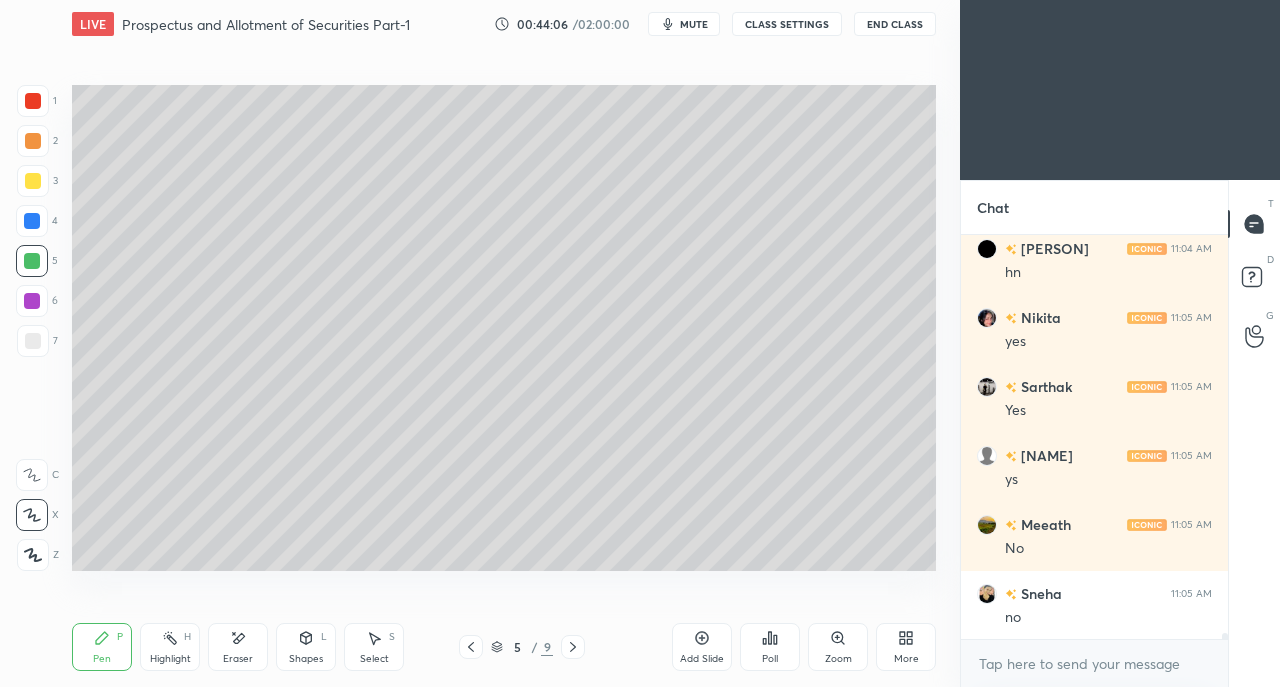 click 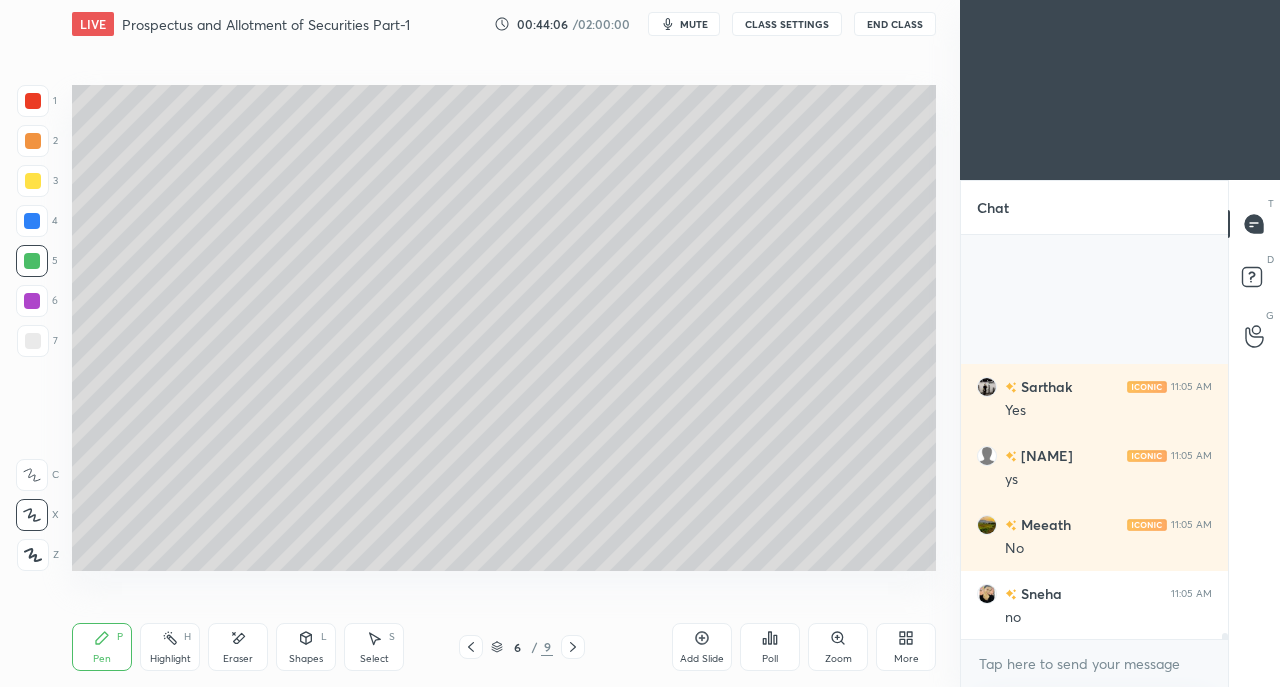 scroll, scrollTop: 26364, scrollLeft: 0, axis: vertical 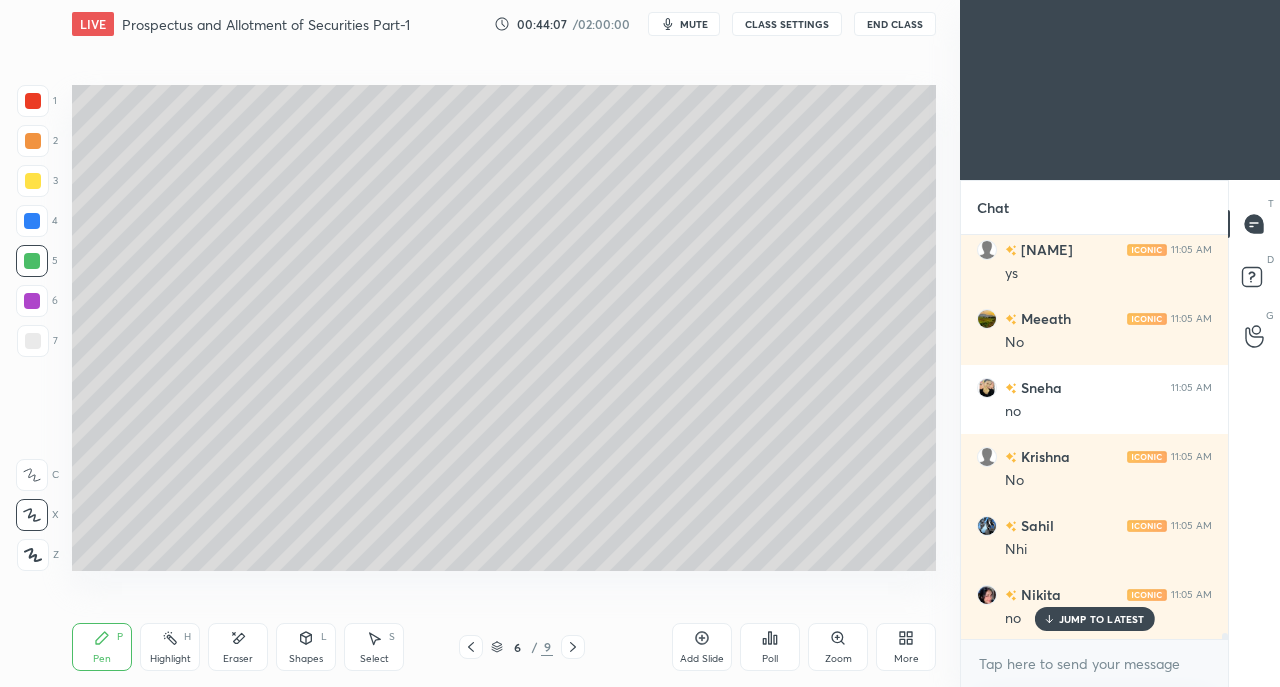 click 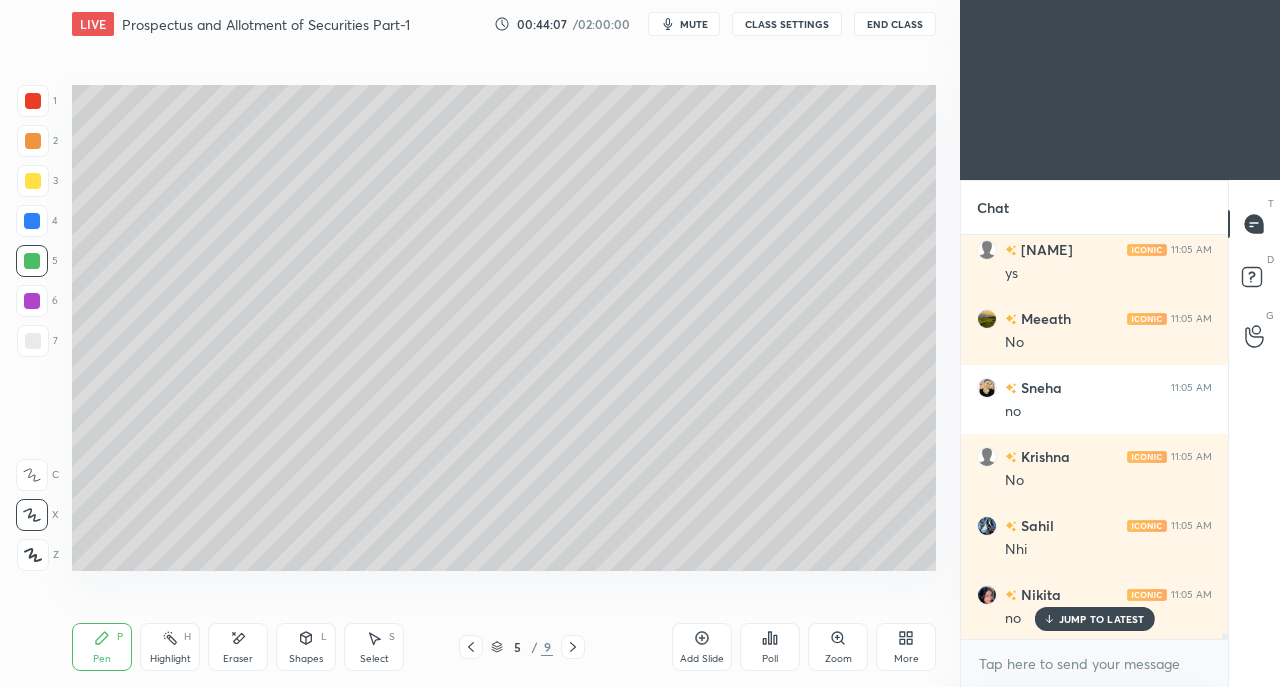 click 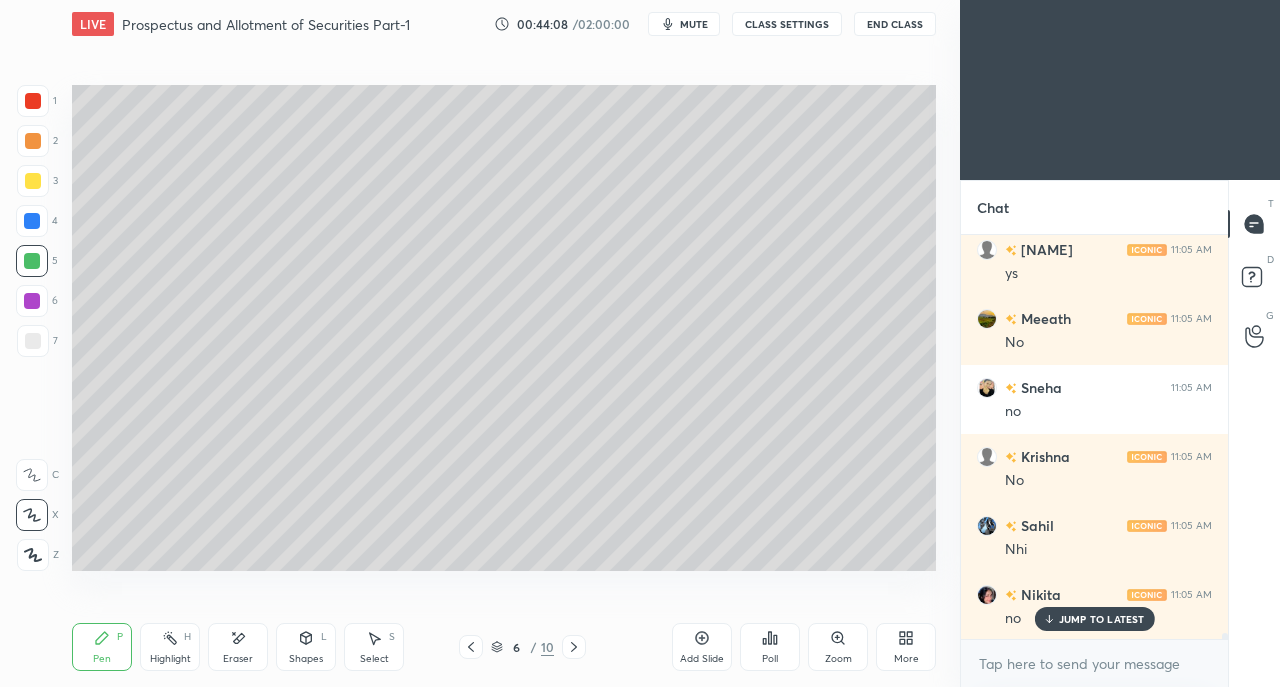 click at bounding box center (33, 341) 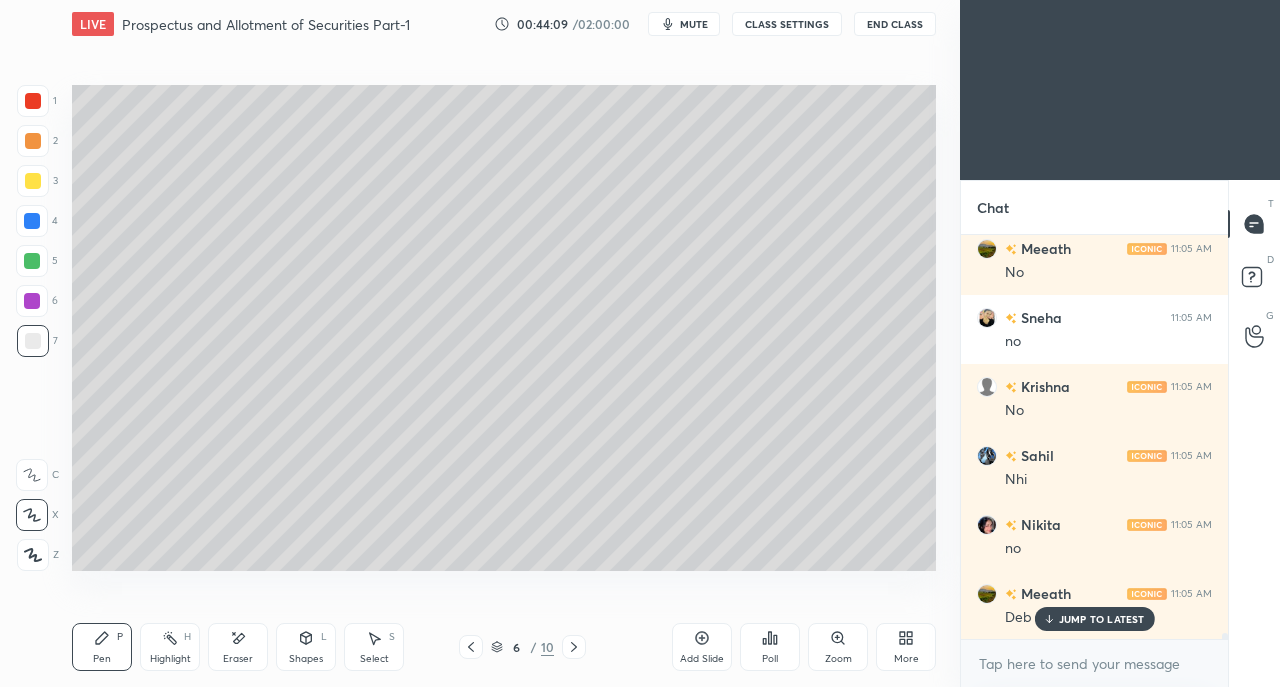 scroll, scrollTop: 26502, scrollLeft: 0, axis: vertical 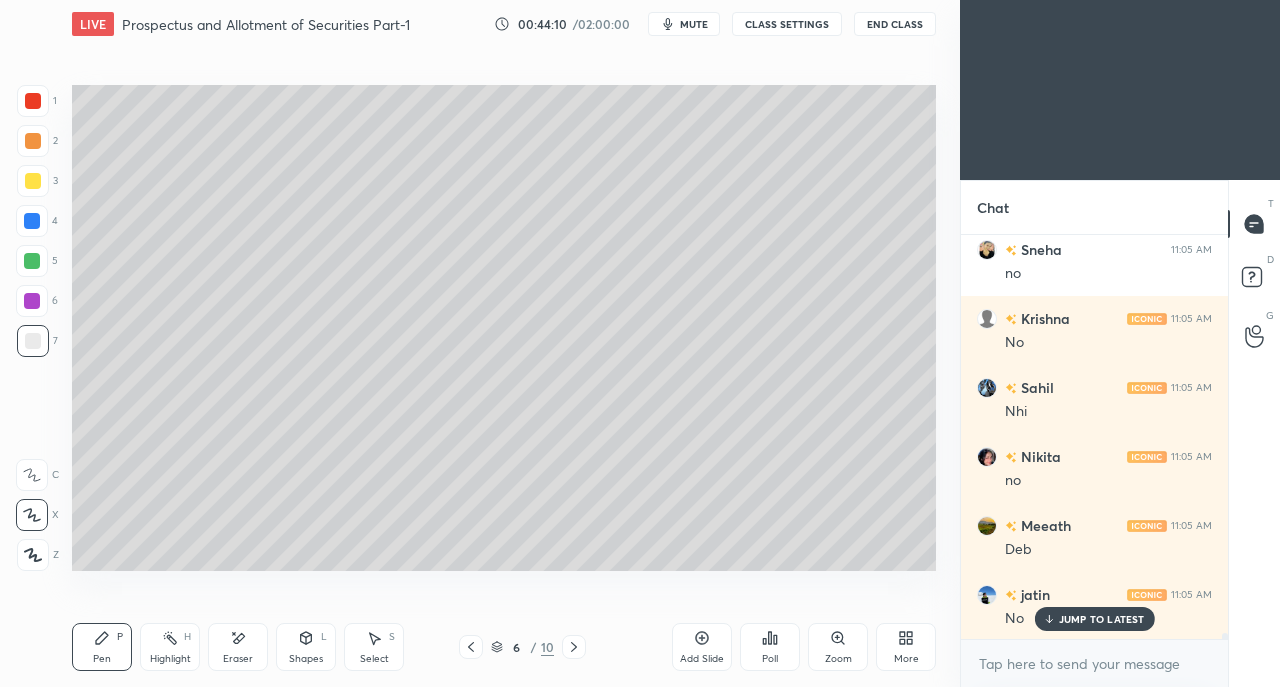 click on "Eraser" at bounding box center (238, 659) 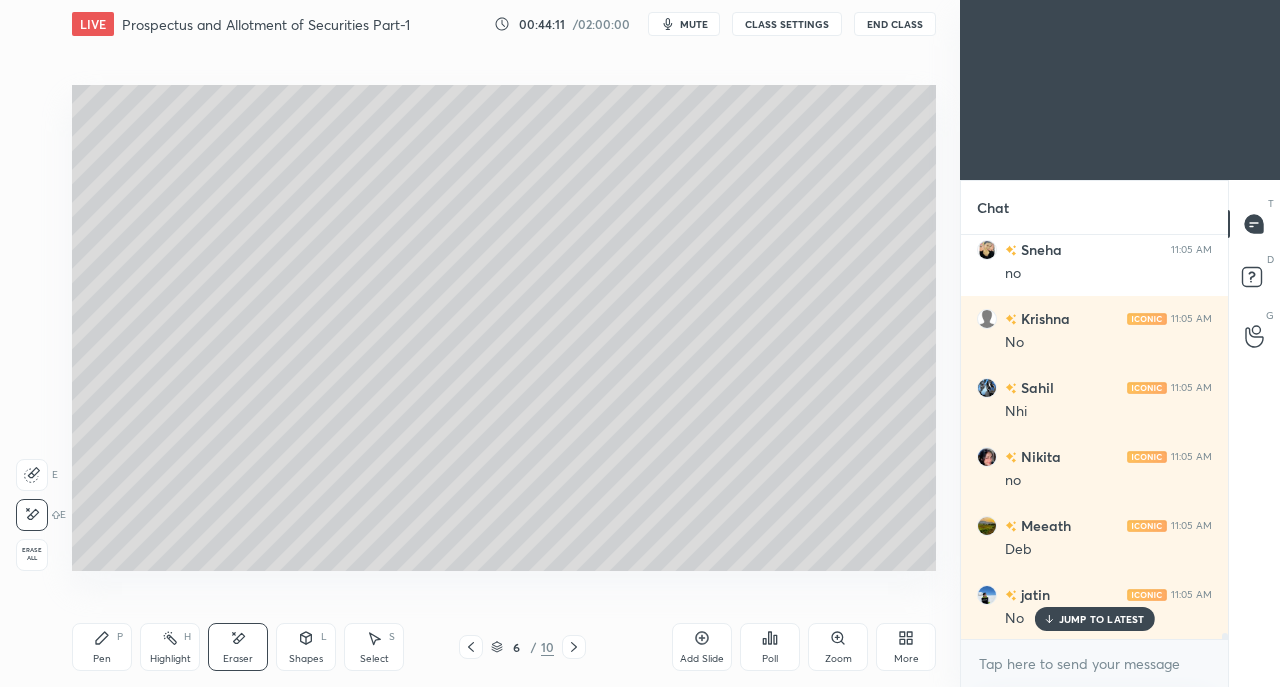 click on "Pen P" at bounding box center (102, 647) 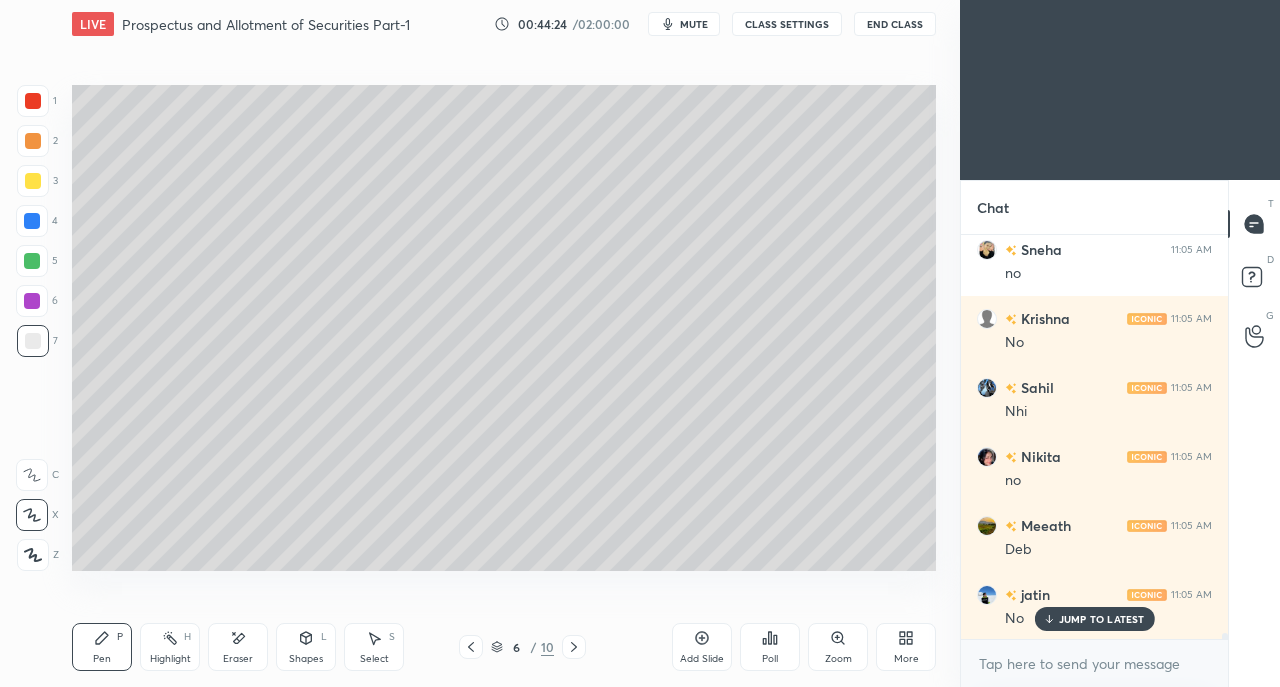 click 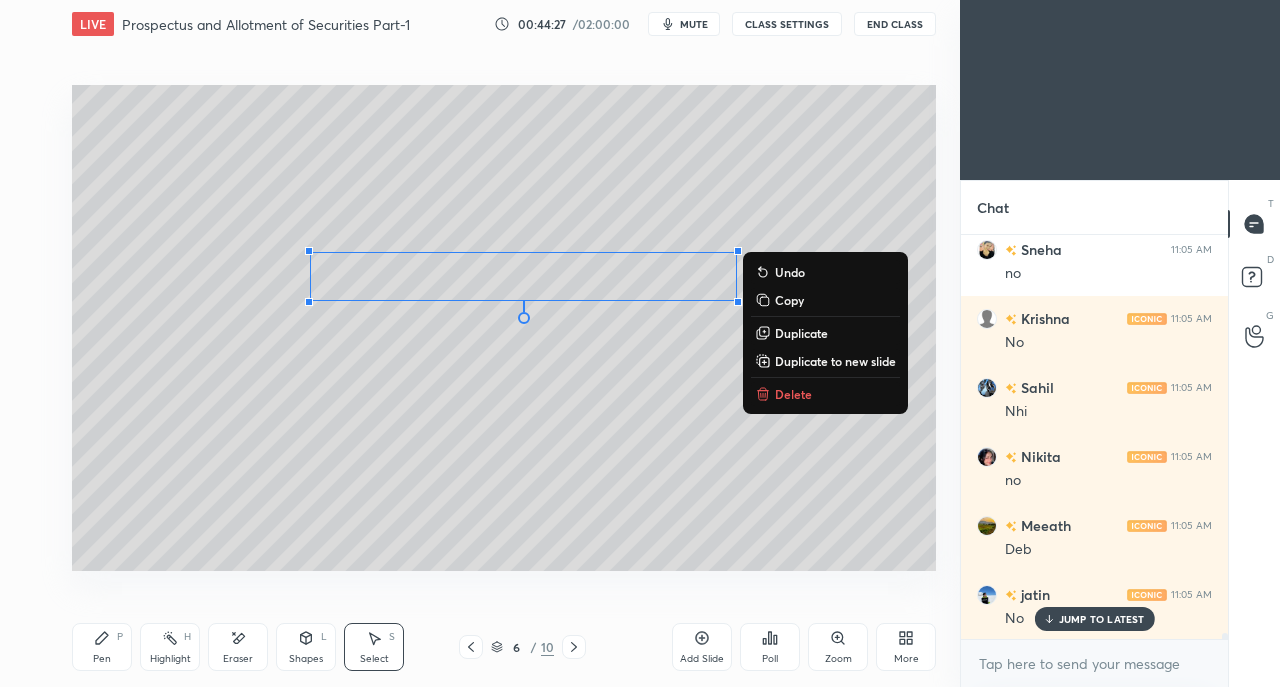 click on "0 ° Undo Copy Duplicate Duplicate to new slide Delete" at bounding box center (504, 328) 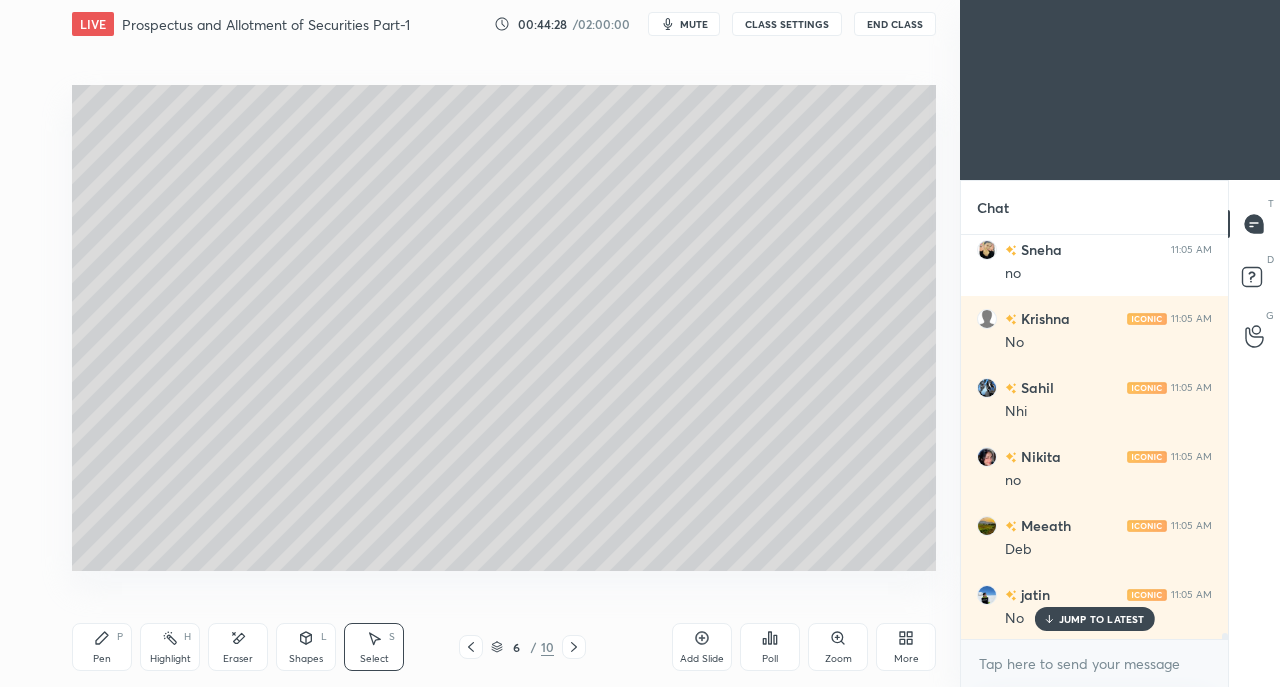 click on "P" at bounding box center (120, 637) 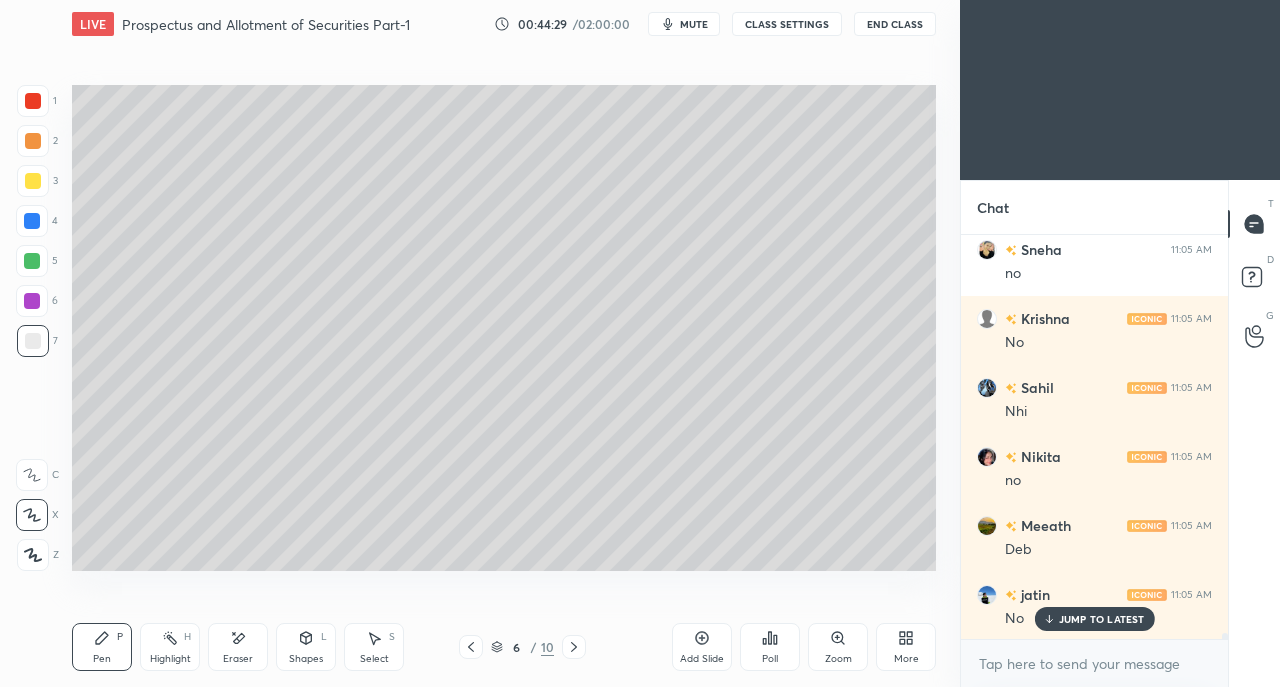 click at bounding box center [33, 181] 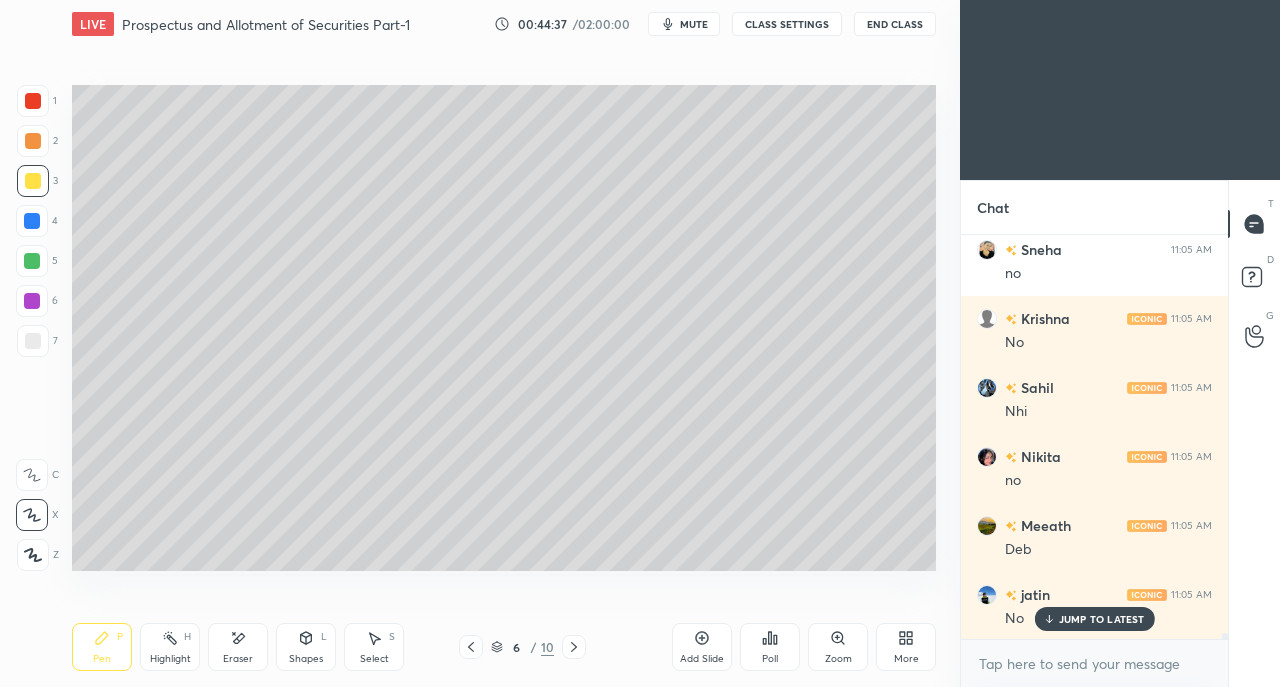 click 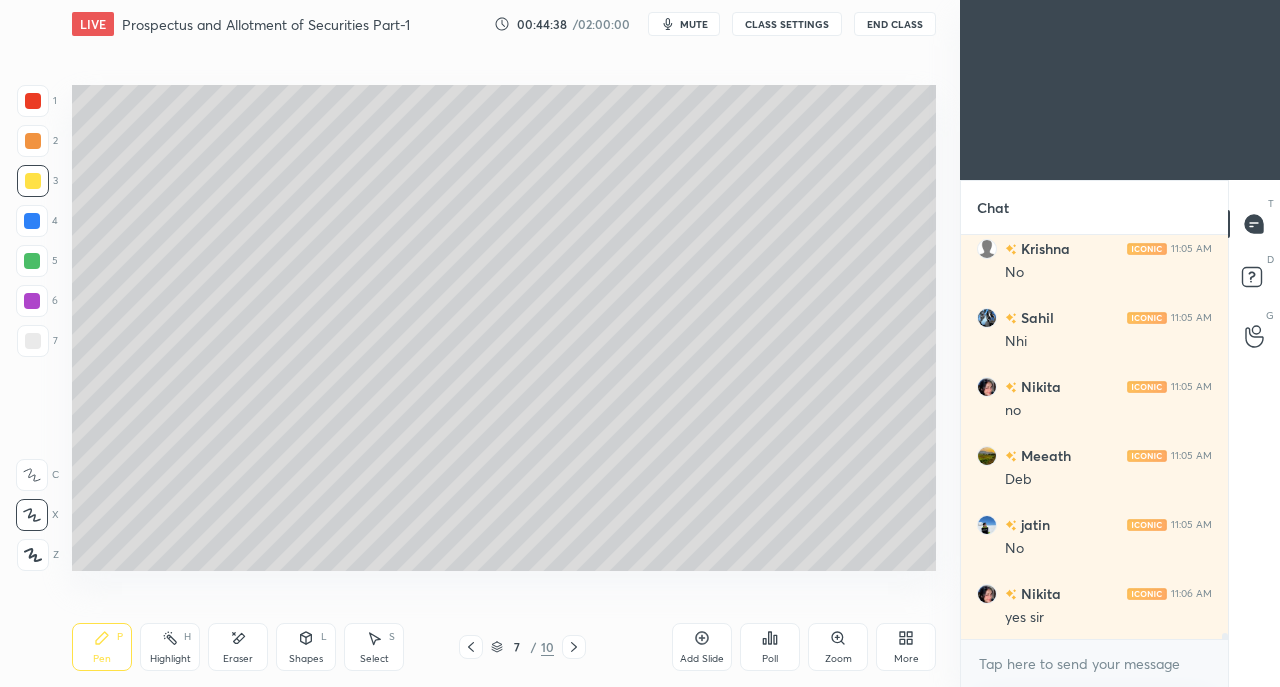 click 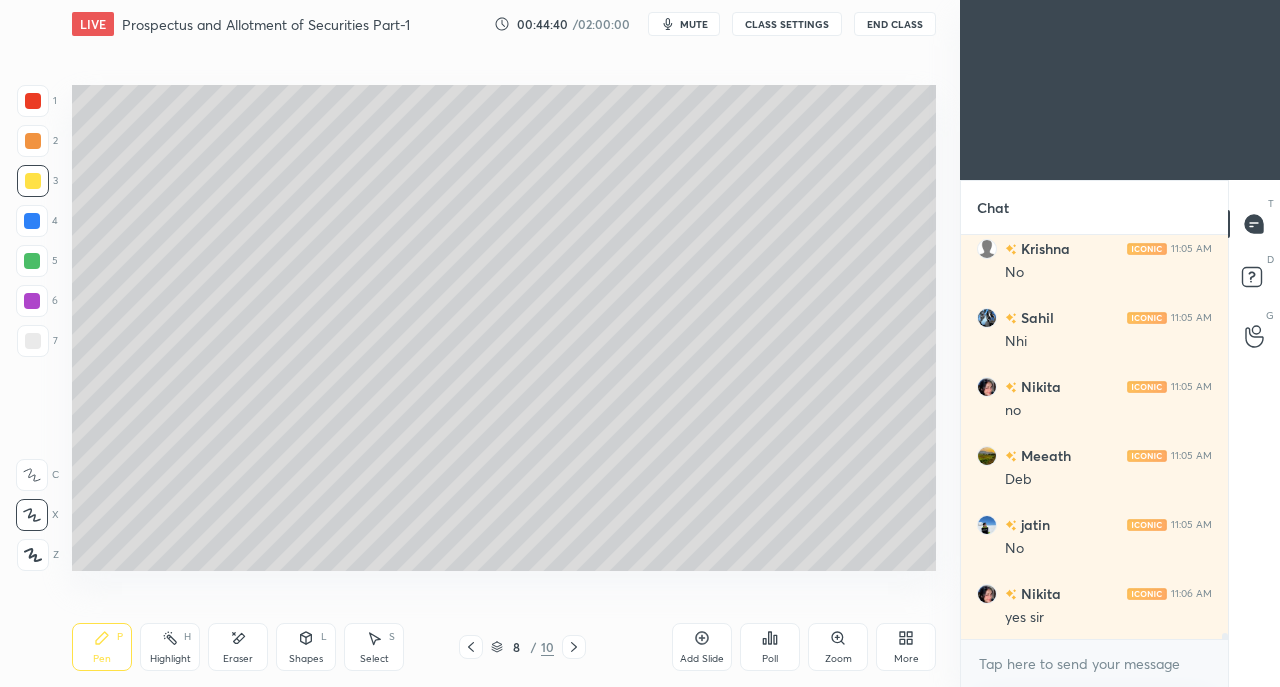 click at bounding box center (32, 261) 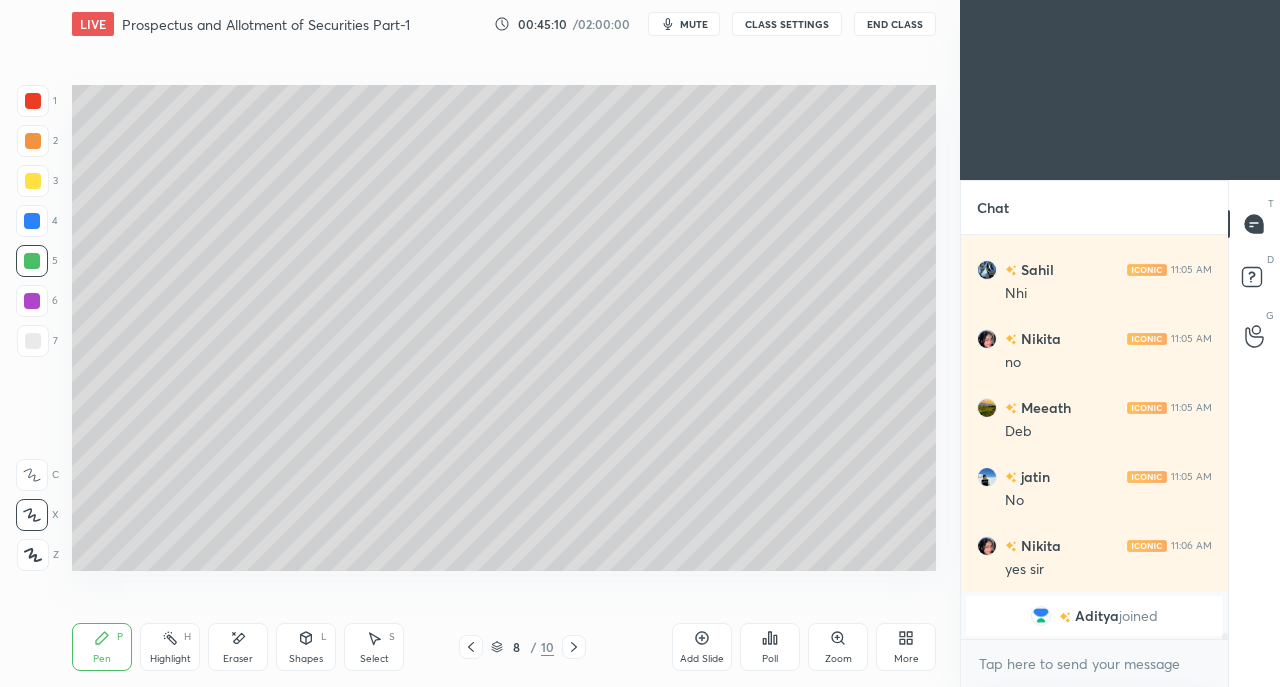 scroll, scrollTop: 22040, scrollLeft: 0, axis: vertical 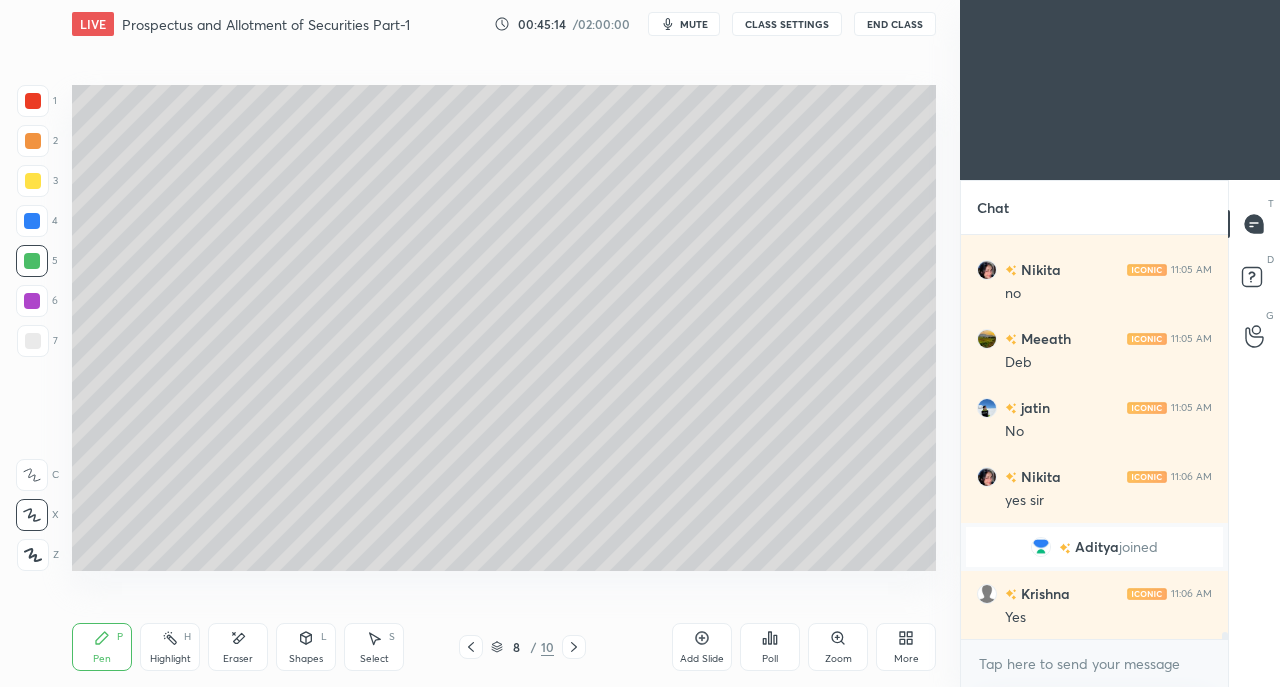 click 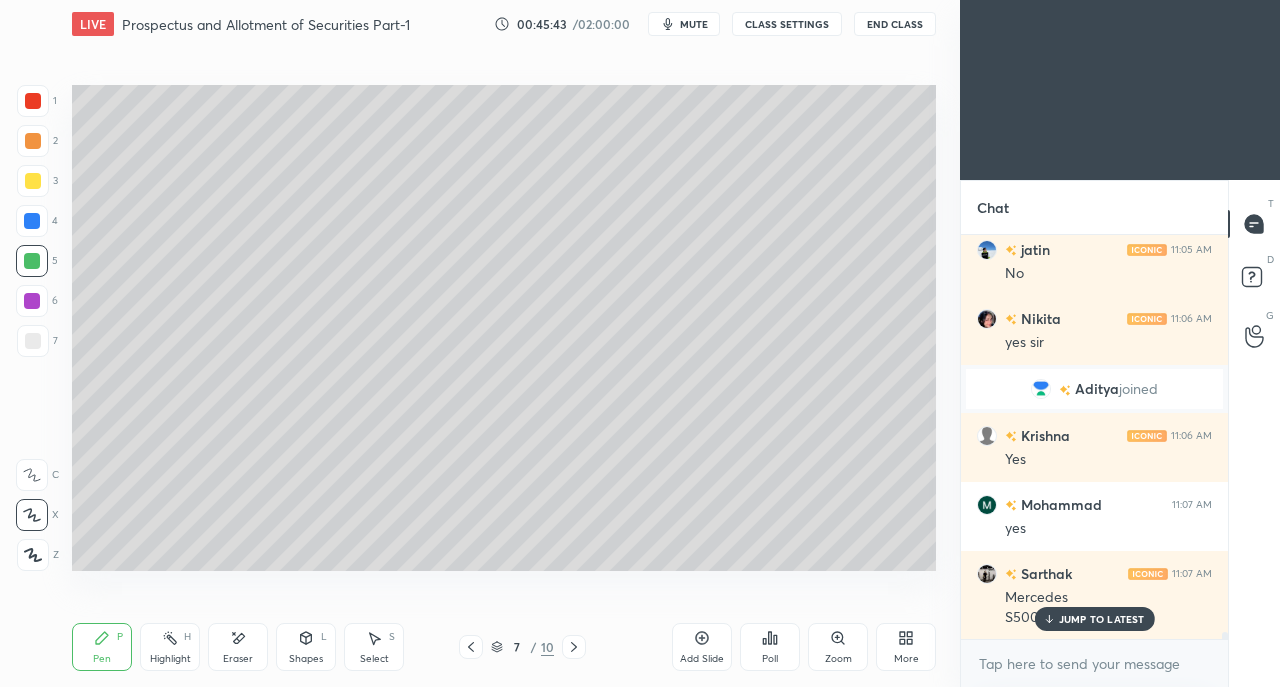 scroll, scrollTop: 22266, scrollLeft: 0, axis: vertical 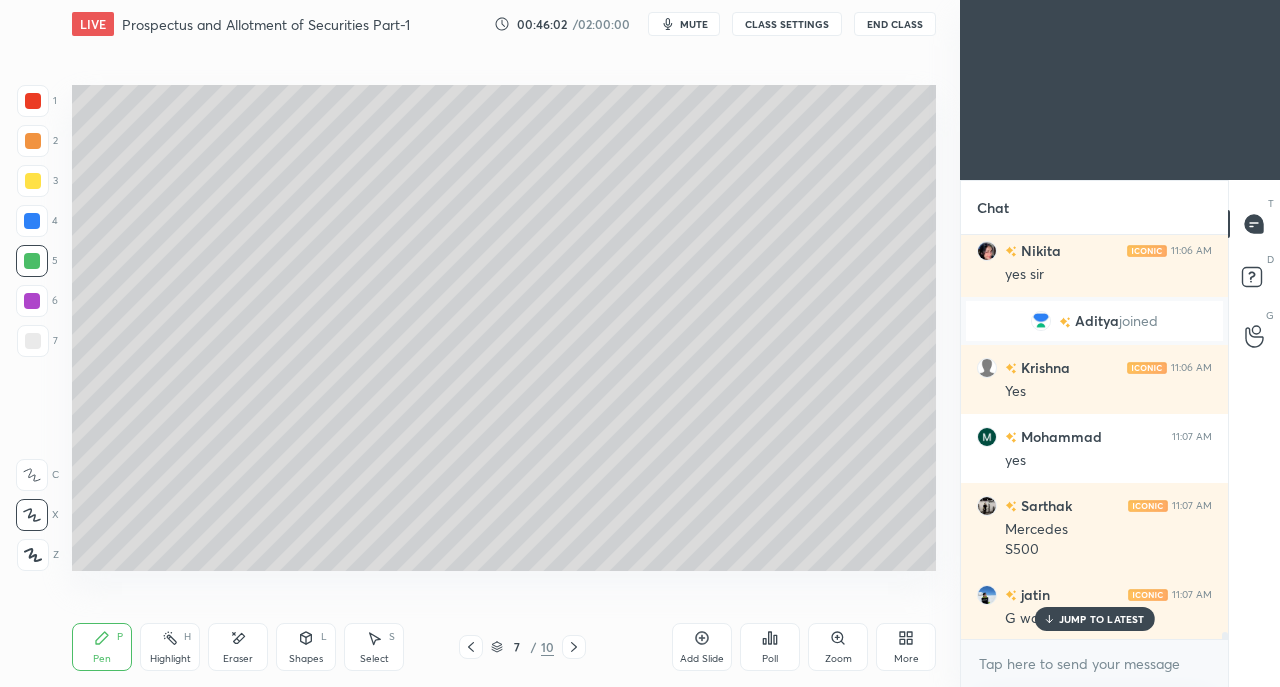click at bounding box center (33, 341) 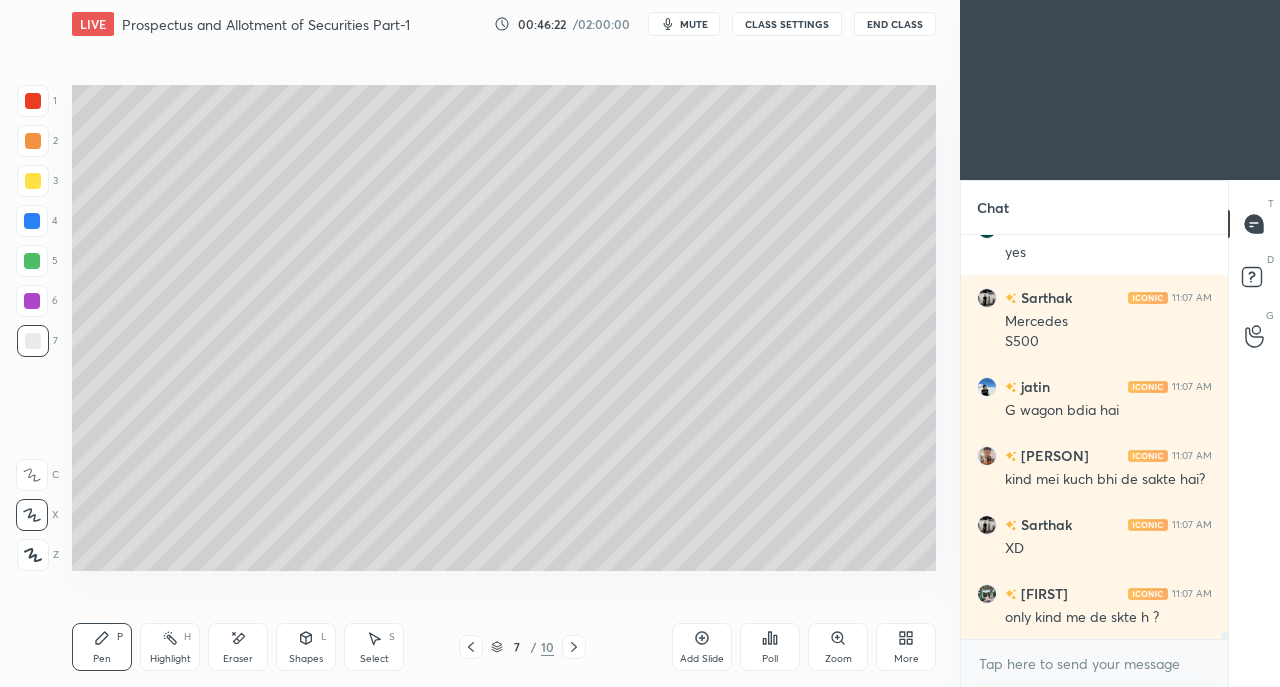scroll, scrollTop: 22542, scrollLeft: 0, axis: vertical 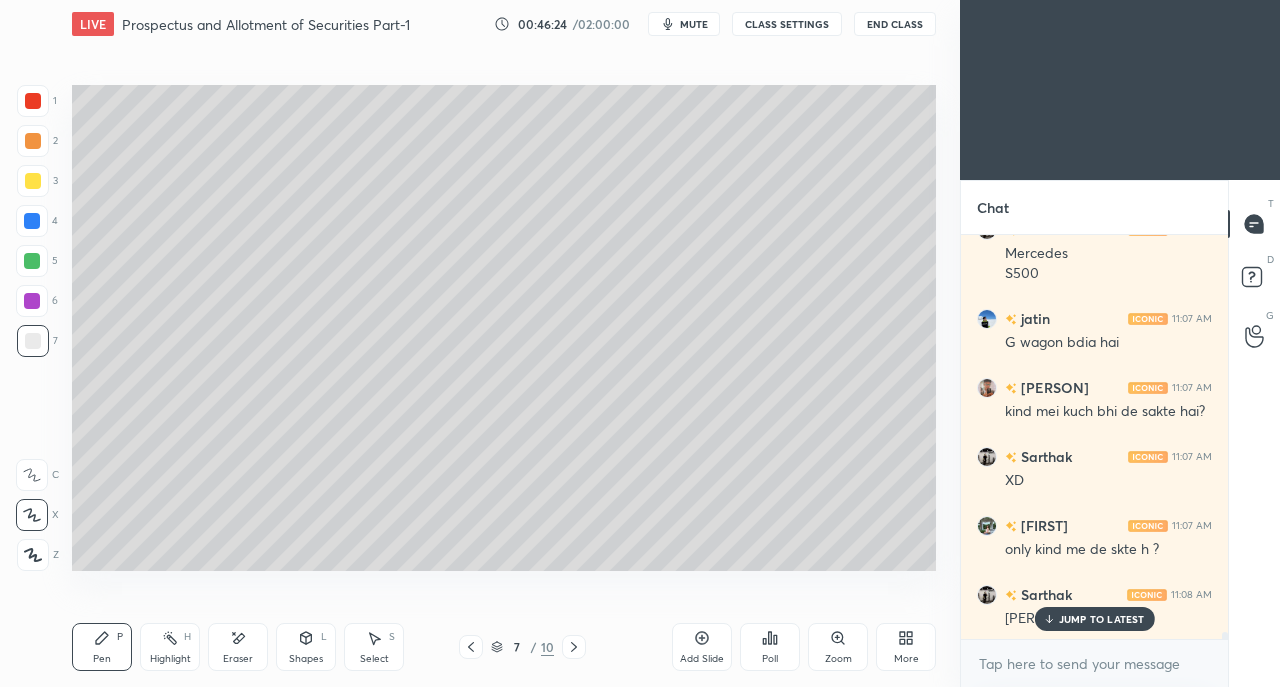 click on "[PERSON] 11:08 AM Bmbablu" at bounding box center (1094, 606) 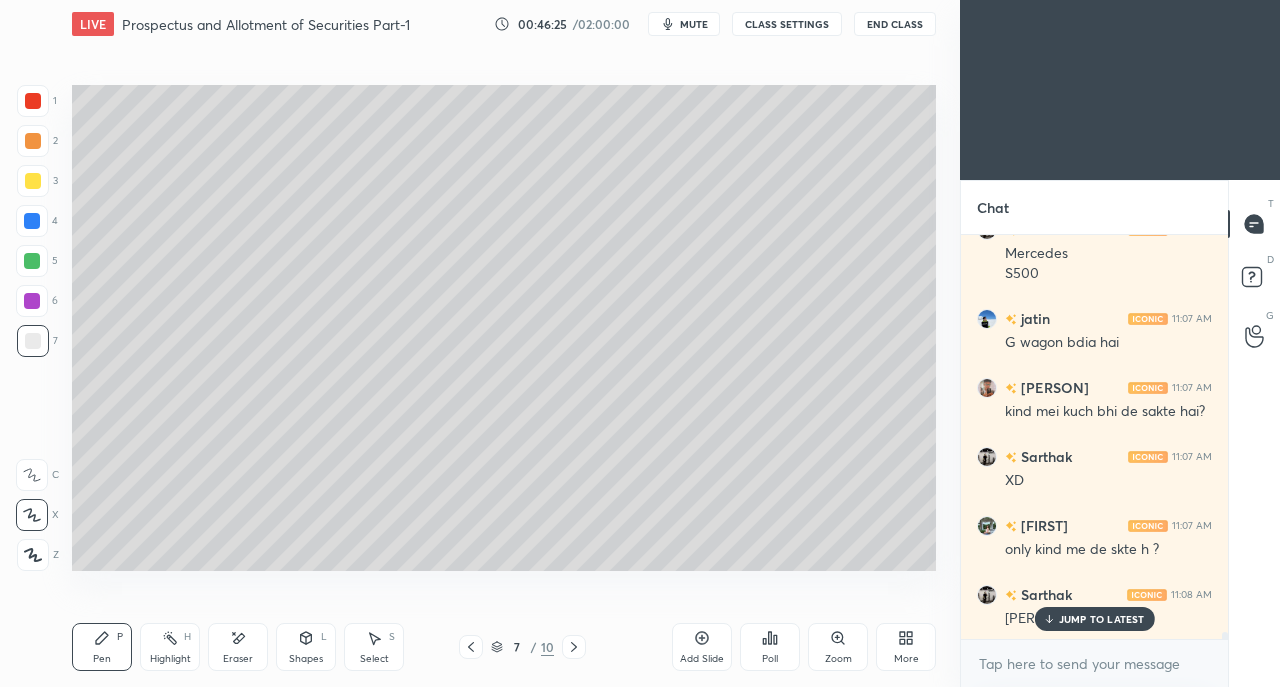 click on "[PERSON] 11:08 AM Bmbablu" at bounding box center (1094, 606) 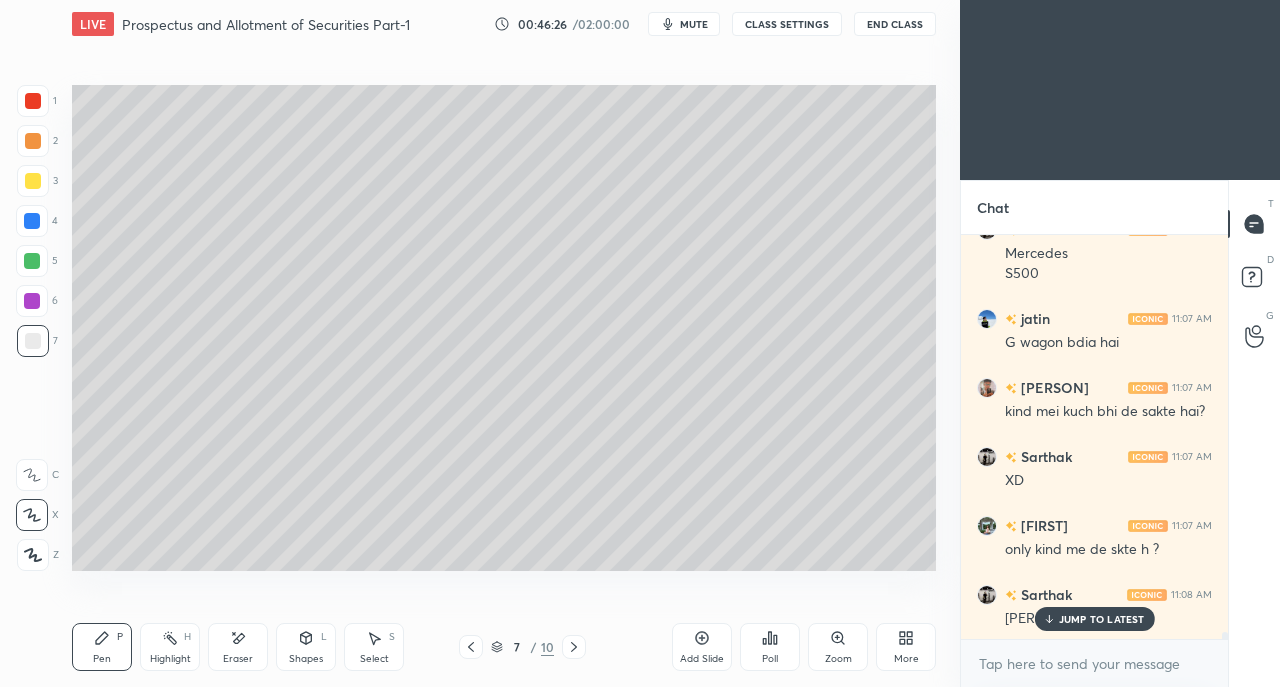 click on "[PERSON] 11:08 AM Bmbablu" at bounding box center [1094, 606] 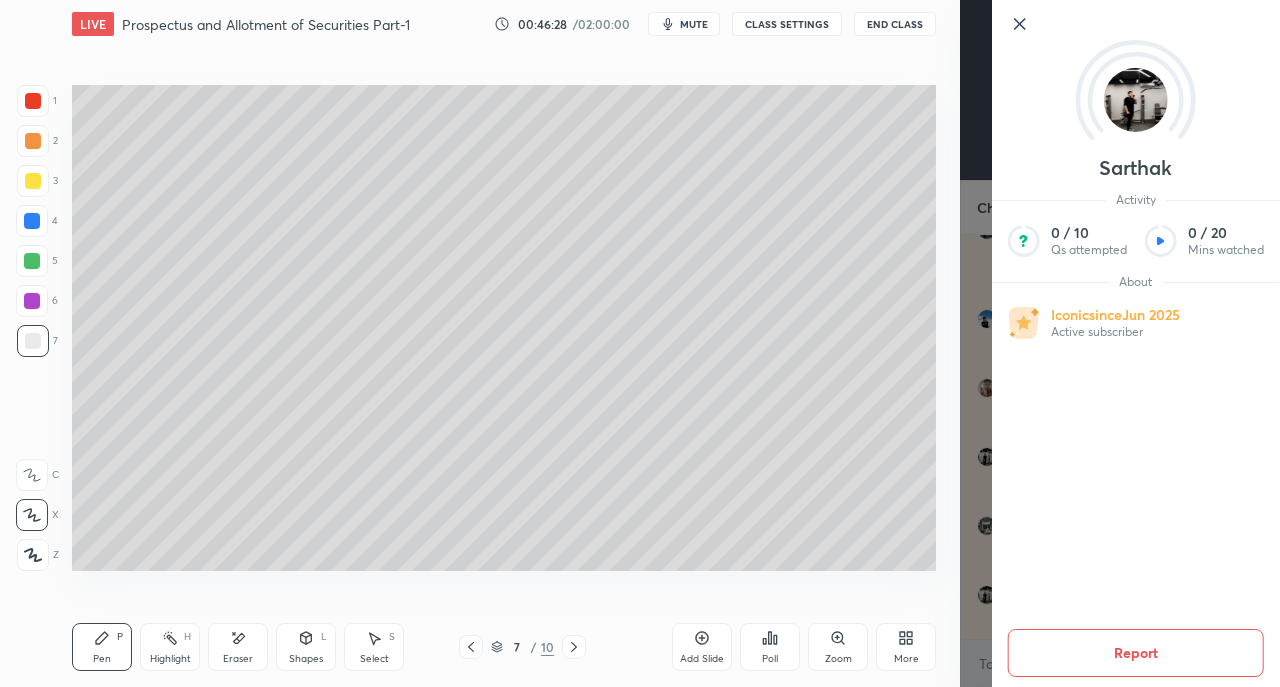 click on "Add Slide Poll Zoom More" at bounding box center [804, 647] 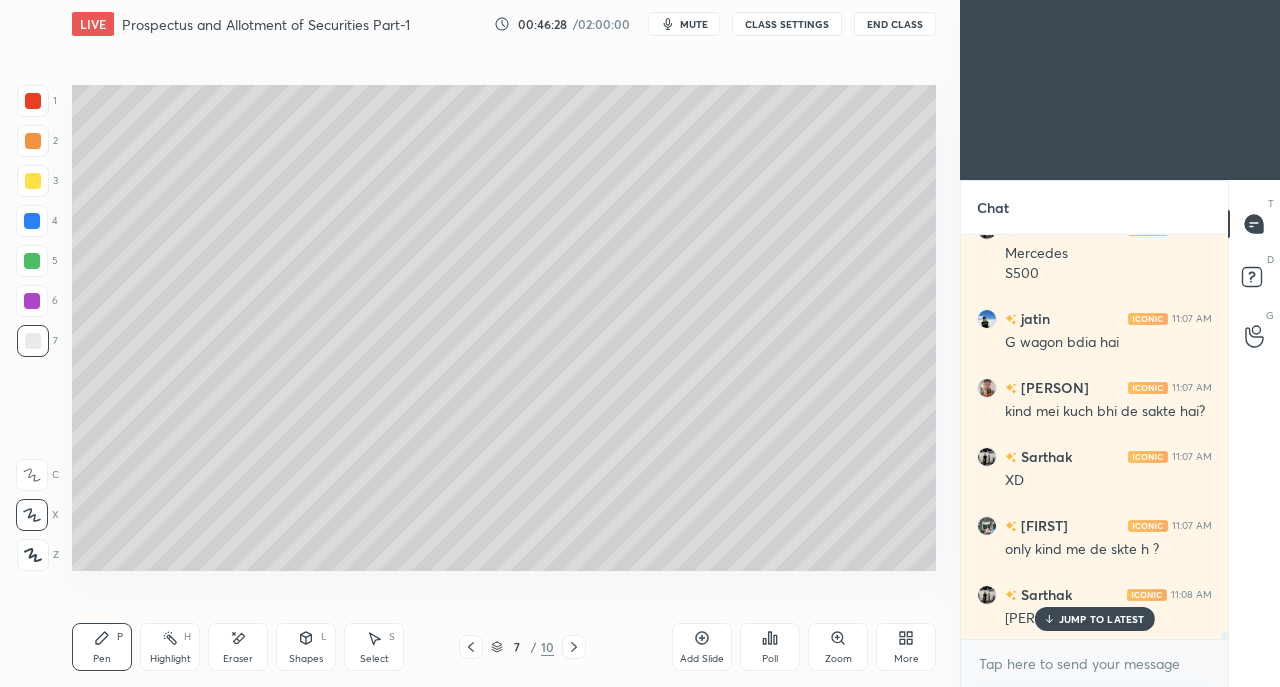 click on "JUMP TO LATEST" at bounding box center (1102, 619) 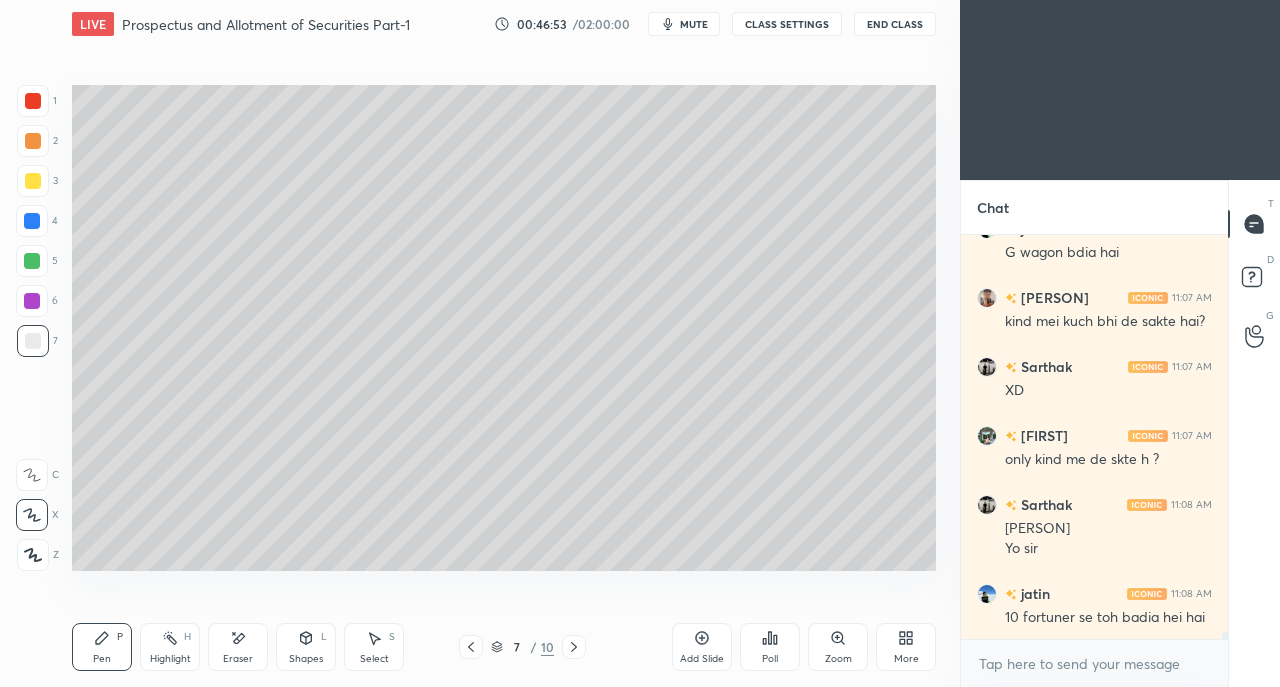 scroll, scrollTop: 22718, scrollLeft: 0, axis: vertical 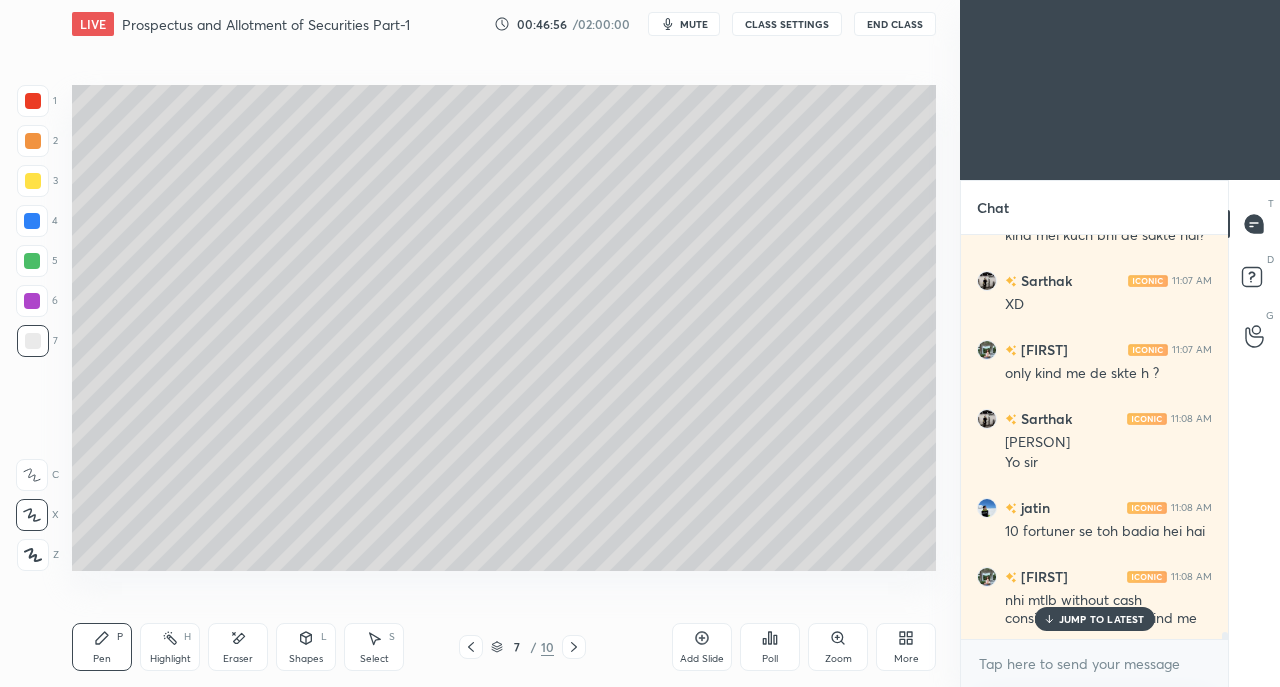 click on "JUMP TO LATEST" at bounding box center [1102, 619] 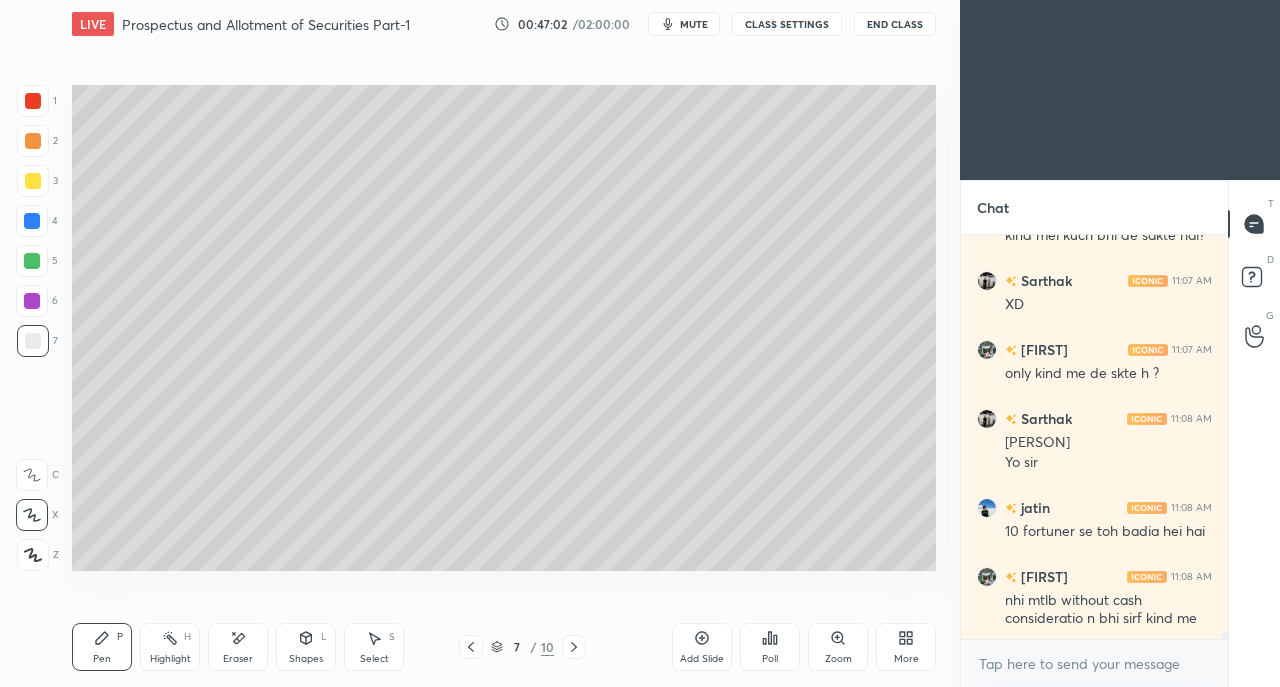 click 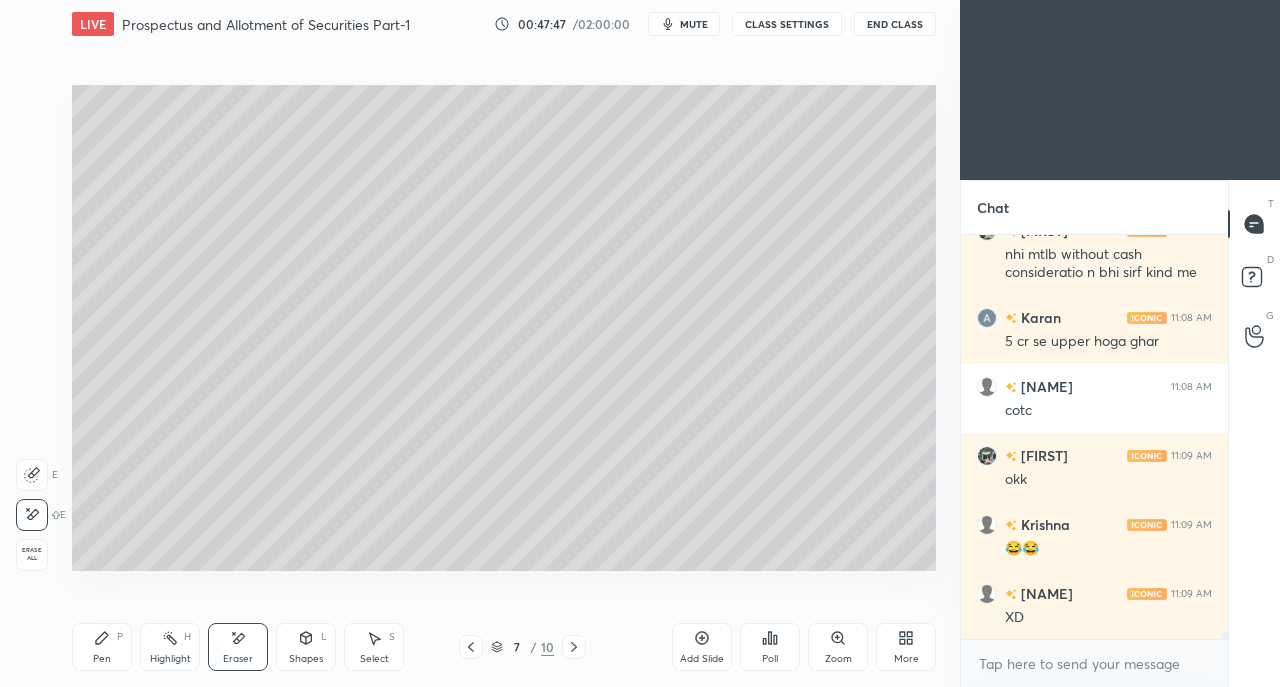 scroll, scrollTop: 23132, scrollLeft: 0, axis: vertical 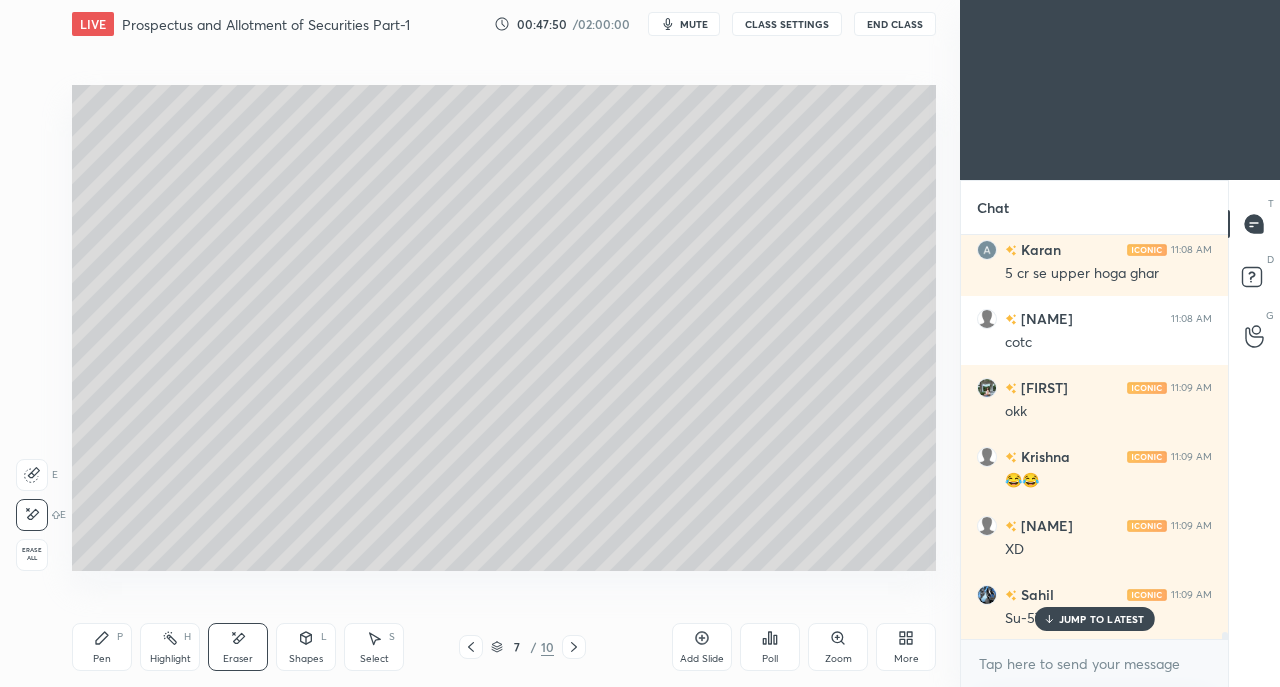 click on "JUMP TO LATEST" at bounding box center [1094, 619] 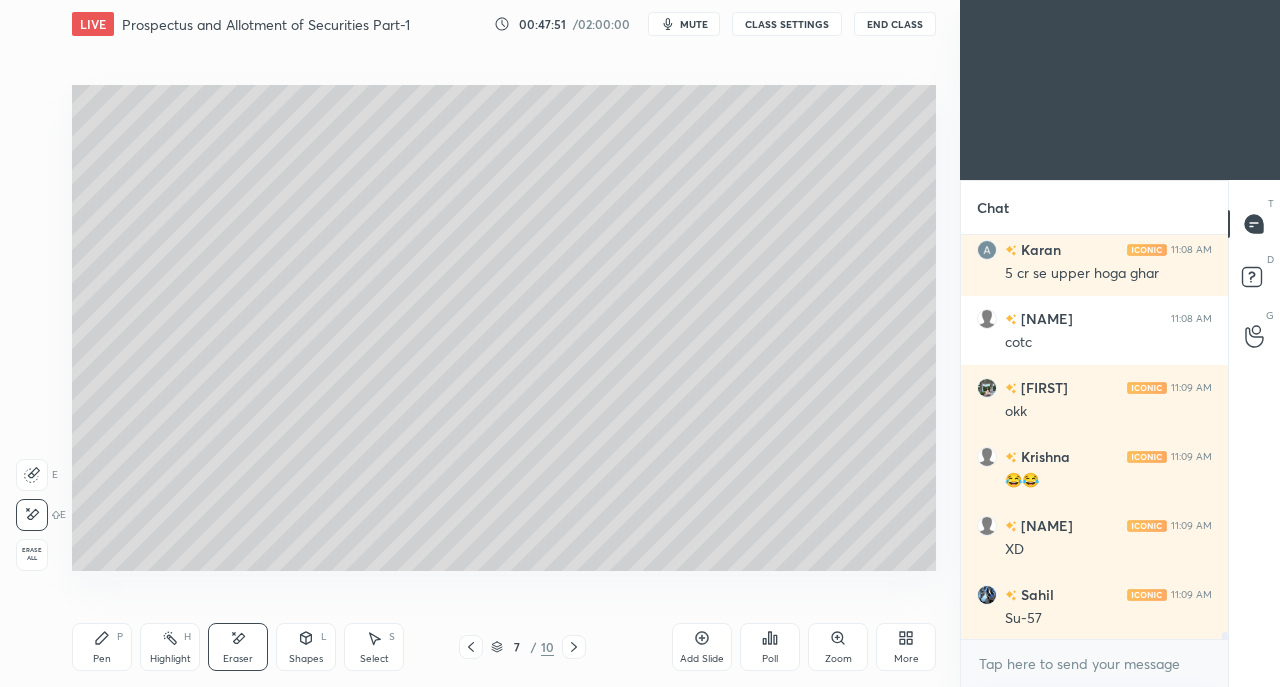 scroll, scrollTop: 23202, scrollLeft: 0, axis: vertical 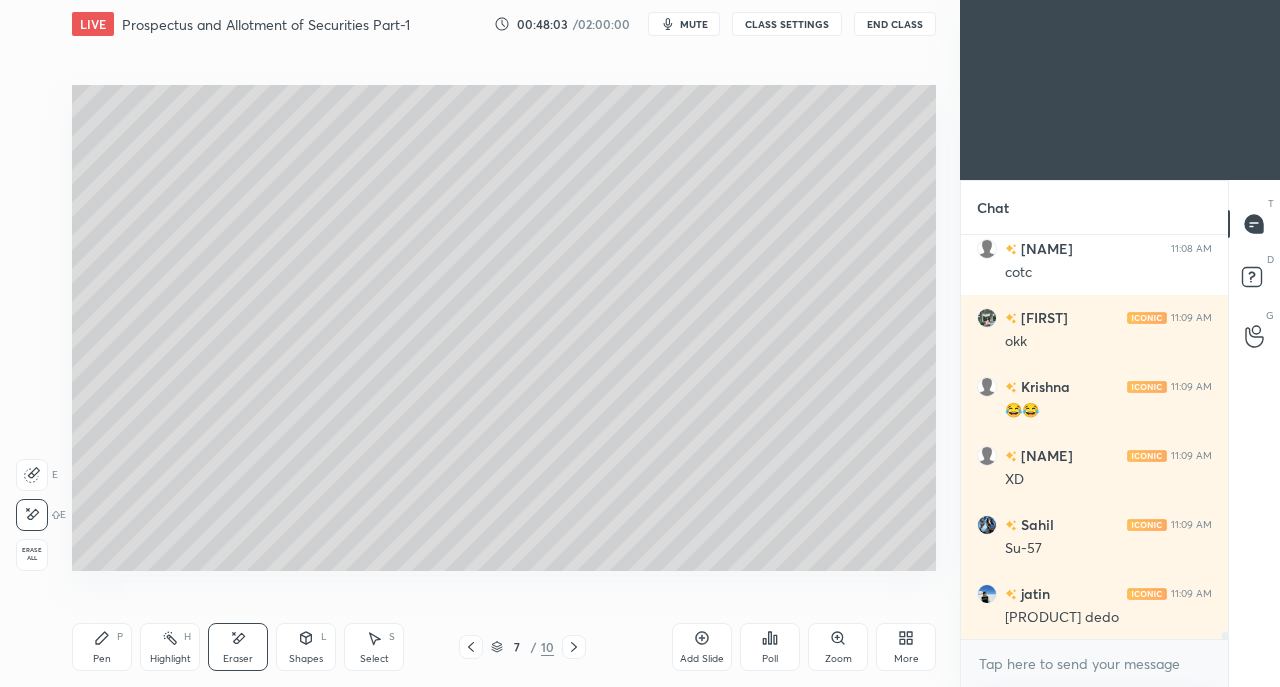 click 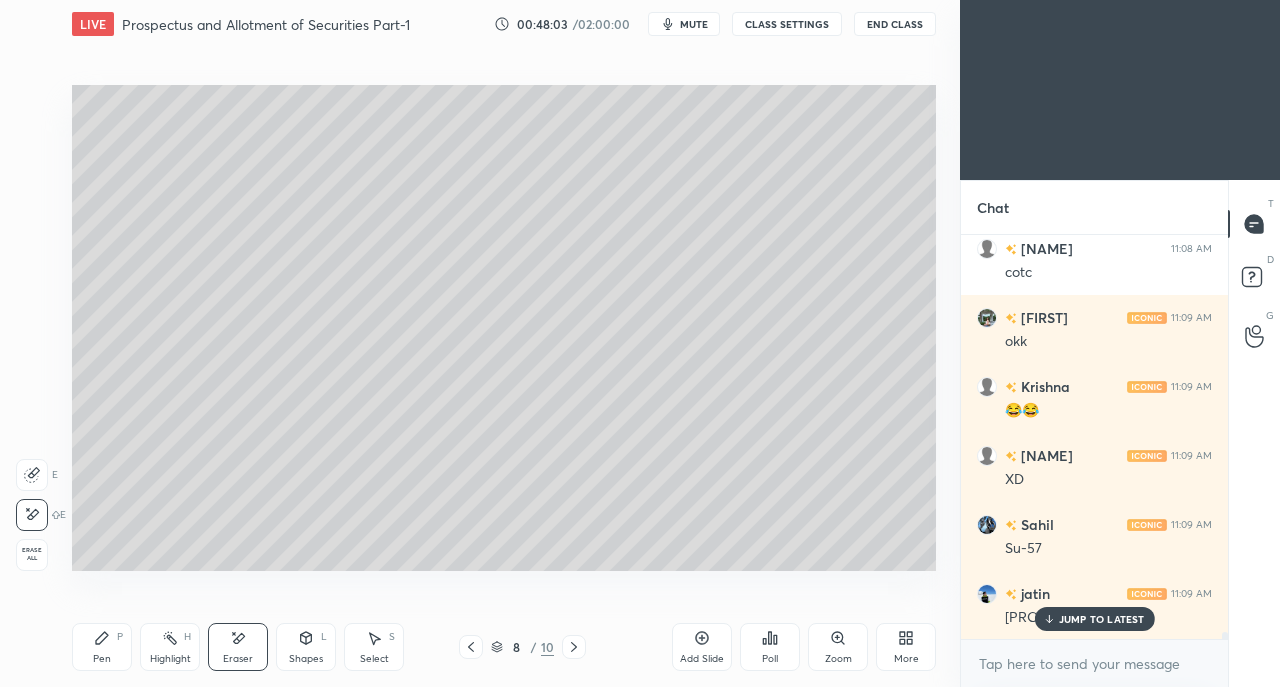 scroll, scrollTop: 23270, scrollLeft: 0, axis: vertical 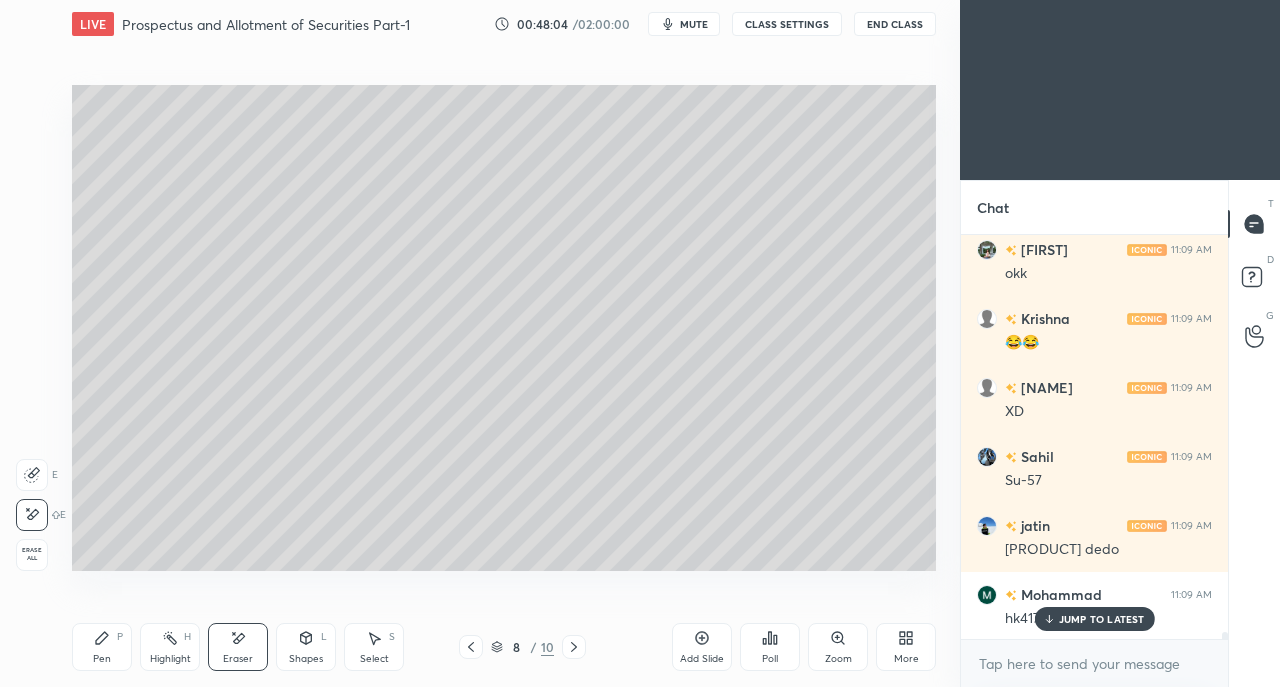 click on "JUMP TO LATEST" at bounding box center (1102, 619) 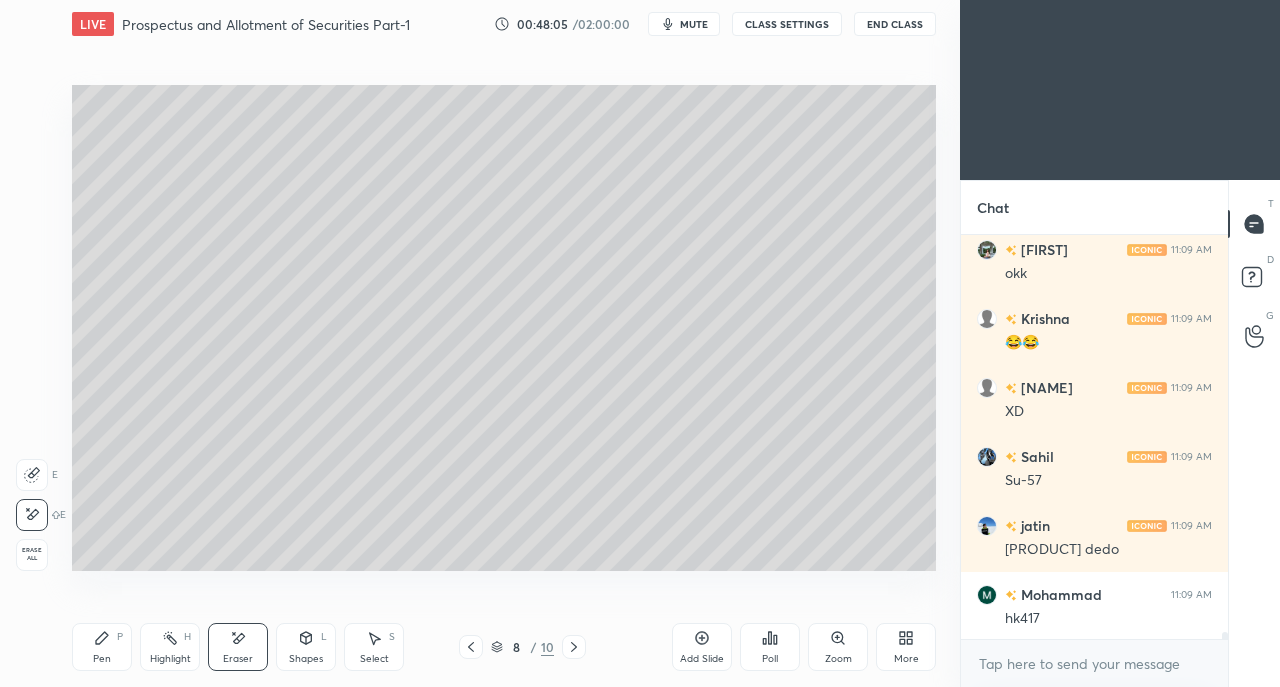 scroll, scrollTop: 23340, scrollLeft: 0, axis: vertical 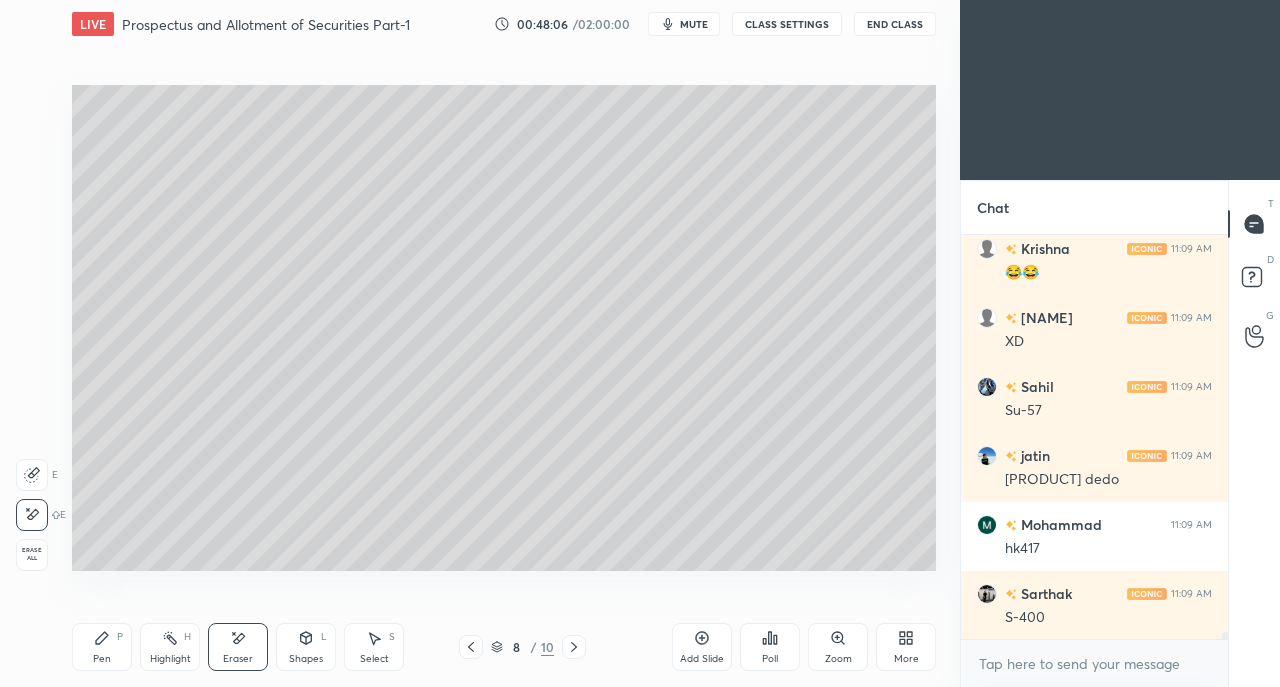 click 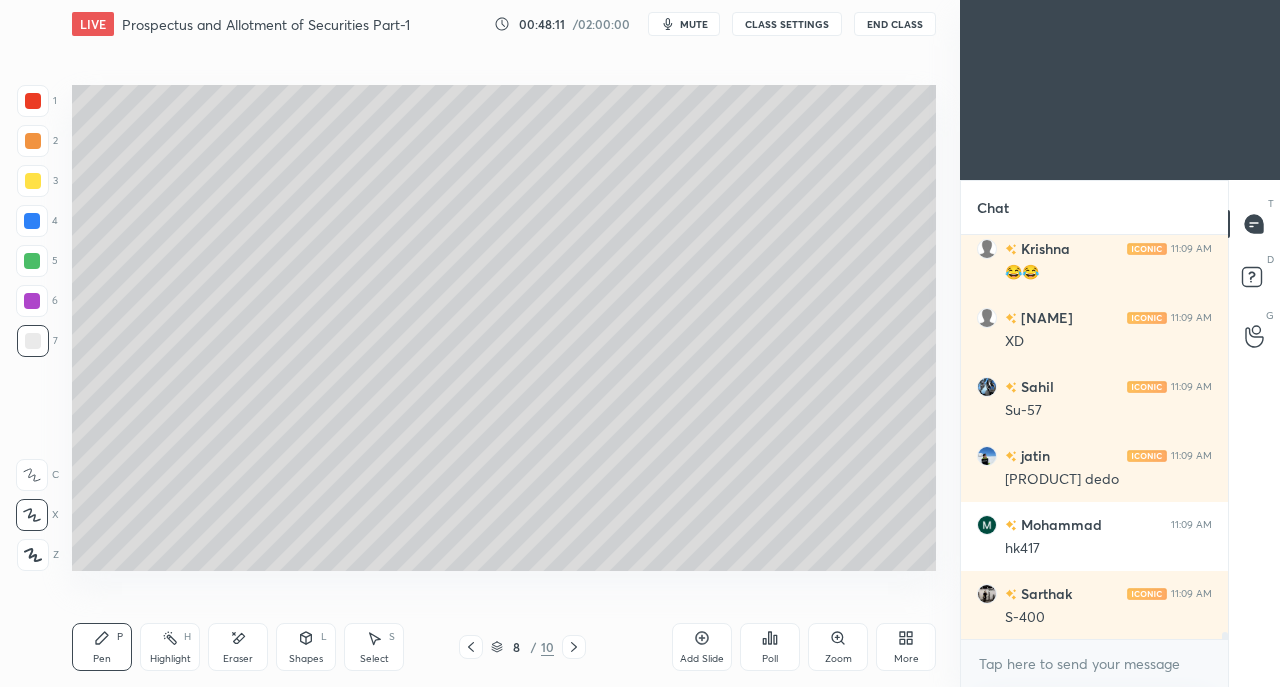 click at bounding box center (32, 261) 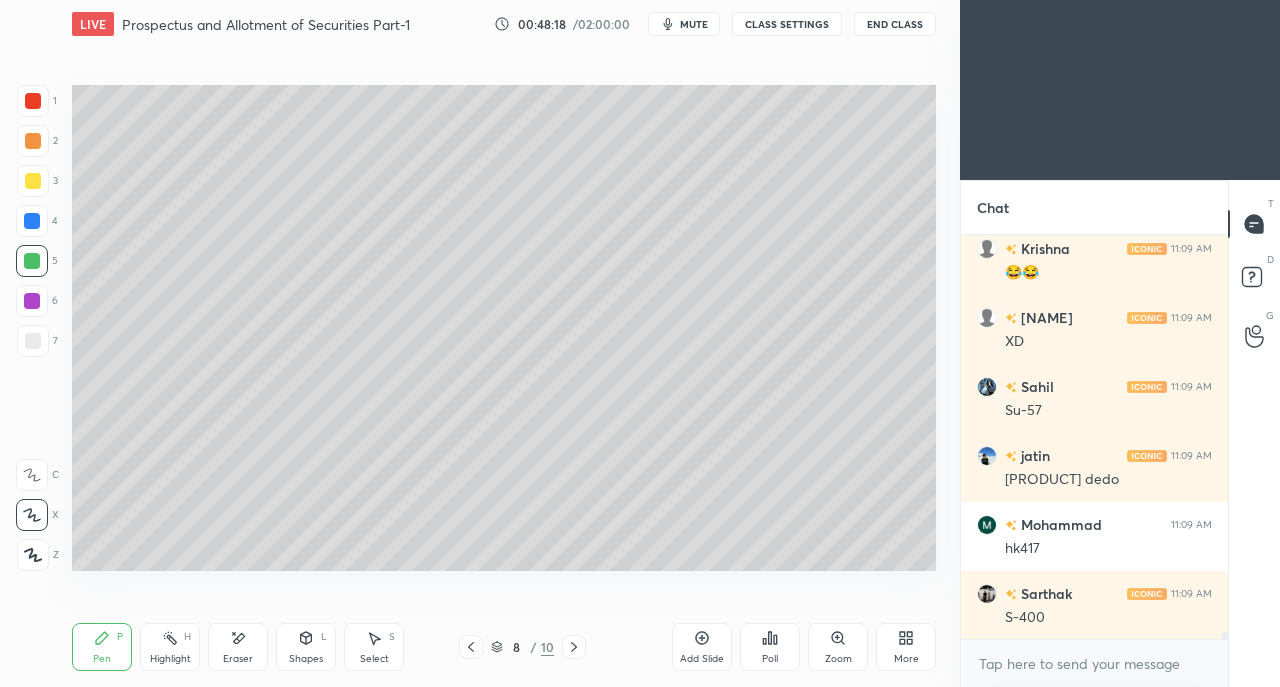 scroll, scrollTop: 23408, scrollLeft: 0, axis: vertical 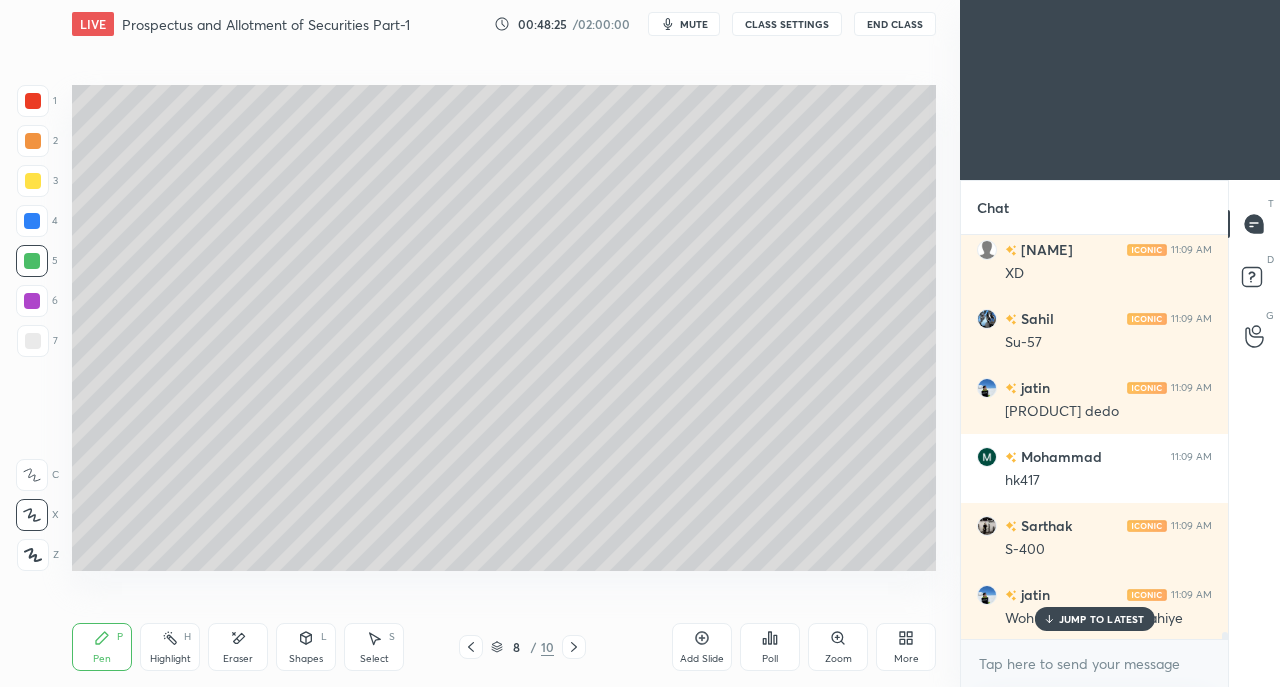 click at bounding box center [471, 647] 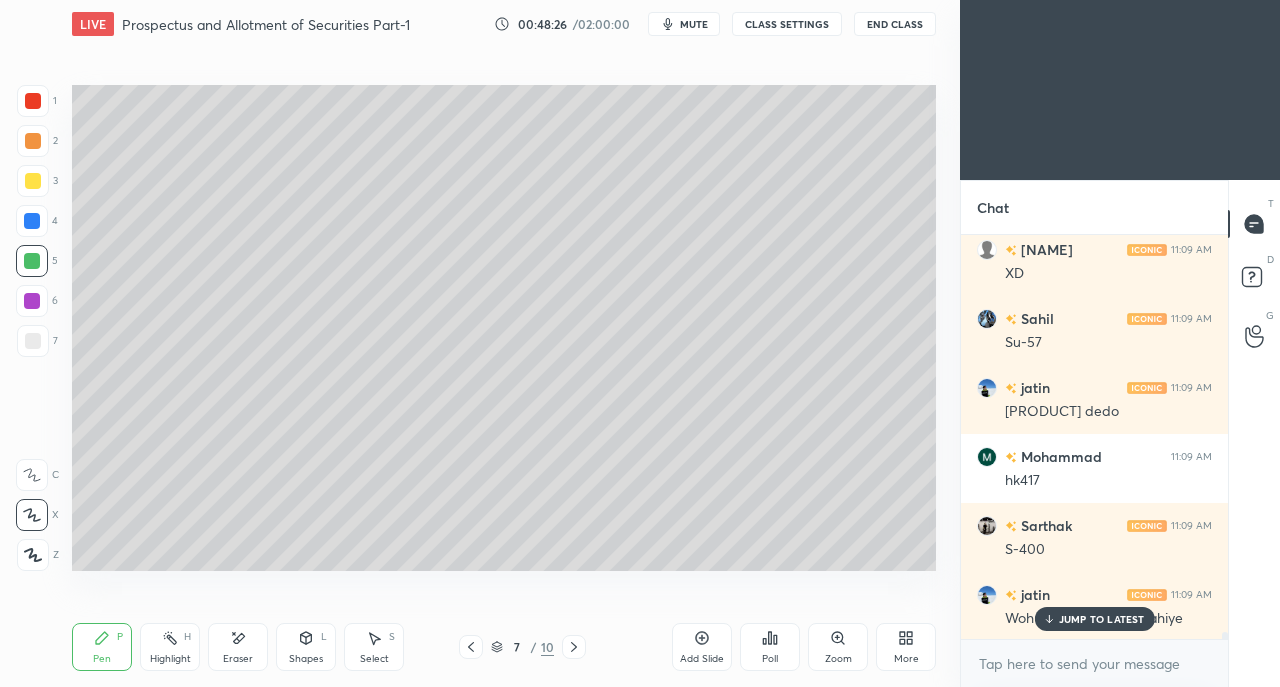 click 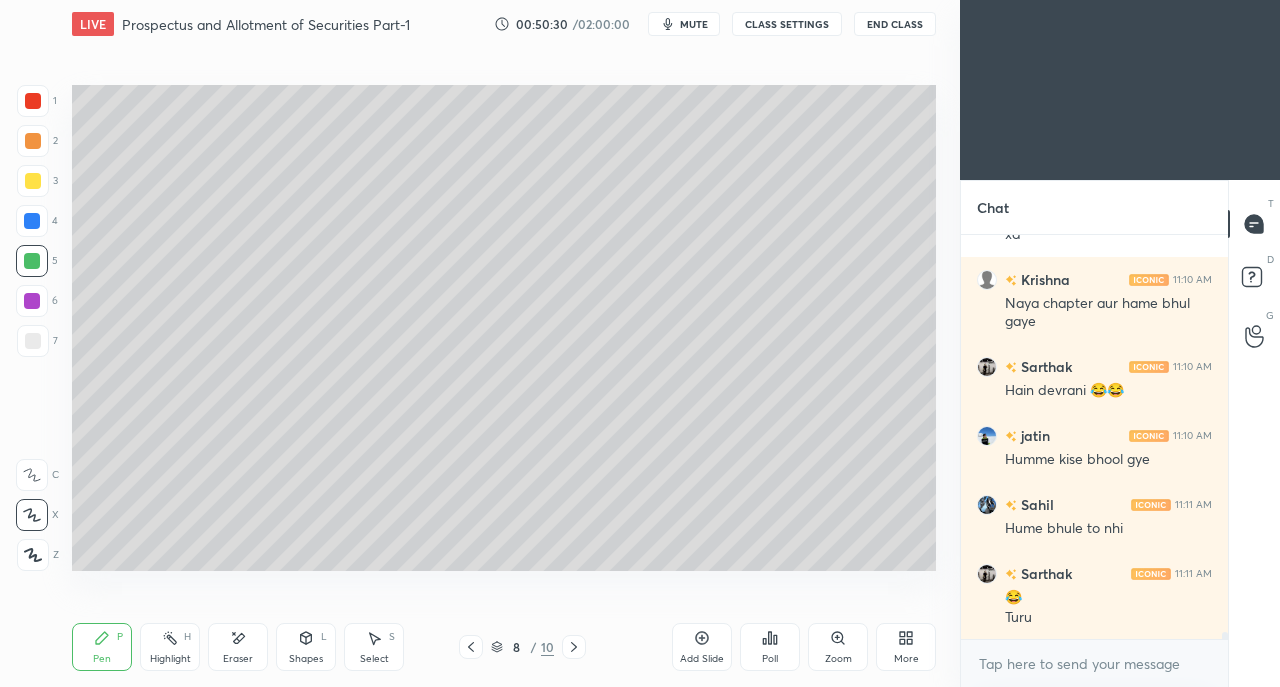 scroll, scrollTop: 24550, scrollLeft: 0, axis: vertical 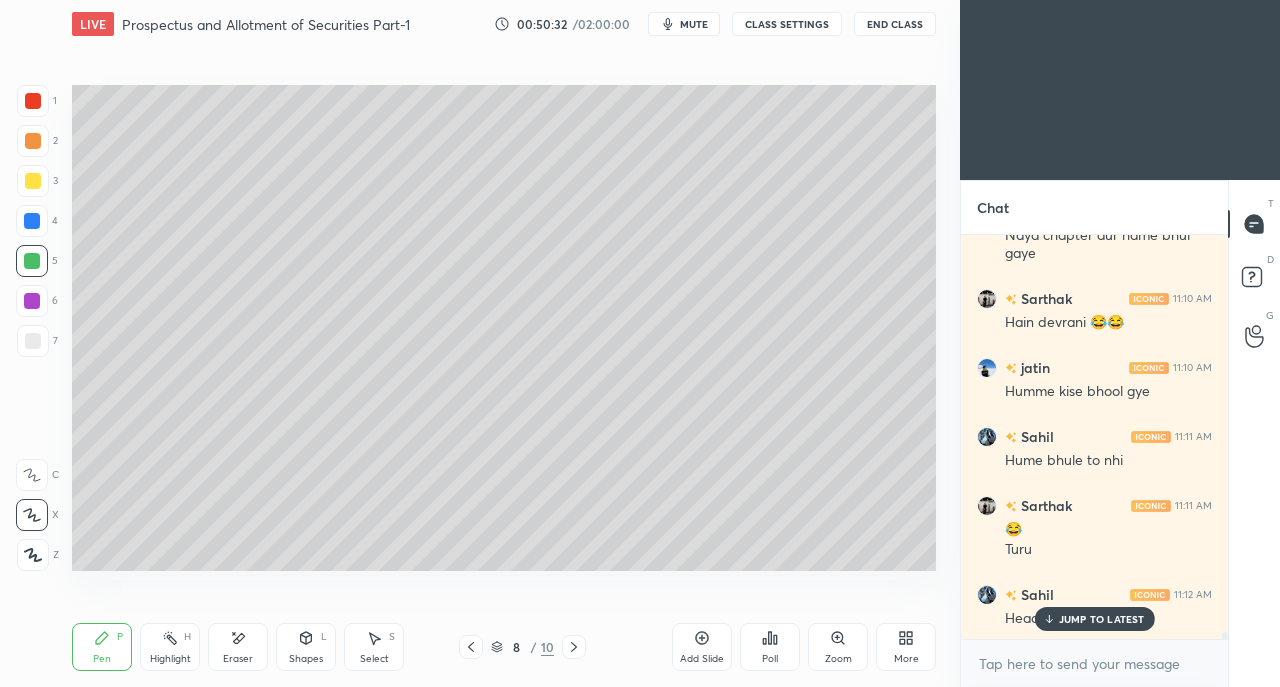 click on "JUMP TO LATEST" at bounding box center (1102, 619) 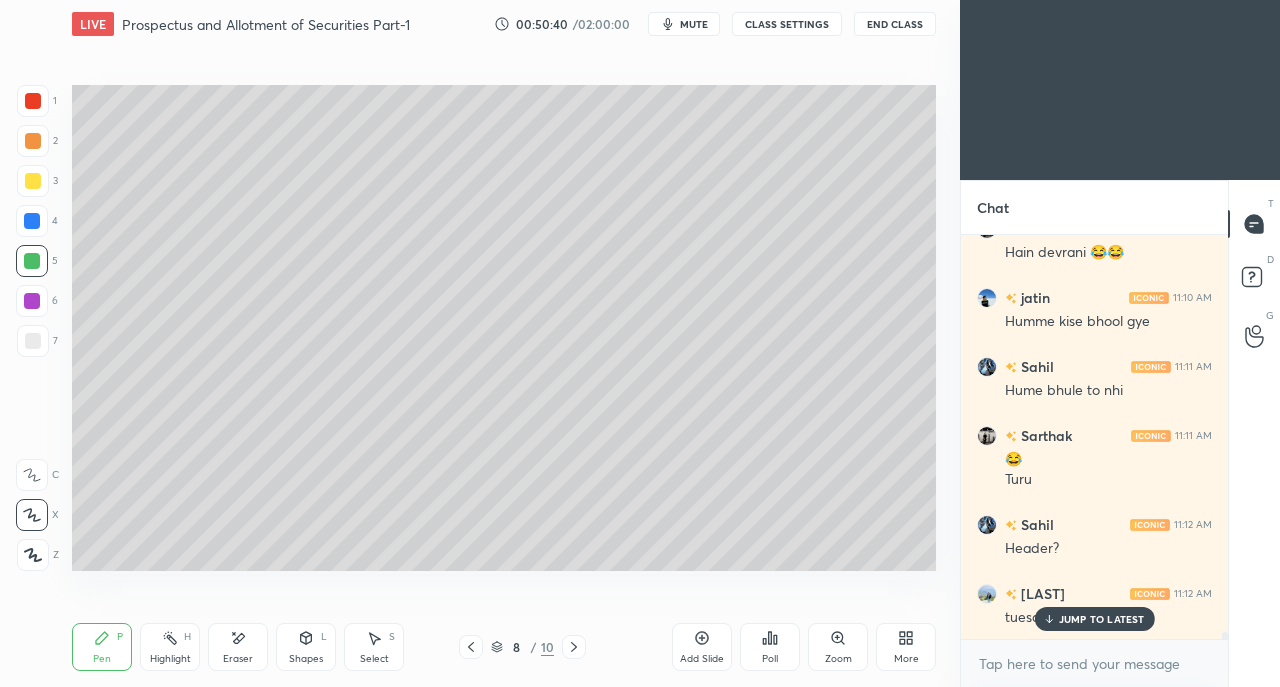 scroll, scrollTop: 24706, scrollLeft: 0, axis: vertical 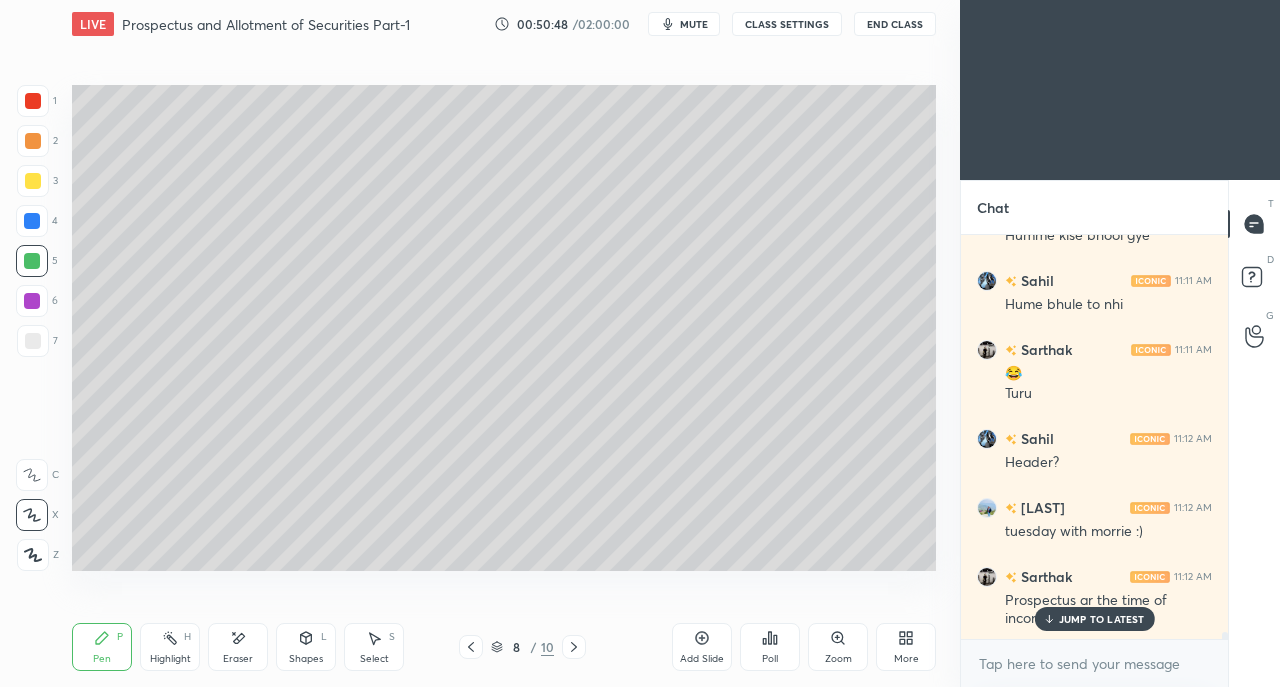 click on "[LAST] 11:12 AM Prospectus ar the time of incorporation dena h?" at bounding box center (1094, 597) 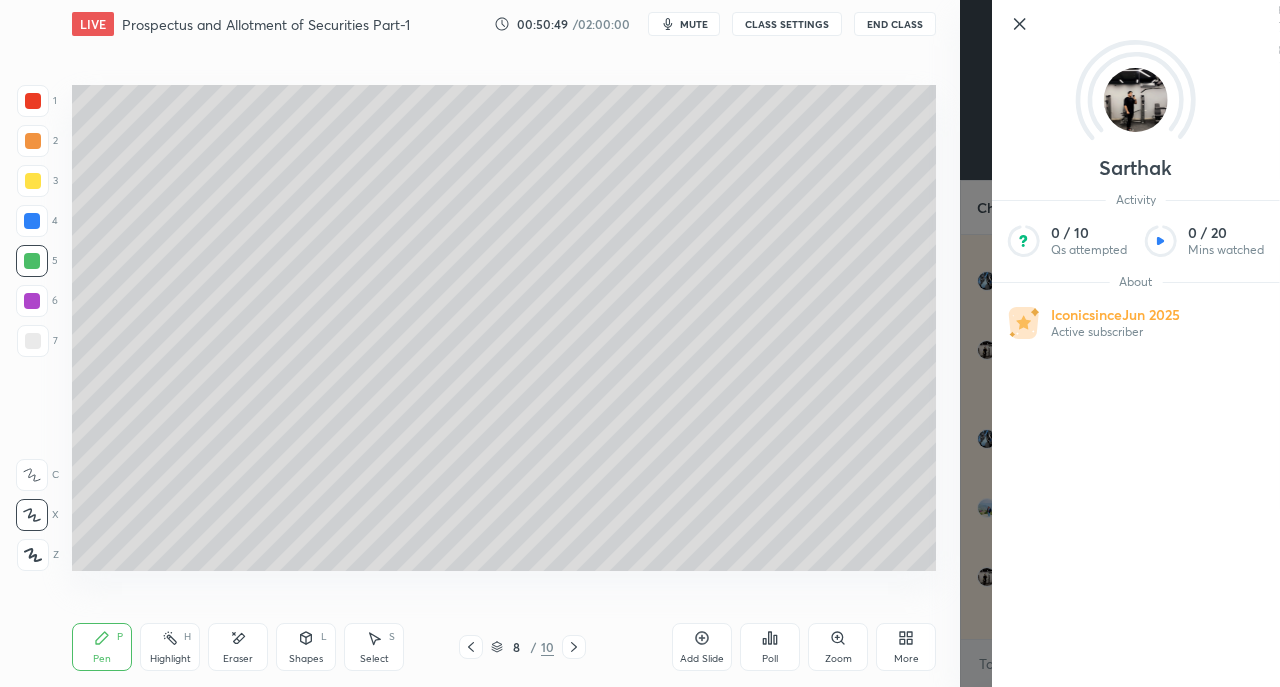 click on "Setting up your live class Poll for   secs No correct answer Start poll" at bounding box center (504, 327) 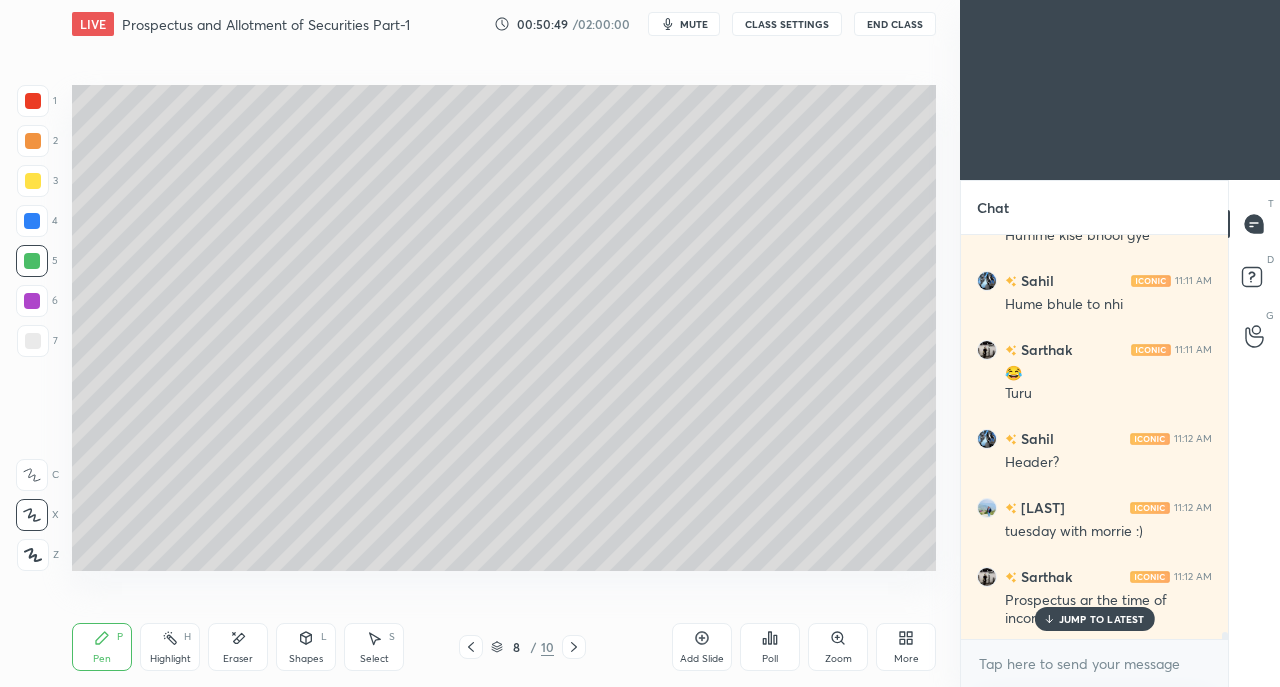 click on "JUMP TO LATEST" at bounding box center [1102, 619] 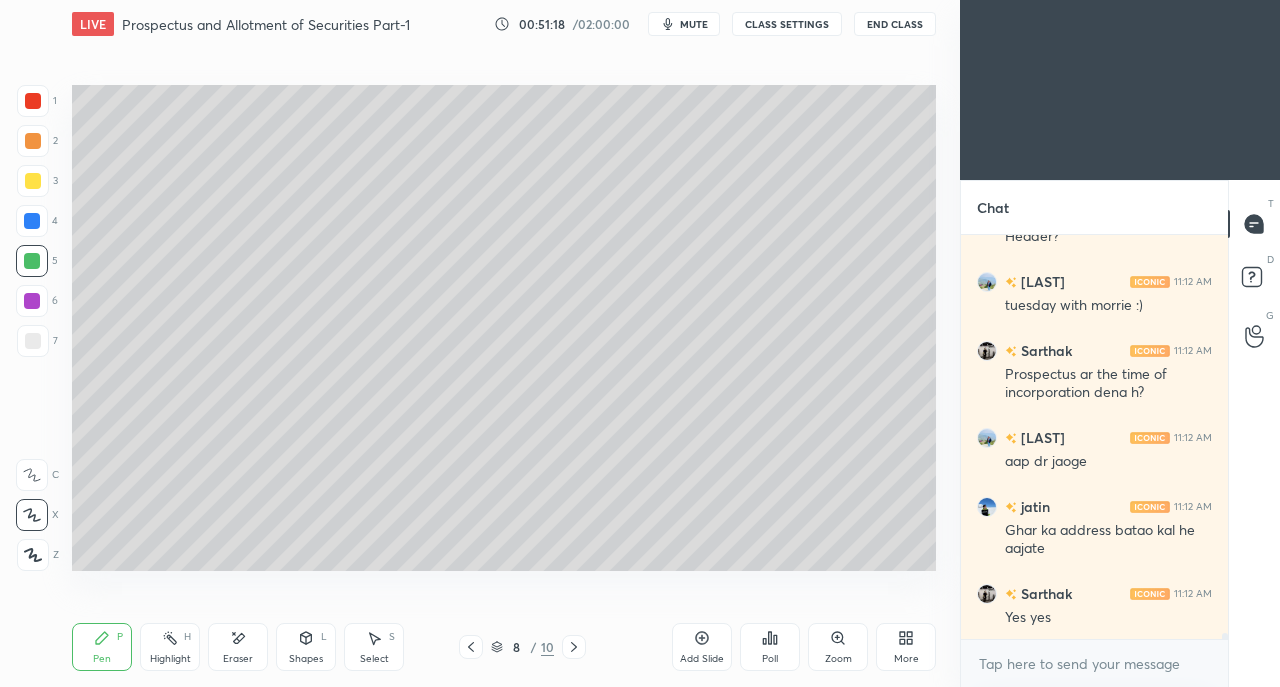 scroll, scrollTop: 25018, scrollLeft: 0, axis: vertical 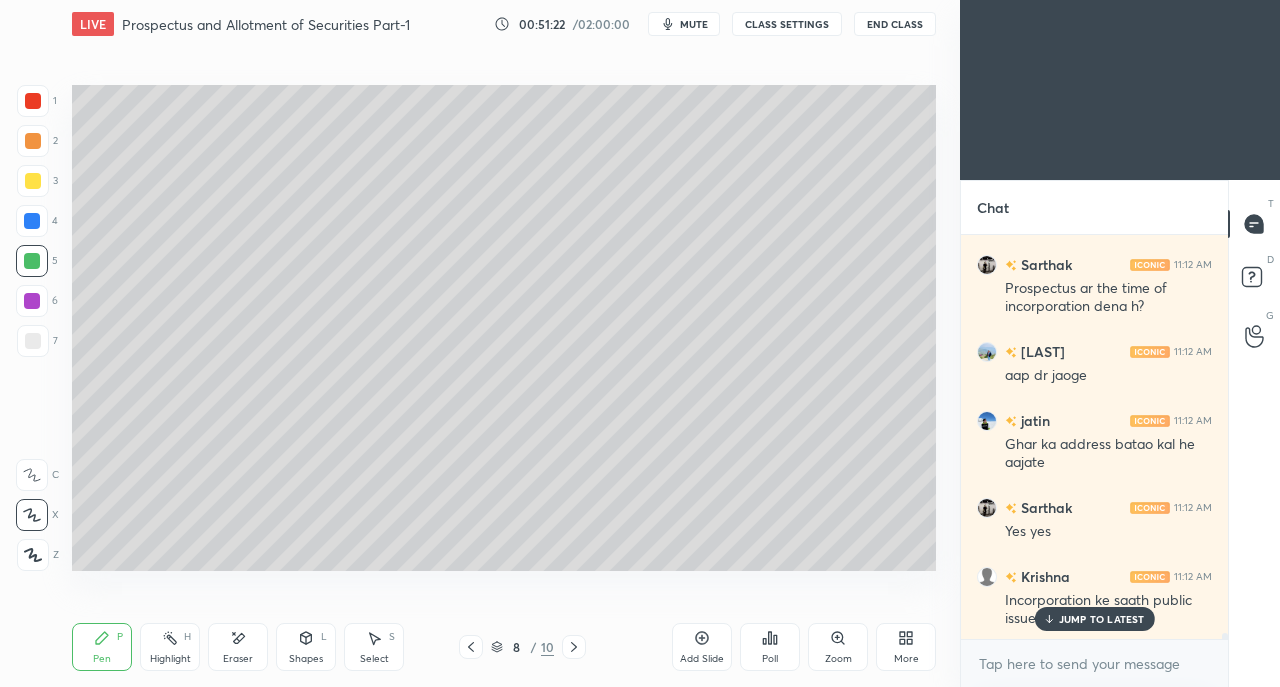 click 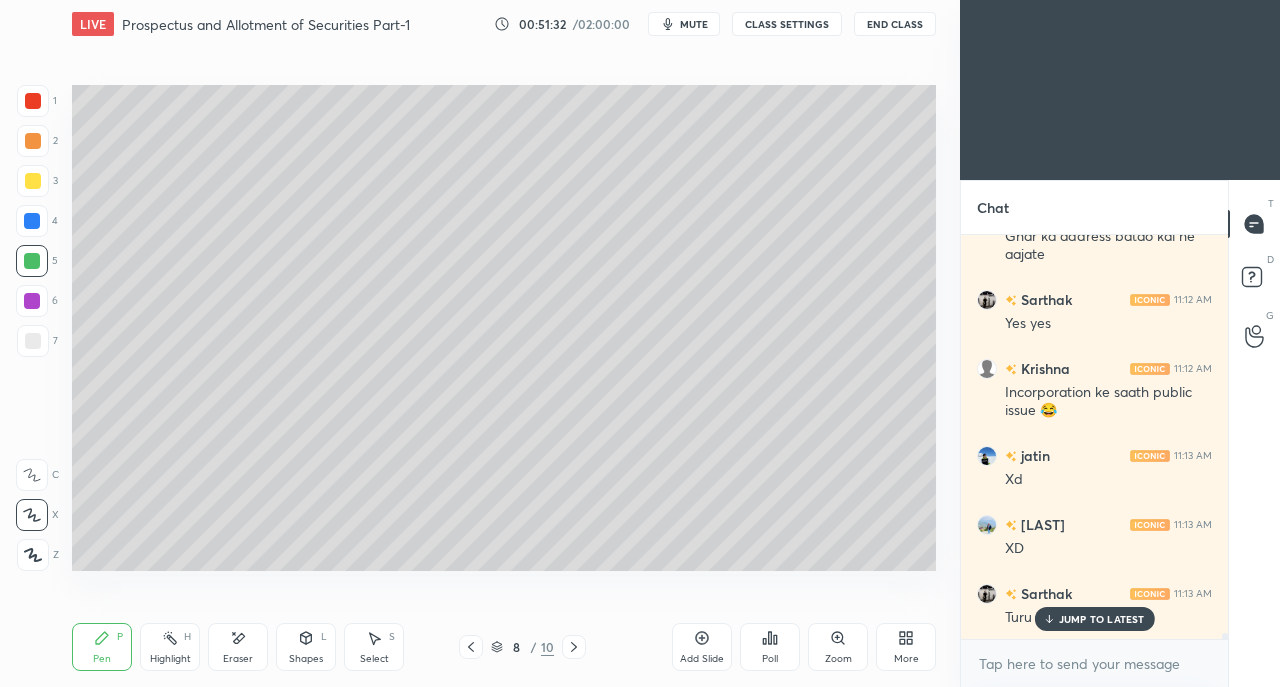 scroll, scrollTop: 25312, scrollLeft: 0, axis: vertical 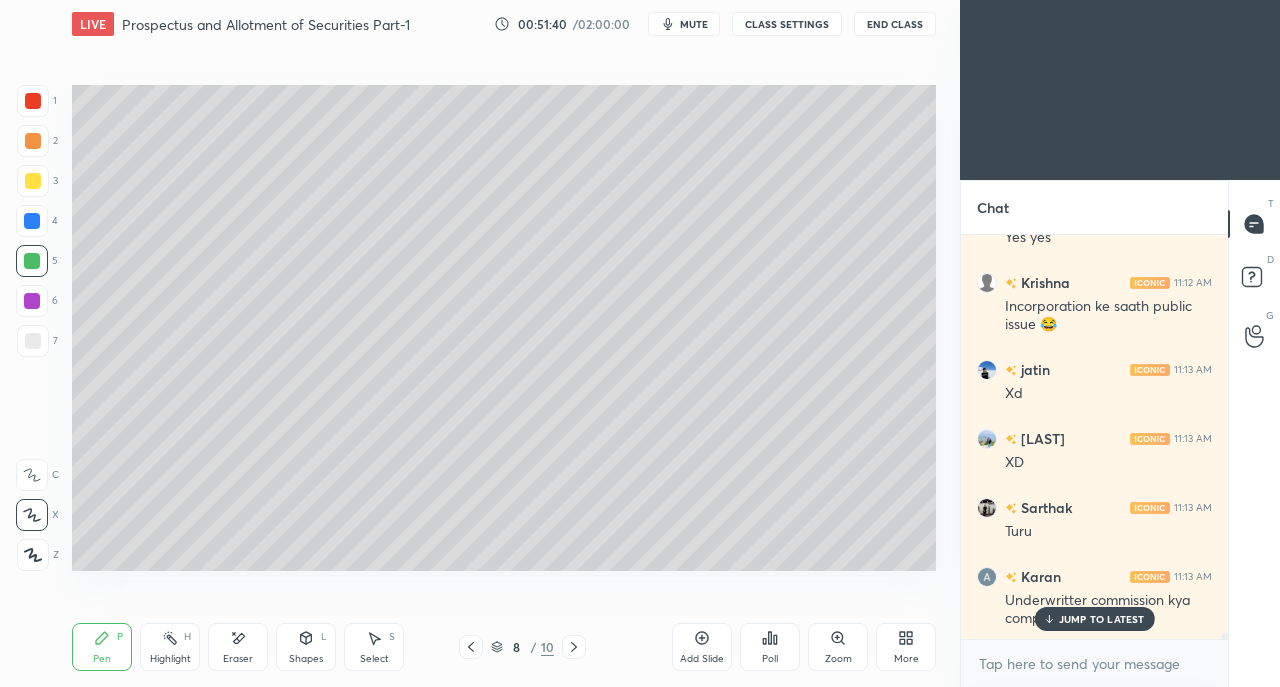 click on "JUMP TO LATEST" at bounding box center (1102, 619) 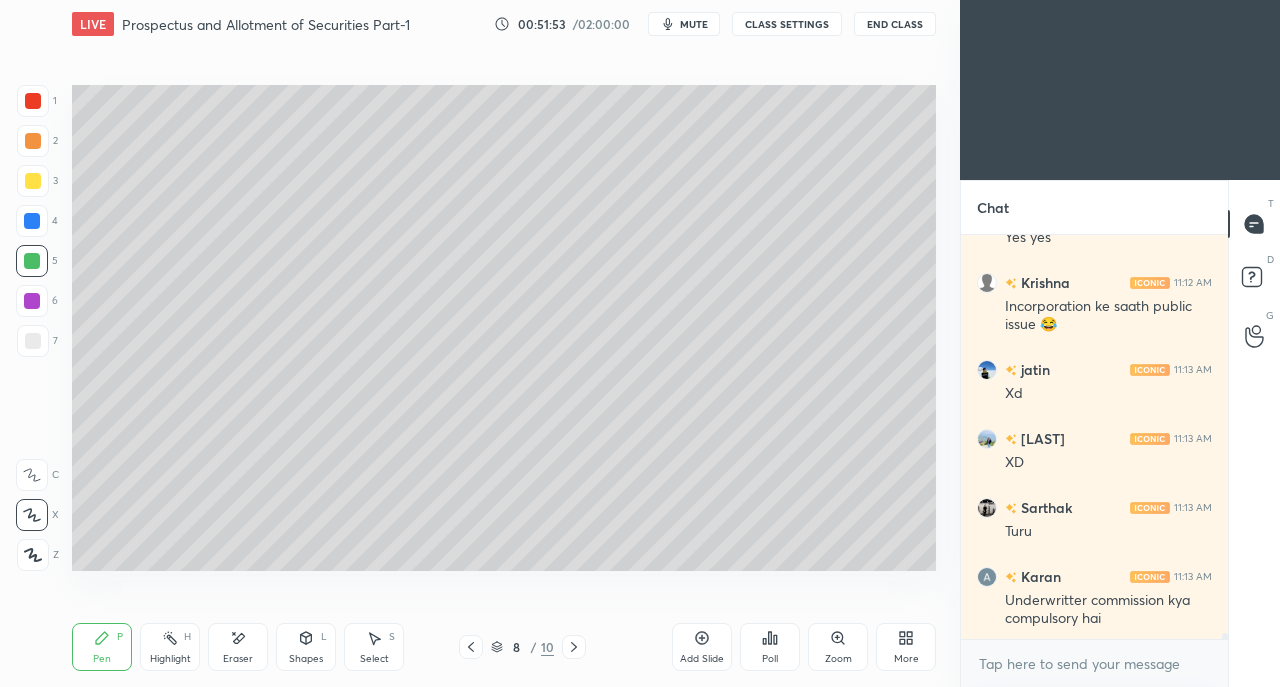 click 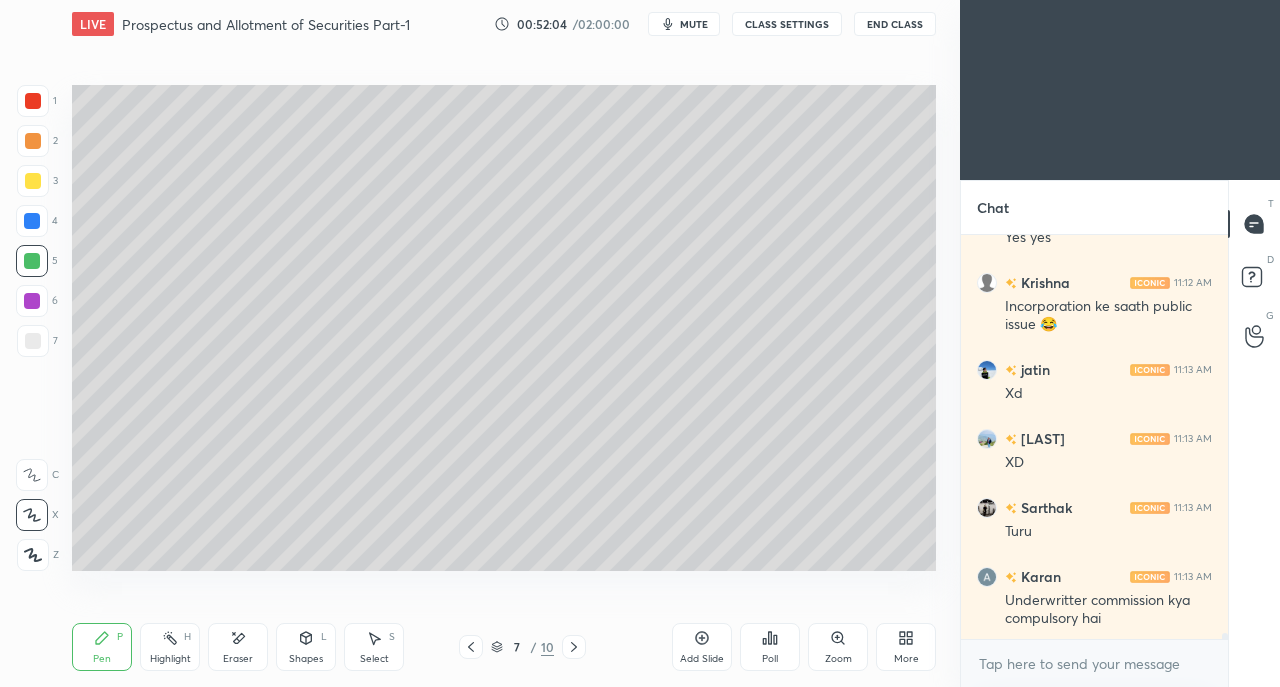 click 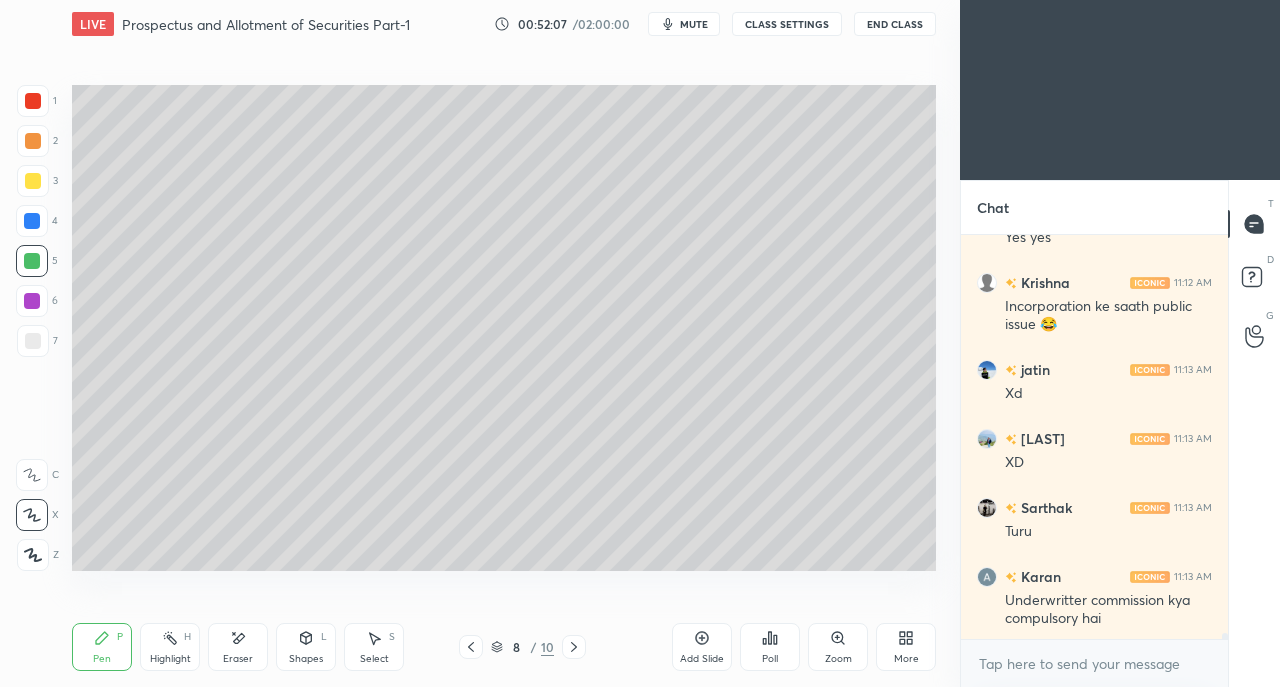 click 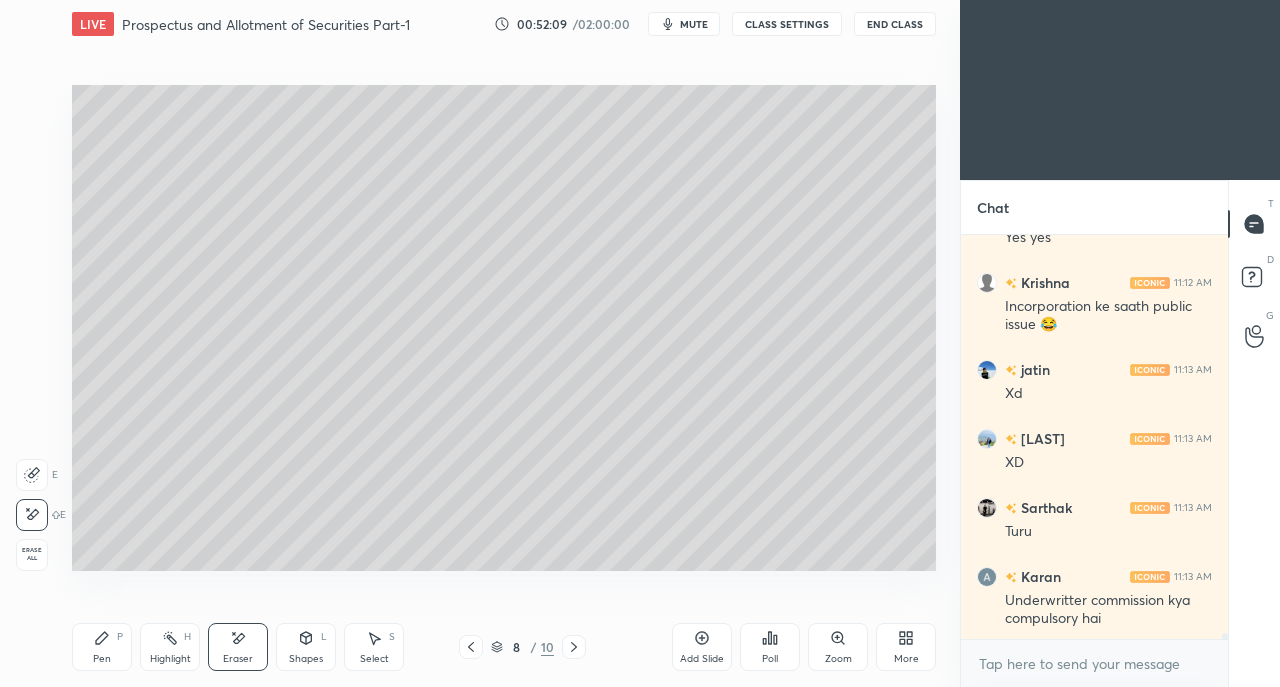 click on "Pen P" at bounding box center (102, 647) 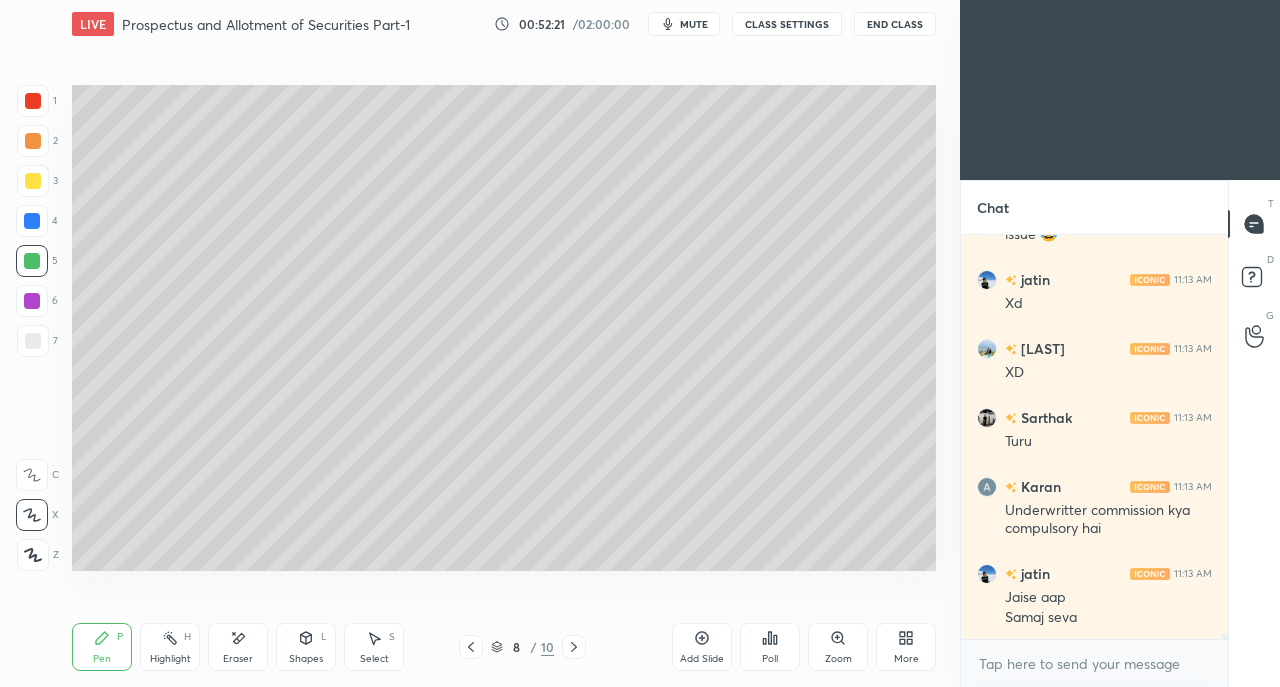 scroll, scrollTop: 25488, scrollLeft: 0, axis: vertical 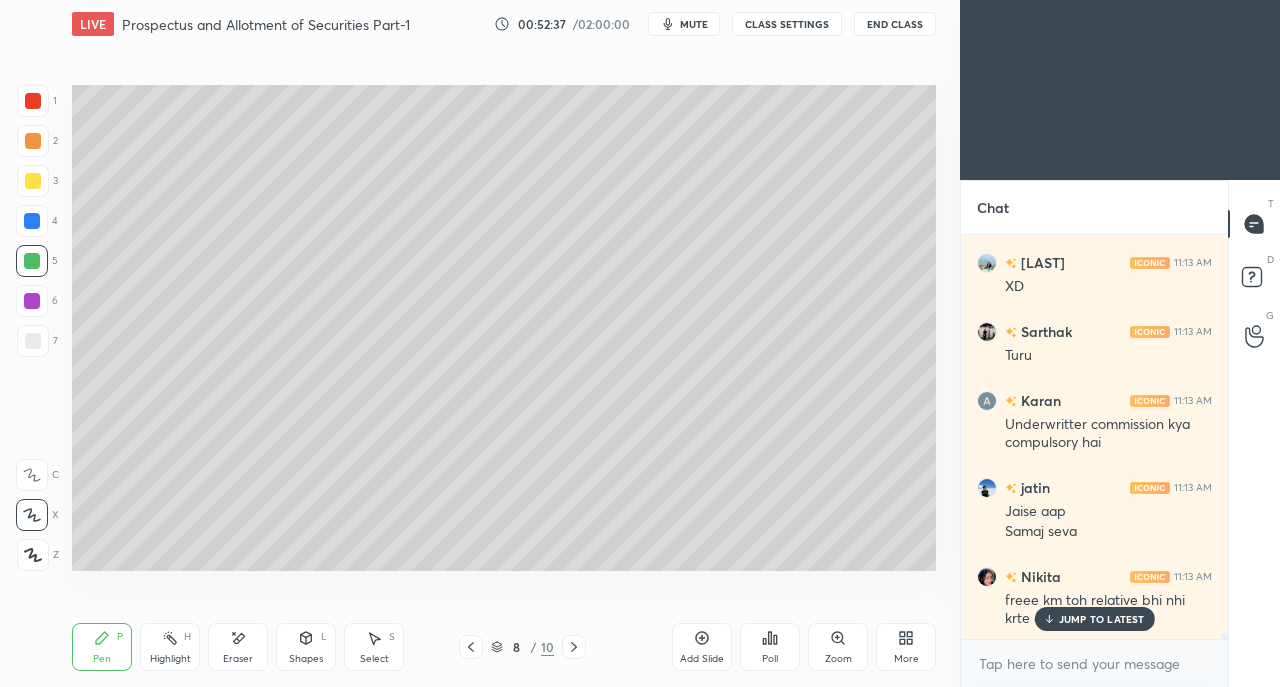 click at bounding box center [471, 647] 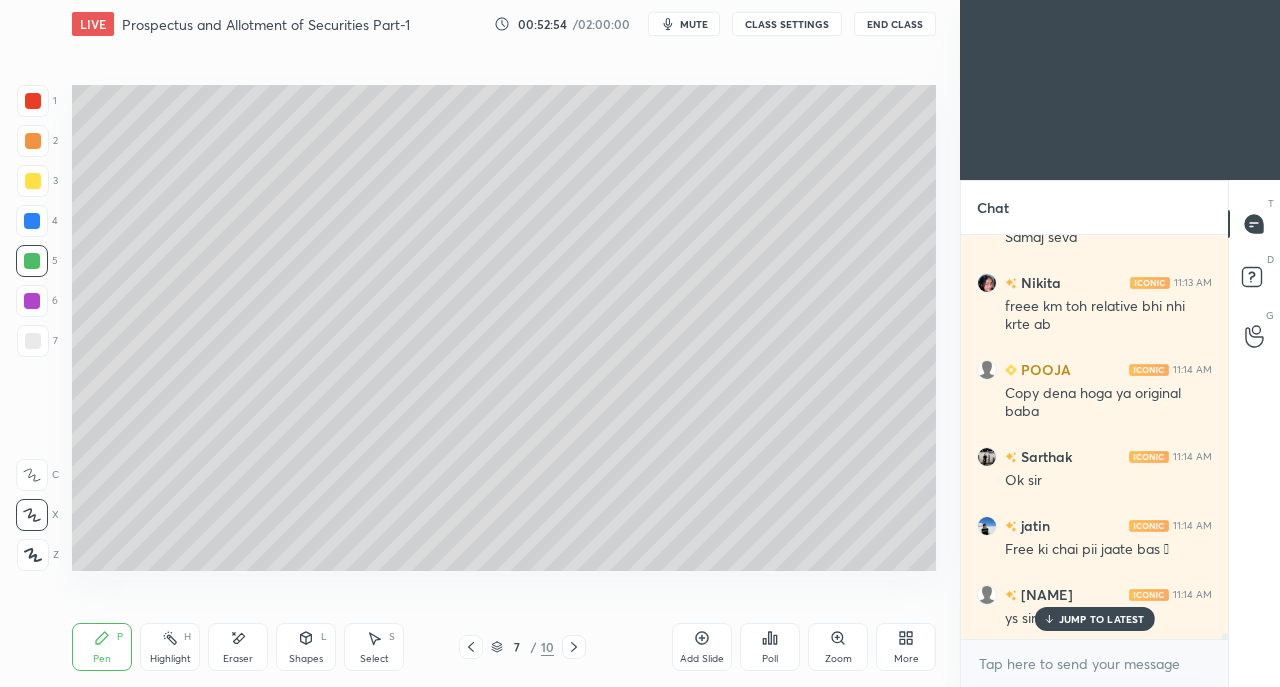 scroll, scrollTop: 25852, scrollLeft: 0, axis: vertical 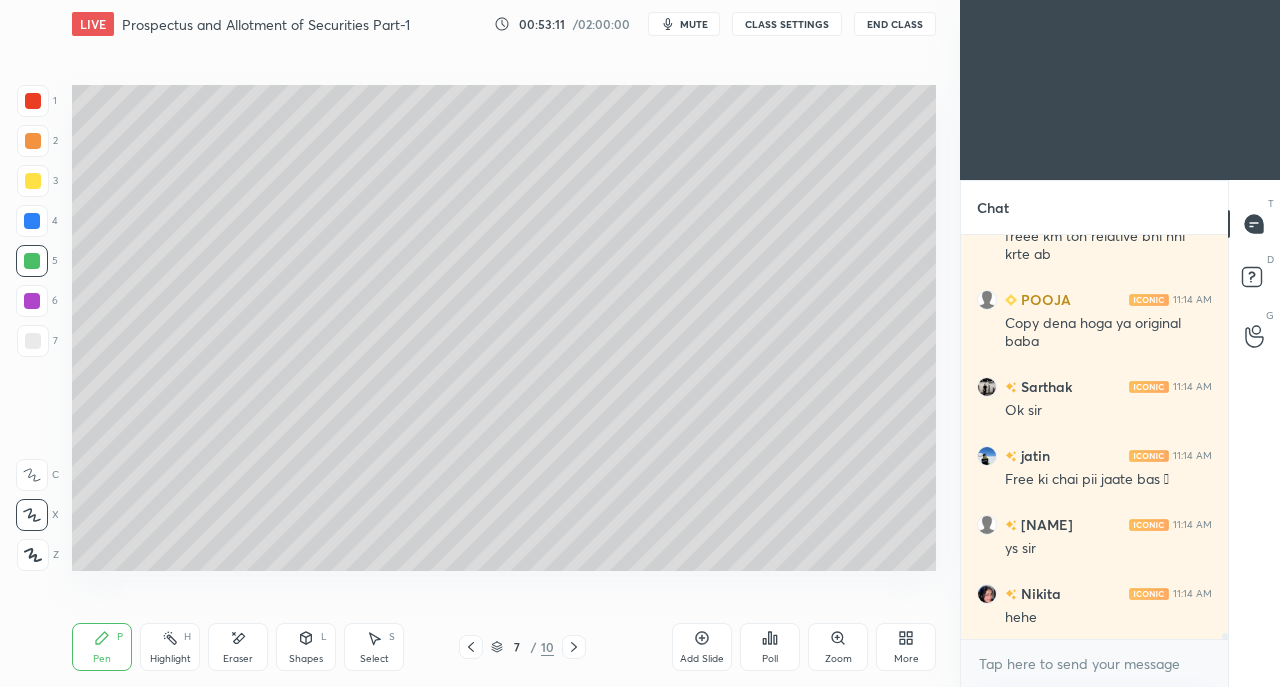 click 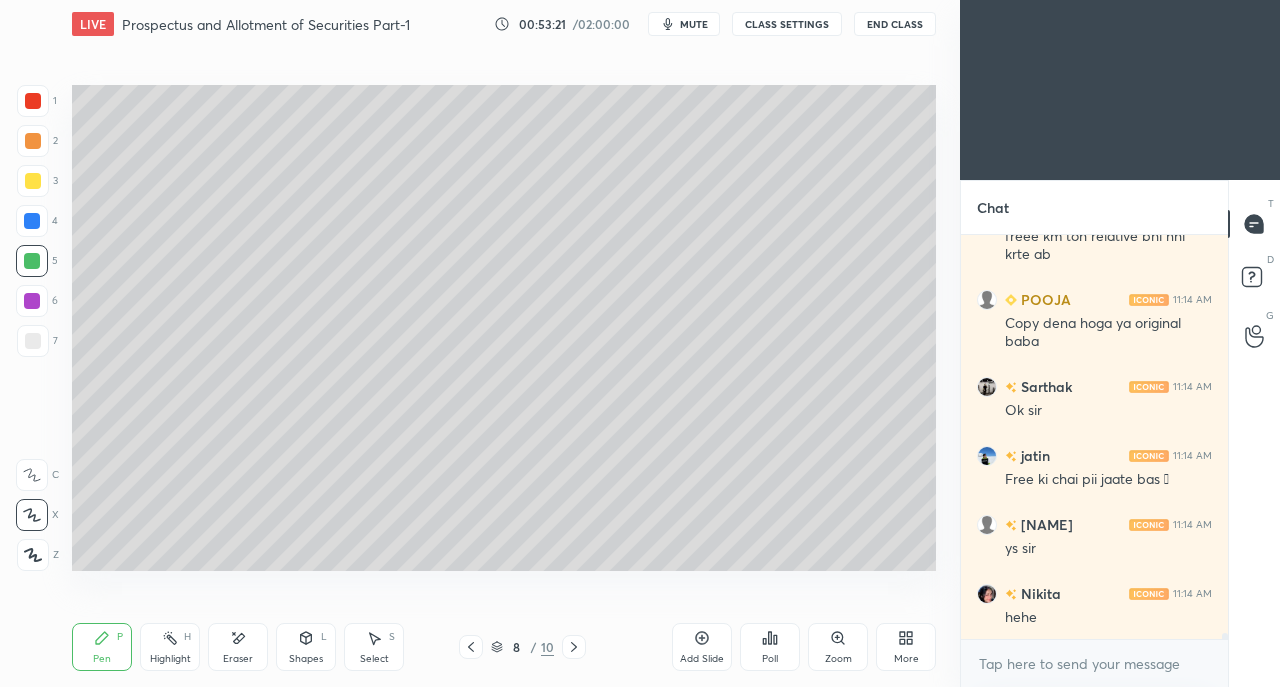 click 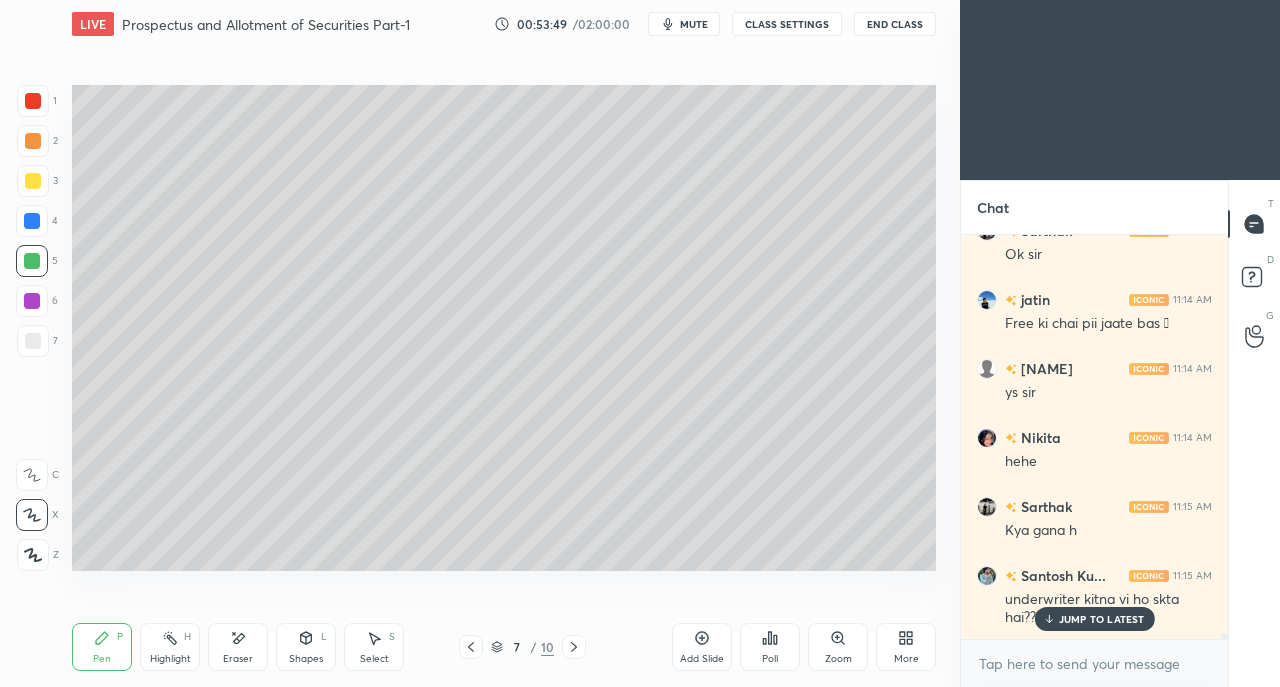 scroll, scrollTop: 26094, scrollLeft: 0, axis: vertical 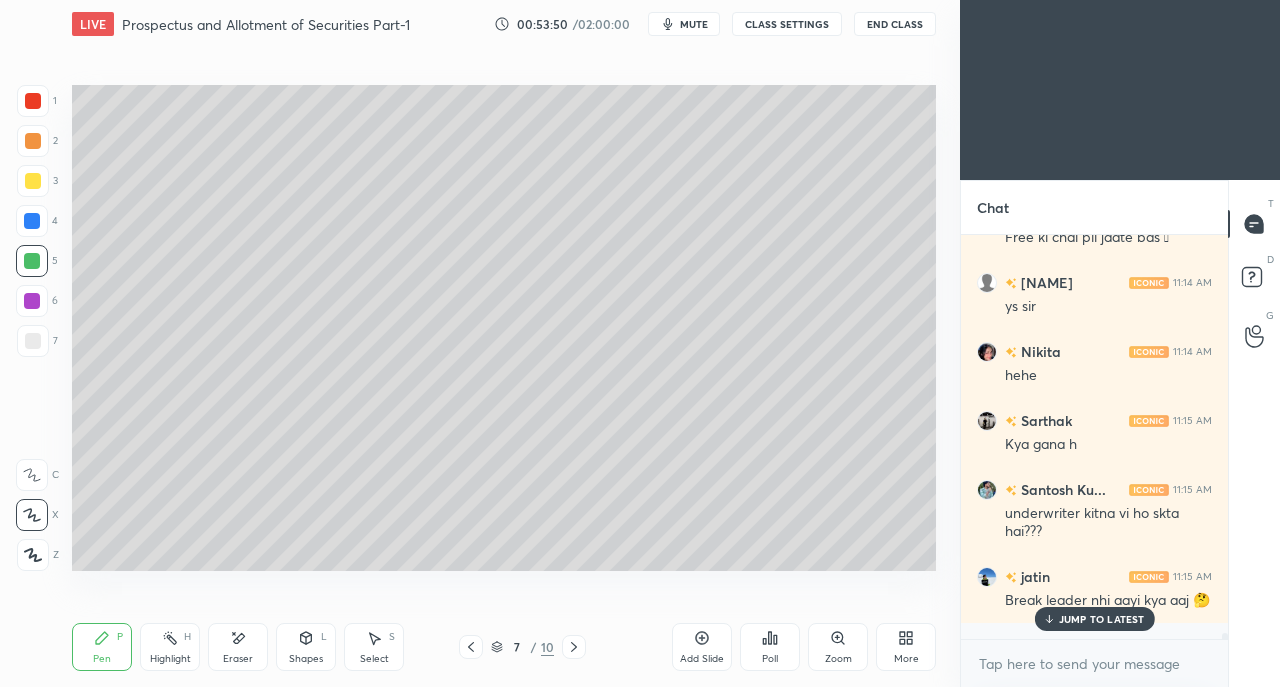click on "JUMP TO LATEST" at bounding box center (1102, 619) 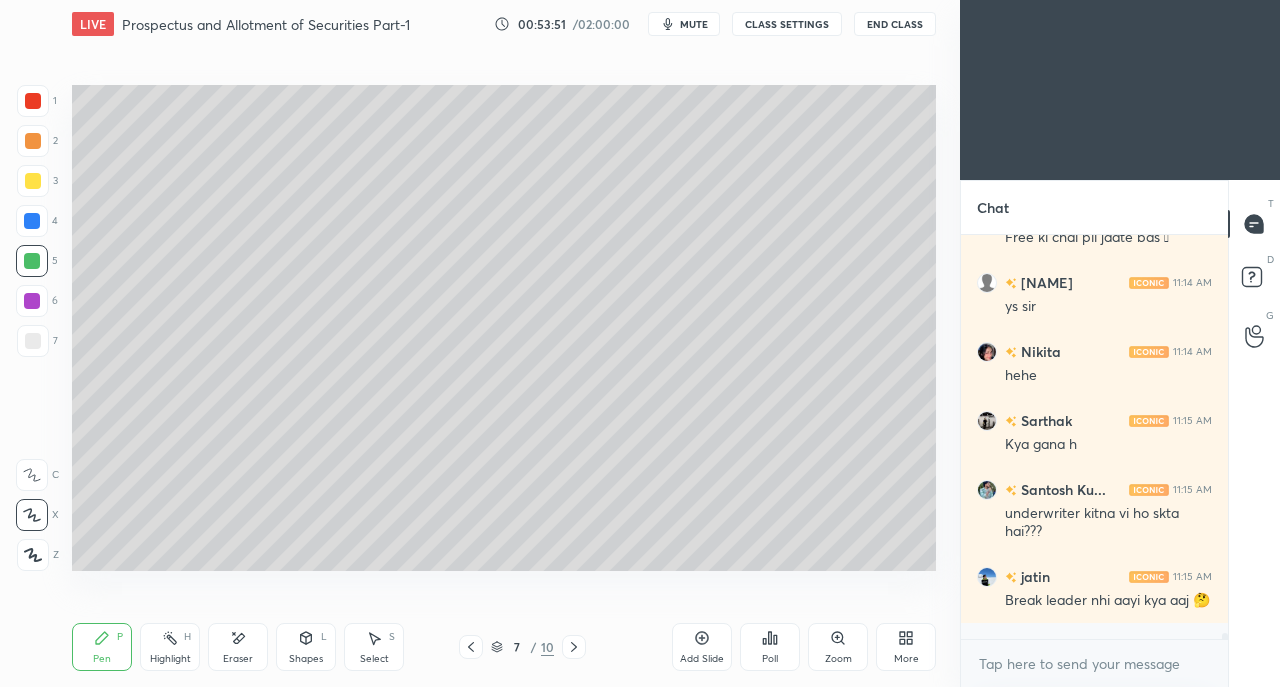 click 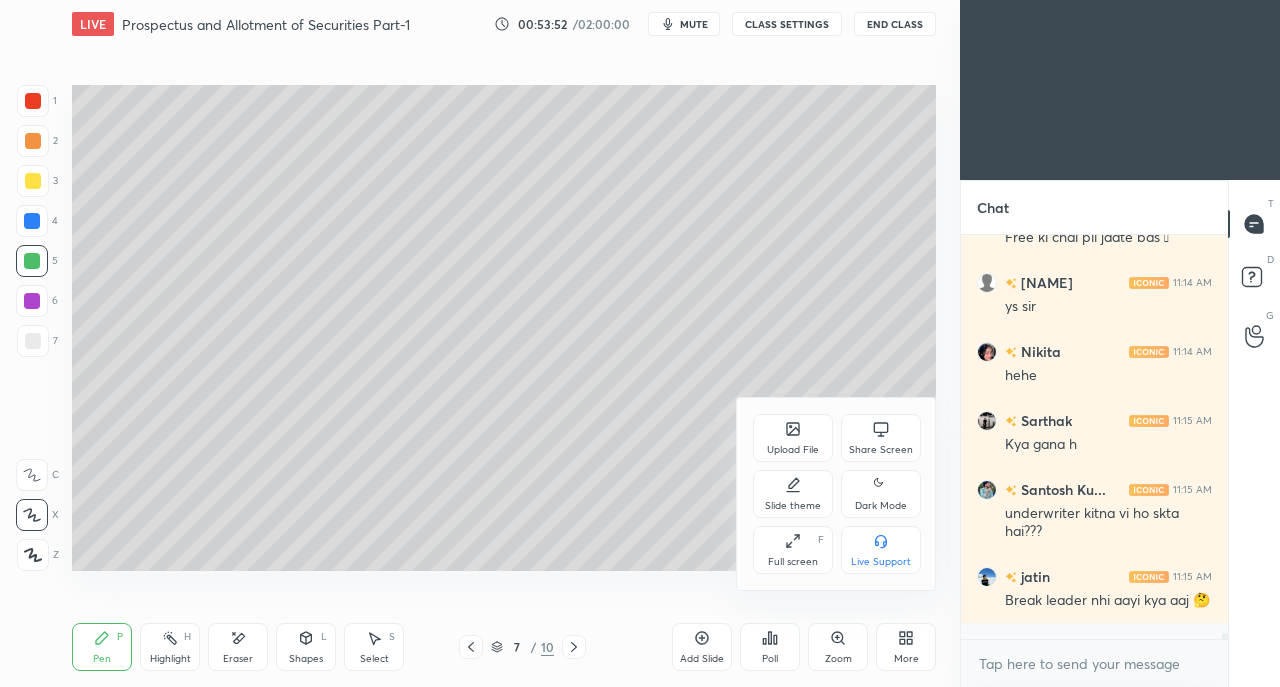 click on "Share Screen" at bounding box center [881, 438] 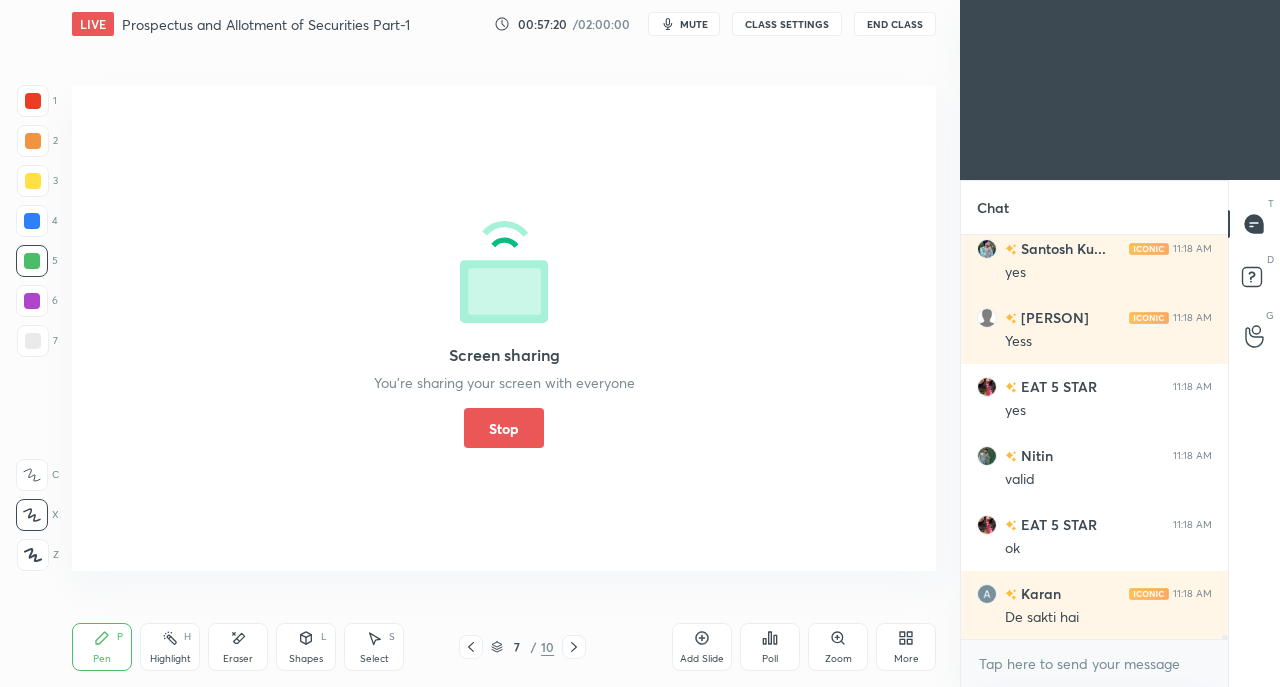 scroll, scrollTop: 38274, scrollLeft: 0, axis: vertical 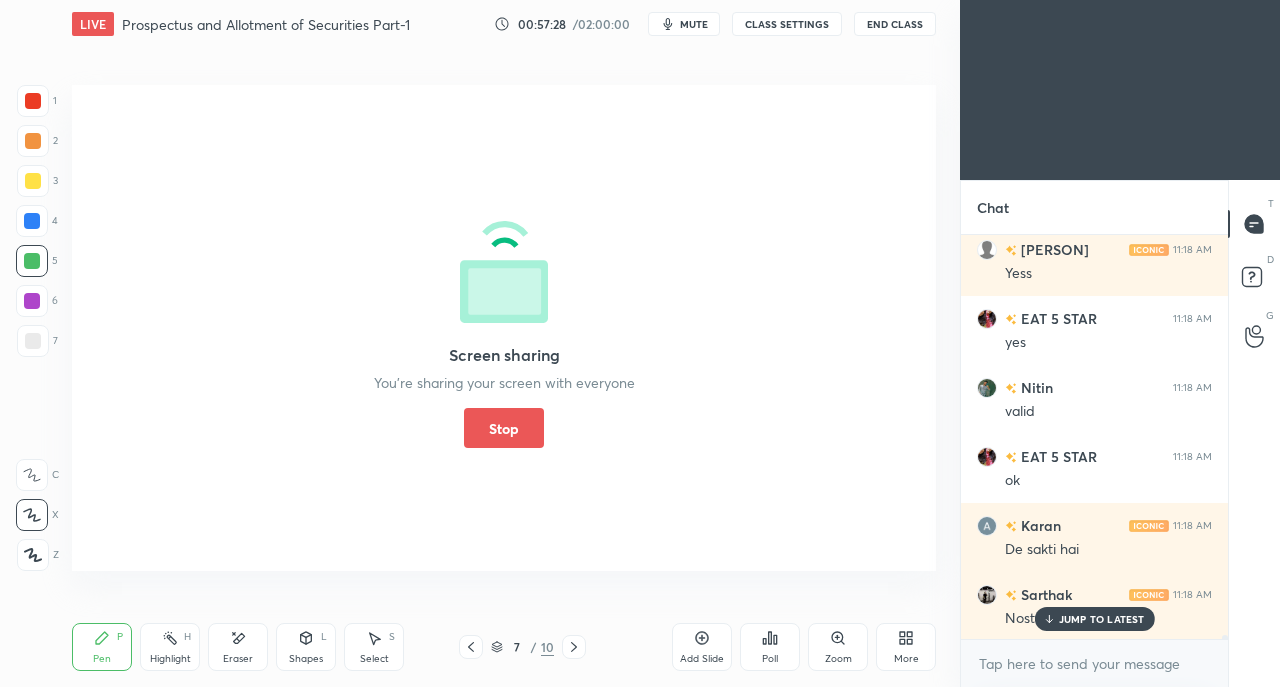 click on "Stop" at bounding box center (504, 428) 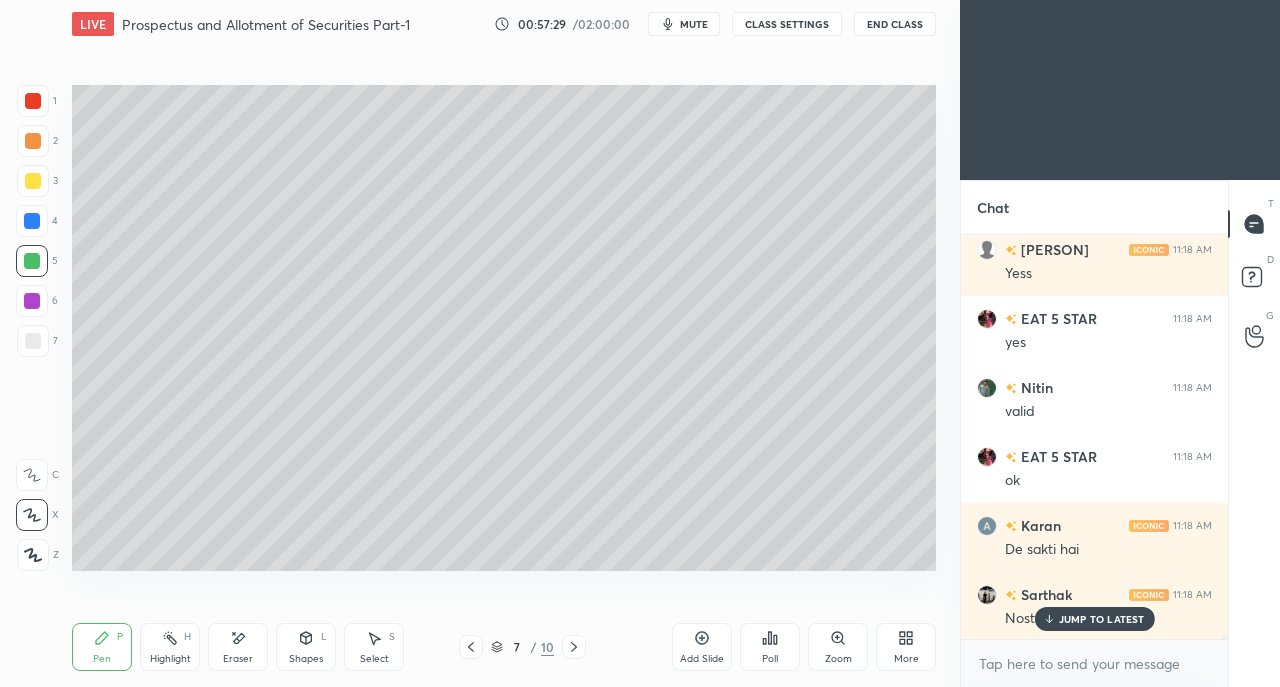 click on "JUMP TO LATEST" at bounding box center [1102, 619] 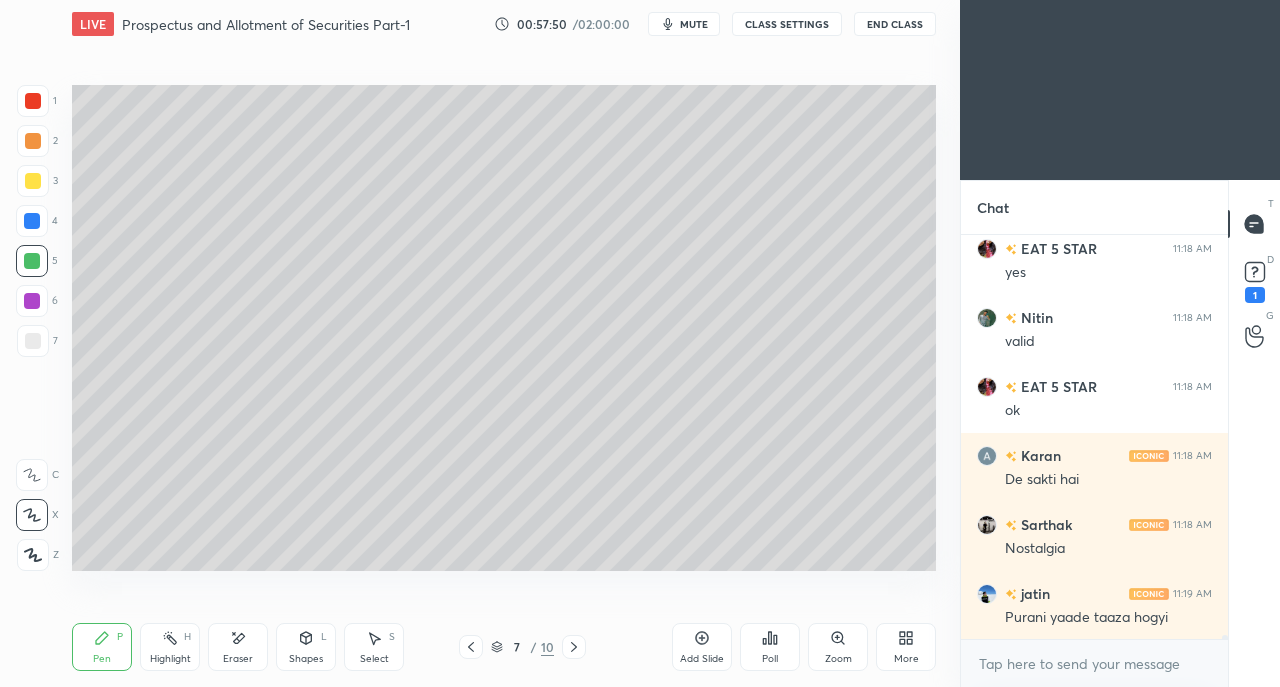 scroll, scrollTop: 33720, scrollLeft: 0, axis: vertical 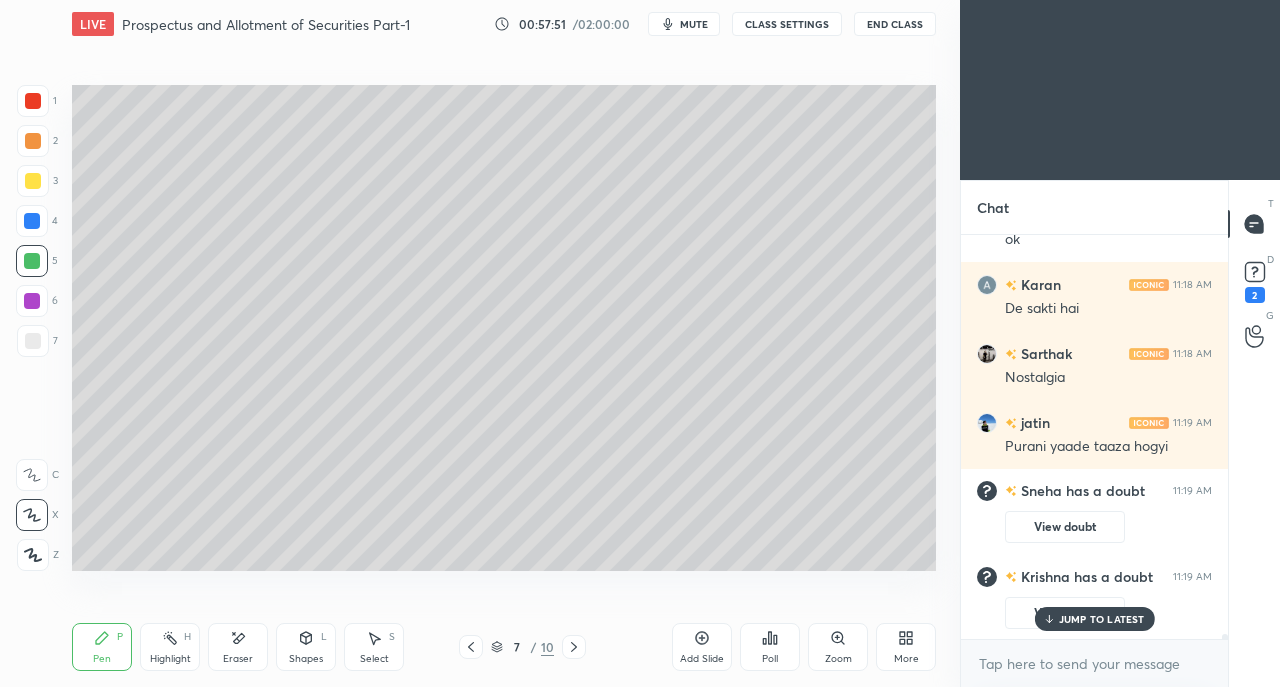 click on "2" at bounding box center (1255, 295) 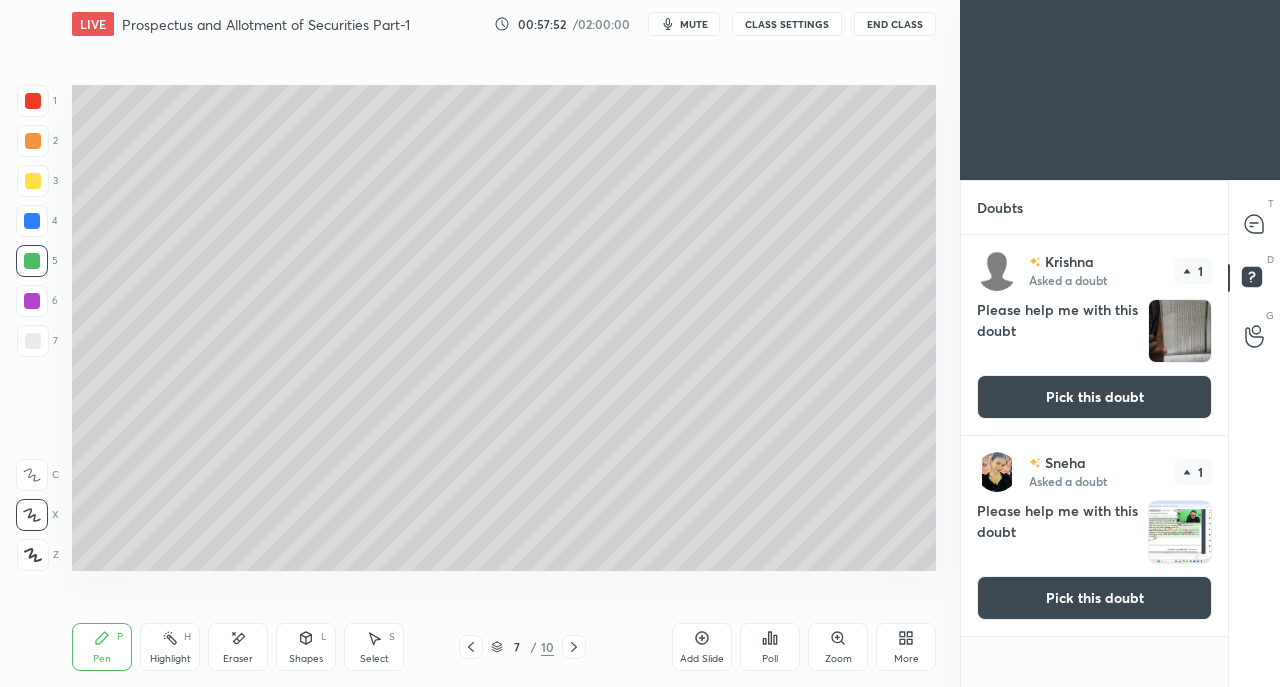 click 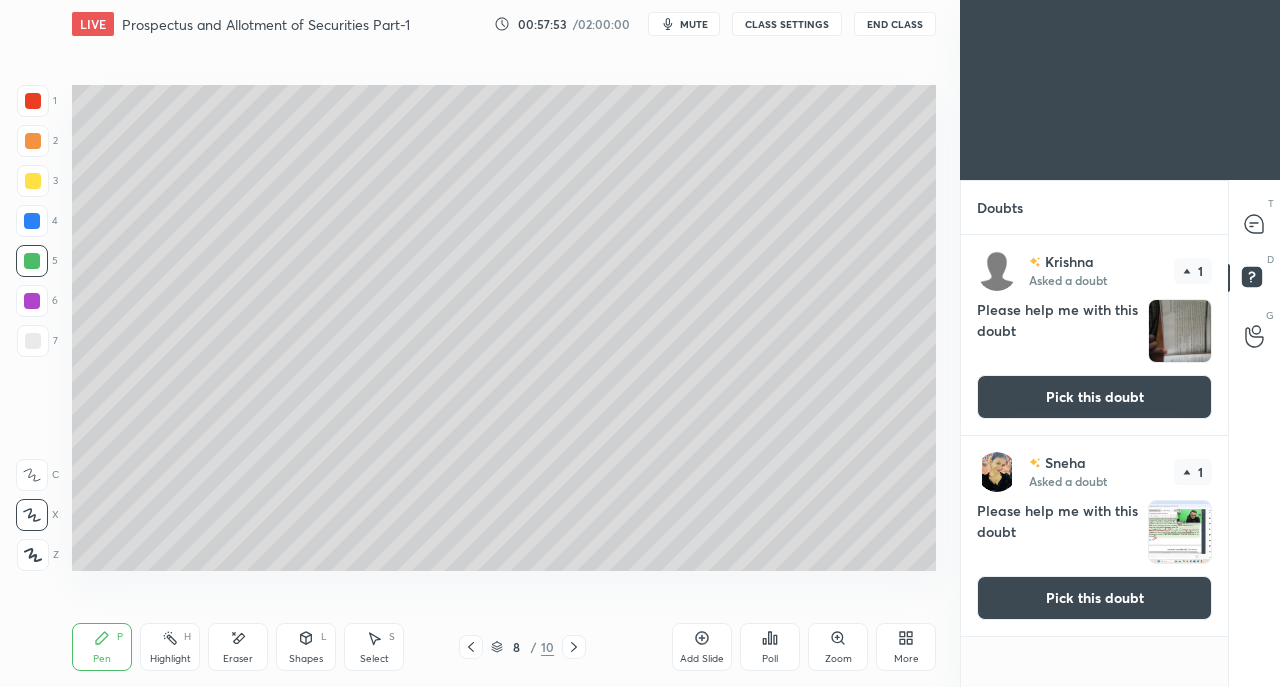 click 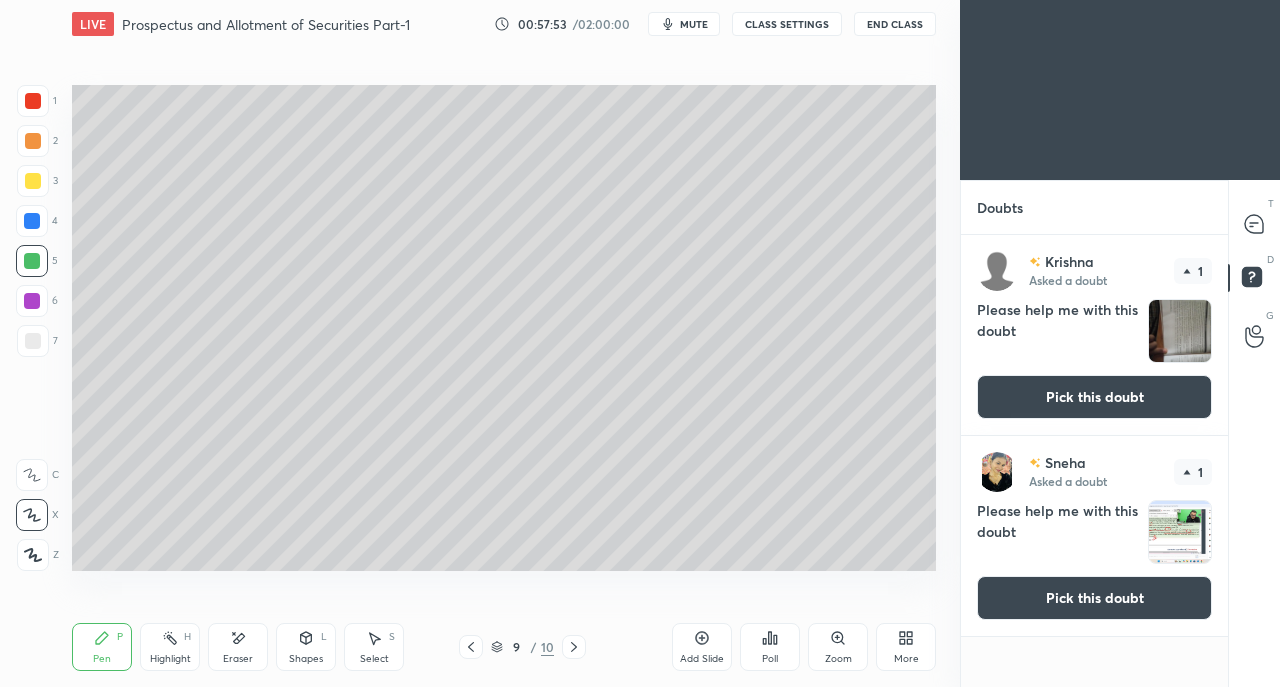 click 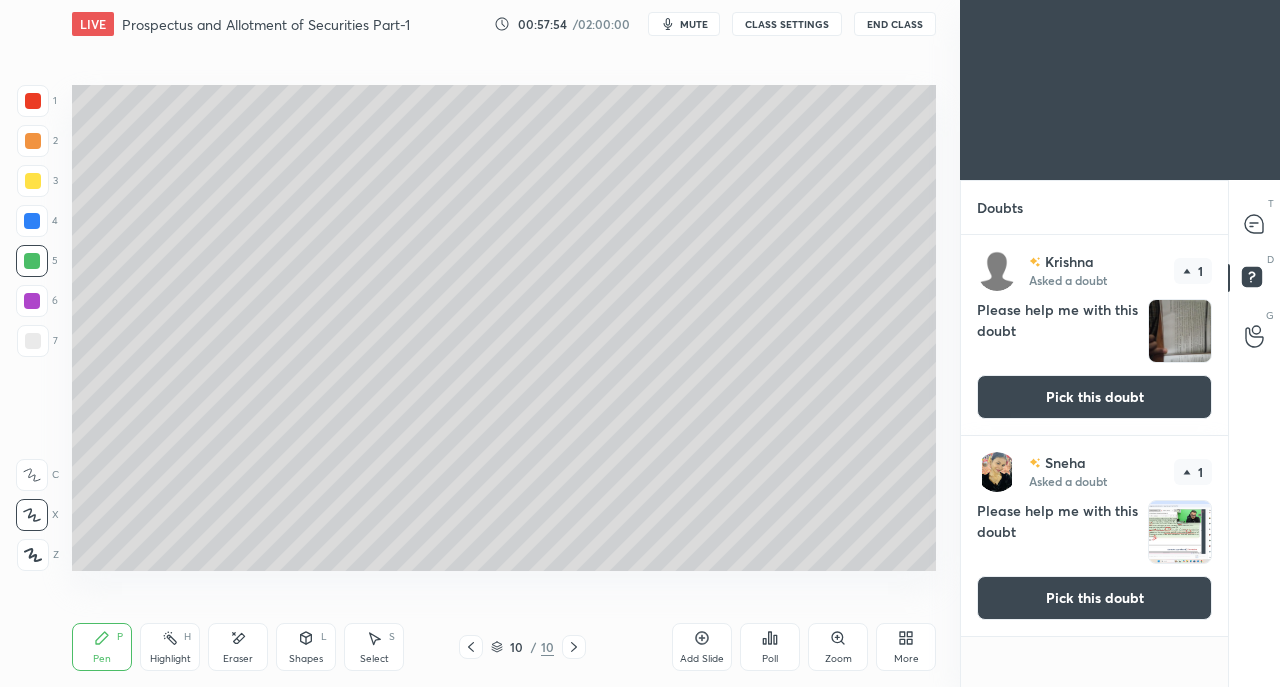 click at bounding box center (574, 647) 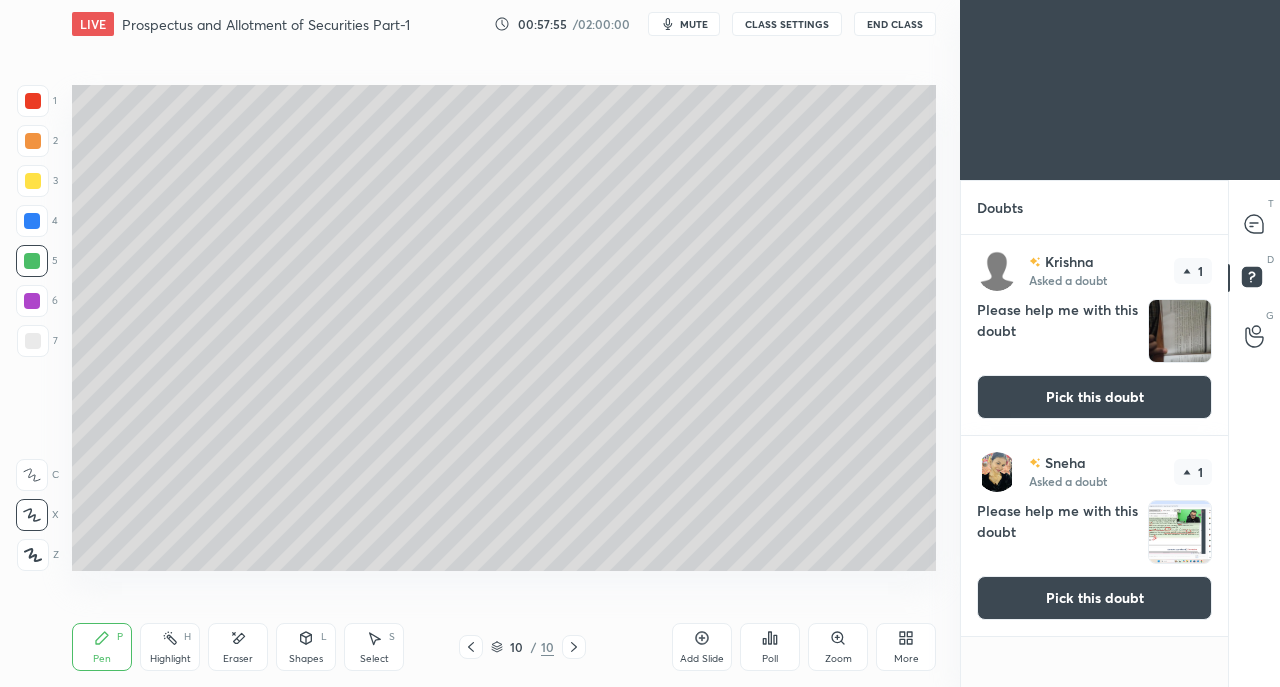 click on "Pick this doubt" at bounding box center [1094, 397] 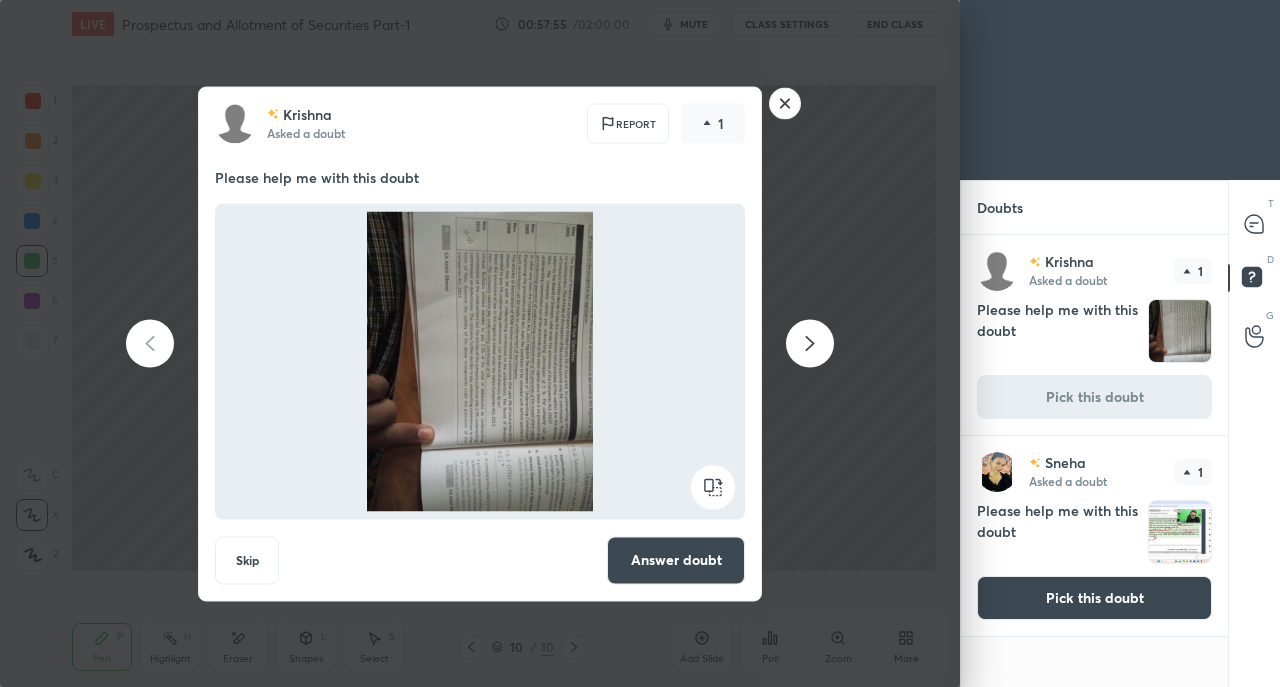 click 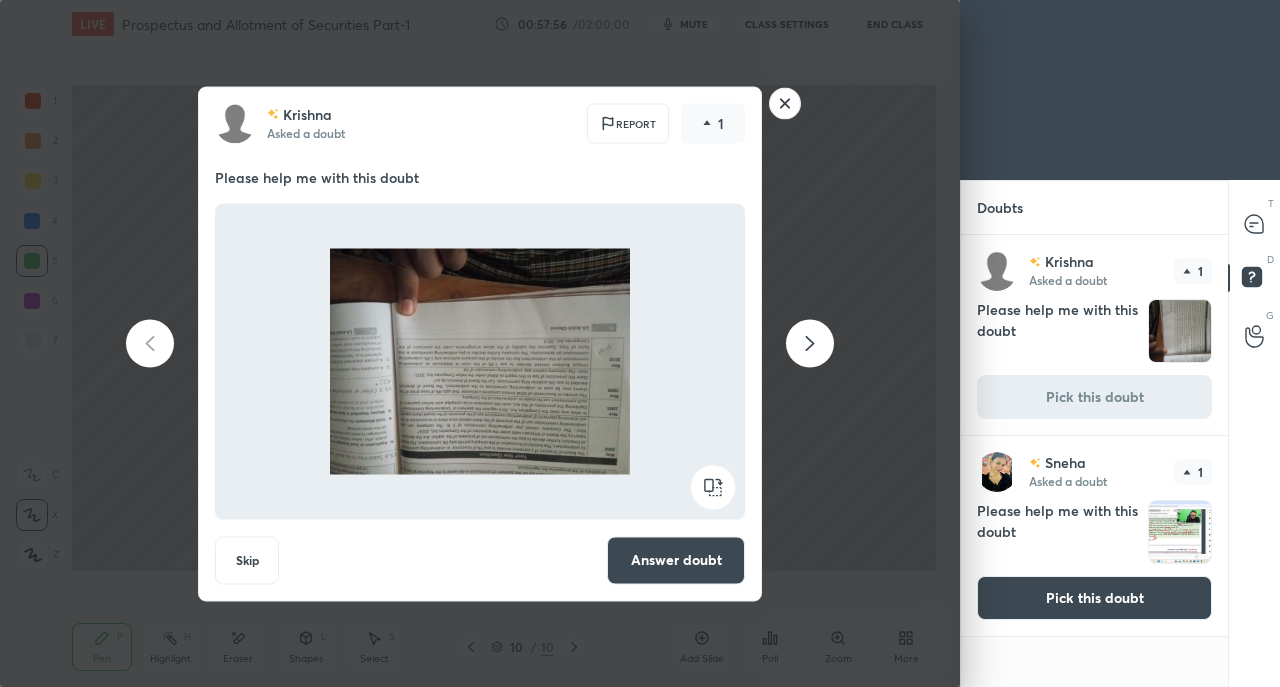 click 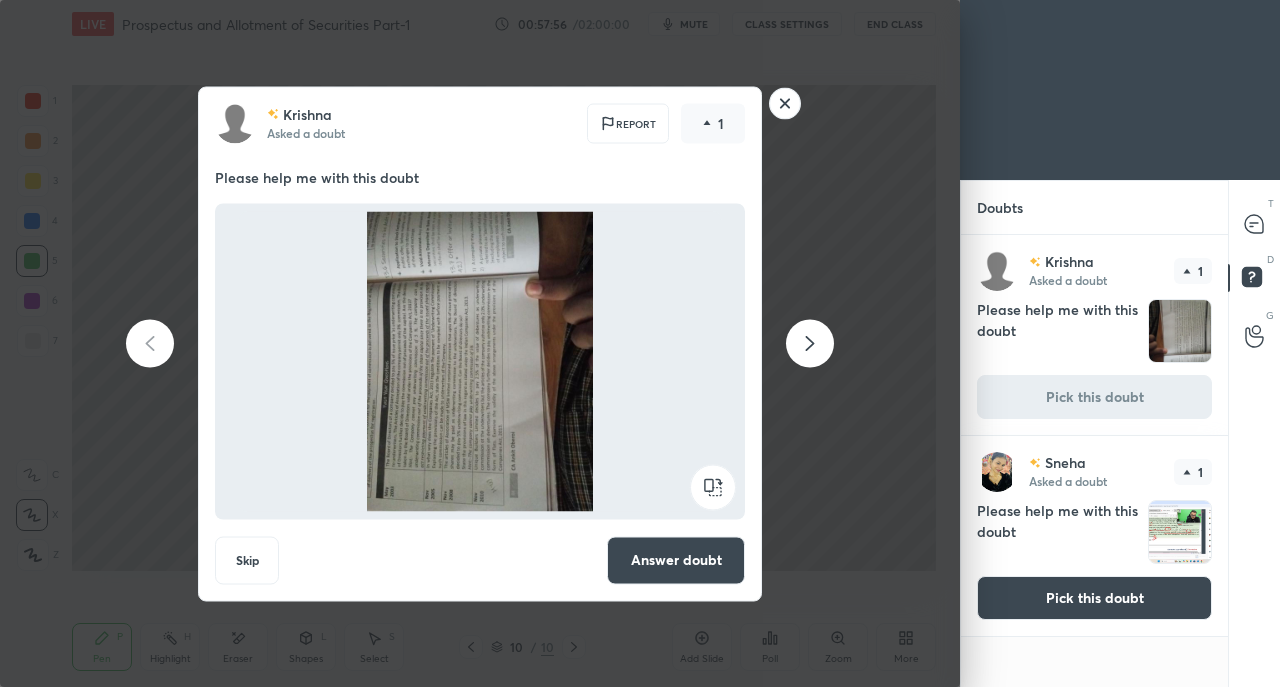 click 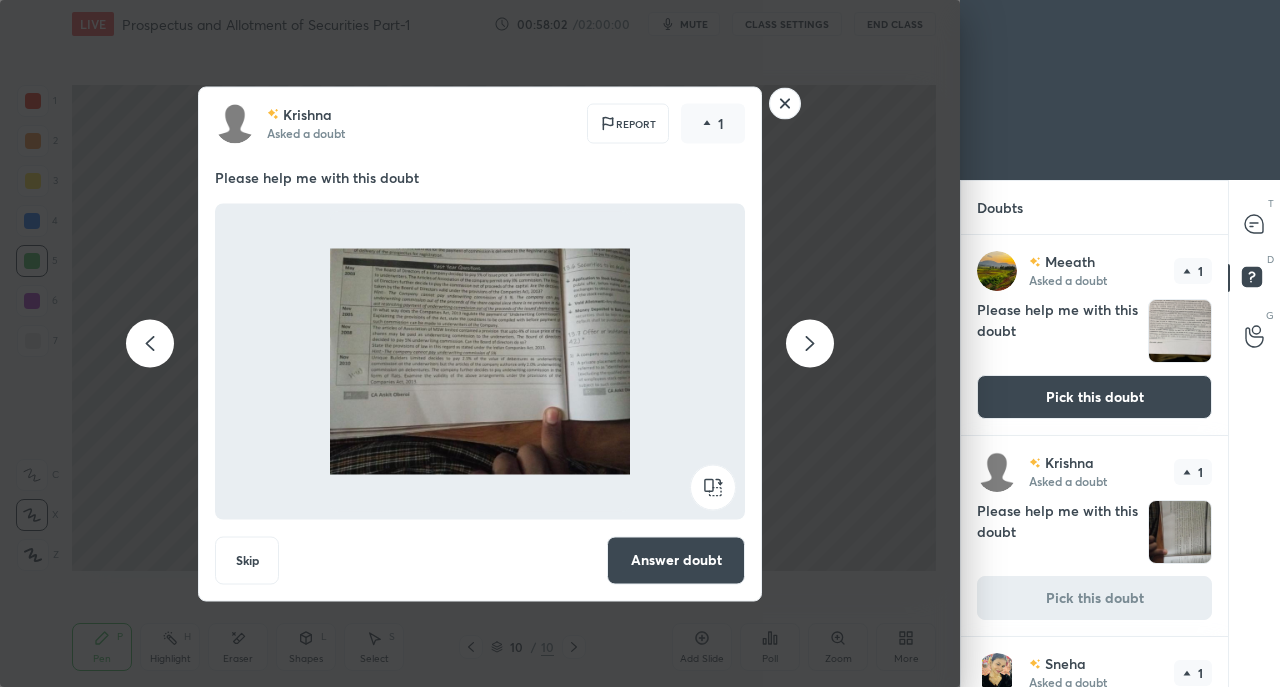click 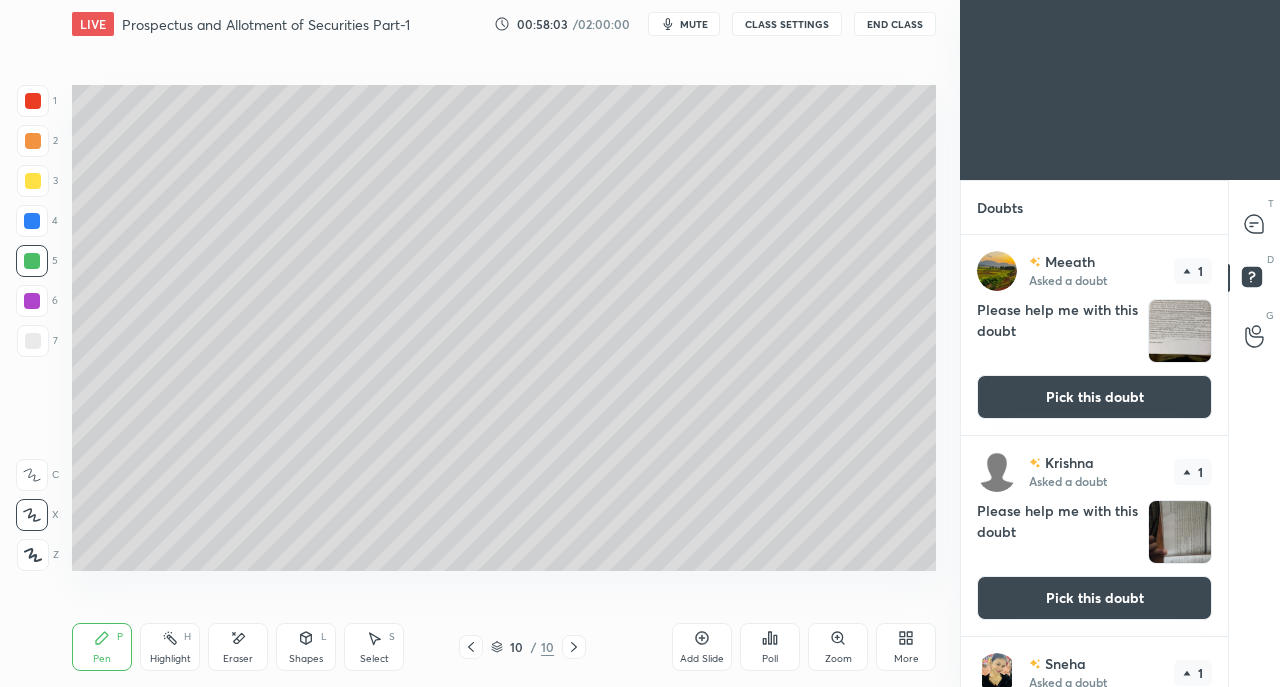 click on "Pick this doubt" at bounding box center [1094, 397] 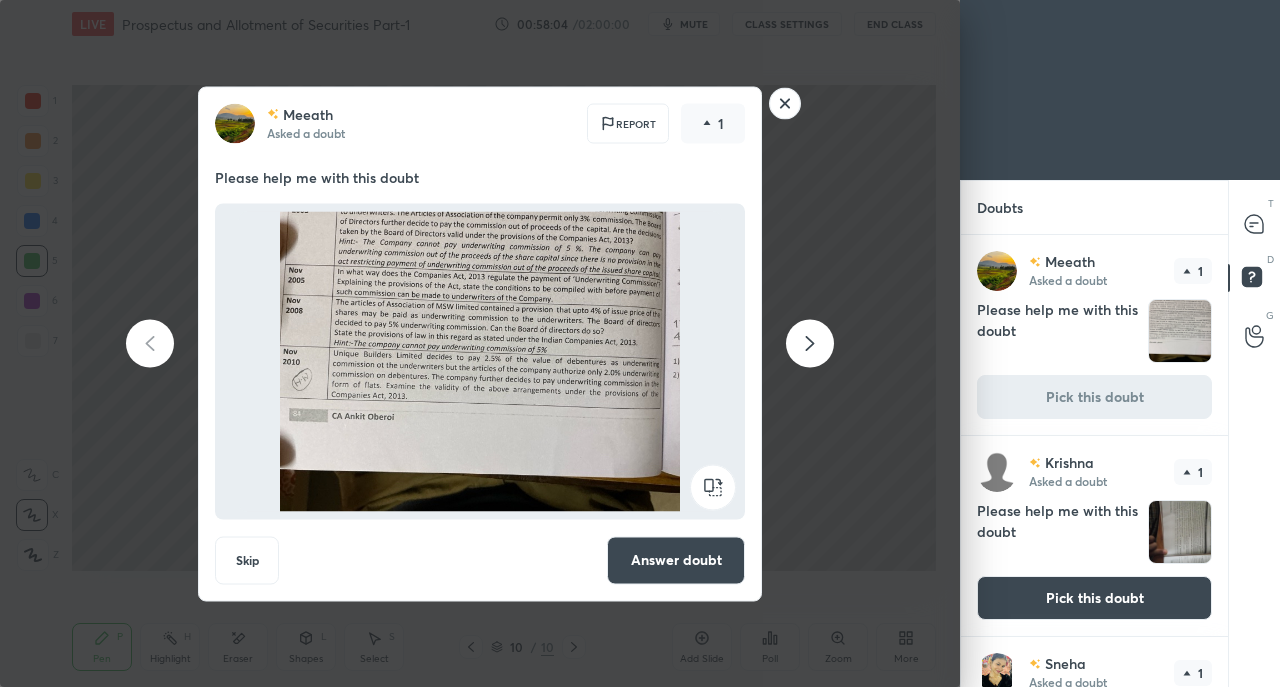 click on "Answer doubt" at bounding box center (676, 560) 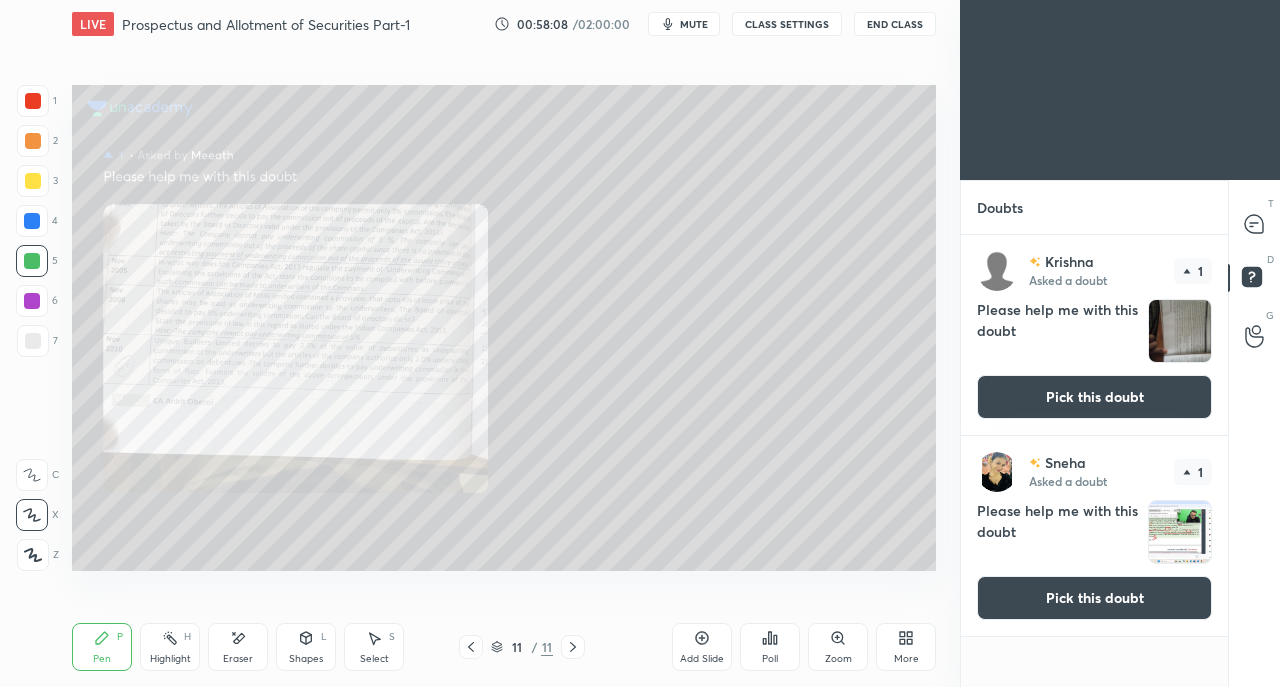 click 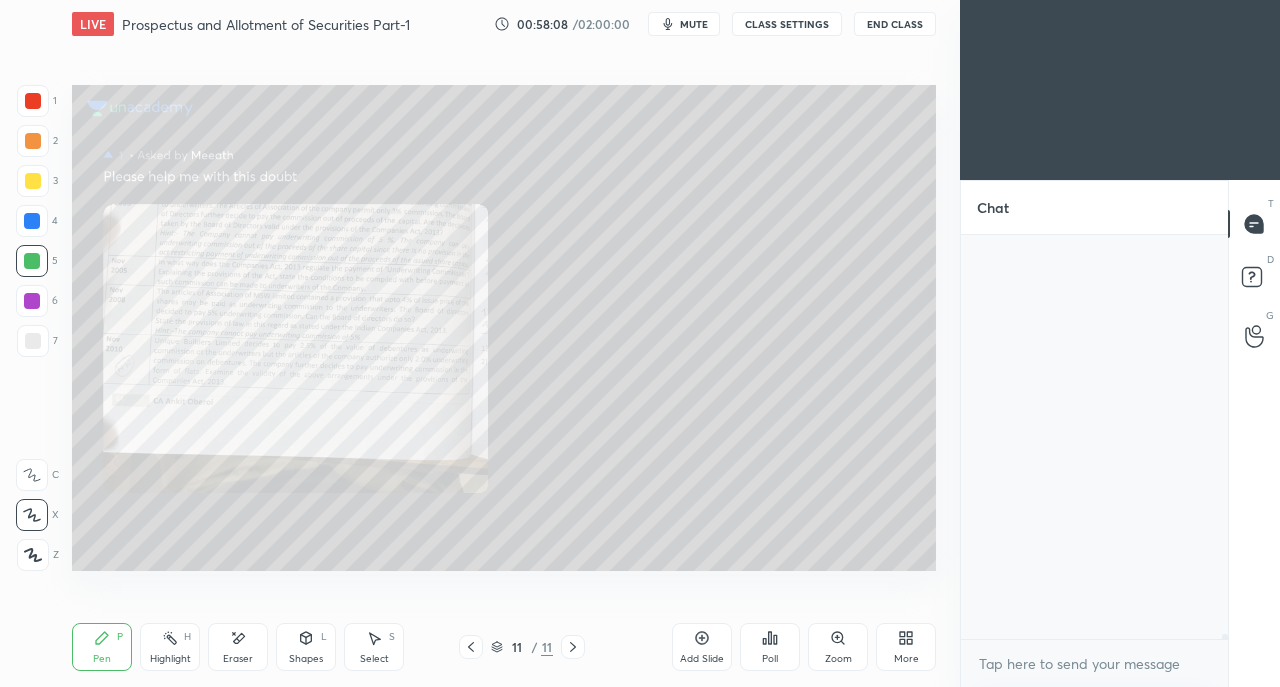 scroll, scrollTop: 34186, scrollLeft: 0, axis: vertical 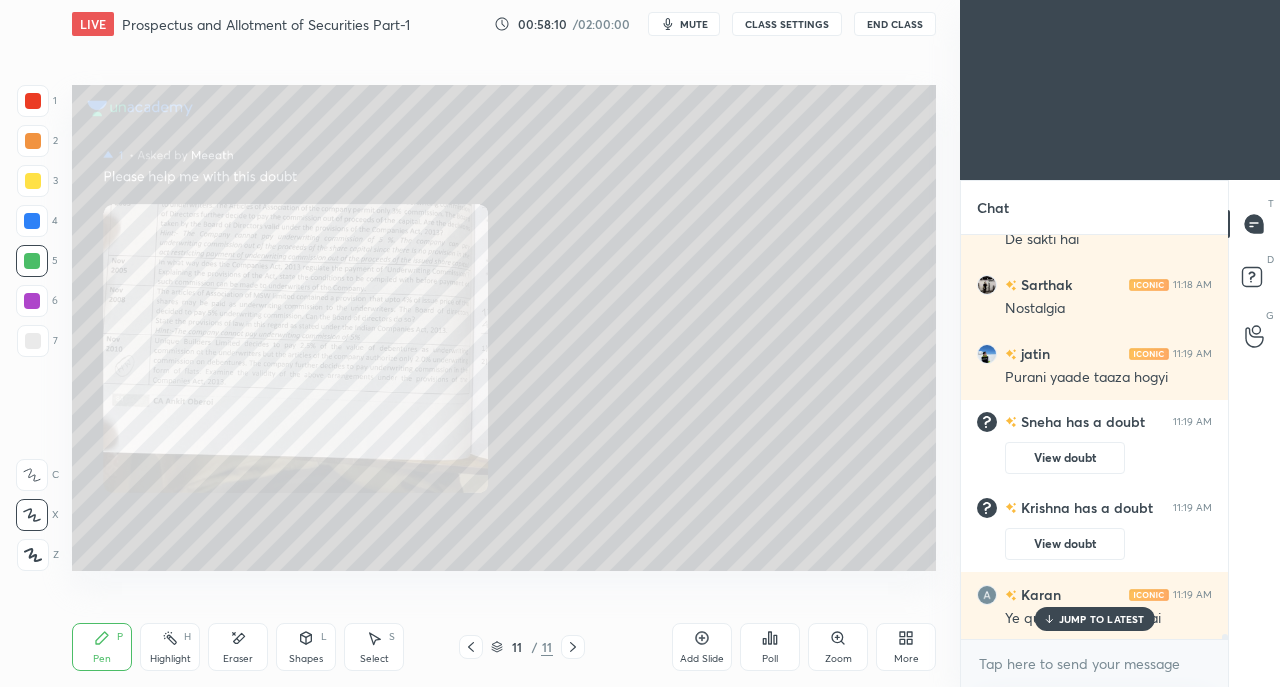 click on "JUMP TO LATEST" at bounding box center (1102, 619) 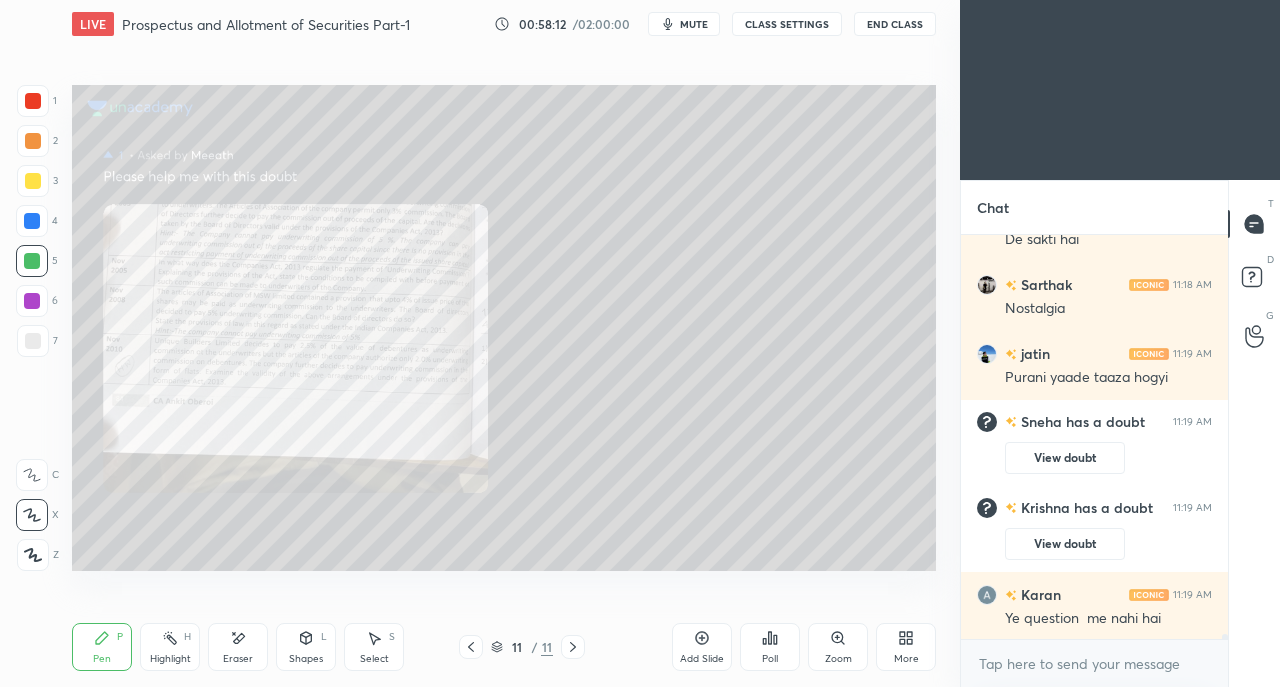 click on "Zoom" at bounding box center [838, 647] 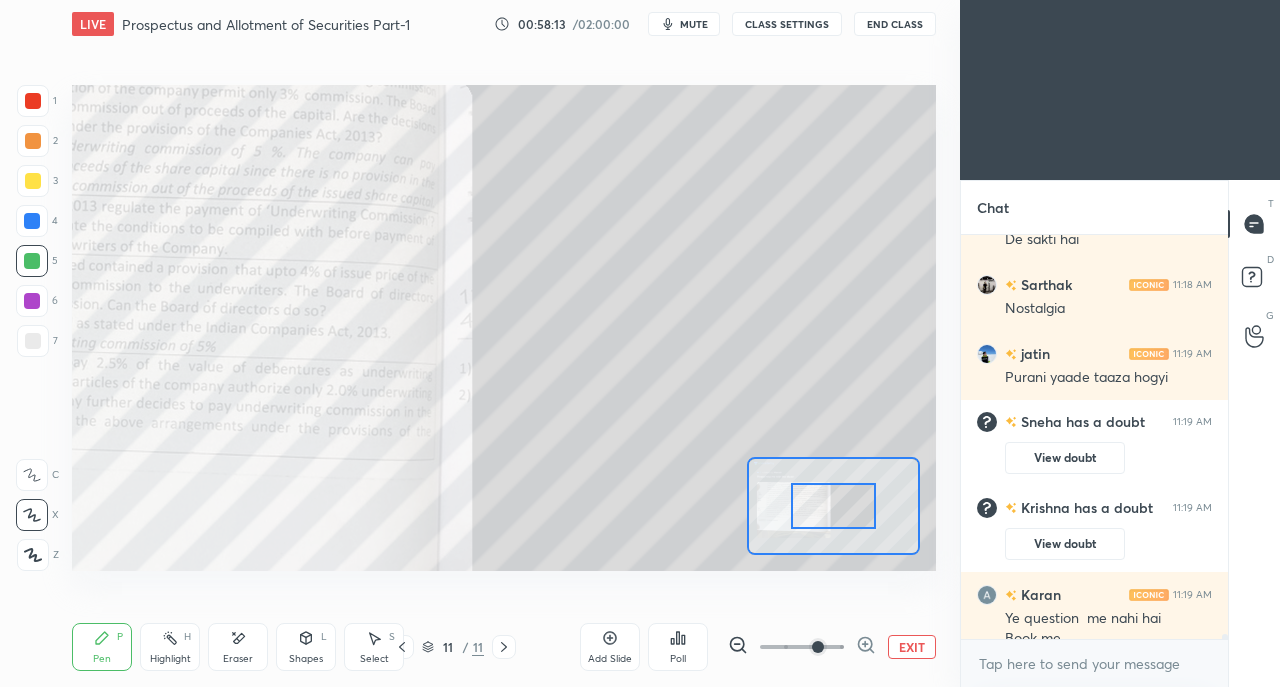 scroll, scrollTop: 34224, scrollLeft: 0, axis: vertical 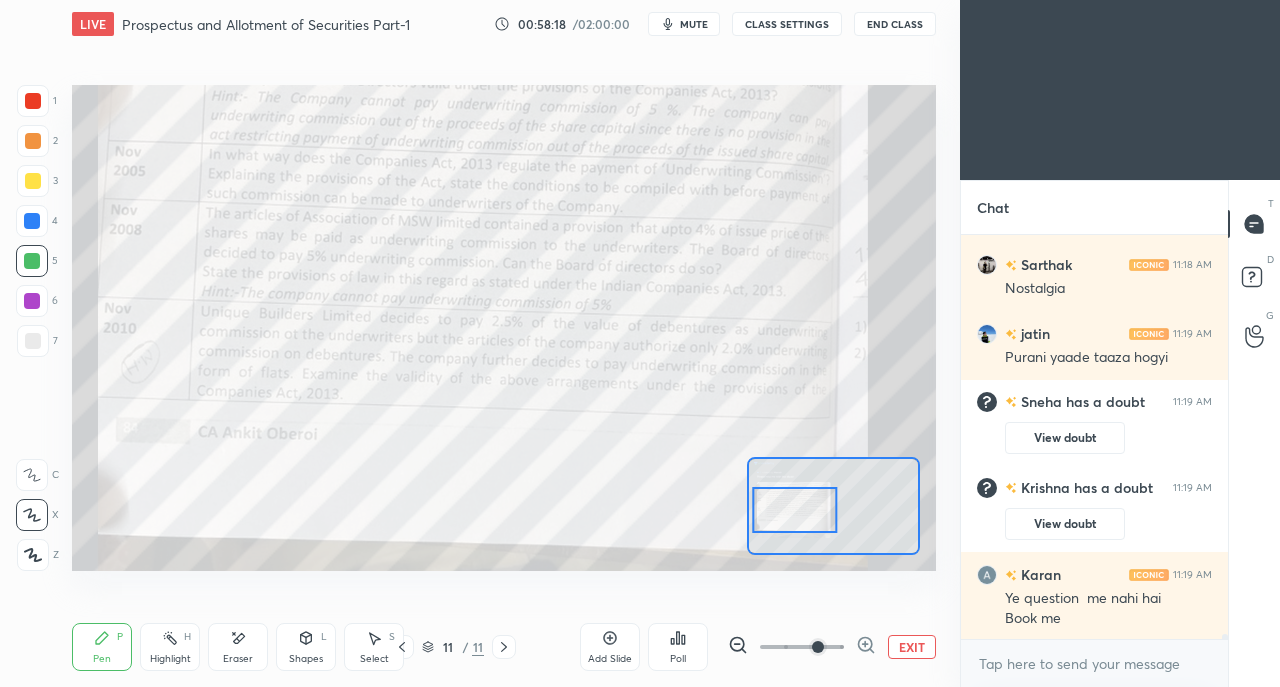 click at bounding box center [33, 101] 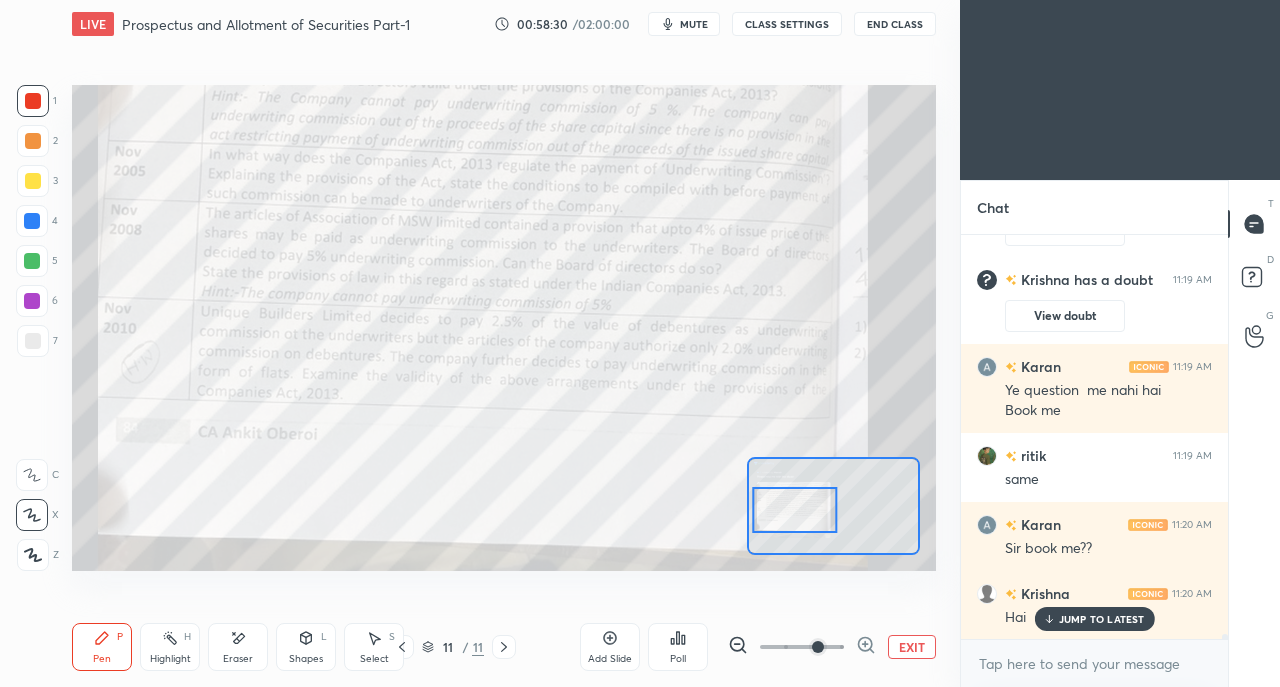 scroll, scrollTop: 34500, scrollLeft: 0, axis: vertical 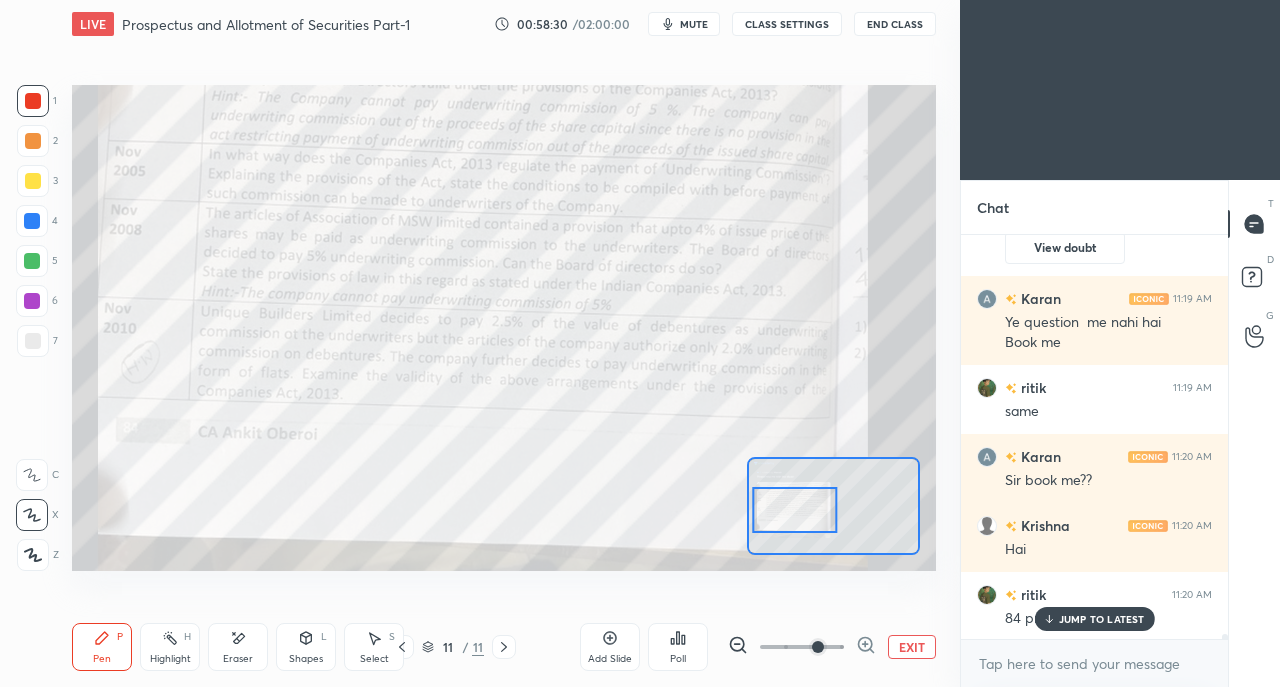 click on "JUMP TO LATEST" at bounding box center [1102, 619] 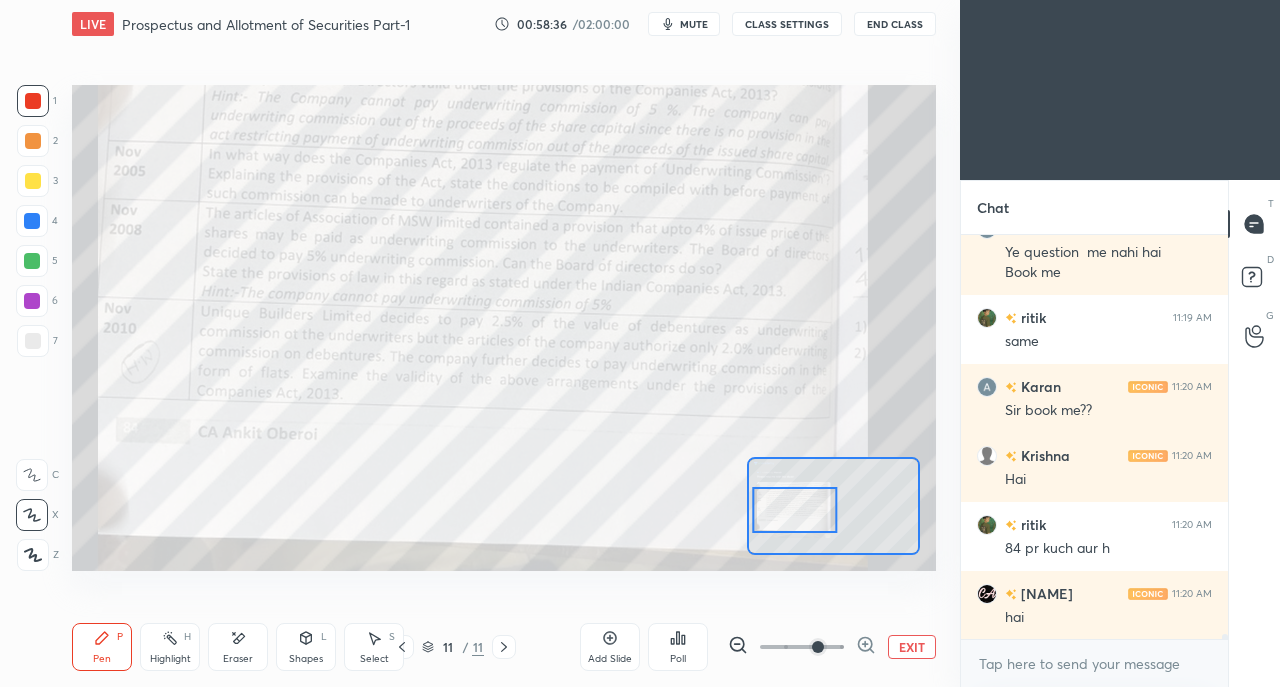 scroll, scrollTop: 34638, scrollLeft: 0, axis: vertical 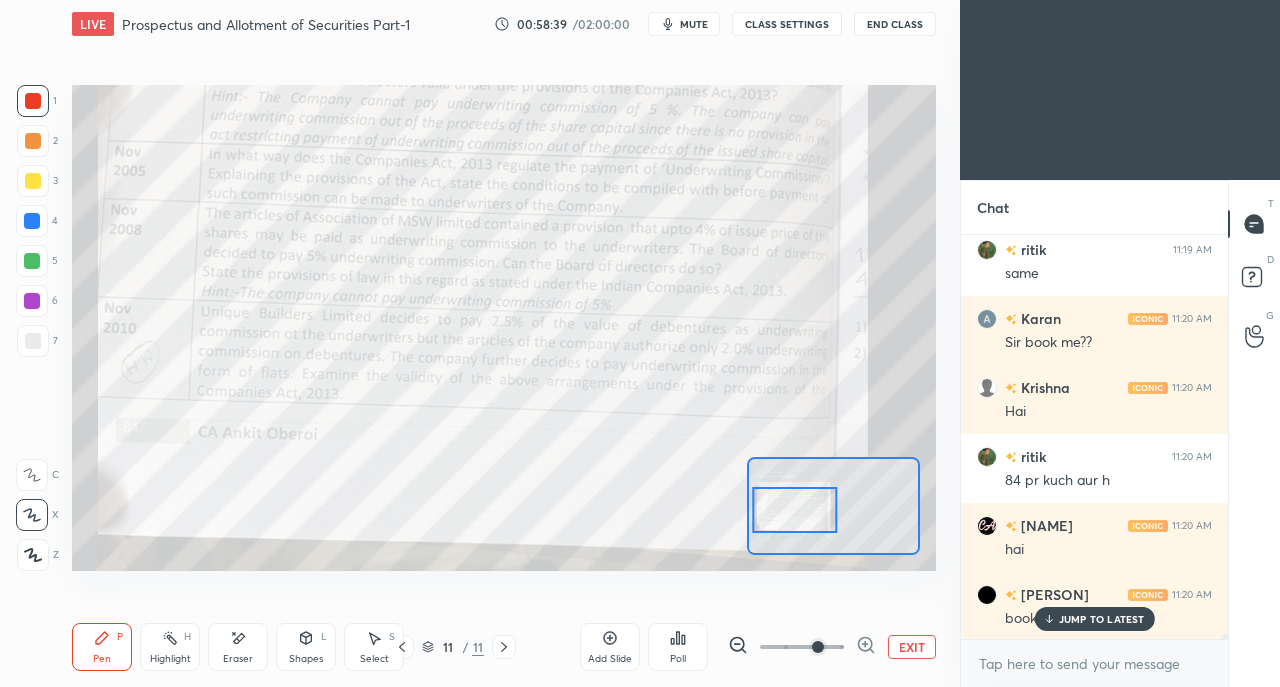 click on "JUMP TO LATEST" at bounding box center [1102, 619] 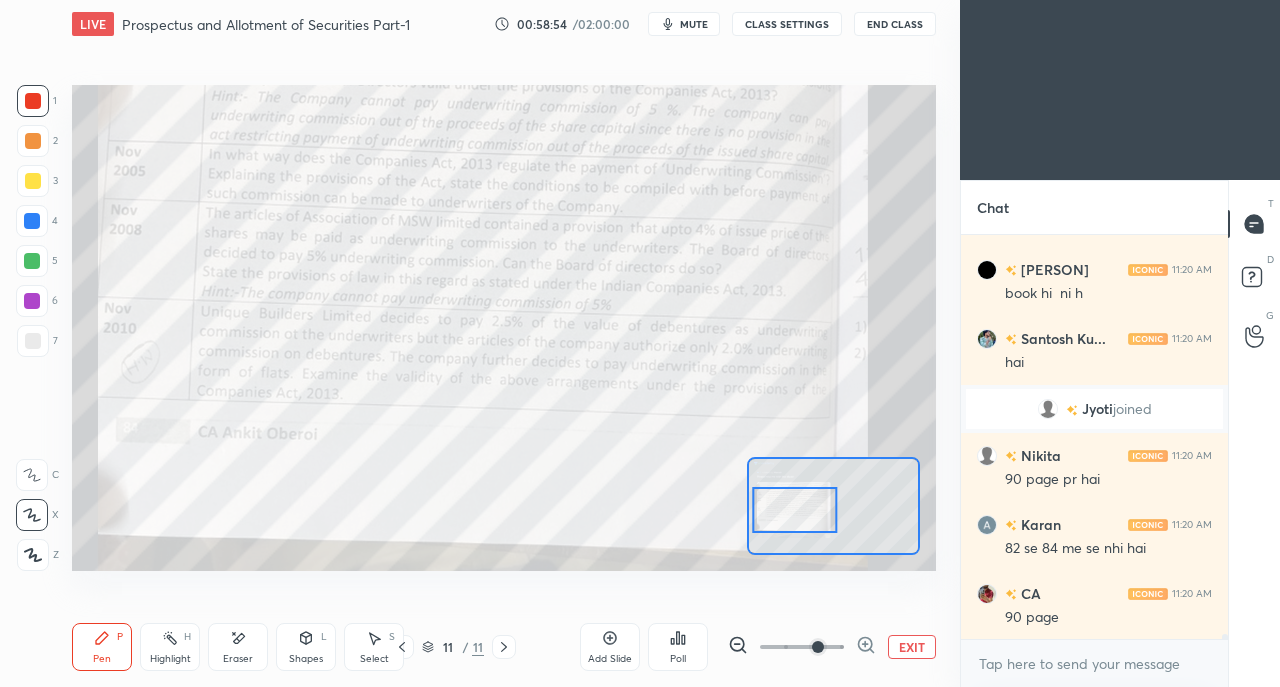 scroll, scrollTop: 34464, scrollLeft: 0, axis: vertical 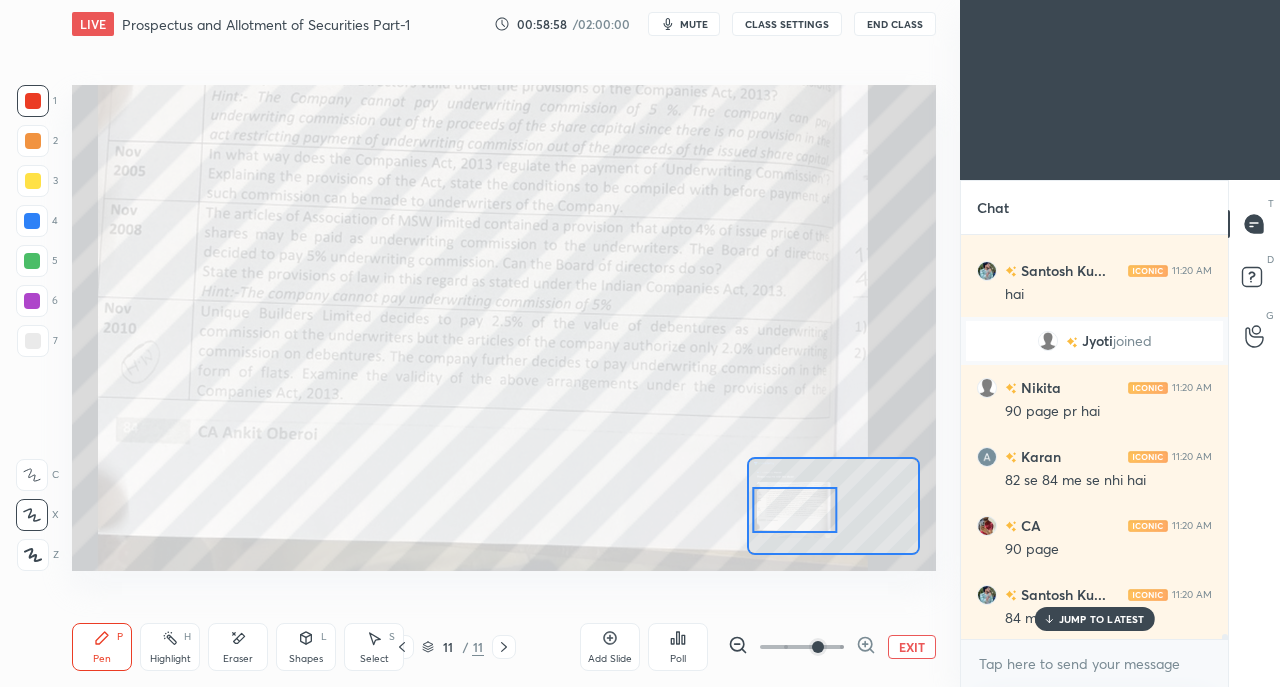 click on "JUMP TO LATEST" at bounding box center (1102, 619) 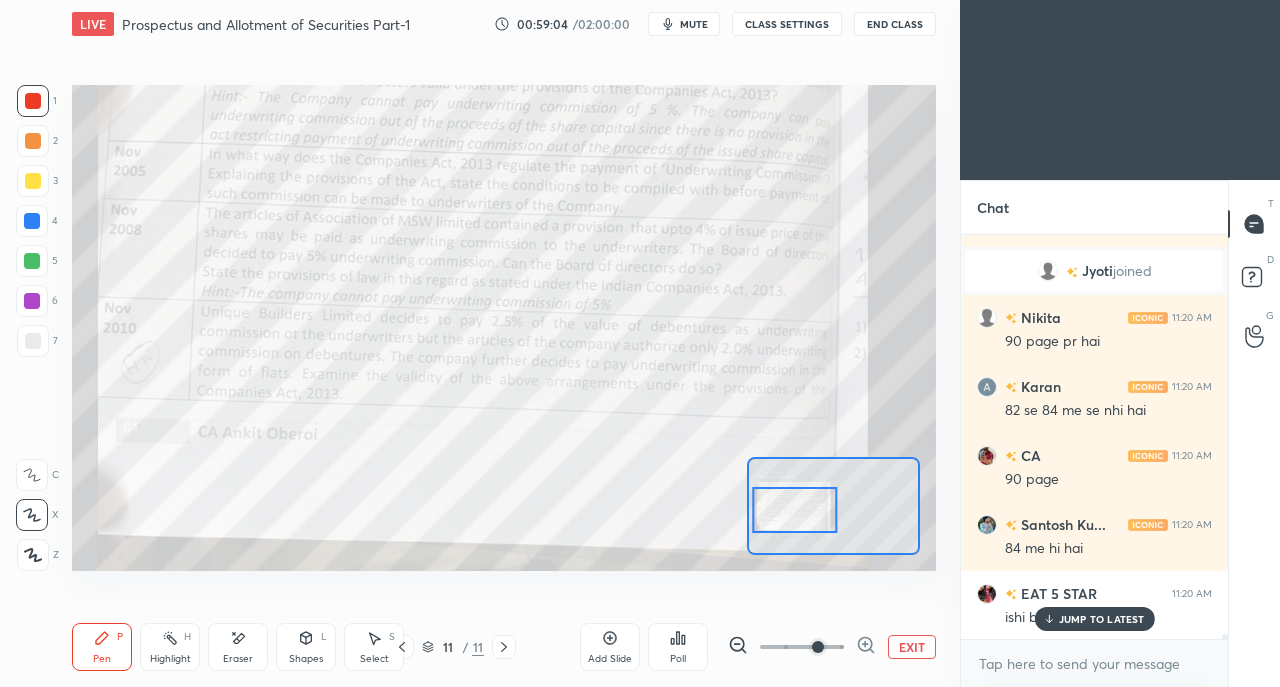 scroll, scrollTop: 34602, scrollLeft: 0, axis: vertical 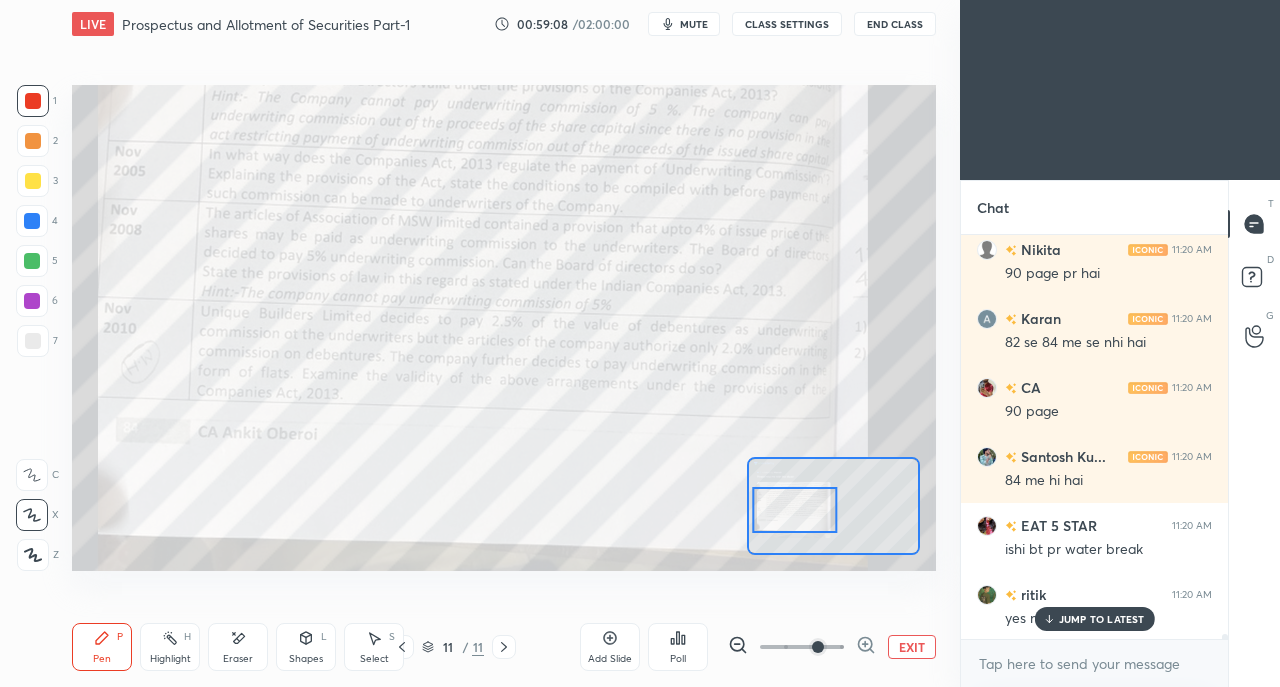 click on "JUMP TO LATEST" at bounding box center (1102, 619) 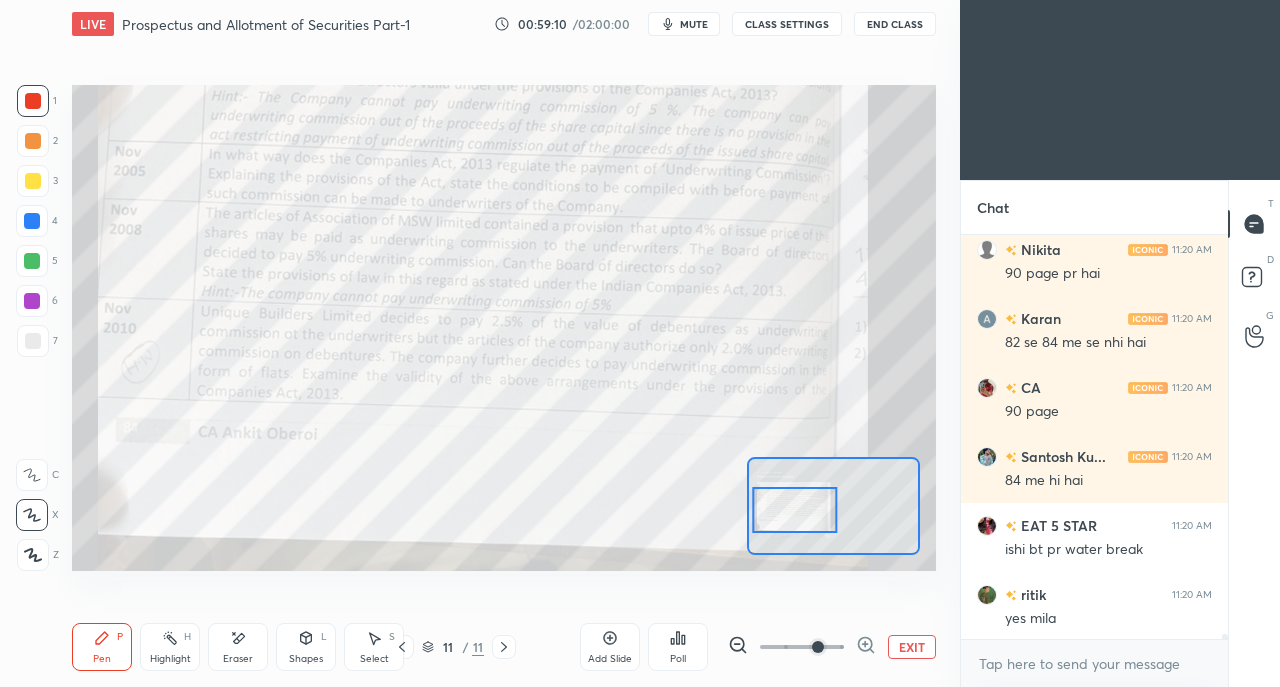 click 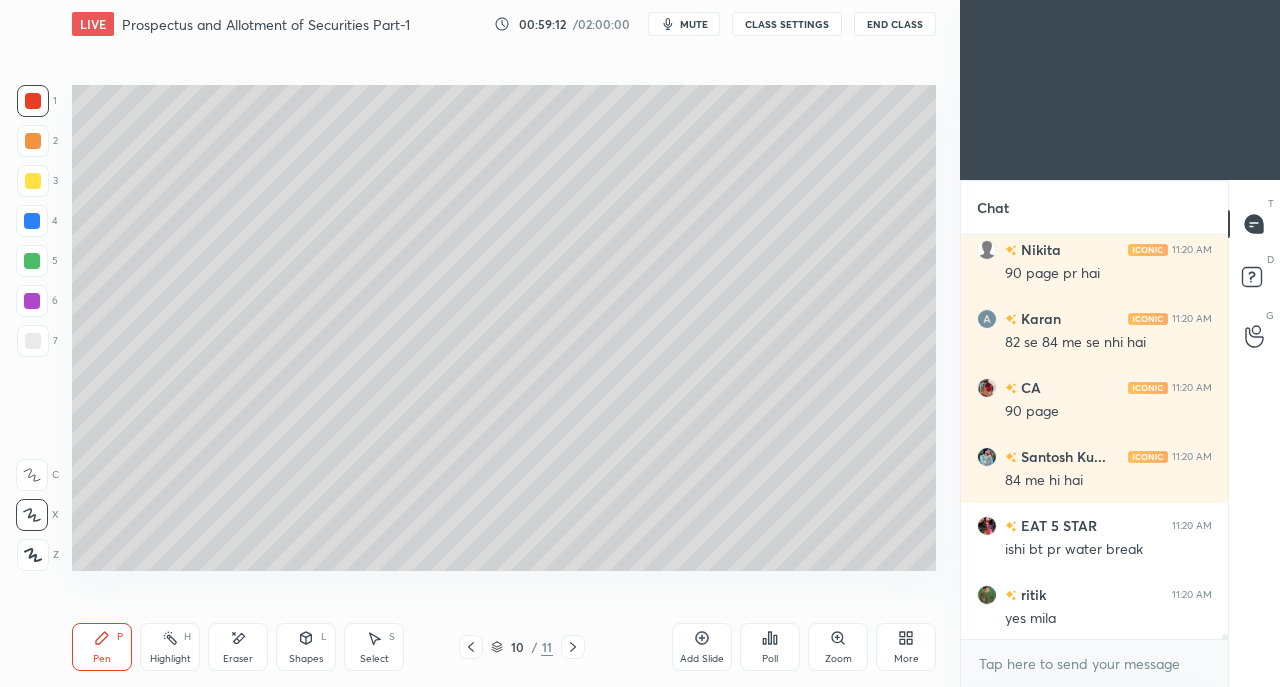 click at bounding box center (471, 647) 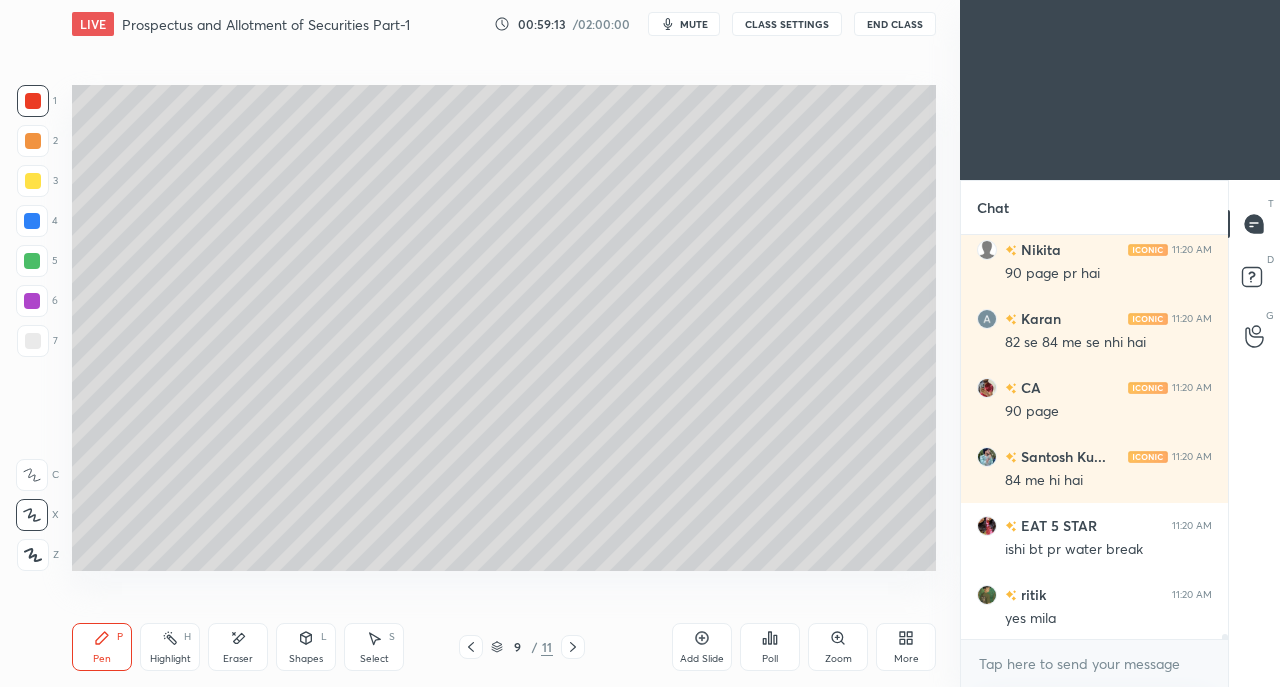 click at bounding box center [471, 647] 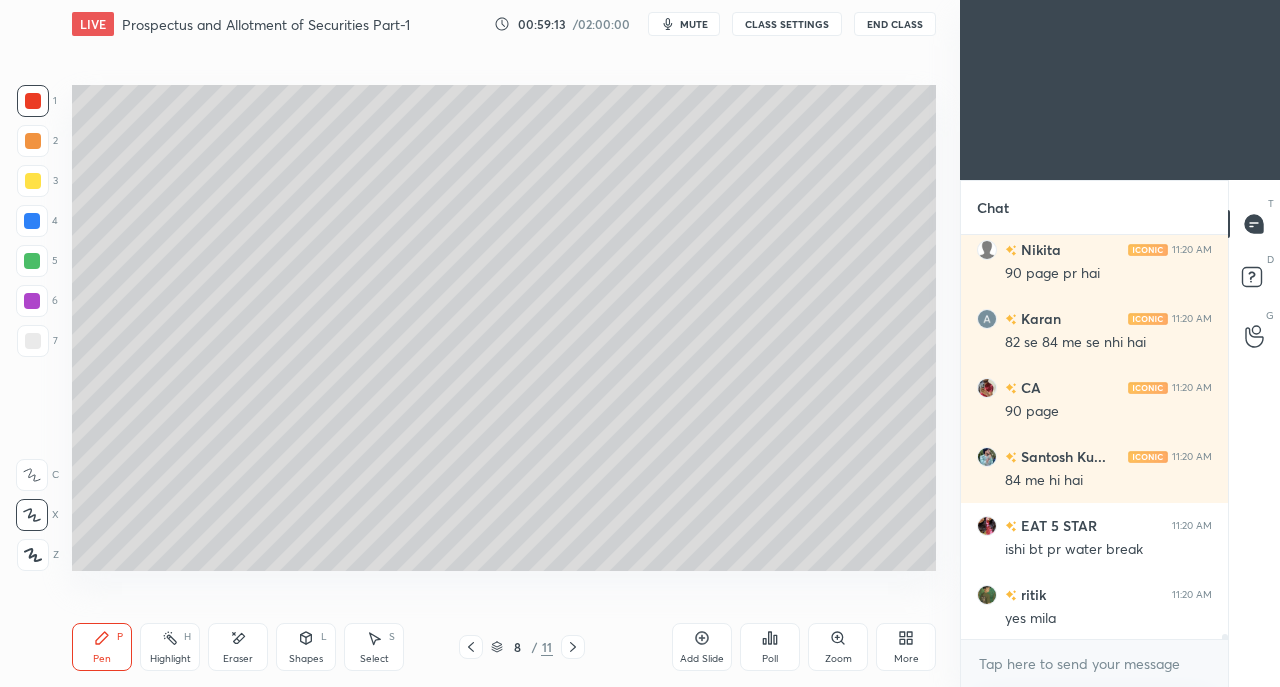 click on "8 / 11" at bounding box center [522, 647] 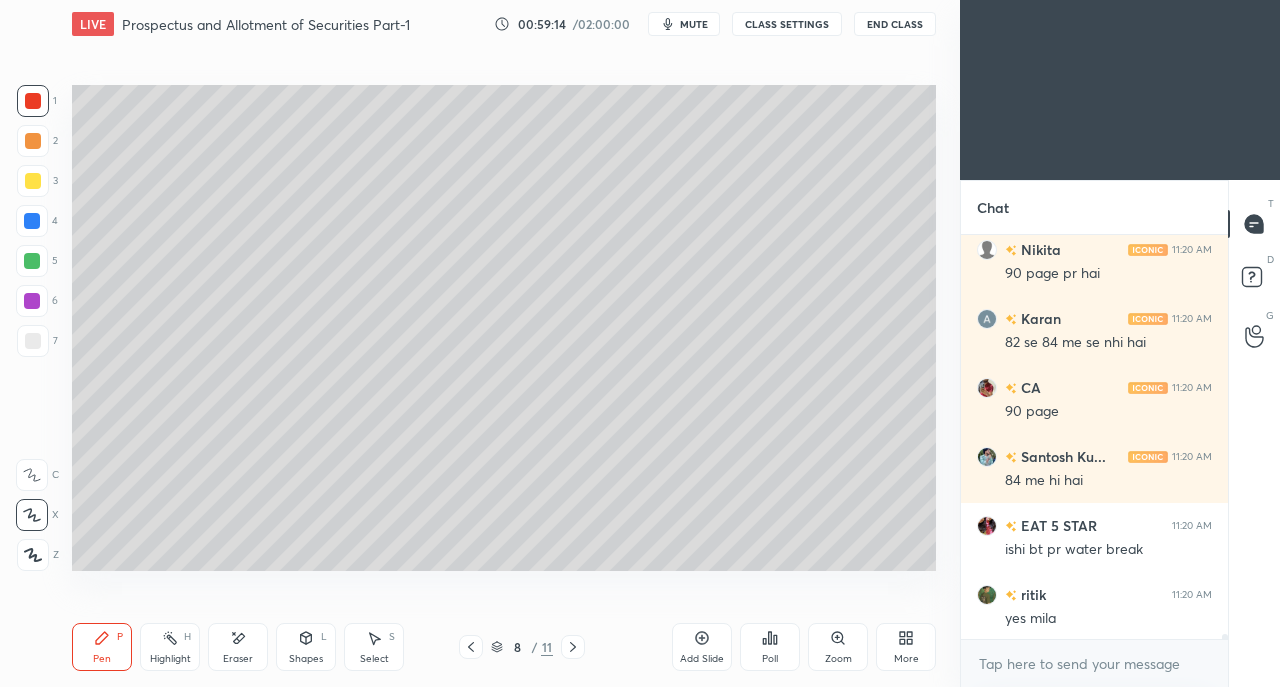 click 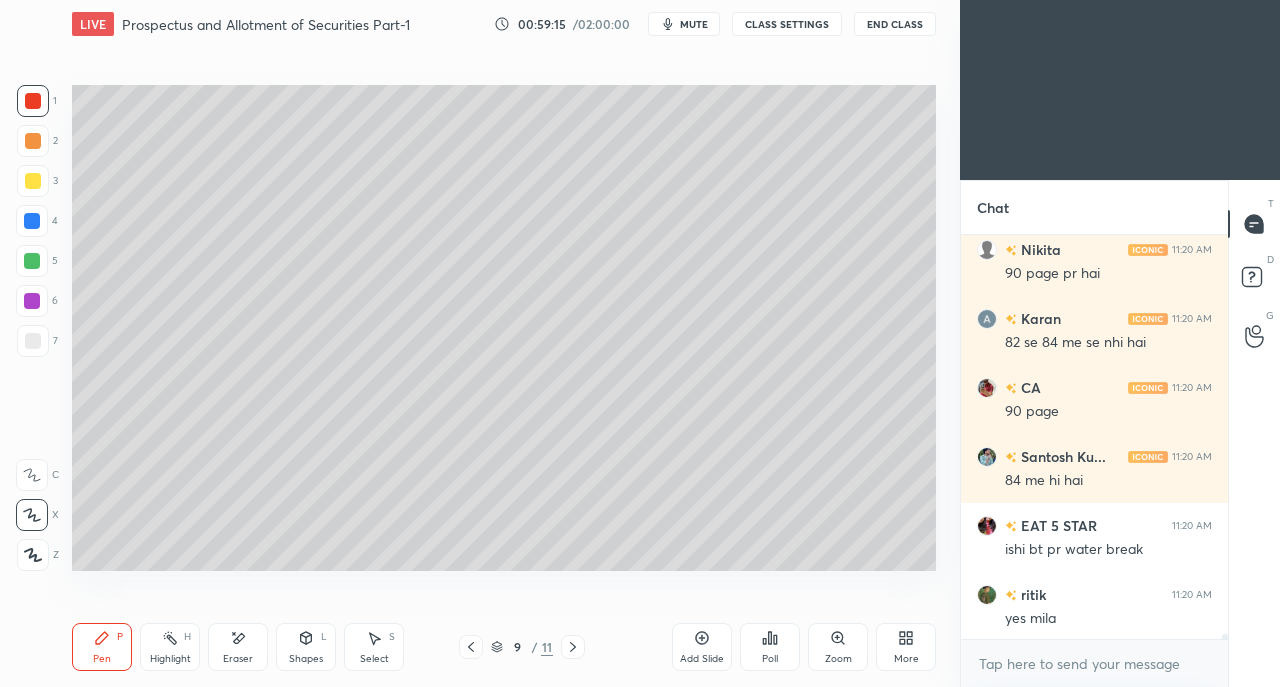 scroll, scrollTop: 34672, scrollLeft: 0, axis: vertical 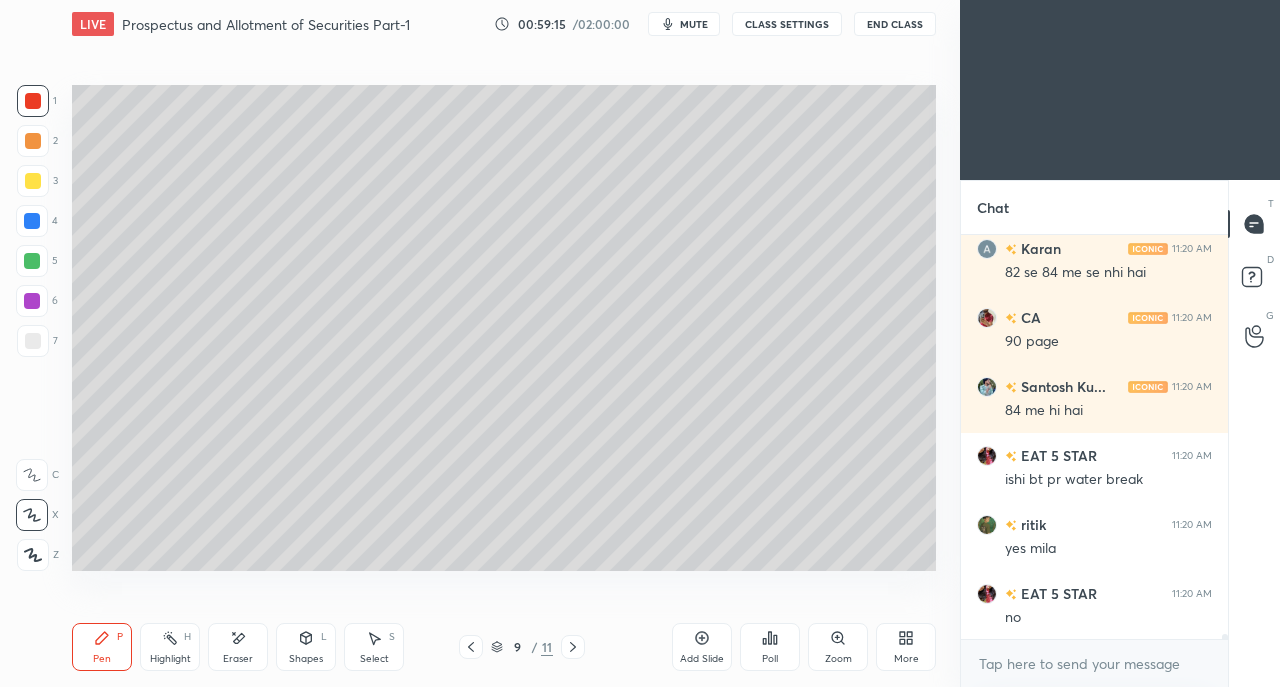 click on "9 / 11" at bounding box center (522, 647) 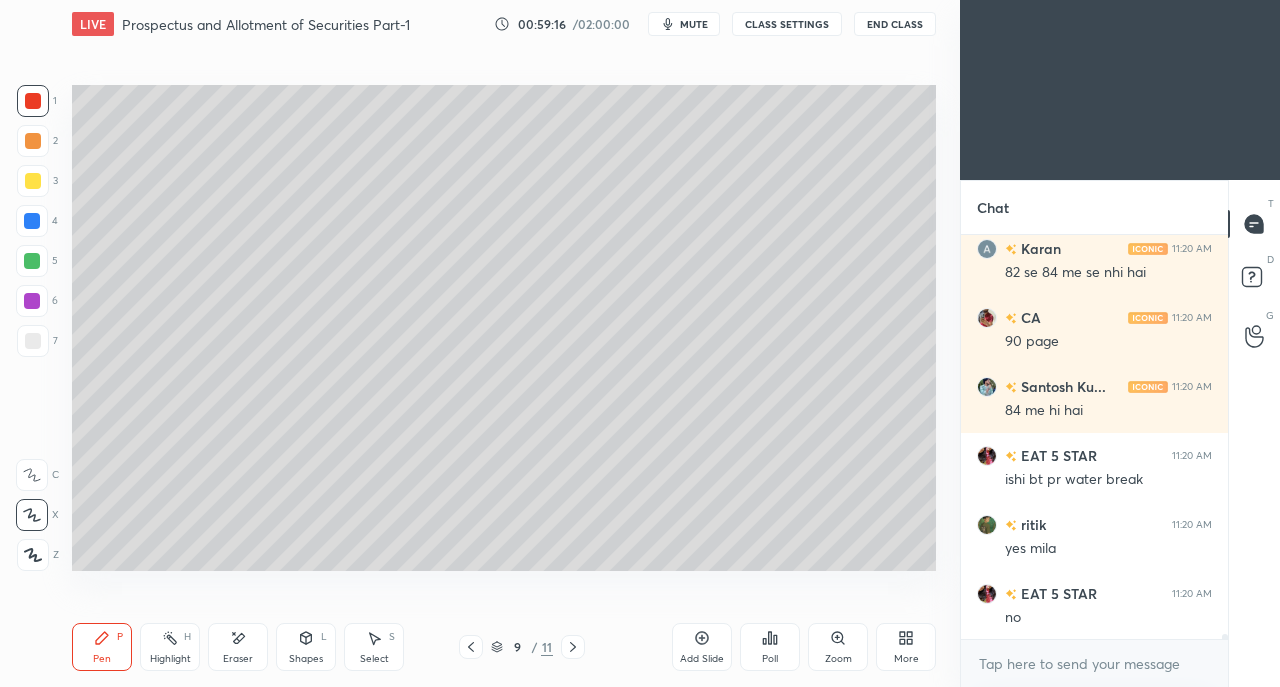 click 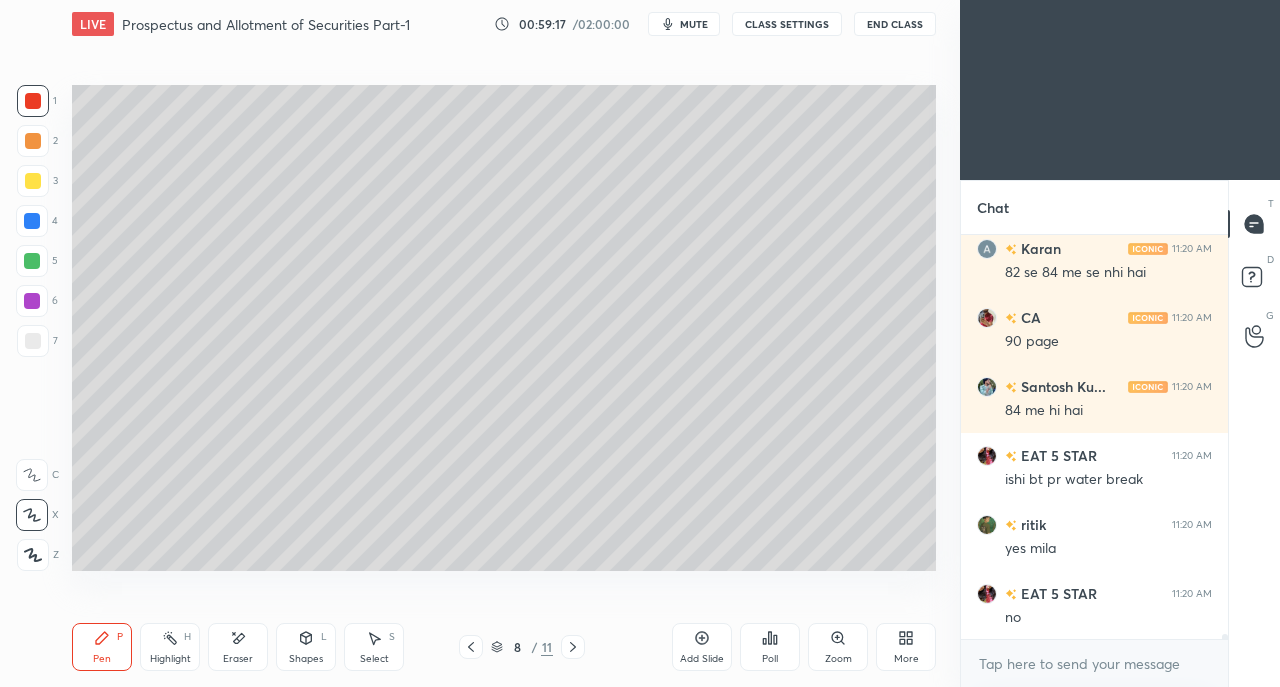 click 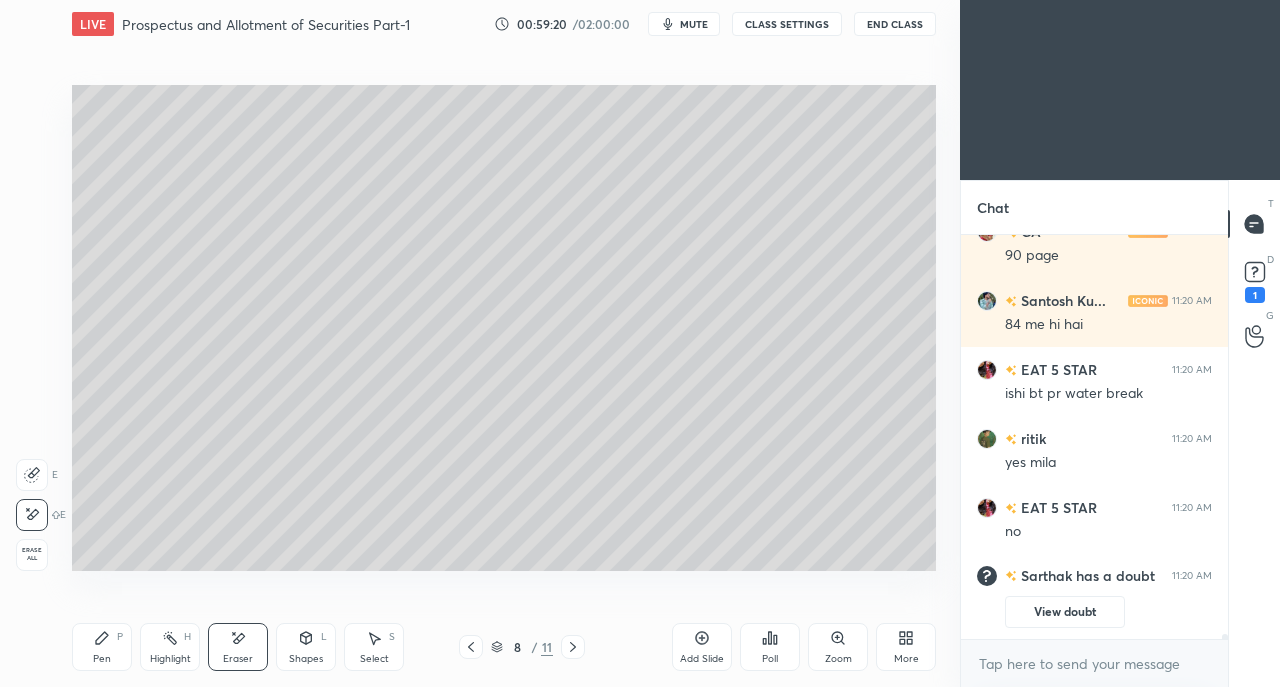 scroll, scrollTop: 34638, scrollLeft: 0, axis: vertical 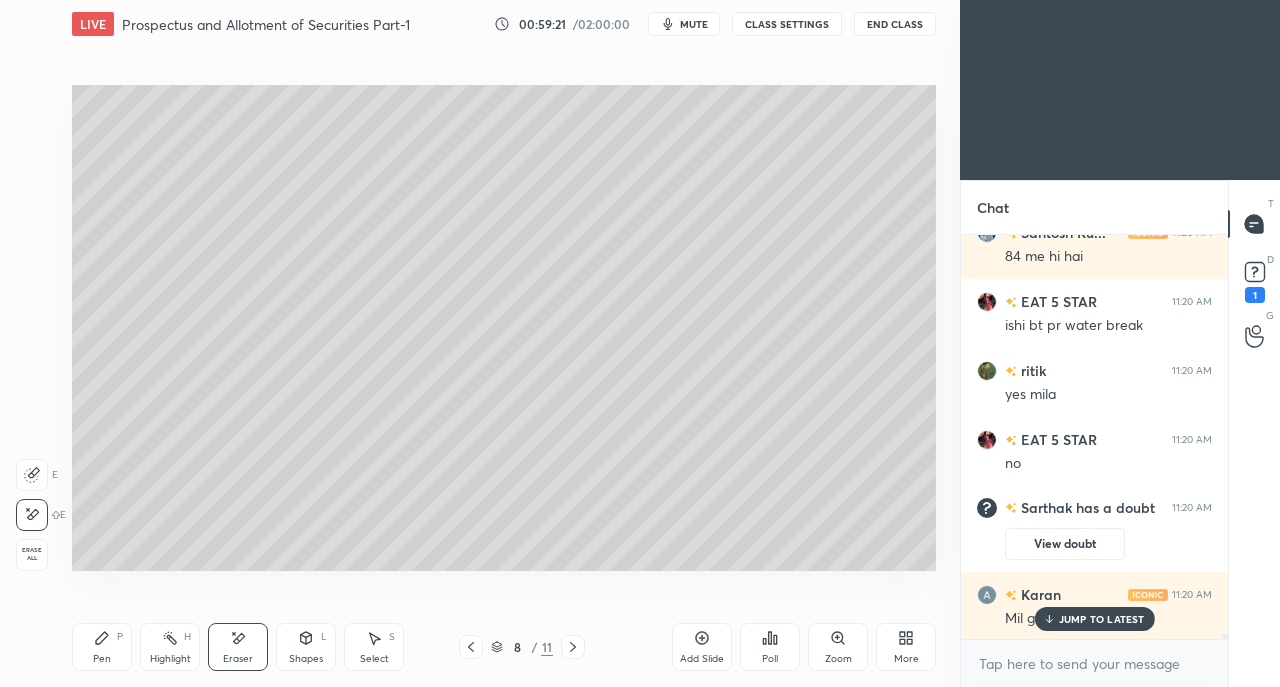 click on "JUMP TO LATEST" at bounding box center (1102, 619) 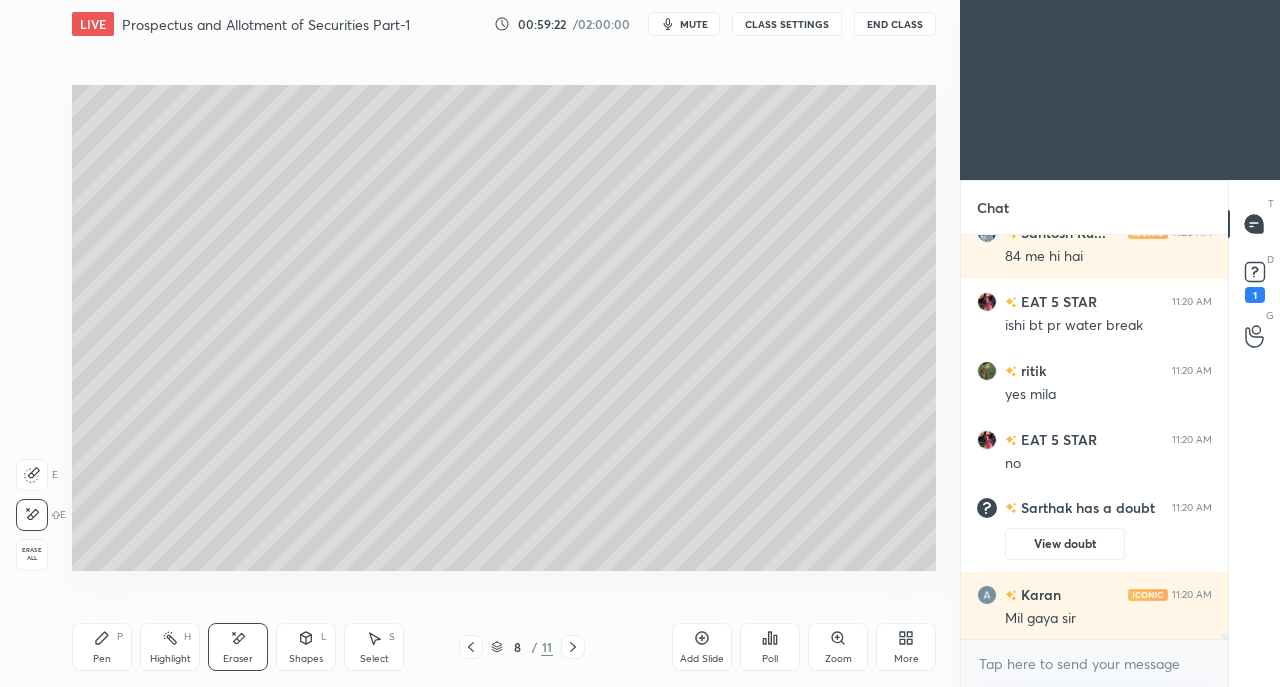 scroll, scrollTop: 34708, scrollLeft: 0, axis: vertical 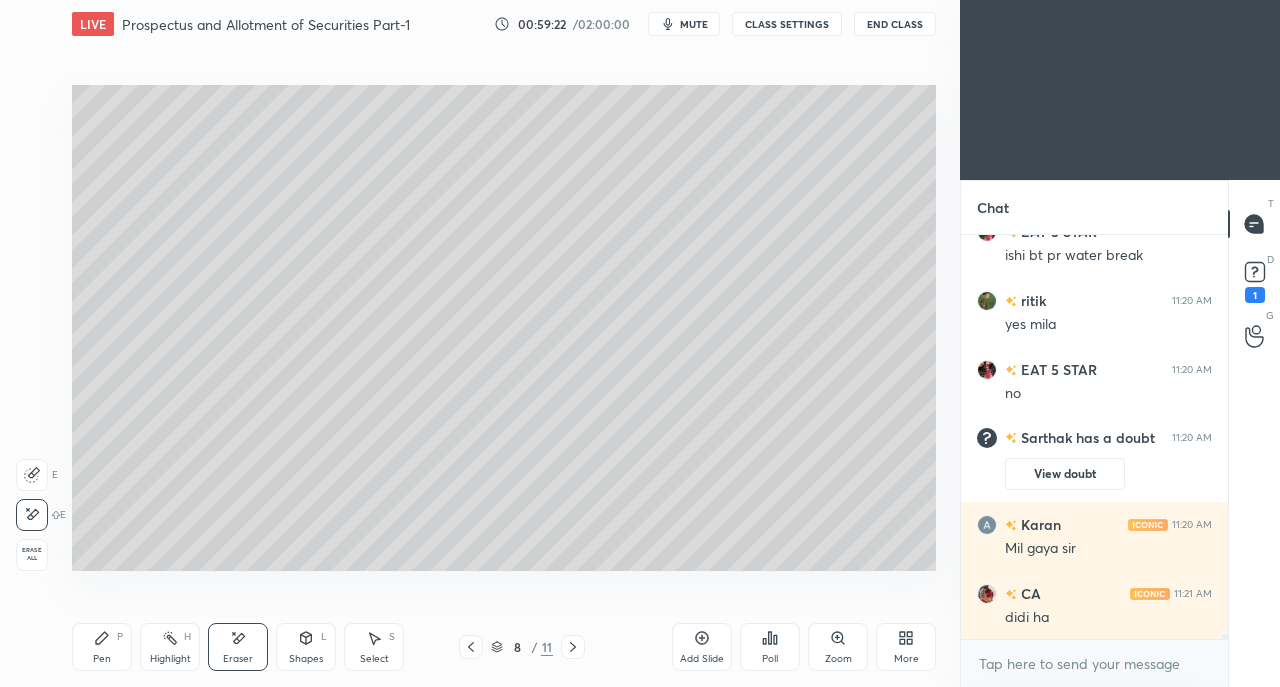click on "1" at bounding box center (1255, 295) 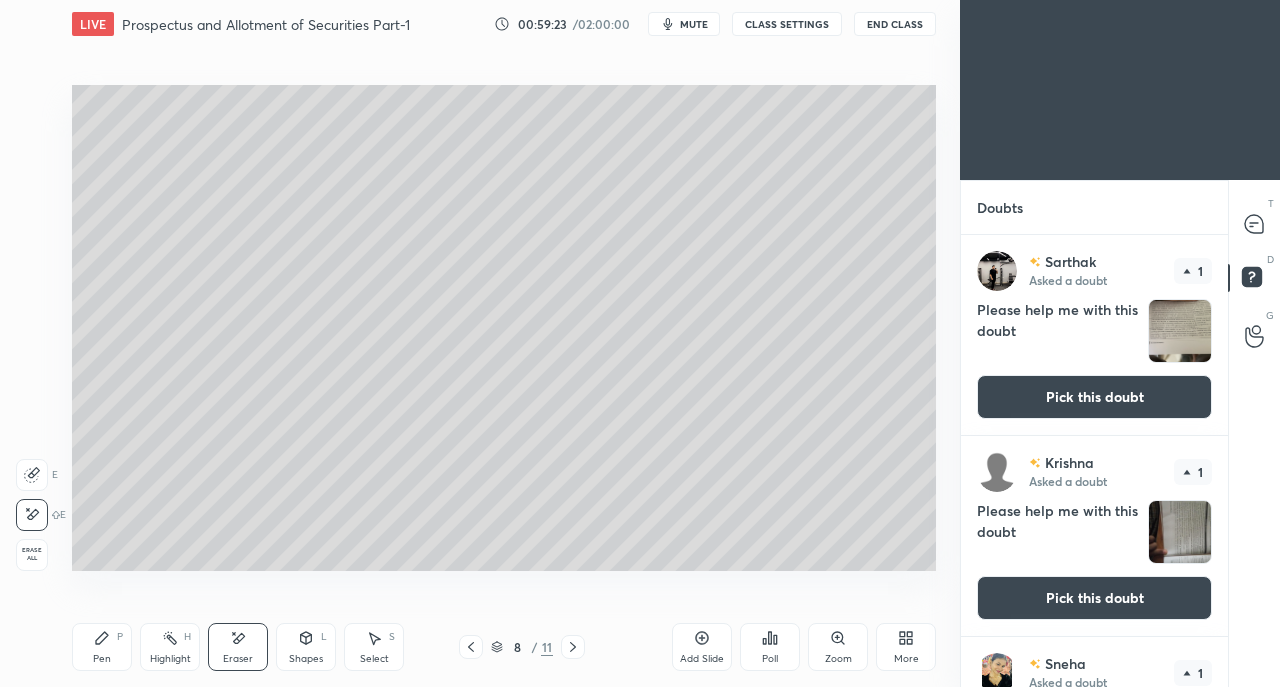click 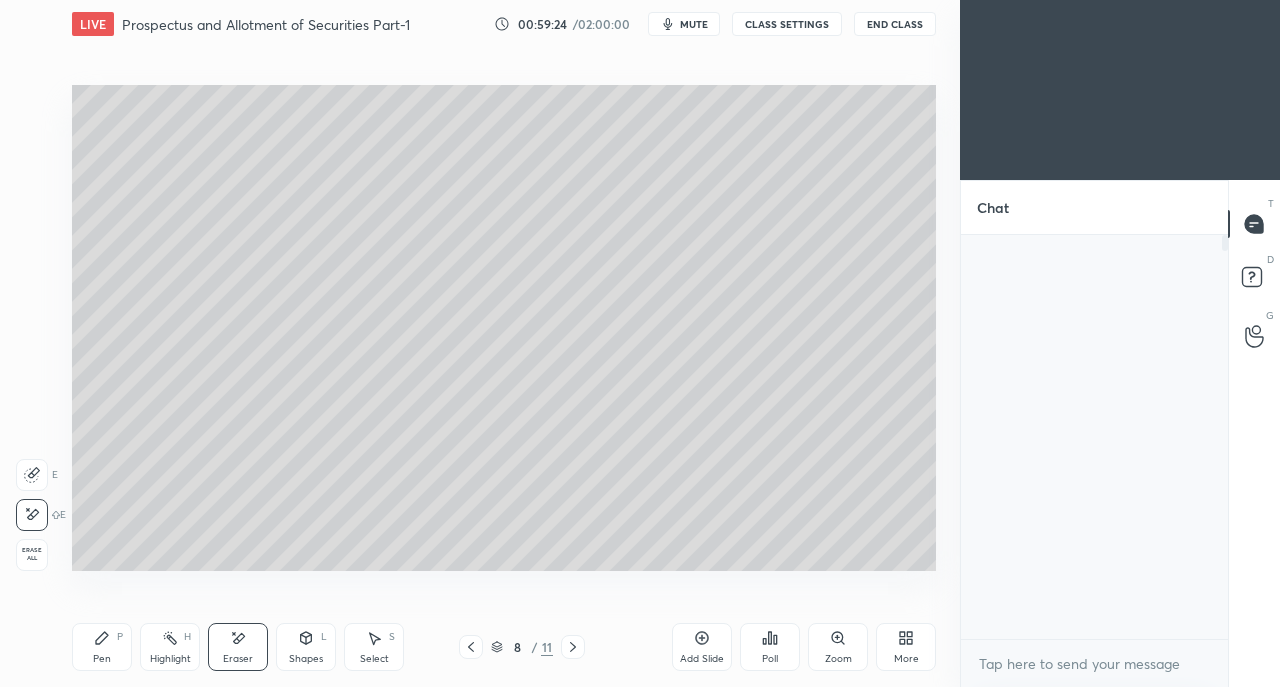 scroll, scrollTop: 35173, scrollLeft: 0, axis: vertical 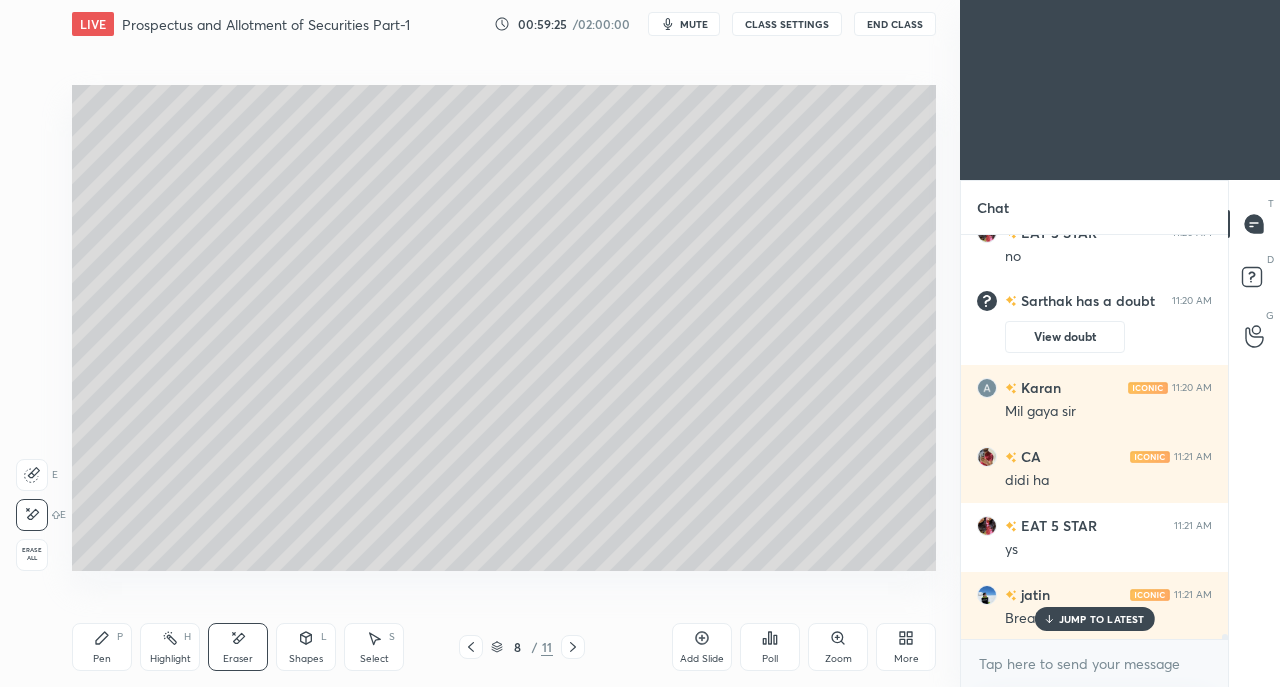 click on "JUMP TO LATEST" at bounding box center (1102, 619) 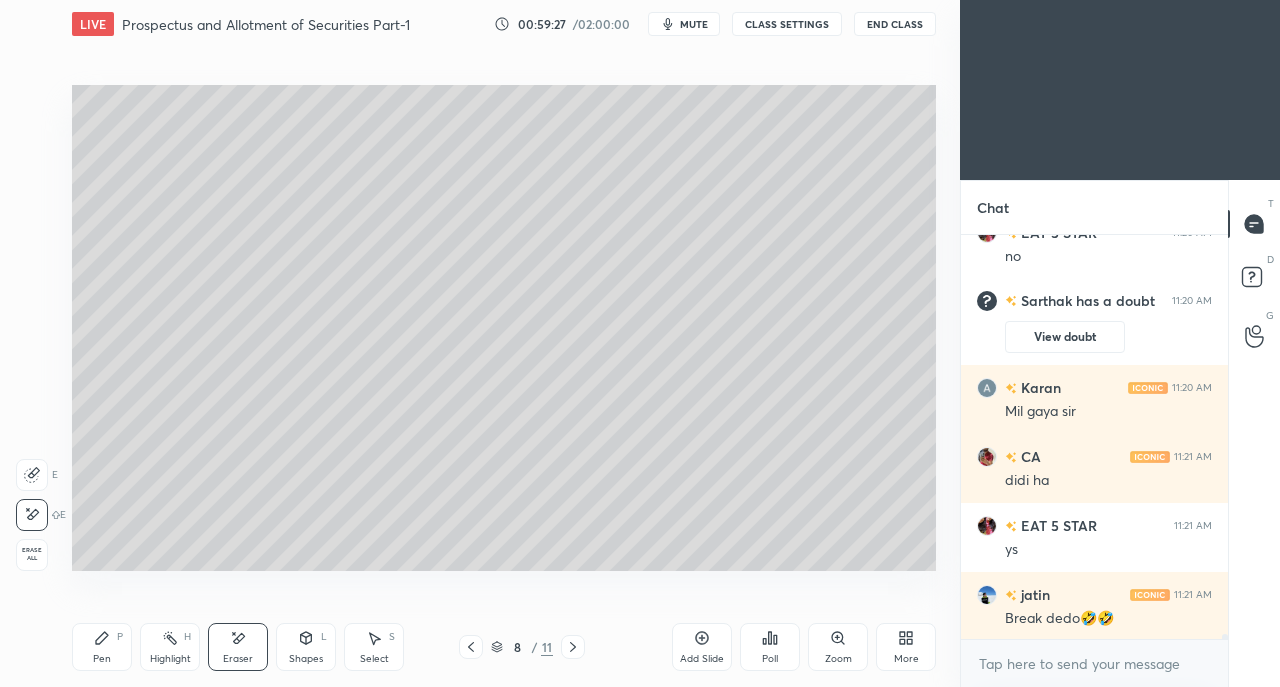 click 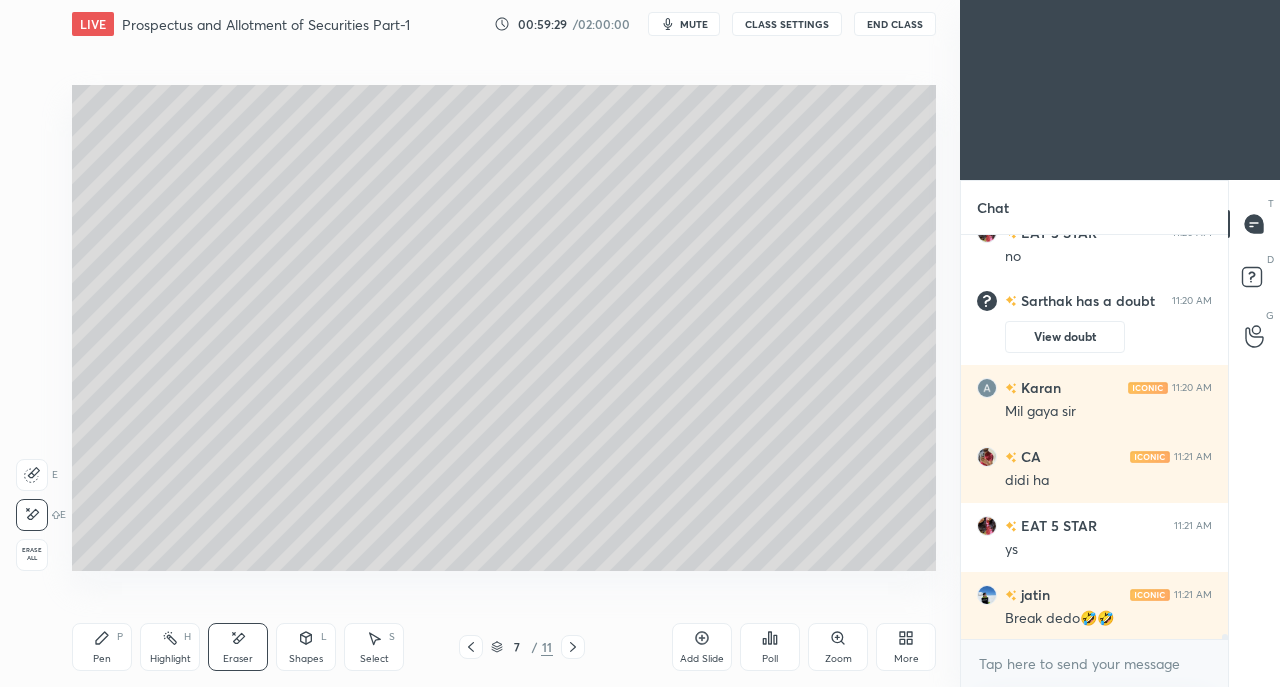 click 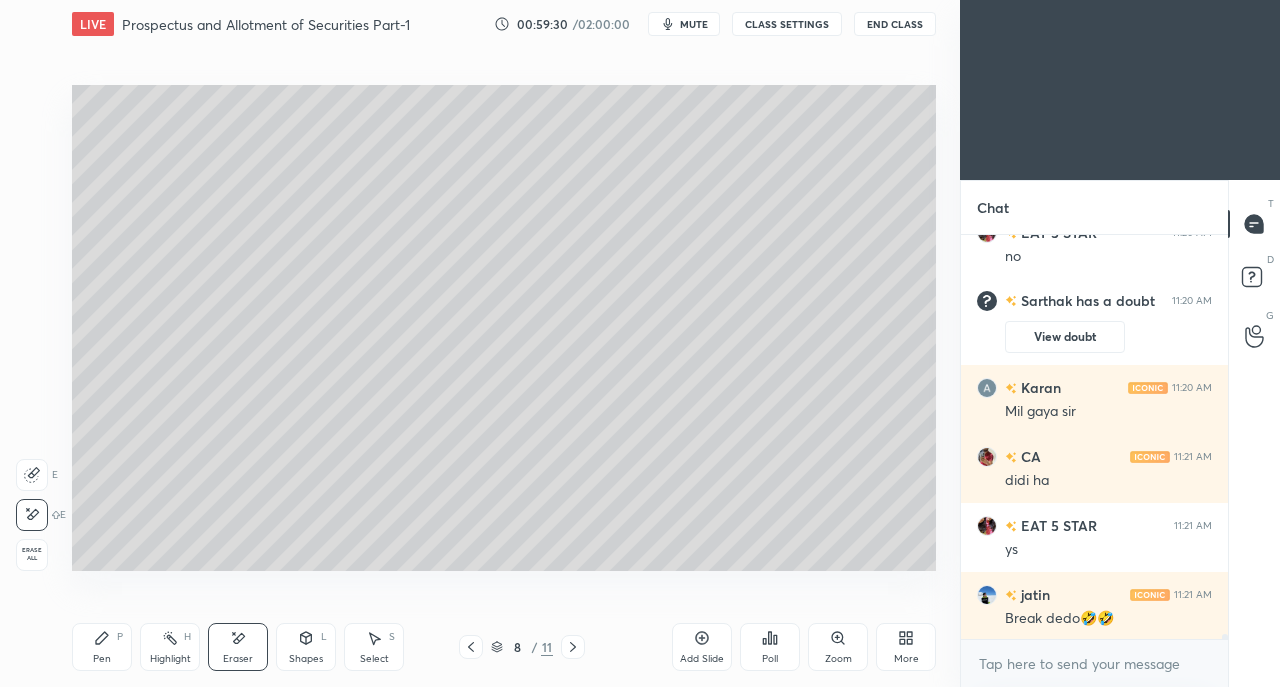 click 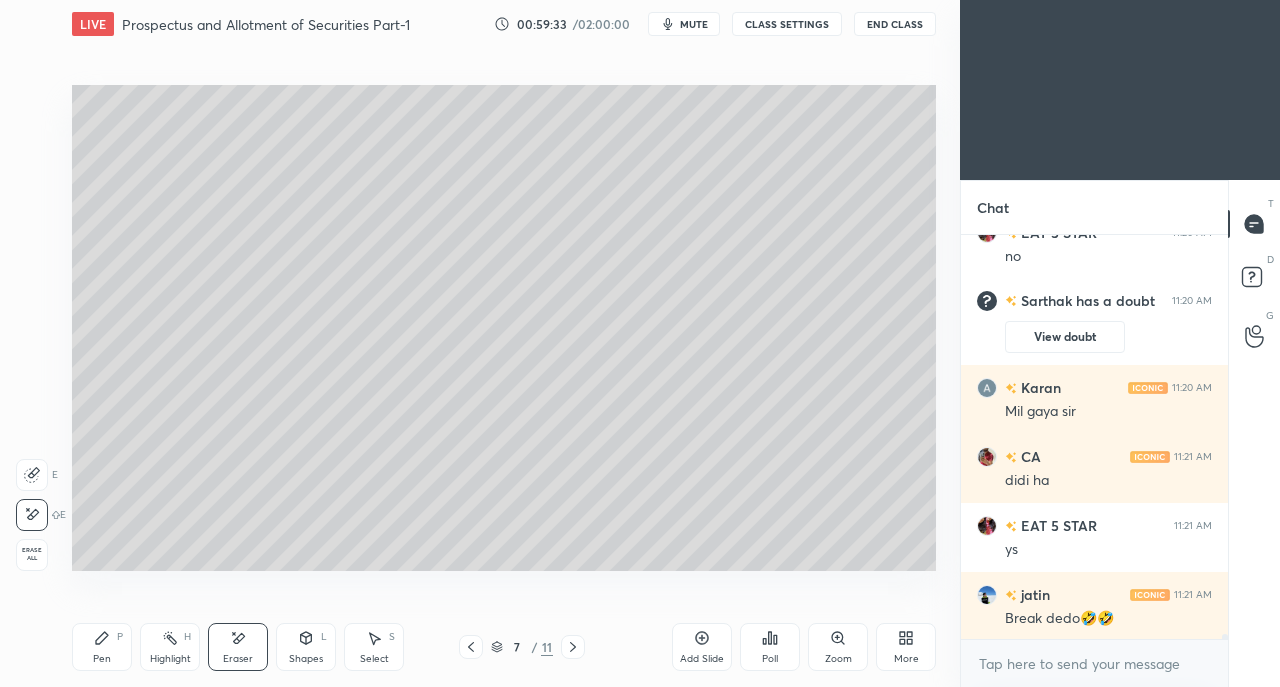 scroll, scrollTop: 35366, scrollLeft: 0, axis: vertical 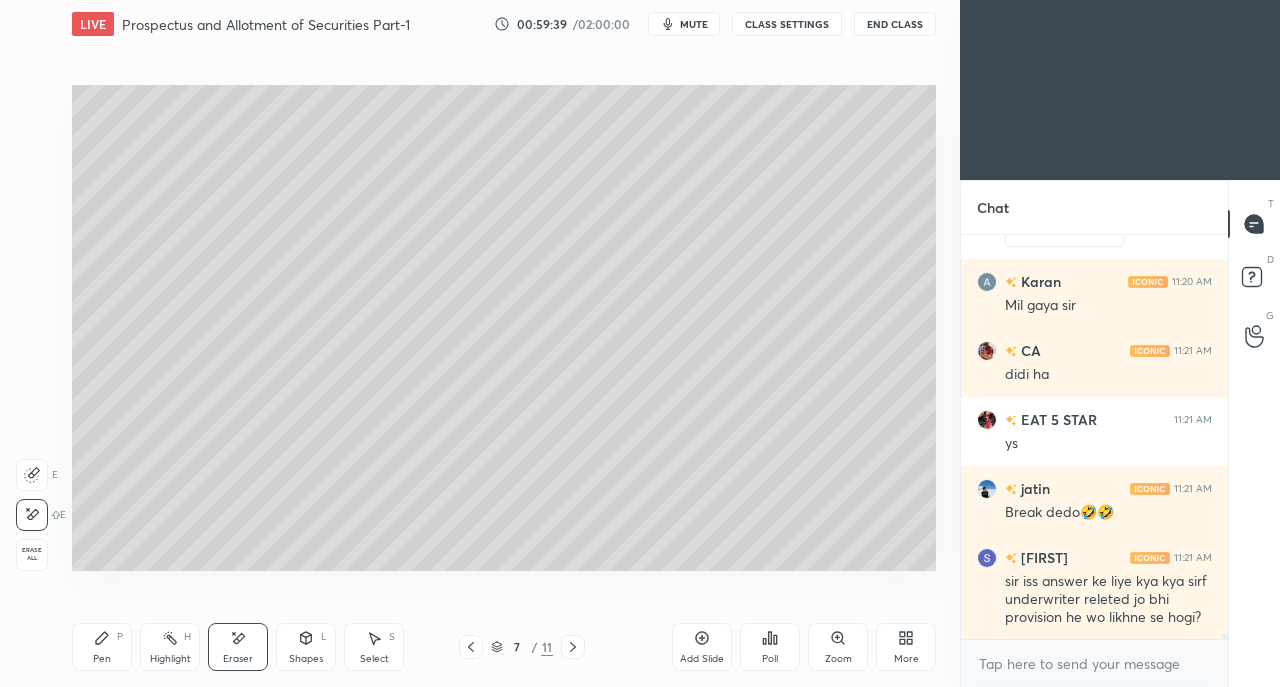 click at bounding box center [573, 647] 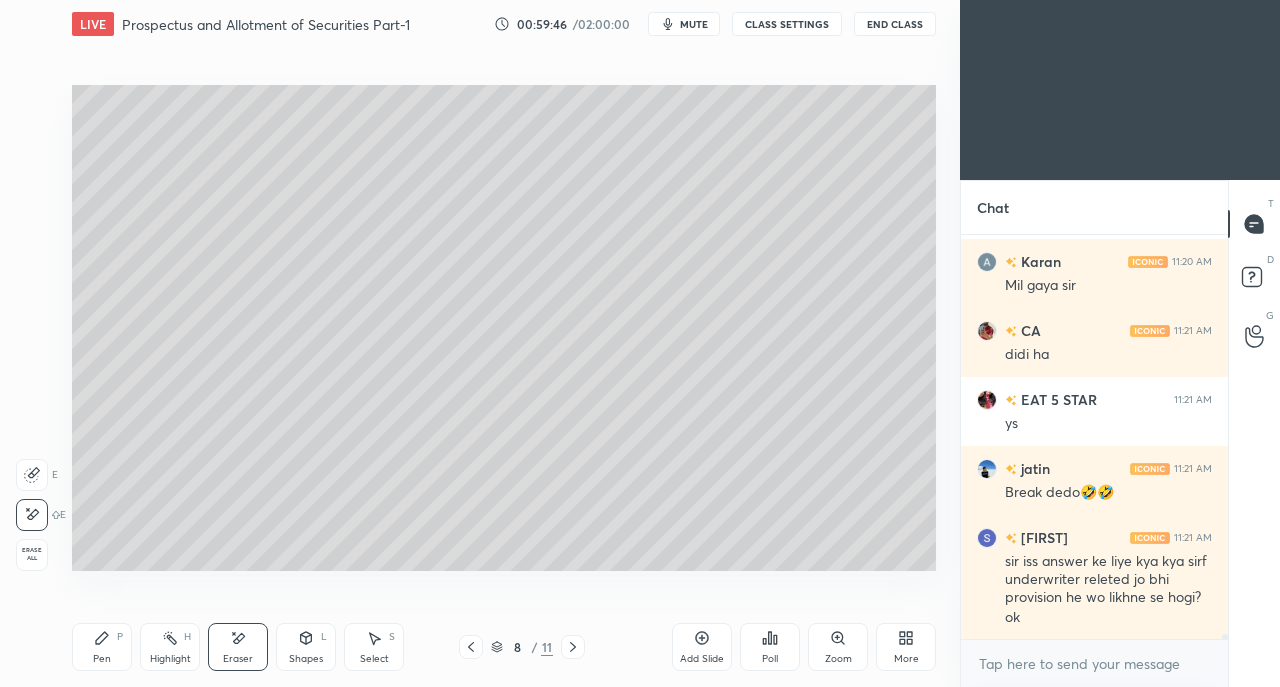 scroll, scrollTop: 34870, scrollLeft: 0, axis: vertical 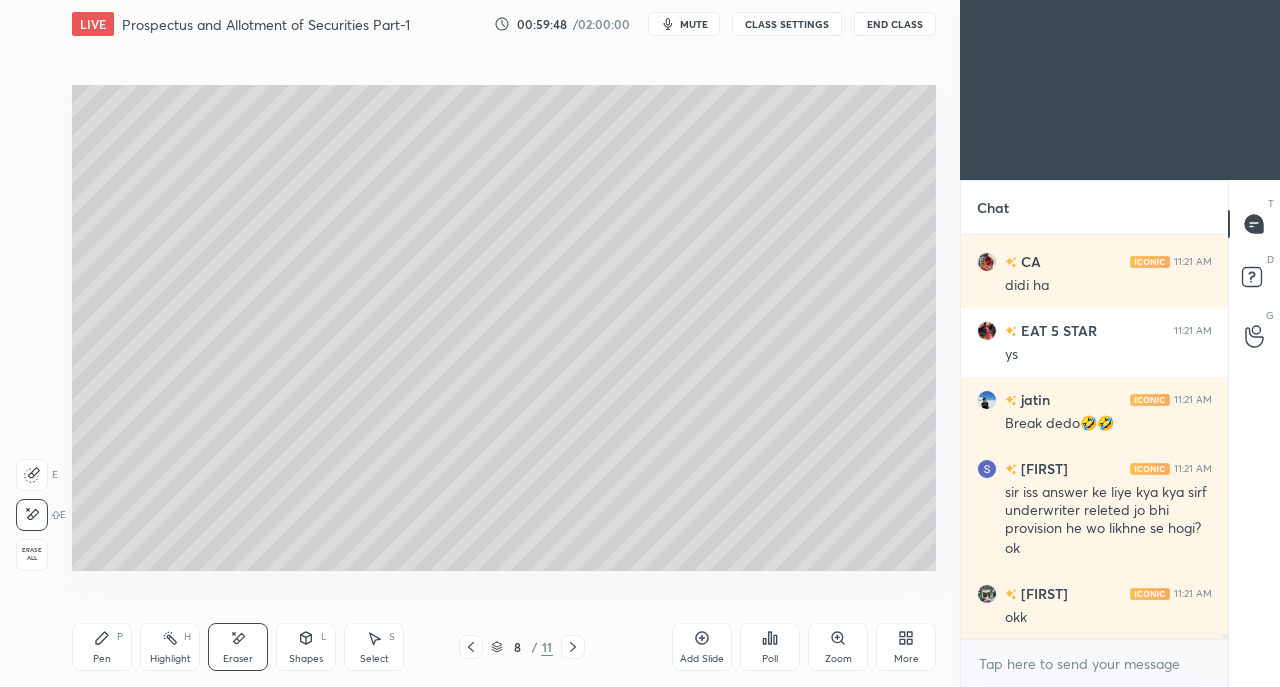 click 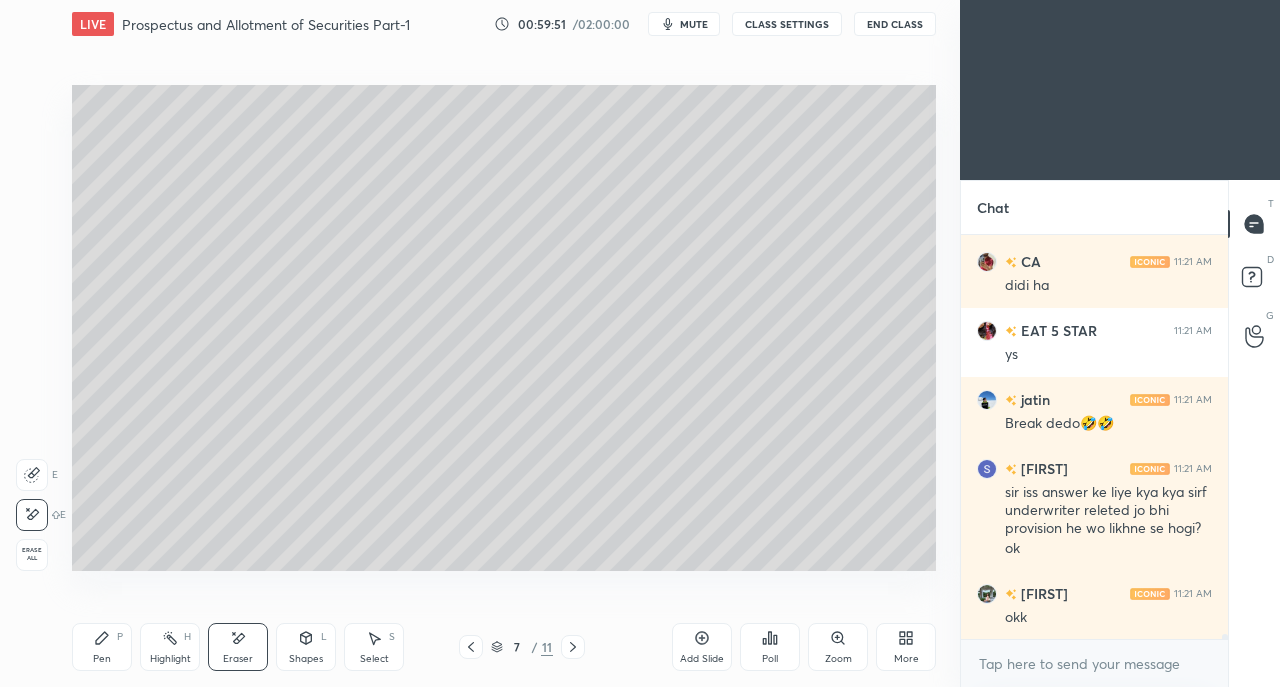 scroll, scrollTop: 34956, scrollLeft: 0, axis: vertical 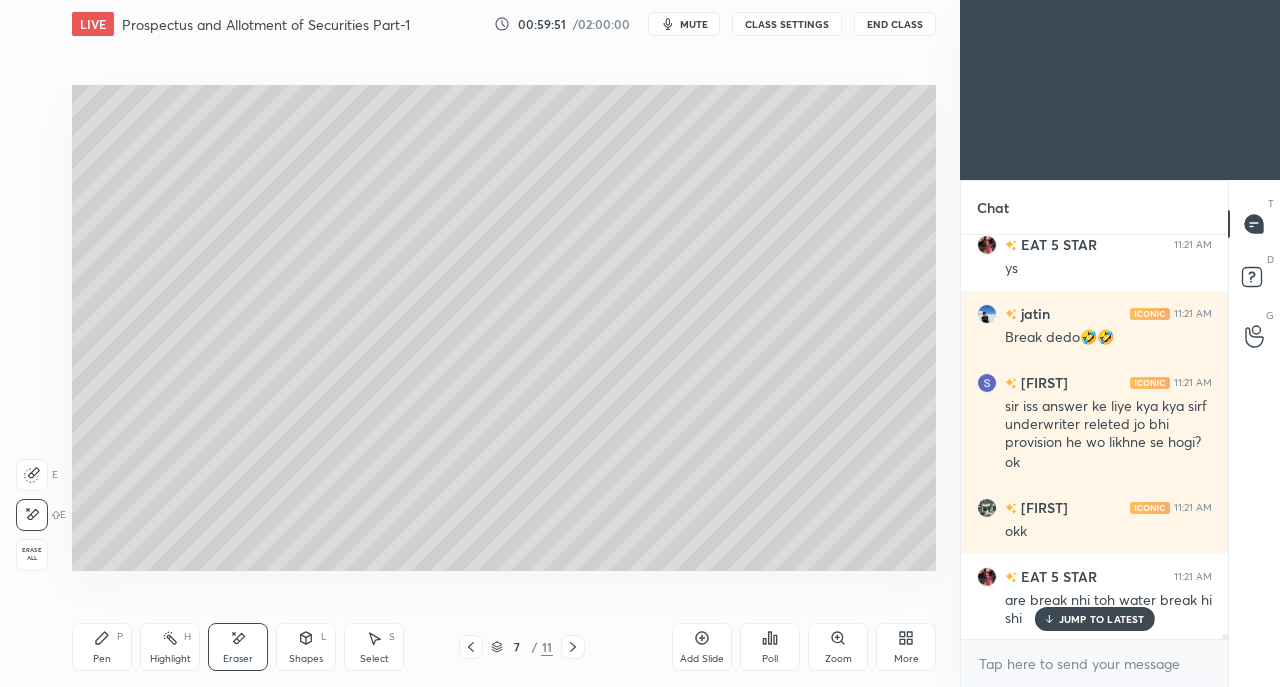 click on "Pen P" at bounding box center [102, 647] 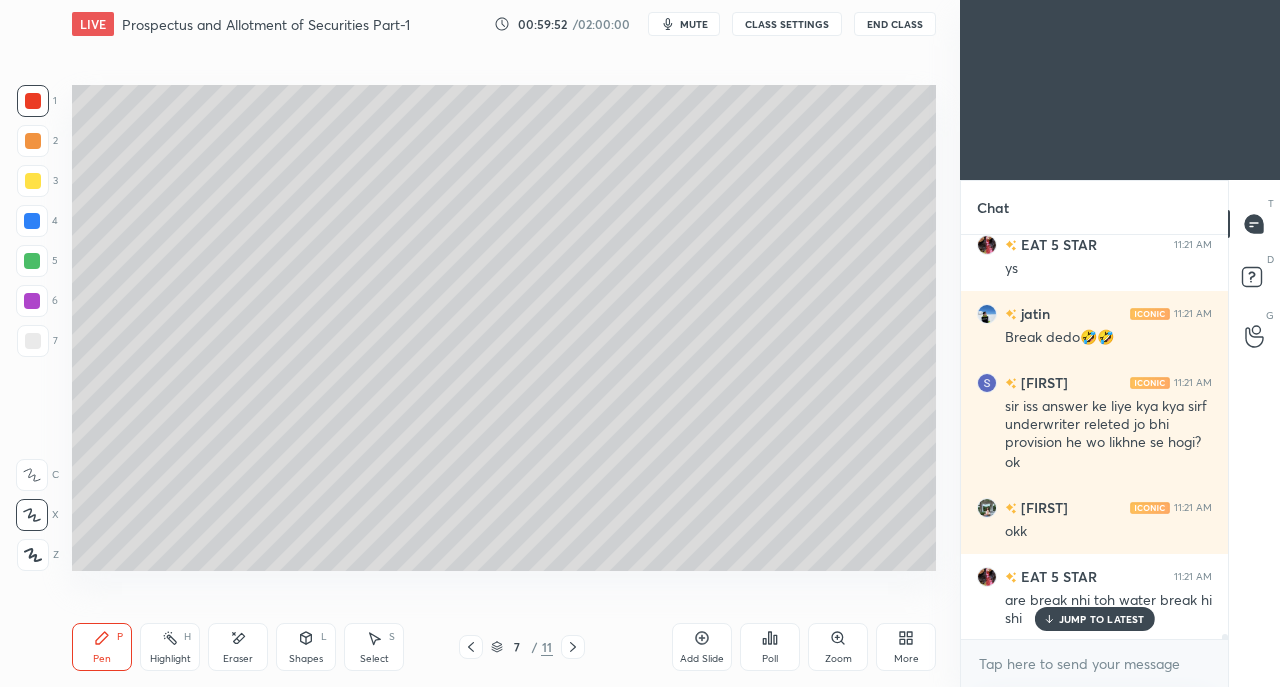 scroll, scrollTop: 35026, scrollLeft: 0, axis: vertical 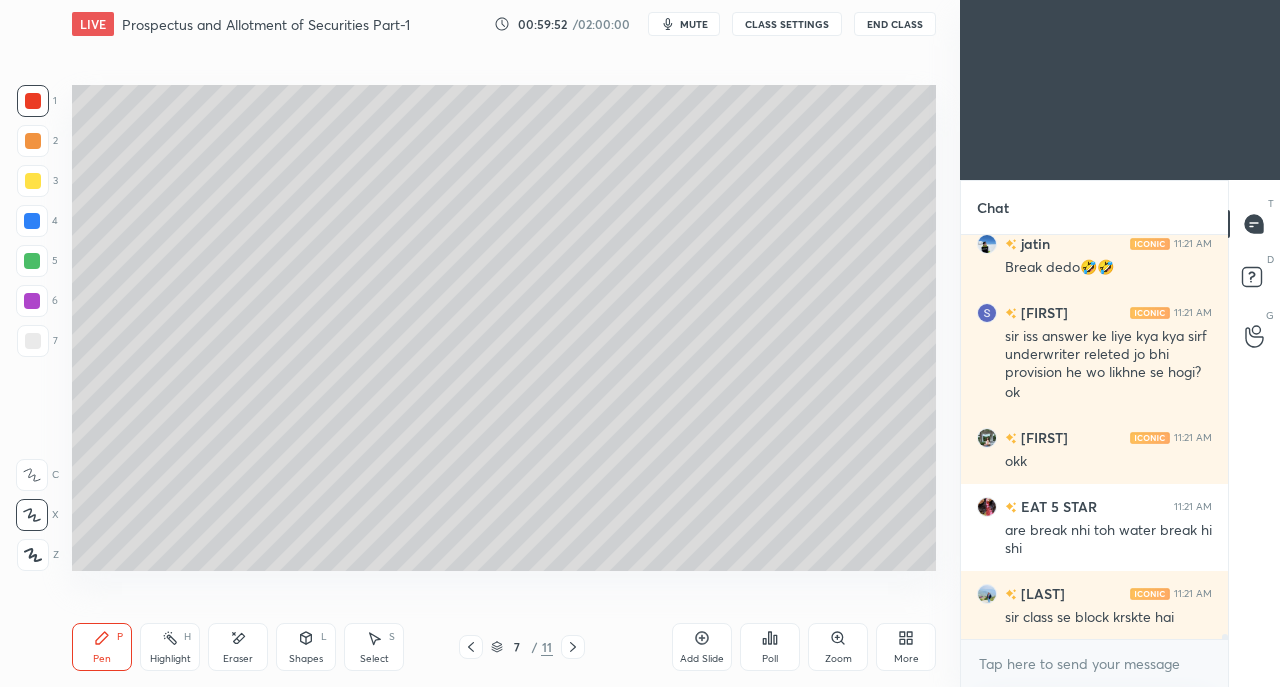 click on "sir class se block krskte hai" at bounding box center [1108, 618] 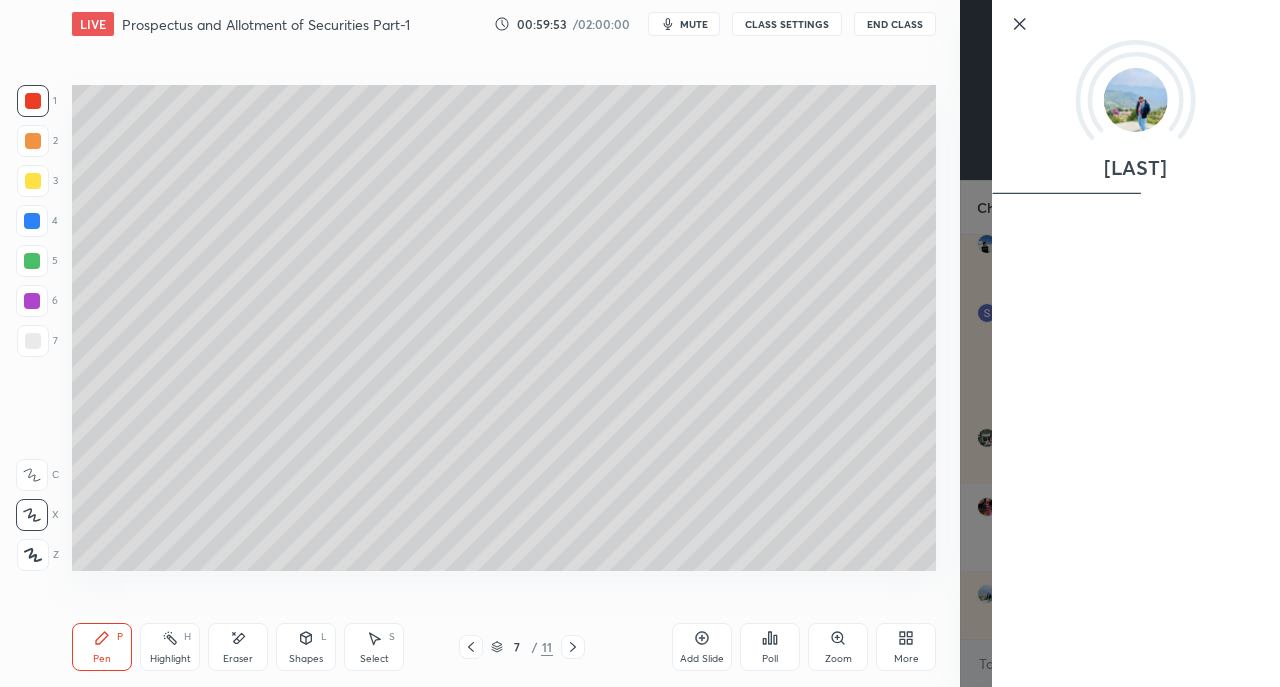 click on "Setting up your live class Poll for   secs No correct answer Start poll" at bounding box center (504, 327) 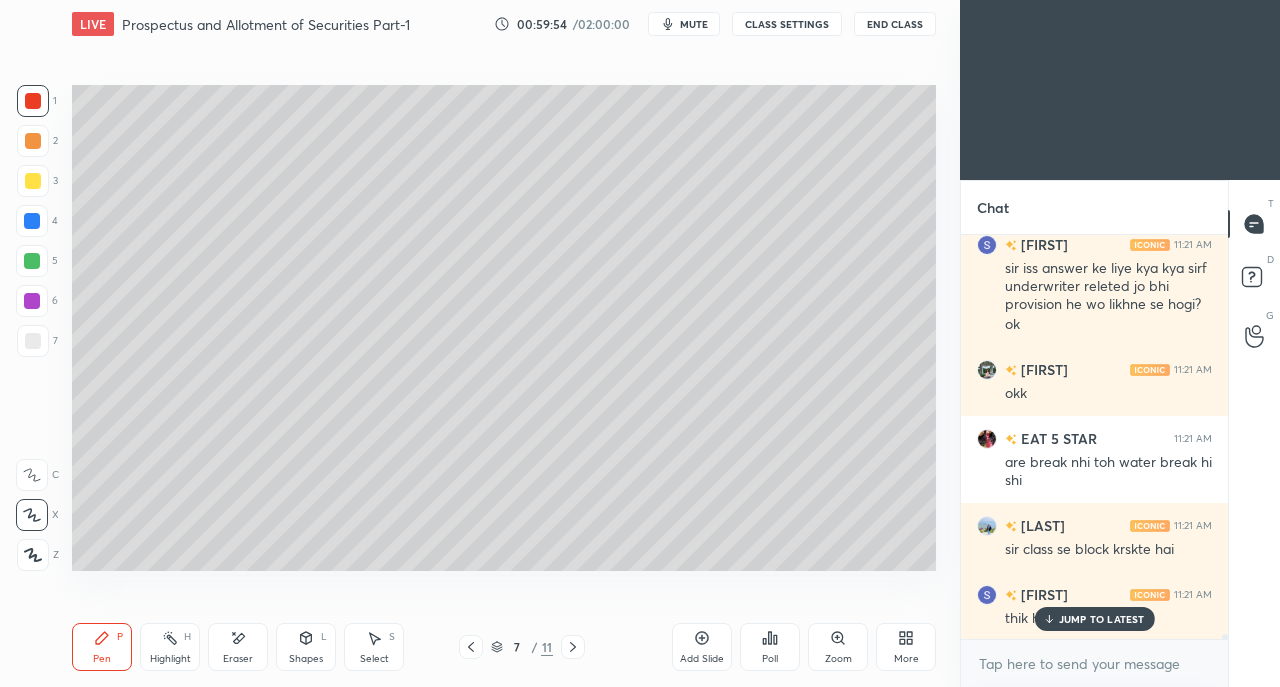 scroll, scrollTop: 35164, scrollLeft: 0, axis: vertical 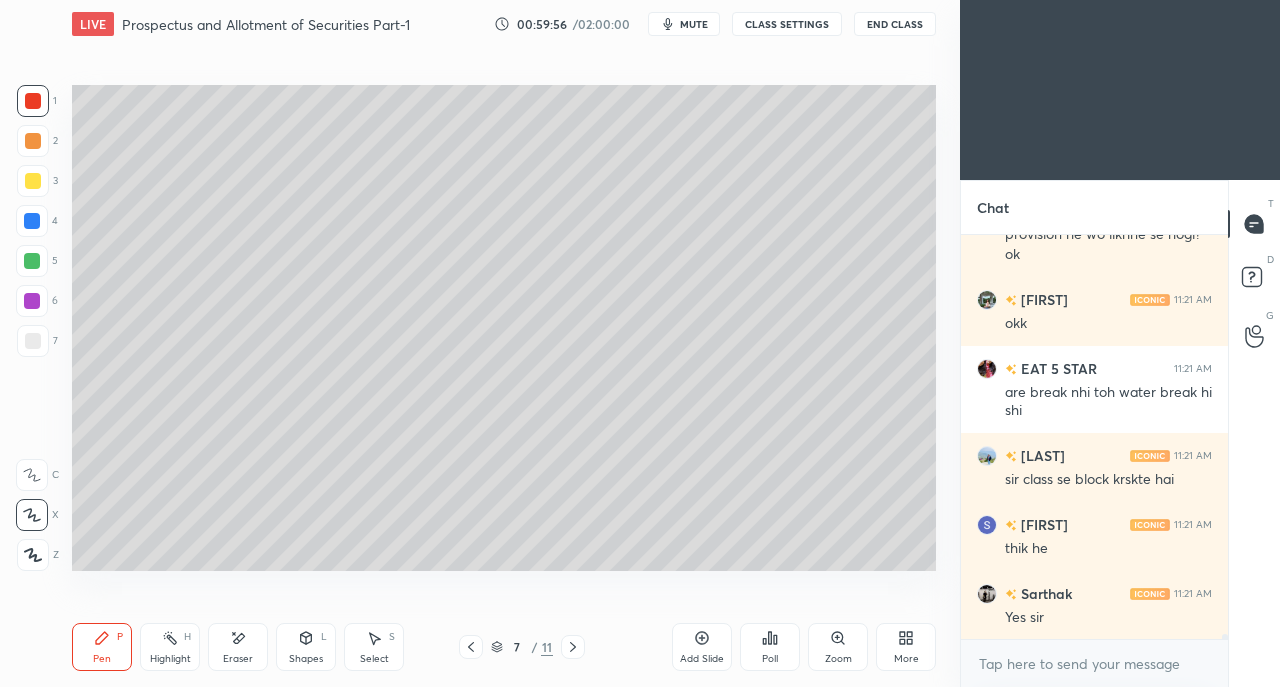 click at bounding box center [33, 341] 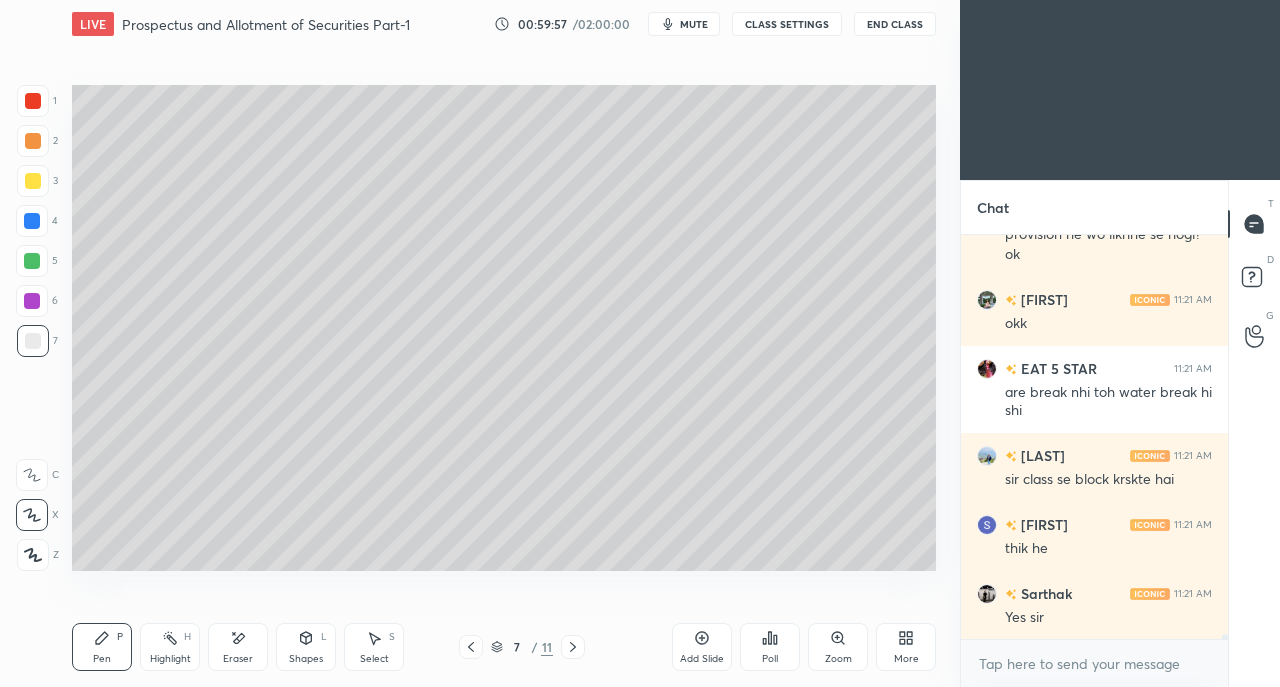 click at bounding box center [33, 141] 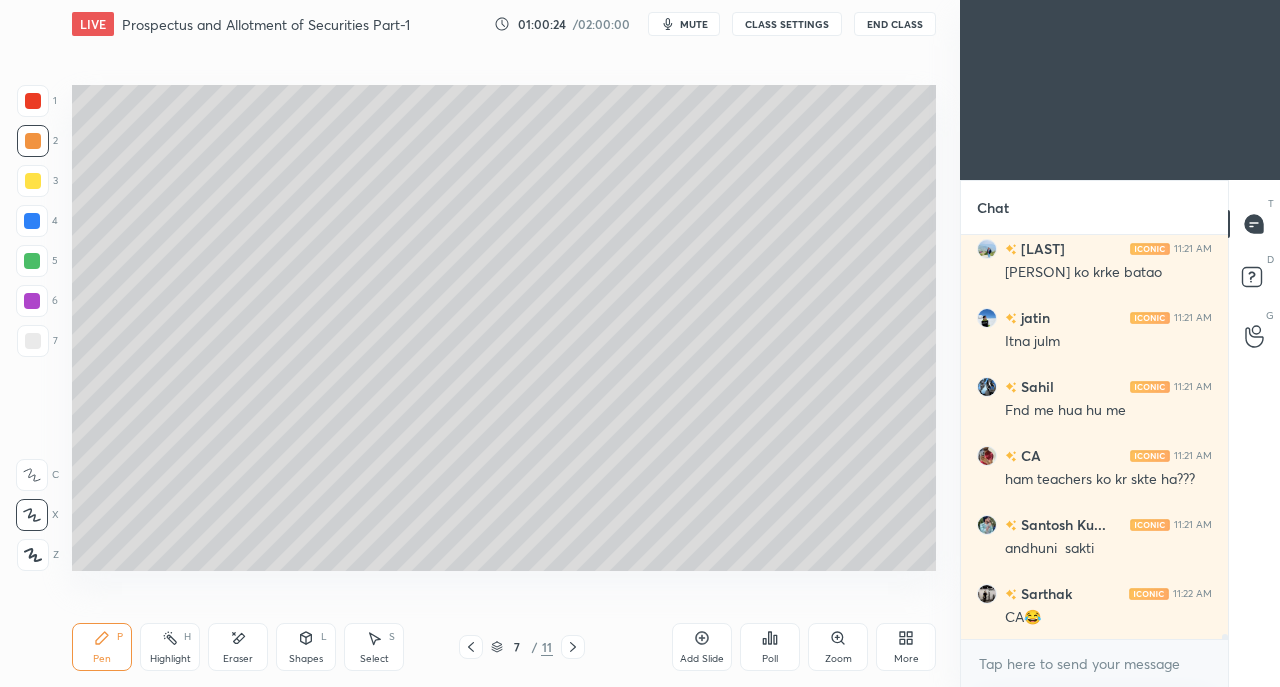 scroll, scrollTop: 35666, scrollLeft: 0, axis: vertical 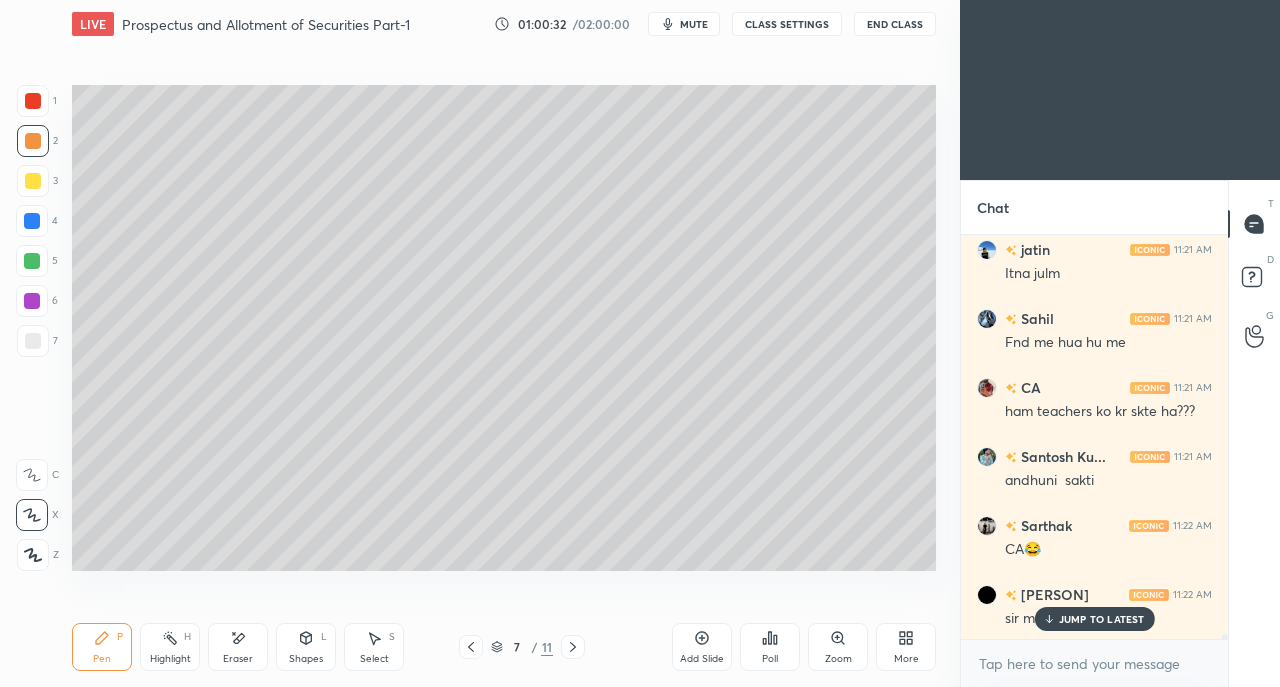 click on "JUMP TO LATEST" at bounding box center (1094, 619) 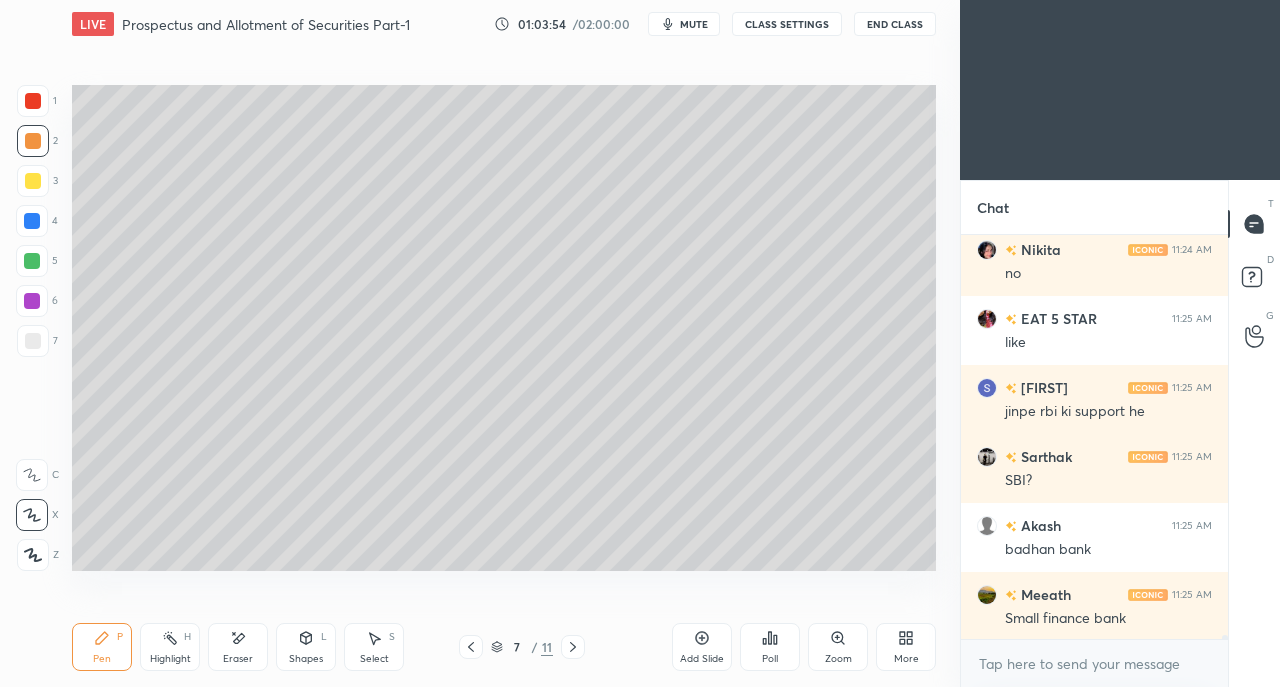 scroll, scrollTop: 38466, scrollLeft: 0, axis: vertical 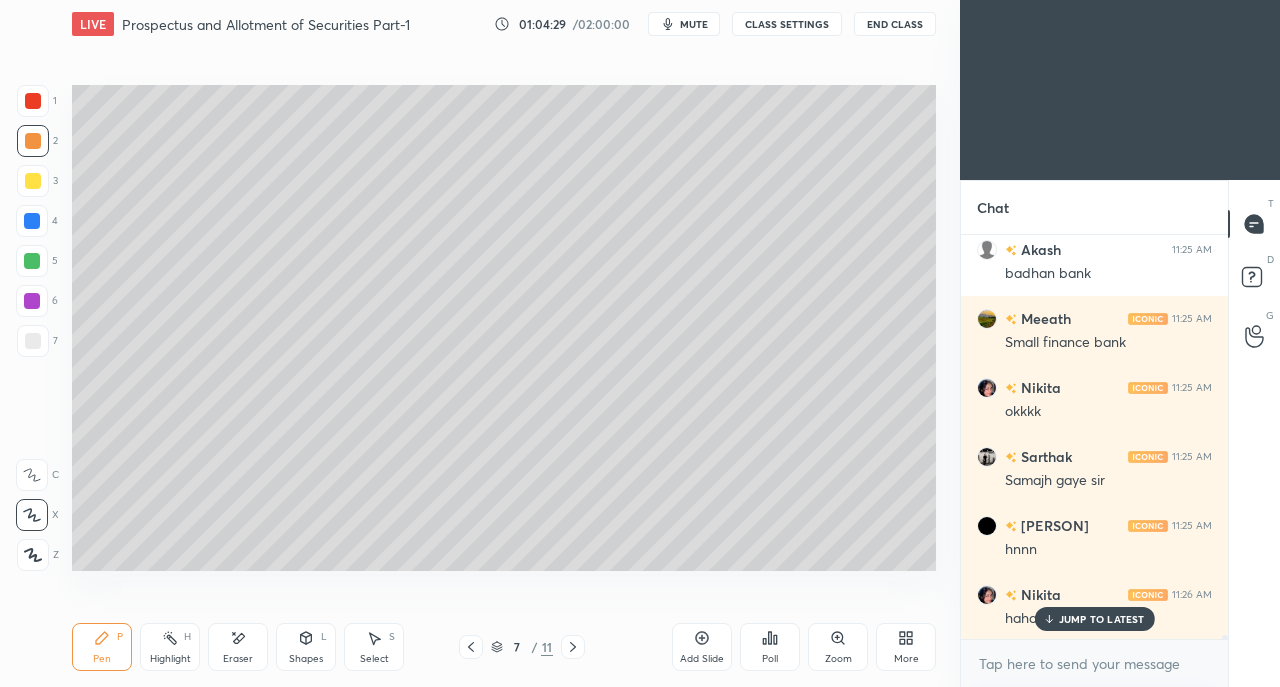 click at bounding box center (33, 341) 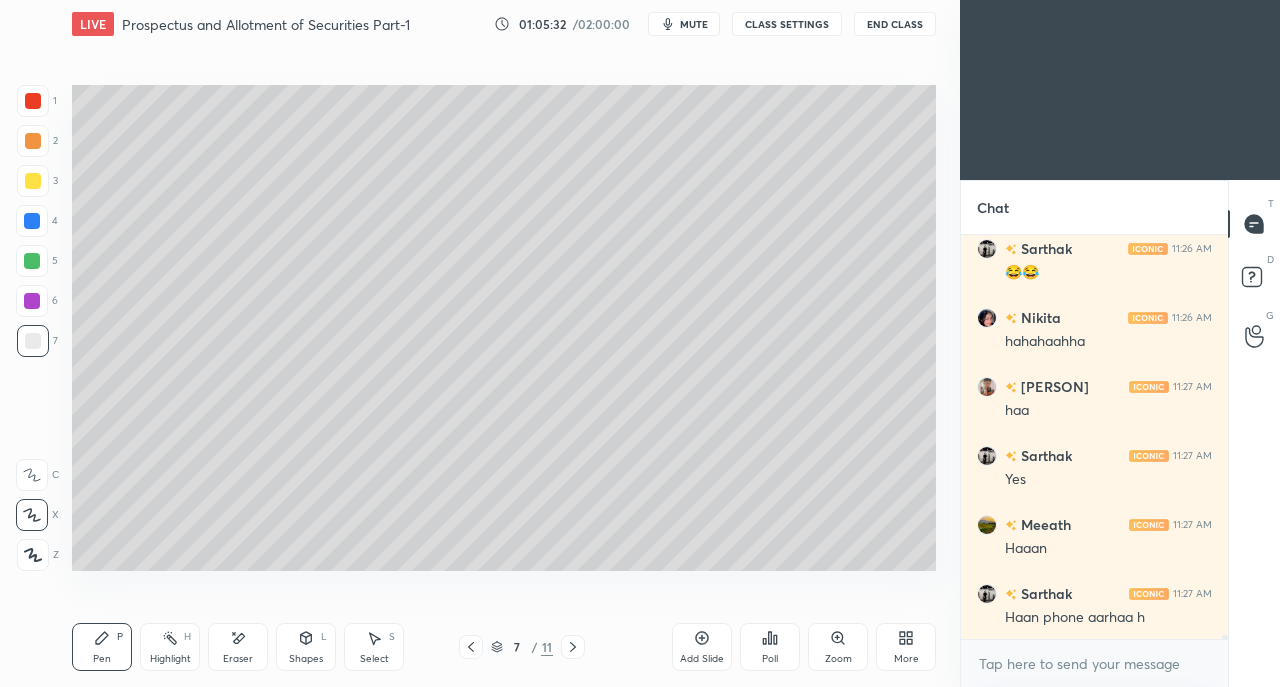 scroll, scrollTop: 39362, scrollLeft: 0, axis: vertical 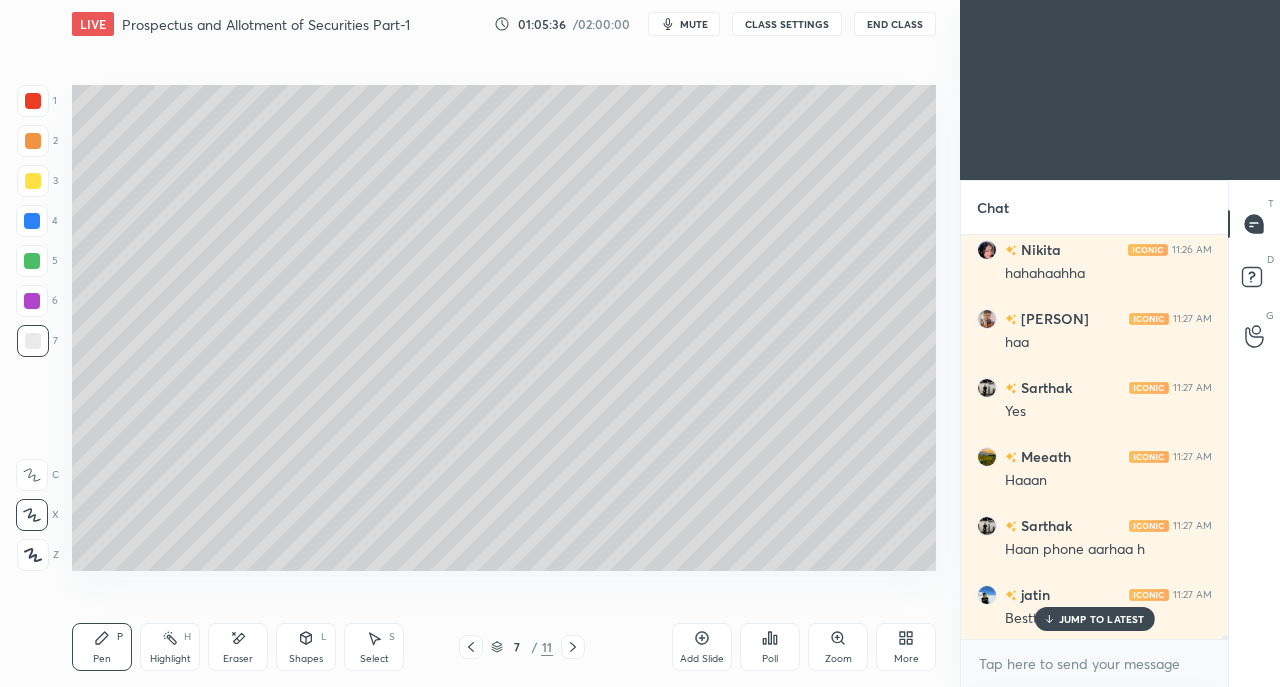 click on "JUMP TO LATEST" at bounding box center [1102, 619] 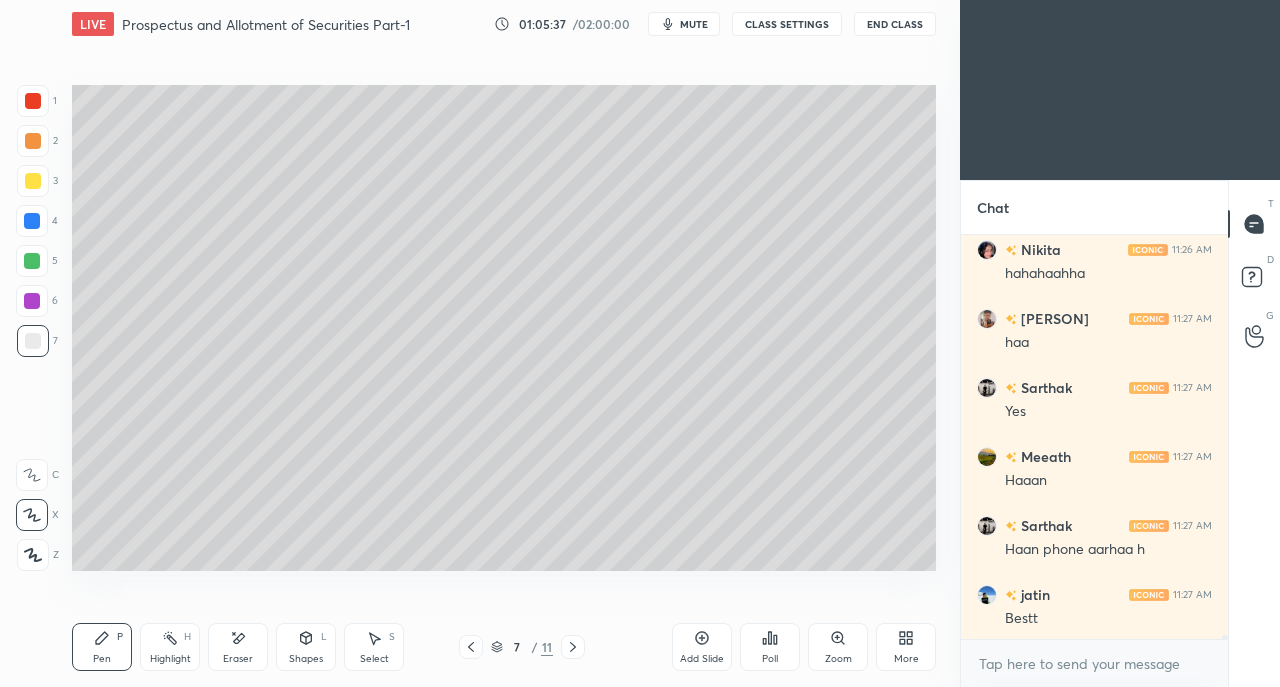 scroll, scrollTop: 39432, scrollLeft: 0, axis: vertical 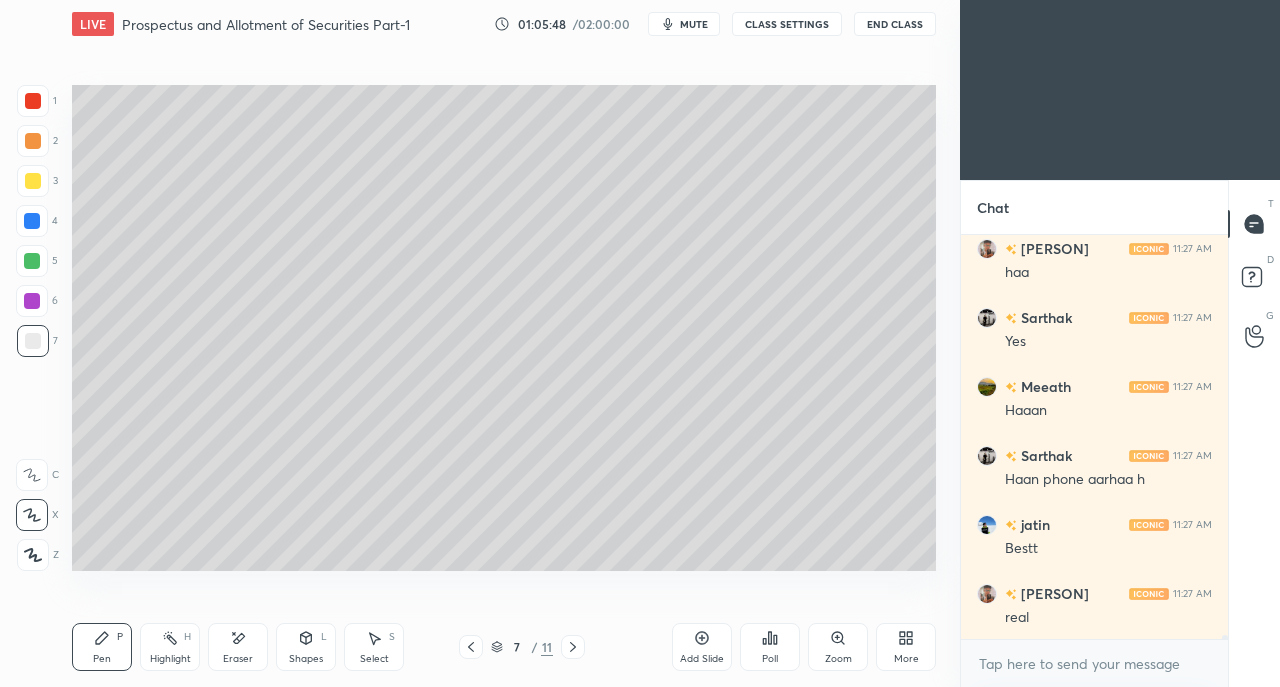 click 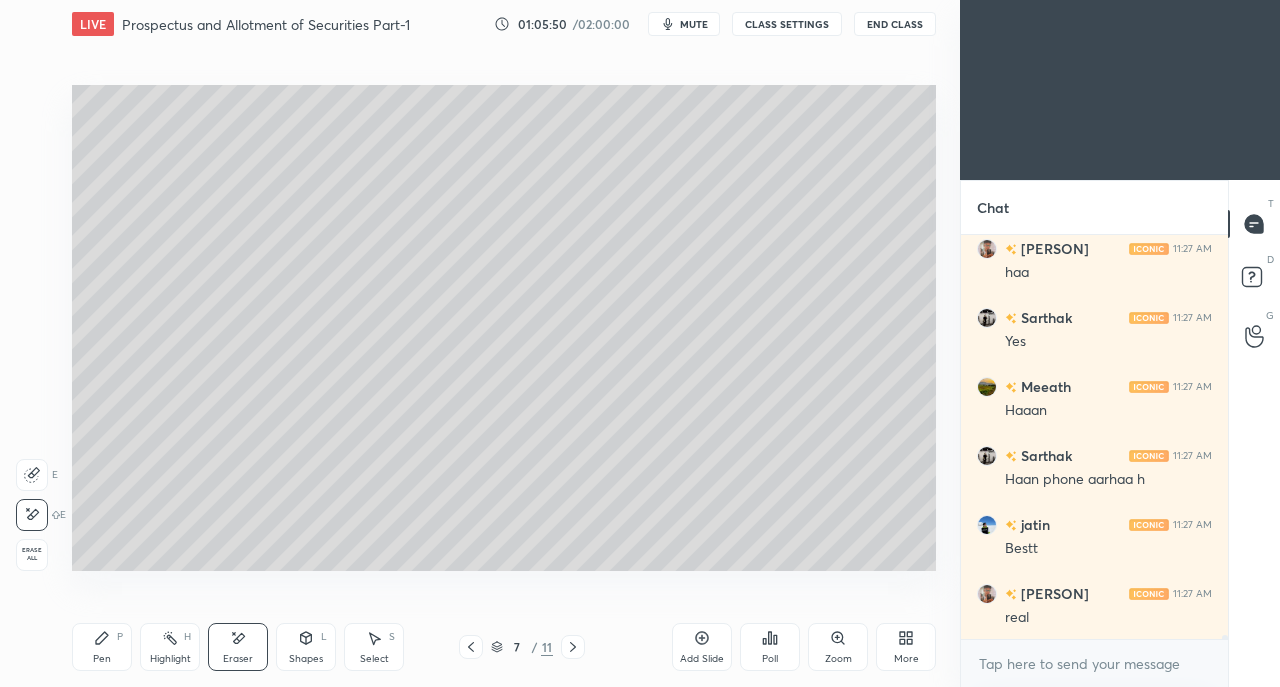 click 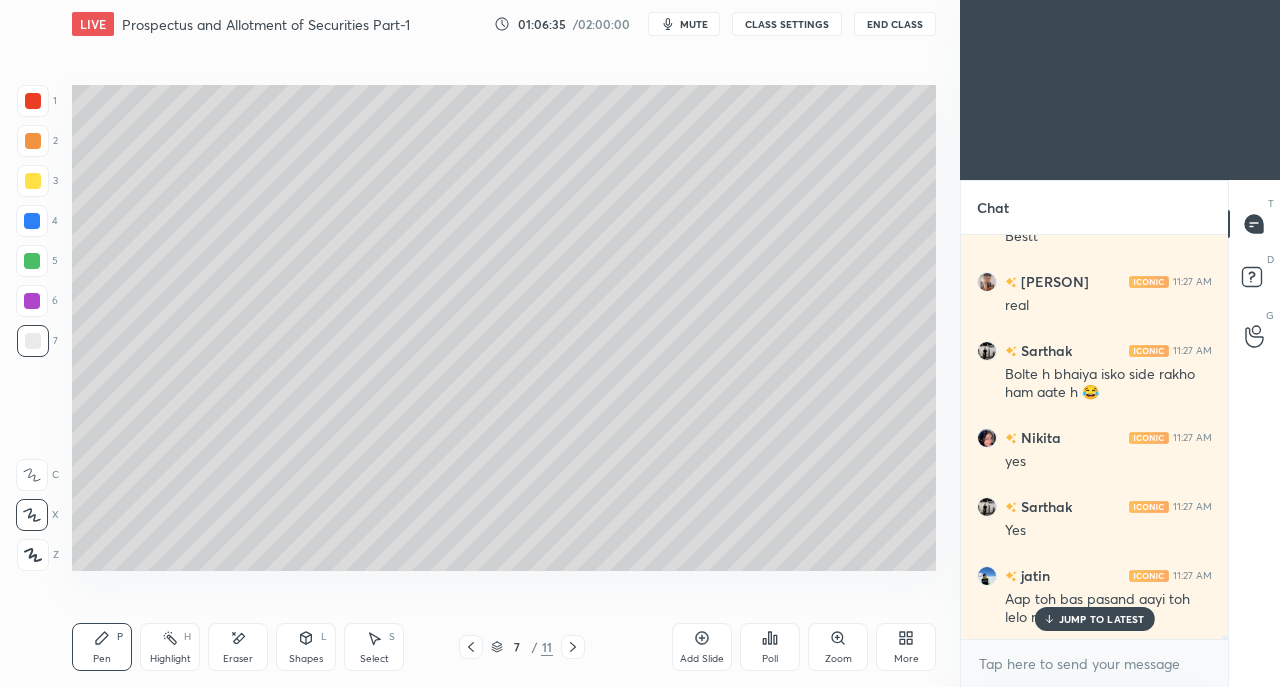scroll, scrollTop: 39812, scrollLeft: 0, axis: vertical 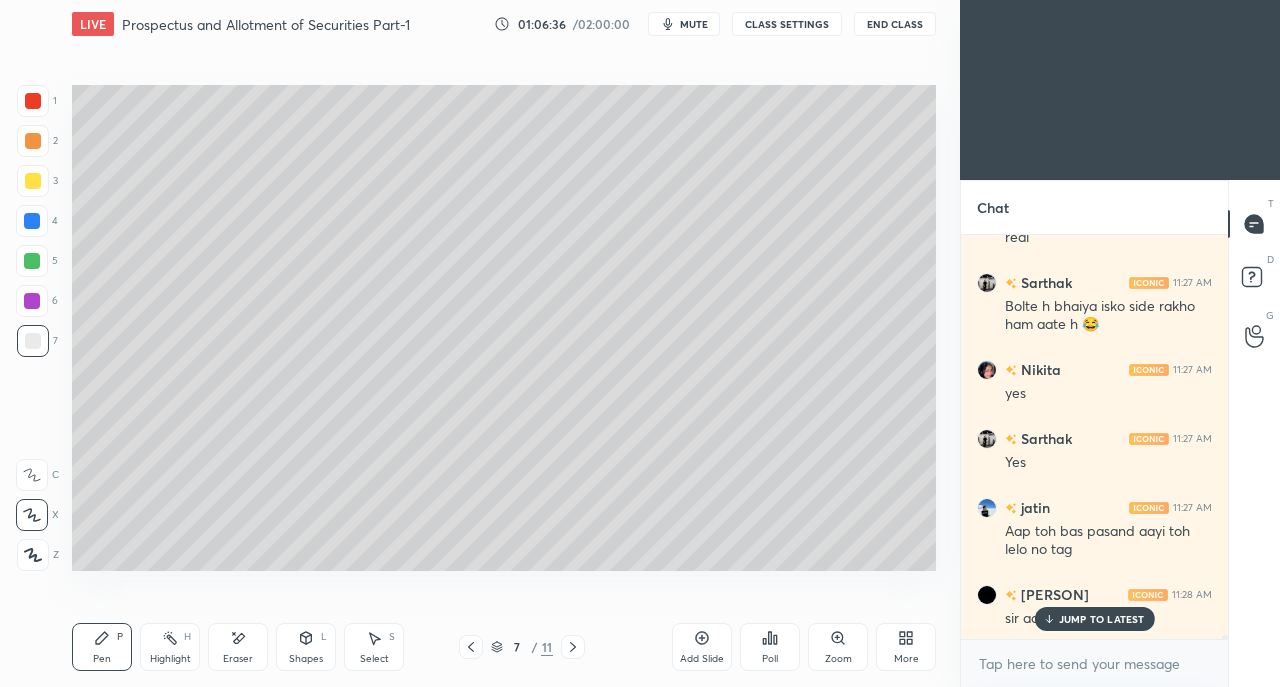 click 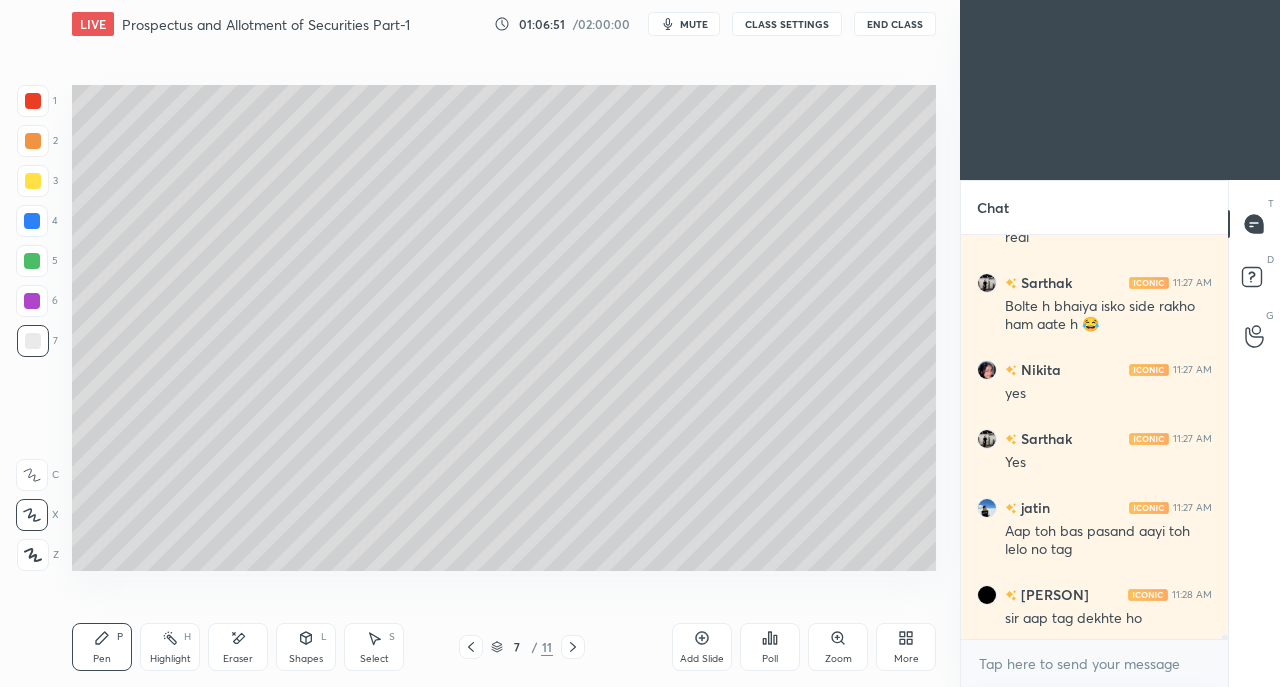 click at bounding box center [32, 221] 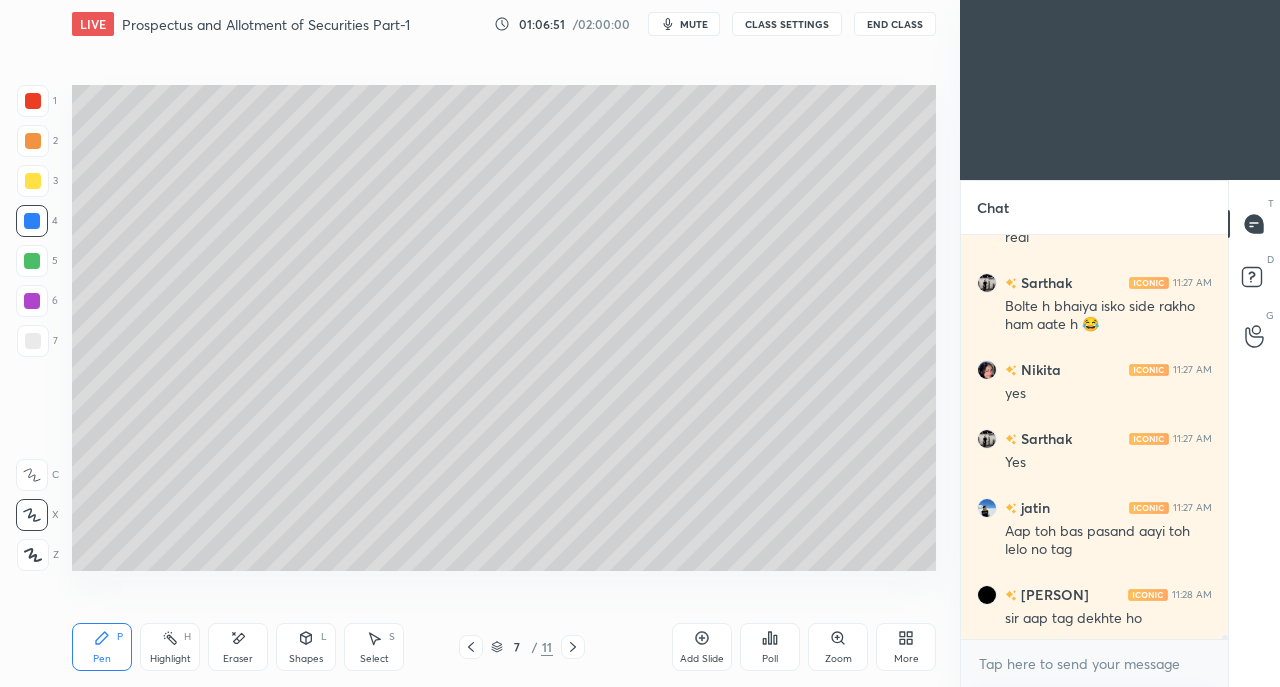 click at bounding box center [32, 261] 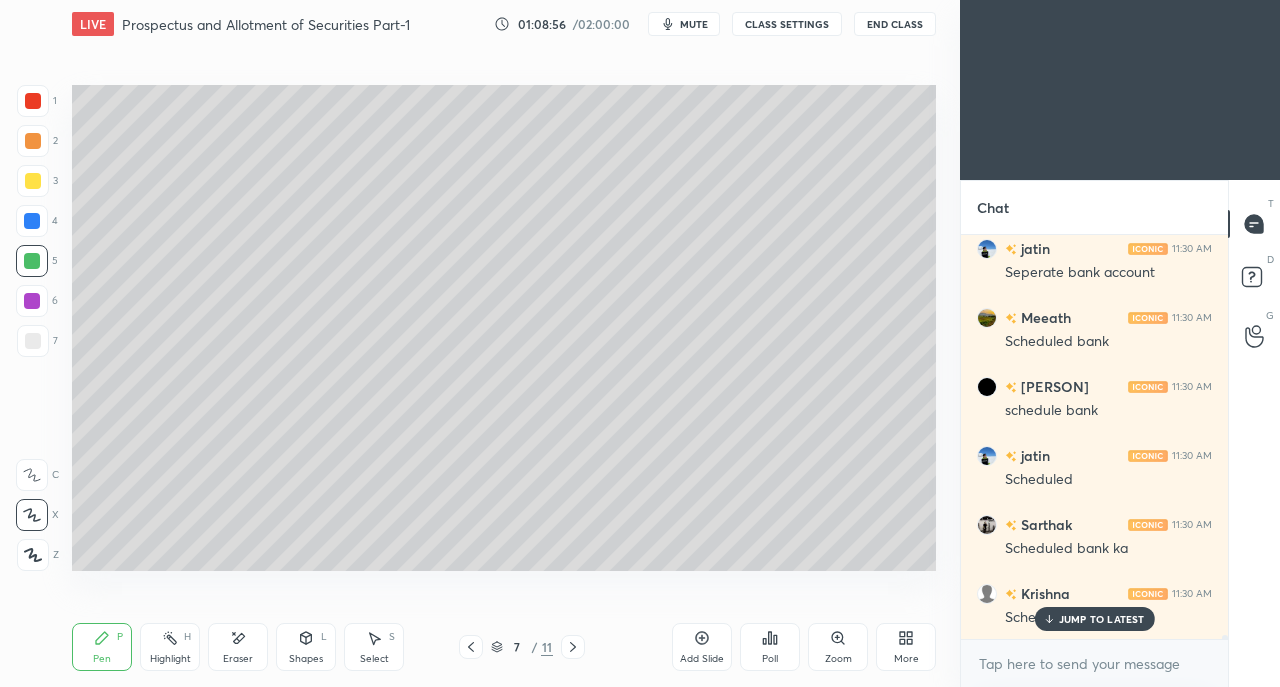 scroll, scrollTop: 41228, scrollLeft: 0, axis: vertical 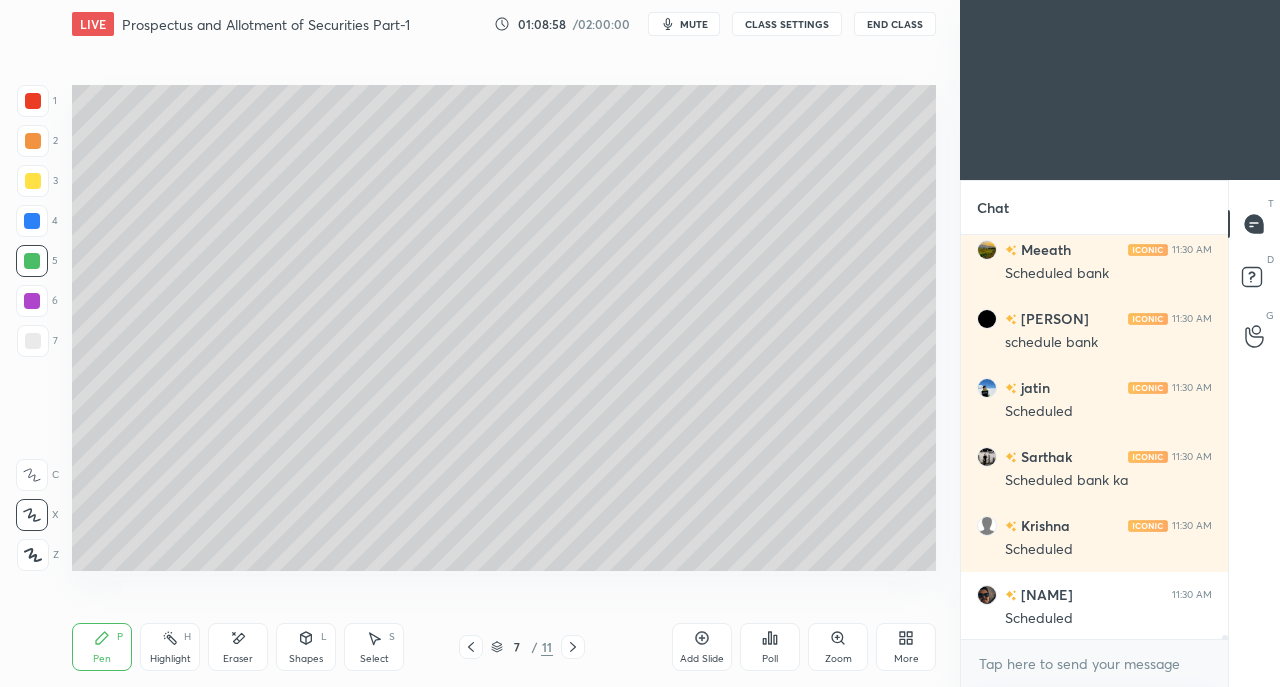 click at bounding box center (33, 341) 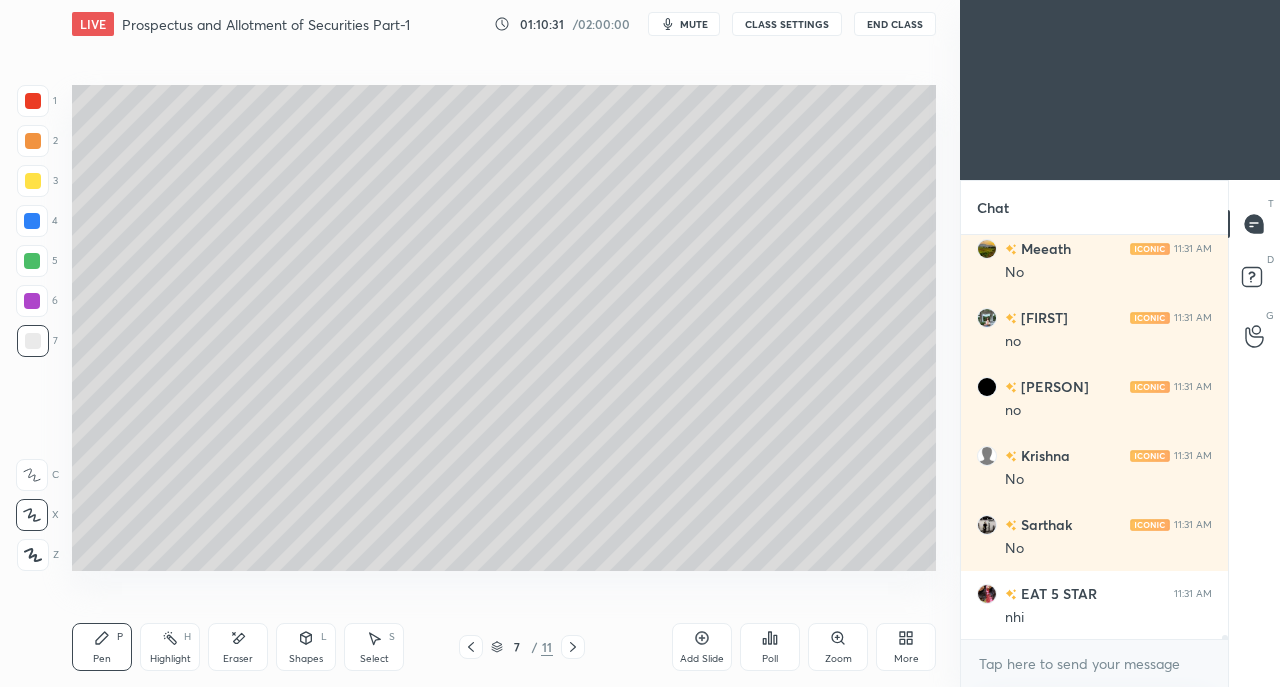 scroll, scrollTop: 42506, scrollLeft: 0, axis: vertical 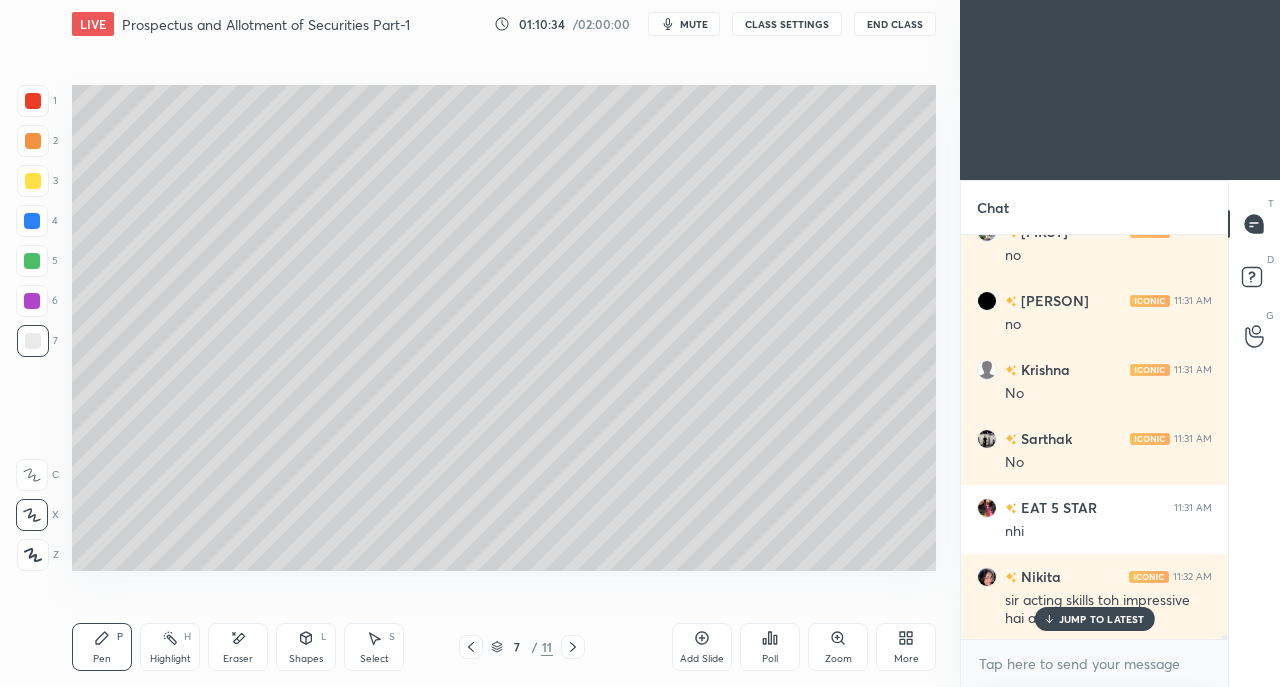click on "JUMP TO LATEST" at bounding box center (1102, 619) 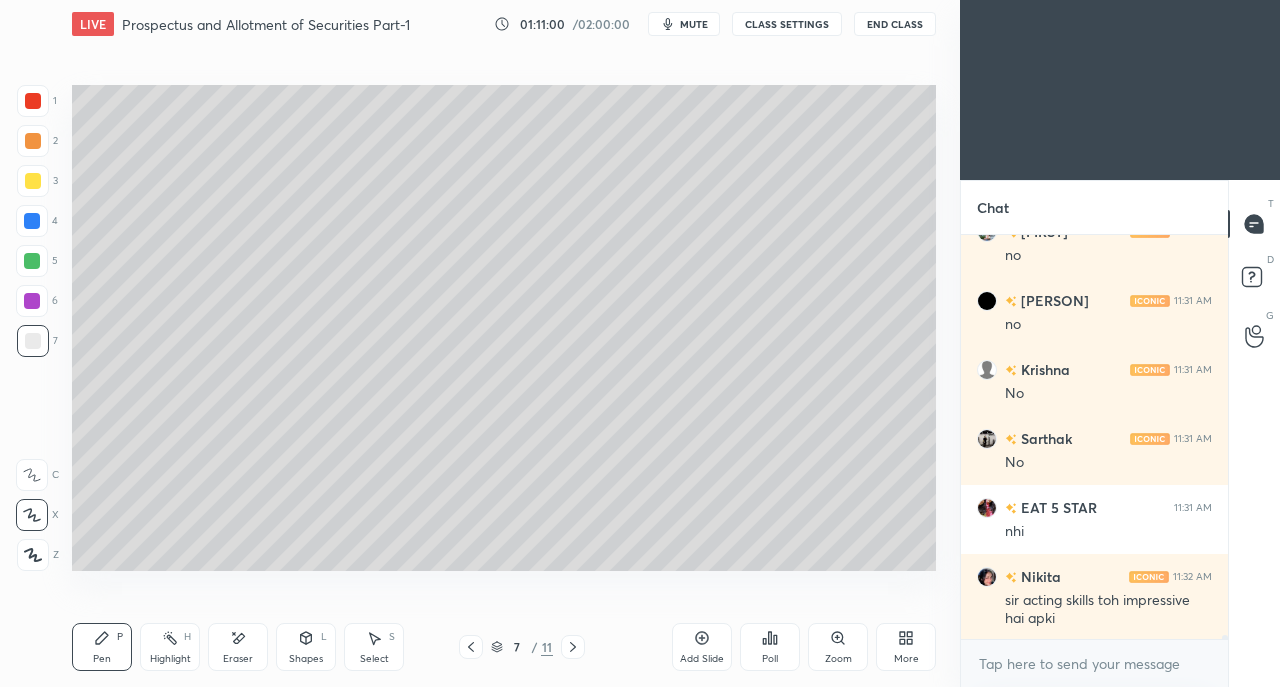 click 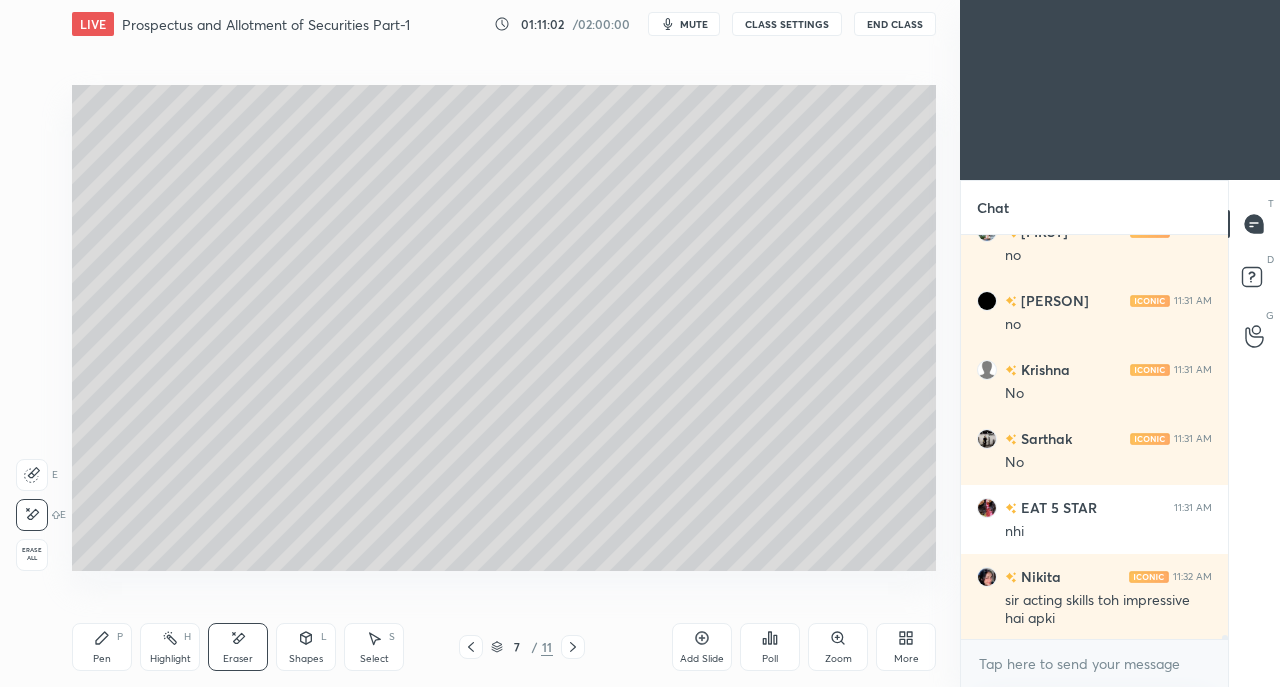 click on "Highlight H" at bounding box center [170, 647] 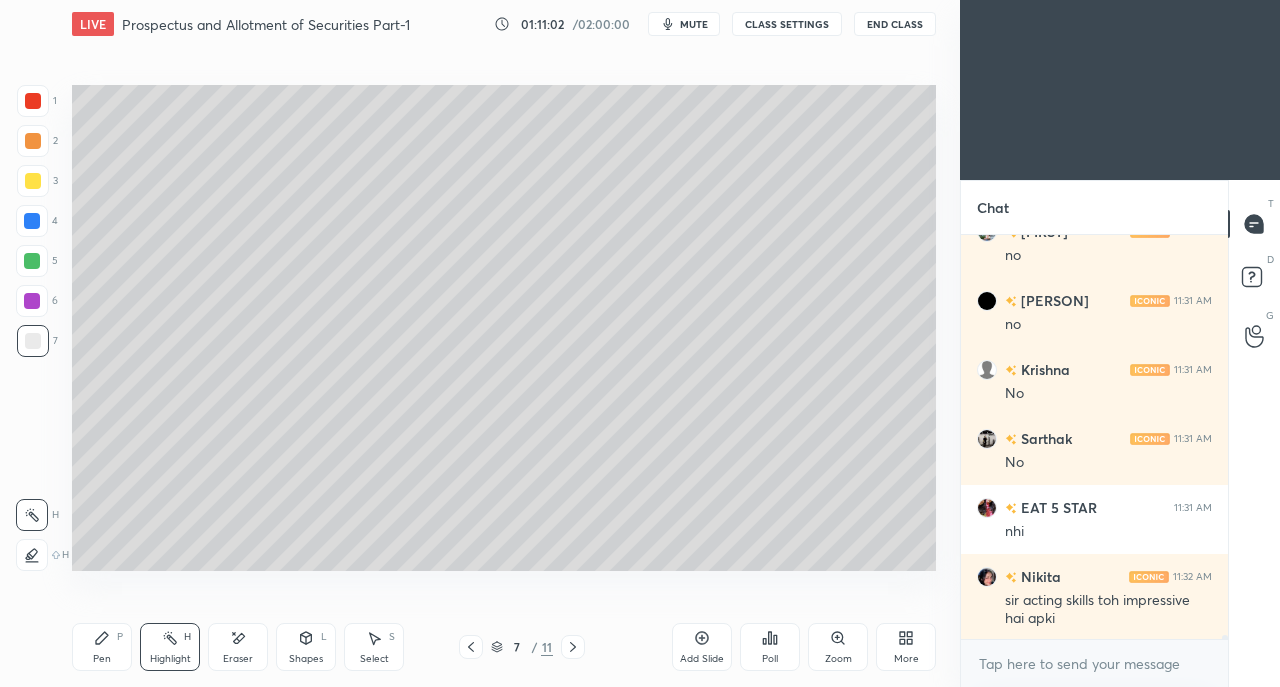 click on "Pen P" at bounding box center [102, 647] 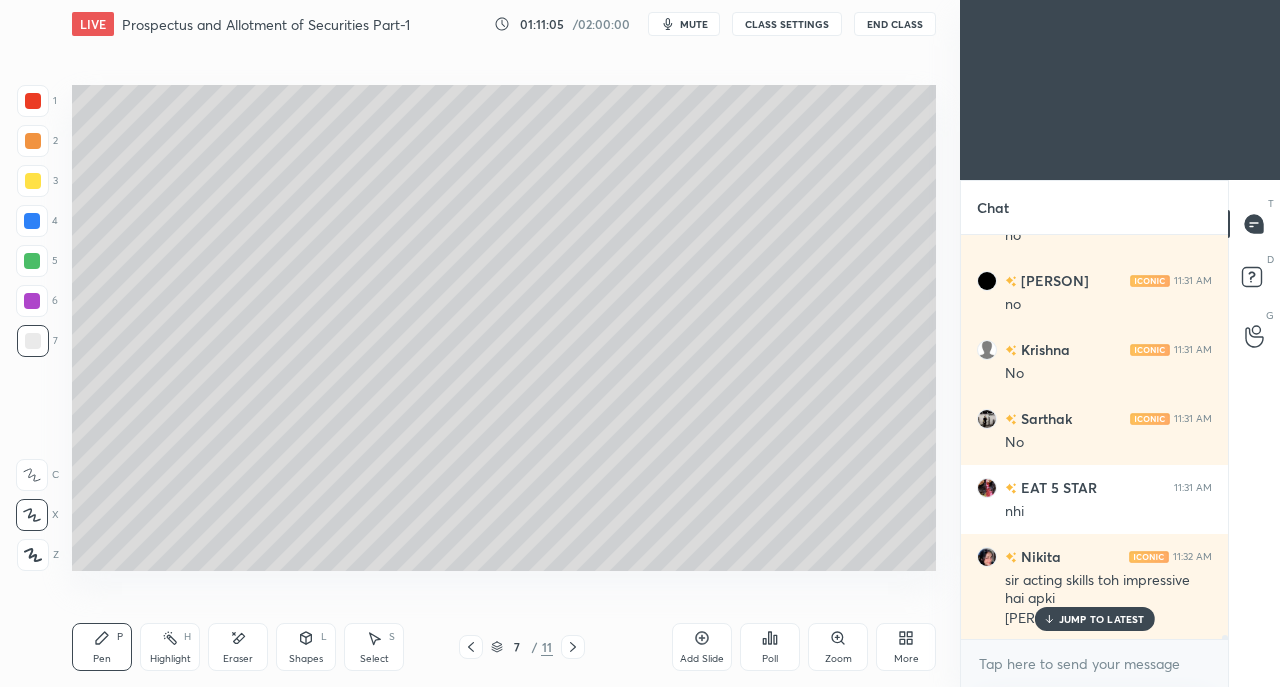 scroll, scrollTop: 42596, scrollLeft: 0, axis: vertical 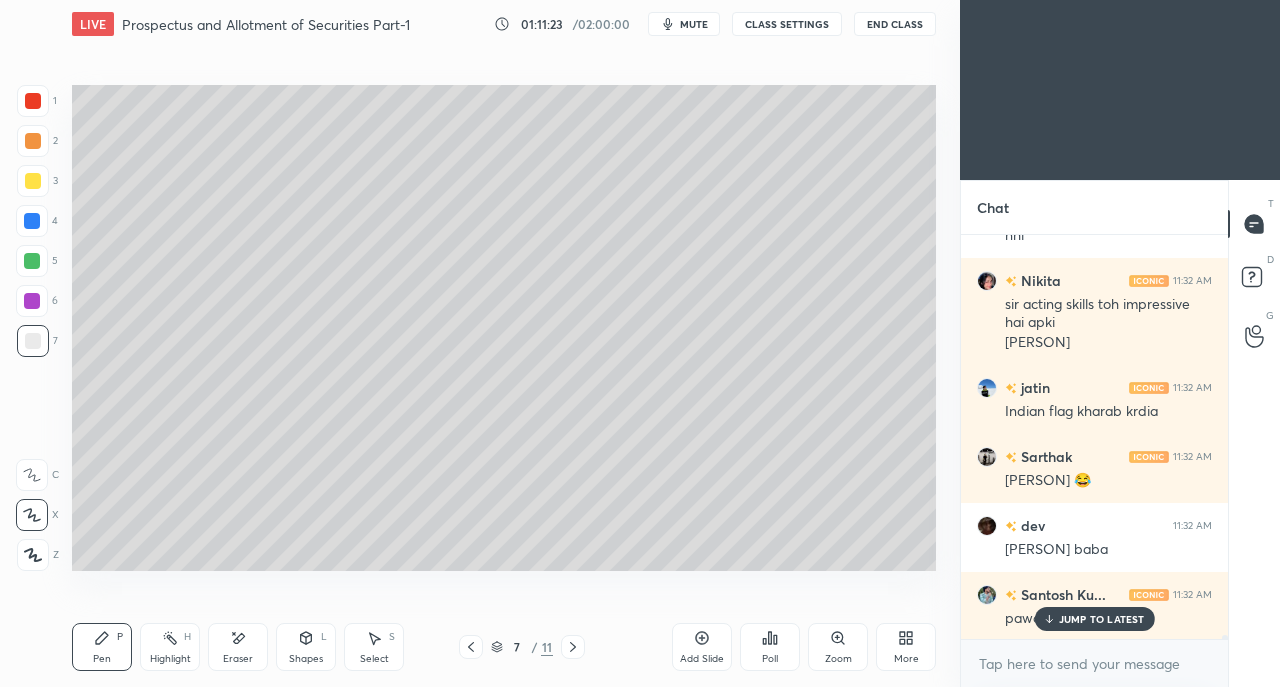 click on "JUMP TO LATEST" at bounding box center (1102, 619) 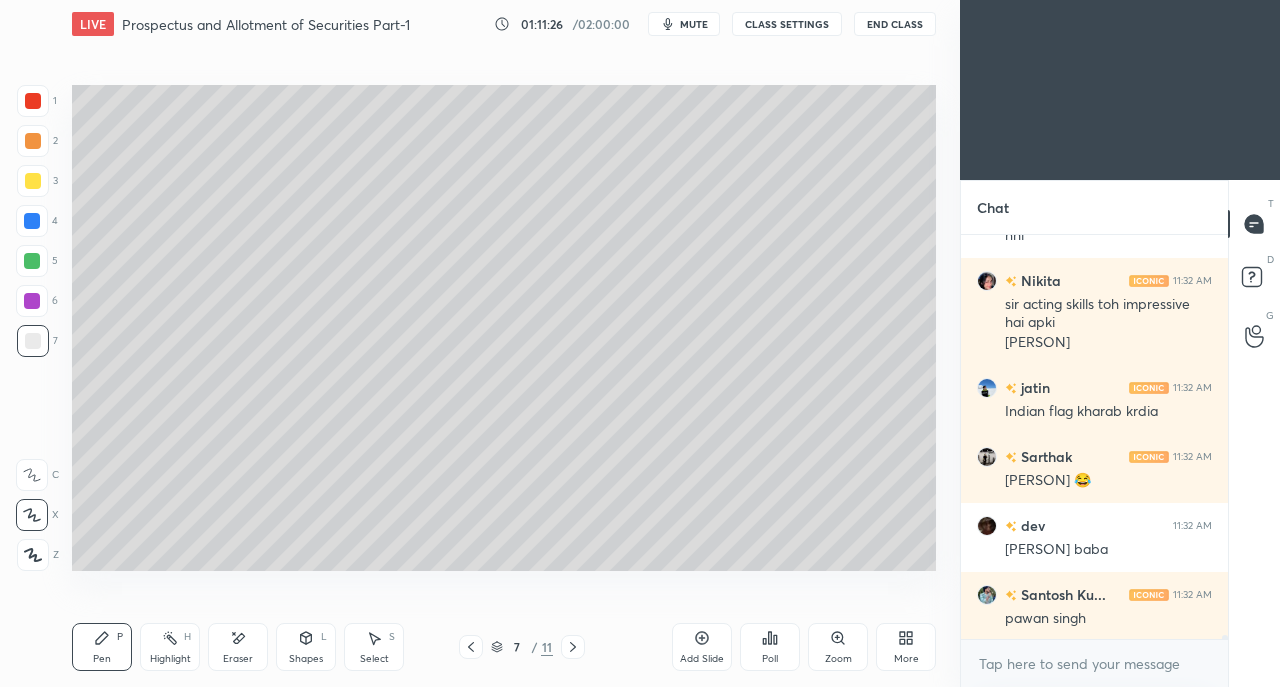 scroll, scrollTop: 42872, scrollLeft: 0, axis: vertical 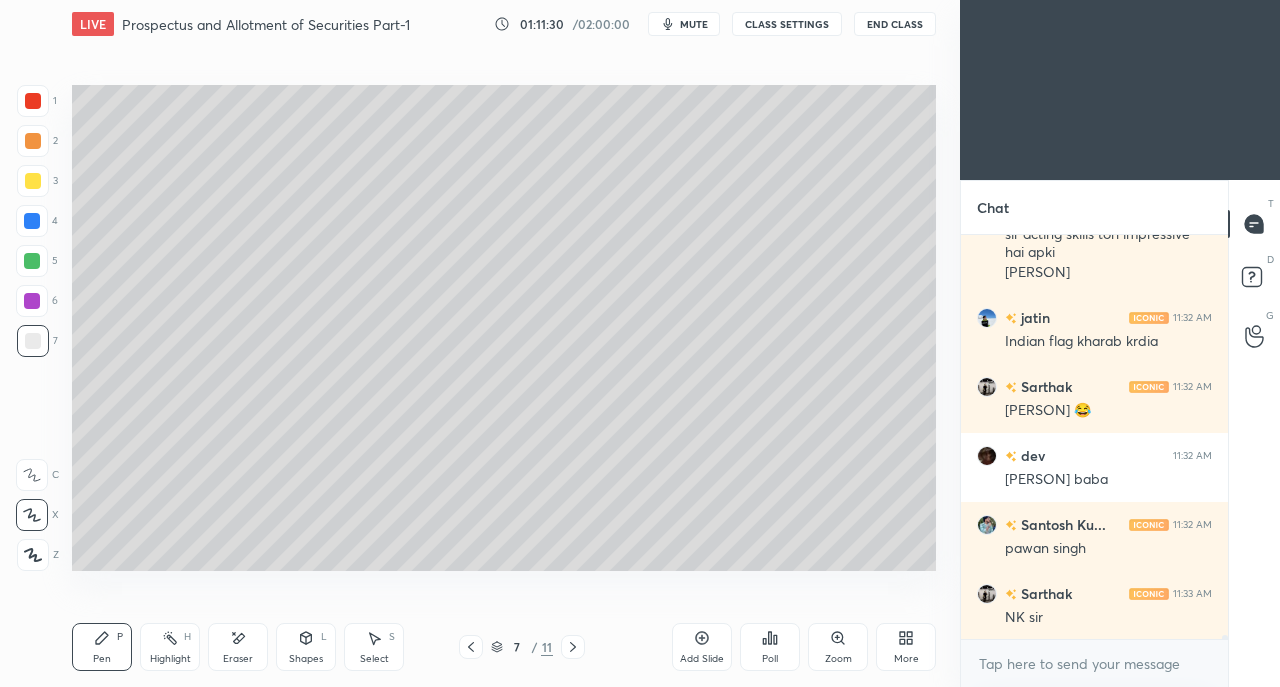 click at bounding box center (33, 181) 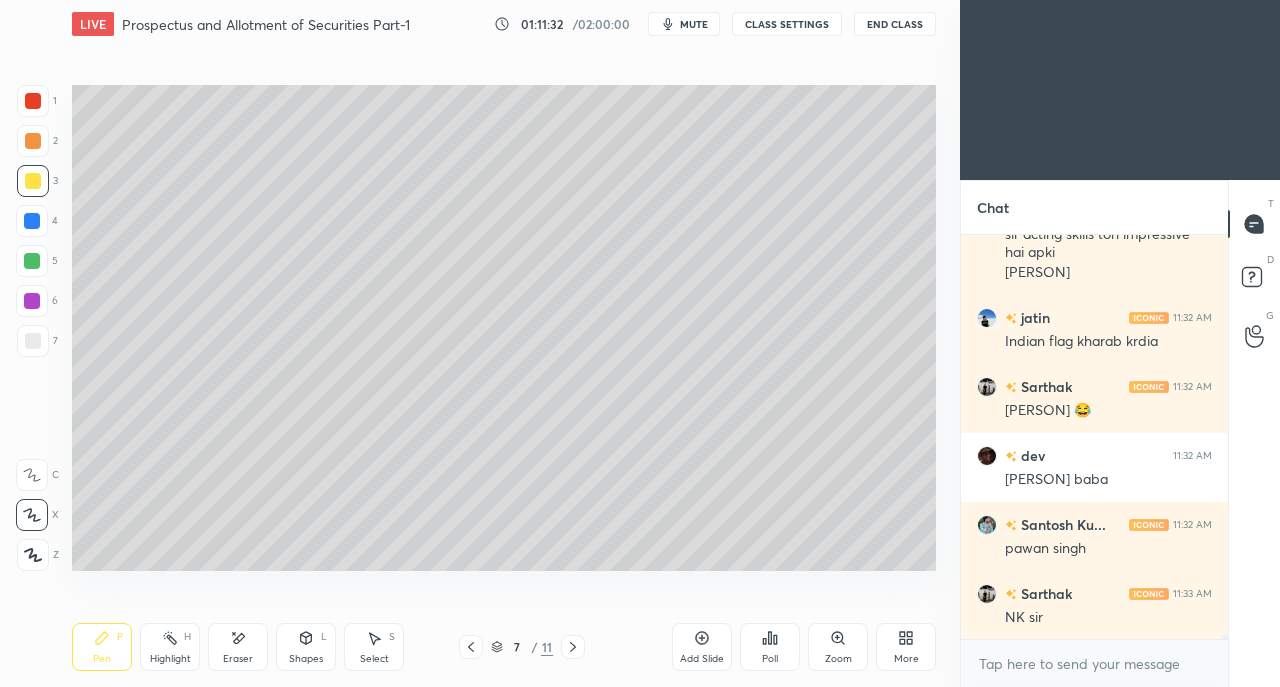 click at bounding box center (33, 141) 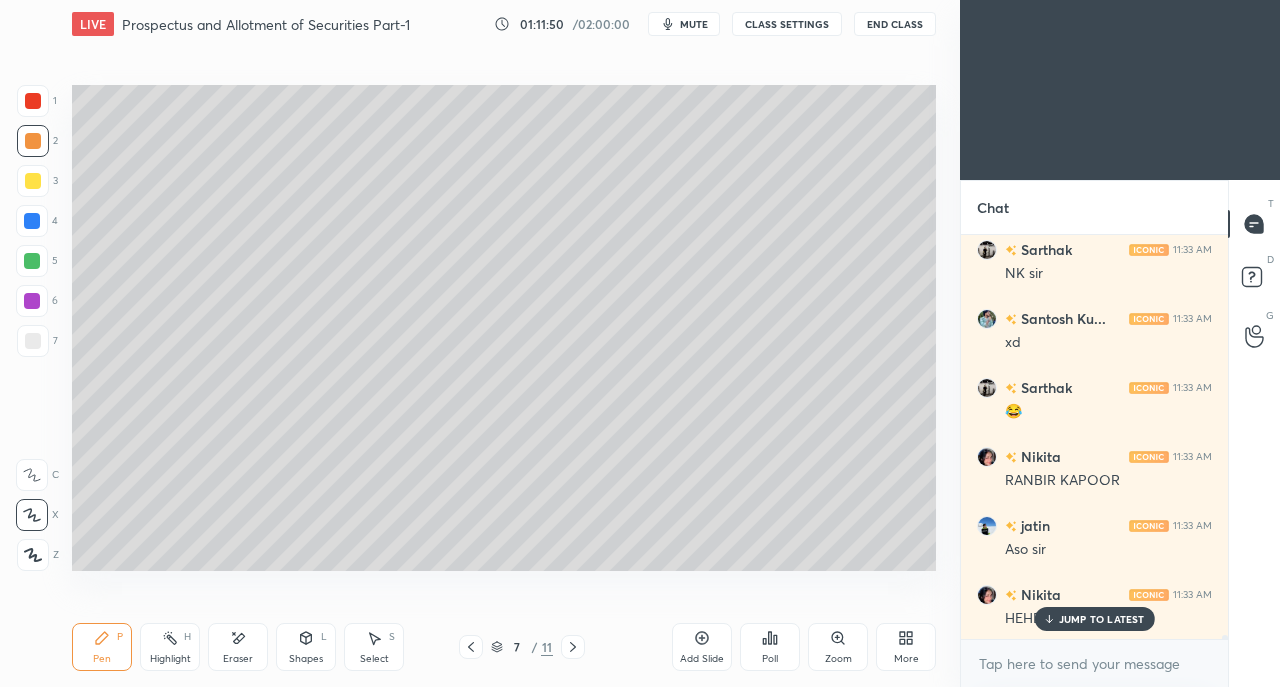 scroll, scrollTop: 43286, scrollLeft: 0, axis: vertical 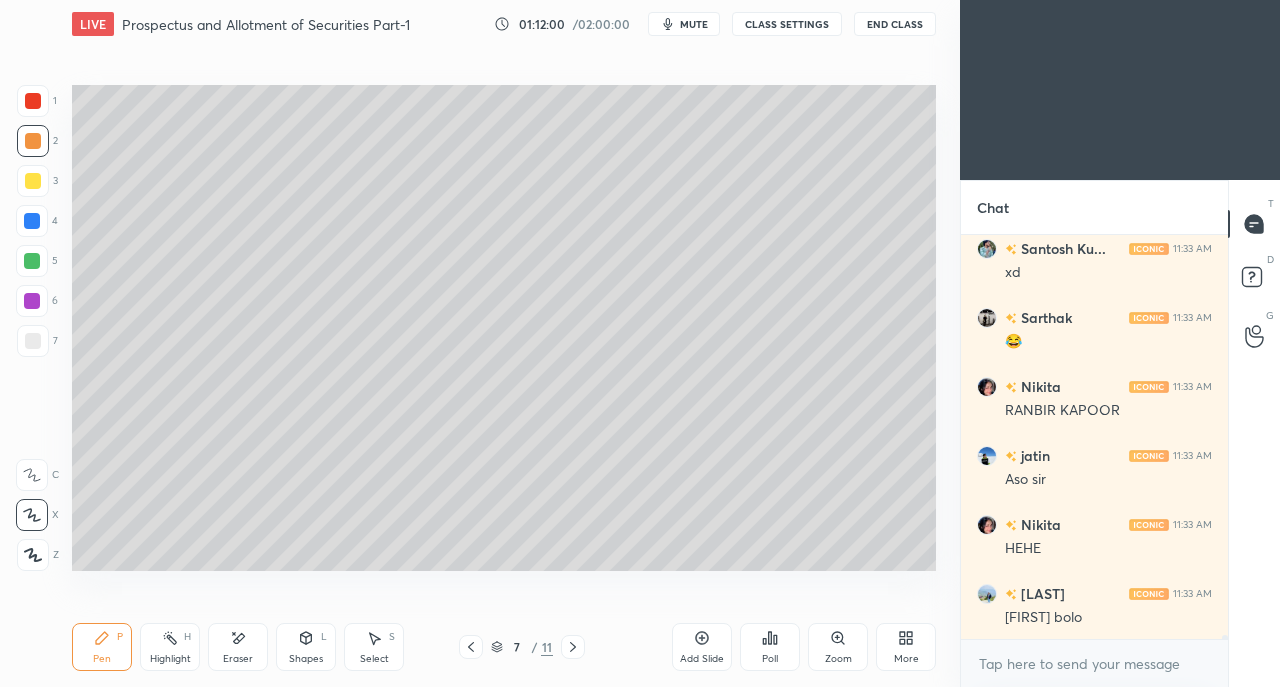 click on "Eraser" at bounding box center (238, 647) 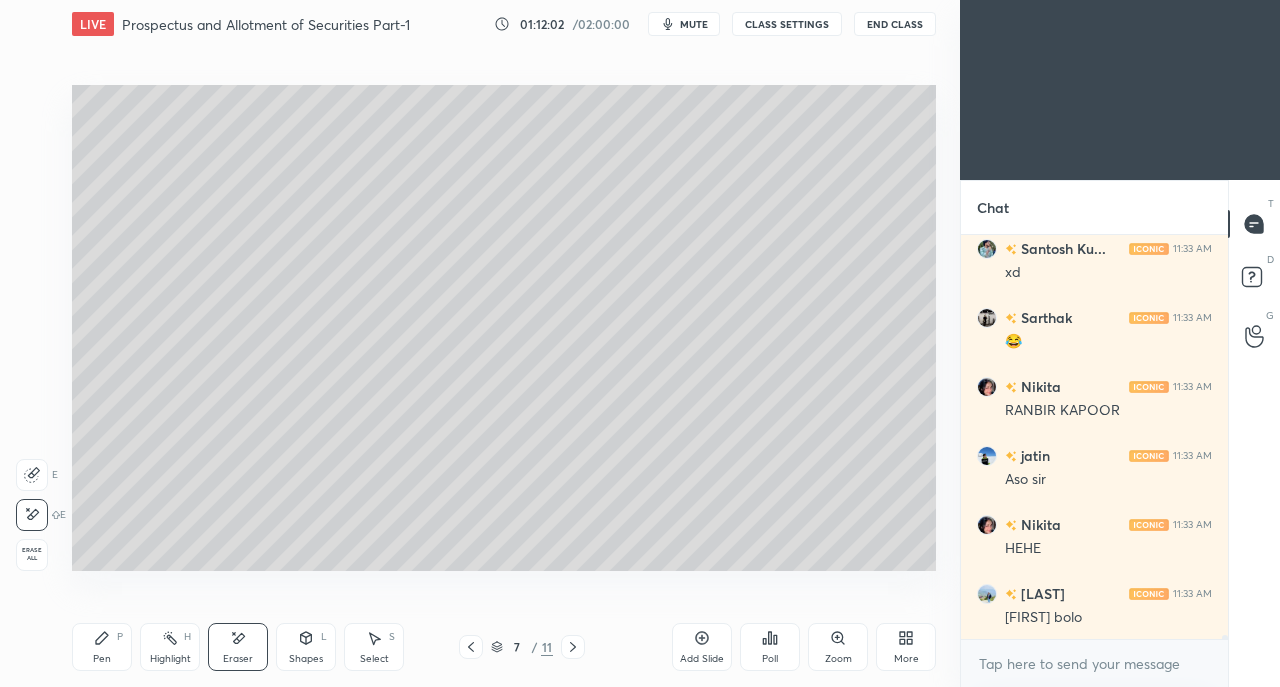 click on "Pen" at bounding box center [102, 659] 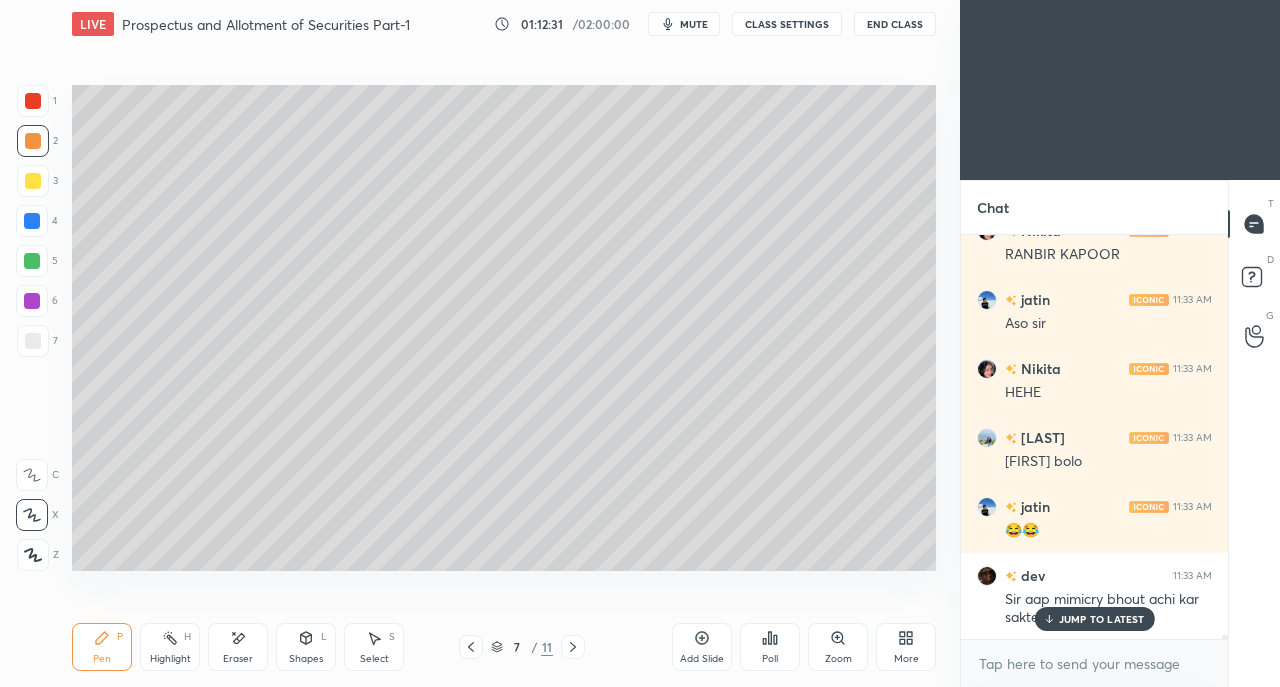 scroll, scrollTop: 43510, scrollLeft: 0, axis: vertical 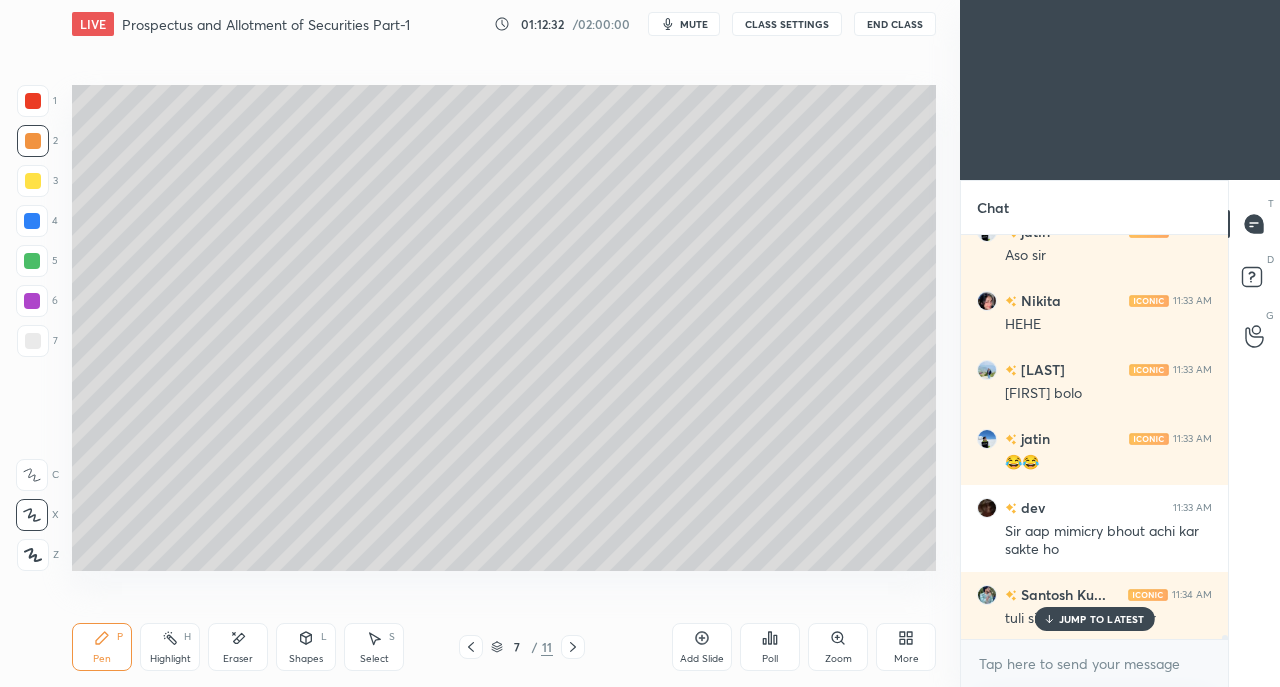 click at bounding box center [33, 341] 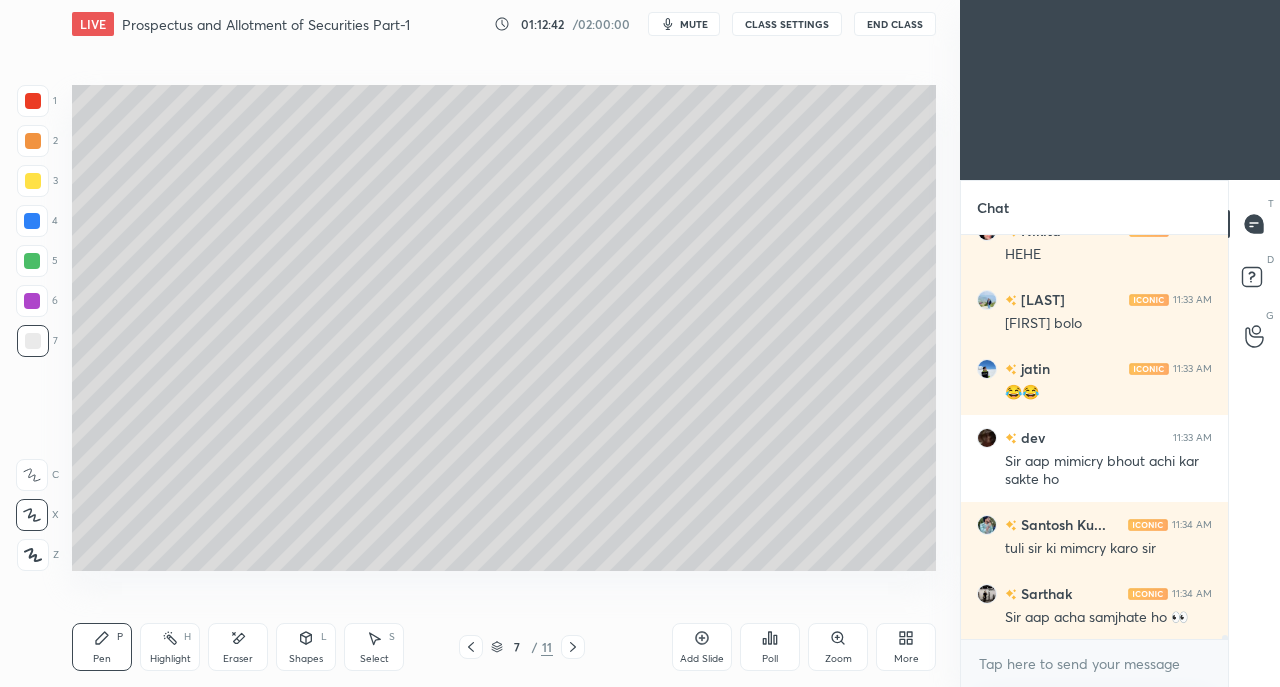 scroll, scrollTop: 43648, scrollLeft: 0, axis: vertical 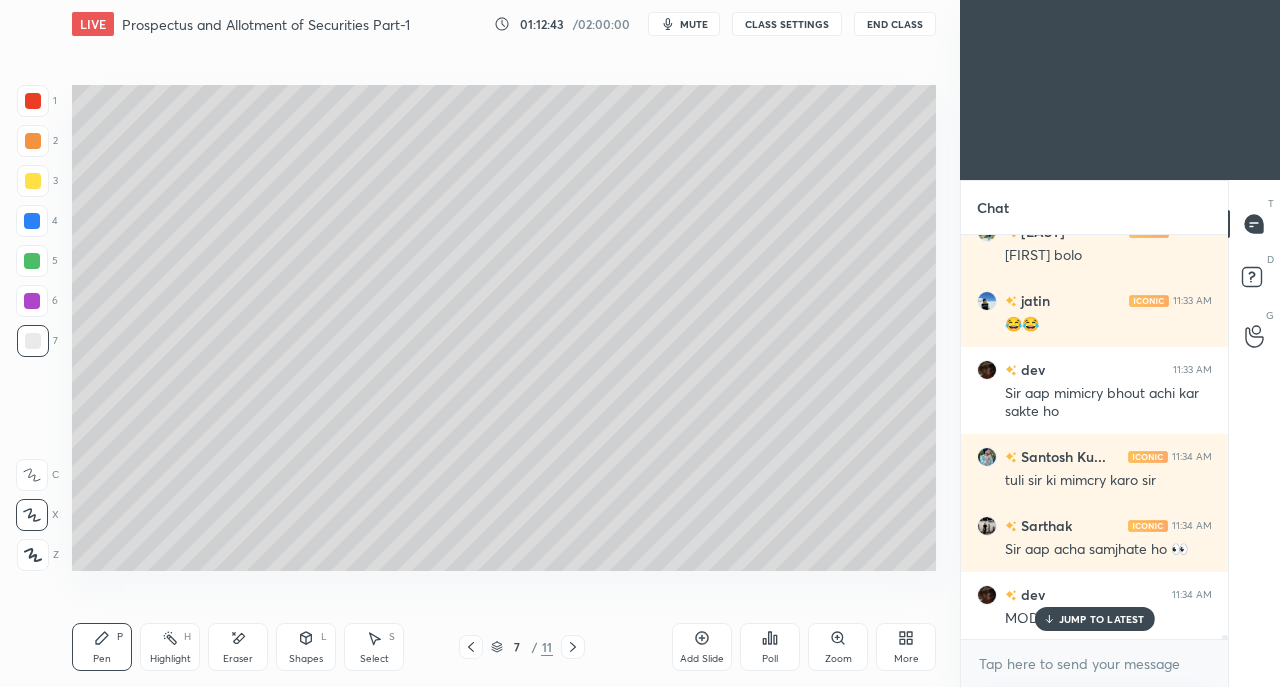click 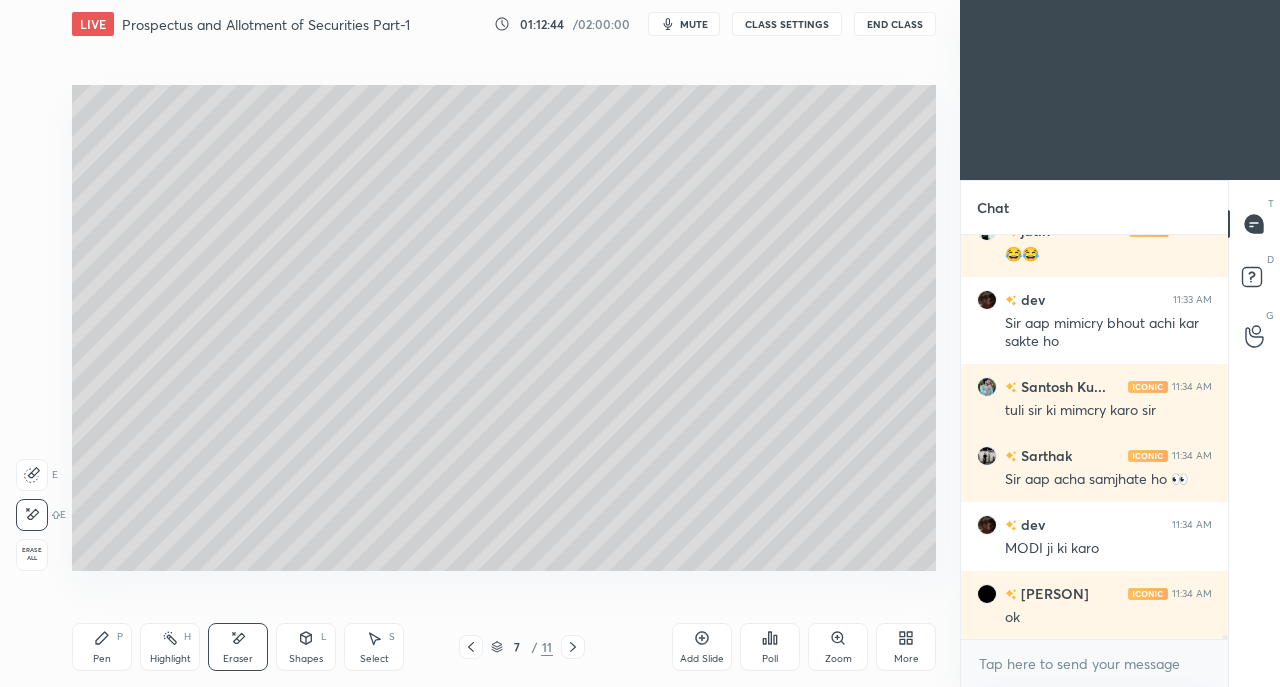scroll, scrollTop: 43804, scrollLeft: 0, axis: vertical 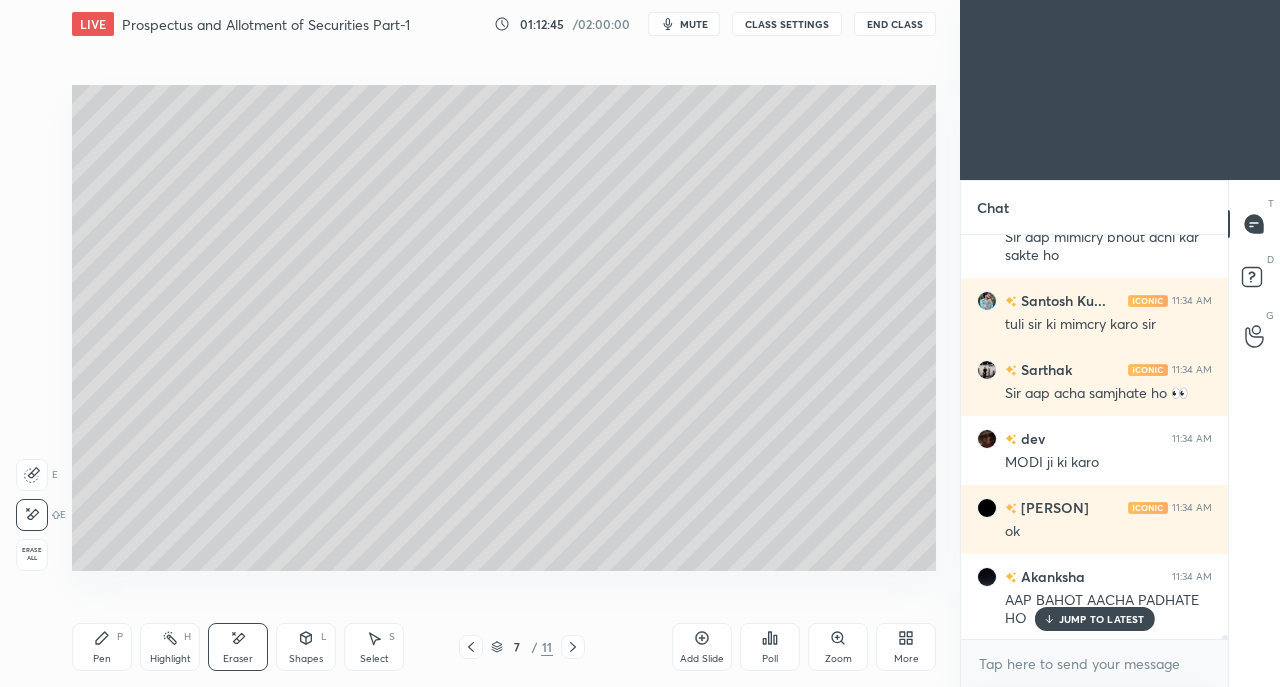 click on "JUMP TO LATEST" at bounding box center (1102, 619) 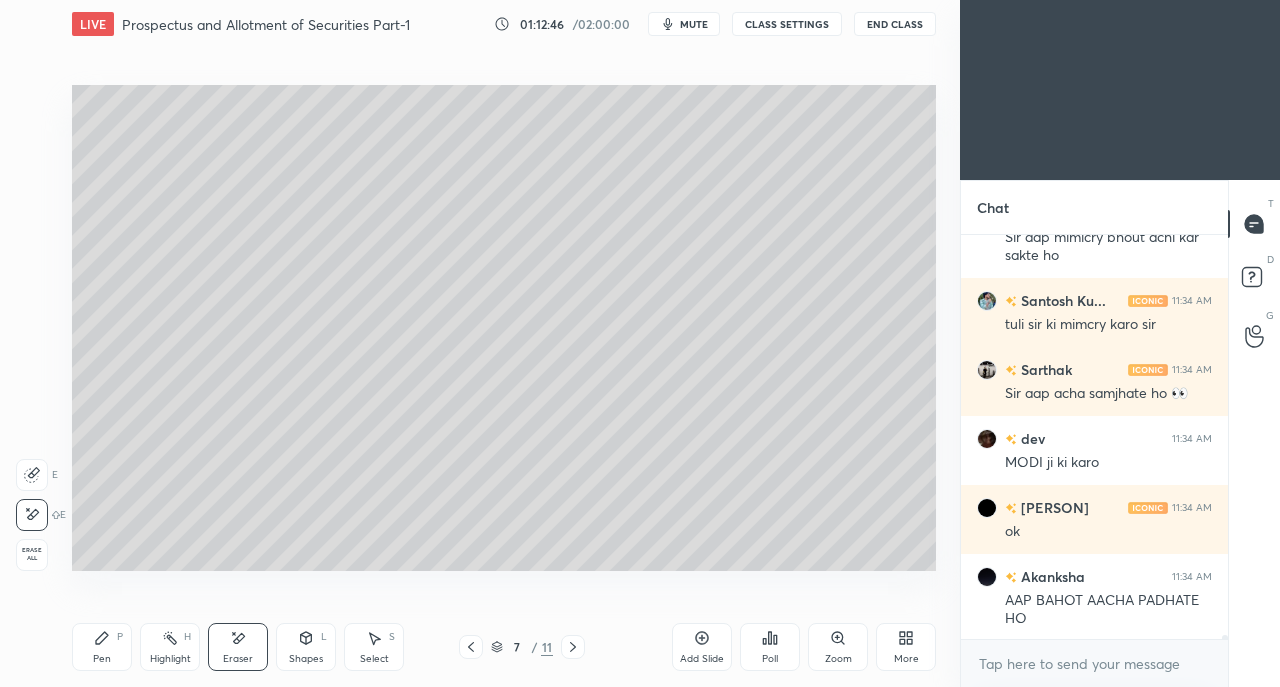 click on "Pen P" at bounding box center (102, 647) 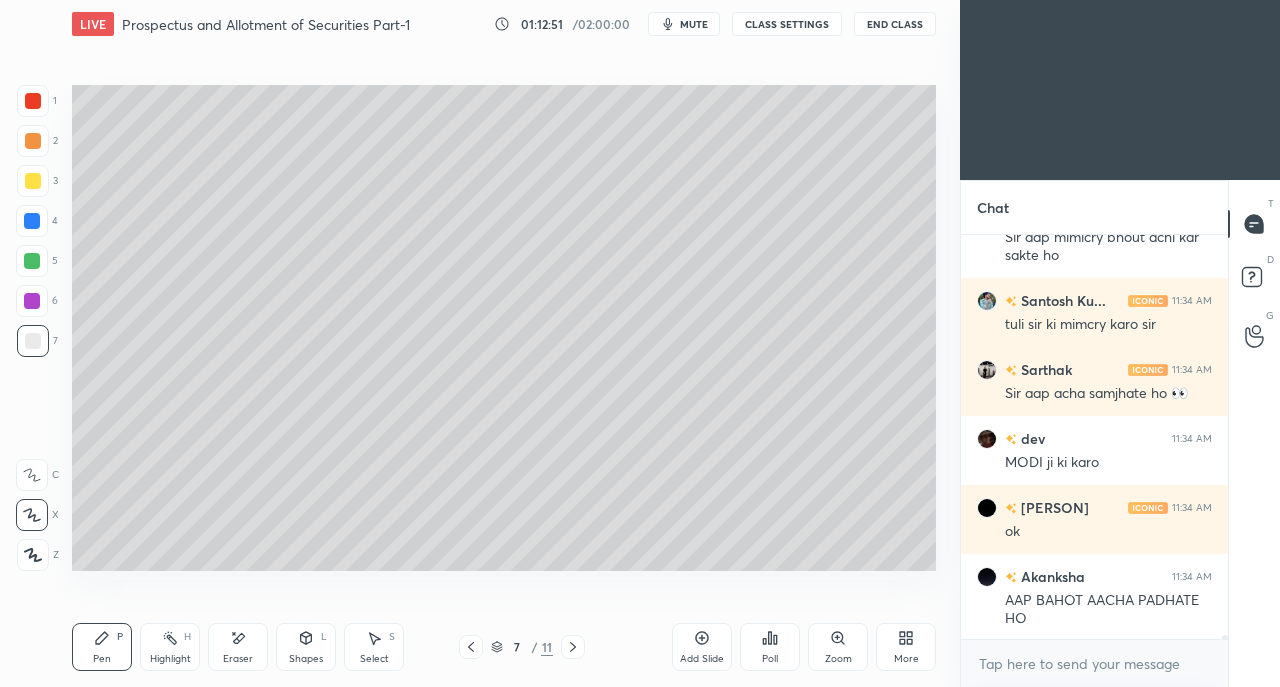 click on "Eraser" at bounding box center [238, 659] 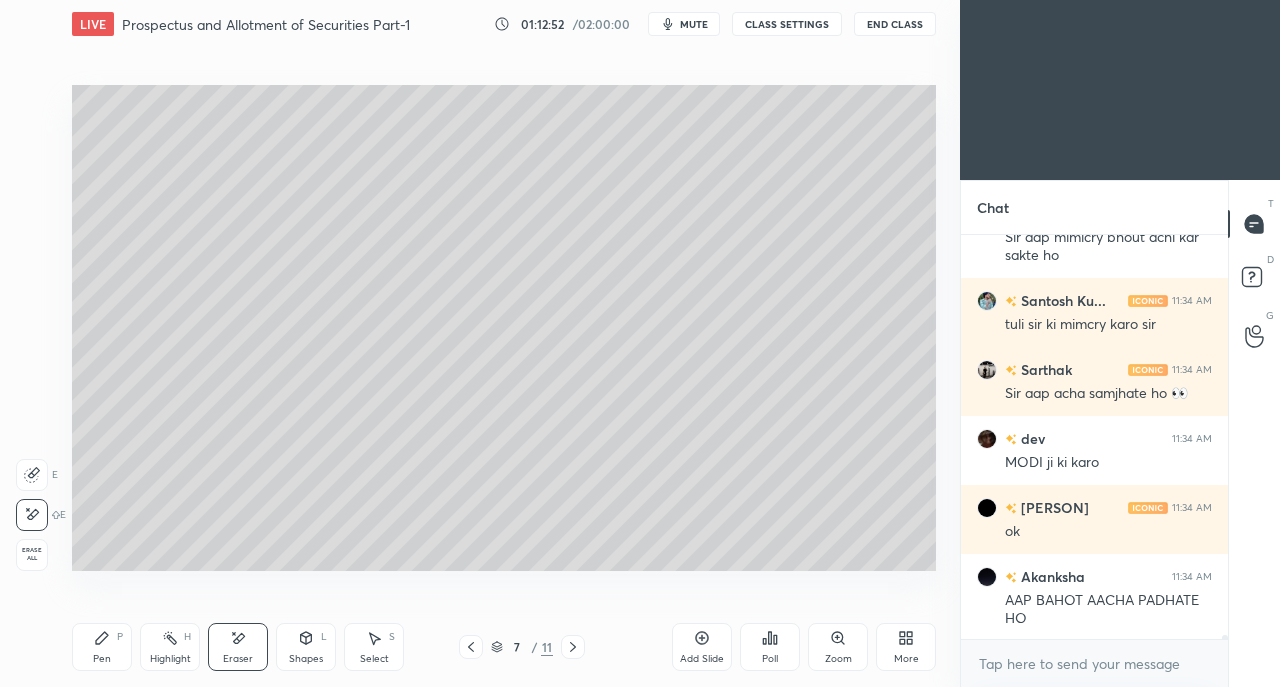 scroll, scrollTop: 43874, scrollLeft: 0, axis: vertical 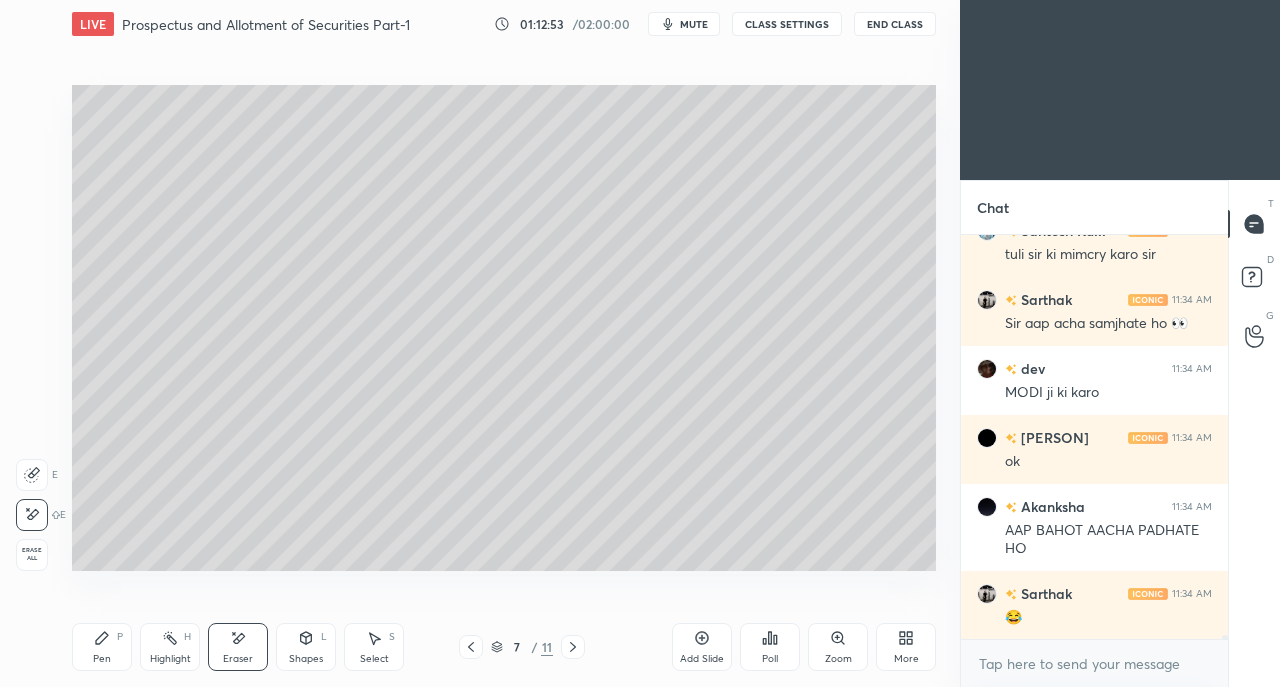 click on "Pen P" at bounding box center [102, 647] 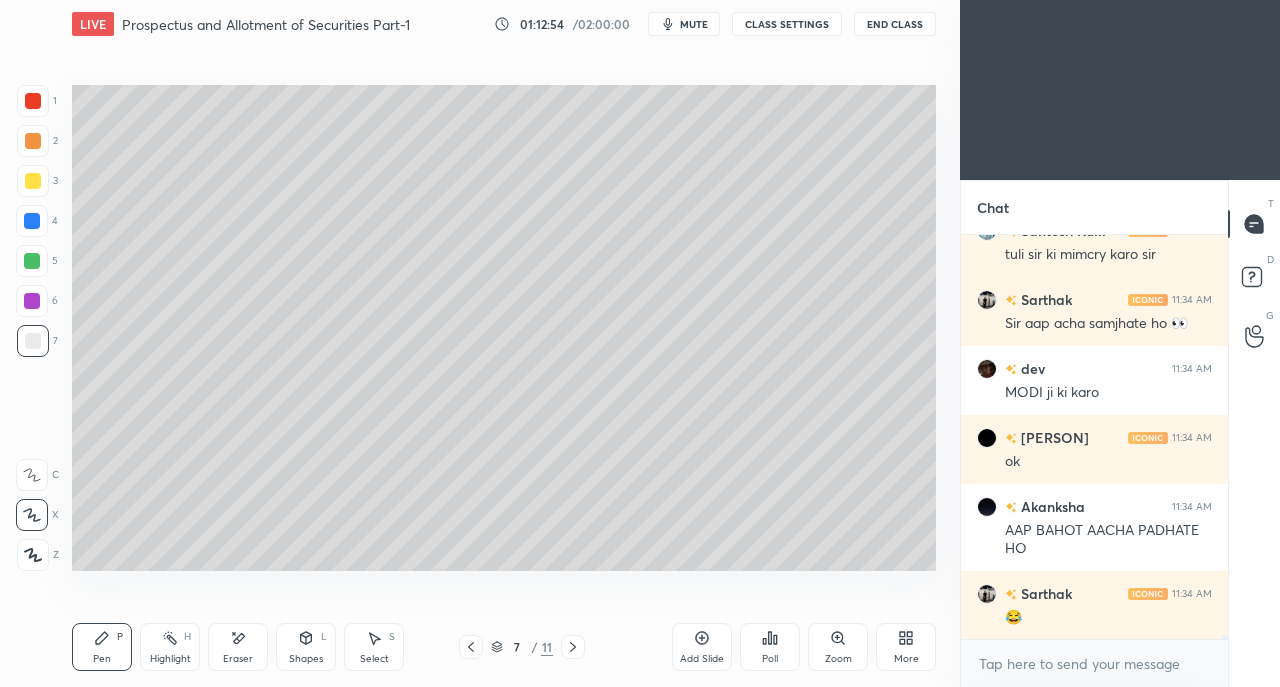 click at bounding box center (33, 141) 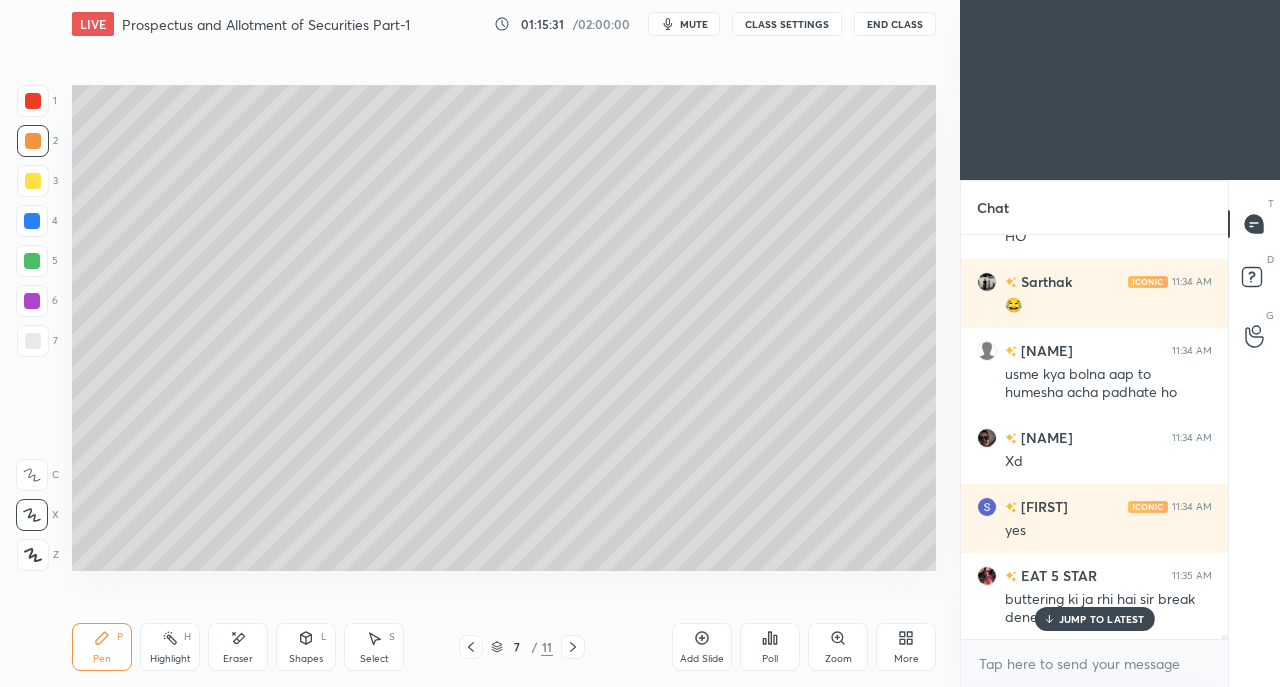 scroll, scrollTop: 44254, scrollLeft: 0, axis: vertical 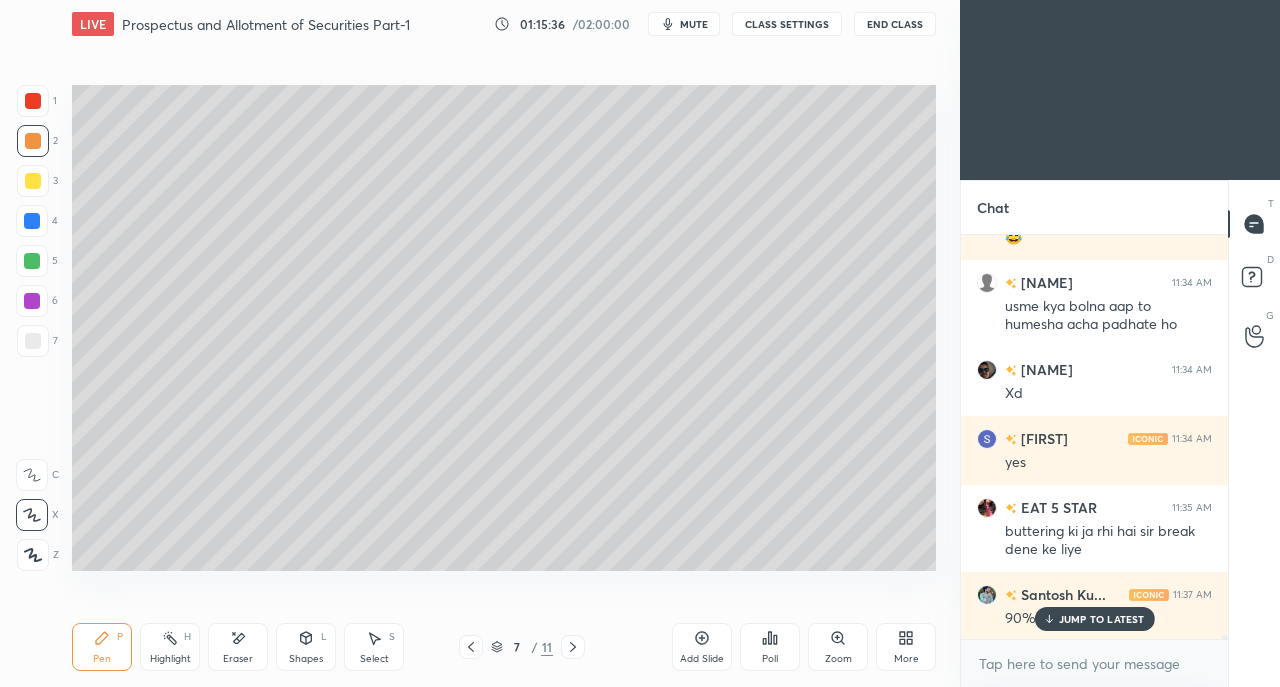 click on "JUMP TO LATEST" at bounding box center [1102, 619] 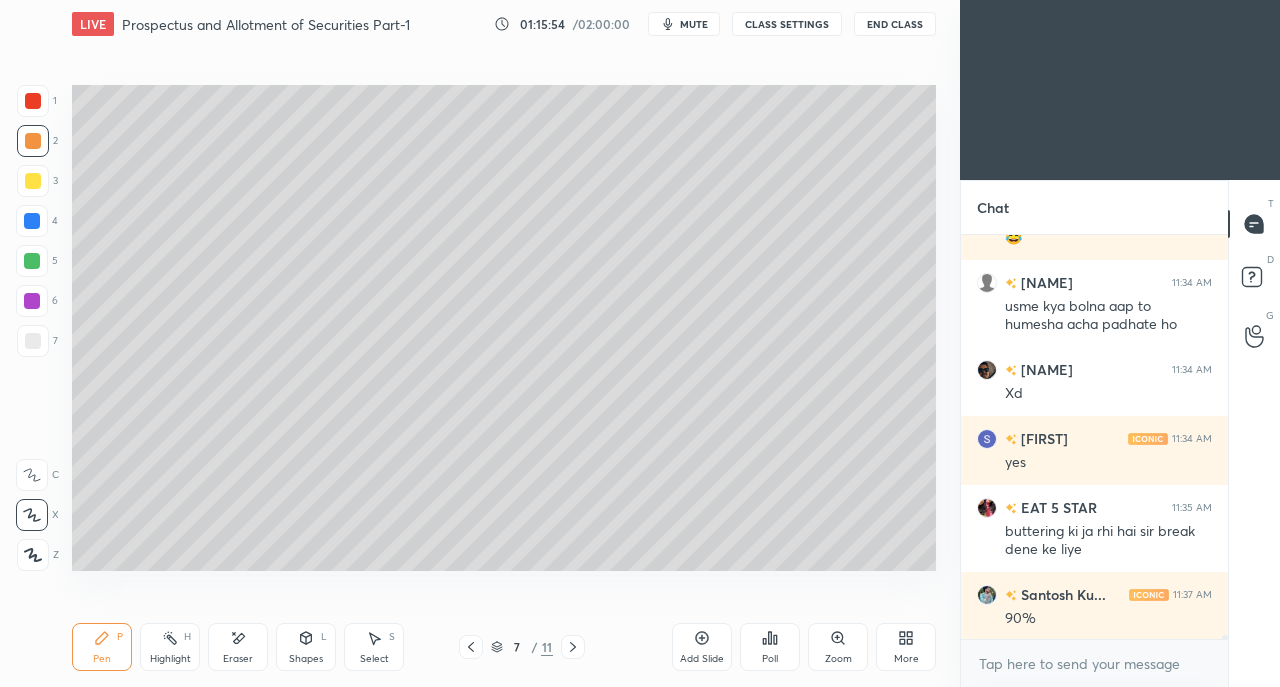 scroll, scrollTop: 44324, scrollLeft: 0, axis: vertical 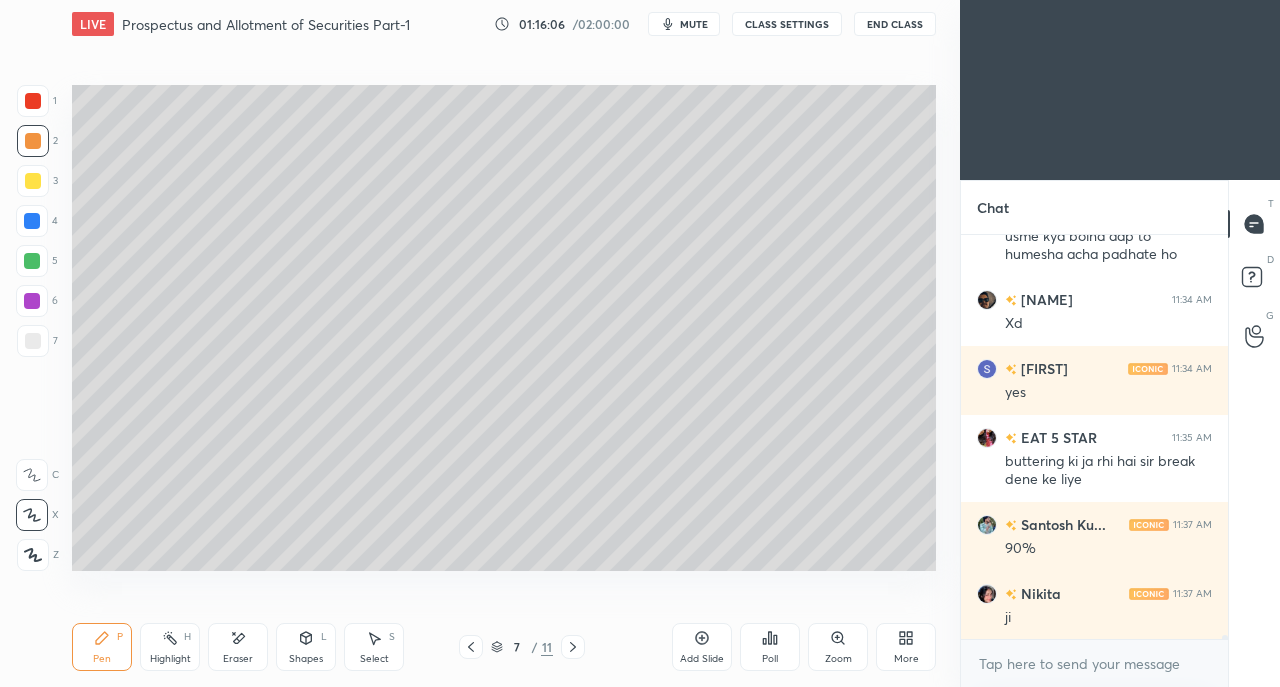 click on "Eraser" at bounding box center (238, 647) 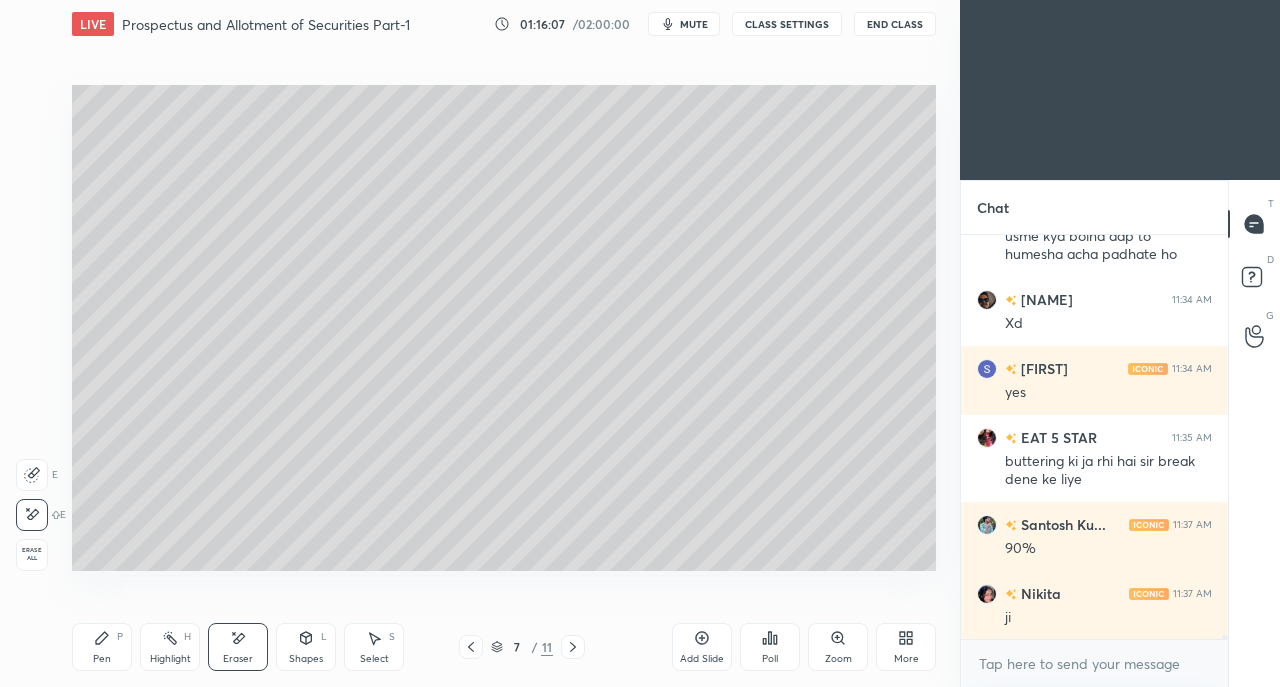 click on "Pen" at bounding box center (102, 659) 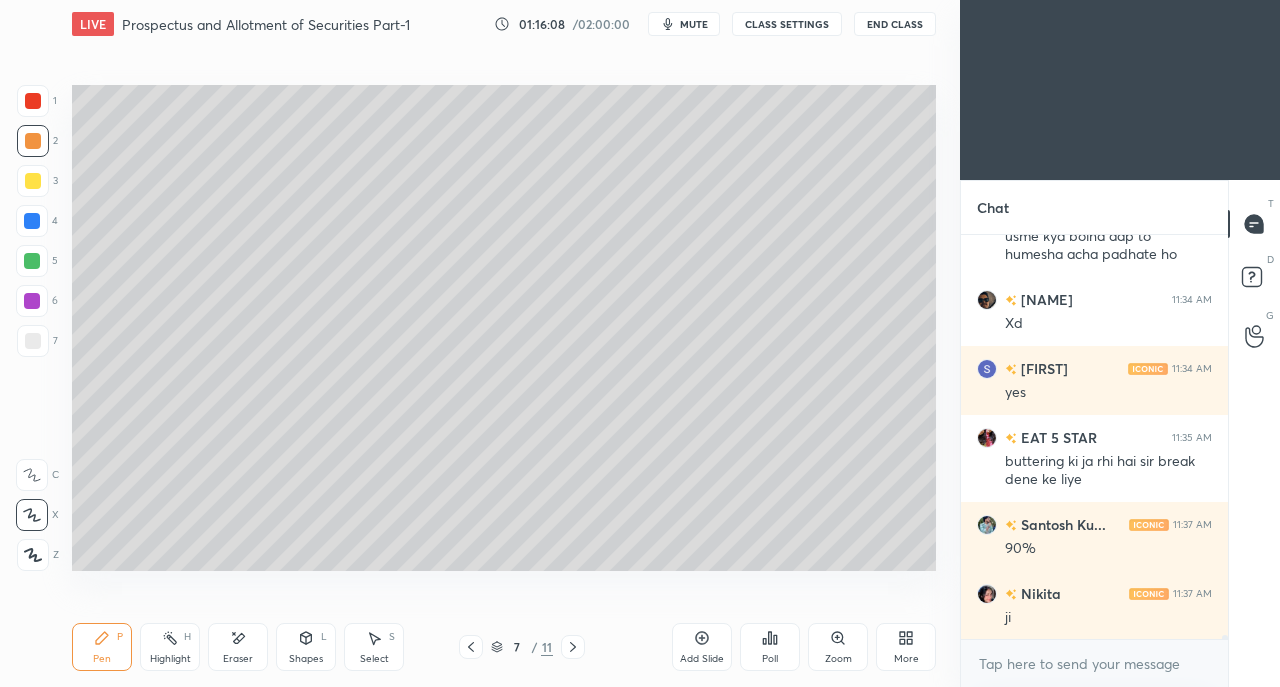 click at bounding box center (33, 341) 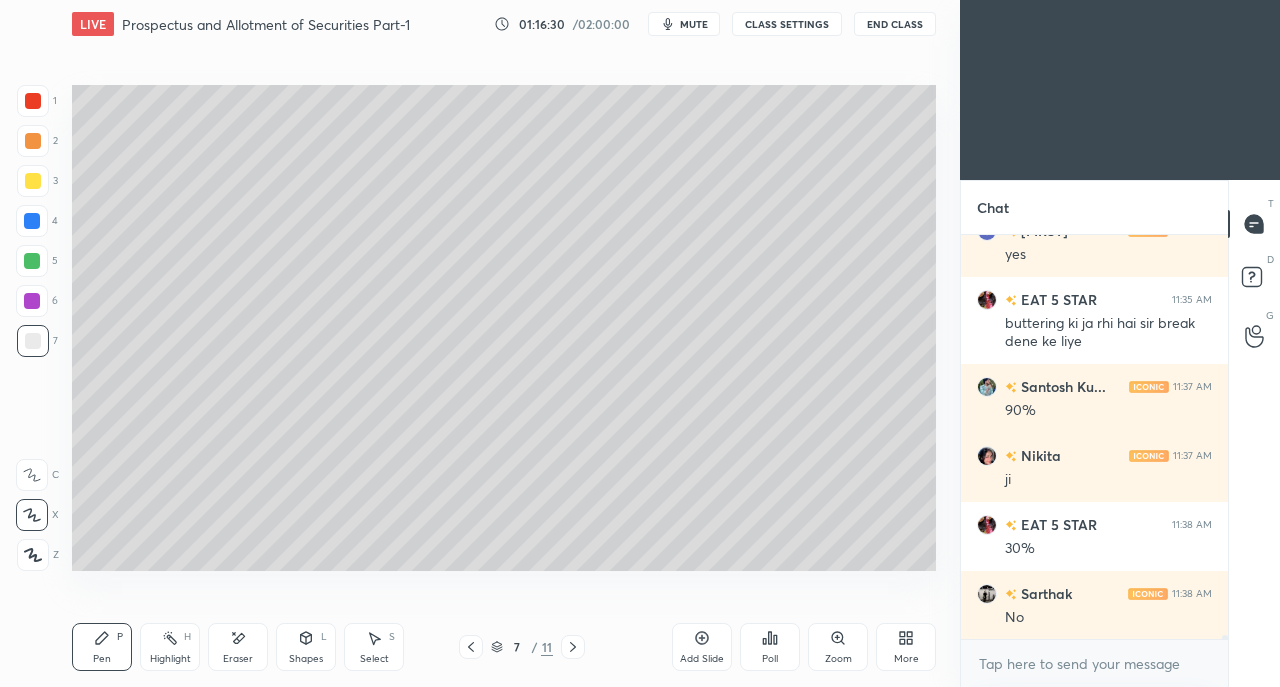 scroll, scrollTop: 44530, scrollLeft: 0, axis: vertical 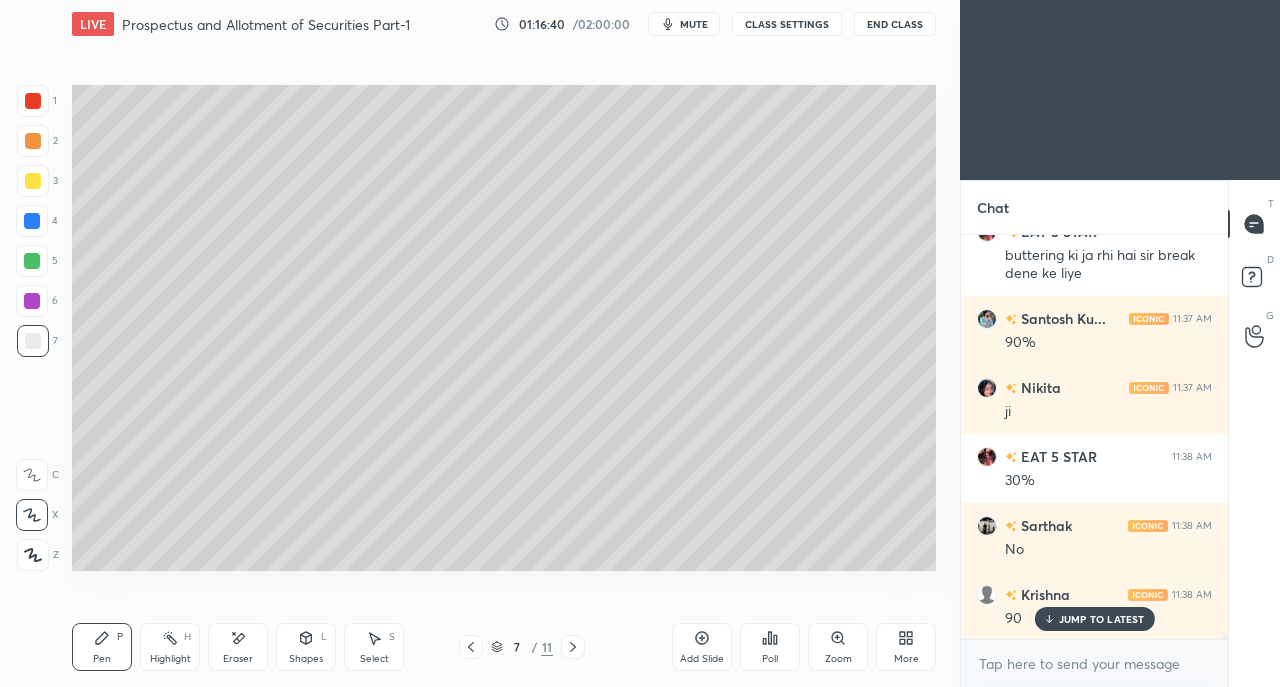 click at bounding box center [573, 647] 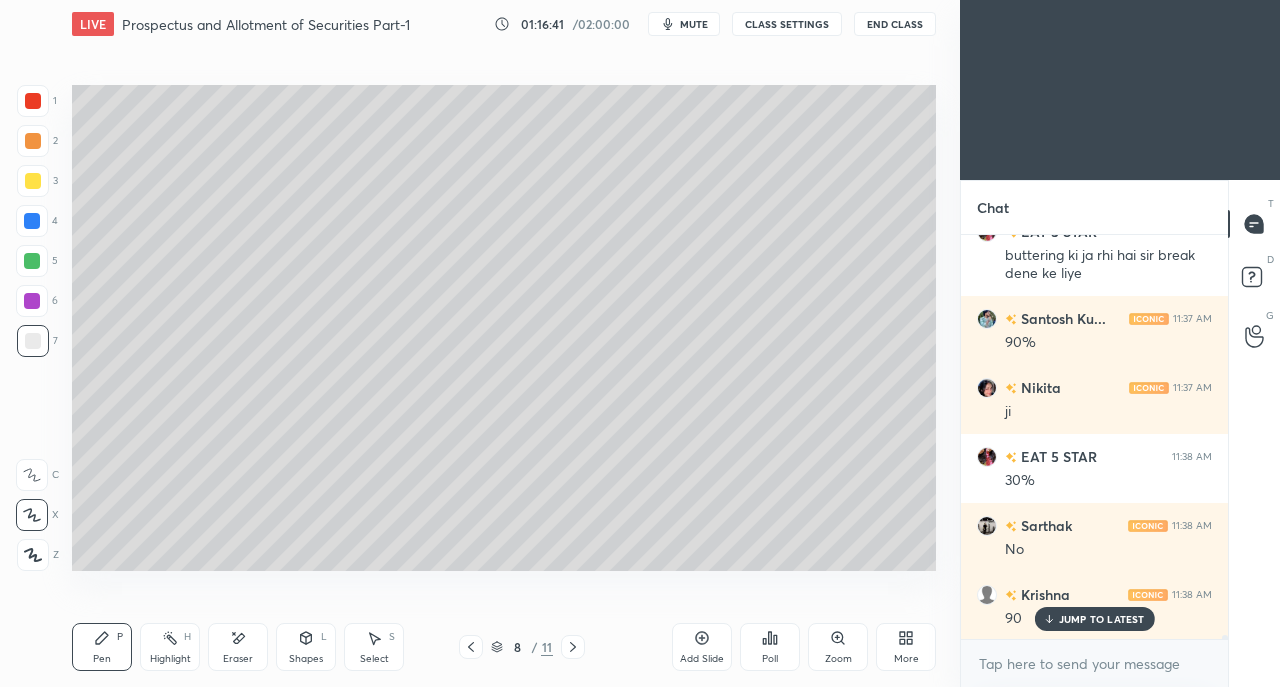 click 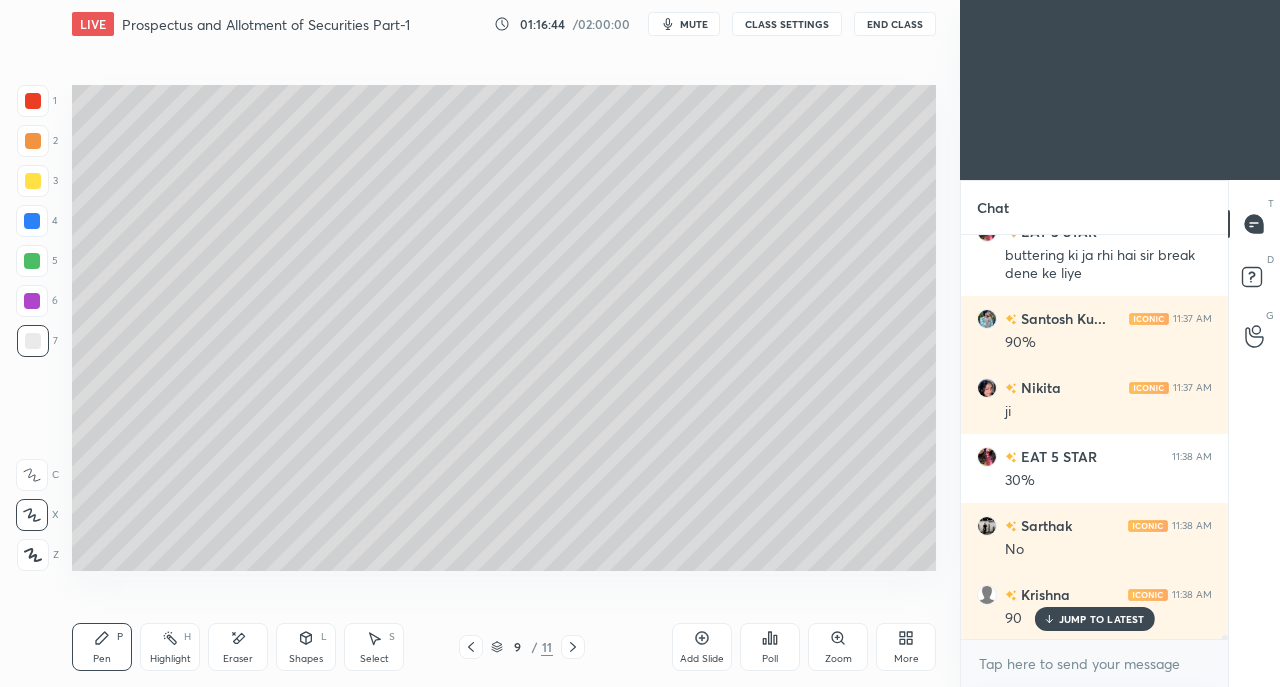 click on "Eraser" at bounding box center (238, 659) 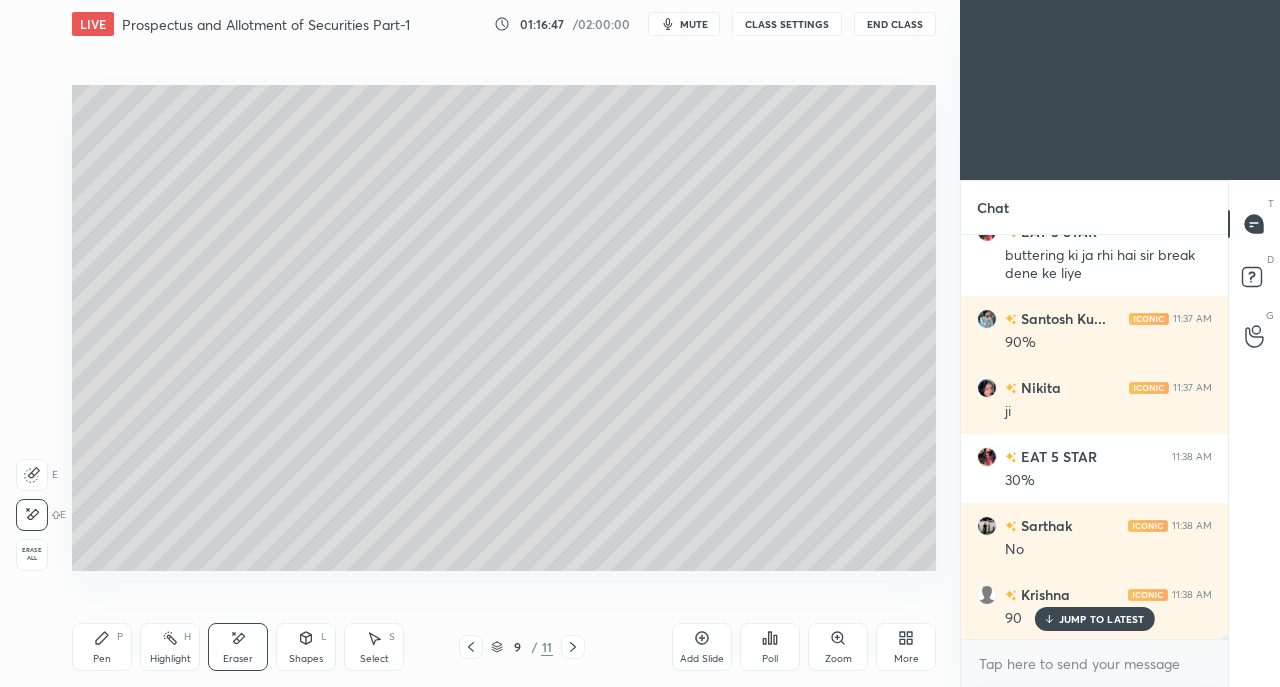 click on "Pen P" at bounding box center [102, 647] 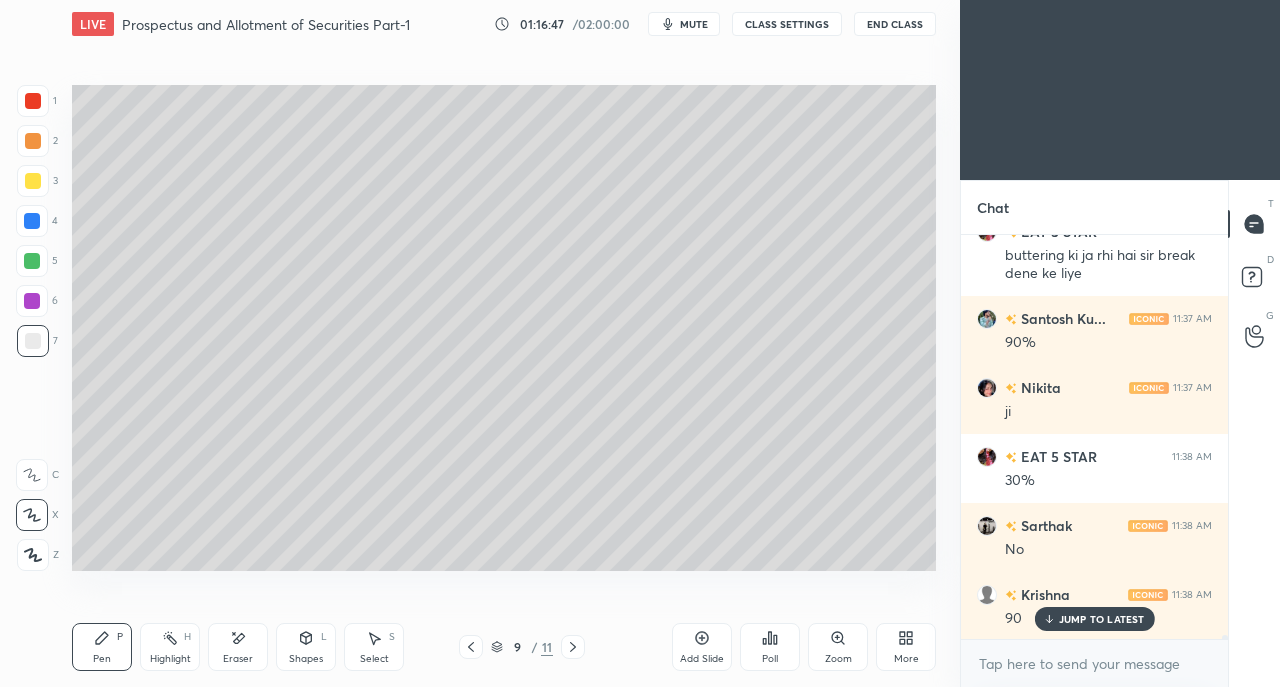 click at bounding box center [33, 181] 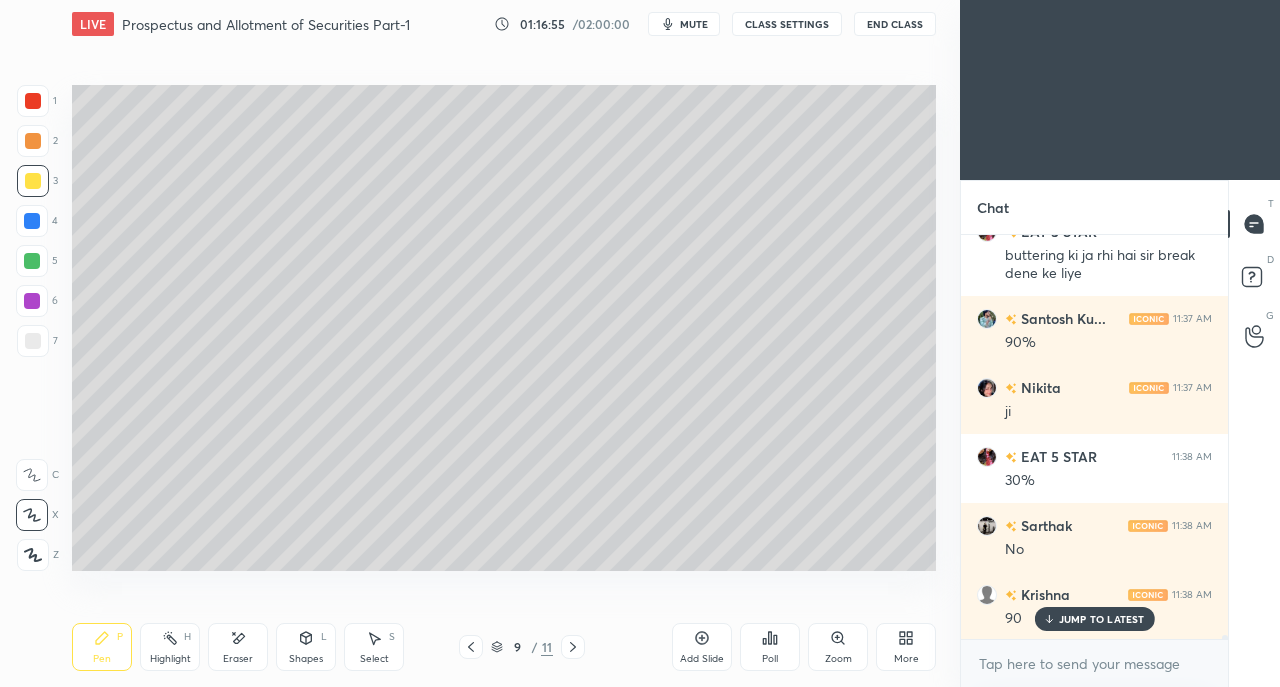 click on "Eraser" at bounding box center [238, 647] 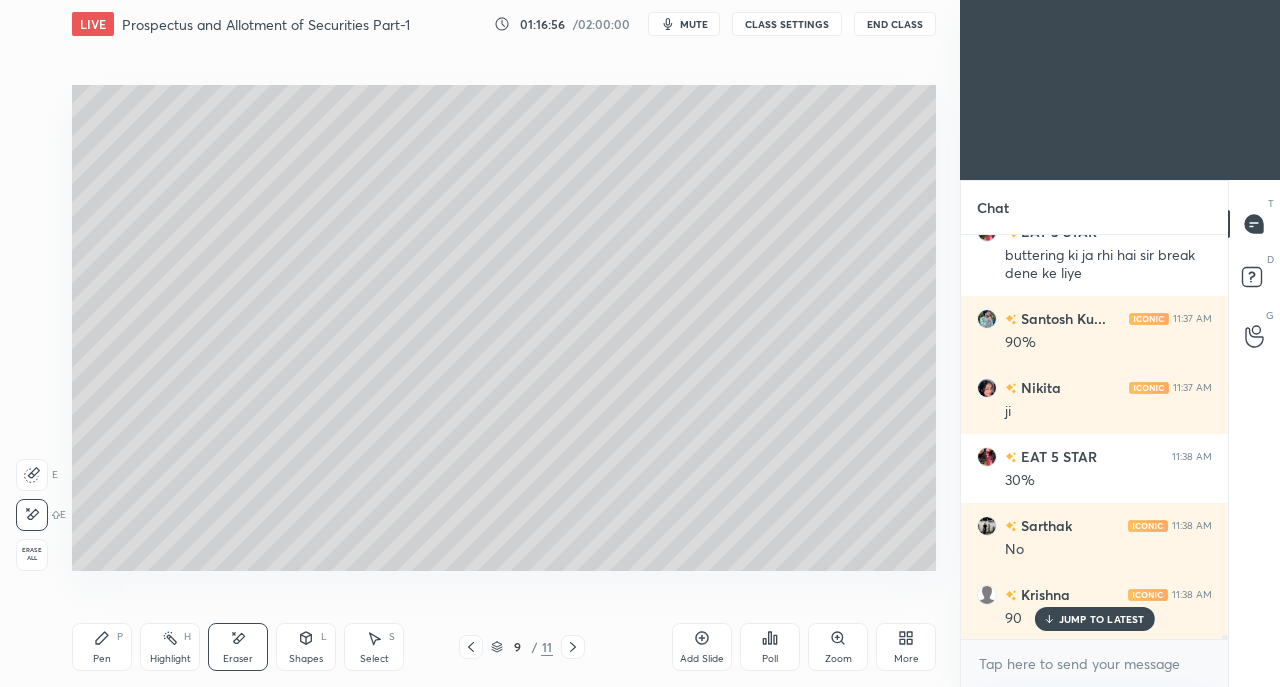 click on "Pen" at bounding box center (102, 659) 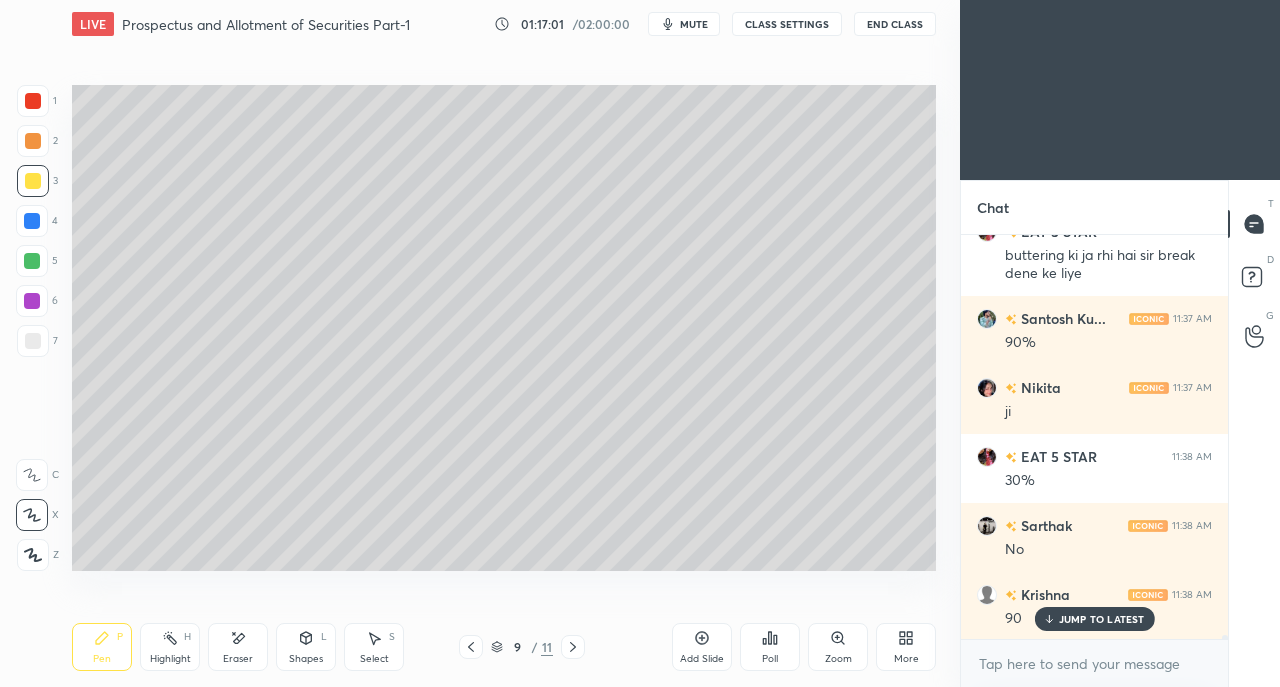 click at bounding box center [33, 341] 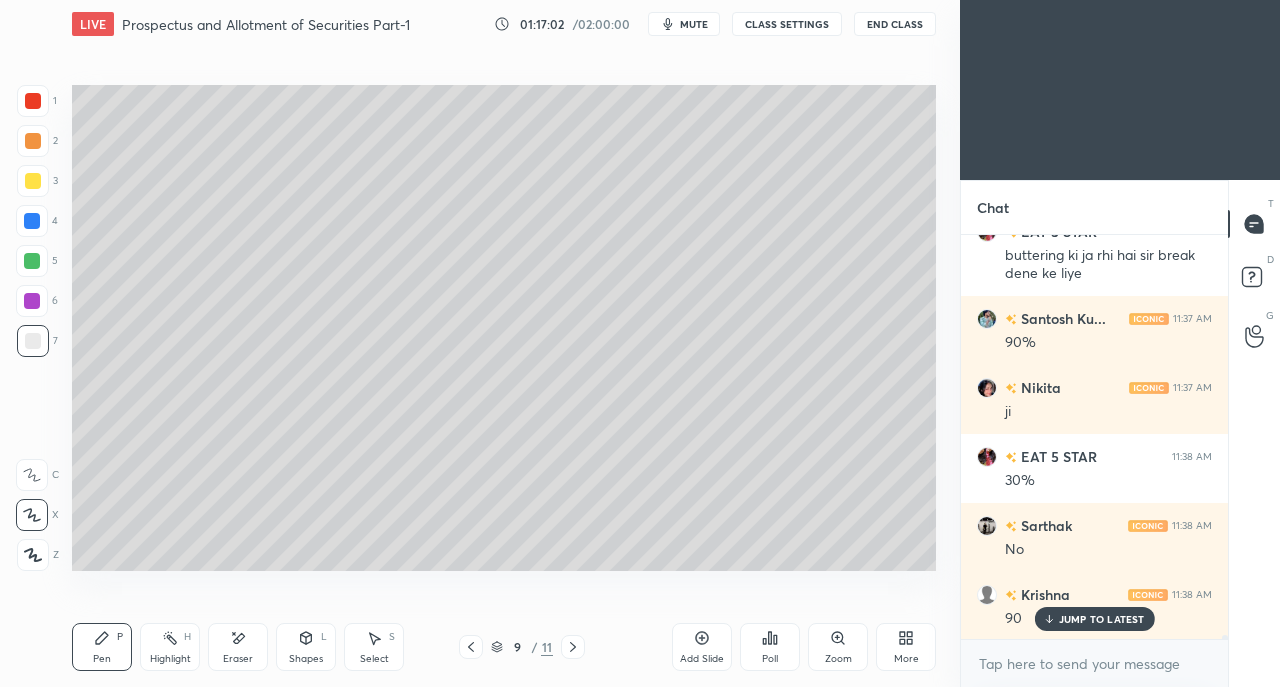 click 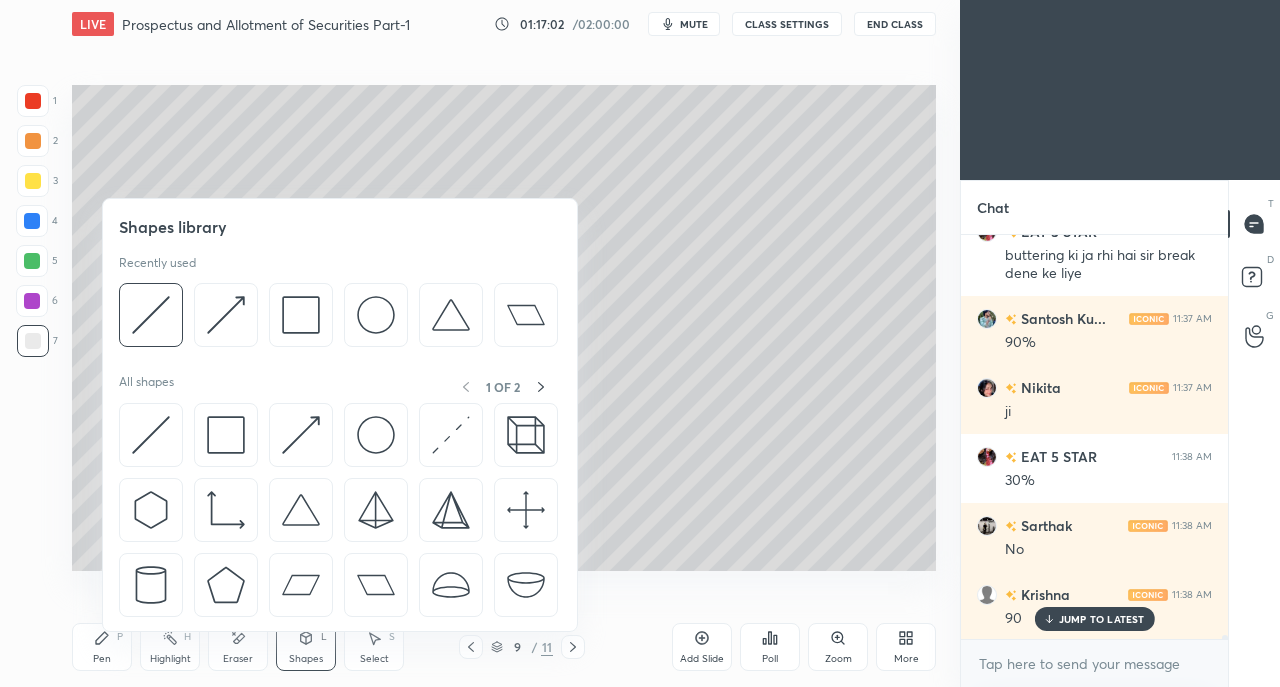 click at bounding box center (151, 435) 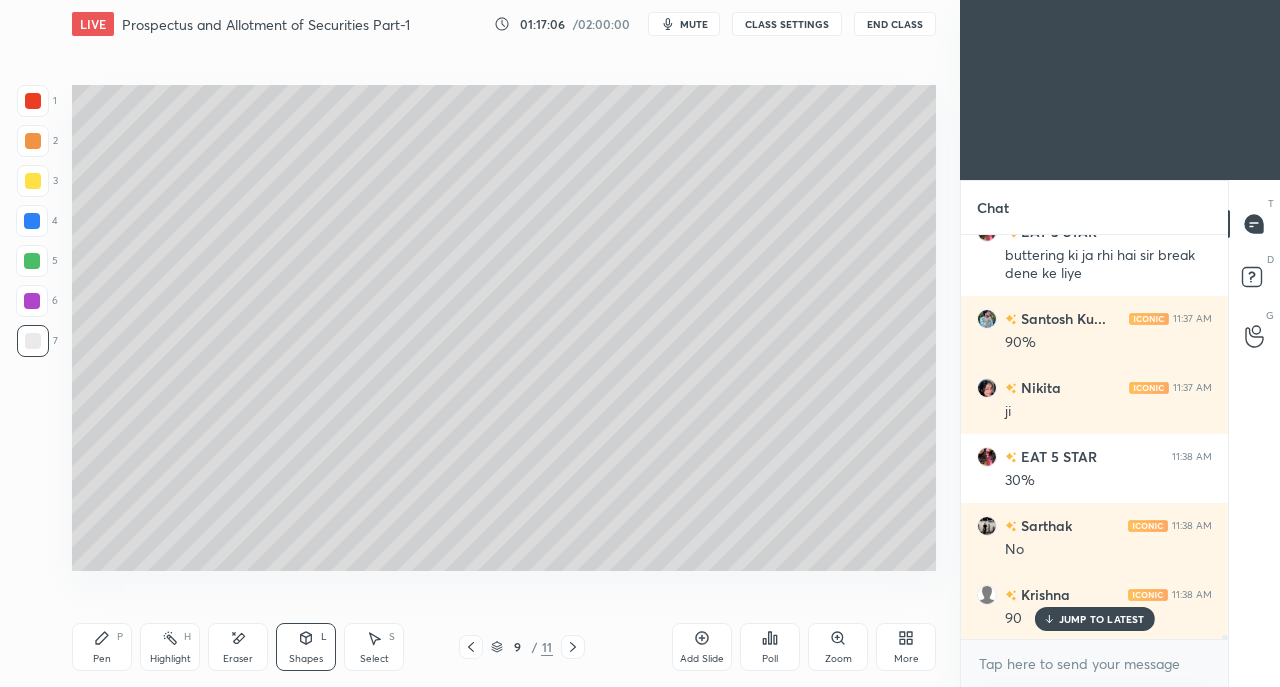 click on "Highlight H" at bounding box center [170, 647] 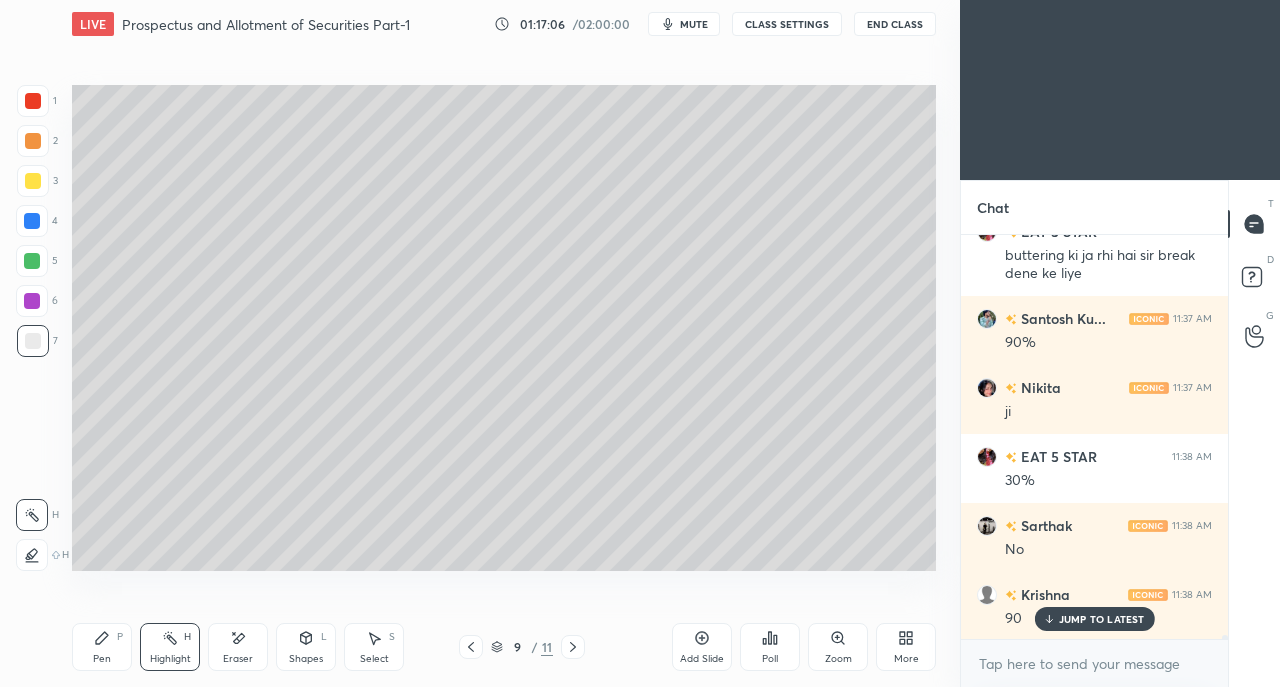 click on "Pen" at bounding box center [102, 659] 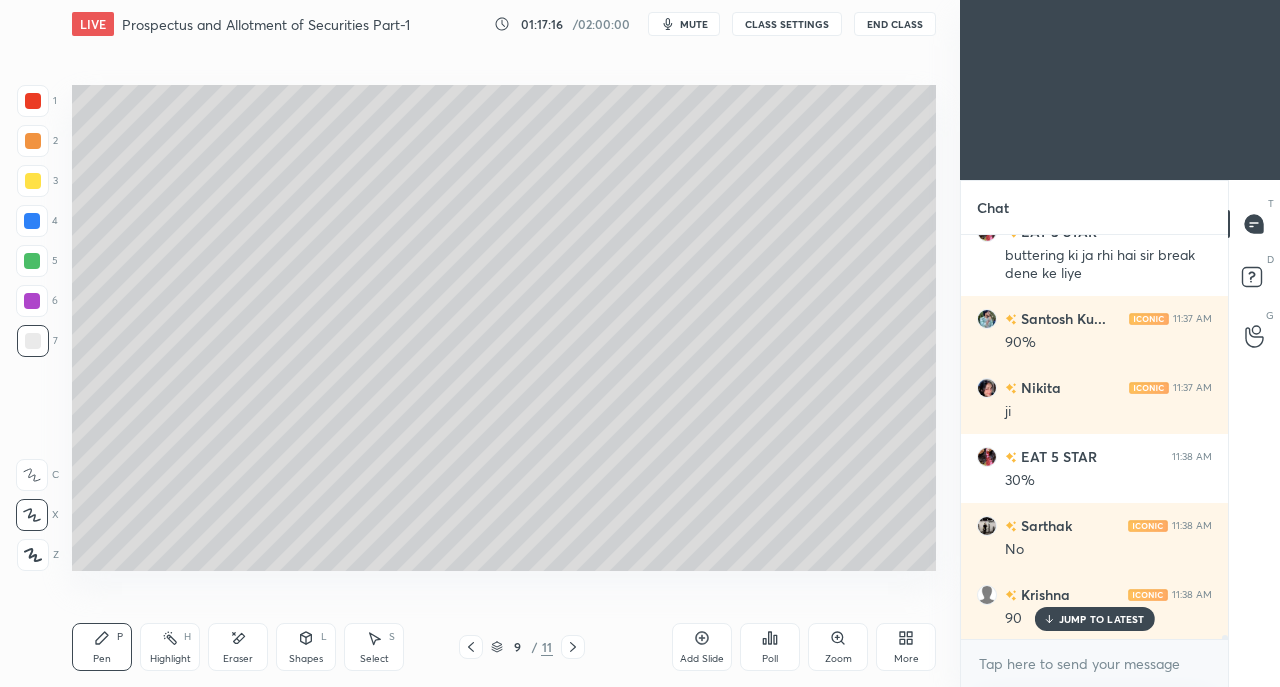 click at bounding box center [33, 181] 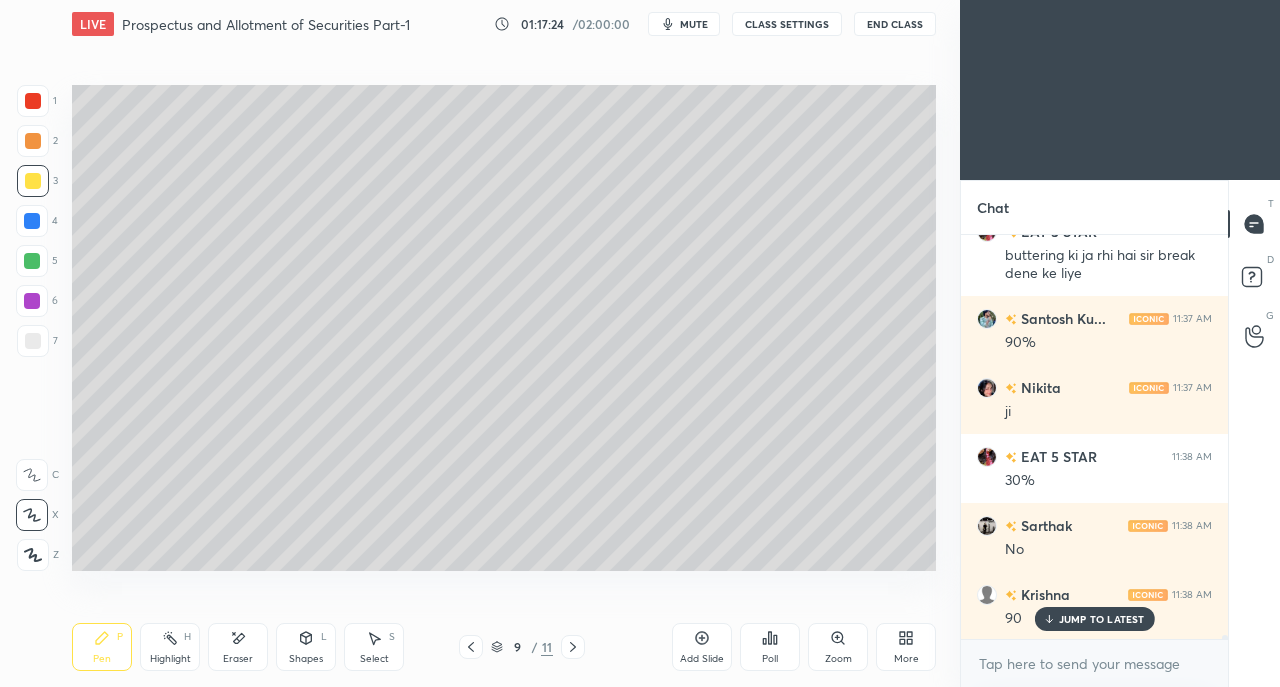 click on "Eraser" at bounding box center [238, 647] 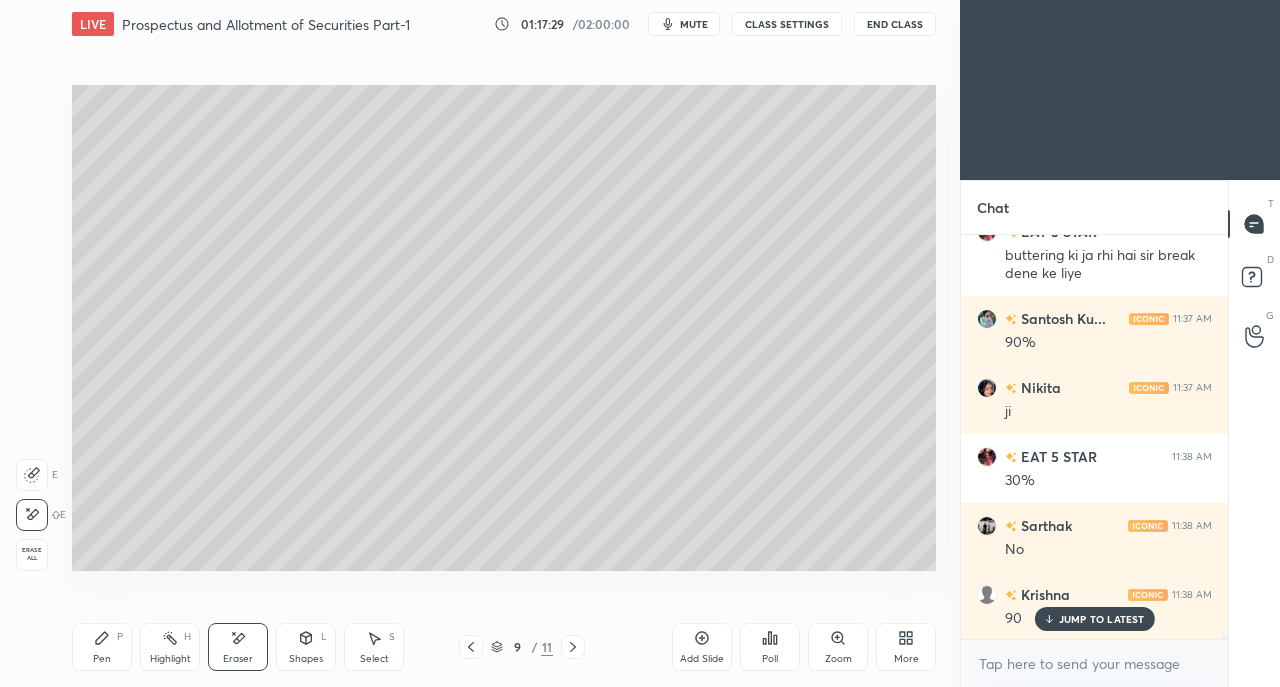 click on "Pen P" at bounding box center [102, 647] 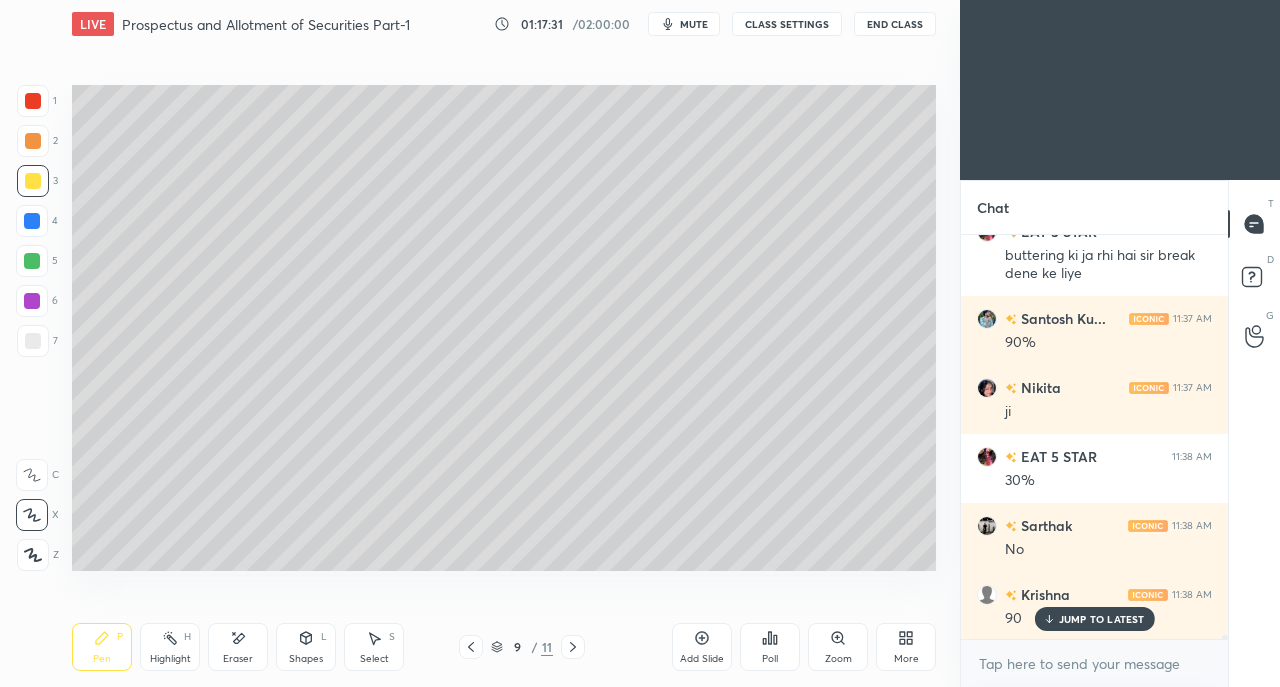click 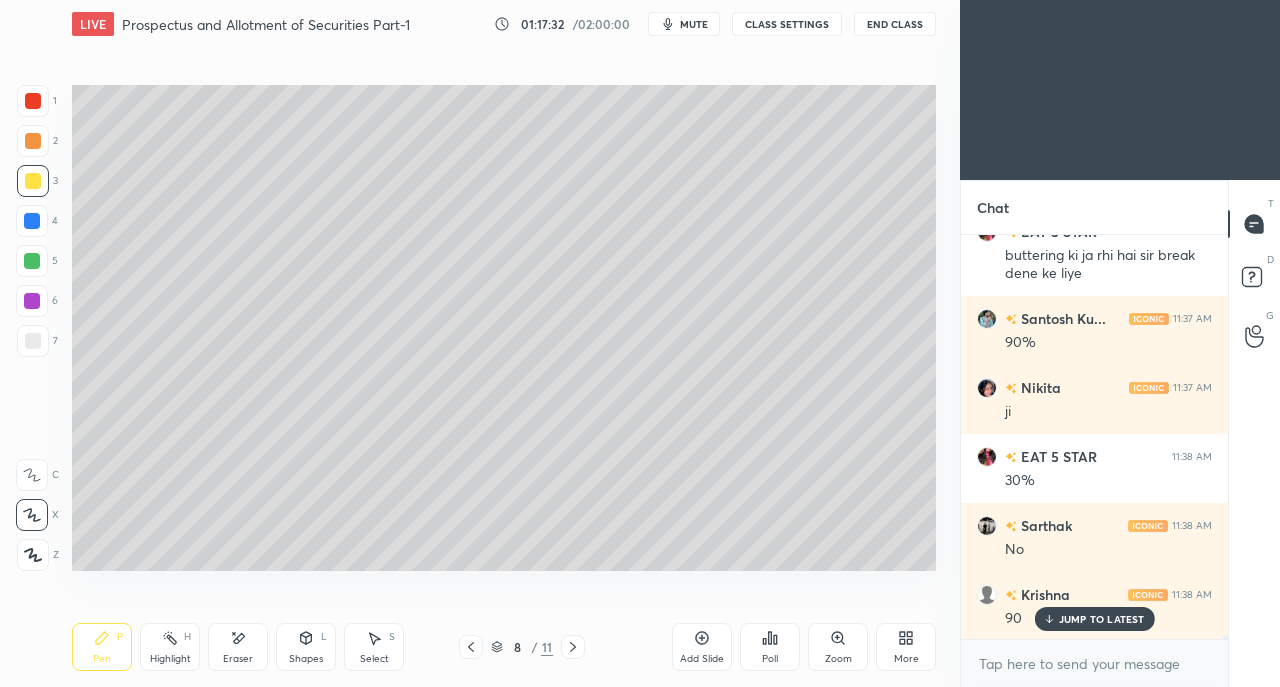 click 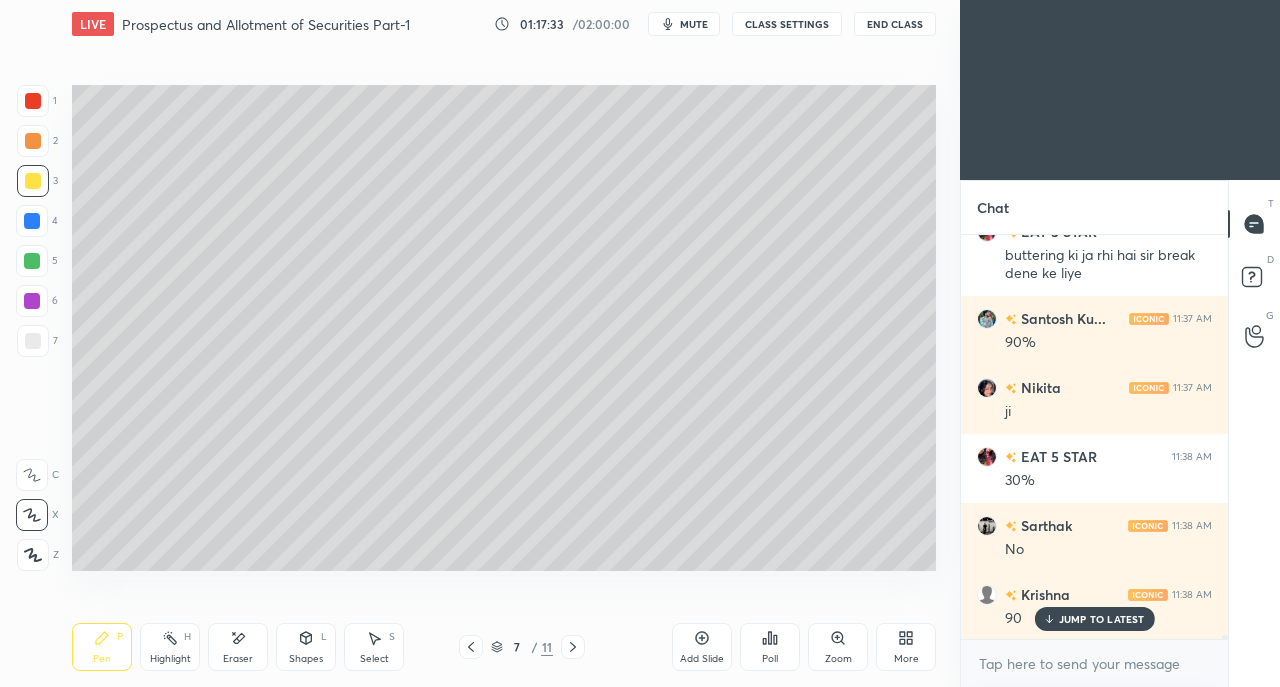 click at bounding box center [33, 341] 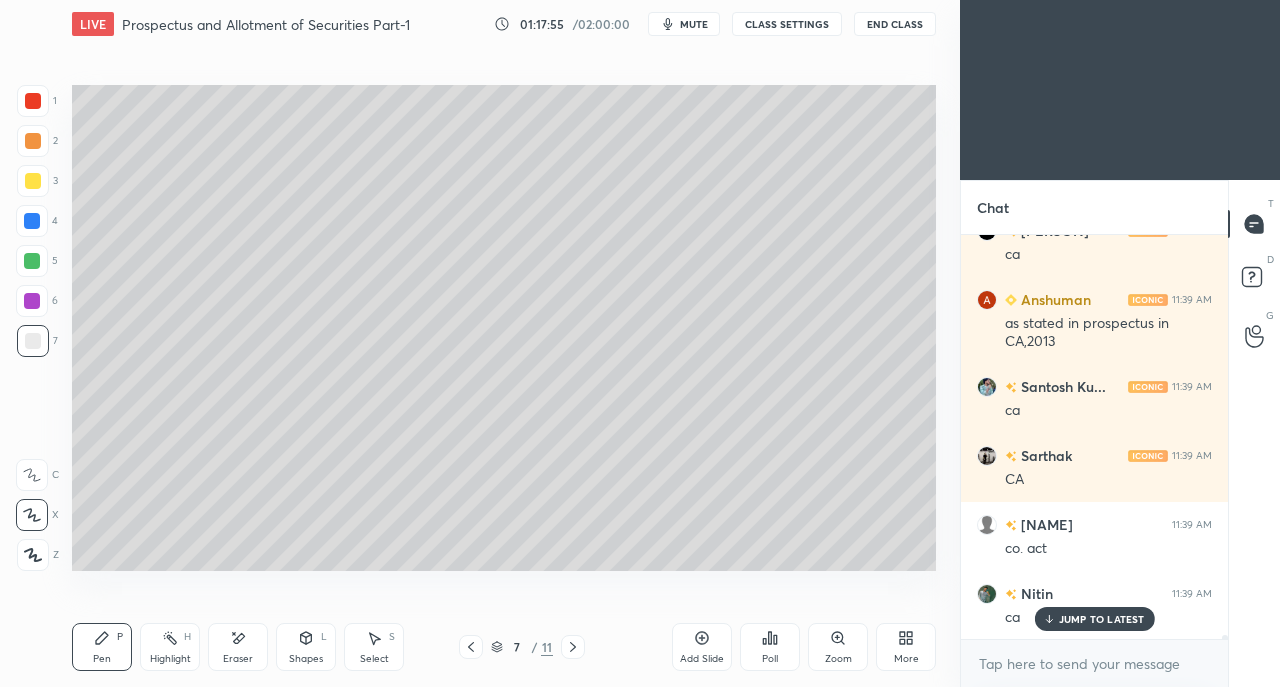 scroll, scrollTop: 45238, scrollLeft: 0, axis: vertical 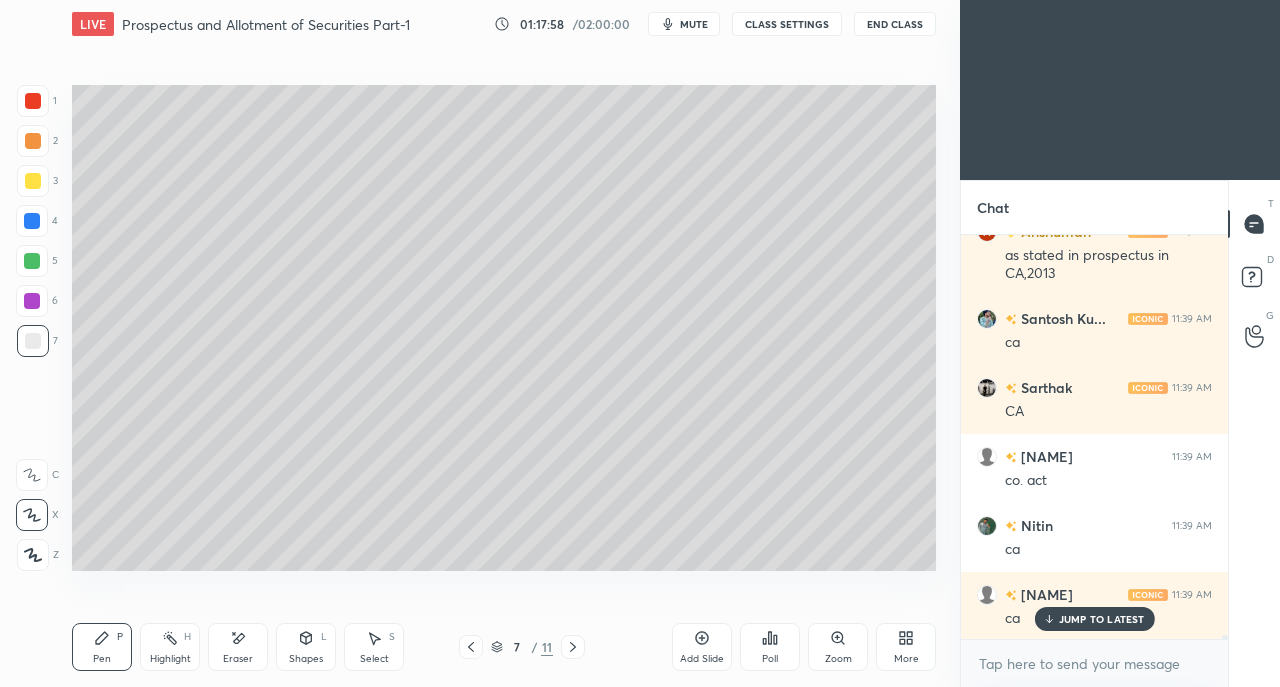 click on "Eraser" at bounding box center [238, 647] 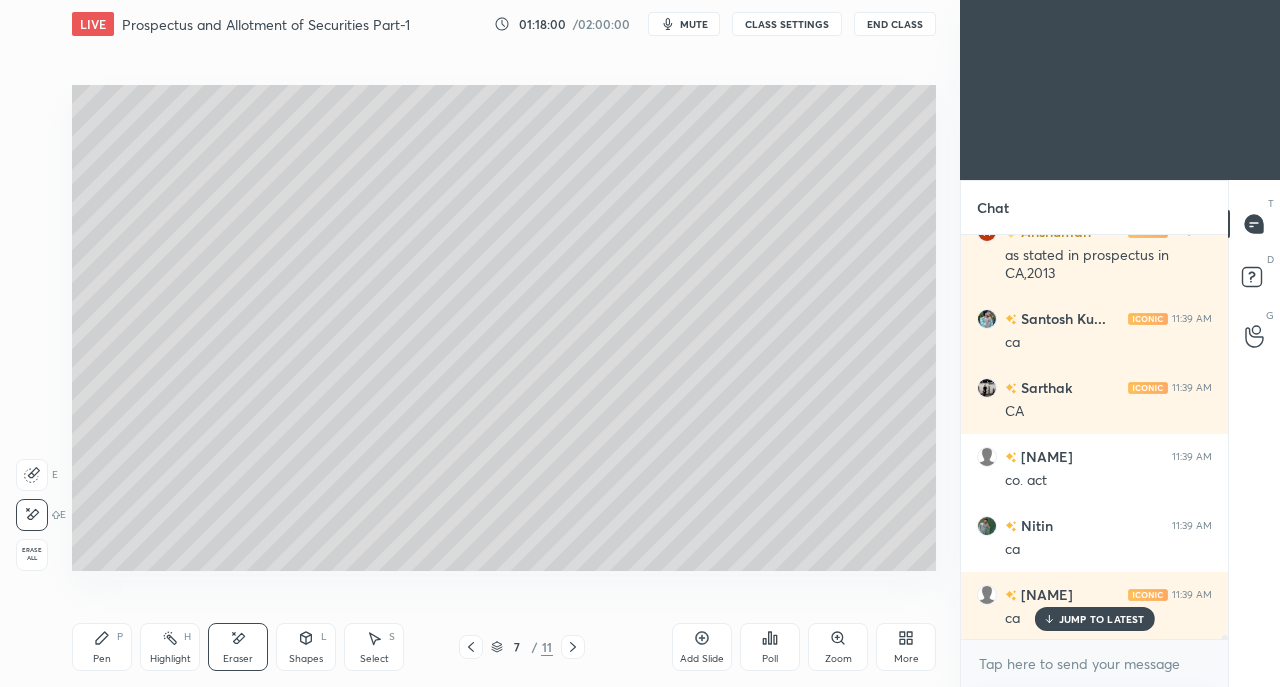 click on "Pen P" at bounding box center (102, 647) 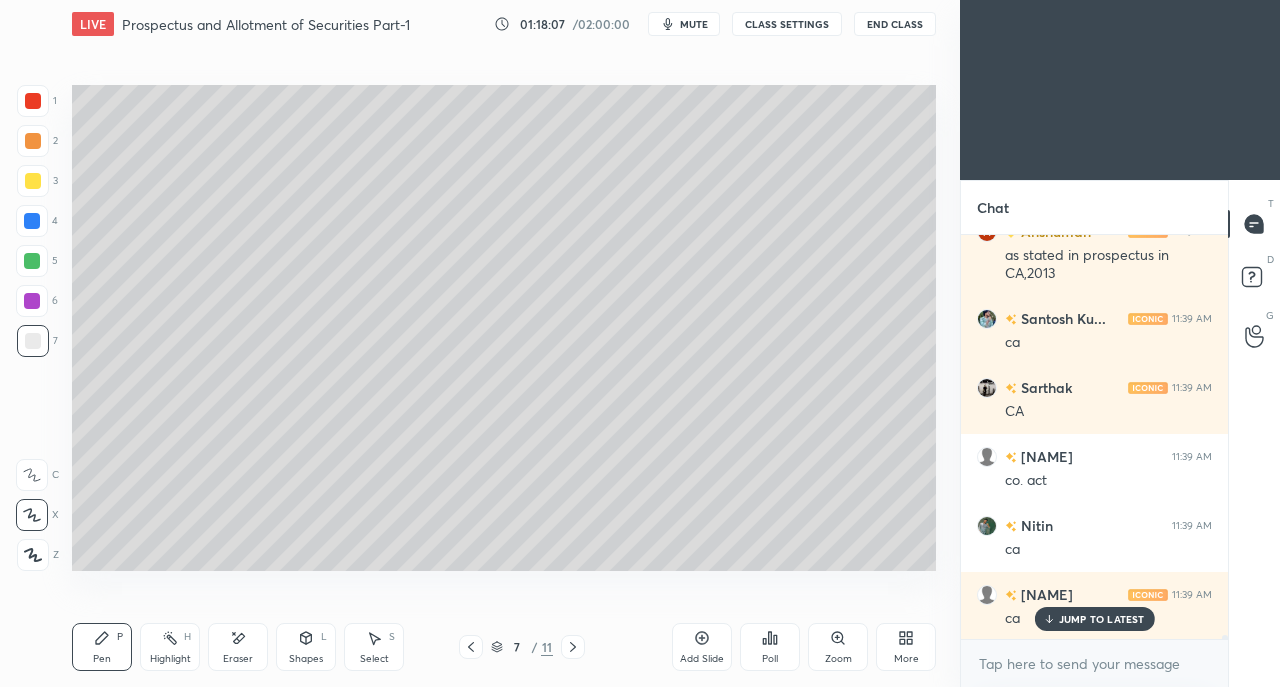 click on "Shapes L" at bounding box center [306, 647] 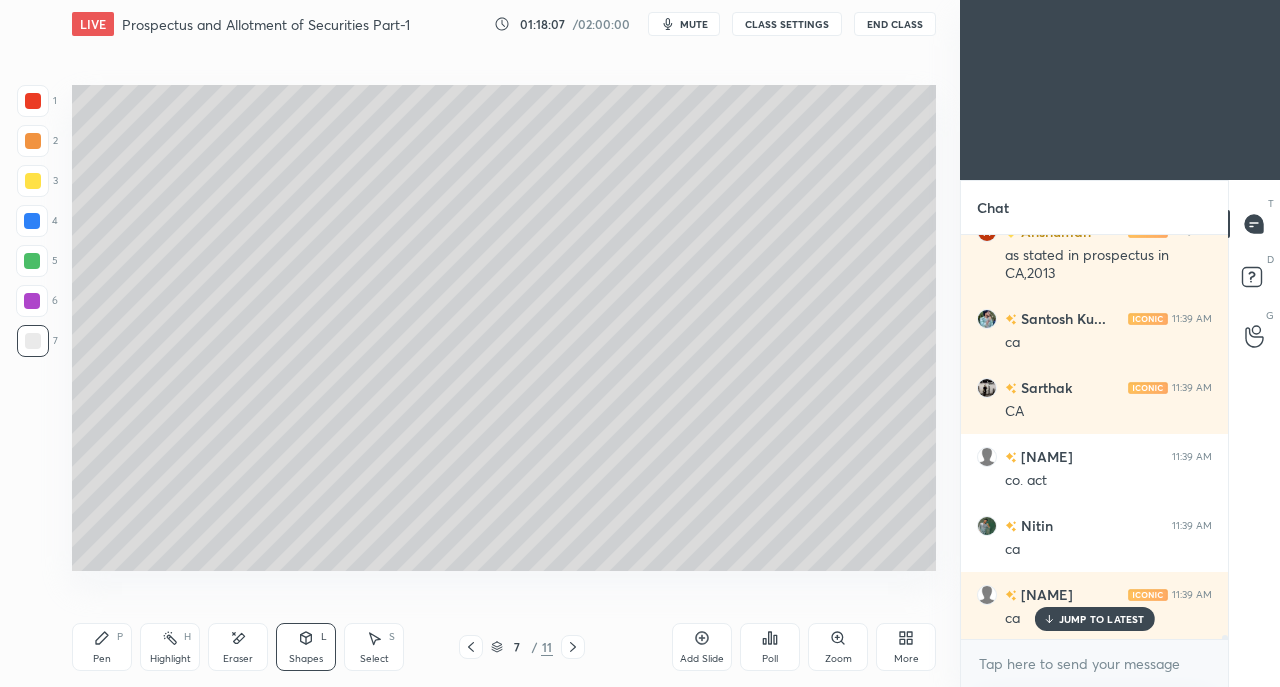 click on "Eraser" at bounding box center [238, 647] 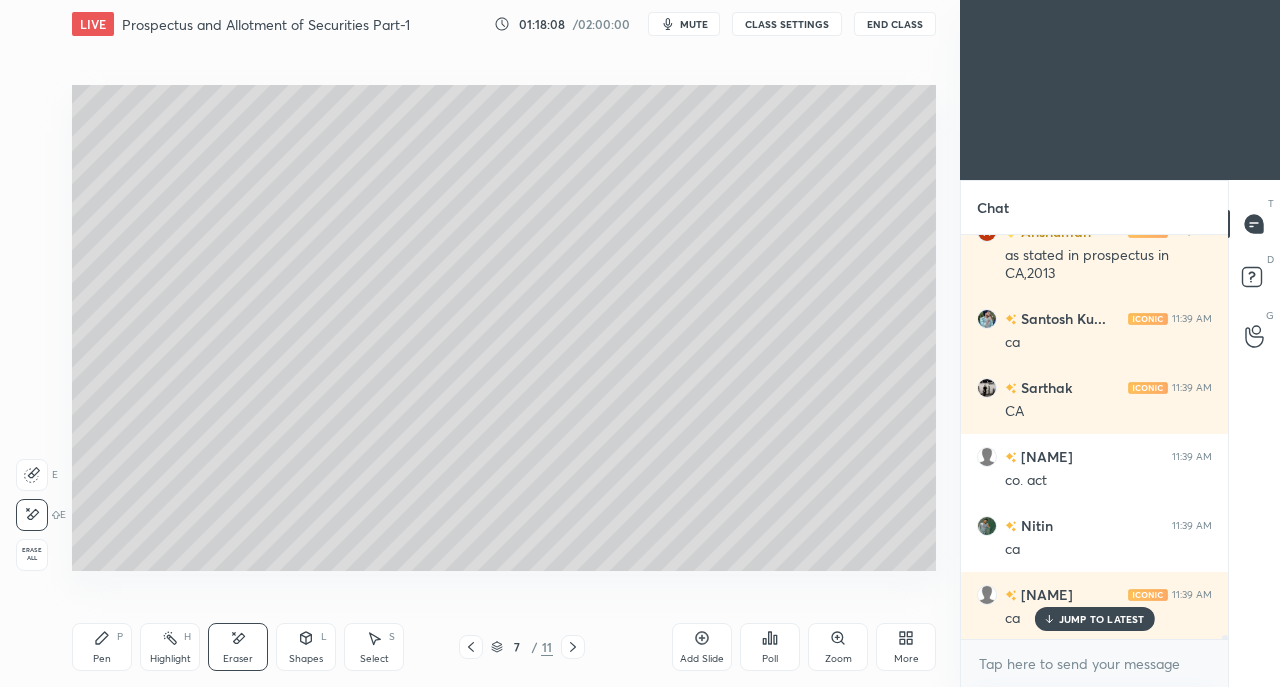 click on "Pen P" at bounding box center (102, 647) 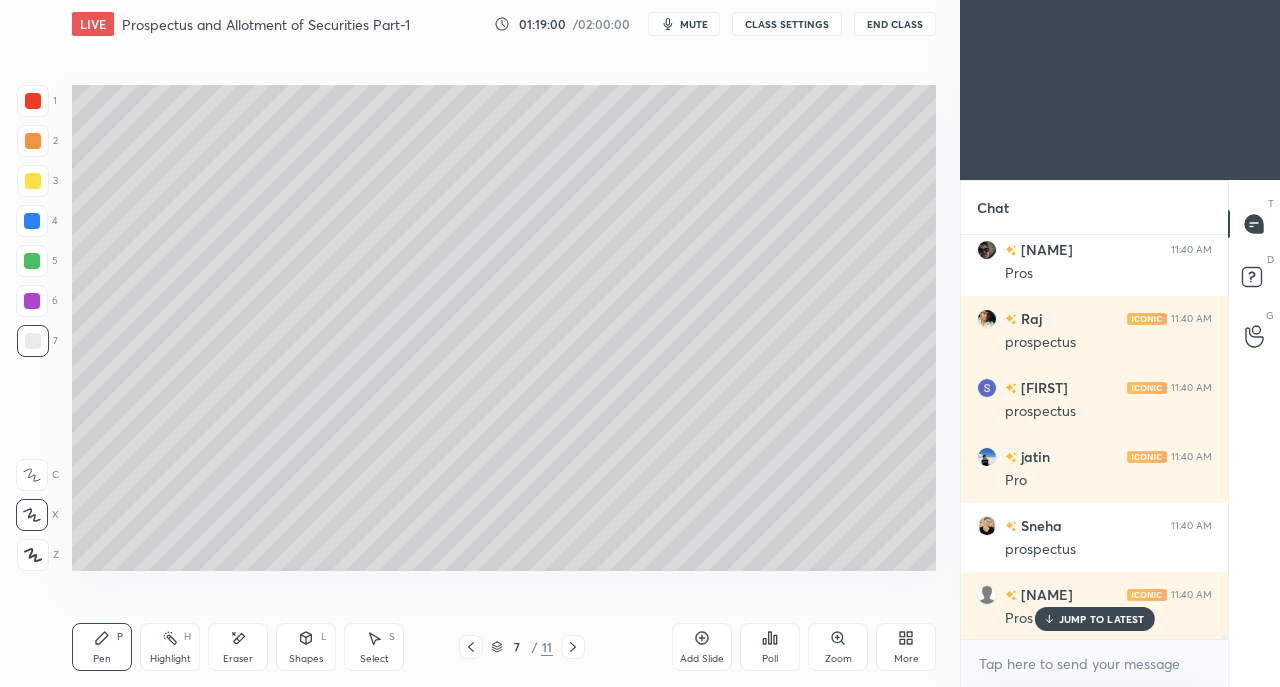 scroll, scrollTop: 45860, scrollLeft: 0, axis: vertical 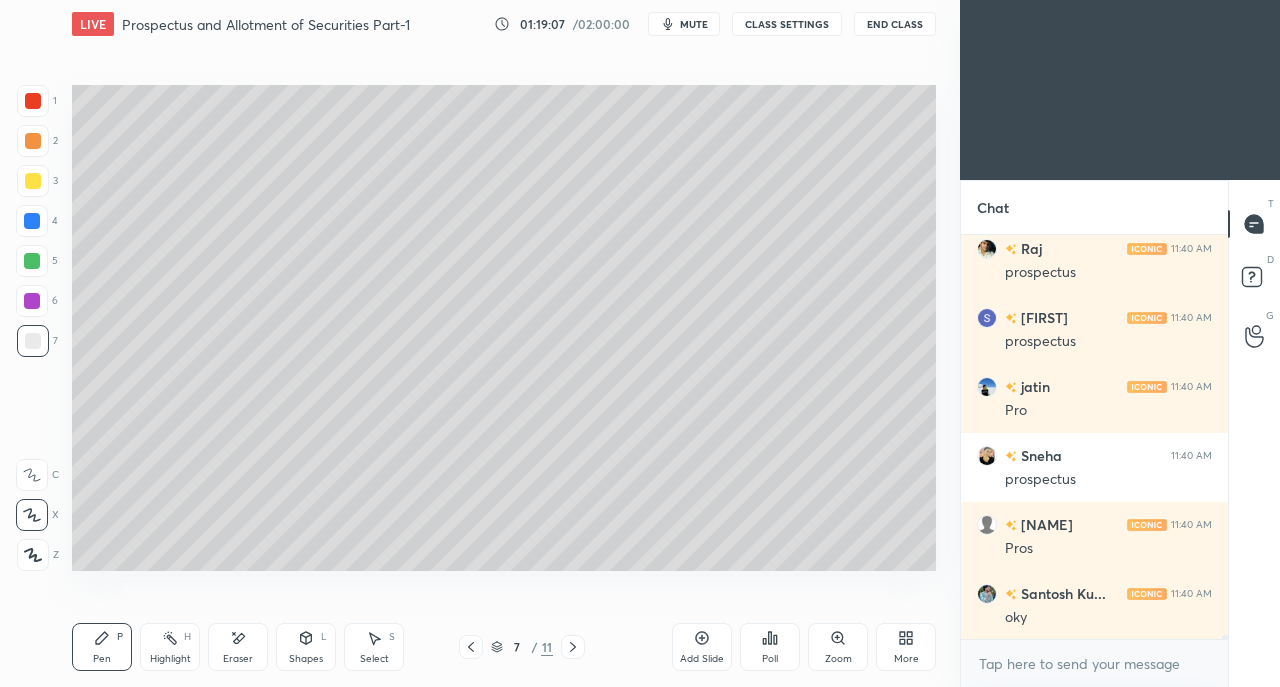 click on "Eraser" at bounding box center [238, 647] 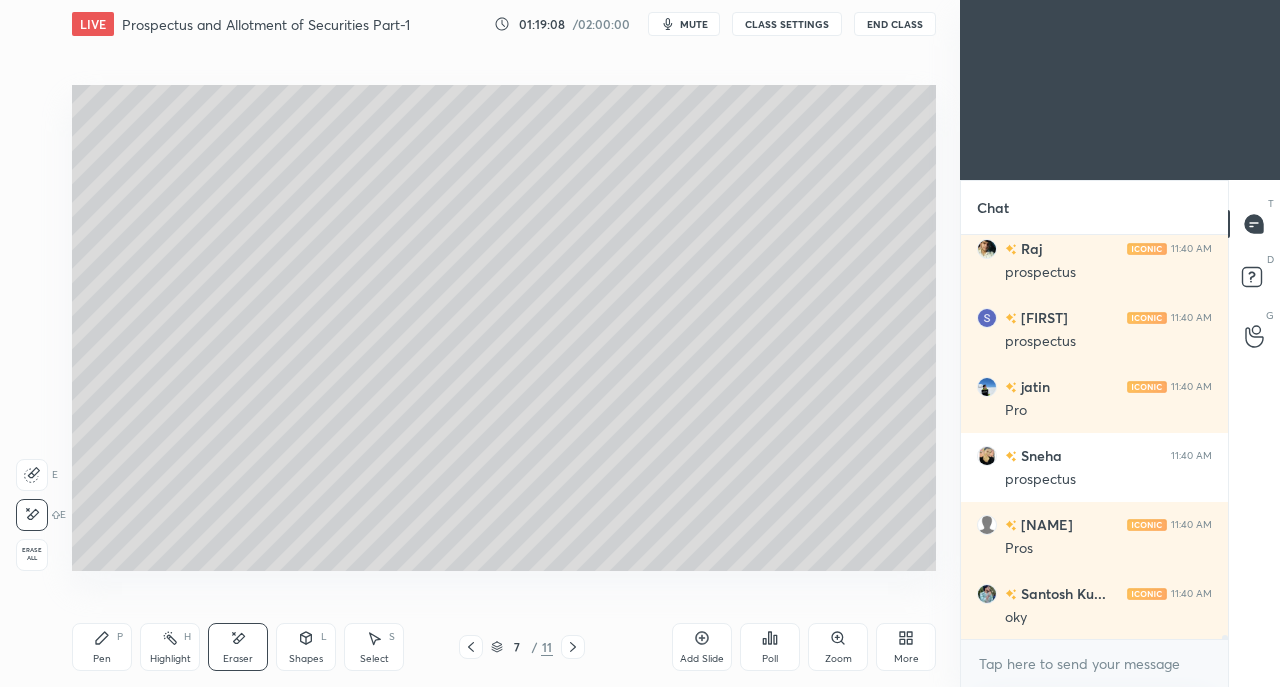 click on "Pen" at bounding box center (102, 659) 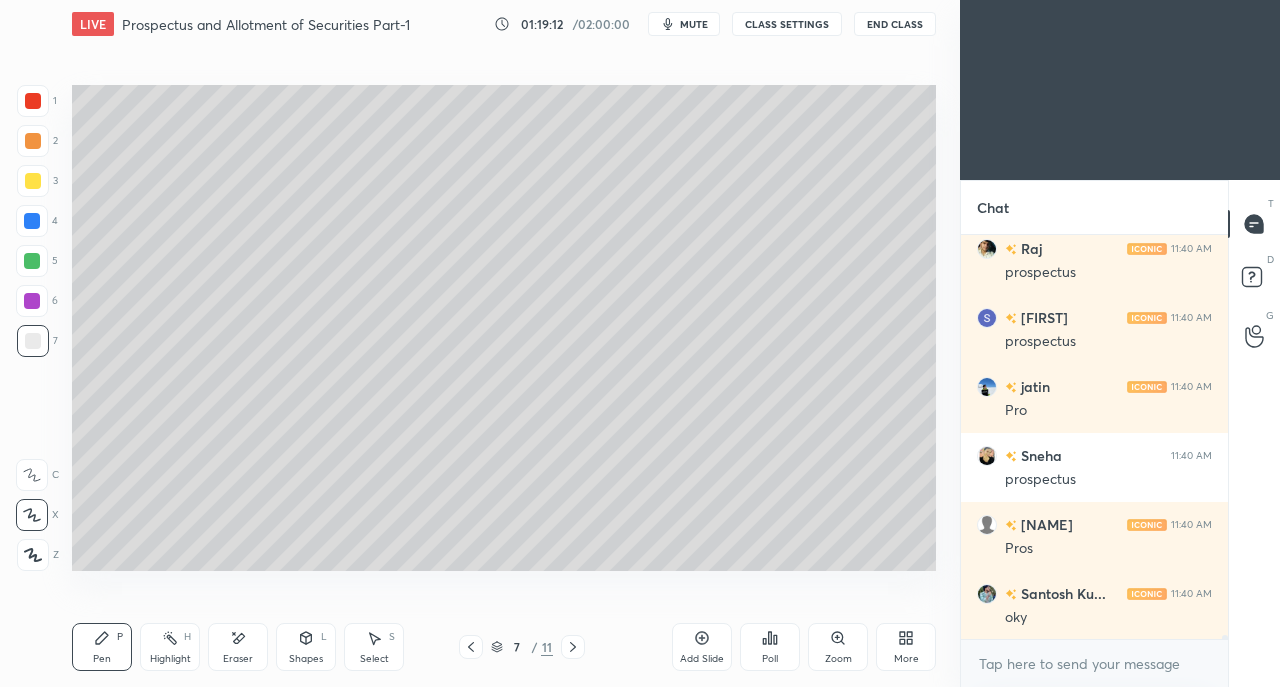 click 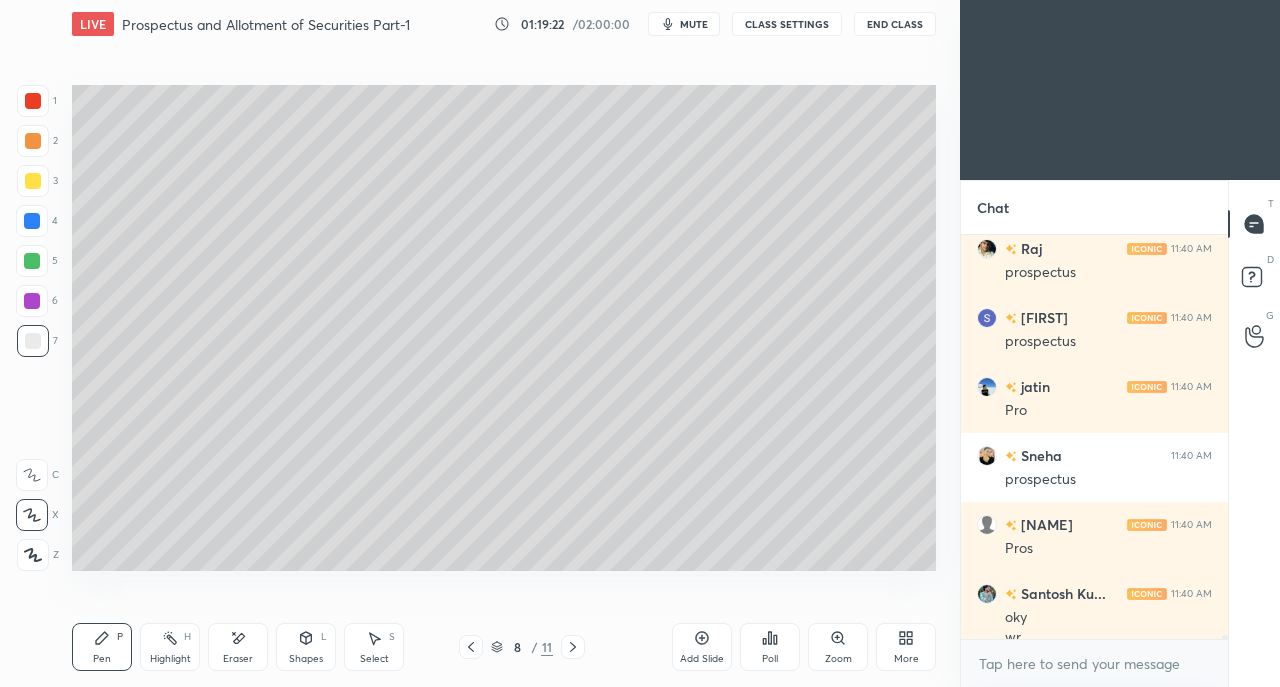 scroll, scrollTop: 45880, scrollLeft: 0, axis: vertical 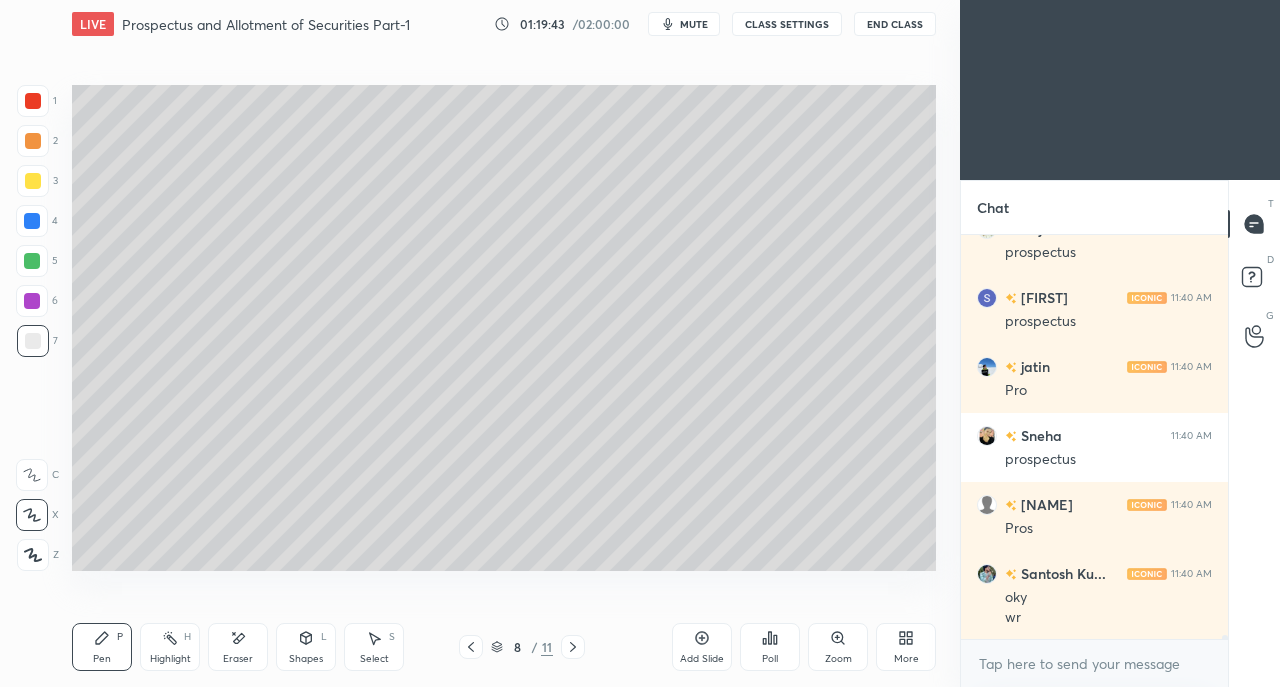 click at bounding box center (33, 181) 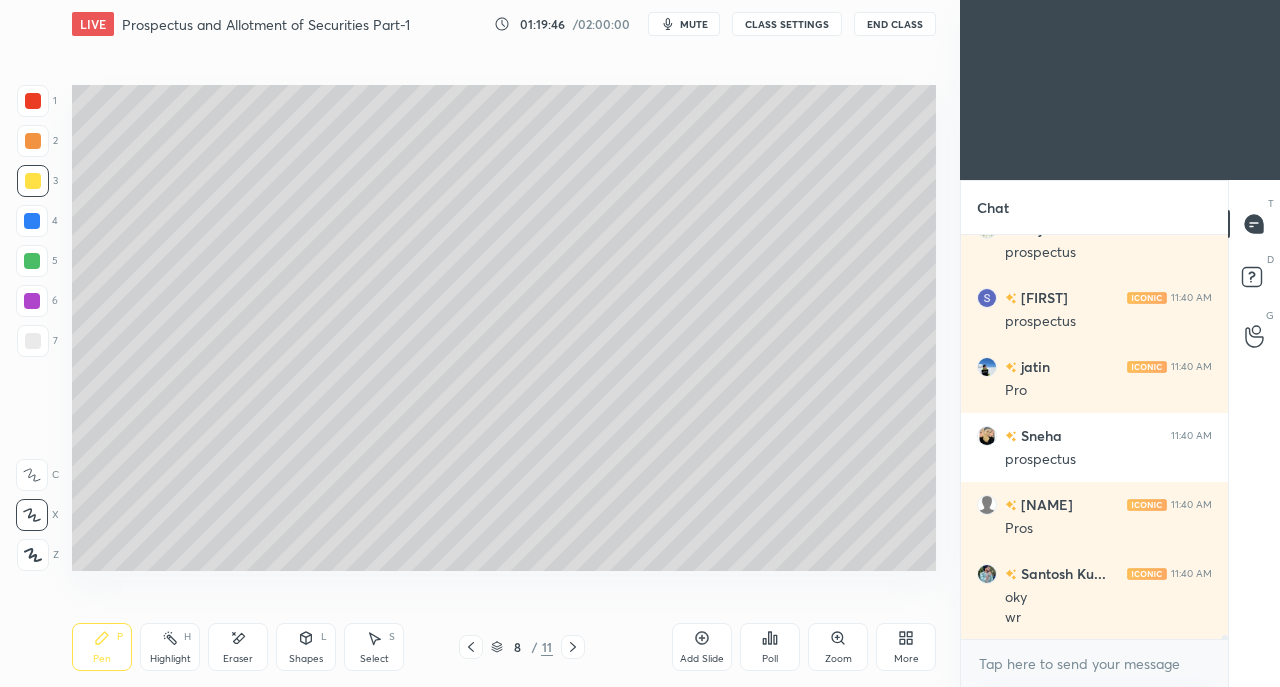 click at bounding box center [33, 341] 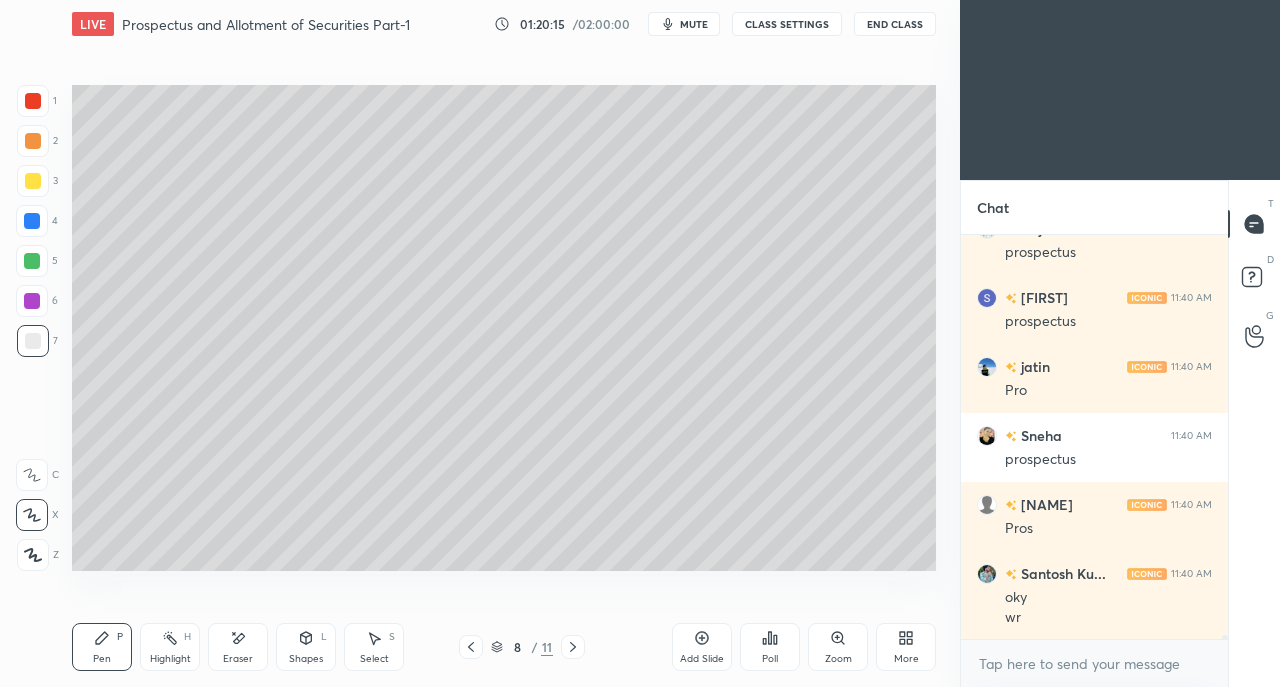 scroll, scrollTop: 45966, scrollLeft: 0, axis: vertical 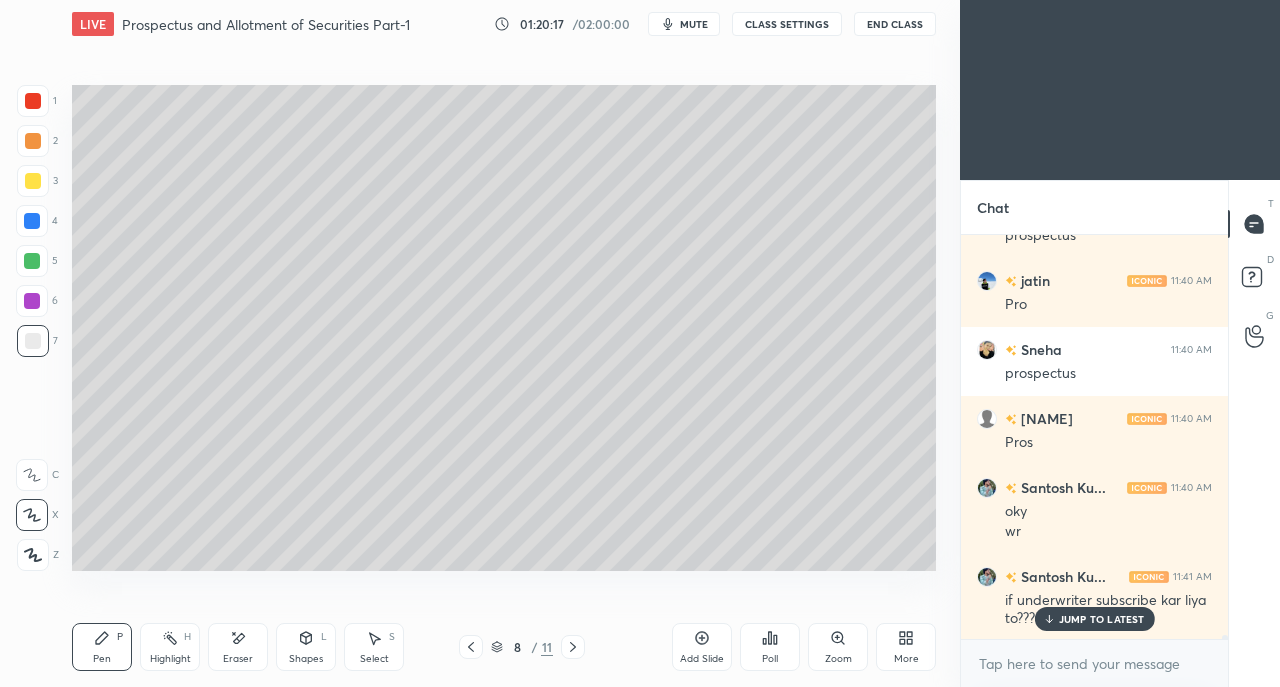 click on "JUMP TO LATEST" at bounding box center [1094, 619] 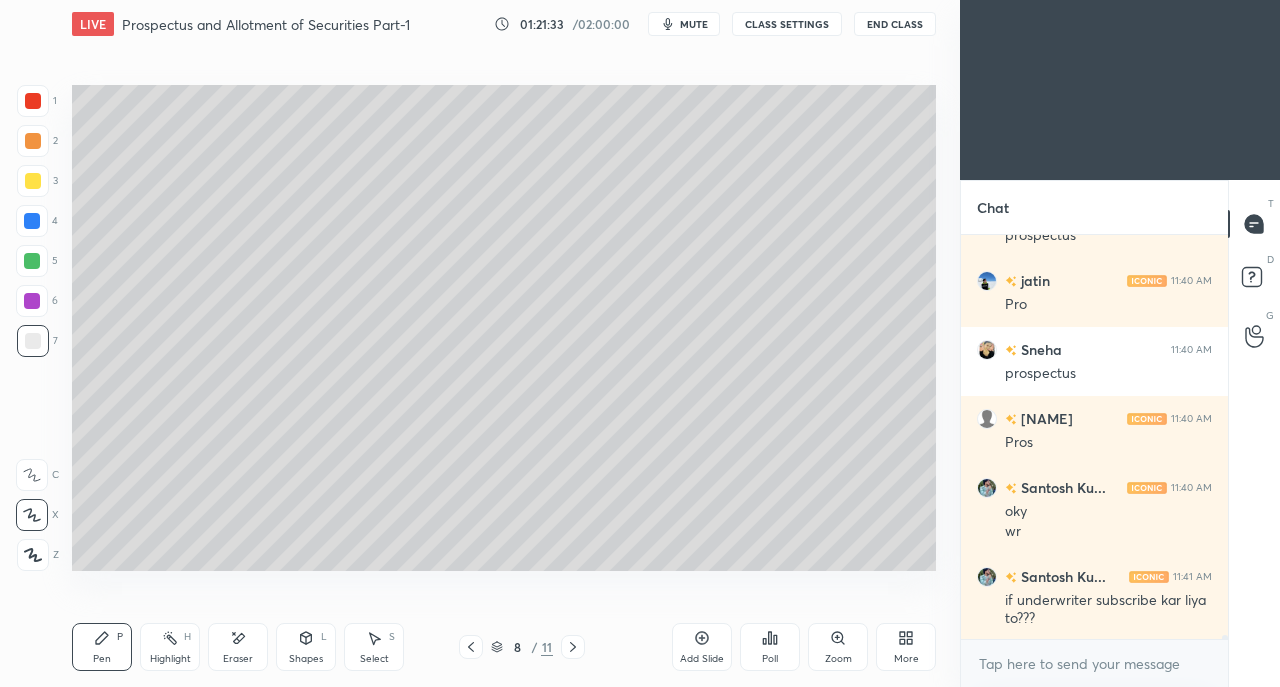 click 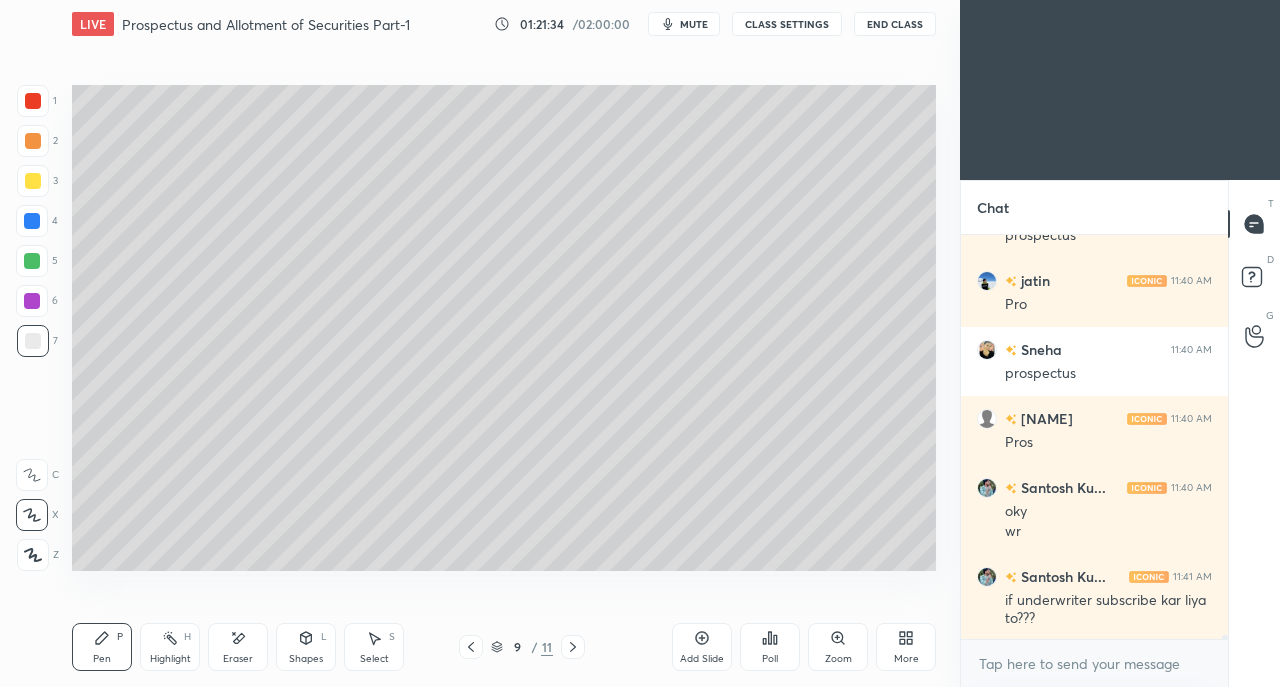 click 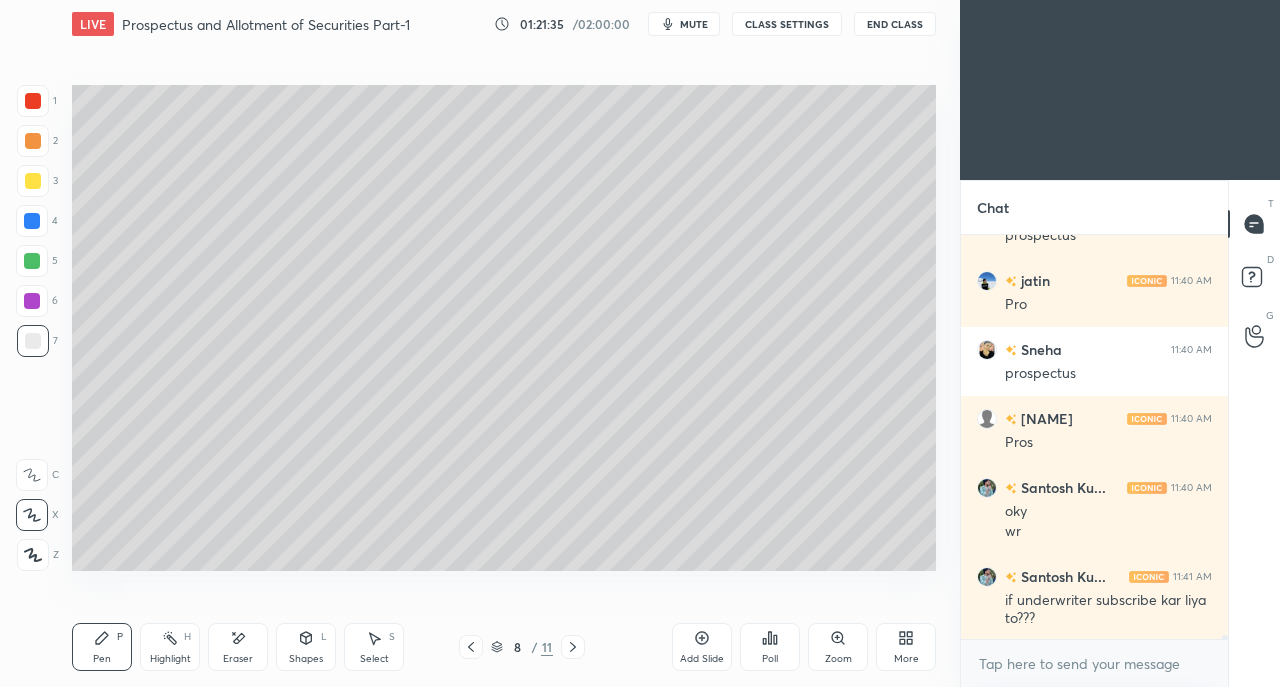 click on "Add Slide" at bounding box center (702, 647) 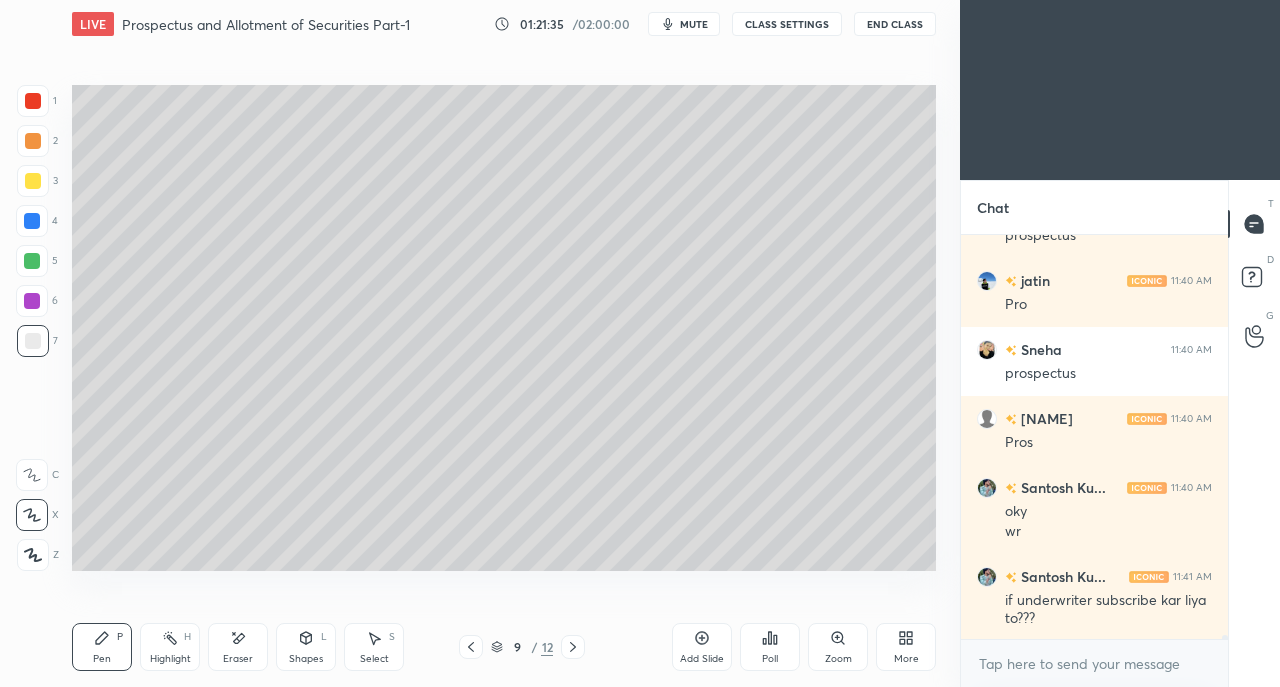click at bounding box center (33, 181) 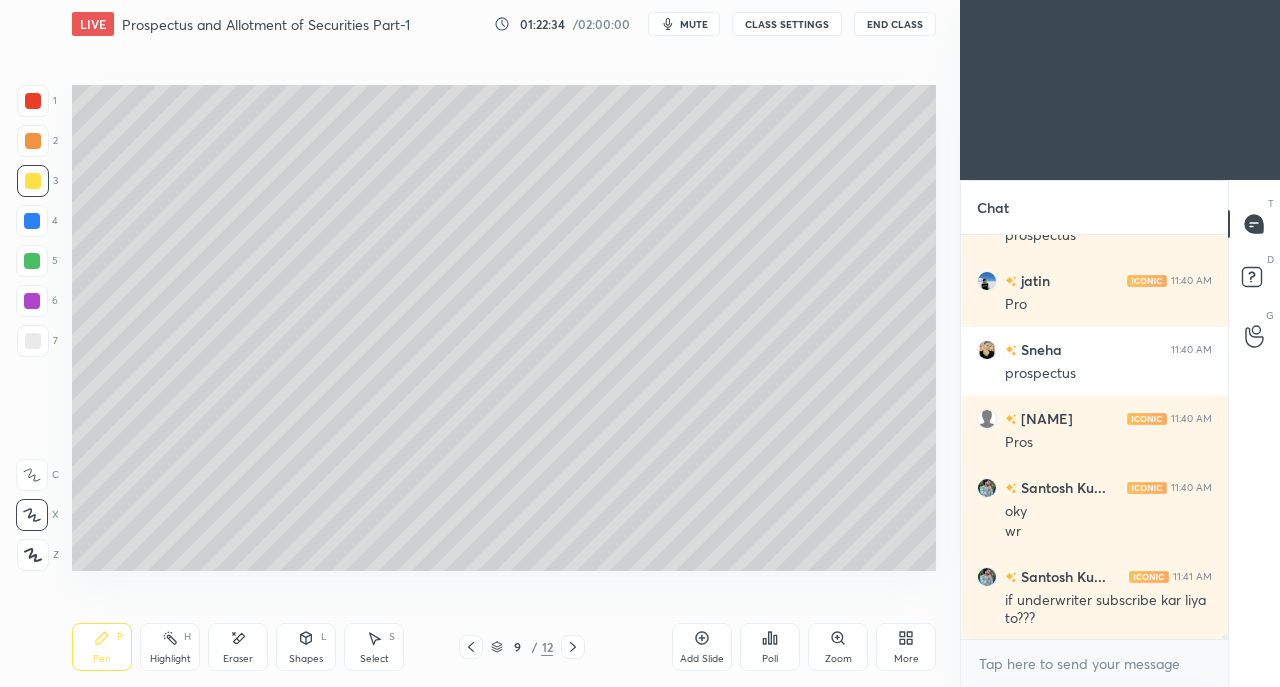 click on "Eraser" at bounding box center [238, 647] 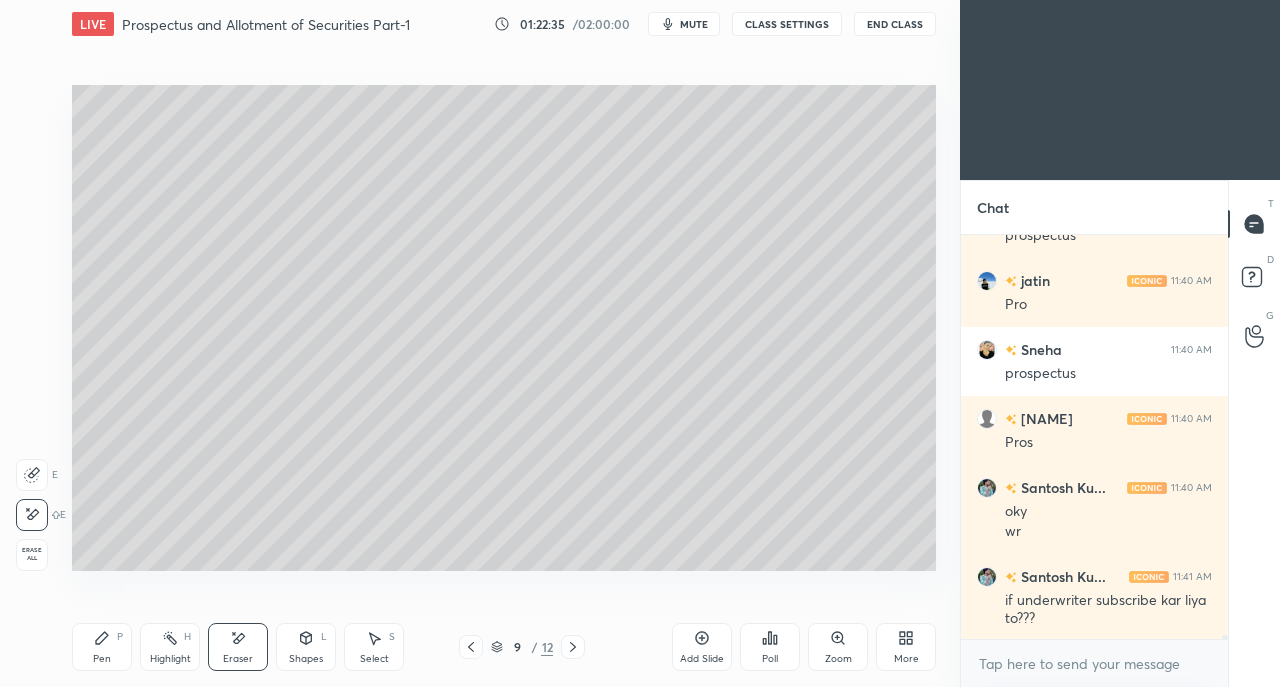 click 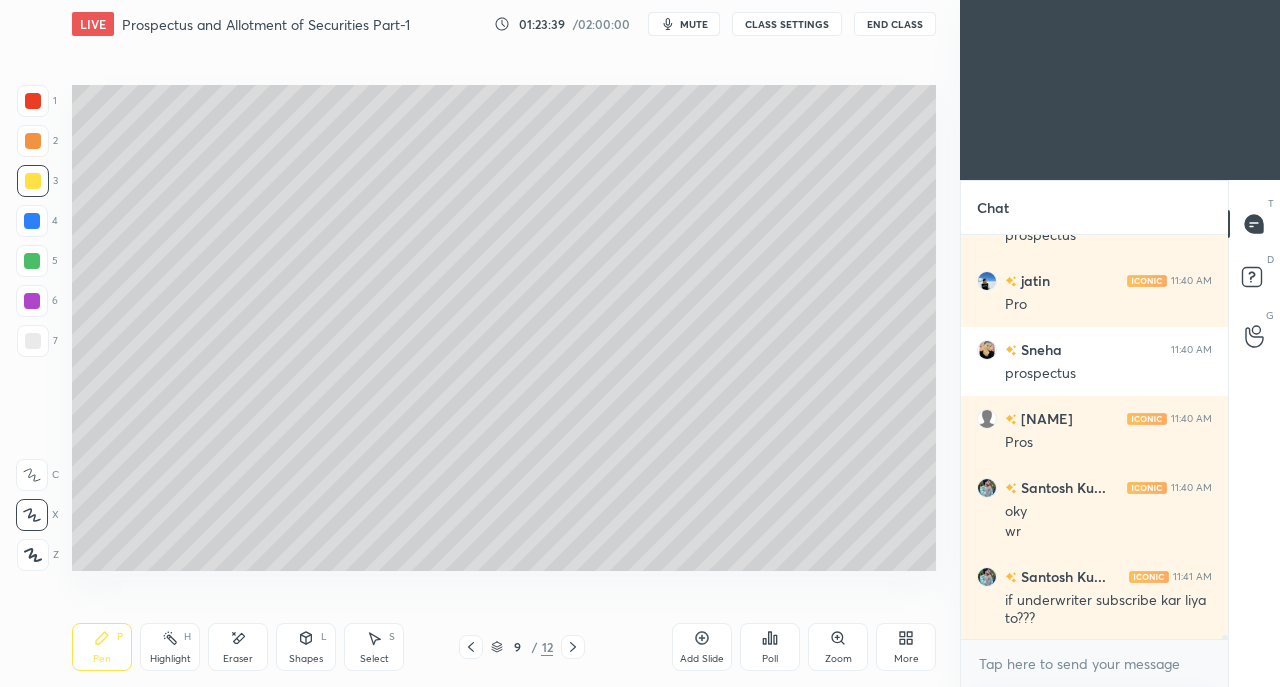 click 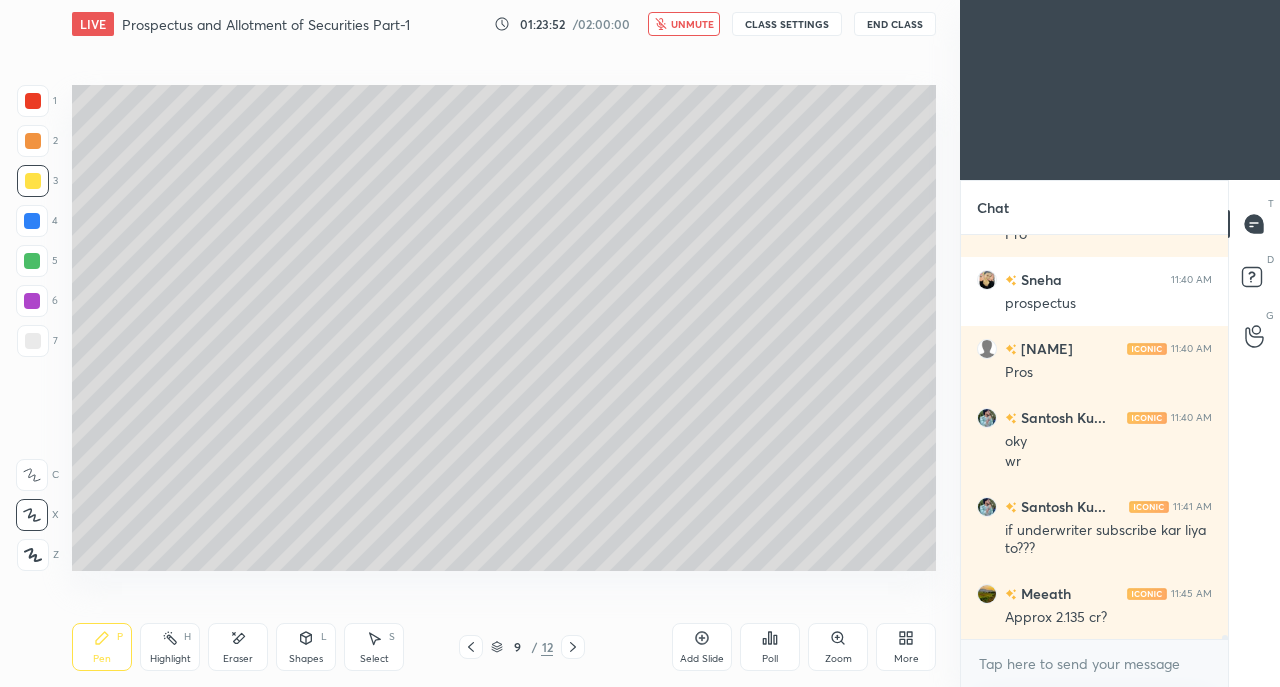 scroll, scrollTop: 46104, scrollLeft: 0, axis: vertical 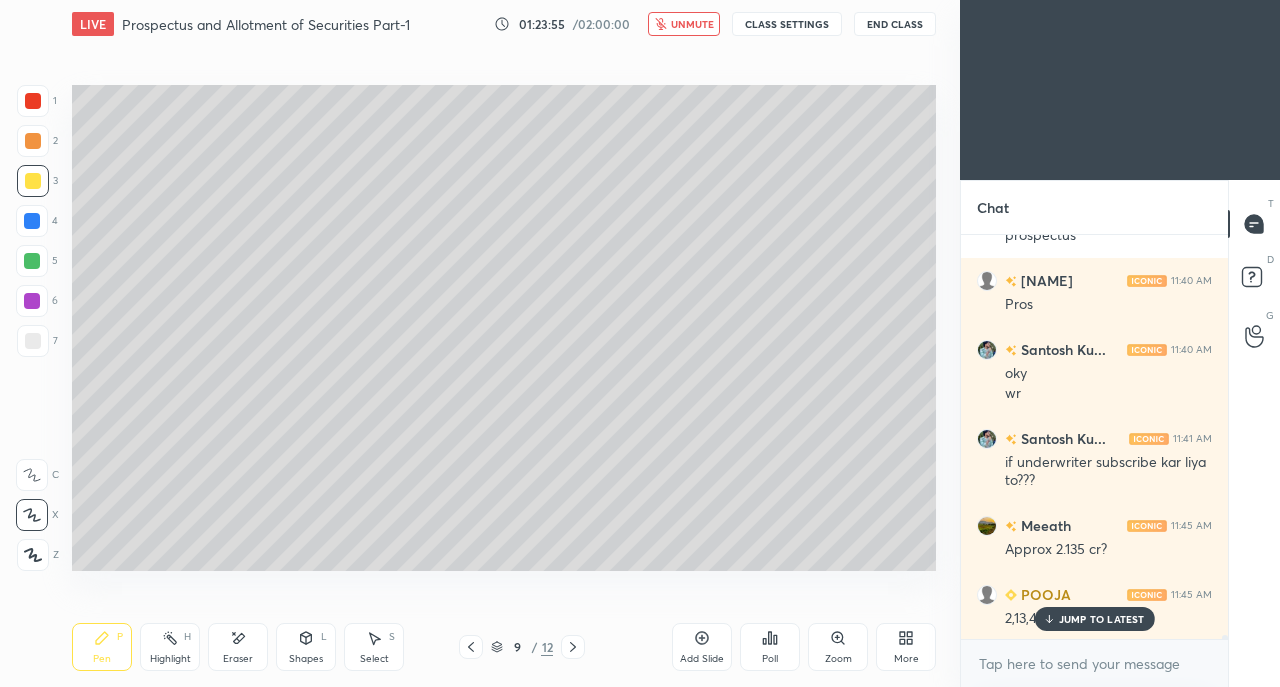 click on "unmute" at bounding box center [692, 24] 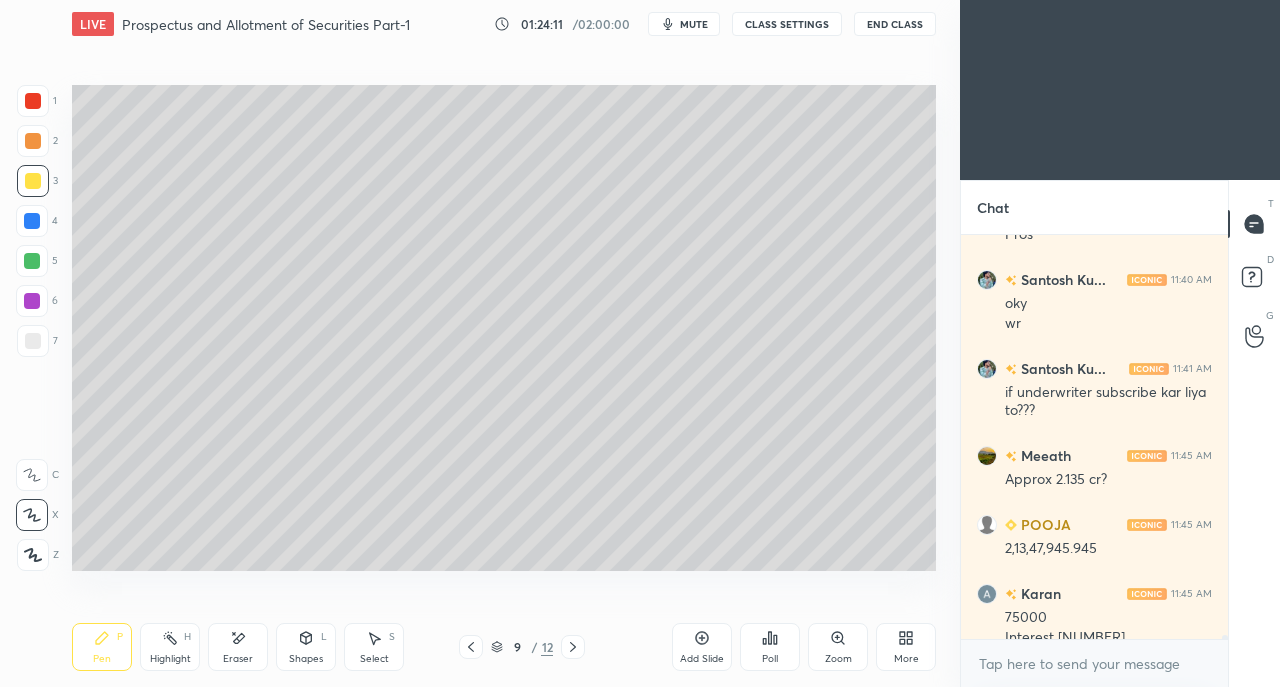 scroll, scrollTop: 46194, scrollLeft: 0, axis: vertical 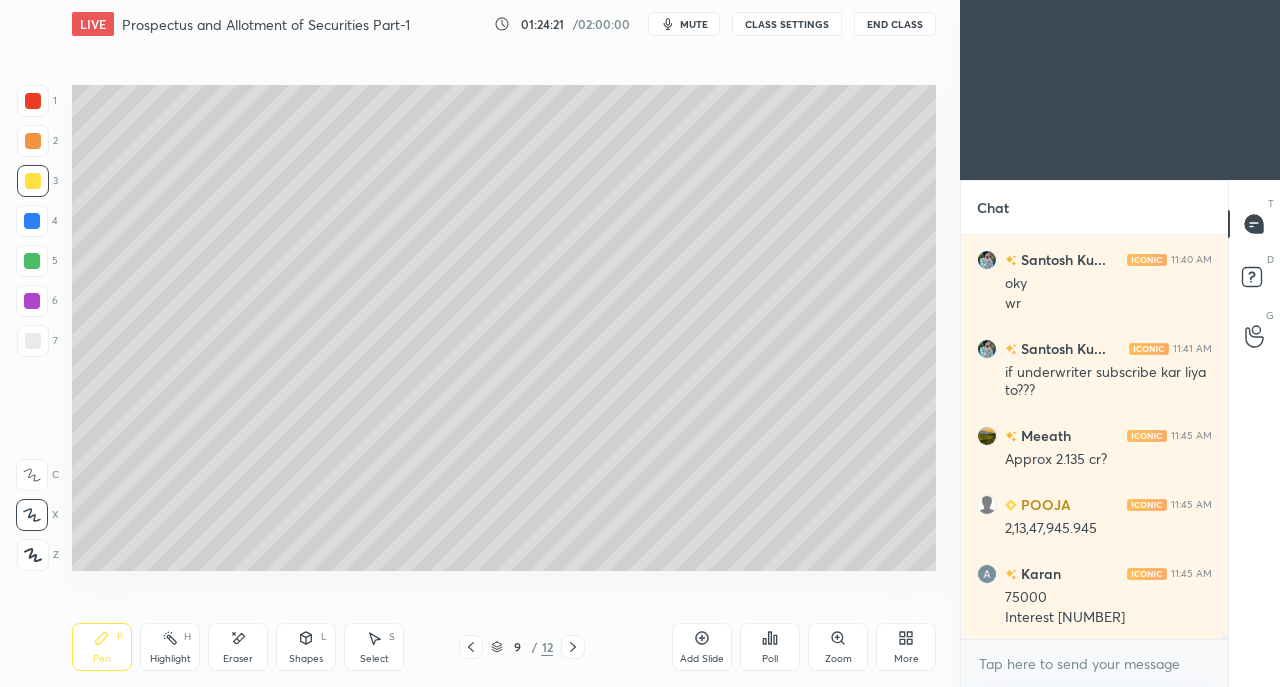 click at bounding box center (33, 341) 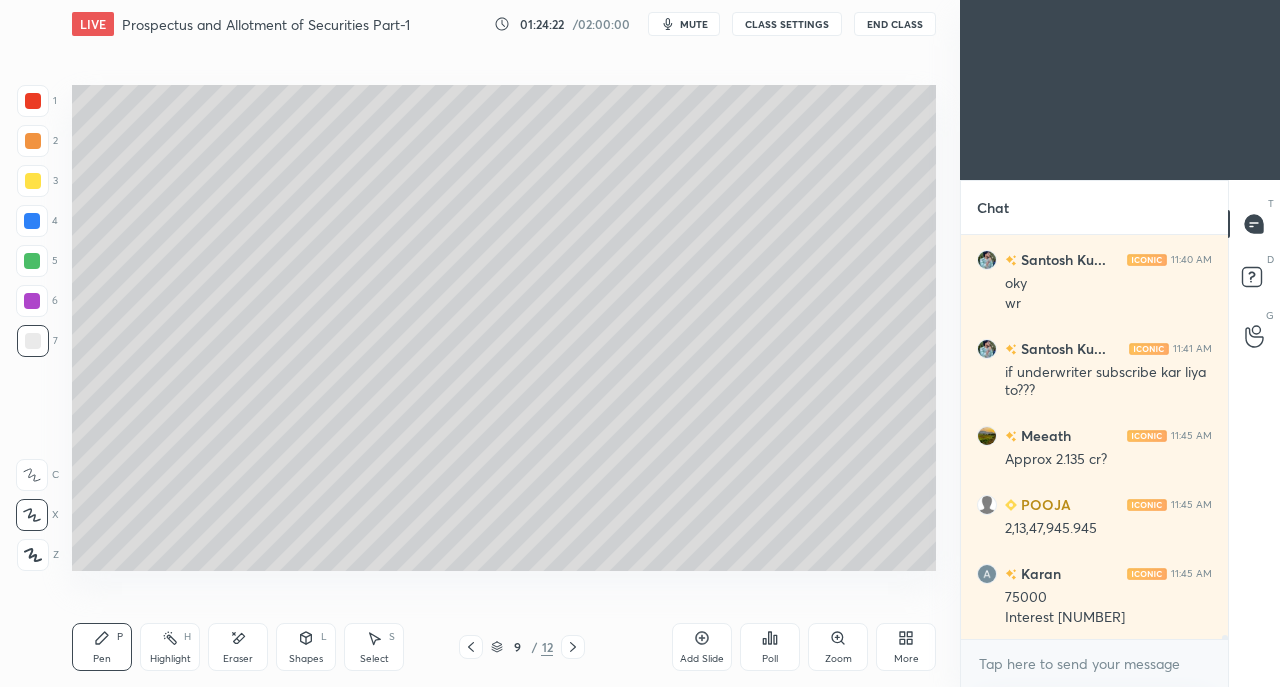click 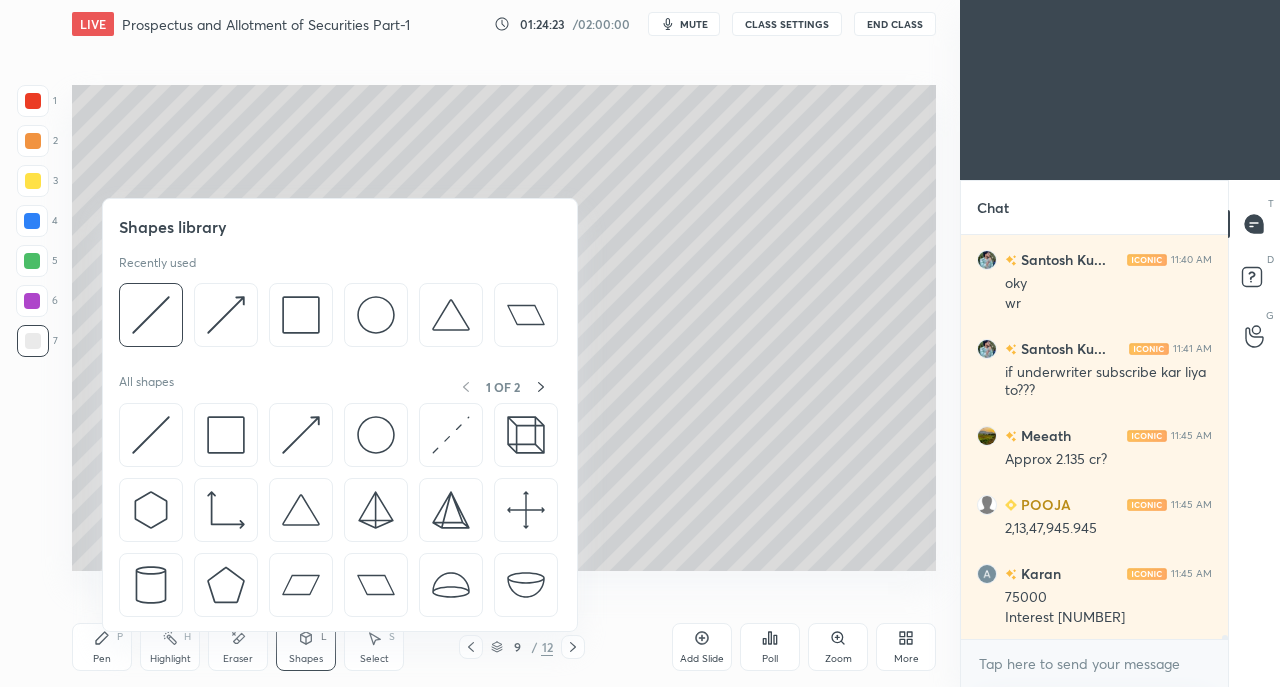 click at bounding box center [151, 435] 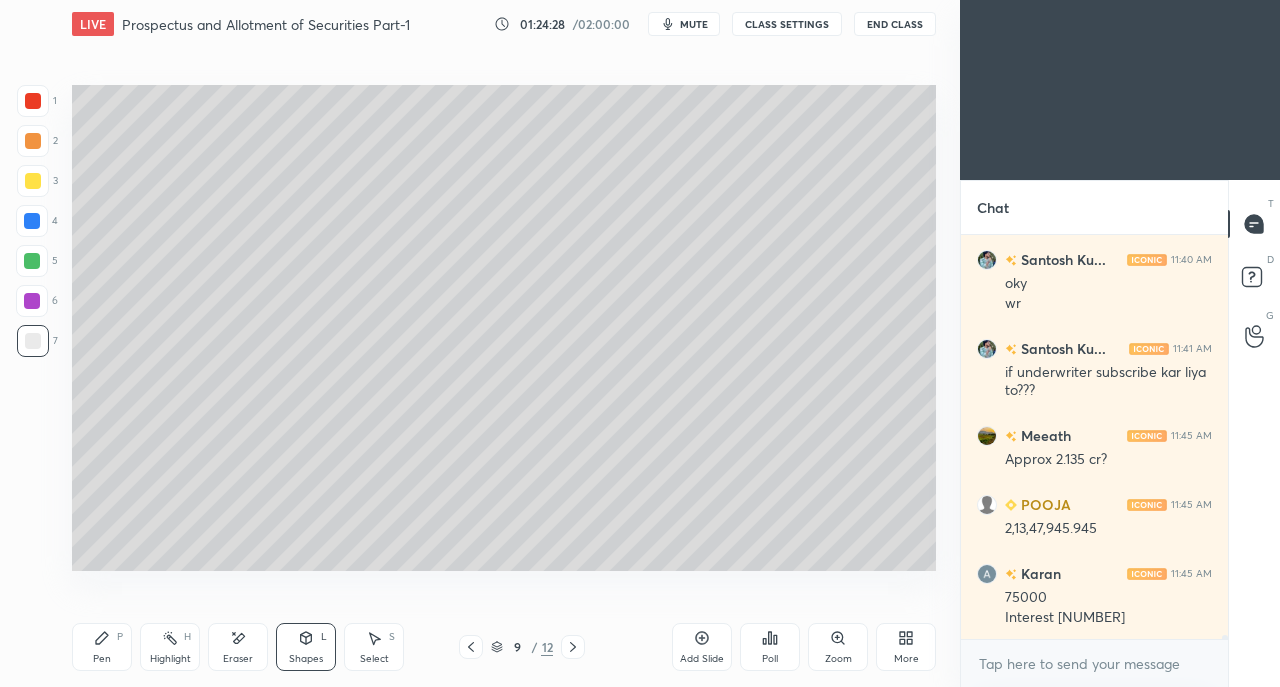 click on "Pen P" at bounding box center (102, 647) 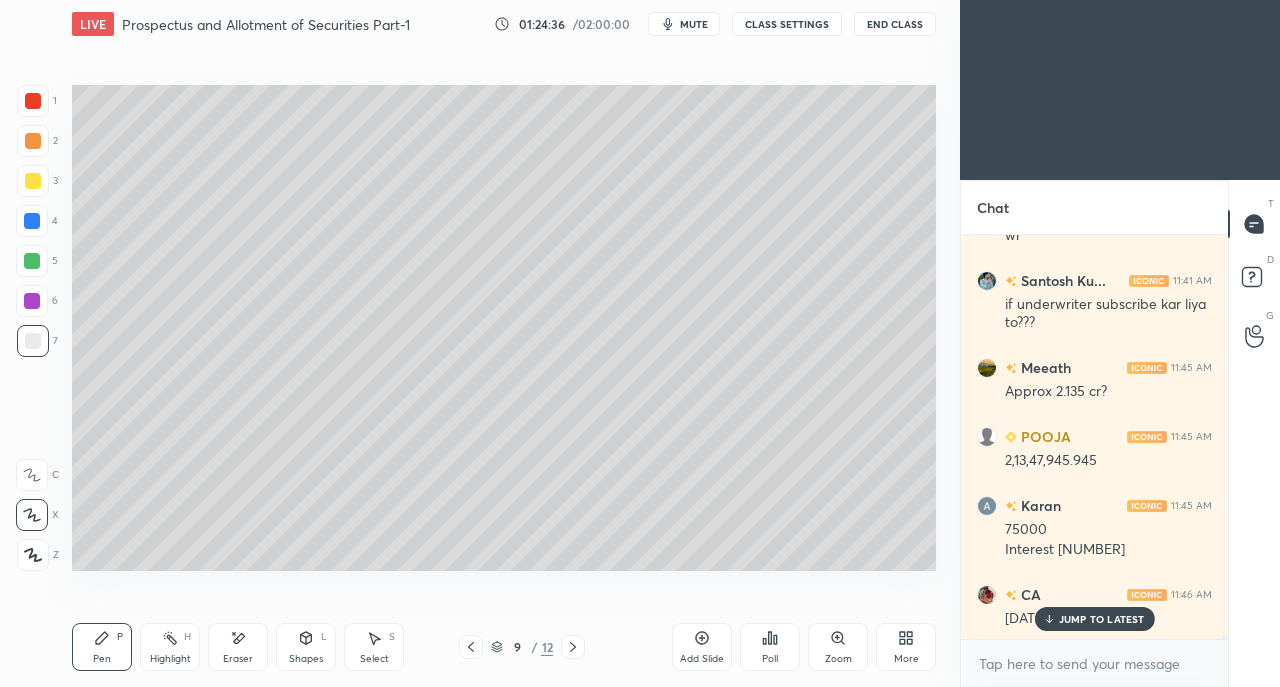 scroll, scrollTop: 46332, scrollLeft: 0, axis: vertical 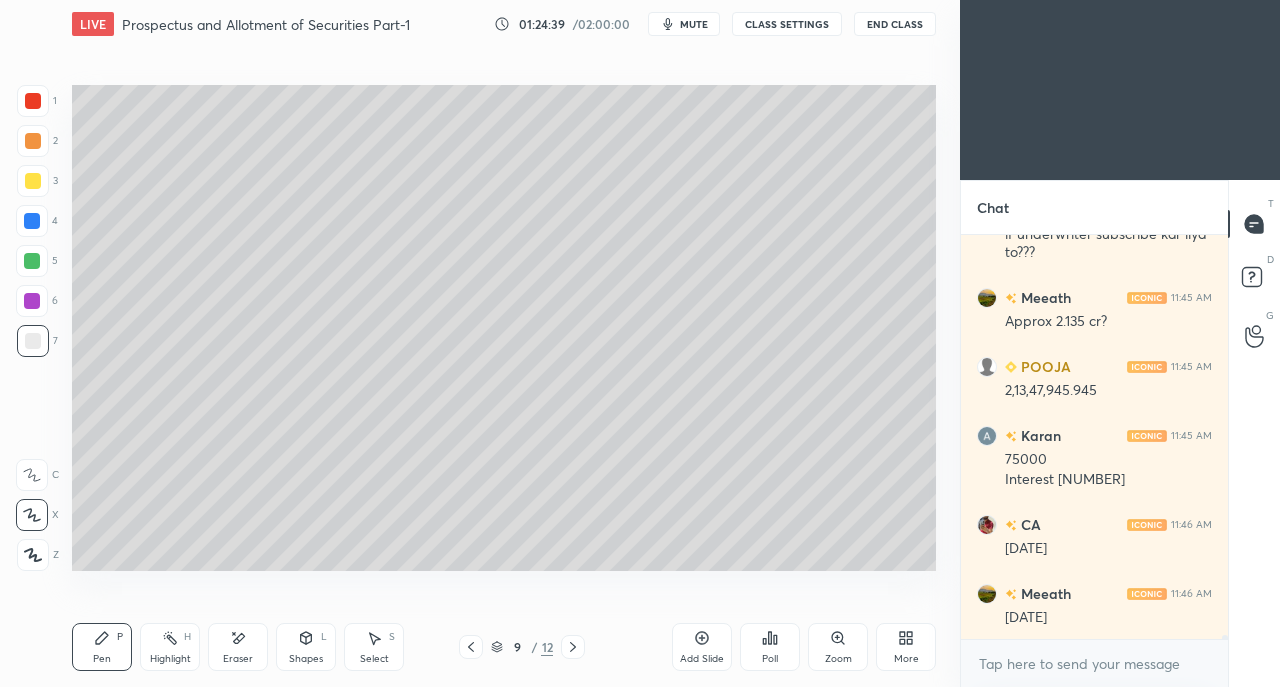 click on "Shapes L" at bounding box center [306, 647] 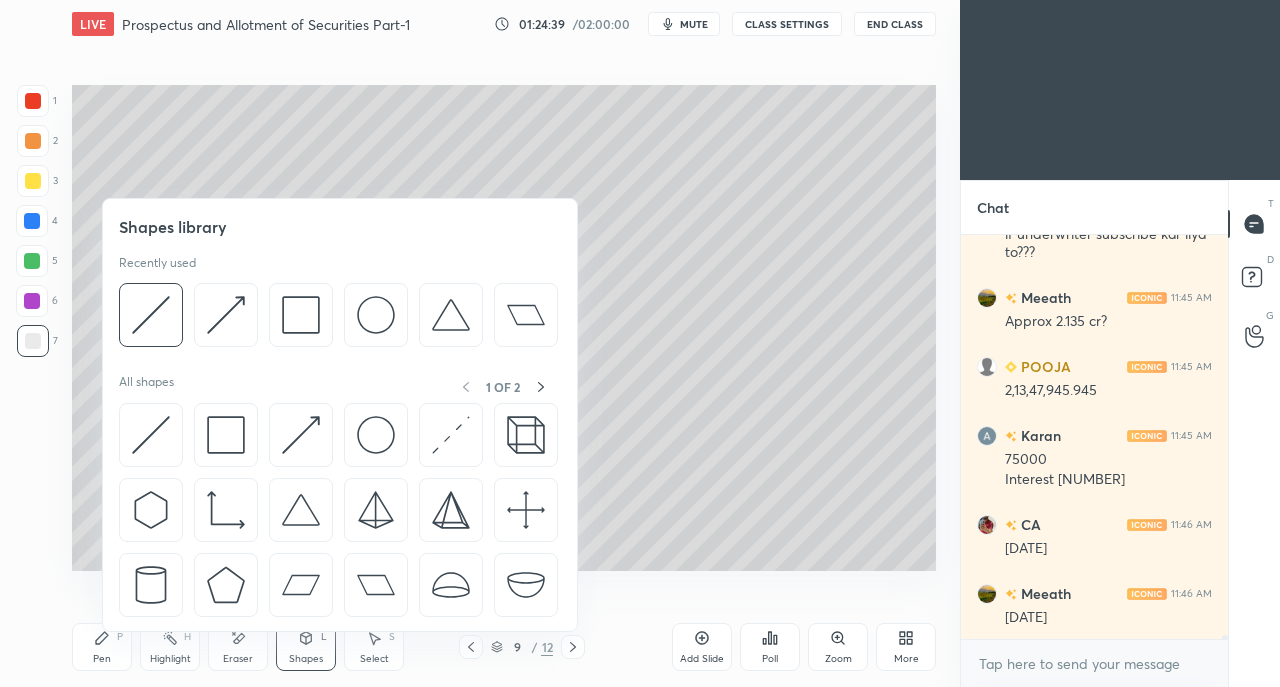 click at bounding box center [151, 435] 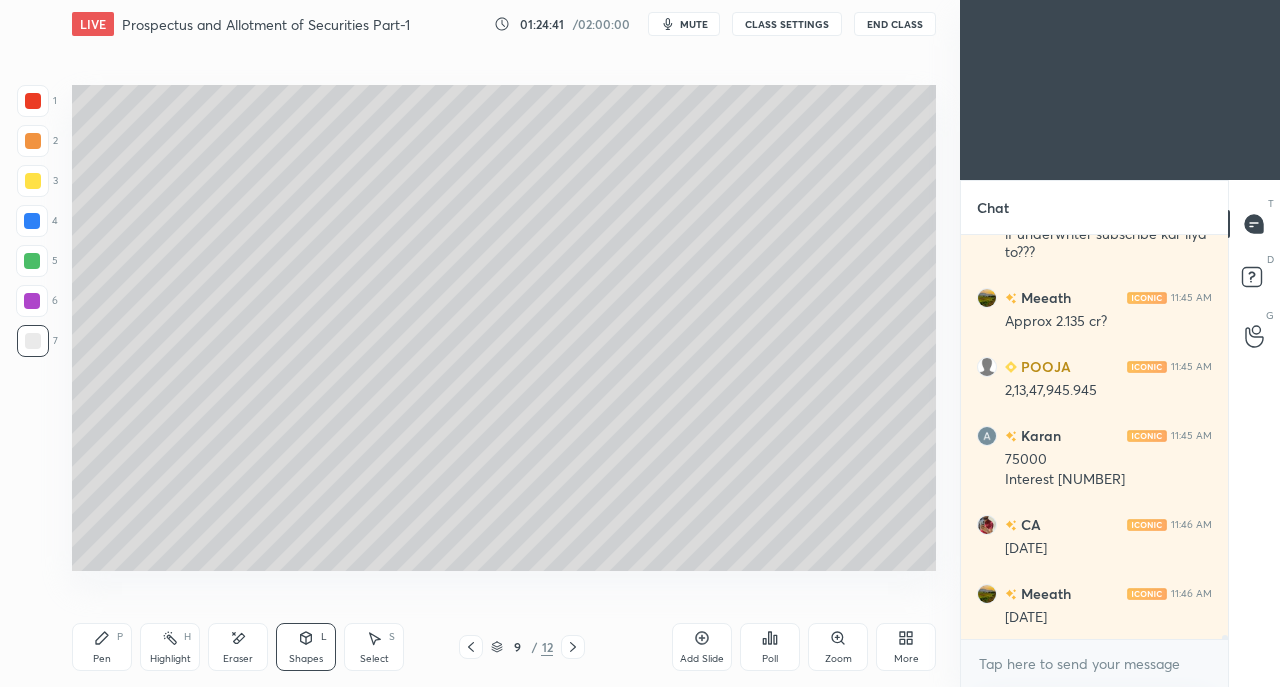 click on "Pen P" at bounding box center (102, 647) 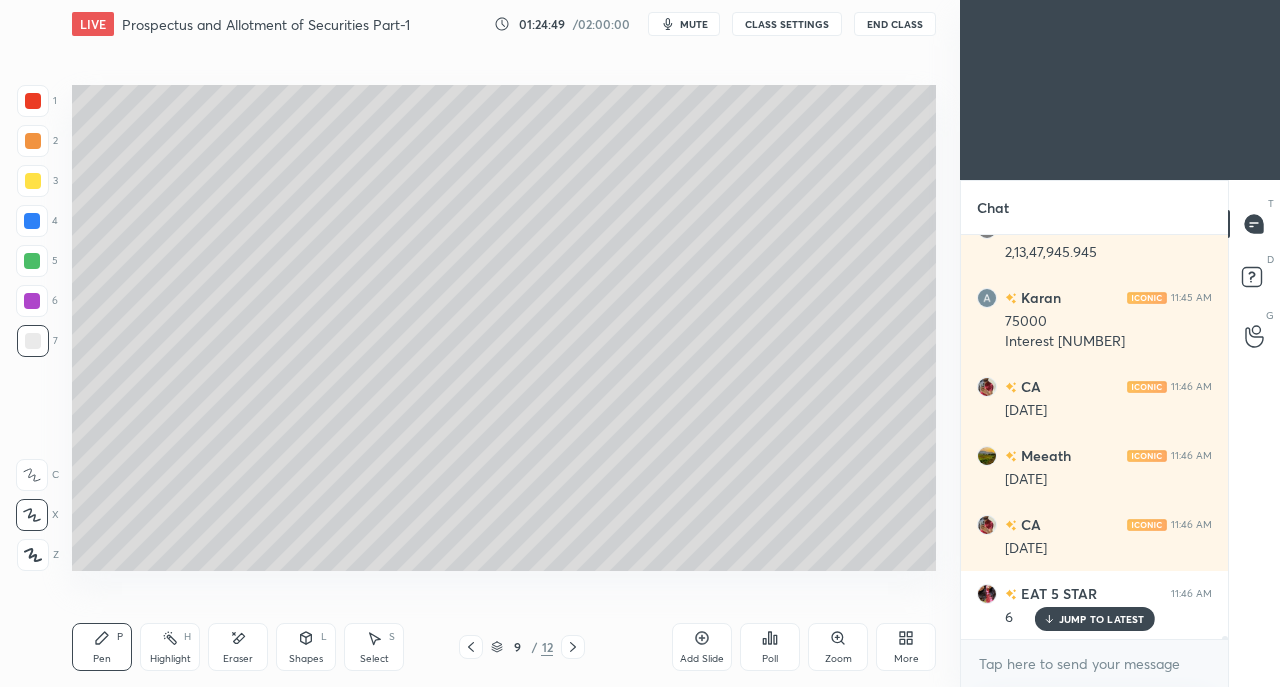 scroll, scrollTop: 46538, scrollLeft: 0, axis: vertical 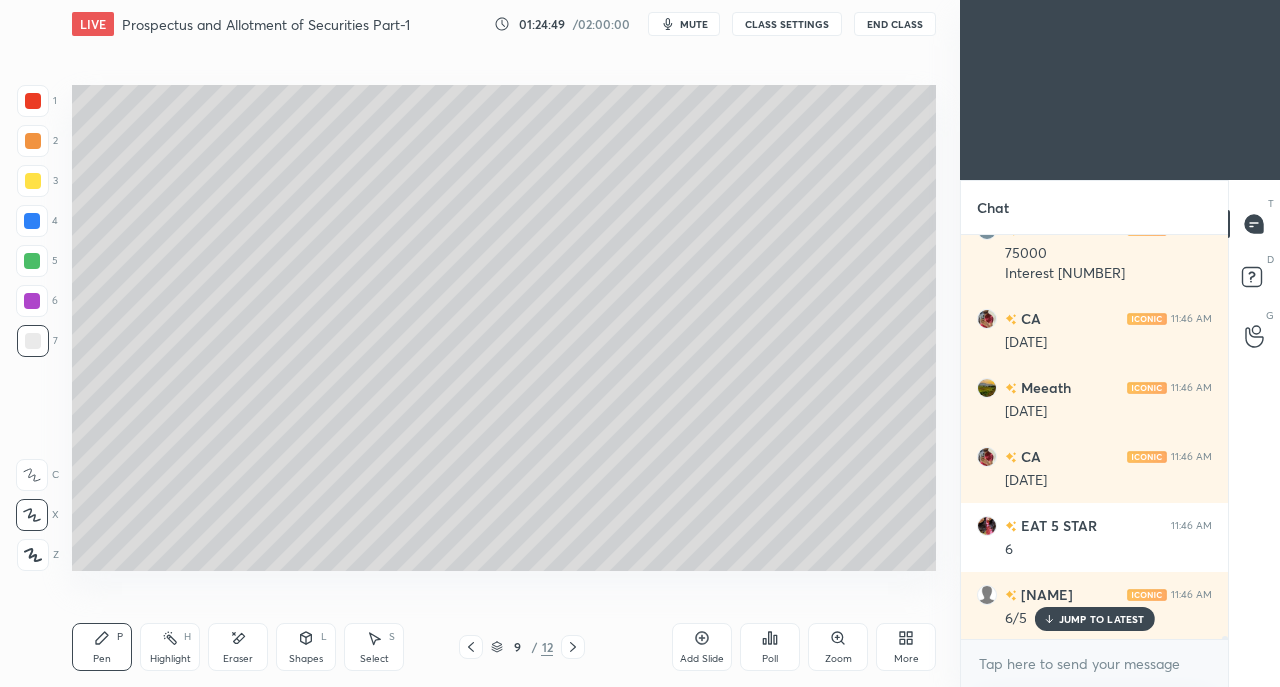 click on "Shapes L" at bounding box center [306, 647] 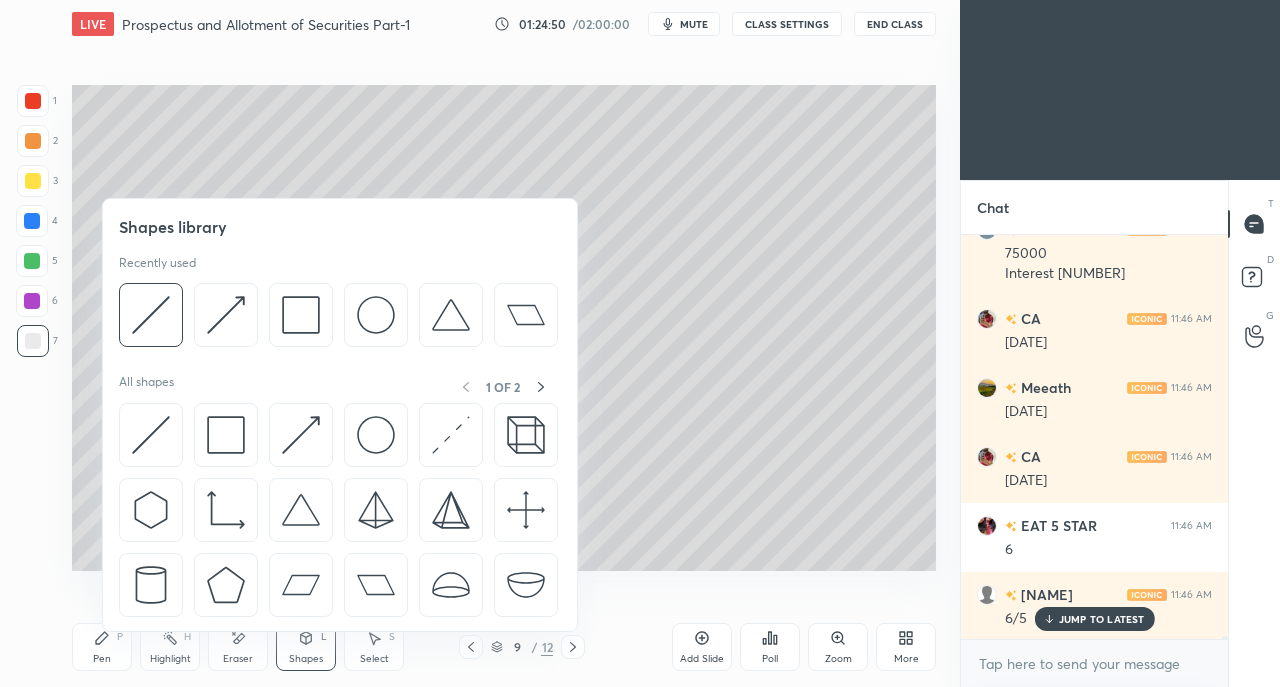 click at bounding box center (301, 435) 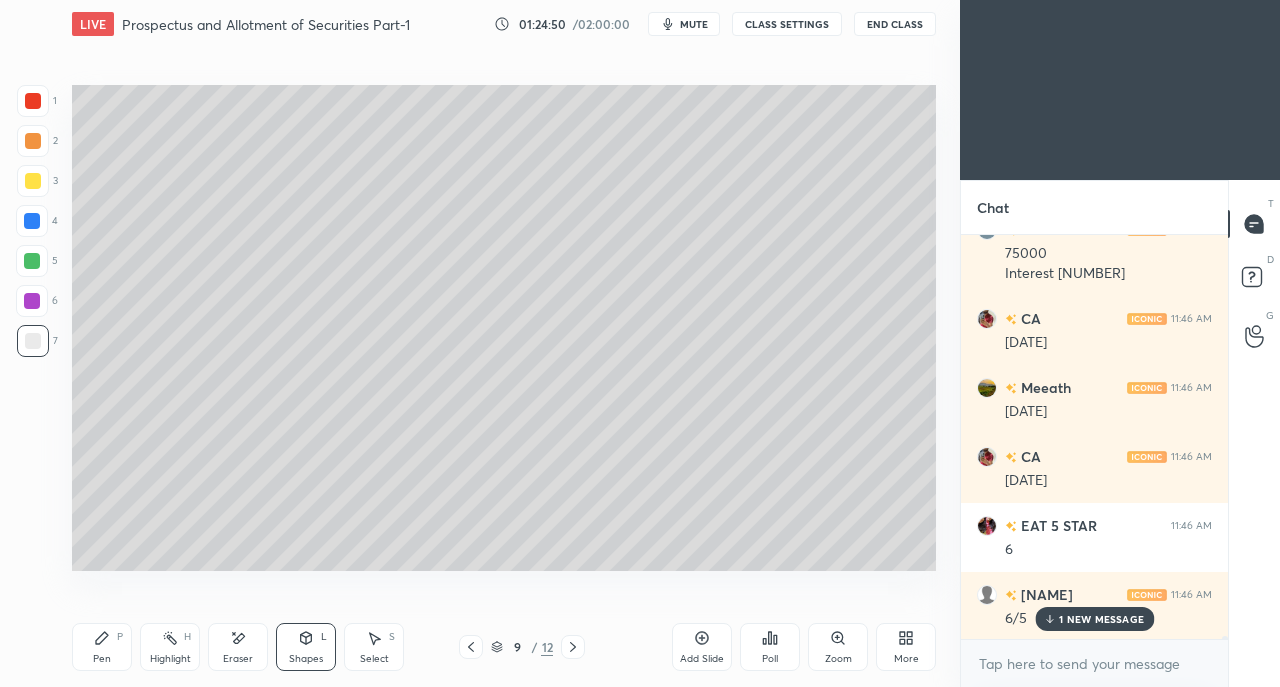 scroll, scrollTop: 46608, scrollLeft: 0, axis: vertical 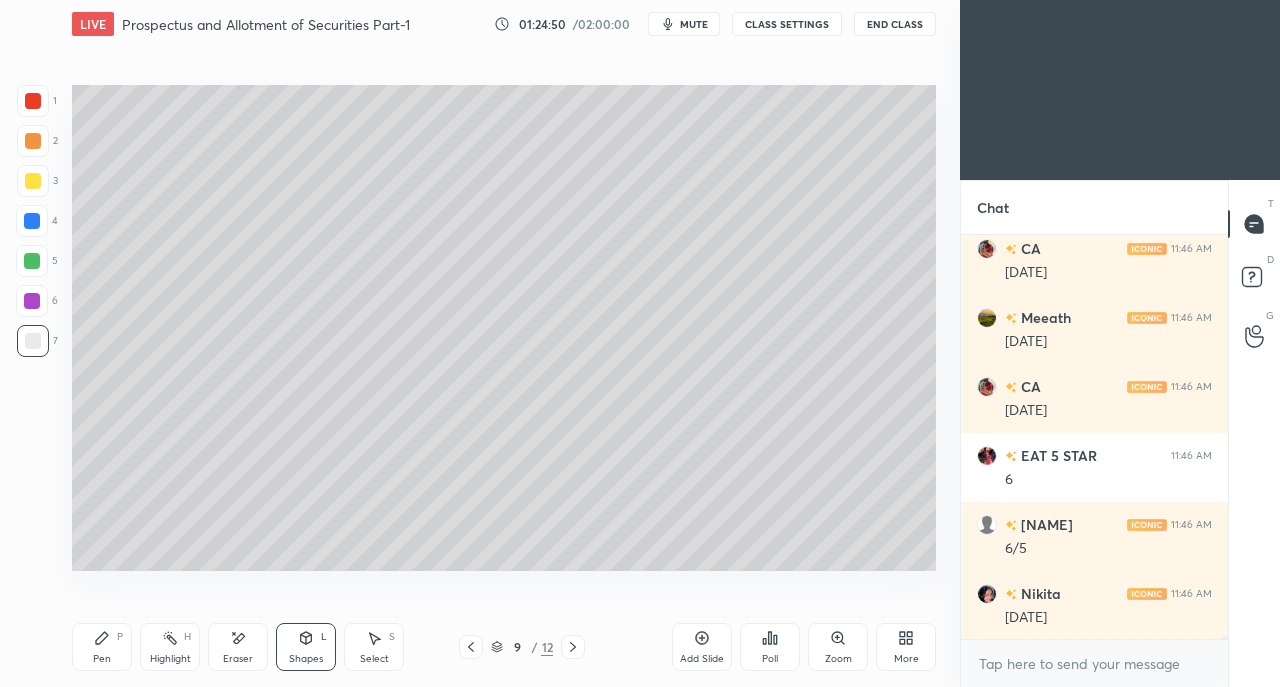 click at bounding box center (33, 181) 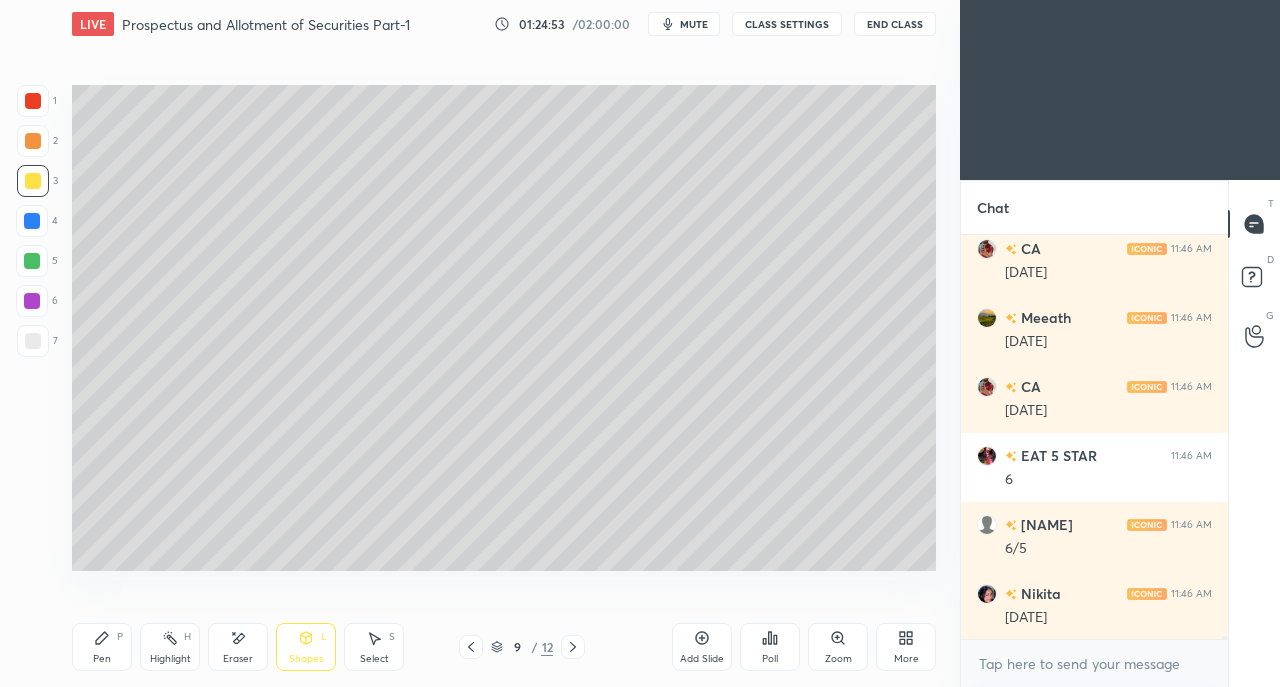 click on "Pen P" at bounding box center (102, 647) 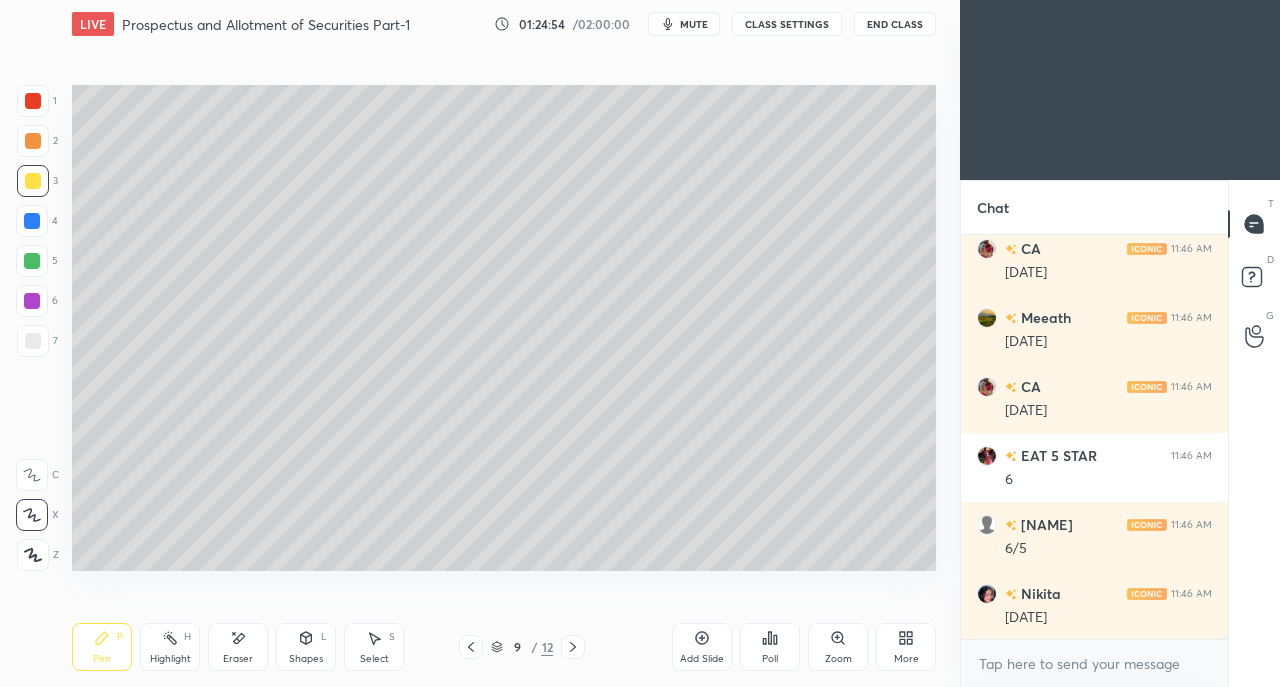 click at bounding box center [33, 341] 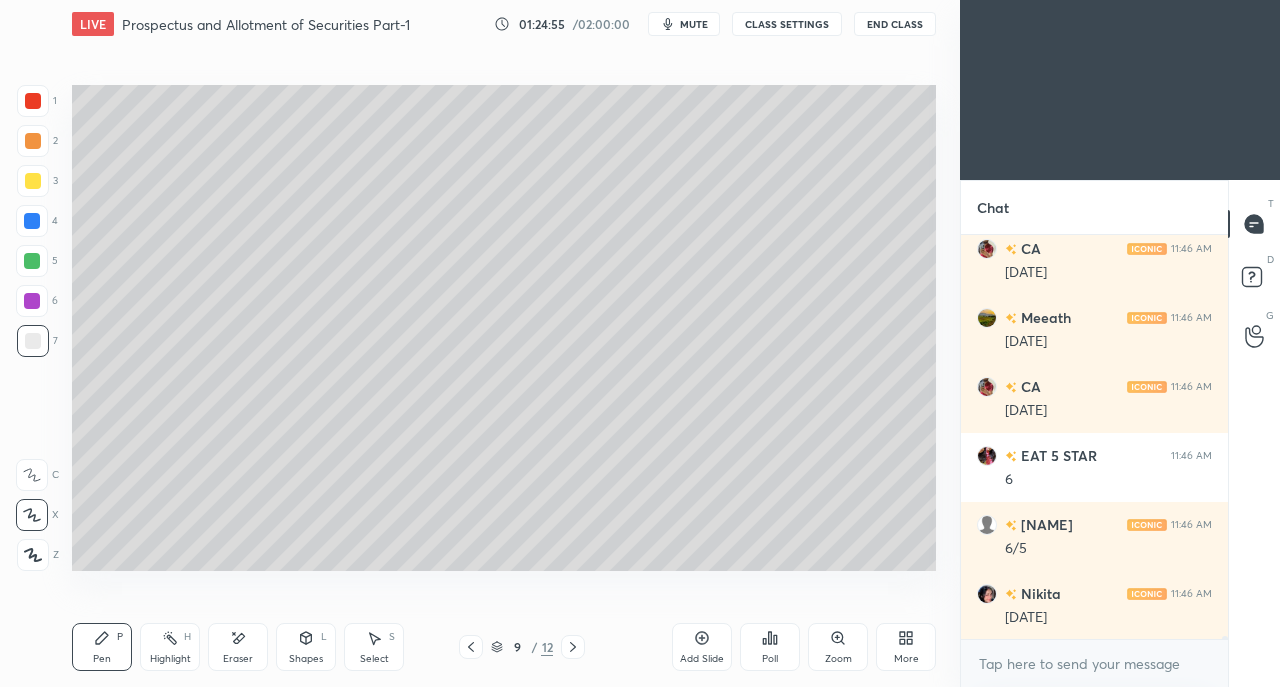 click 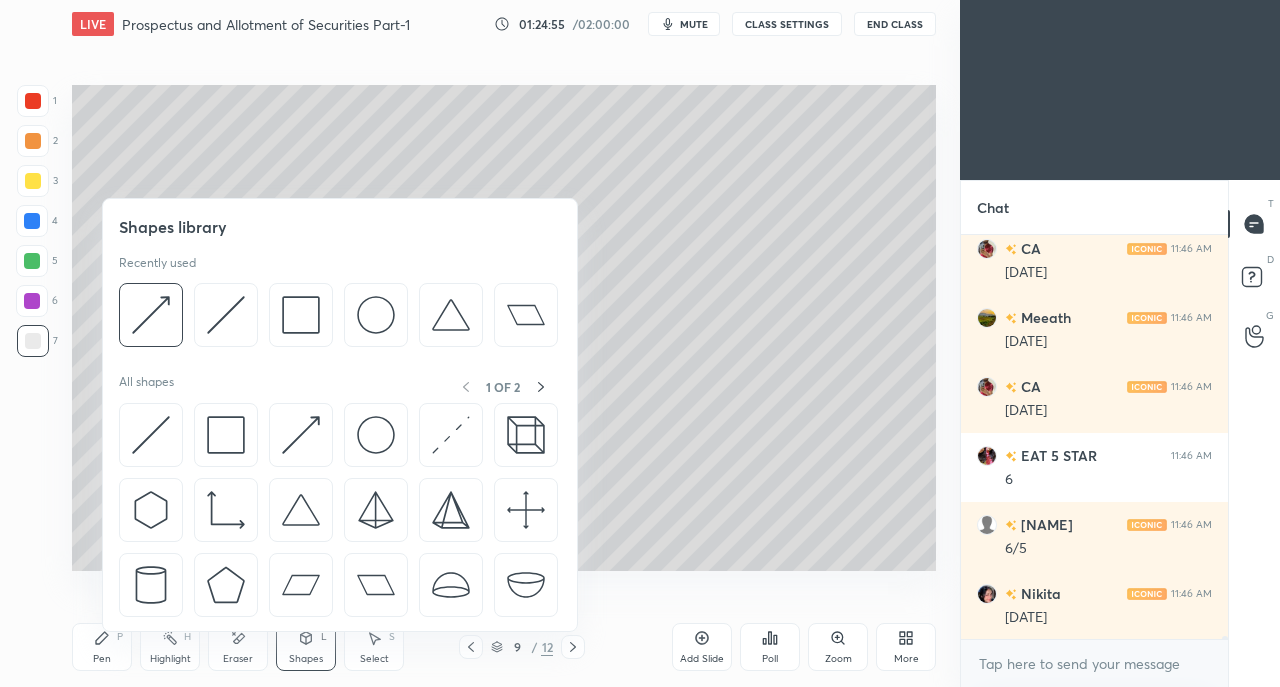 click at bounding box center [151, 435] 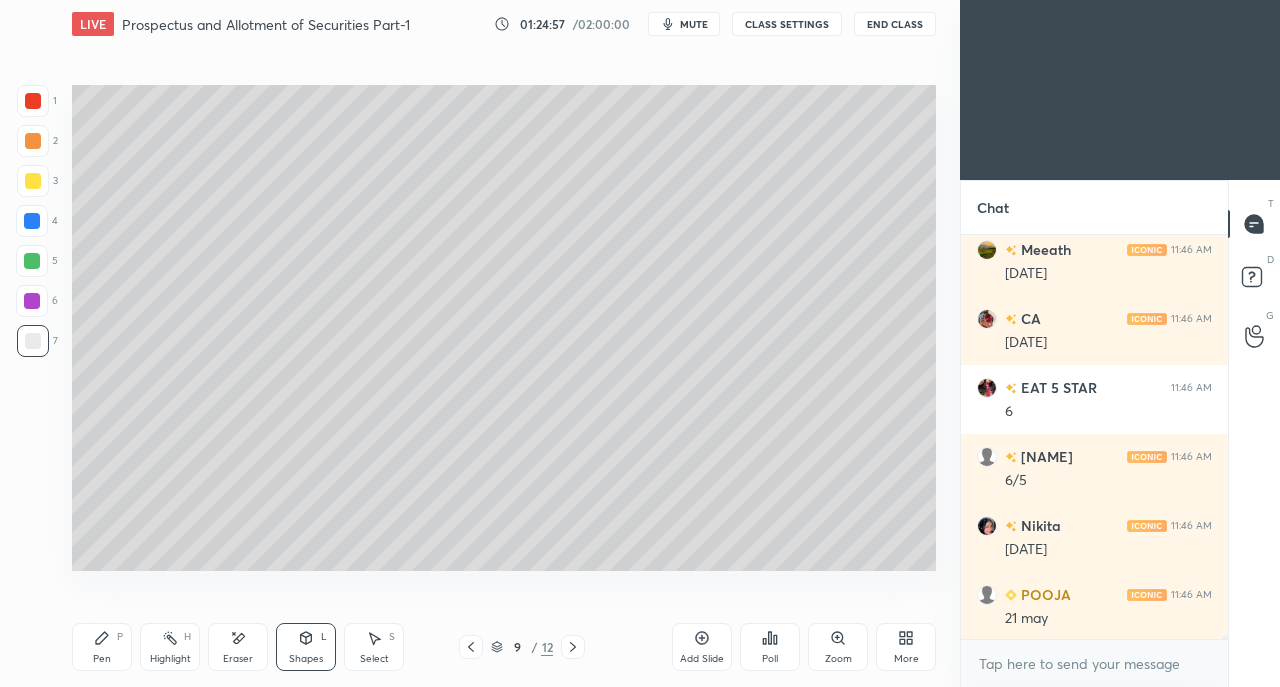 scroll, scrollTop: 46746, scrollLeft: 0, axis: vertical 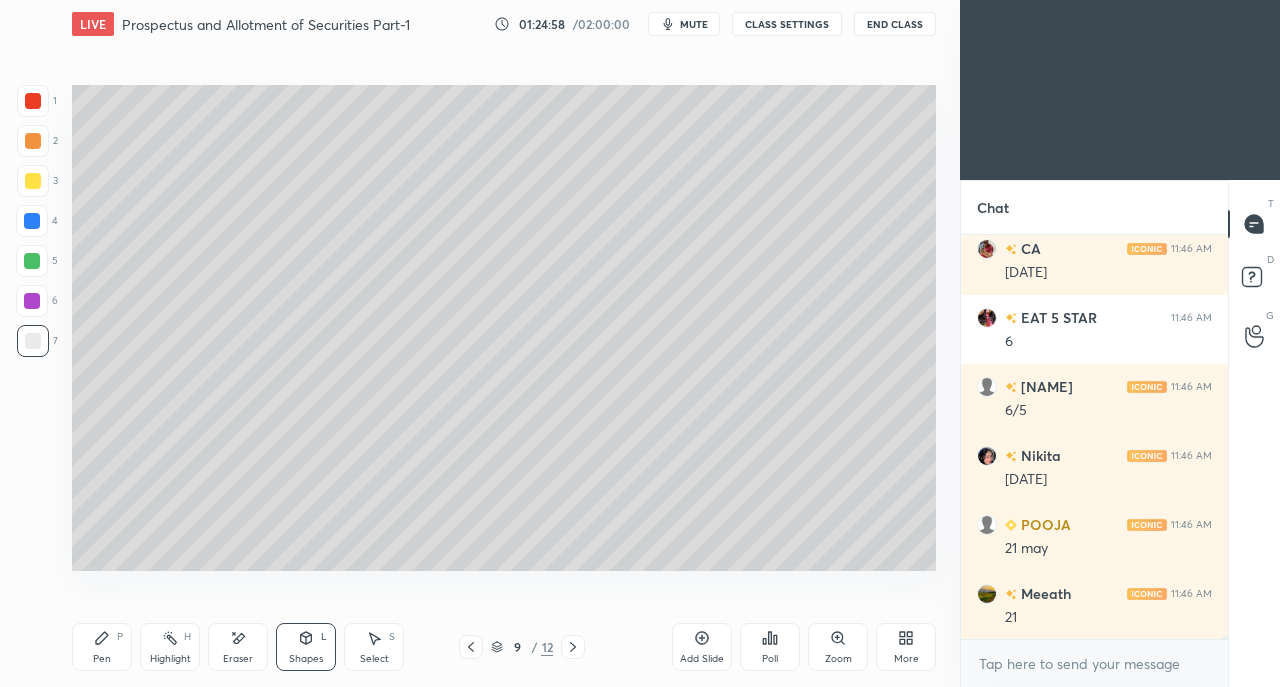 click on "Pen P" at bounding box center (102, 647) 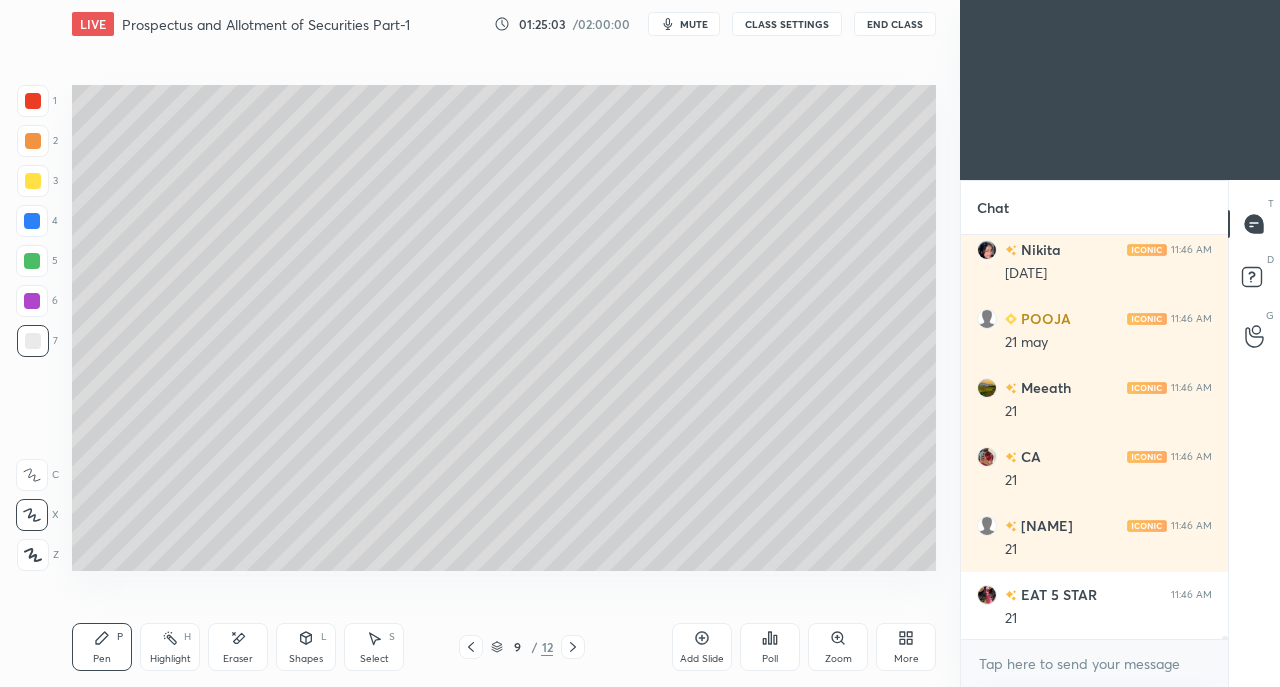 scroll, scrollTop: 47022, scrollLeft: 0, axis: vertical 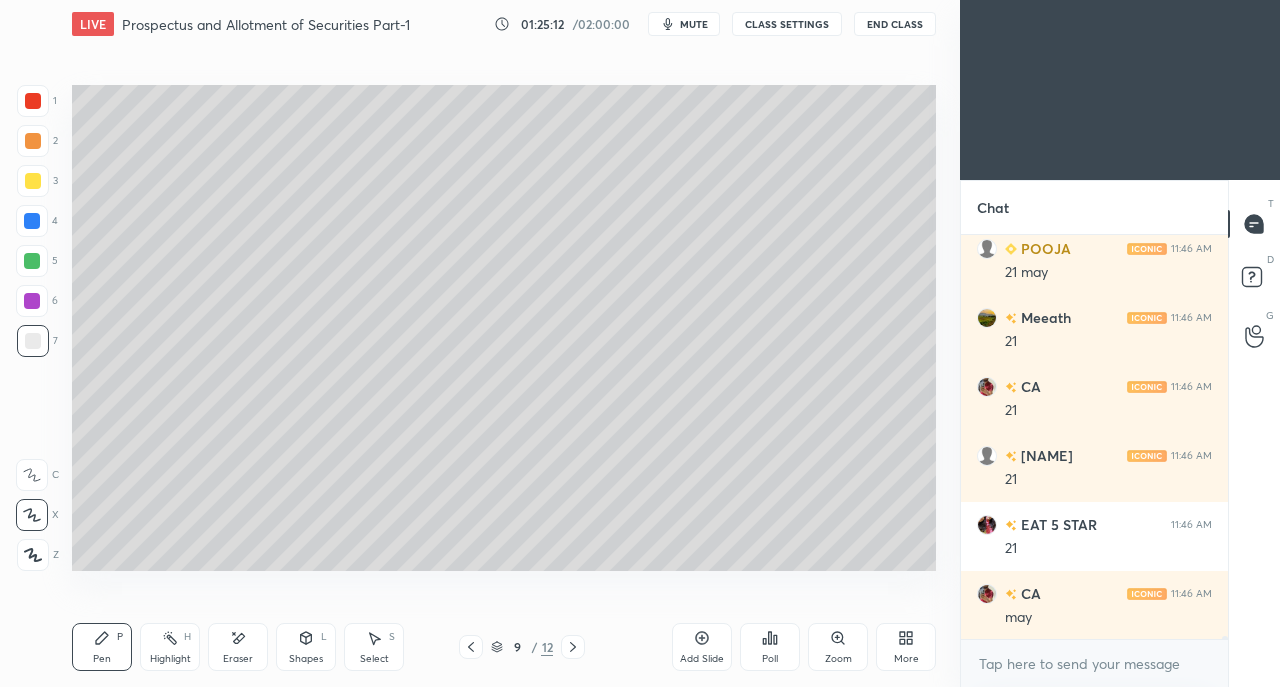 click on "Setting up your live class Poll for   secs No correct answer Start poll" at bounding box center [504, 327] 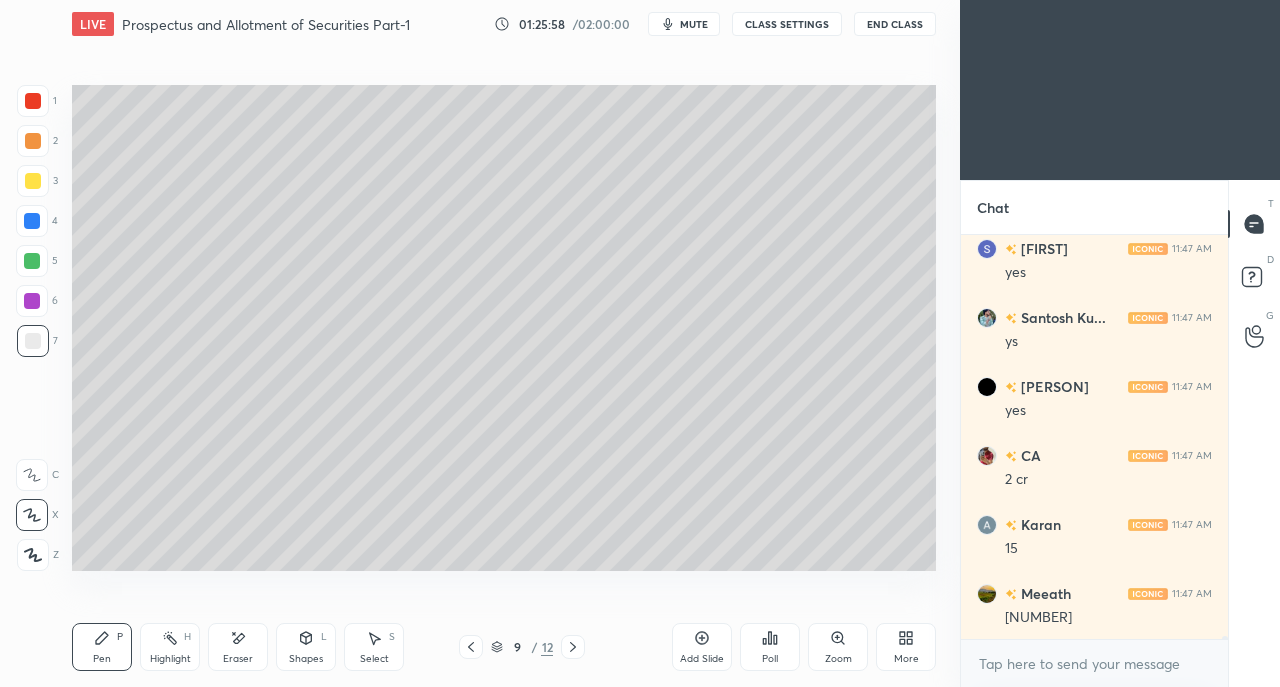 scroll, scrollTop: 47918, scrollLeft: 0, axis: vertical 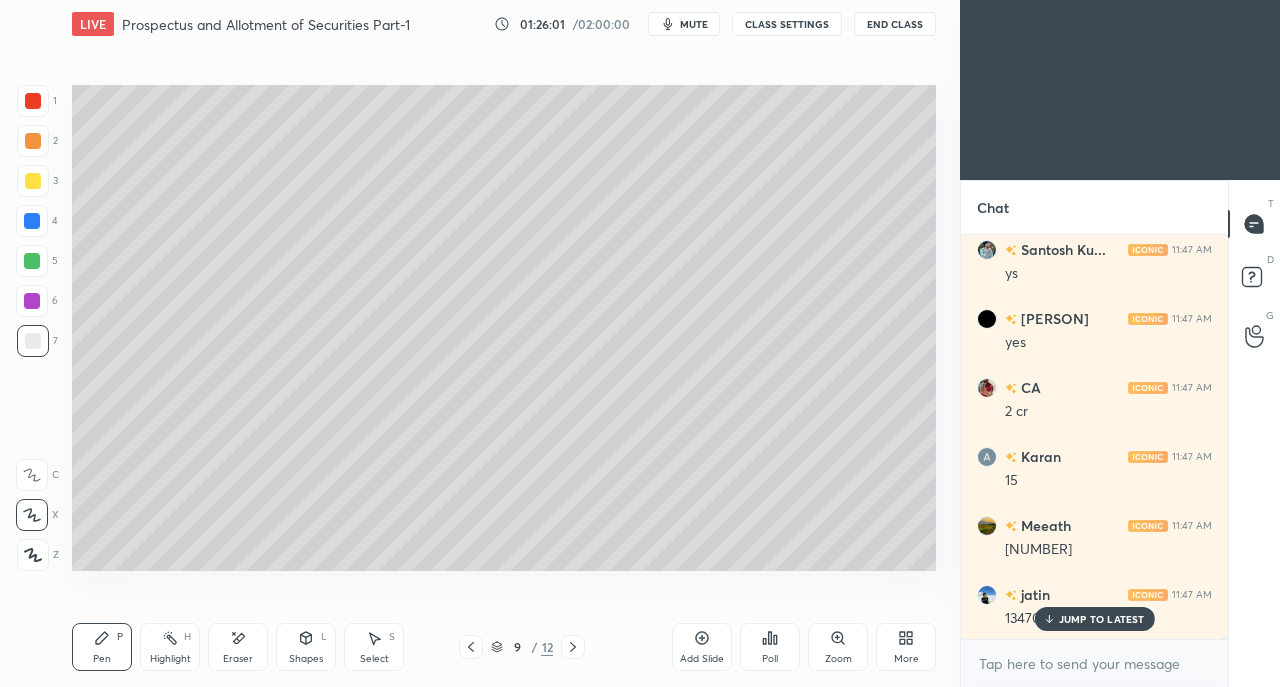 click on "JUMP TO LATEST" at bounding box center (1094, 619) 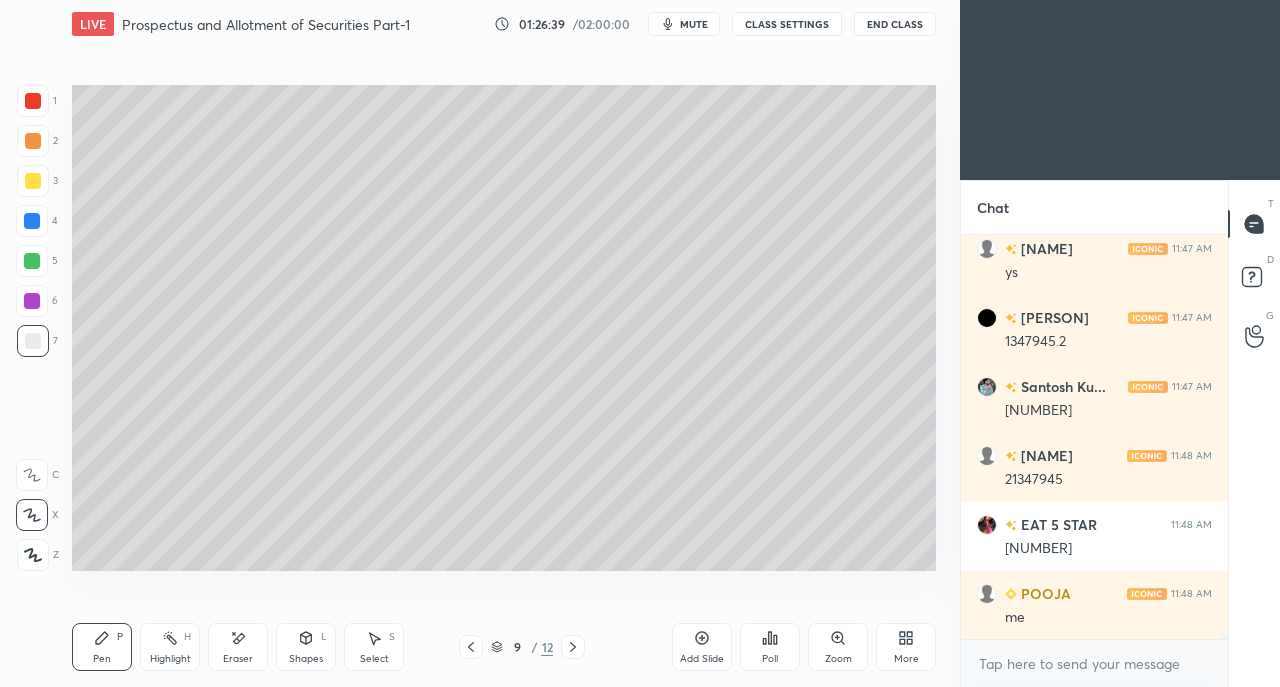 scroll, scrollTop: 48608, scrollLeft: 0, axis: vertical 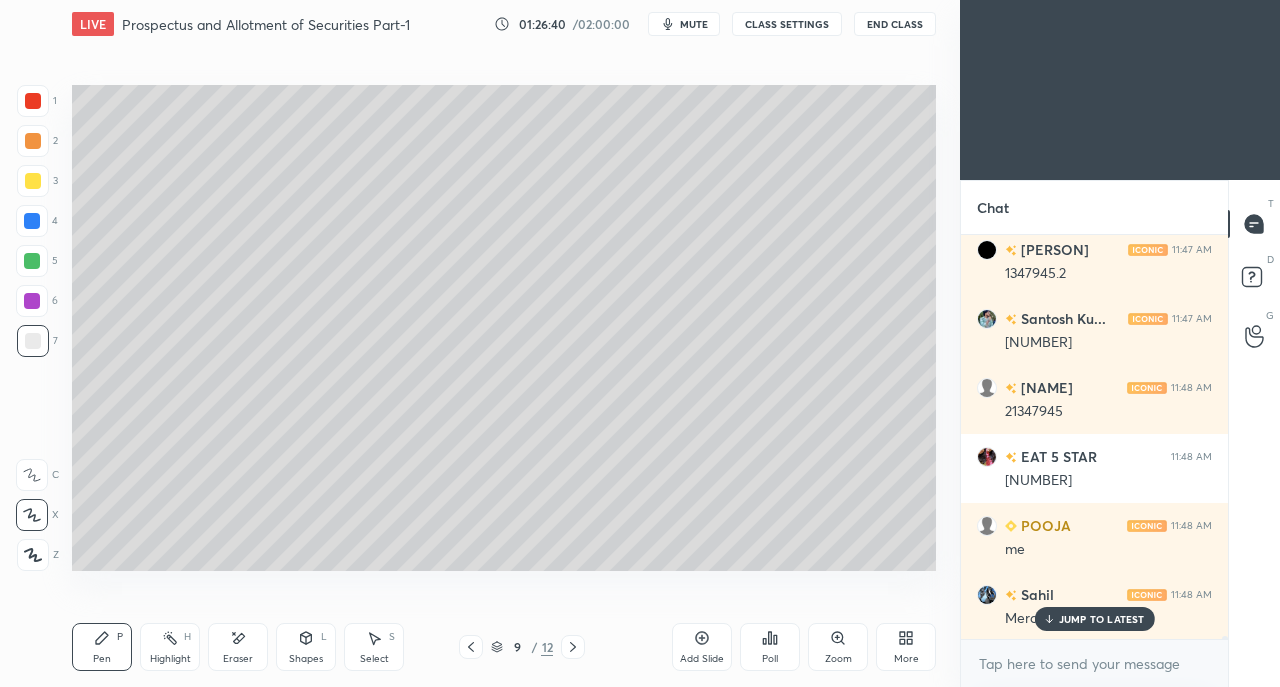 click on "JUMP TO LATEST" at bounding box center (1094, 619) 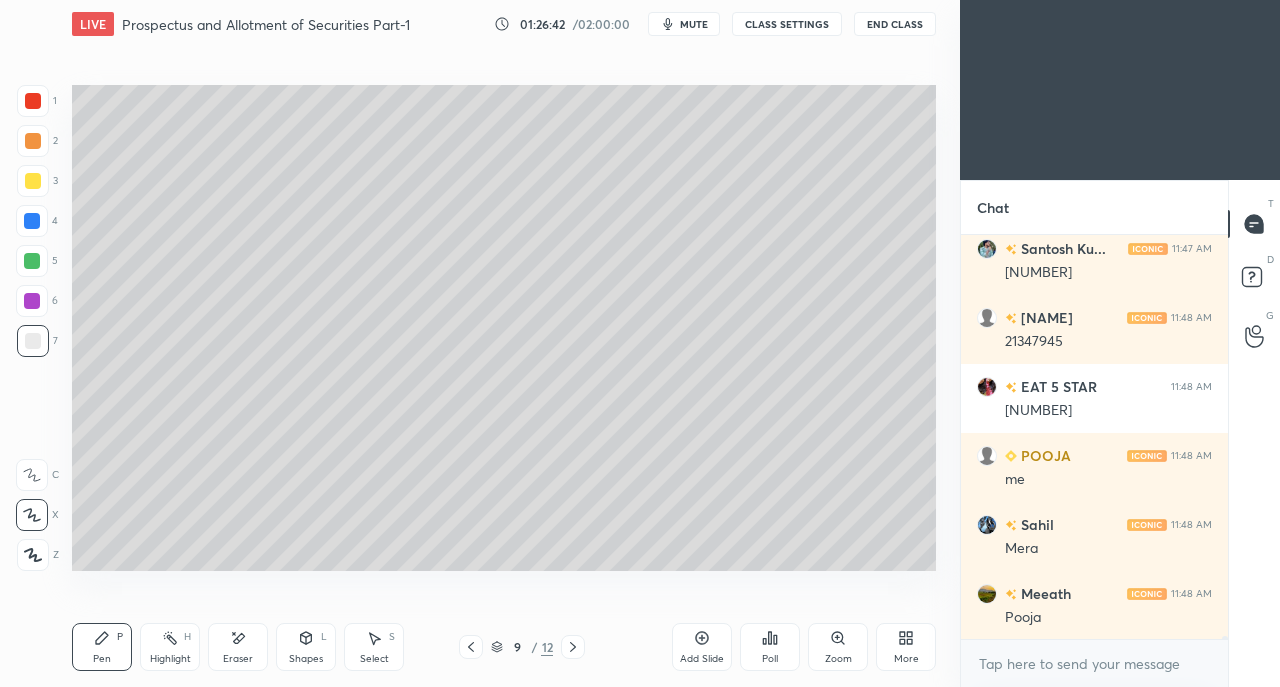 scroll, scrollTop: 48746, scrollLeft: 0, axis: vertical 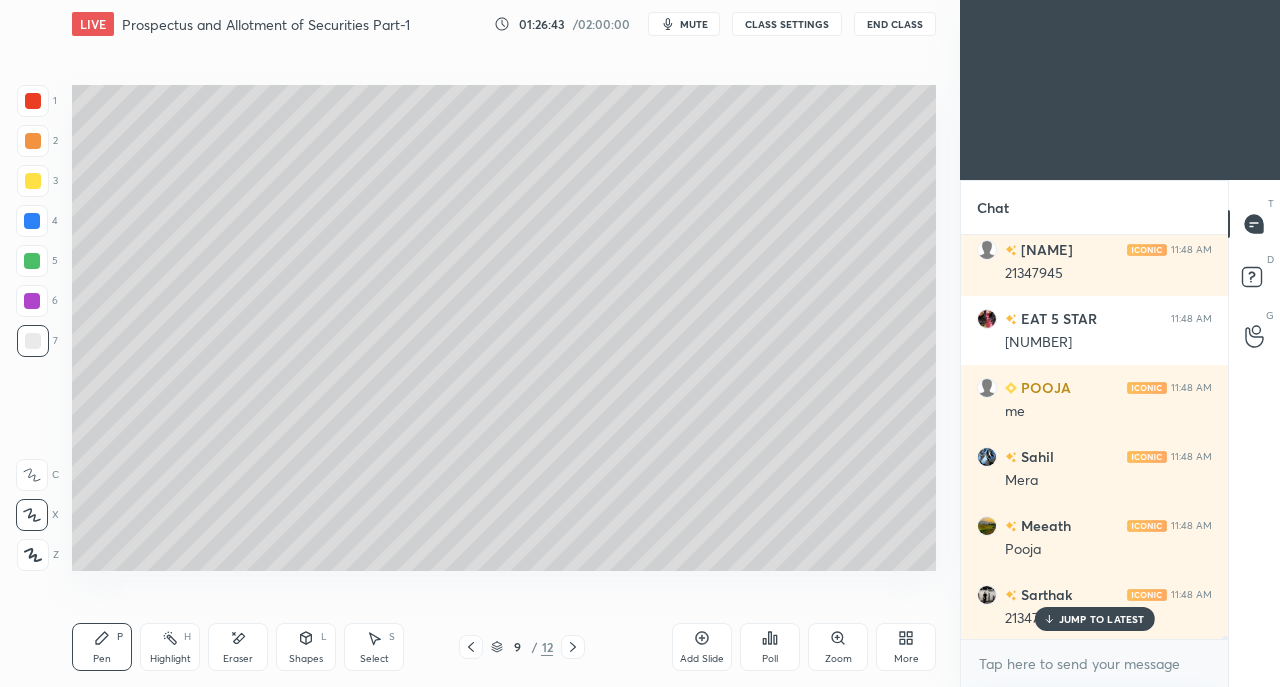 click on "JUMP TO LATEST" at bounding box center (1102, 619) 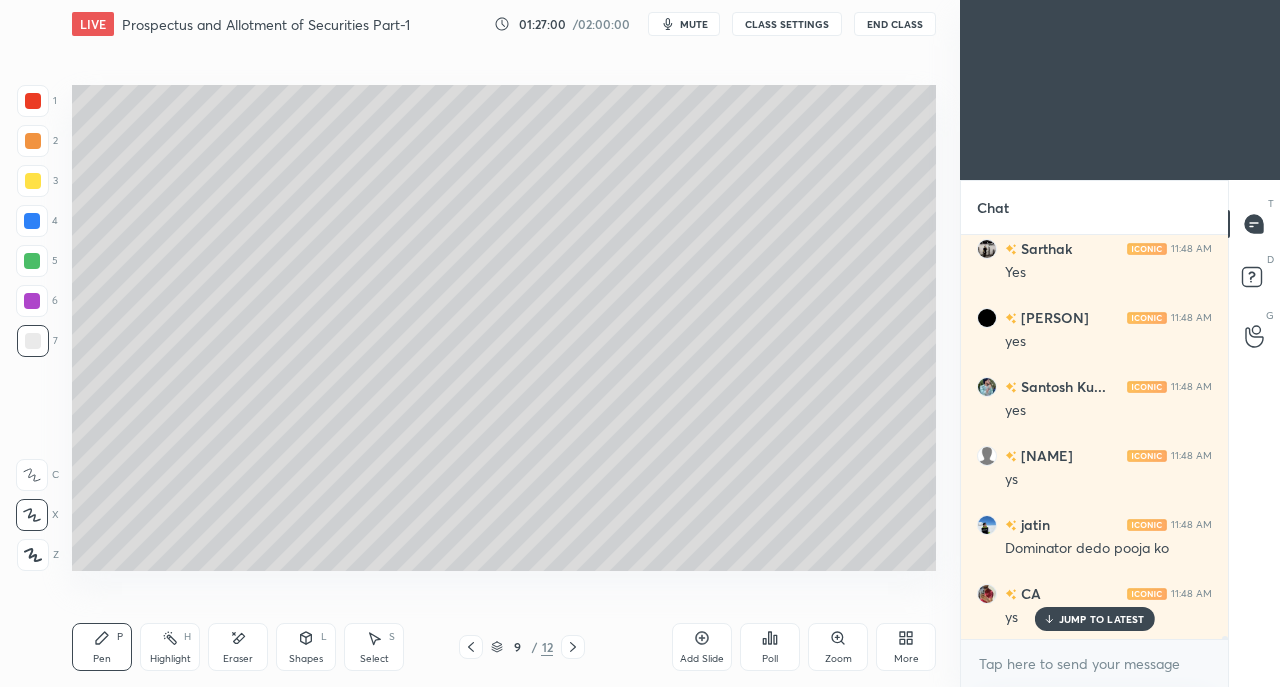 scroll, scrollTop: 49298, scrollLeft: 0, axis: vertical 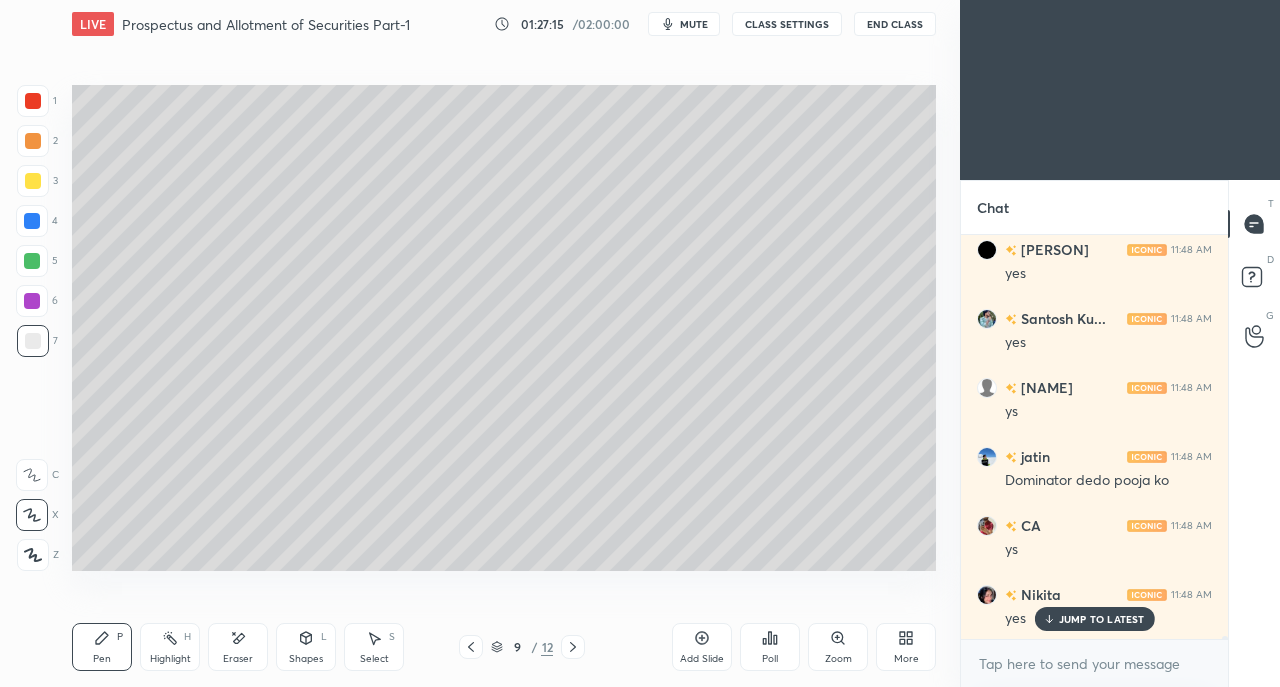 click 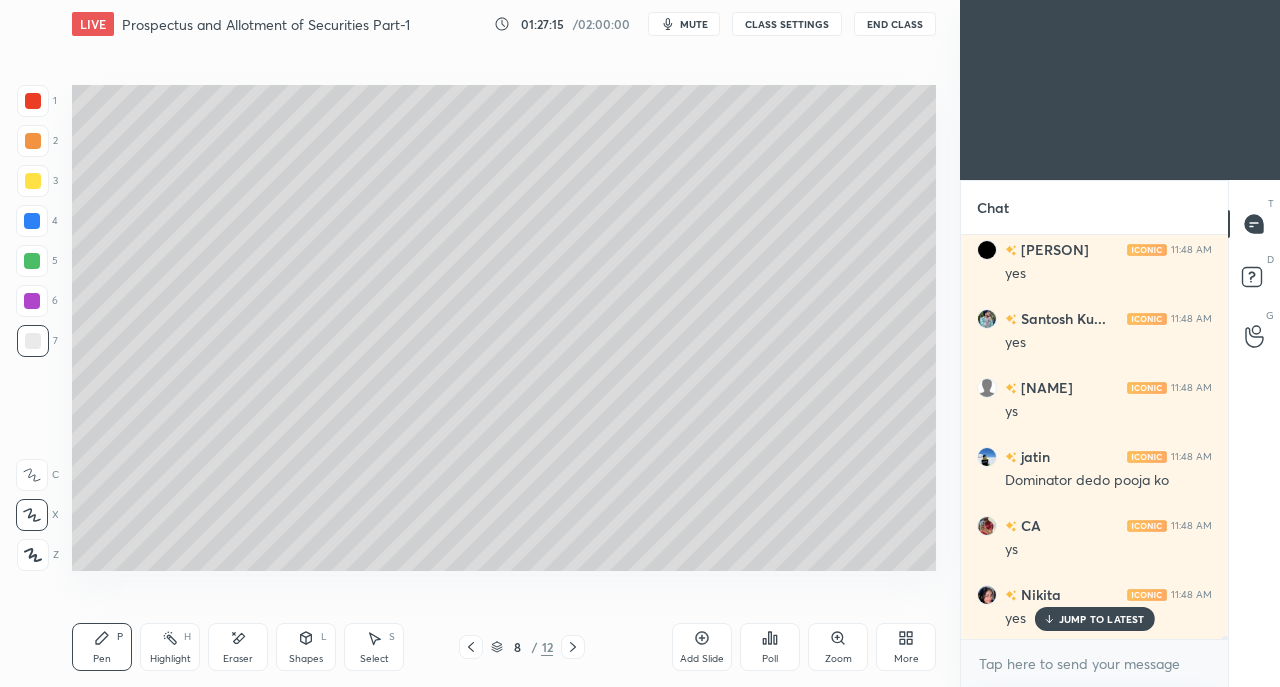 click 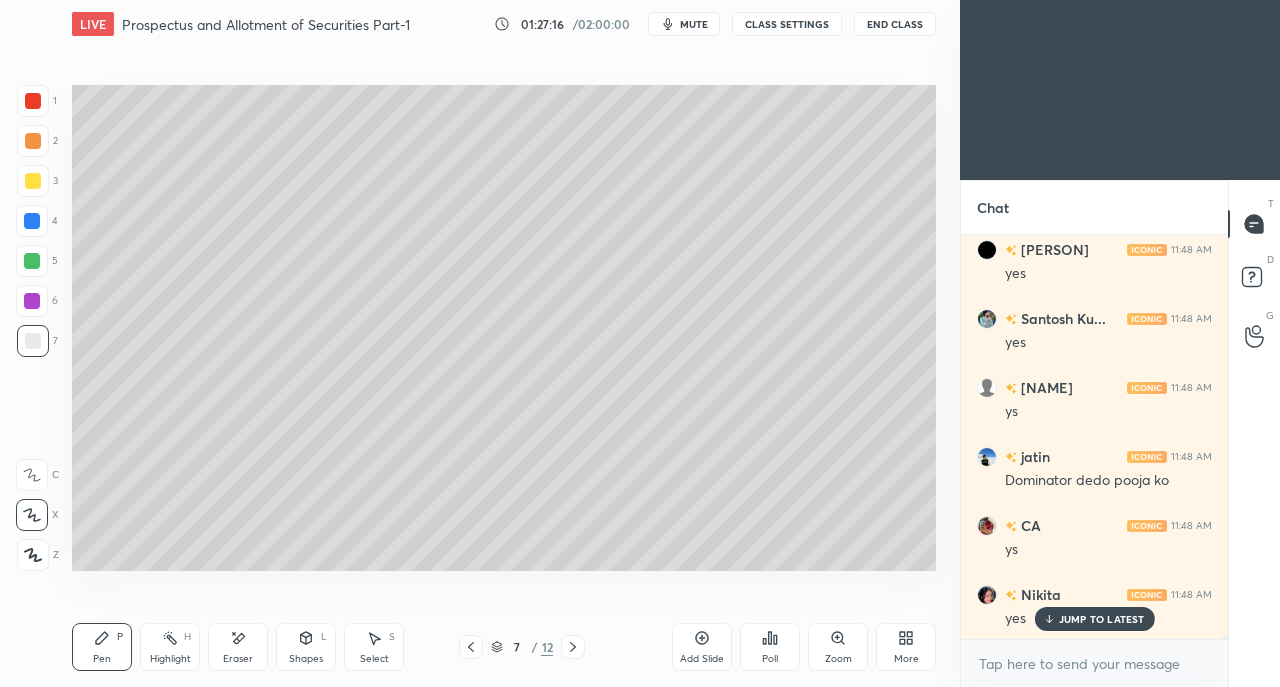 click 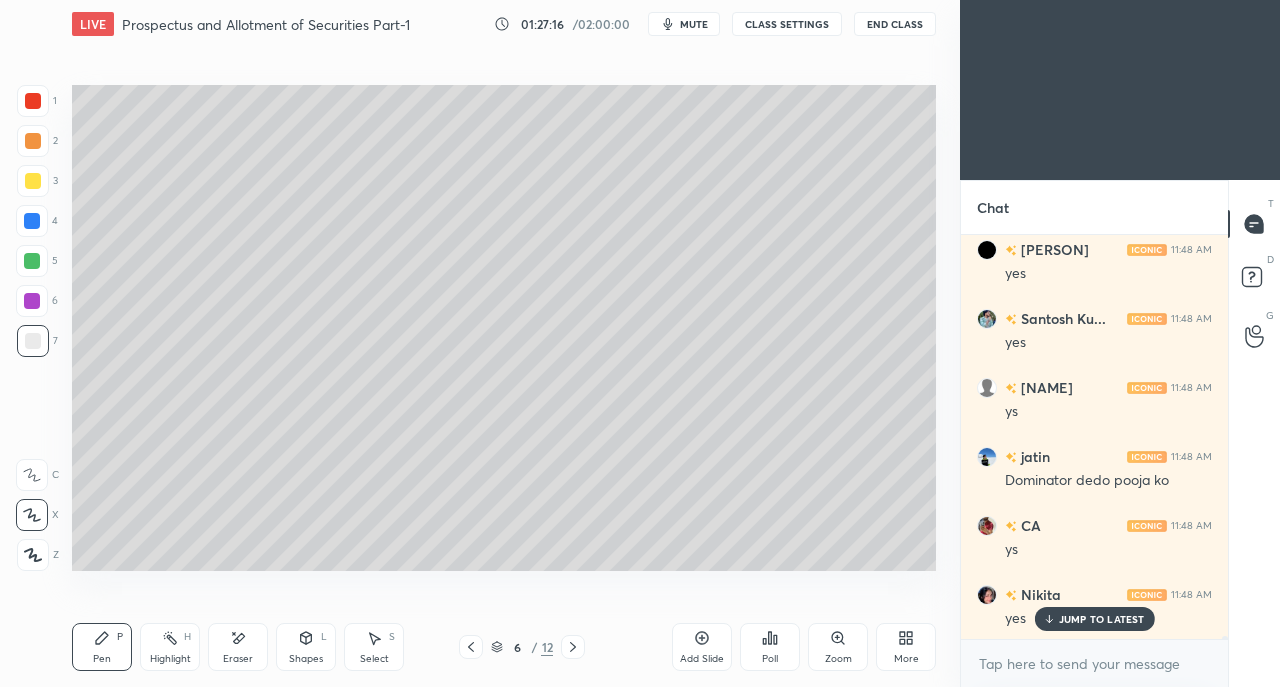 click 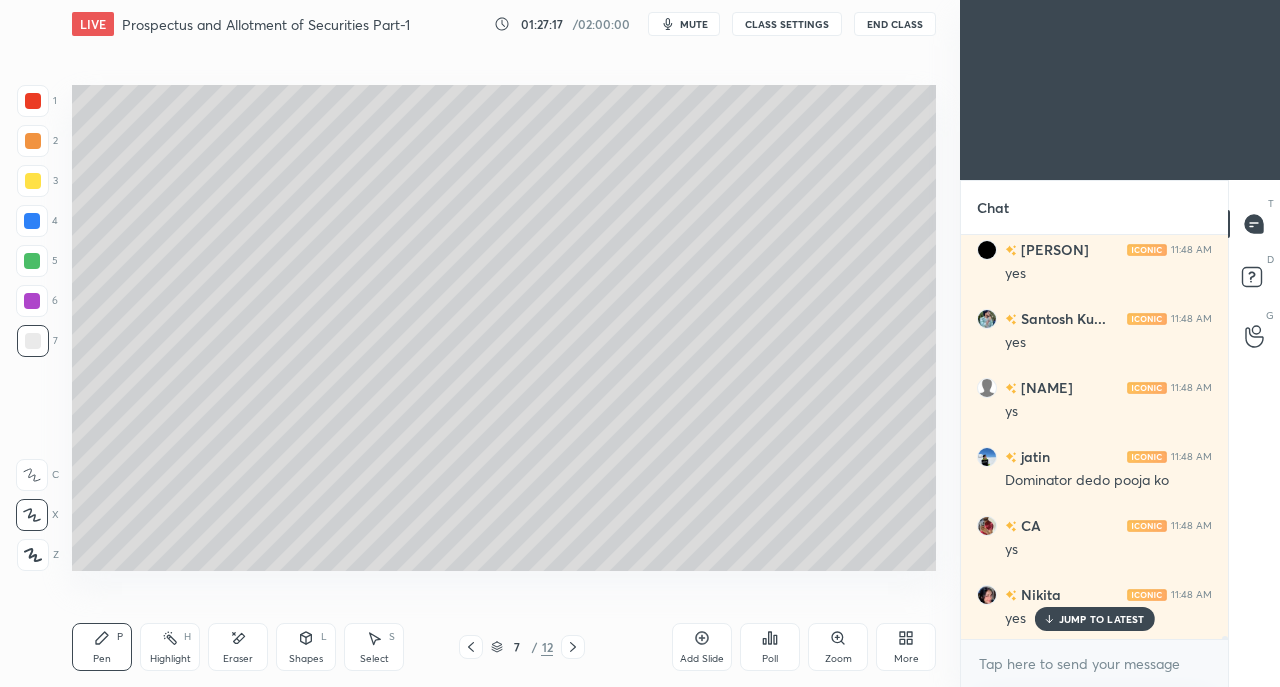 click 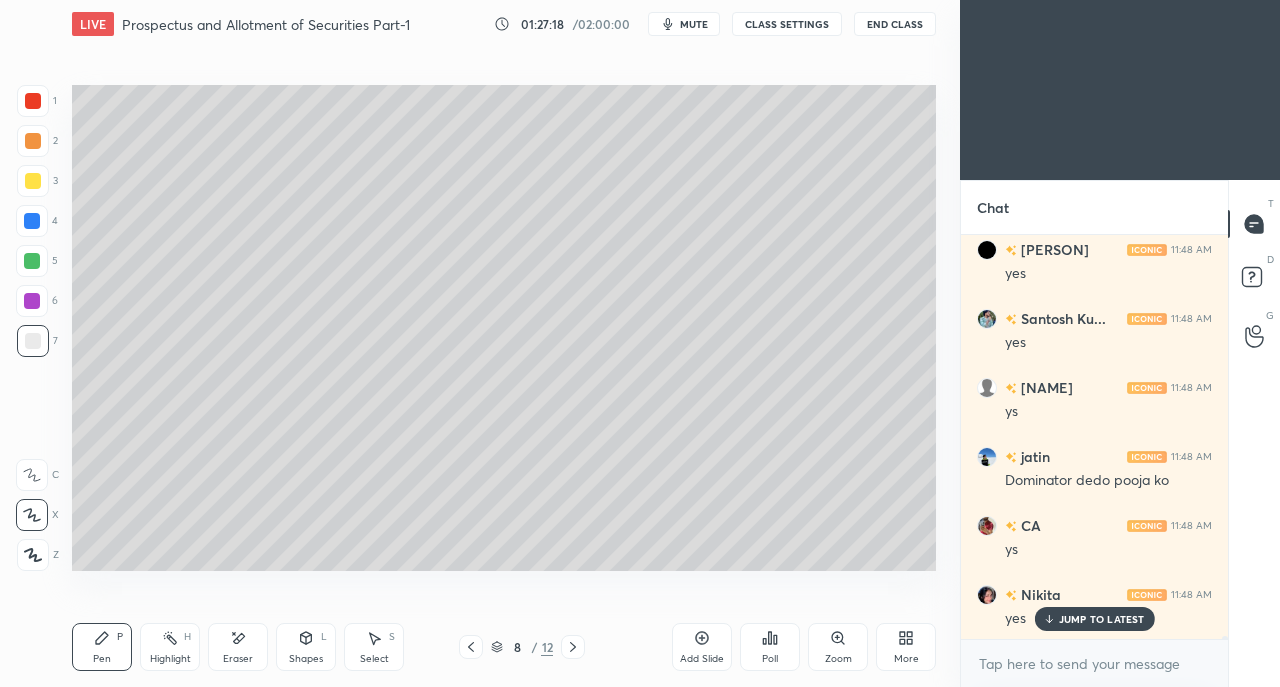 click at bounding box center [33, 181] 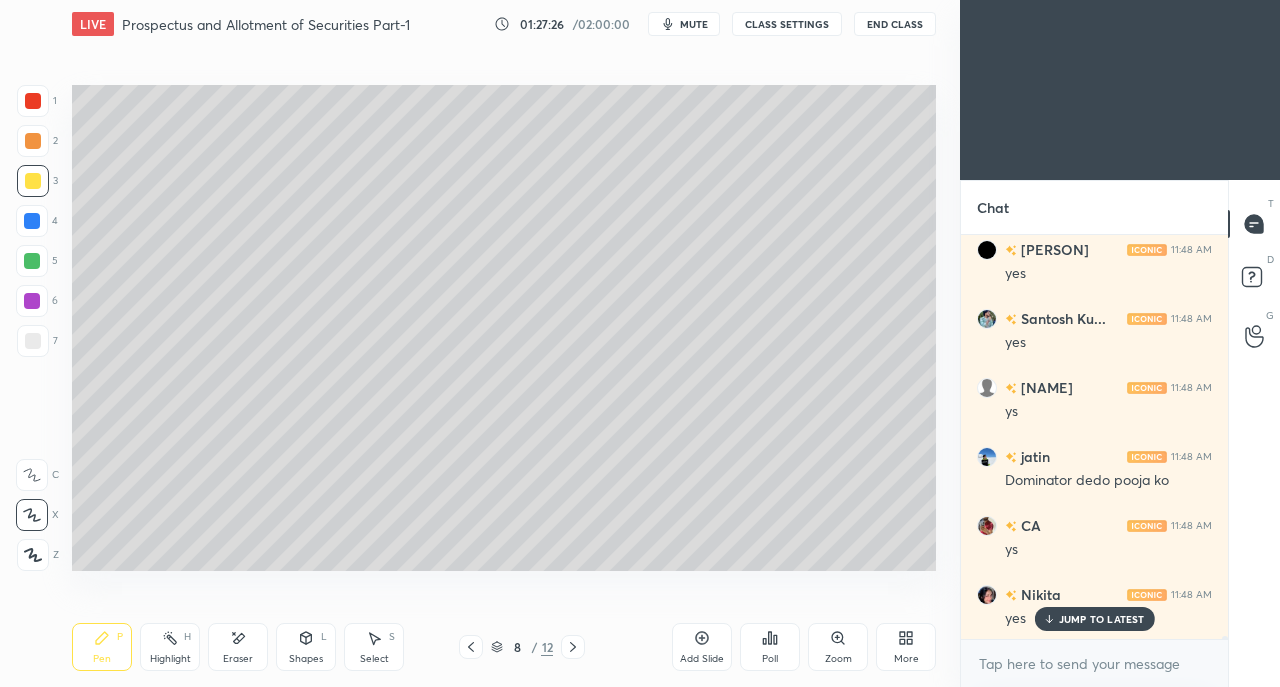 click 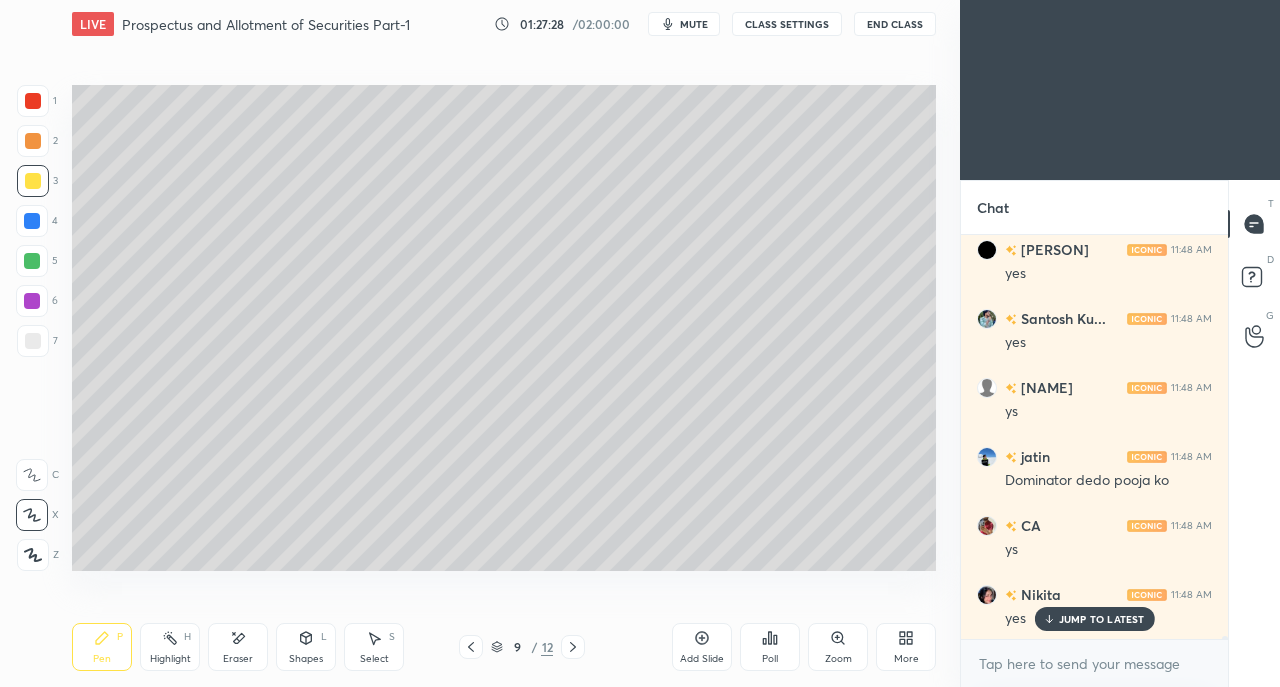 click 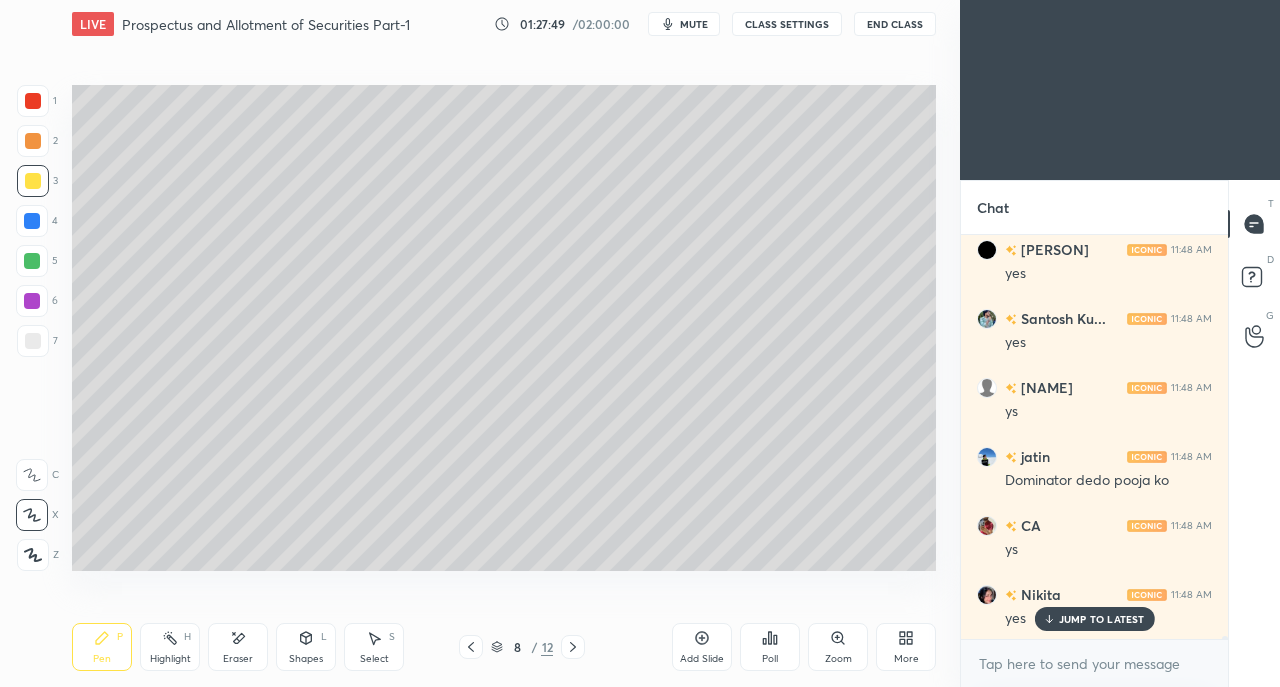 click 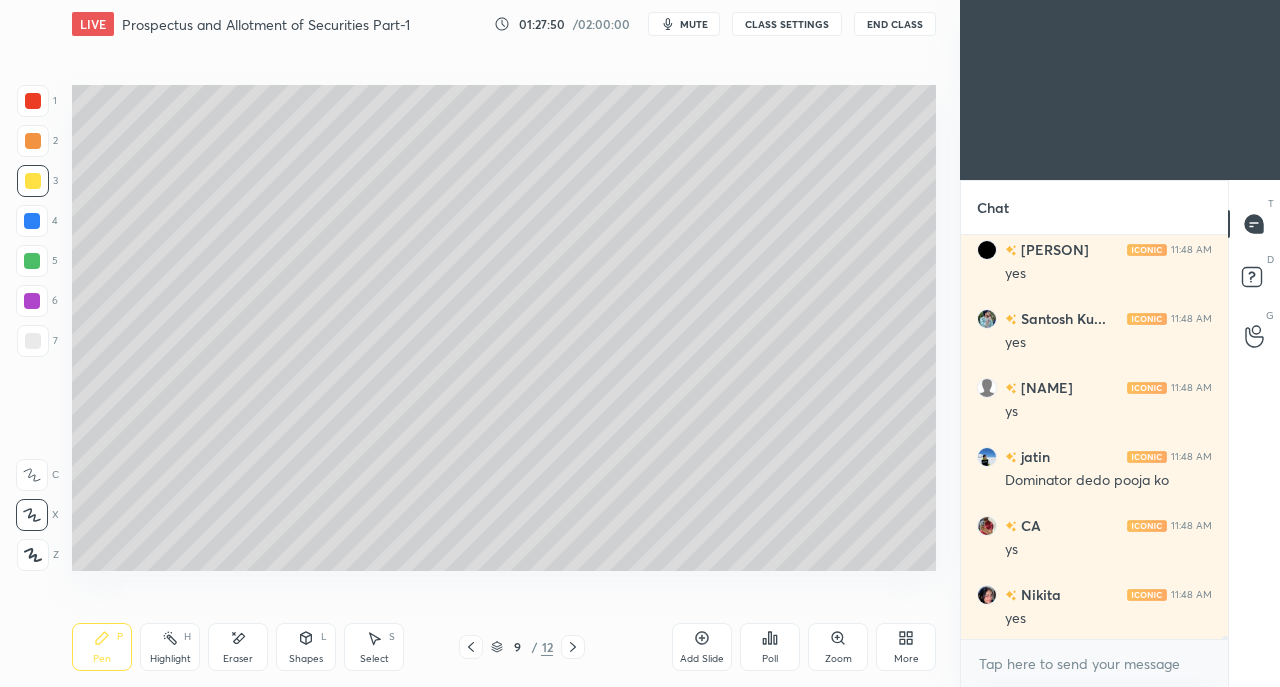 scroll, scrollTop: 49368, scrollLeft: 0, axis: vertical 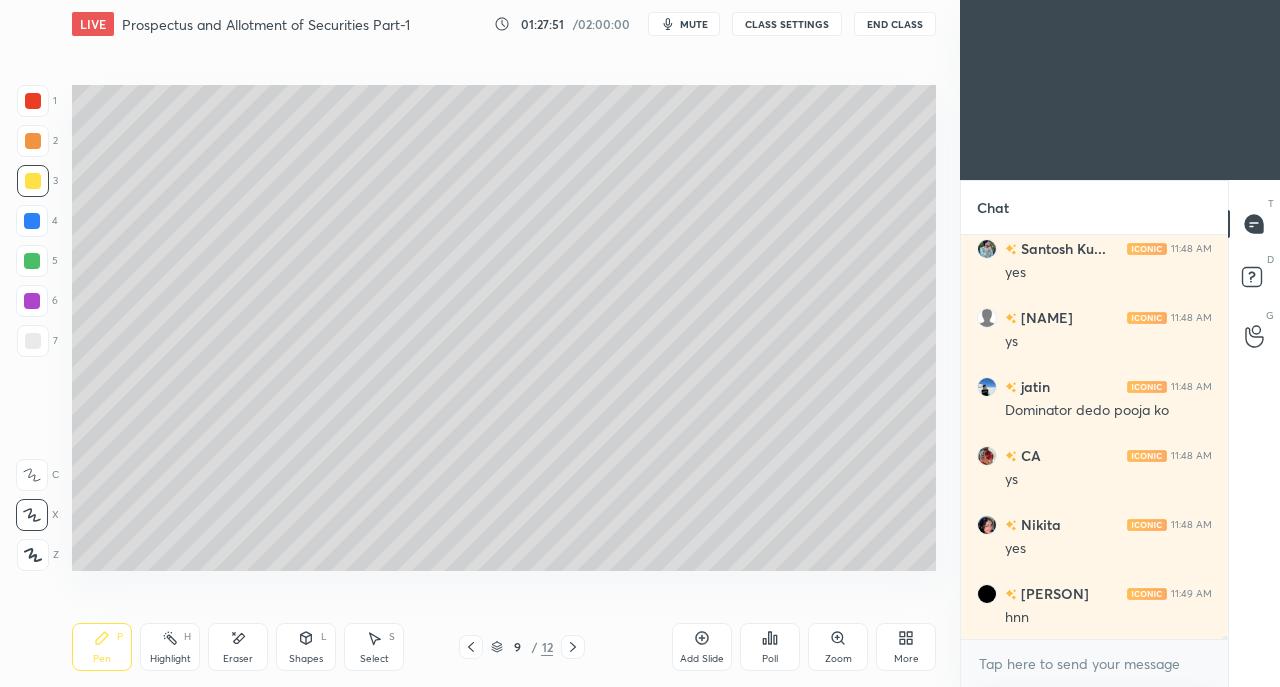 click 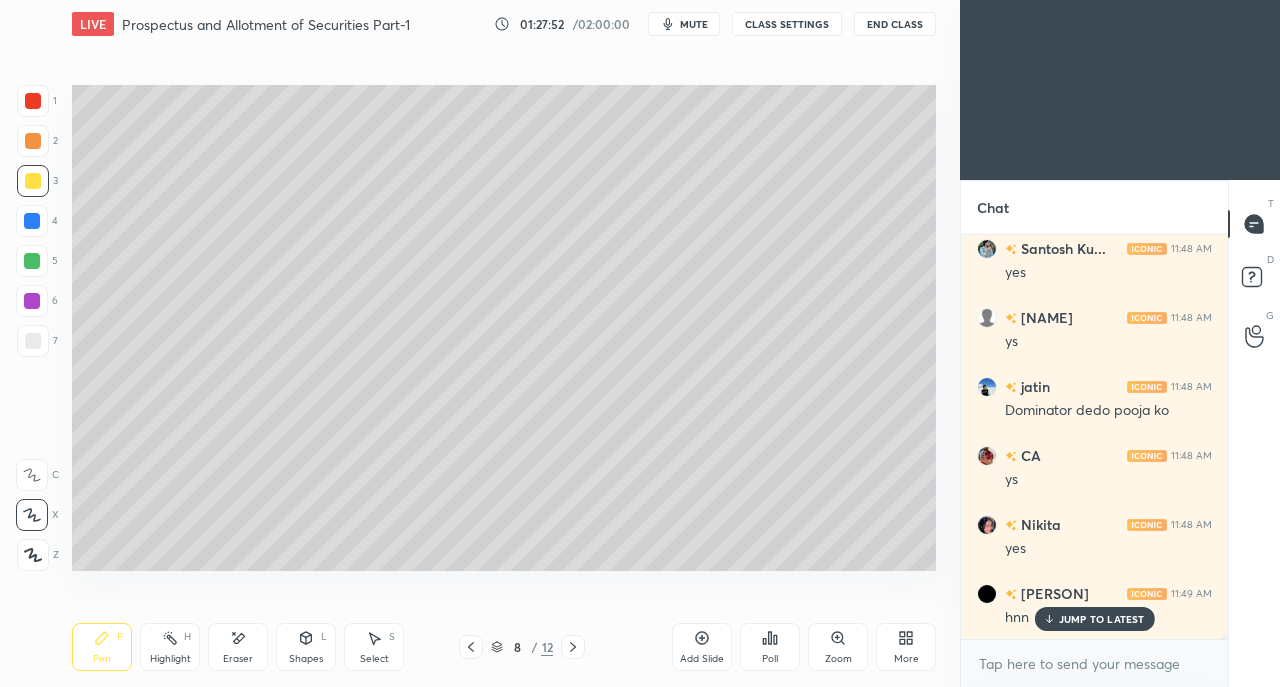 scroll, scrollTop: 49436, scrollLeft: 0, axis: vertical 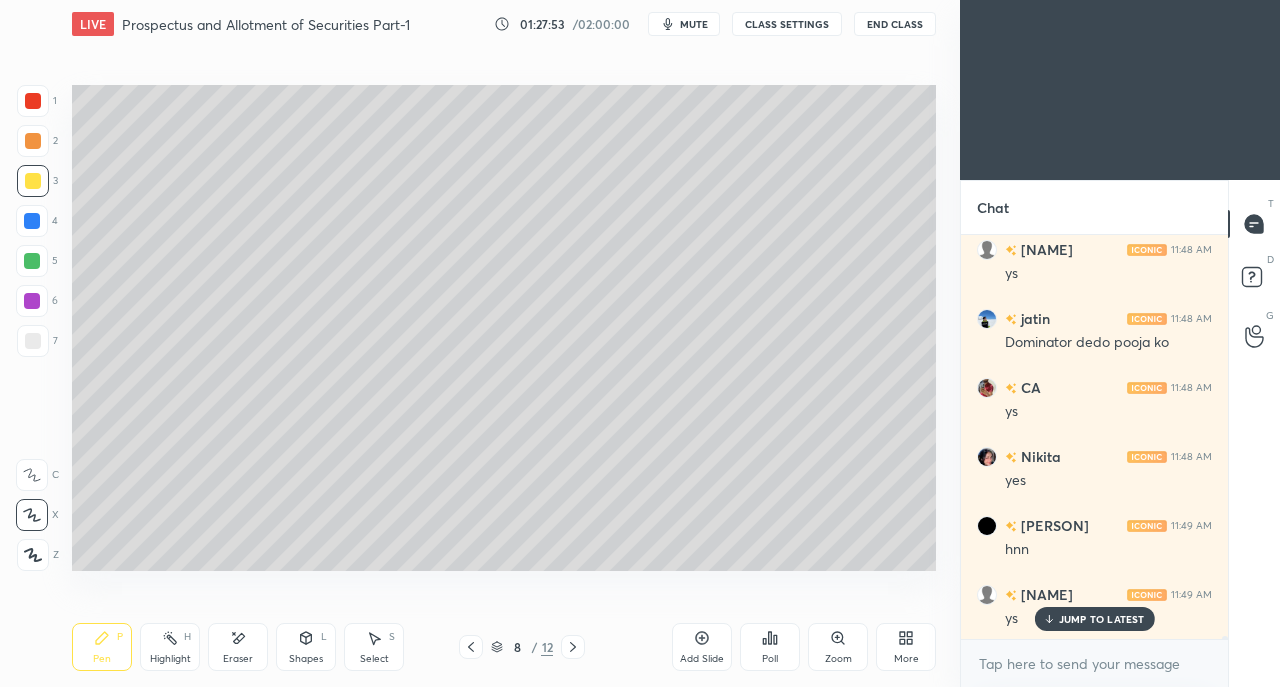 click 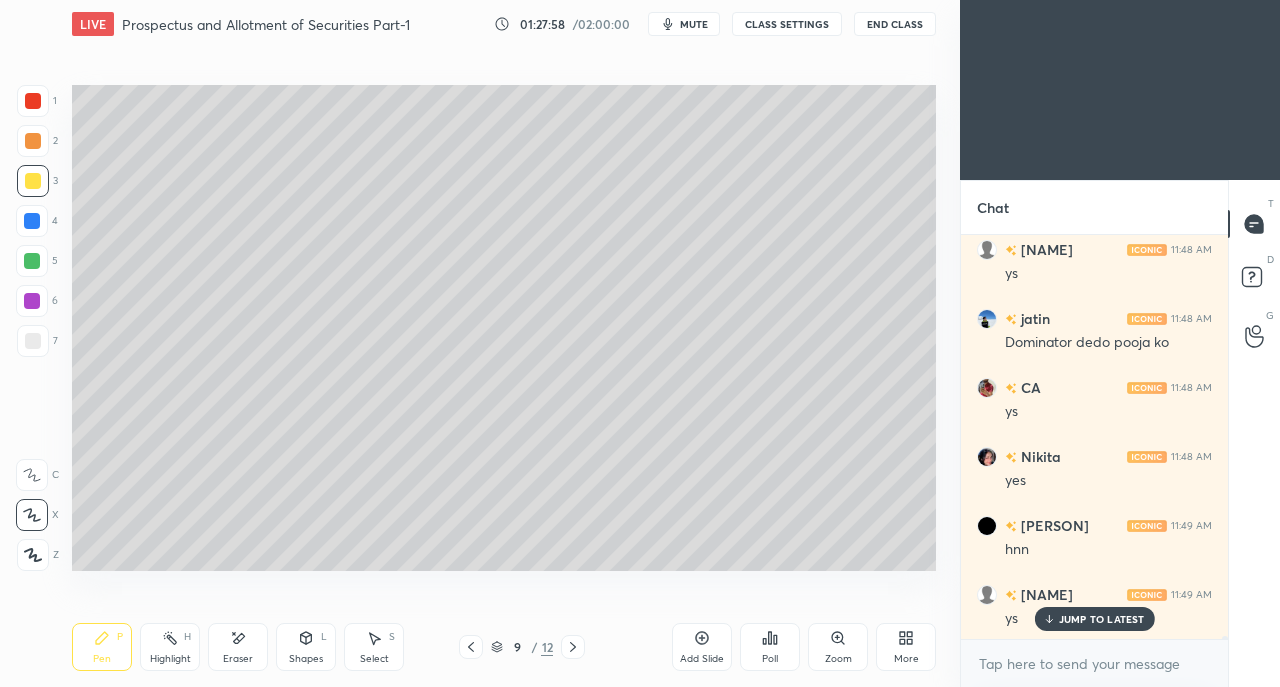 click at bounding box center [33, 341] 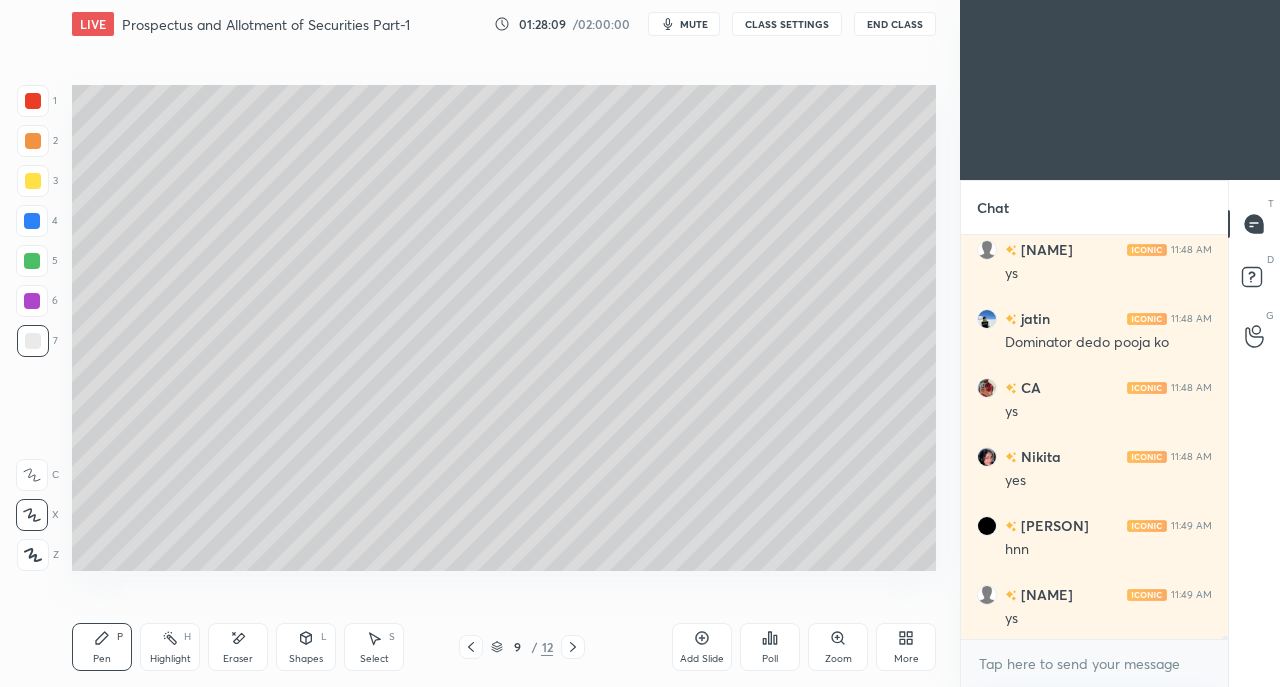 scroll, scrollTop: 49524, scrollLeft: 0, axis: vertical 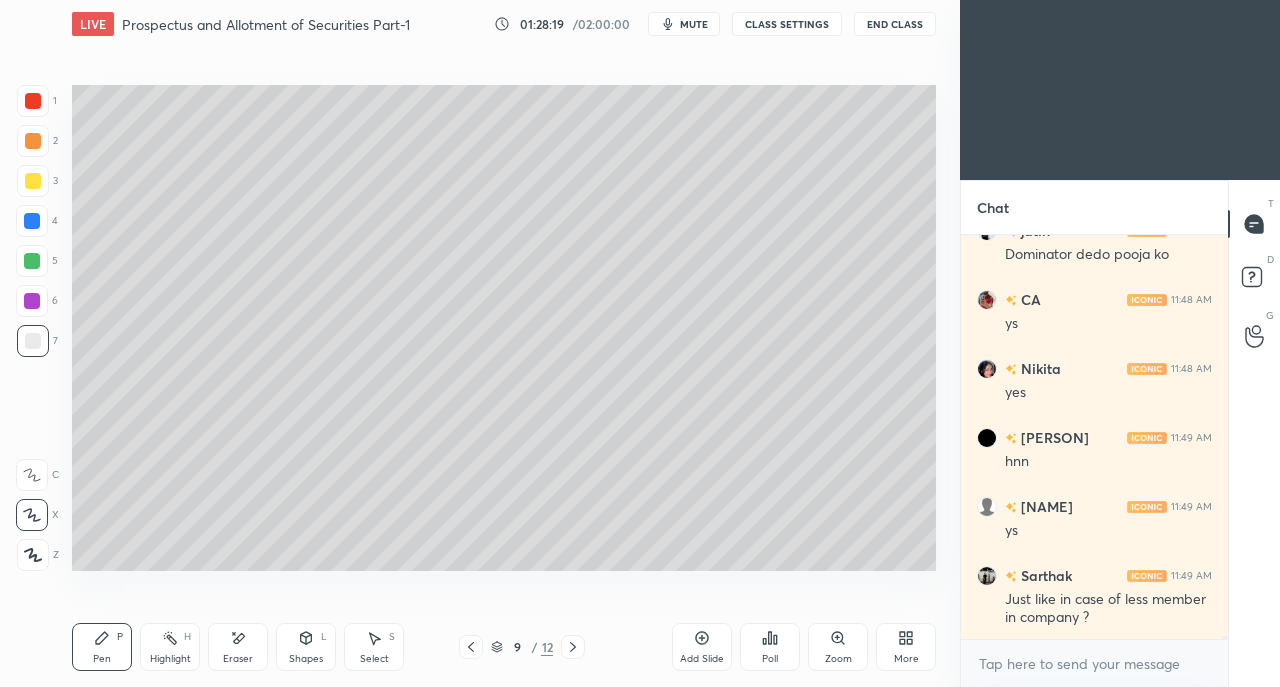 click at bounding box center (33, 181) 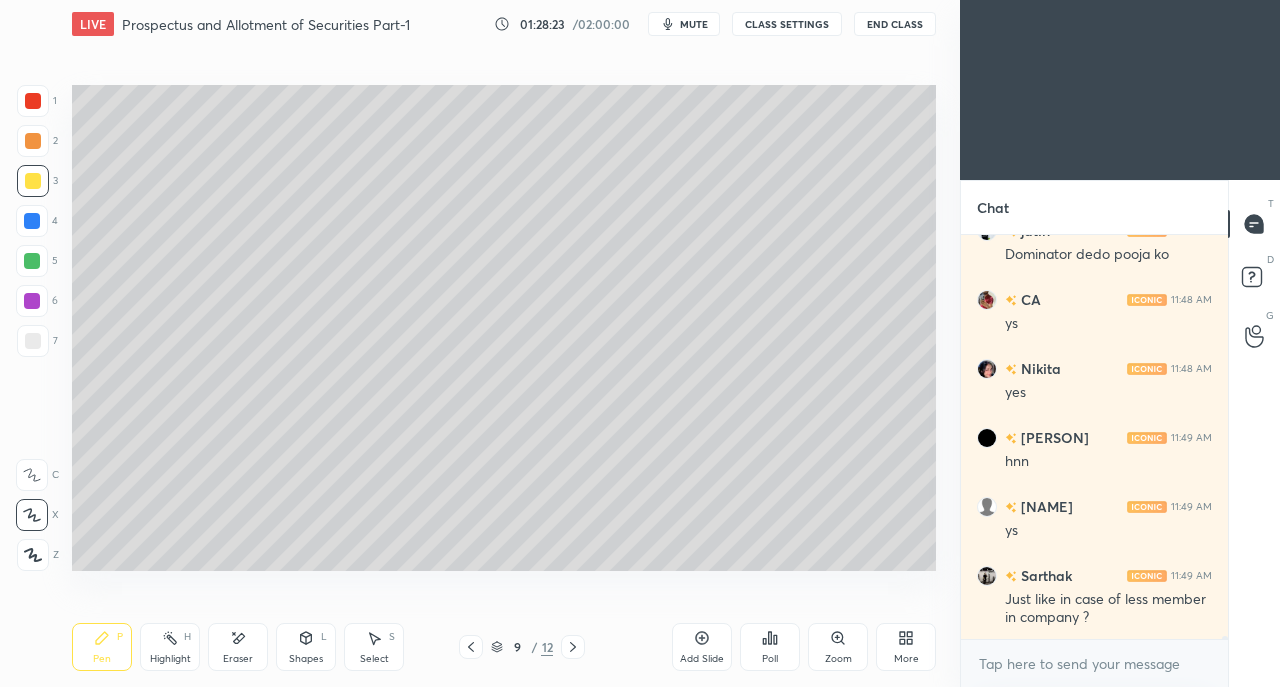 click on "Eraser" at bounding box center [238, 647] 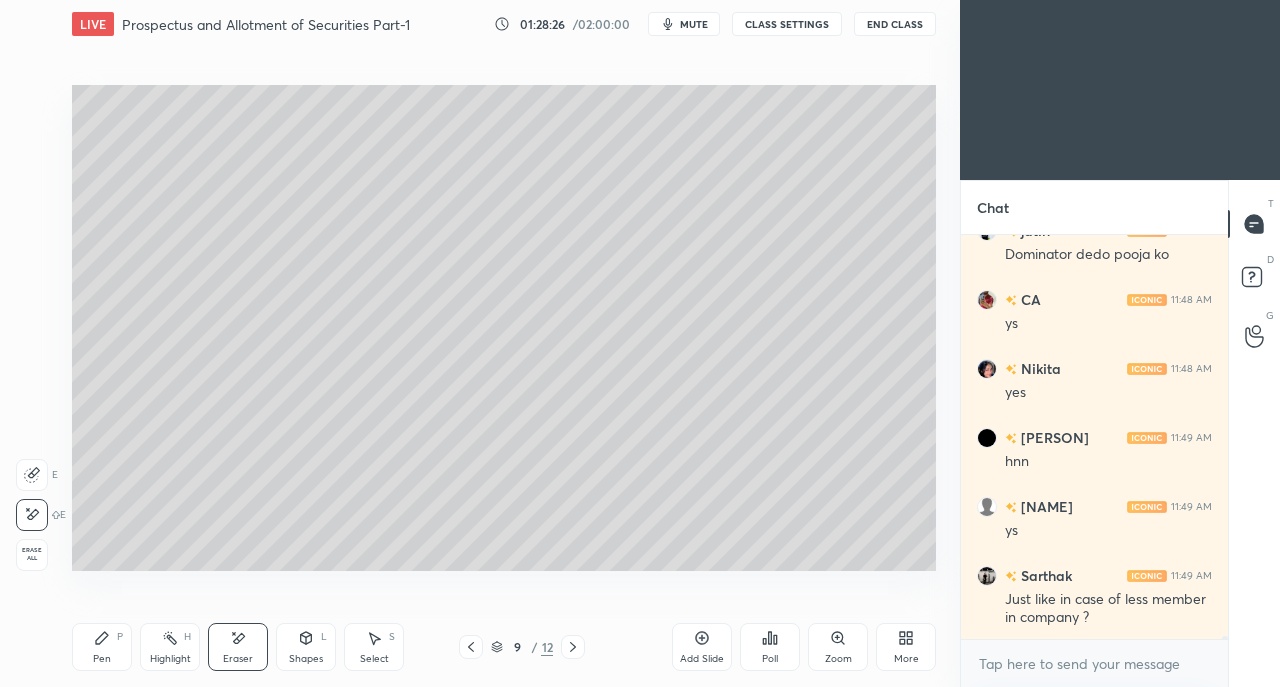scroll, scrollTop: 49592, scrollLeft: 0, axis: vertical 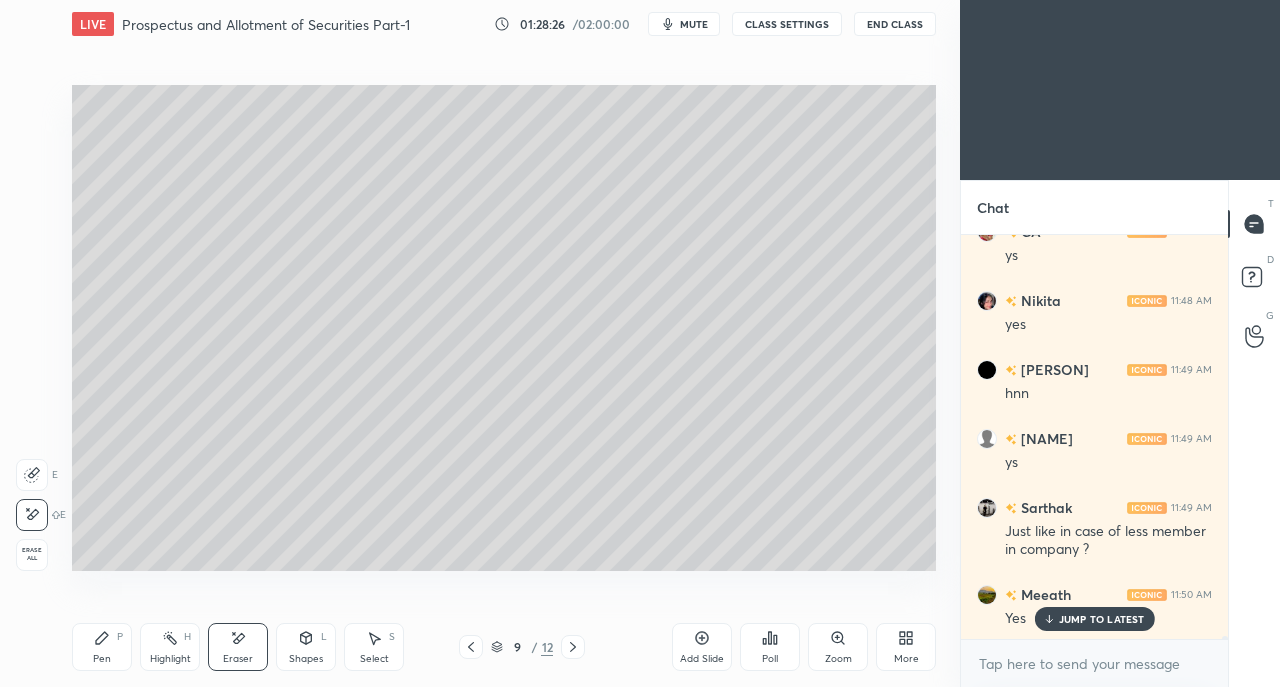 click 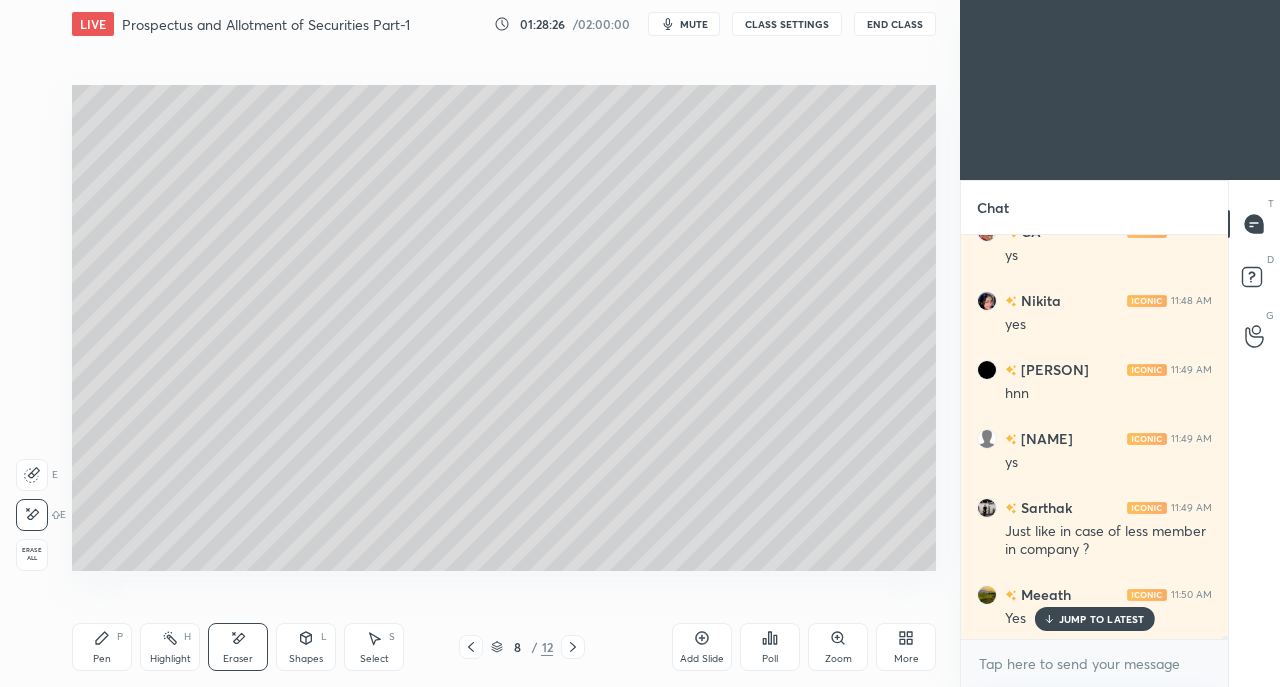 click 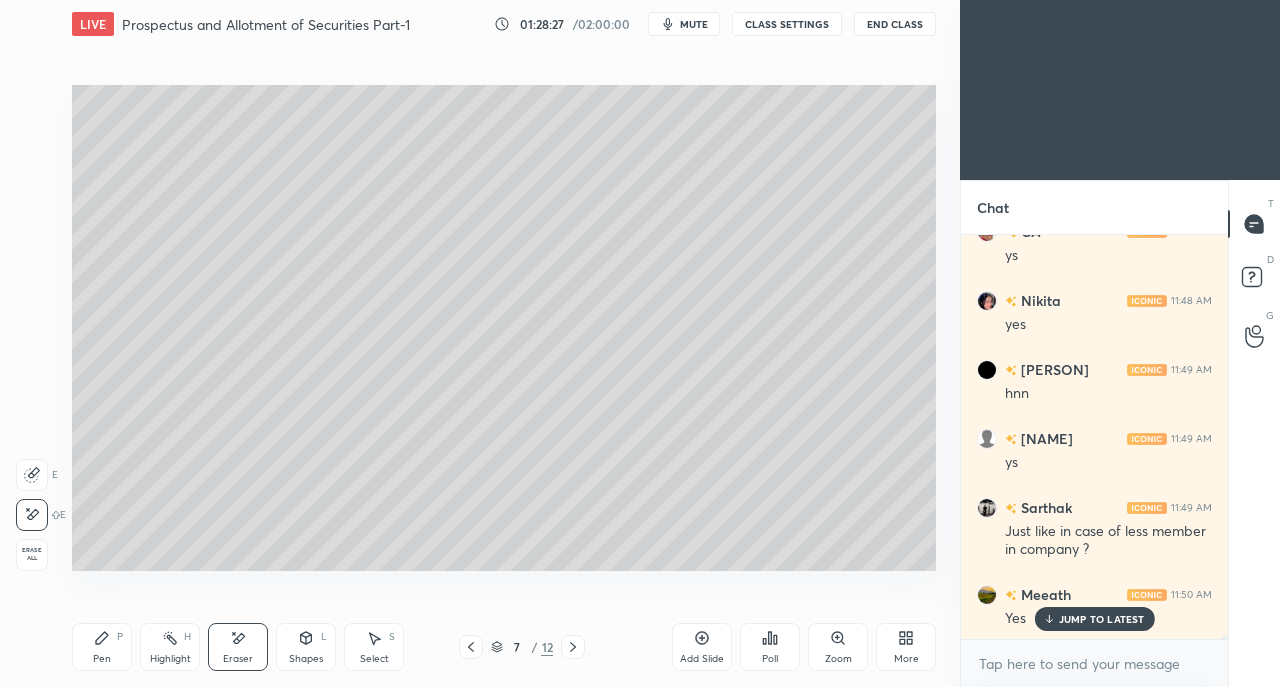 scroll, scrollTop: 49662, scrollLeft: 0, axis: vertical 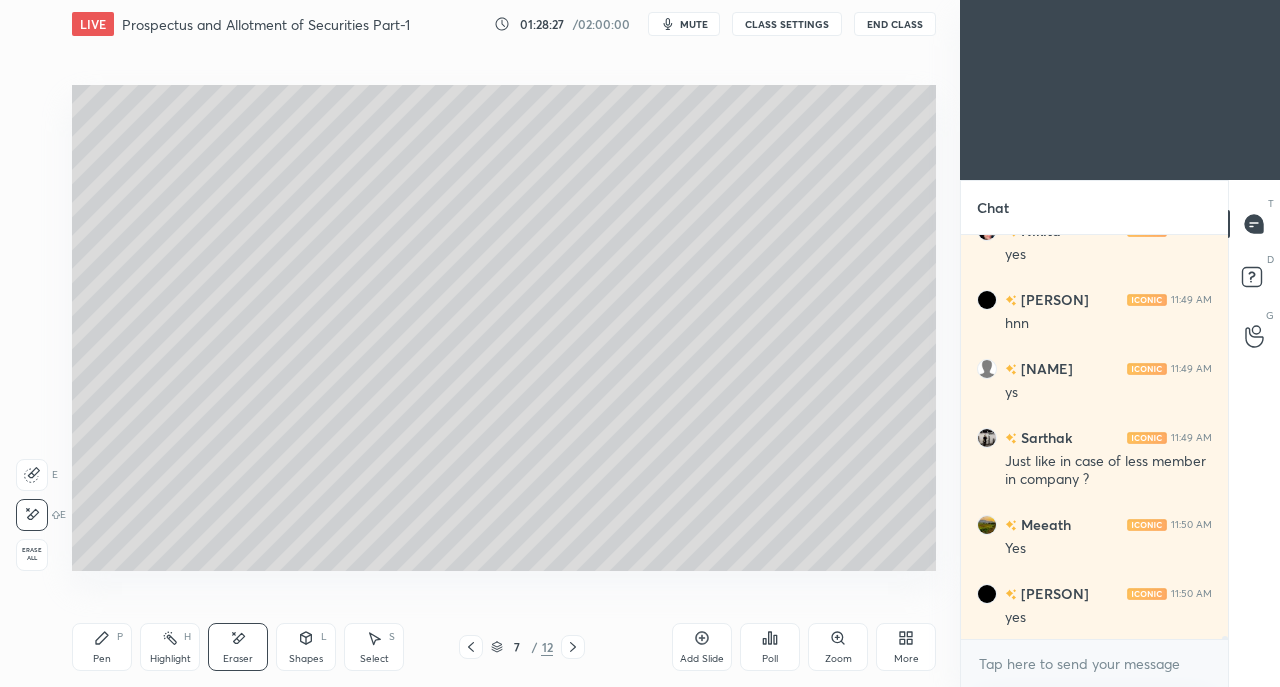 click 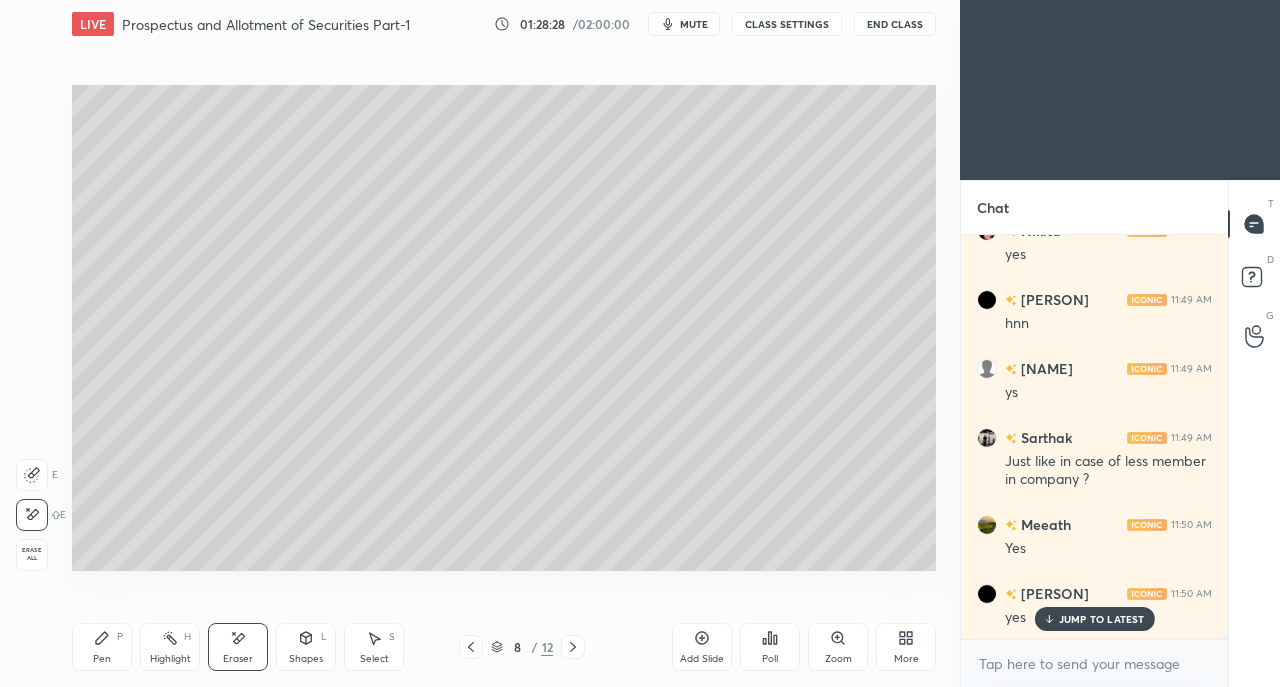 scroll, scrollTop: 49730, scrollLeft: 0, axis: vertical 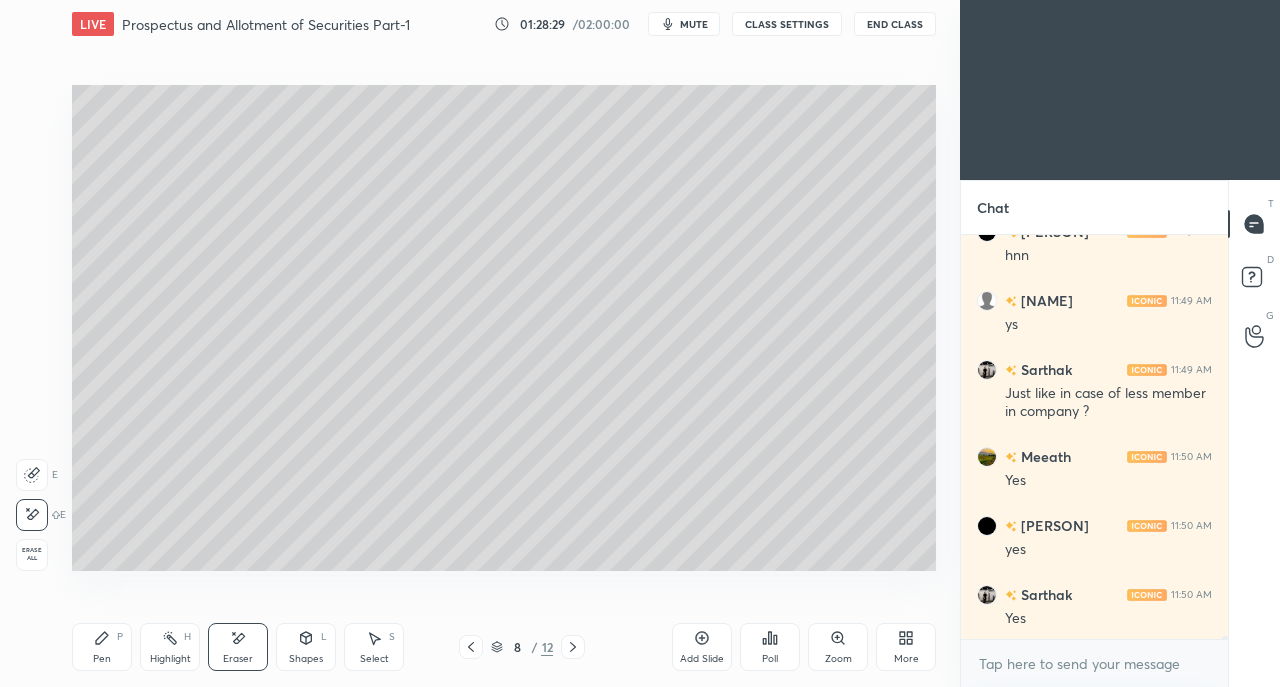 click on "Pen P" at bounding box center [102, 647] 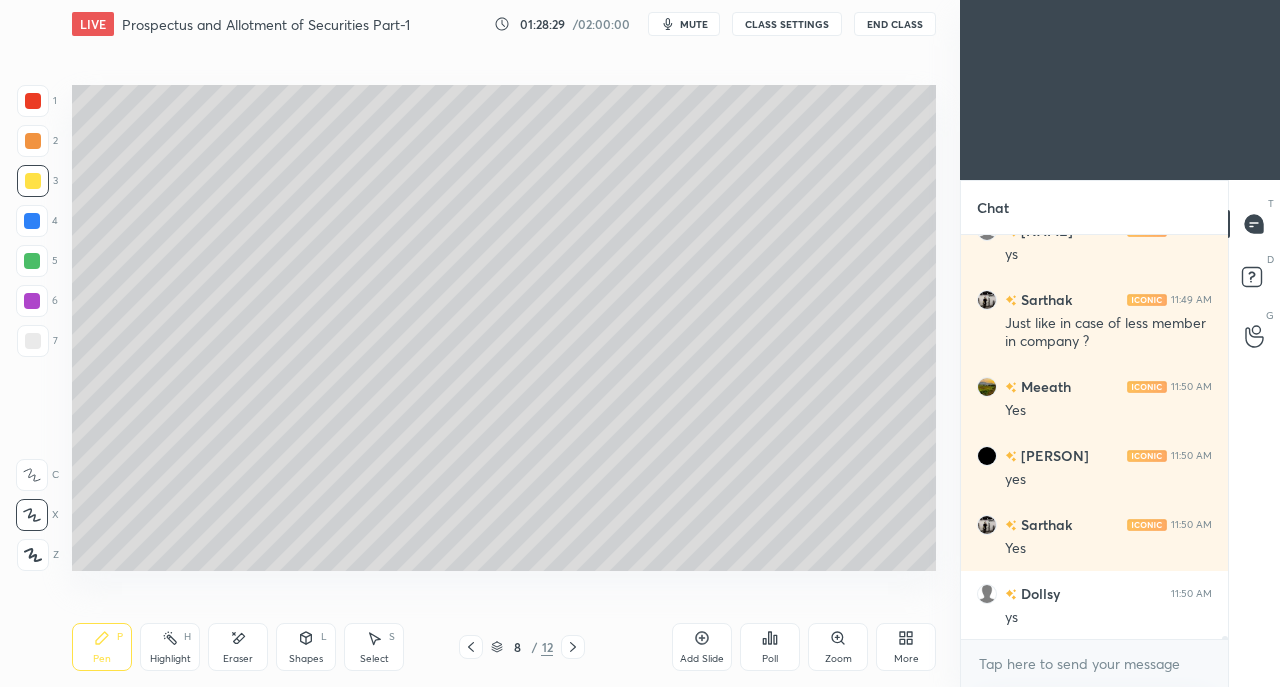click at bounding box center (33, 341) 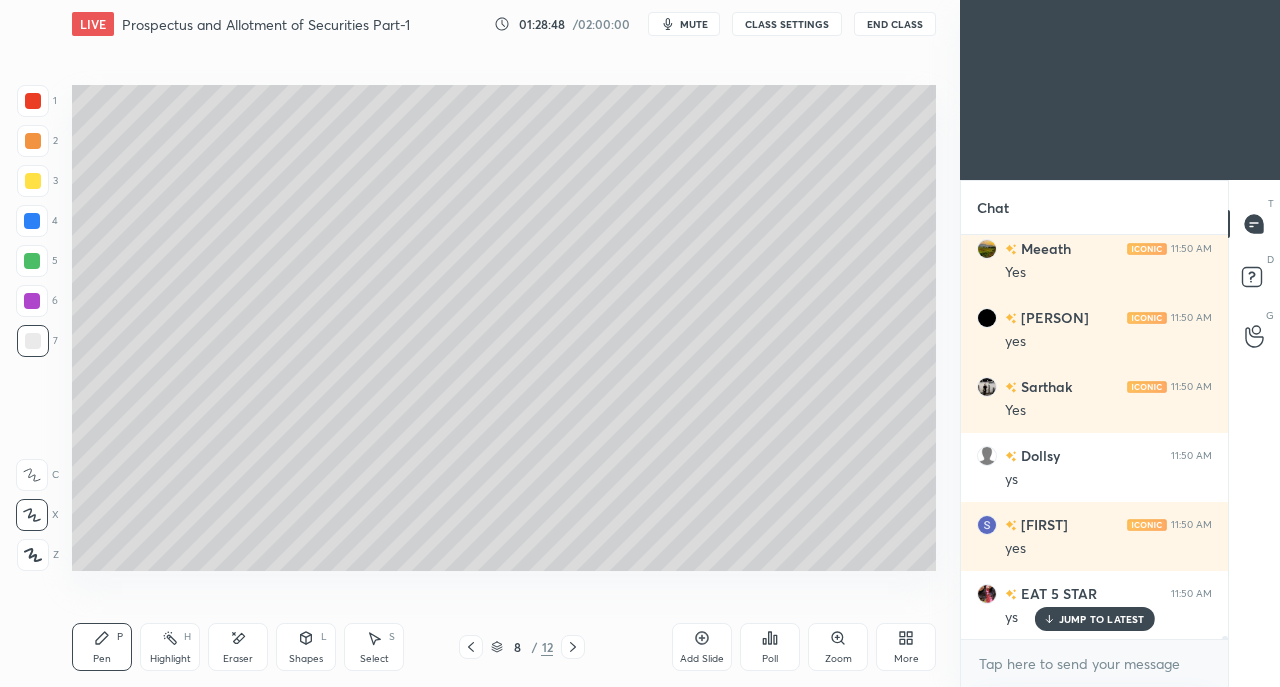 scroll, scrollTop: 50006, scrollLeft: 0, axis: vertical 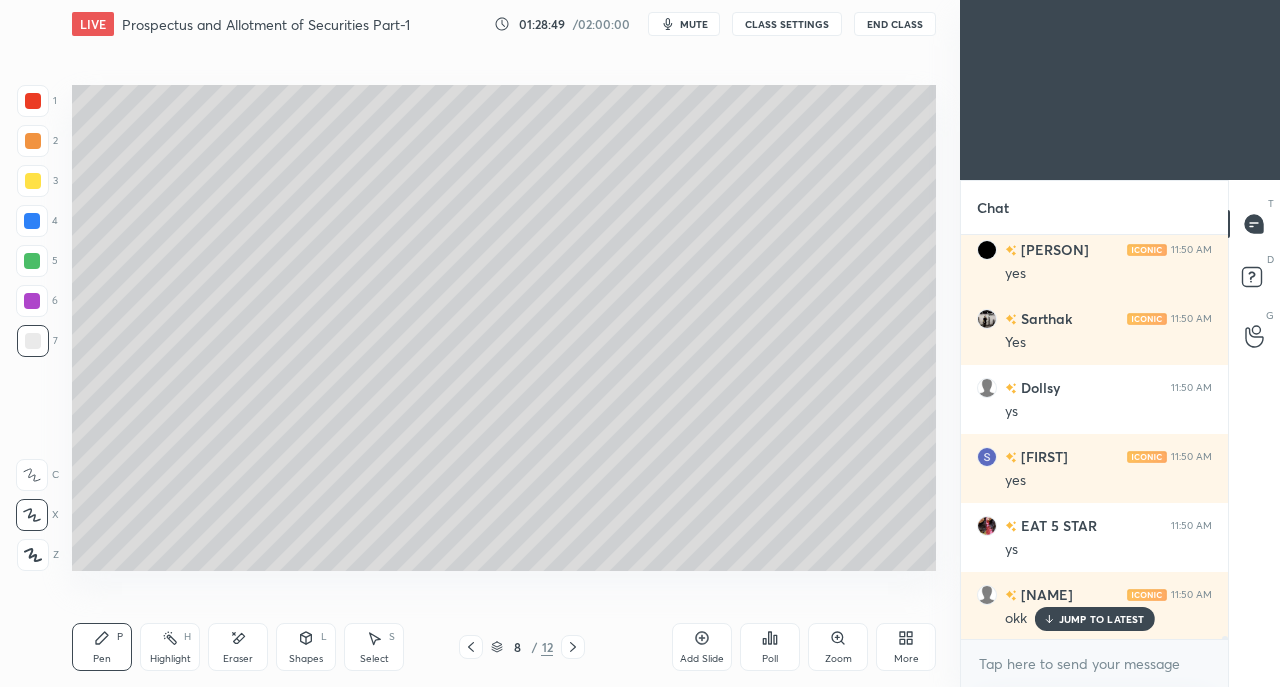 click 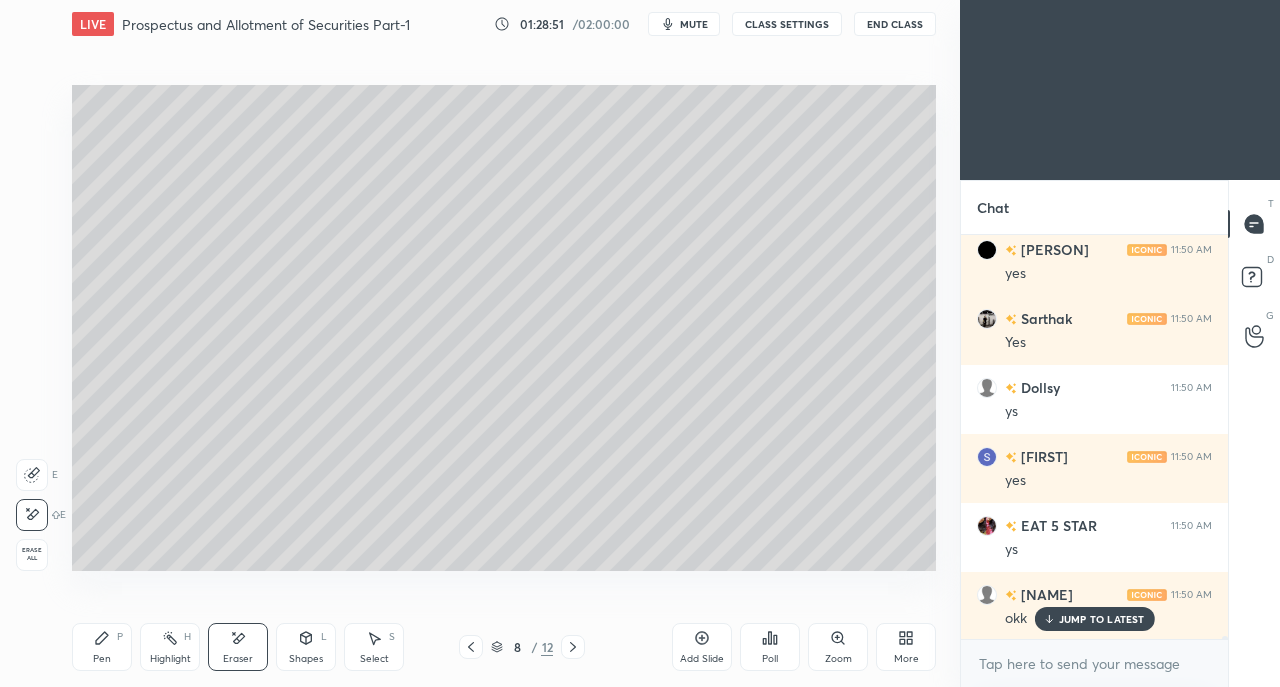 click 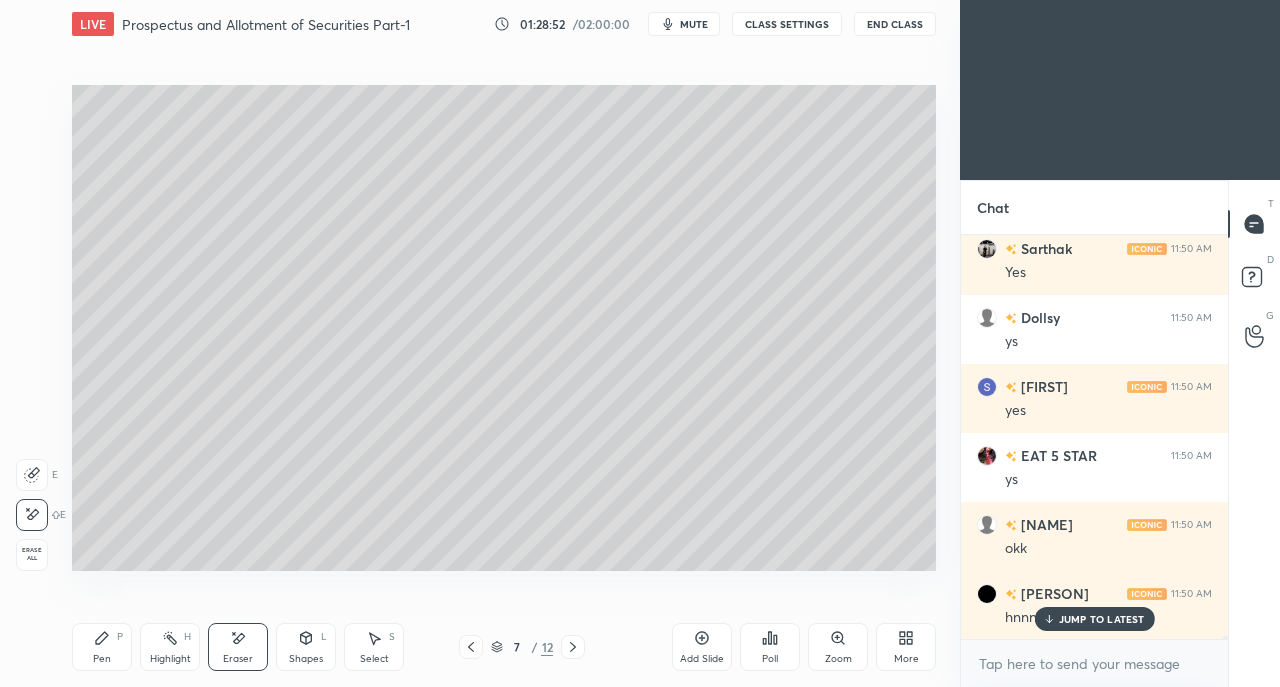 scroll, scrollTop: 50144, scrollLeft: 0, axis: vertical 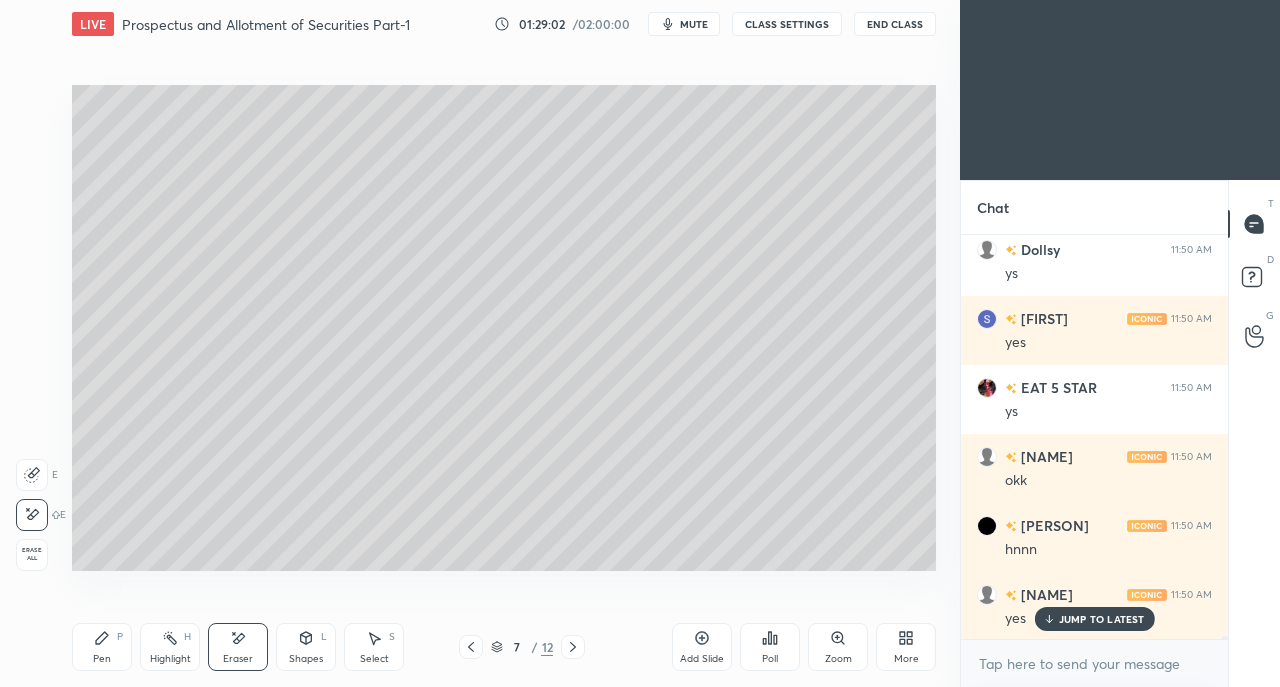 click on "JUMP TO LATEST" at bounding box center (1102, 619) 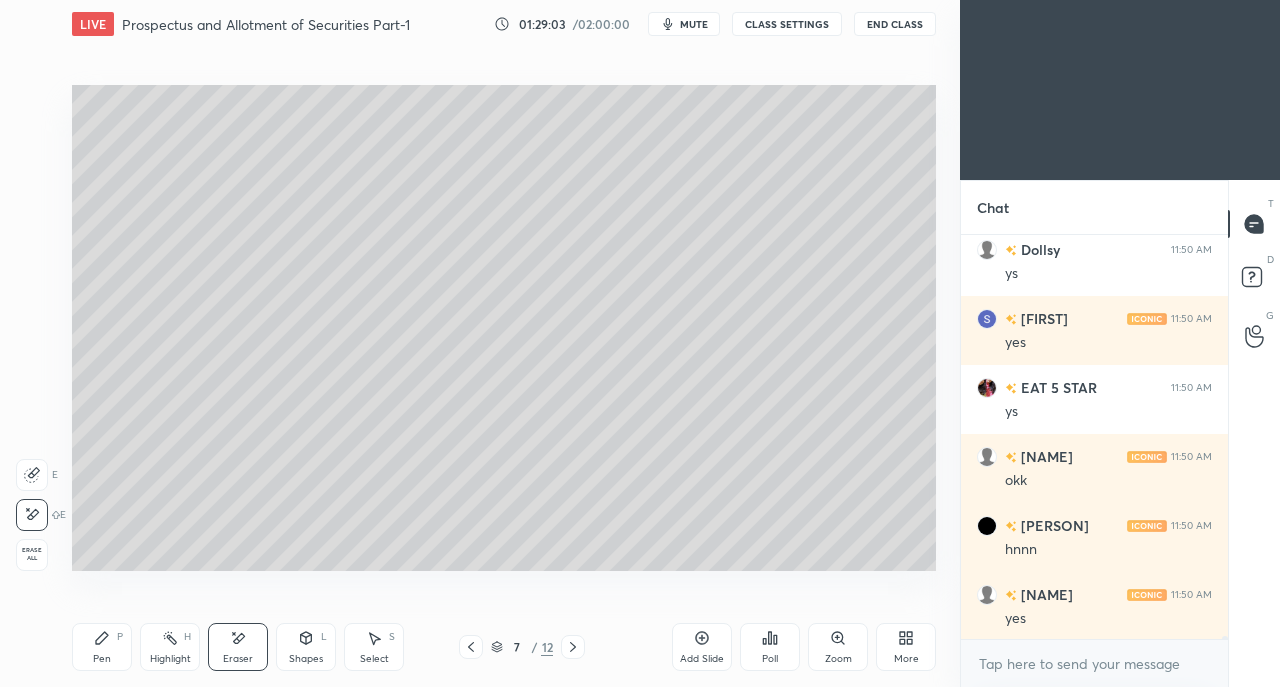 click 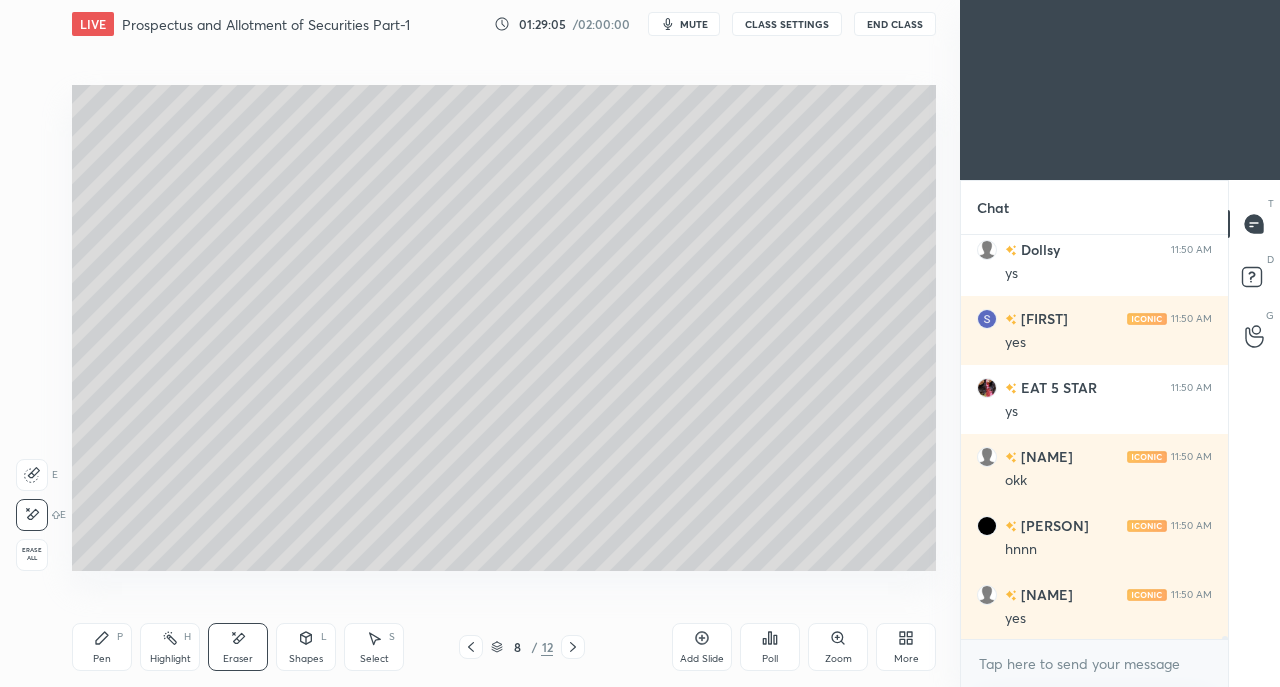 click 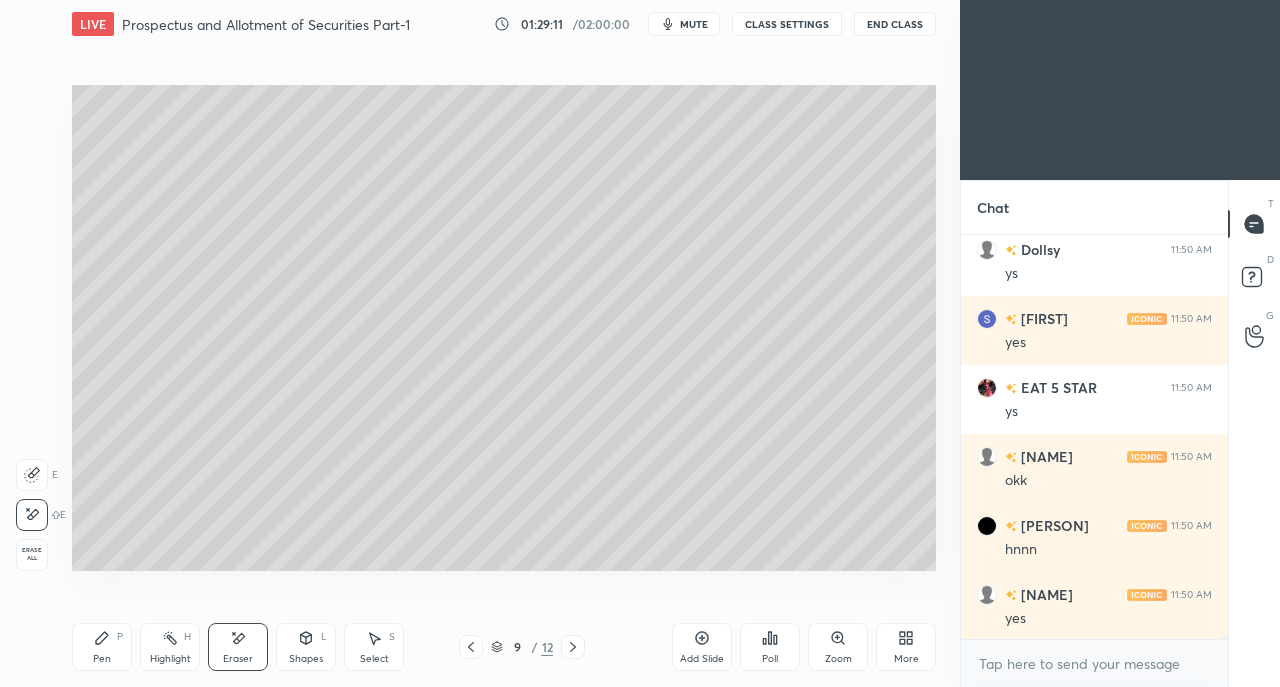 click 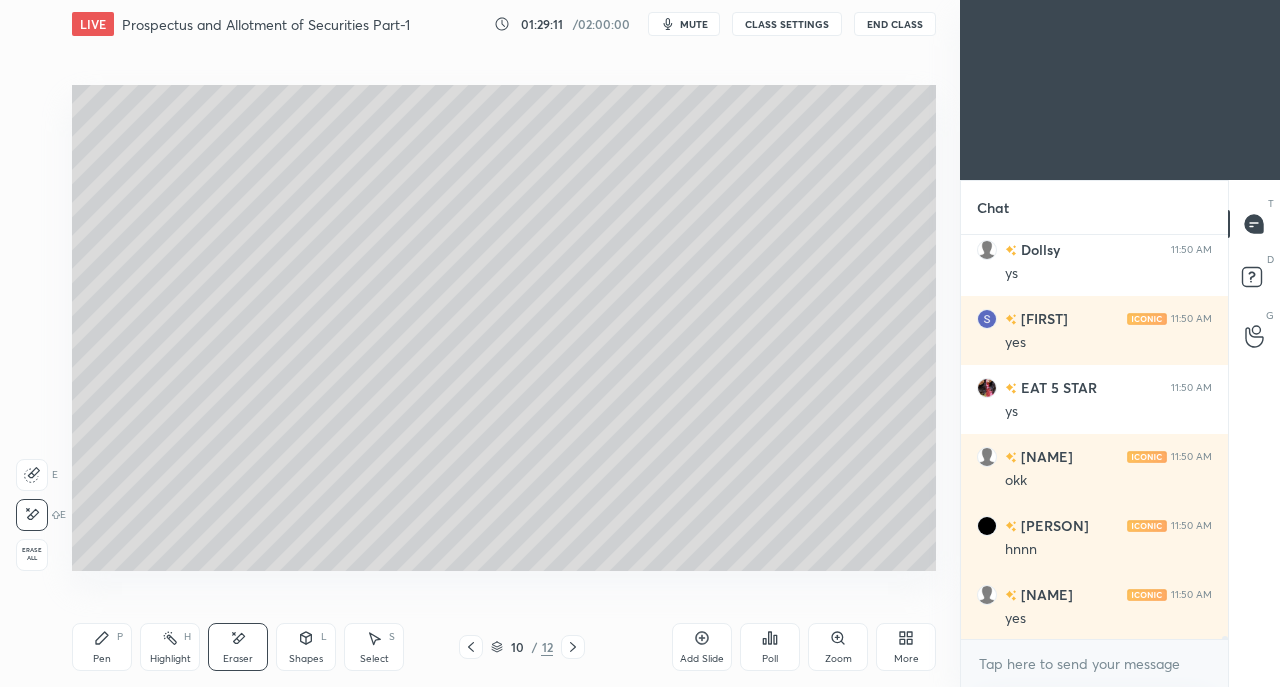 click 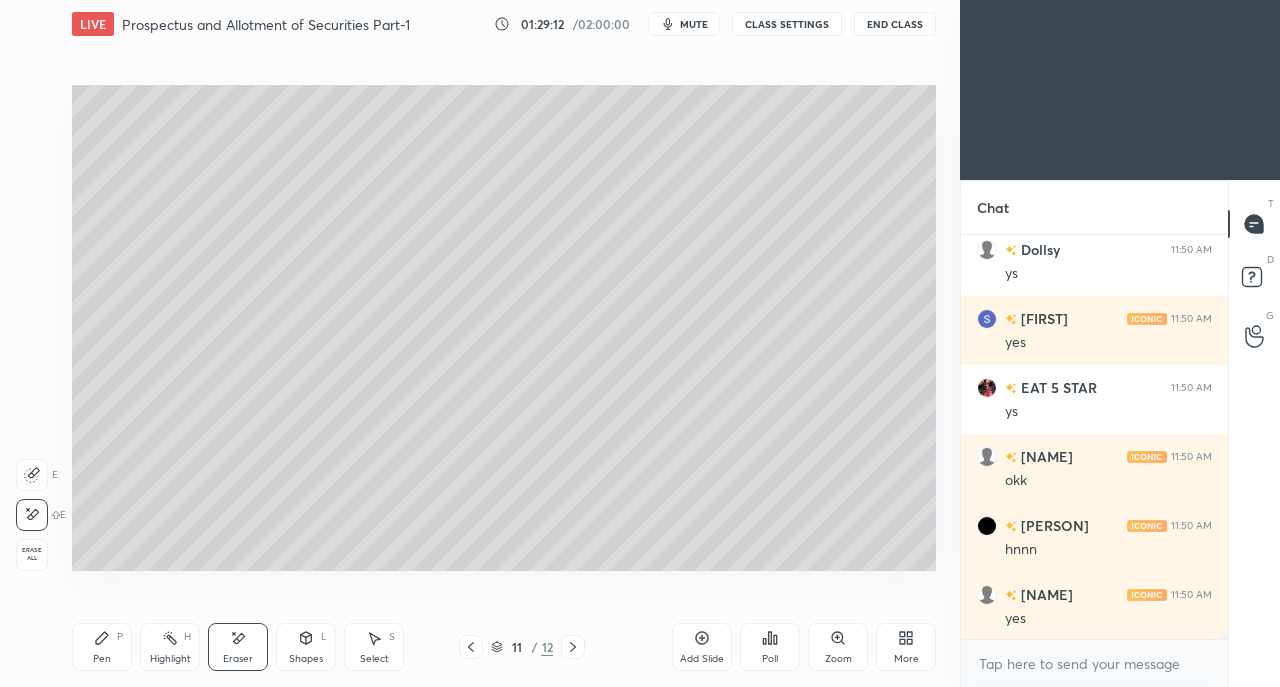 click at bounding box center [573, 647] 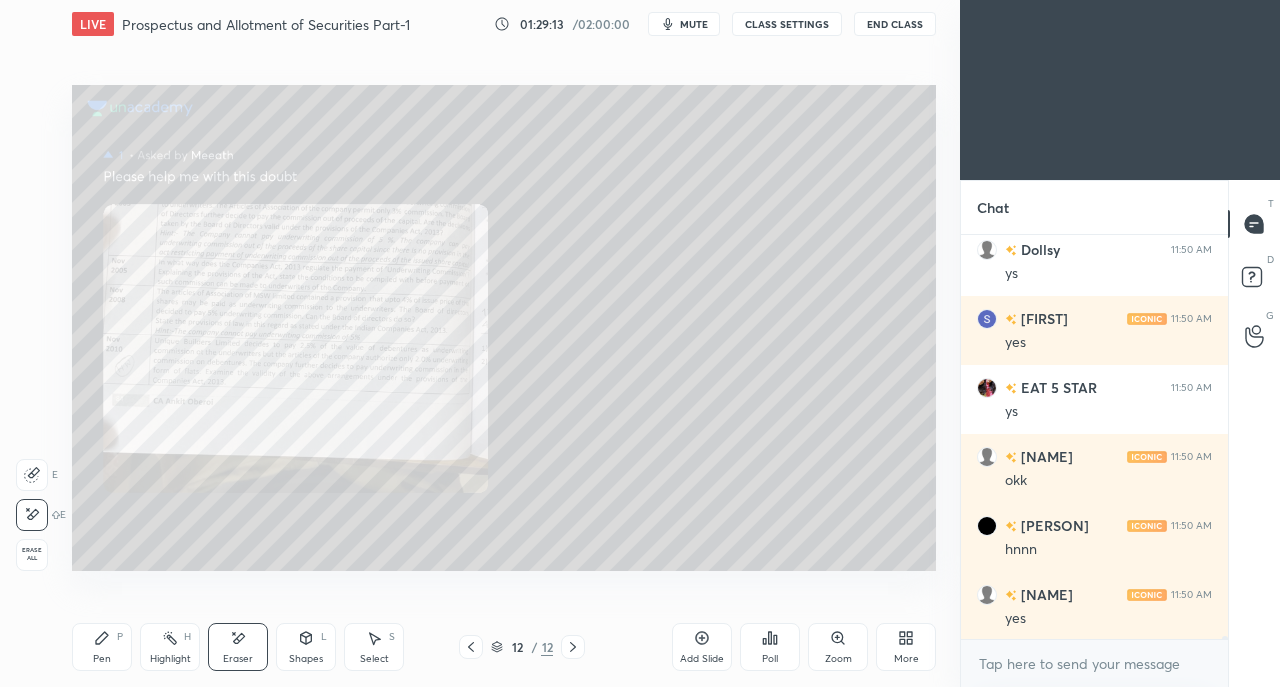 click 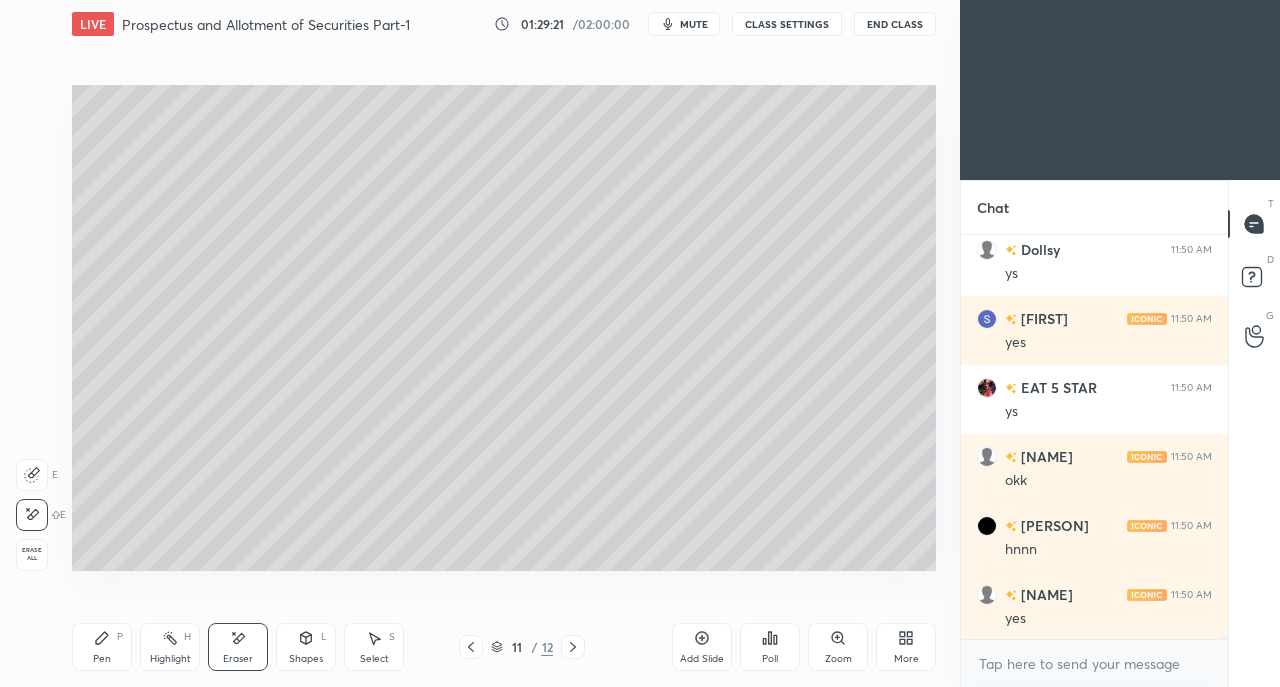 click on "Add Slide" at bounding box center (702, 647) 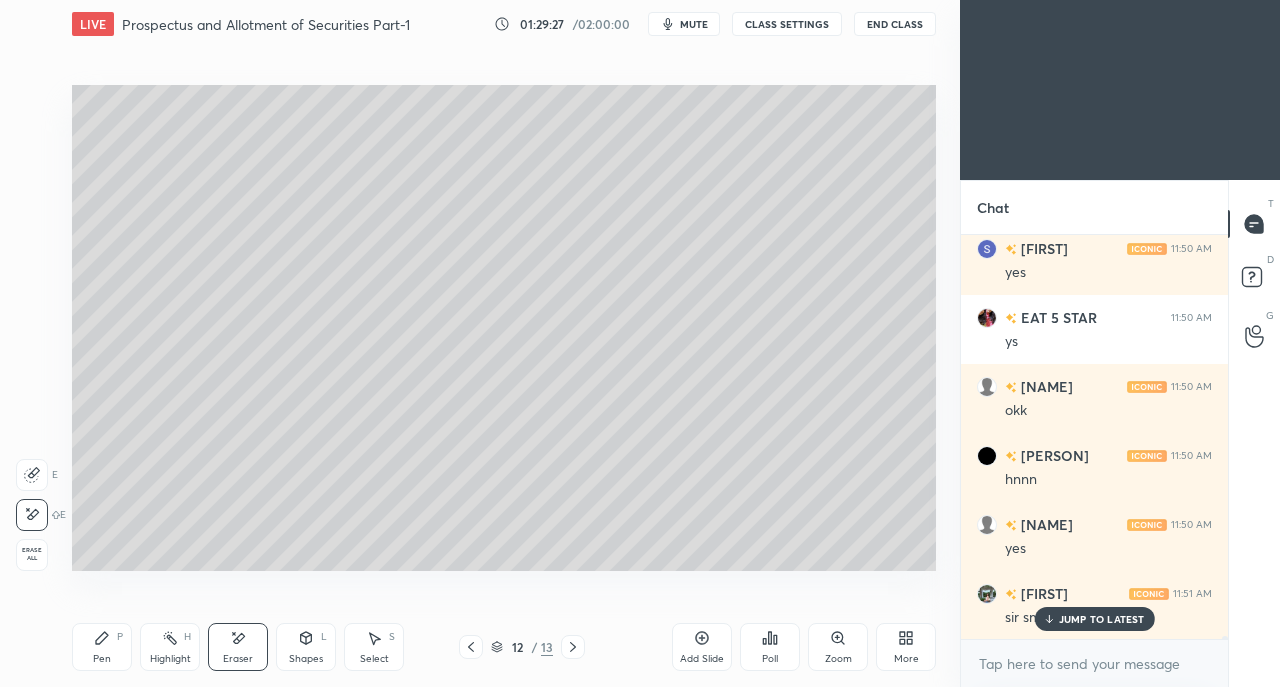 scroll, scrollTop: 50282, scrollLeft: 0, axis: vertical 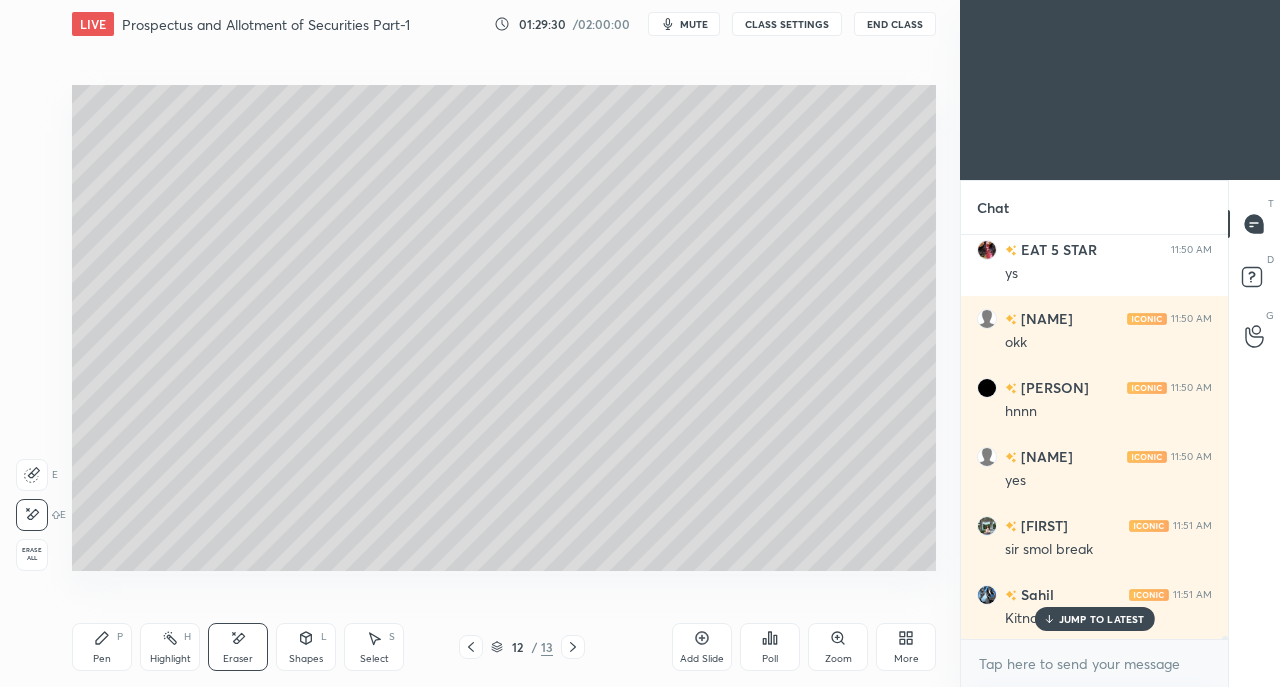 click 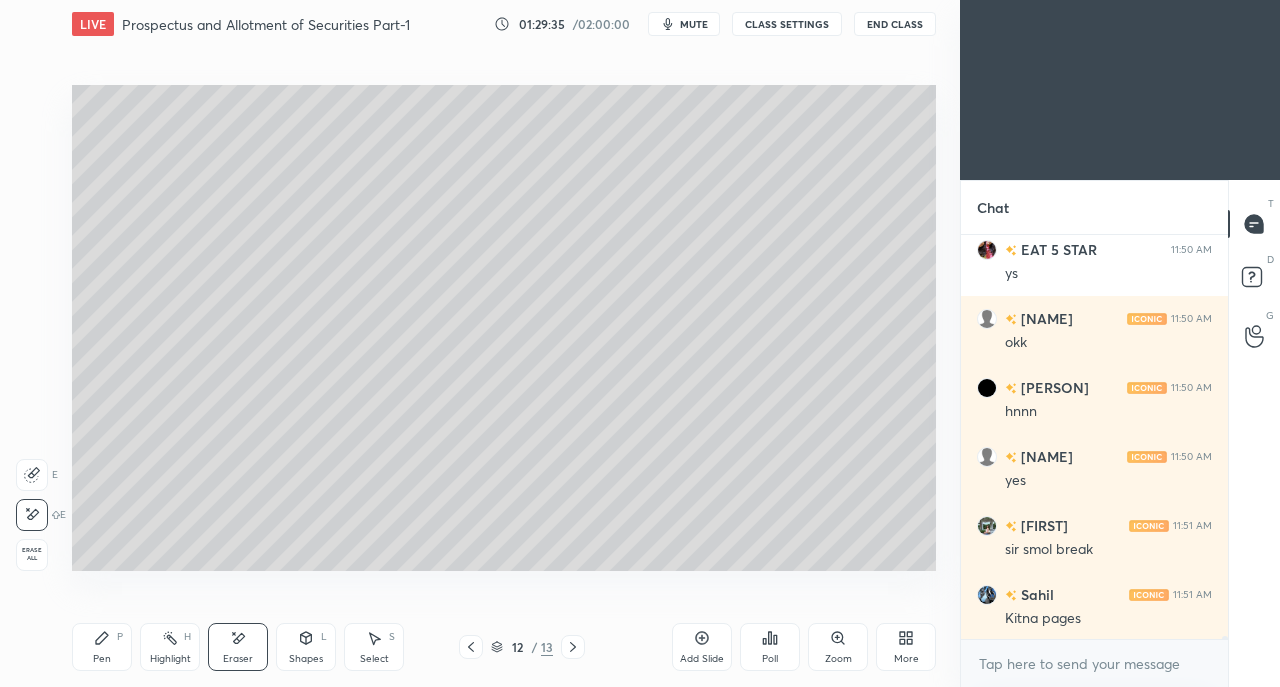 click 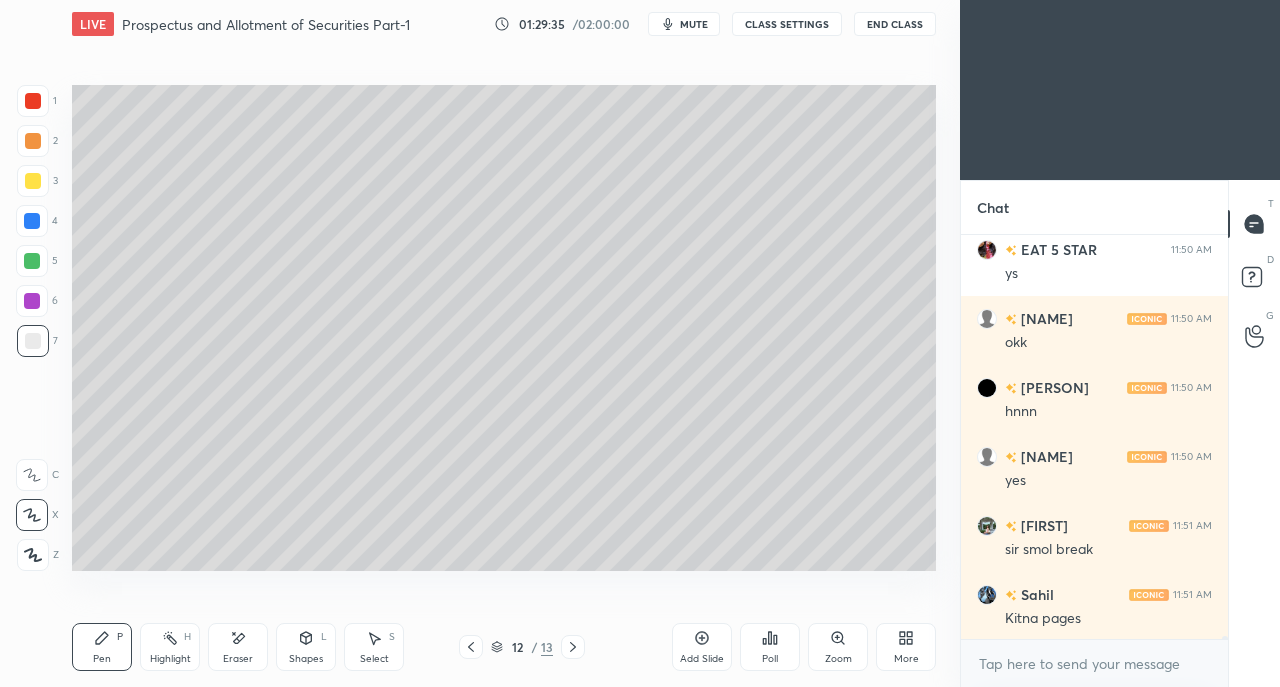 click 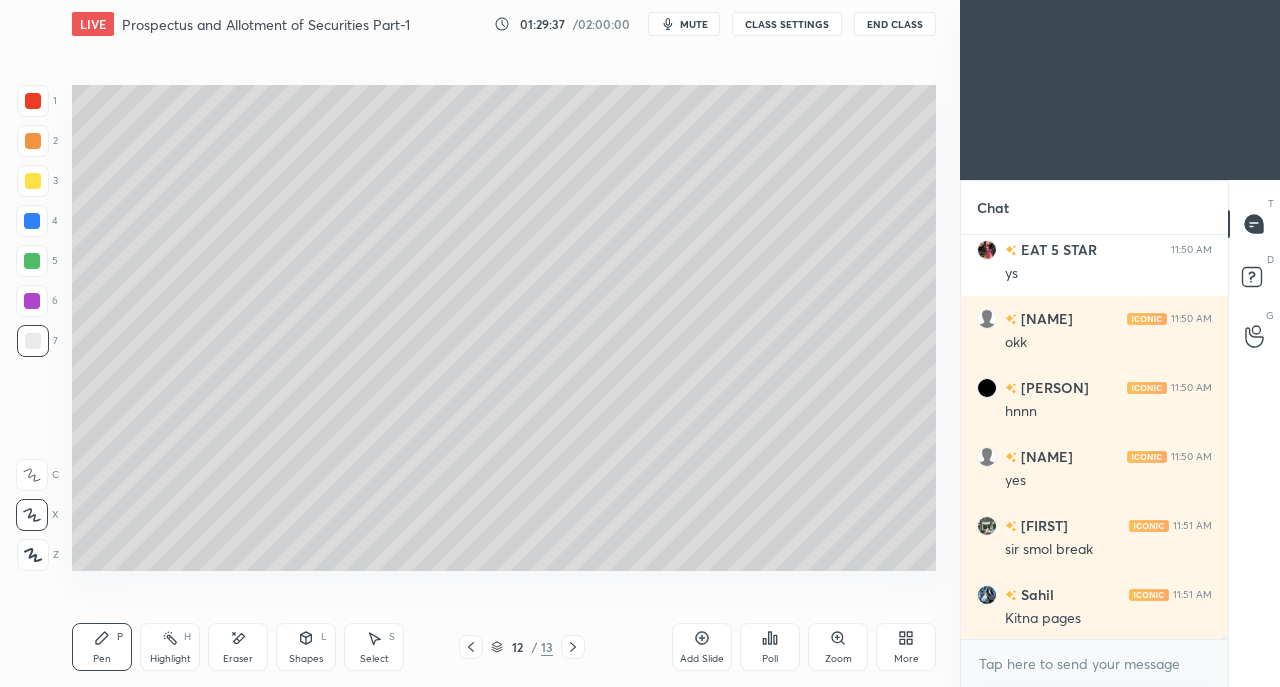 click at bounding box center [33, 181] 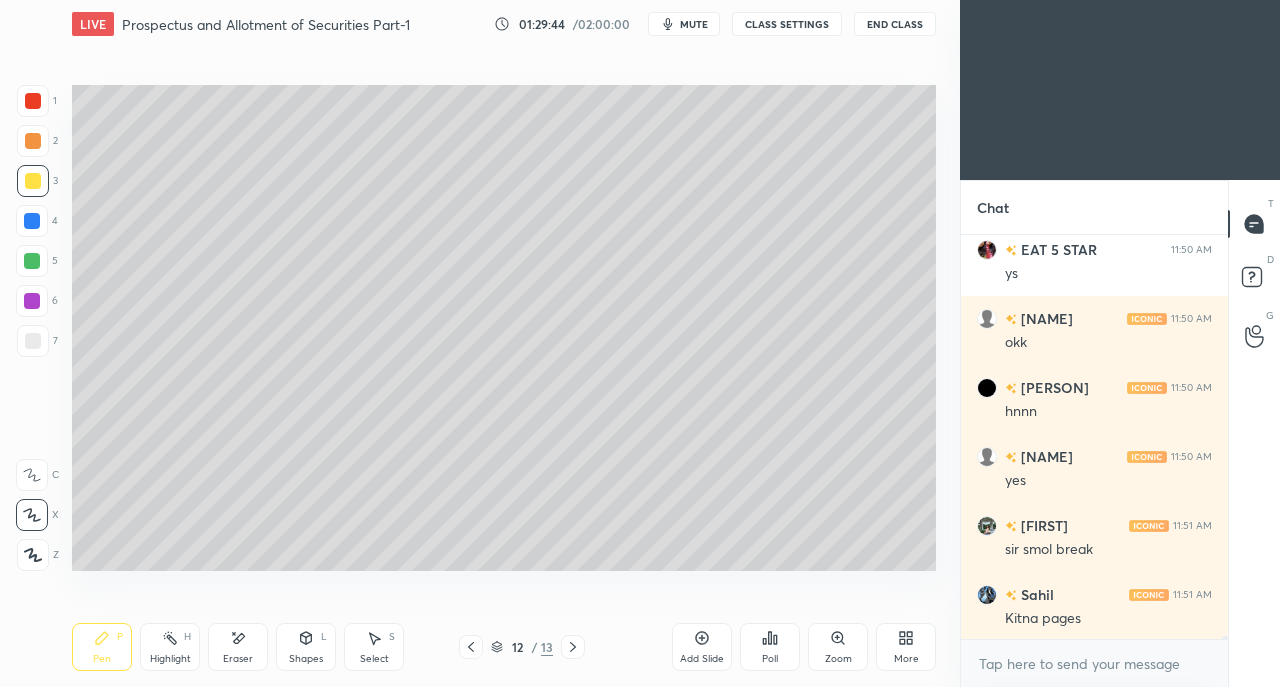 click on "Shapes L" at bounding box center (306, 647) 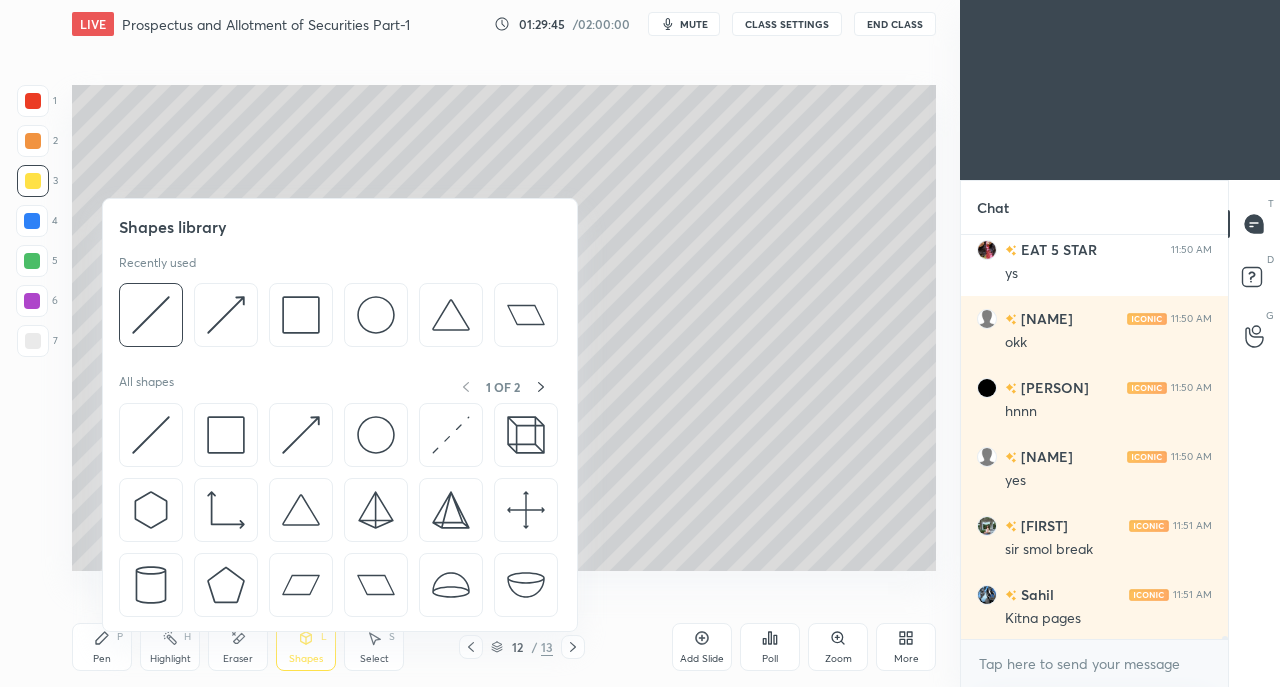 scroll, scrollTop: 50352, scrollLeft: 0, axis: vertical 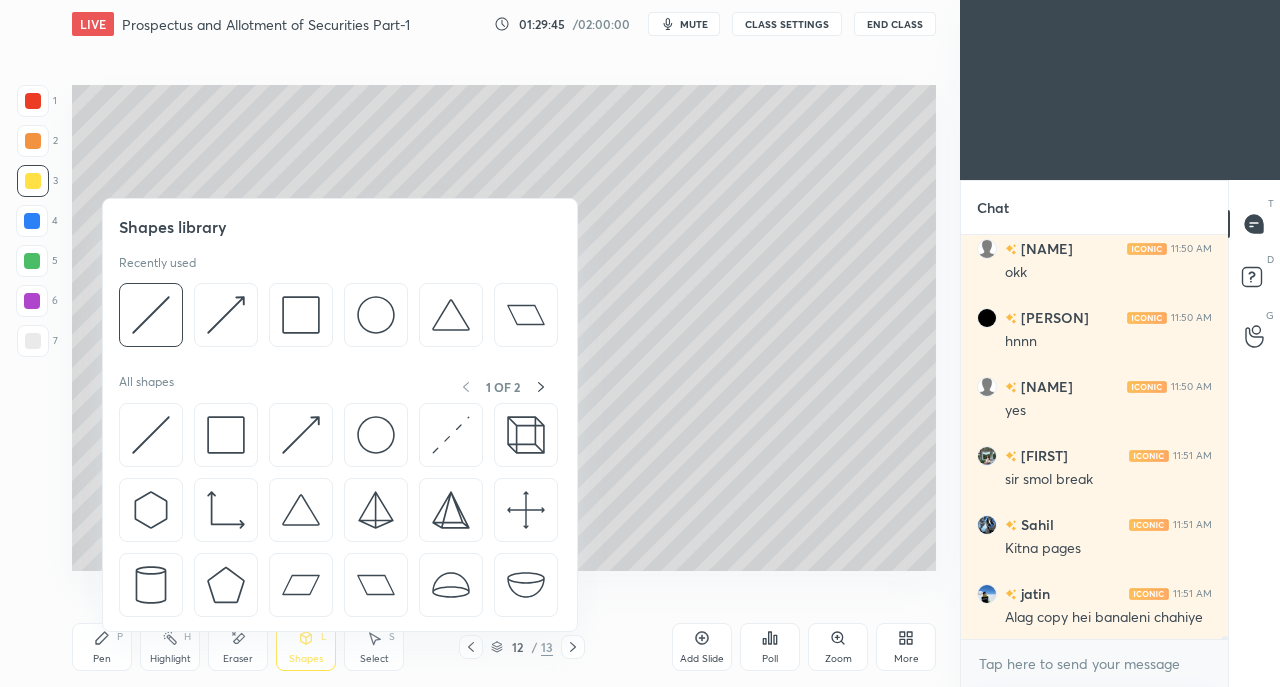 click at bounding box center [151, 435] 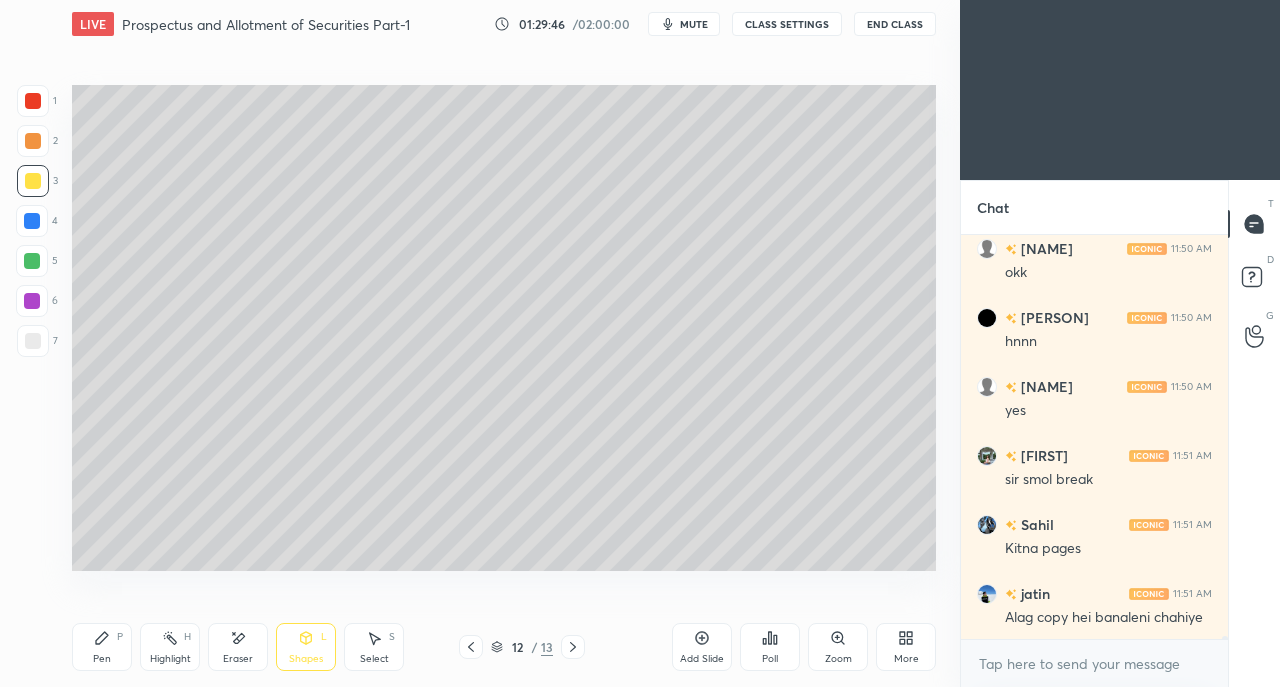 click on "Shapes L" at bounding box center (306, 647) 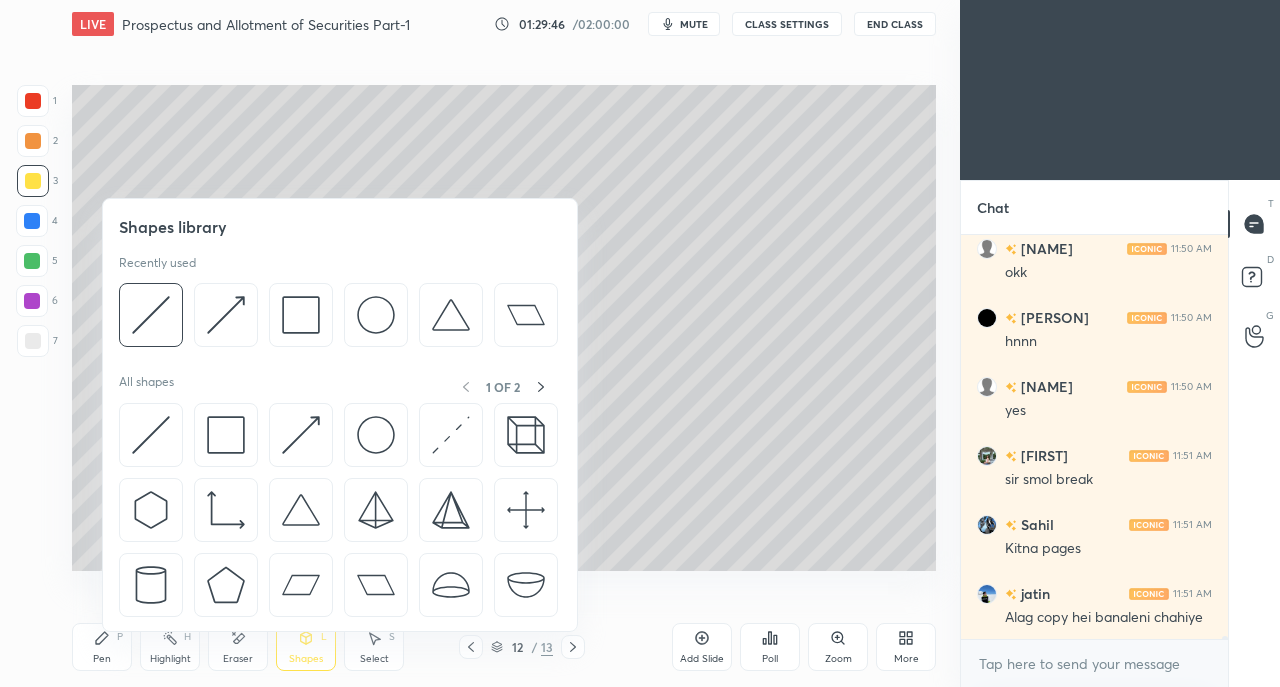 click at bounding box center [226, 435] 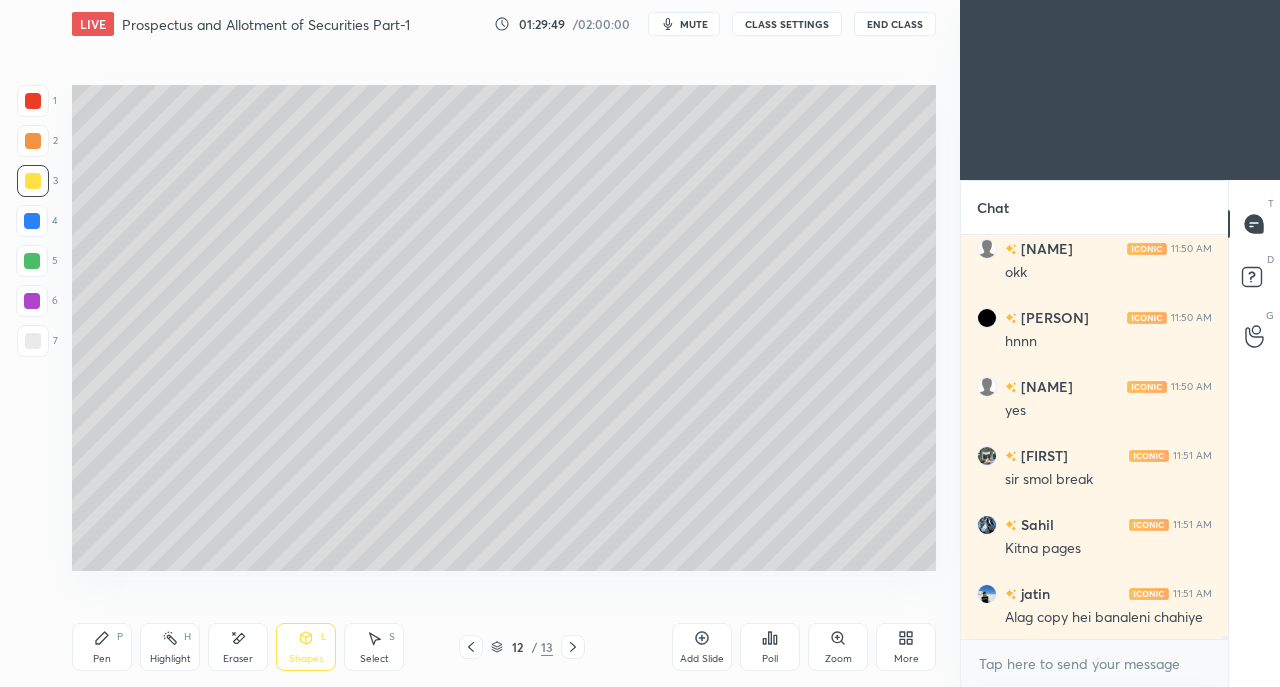 click 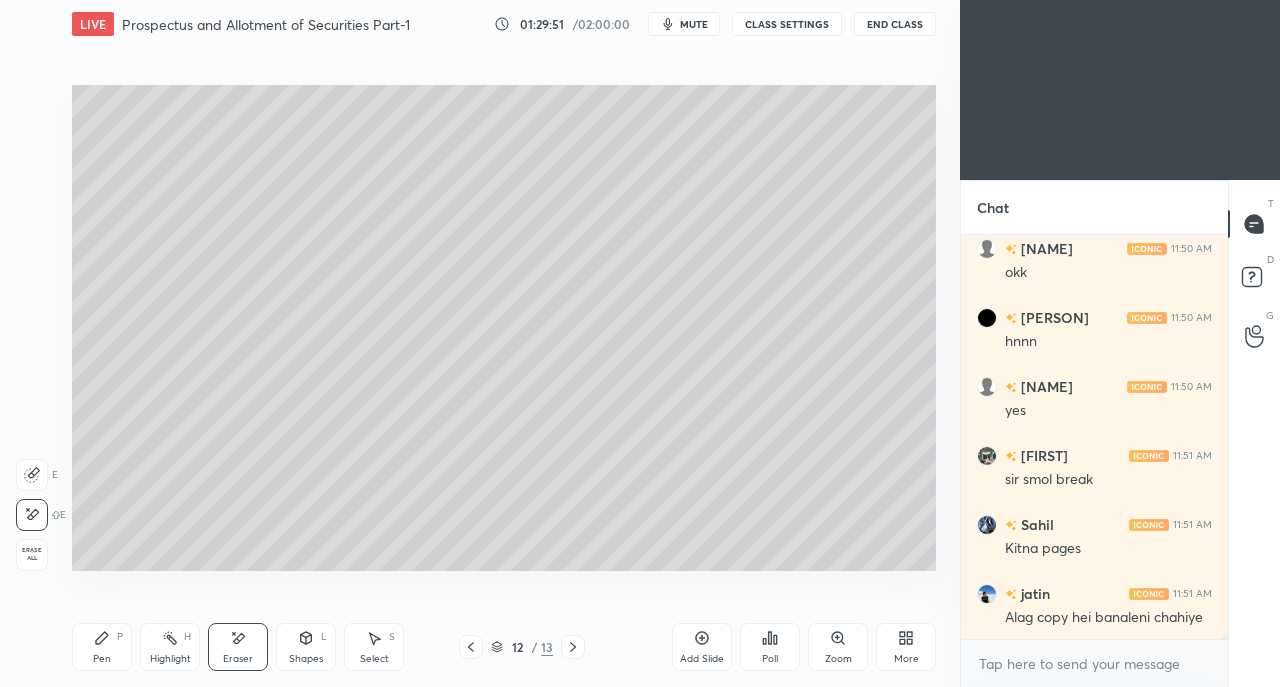 click 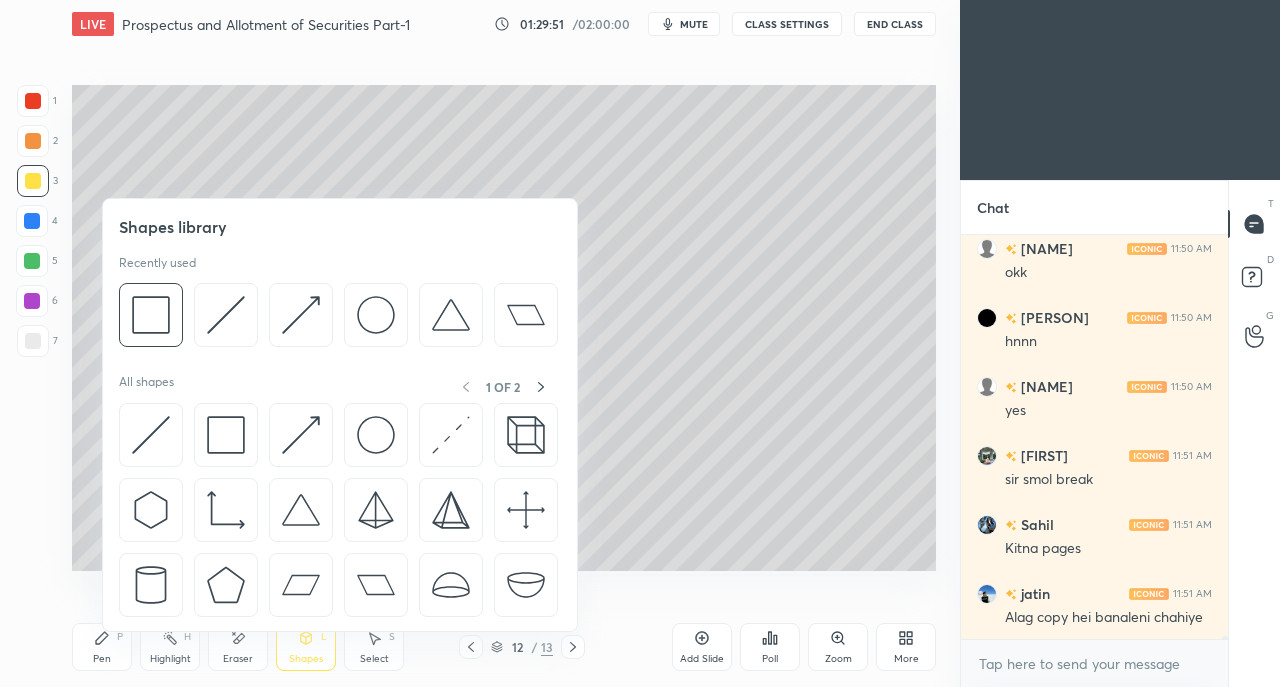 click at bounding box center [226, 435] 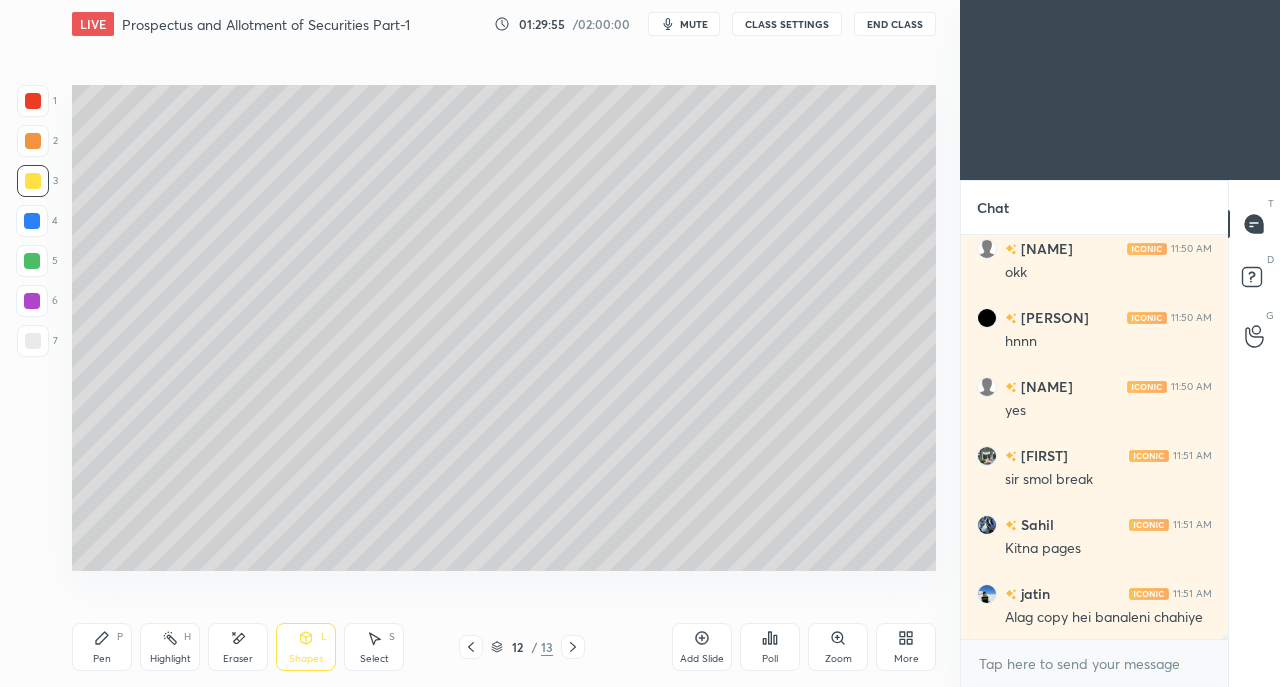 click 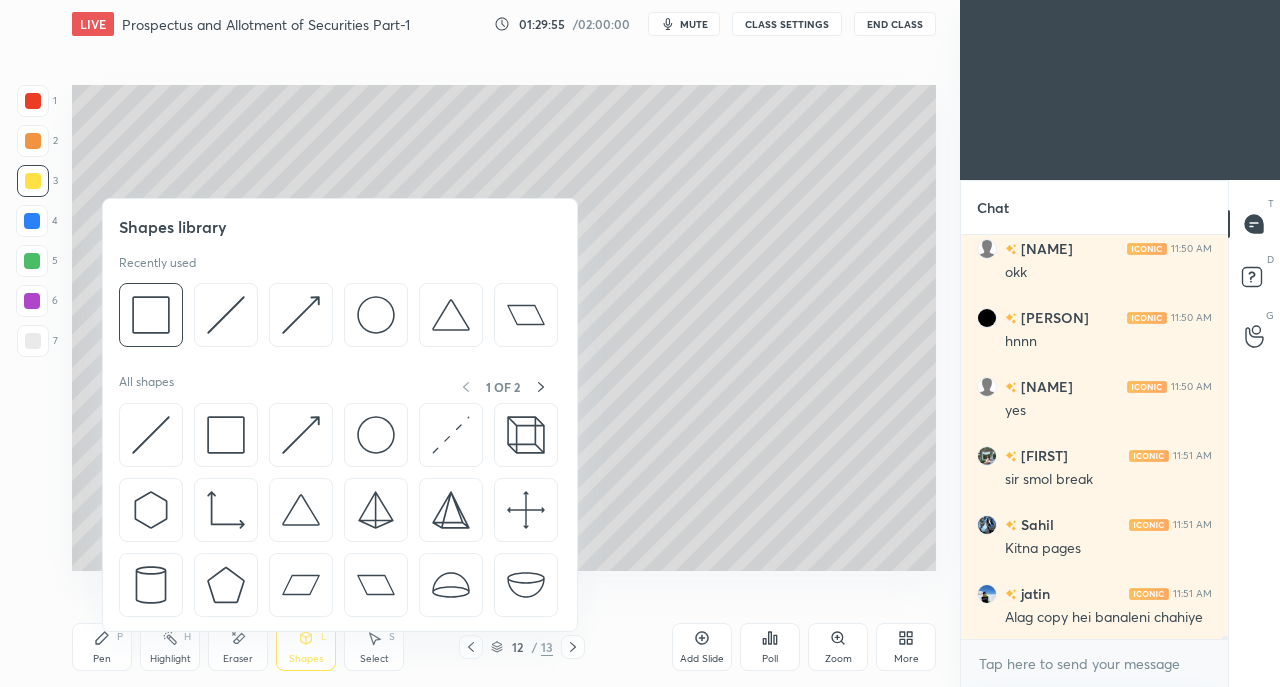 click at bounding box center [151, 435] 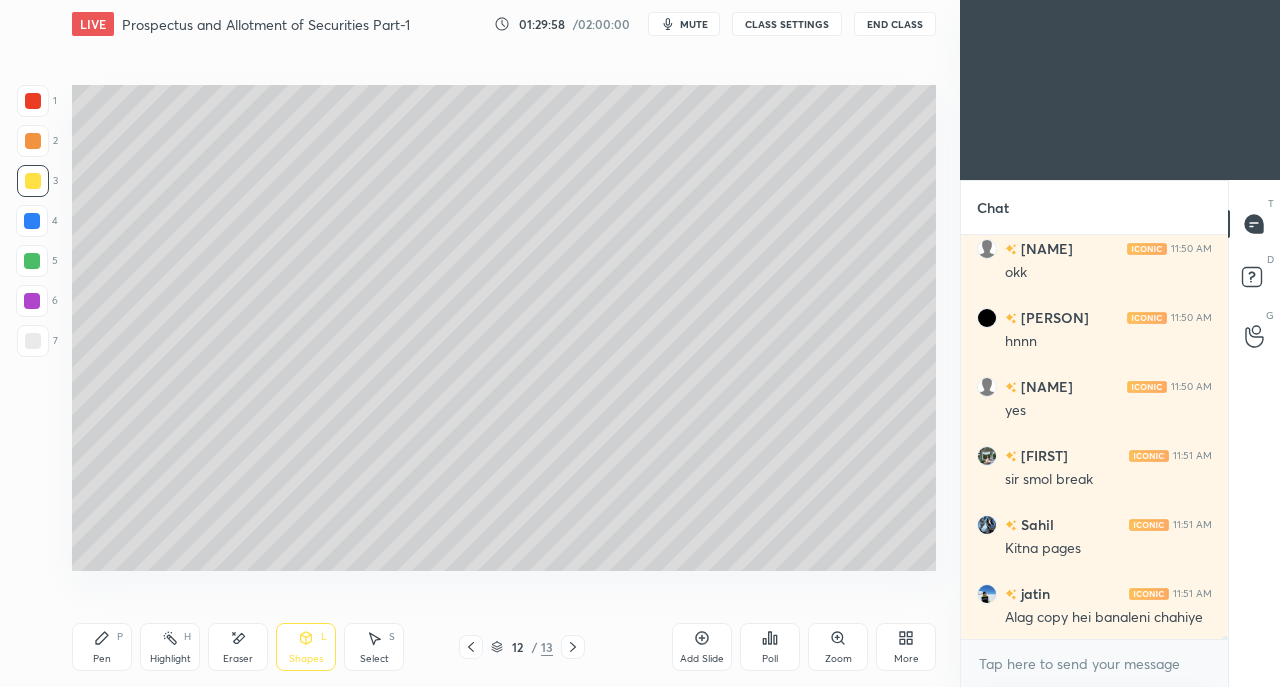 click 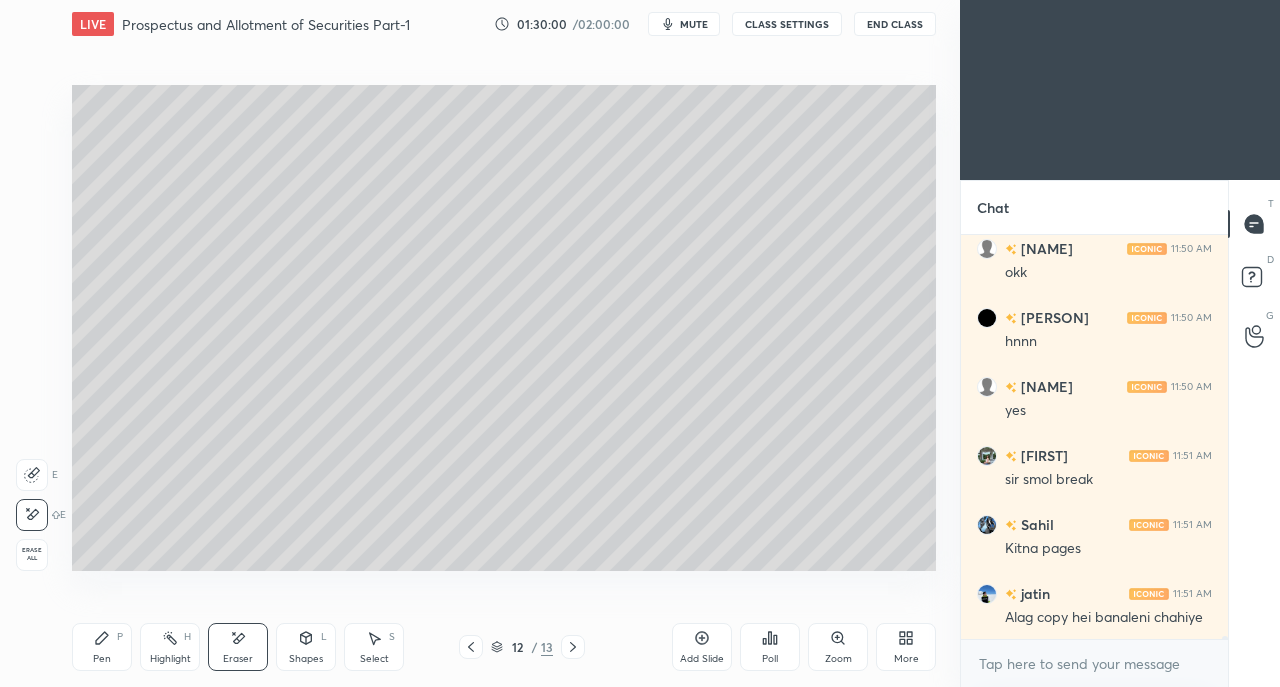 click on "Shapes L" at bounding box center [306, 647] 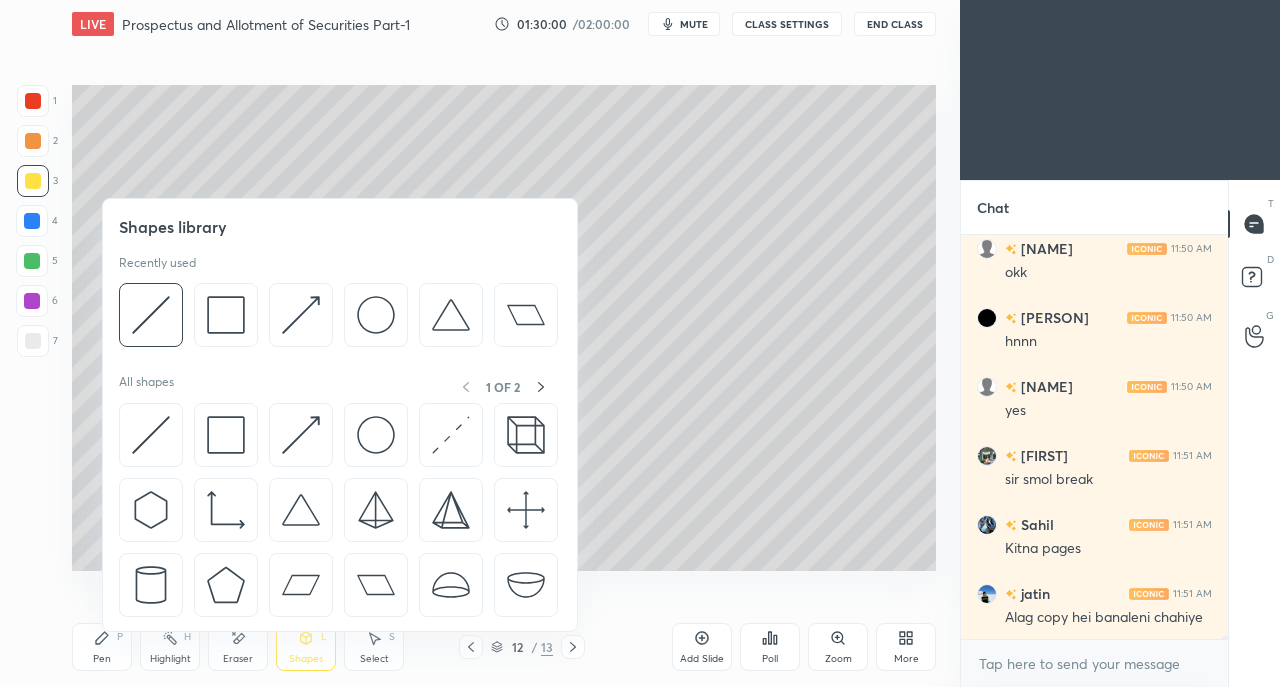 click at bounding box center (151, 435) 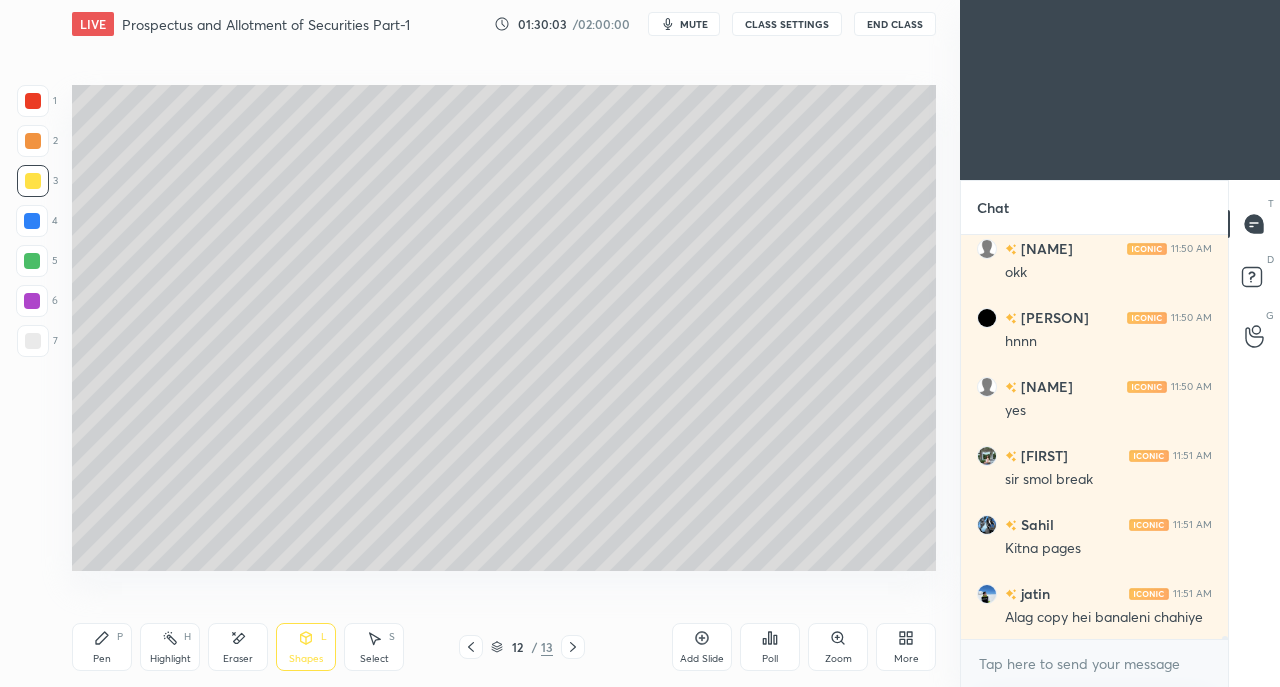 click on "Shapes L" at bounding box center [306, 647] 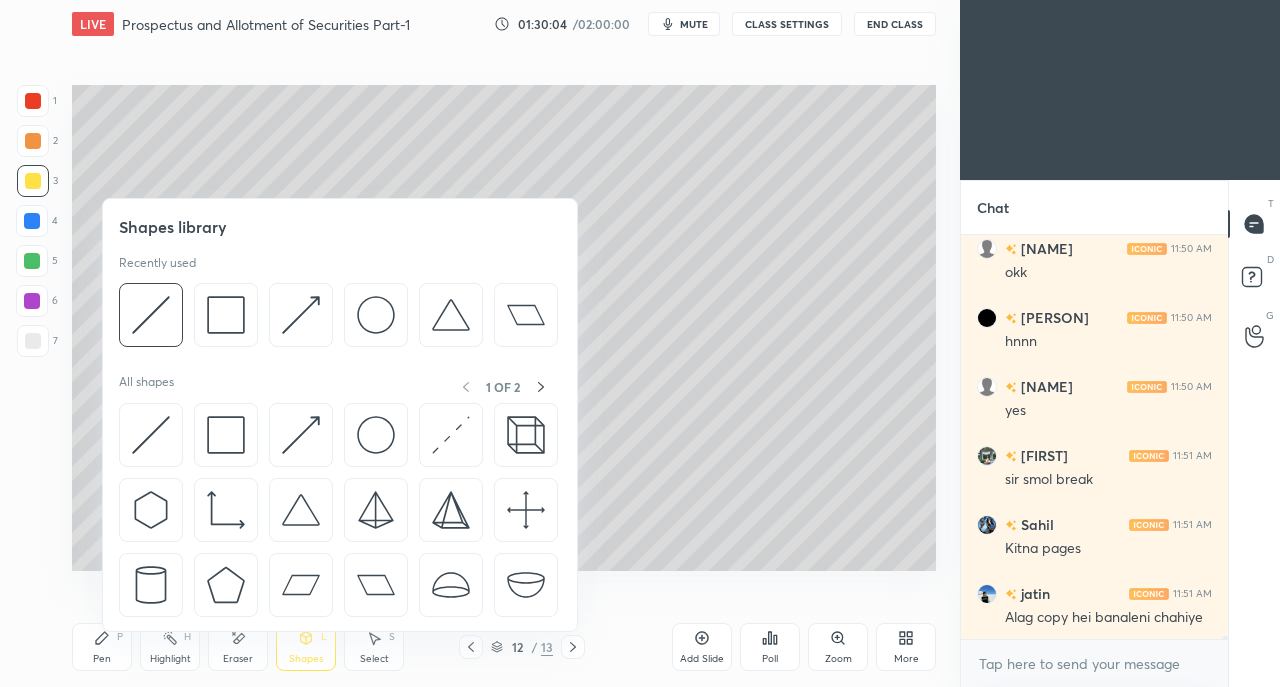 click at bounding box center (151, 435) 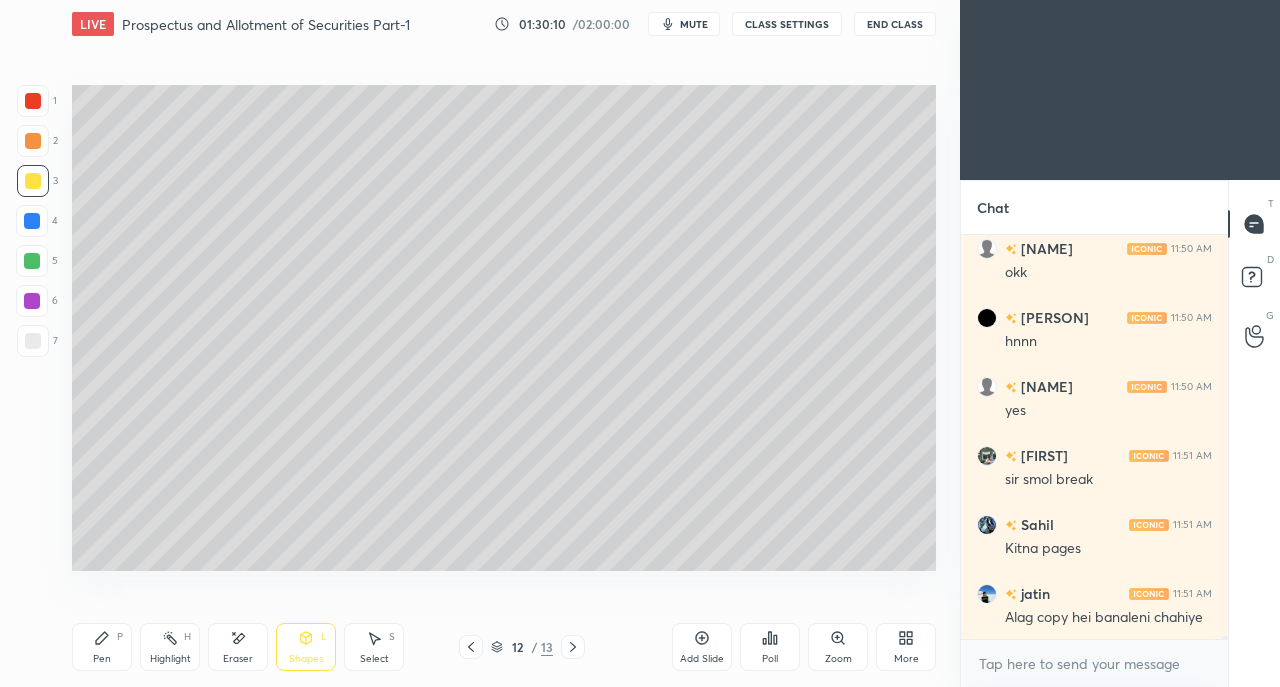 click 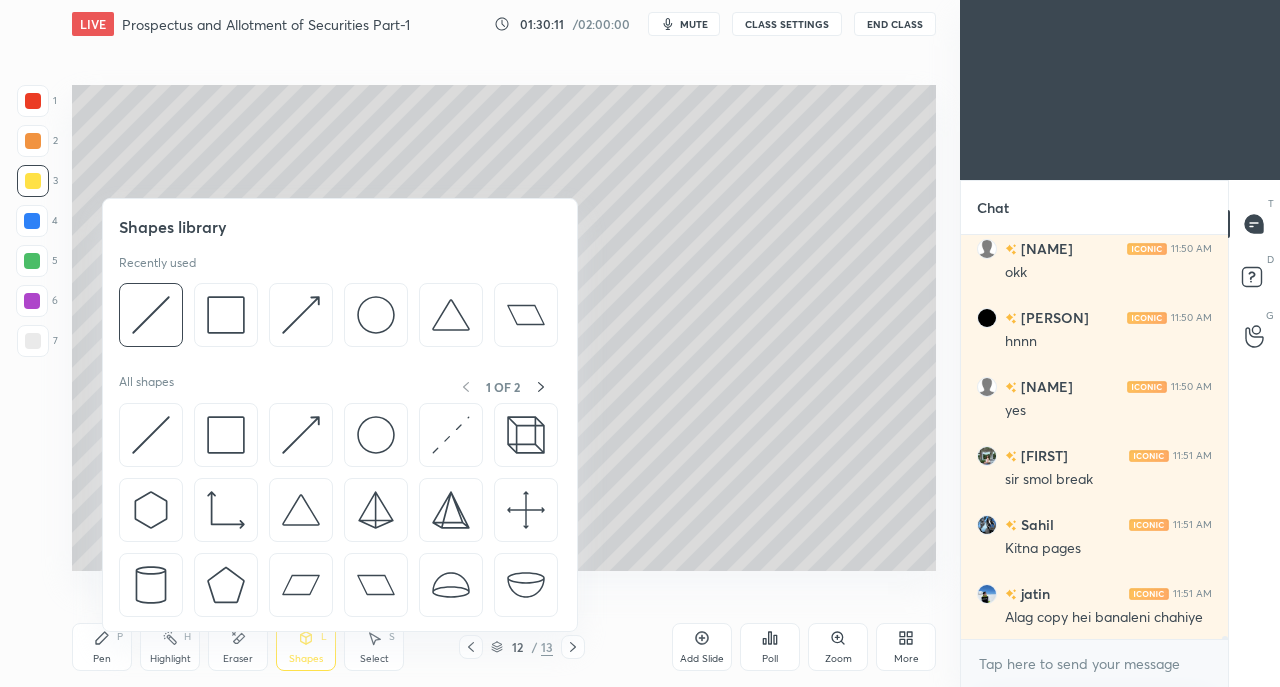 click at bounding box center (151, 315) 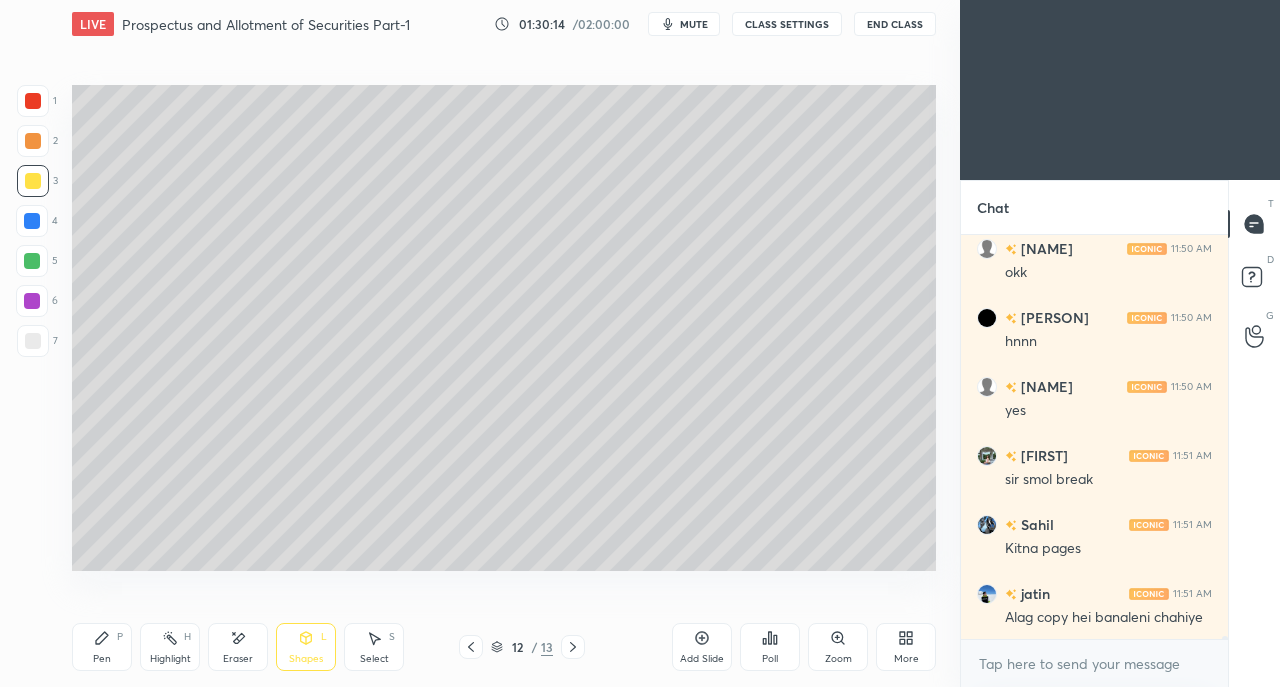 click on "Pen P" at bounding box center (102, 647) 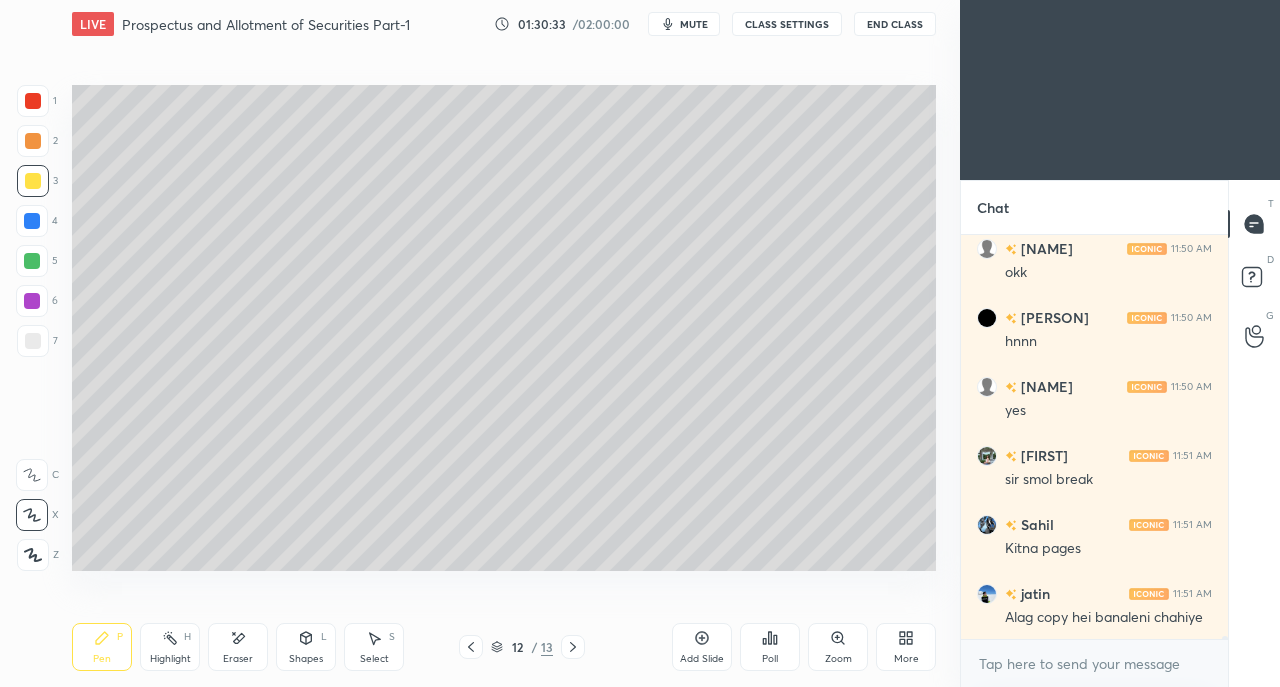 click at bounding box center [33, 341] 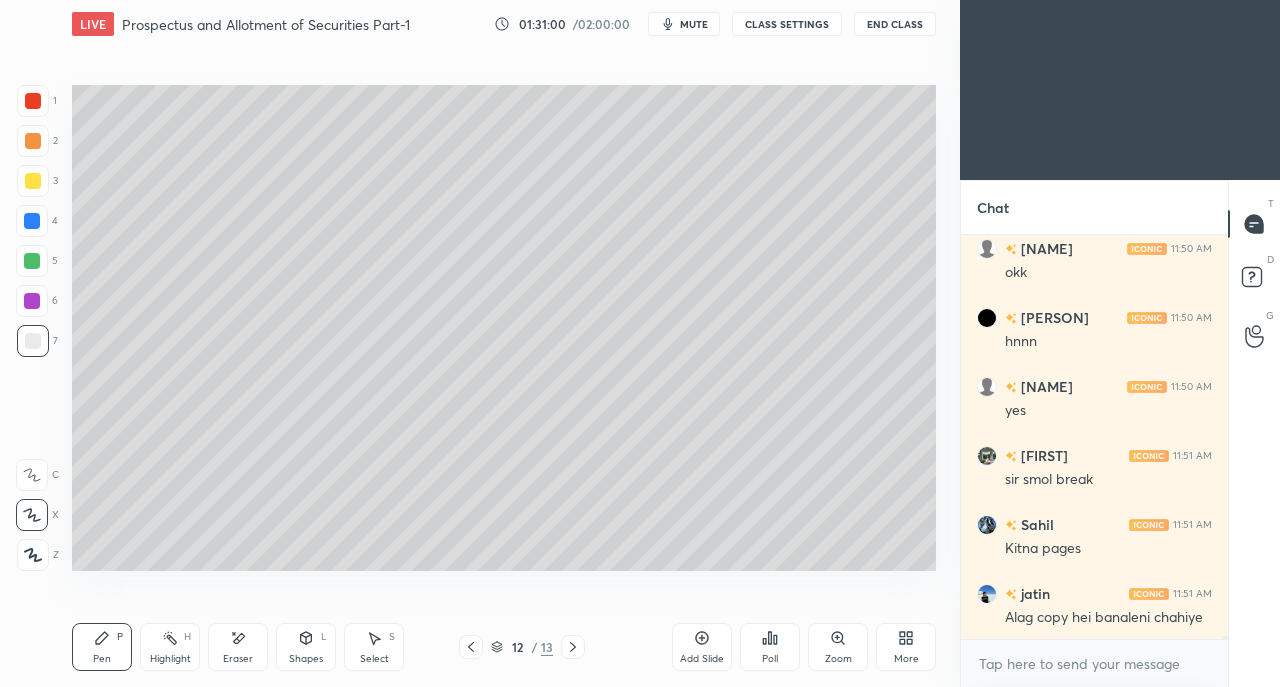 click 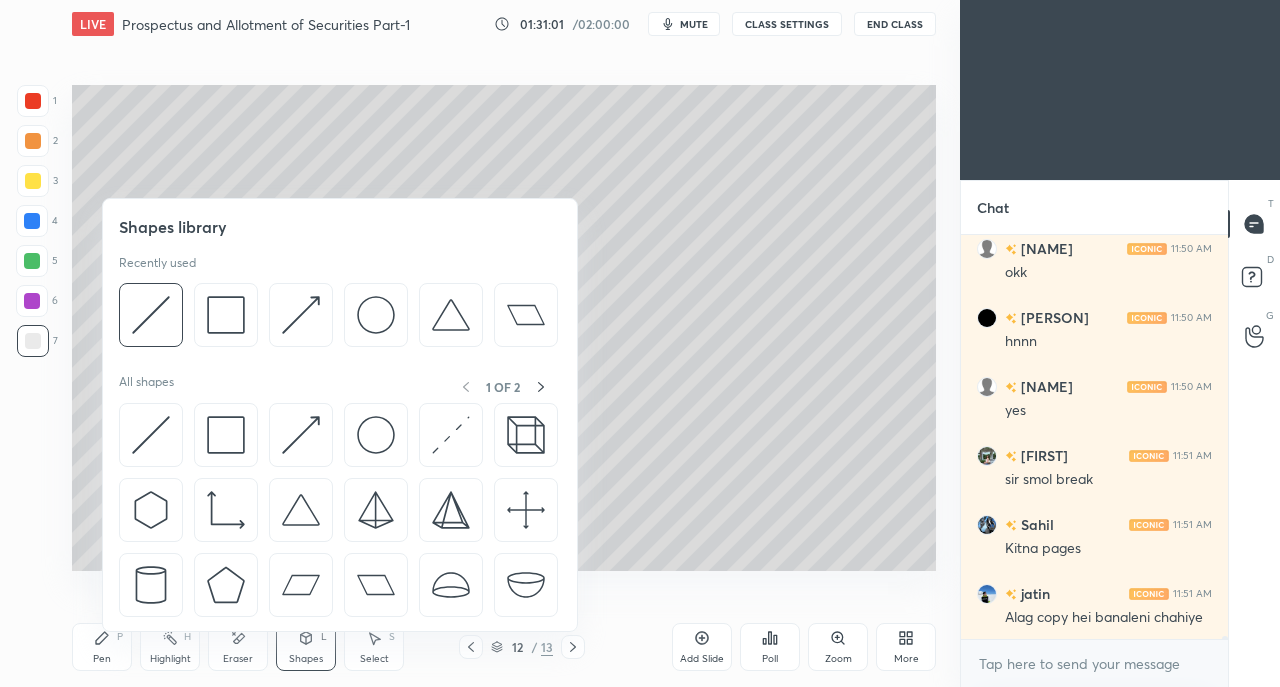 click at bounding box center [151, 435] 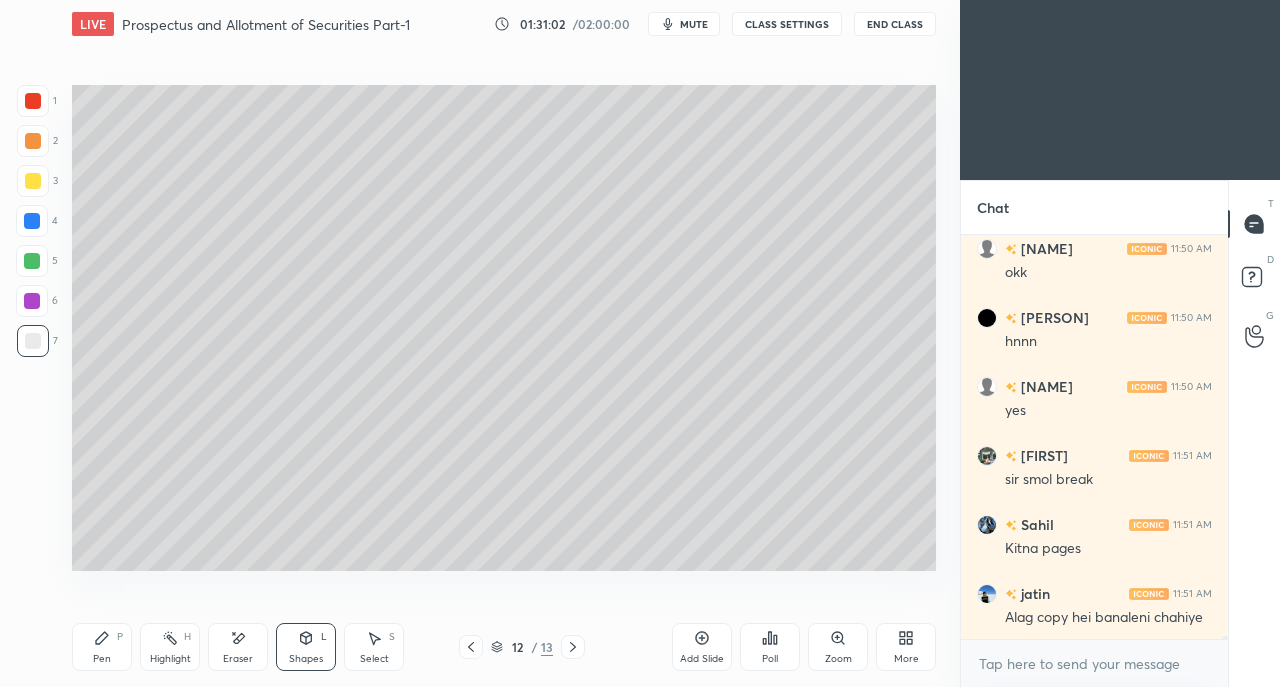 click at bounding box center (33, 181) 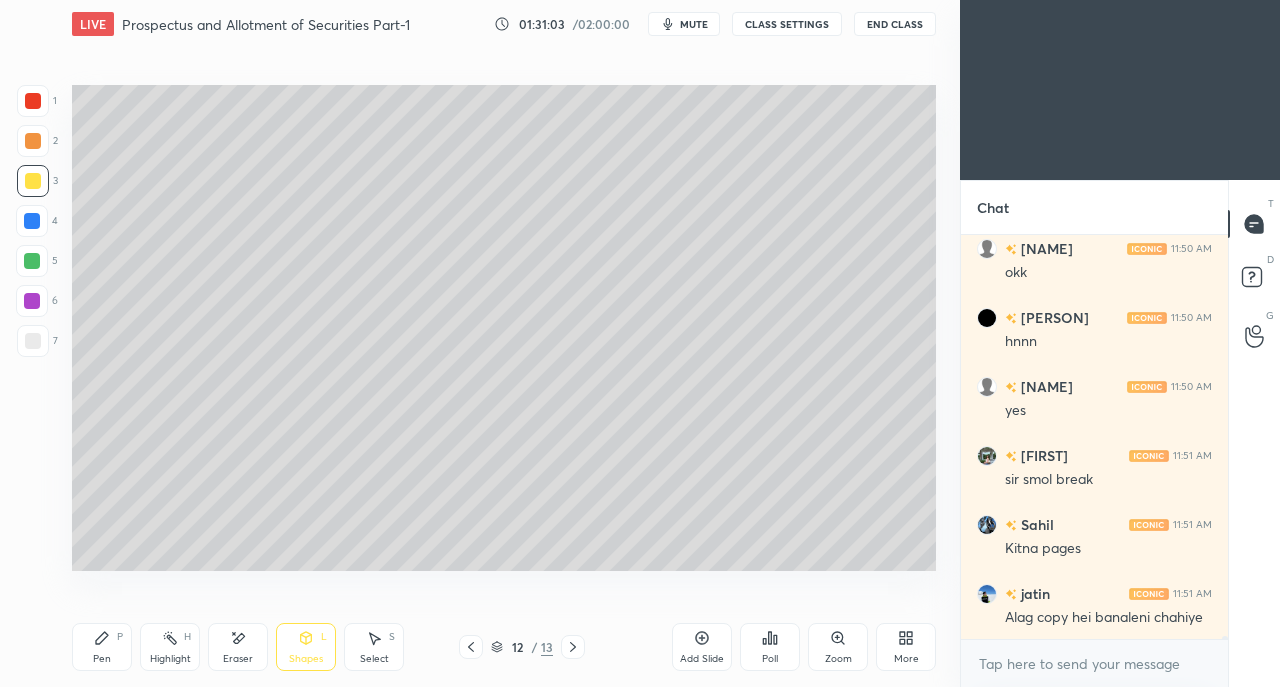 click on "Shapes L" at bounding box center (306, 647) 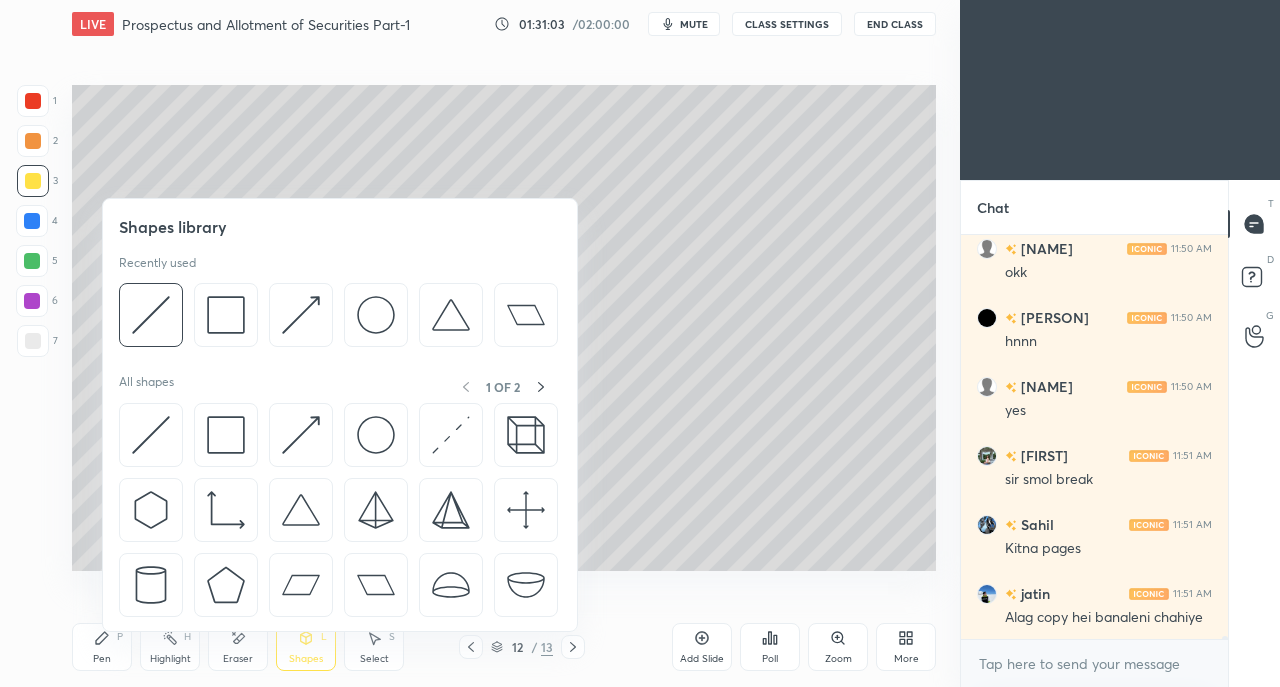click at bounding box center (151, 435) 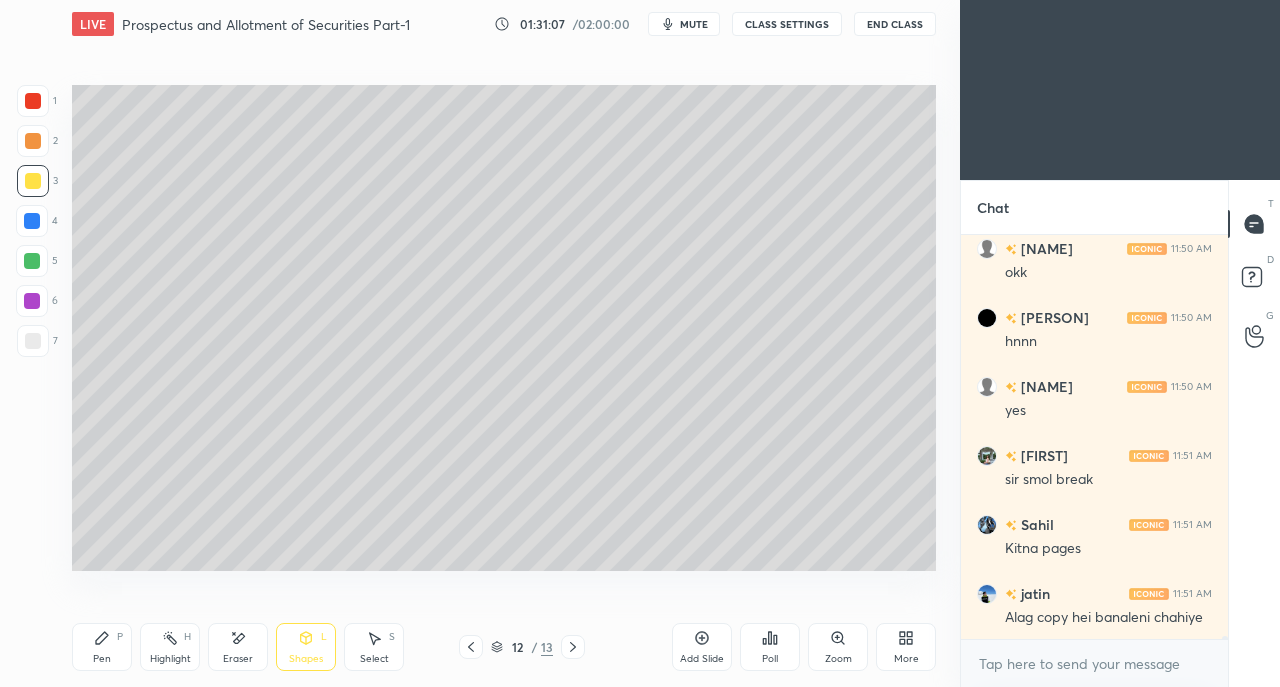 click 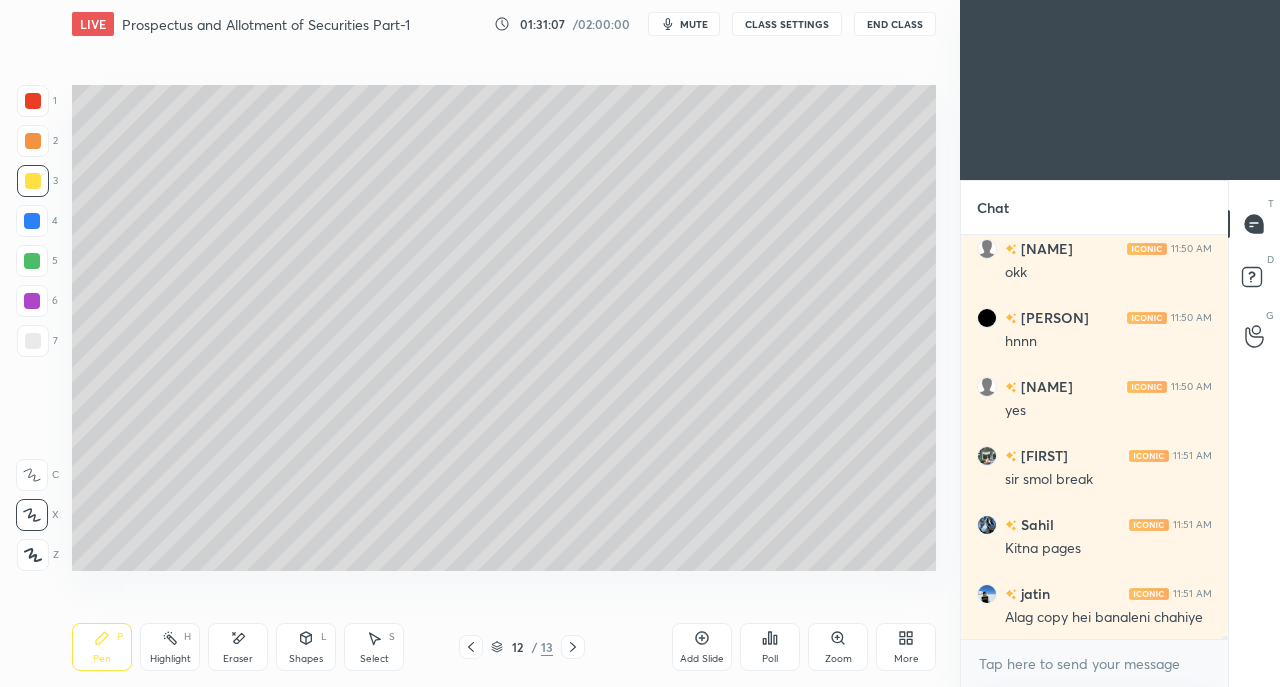click at bounding box center (33, 341) 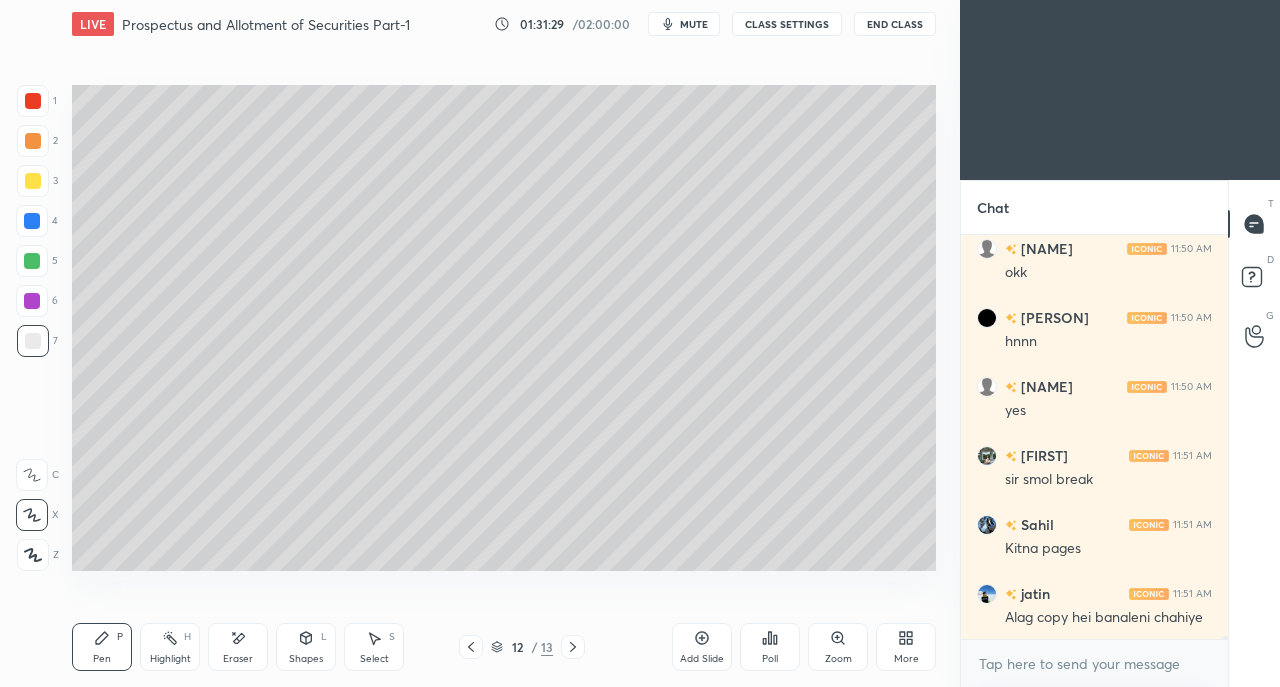 click at bounding box center (33, 181) 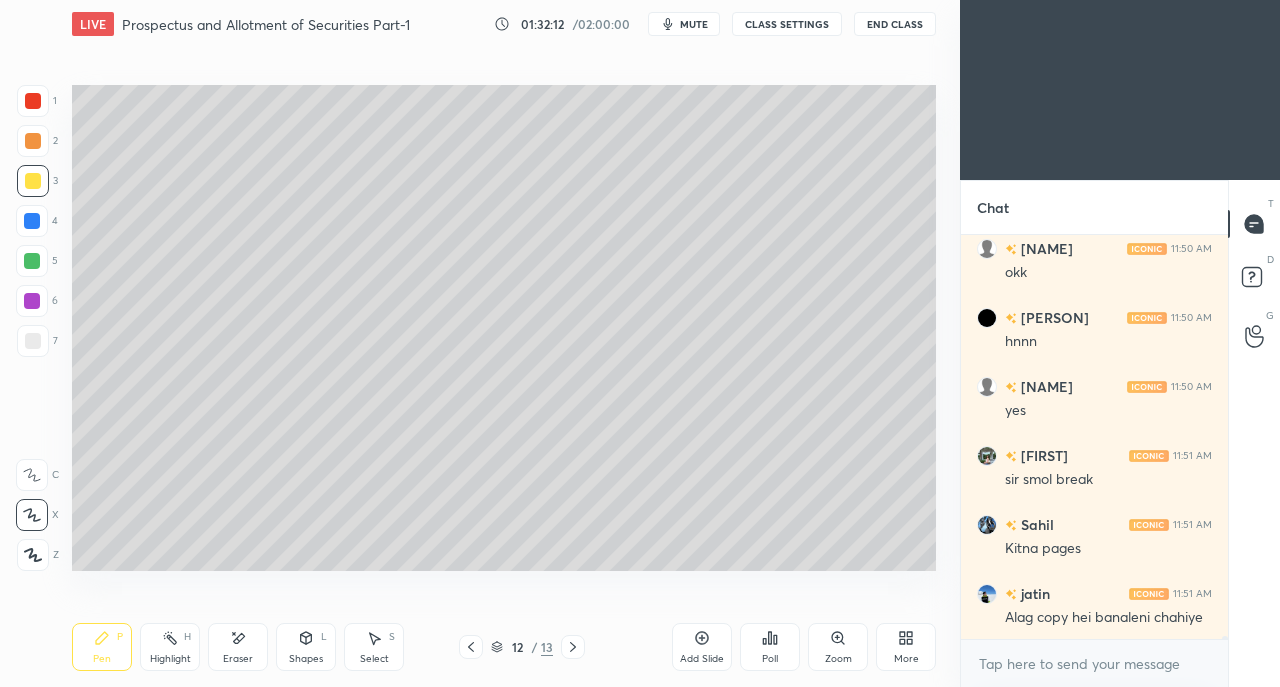scroll, scrollTop: 50420, scrollLeft: 0, axis: vertical 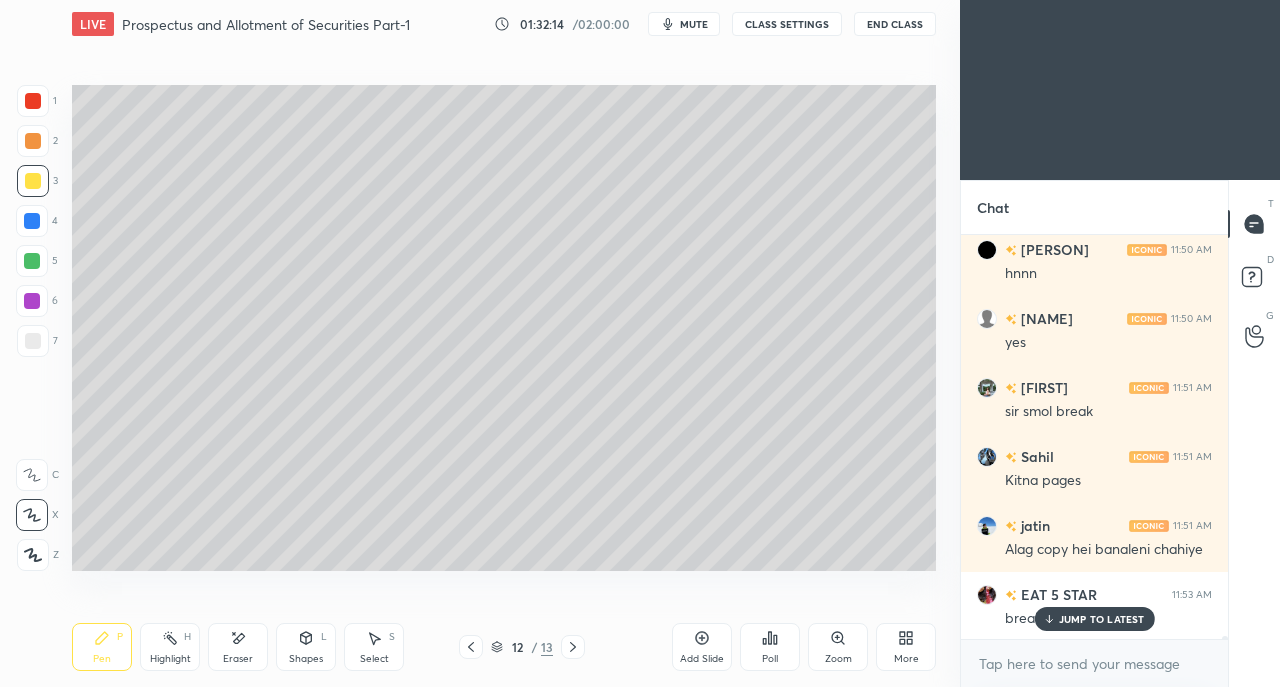 click on "JUMP TO LATEST" at bounding box center [1102, 619] 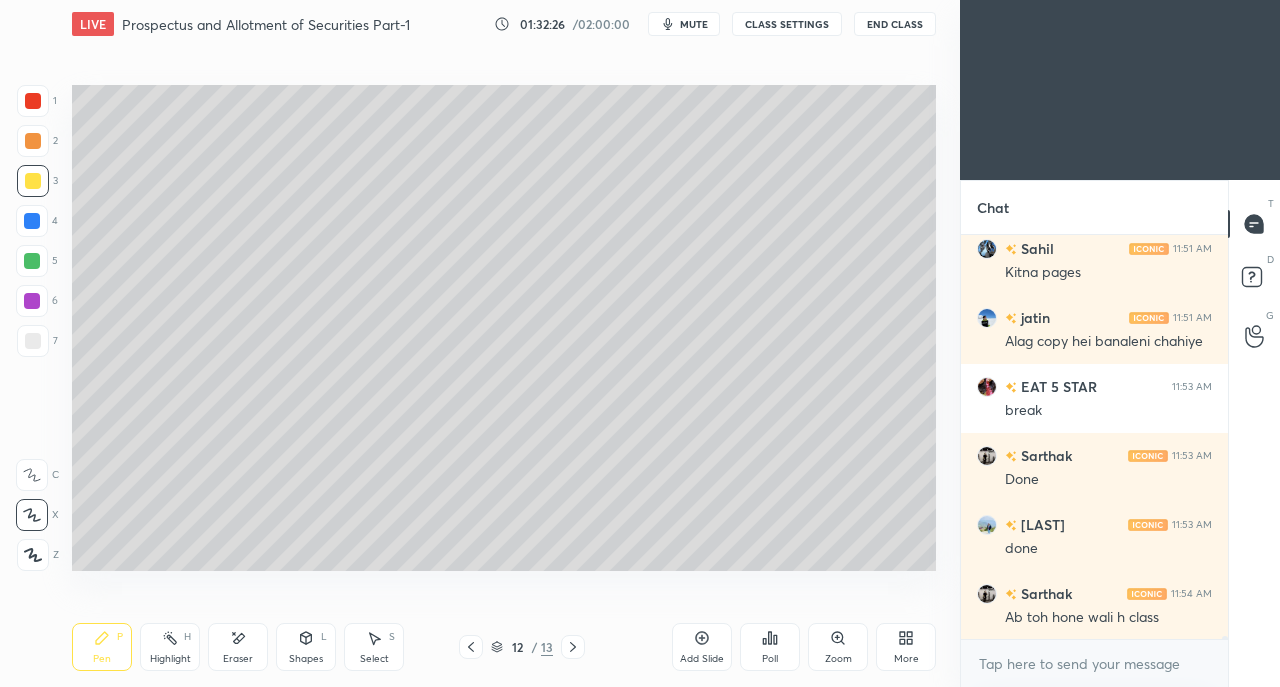 scroll, scrollTop: 50696, scrollLeft: 0, axis: vertical 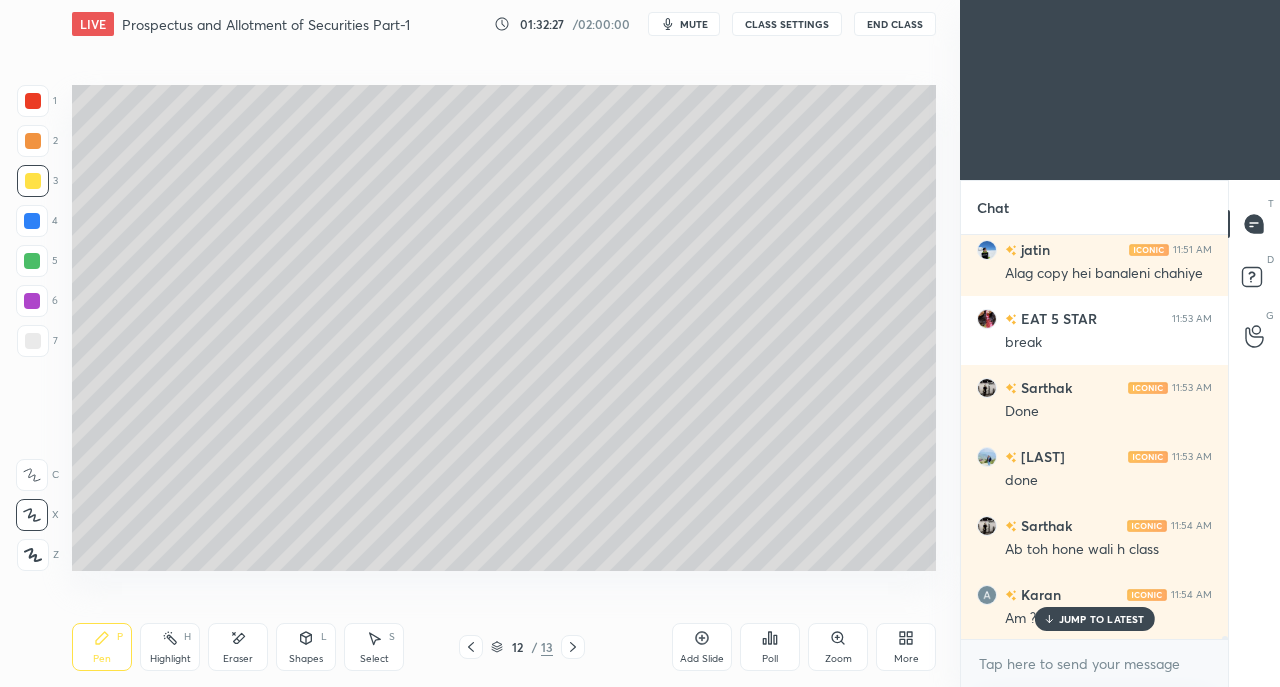 click on "JUMP TO LATEST" at bounding box center (1102, 619) 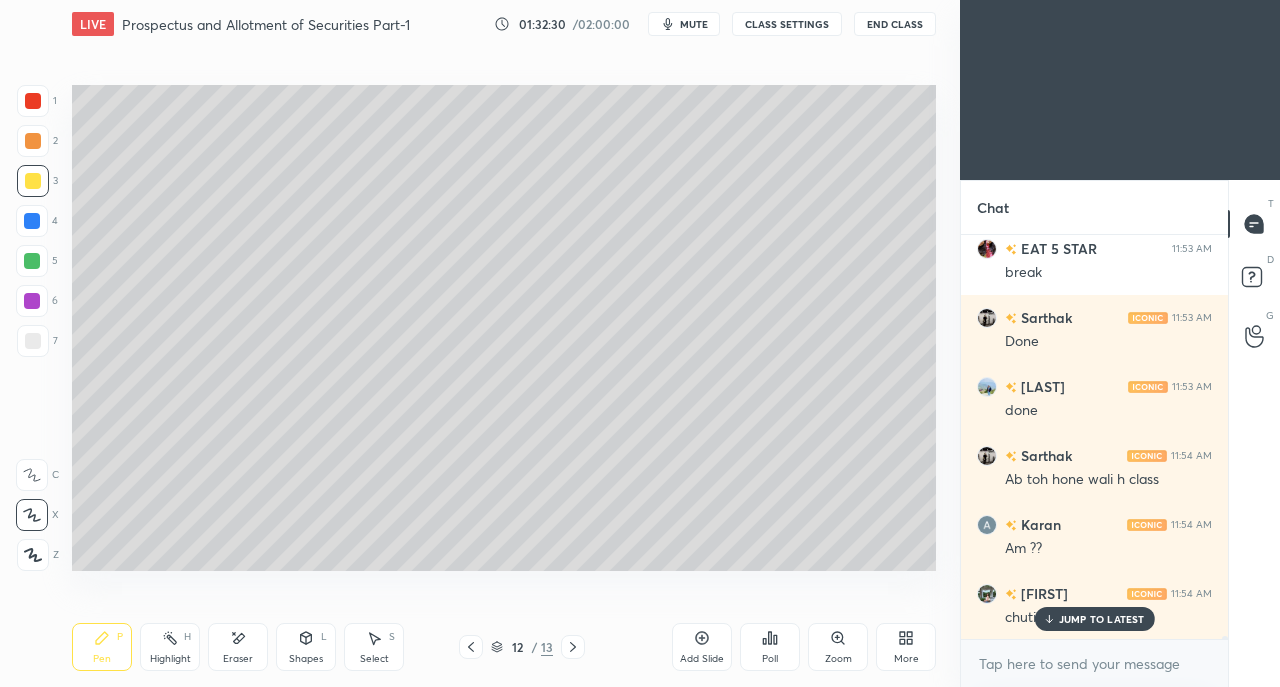 scroll, scrollTop: 50834, scrollLeft: 0, axis: vertical 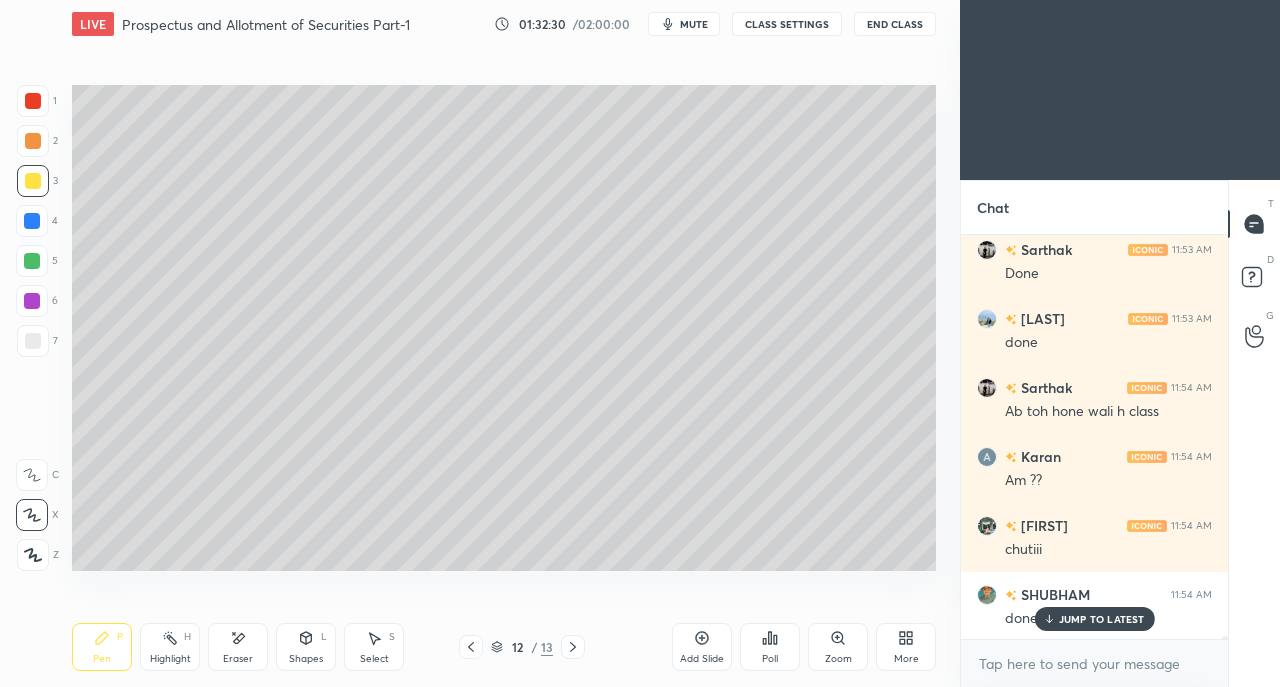 click 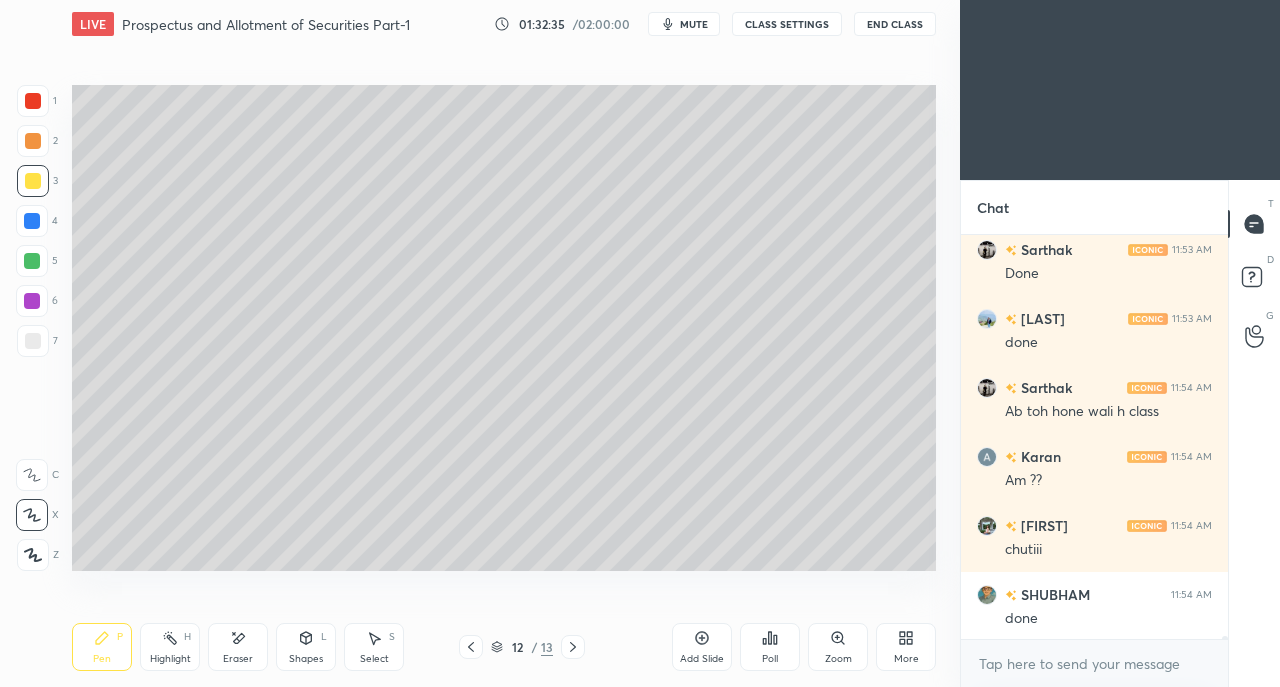 scroll, scrollTop: 50904, scrollLeft: 0, axis: vertical 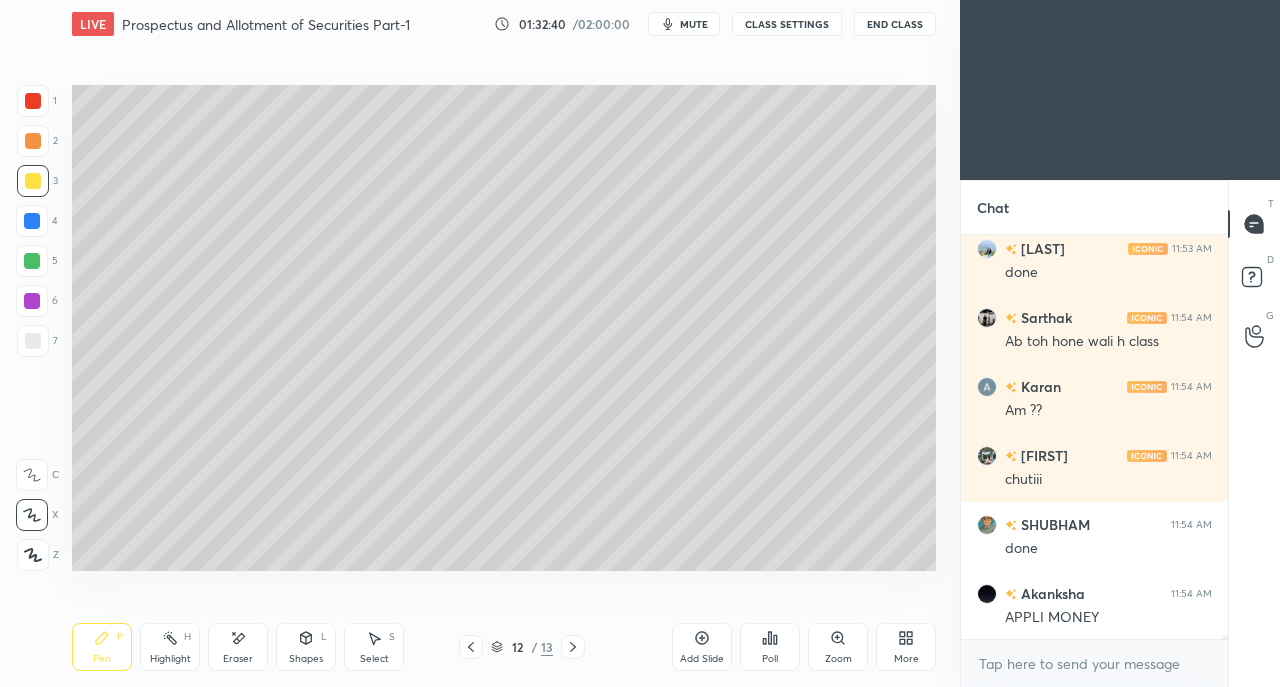 click 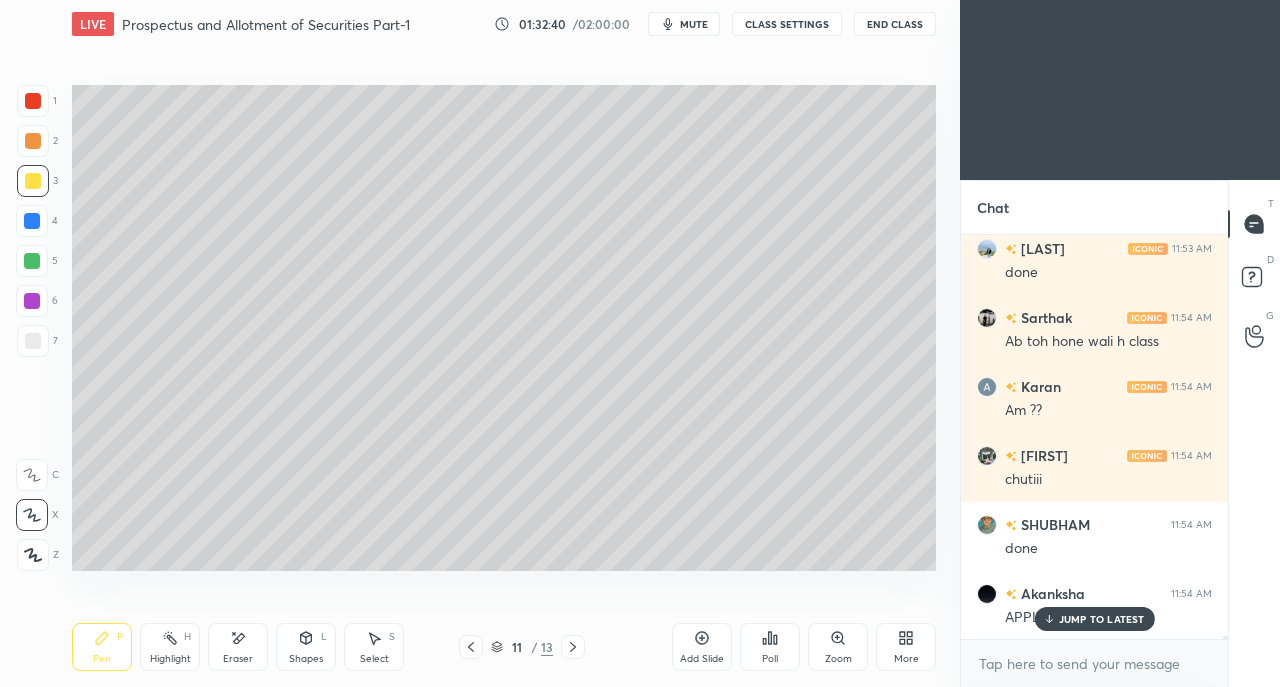 scroll, scrollTop: 50972, scrollLeft: 0, axis: vertical 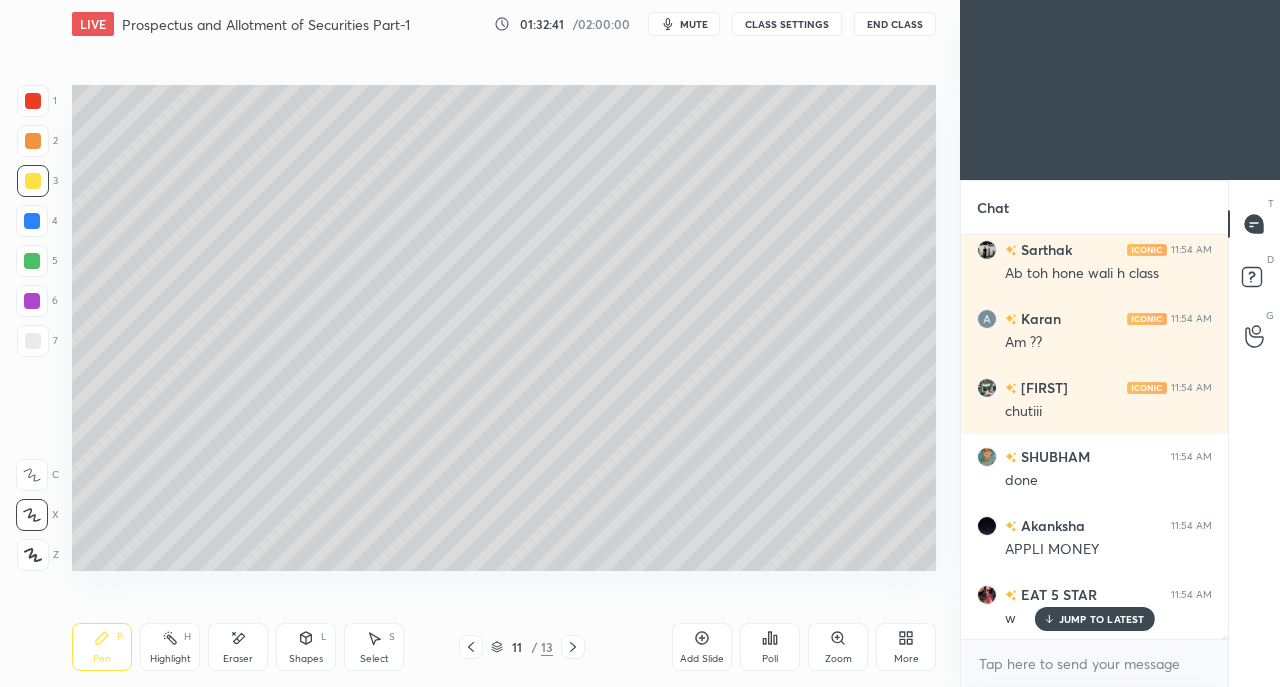 click 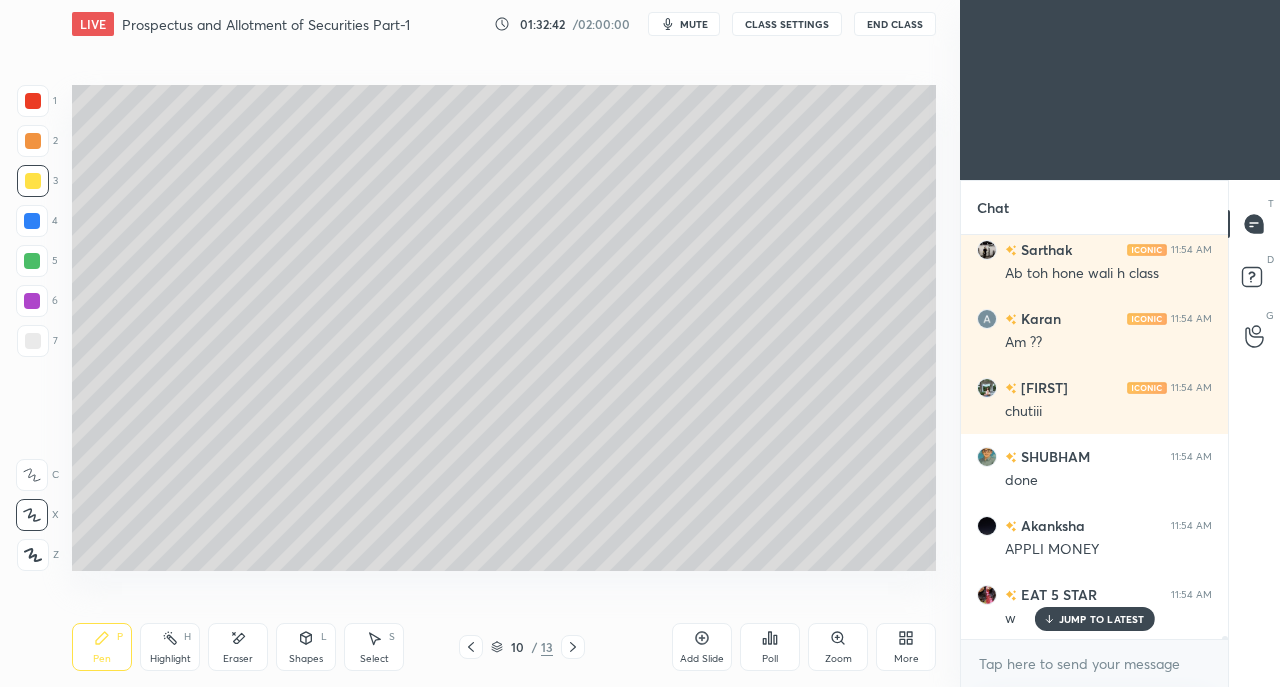 click 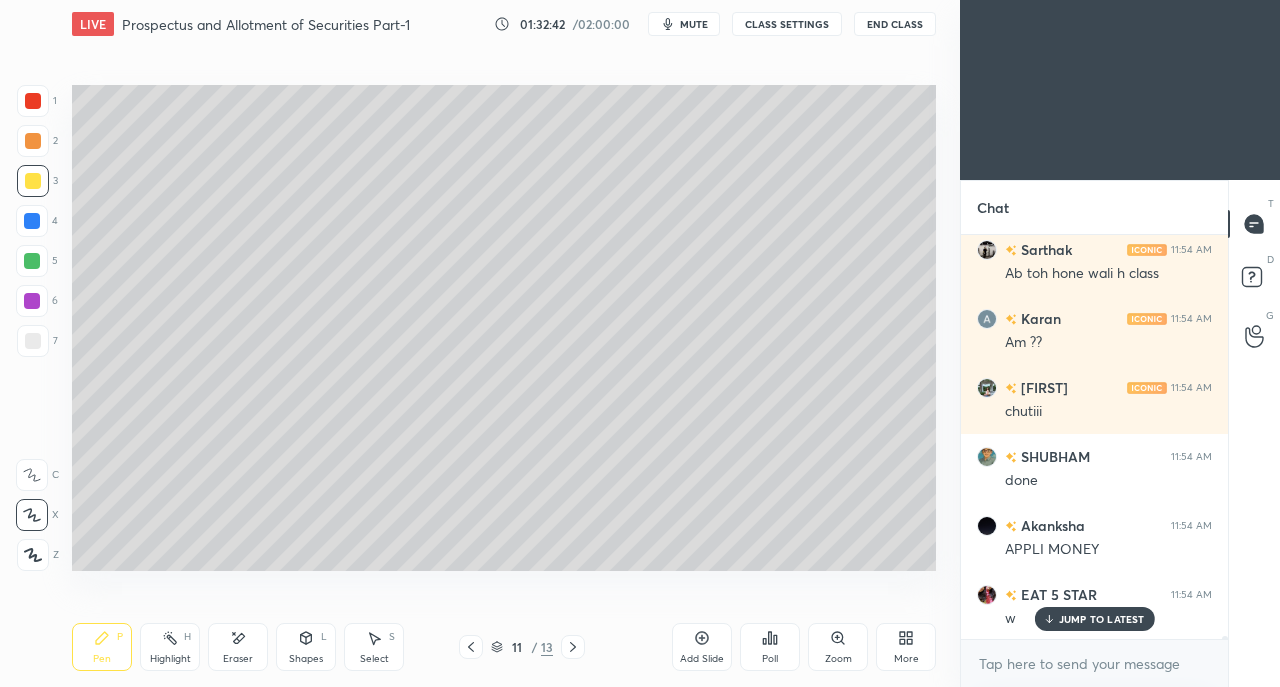 click 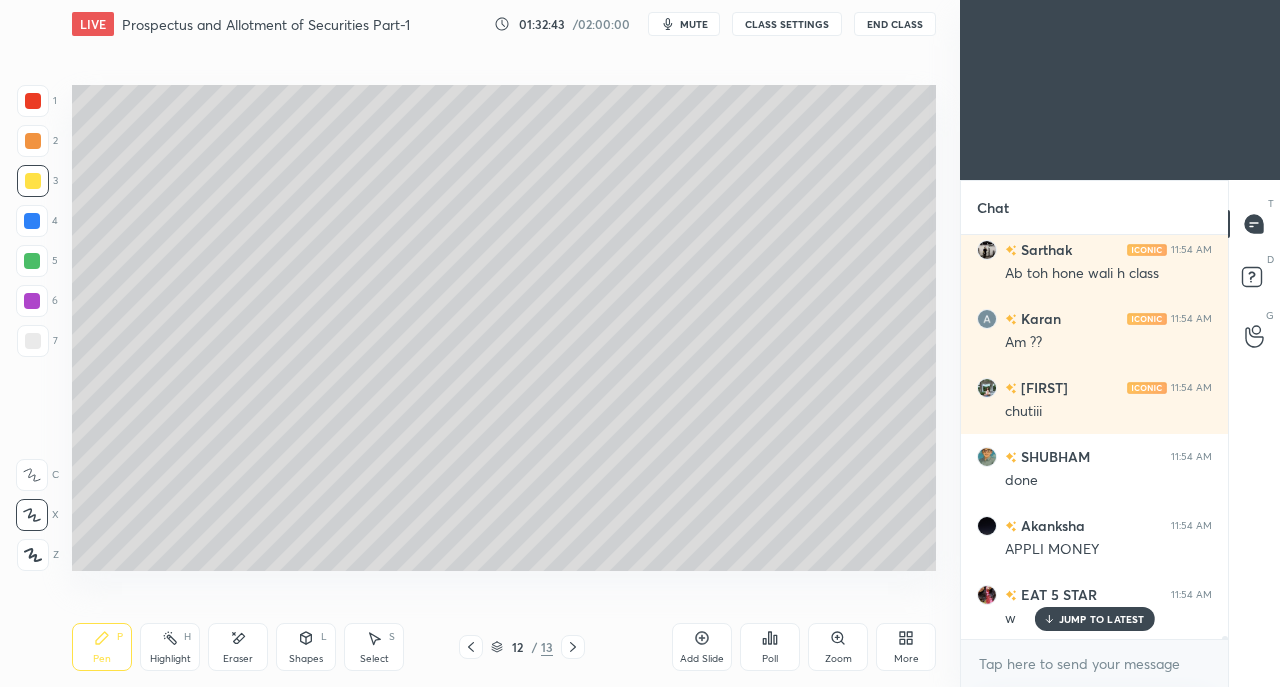 click on "JUMP TO LATEST" at bounding box center [1102, 619] 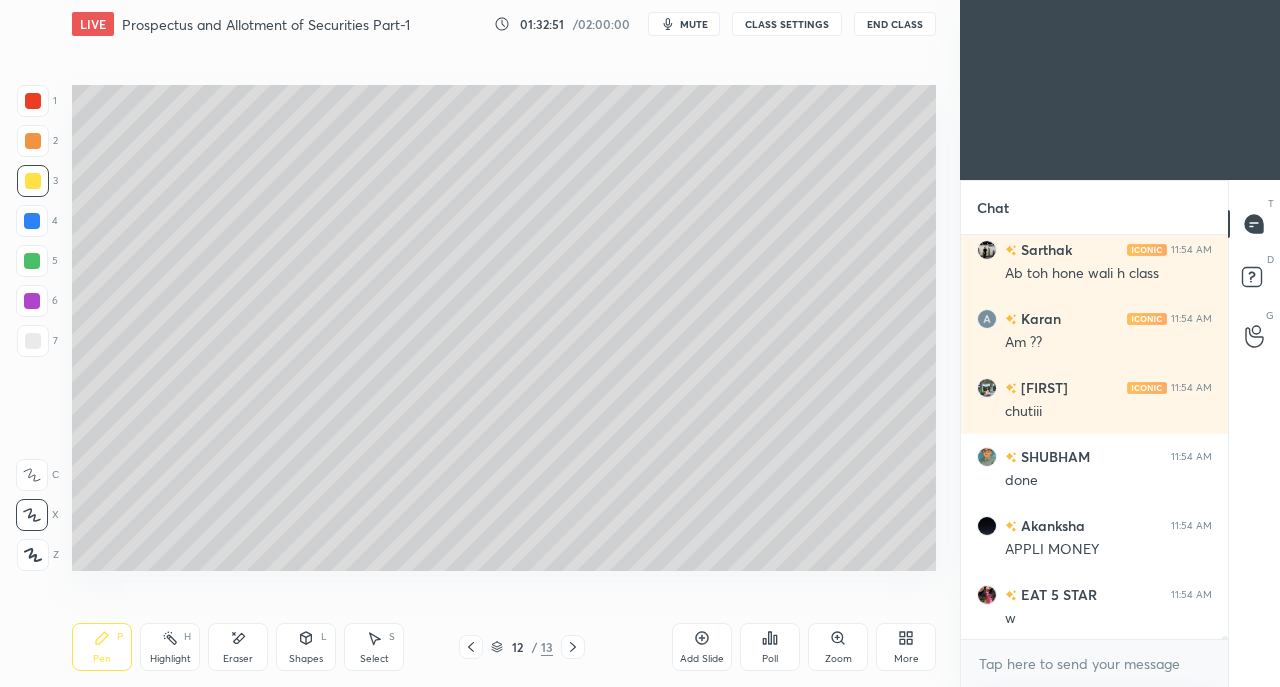 scroll, scrollTop: 51042, scrollLeft: 0, axis: vertical 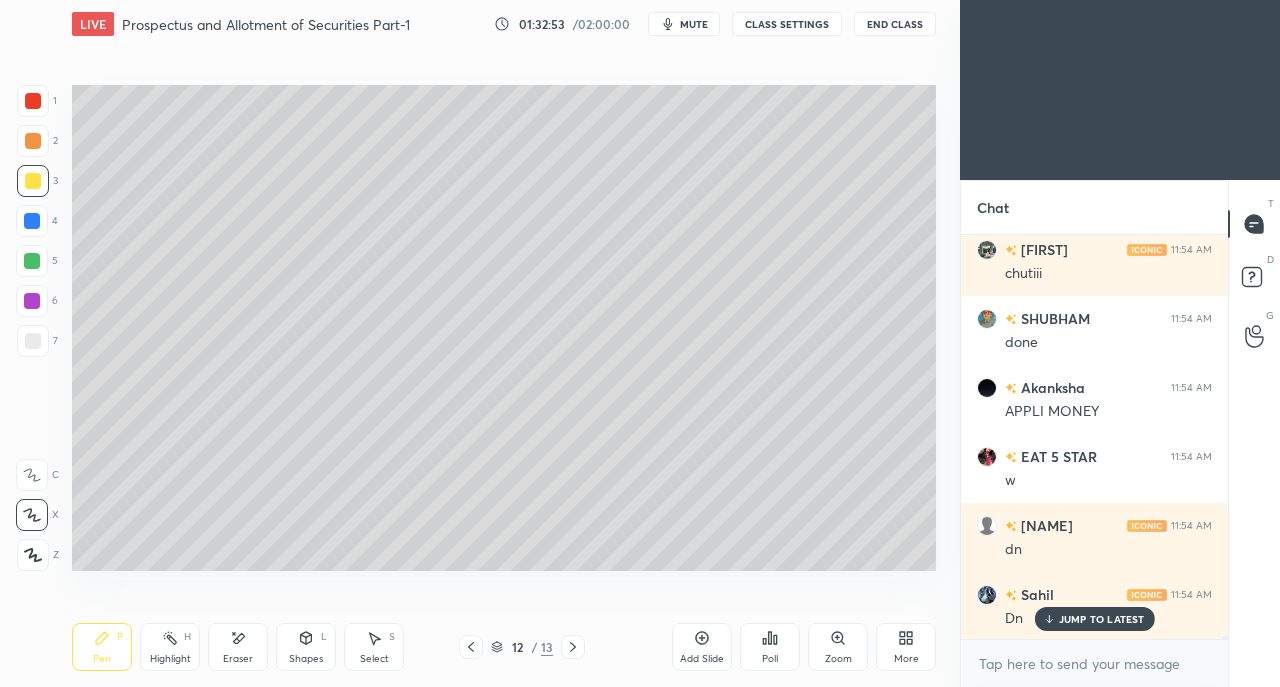 click 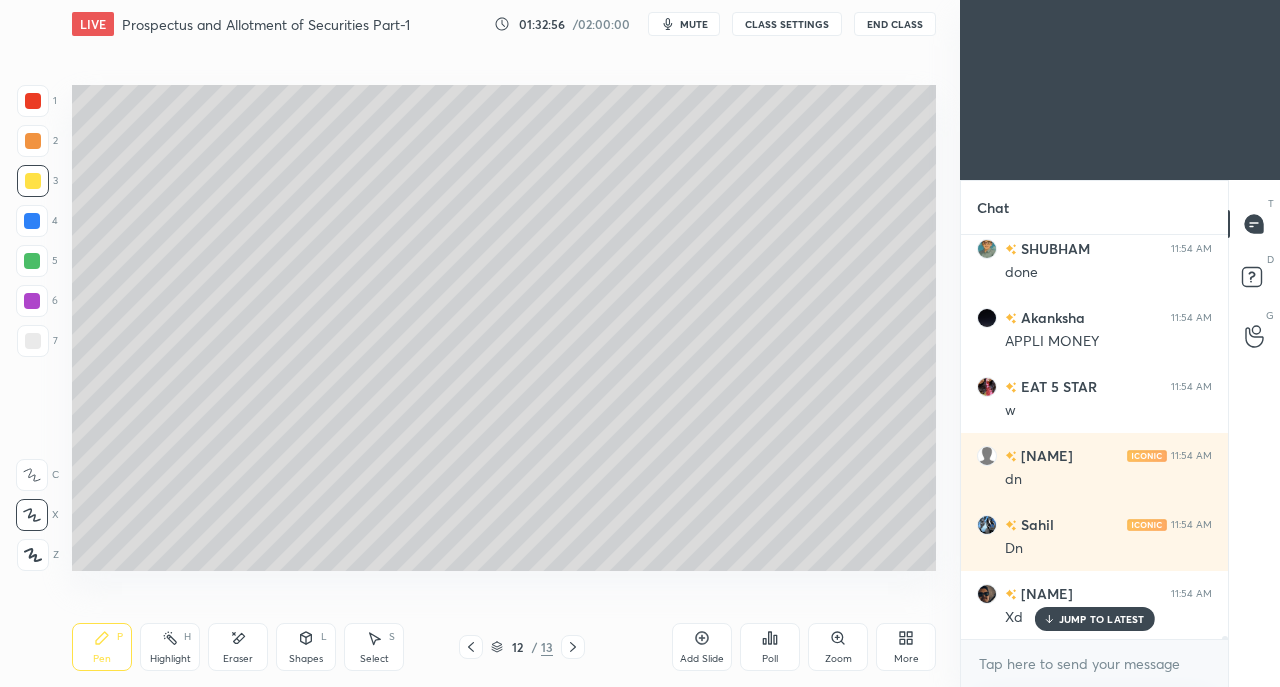 scroll, scrollTop: 51248, scrollLeft: 0, axis: vertical 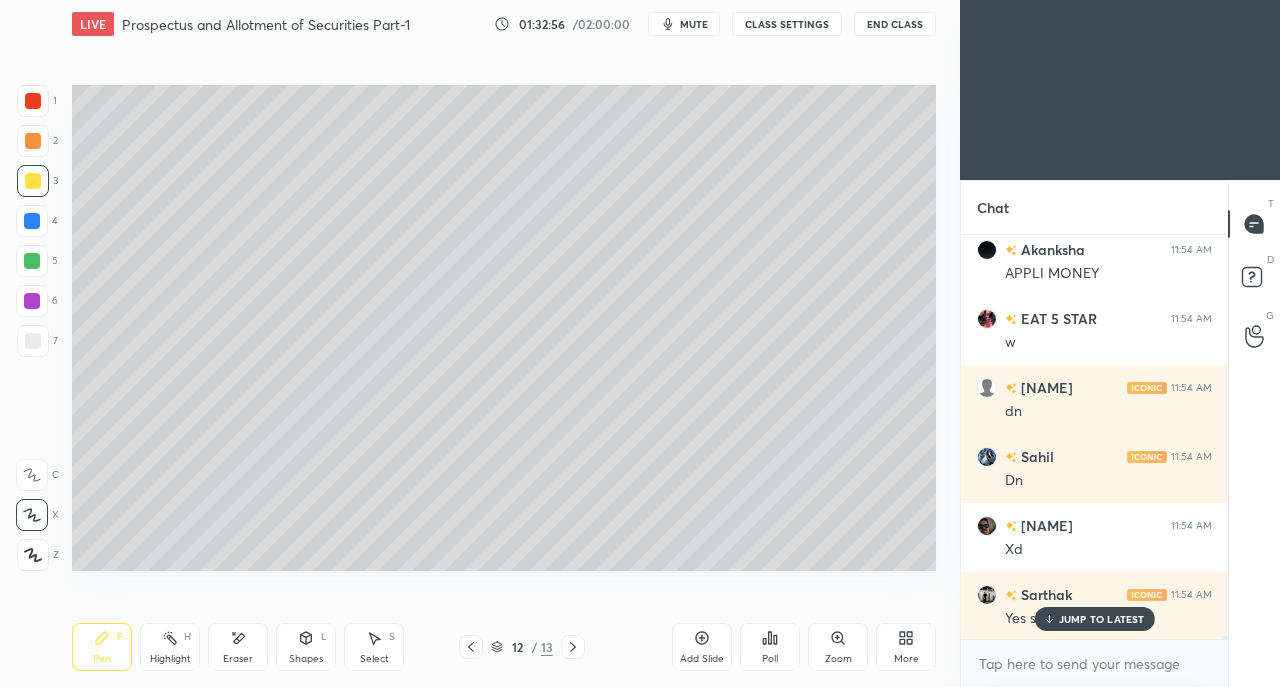 click 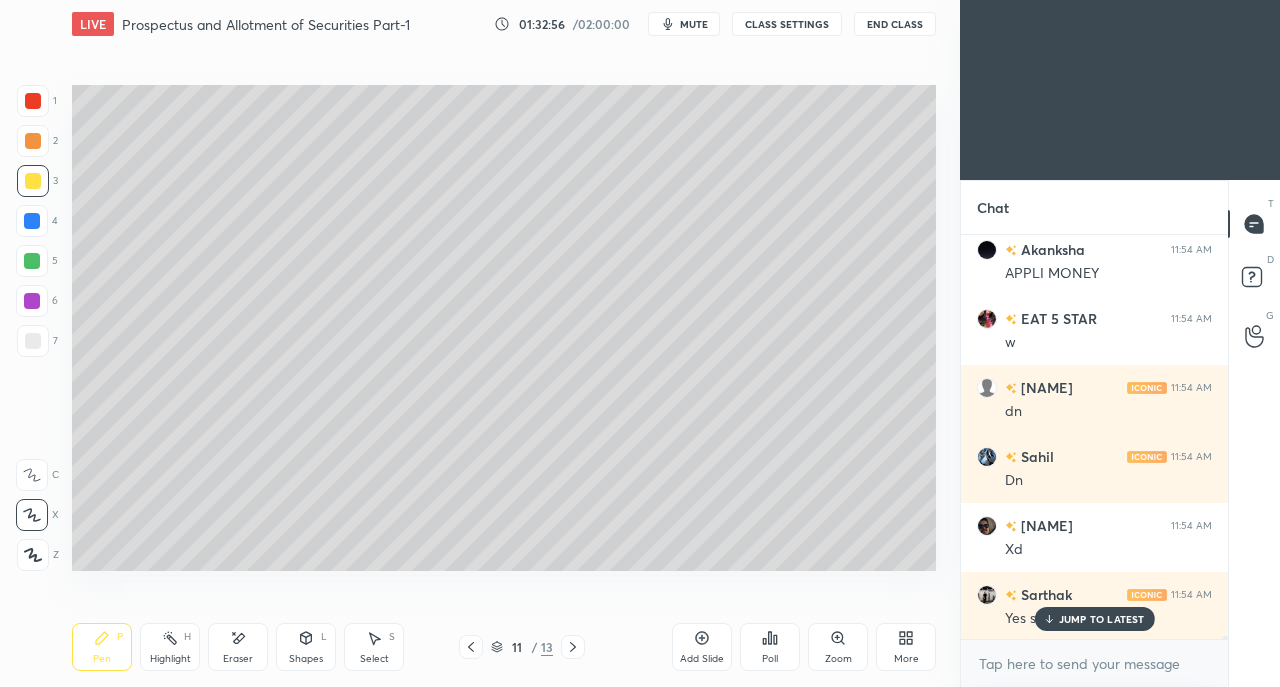 click 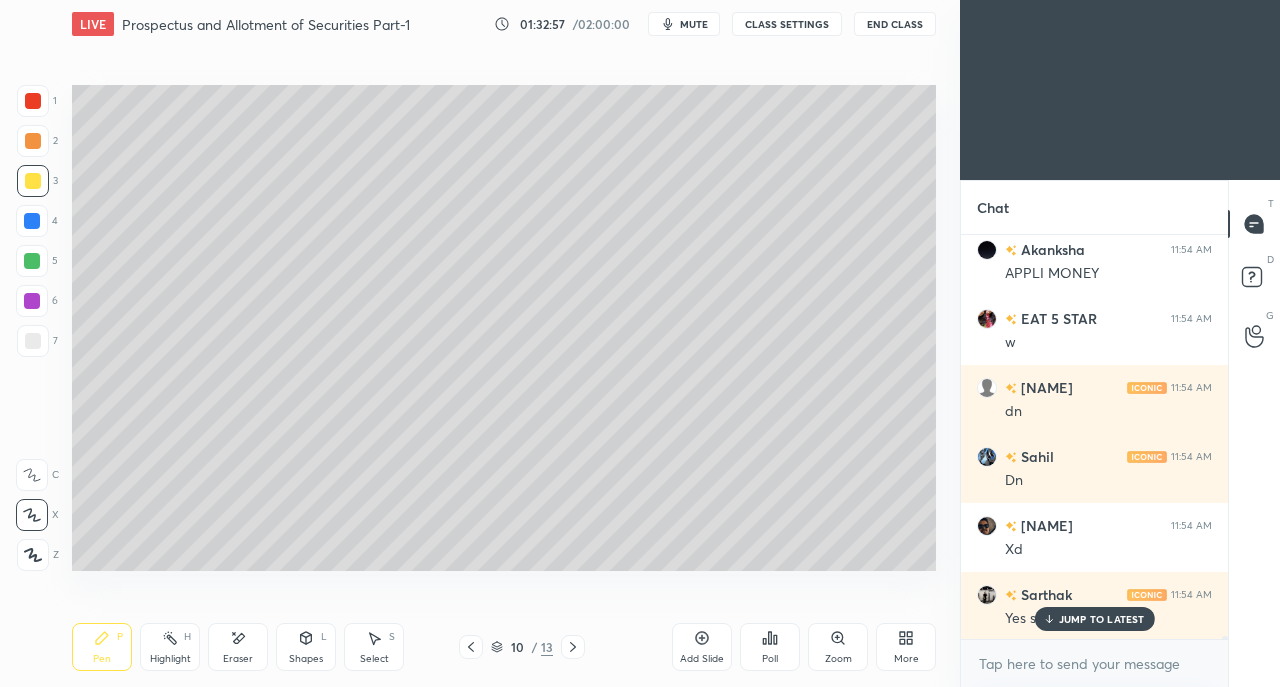 click 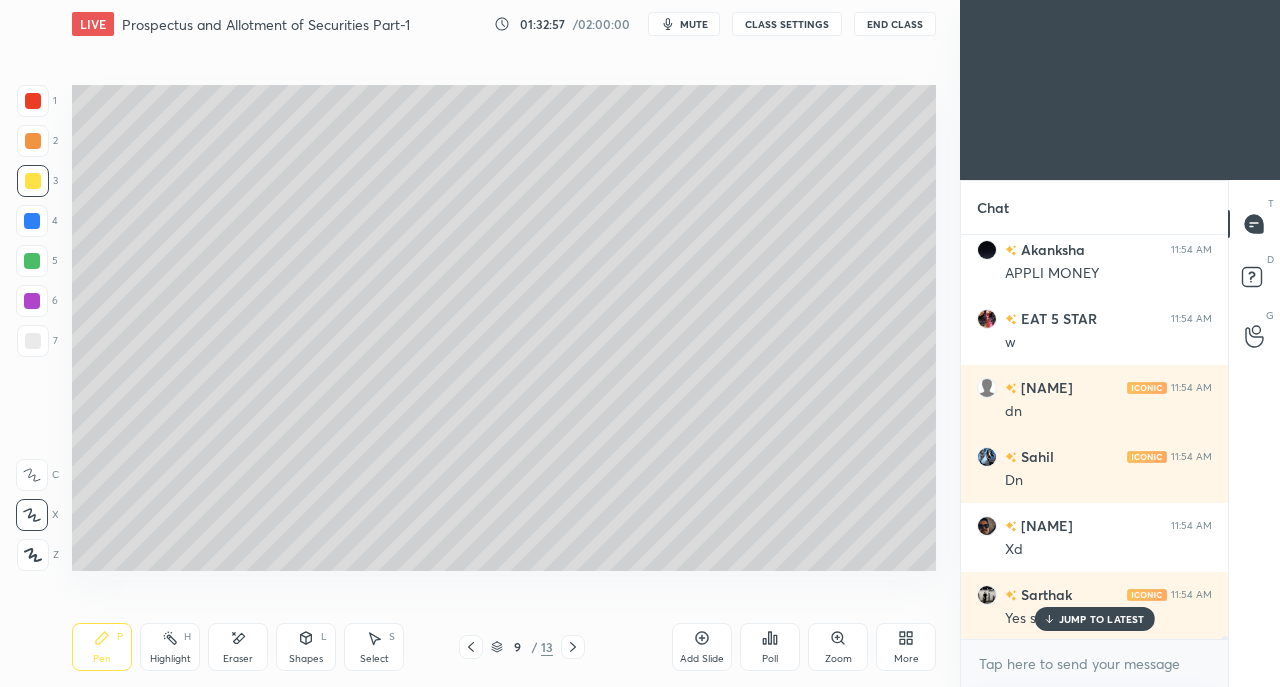 click 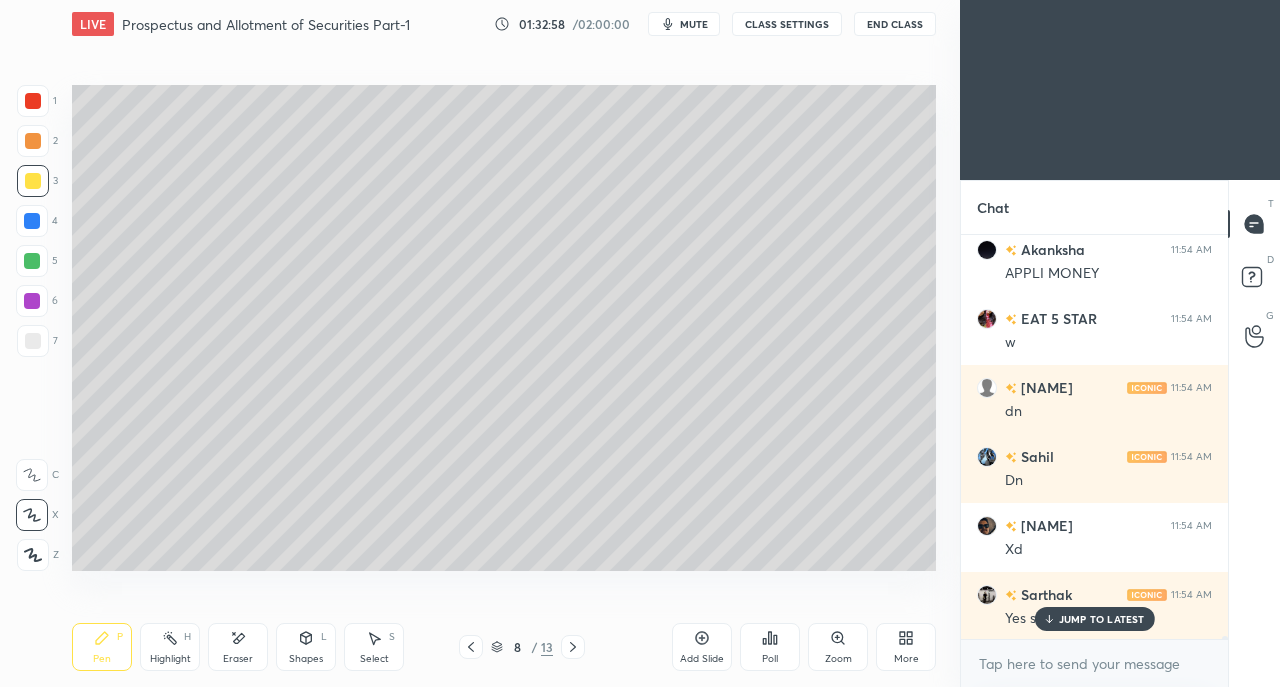 click 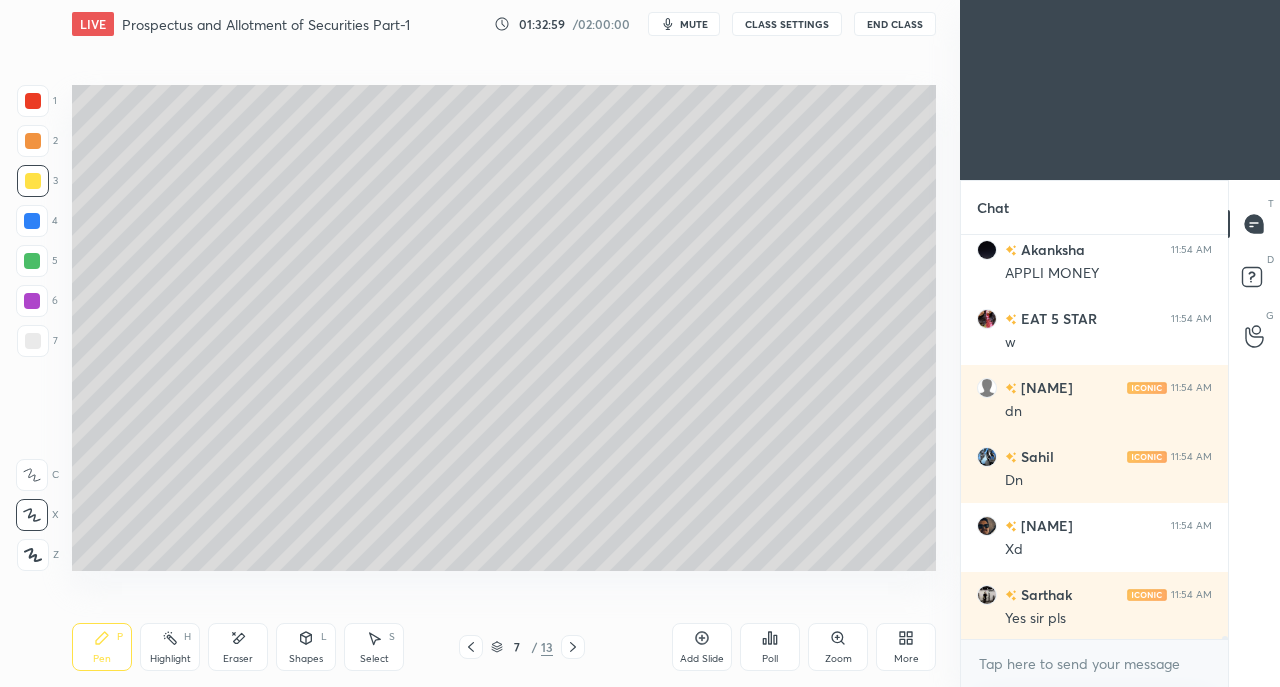 scroll, scrollTop: 51318, scrollLeft: 0, axis: vertical 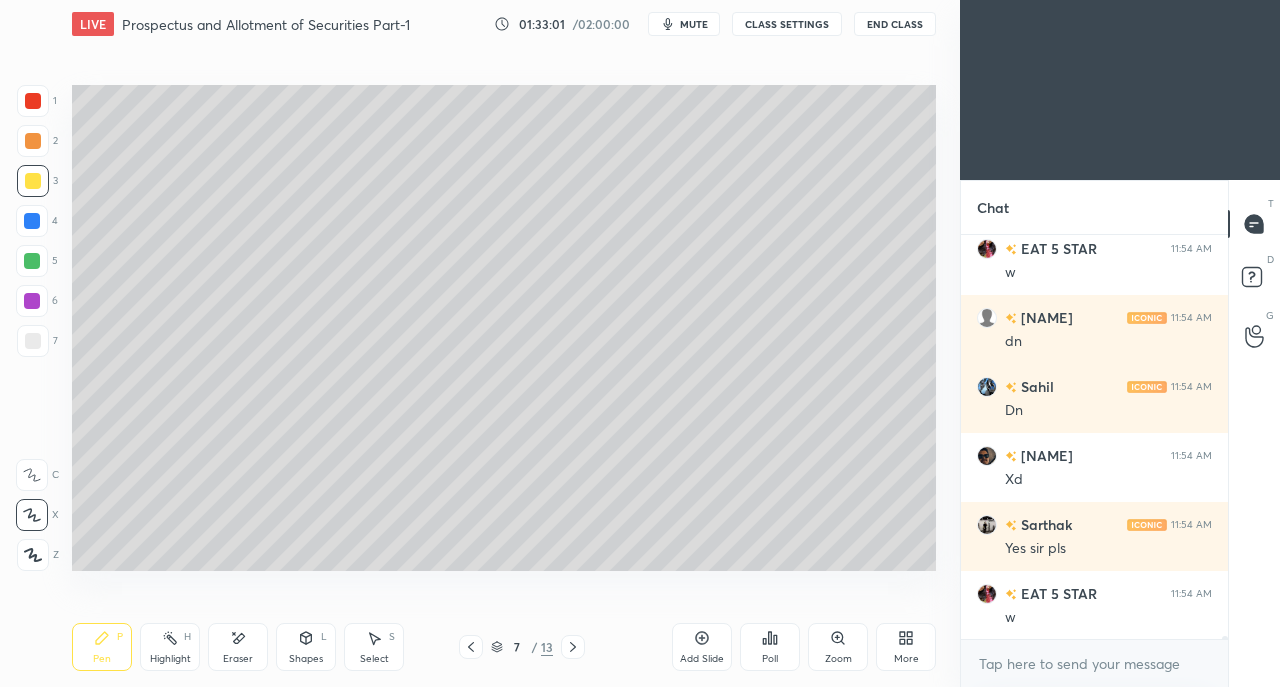 click 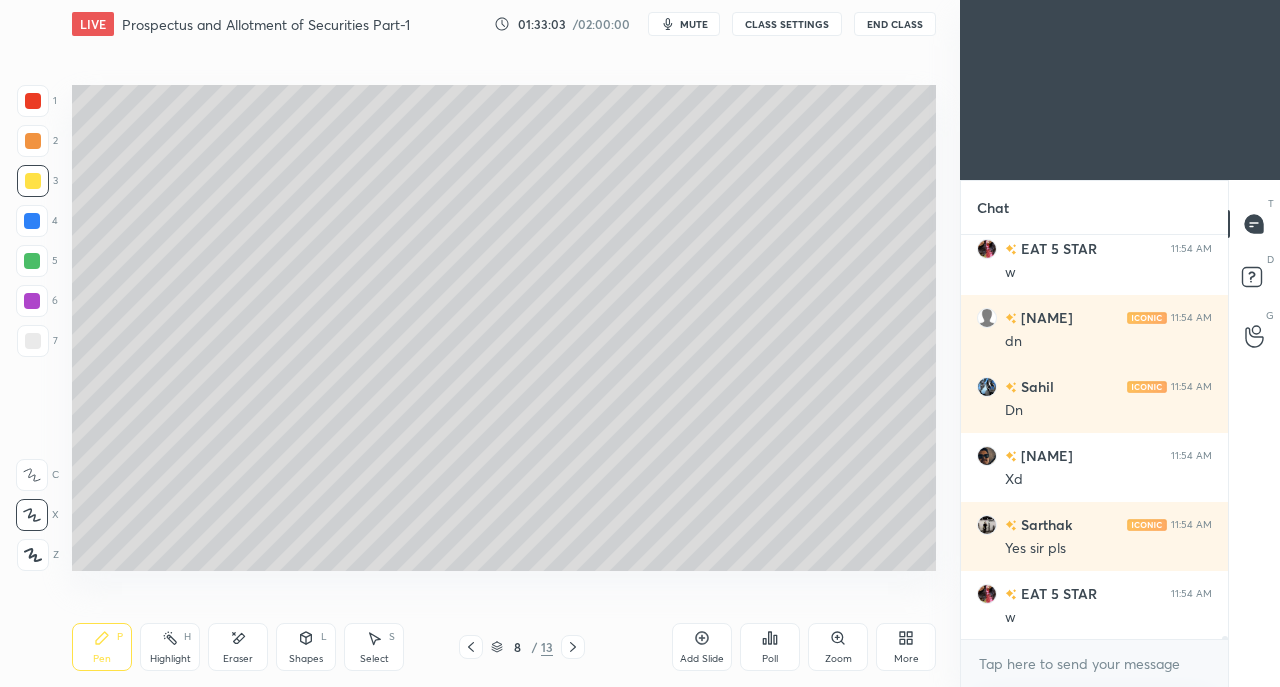 click at bounding box center [32, 261] 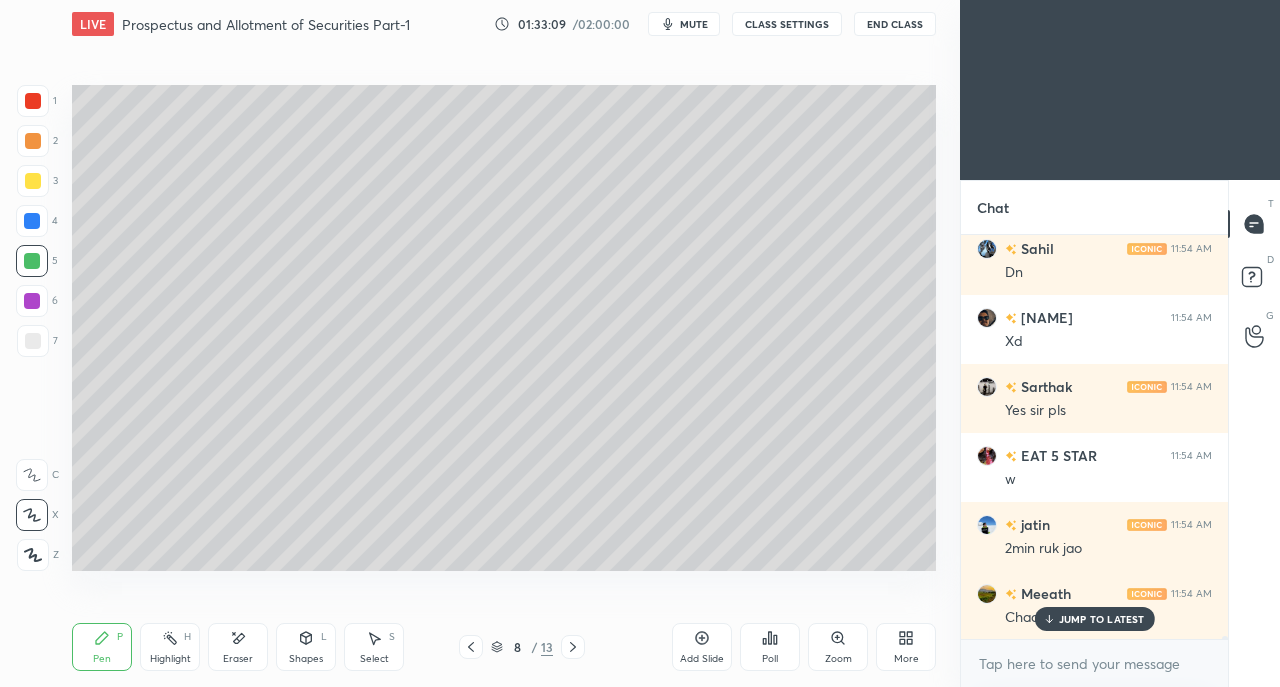 scroll, scrollTop: 51524, scrollLeft: 0, axis: vertical 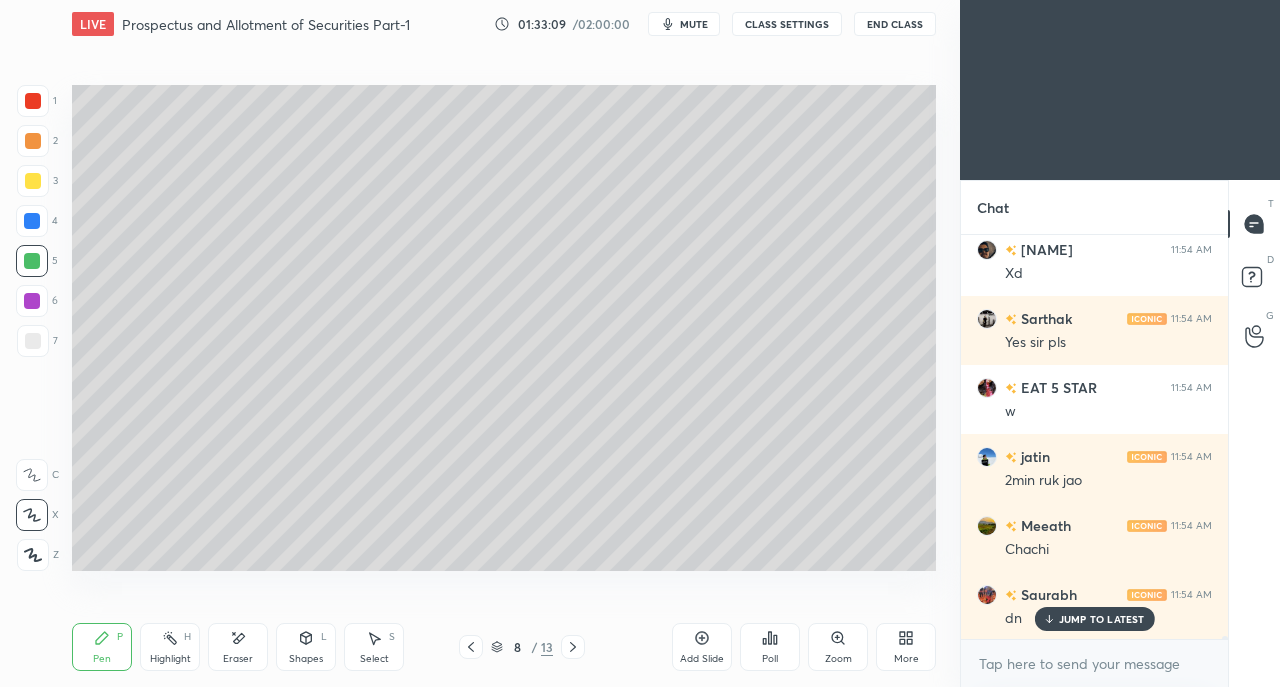 click 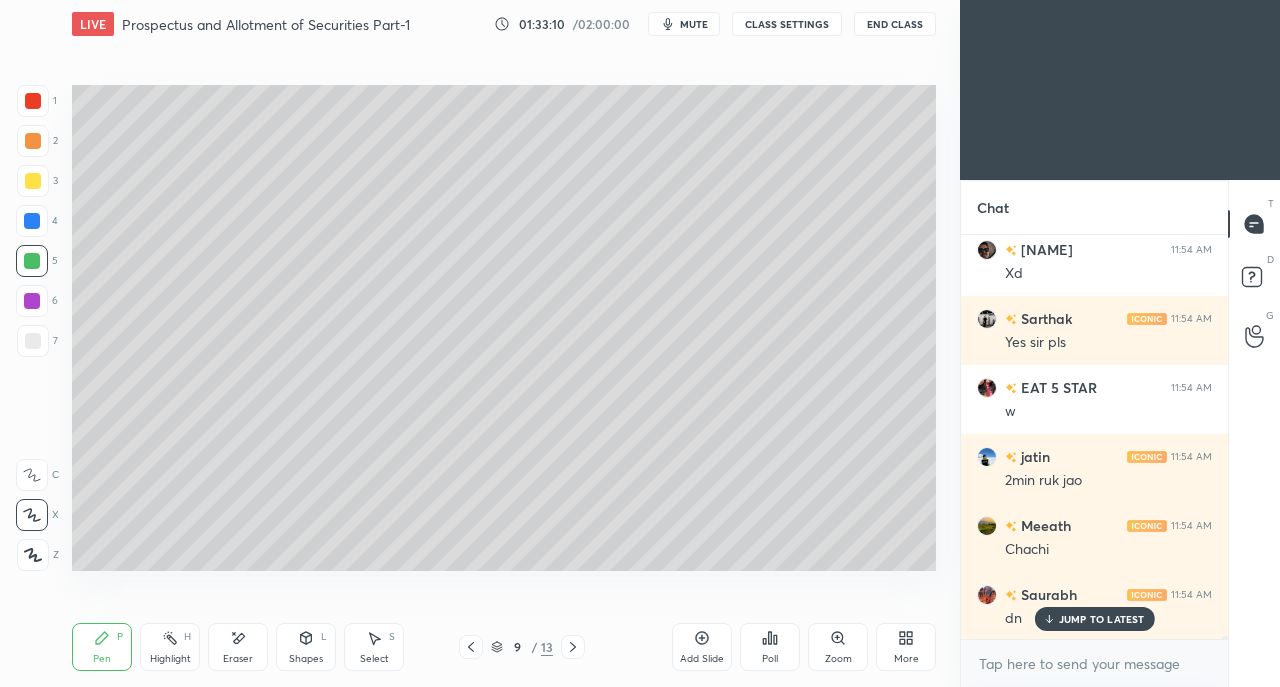 click 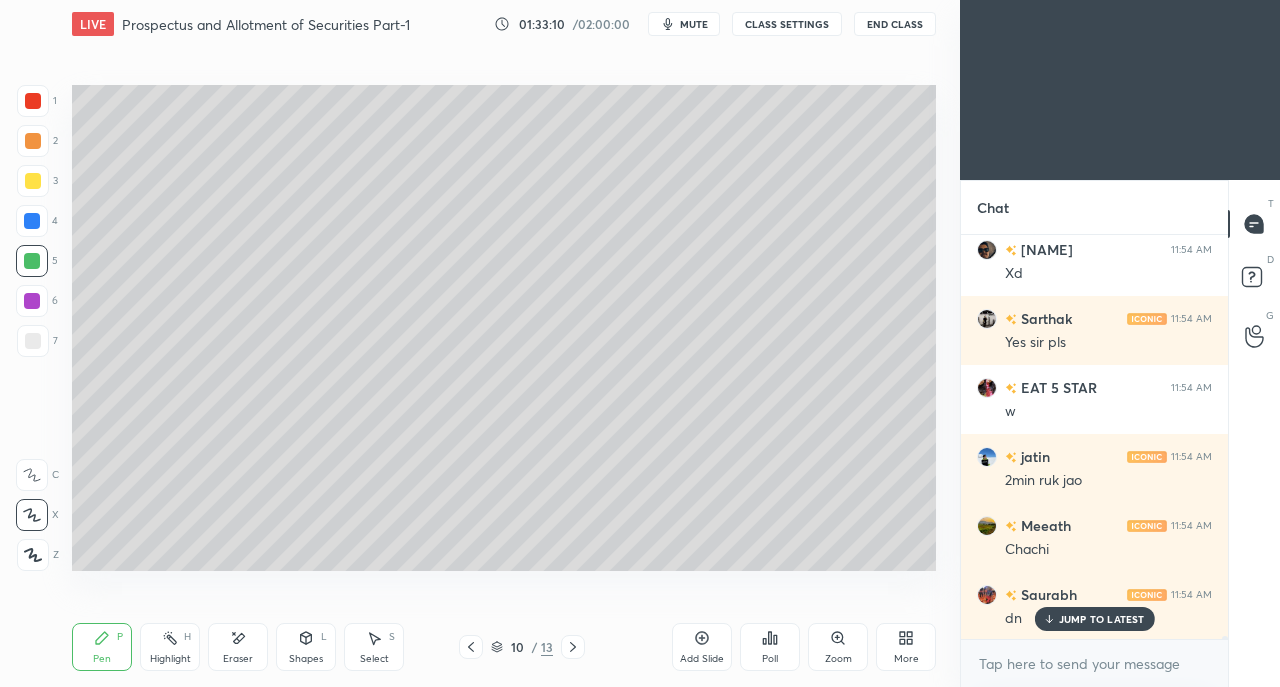 click 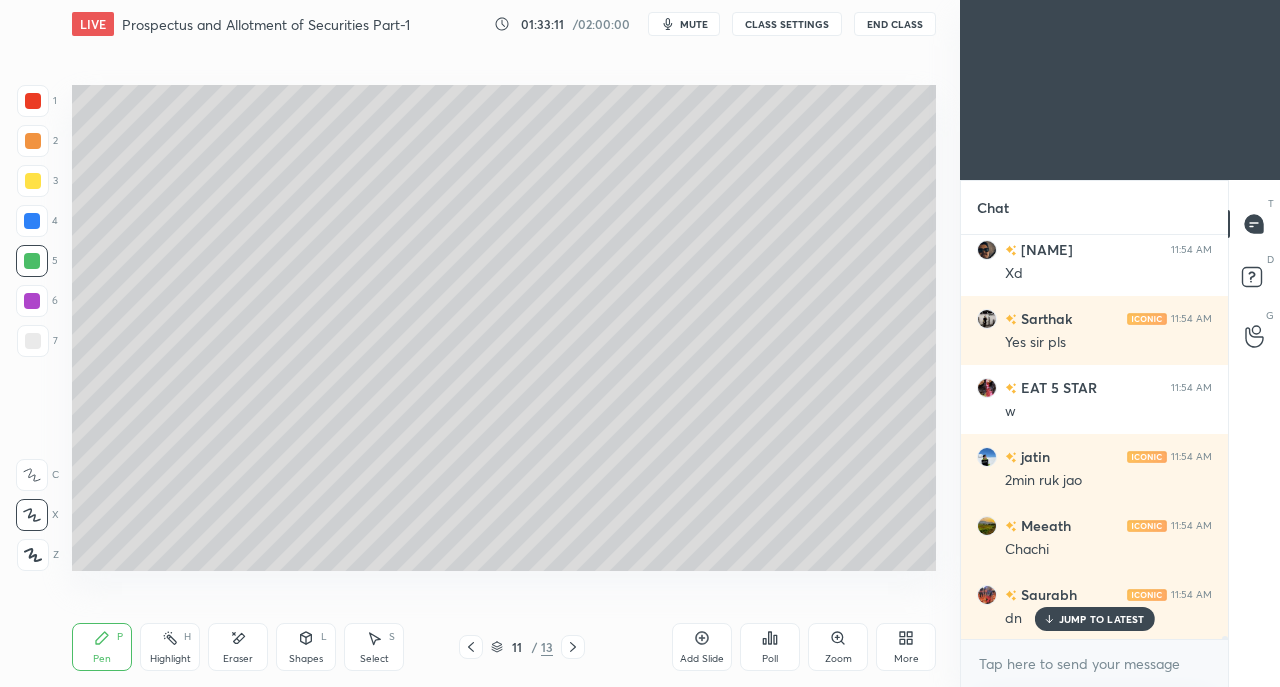 click 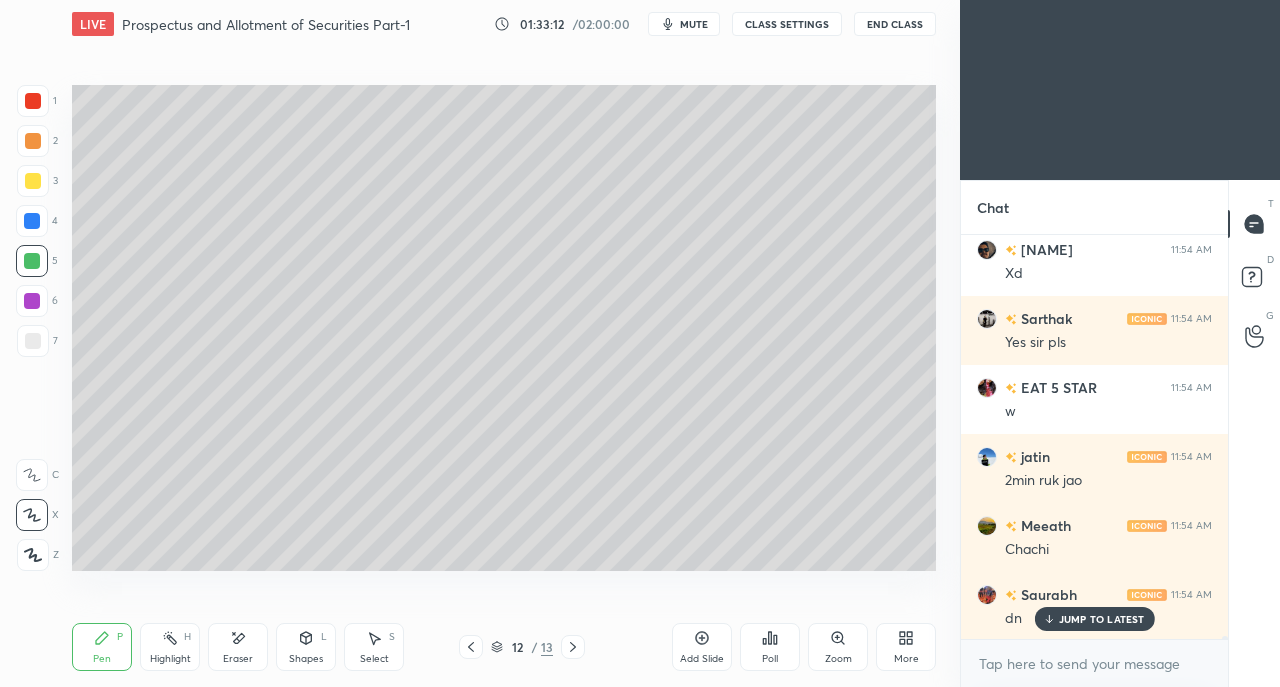 click on "JUMP TO LATEST" at bounding box center [1094, 619] 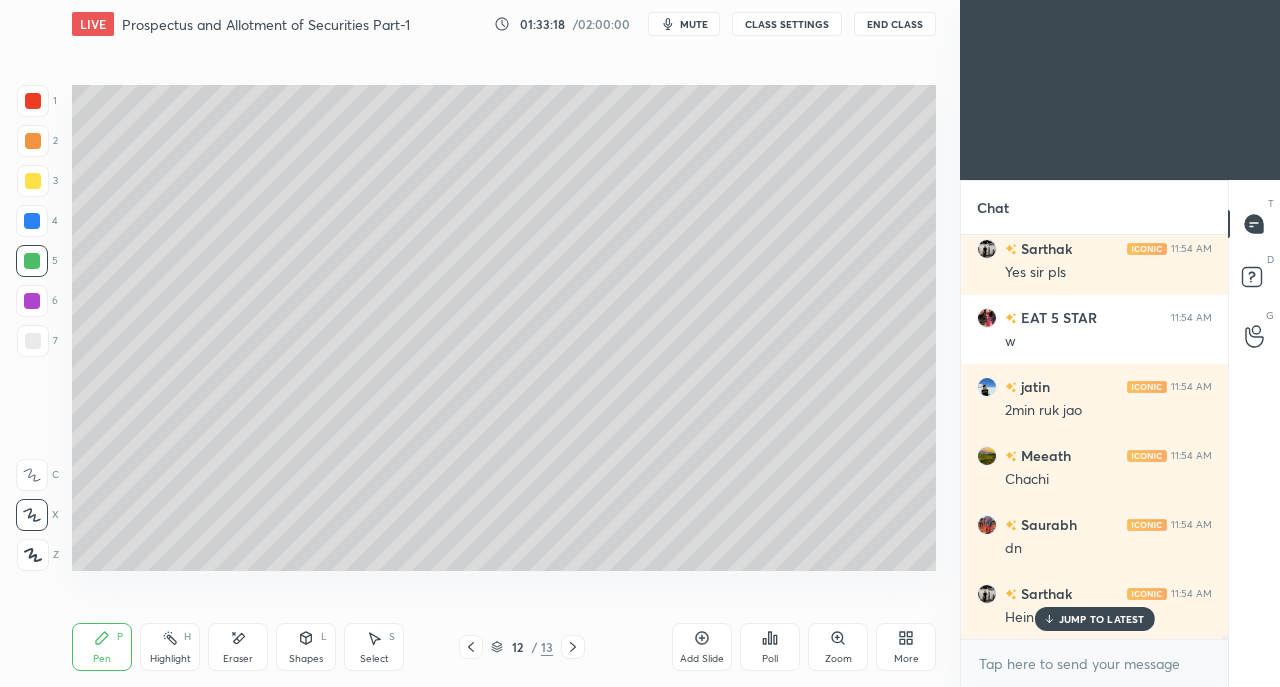 scroll, scrollTop: 51662, scrollLeft: 0, axis: vertical 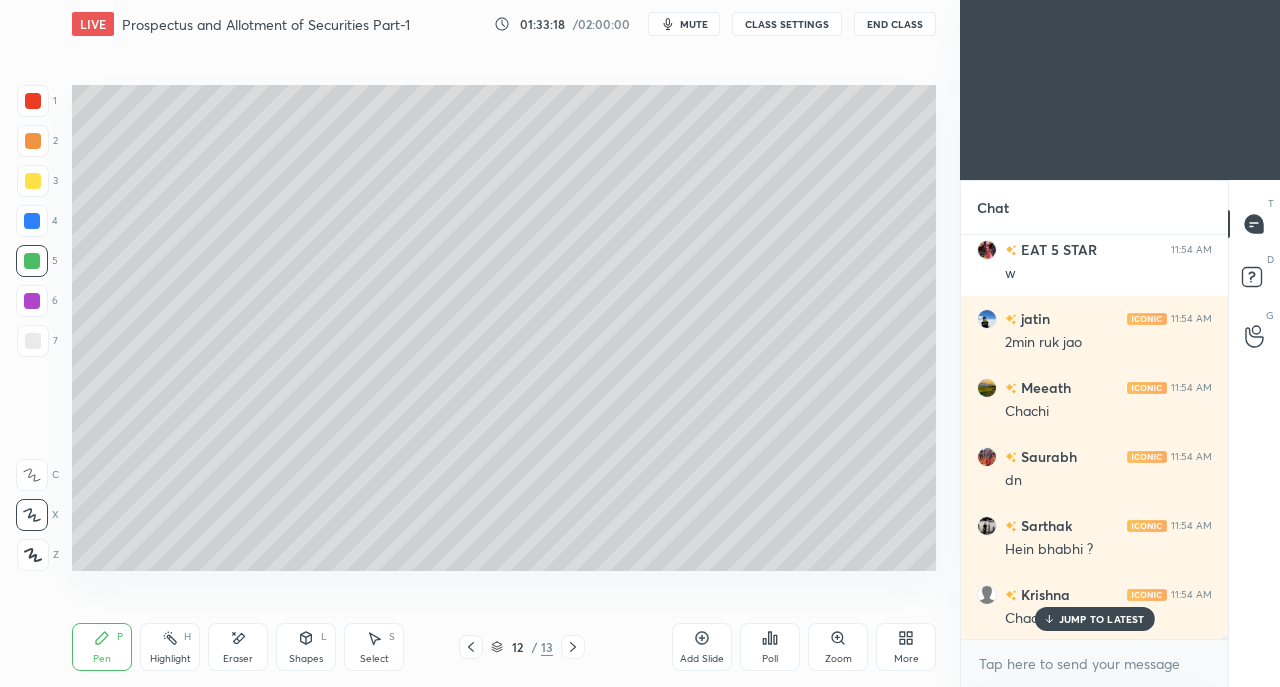 click on "JUMP TO LATEST" at bounding box center [1094, 619] 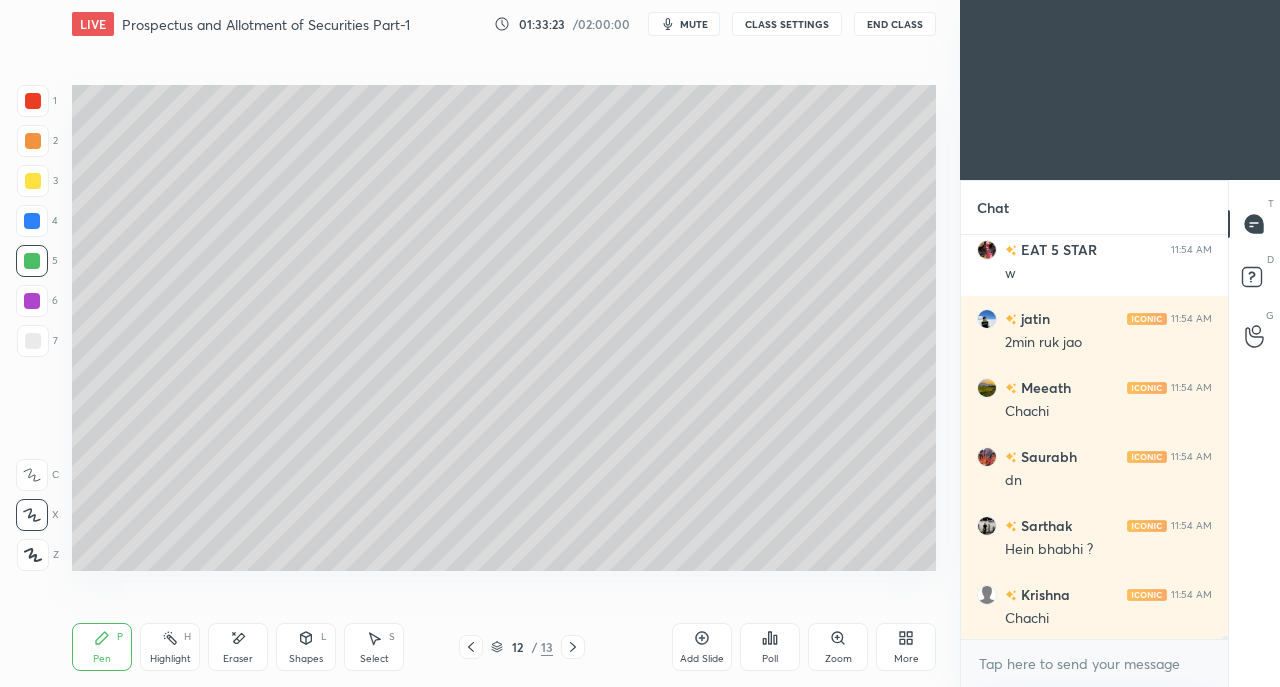 scroll, scrollTop: 51732, scrollLeft: 0, axis: vertical 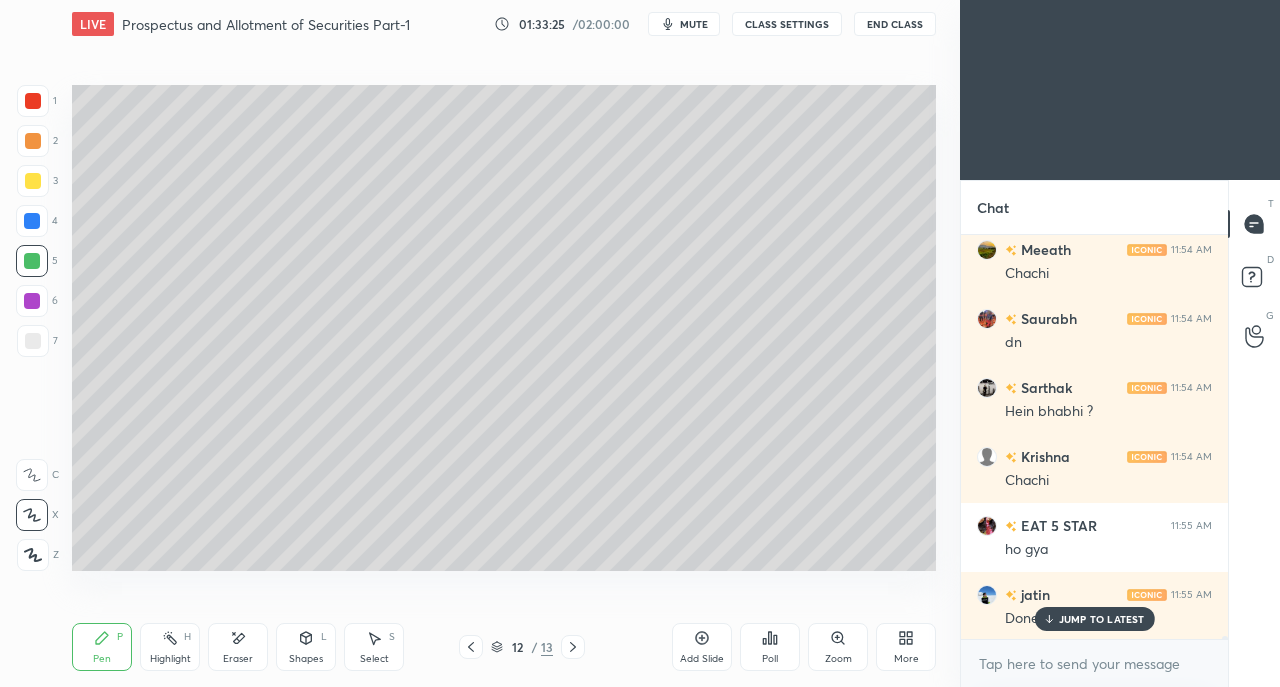 click on "JUMP TO LATEST" at bounding box center [1102, 619] 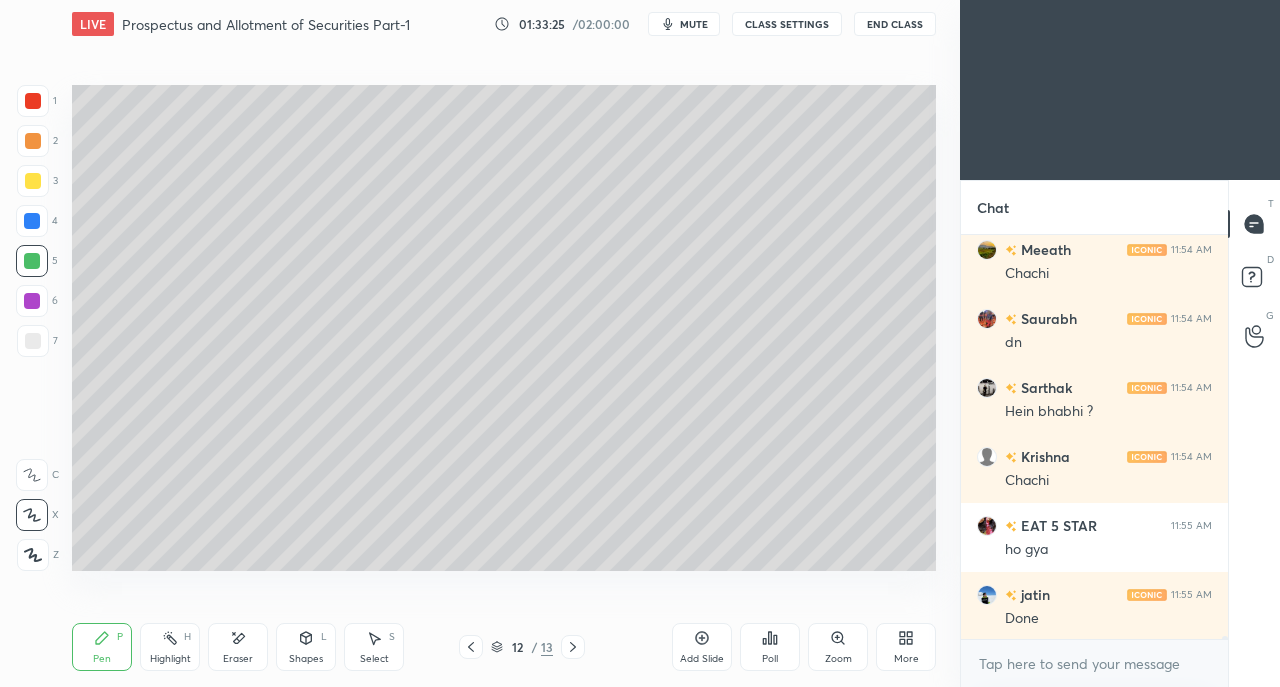 scroll, scrollTop: 51870, scrollLeft: 0, axis: vertical 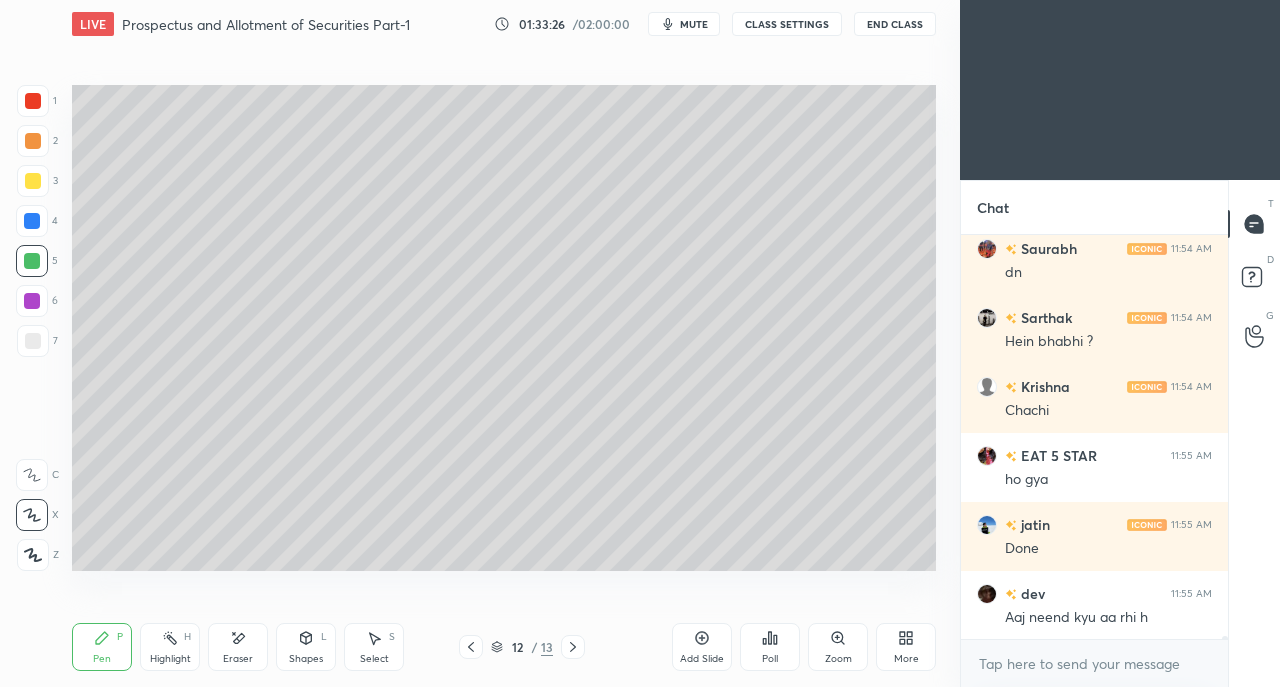 click 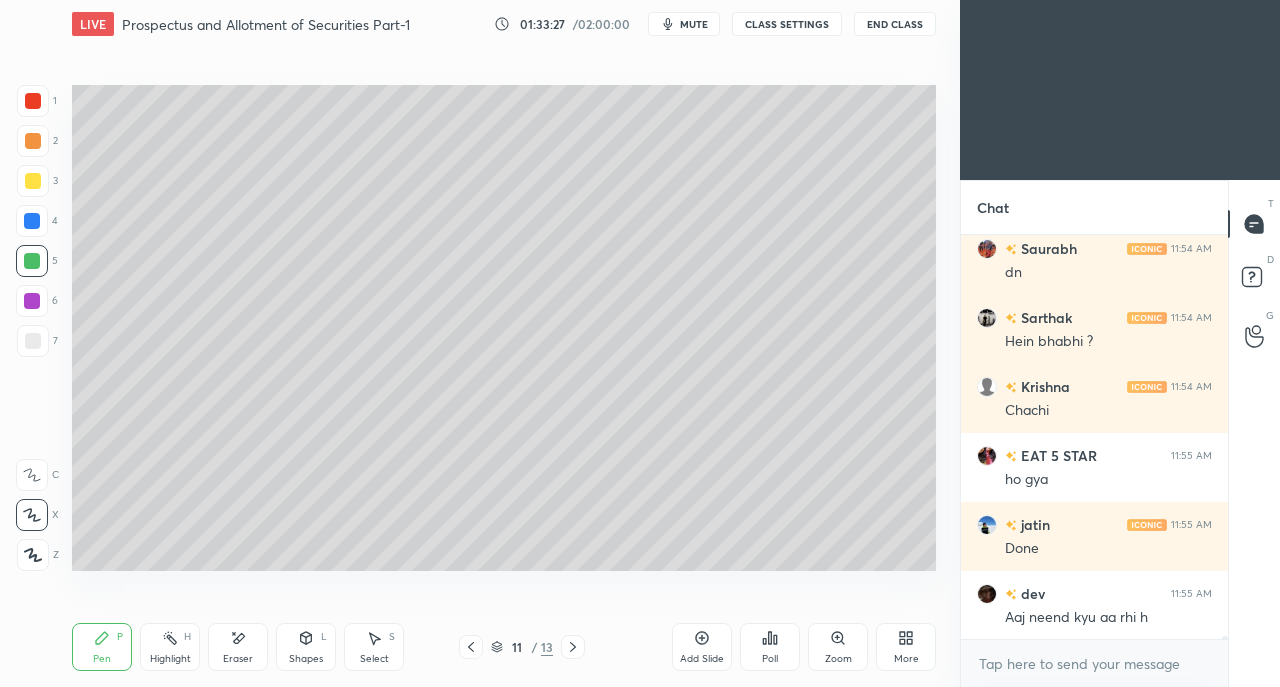 click 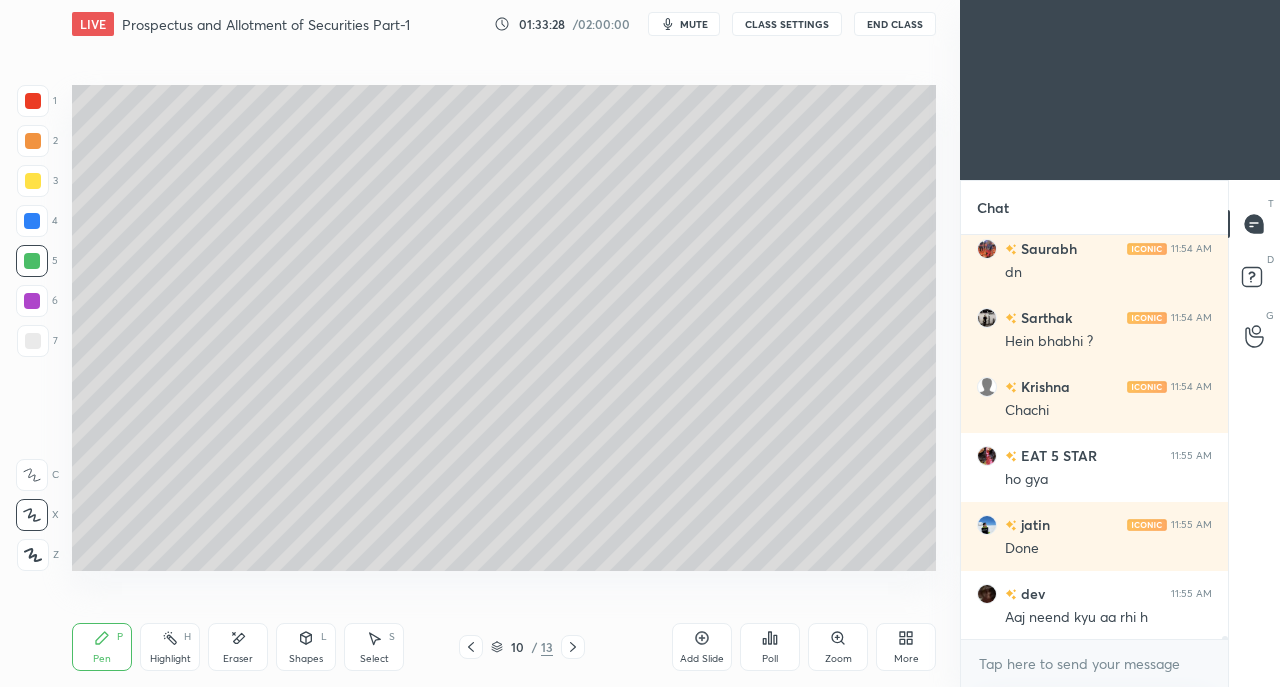 click 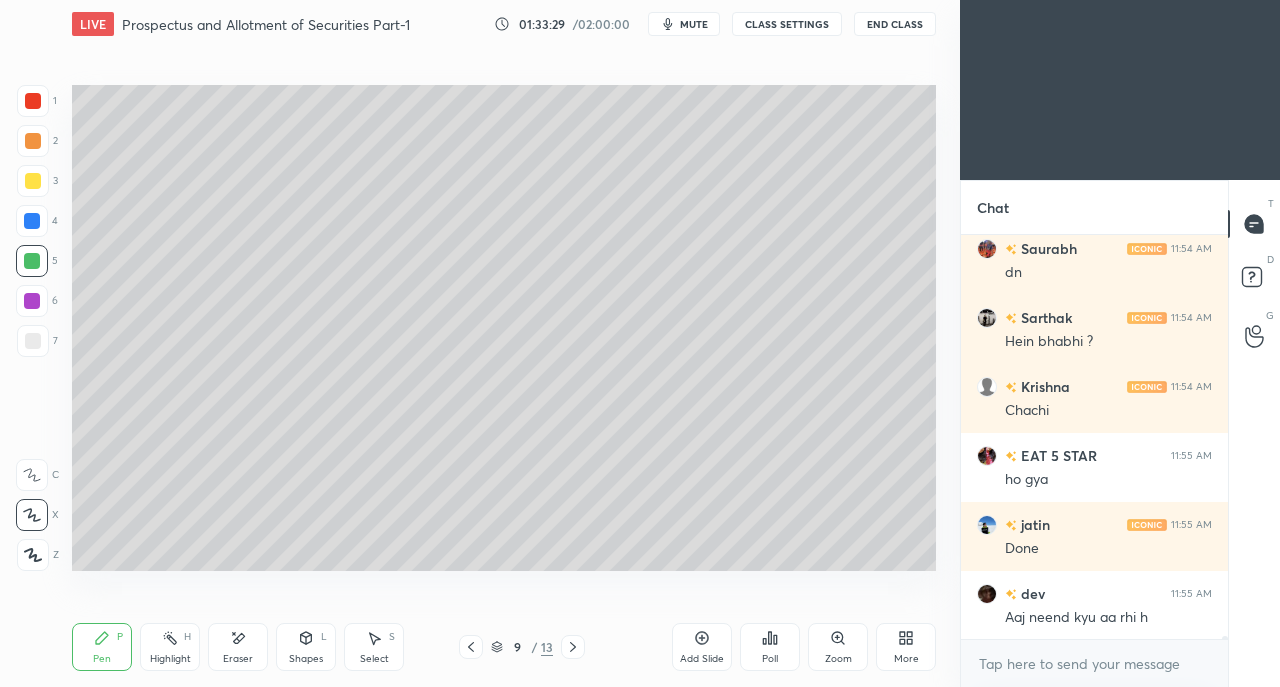 click 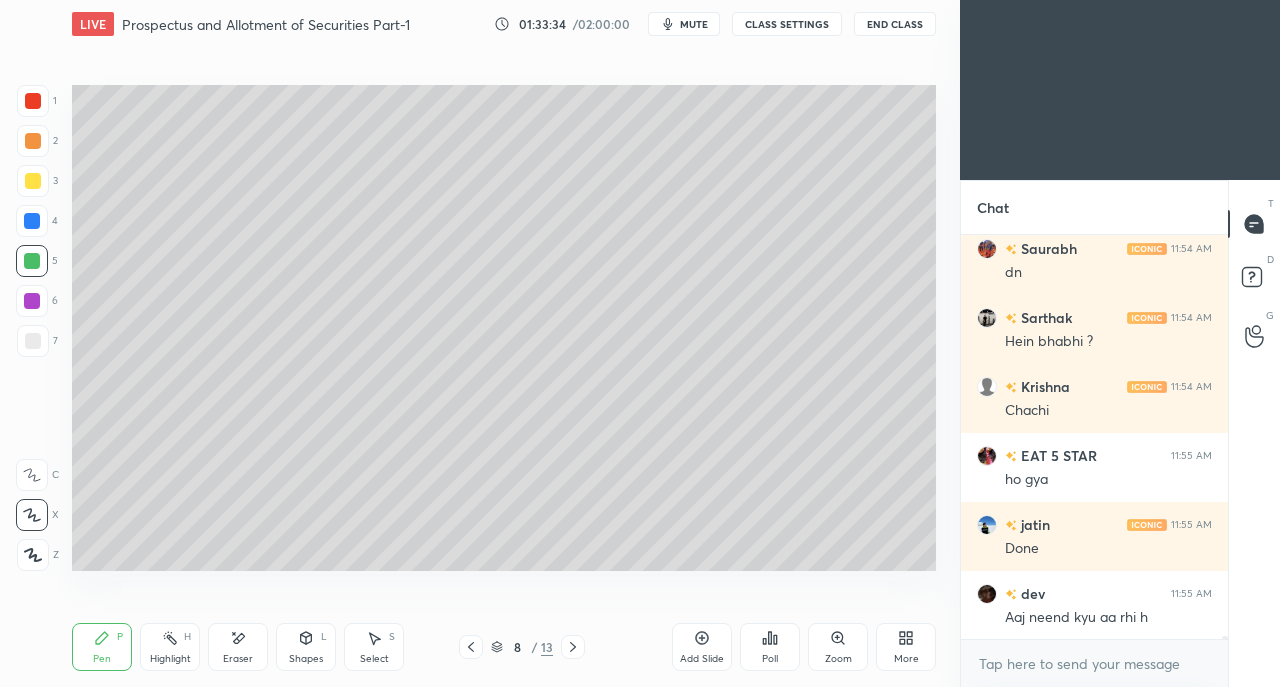 click on "Eraser" at bounding box center [238, 647] 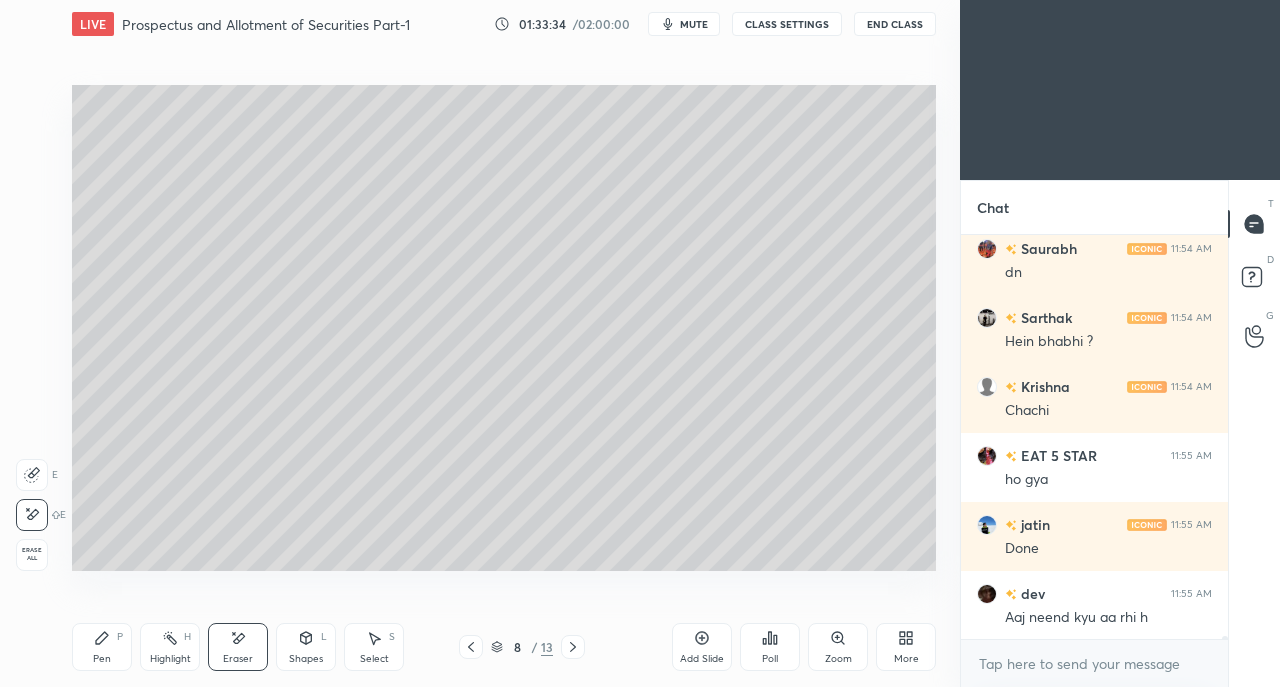 scroll, scrollTop: 51938, scrollLeft: 0, axis: vertical 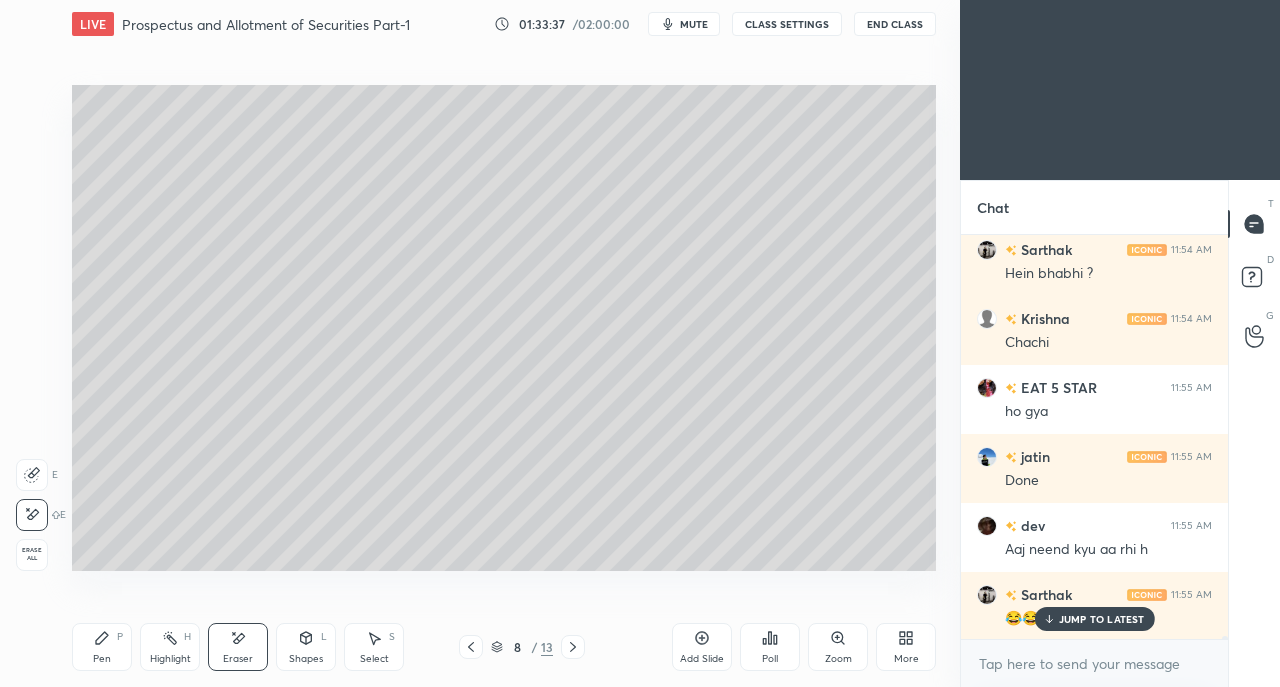 click on "JUMP TO LATEST" at bounding box center (1094, 619) 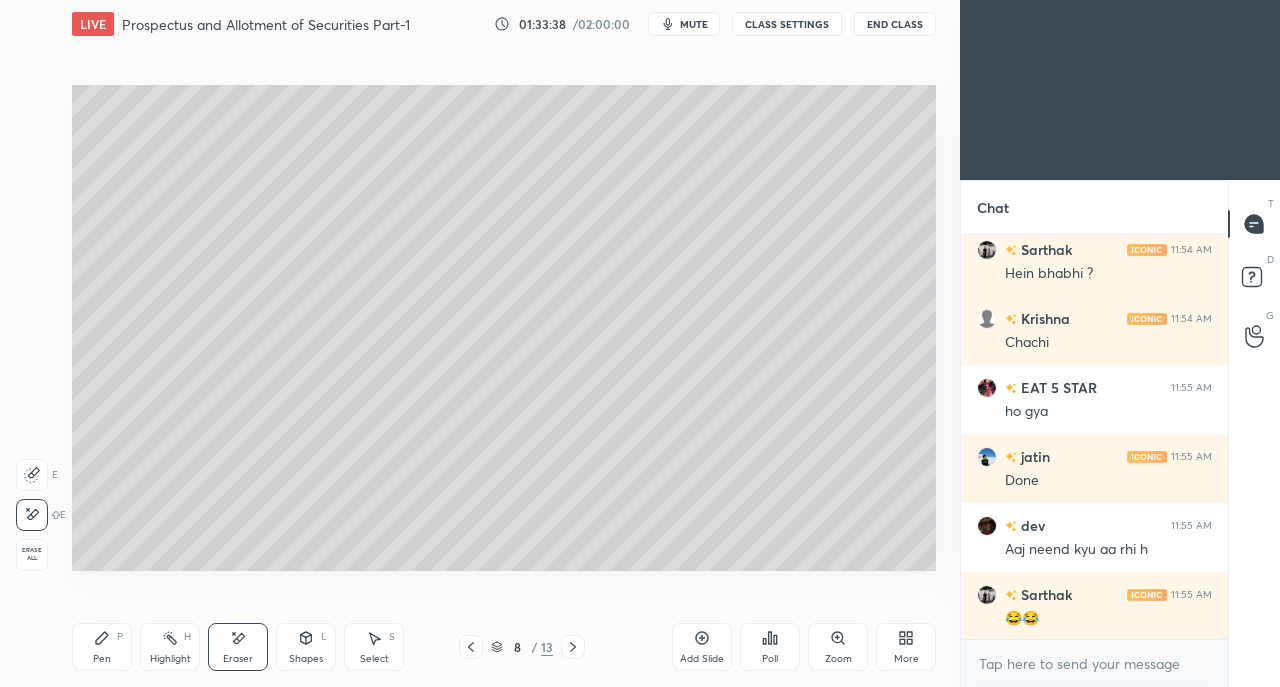 click on "Pen" at bounding box center [102, 659] 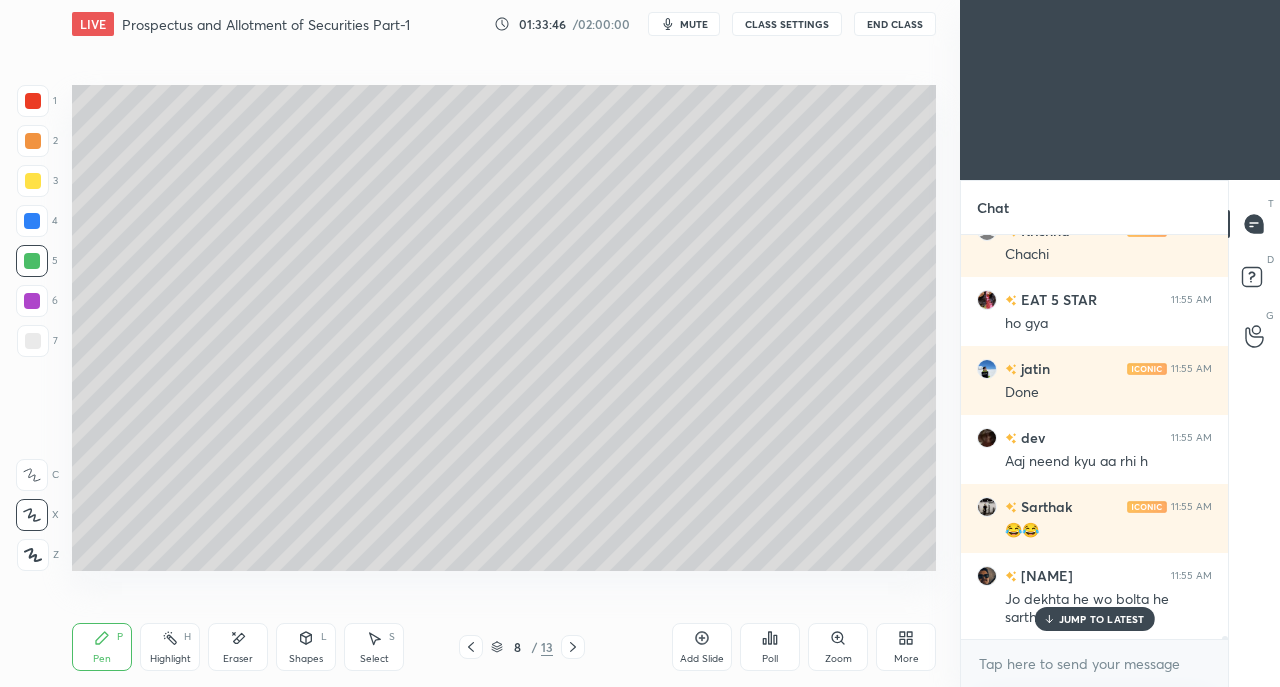 scroll, scrollTop: 52094, scrollLeft: 0, axis: vertical 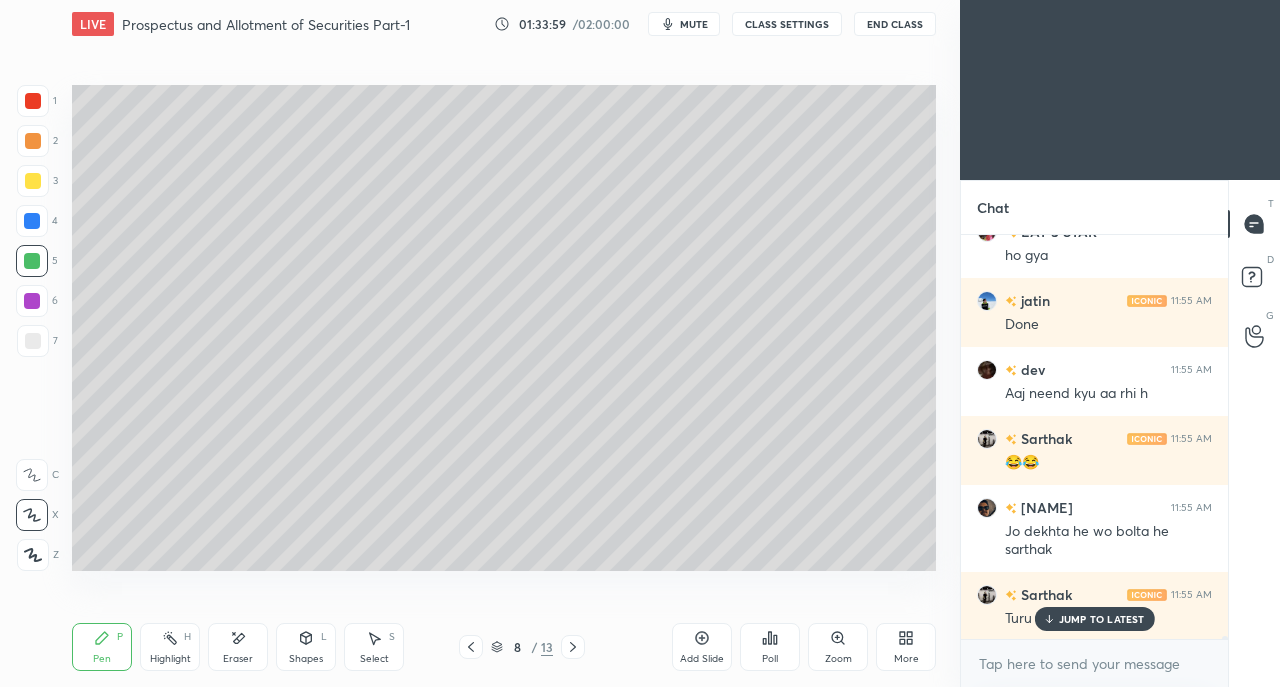click at bounding box center [33, 341] 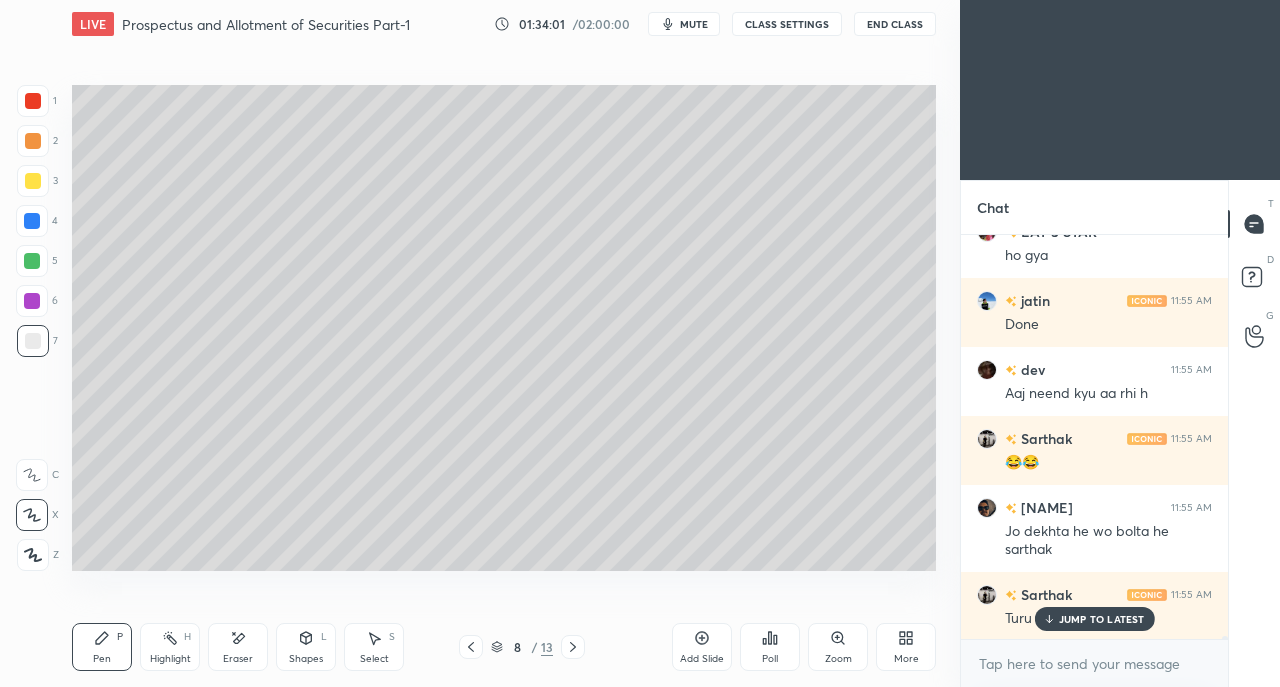click on "JUMP TO LATEST" at bounding box center [1094, 619] 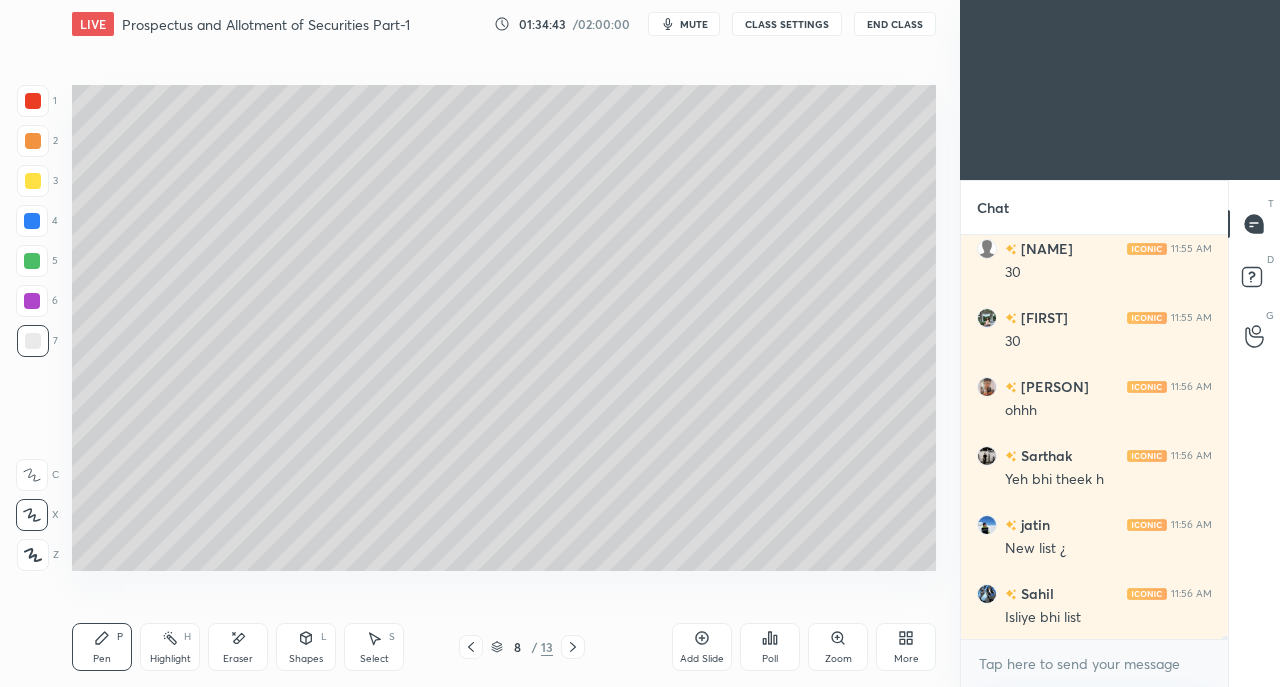 scroll, scrollTop: 53060, scrollLeft: 0, axis: vertical 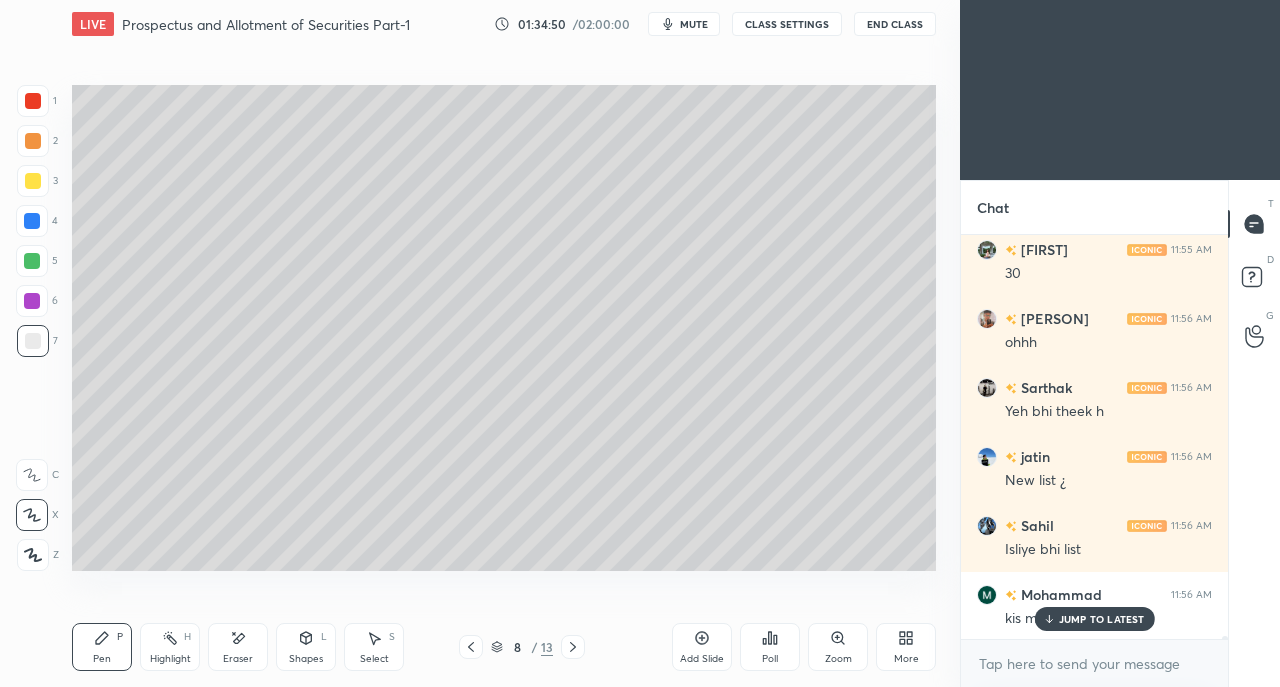 click on "JUMP TO LATEST" at bounding box center [1102, 619] 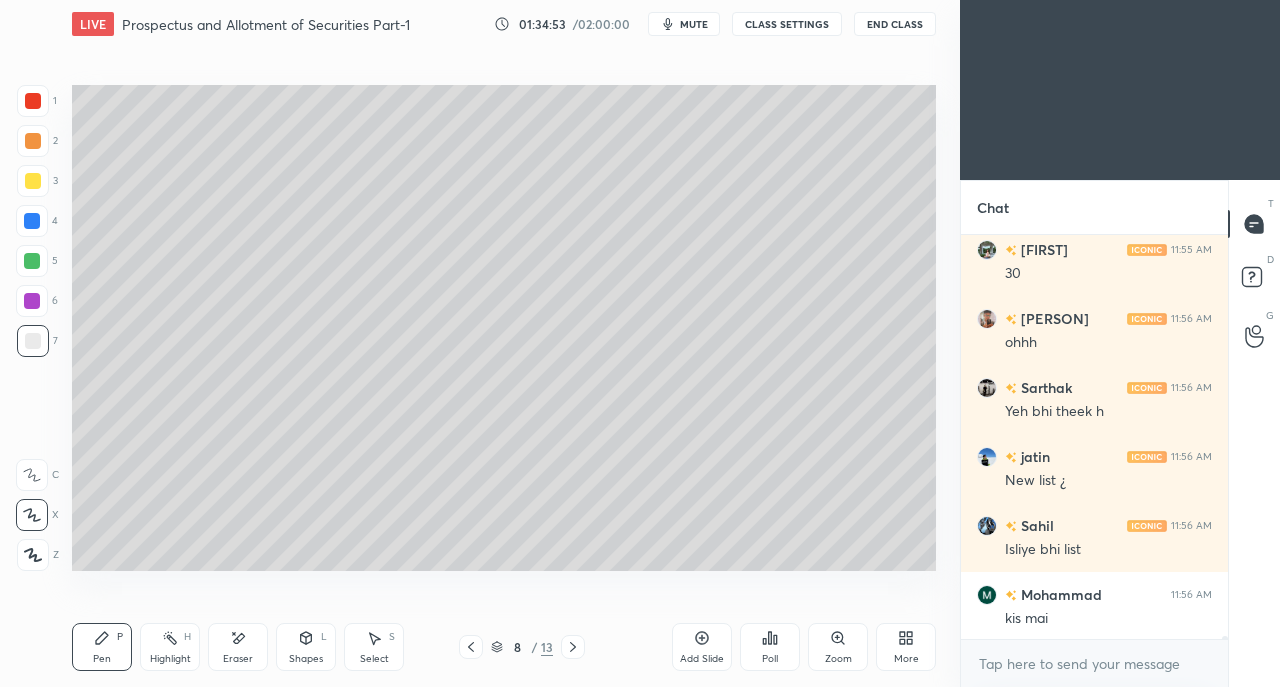 scroll, scrollTop: 53130, scrollLeft: 0, axis: vertical 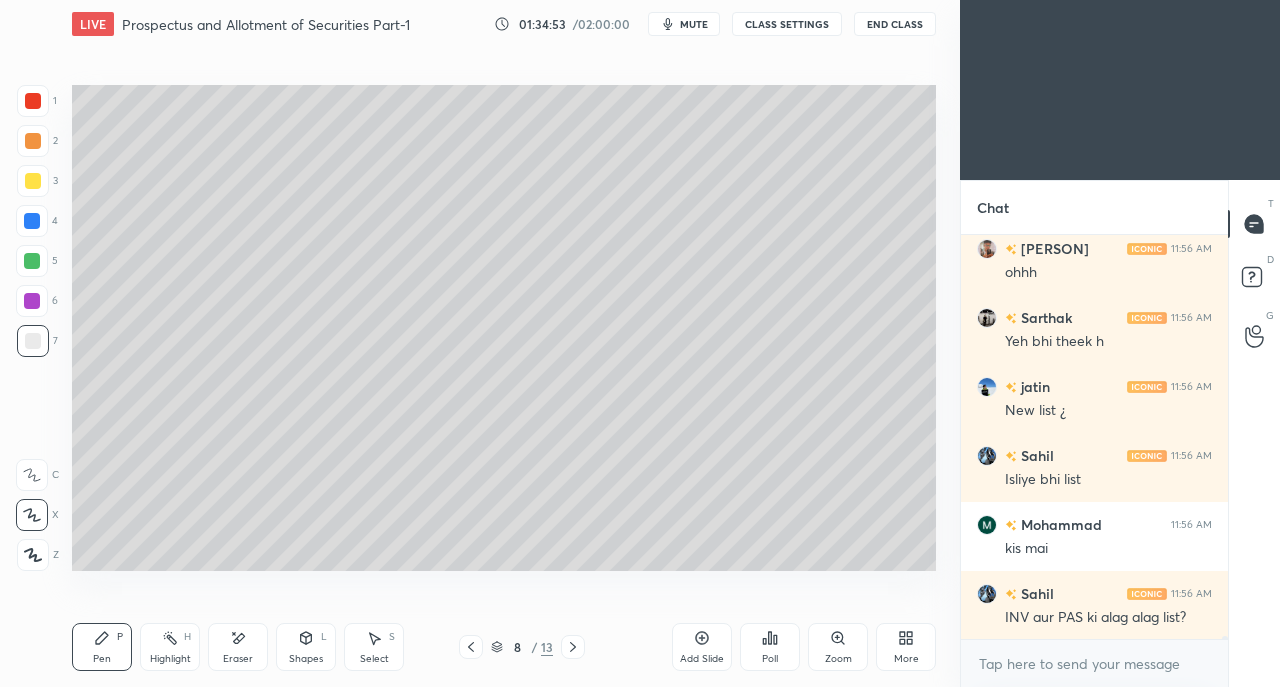 click at bounding box center [33, 101] 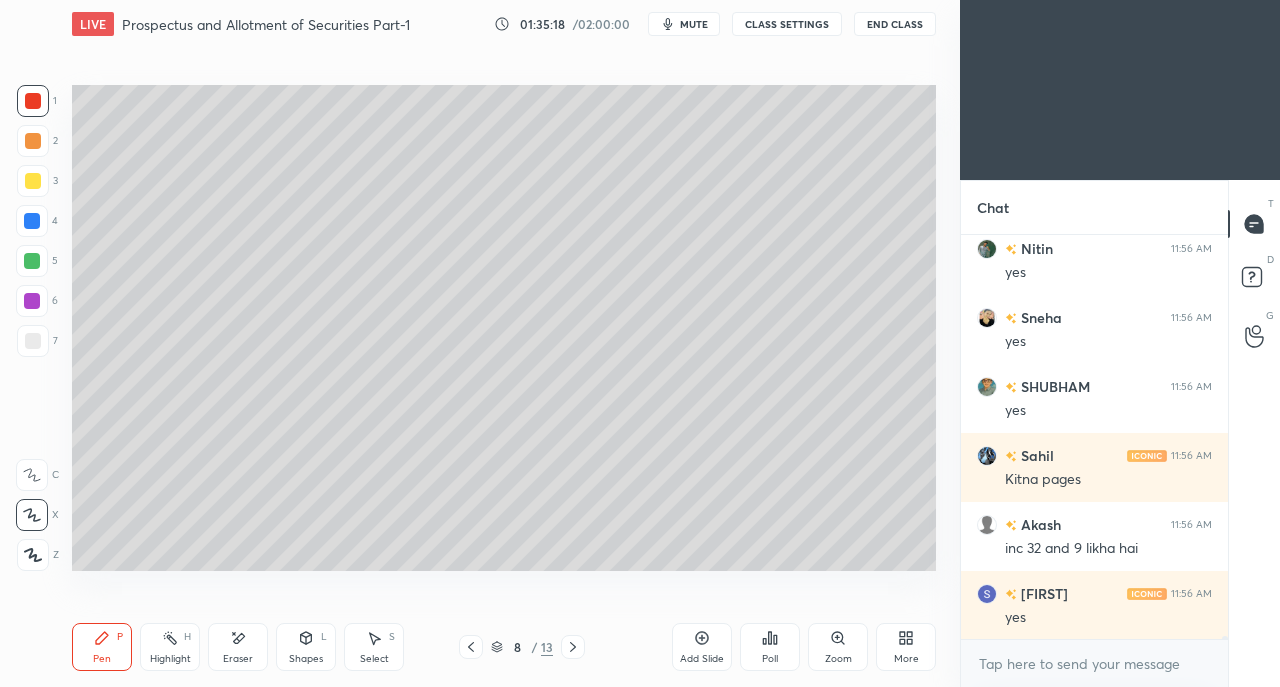 scroll, scrollTop: 54044, scrollLeft: 0, axis: vertical 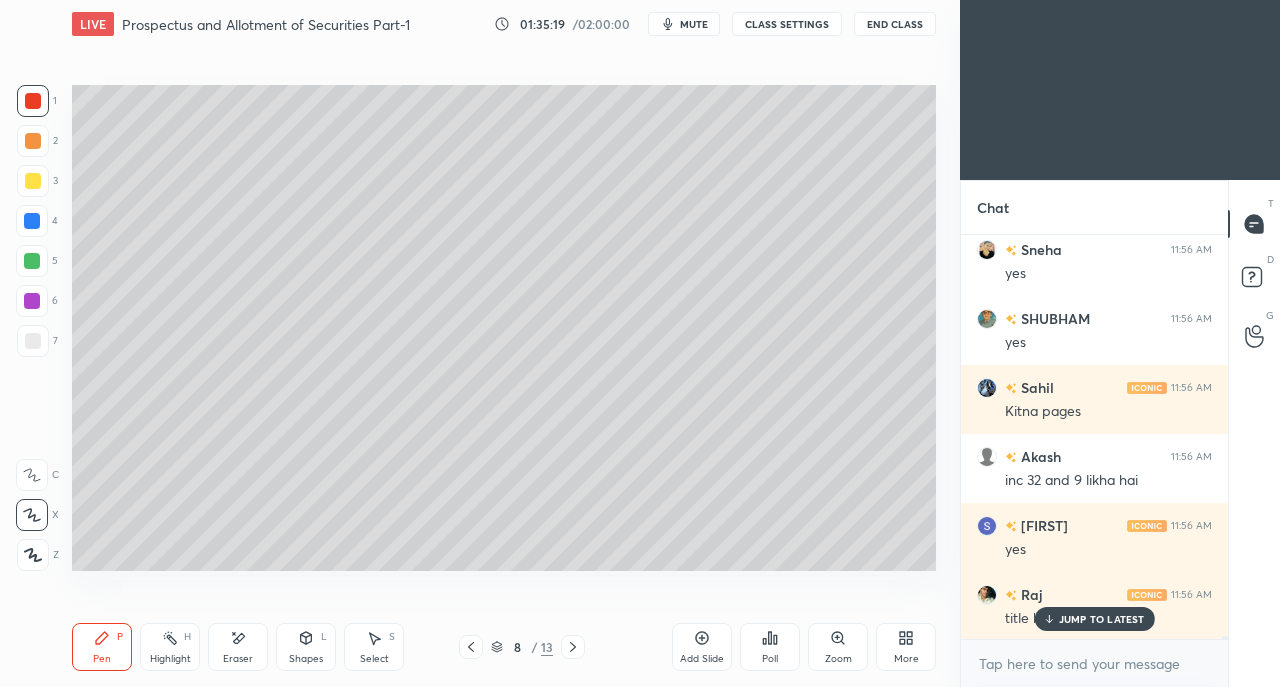click on "JUMP TO LATEST" at bounding box center [1102, 619] 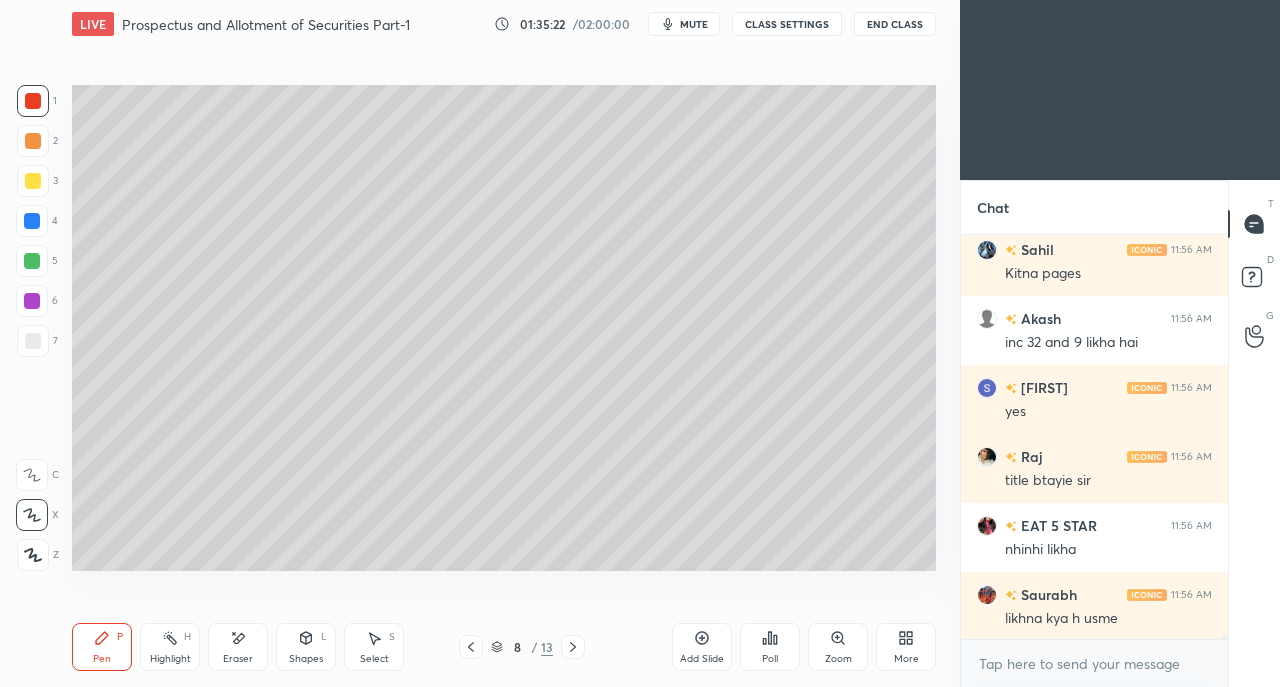 scroll, scrollTop: 54252, scrollLeft: 0, axis: vertical 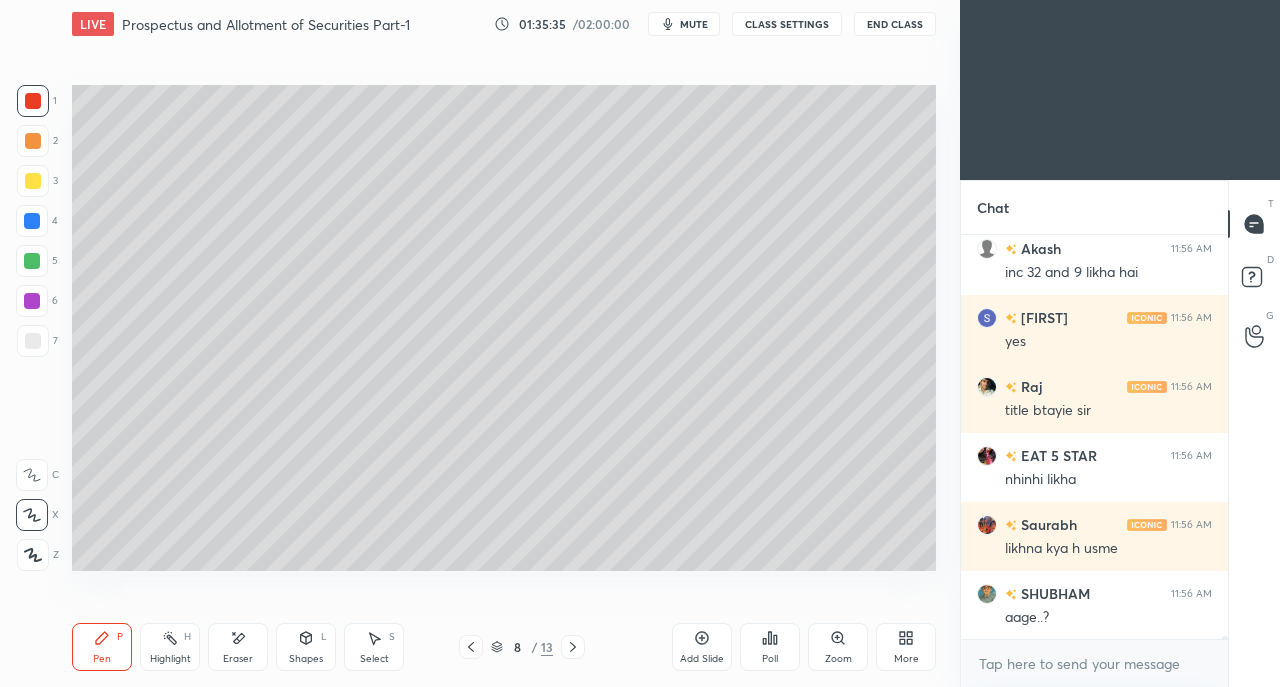 click on "Shapes L" at bounding box center (306, 647) 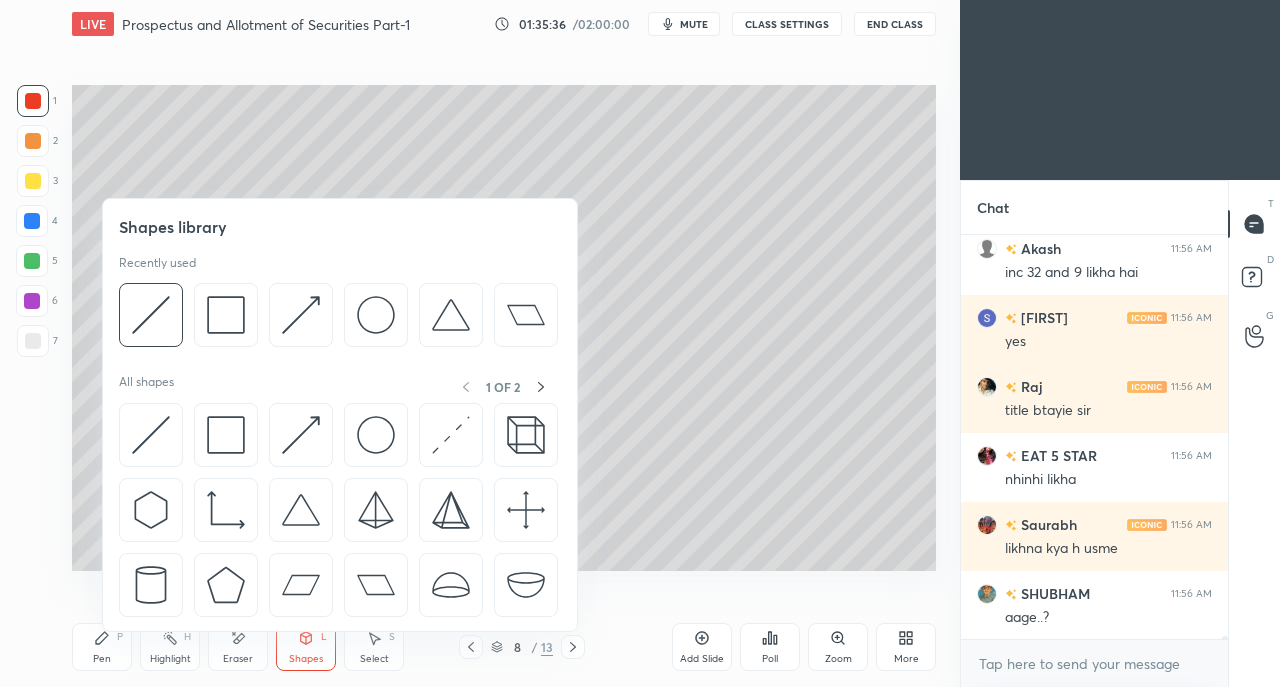 click at bounding box center [226, 435] 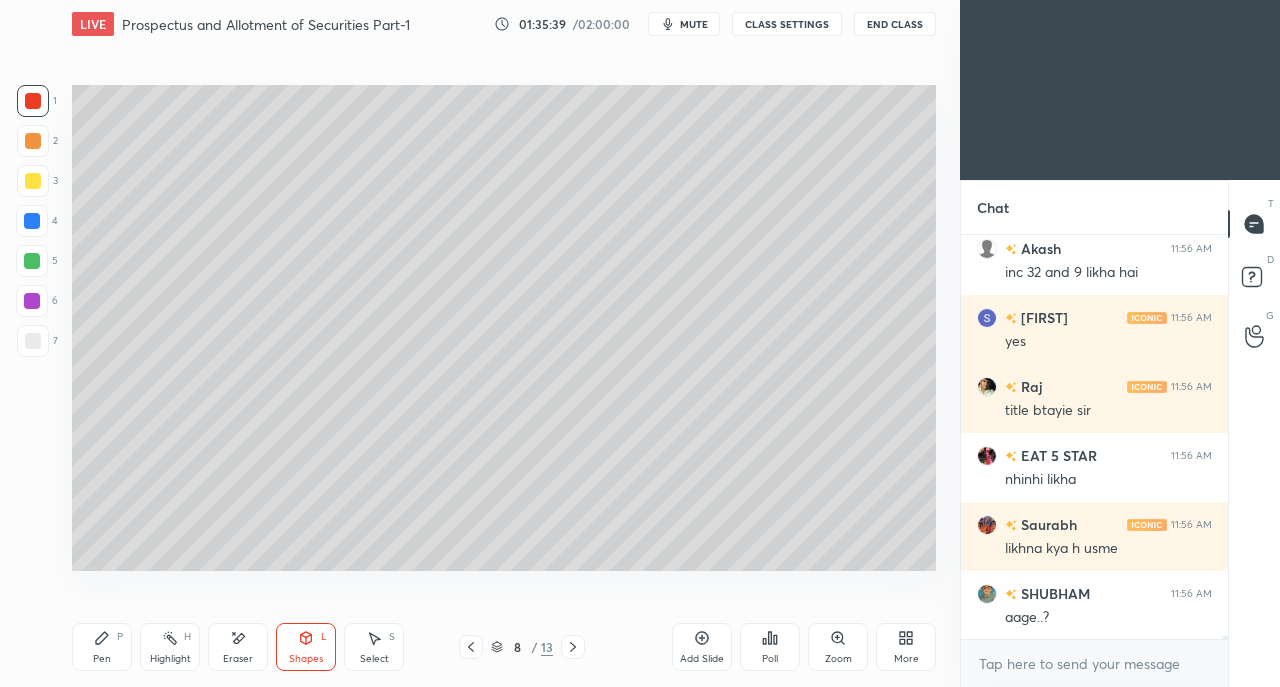 click on "Pen P" at bounding box center [102, 647] 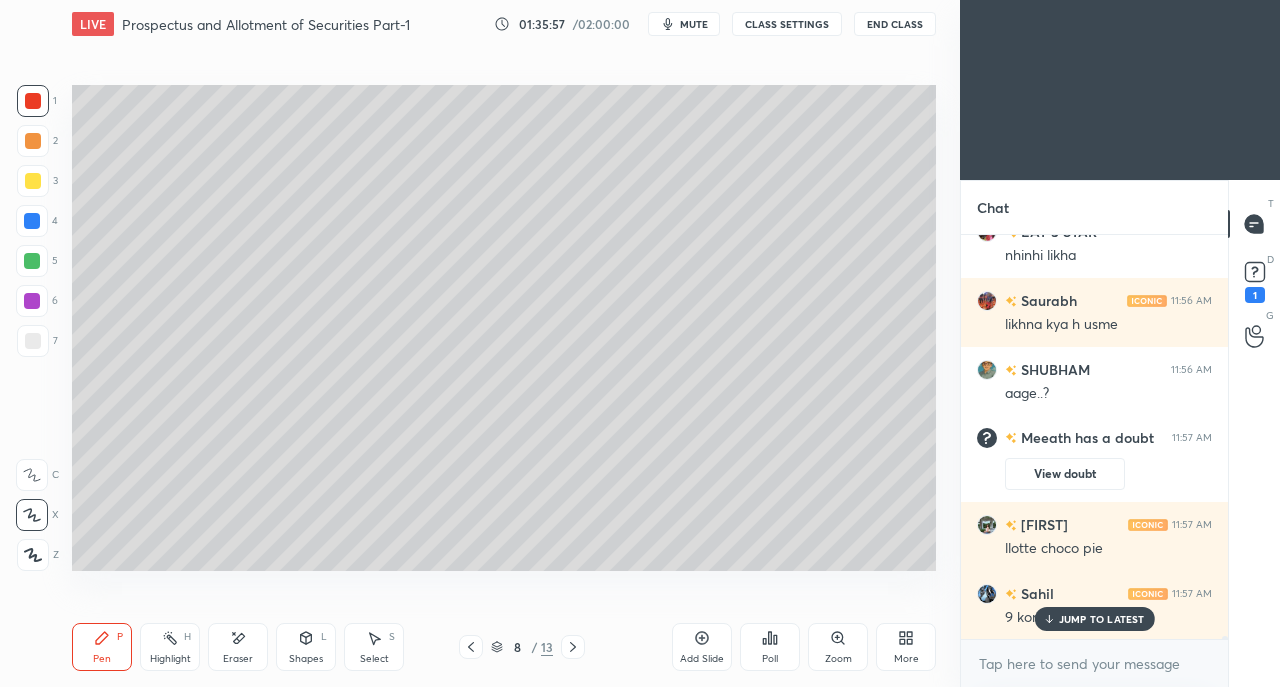 scroll, scrollTop: 48846, scrollLeft: 0, axis: vertical 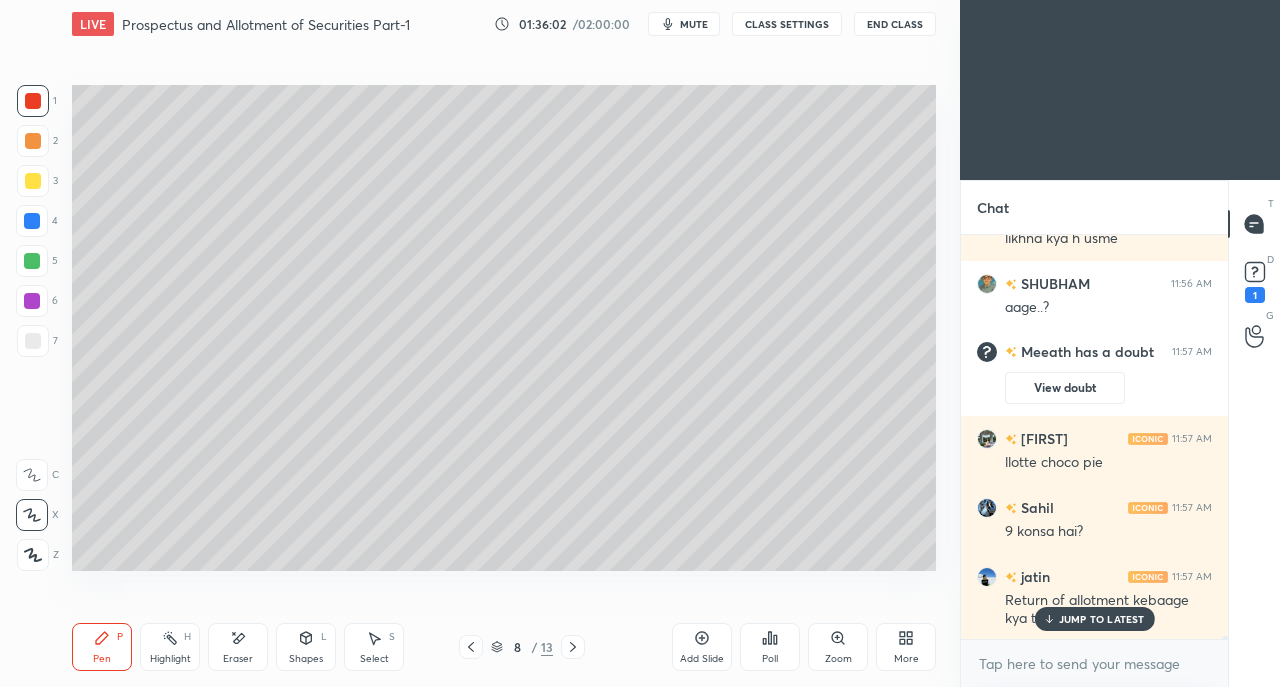 click 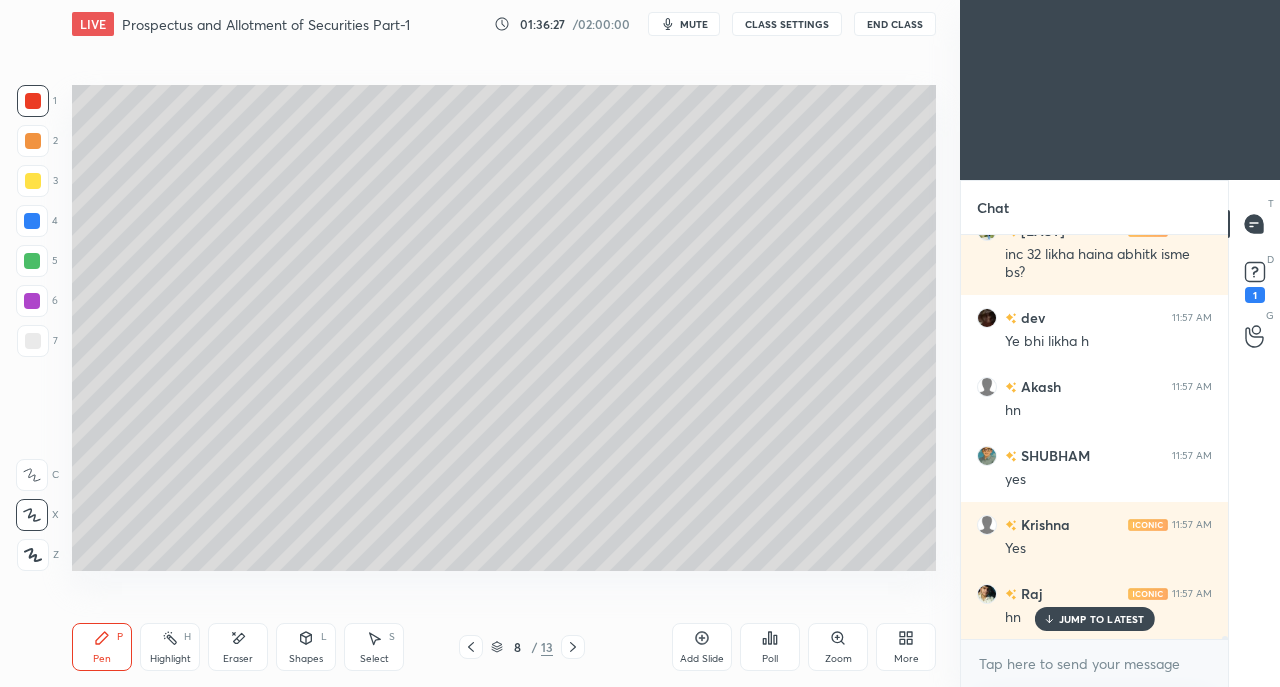 scroll, scrollTop: 49416, scrollLeft: 0, axis: vertical 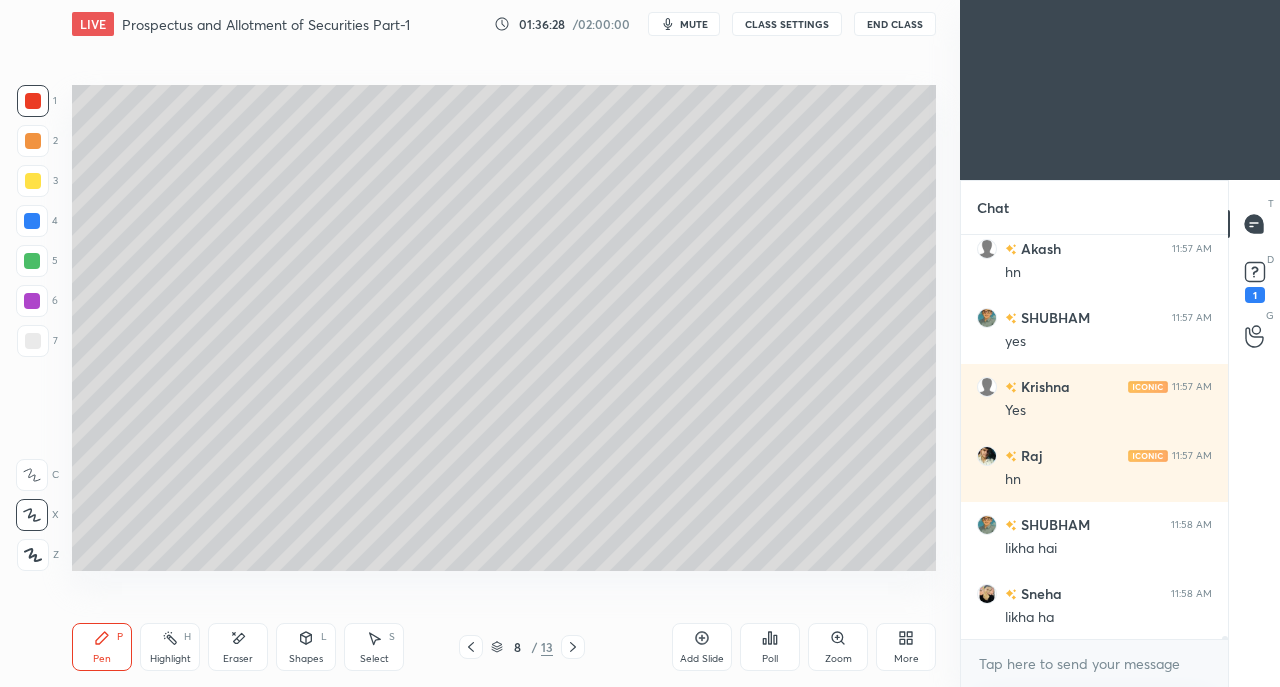 click on "likha ha" at bounding box center (1108, 618) 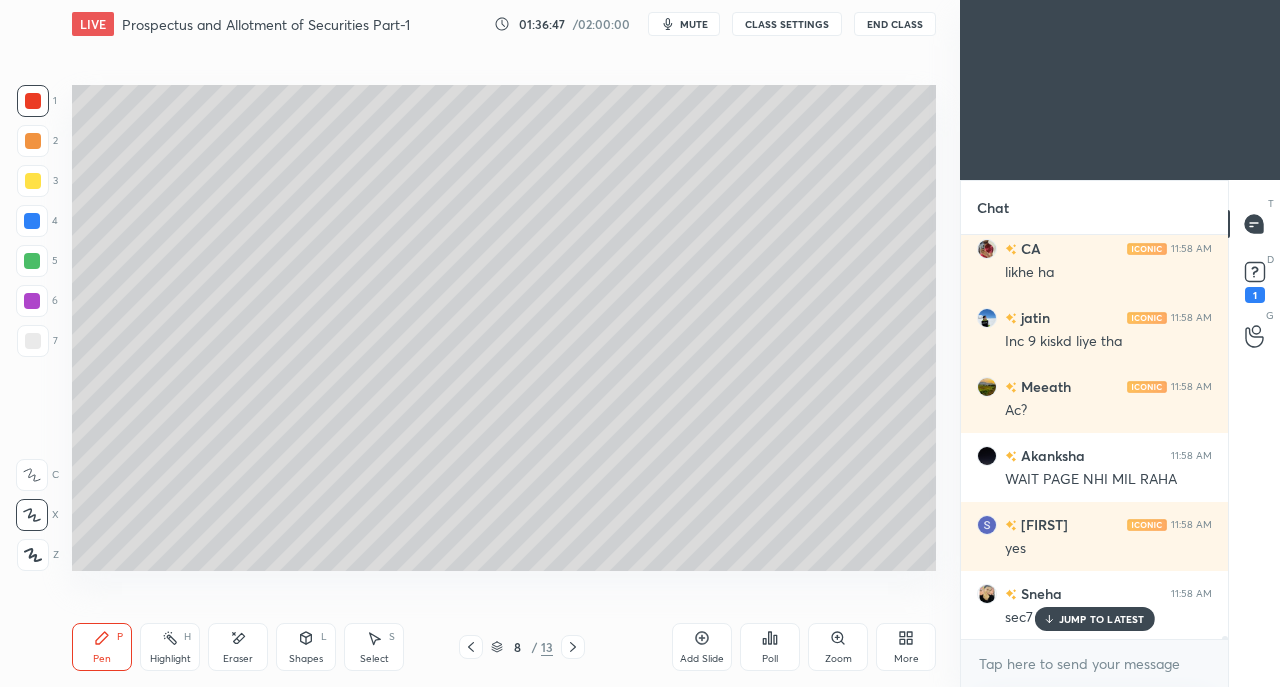 scroll, scrollTop: 50244, scrollLeft: 0, axis: vertical 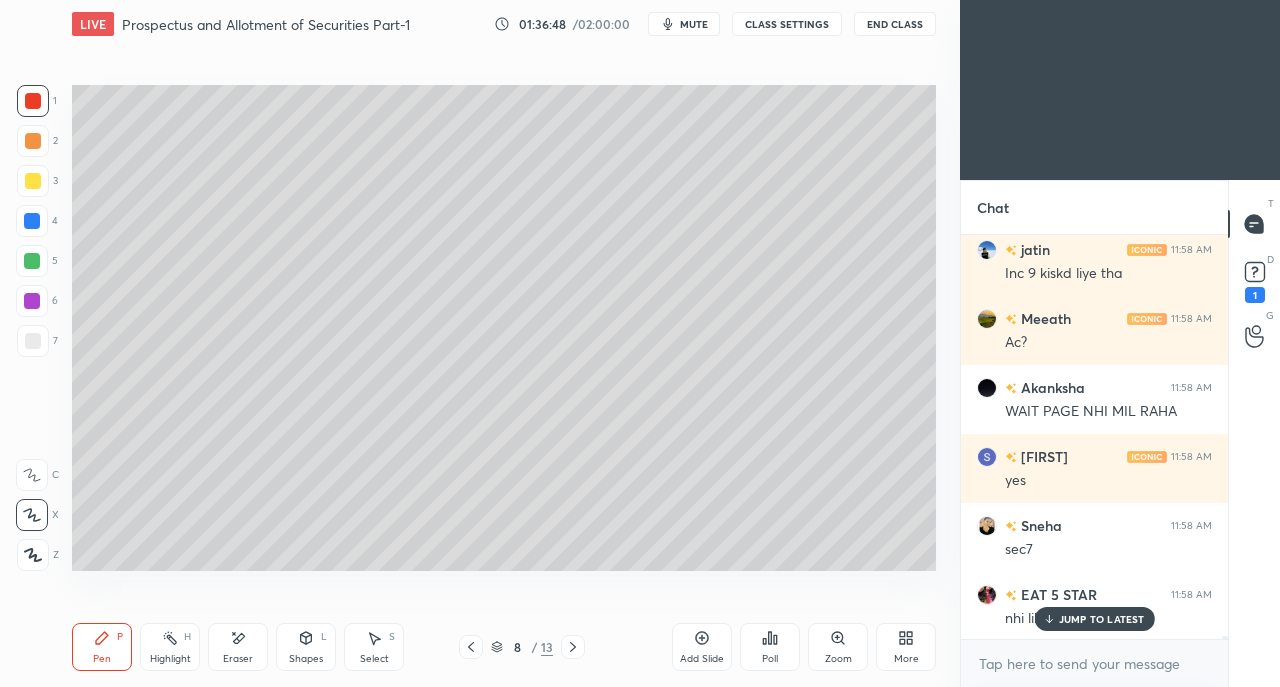 click on "JUMP TO LATEST" at bounding box center [1094, 619] 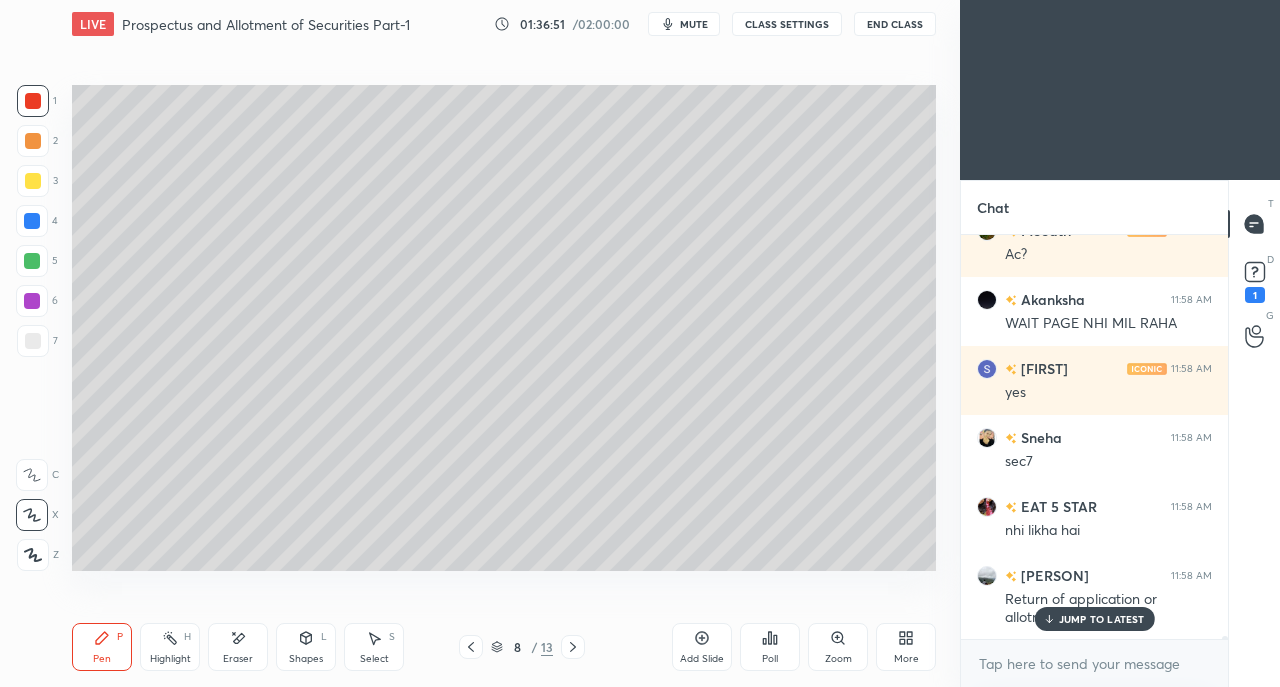 scroll, scrollTop: 50400, scrollLeft: 0, axis: vertical 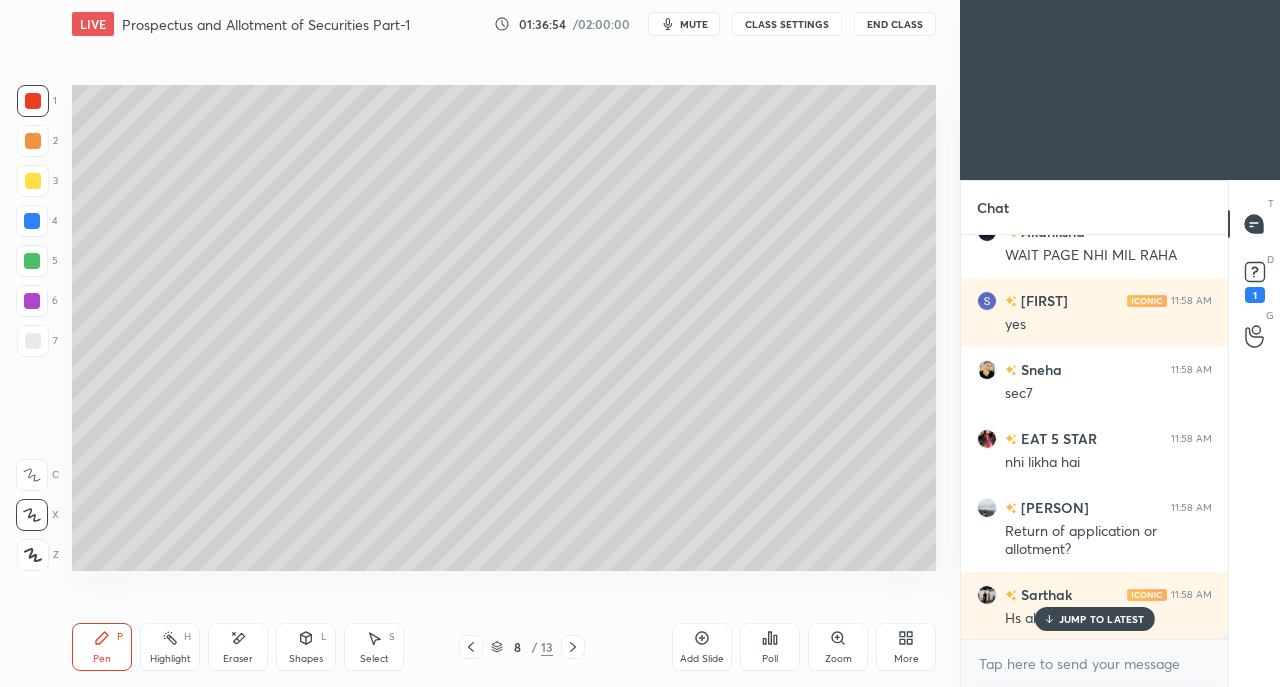 click on "JUMP TO LATEST" at bounding box center [1102, 619] 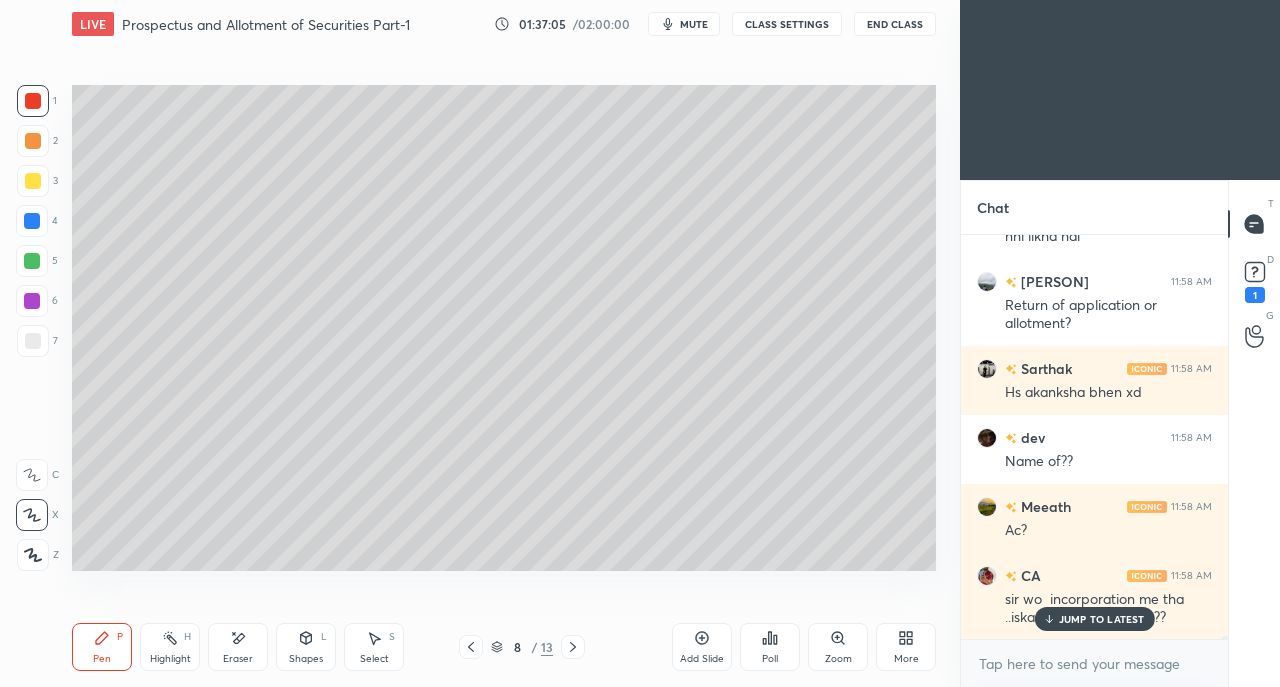 scroll, scrollTop: 50694, scrollLeft: 0, axis: vertical 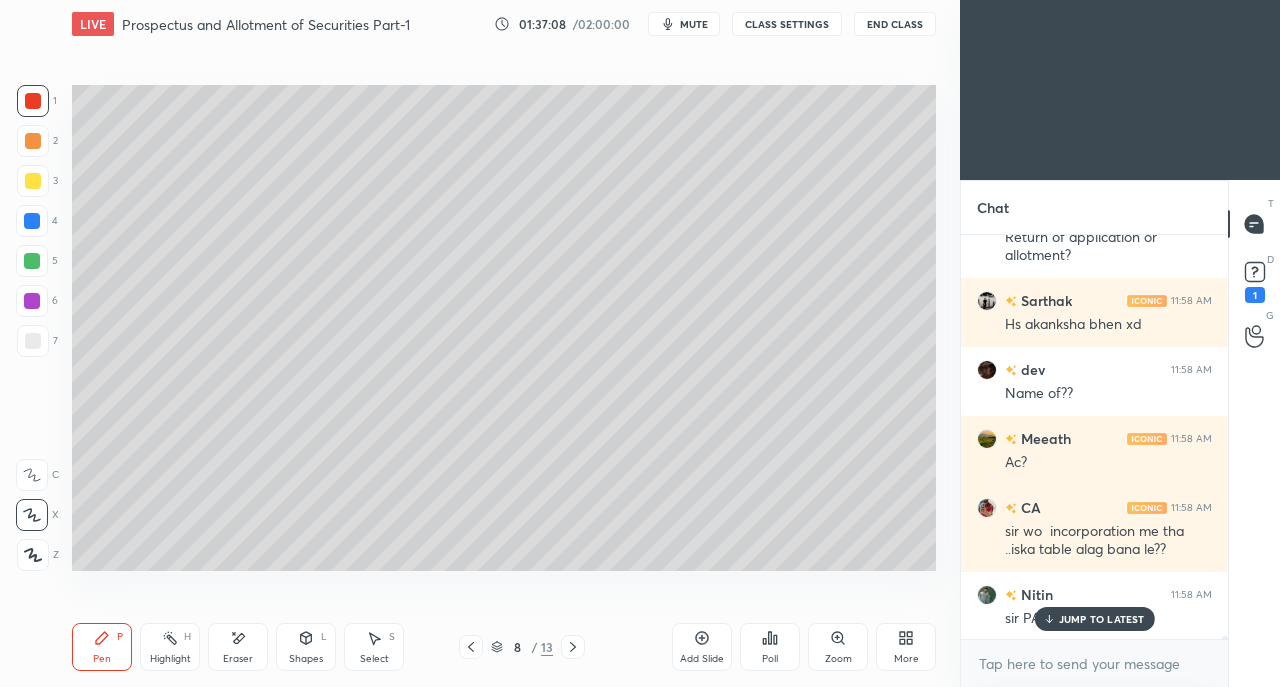 click on "JUMP TO LATEST" at bounding box center [1102, 619] 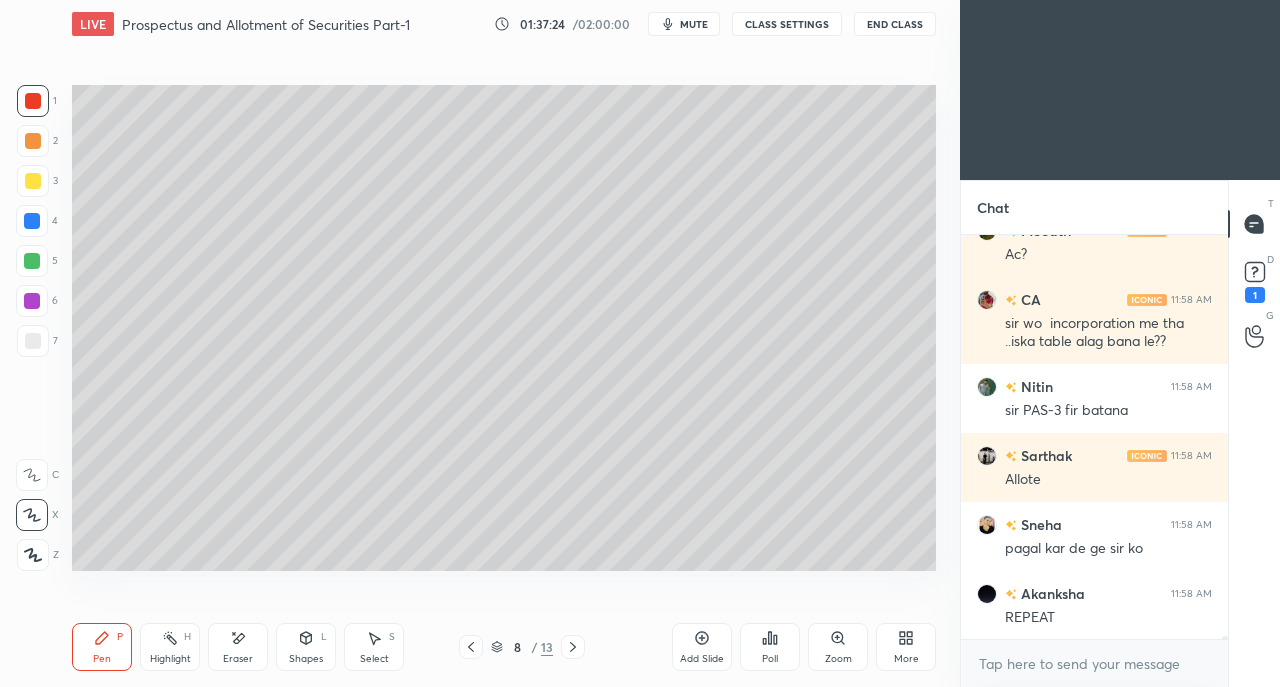 scroll, scrollTop: 50970, scrollLeft: 0, axis: vertical 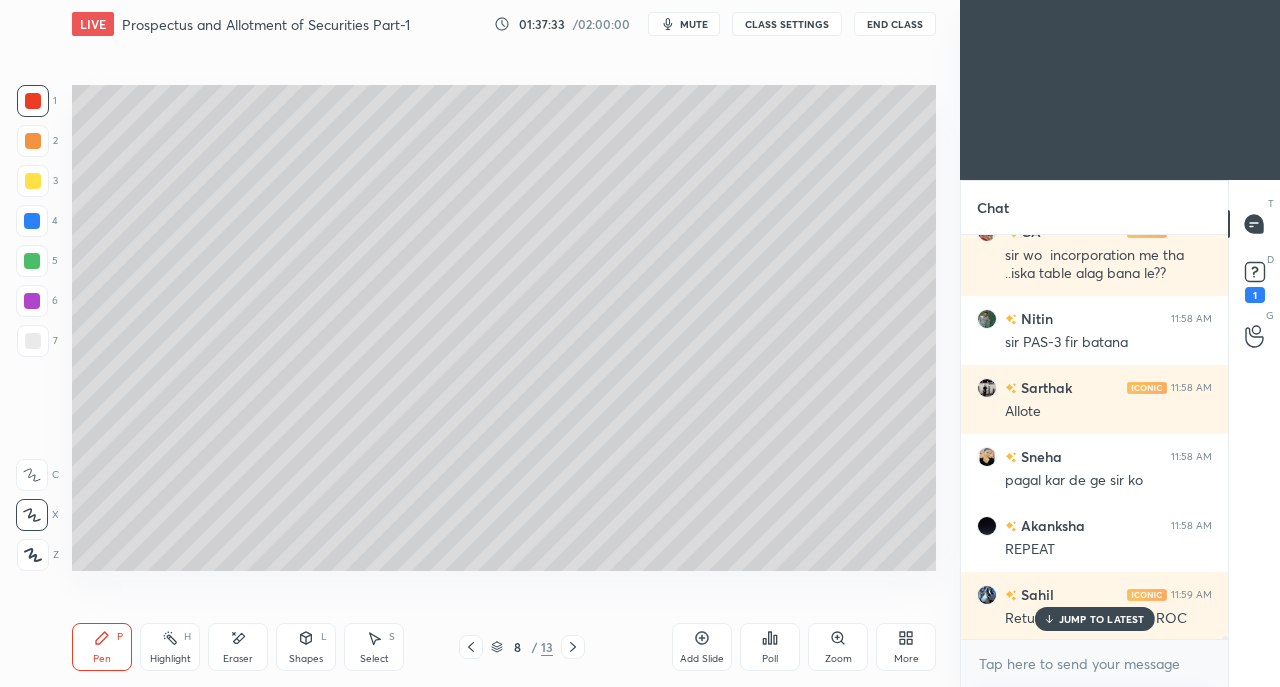 click on "JUMP TO LATEST" at bounding box center [1102, 619] 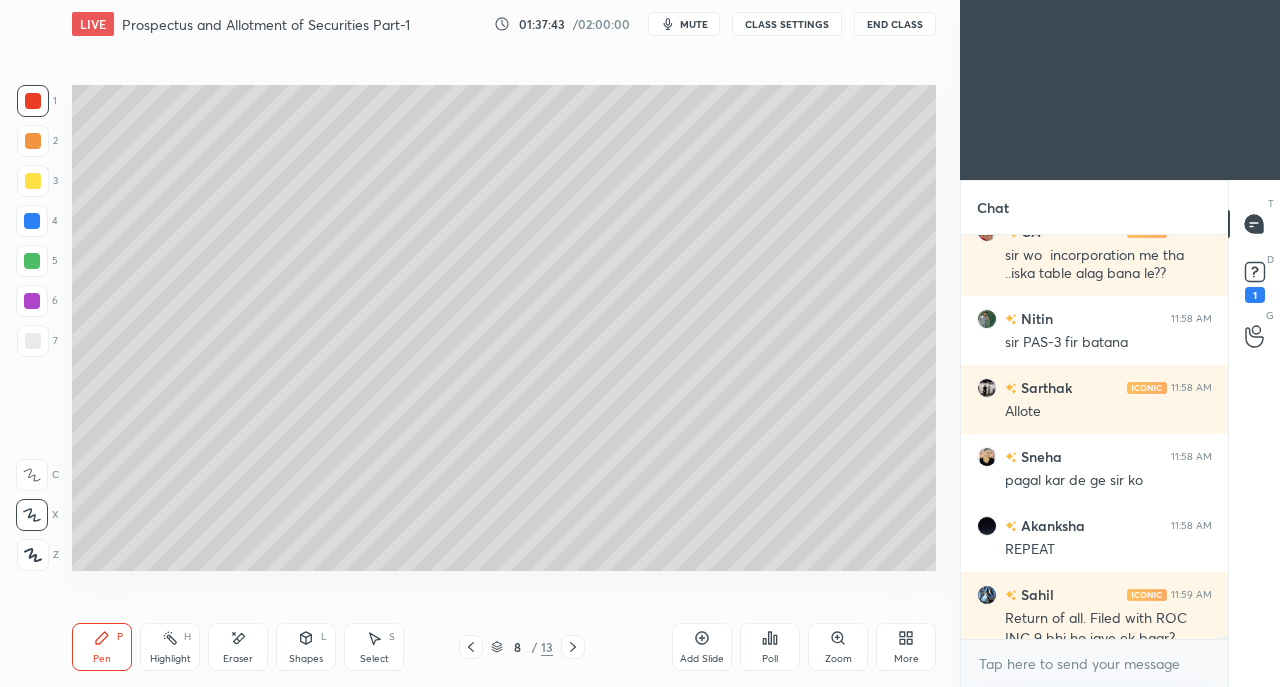 scroll, scrollTop: 50990, scrollLeft: 0, axis: vertical 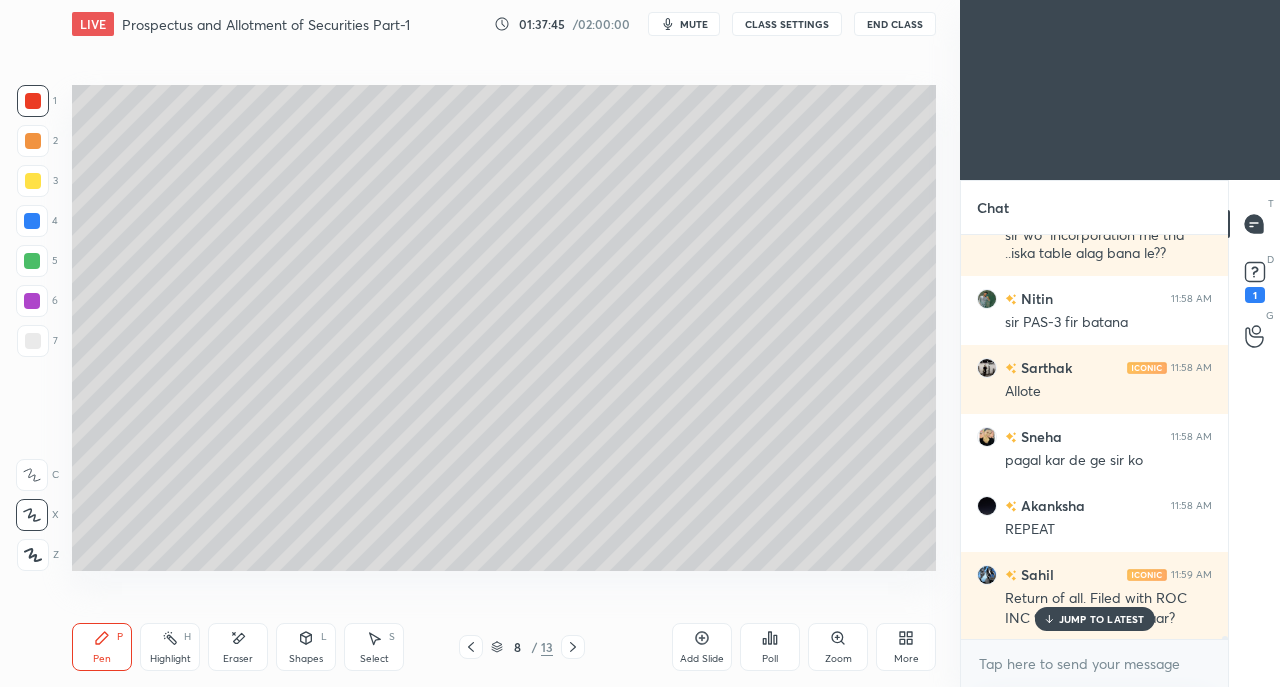 click on "JUMP TO LATEST" at bounding box center [1102, 619] 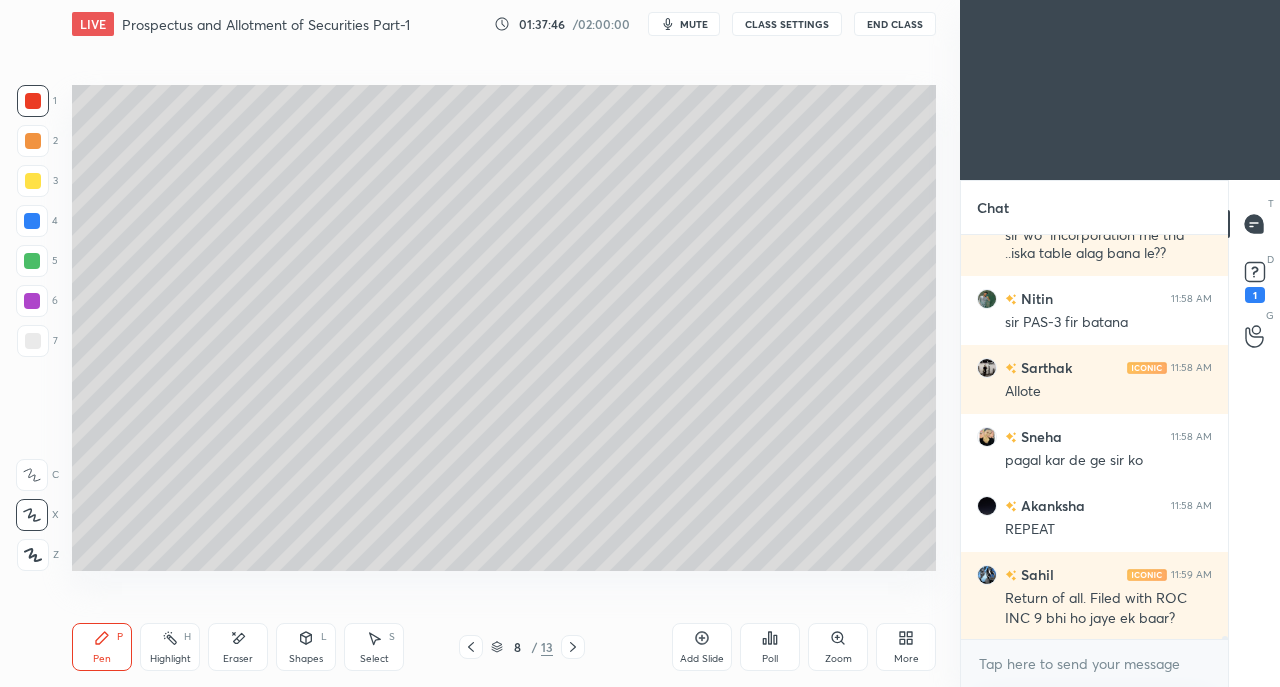 scroll, scrollTop: 51060, scrollLeft: 0, axis: vertical 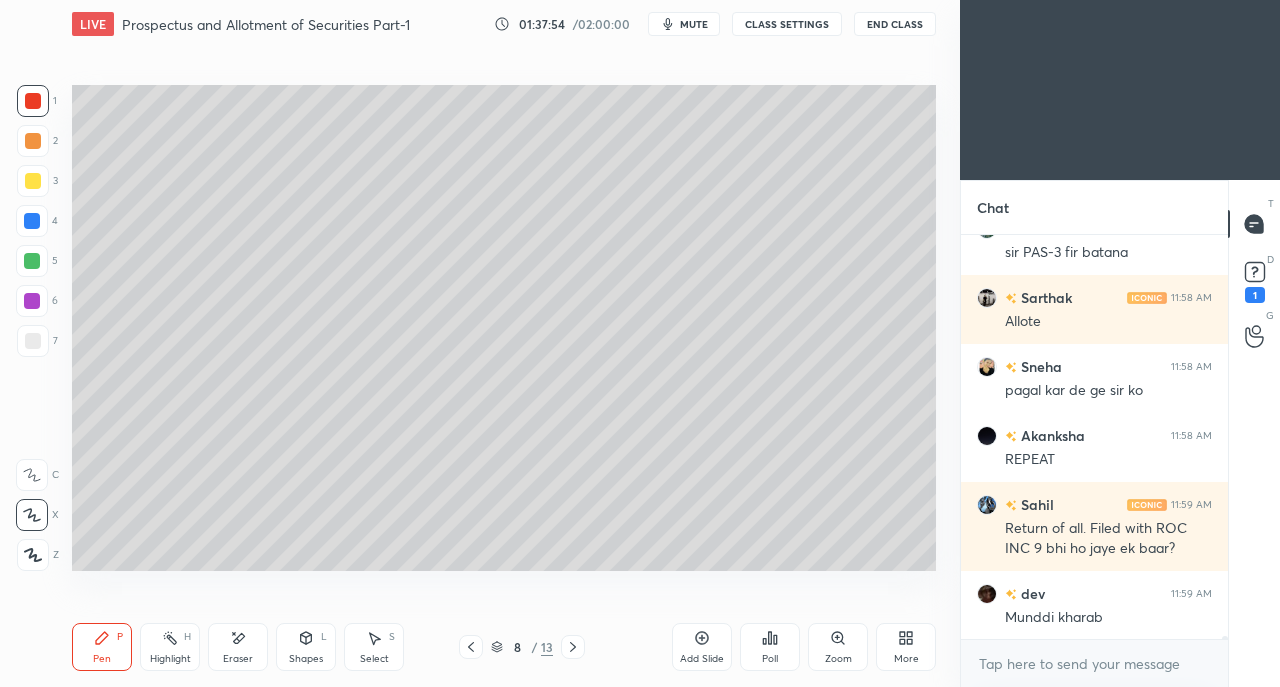 click 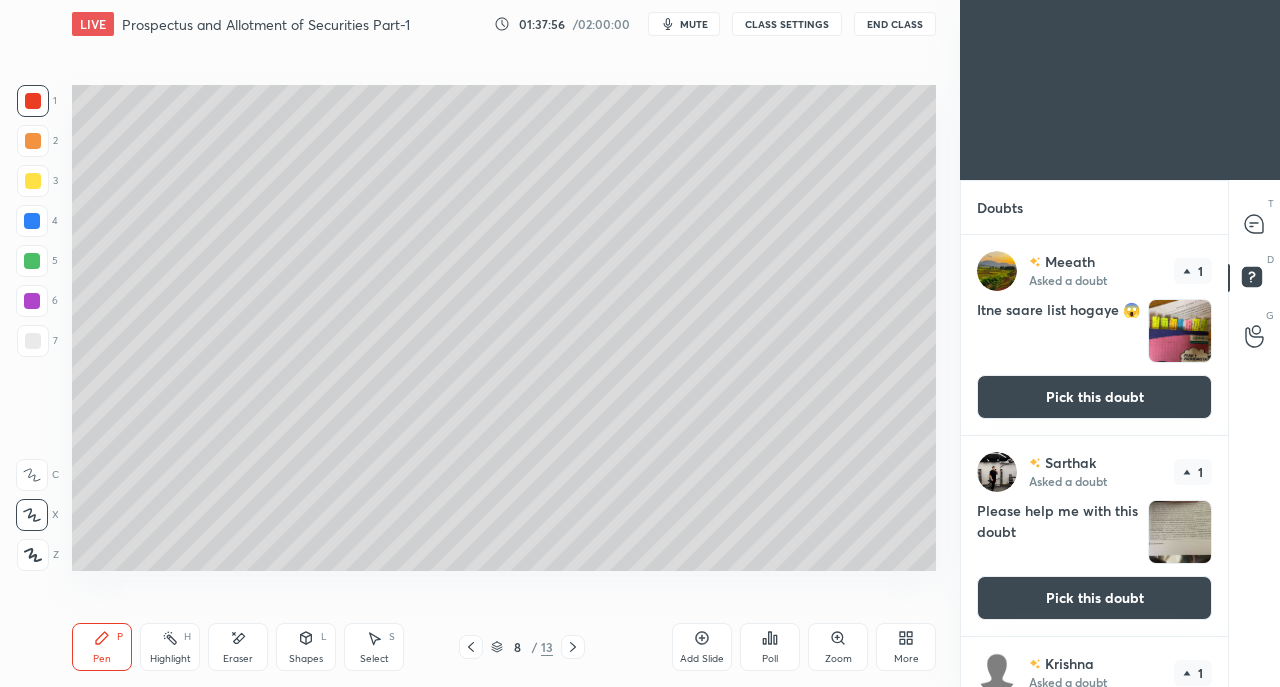 click at bounding box center (573, 647) 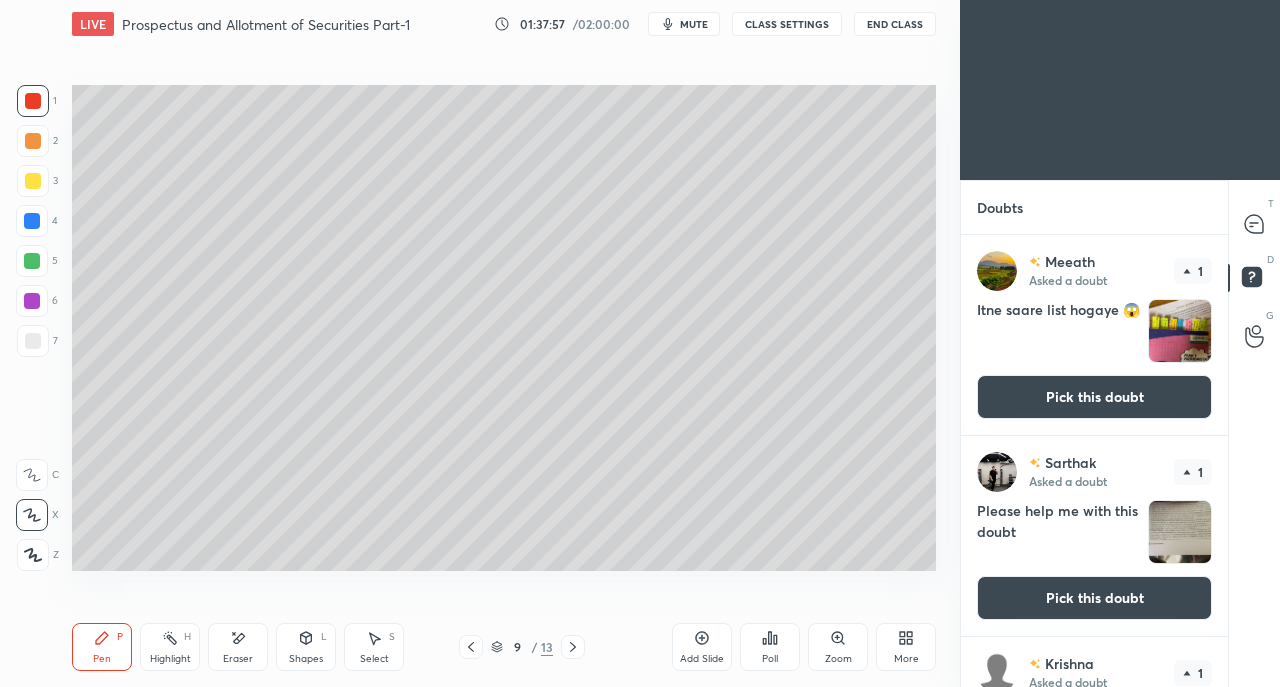 click at bounding box center (573, 647) 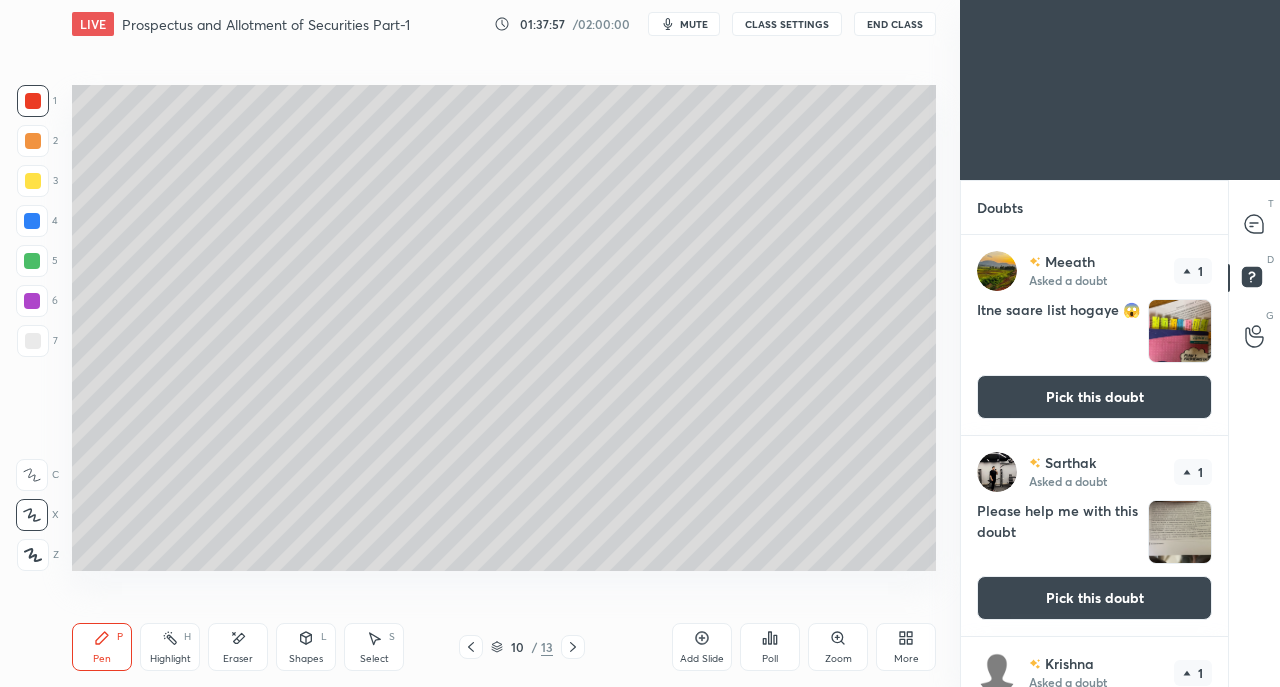 click 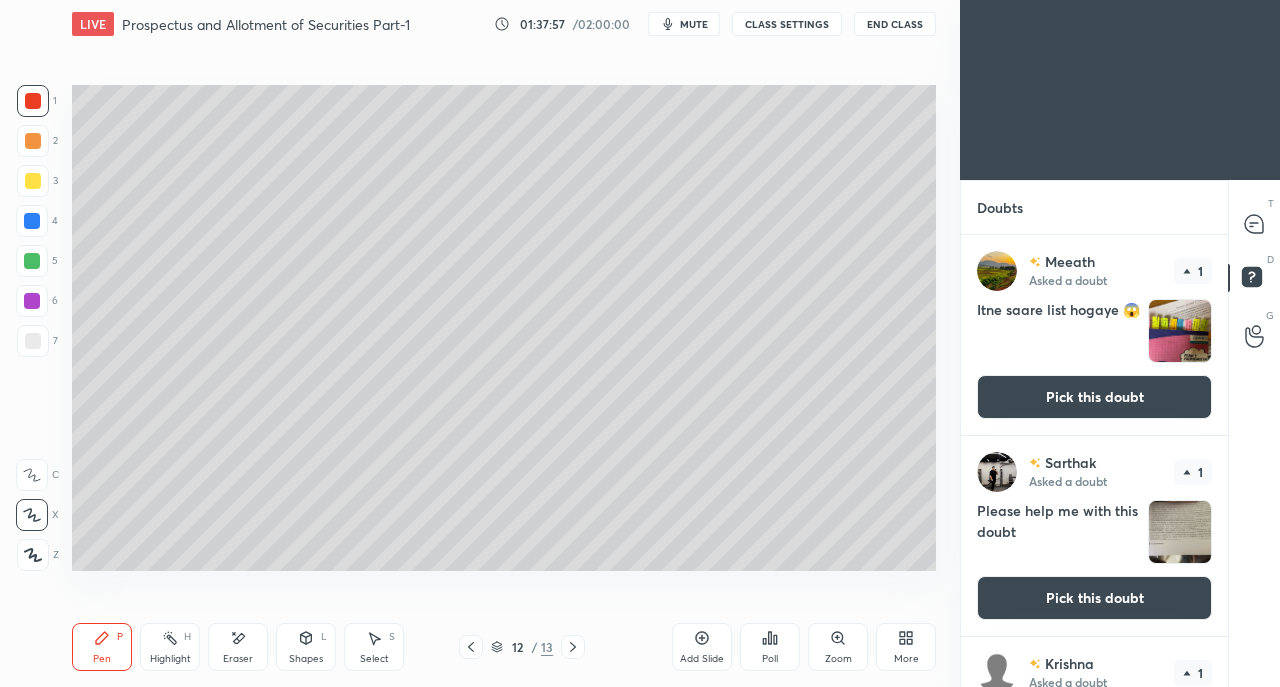 click at bounding box center [573, 647] 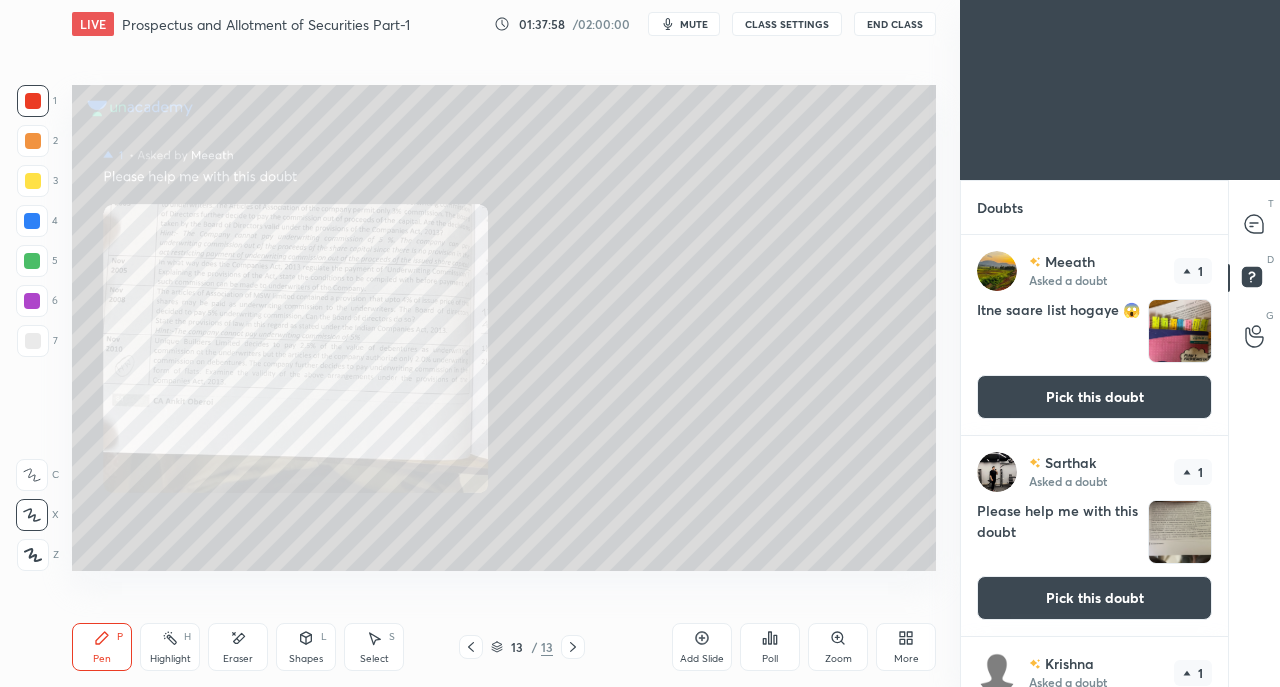 click on "Pick this doubt" at bounding box center [1094, 397] 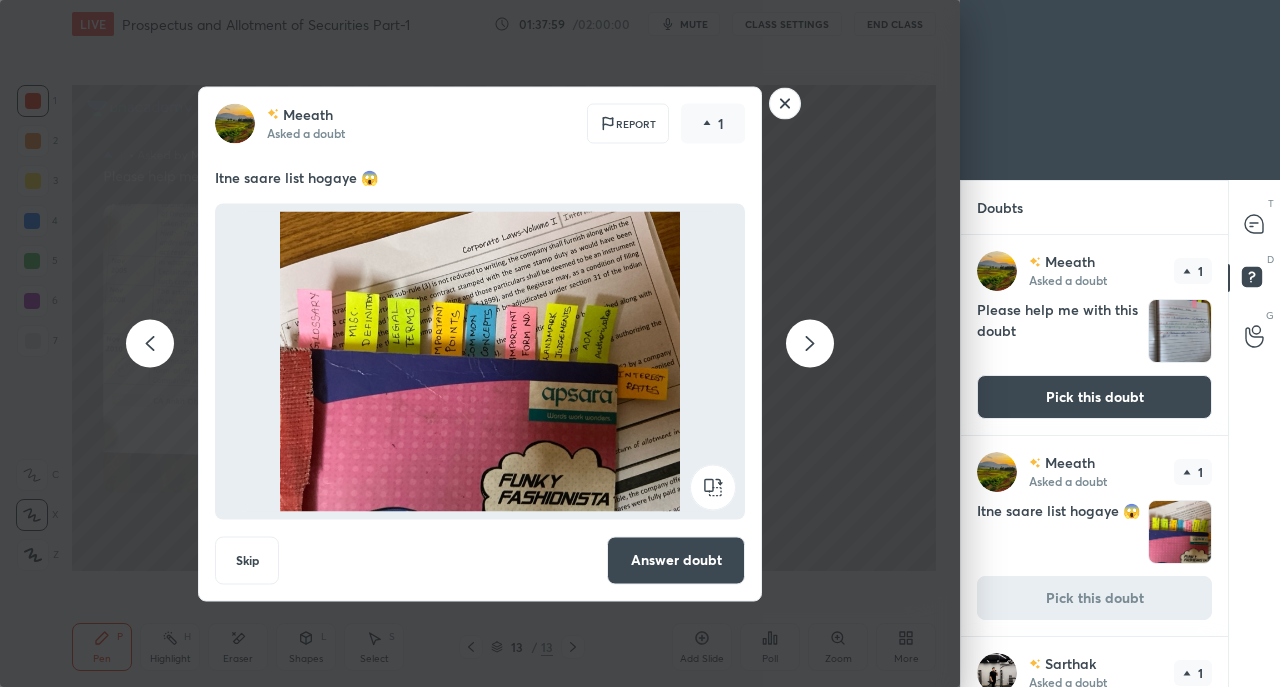 click on "Answer doubt" at bounding box center (676, 560) 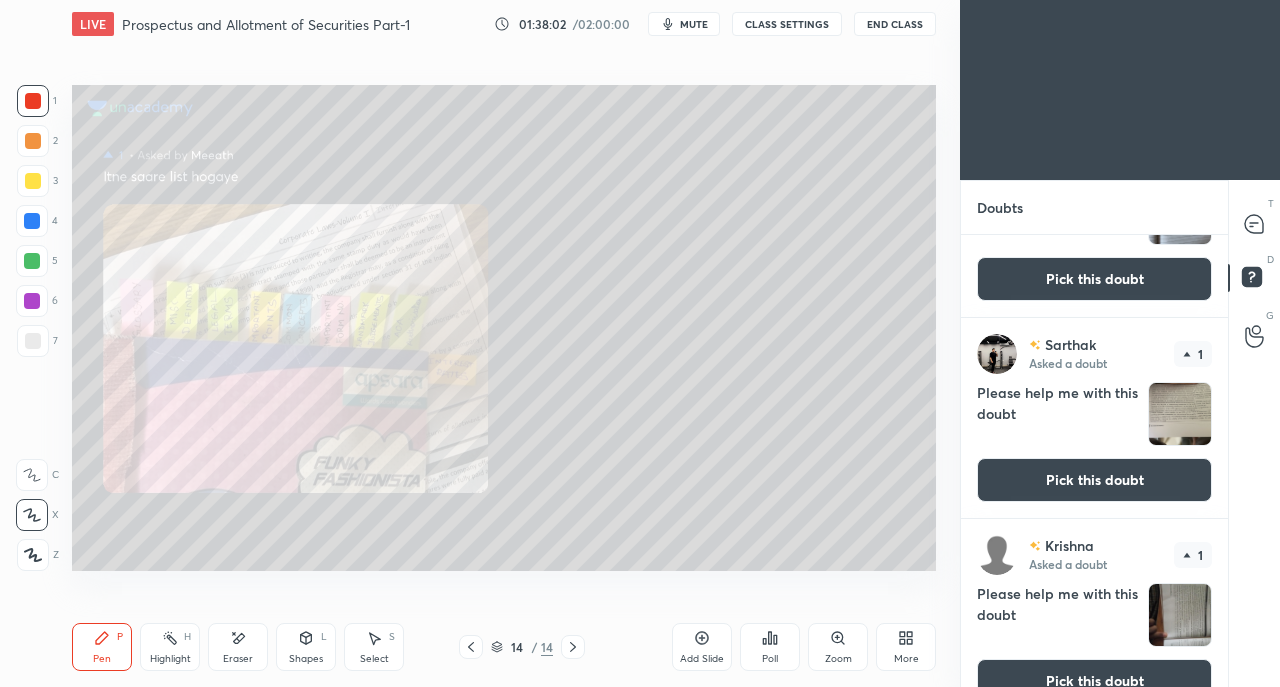 scroll, scrollTop: 118, scrollLeft: 0, axis: vertical 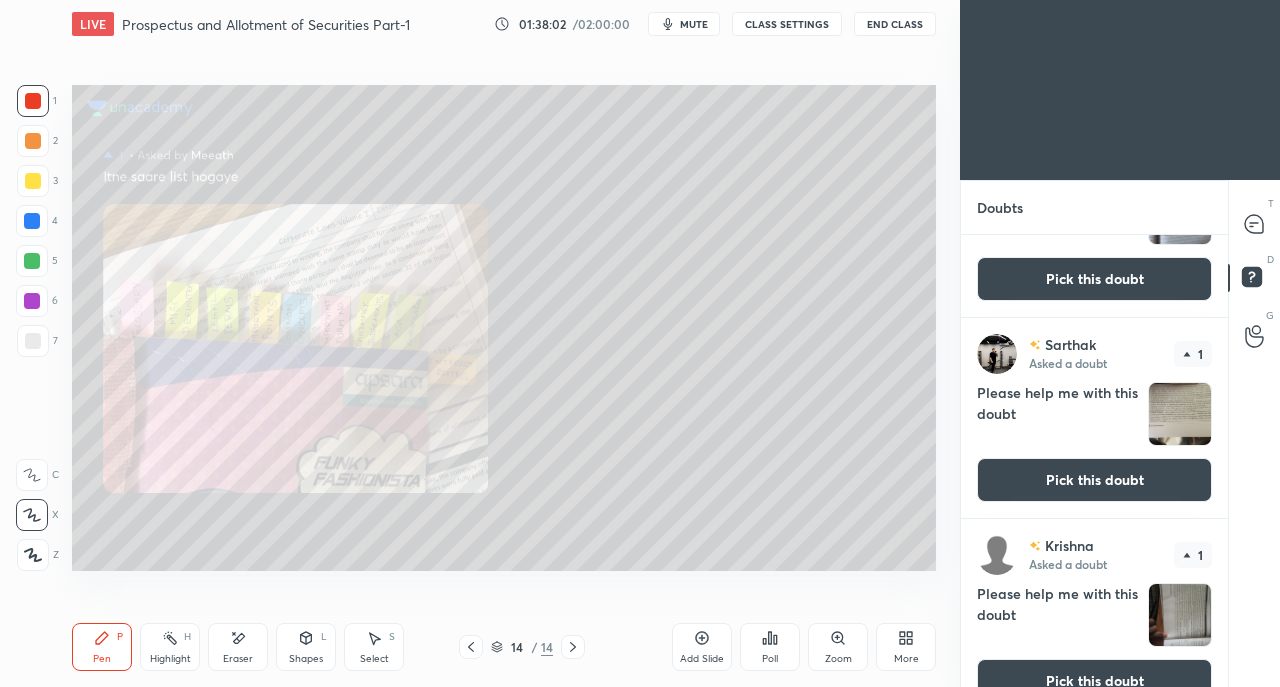 click 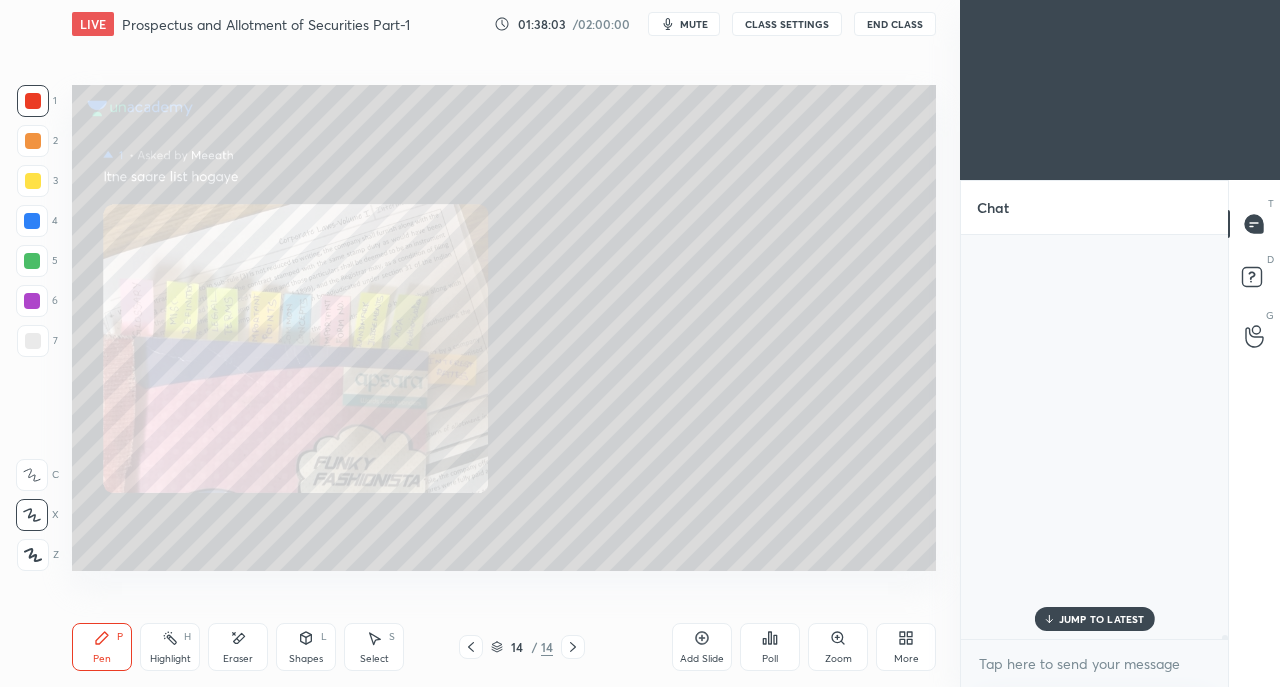 scroll, scrollTop: 51639, scrollLeft: 0, axis: vertical 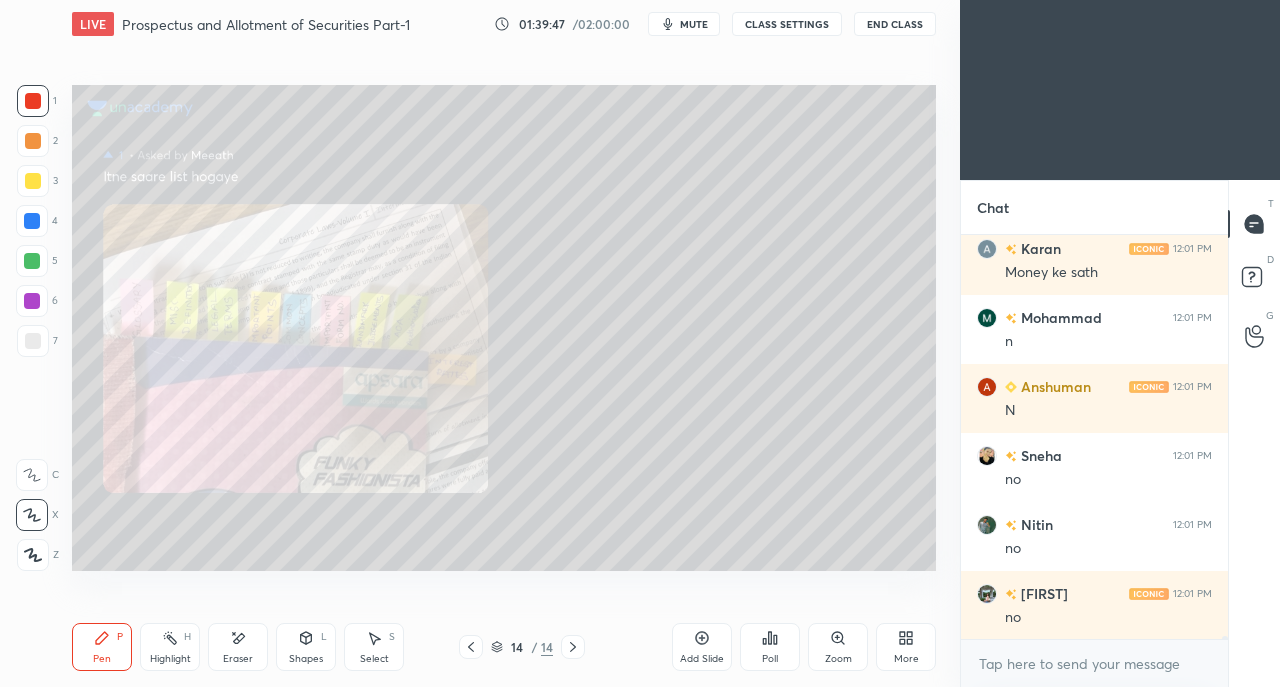 click 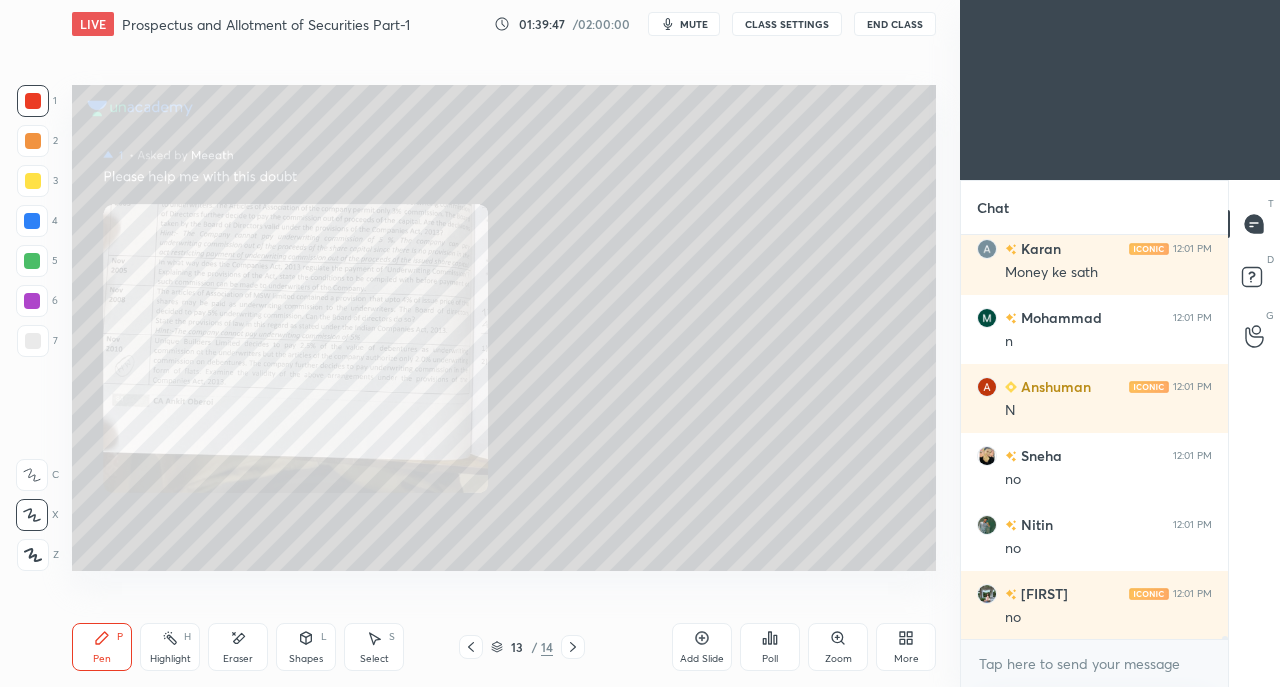 click 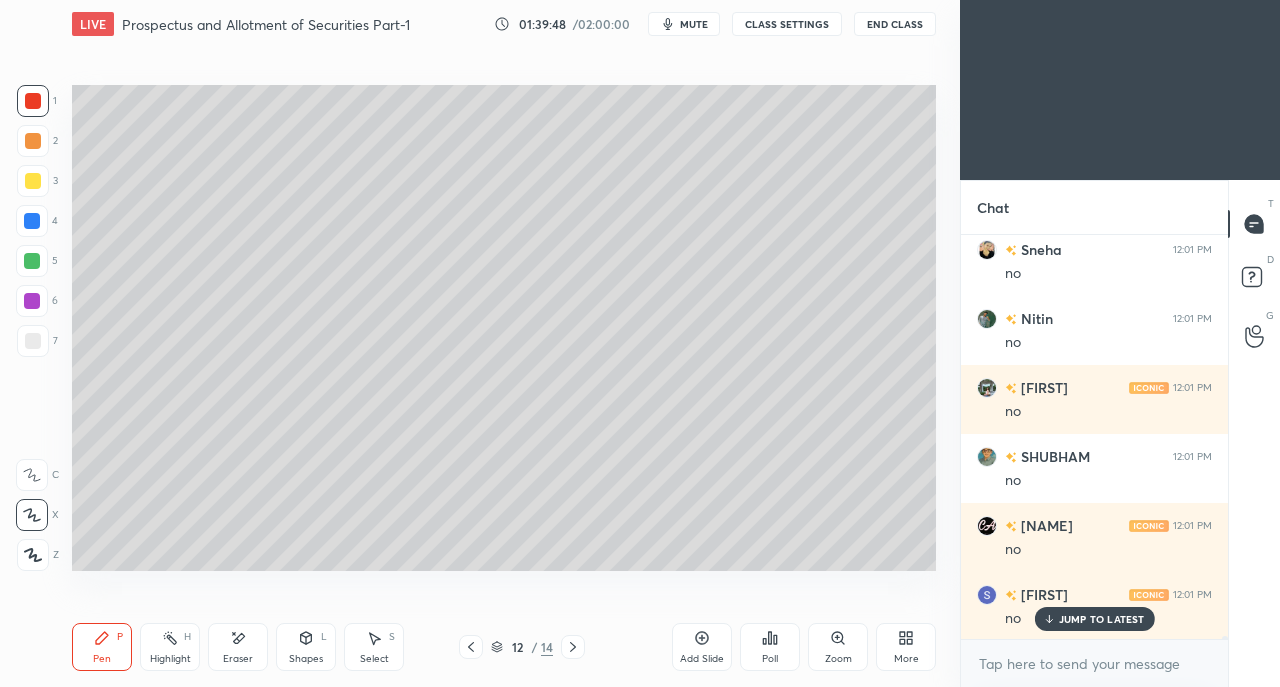 click 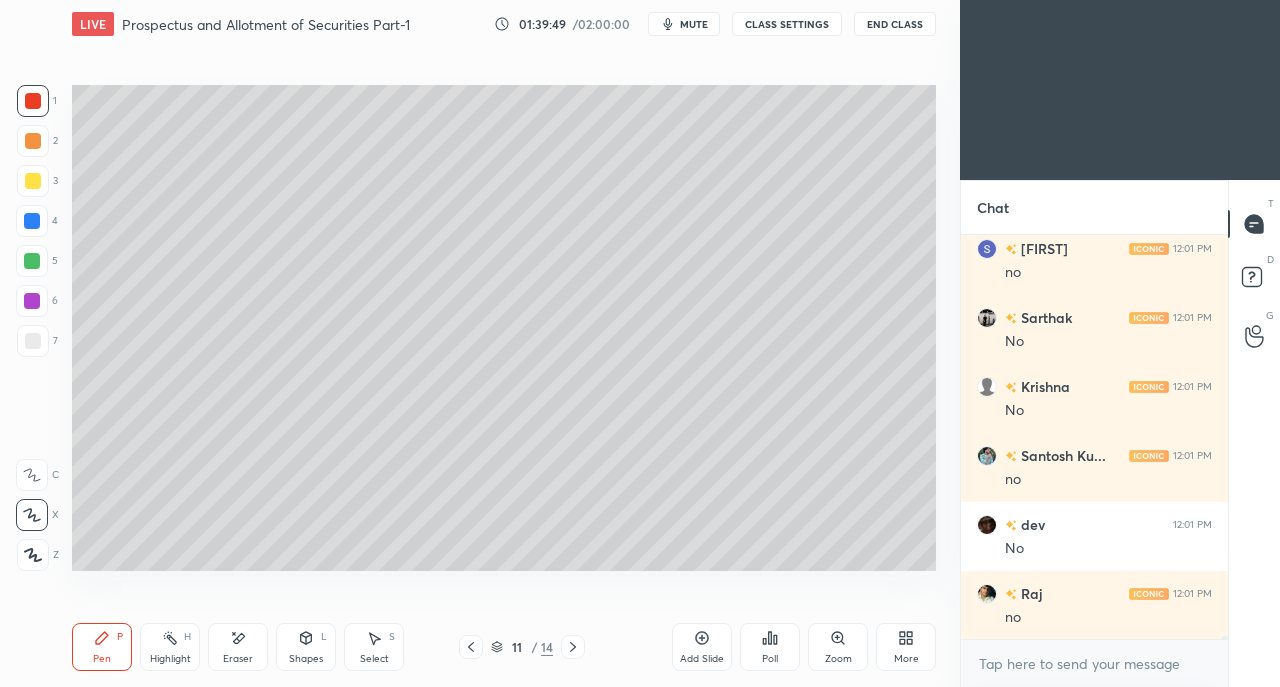 click 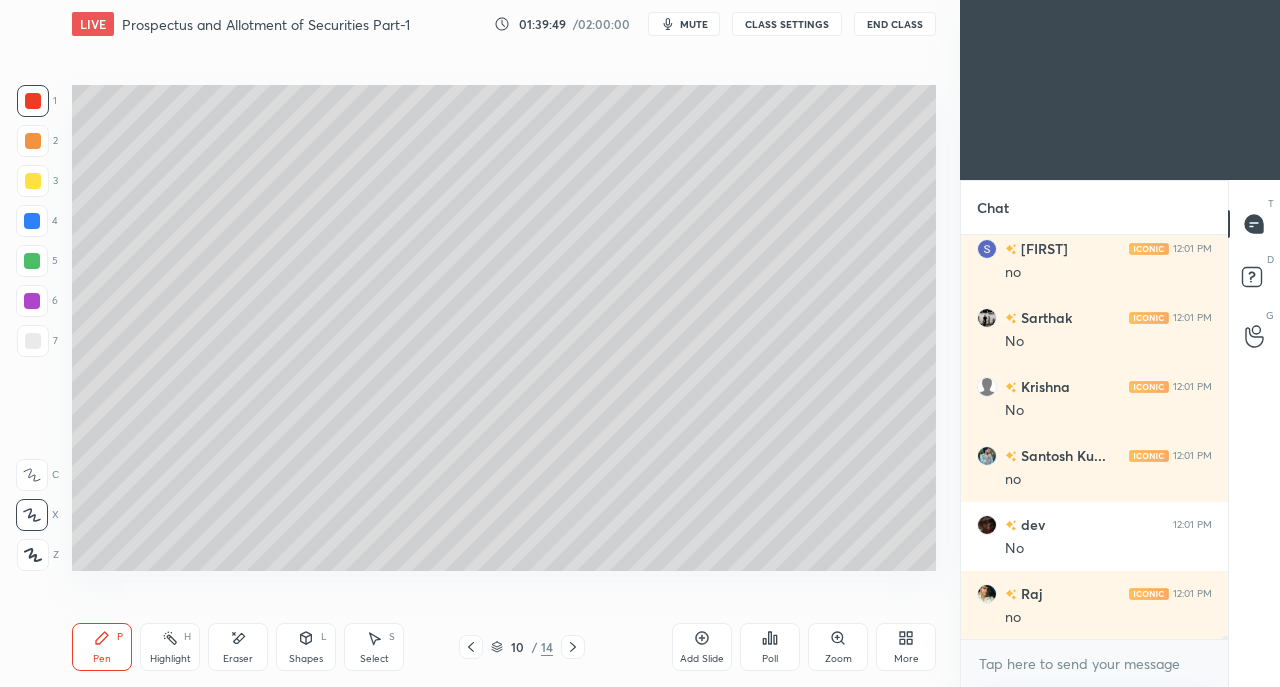 click 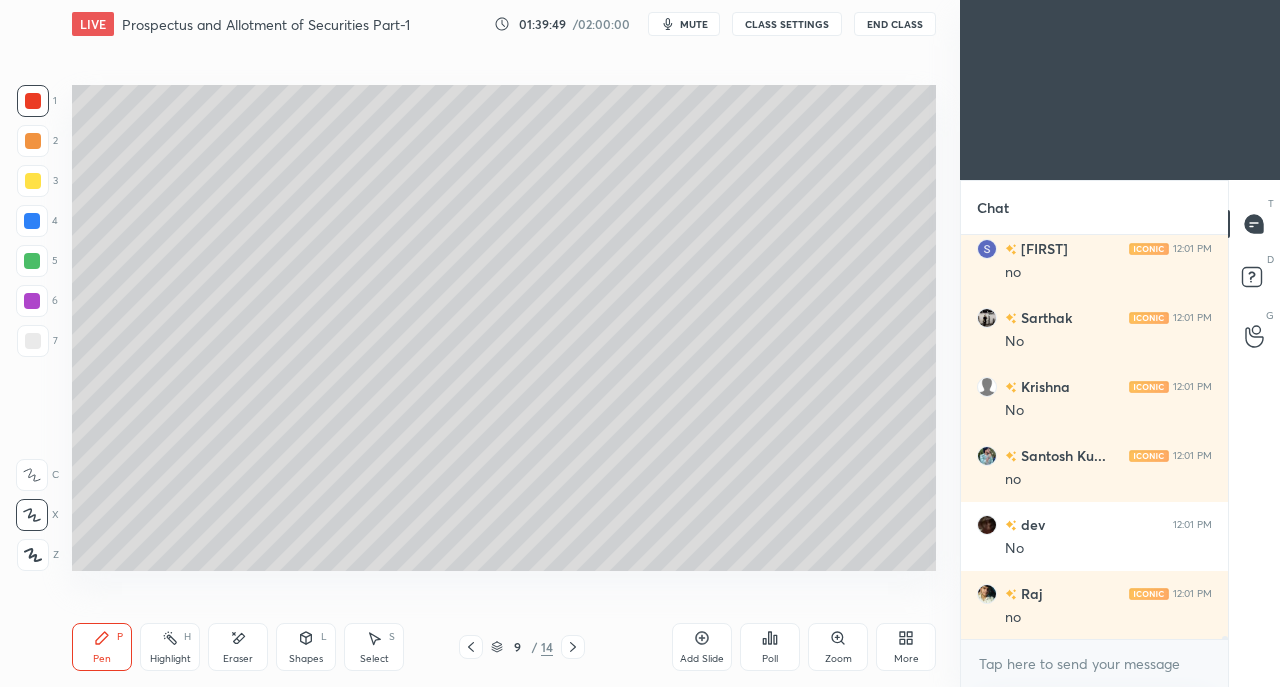 click 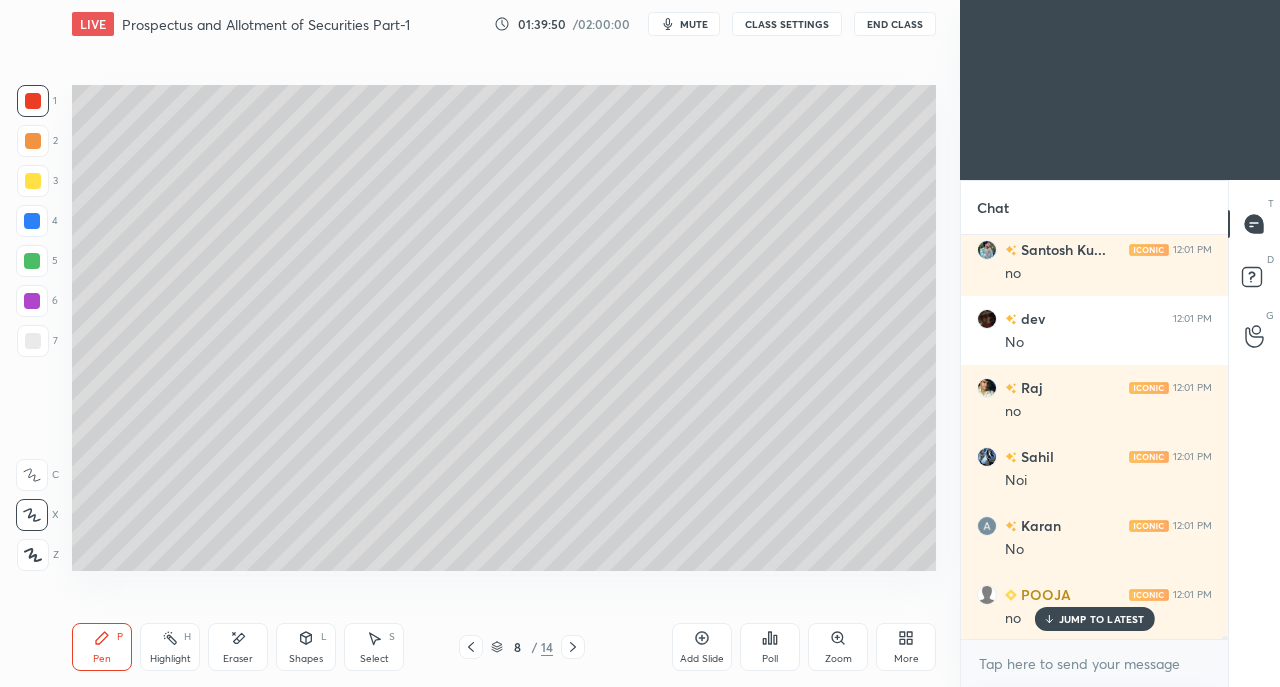click 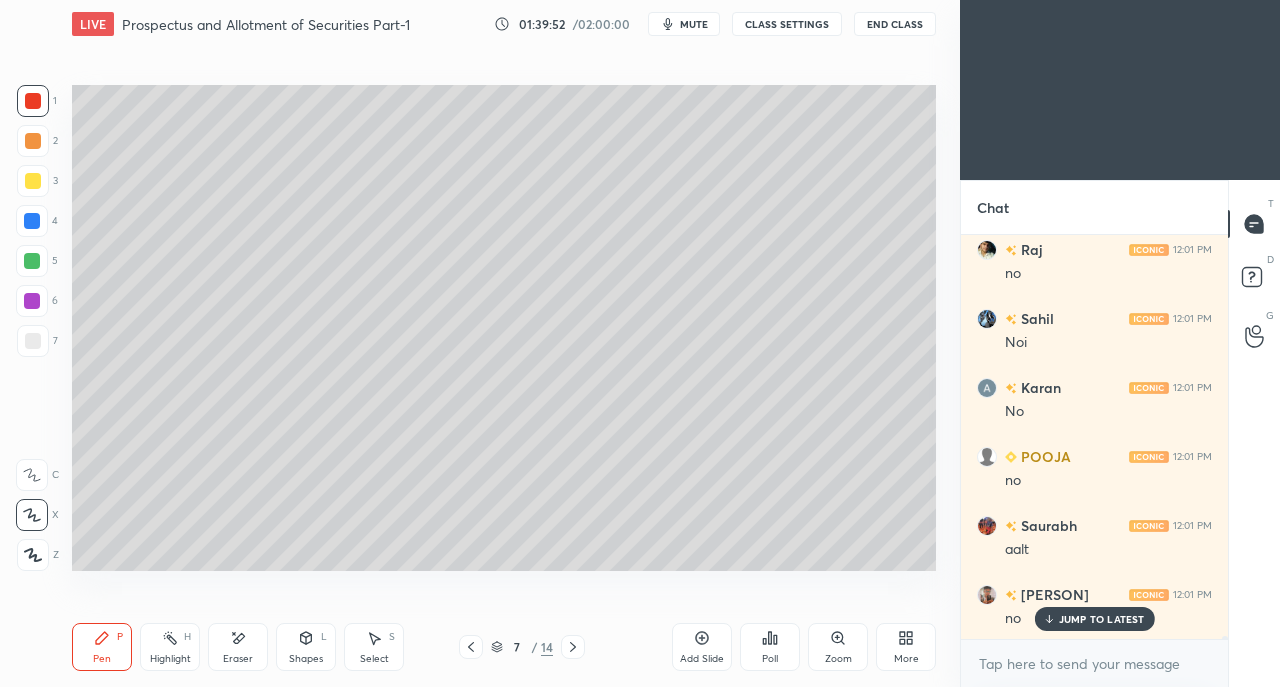 click at bounding box center [33, 181] 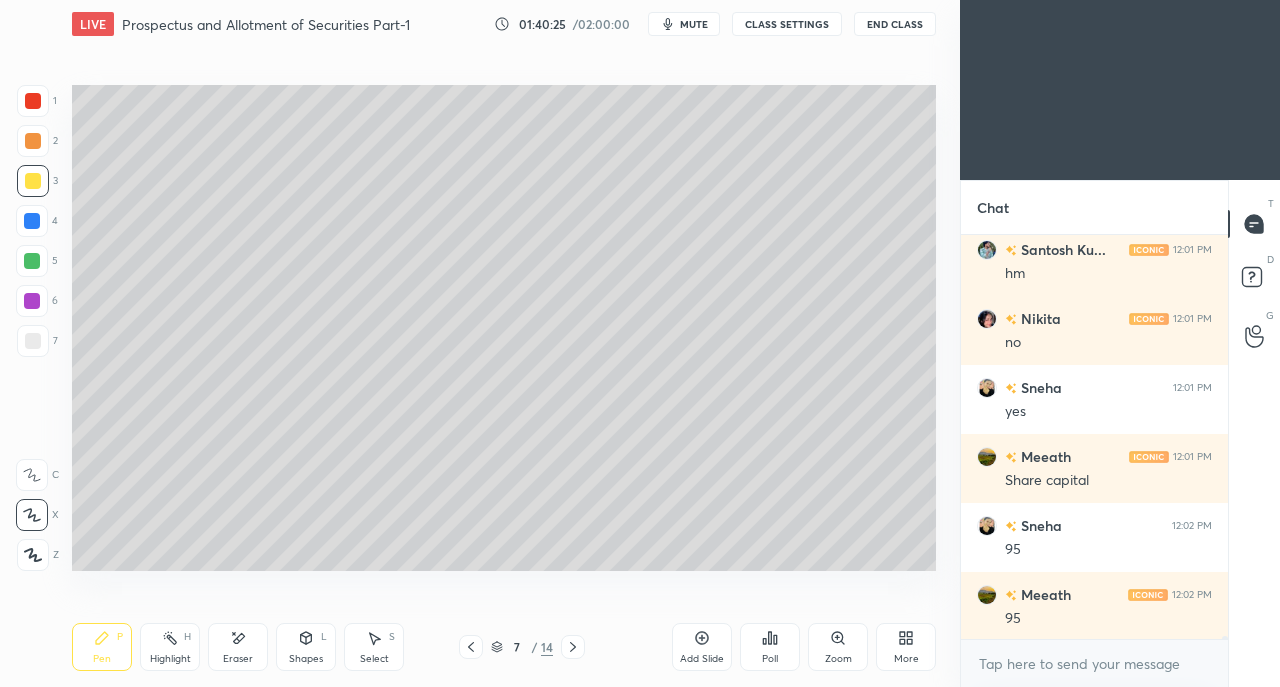 scroll, scrollTop: 61636, scrollLeft: 0, axis: vertical 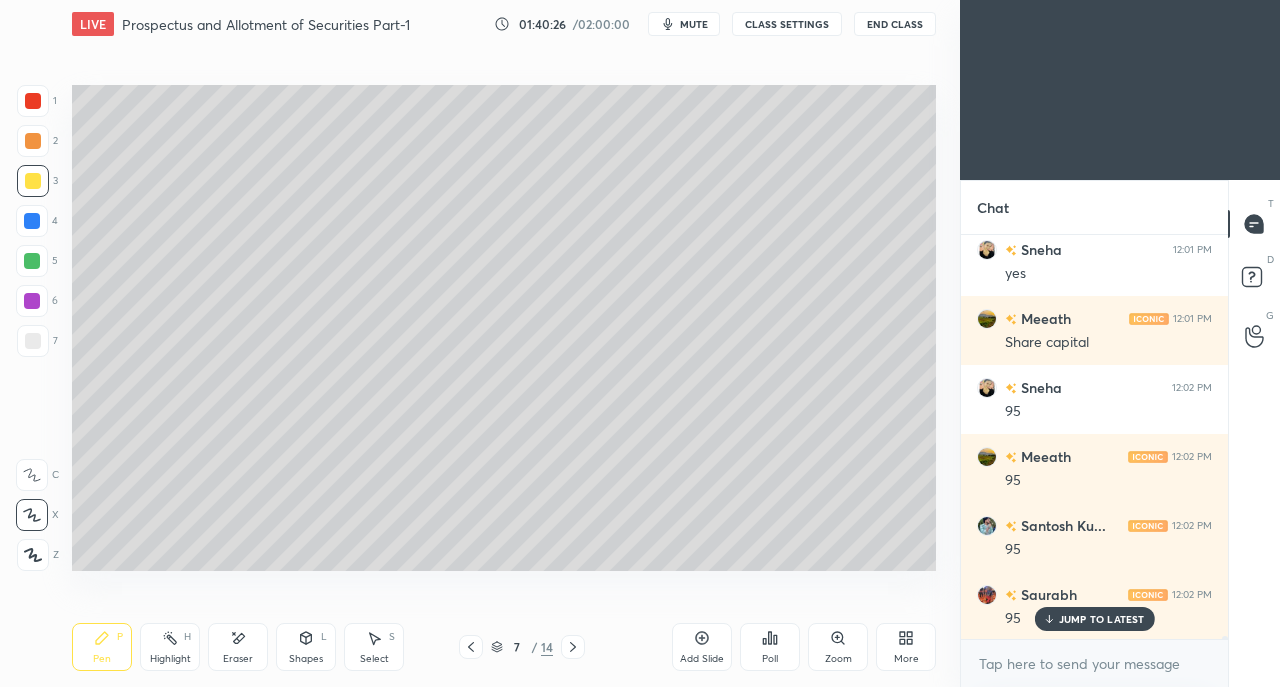 click on "Eraser" at bounding box center (238, 647) 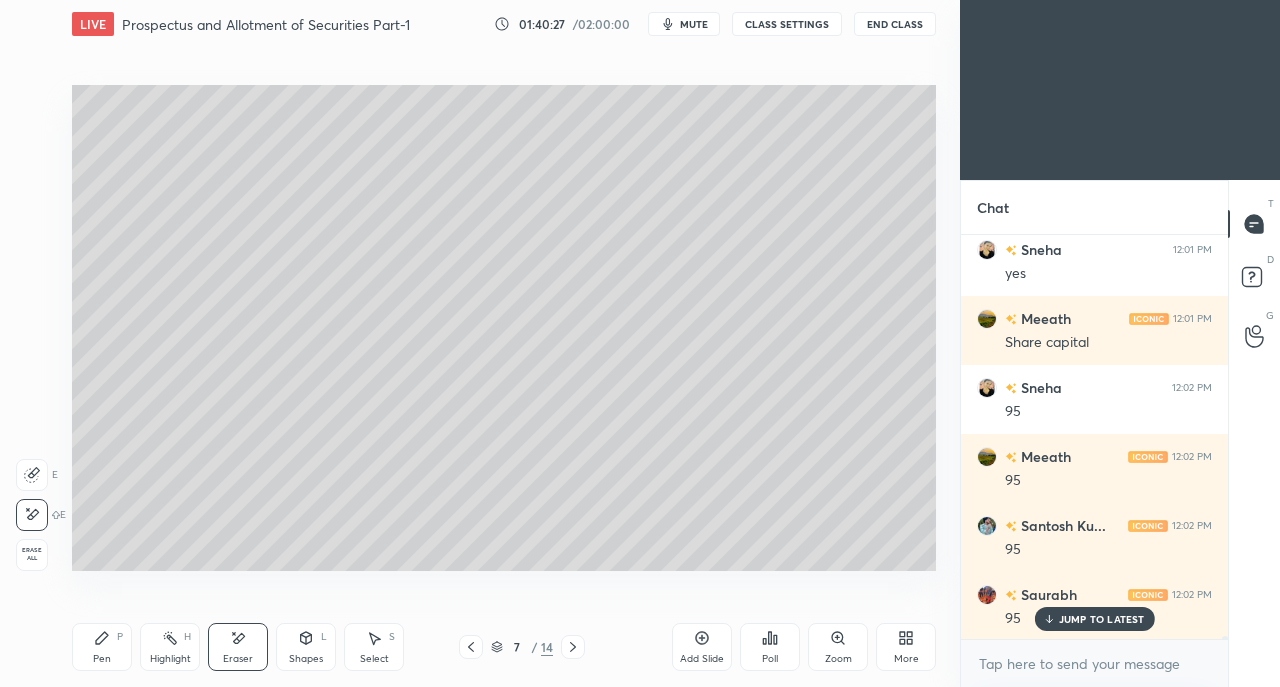 scroll, scrollTop: 61774, scrollLeft: 0, axis: vertical 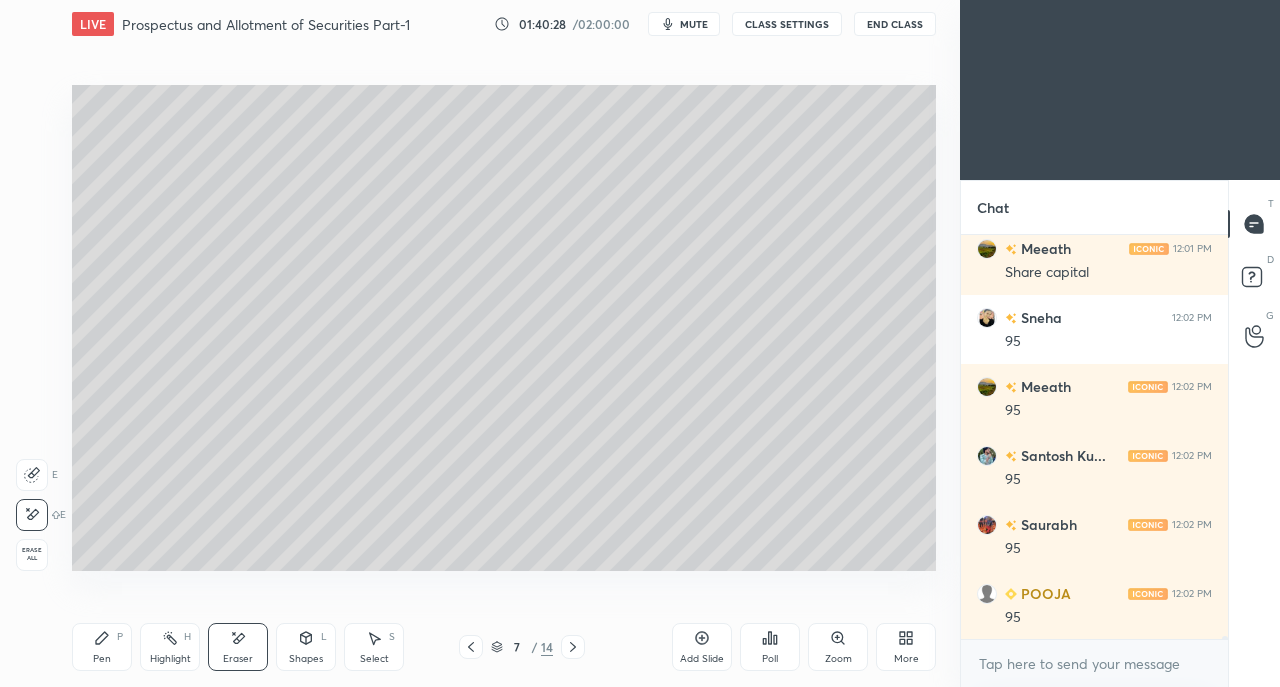 click 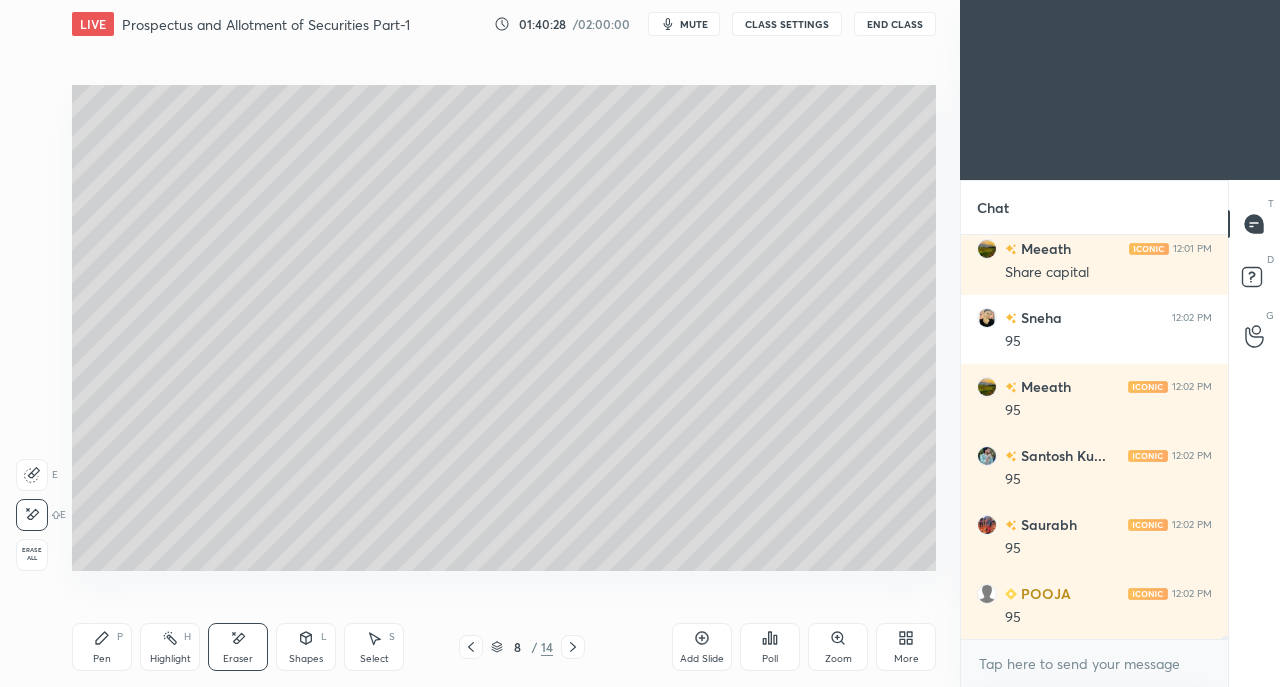 scroll, scrollTop: 61842, scrollLeft: 0, axis: vertical 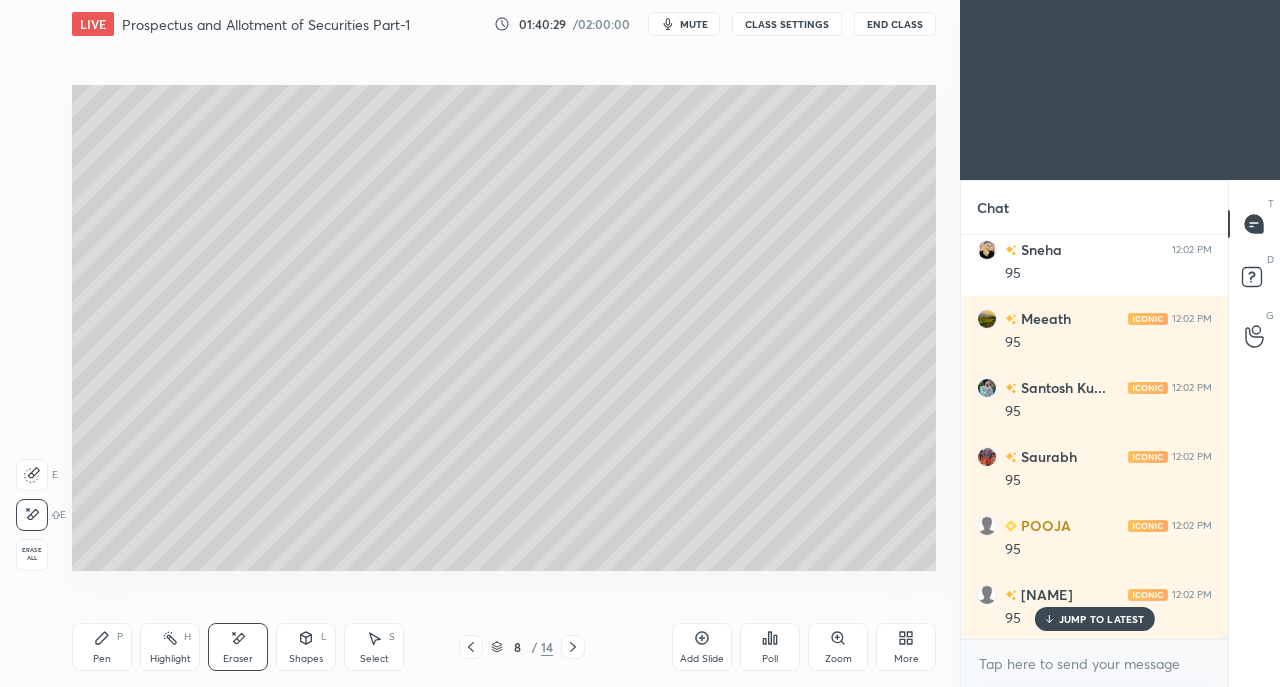 click at bounding box center (573, 647) 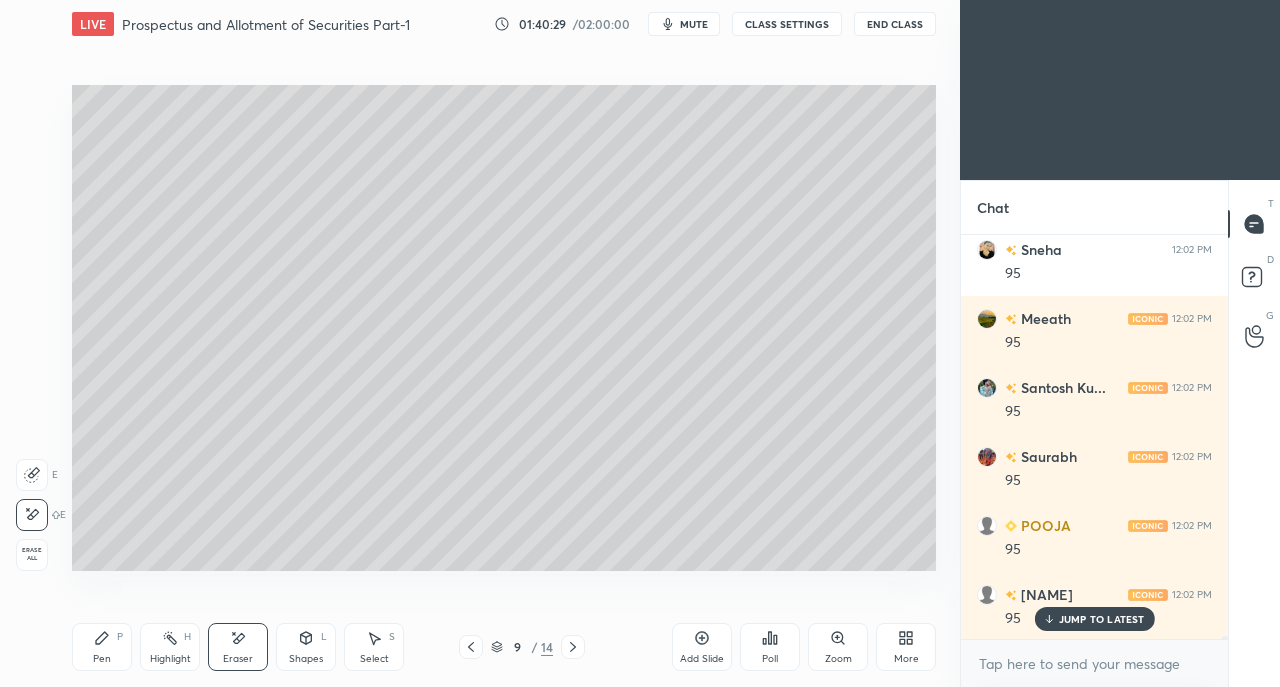 scroll, scrollTop: 61980, scrollLeft: 0, axis: vertical 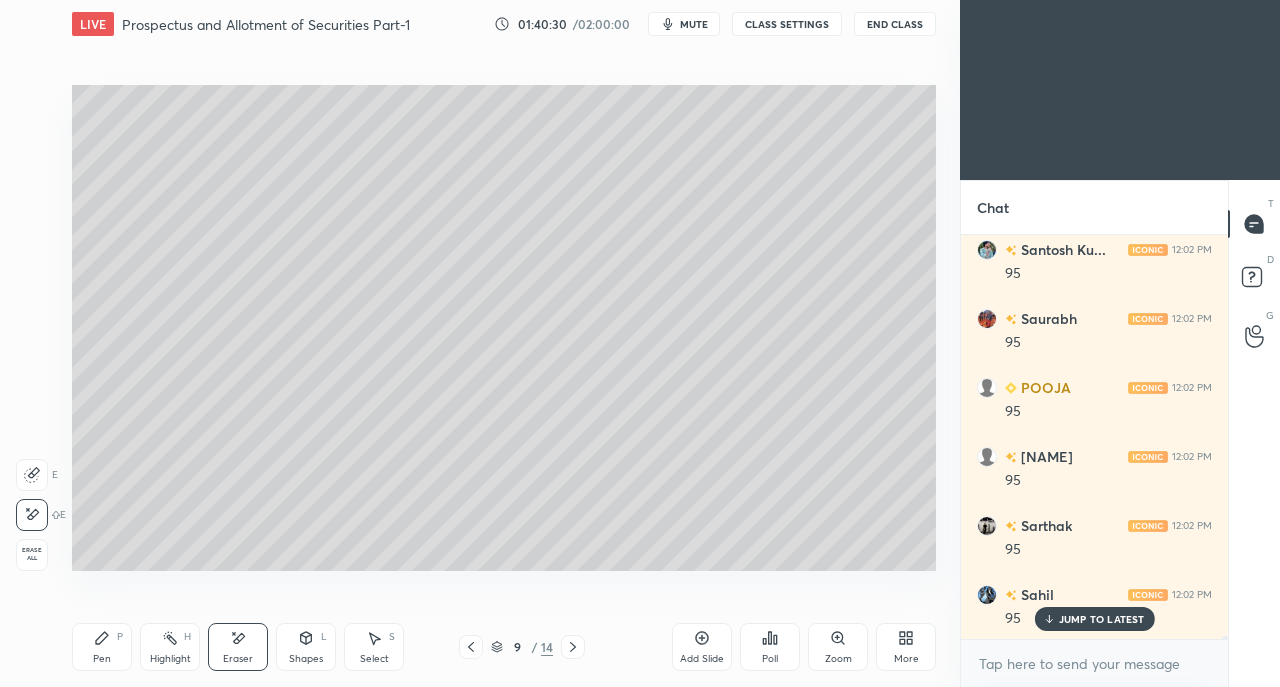 click 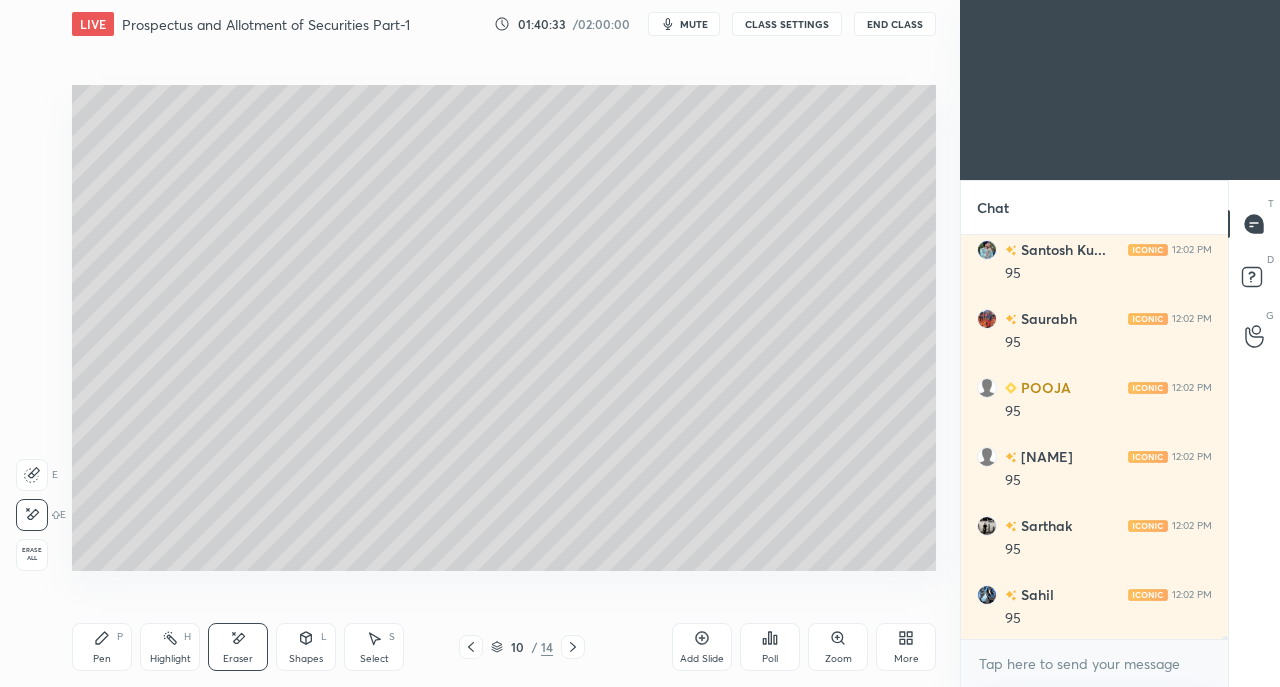 scroll, scrollTop: 62050, scrollLeft: 0, axis: vertical 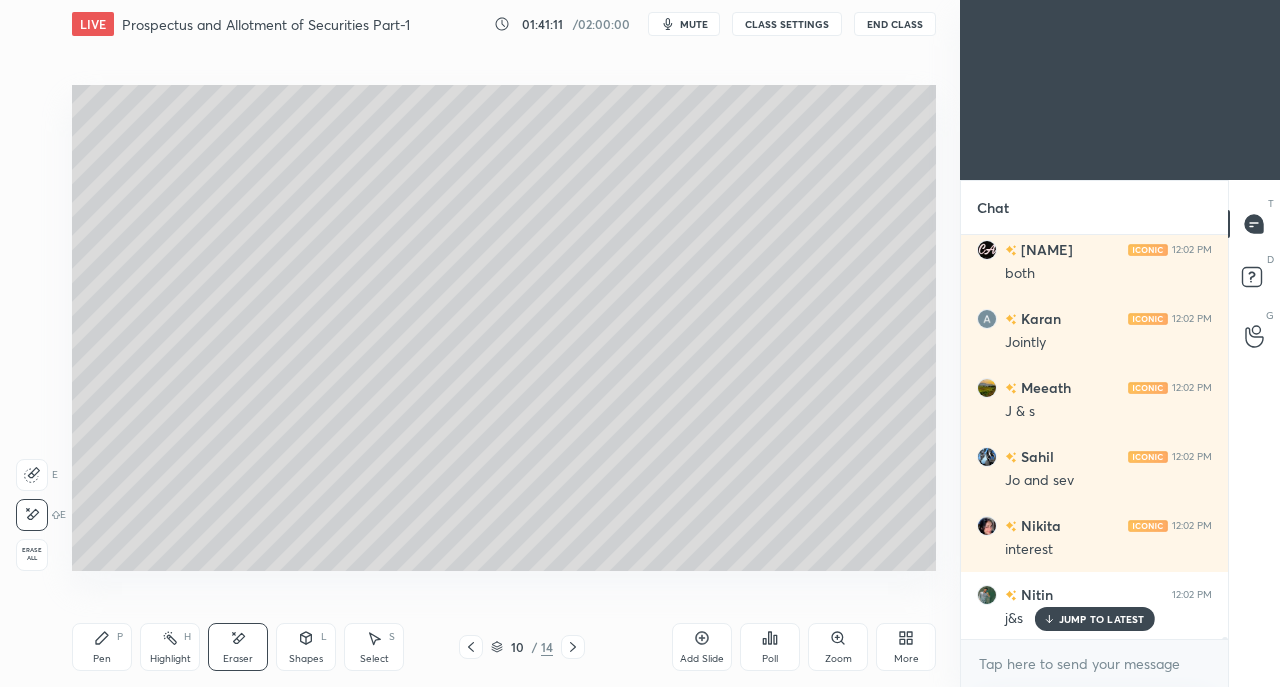 click 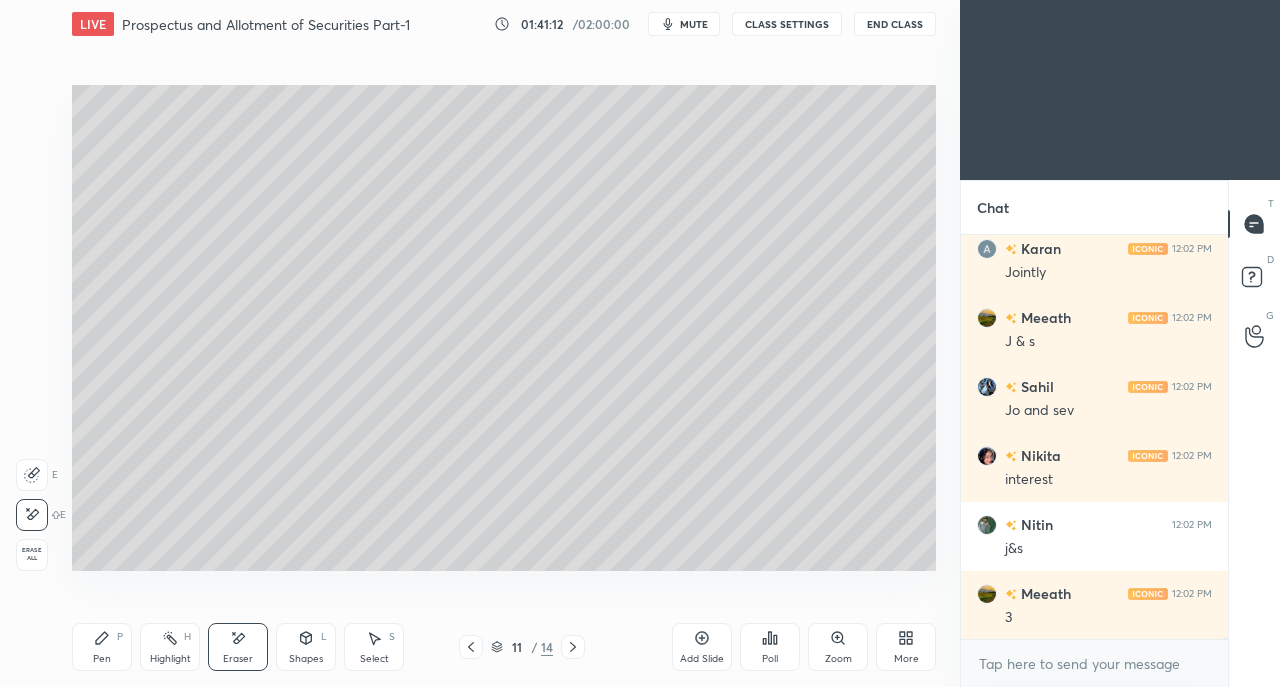 click 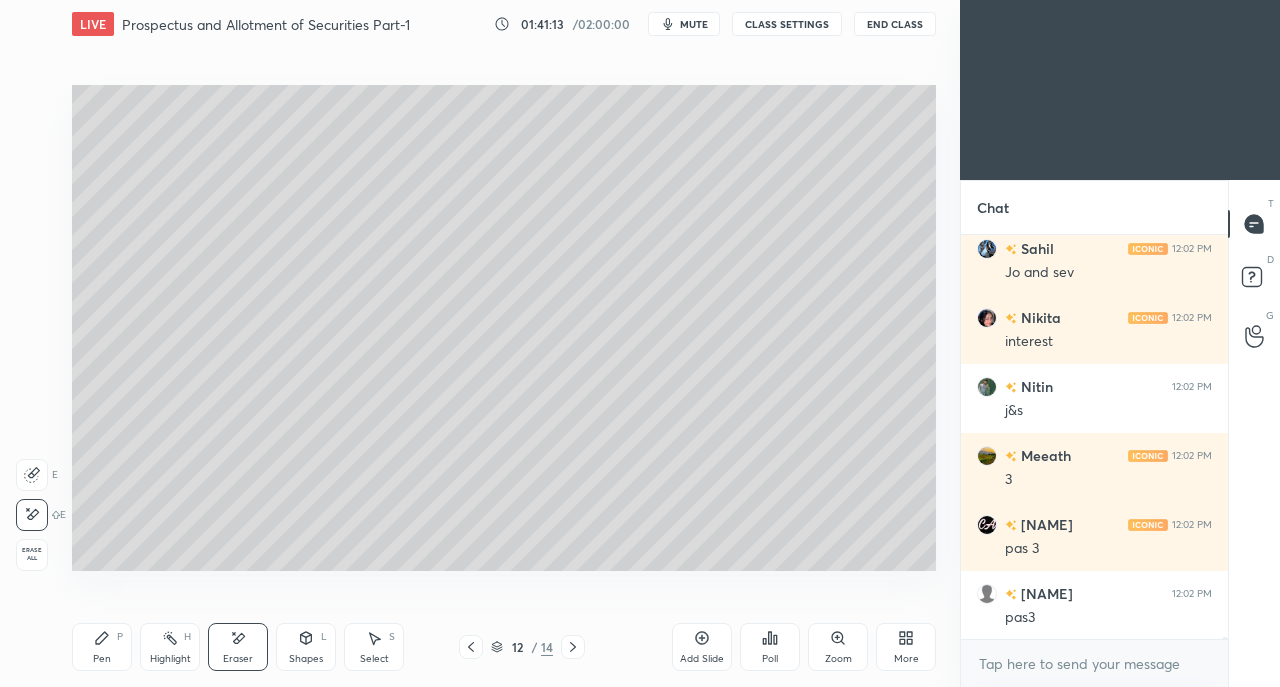 click at bounding box center [573, 647] 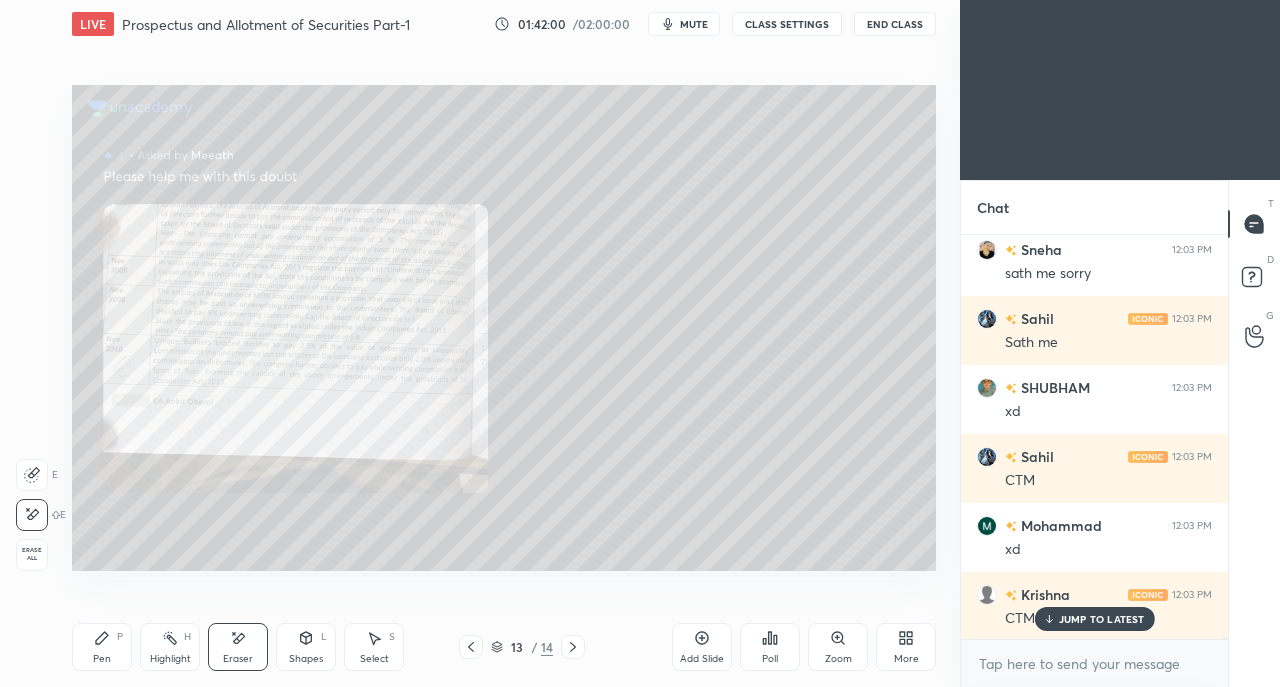 click 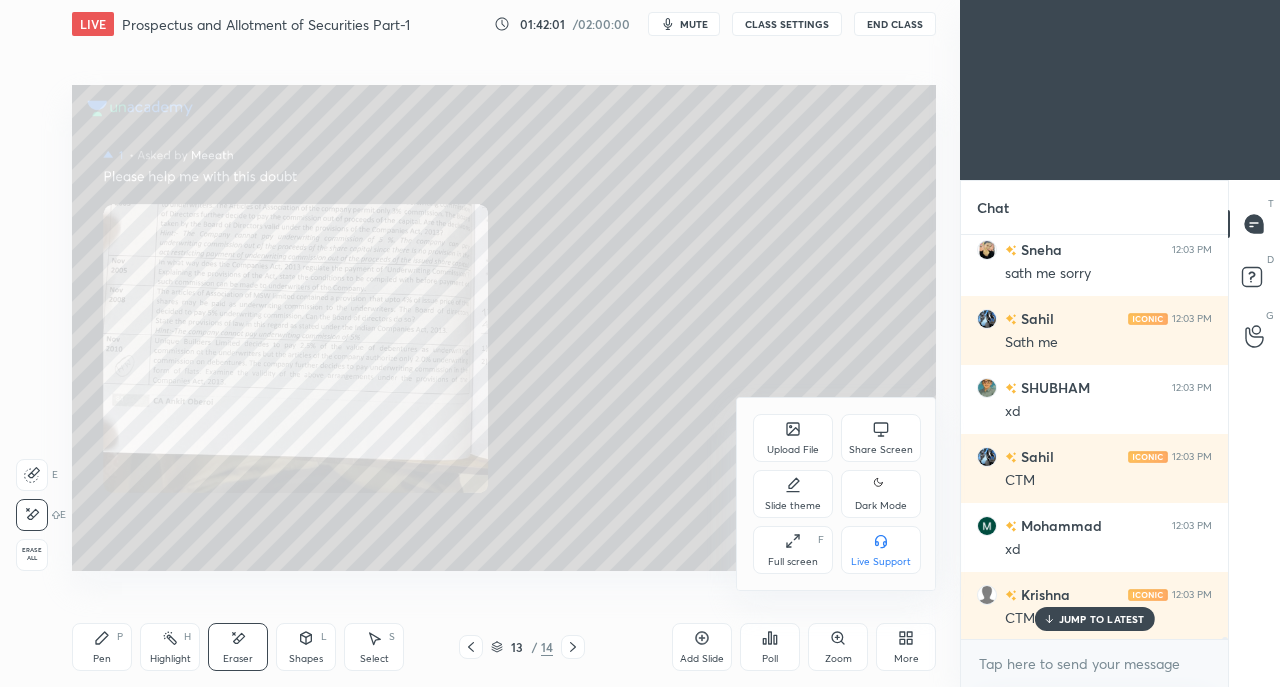 click on "Share Screen" at bounding box center (881, 450) 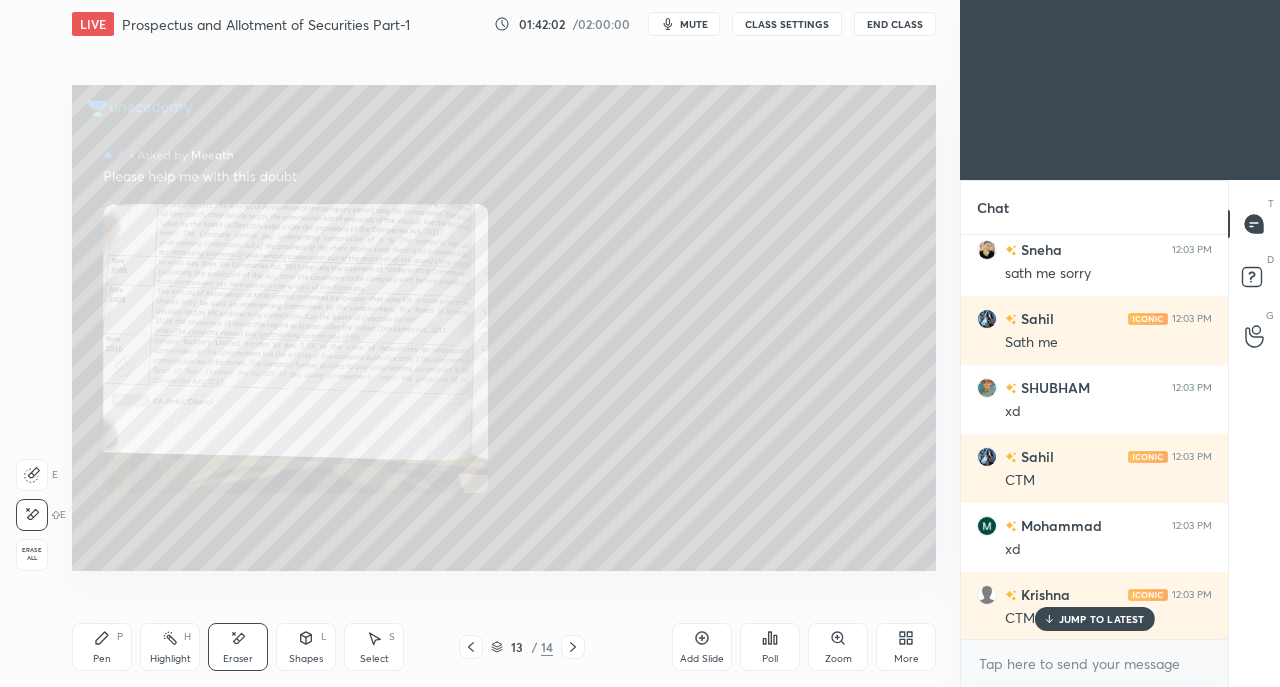 scroll, scrollTop: 69640, scrollLeft: 0, axis: vertical 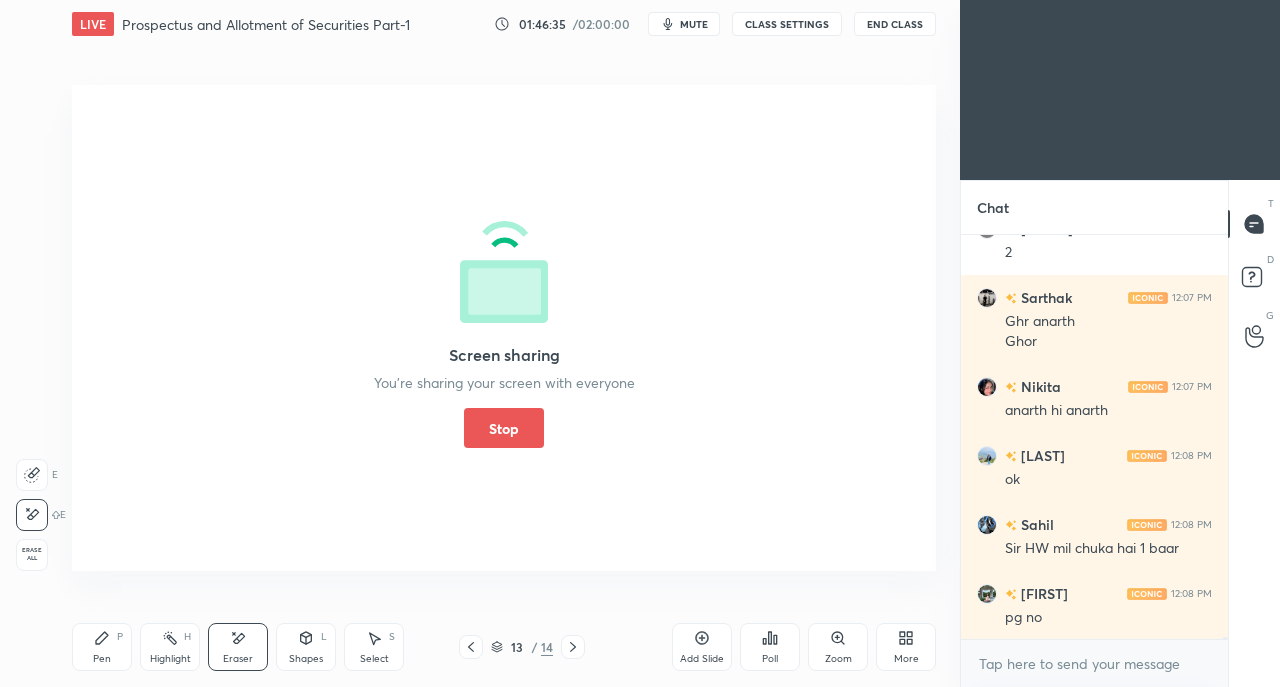 click on "Stop" at bounding box center [504, 428] 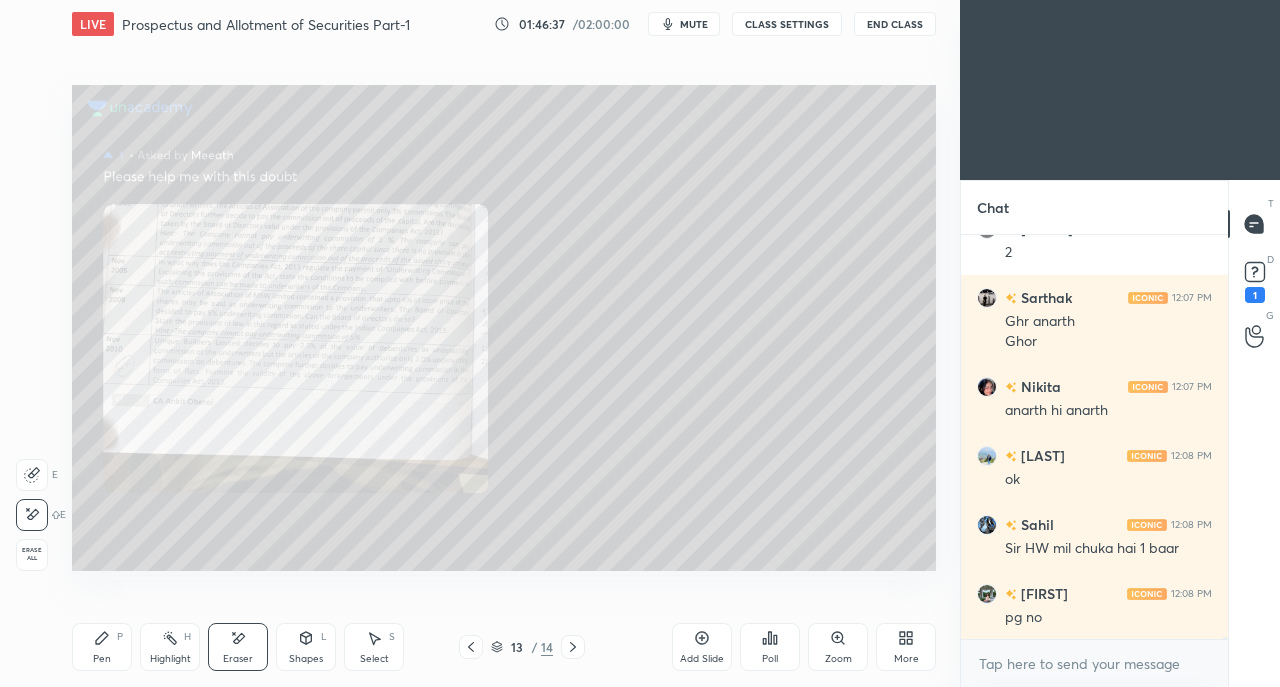 scroll, scrollTop: 77630, scrollLeft: 0, axis: vertical 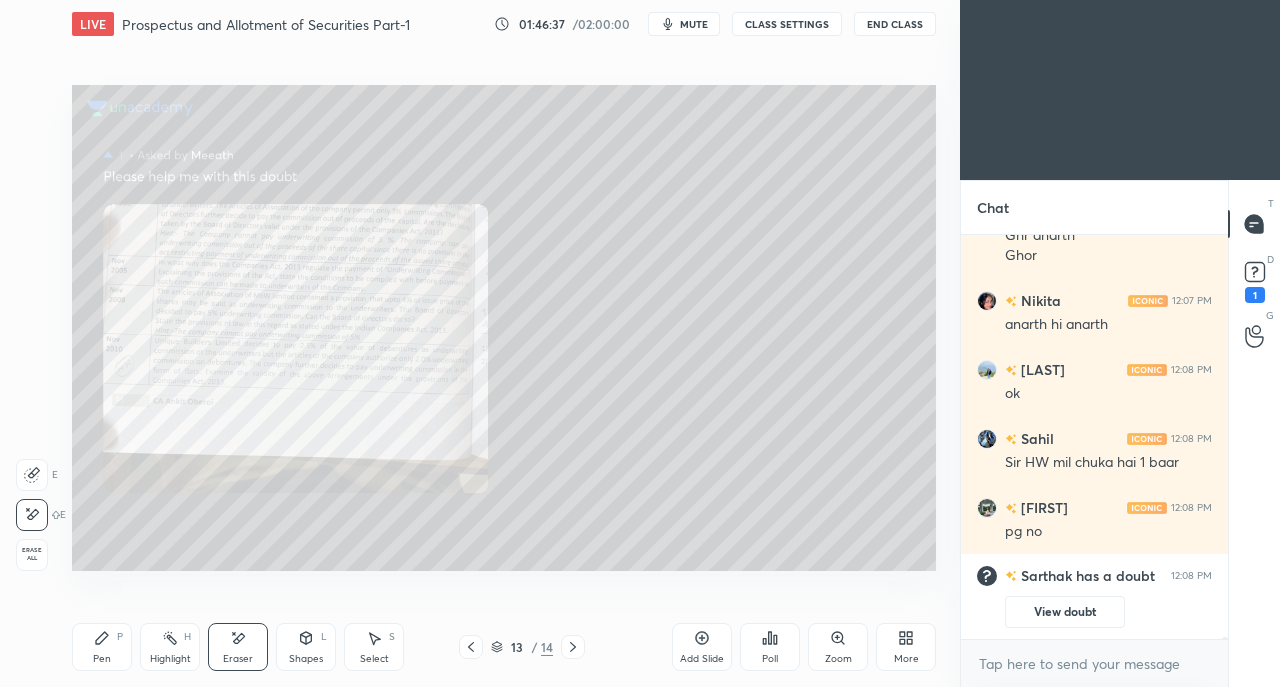 click 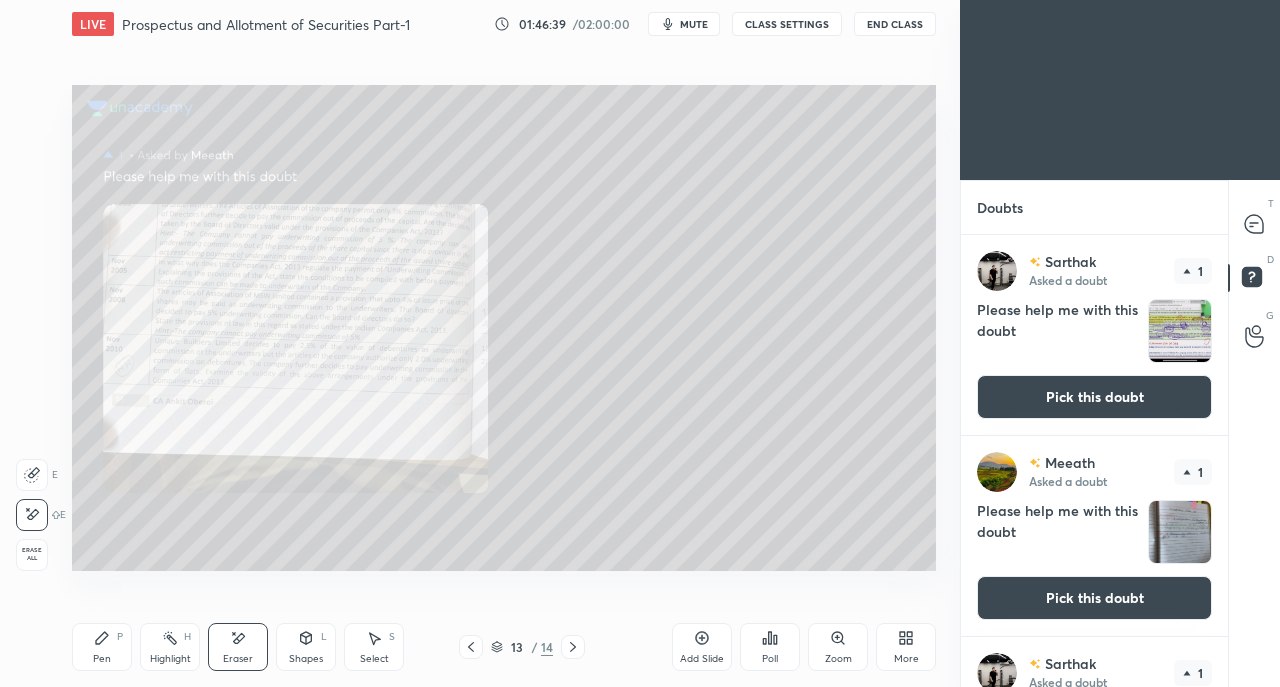 click on "Pick this doubt" at bounding box center (1094, 397) 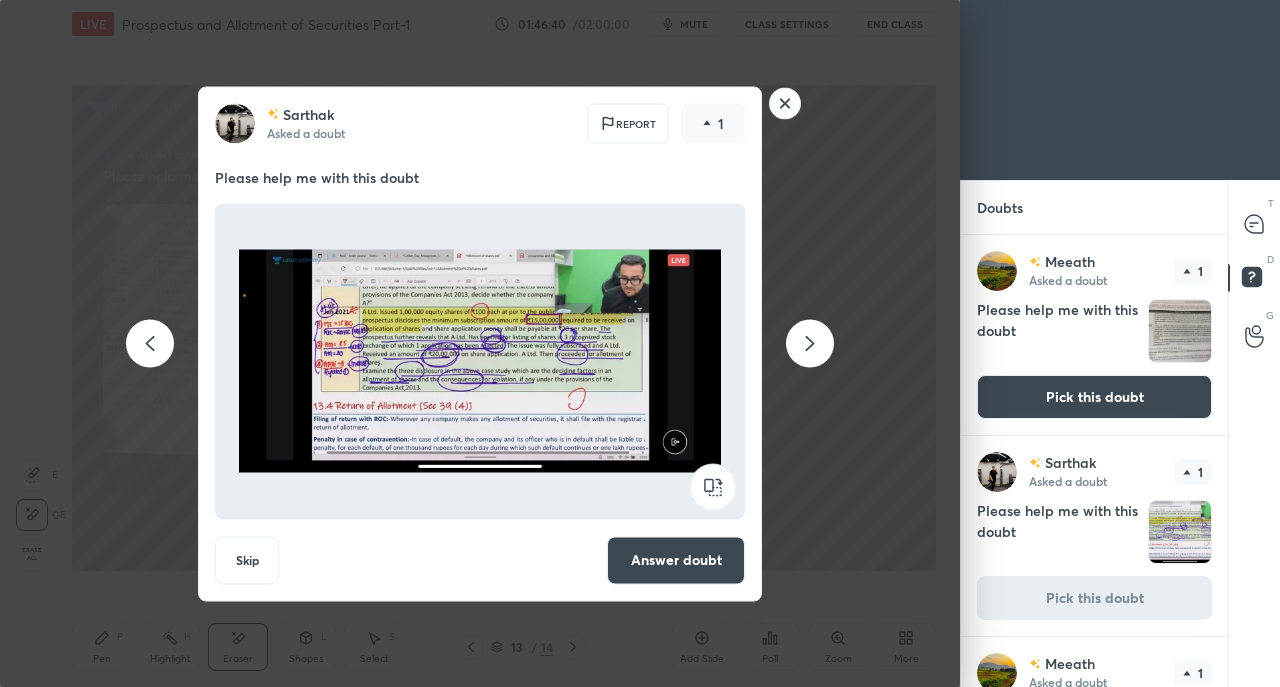 click 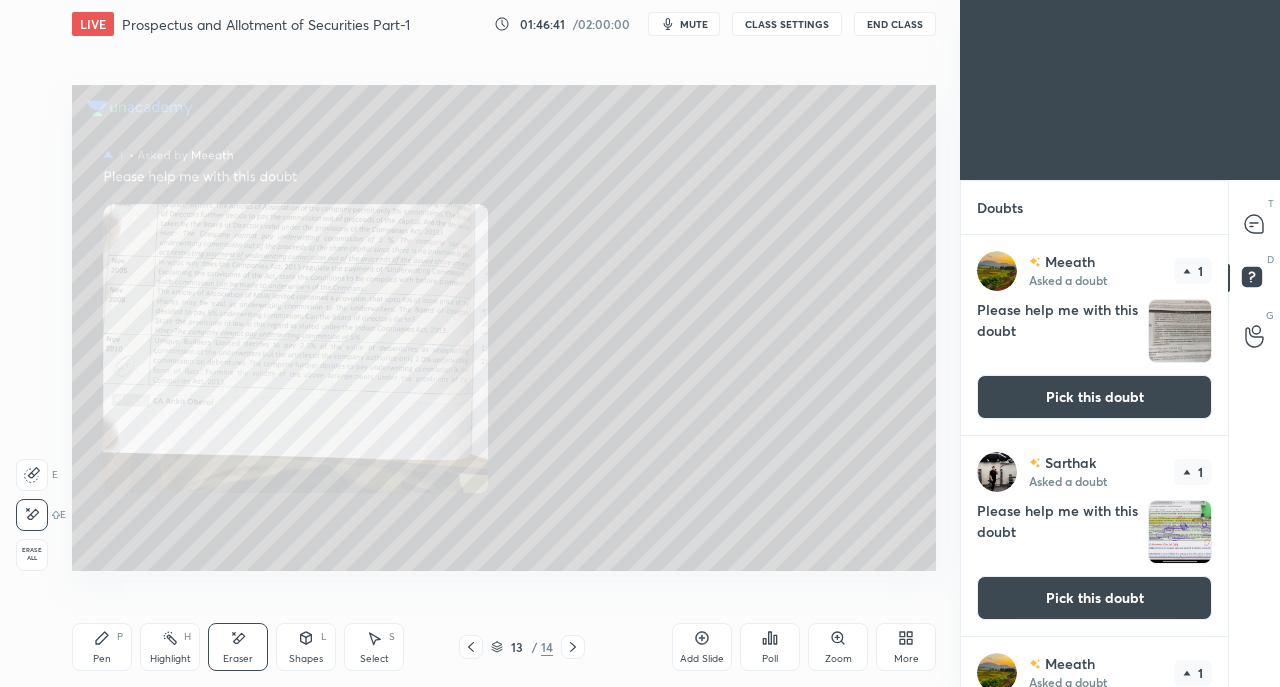 click on "Pick this doubt" at bounding box center (1094, 397) 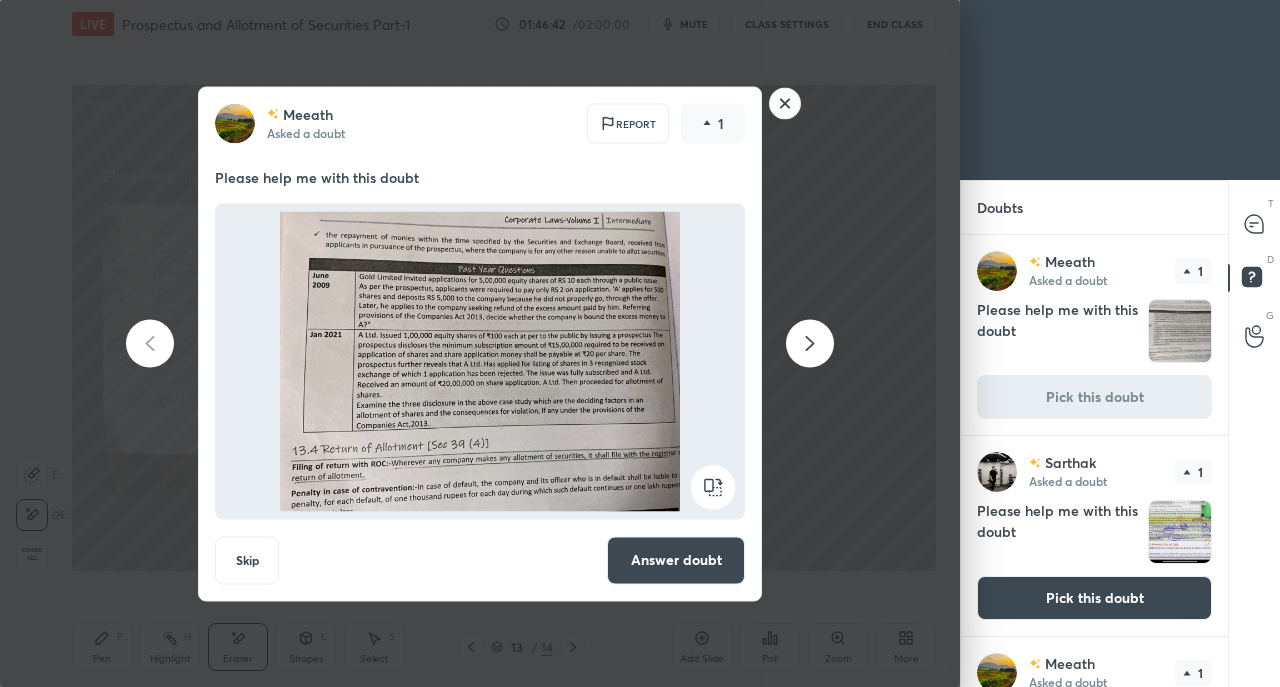 click on "Answer doubt" at bounding box center (676, 560) 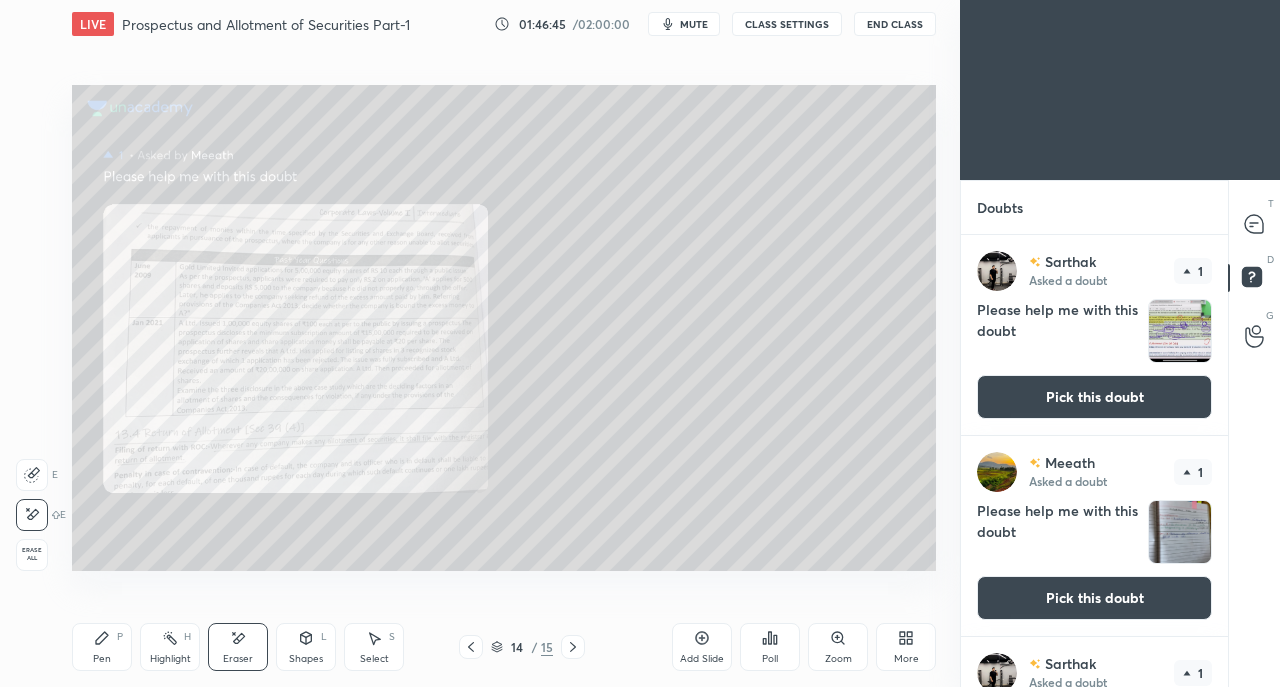 click 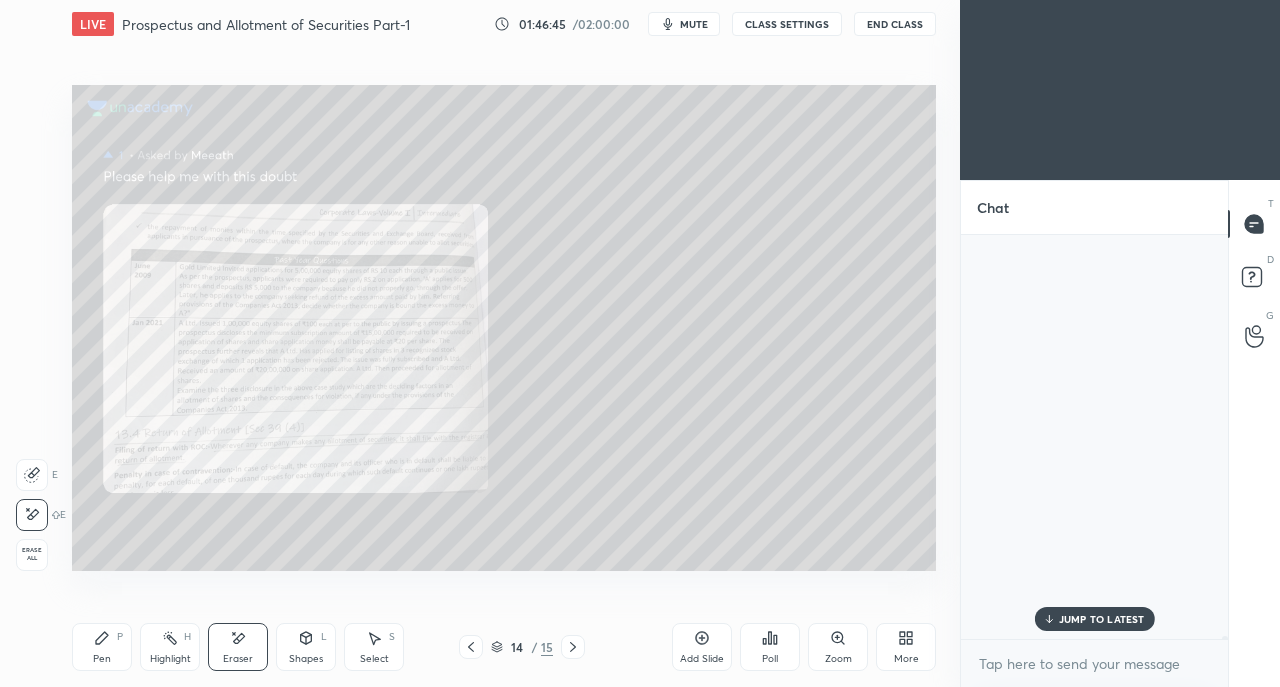 scroll, scrollTop: 69448, scrollLeft: 0, axis: vertical 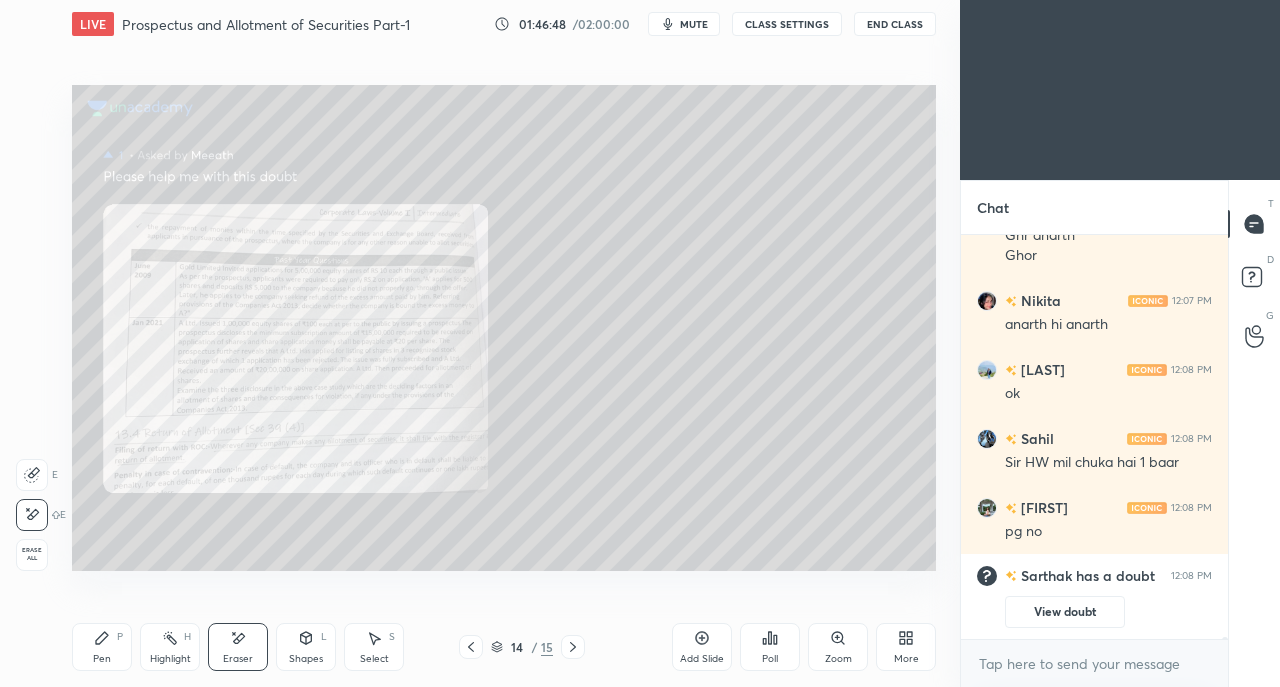 click 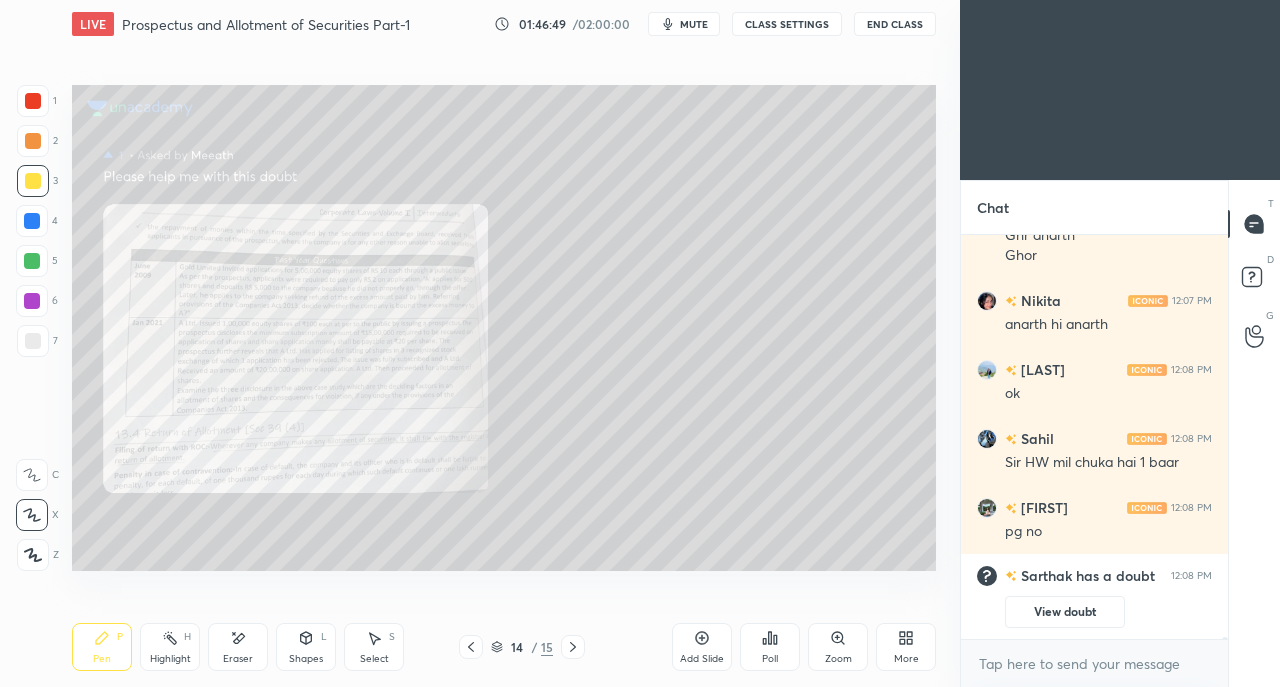 click at bounding box center (33, 101) 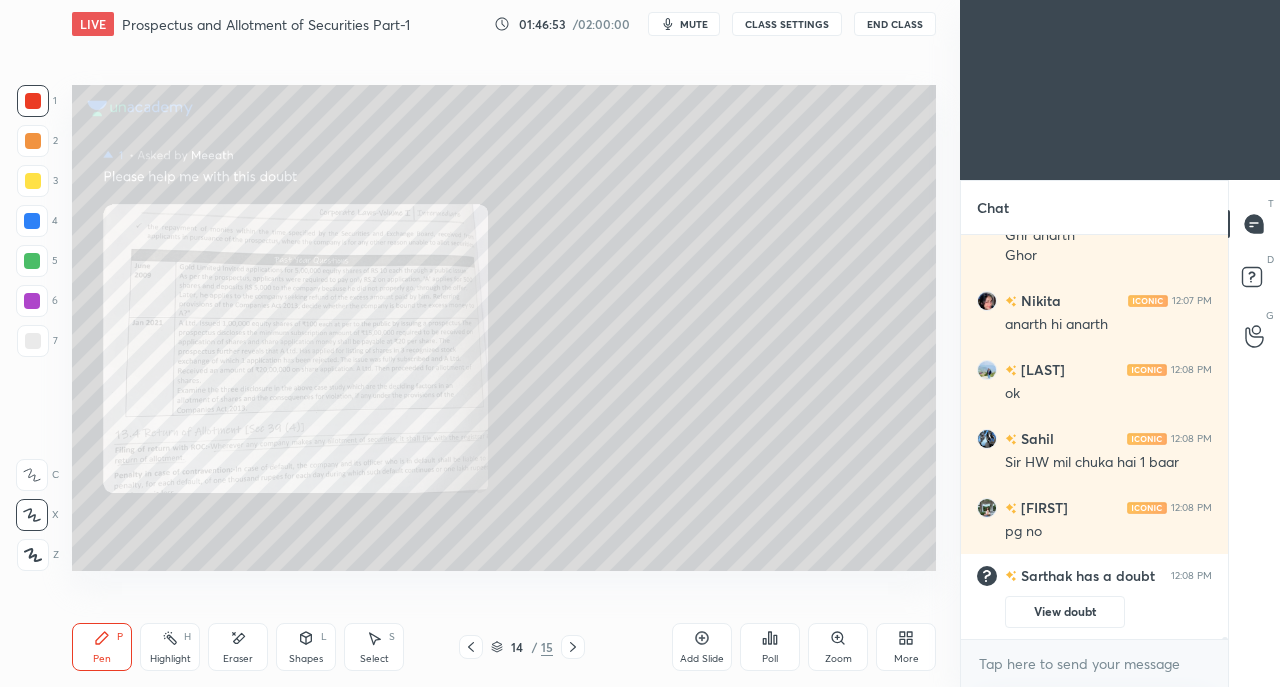 scroll, scrollTop: 69762, scrollLeft: 0, axis: vertical 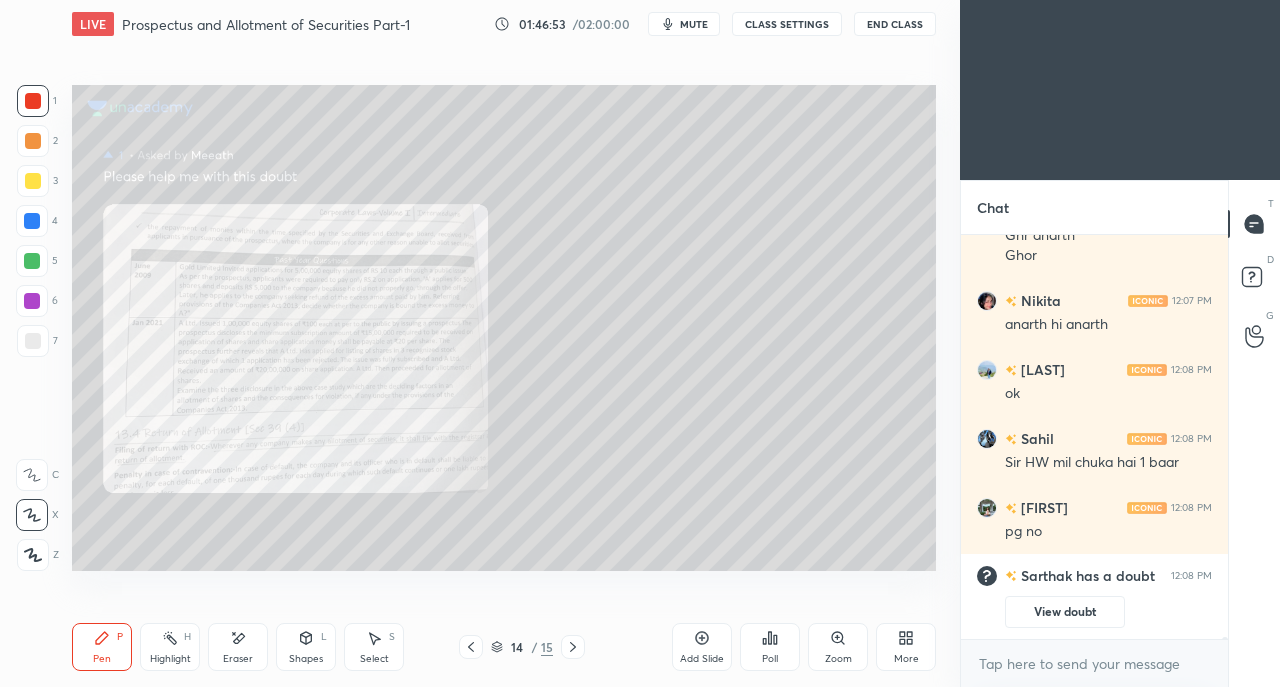click at bounding box center (471, 647) 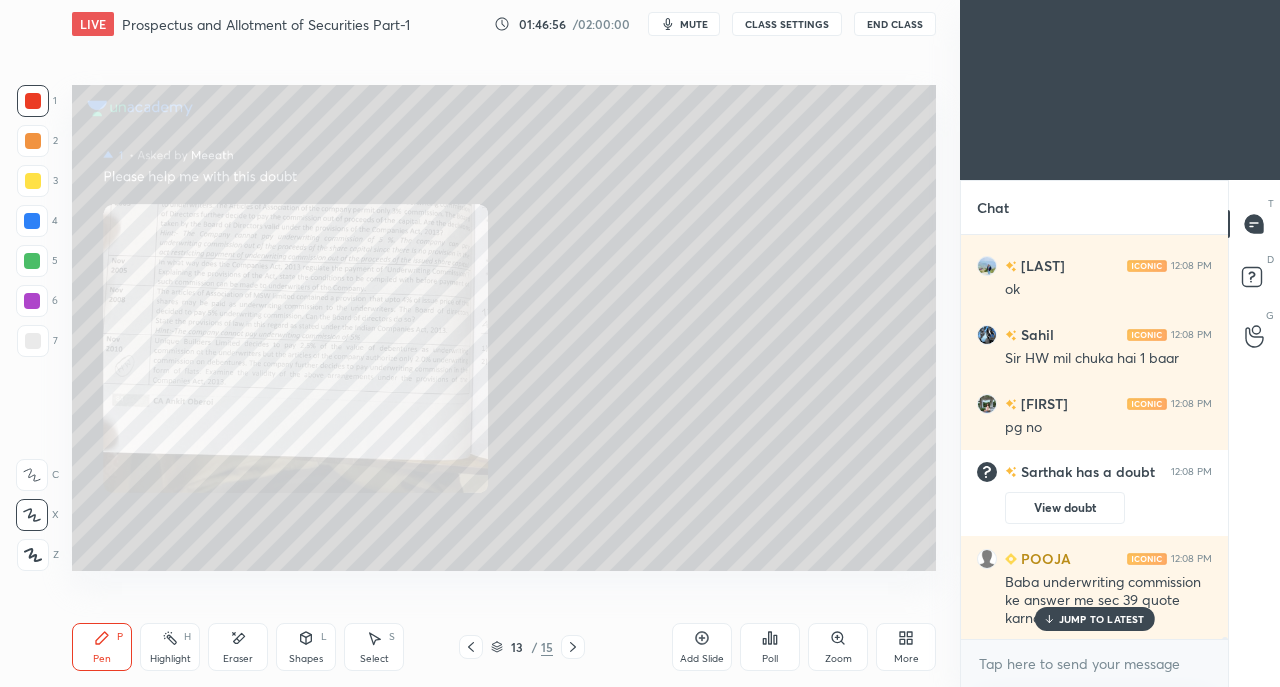click on "JUMP TO LATEST" at bounding box center [1102, 619] 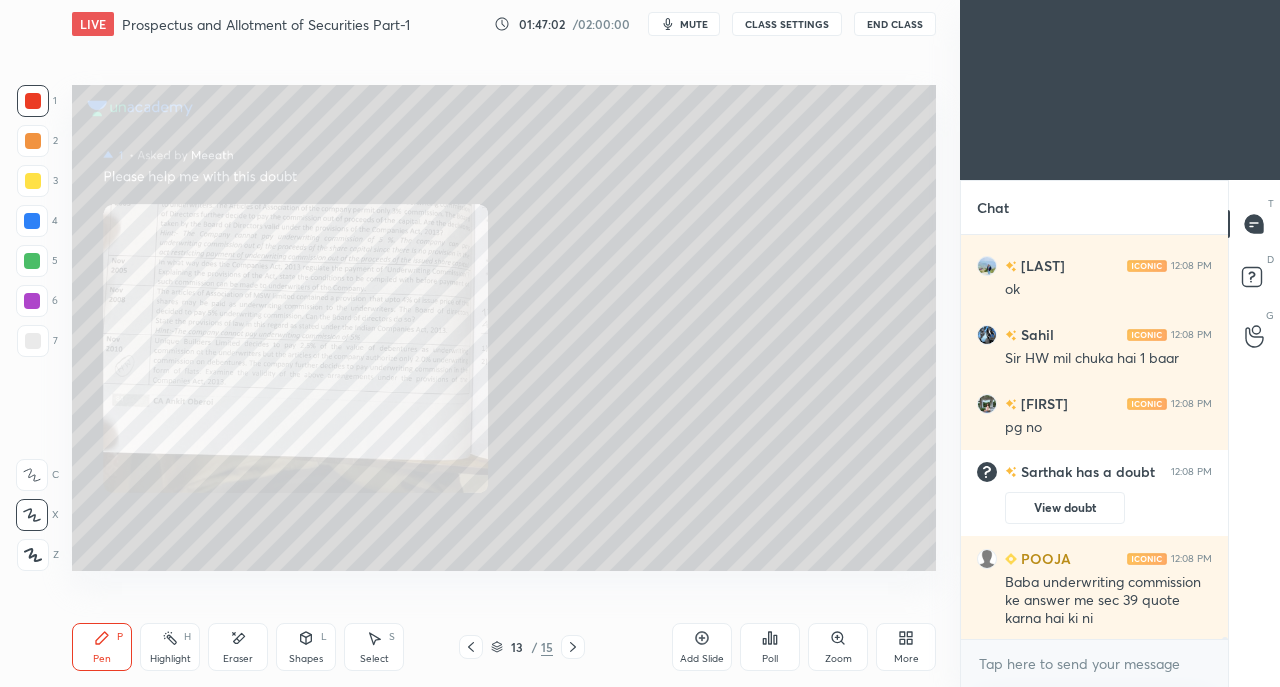 click on "More" at bounding box center [906, 647] 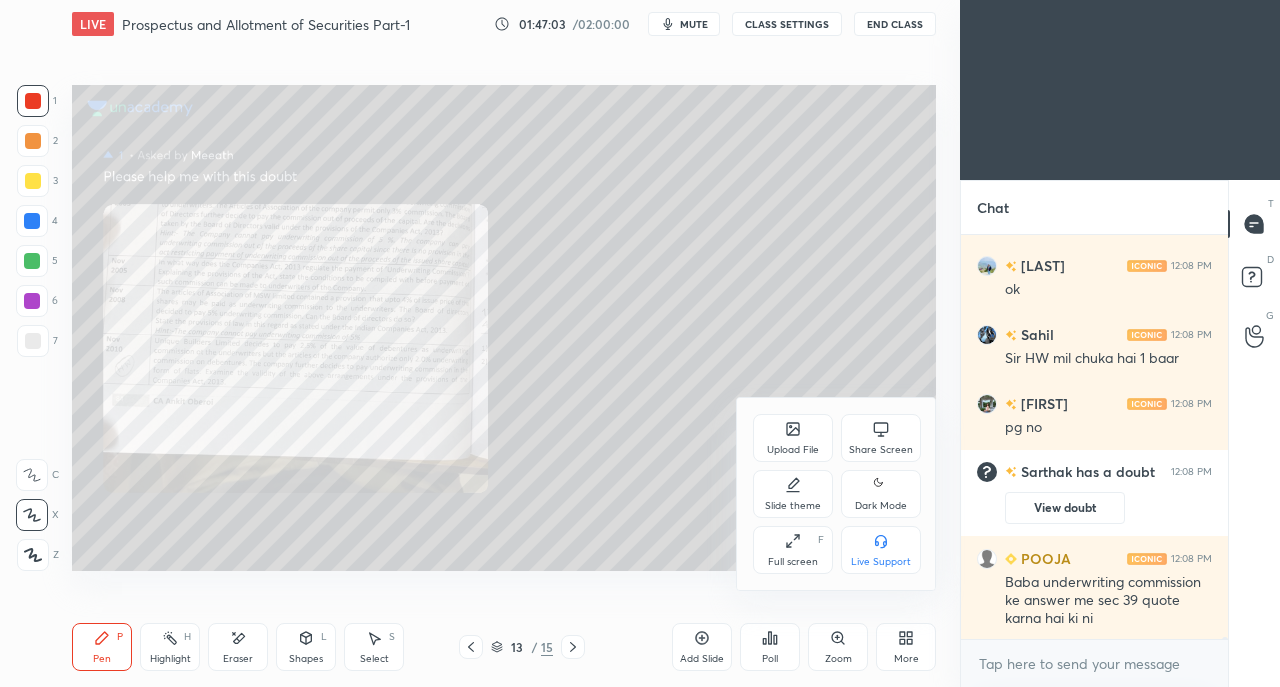 click 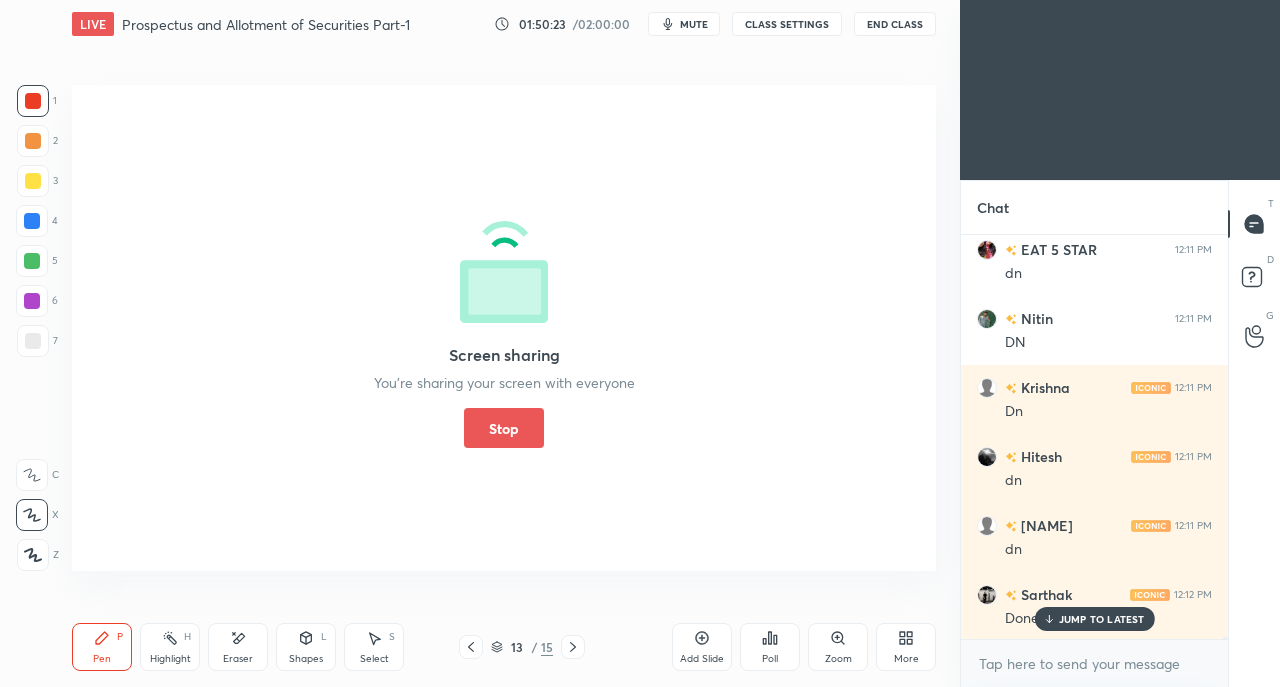 scroll, scrollTop: 71832, scrollLeft: 0, axis: vertical 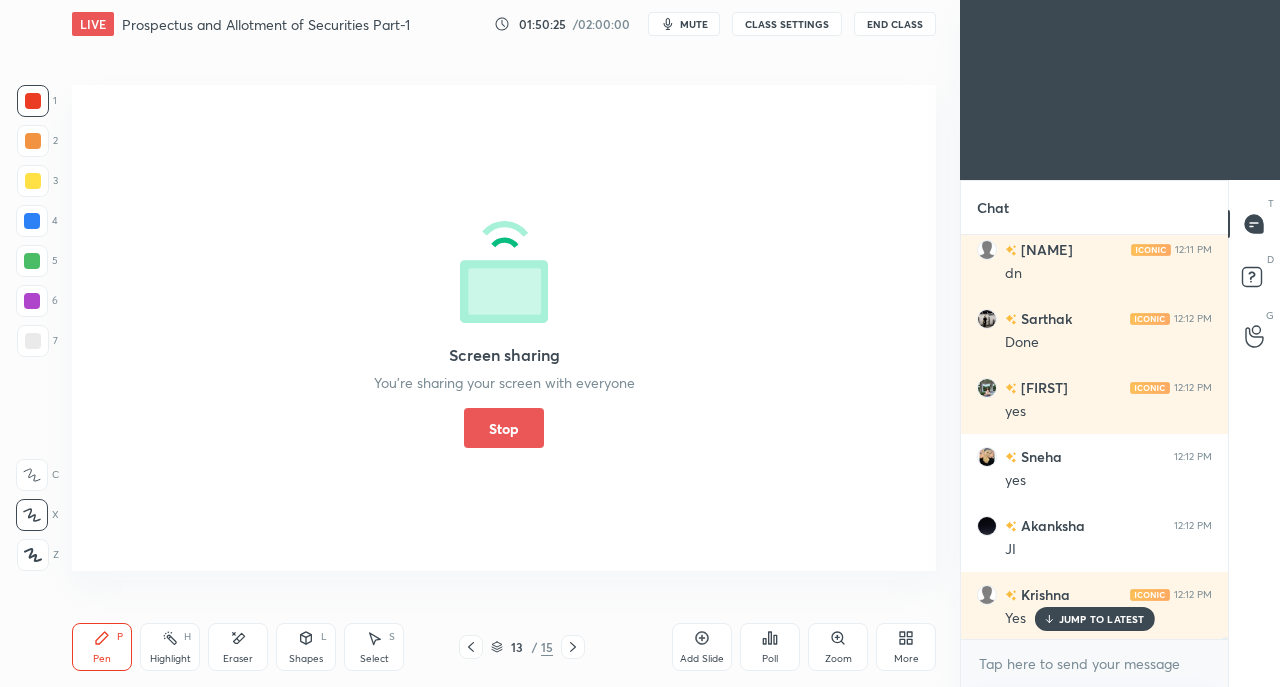 click on "Stop" at bounding box center [504, 428] 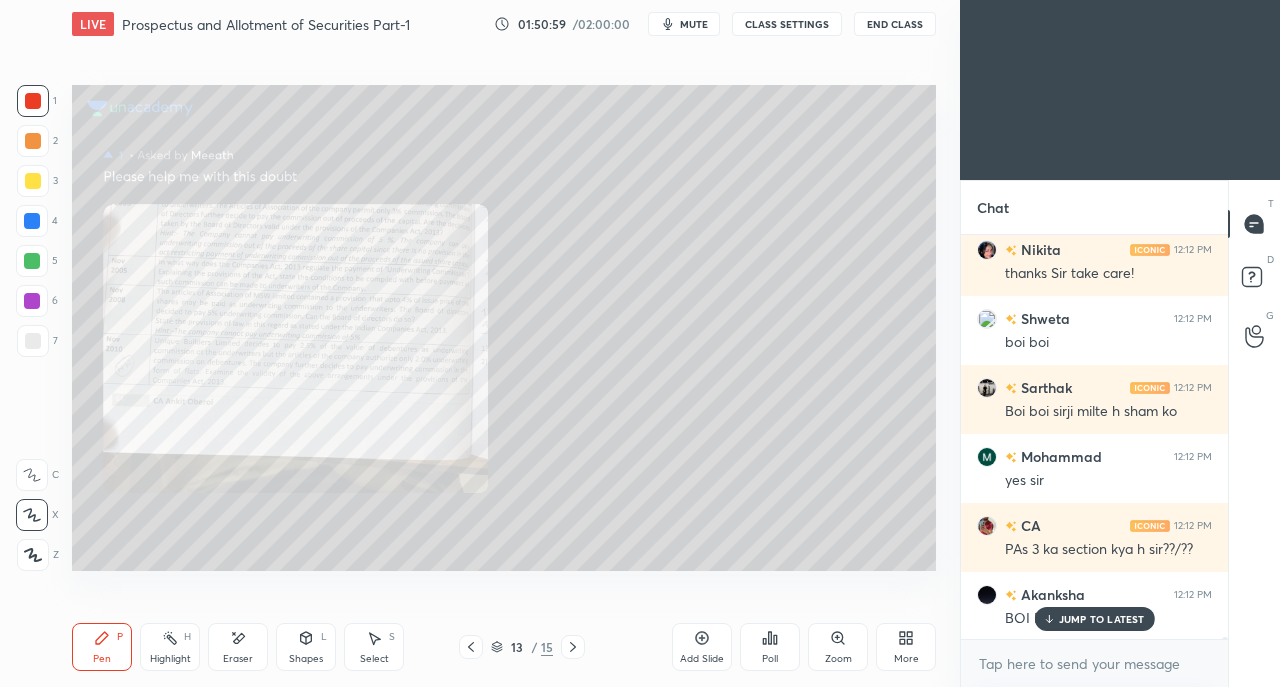 scroll, scrollTop: 73420, scrollLeft: 0, axis: vertical 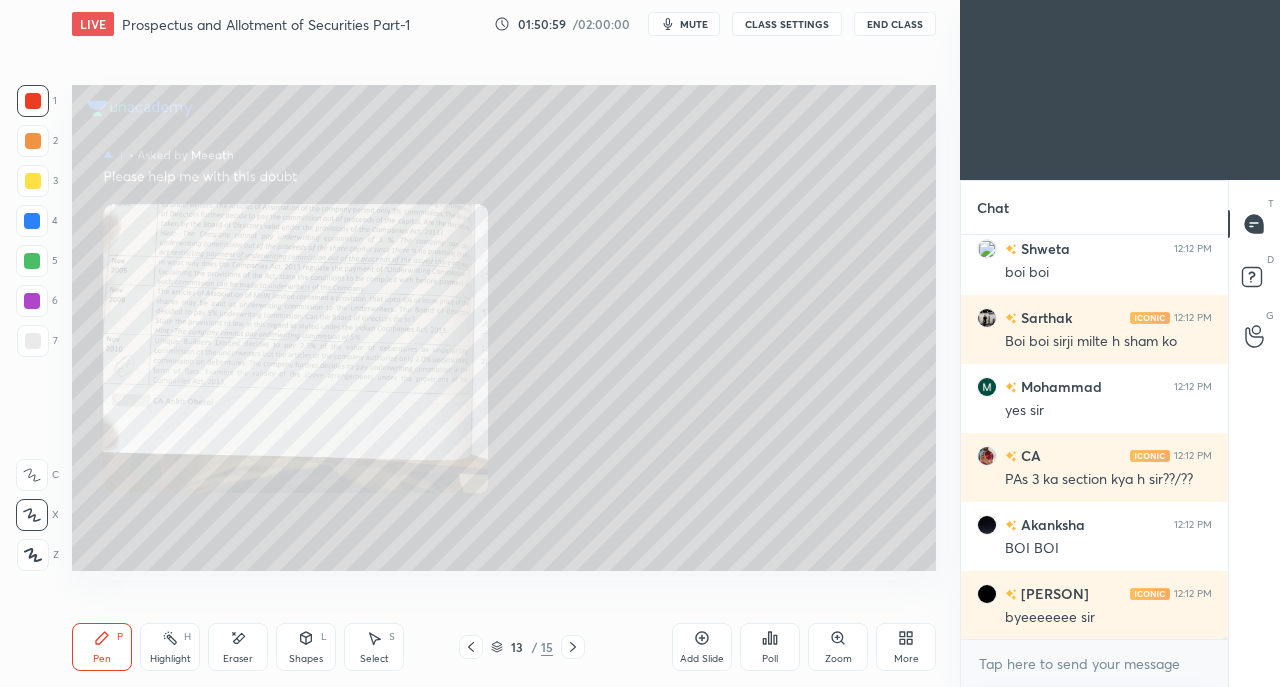 click on "byeeeeeee sir" at bounding box center [1108, 618] 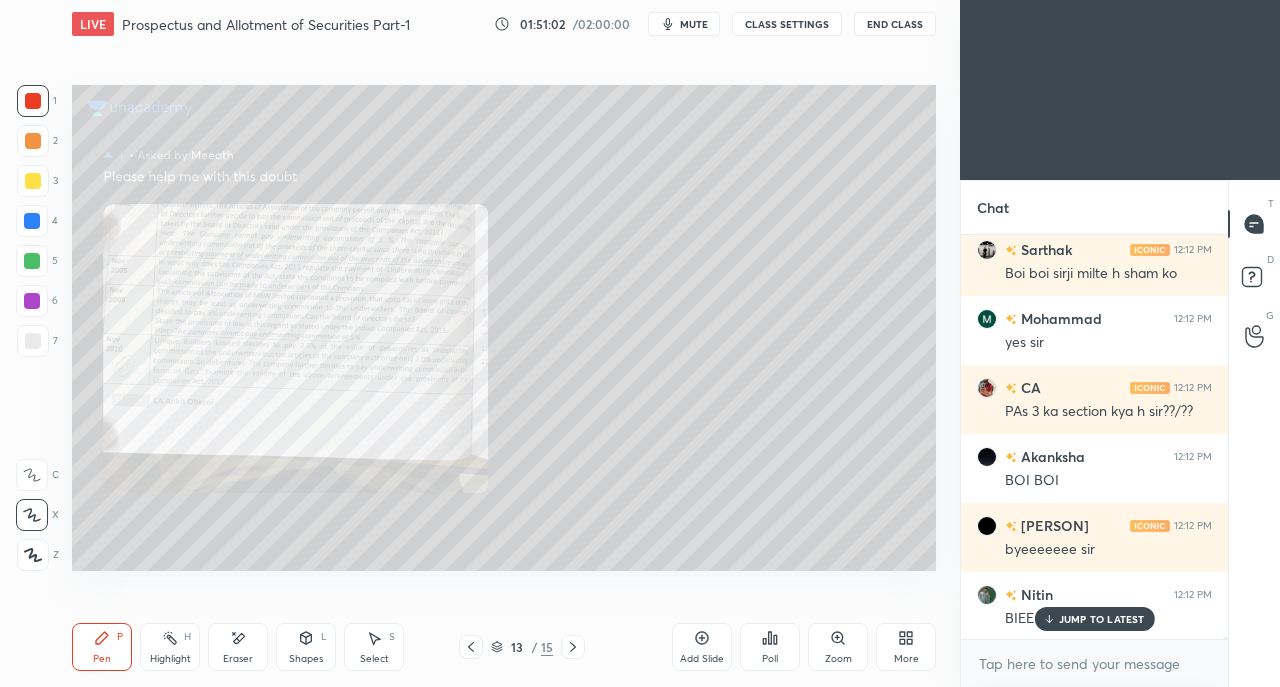 scroll, scrollTop: 73558, scrollLeft: 0, axis: vertical 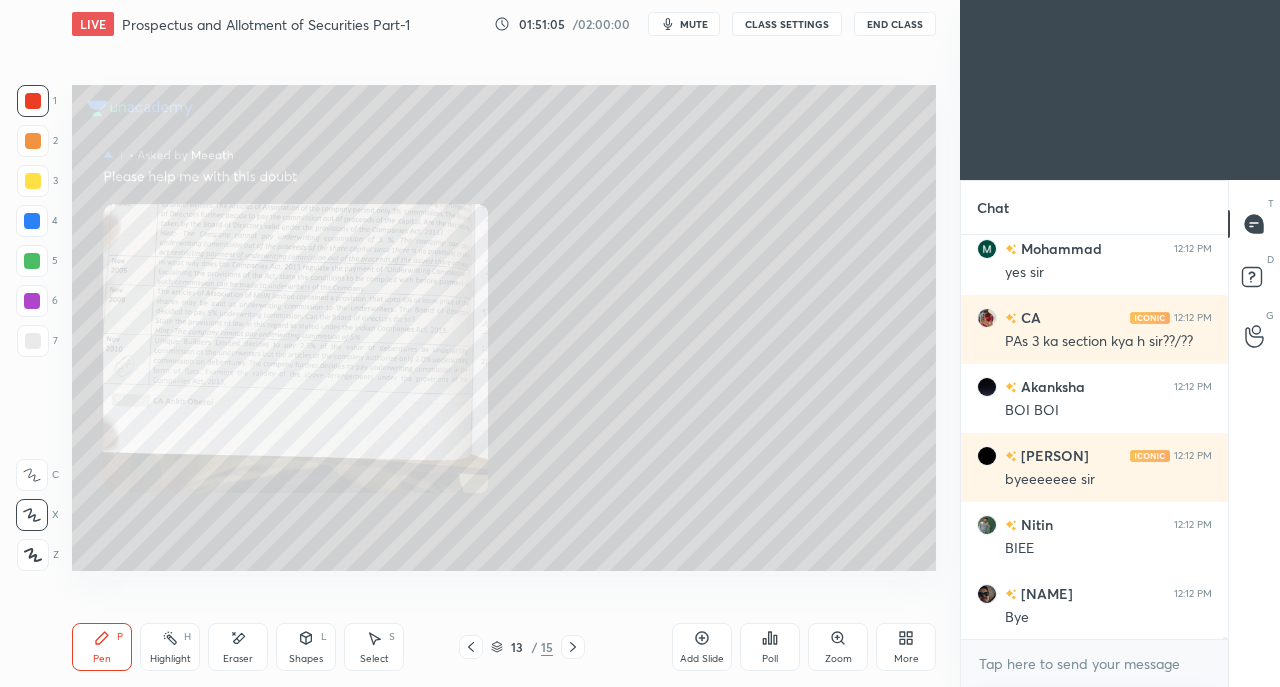 click on "End Class" at bounding box center (895, 24) 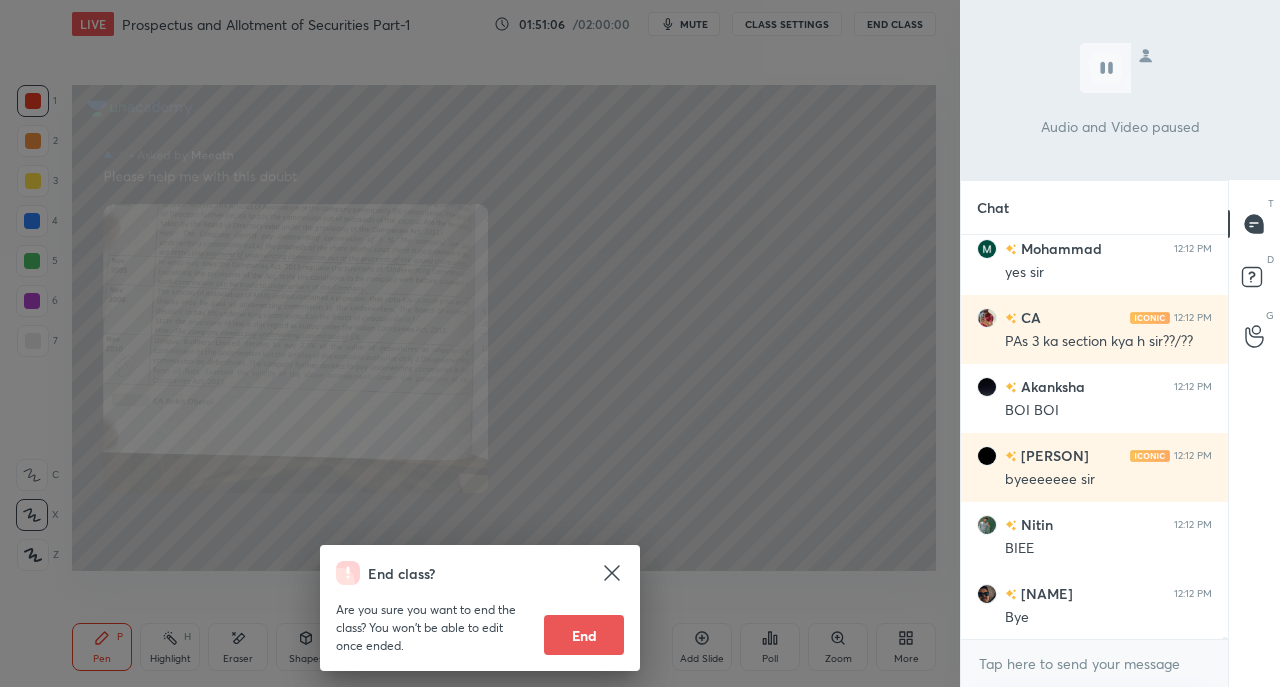 click on "End" at bounding box center (584, 635) 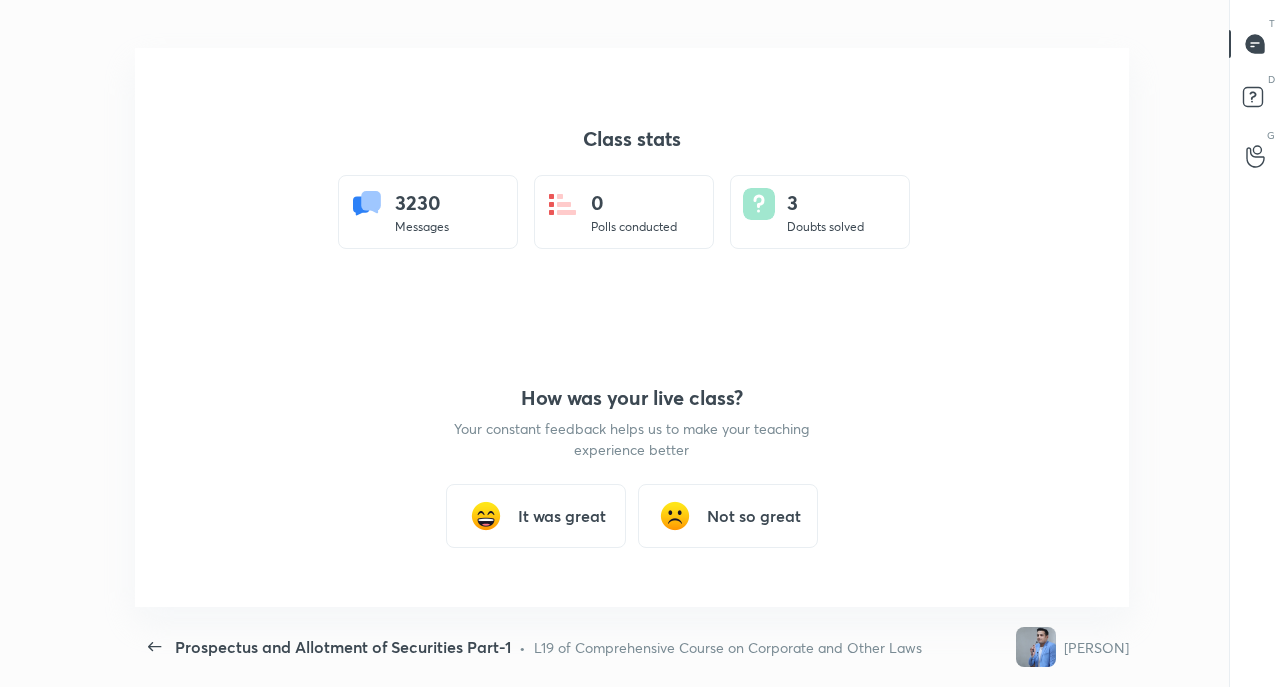 scroll, scrollTop: 99440, scrollLeft: 98742, axis: both 